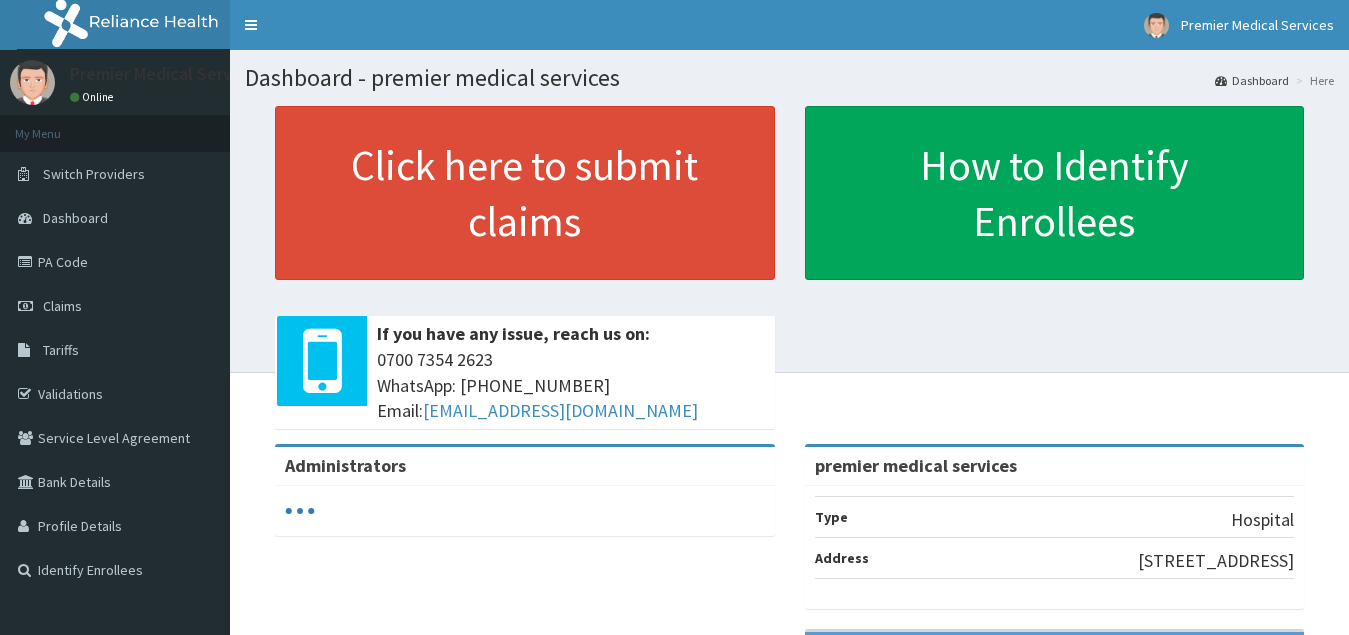 scroll, scrollTop: 0, scrollLeft: 0, axis: both 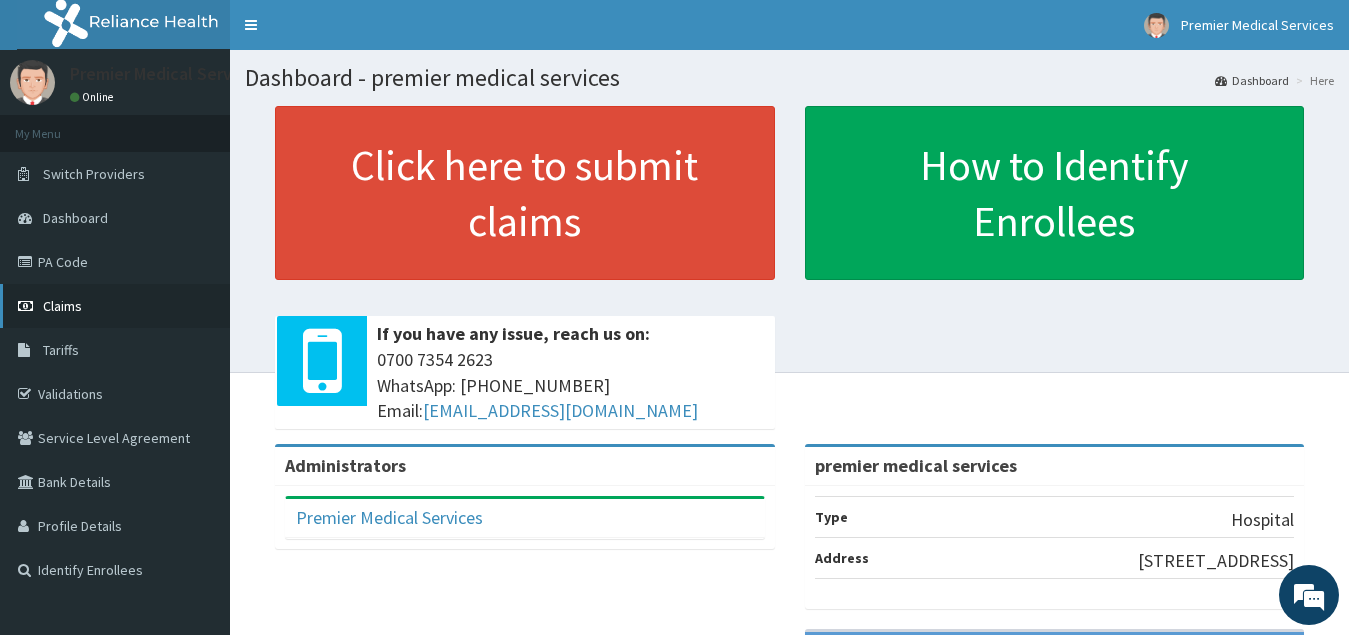 click on "Claims" at bounding box center (115, 306) 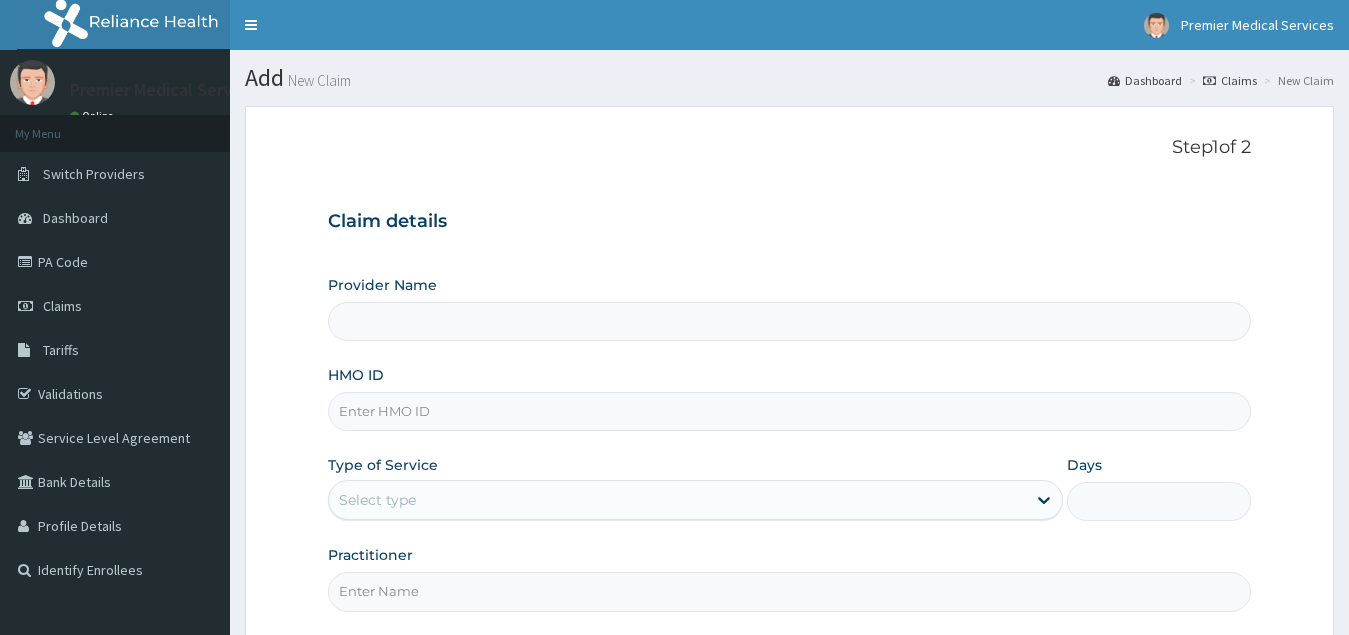scroll, scrollTop: 0, scrollLeft: 0, axis: both 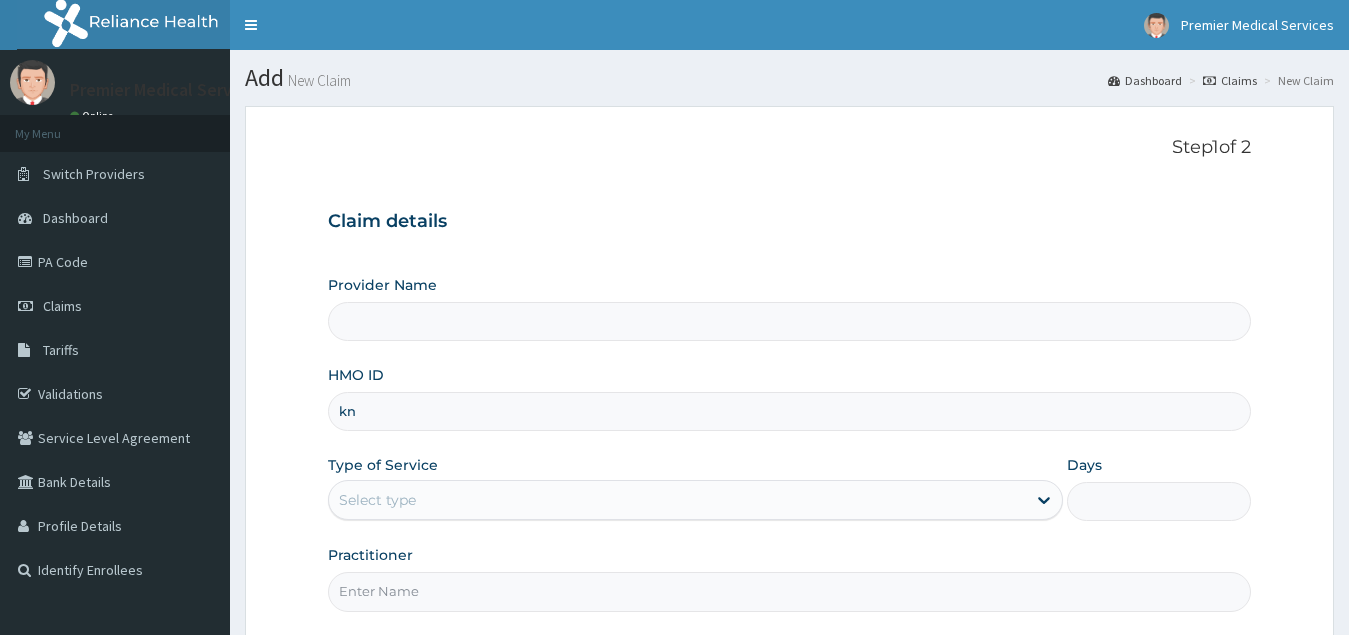 type on "knl" 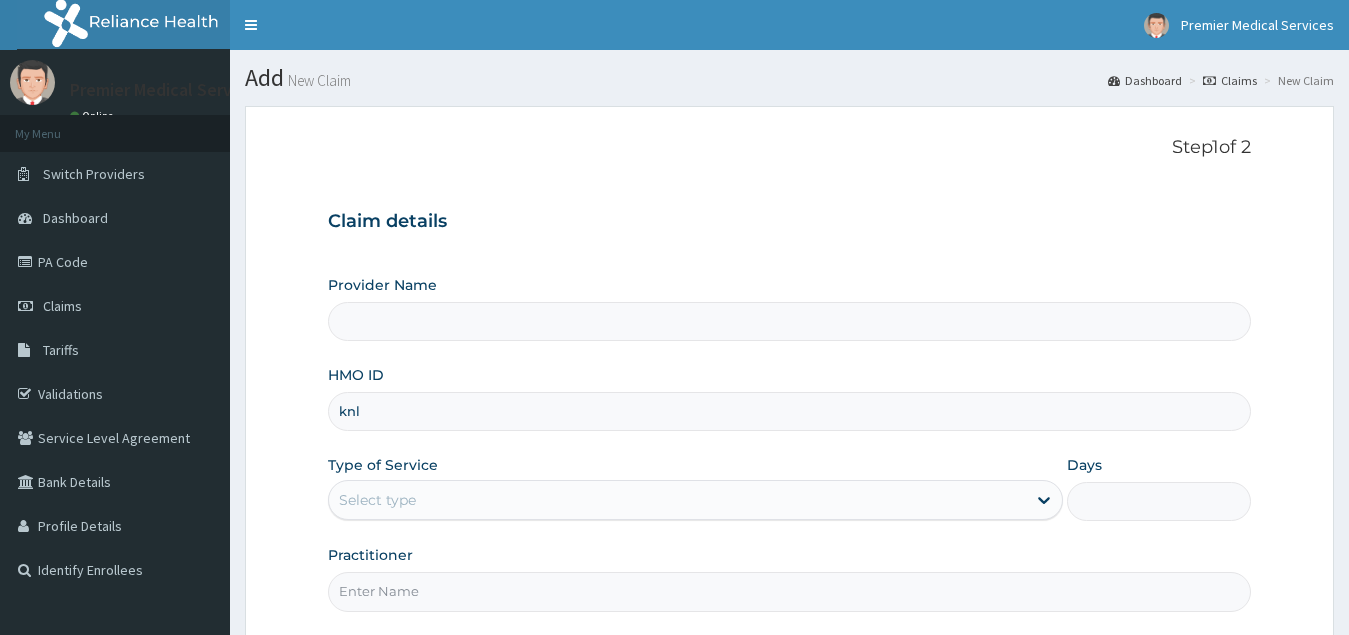 type on "premier medical services" 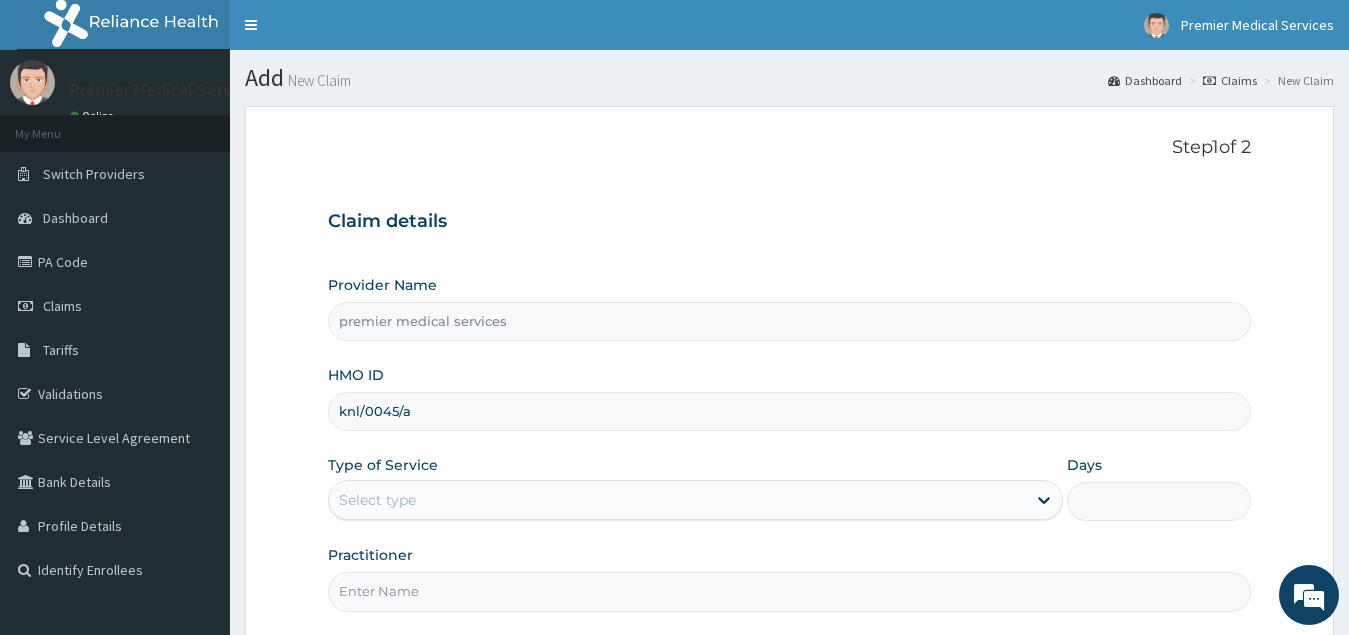 scroll, scrollTop: 0, scrollLeft: 0, axis: both 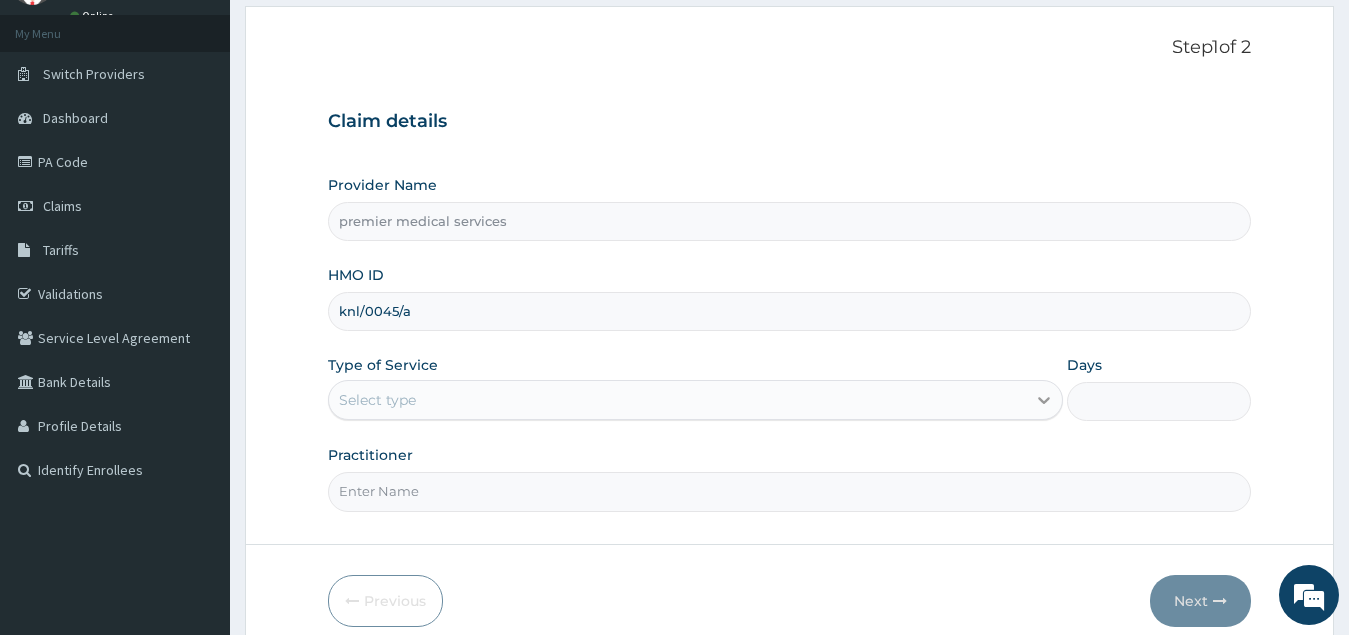 type on "knl/0045/a" 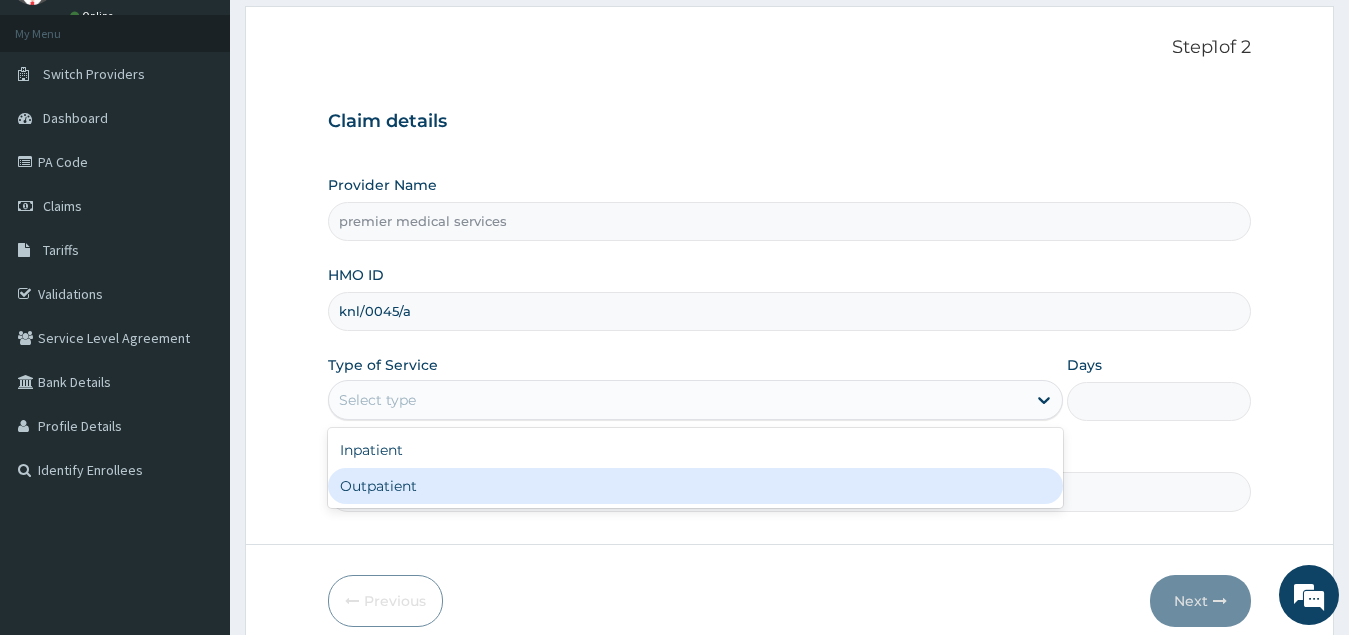 click on "Outpatient" at bounding box center [696, 486] 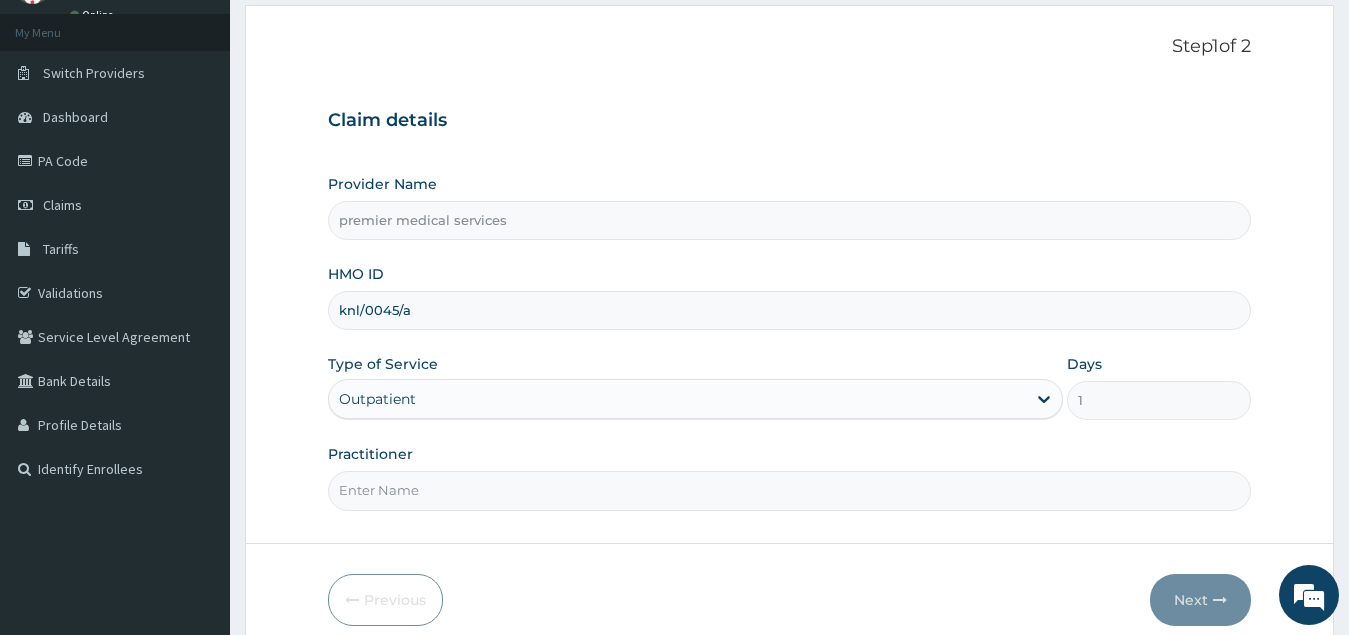 scroll, scrollTop: 189, scrollLeft: 0, axis: vertical 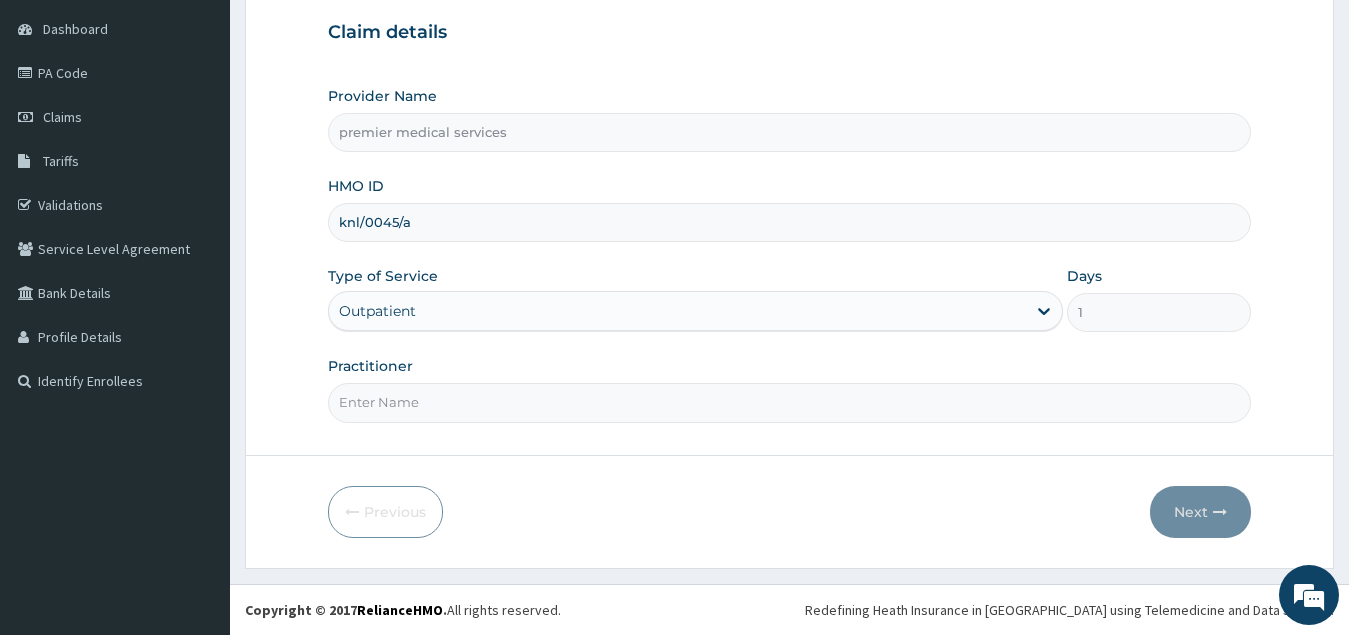 click on "Practitioner" at bounding box center (790, 402) 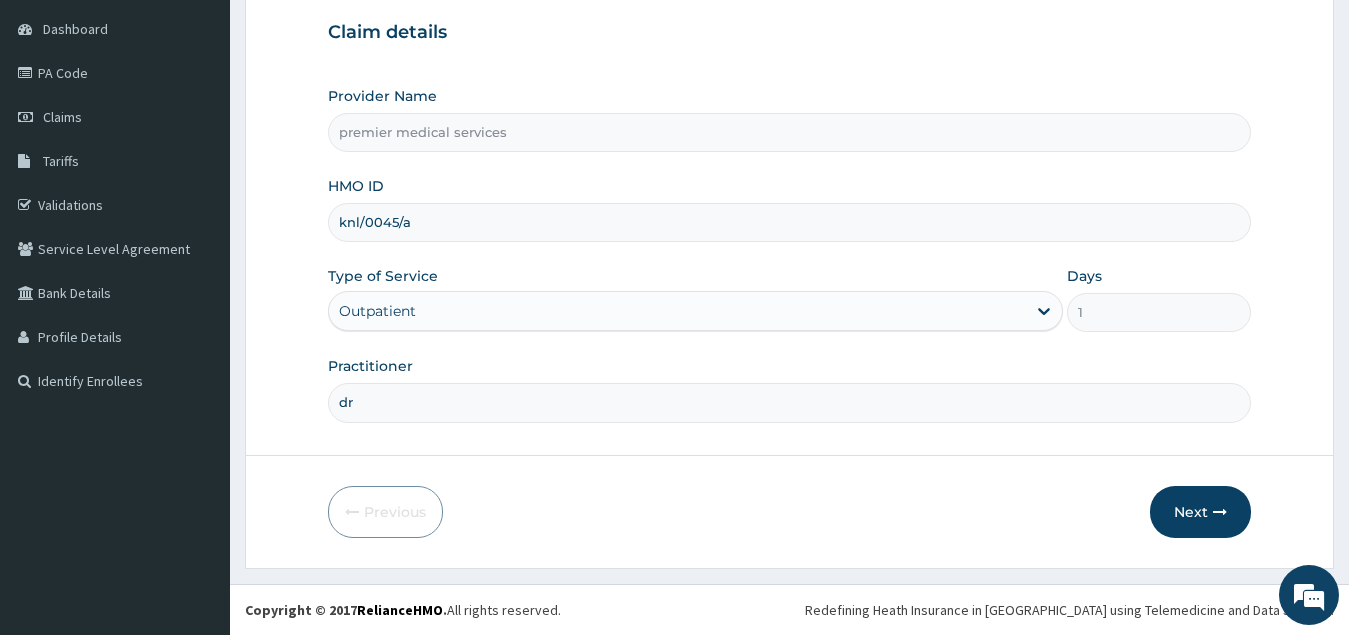 type on "d" 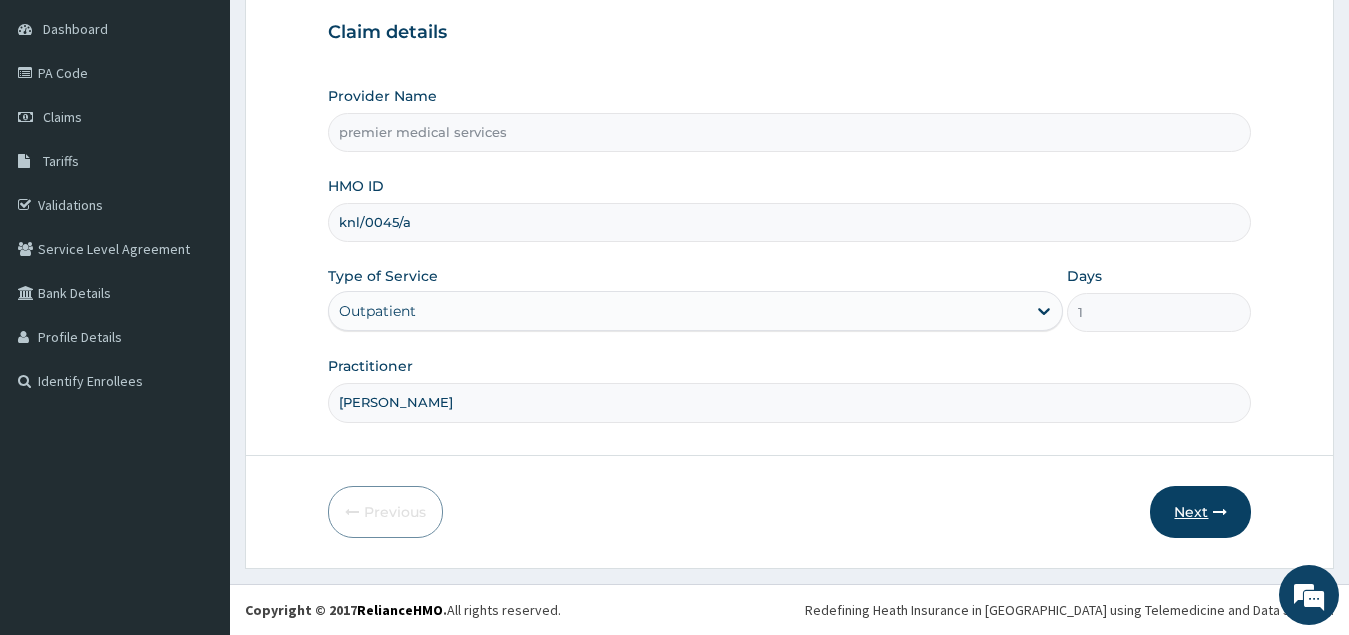 type on "DR NSIKAK UDOKANG" 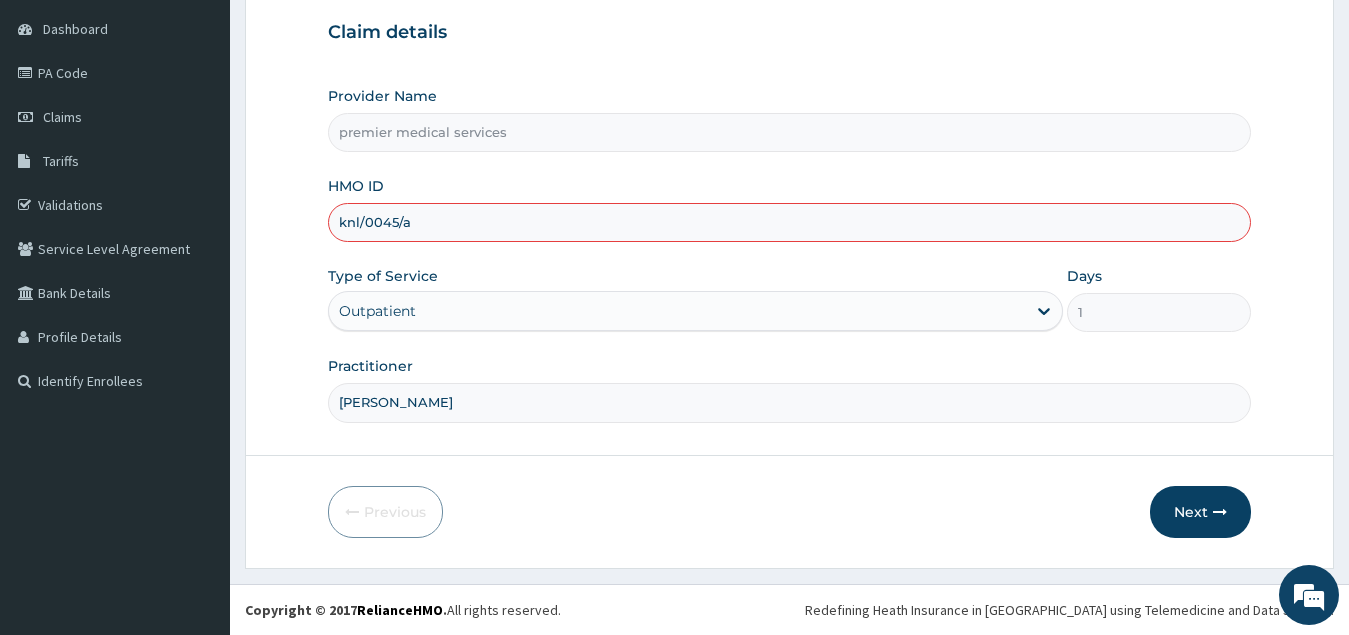 click on "knl/0045/a" at bounding box center (790, 222) 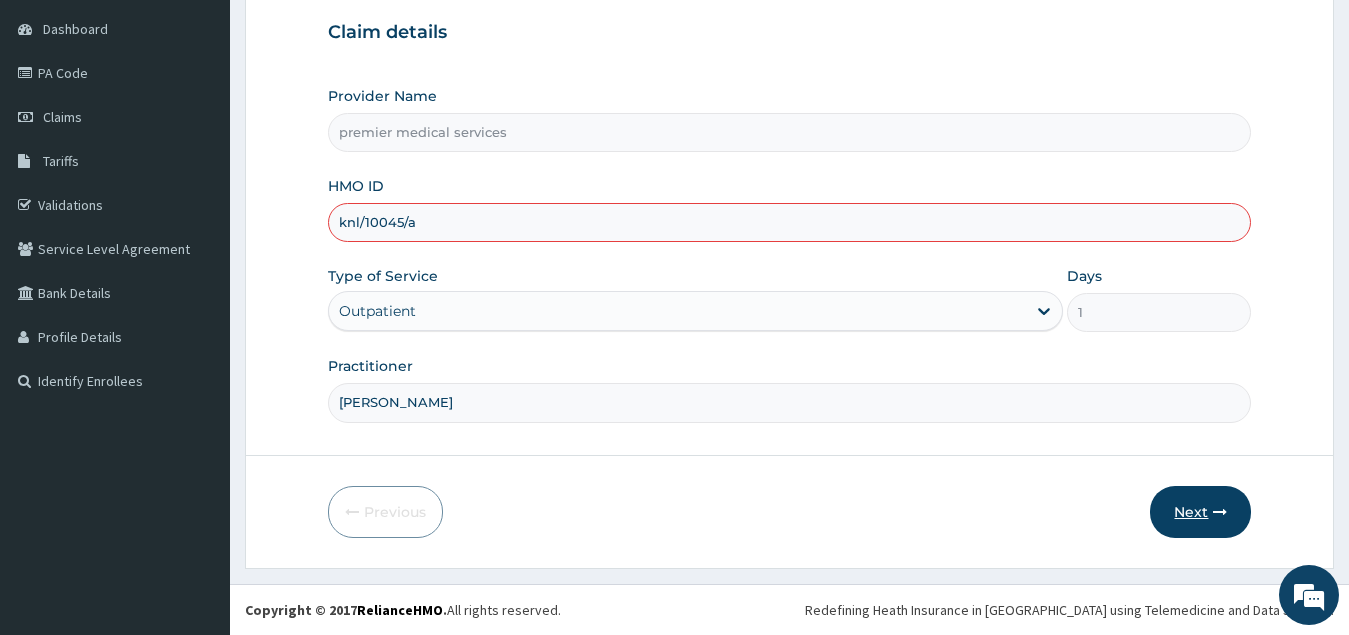 type on "knl/10045/a" 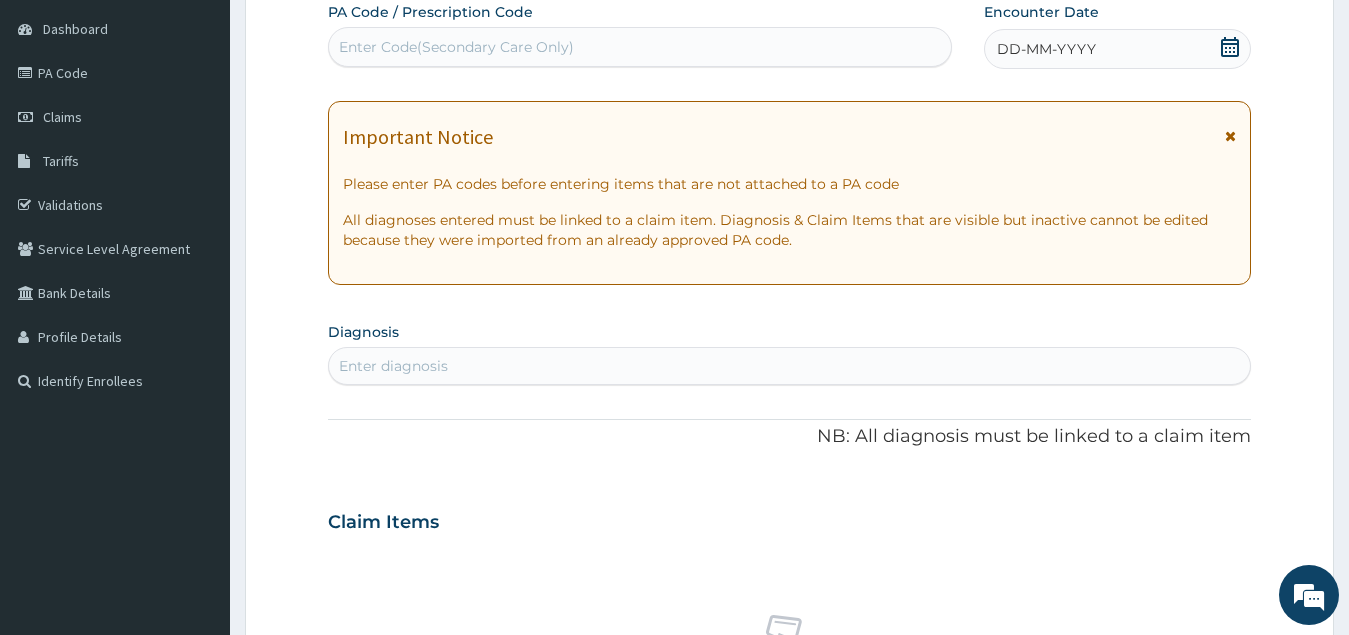 click 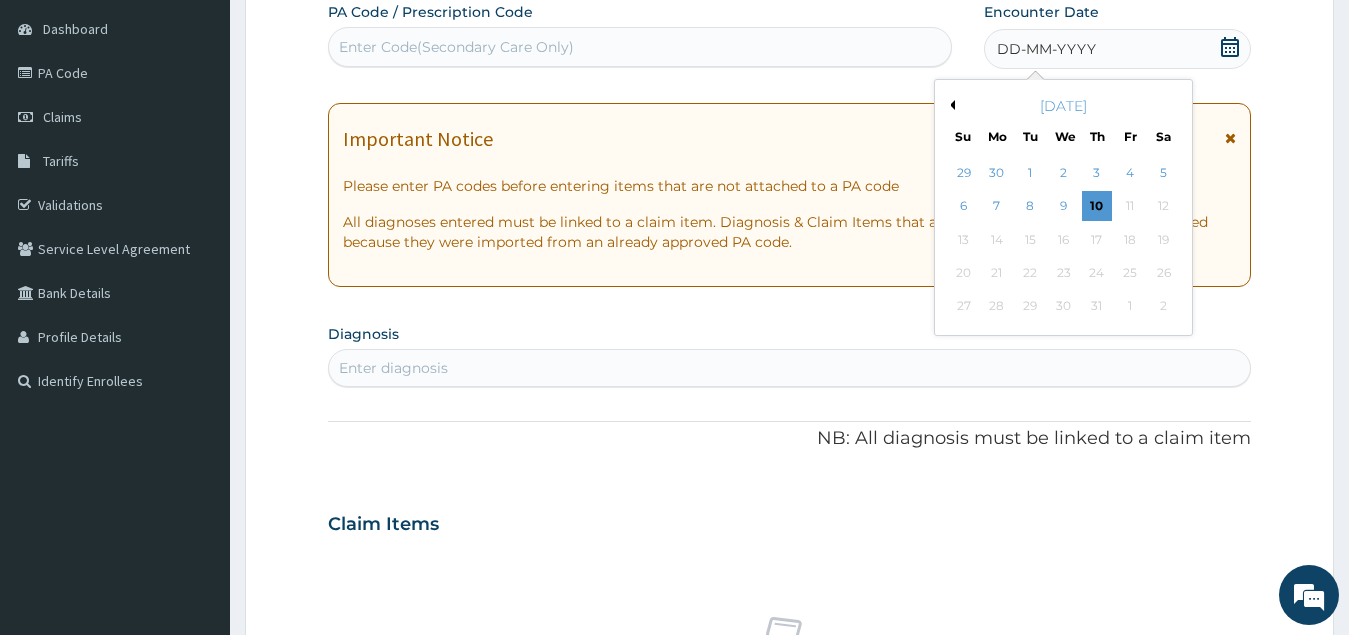 click on "[DATE]" at bounding box center [1063, 106] 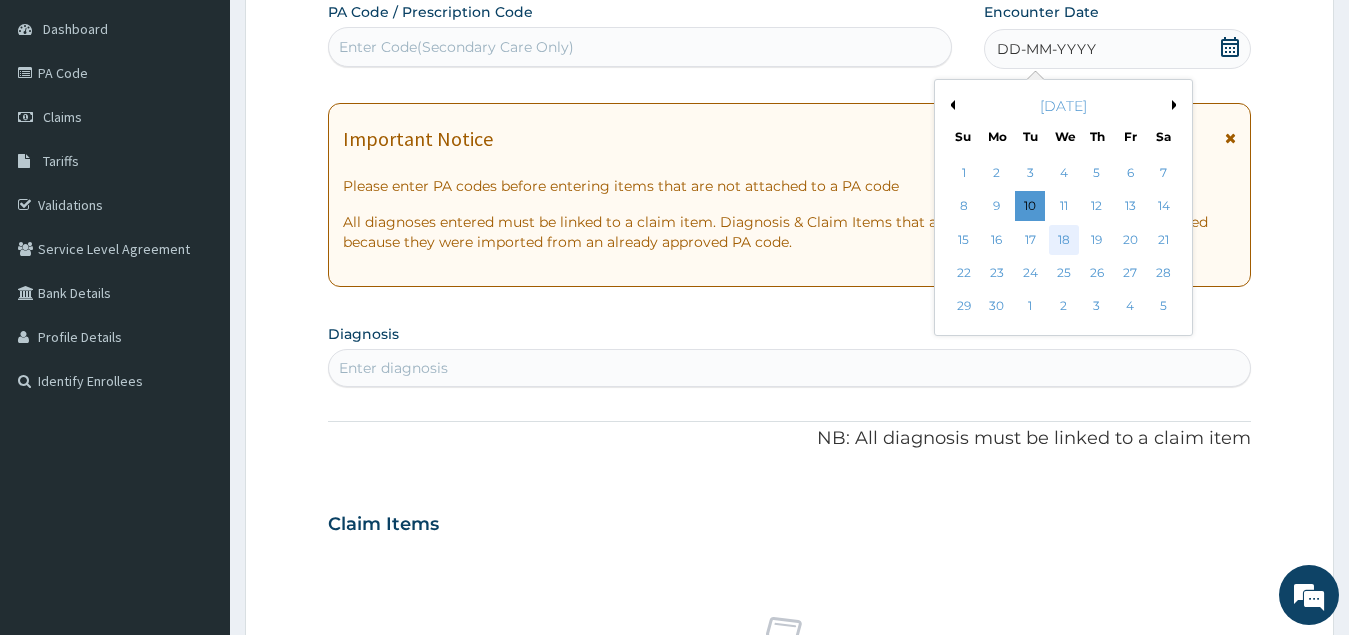 click on "18" at bounding box center (1063, 240) 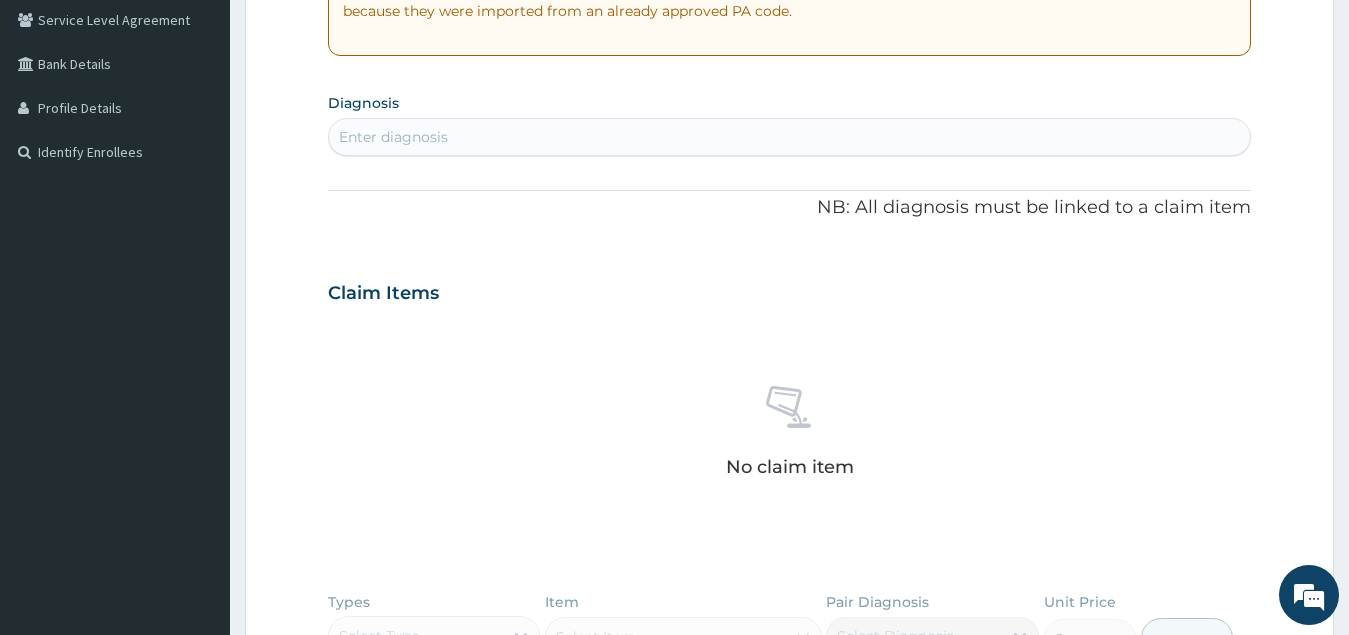 scroll, scrollTop: 489, scrollLeft: 0, axis: vertical 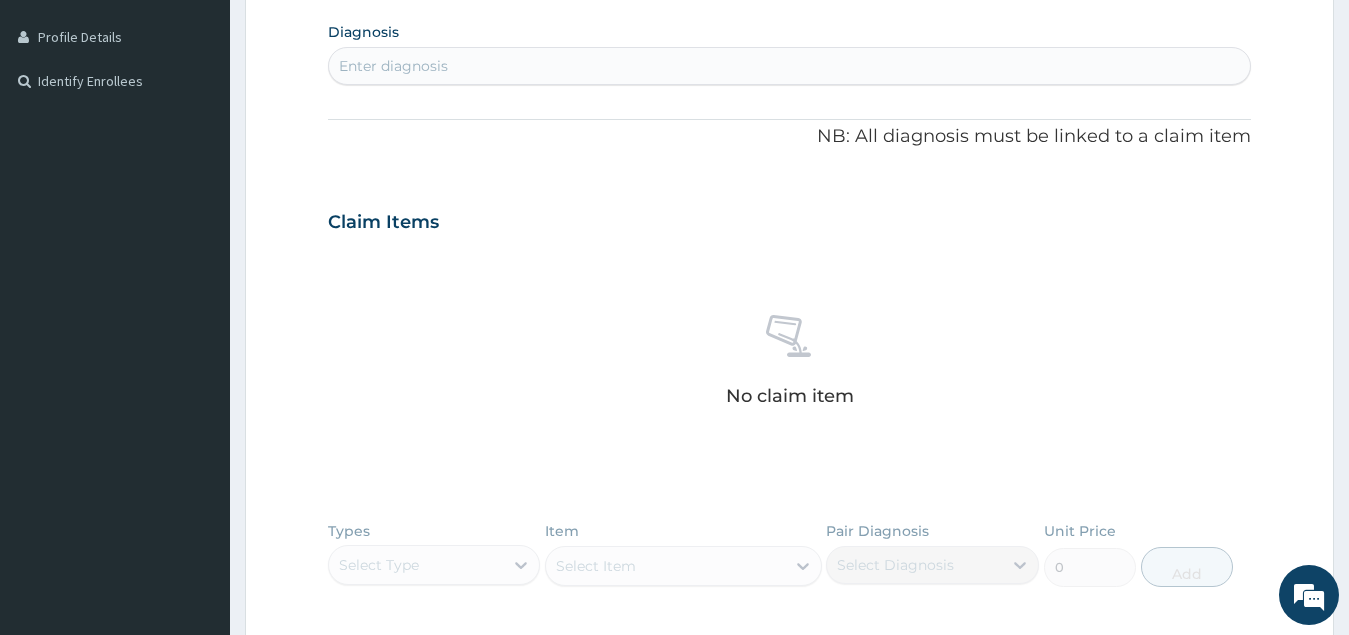 click on "Enter diagnosis" at bounding box center [790, 66] 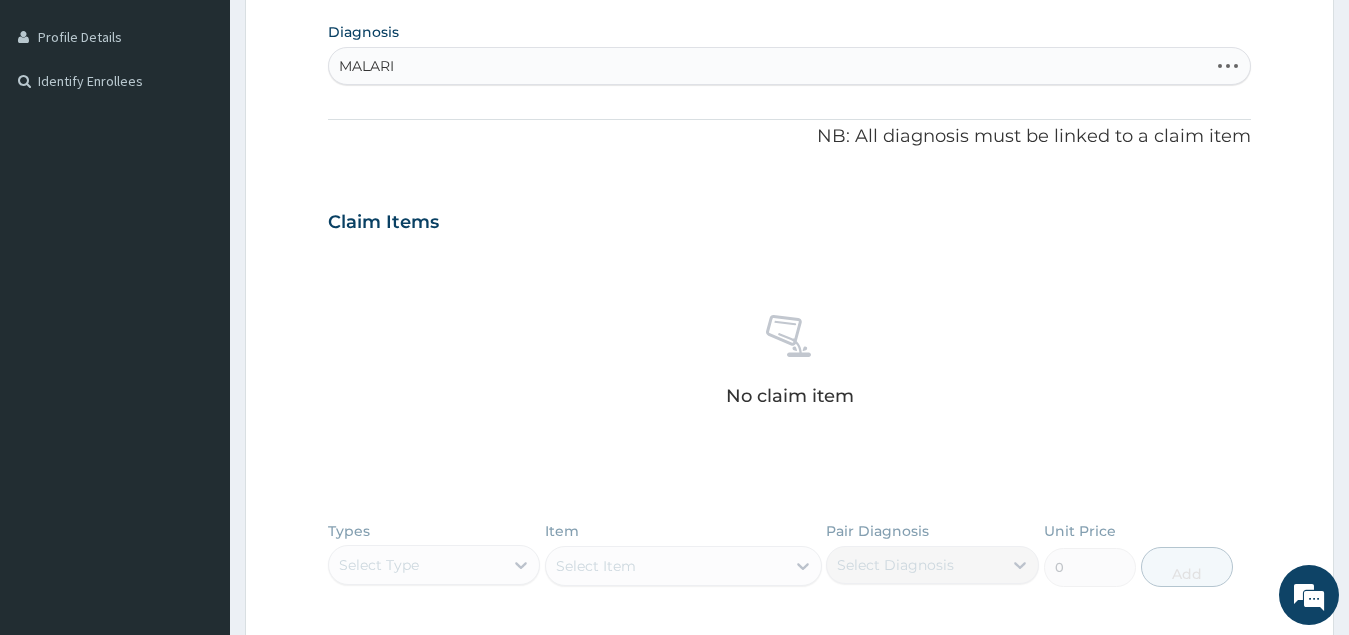 type on "MALARIA" 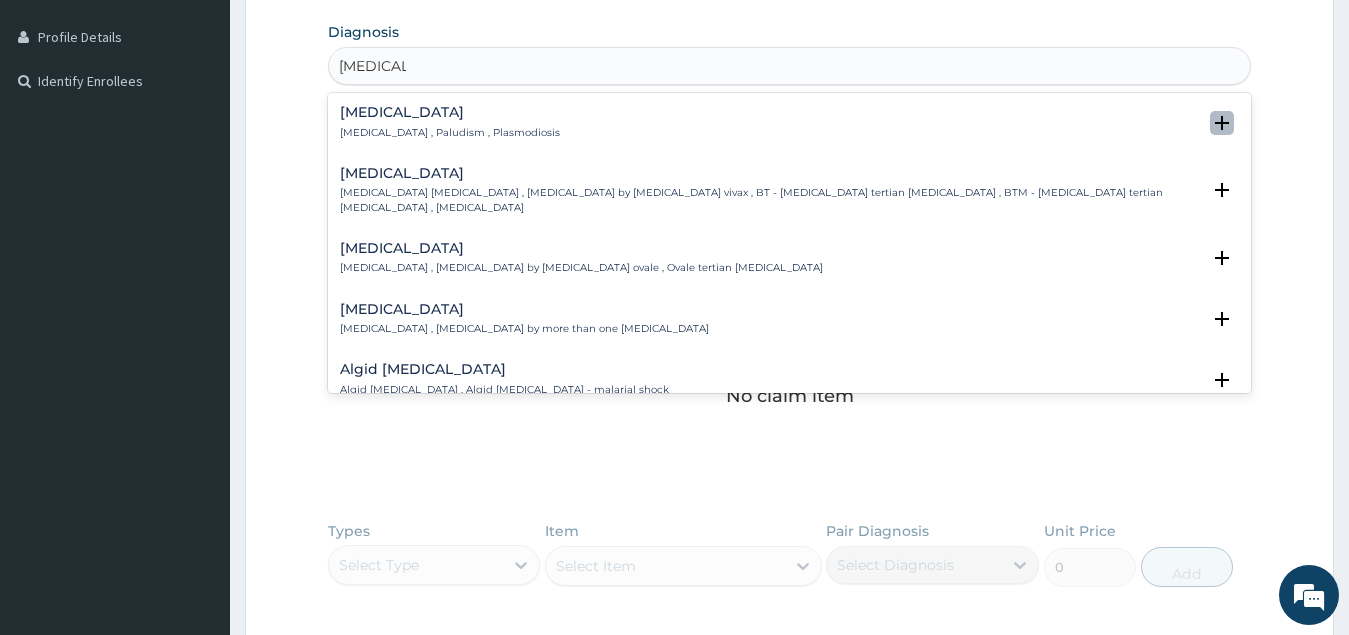 click 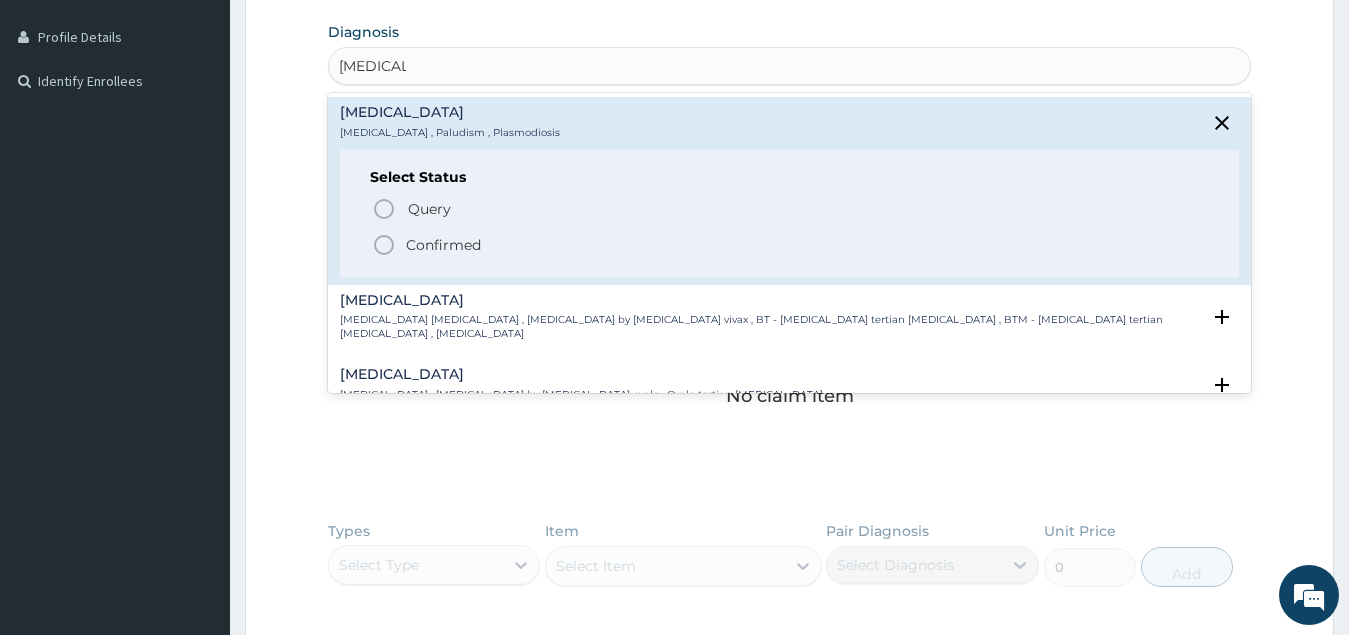 click 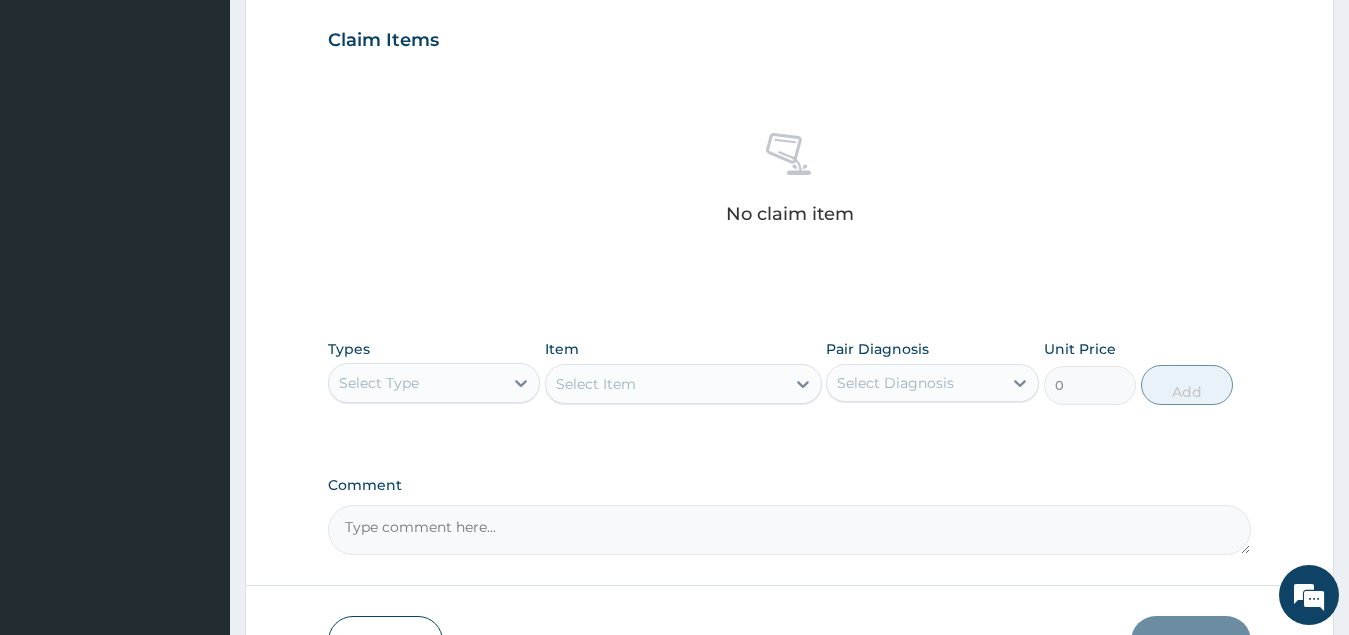scroll, scrollTop: 789, scrollLeft: 0, axis: vertical 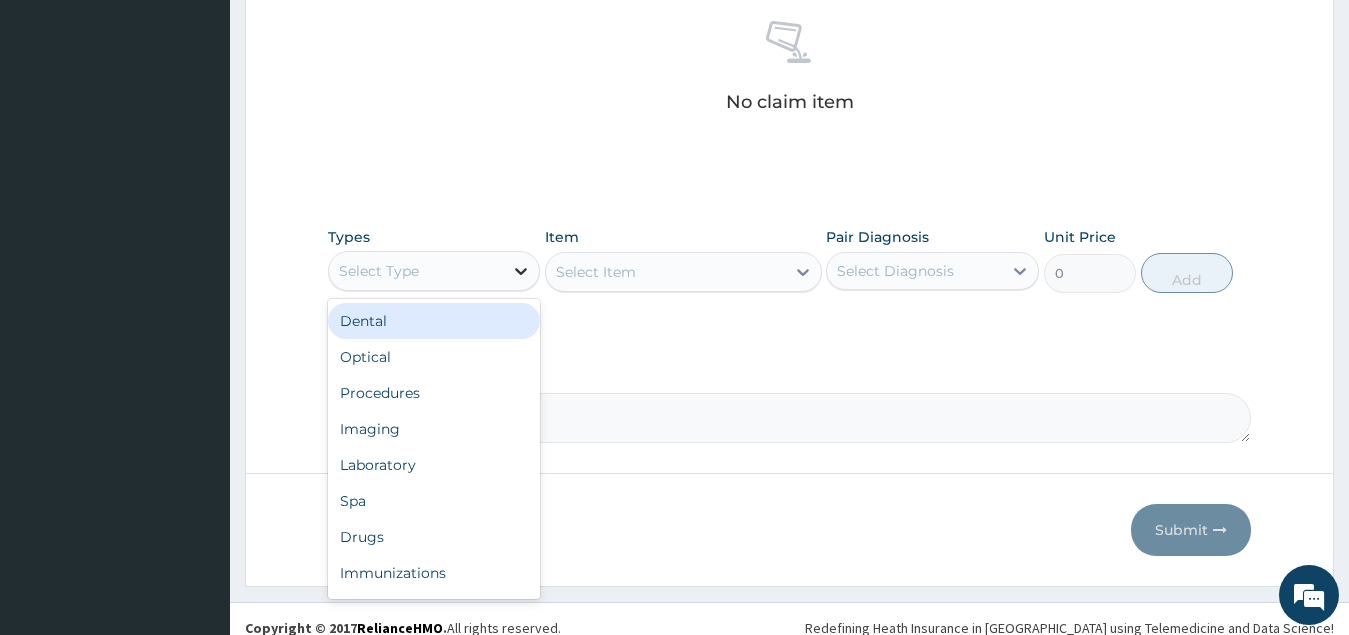 click 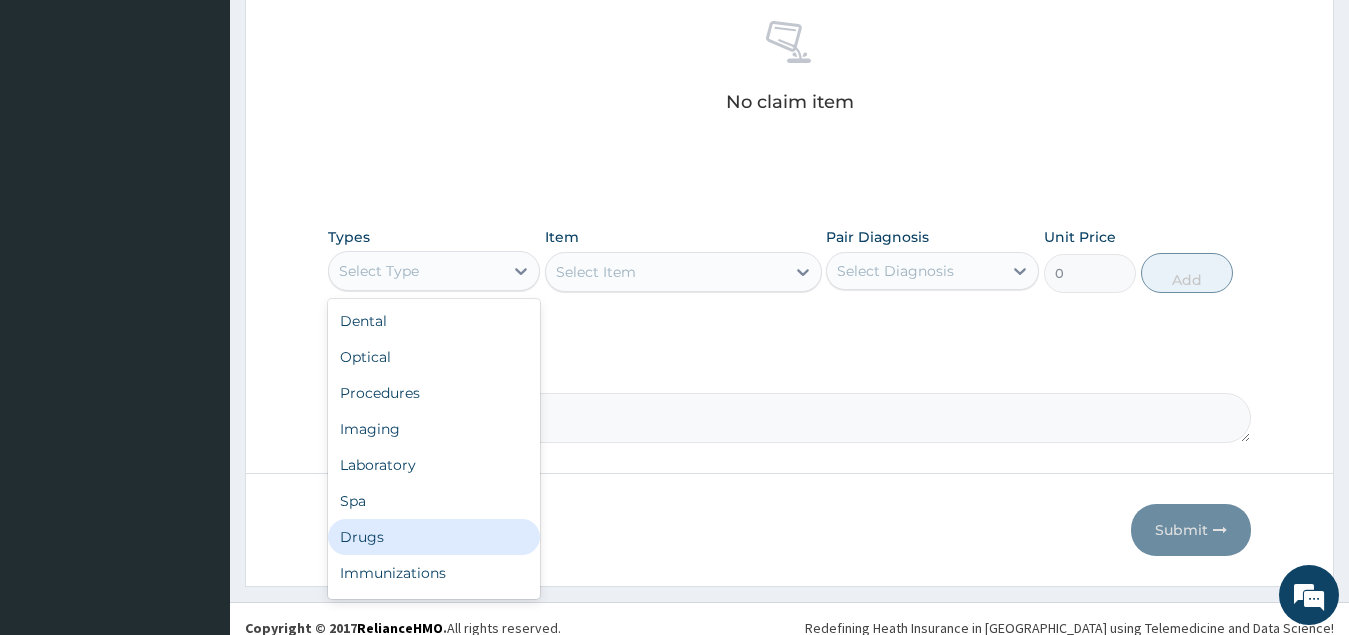 click on "Drugs" at bounding box center (434, 537) 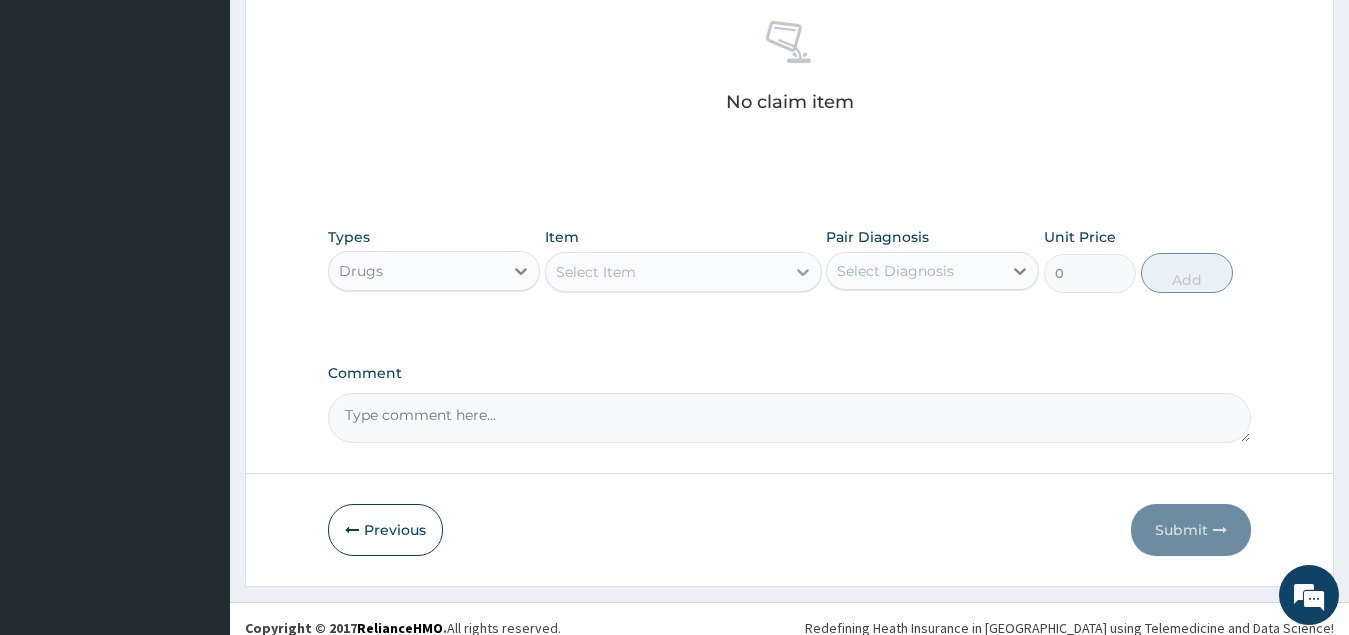 click at bounding box center [803, 272] 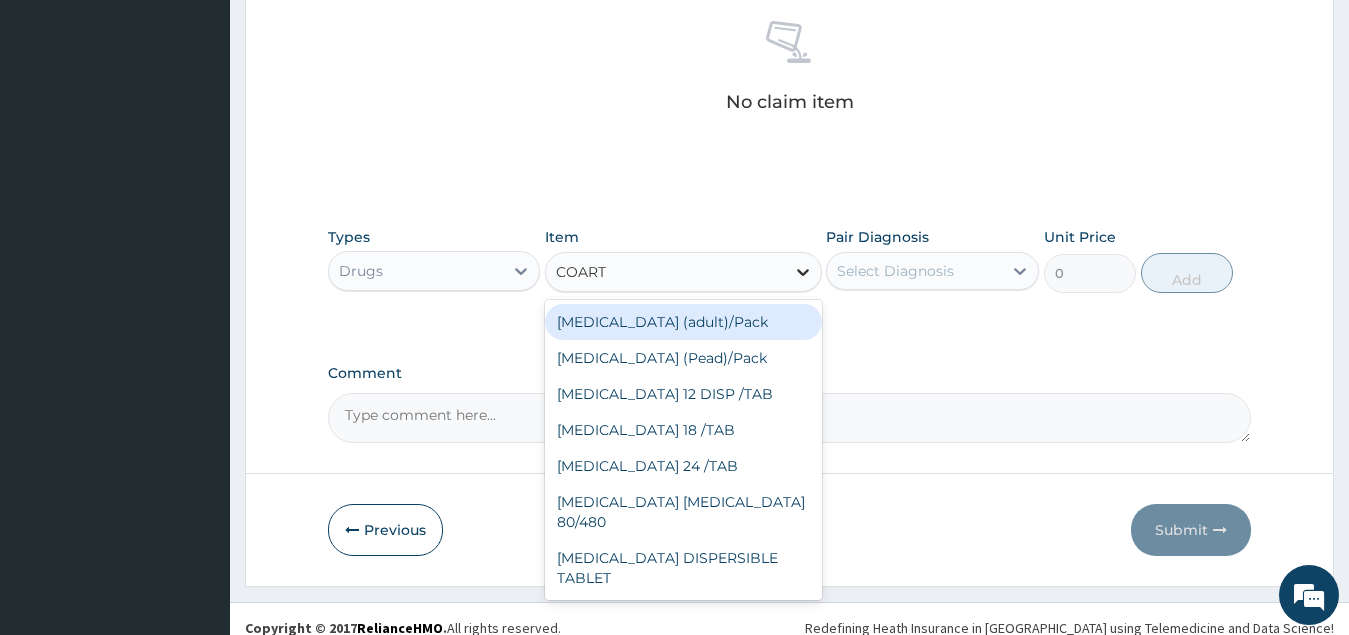 type on "COARTE" 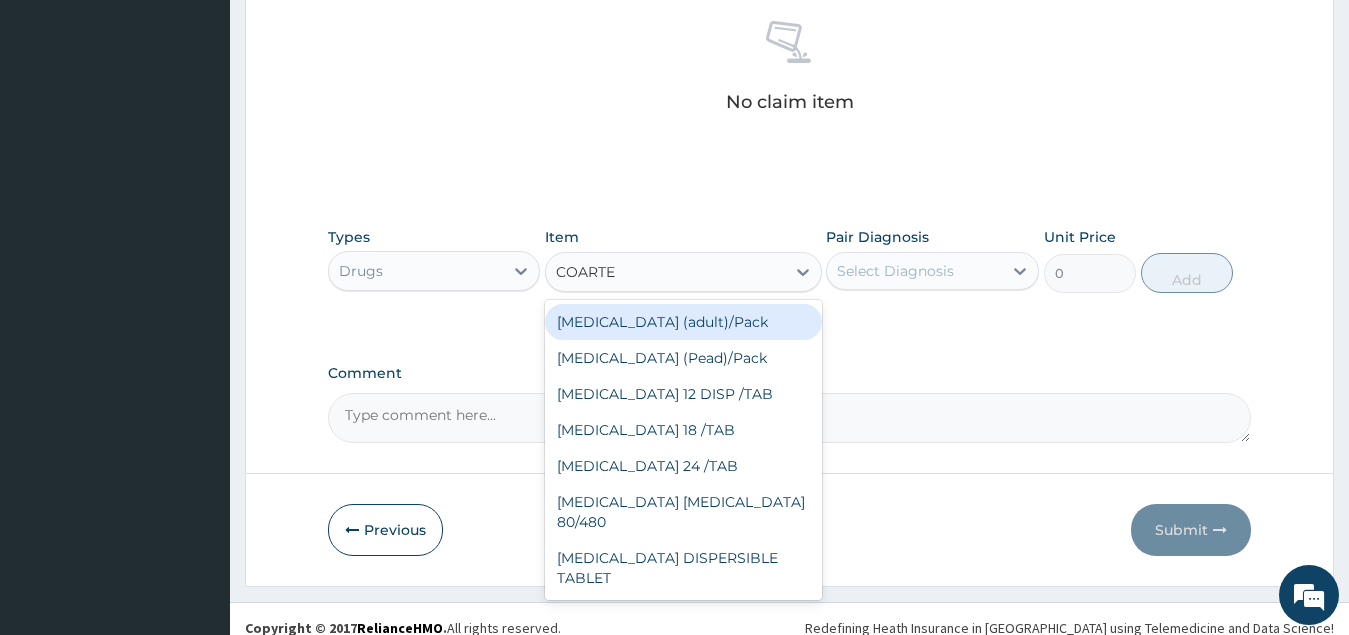 click on "[MEDICAL_DATA] (adult)/Pack" at bounding box center (683, 322) 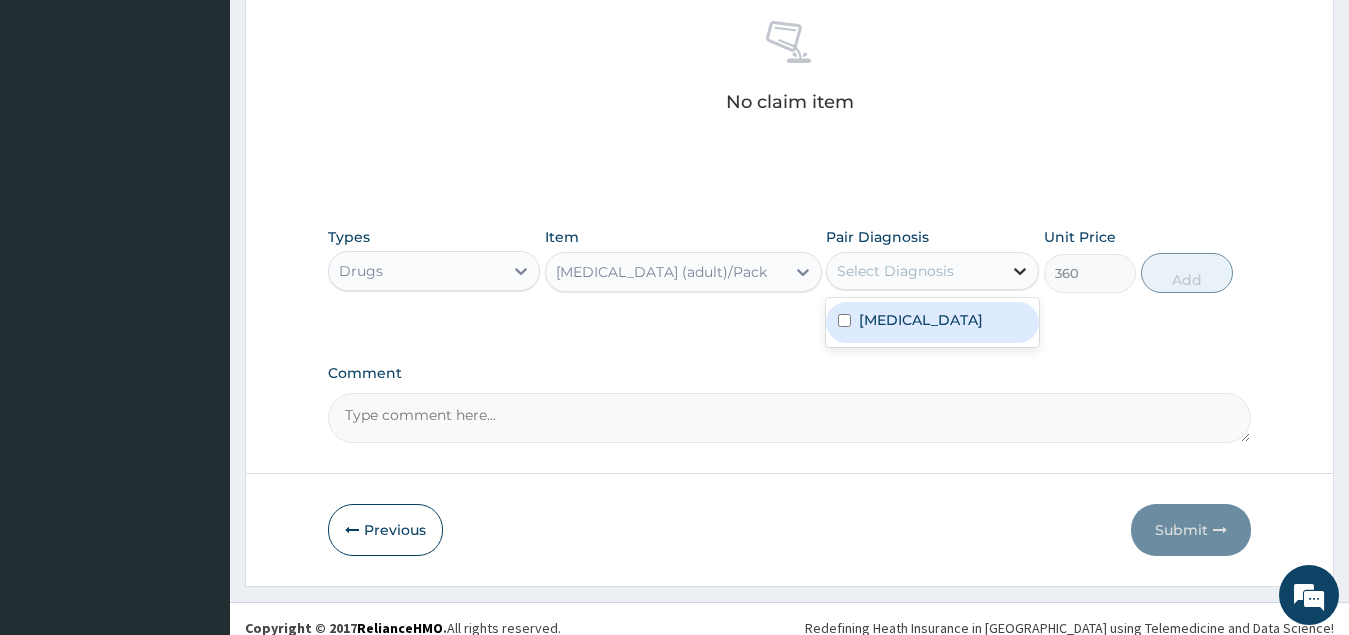 click 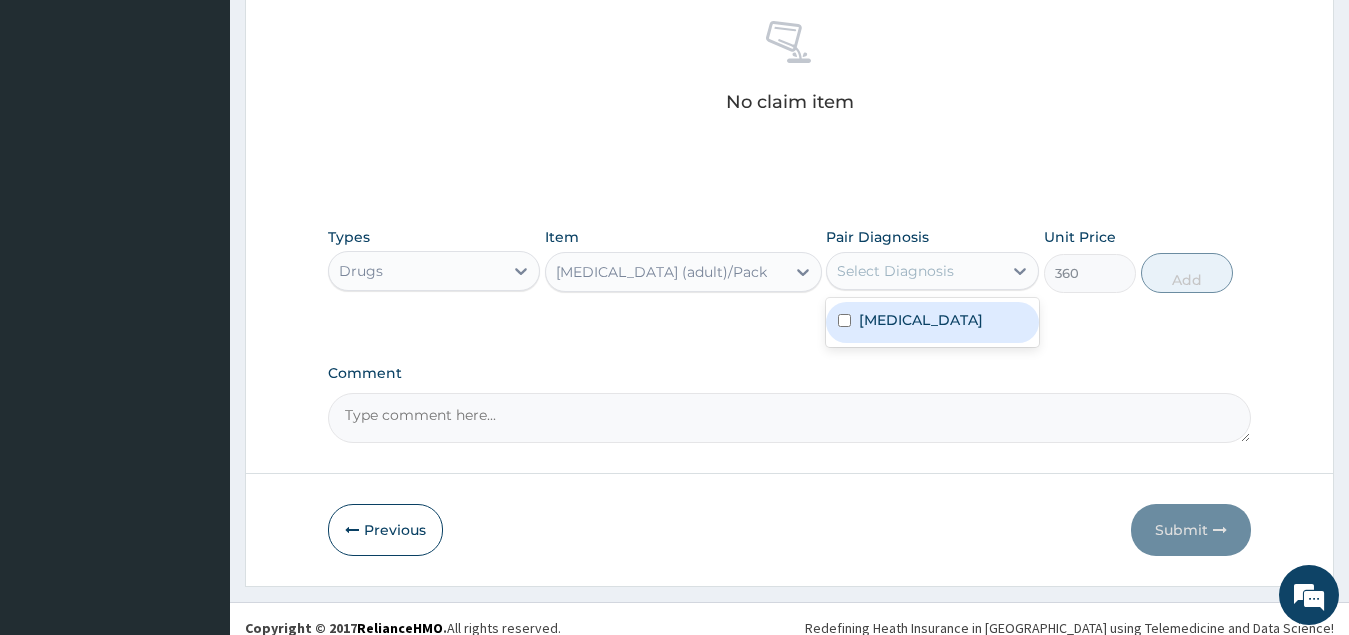 click at bounding box center (844, 320) 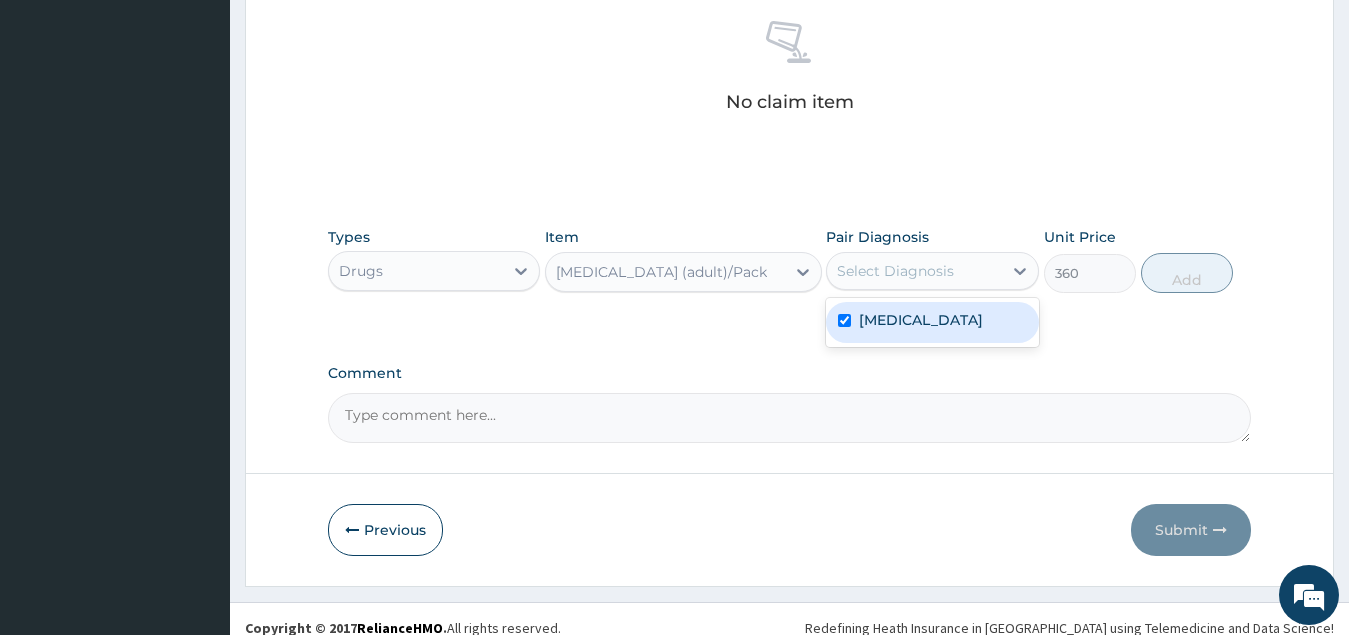 checkbox on "true" 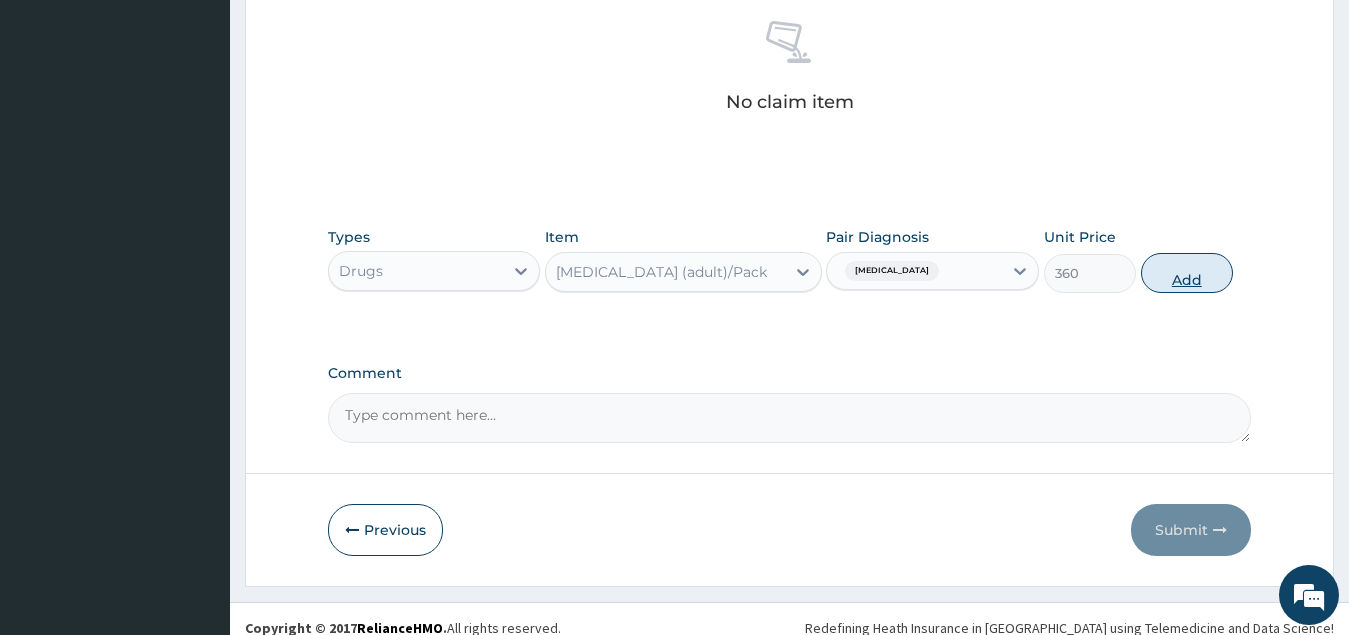 click on "Add" at bounding box center [1187, 273] 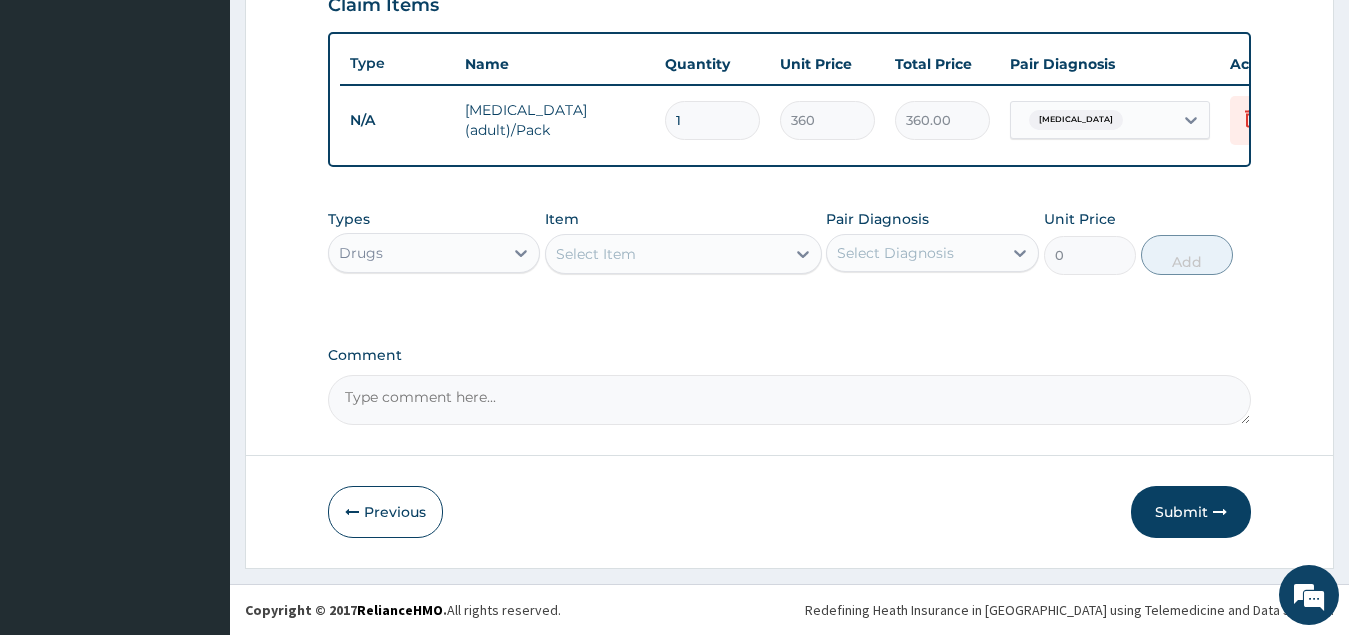 scroll, scrollTop: 729, scrollLeft: 0, axis: vertical 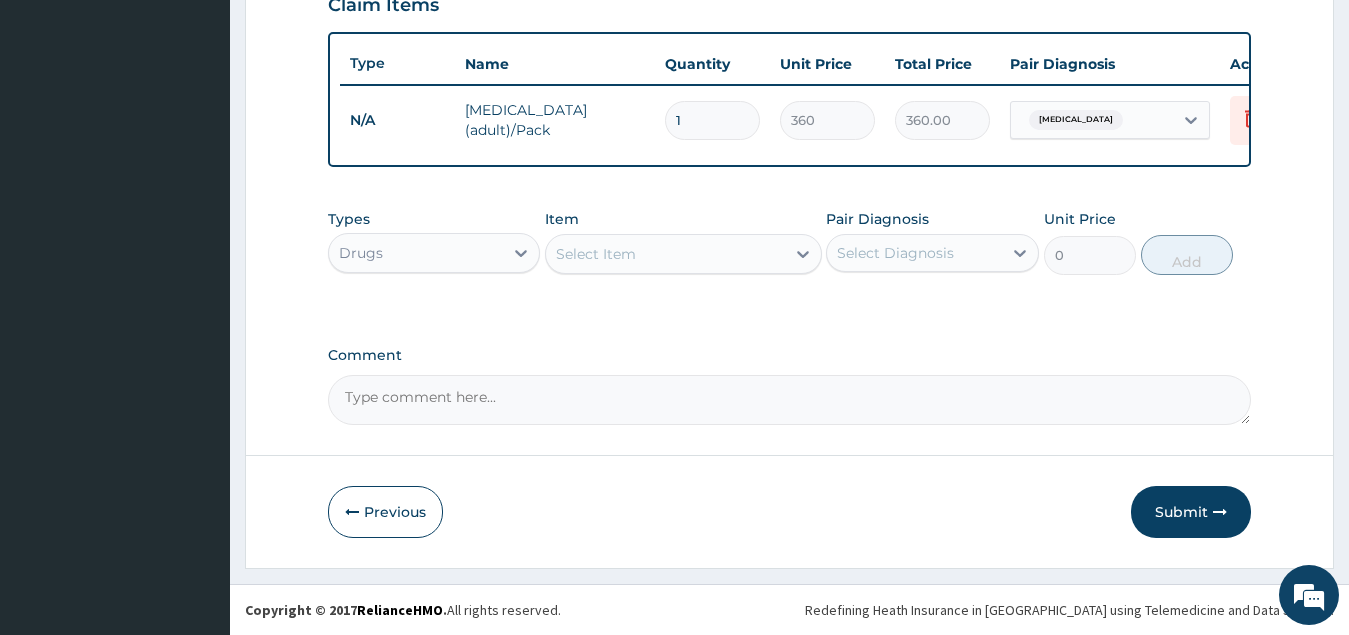 type on "0.00" 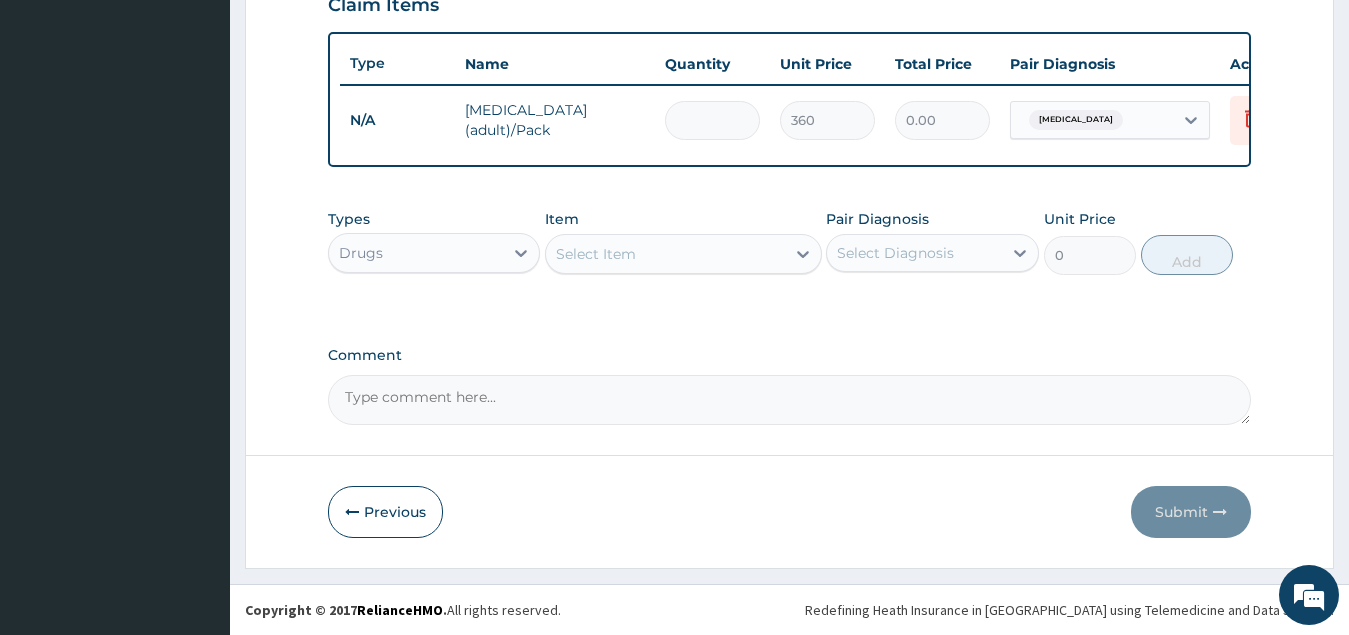 type on "6" 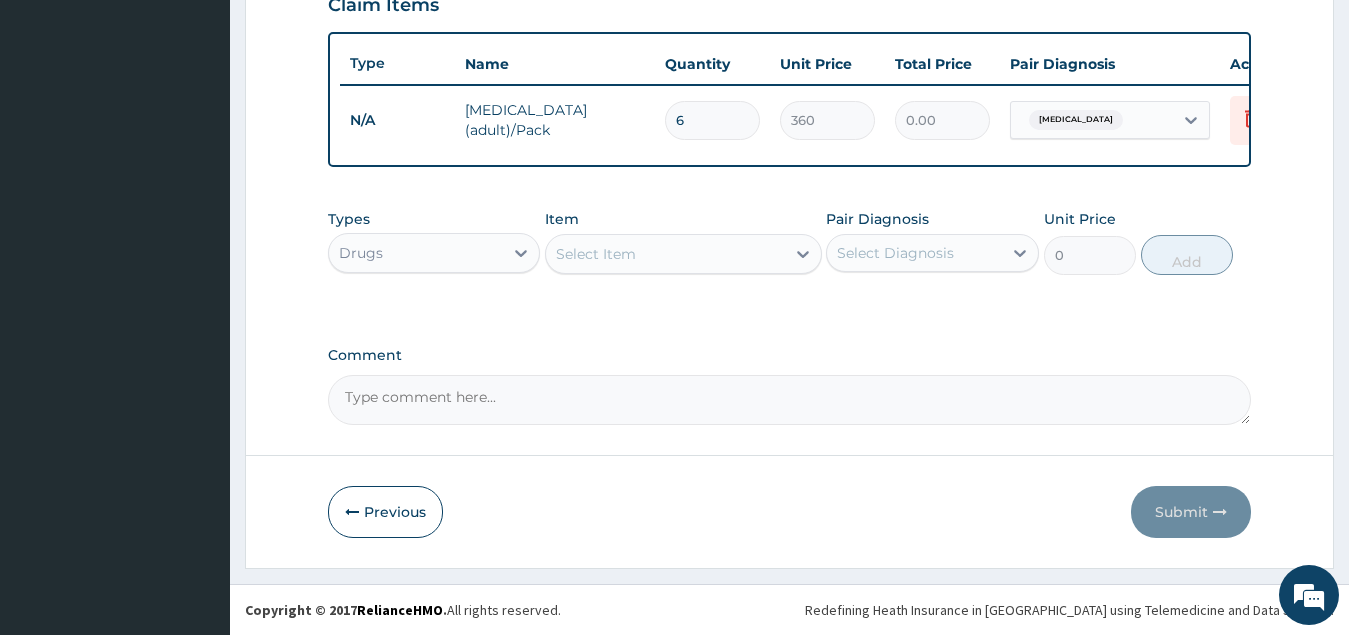type on "2160.00" 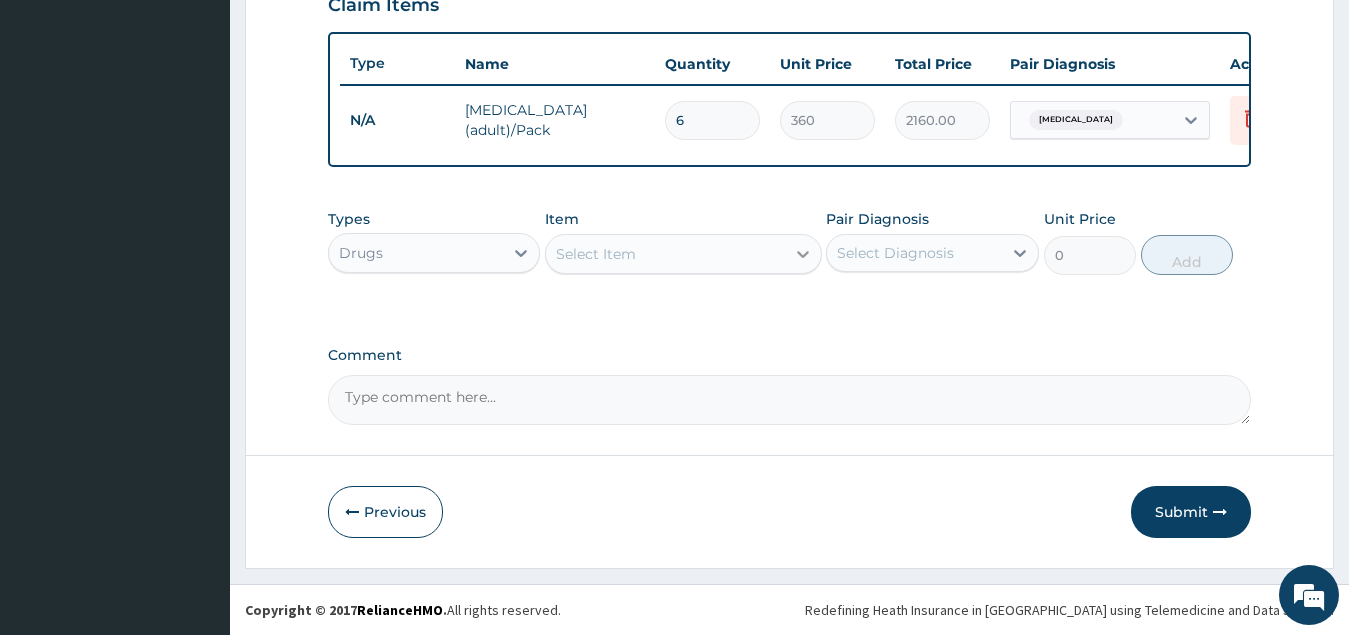 type on "6" 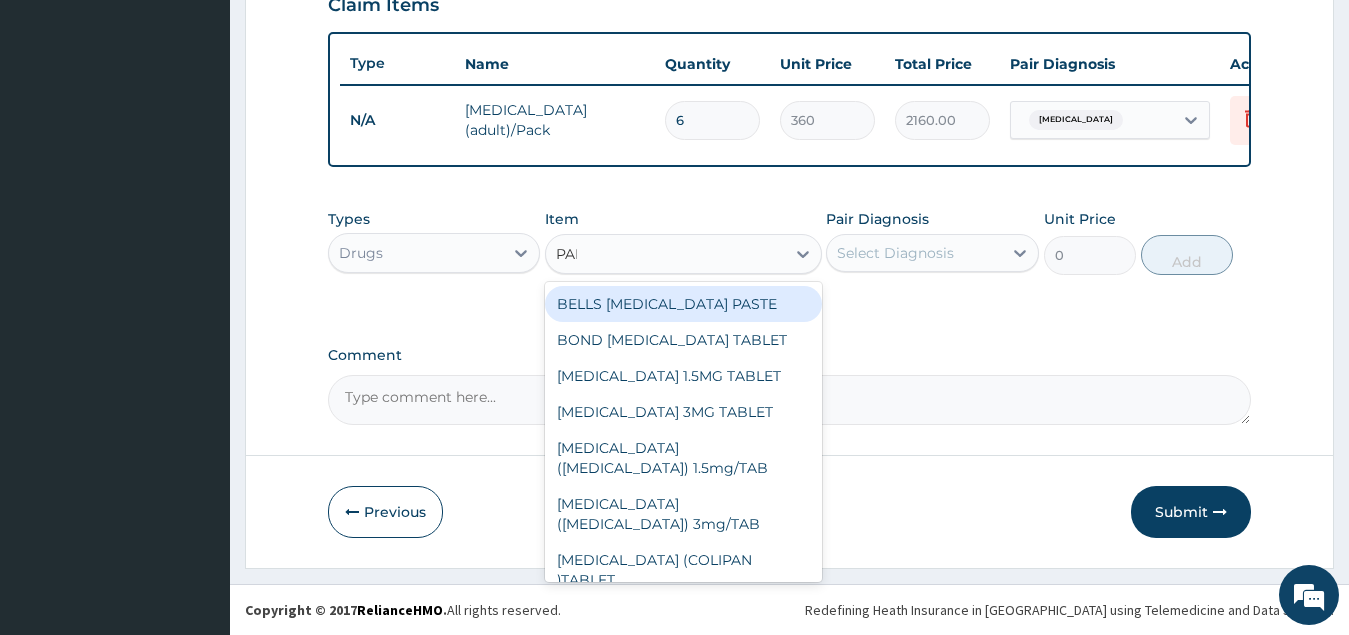 type on "PARA" 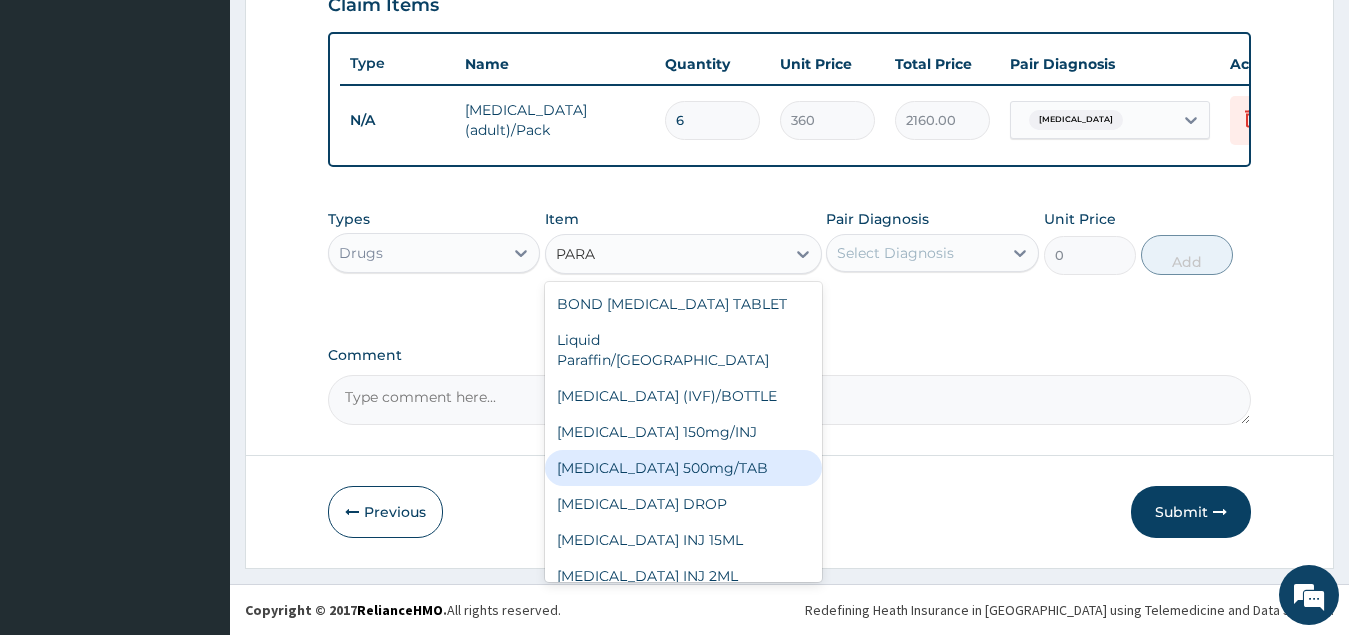 drag, startPoint x: 709, startPoint y: 447, endPoint x: 726, endPoint y: 427, distance: 26.24881 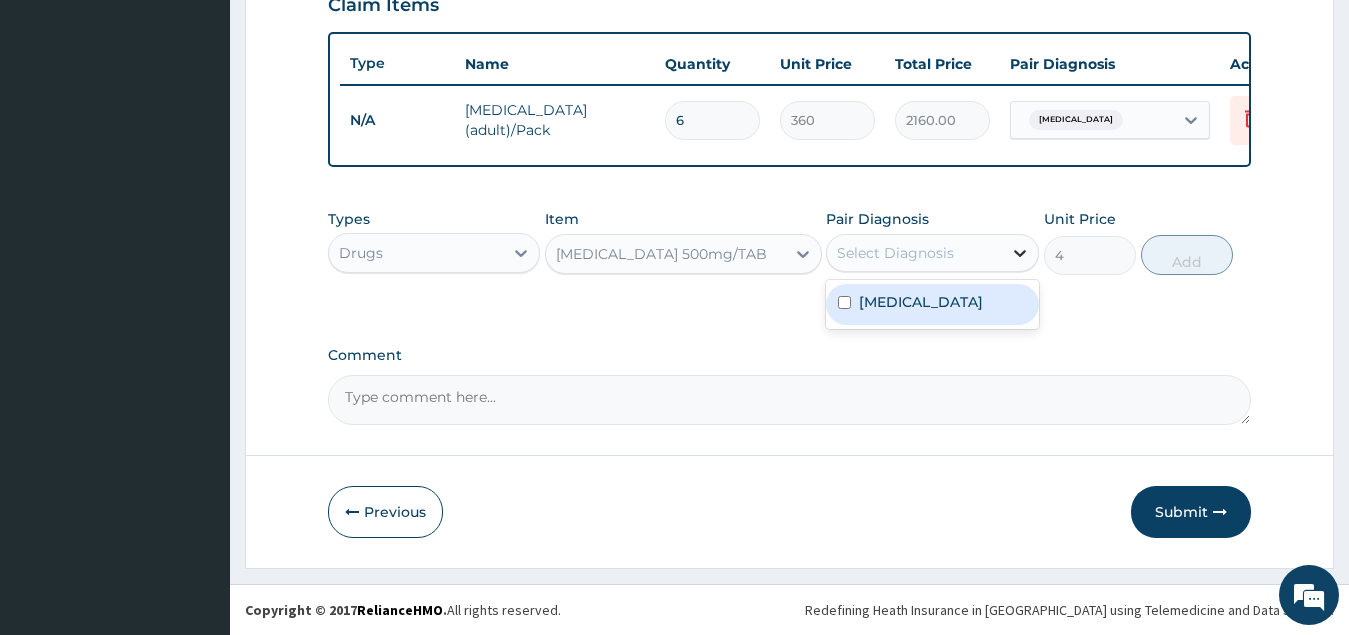 click 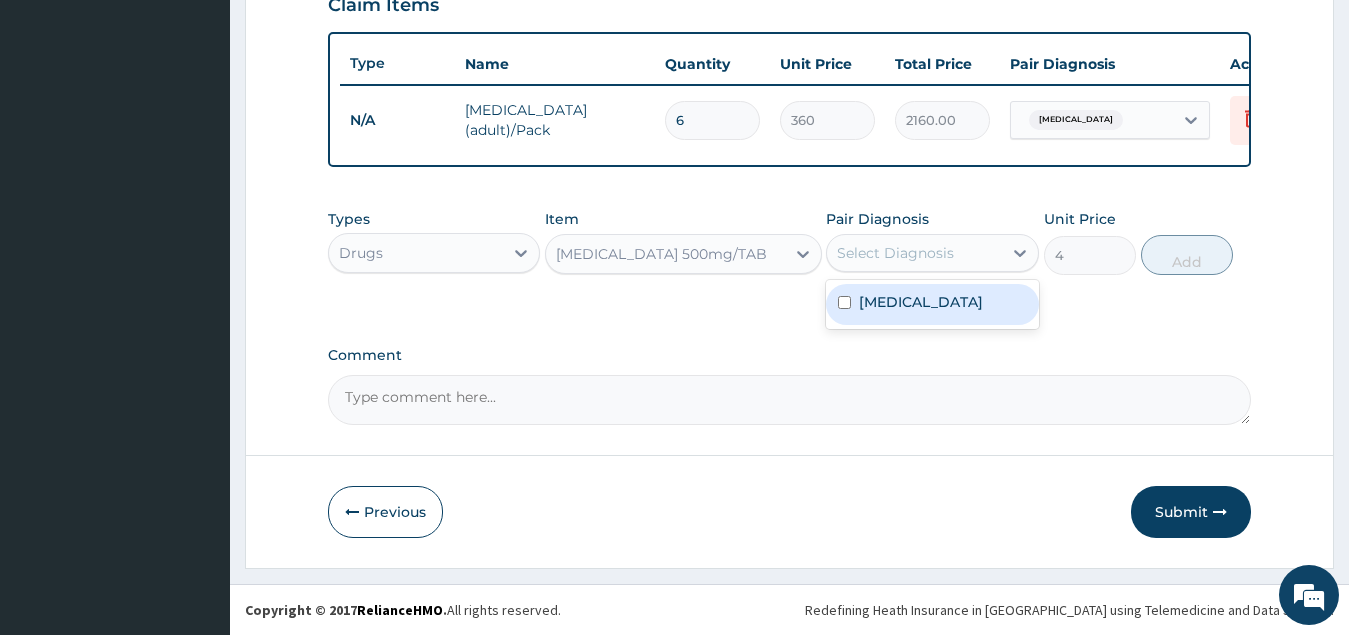 click on "Malaria" at bounding box center (932, 304) 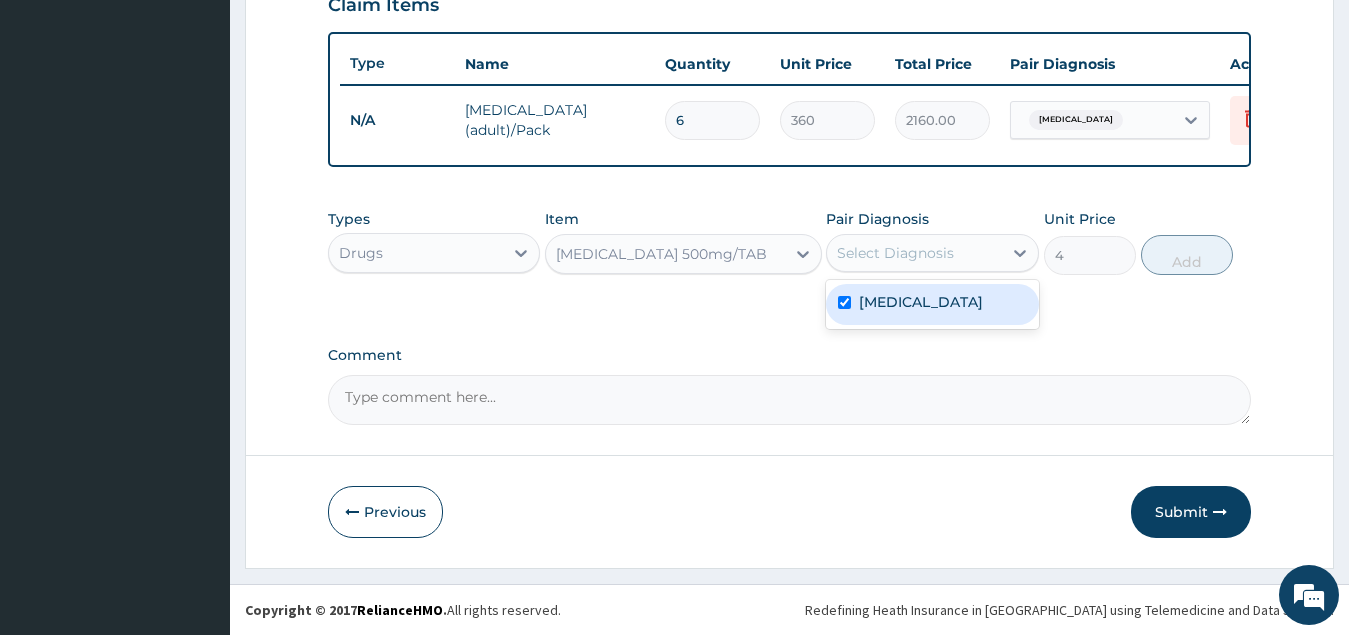checkbox on "true" 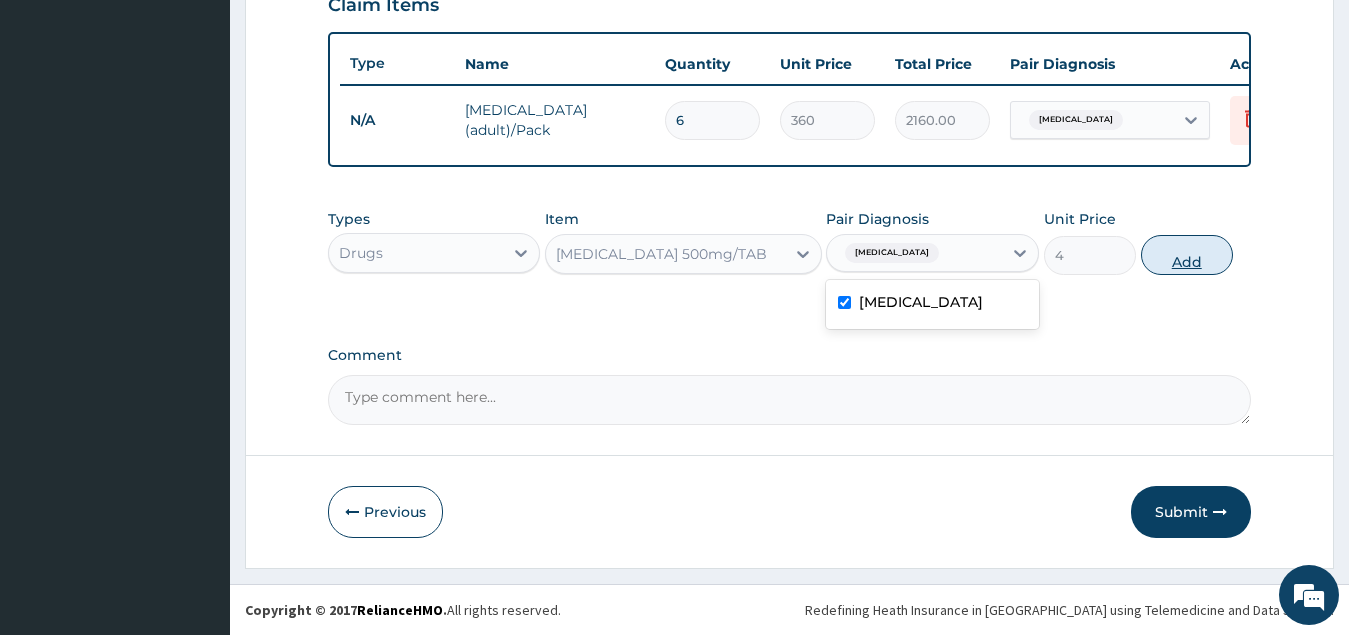 click on "Add" at bounding box center (1187, 255) 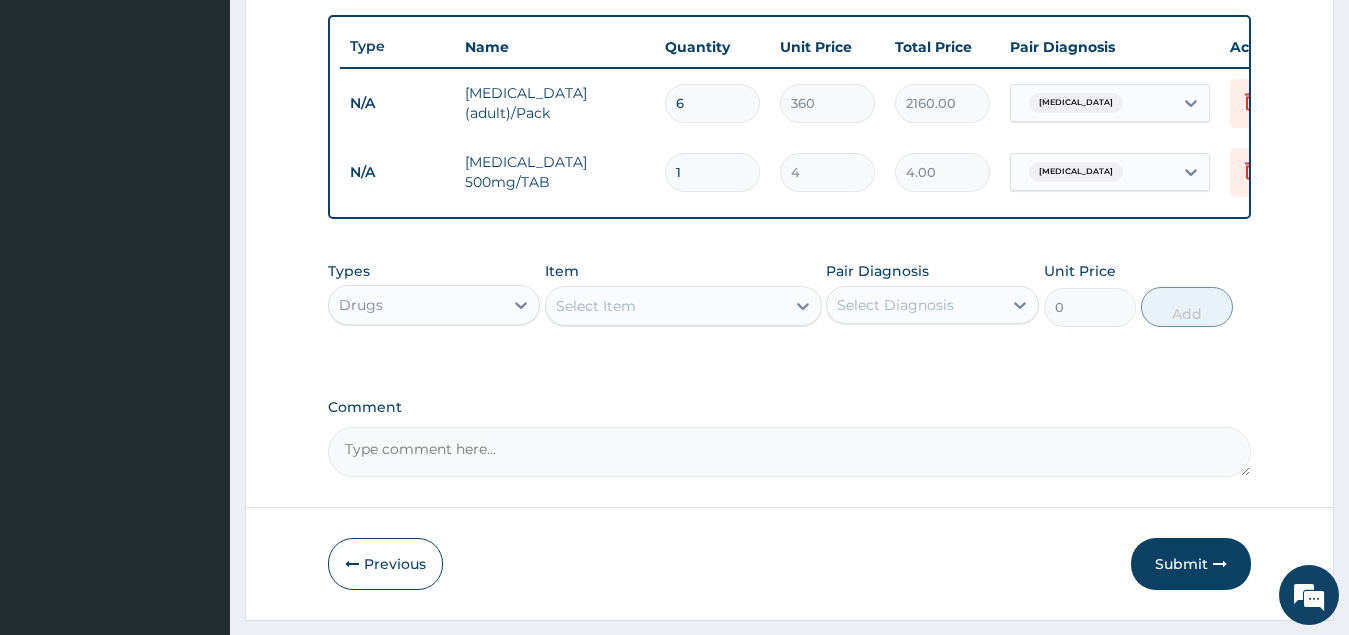 type on "18" 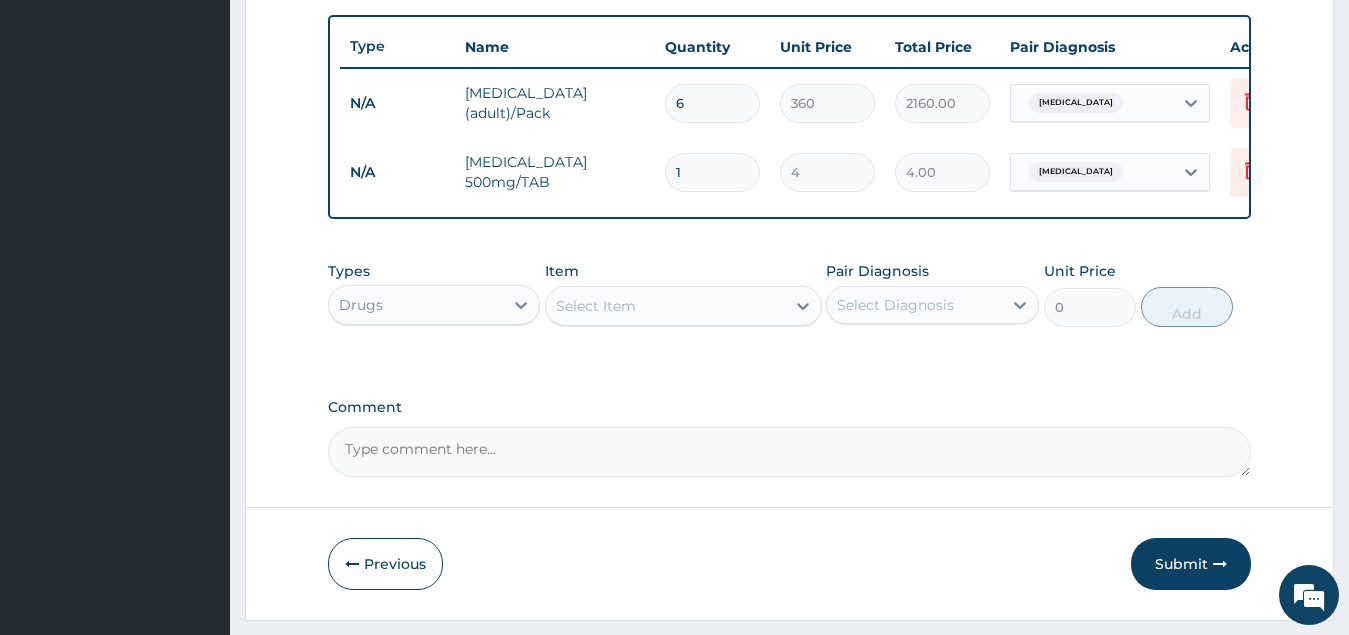 type on "72.00" 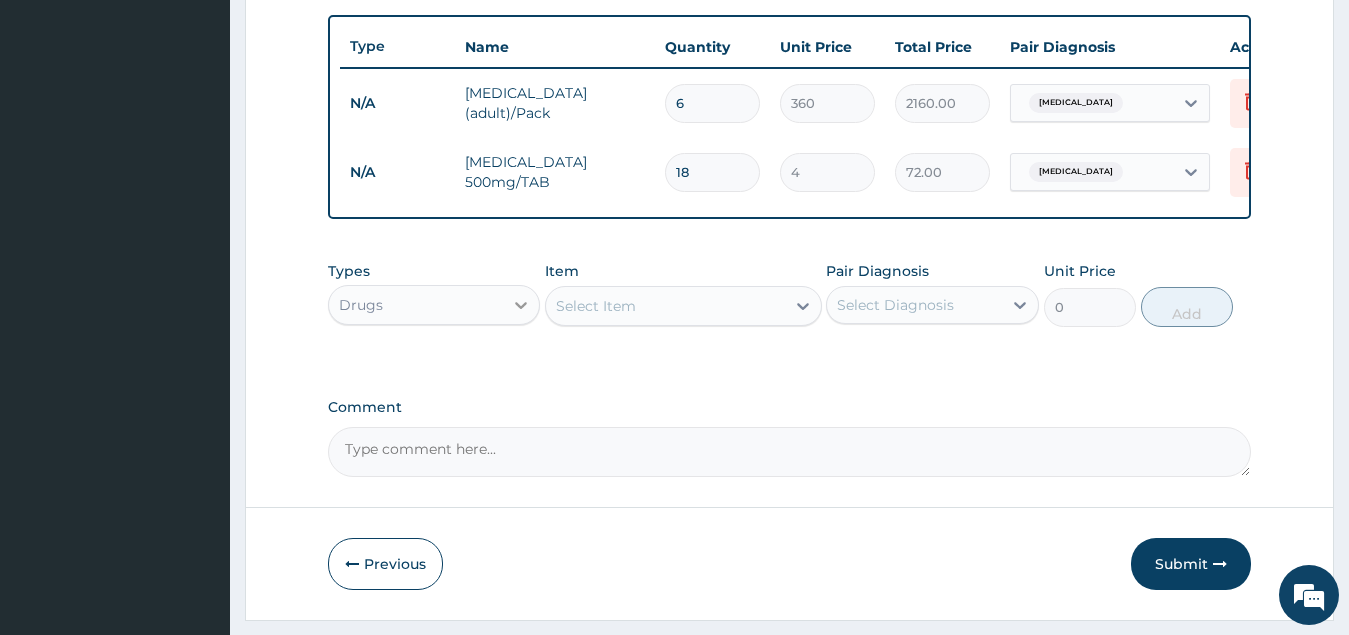 type on "18" 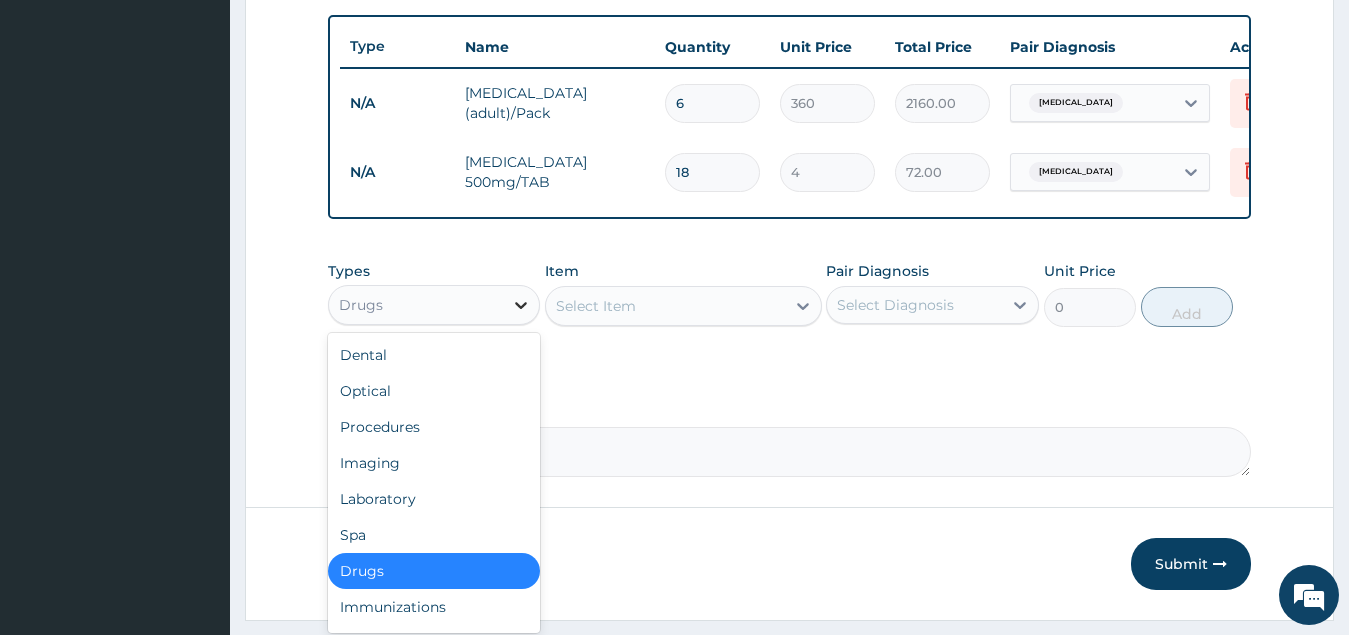 click 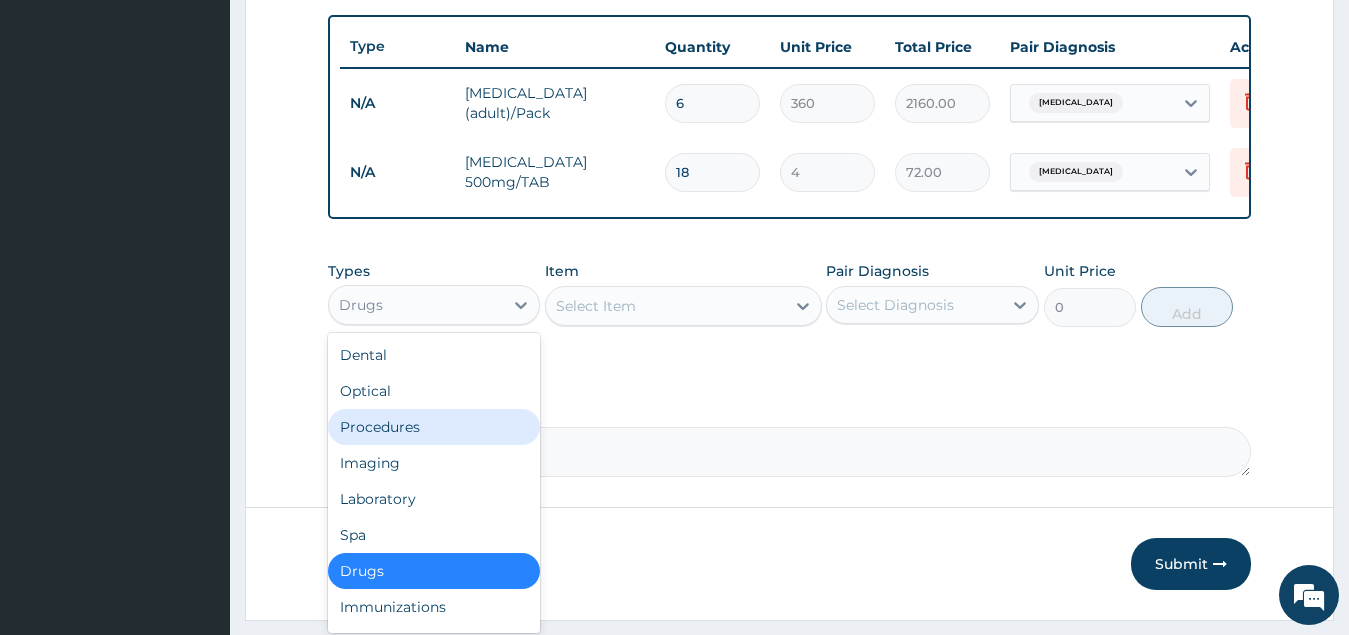 drag, startPoint x: 411, startPoint y: 447, endPoint x: 490, endPoint y: 393, distance: 95.692215 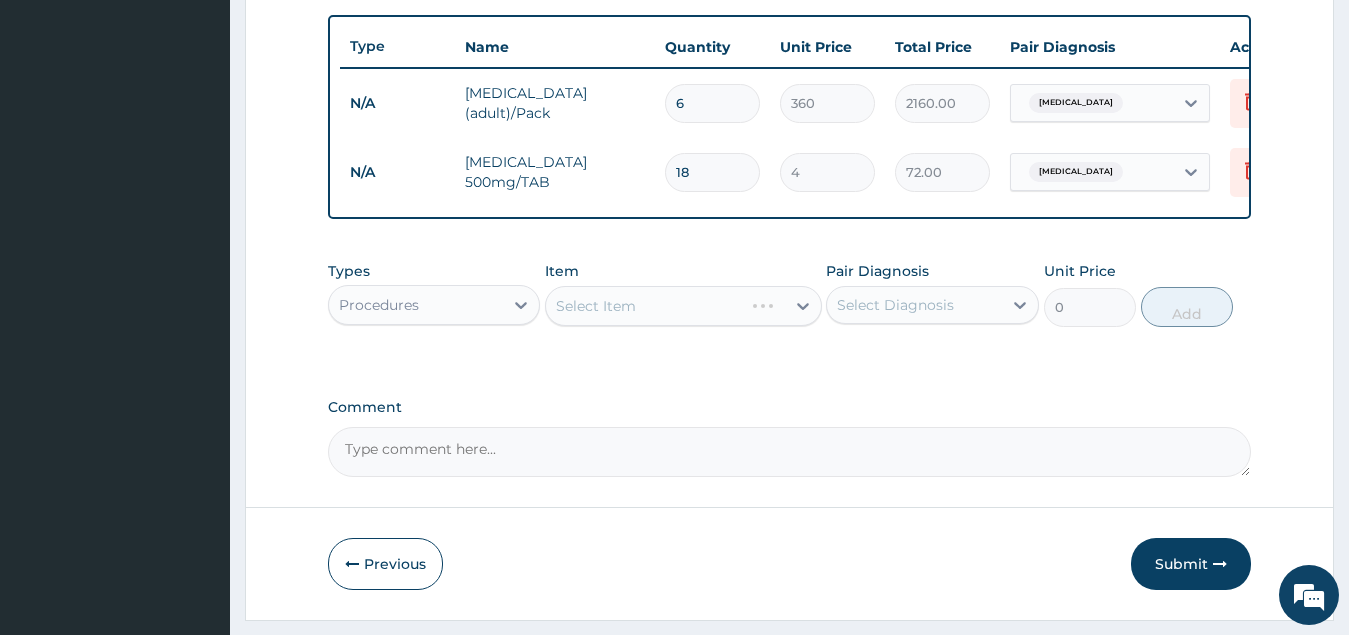 click on "Select Item" at bounding box center (683, 306) 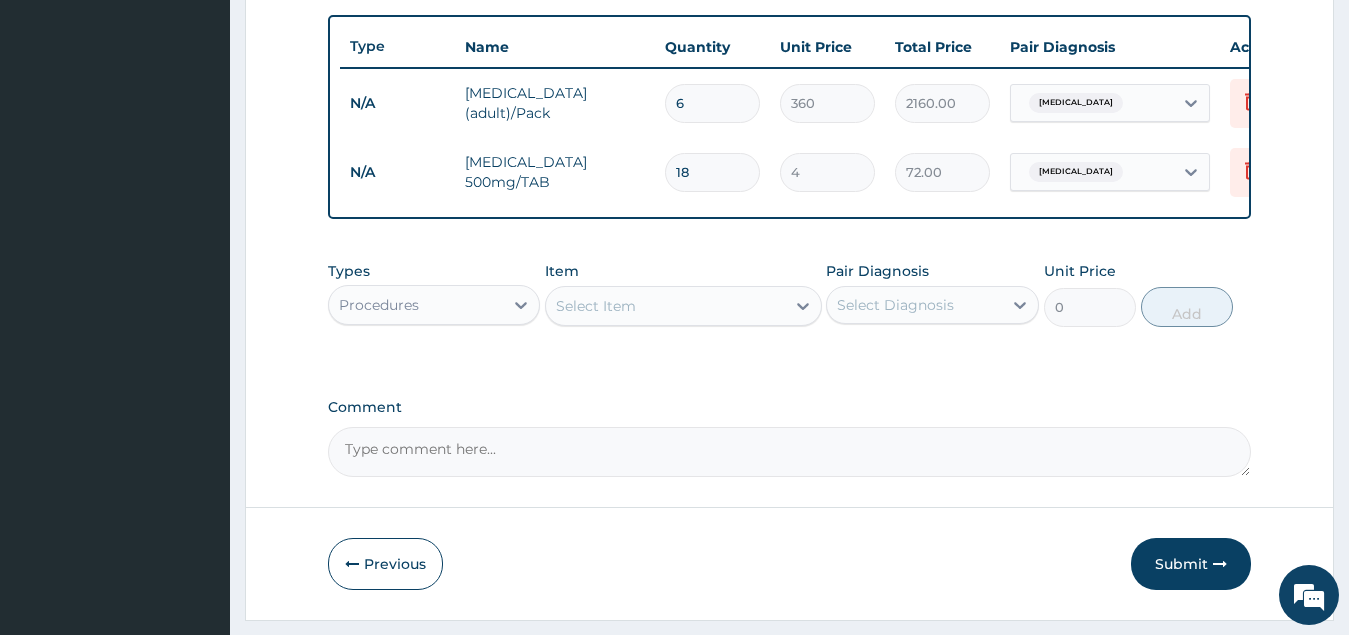 click 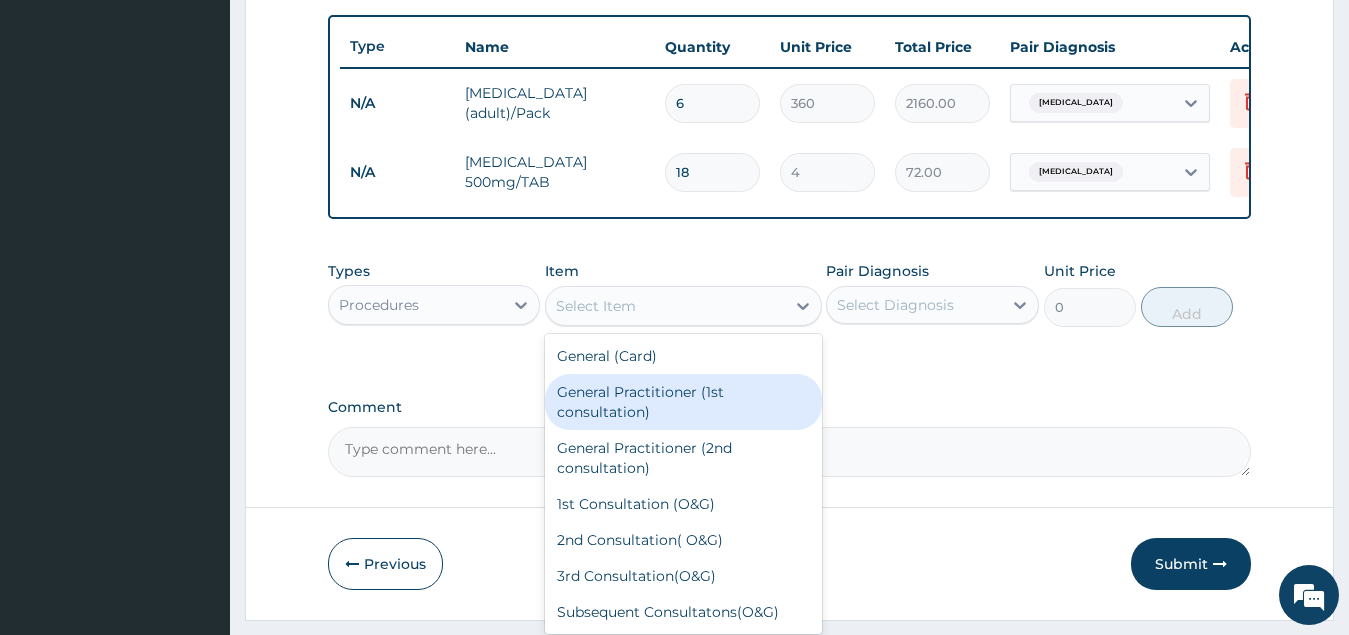 click on "General Practitioner (1st consultation)" at bounding box center [683, 402] 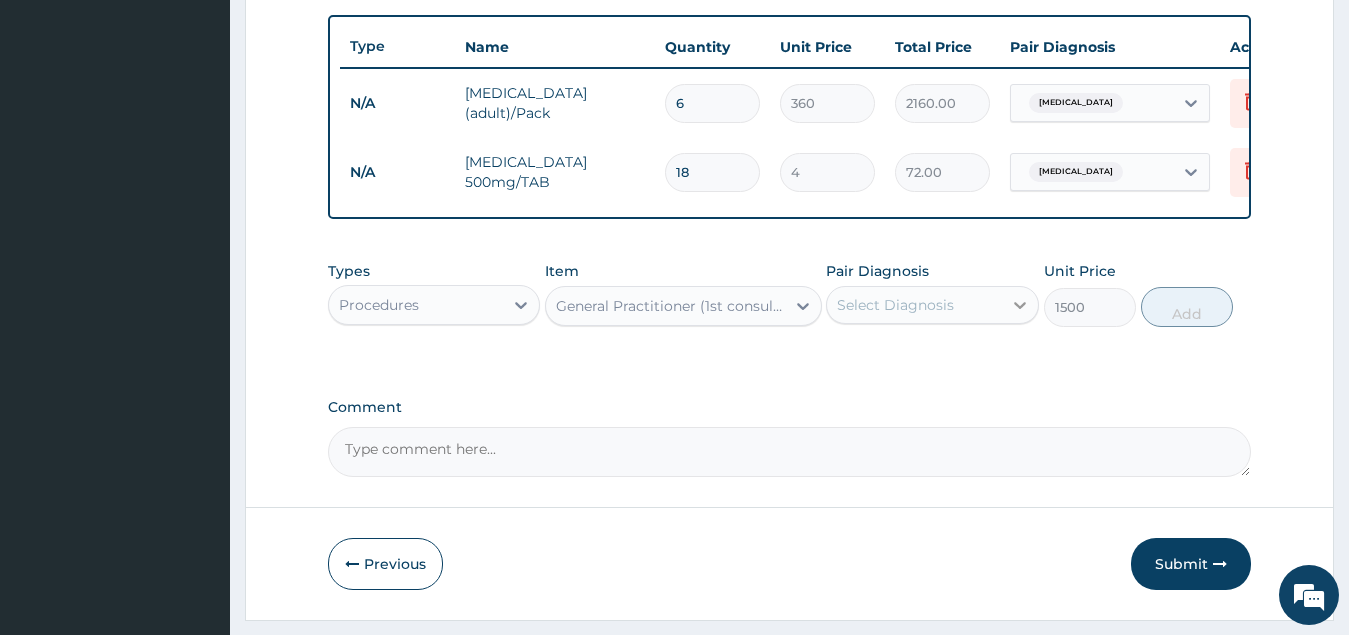 click at bounding box center (1020, 305) 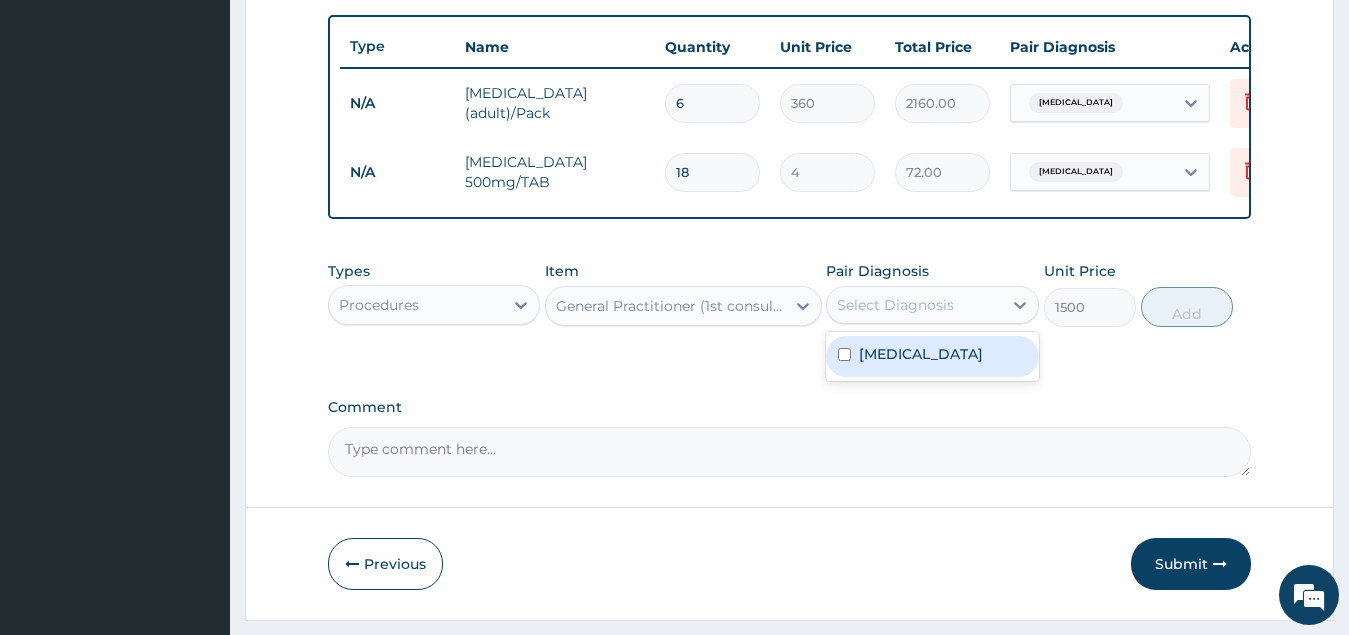 click at bounding box center (844, 354) 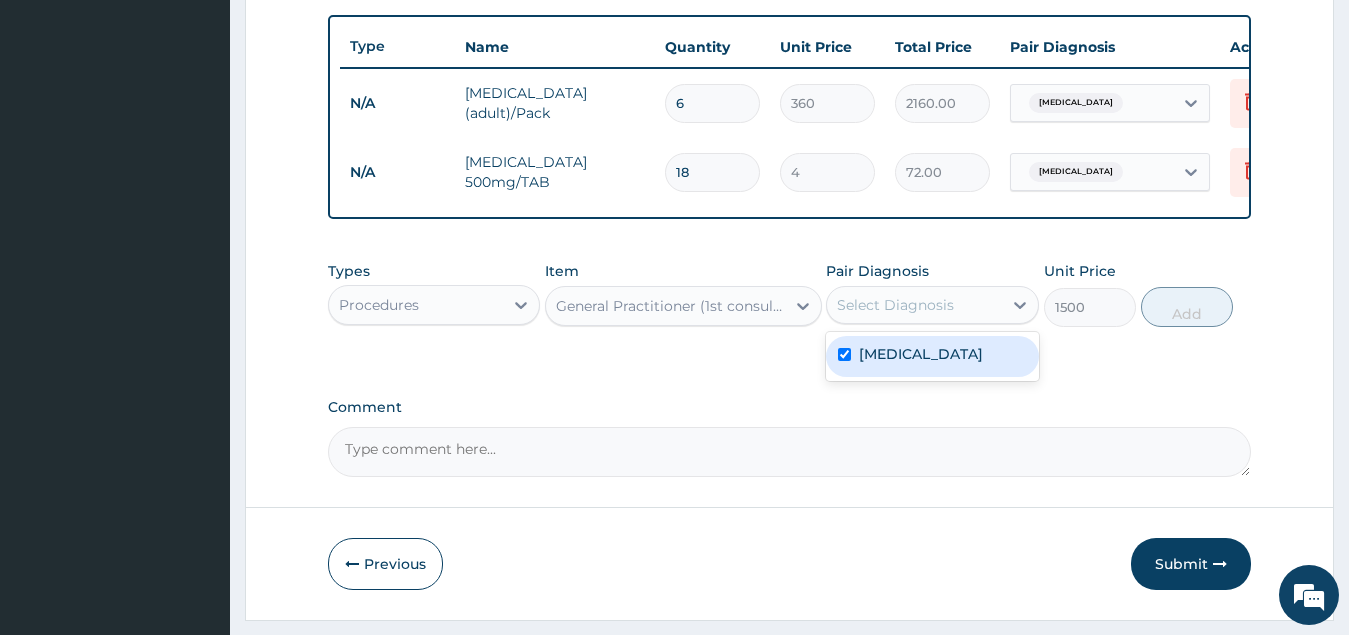checkbox on "true" 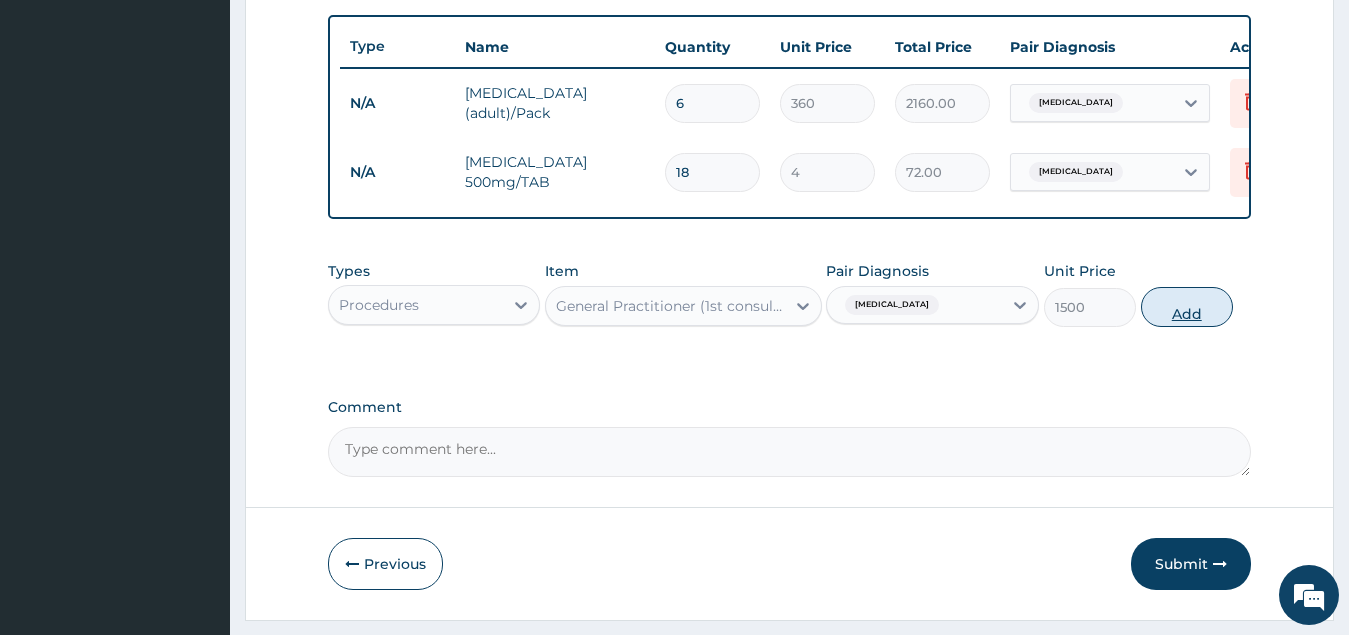click on "Add" at bounding box center [1187, 307] 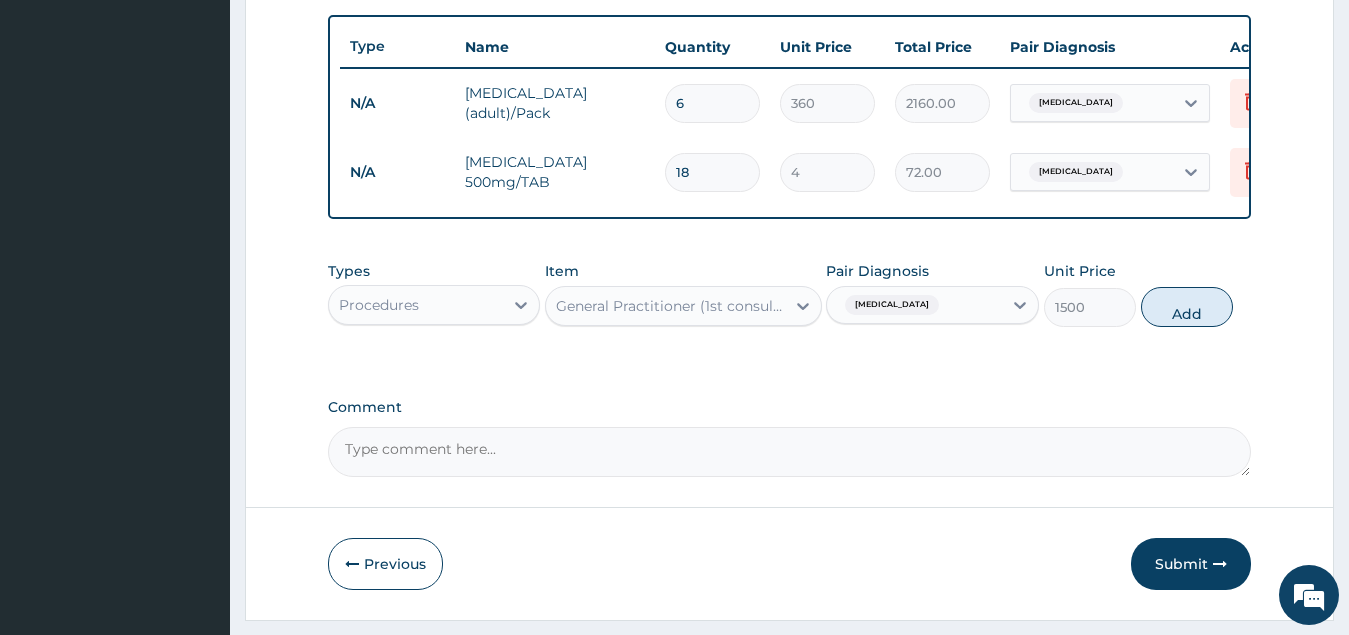 type on "0" 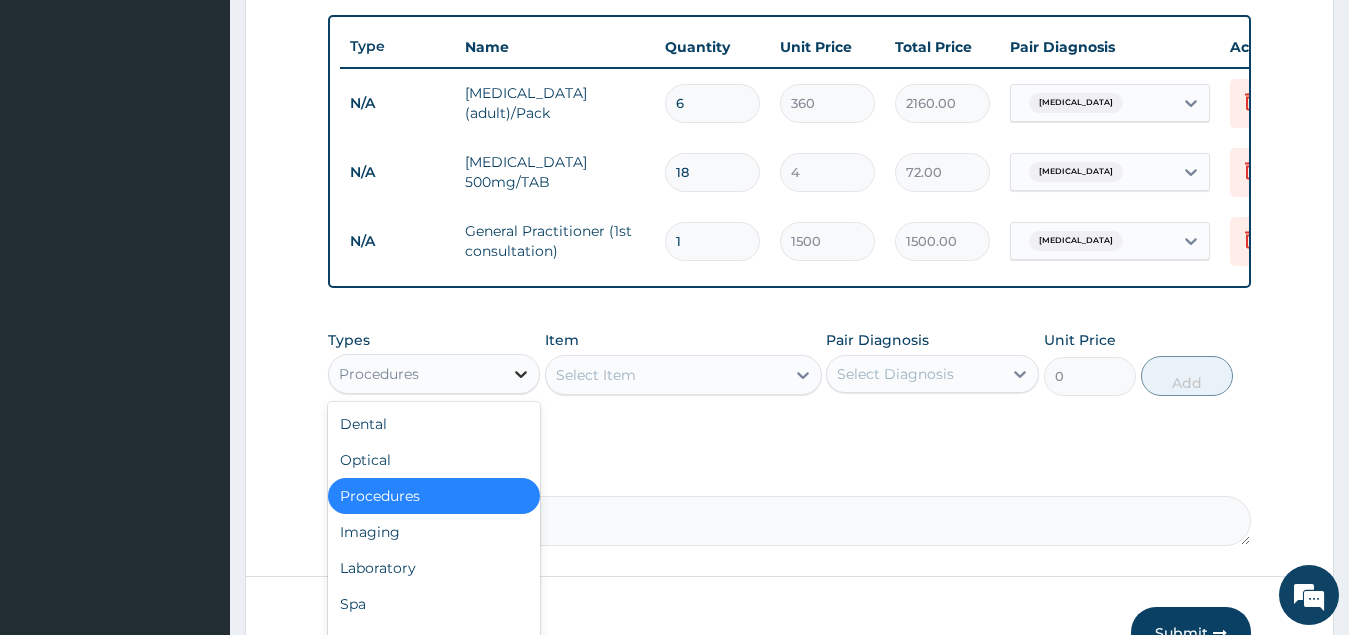 click at bounding box center (521, 374) 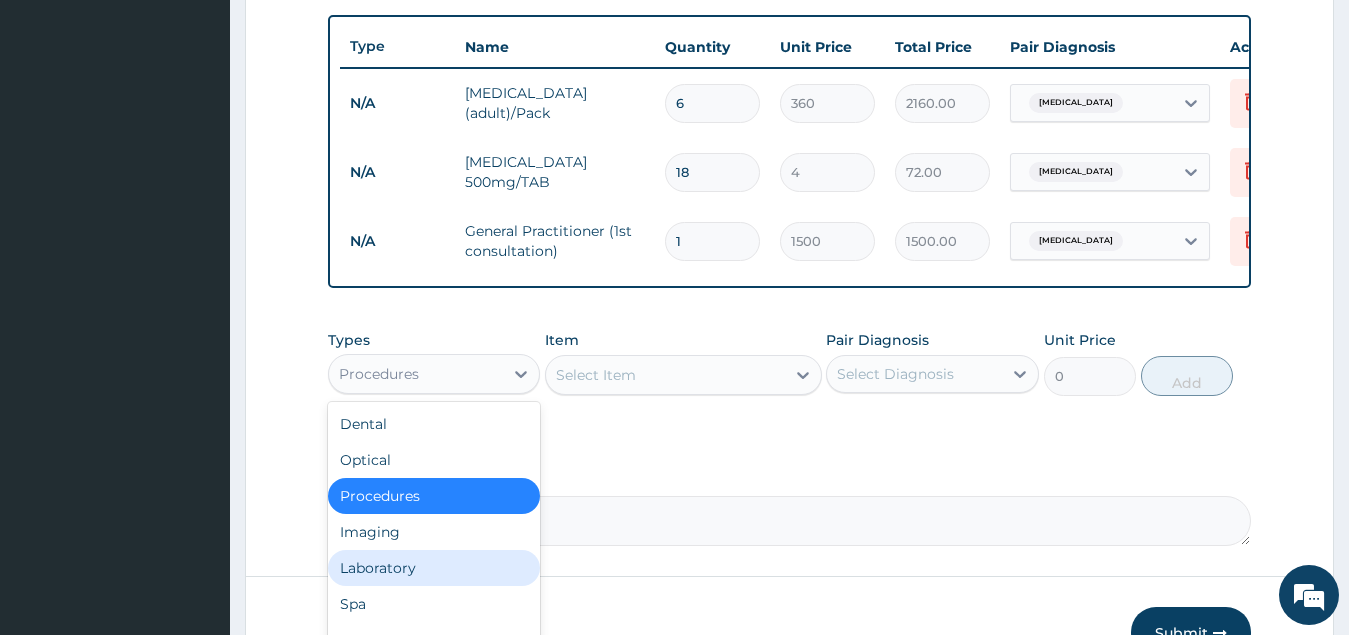 click on "Laboratory" at bounding box center (434, 568) 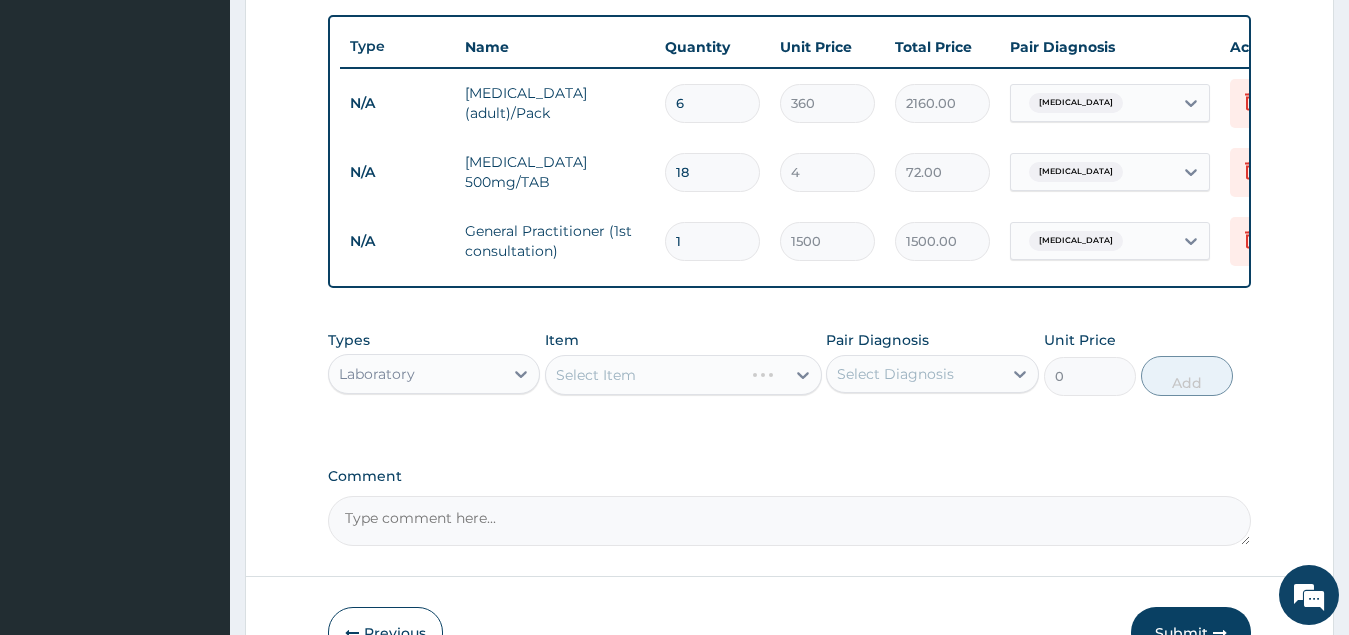 click on "Select Item" at bounding box center [683, 375] 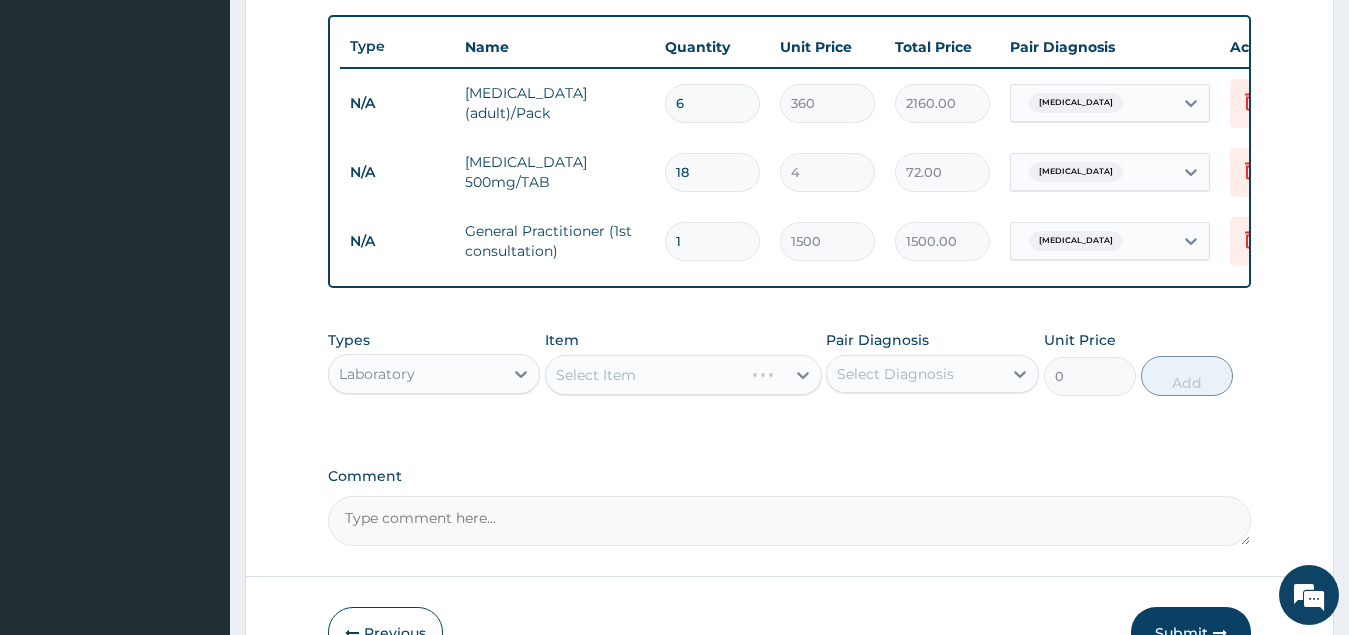 click on "Select Item" at bounding box center [683, 375] 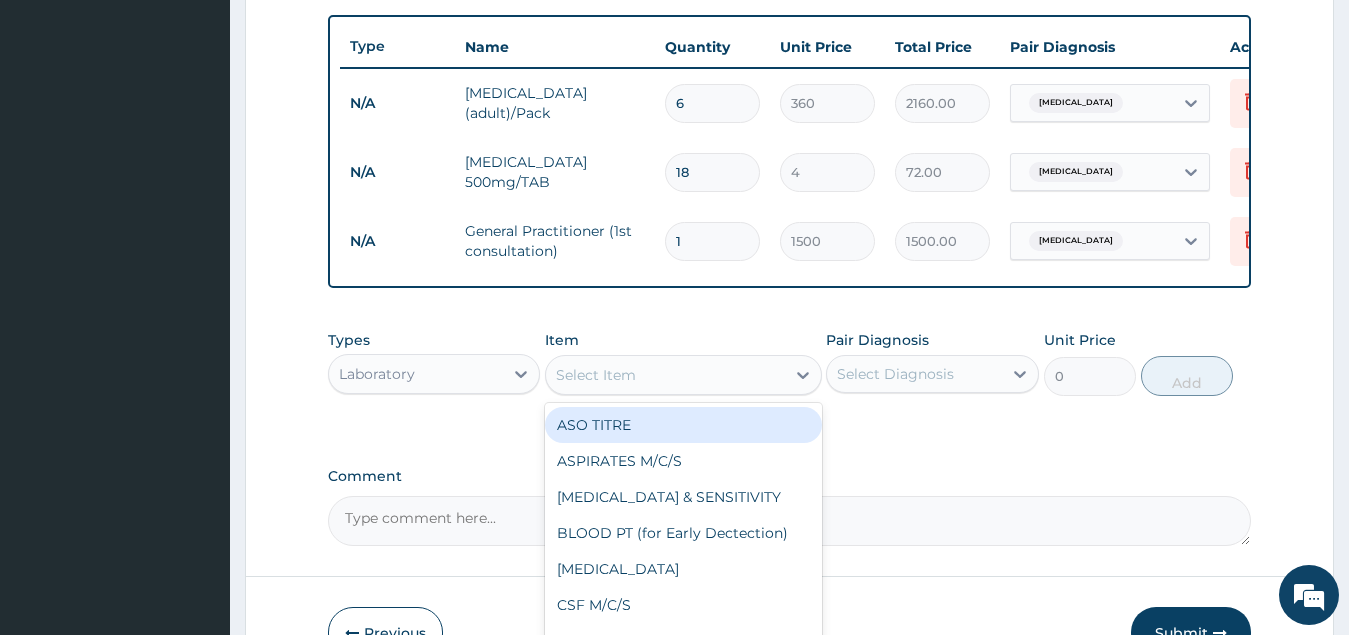 click on "Select Item" at bounding box center [596, 375] 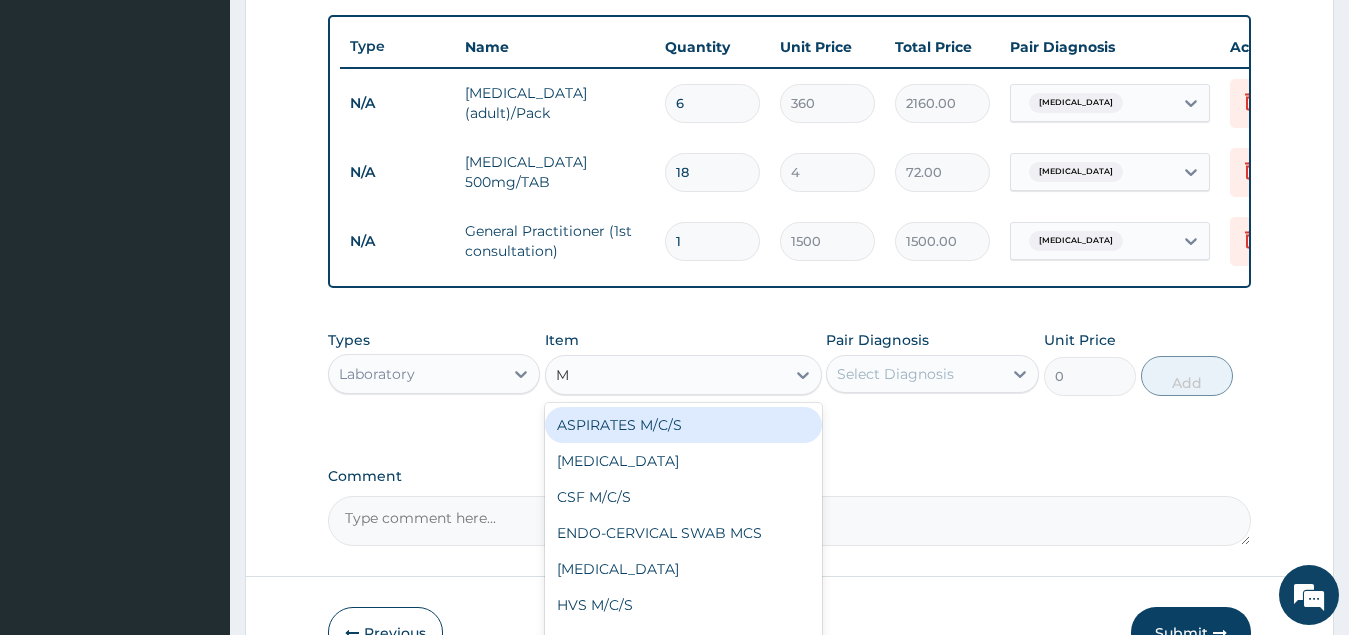 type on "MP" 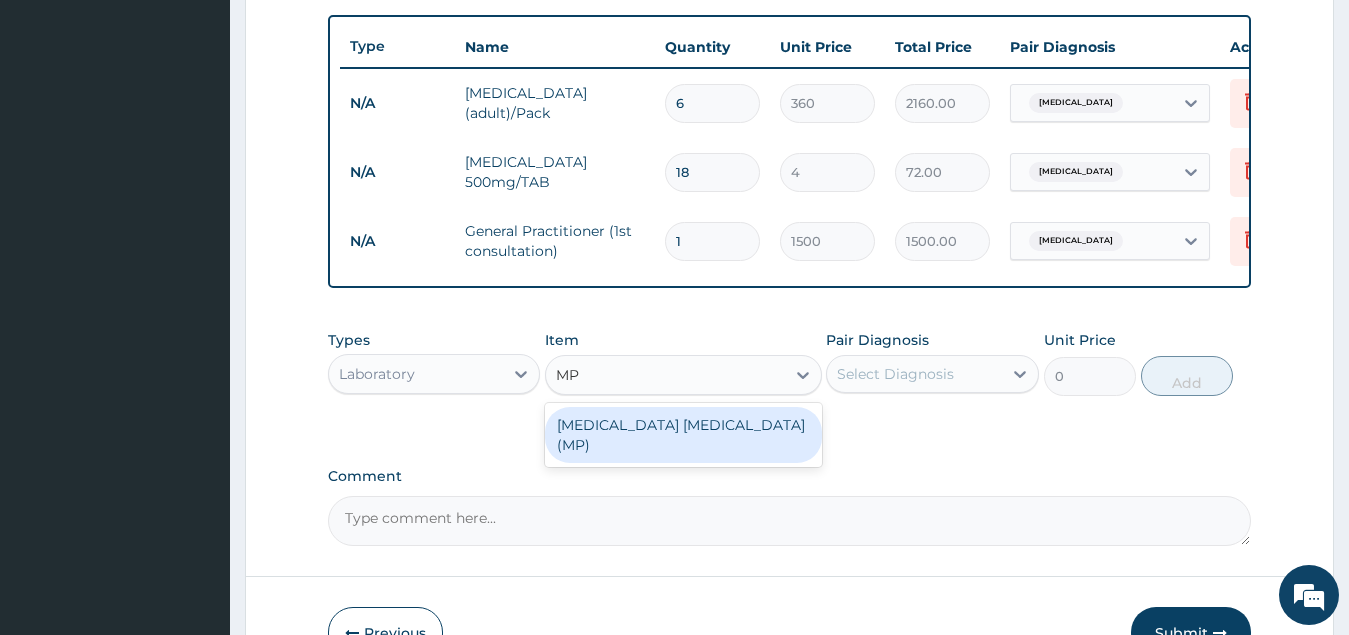 click on "MALARIA PARASITE (MP)" at bounding box center [683, 435] 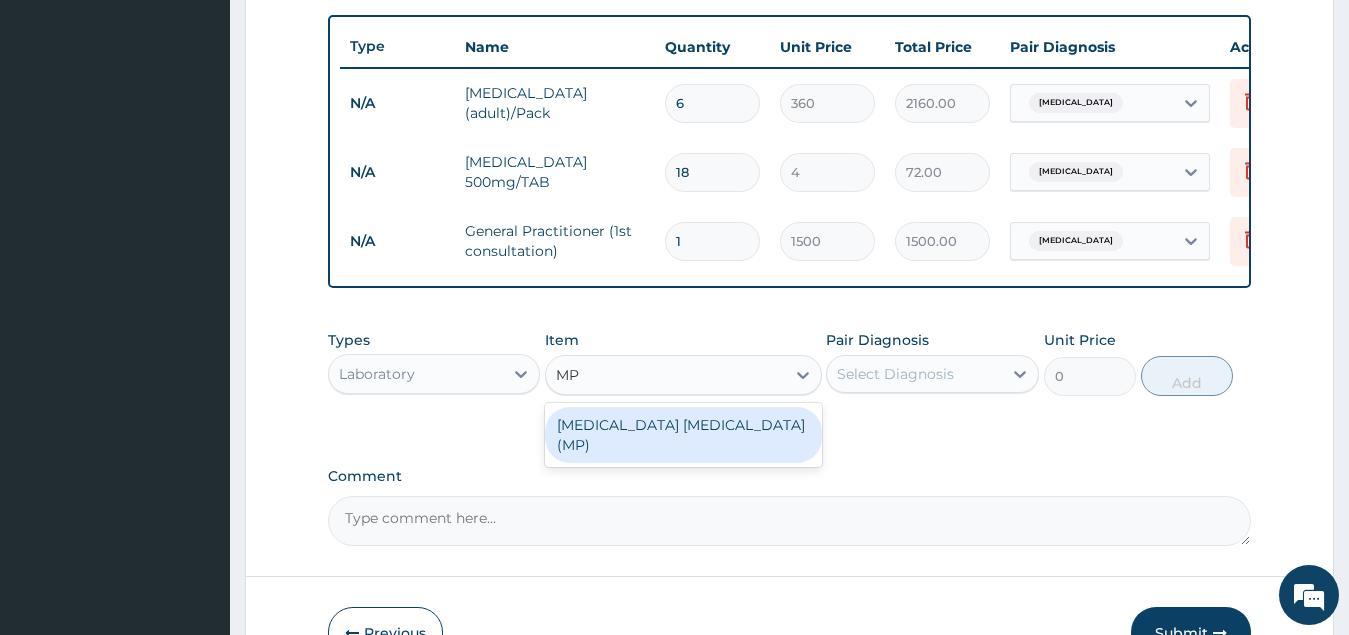 type 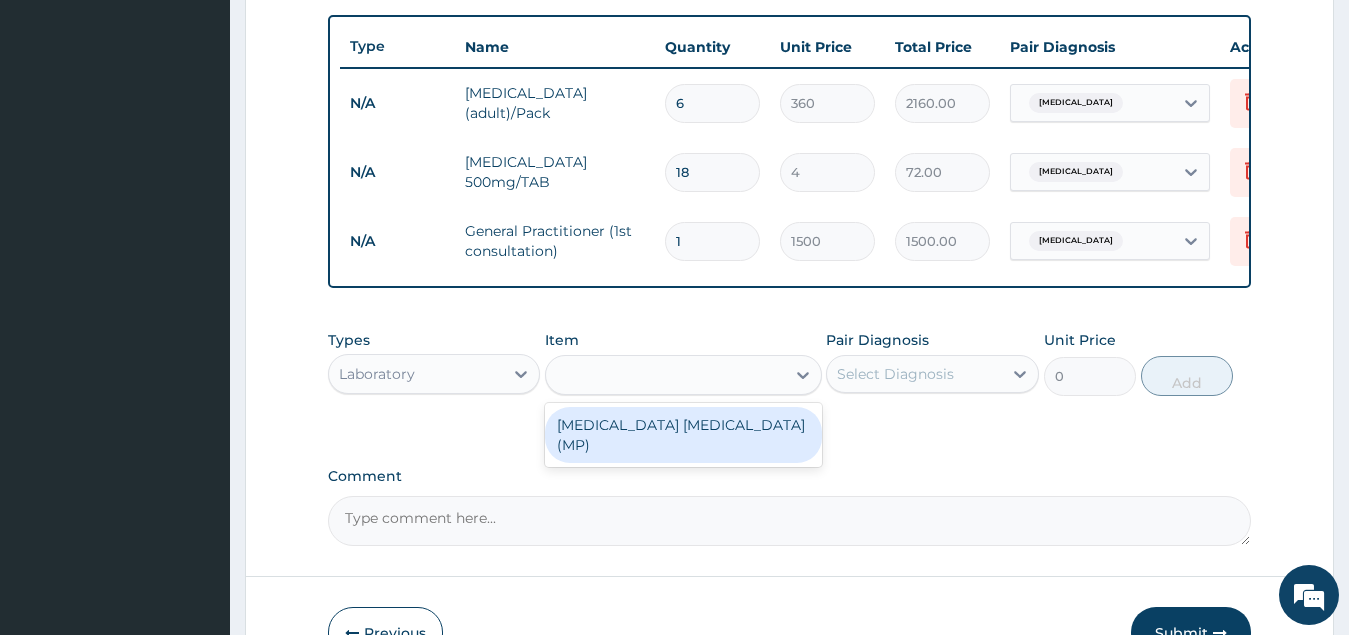 type on "560" 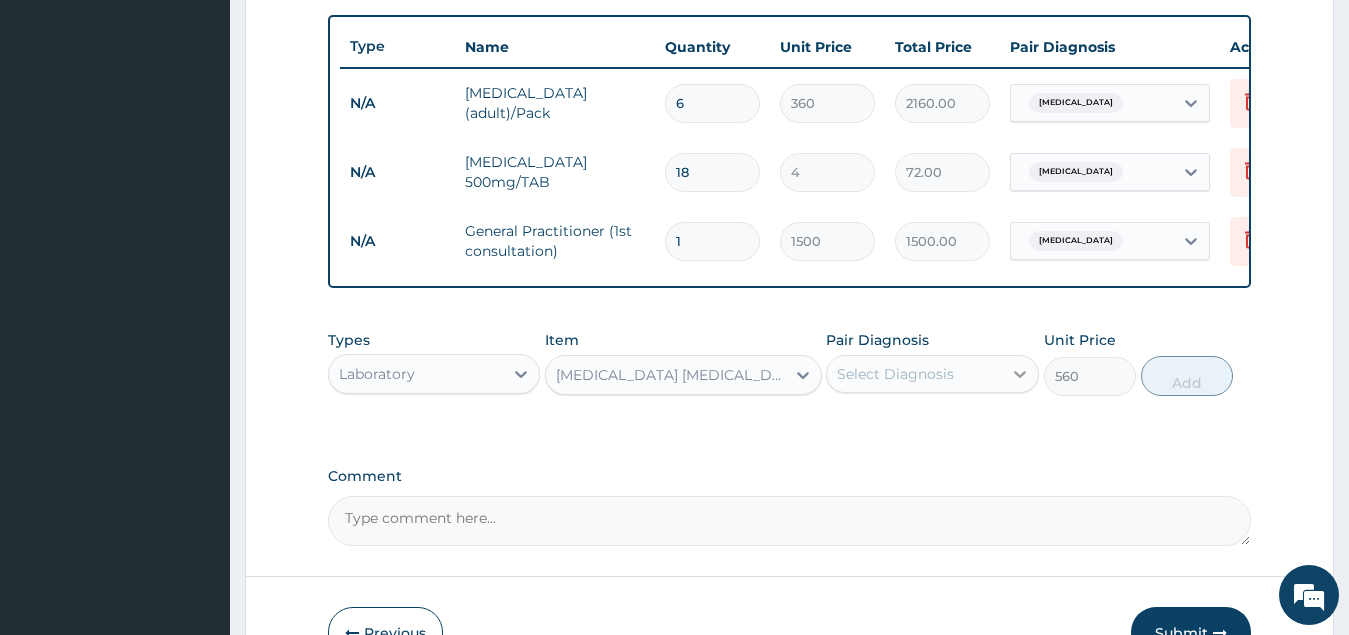 click 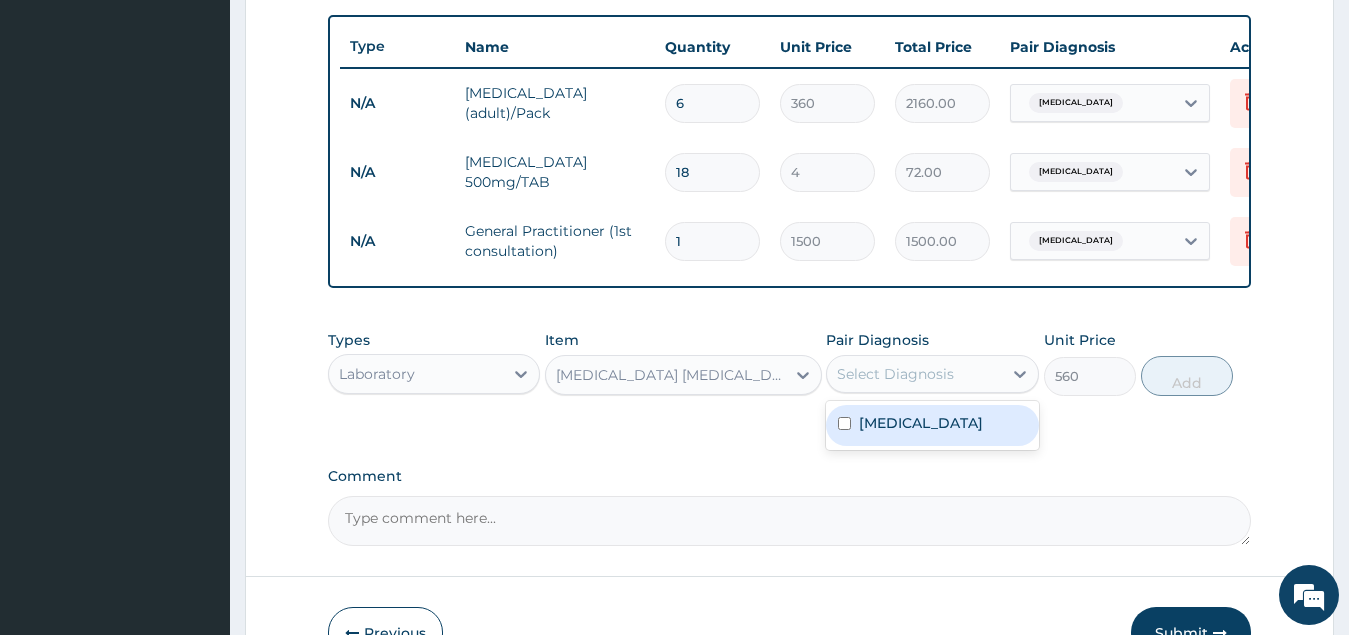 click at bounding box center (844, 423) 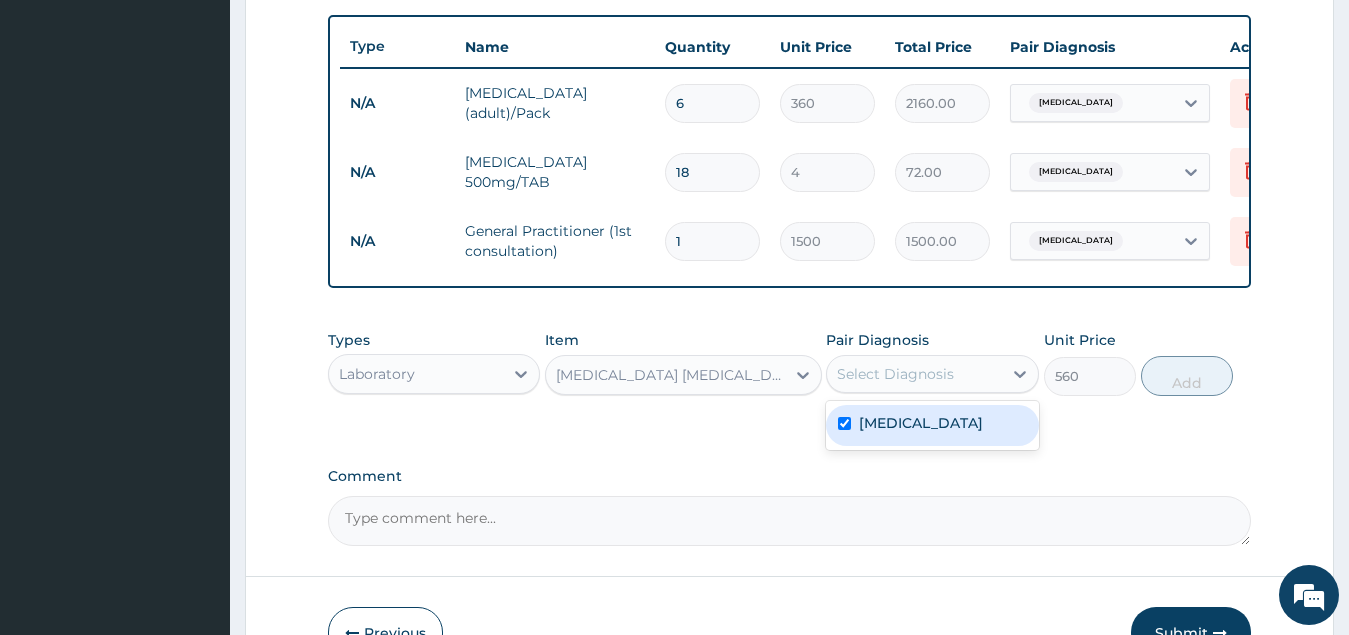 checkbox on "true" 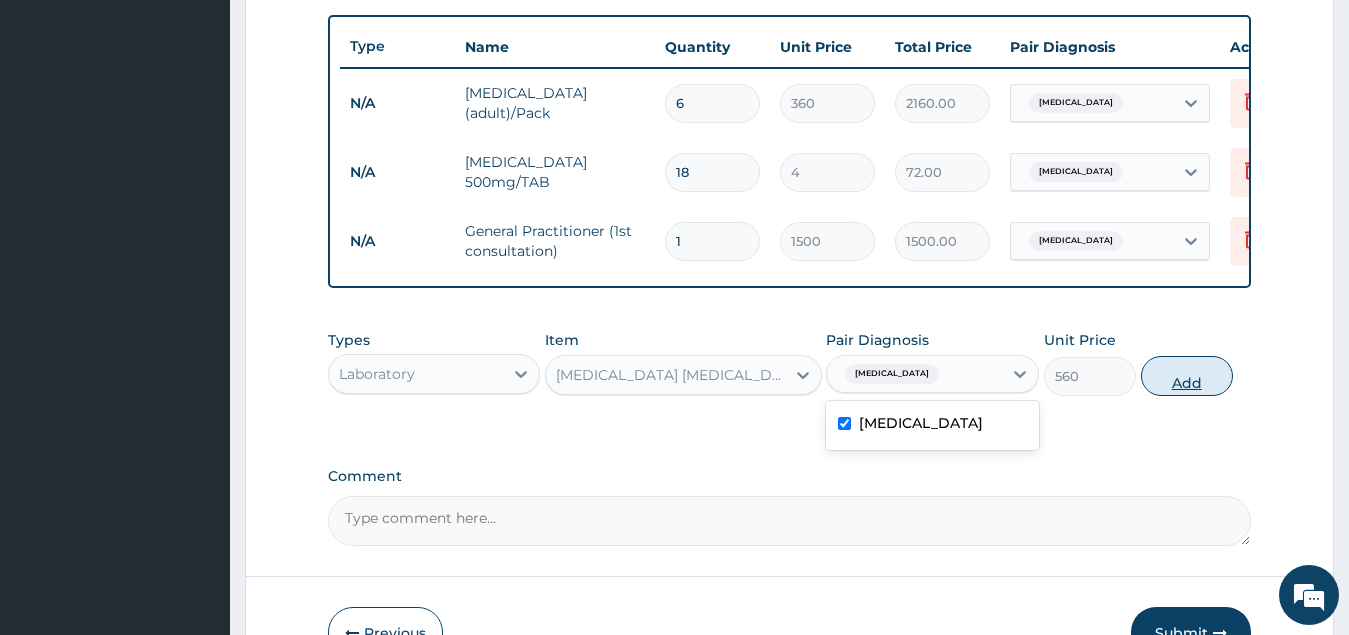 click on "Add" at bounding box center [1187, 376] 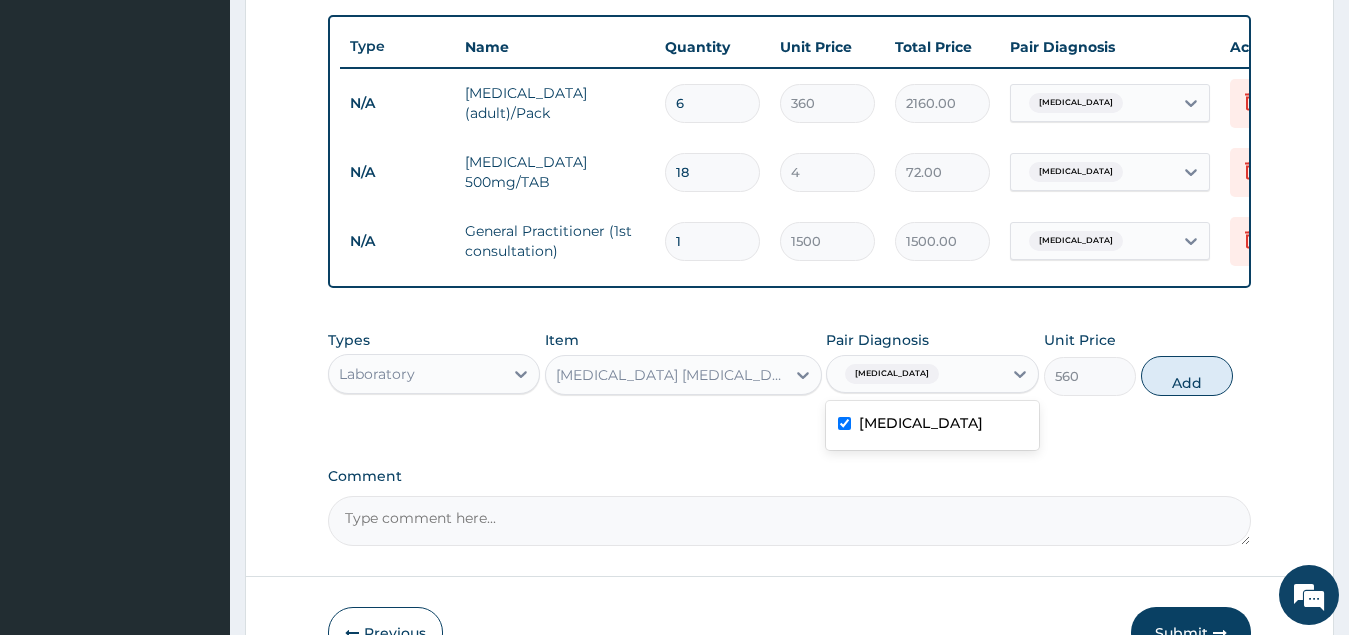 type on "0" 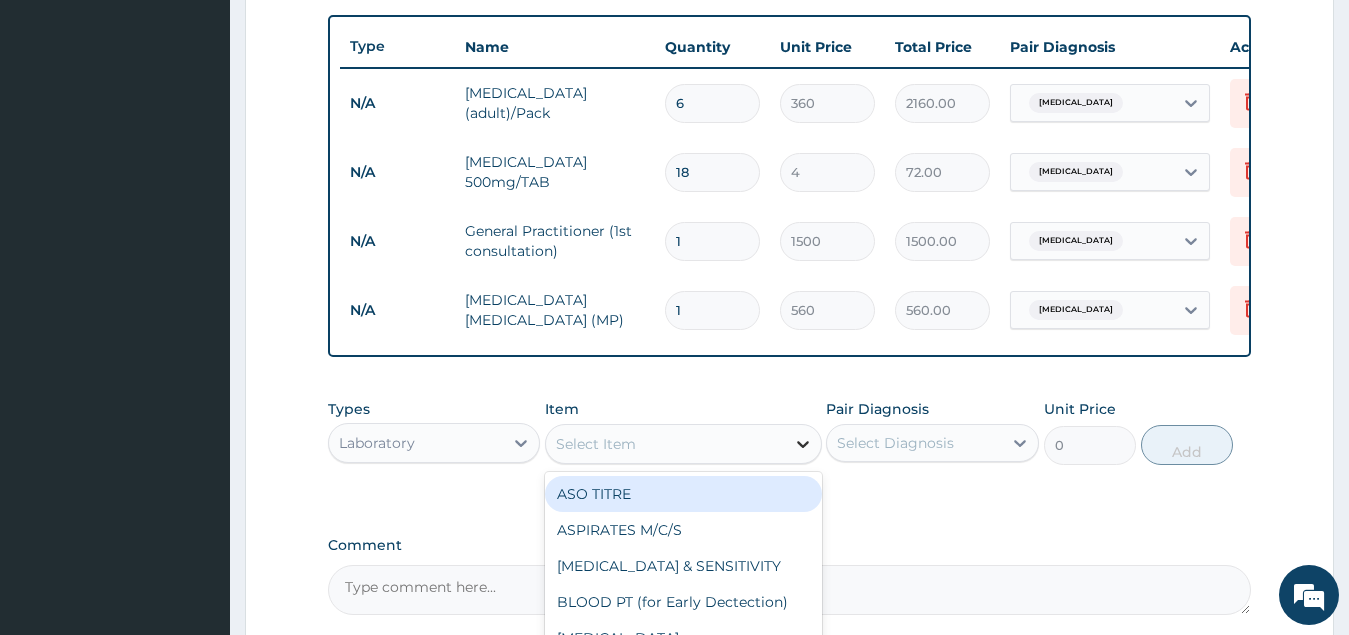 click 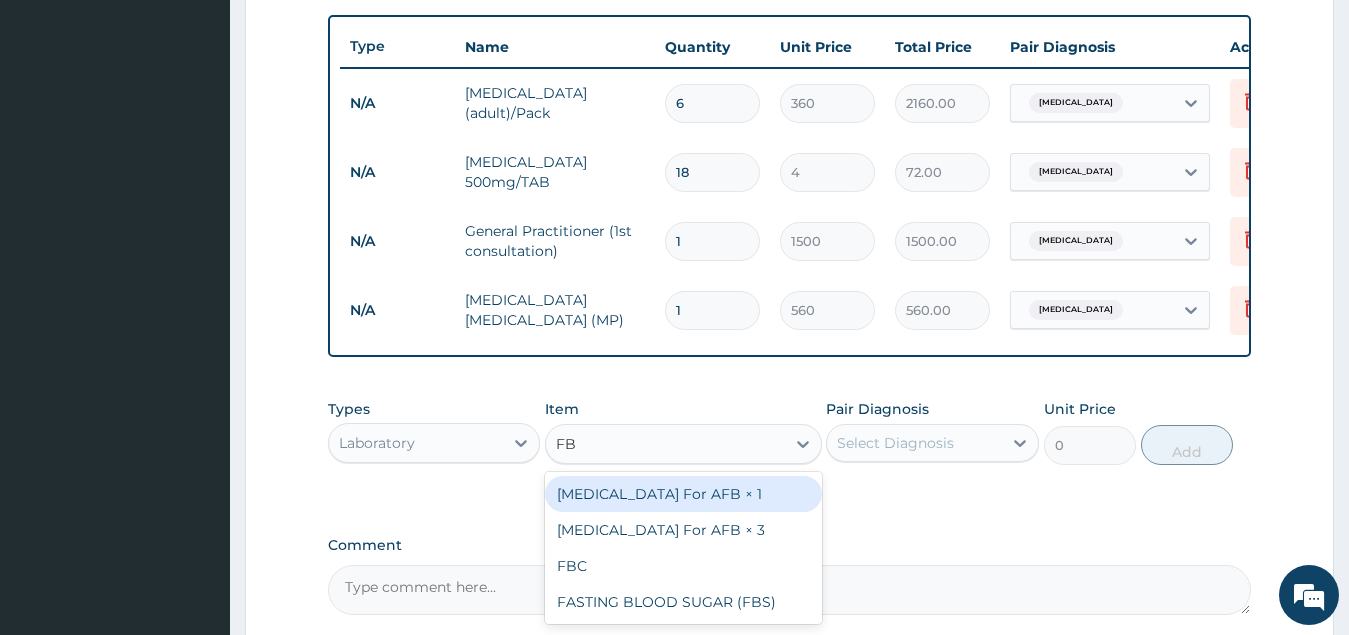 type on "FBC" 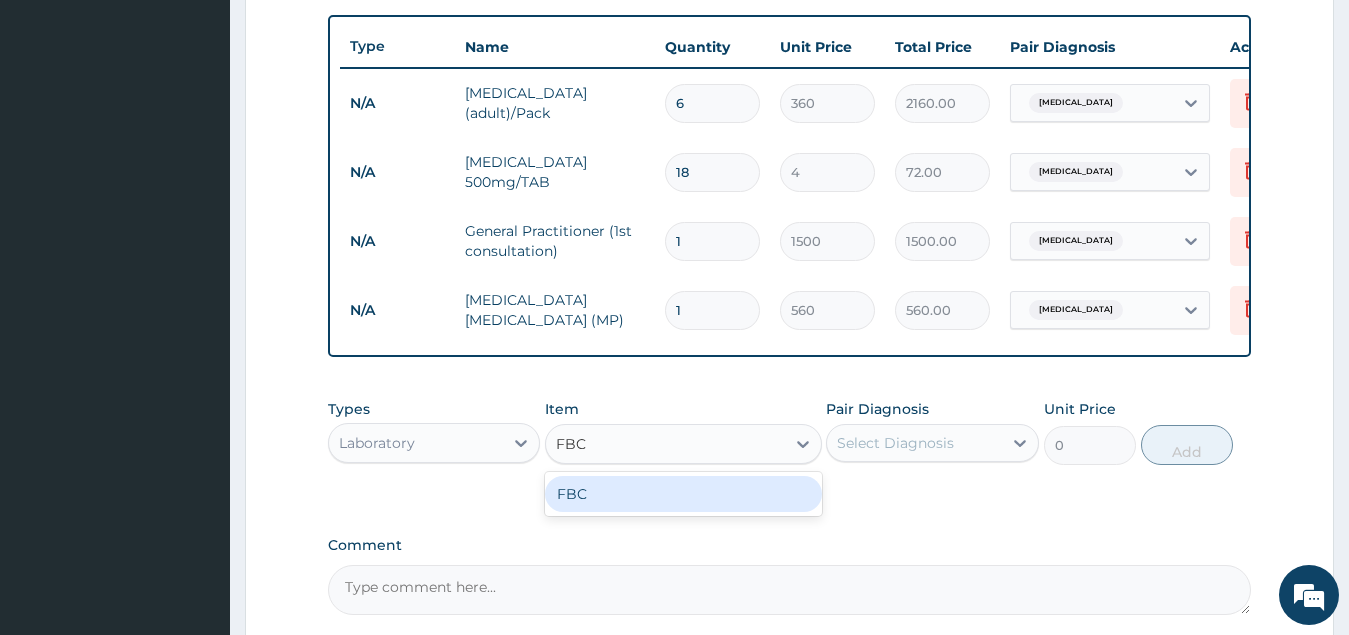 click on "FBC" at bounding box center (683, 494) 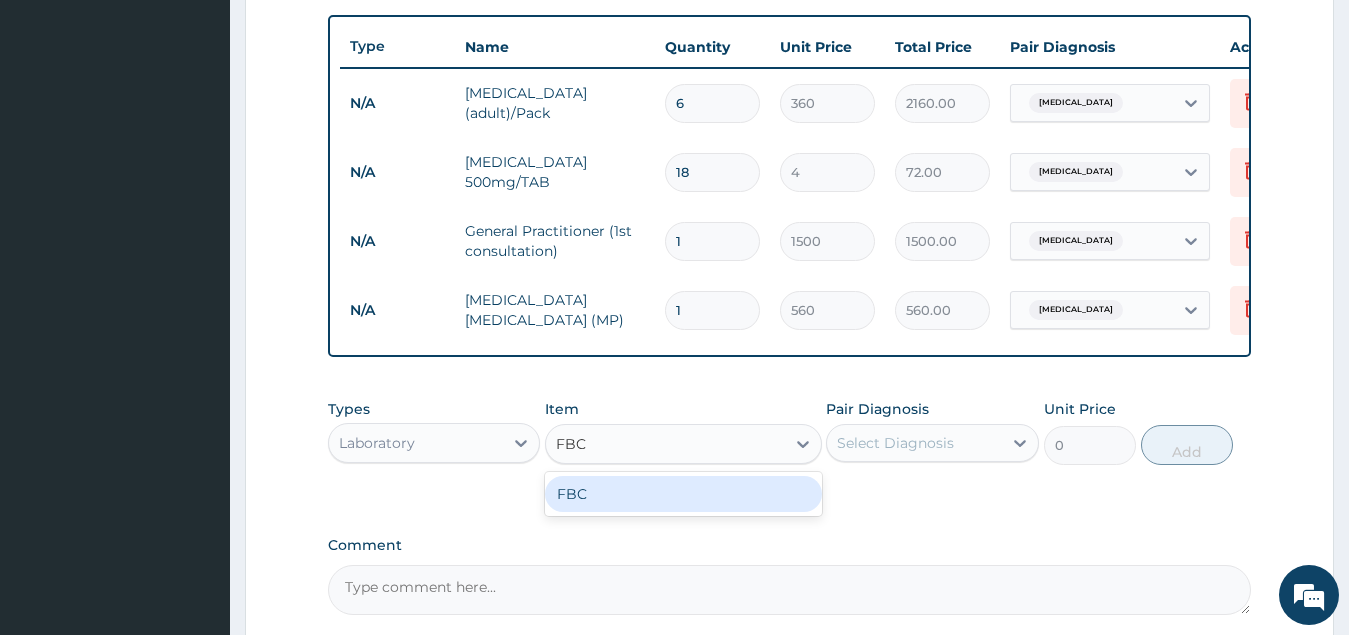 type 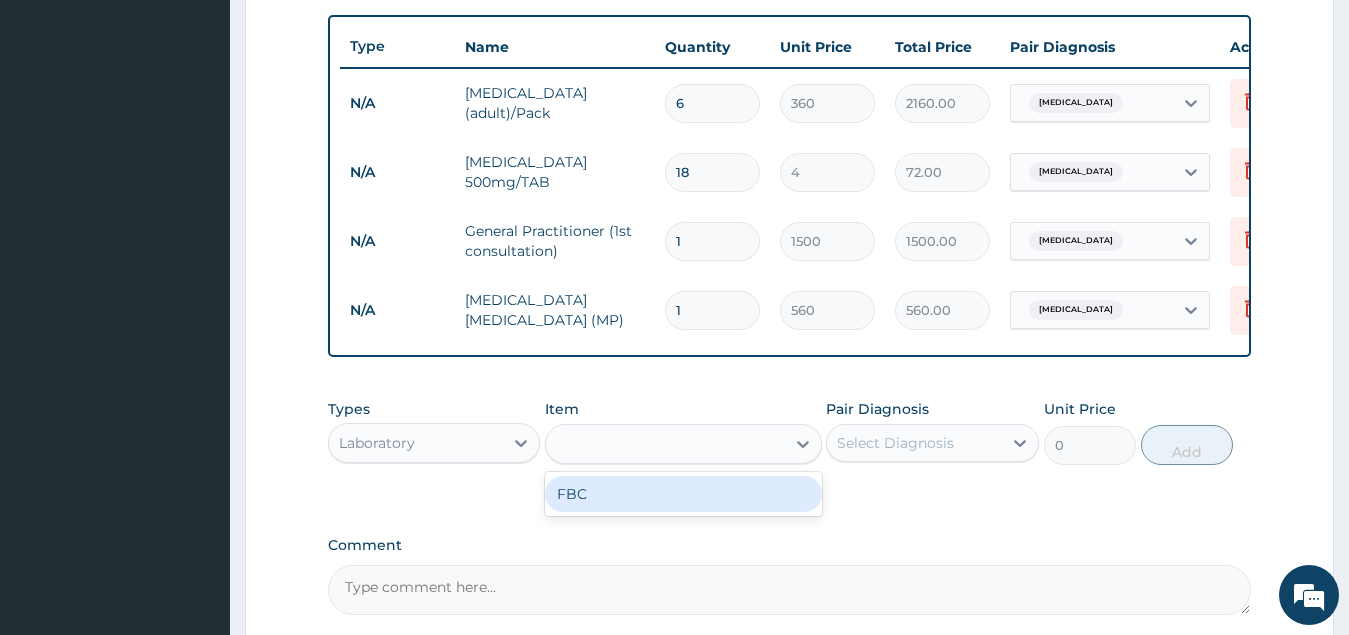type on "1600" 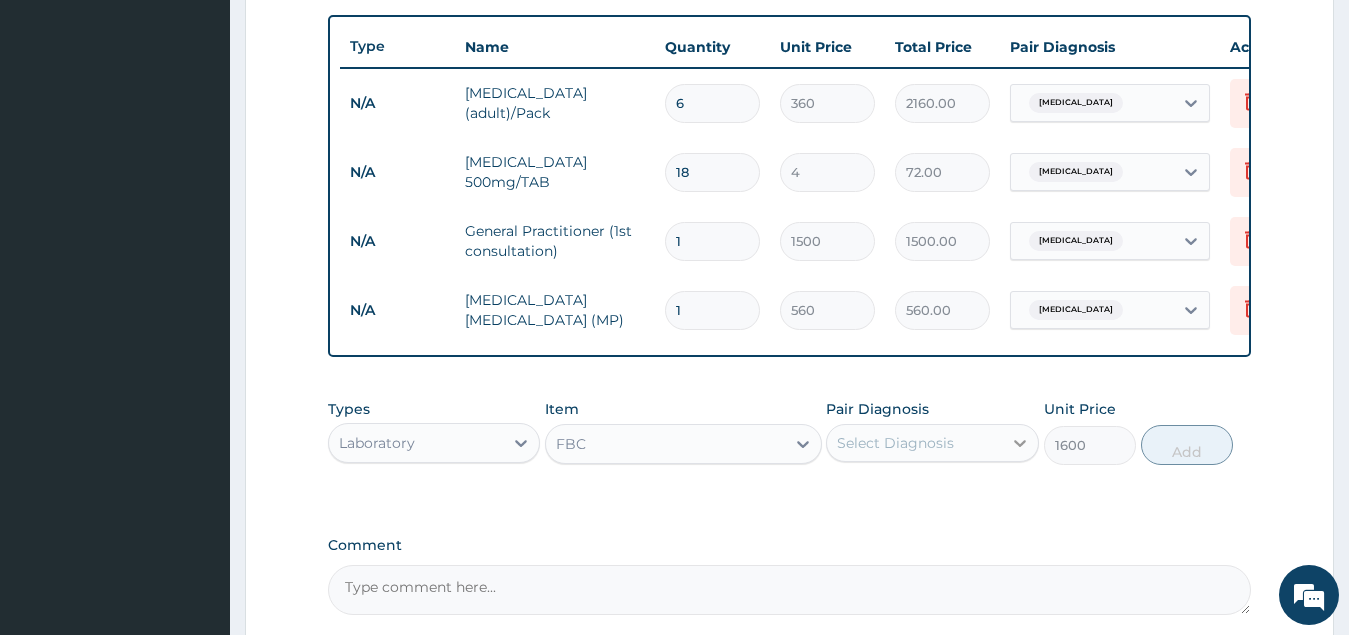 click 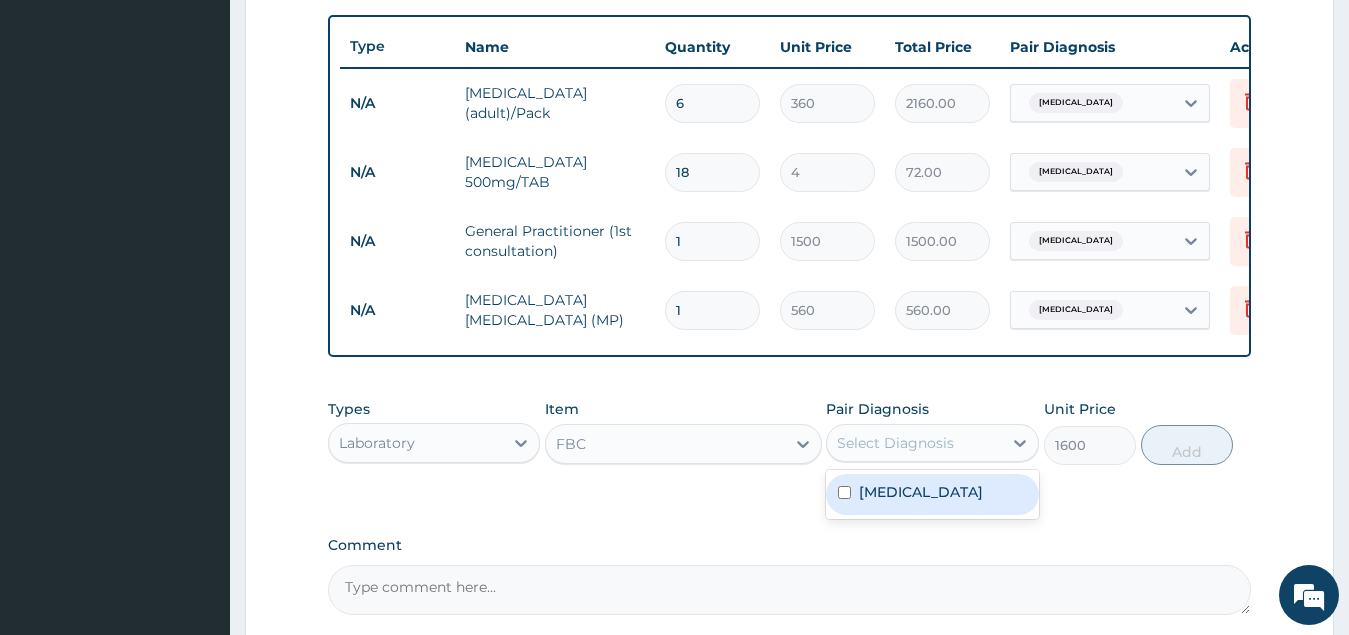 click at bounding box center (844, 492) 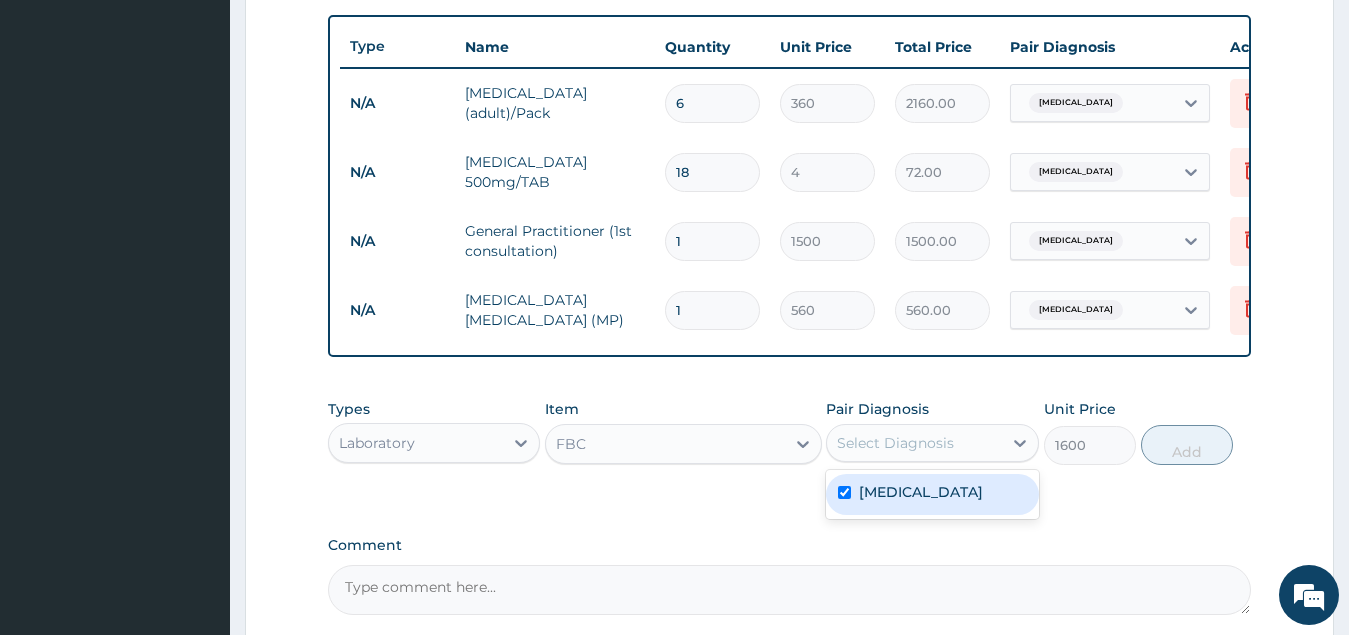 checkbox on "true" 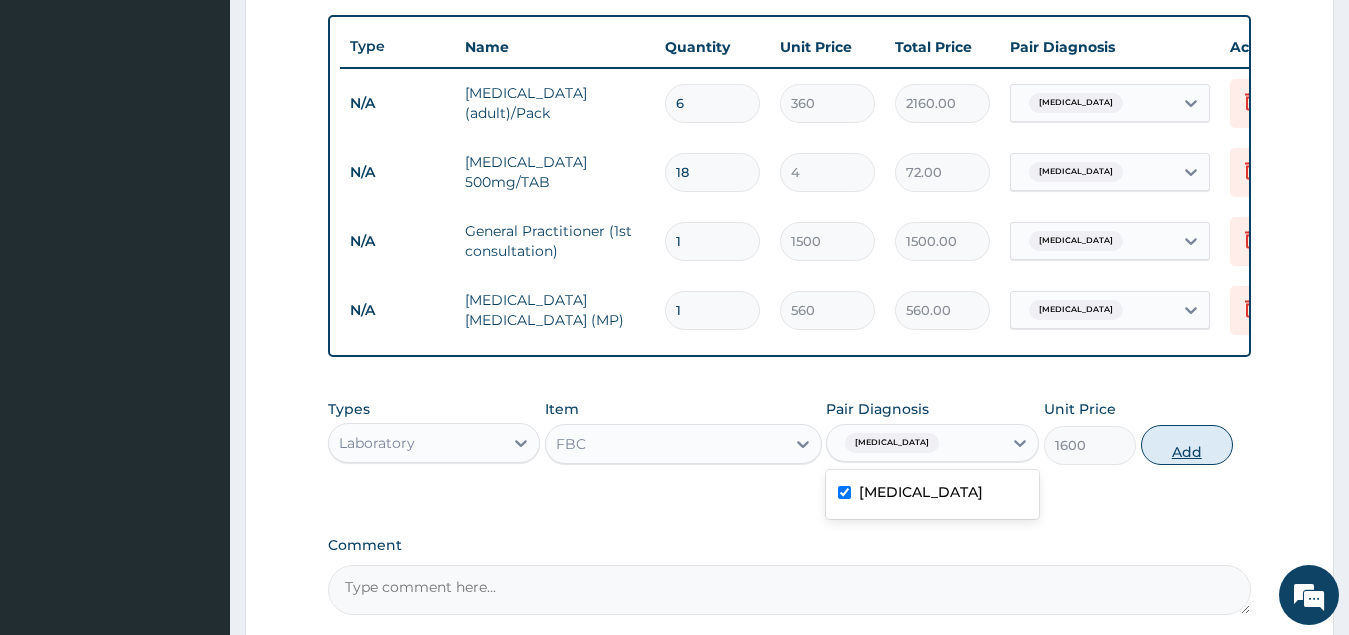 click on "Add" at bounding box center (1187, 445) 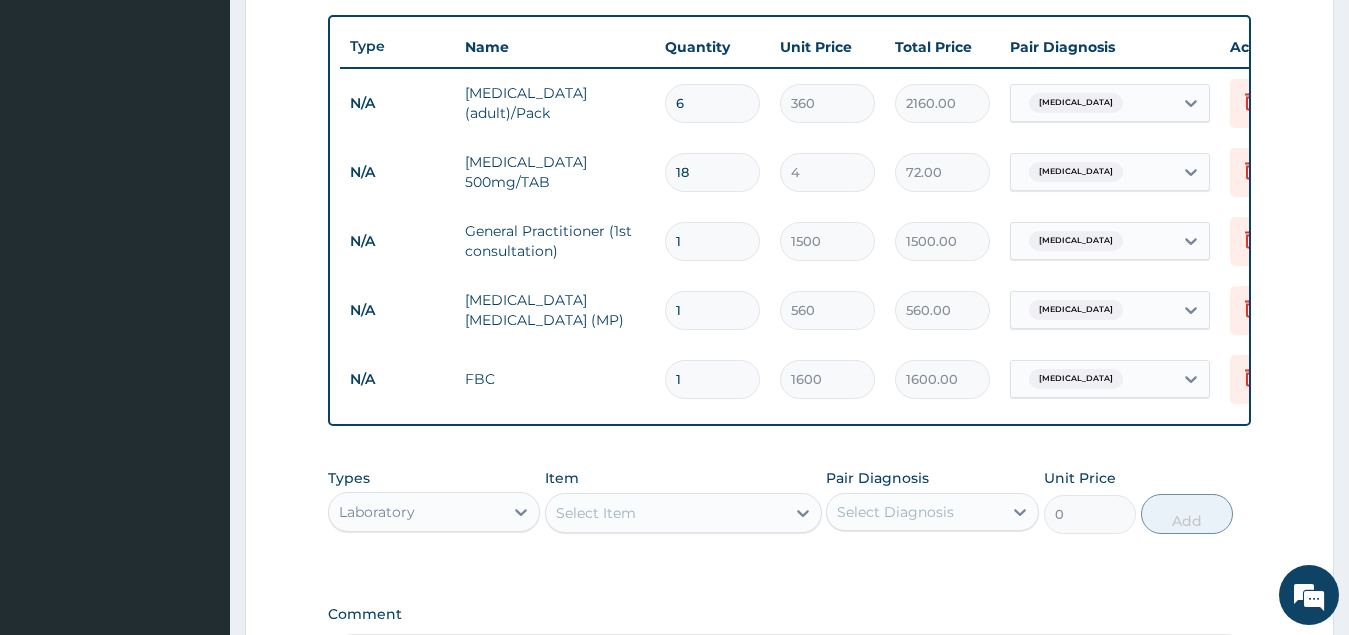 scroll, scrollTop: 1005, scrollLeft: 0, axis: vertical 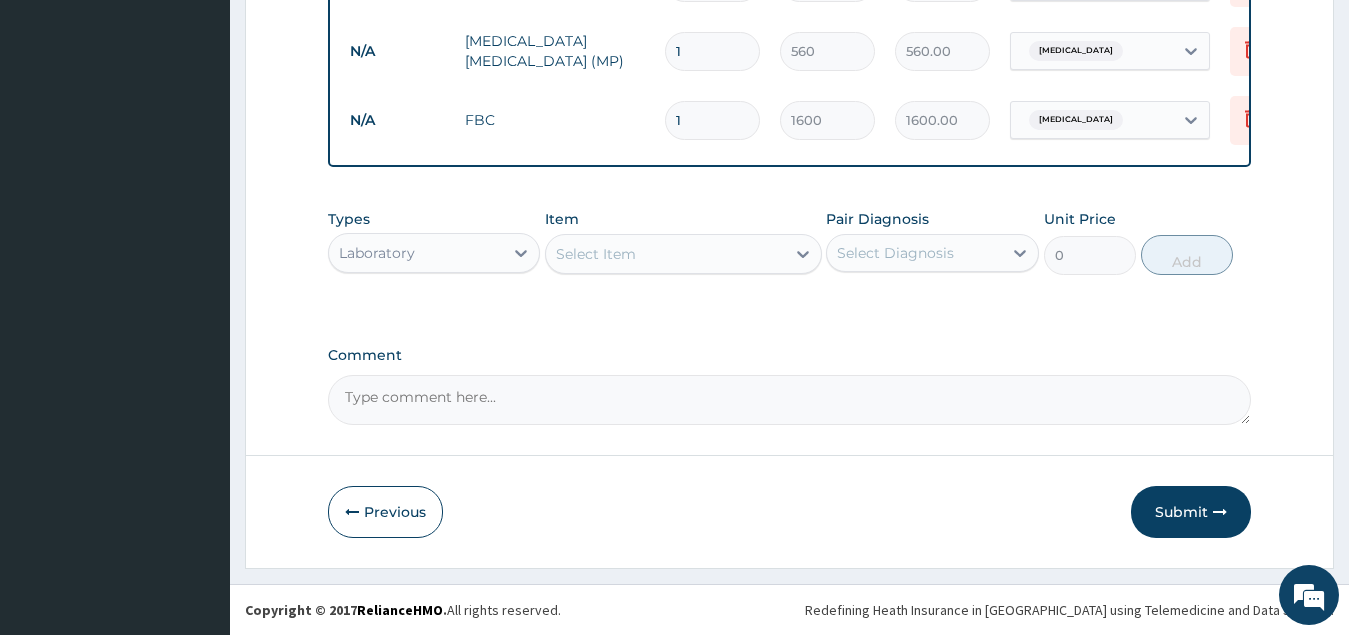 click on "Submit" at bounding box center [1191, 512] 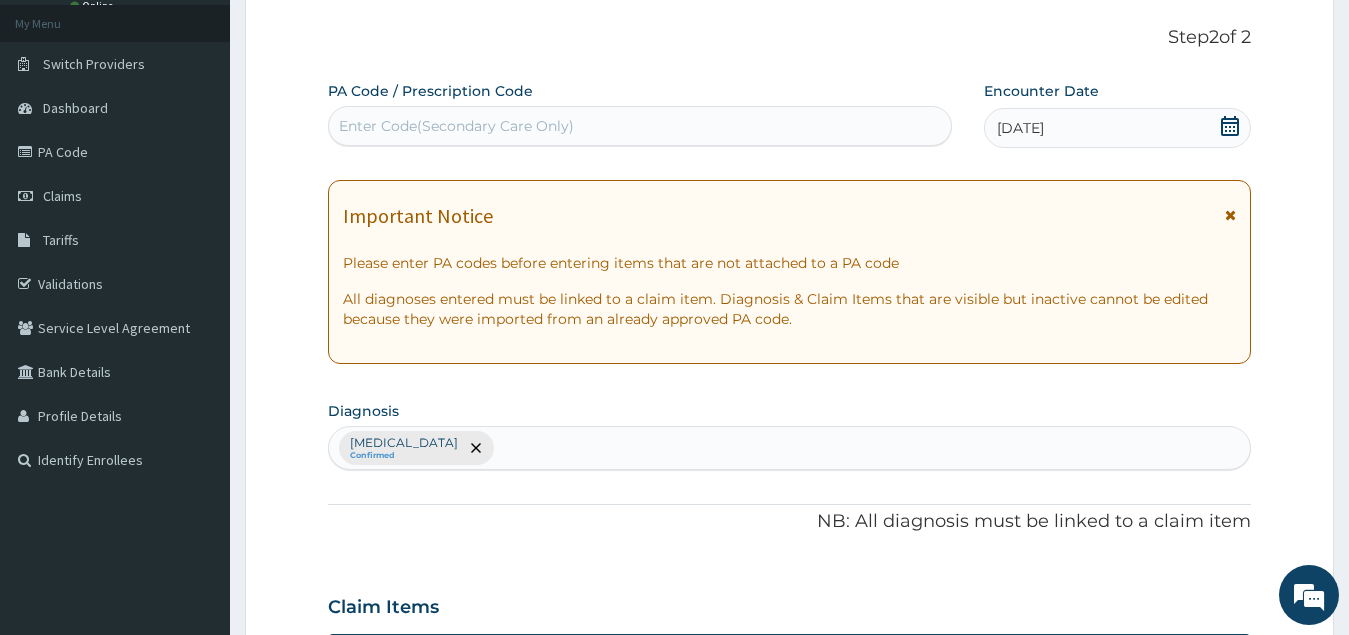 scroll, scrollTop: 105, scrollLeft: 0, axis: vertical 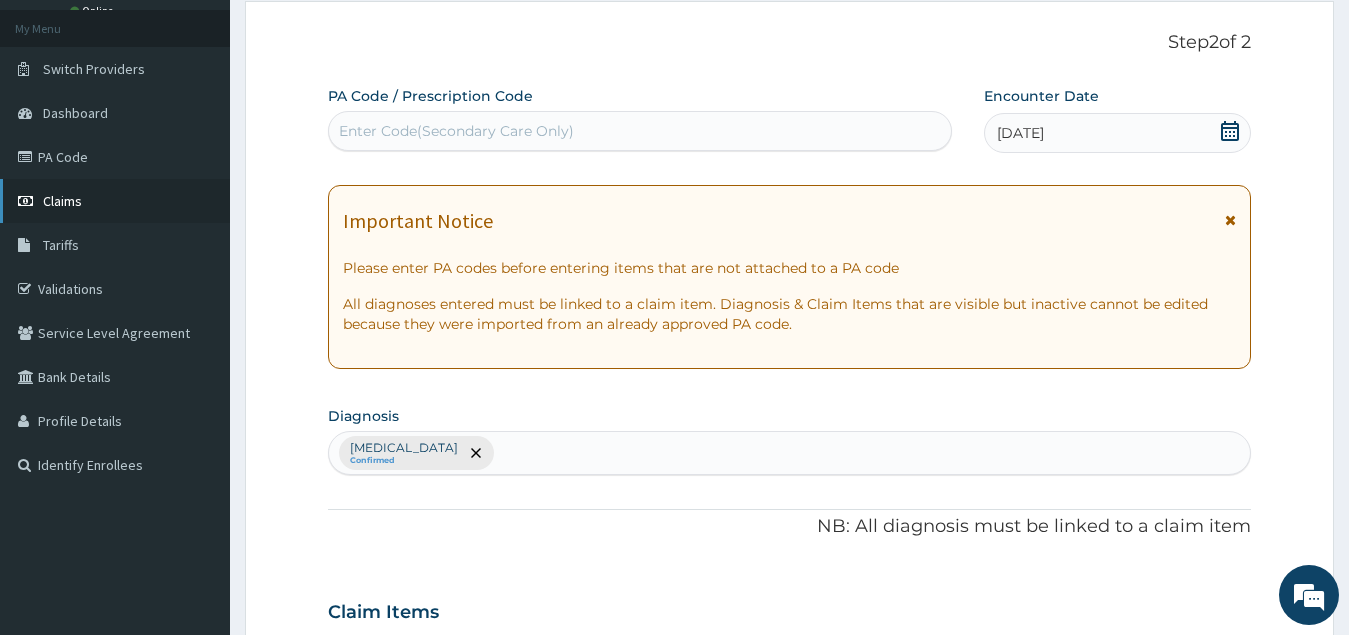 click on "Claims" at bounding box center (115, 201) 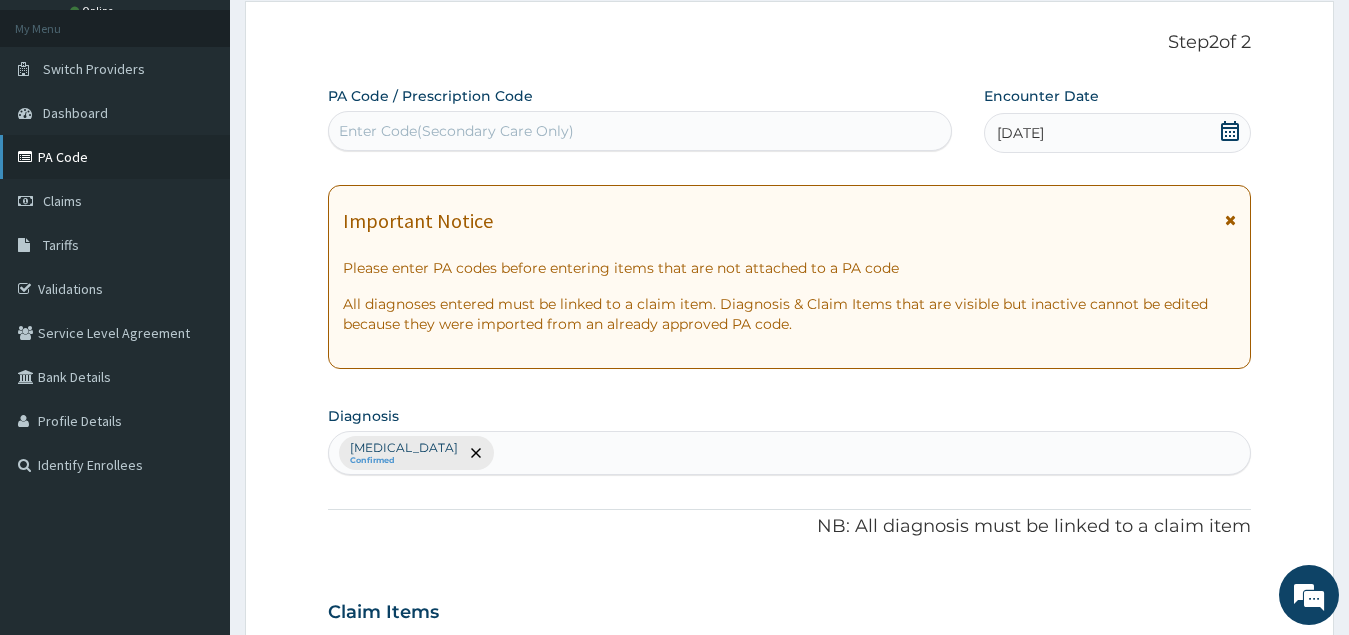 click on "PA Code" at bounding box center (115, 157) 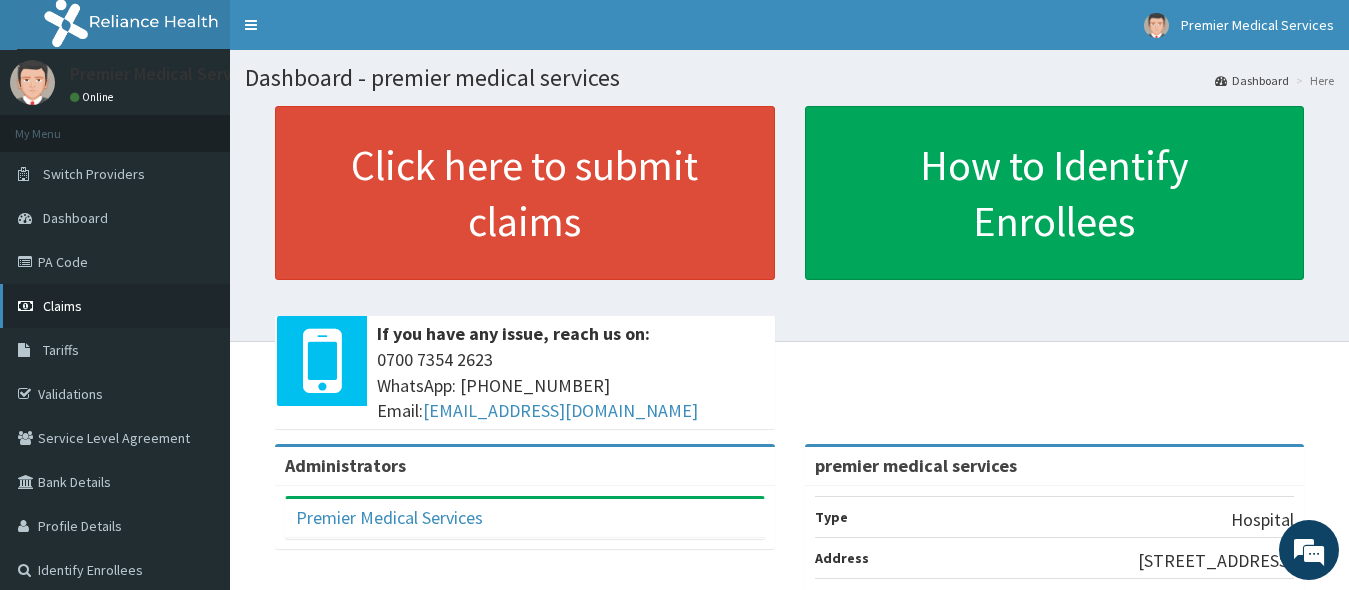 scroll, scrollTop: 0, scrollLeft: 0, axis: both 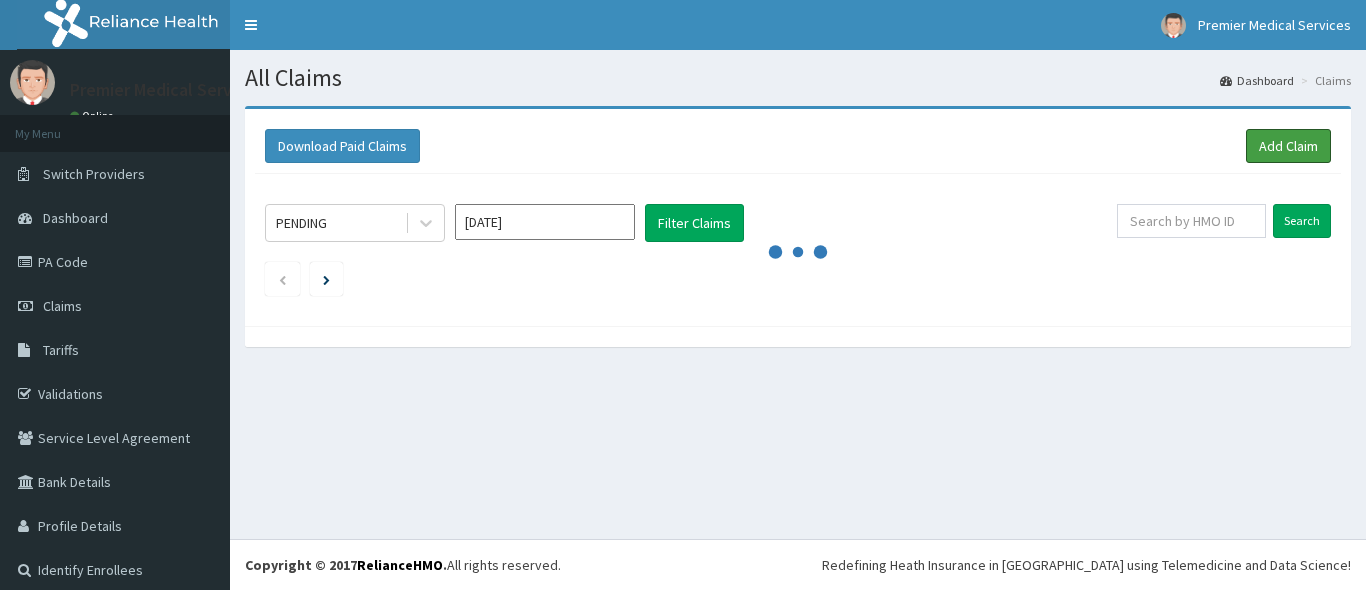 click on "Add Claim" at bounding box center [1288, 146] 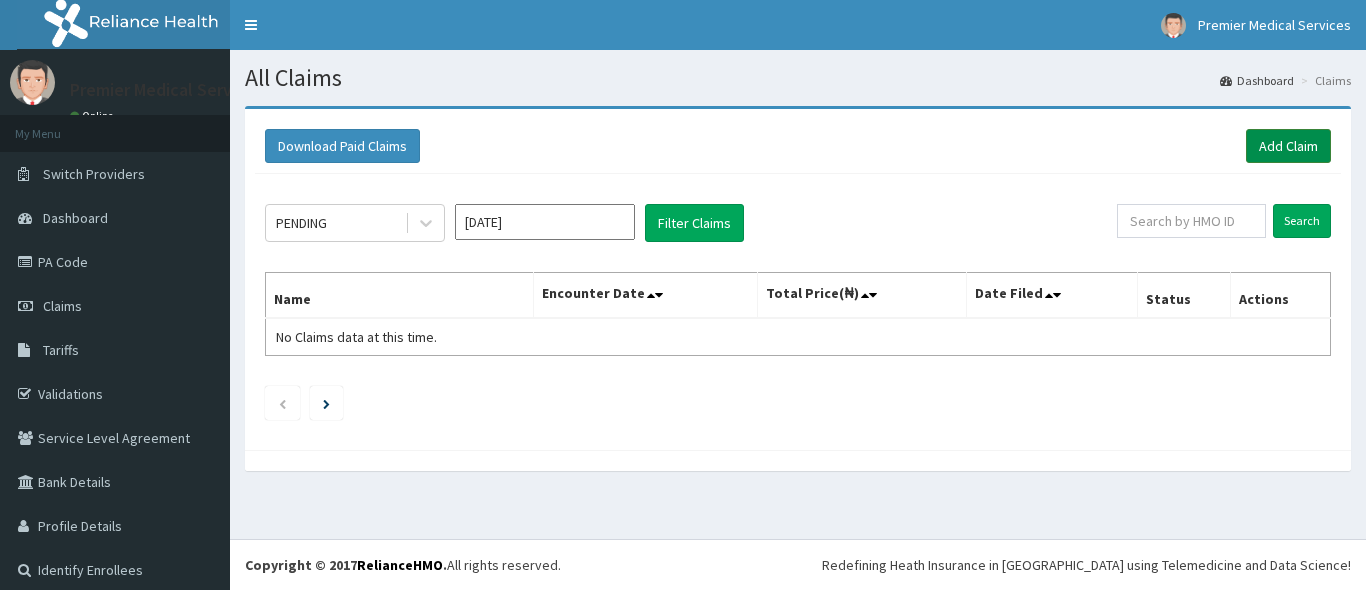 scroll, scrollTop: 0, scrollLeft: 0, axis: both 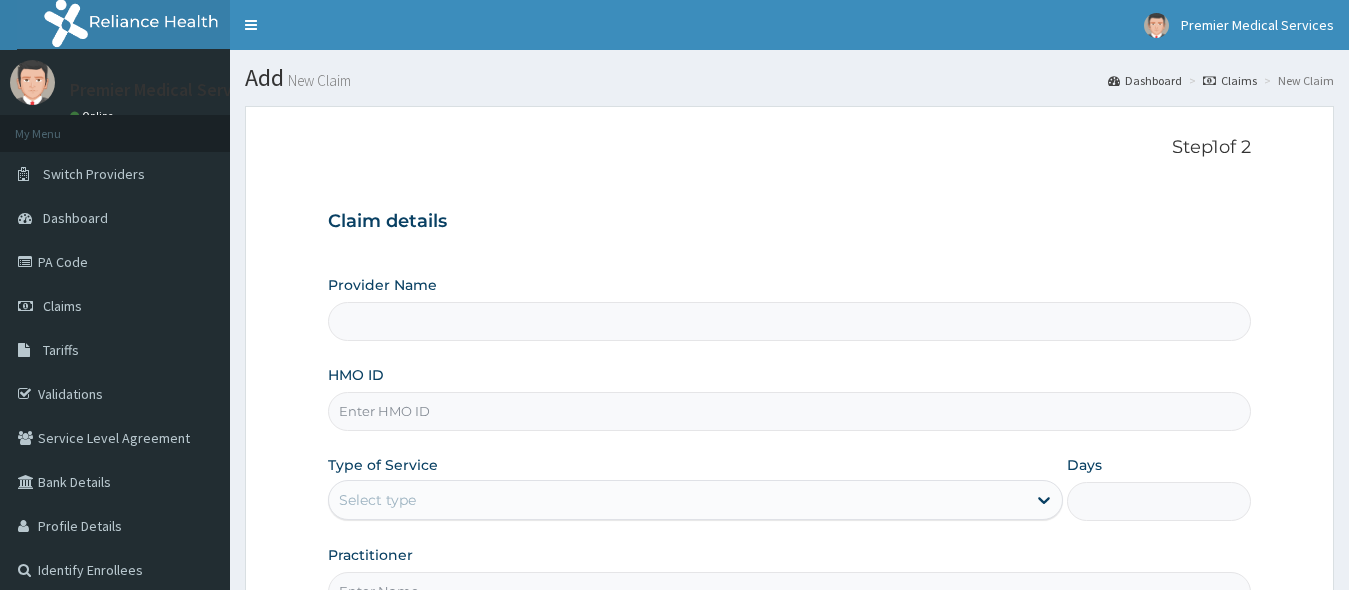 type on "premier medical services" 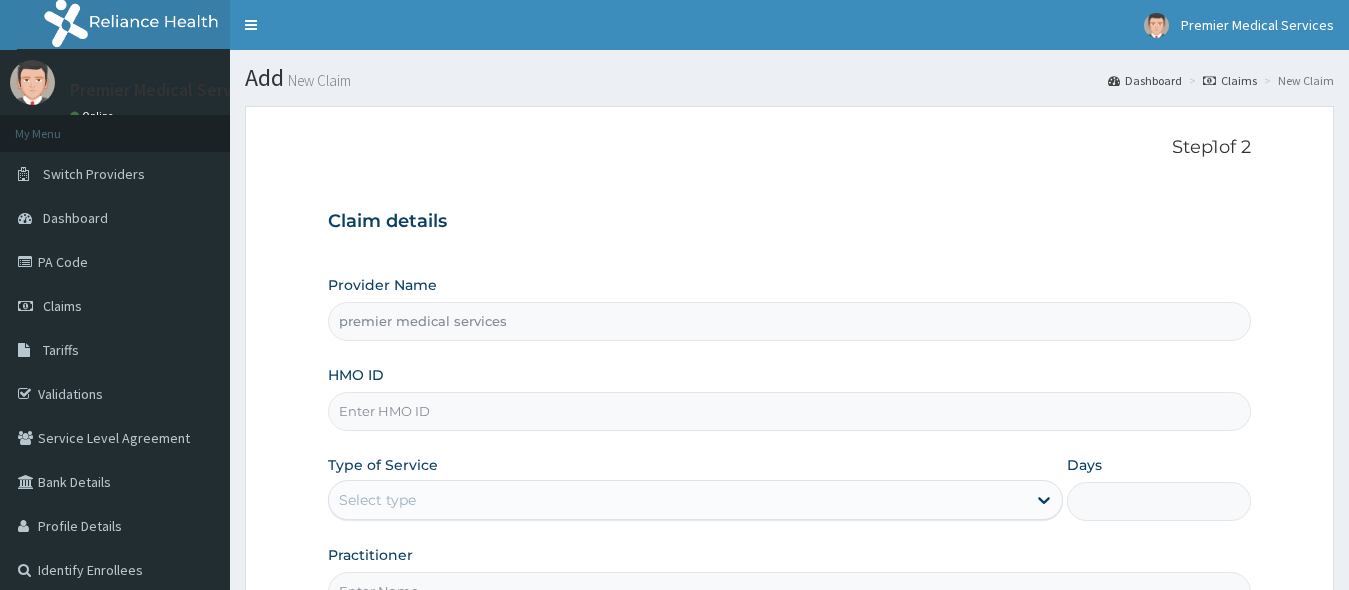 click on "HMO ID" at bounding box center (790, 411) 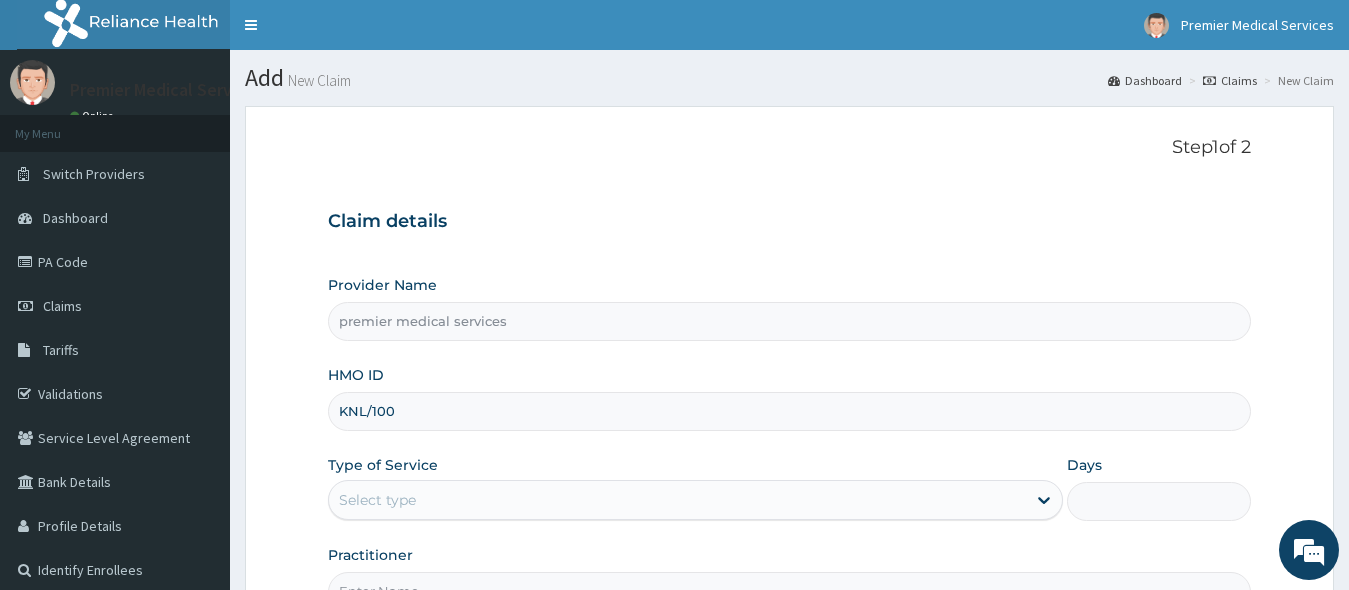 scroll, scrollTop: 0, scrollLeft: 0, axis: both 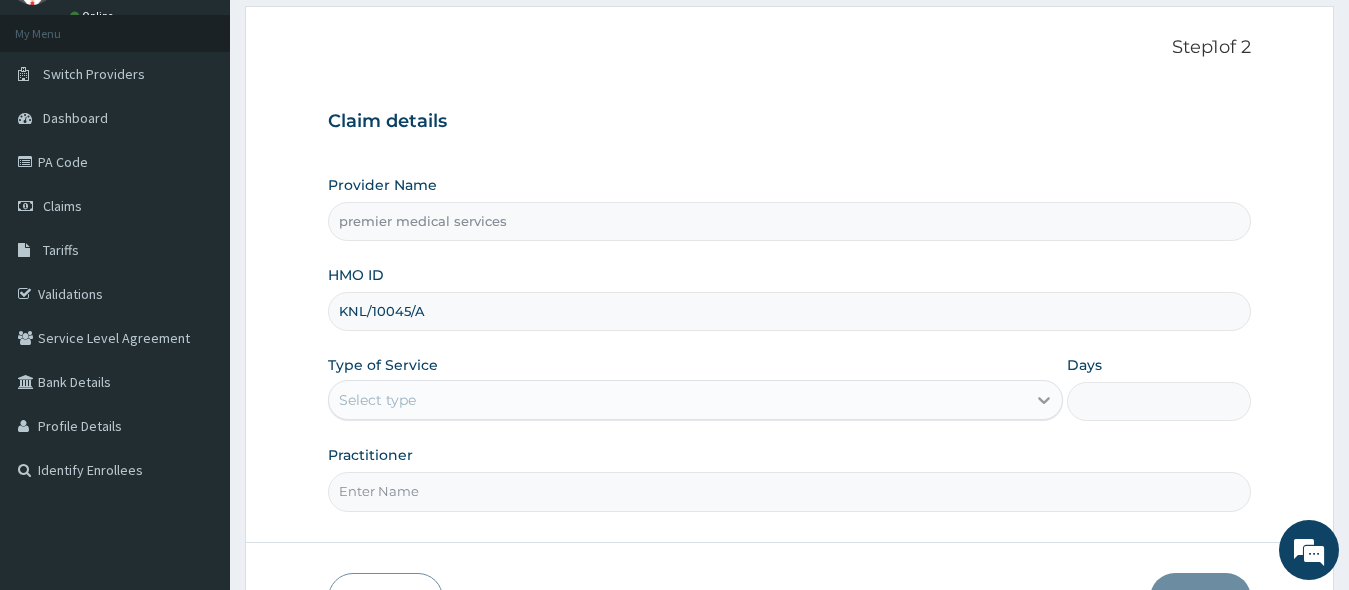 type on "KNL/10045/A" 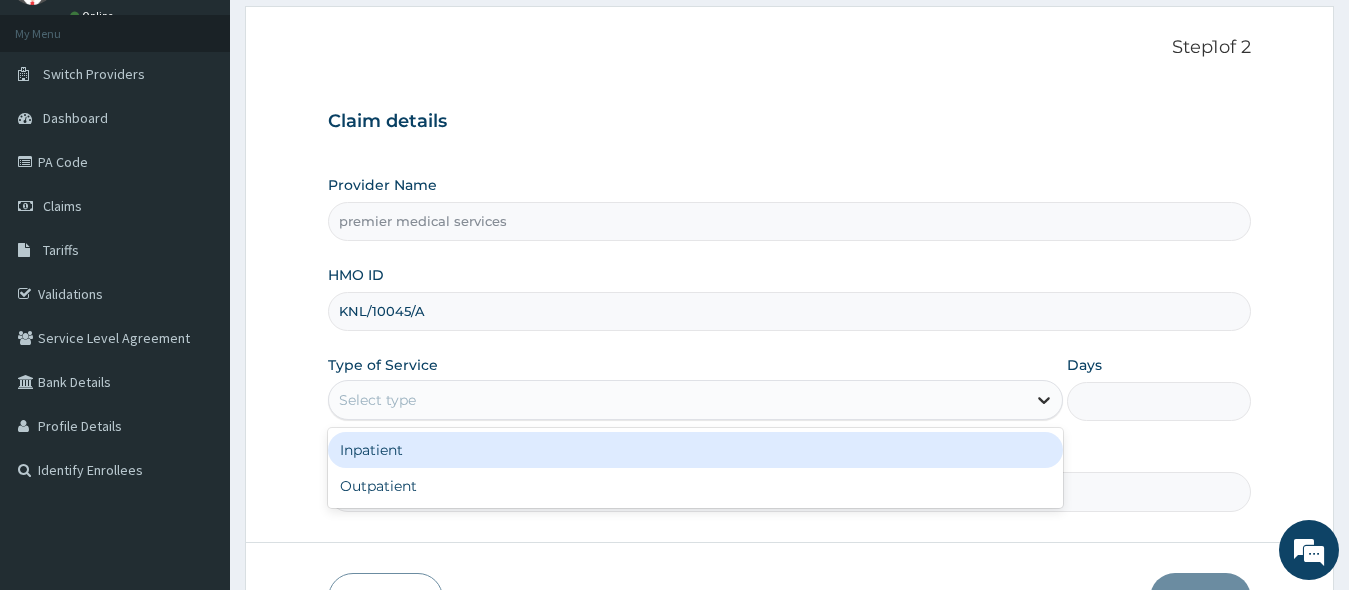 click at bounding box center [1044, 400] 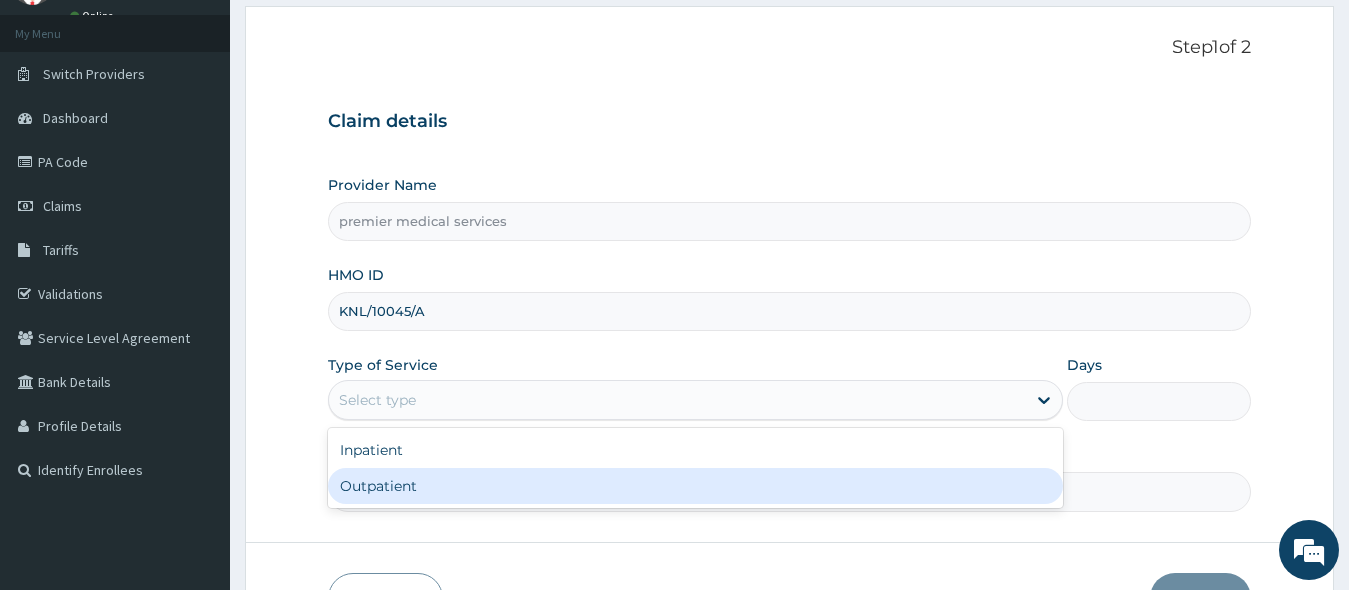 click on "Outpatient" at bounding box center (696, 486) 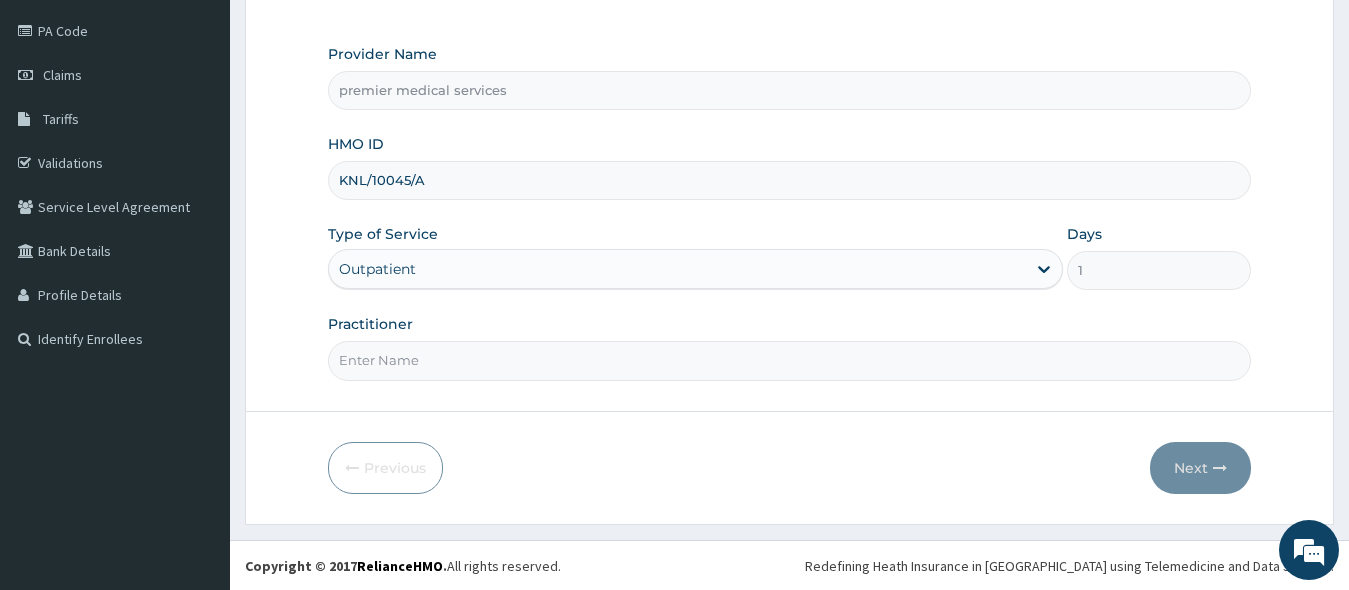 scroll, scrollTop: 232, scrollLeft: 0, axis: vertical 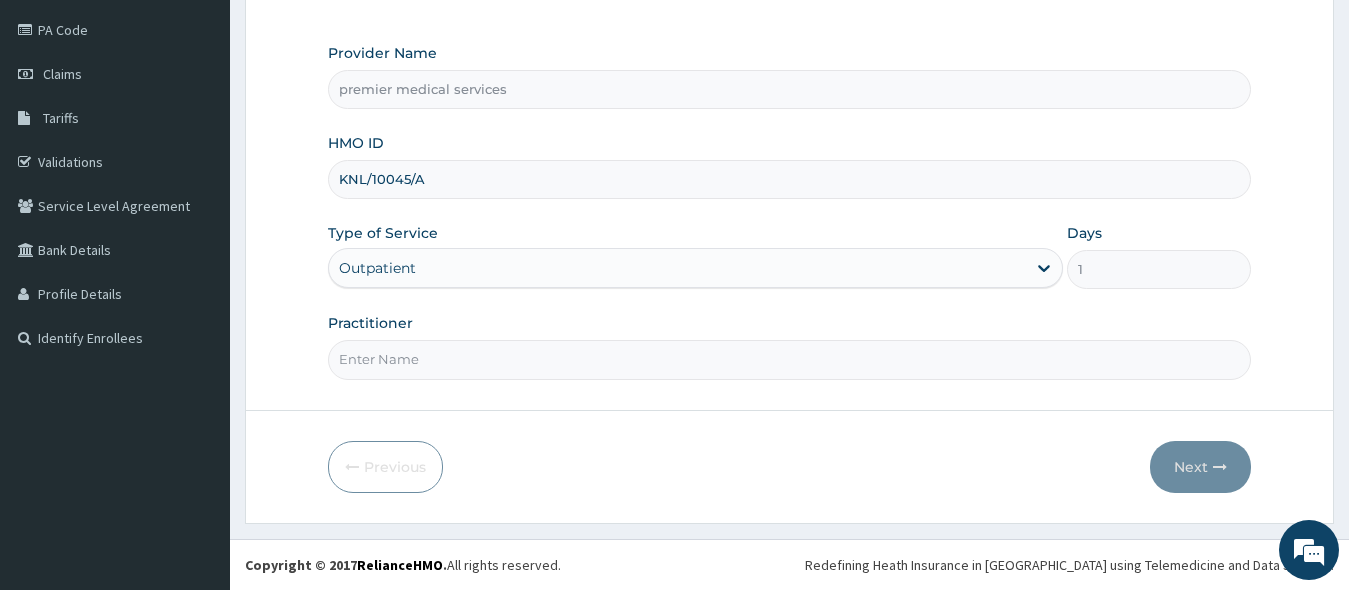 click on "Practitioner" at bounding box center [790, 359] 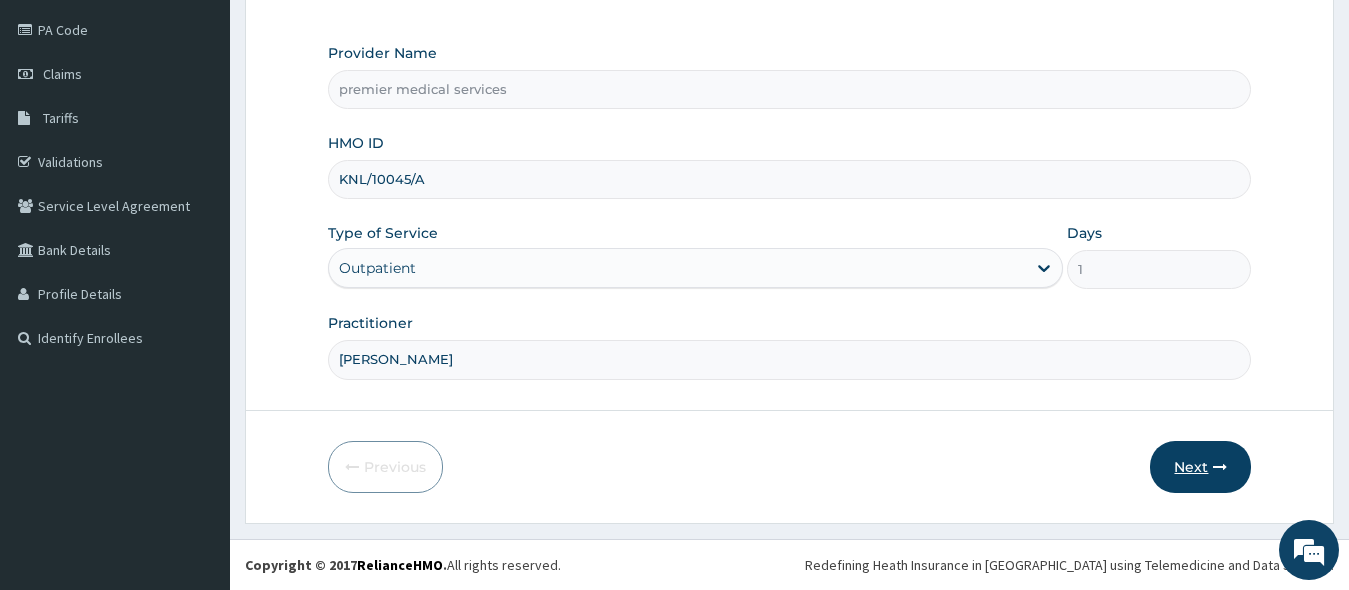 type on "[PERSON_NAME]" 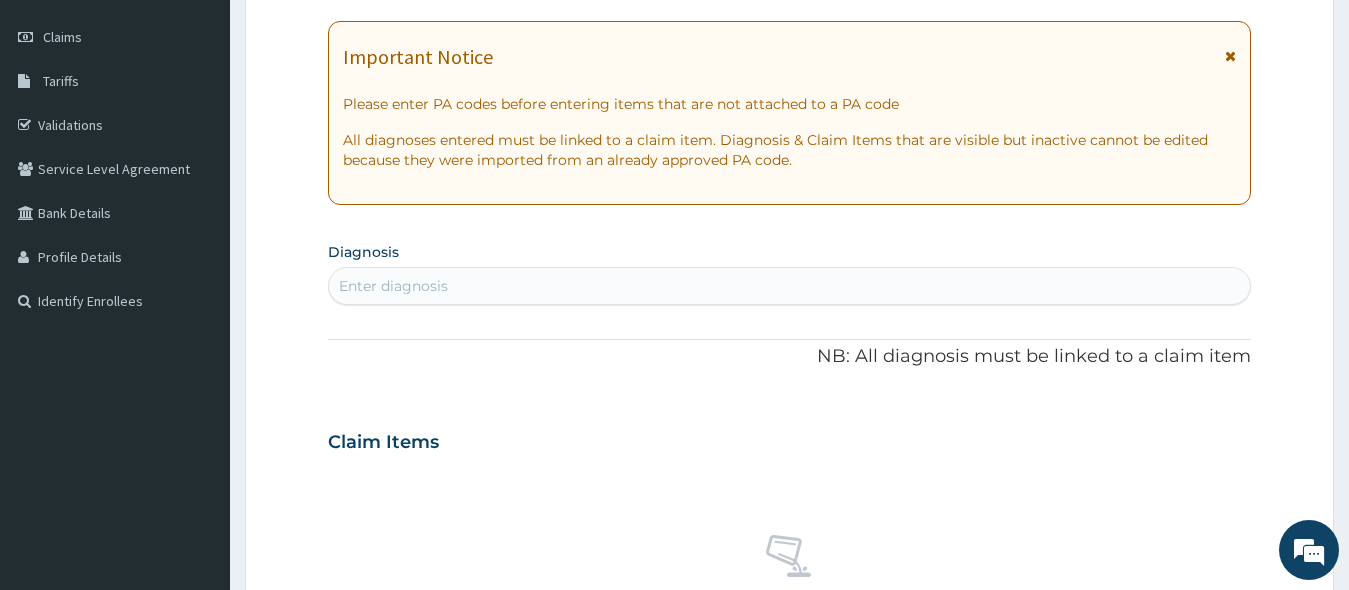 scroll, scrollTop: 332, scrollLeft: 0, axis: vertical 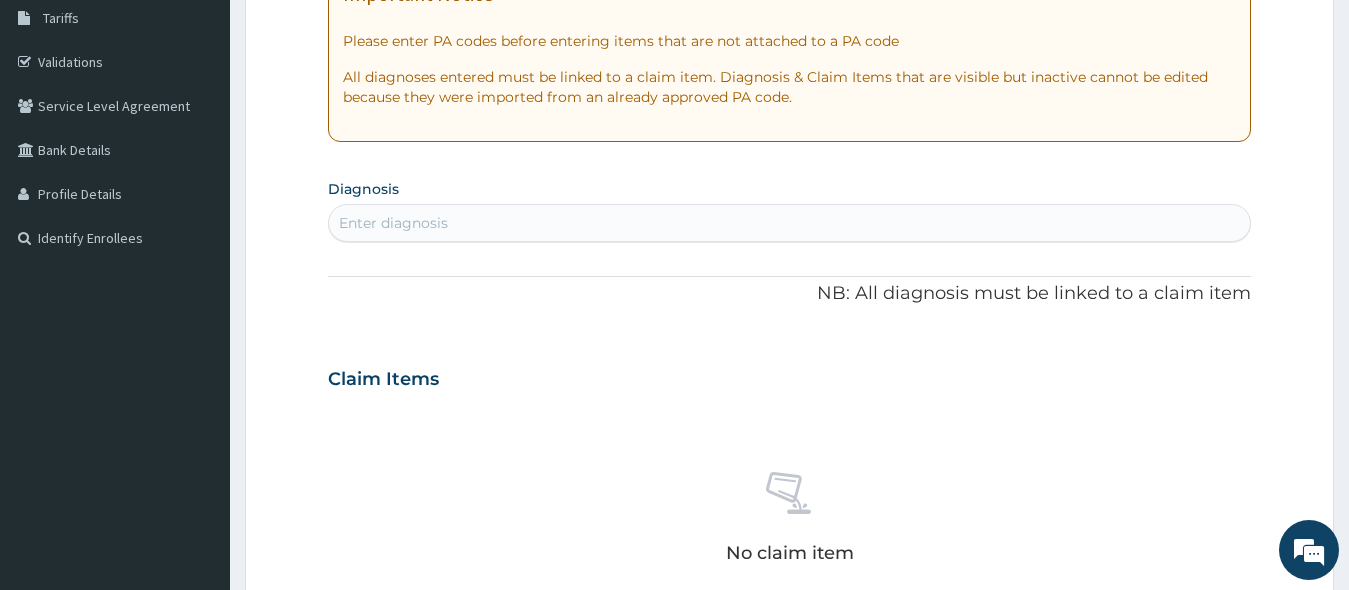 click on "Enter diagnosis" at bounding box center [790, 223] 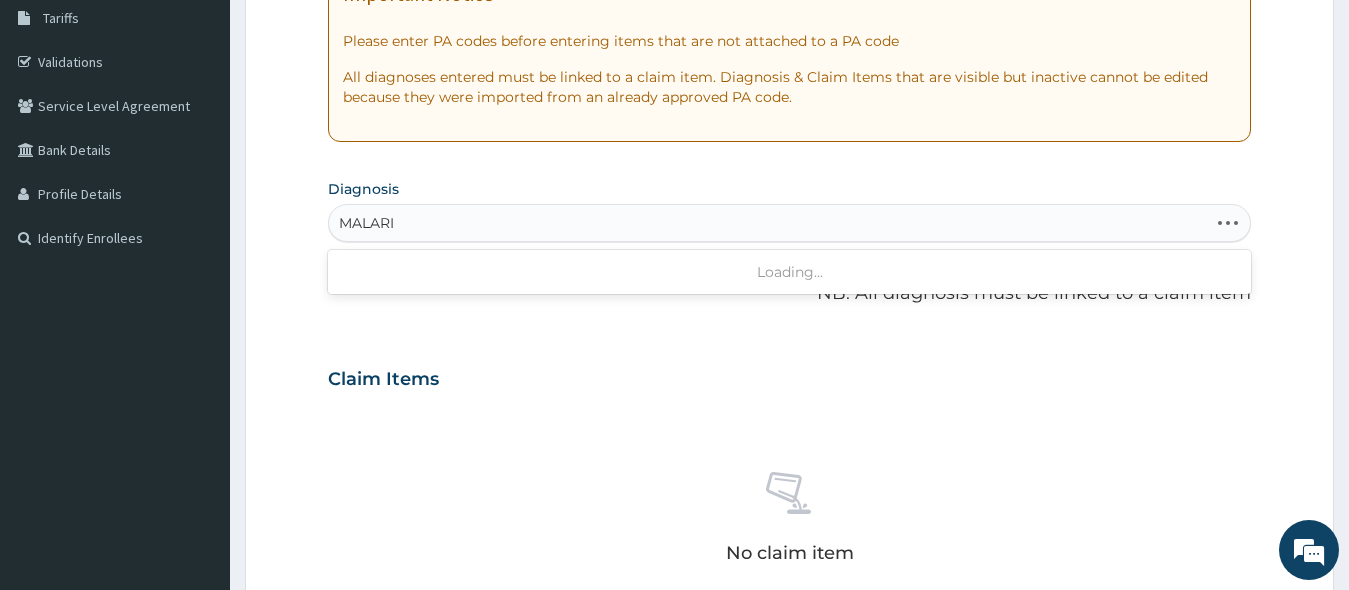 type on "MALARIA" 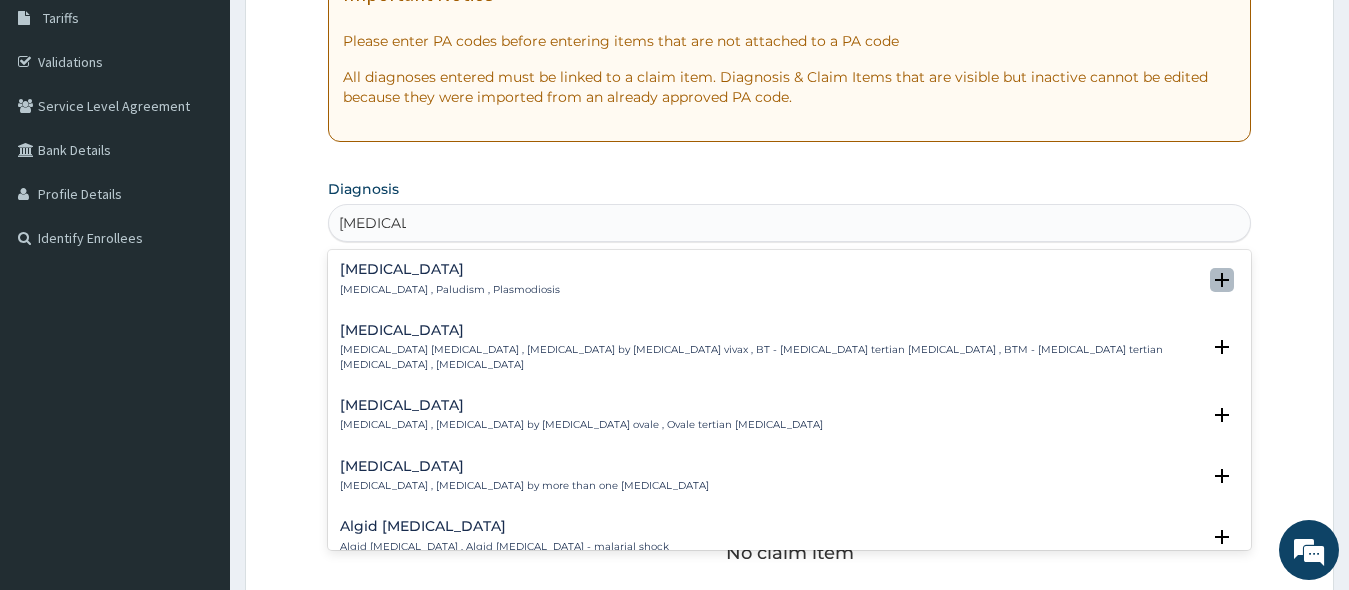 click 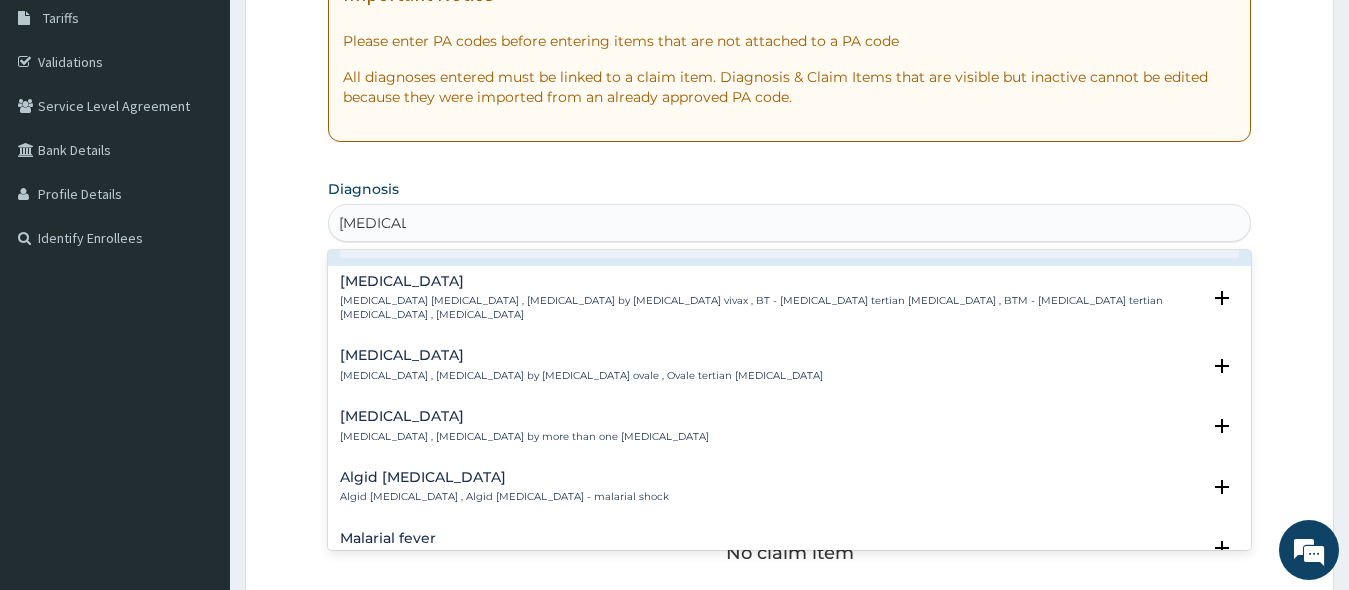 scroll, scrollTop: 0, scrollLeft: 0, axis: both 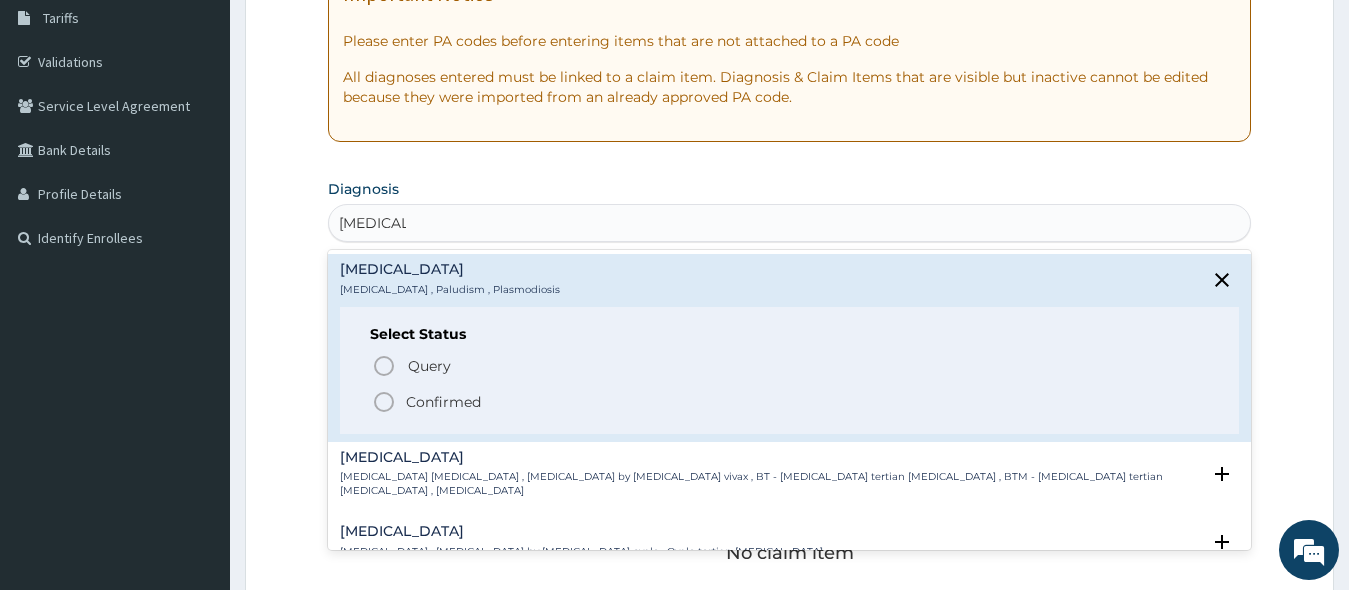 click 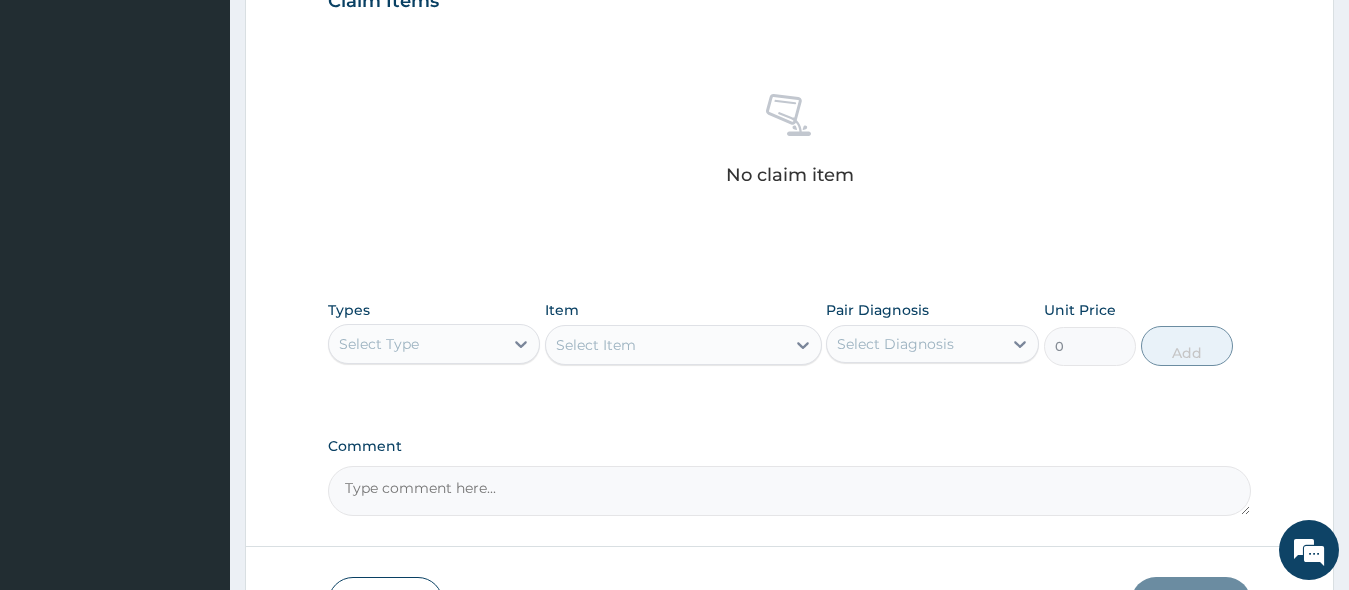 scroll, scrollTop: 732, scrollLeft: 0, axis: vertical 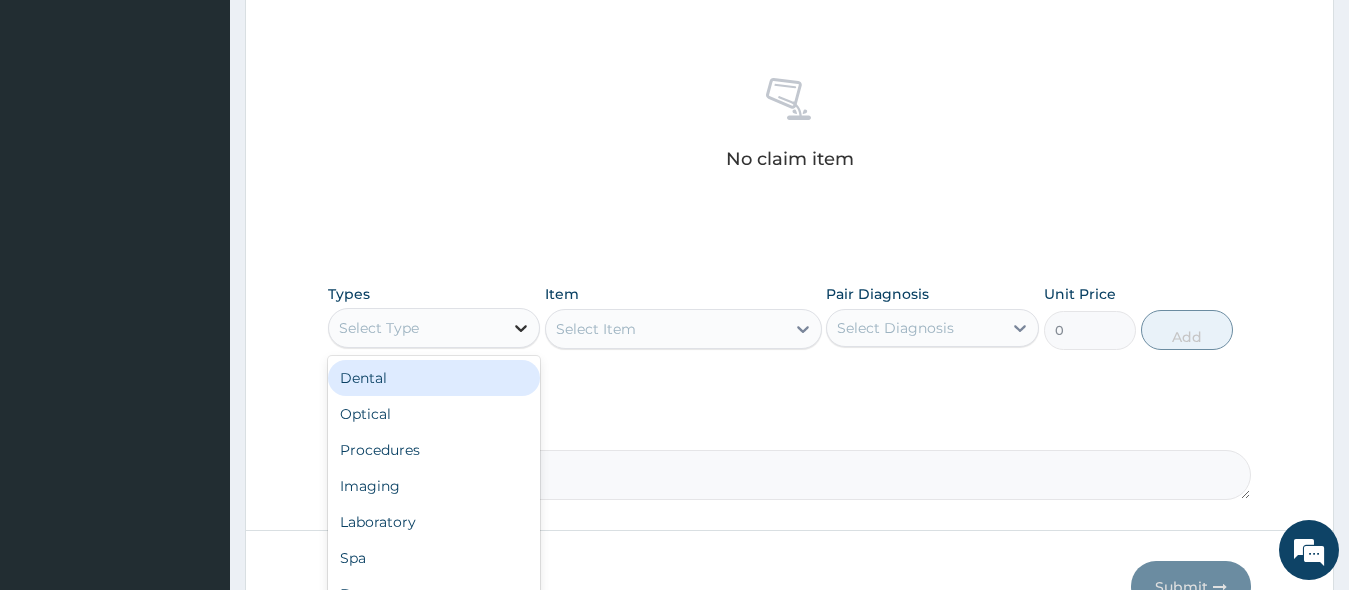 click 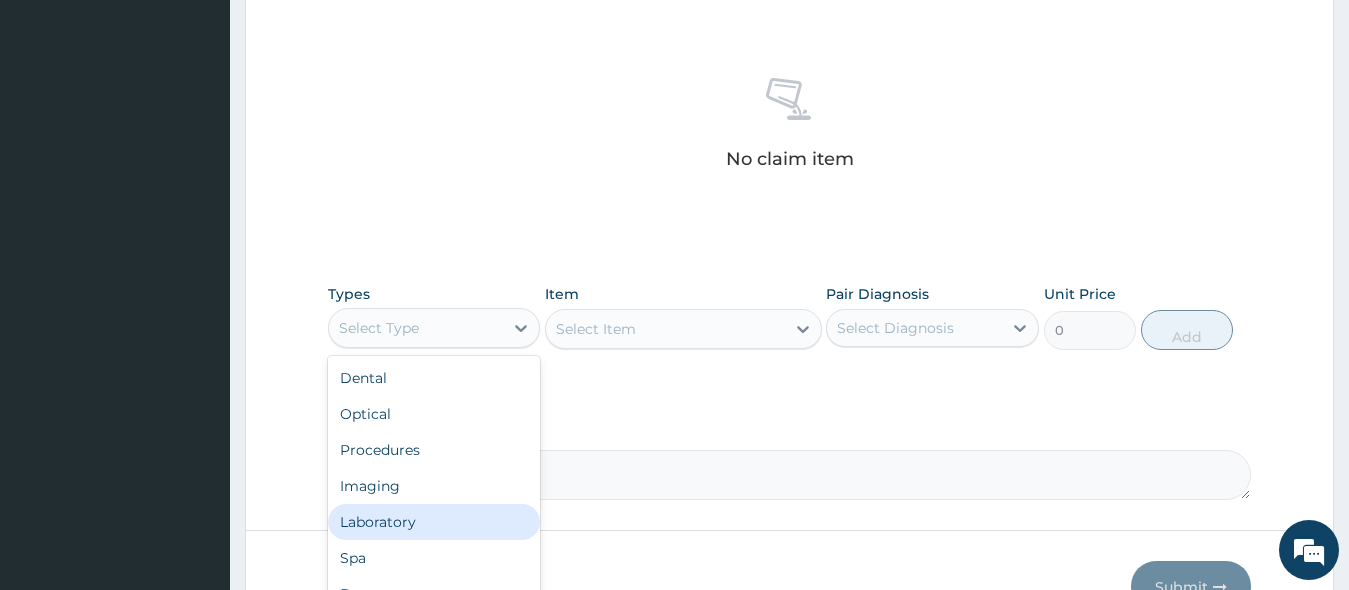 click on "Laboratory" at bounding box center (434, 522) 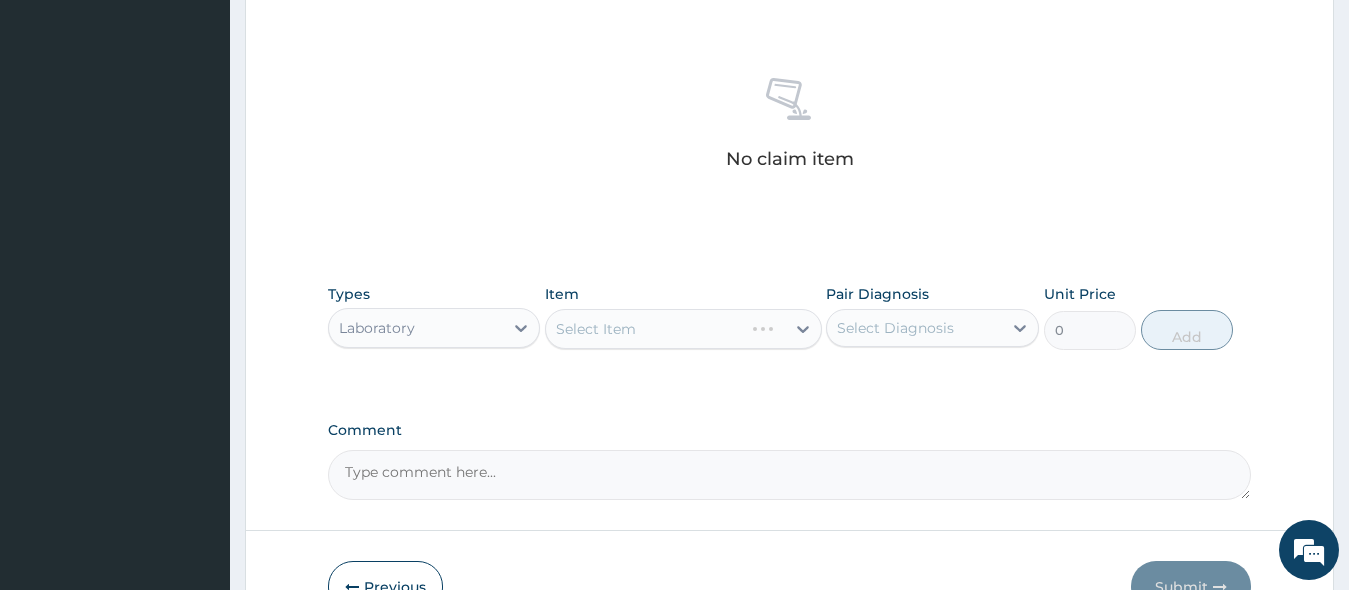 click on "Select Item" at bounding box center (683, 329) 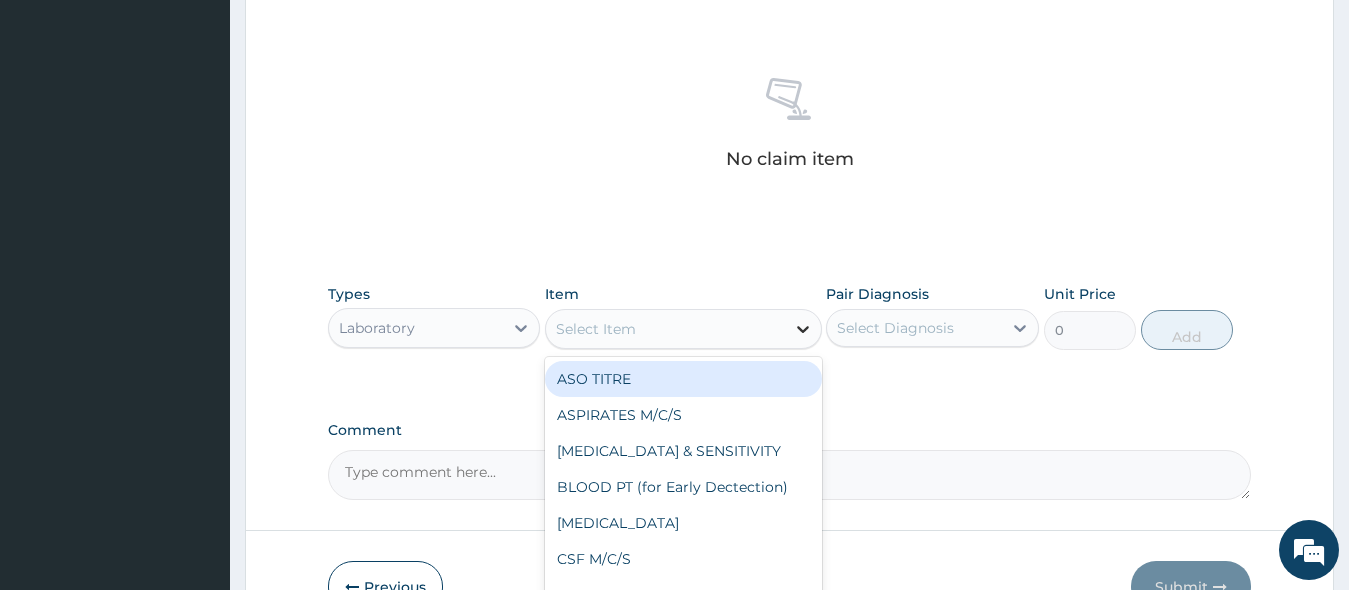 click 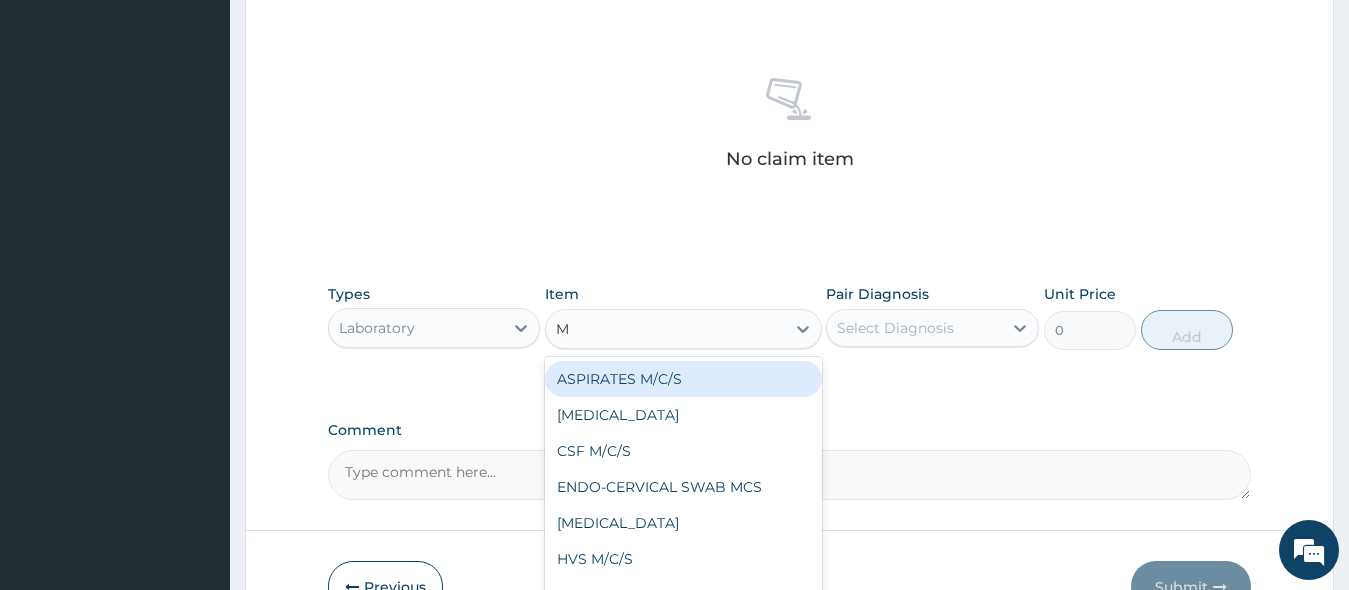 type on "MP" 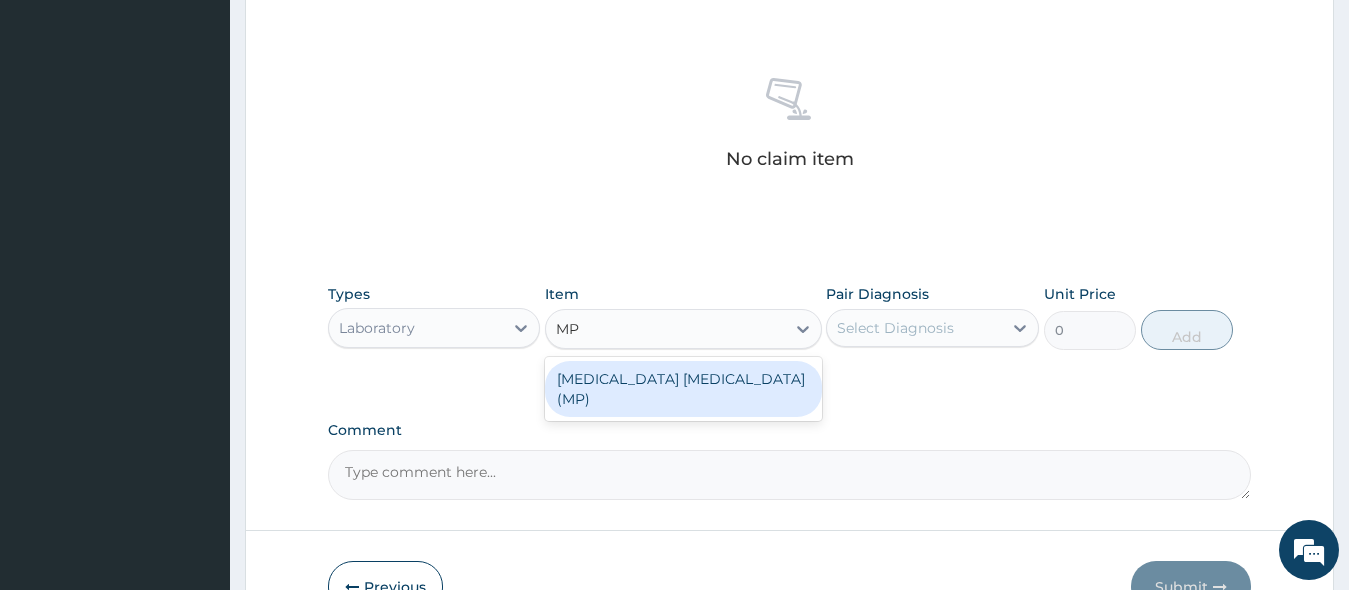 click on "MALARIA PARASITE (MP)" at bounding box center (683, 389) 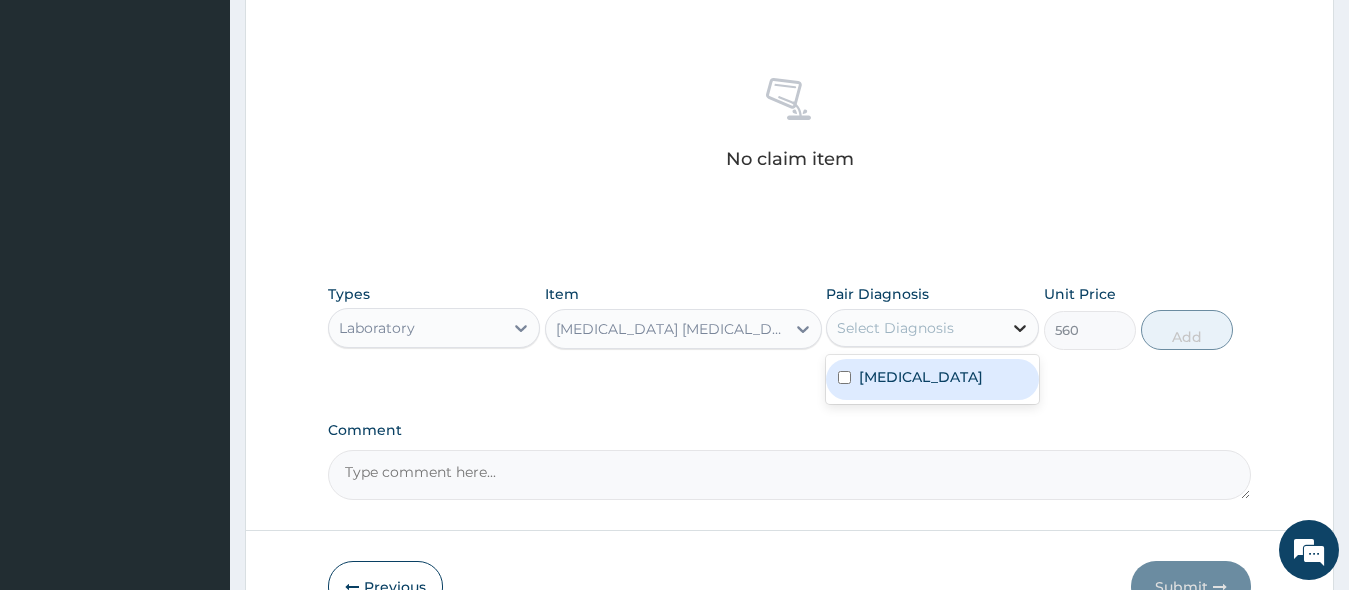 click 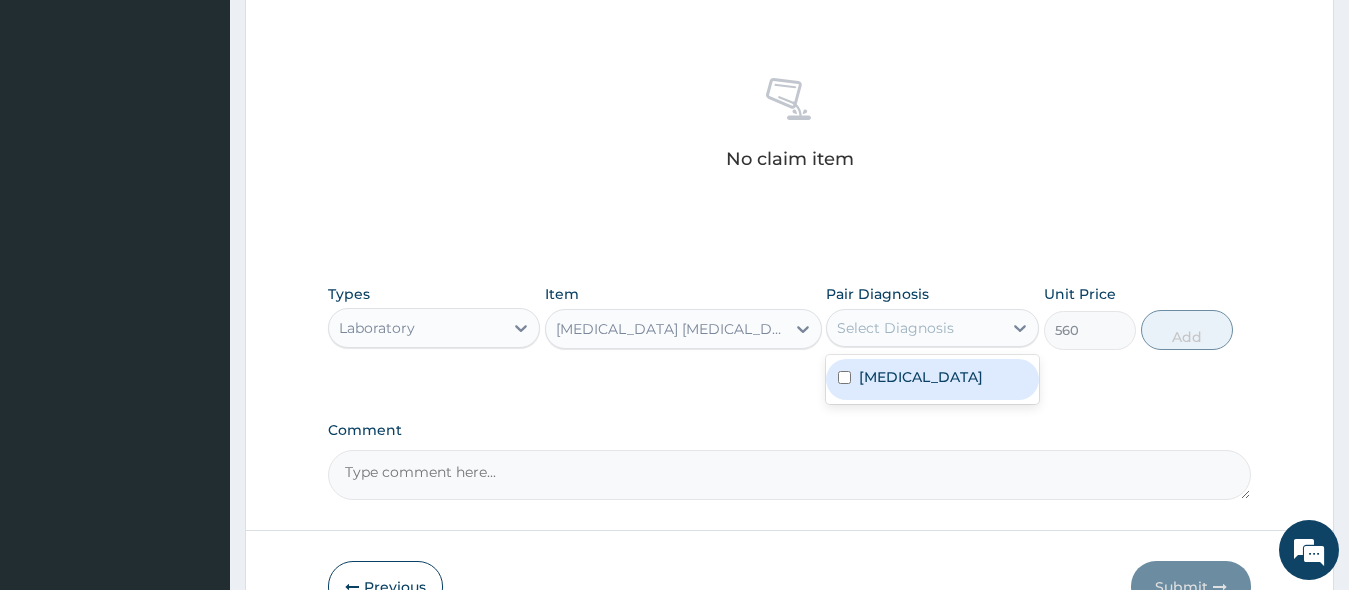 click at bounding box center (844, 377) 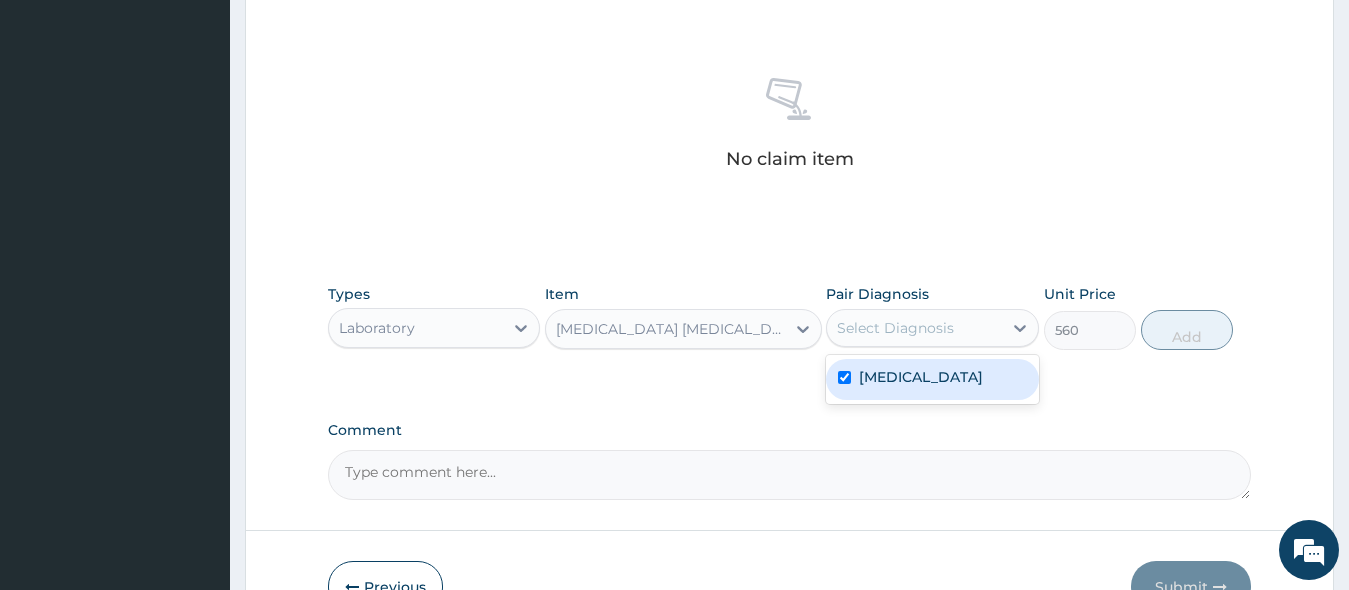 checkbox on "true" 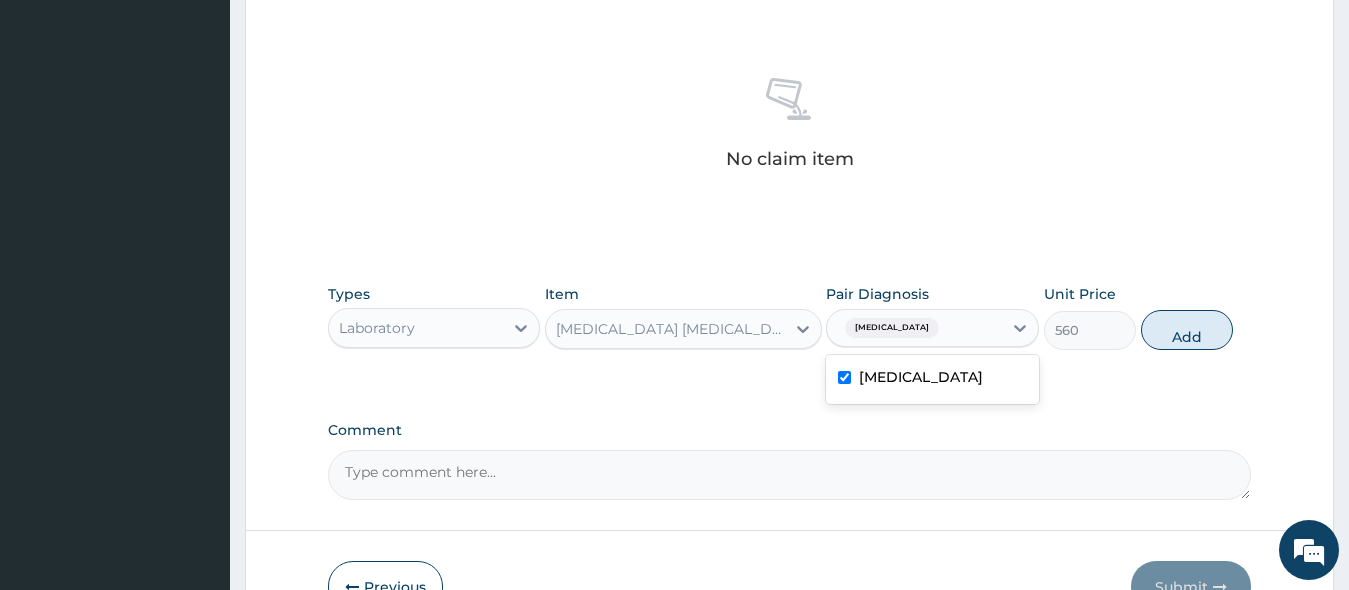 drag, startPoint x: 1197, startPoint y: 337, endPoint x: 1122, endPoint y: 354, distance: 76.902534 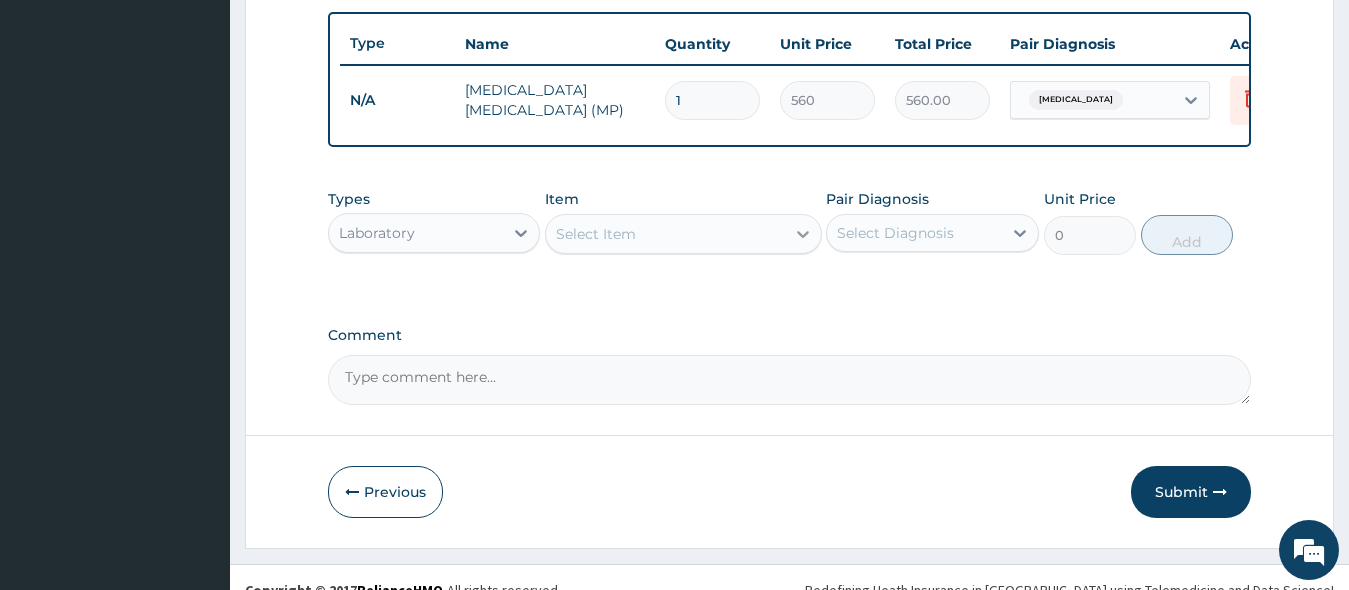 click 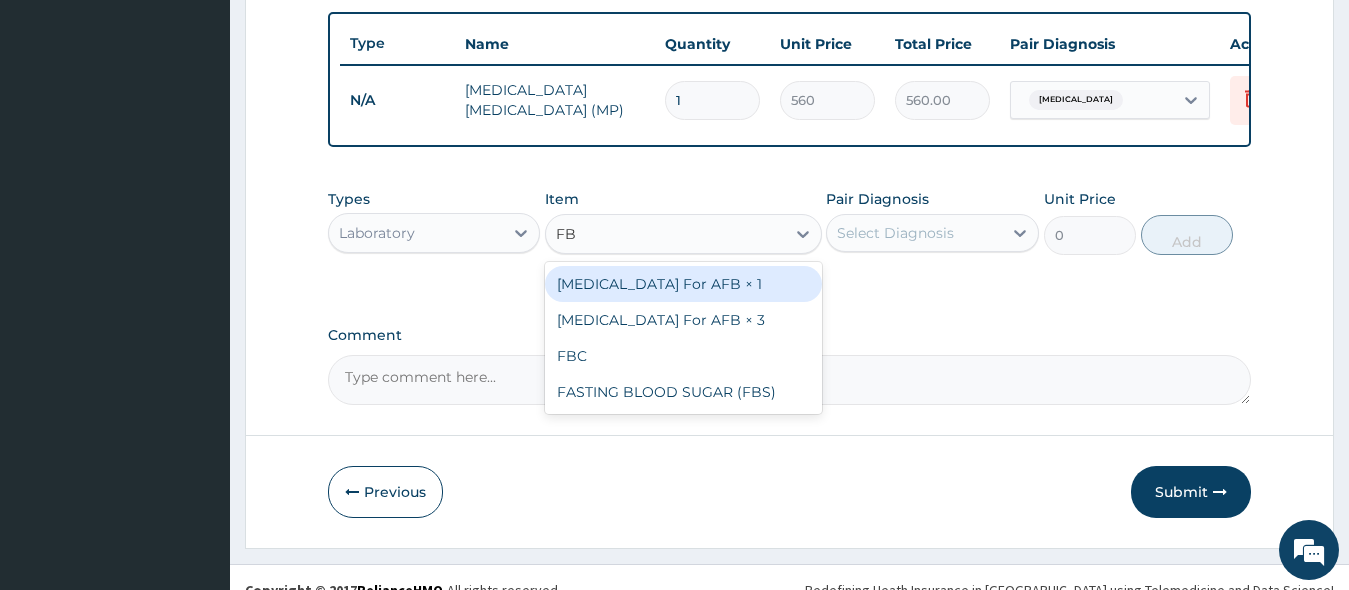 type on "FBC" 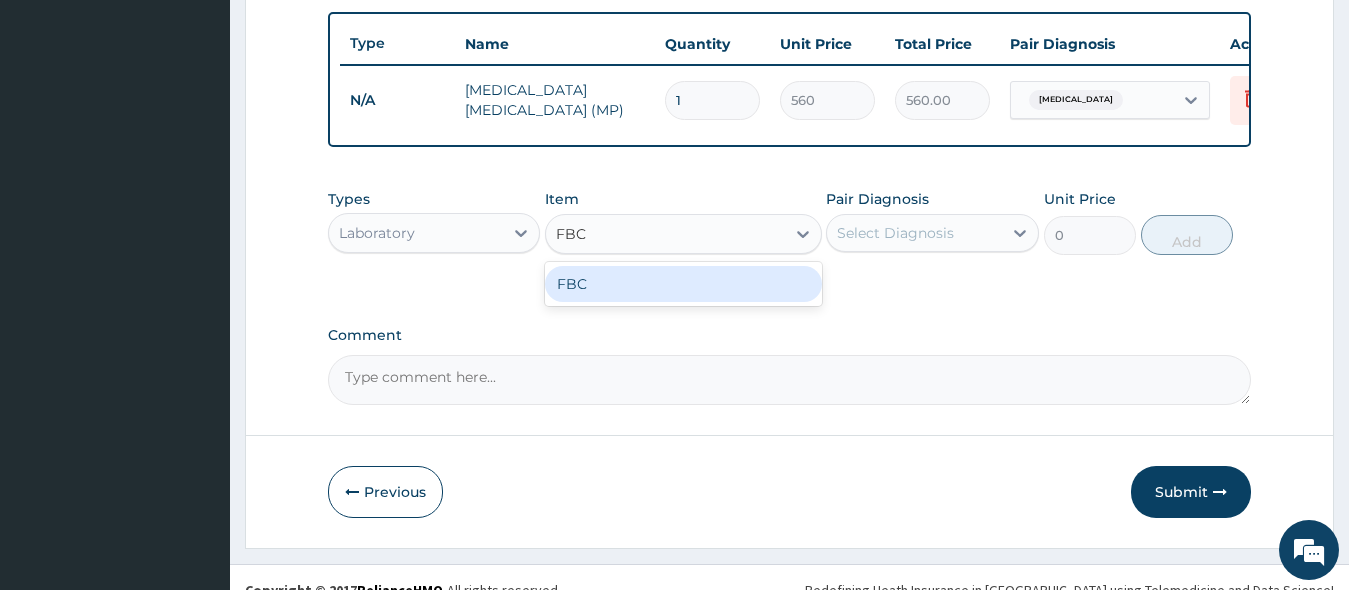click on "FBC" at bounding box center [683, 284] 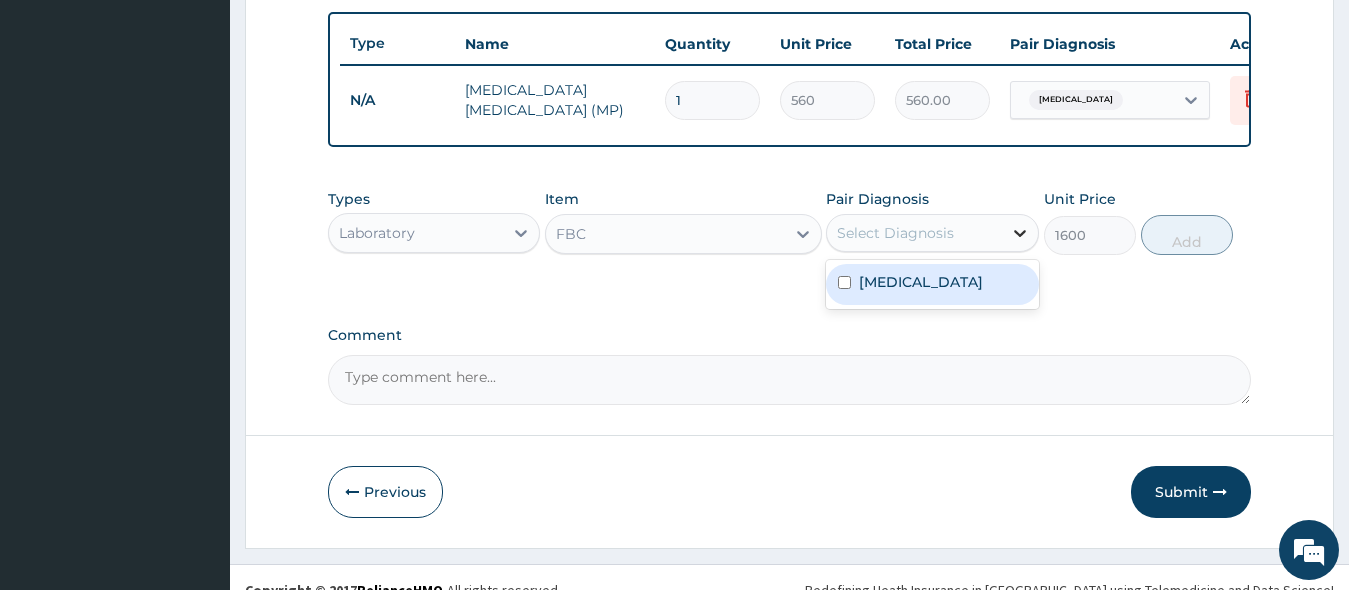 click 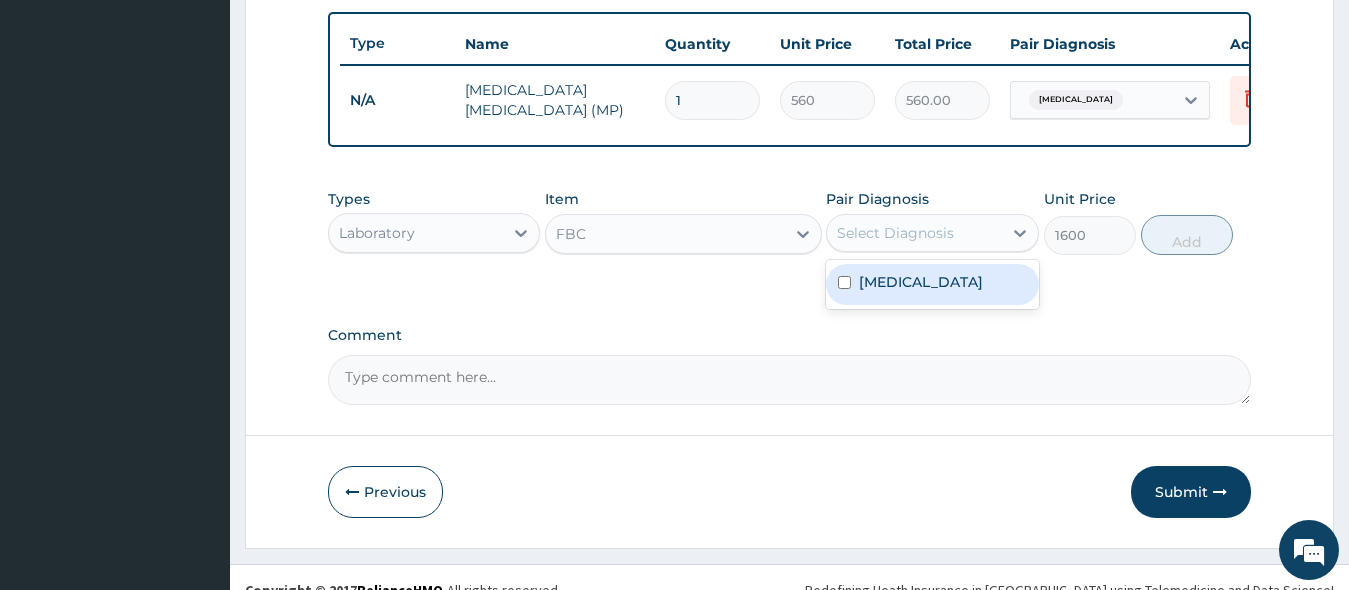click at bounding box center (844, 282) 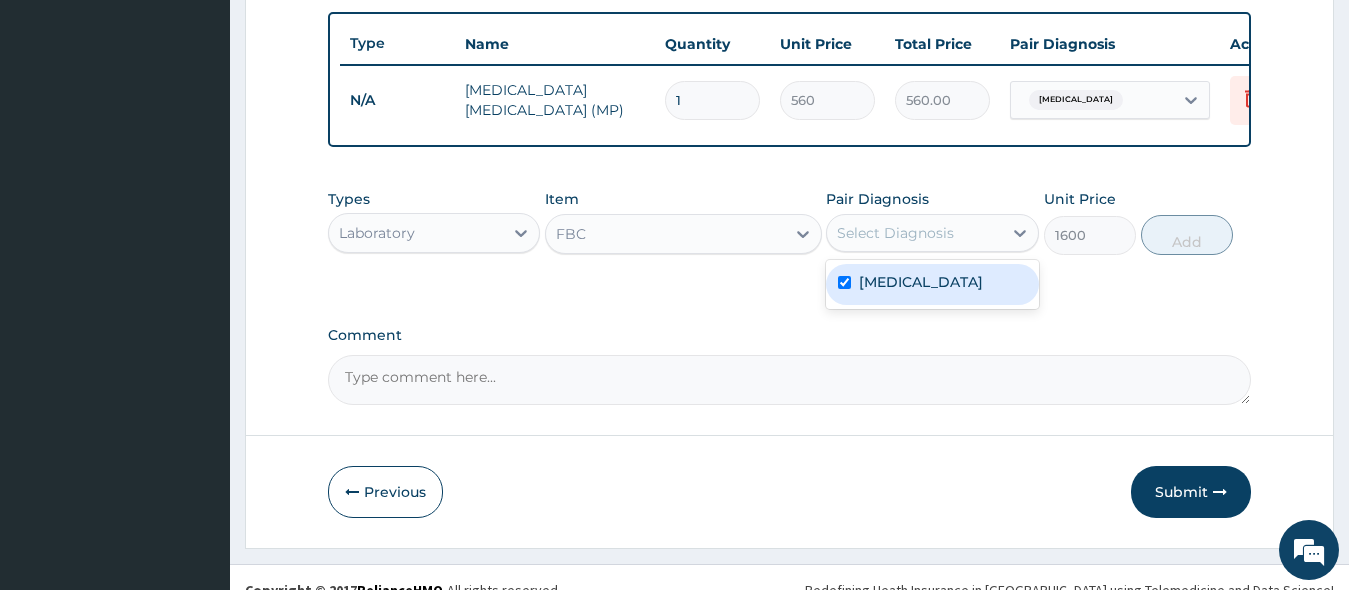 checkbox on "true" 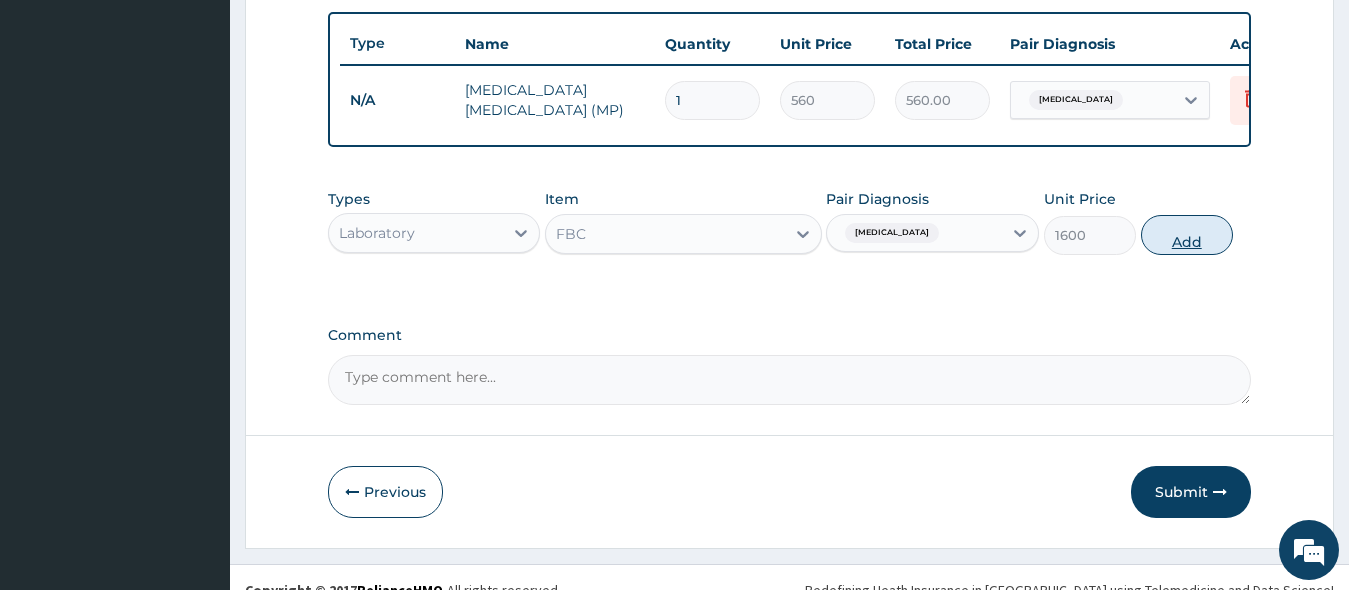 click on "Add" at bounding box center [1187, 235] 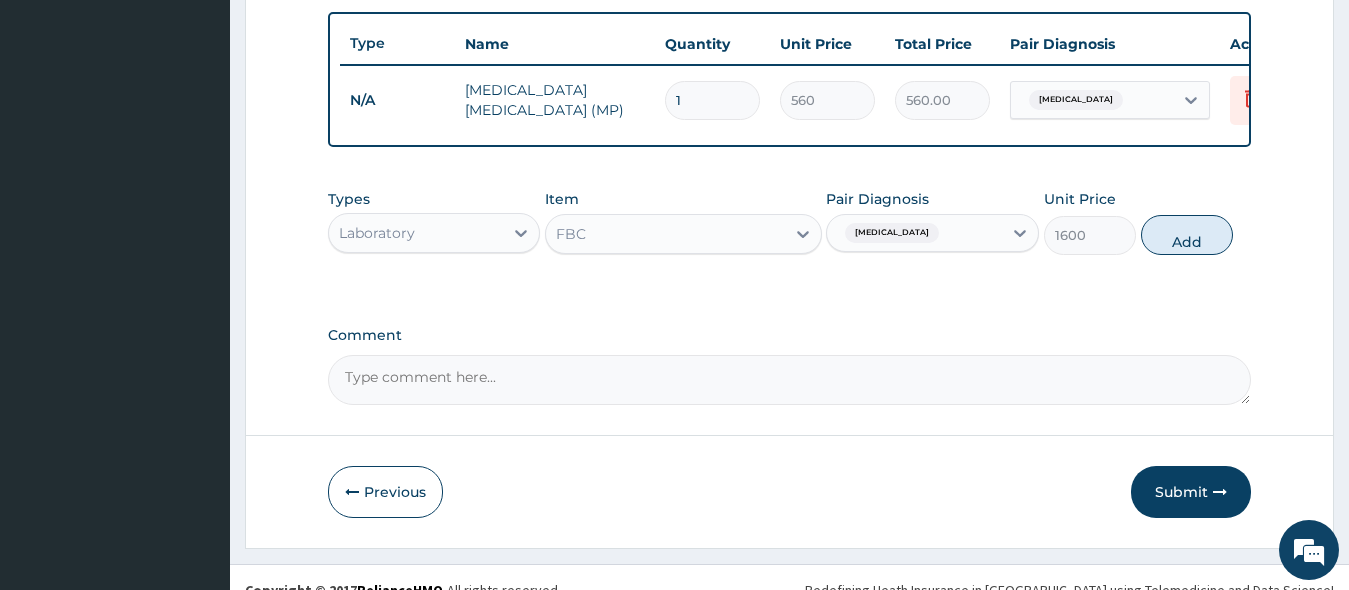 type on "0" 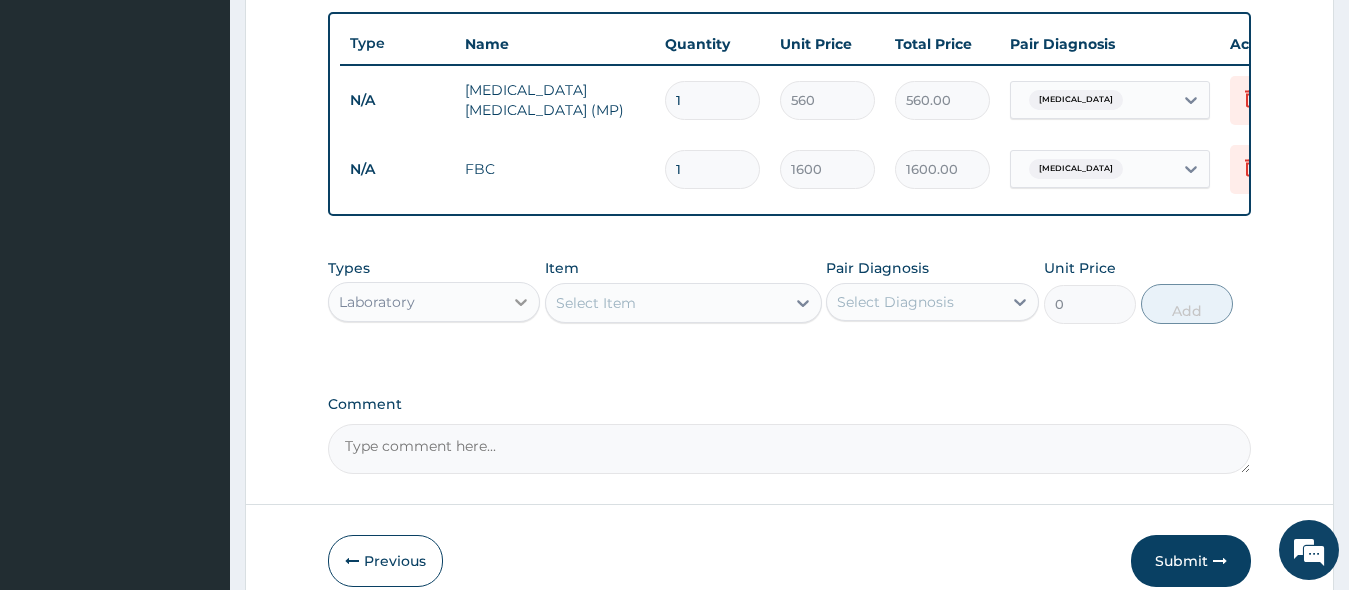 click 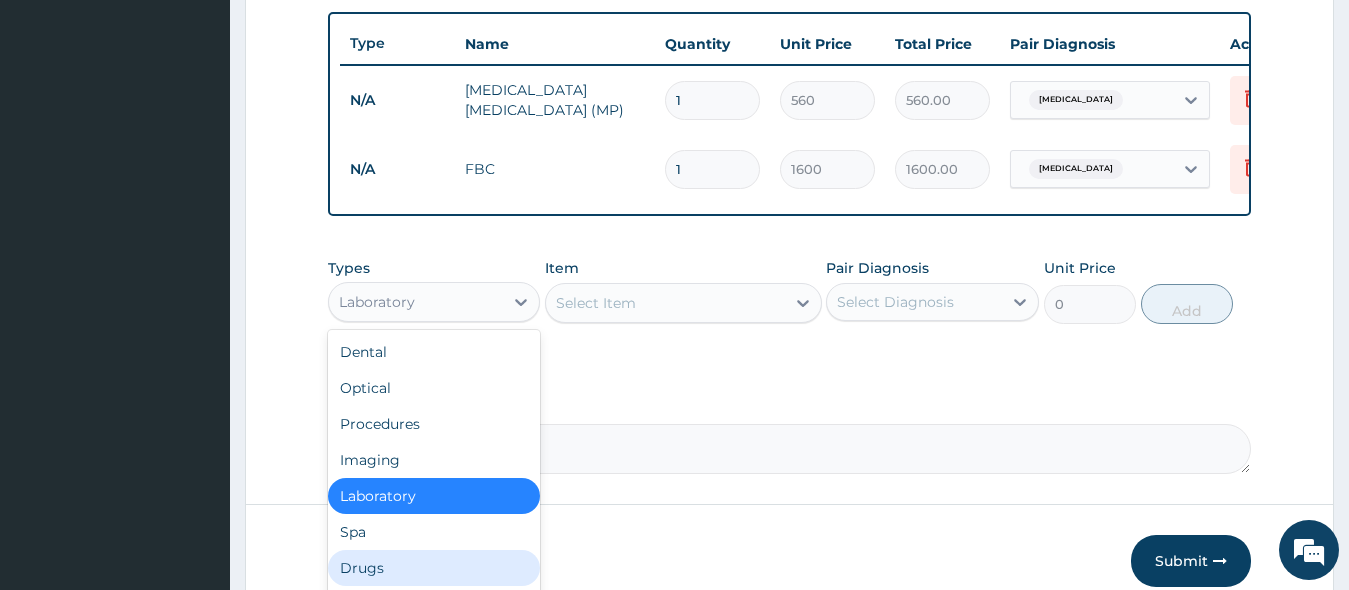 click on "Drugs" at bounding box center [434, 568] 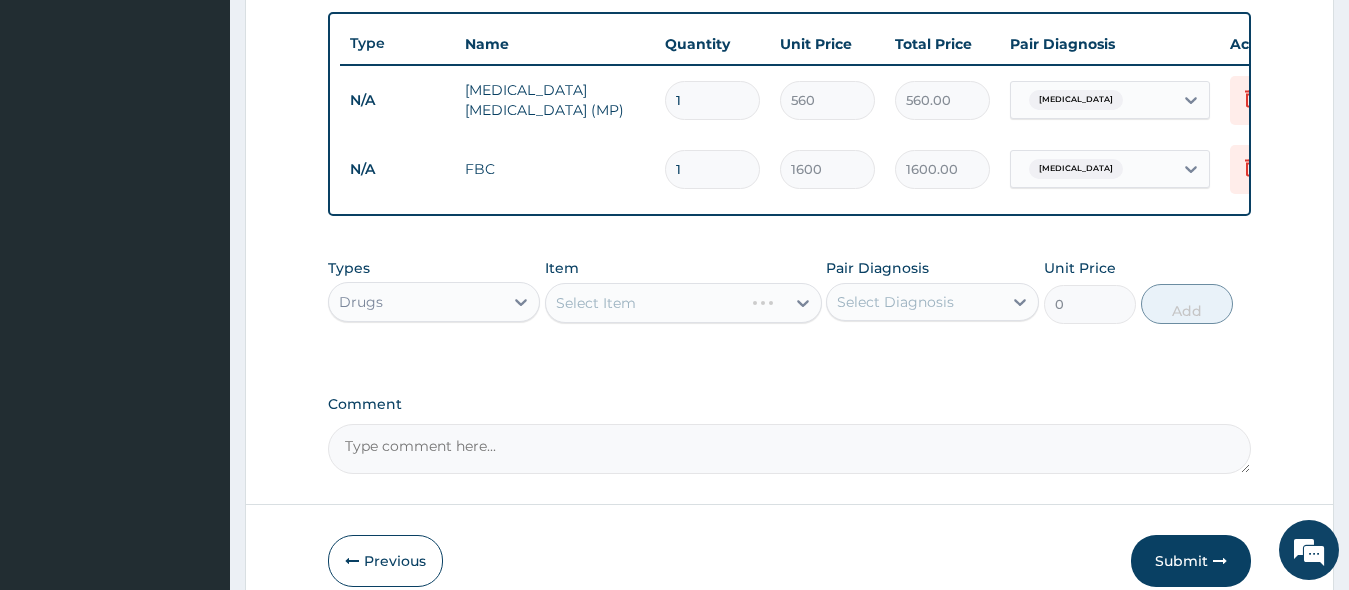 click on "Select Item" at bounding box center (683, 303) 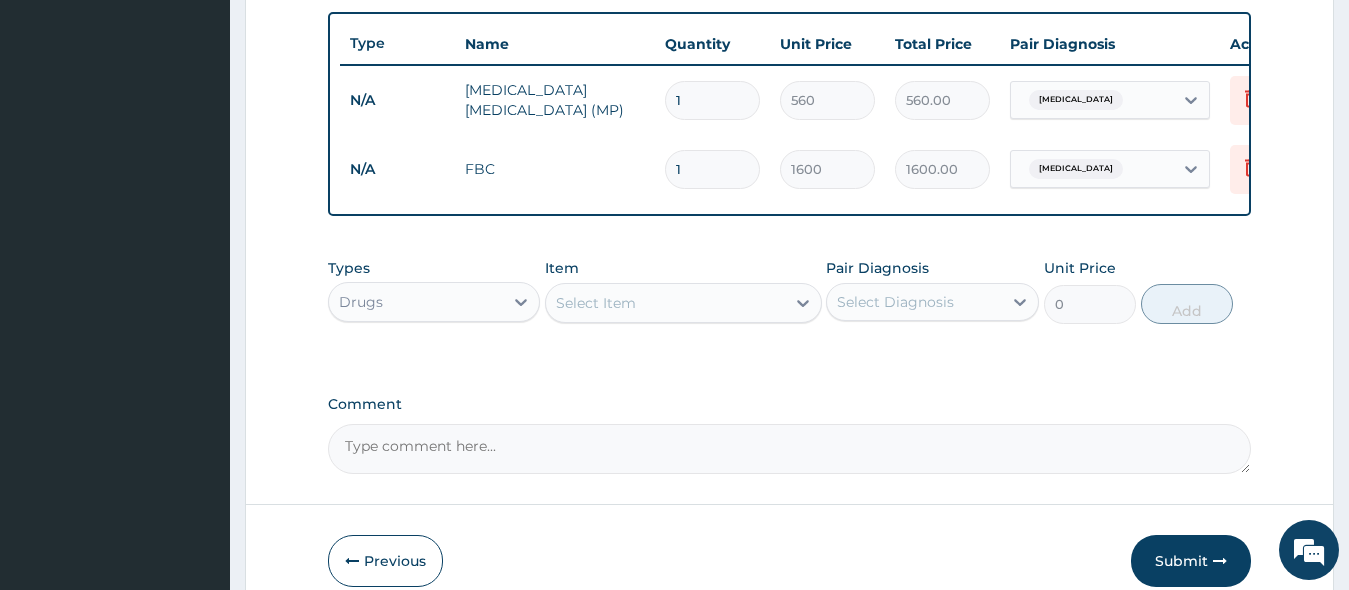 click 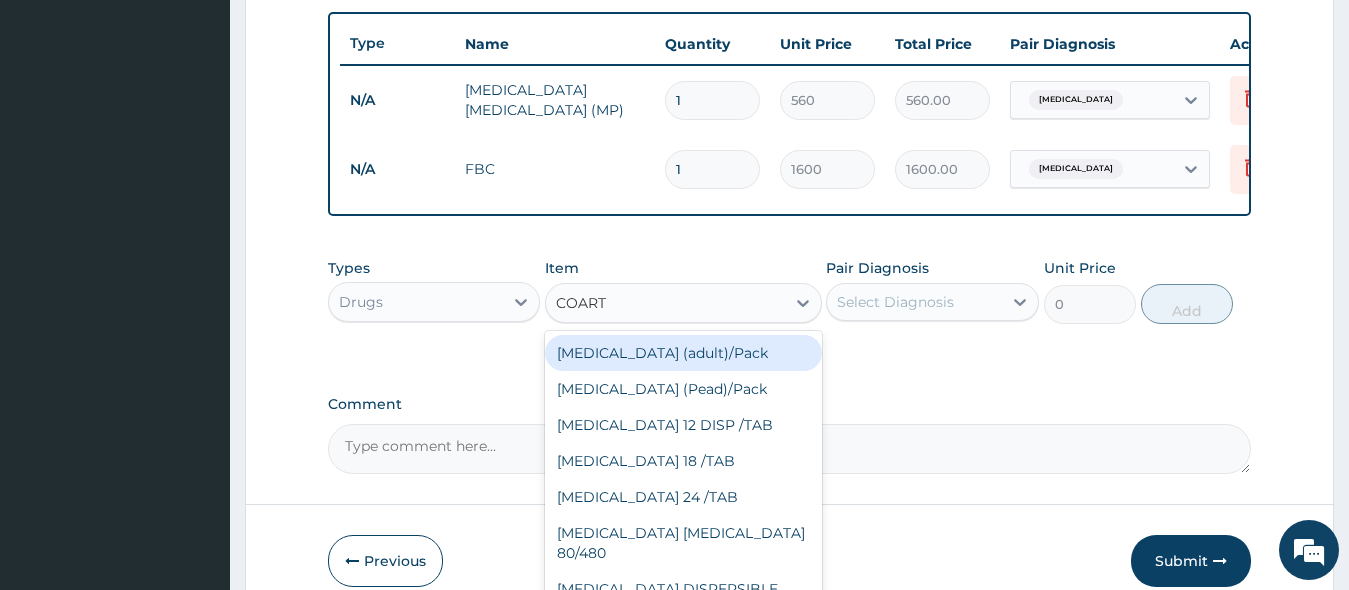 type on "COARTE" 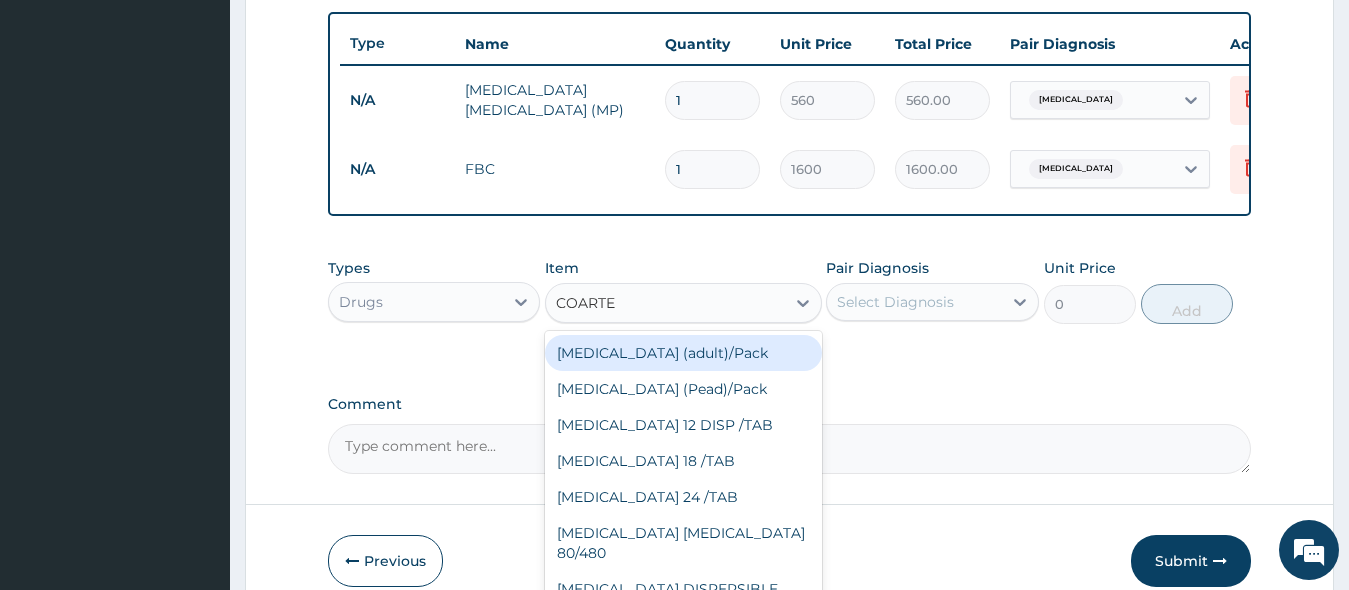 click on "[MEDICAL_DATA] (adult)/Pack" at bounding box center (683, 353) 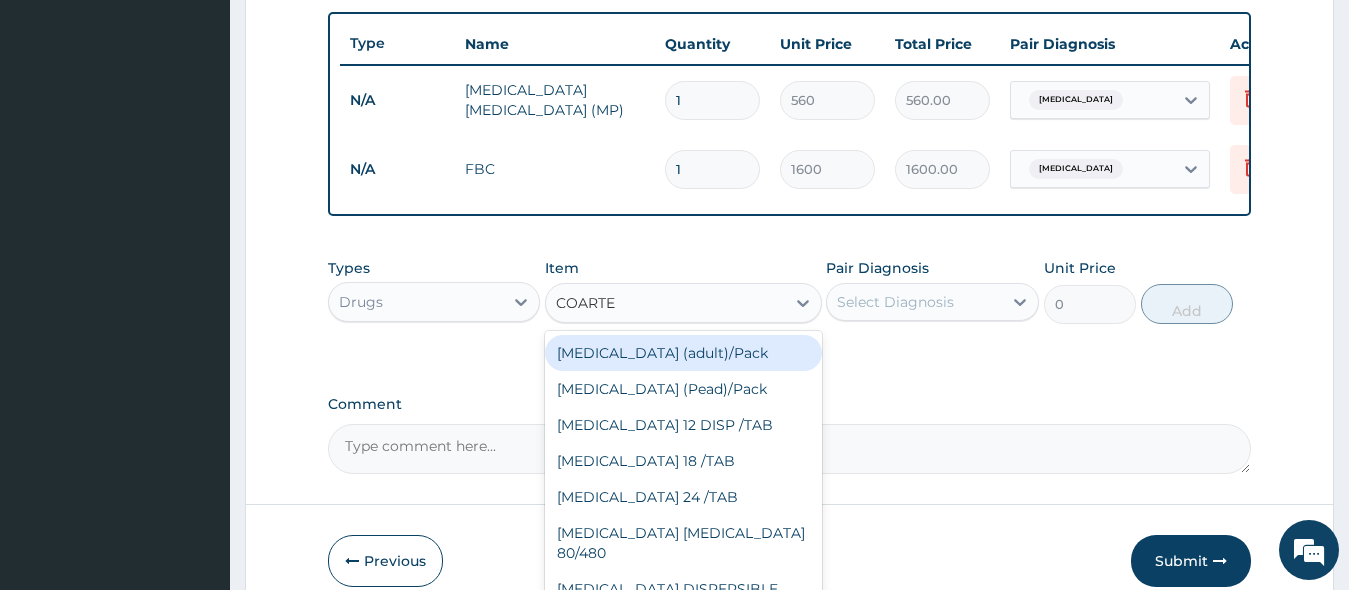 type 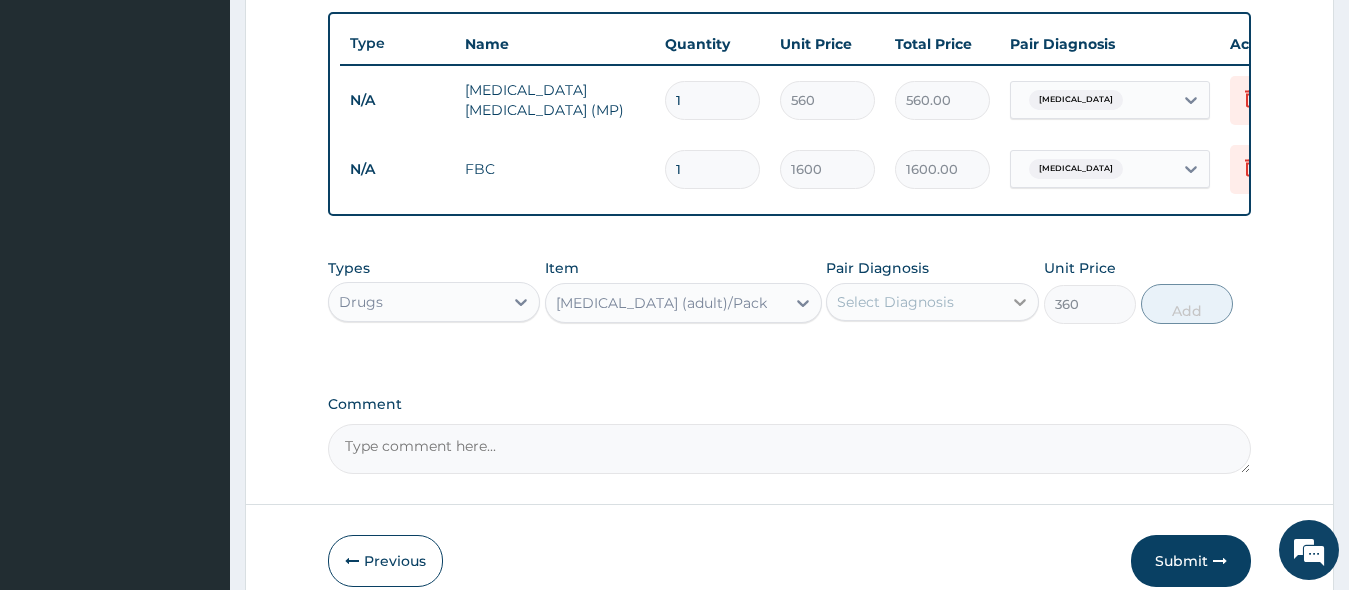 click 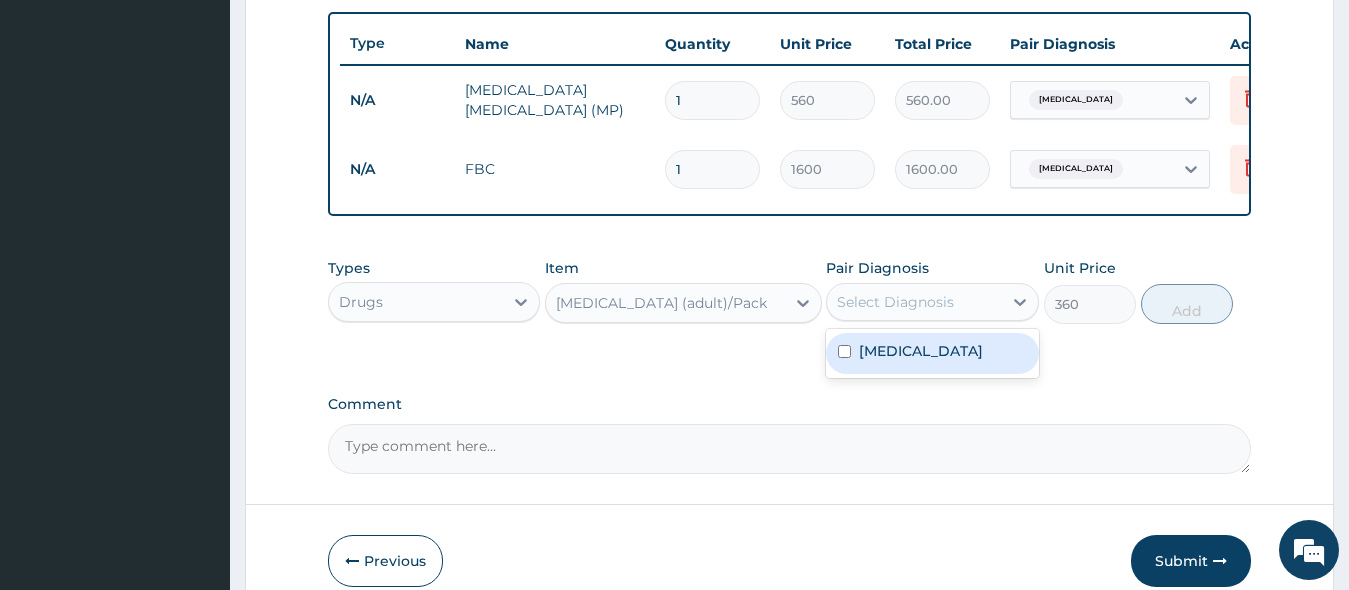 click at bounding box center [844, 351] 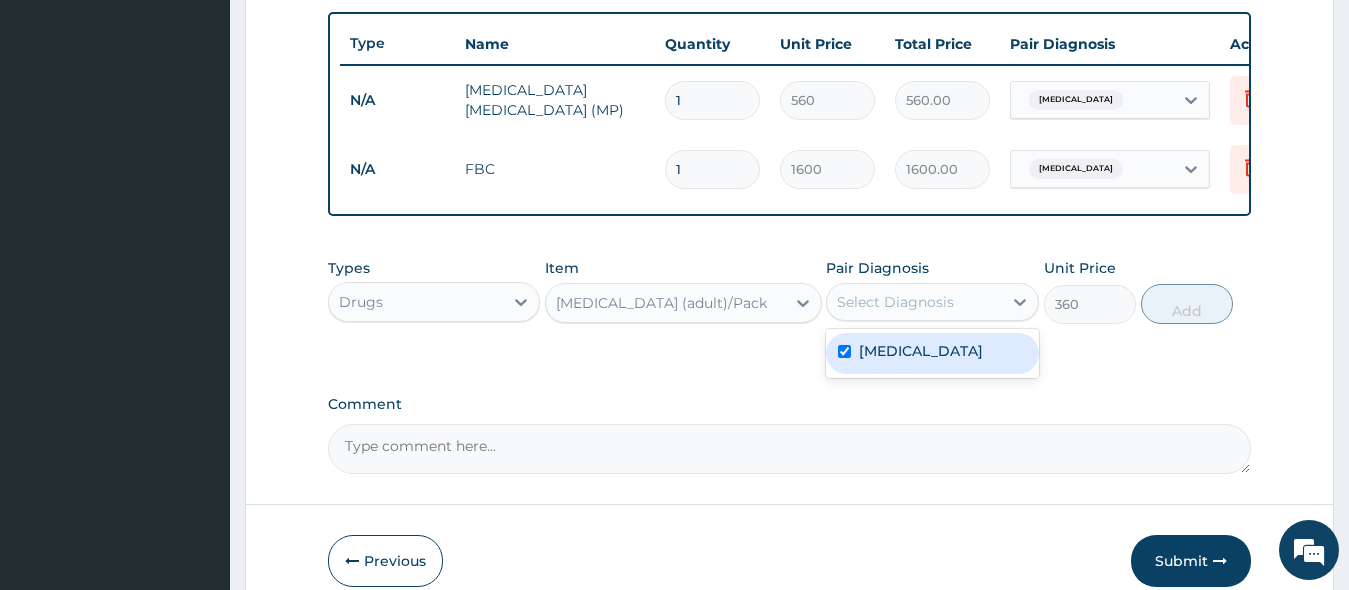 checkbox on "true" 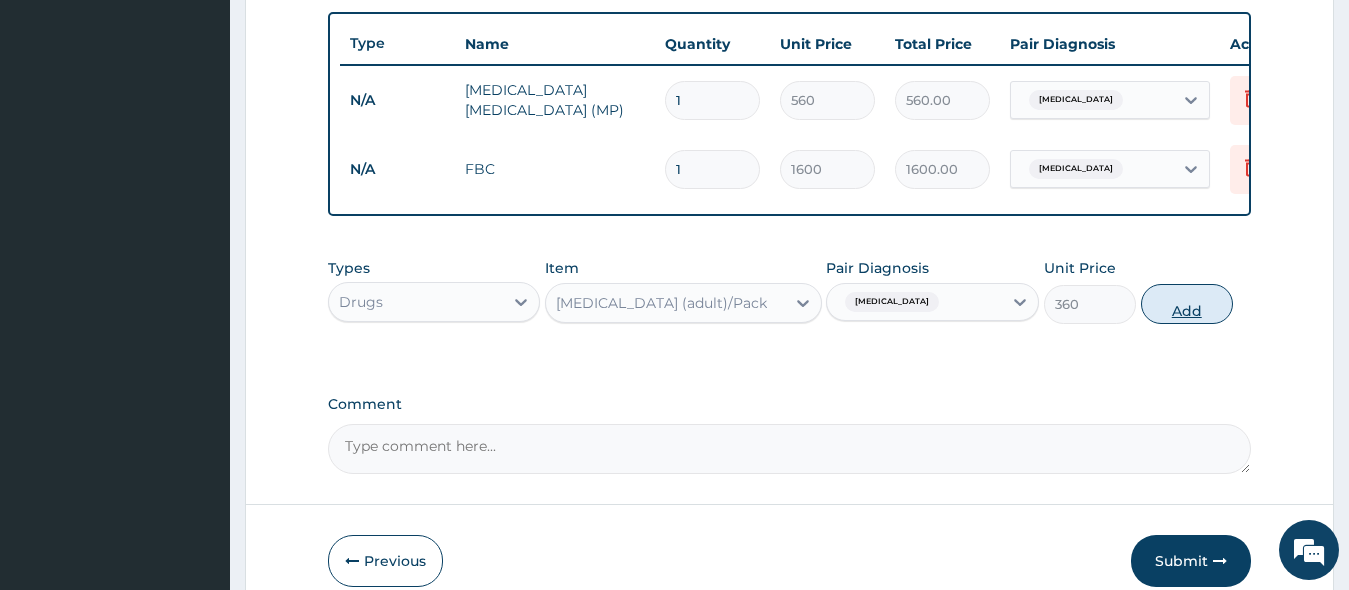 click on "Add" at bounding box center [1187, 304] 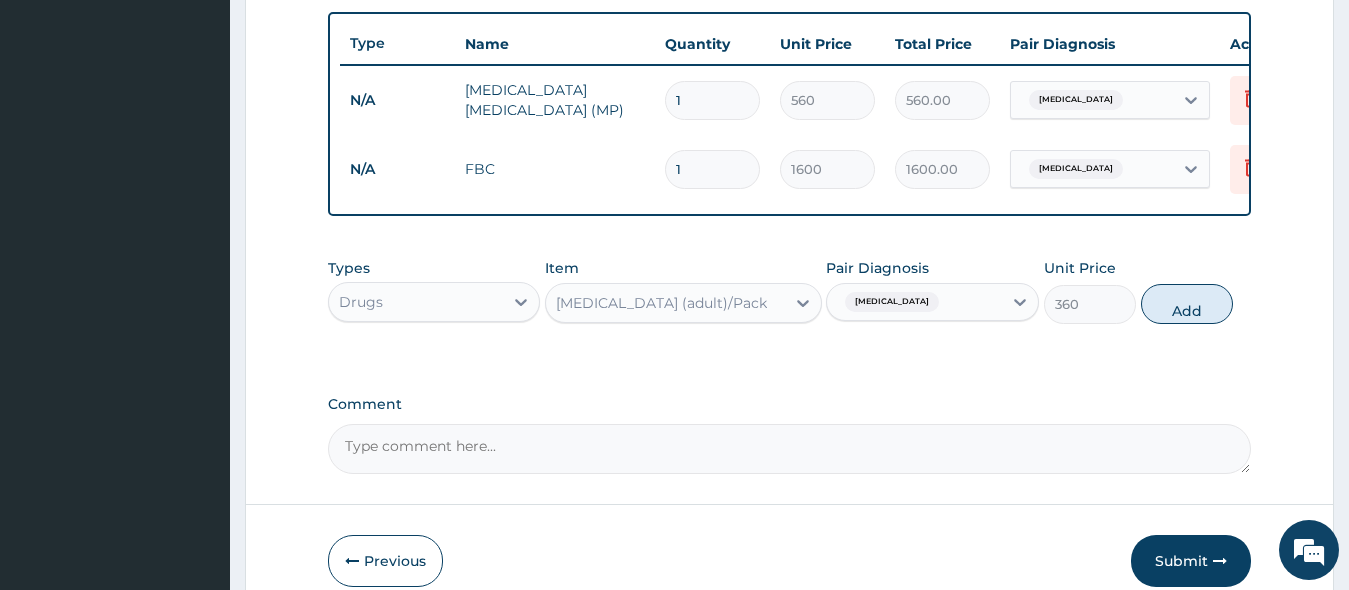 type on "0" 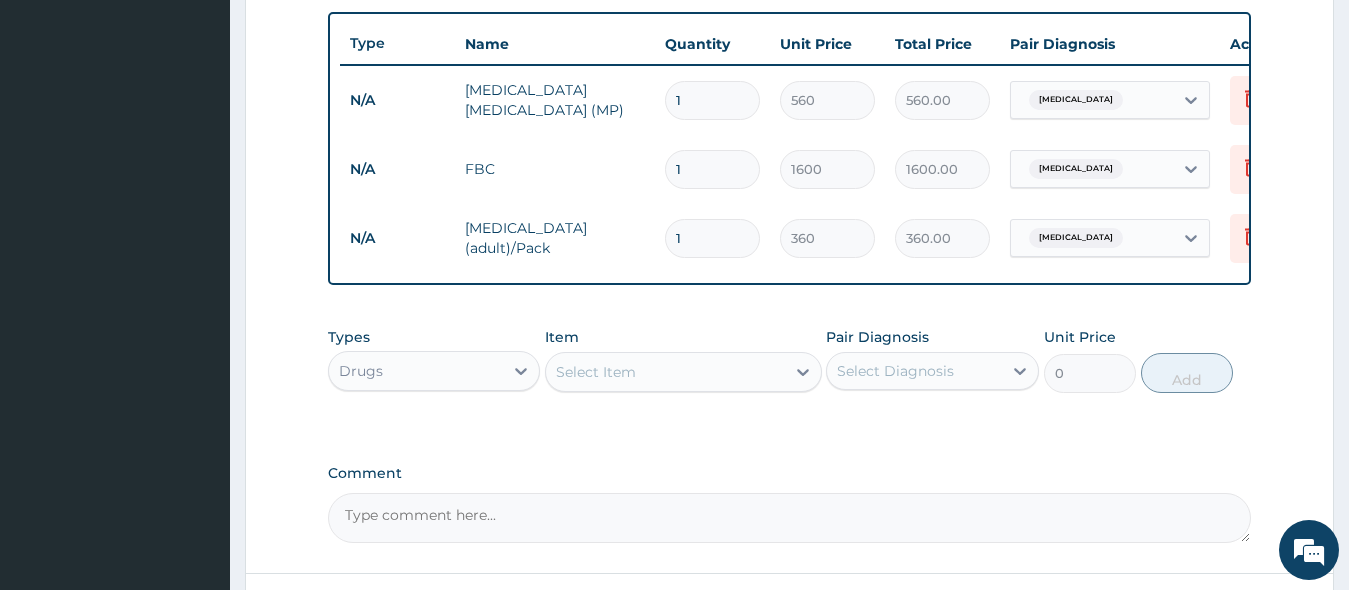 type 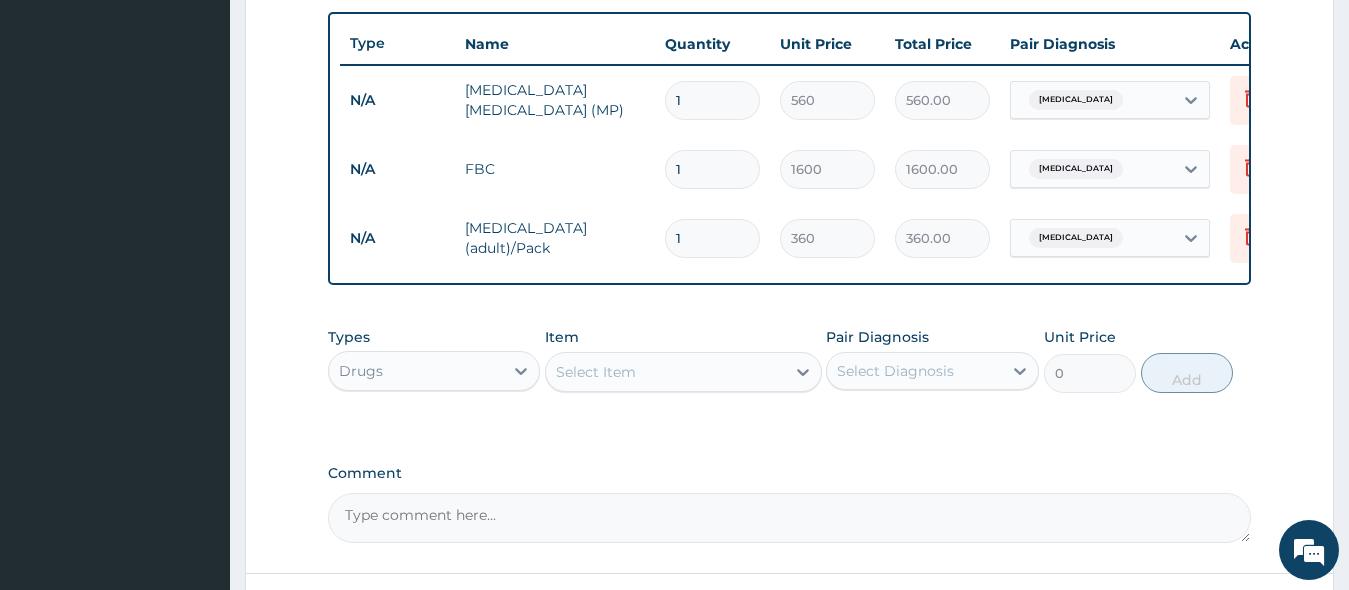 type on "0.00" 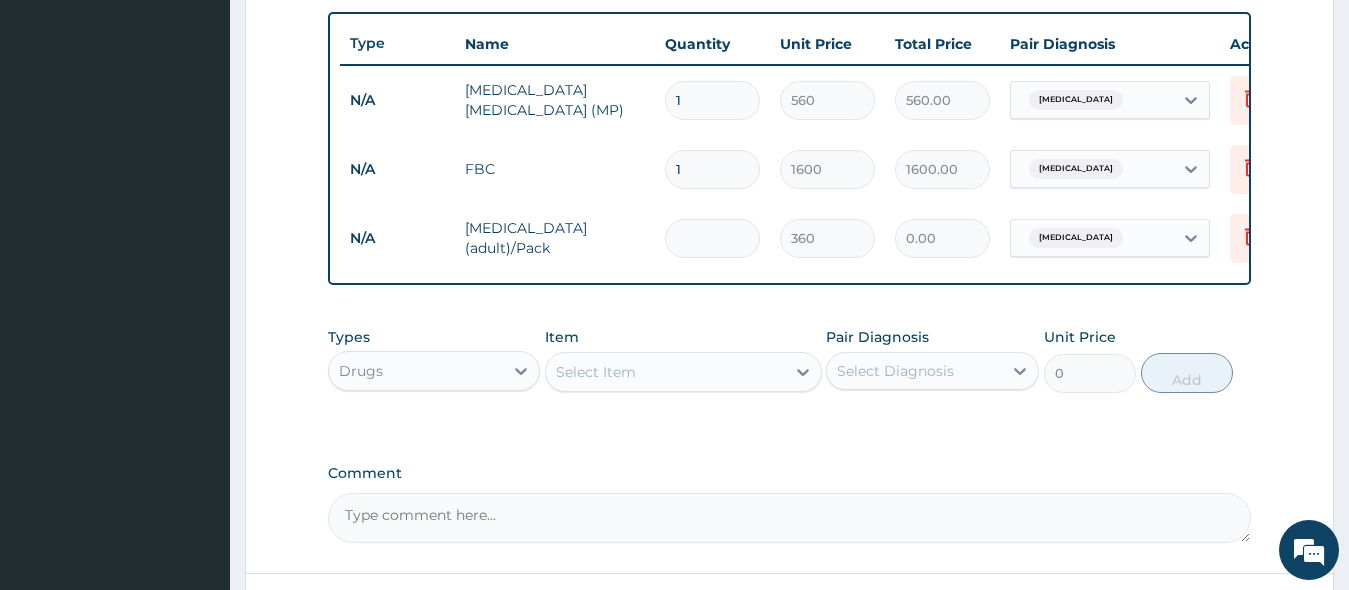 type on "6" 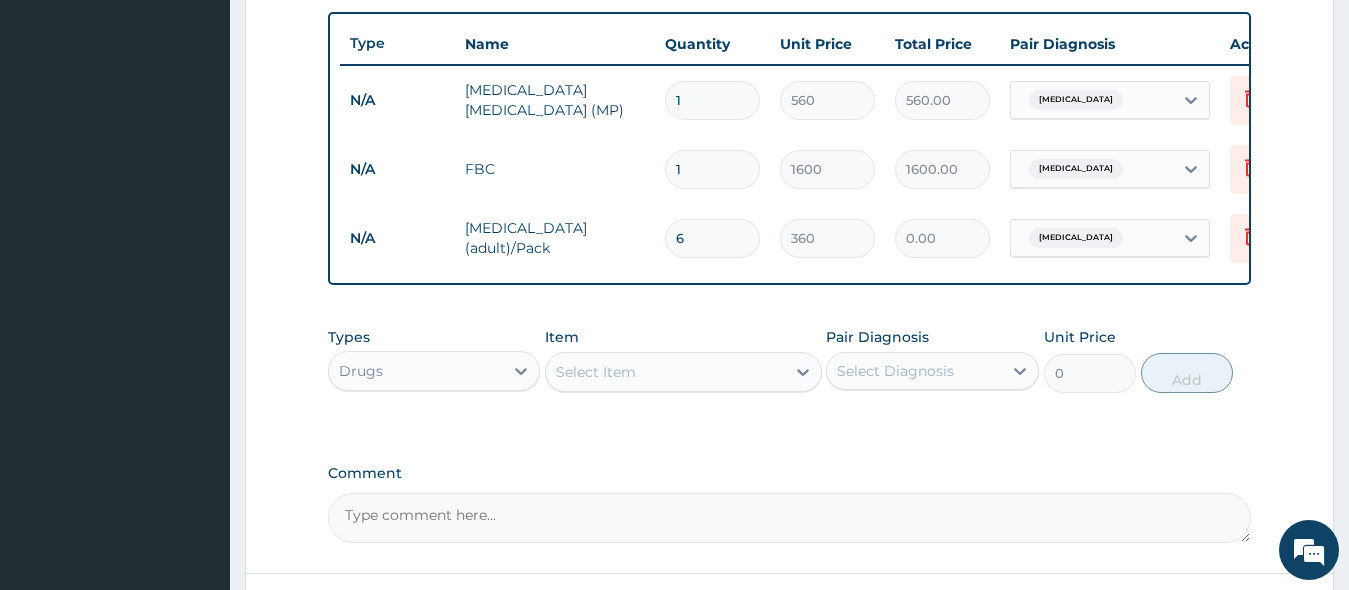 type on "2160.00" 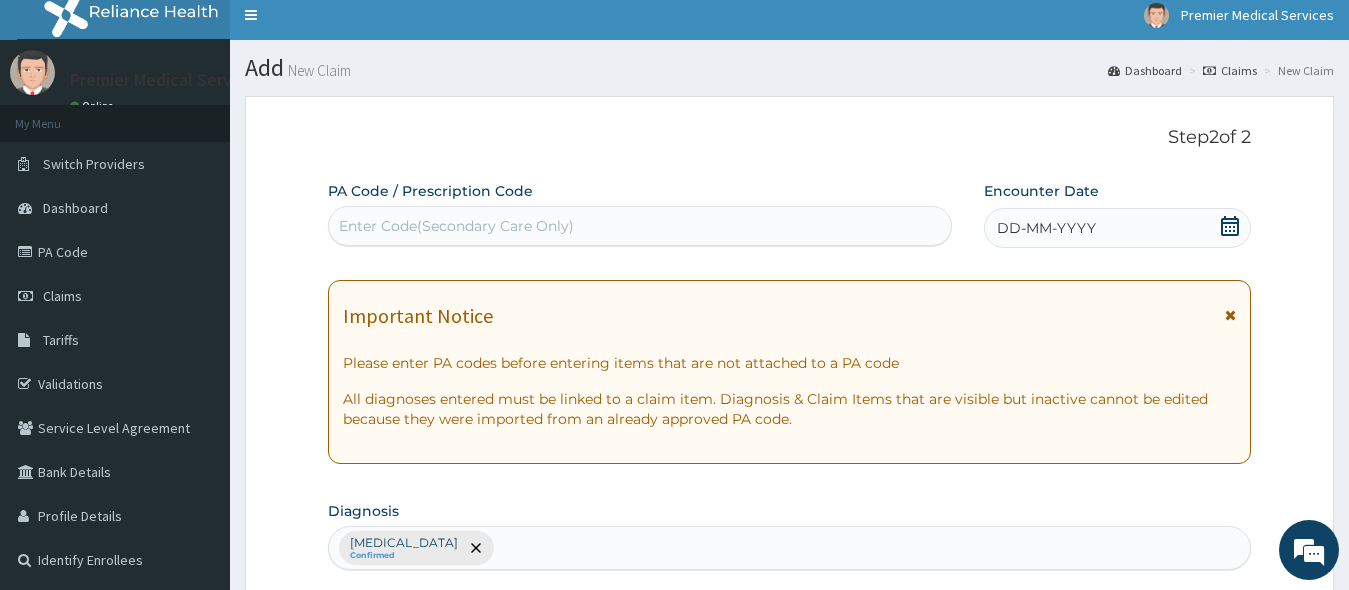 scroll, scrollTop: 0, scrollLeft: 0, axis: both 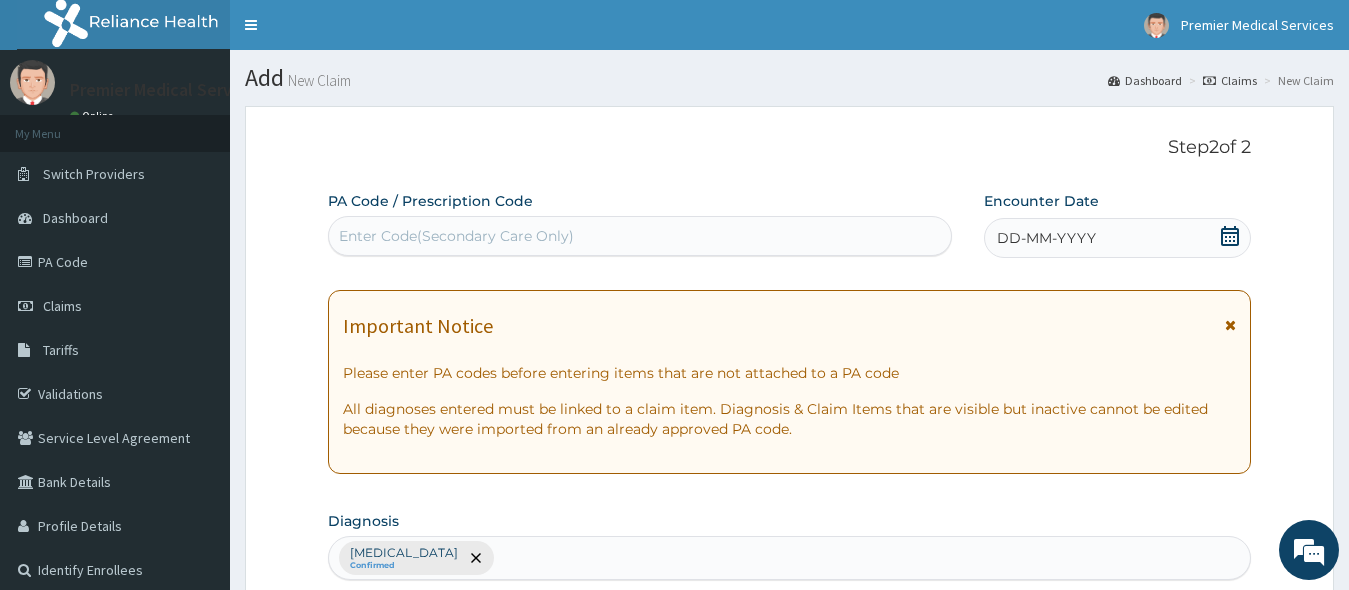 type on "6" 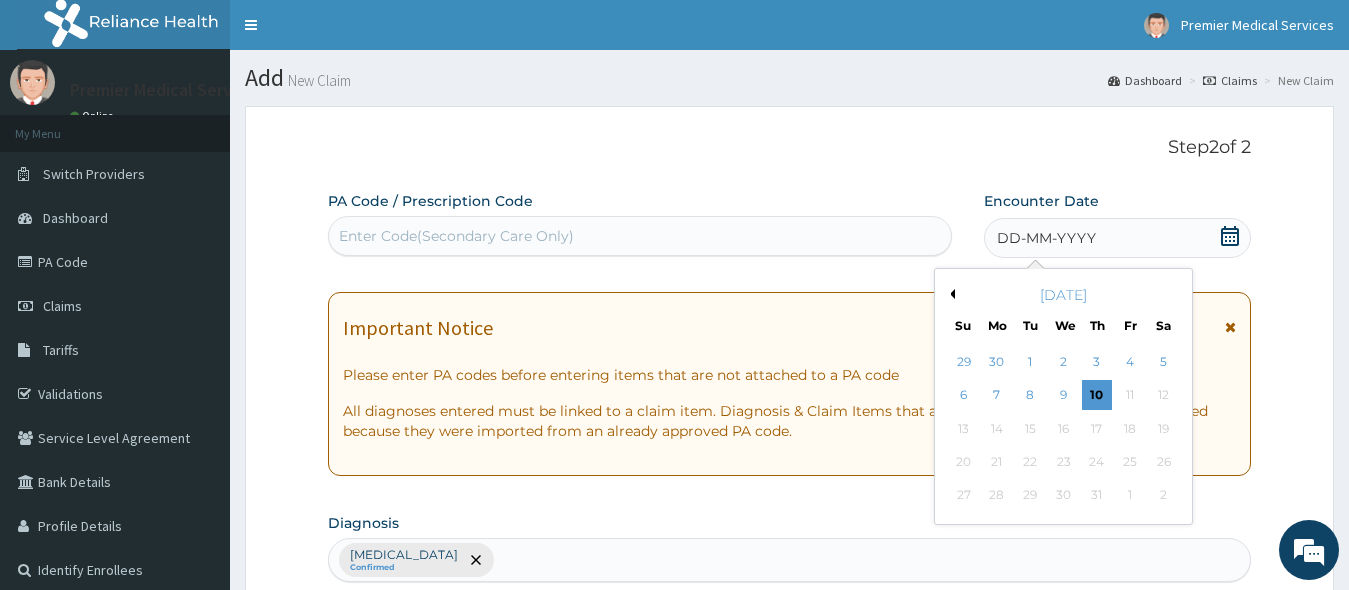 click on "Previous Month" at bounding box center [950, 294] 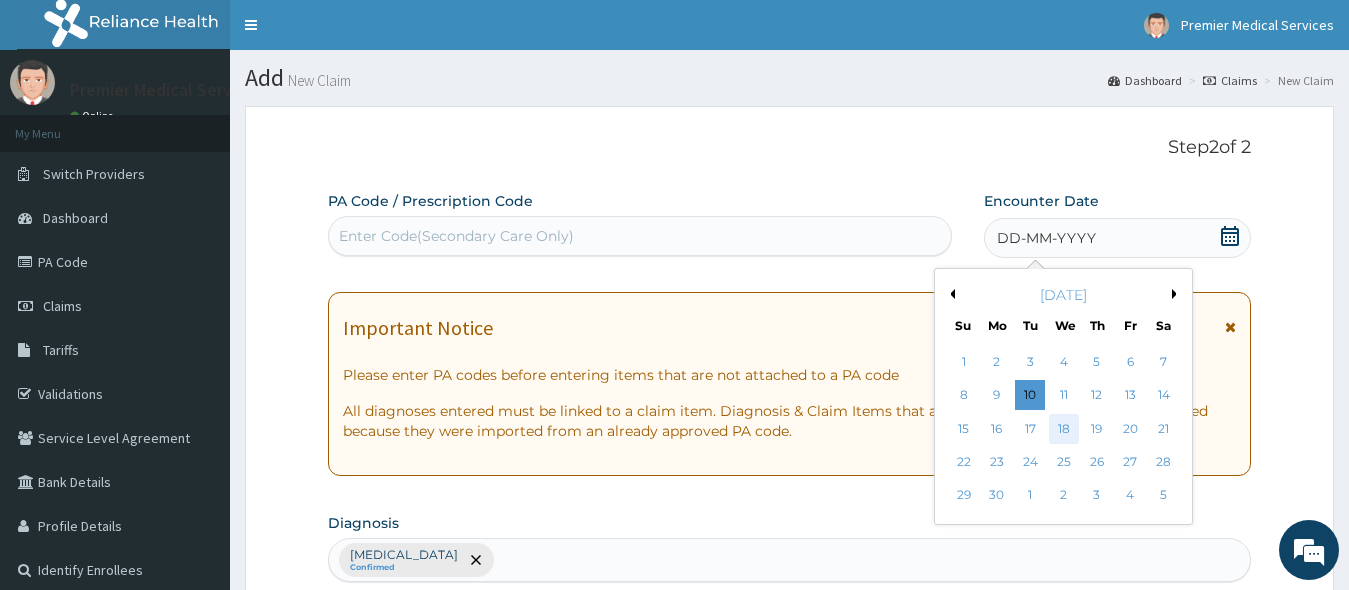 click on "18" at bounding box center (1063, 429) 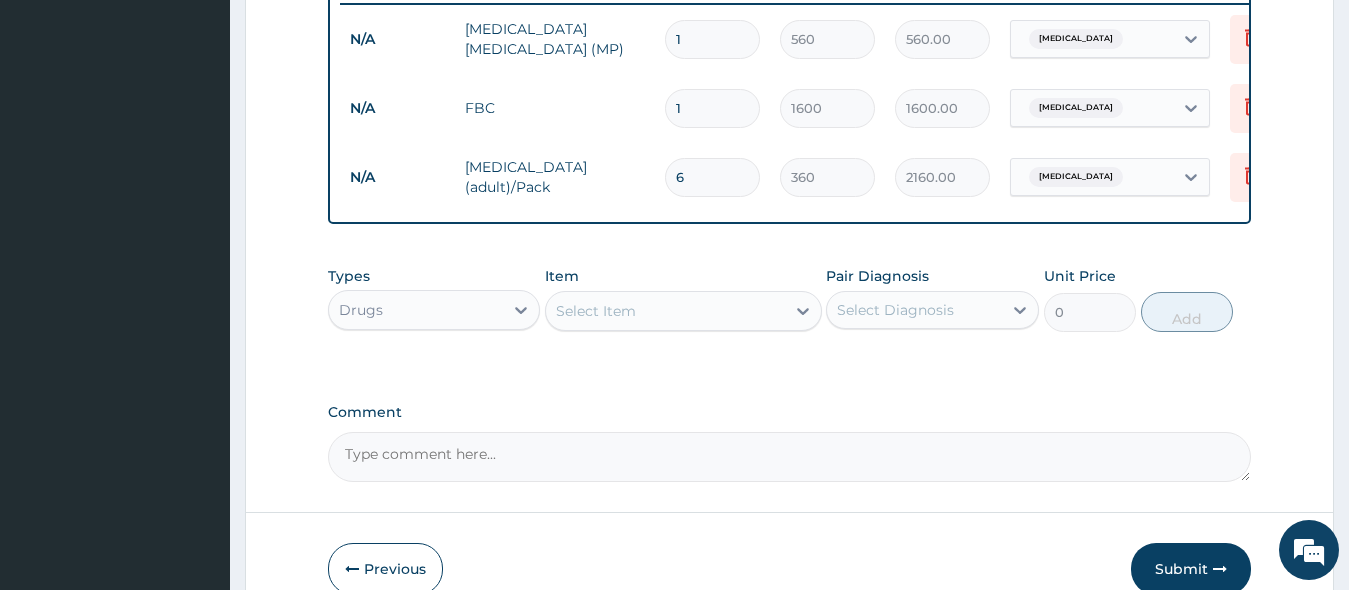 scroll, scrollTop: 900, scrollLeft: 0, axis: vertical 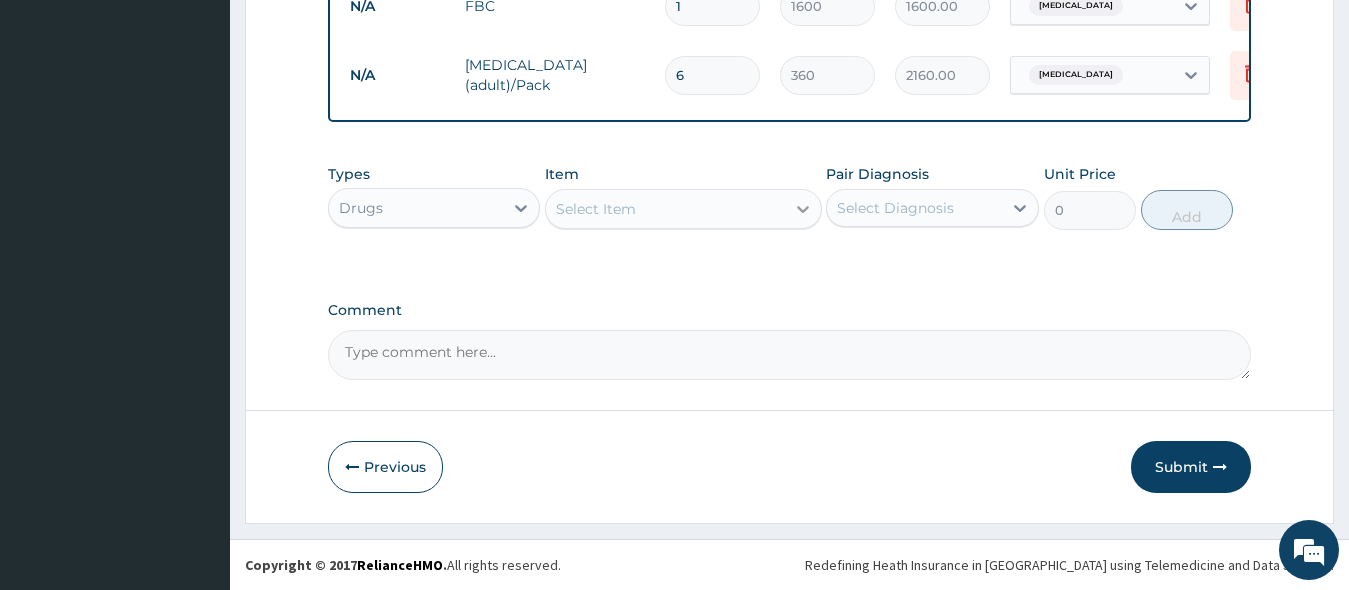 click 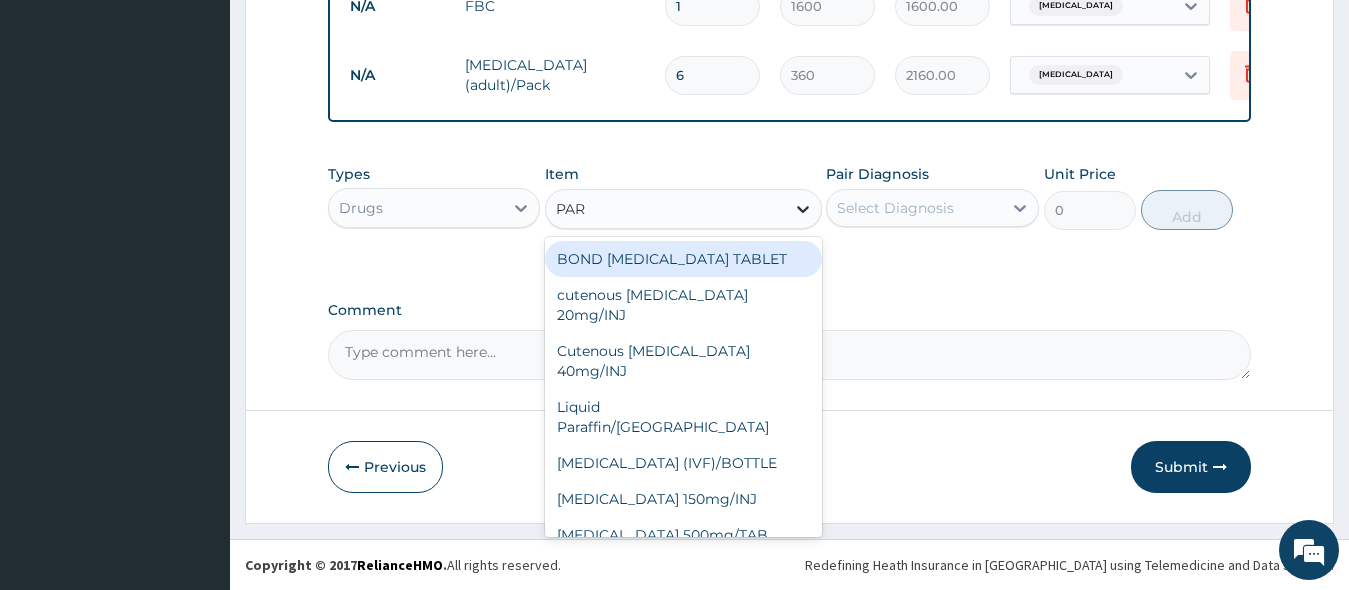 type on "PARA" 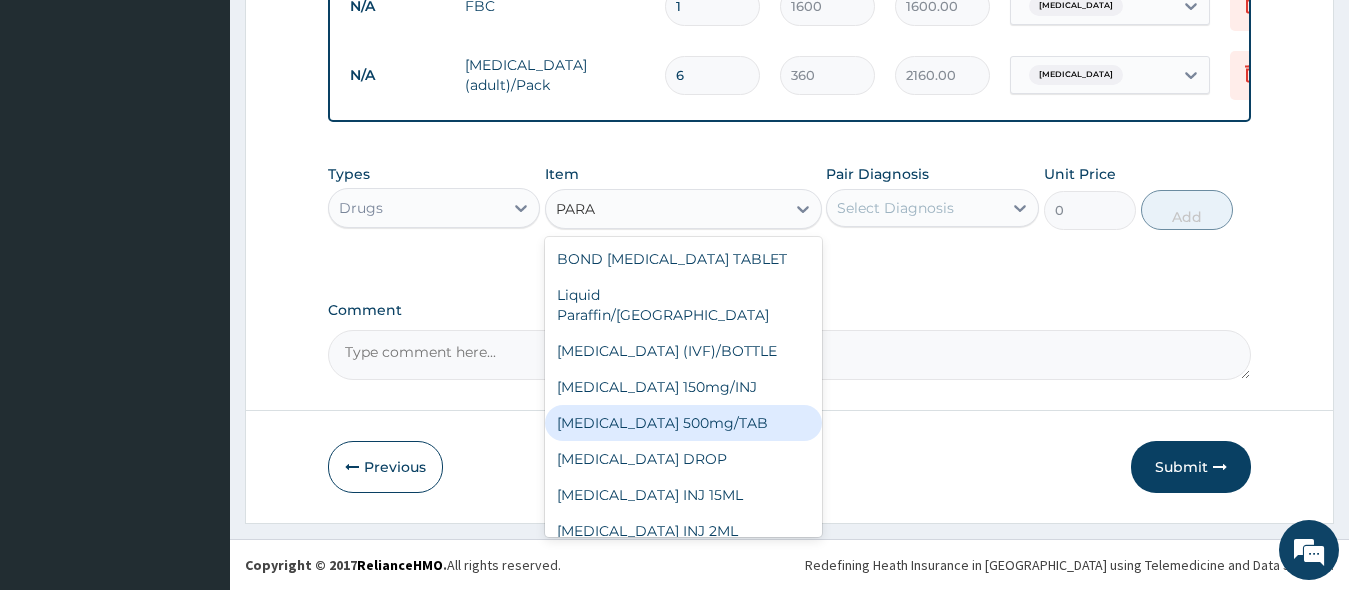 click on "[MEDICAL_DATA] 500mg/TAB" at bounding box center [683, 423] 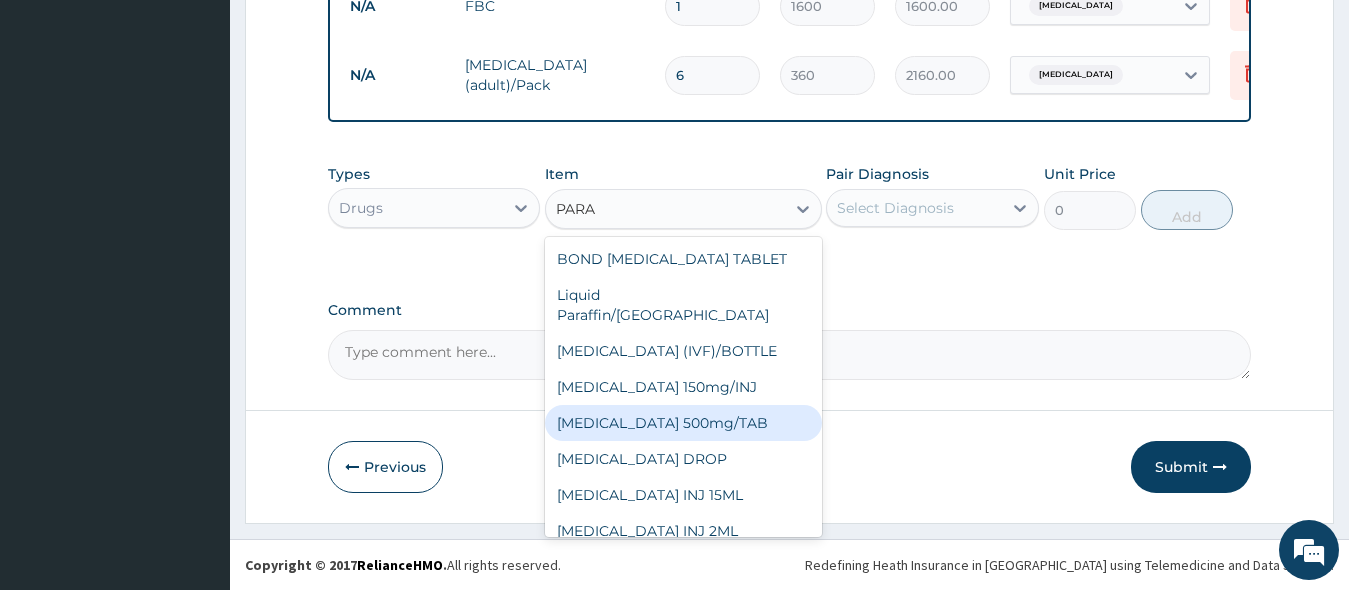 type 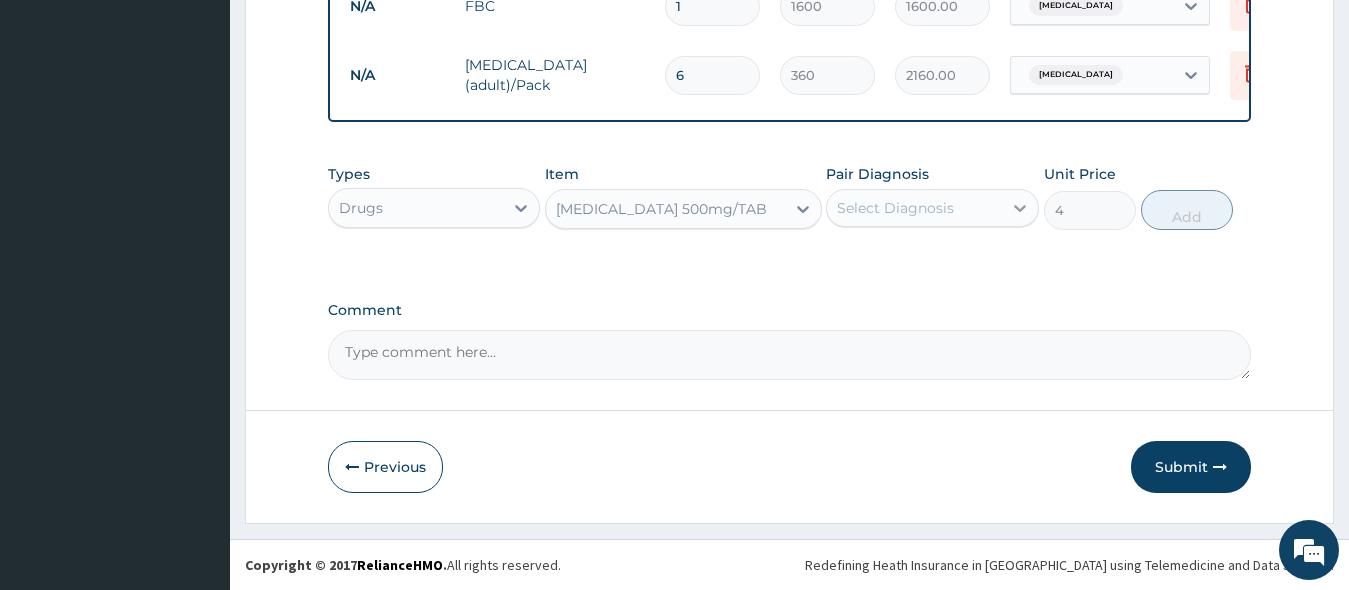 click 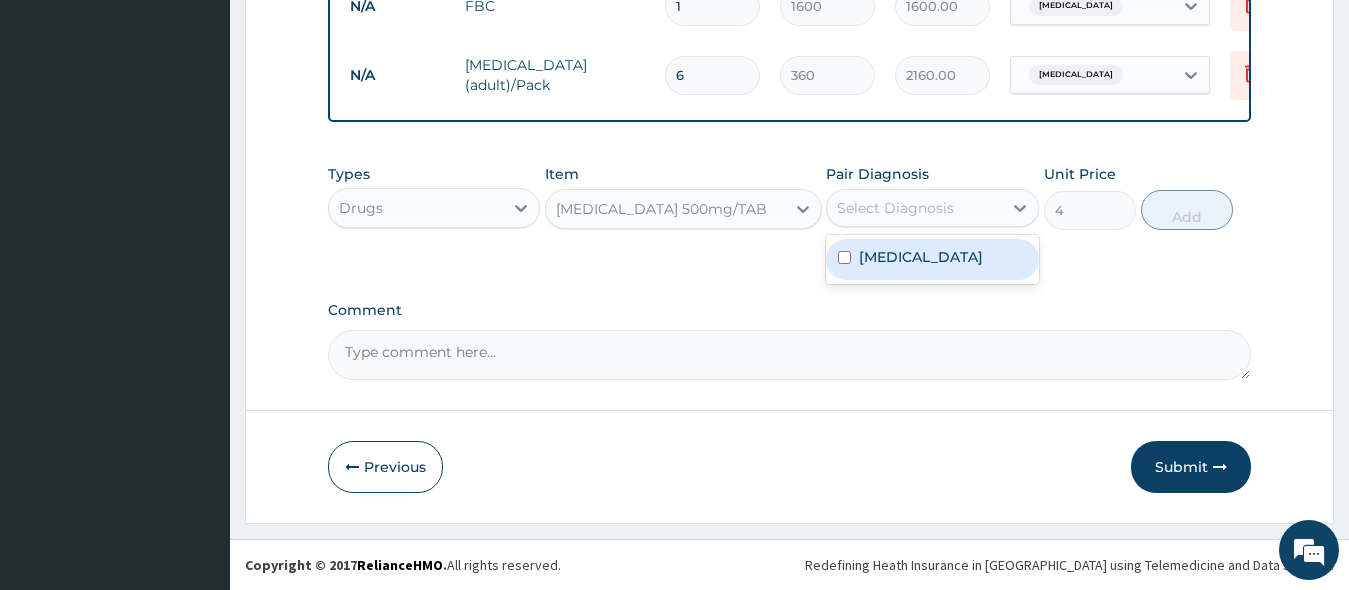 drag, startPoint x: 841, startPoint y: 265, endPoint x: 853, endPoint y: 262, distance: 12.369317 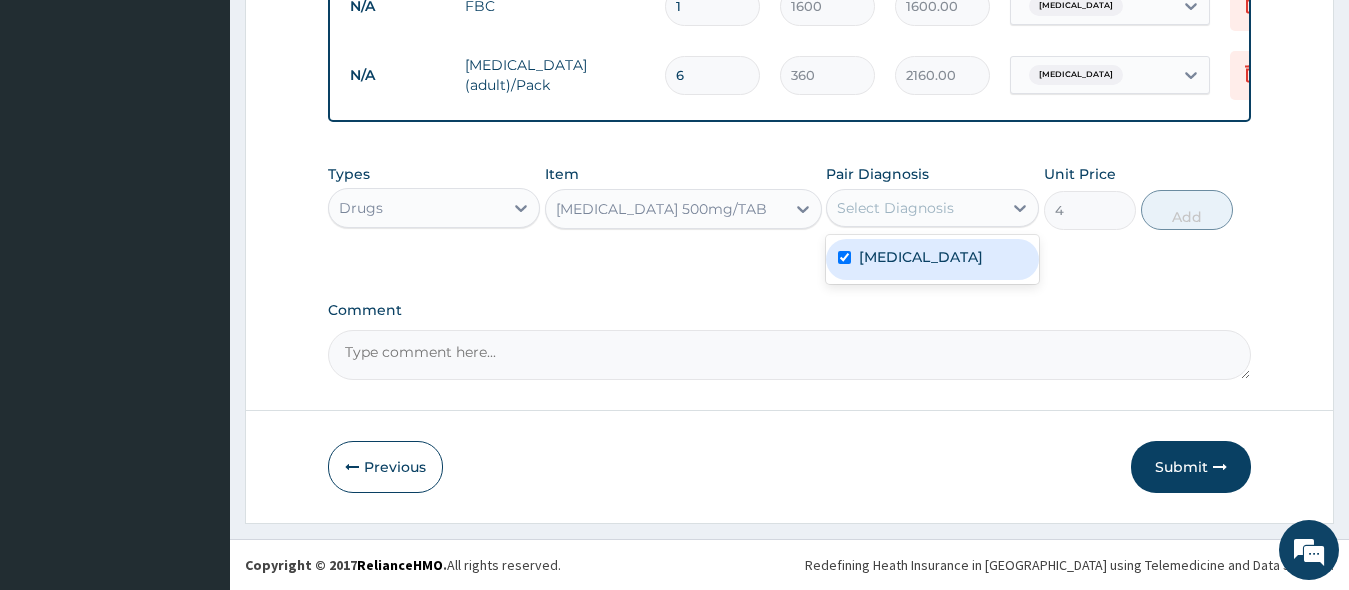checkbox on "true" 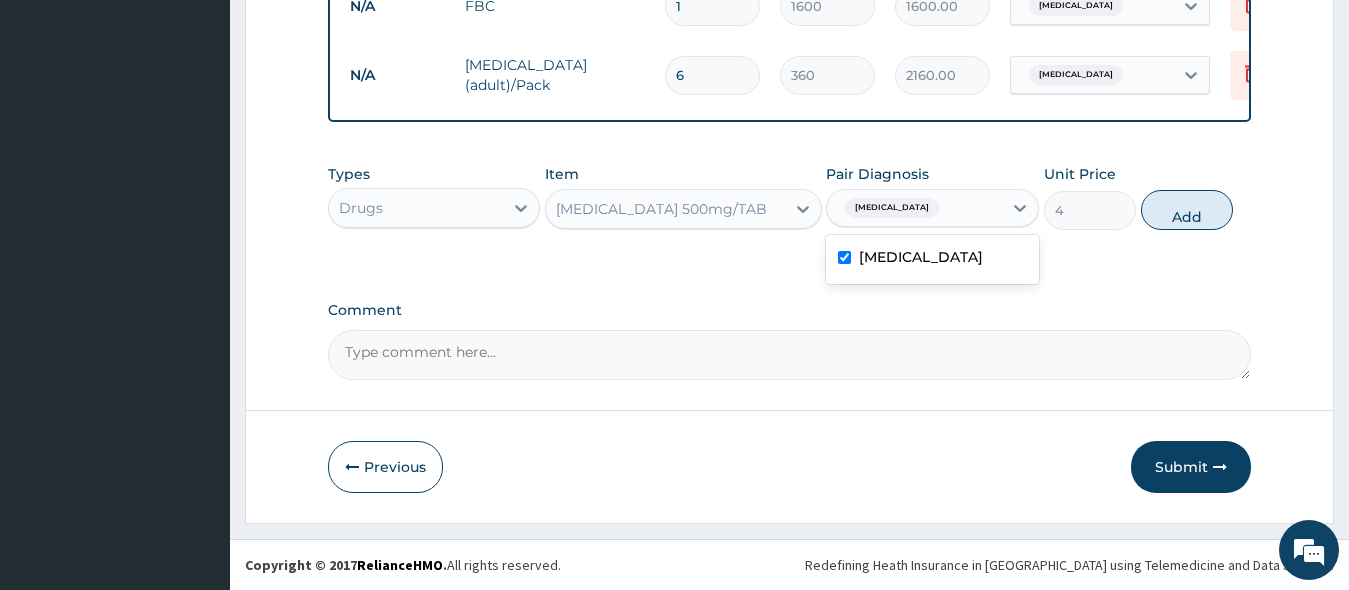 drag, startPoint x: 1158, startPoint y: 237, endPoint x: 1072, endPoint y: 236, distance: 86.00581 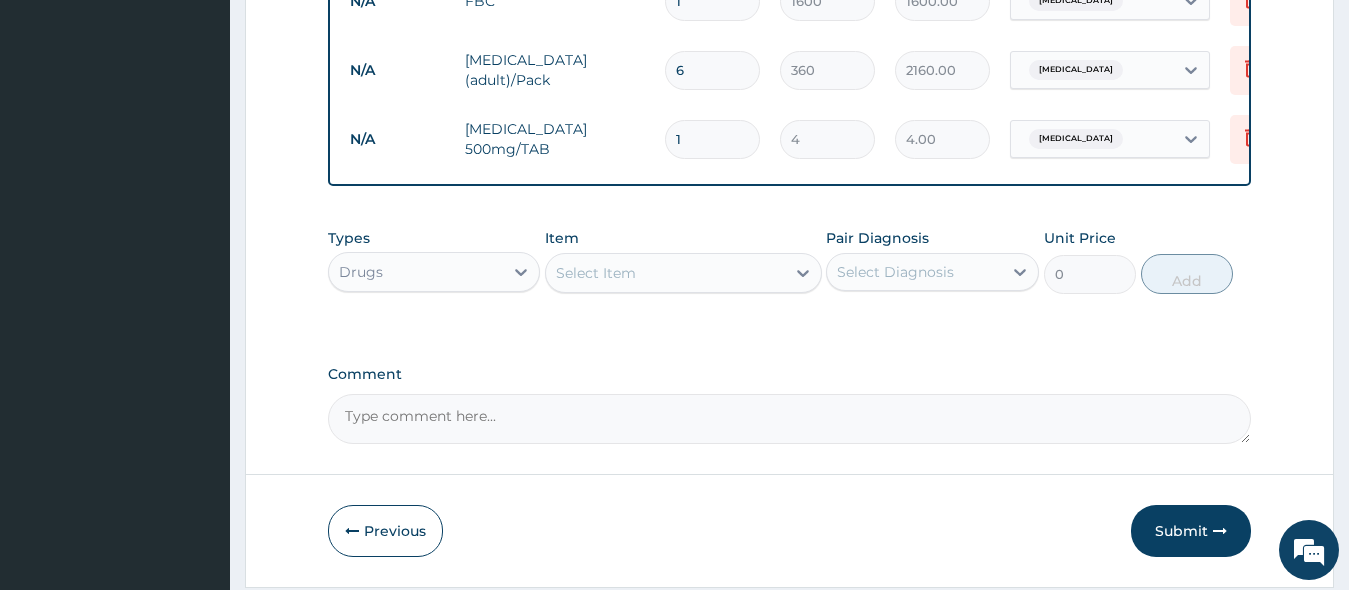 type on "18" 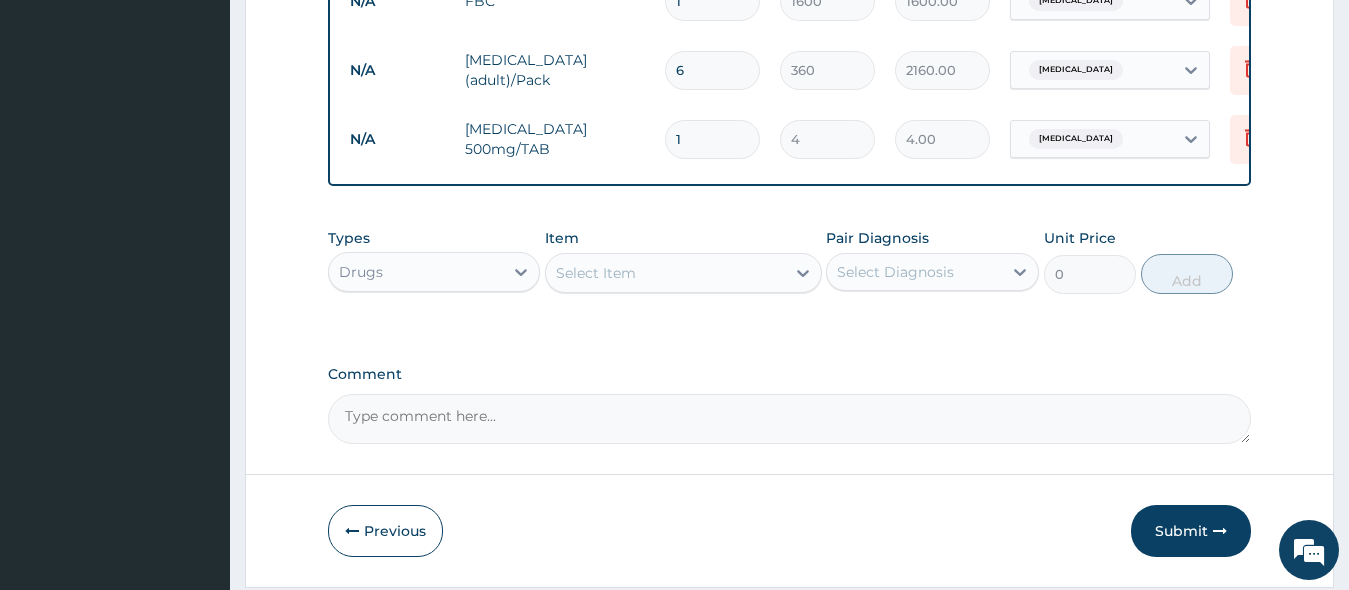 type on "72.00" 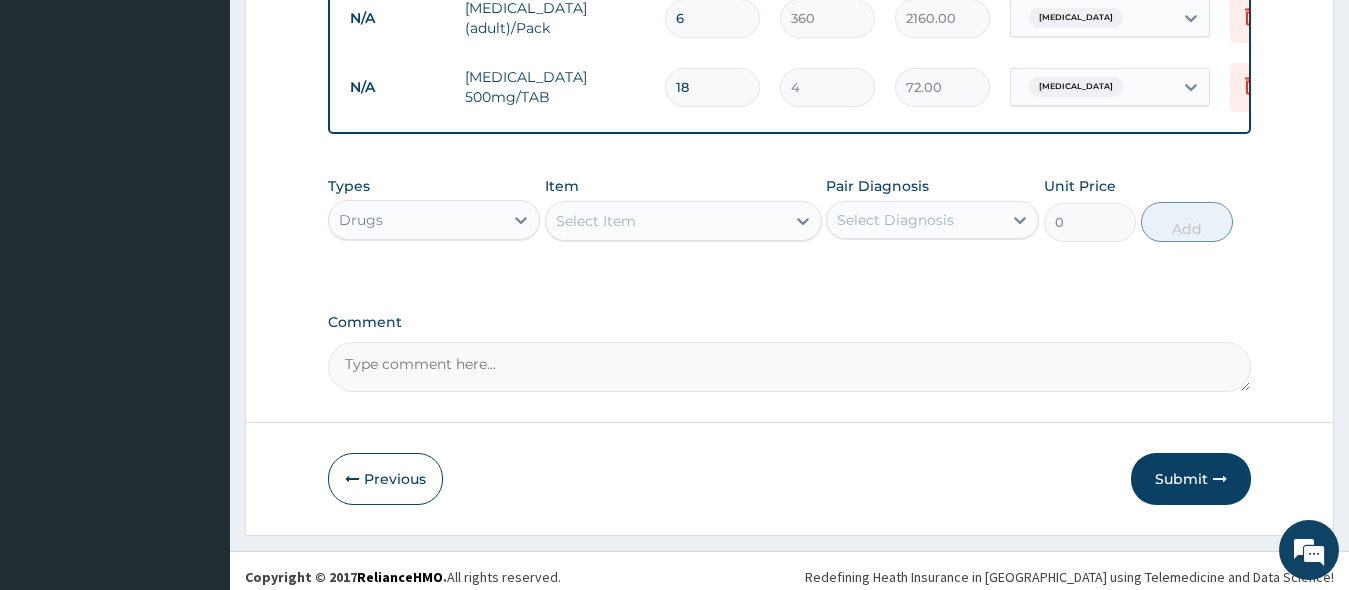 scroll, scrollTop: 981, scrollLeft: 0, axis: vertical 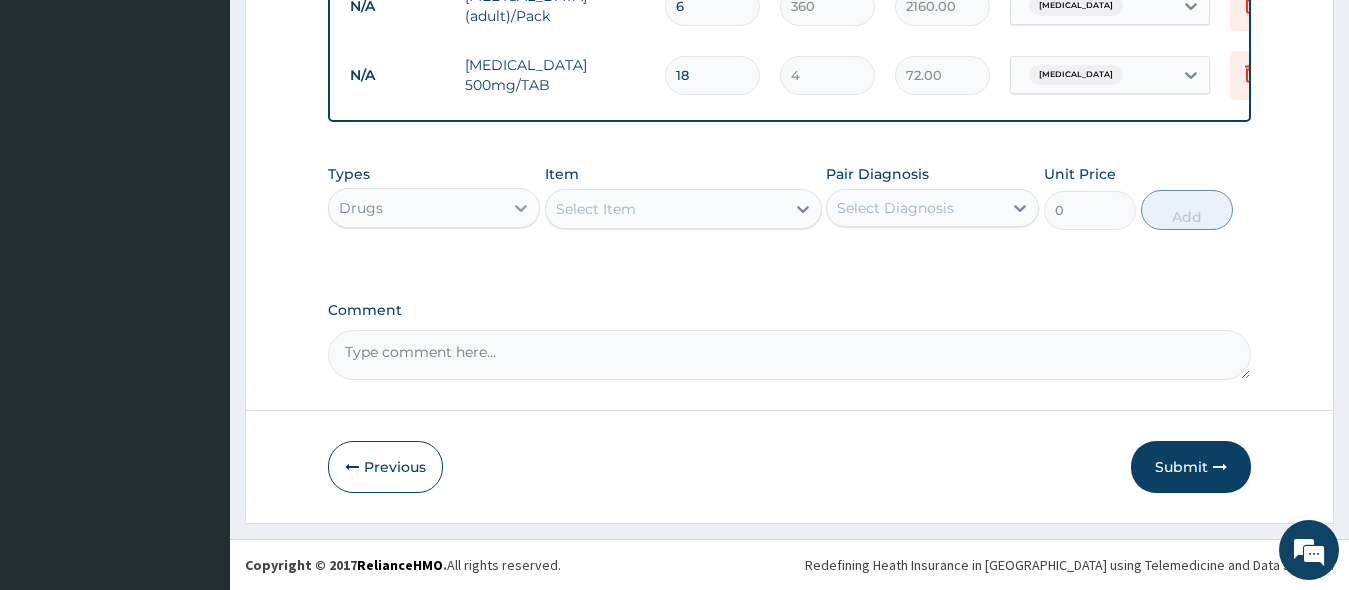 type on "18" 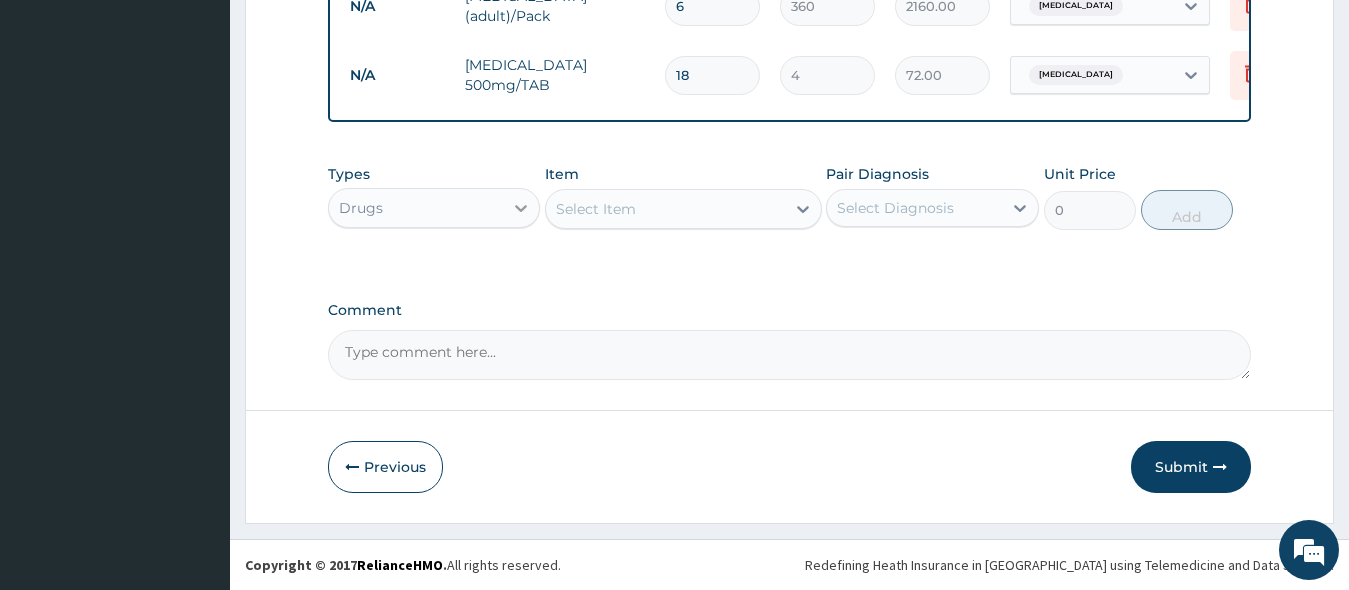 click 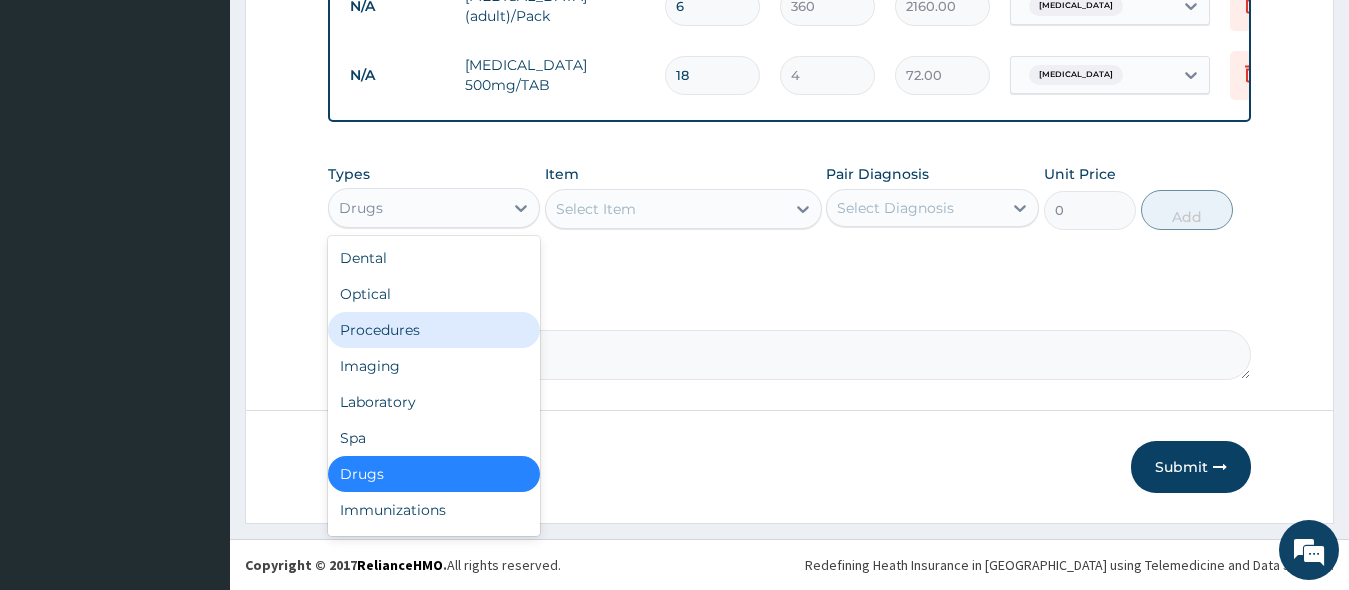 click on "Procedures" at bounding box center (434, 330) 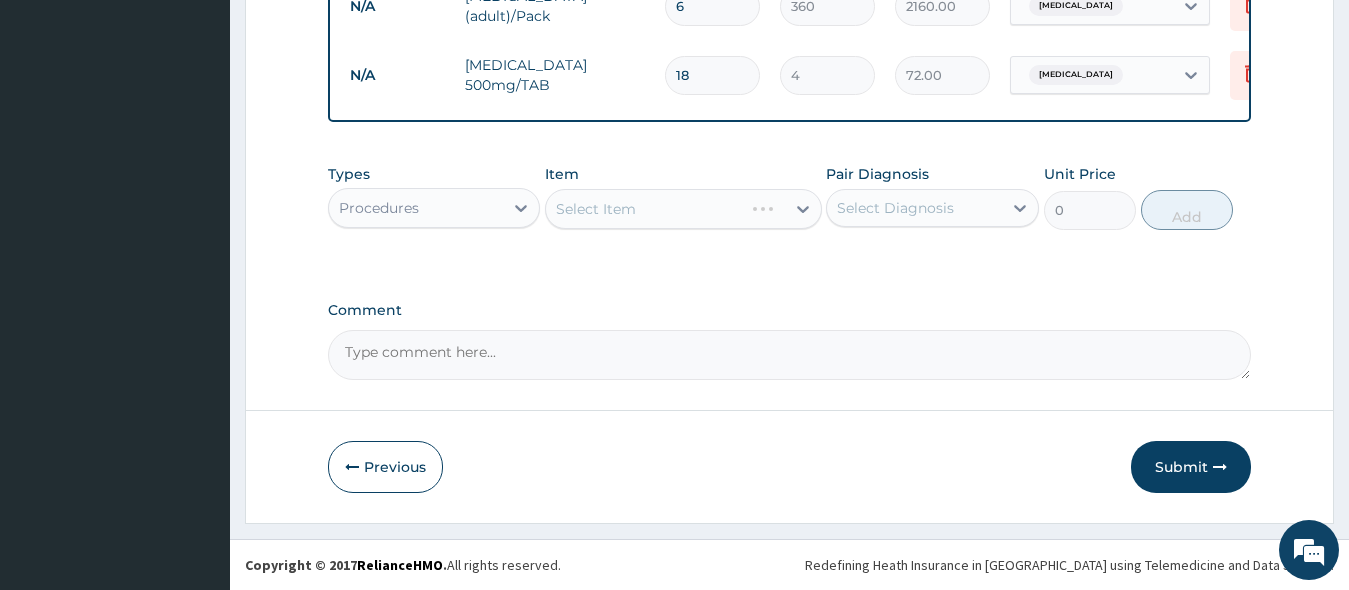 click on "Select Item" at bounding box center [683, 209] 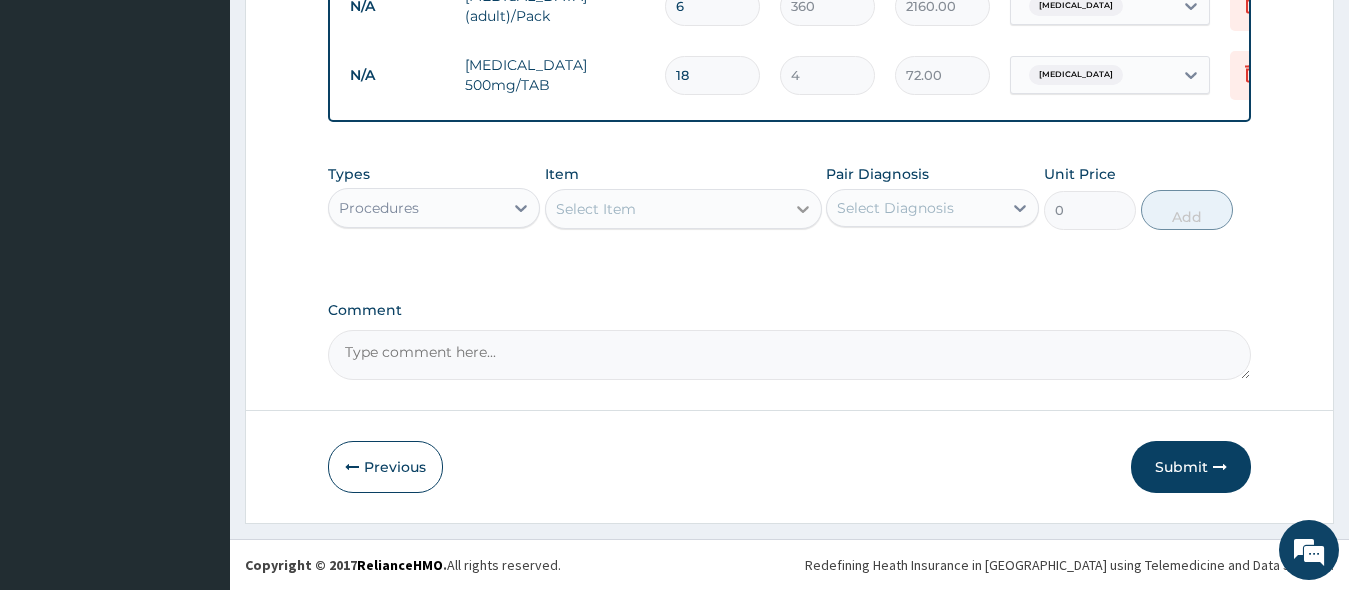 click 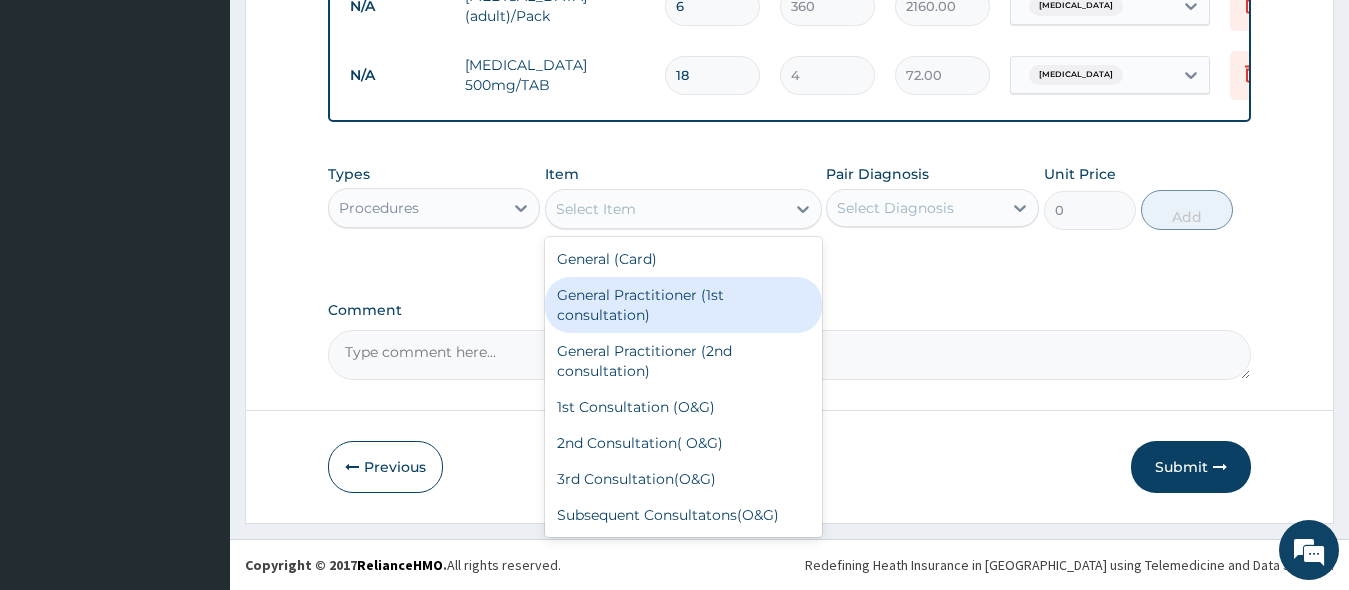click on "General Practitioner (1st consultation)" at bounding box center (683, 305) 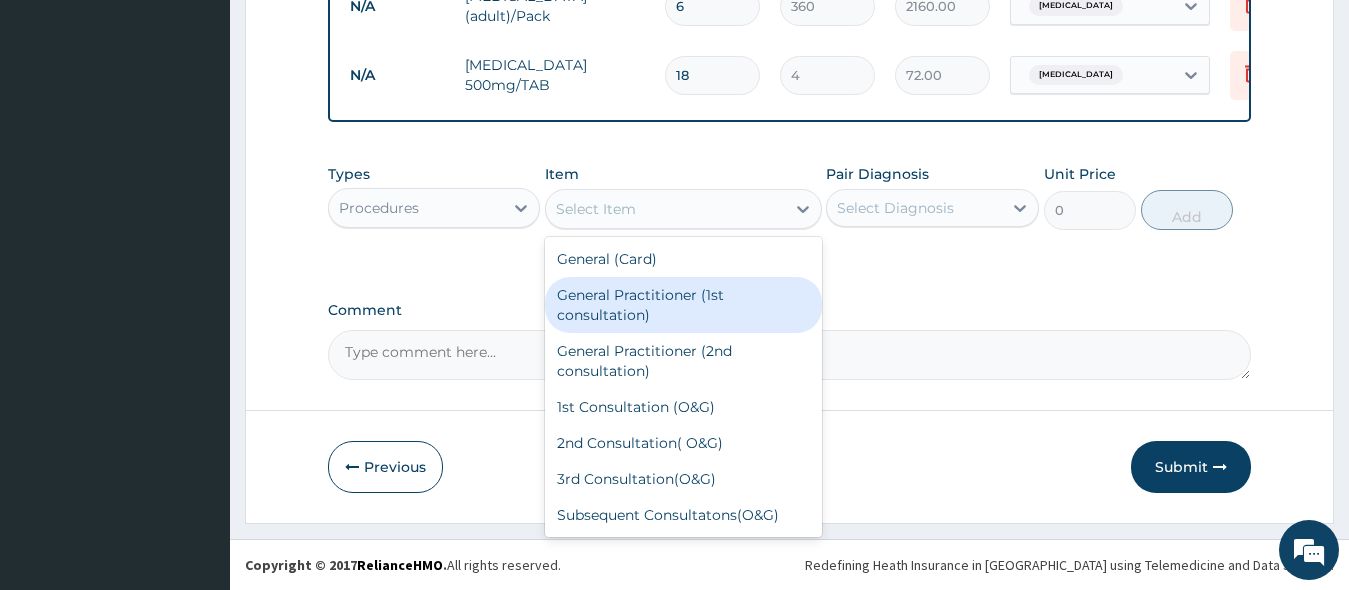 type on "1500" 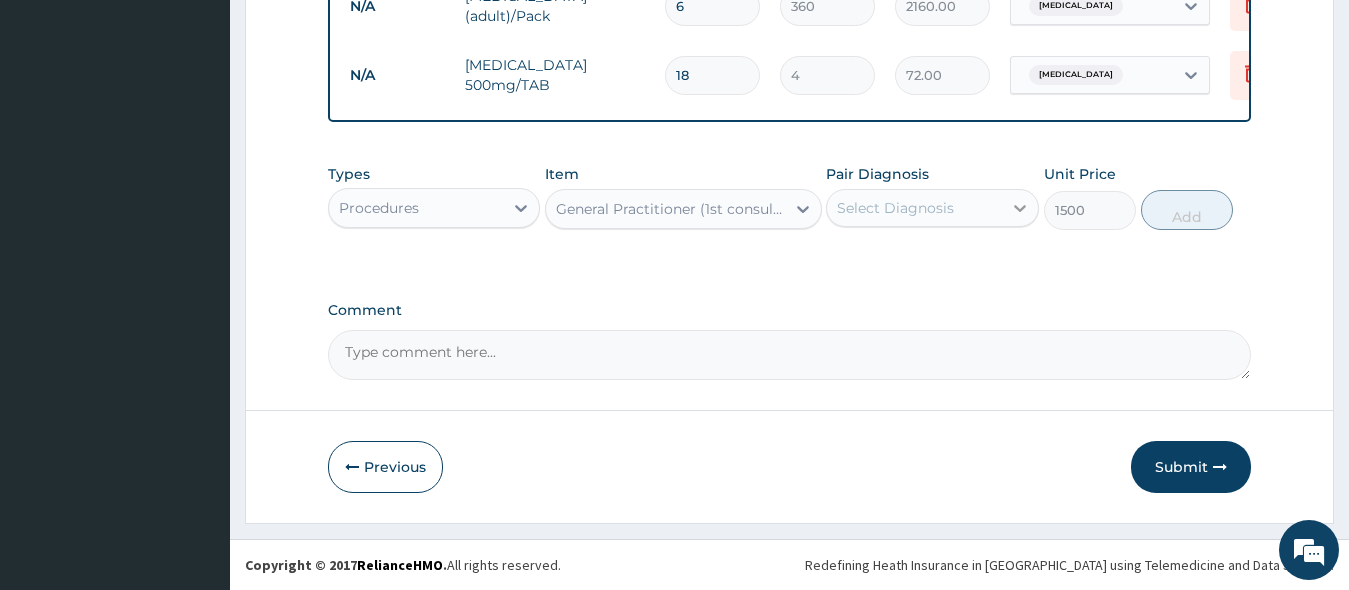 drag, startPoint x: 1018, startPoint y: 212, endPoint x: 1011, endPoint y: 221, distance: 11.401754 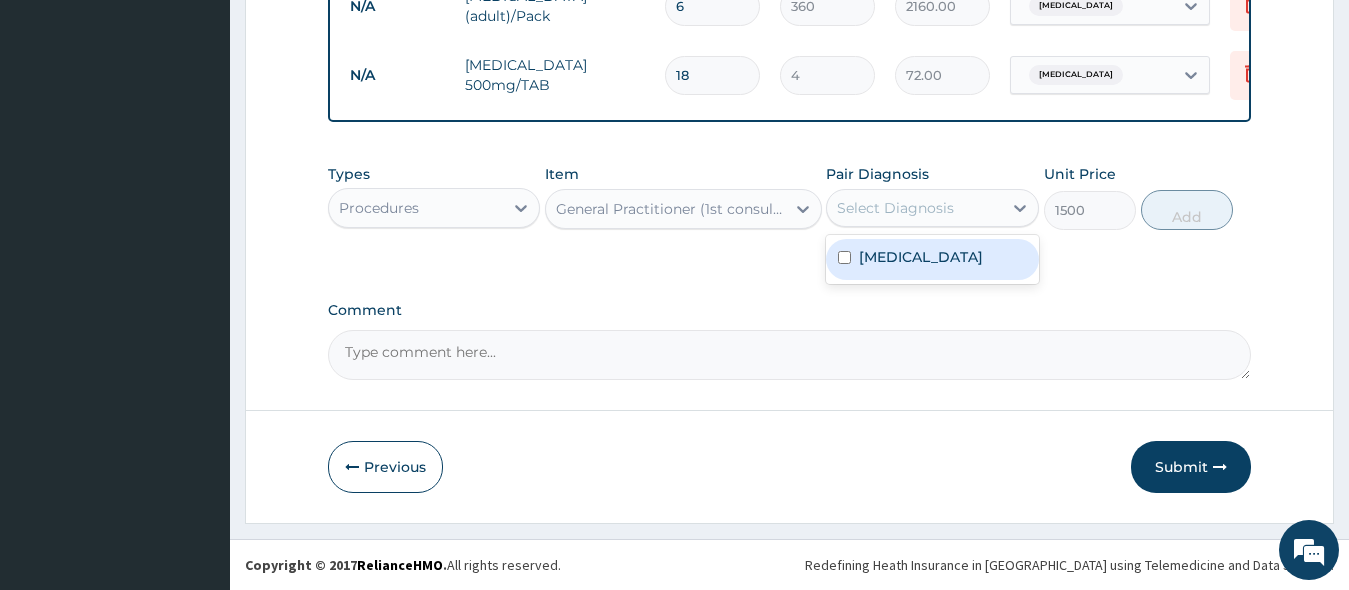 click at bounding box center [844, 257] 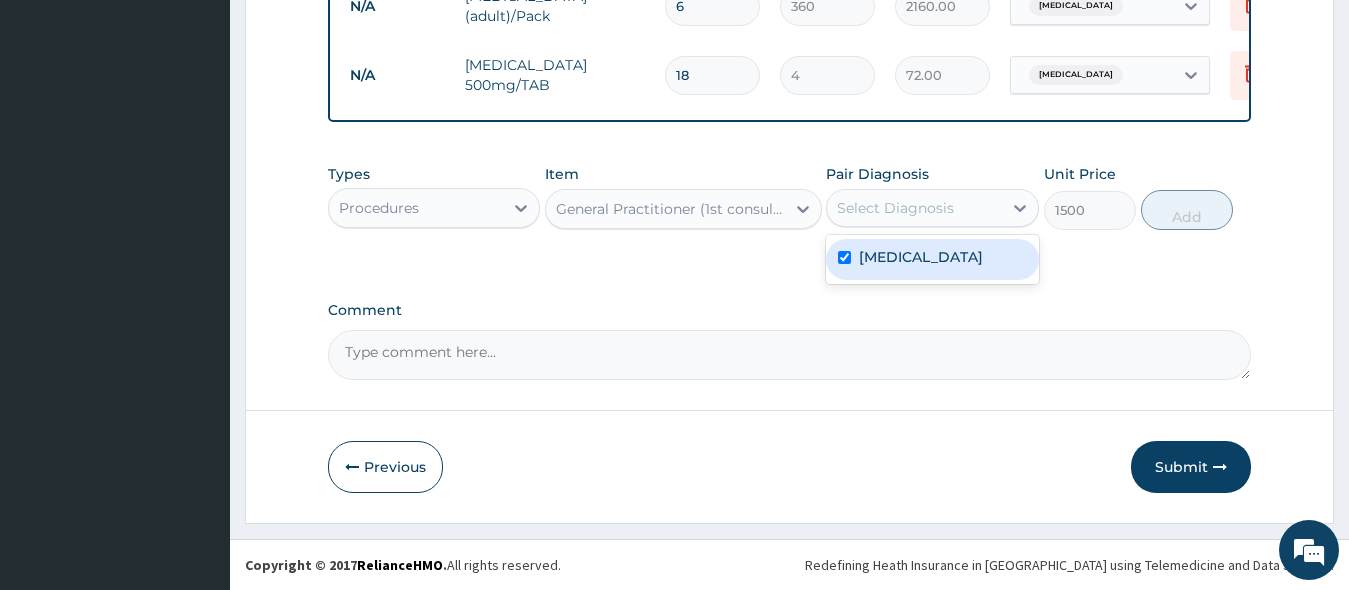 checkbox on "true" 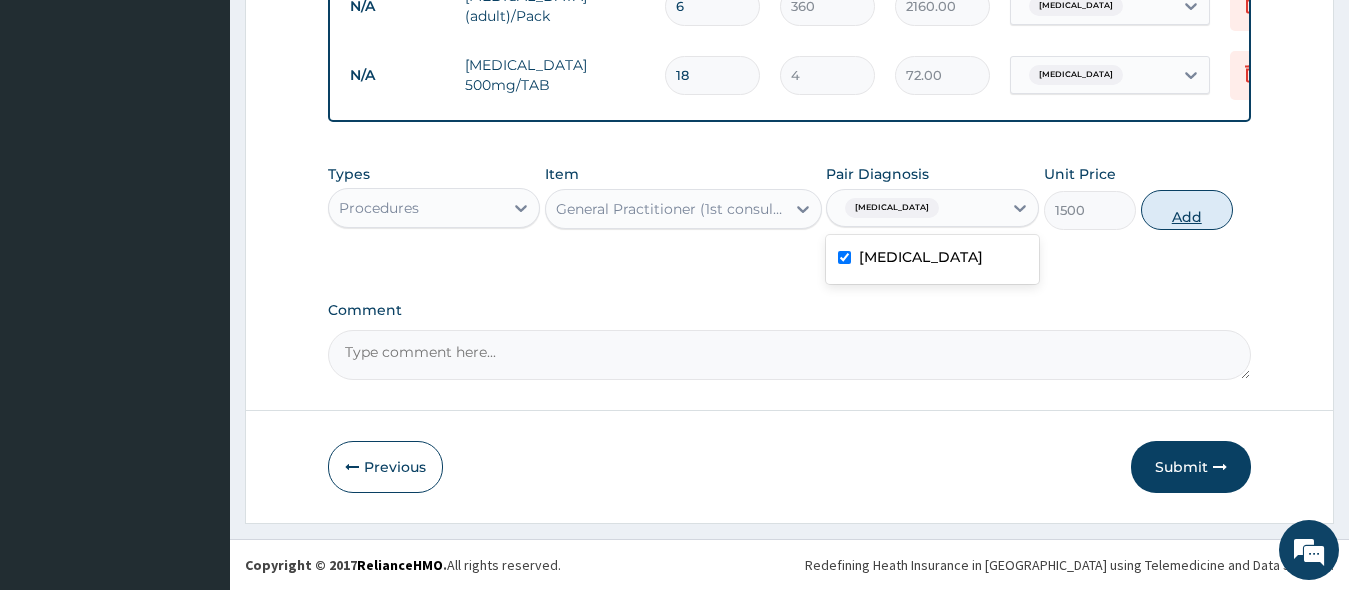 click on "Add" at bounding box center (1187, 210) 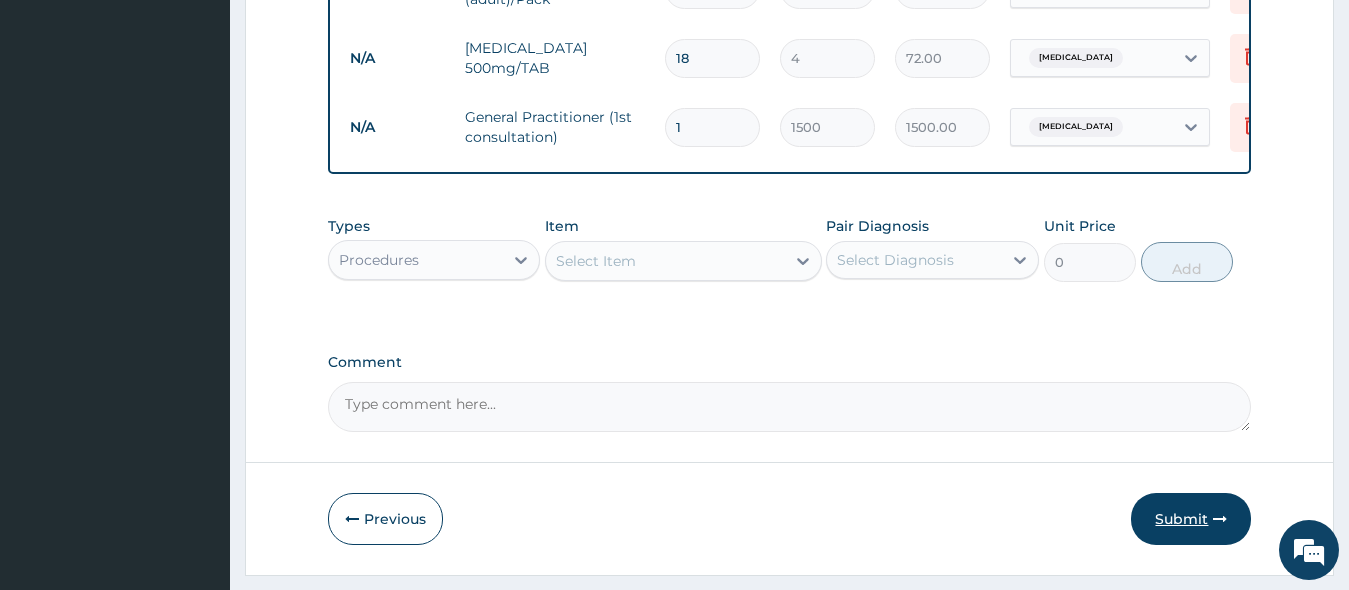 click on "Submit" at bounding box center (1191, 519) 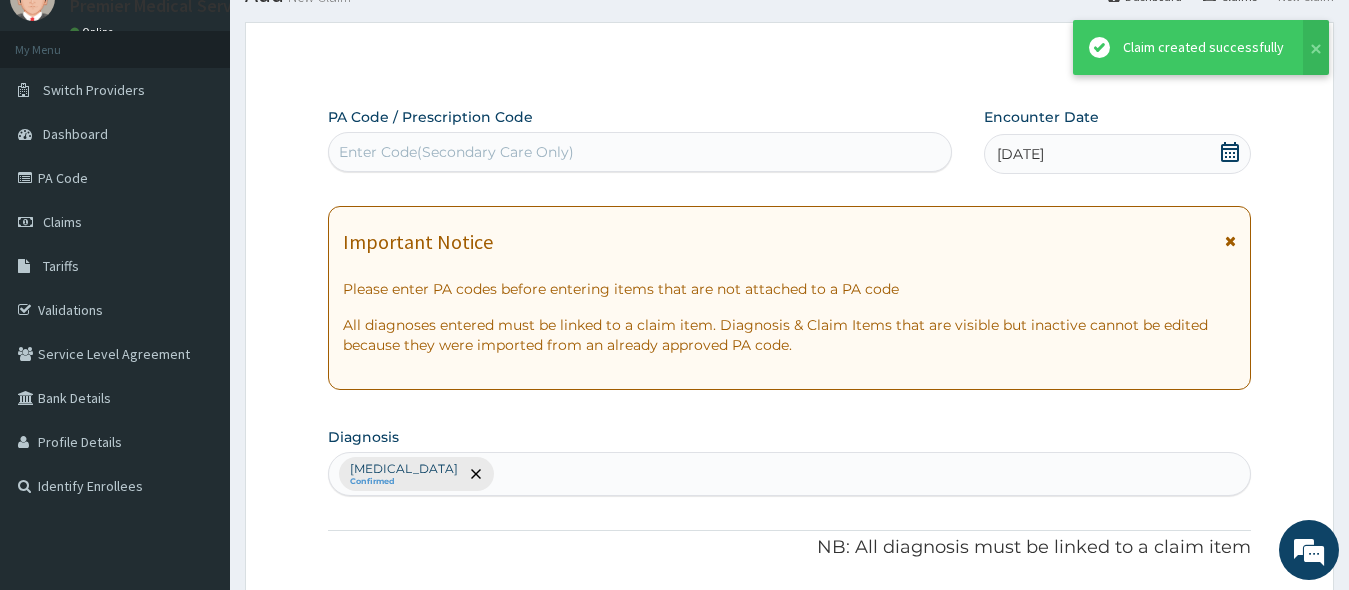 scroll, scrollTop: 981, scrollLeft: 0, axis: vertical 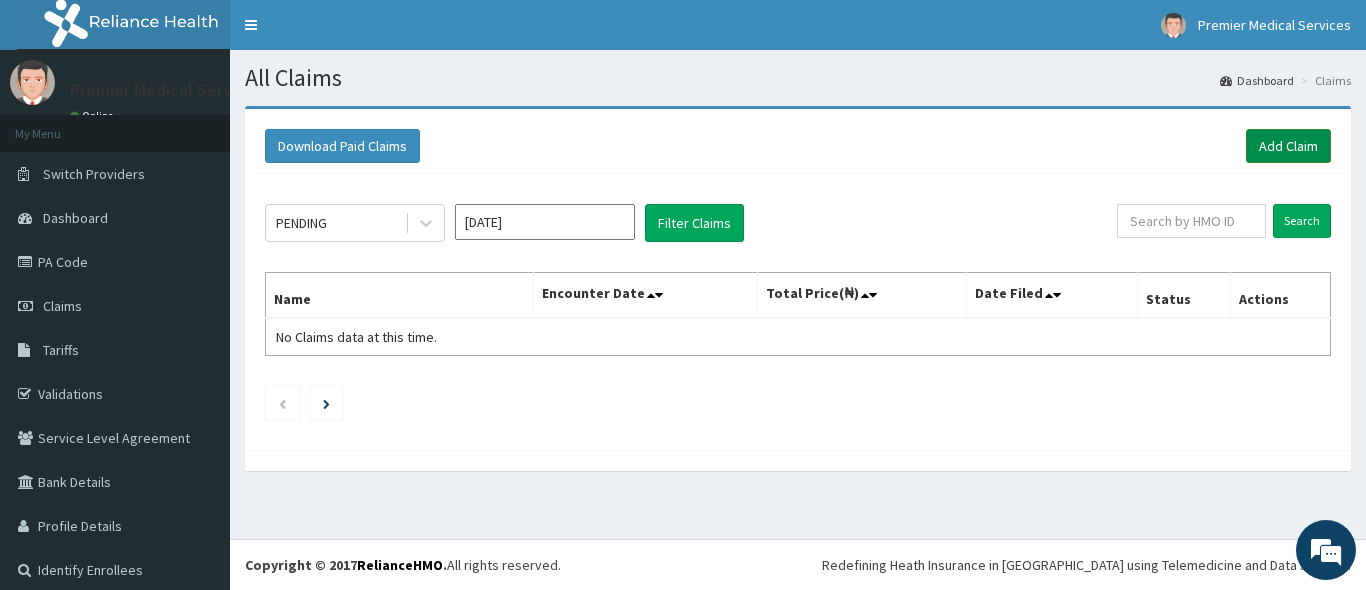 click on "Add Claim" at bounding box center [1288, 146] 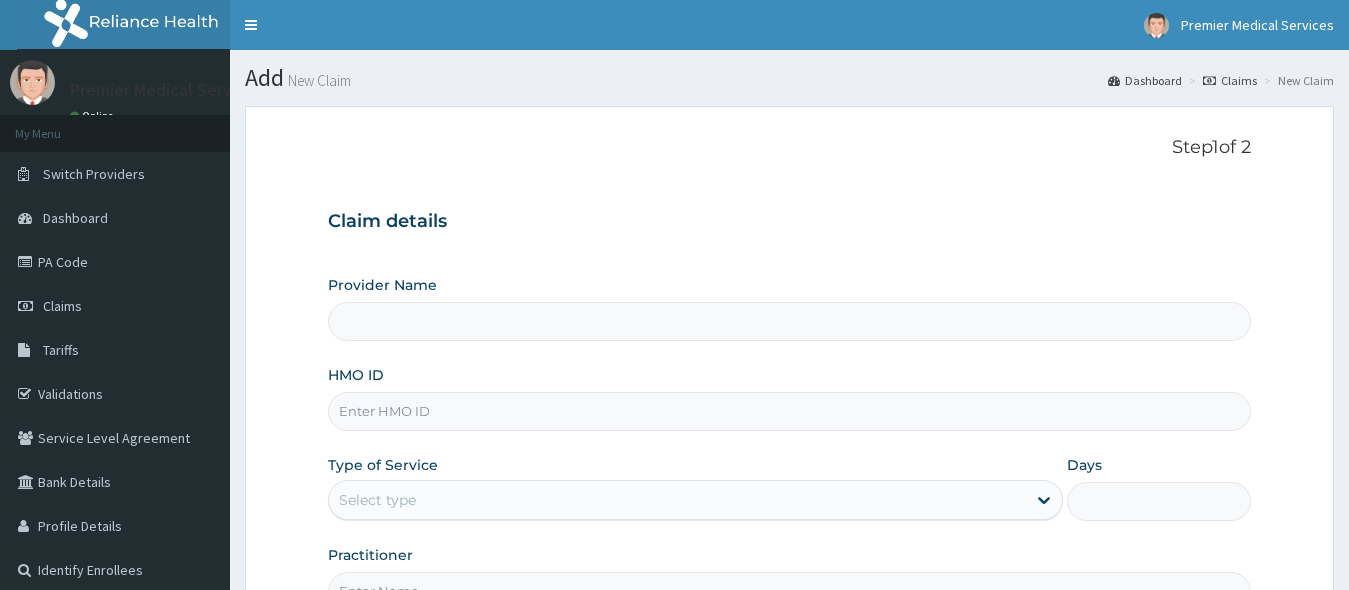 scroll, scrollTop: 0, scrollLeft: 0, axis: both 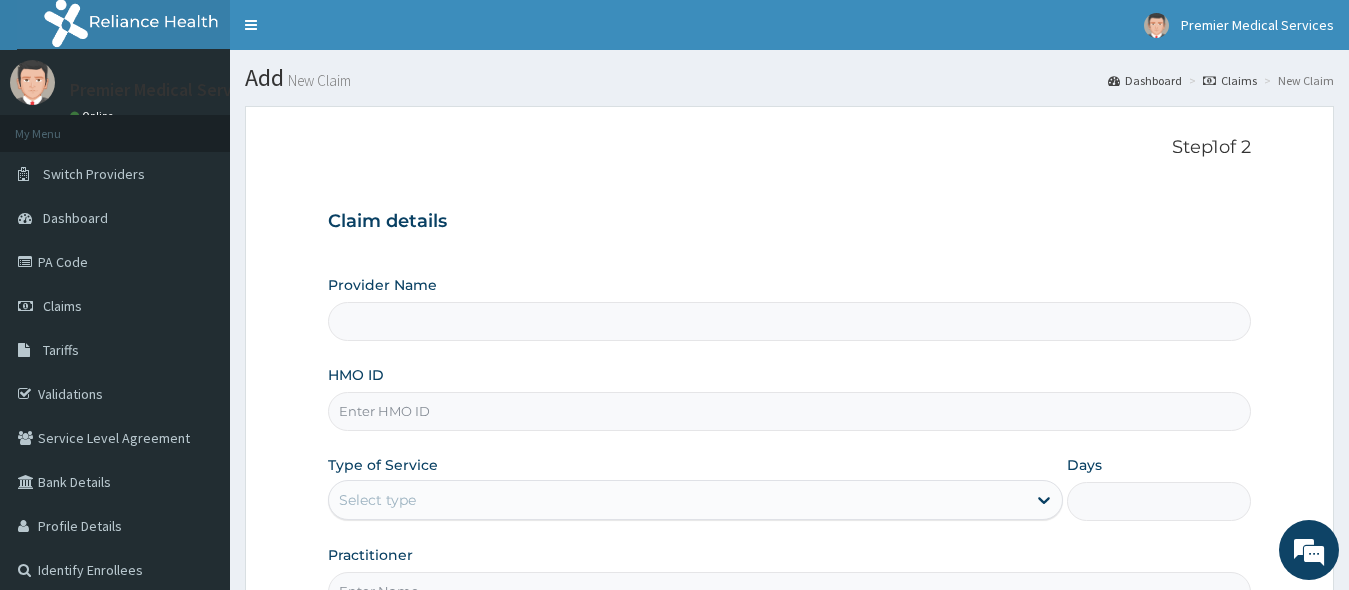 type on "premier medical services" 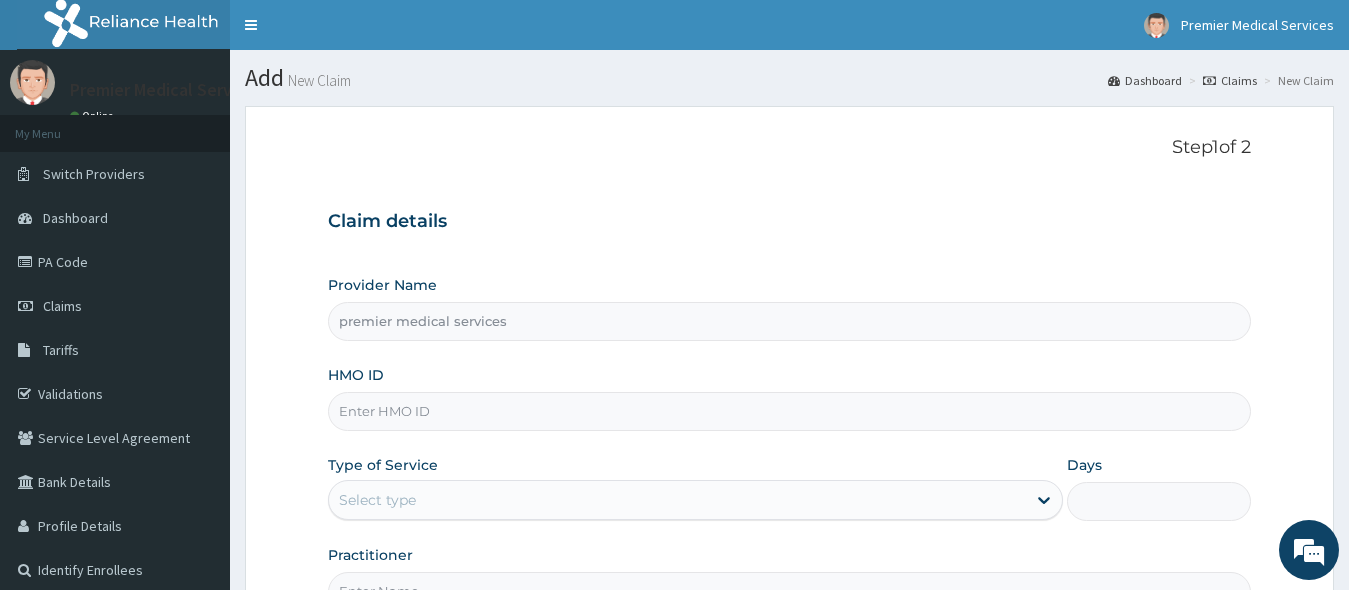 scroll, scrollTop: 0, scrollLeft: 0, axis: both 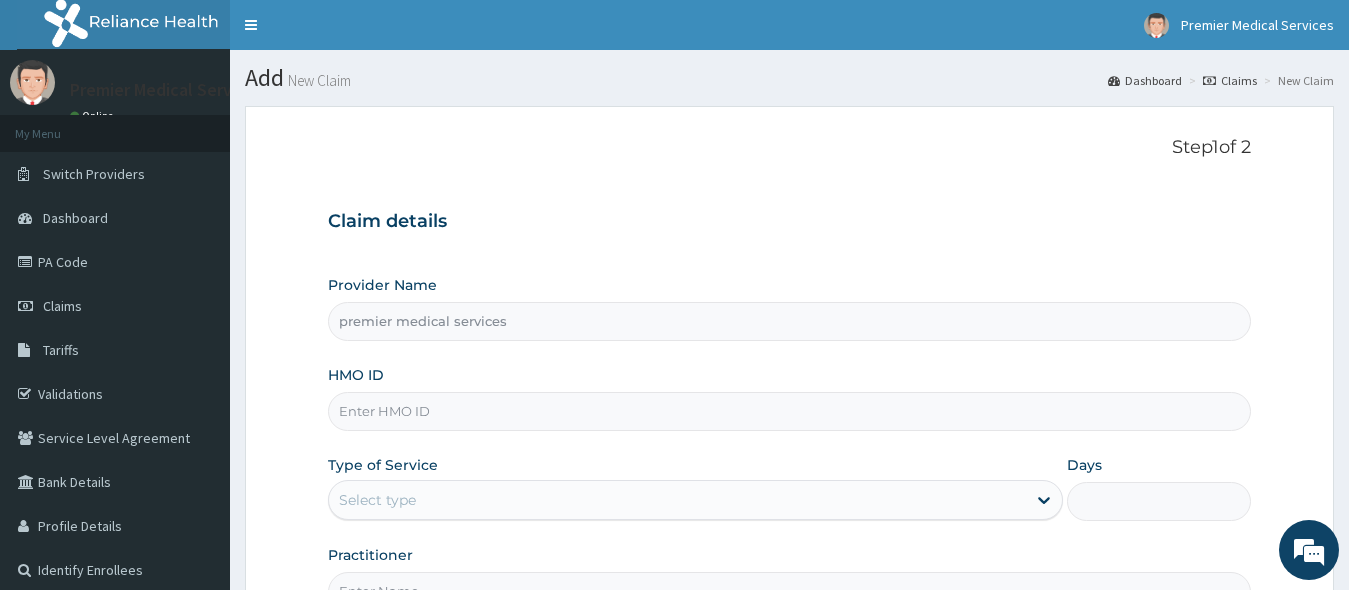 click on "Provider Name premier medical services HMO ID Type of Service Select type Days Practitioner" at bounding box center (790, 443) 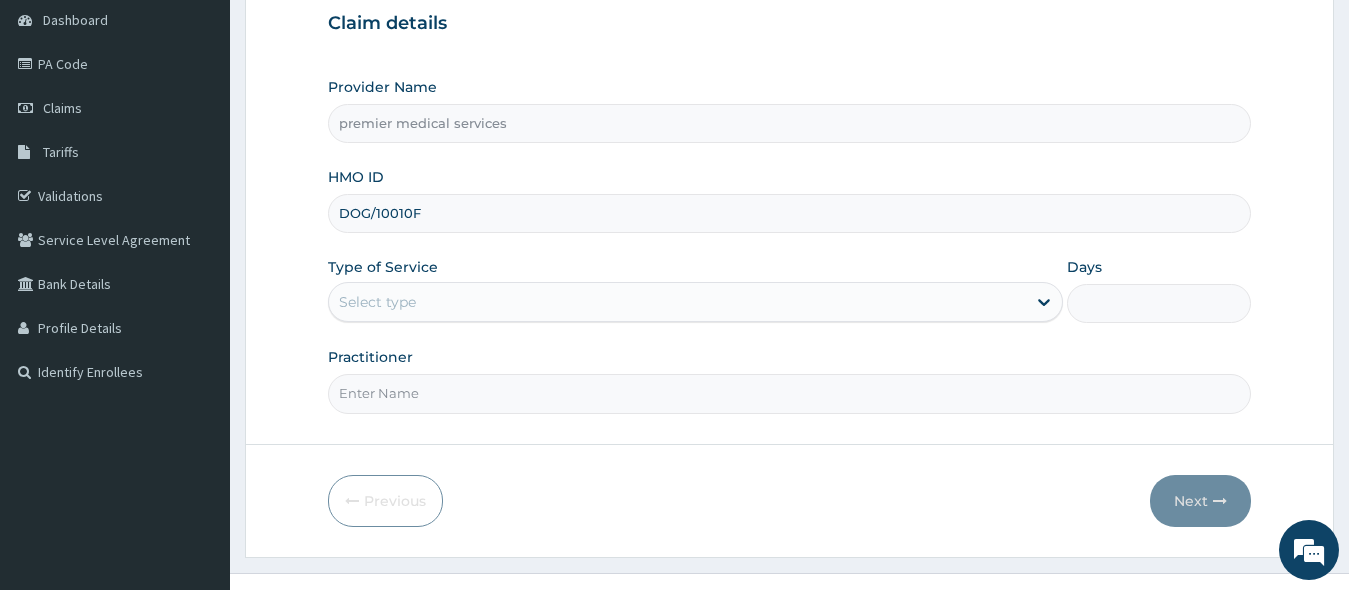 scroll, scrollTop: 200, scrollLeft: 0, axis: vertical 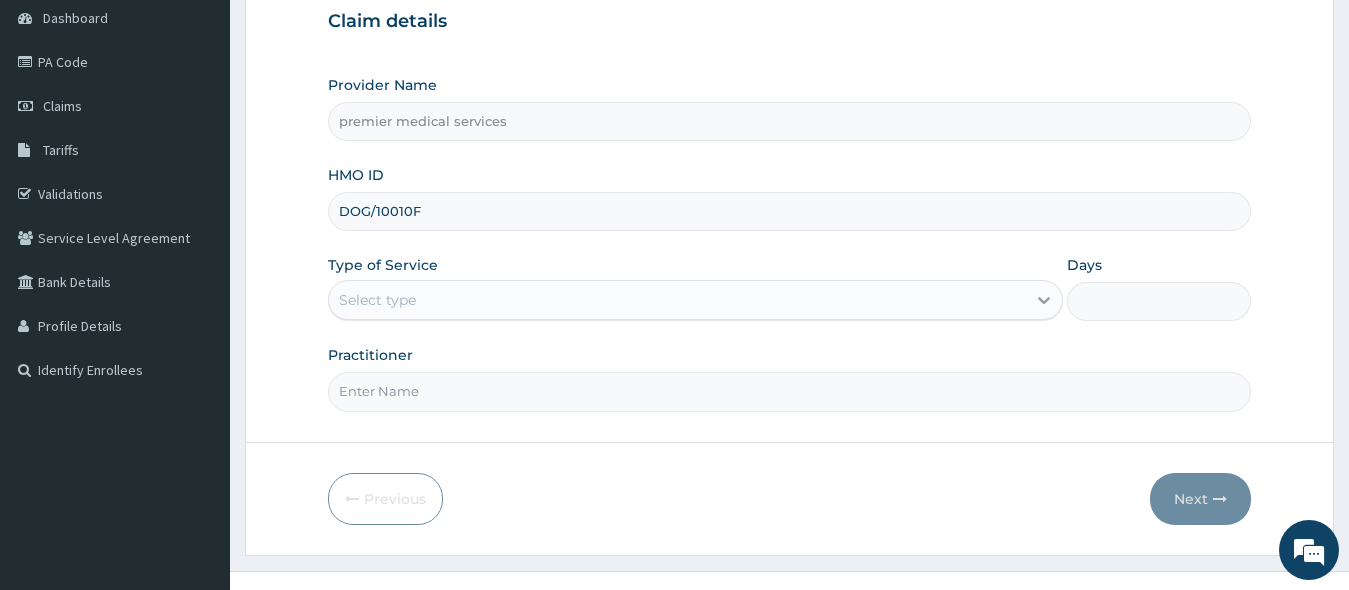 type on "DOG/10010F" 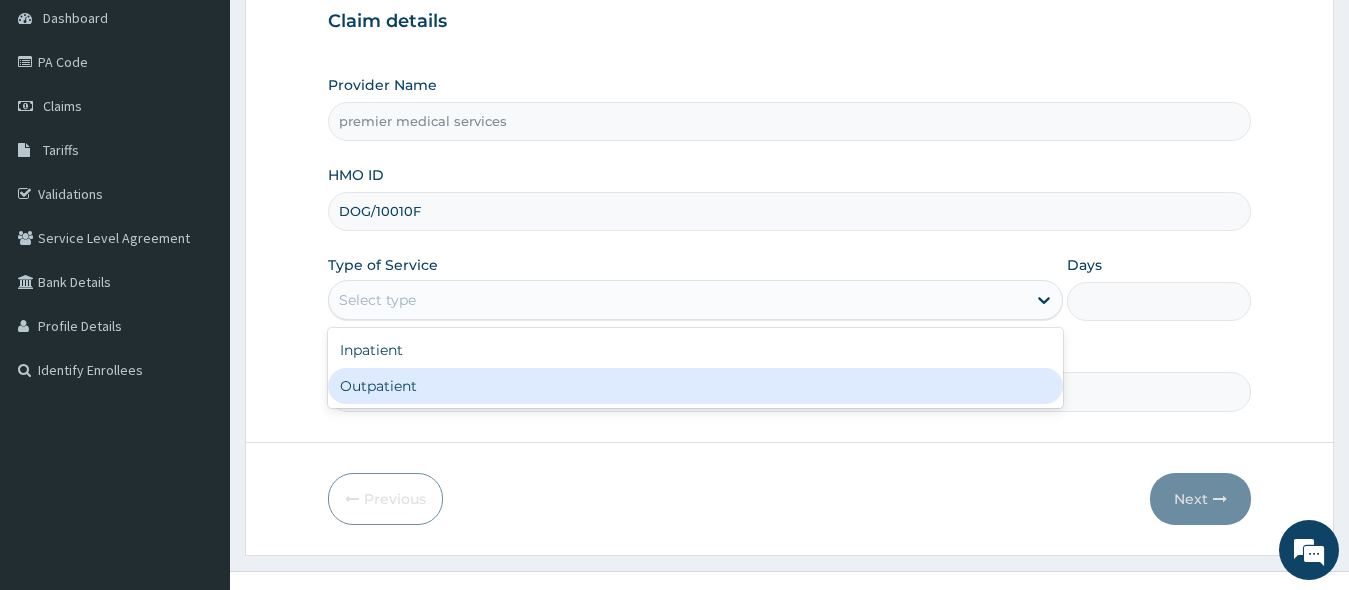 click on "Outpatient" at bounding box center [696, 386] 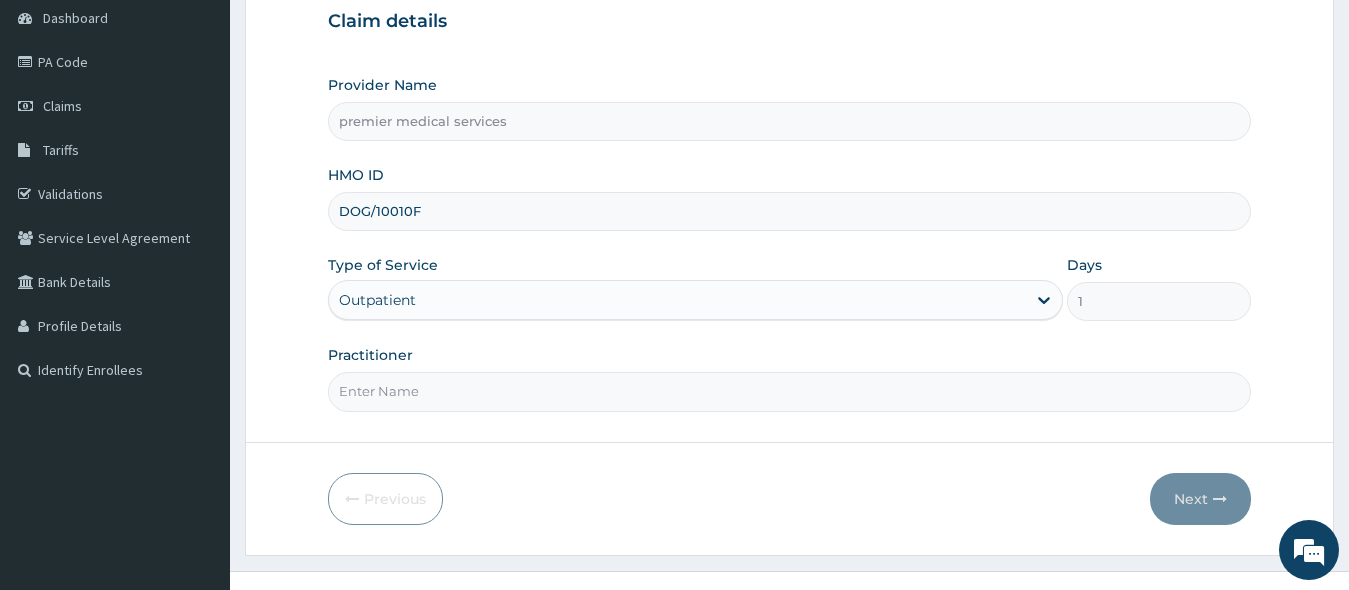 click on "Practitioner" at bounding box center (790, 391) 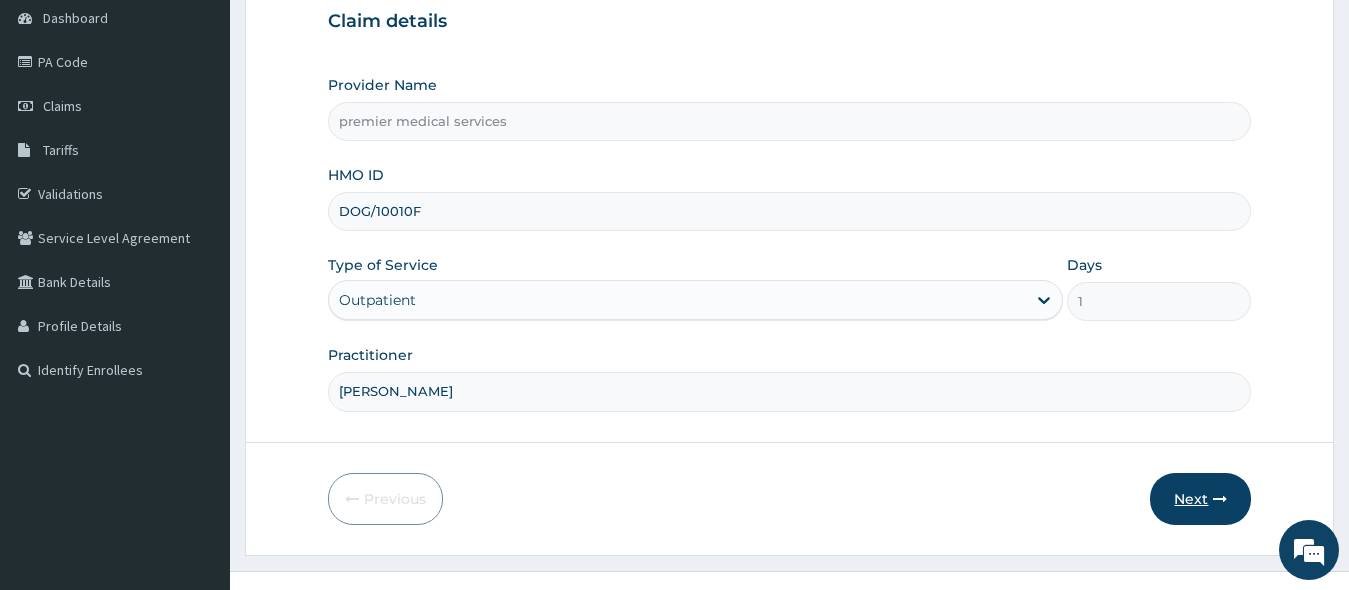 type on "DR NSIKAK UDOKANG" 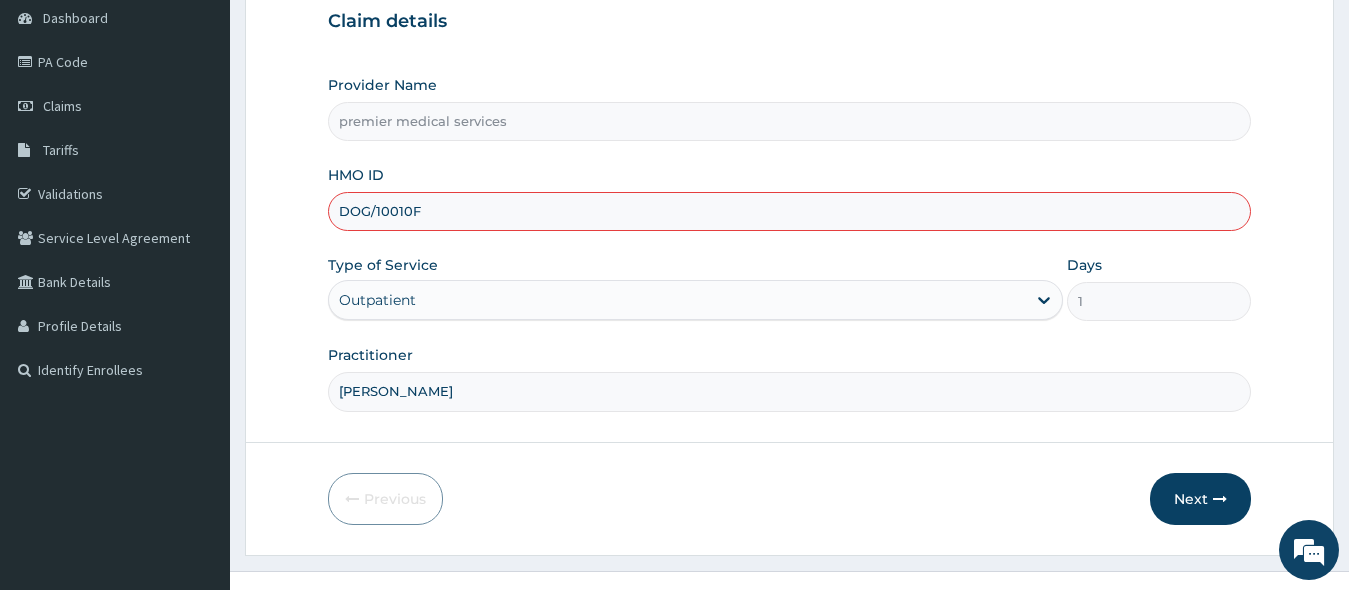 click on "DOG/10010F" at bounding box center [790, 211] 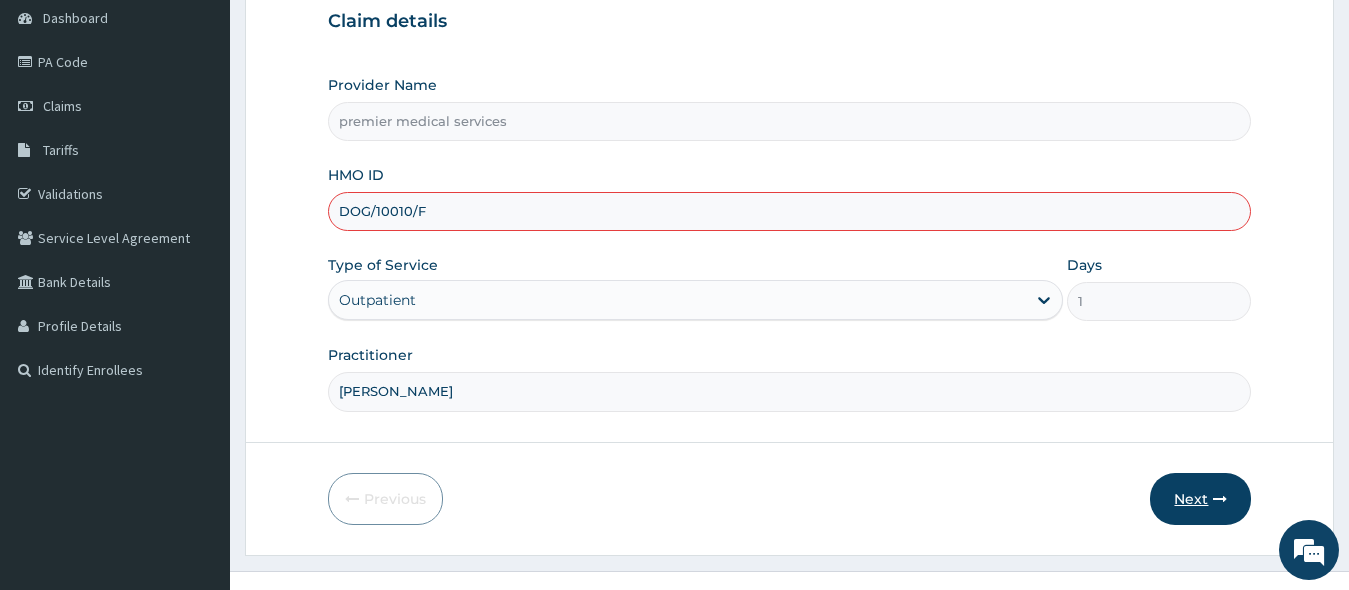 type on "DOG/10010/F" 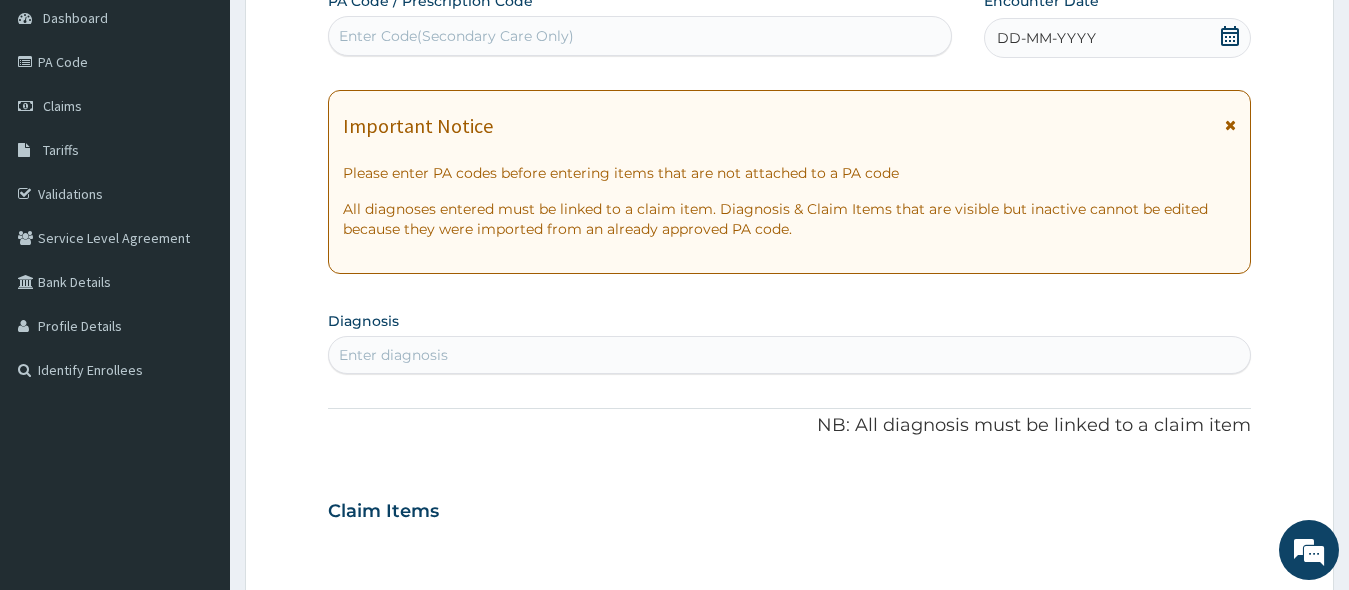 click 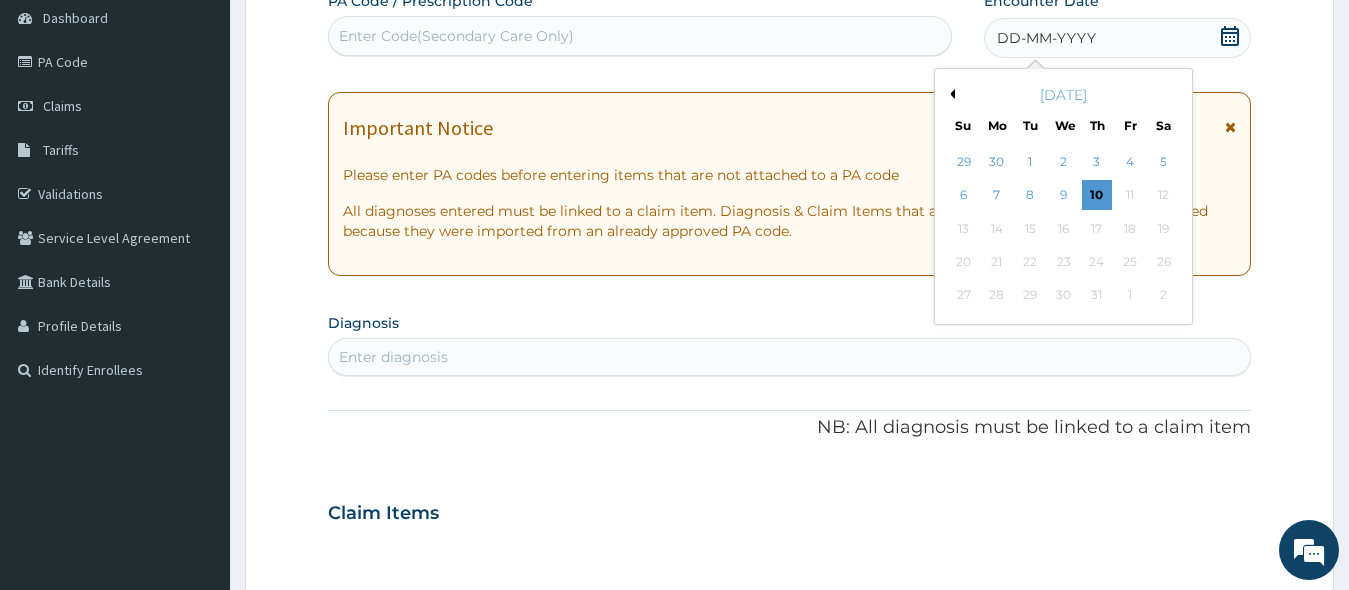 click on "[DATE]" at bounding box center [1063, 95] 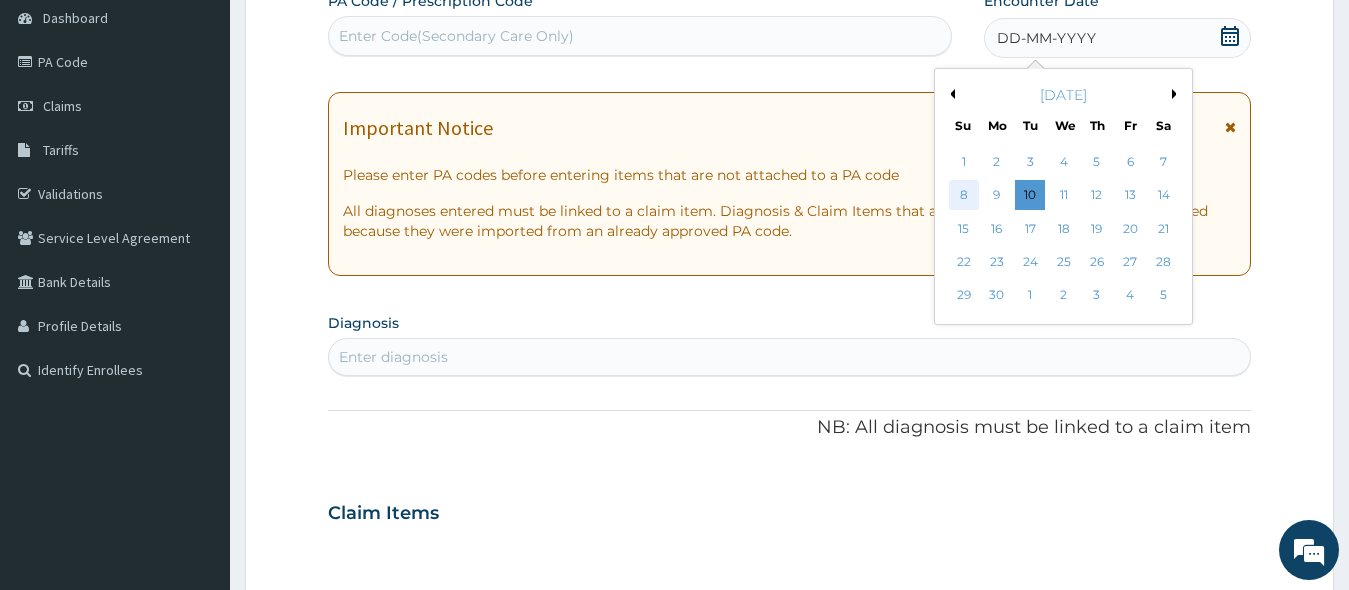 click on "8" at bounding box center (964, 196) 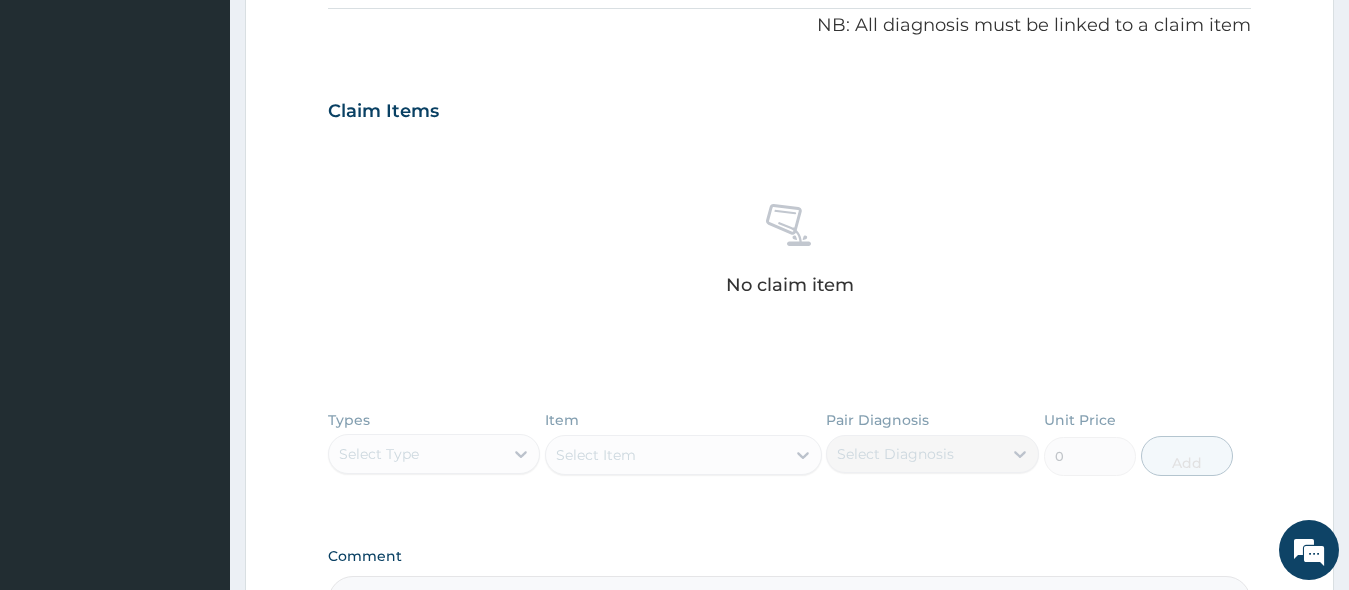 scroll, scrollTop: 400, scrollLeft: 0, axis: vertical 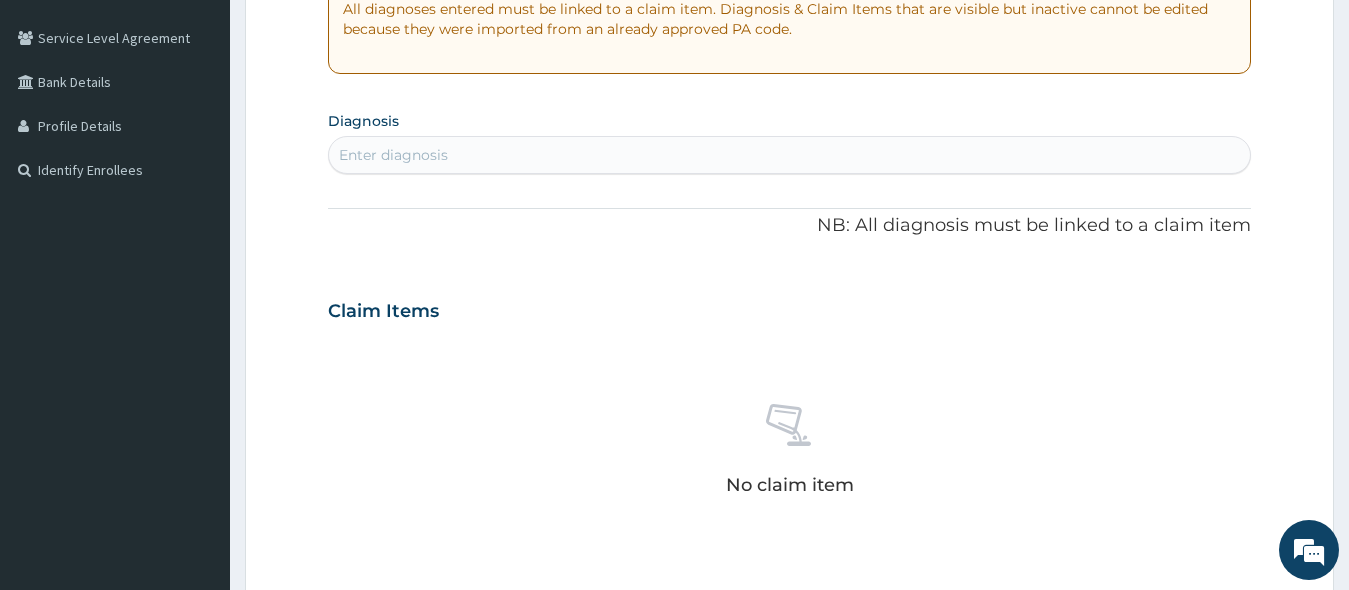 click on "Enter diagnosis" at bounding box center [790, 155] 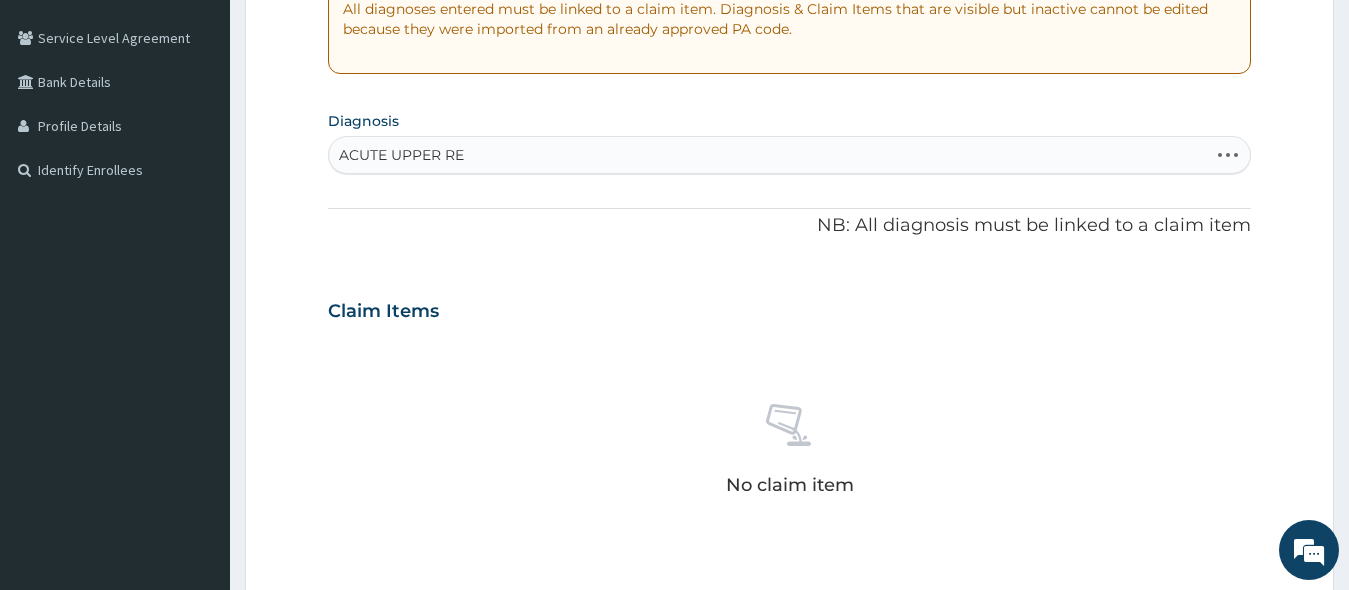 type on "ACUTE UPPER RES" 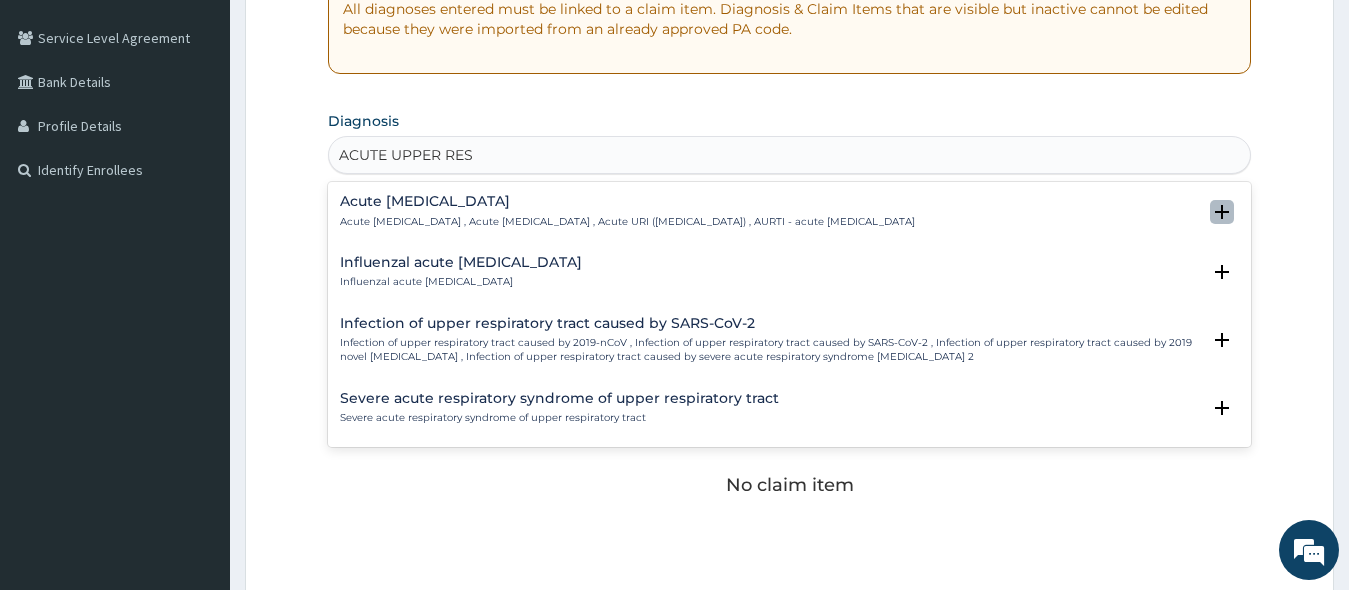 click 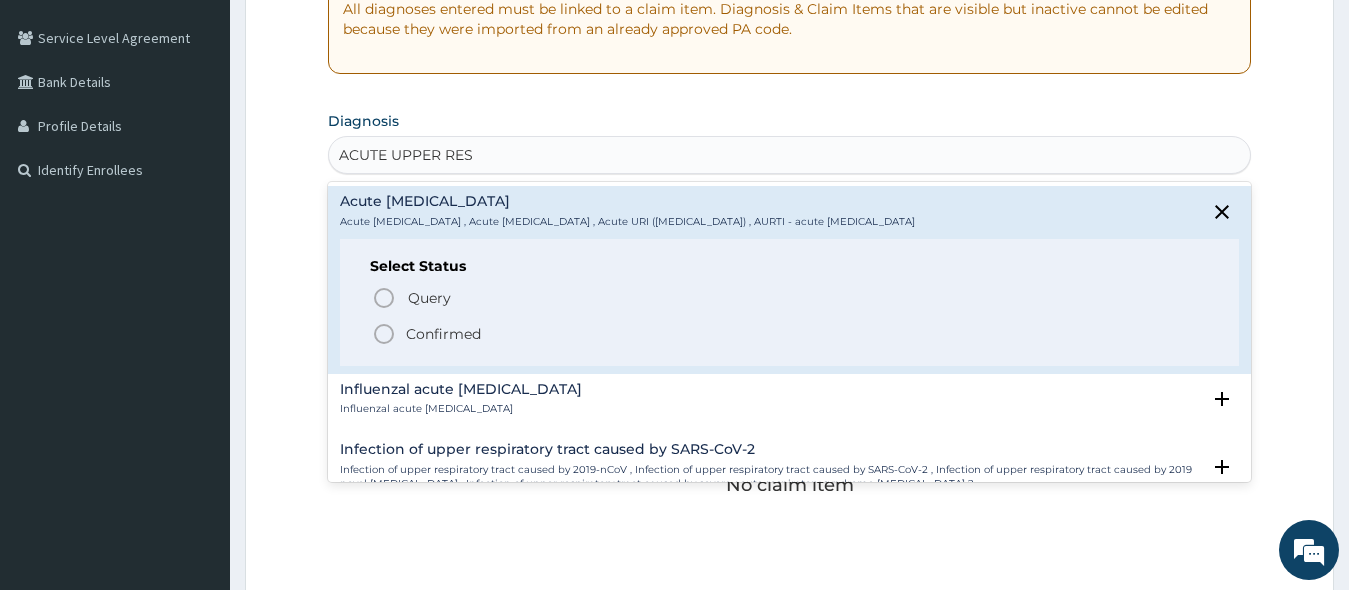 click 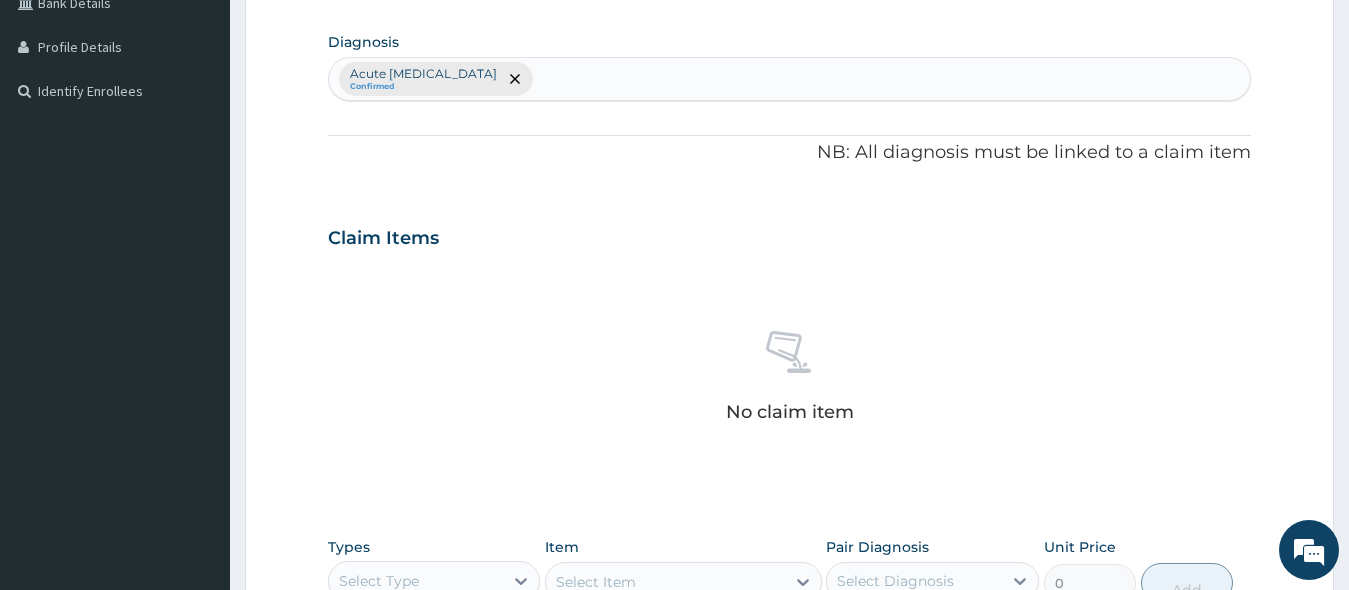 scroll, scrollTop: 600, scrollLeft: 0, axis: vertical 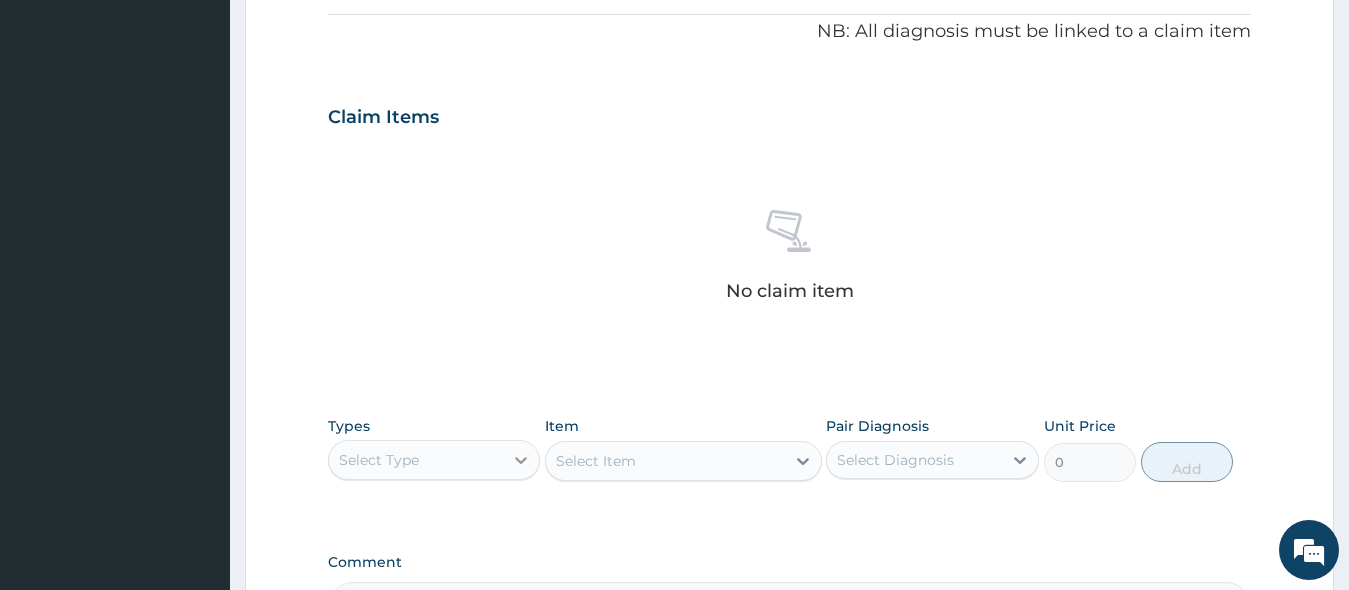 click 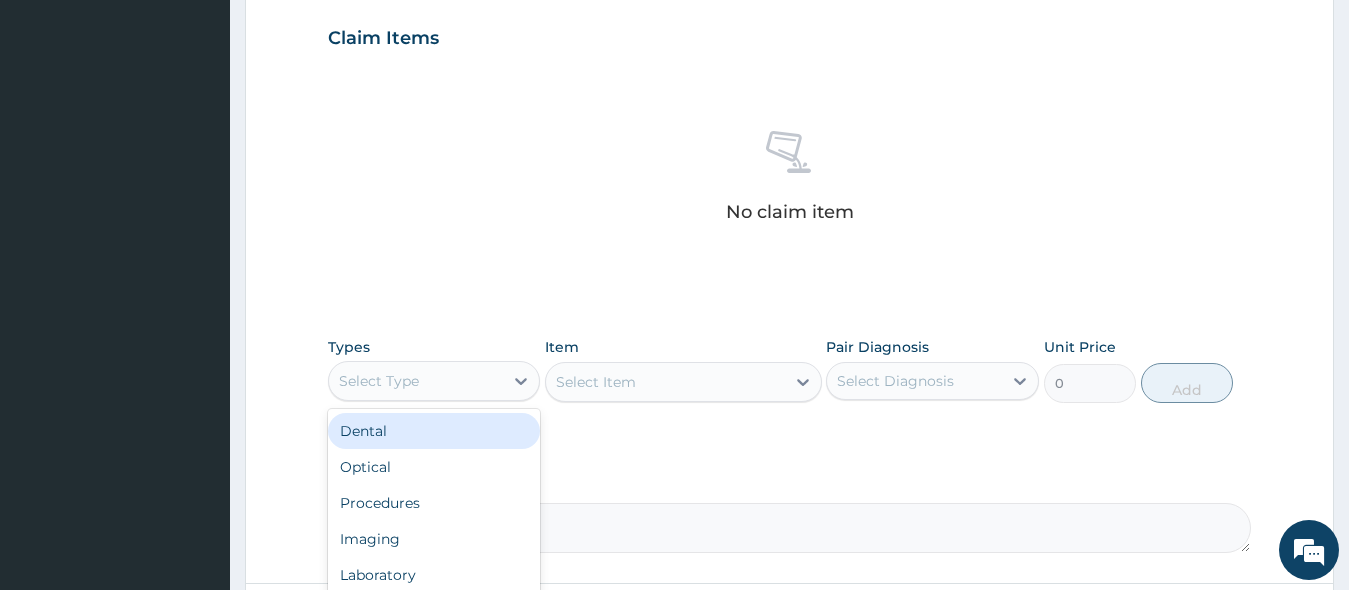 scroll, scrollTop: 800, scrollLeft: 0, axis: vertical 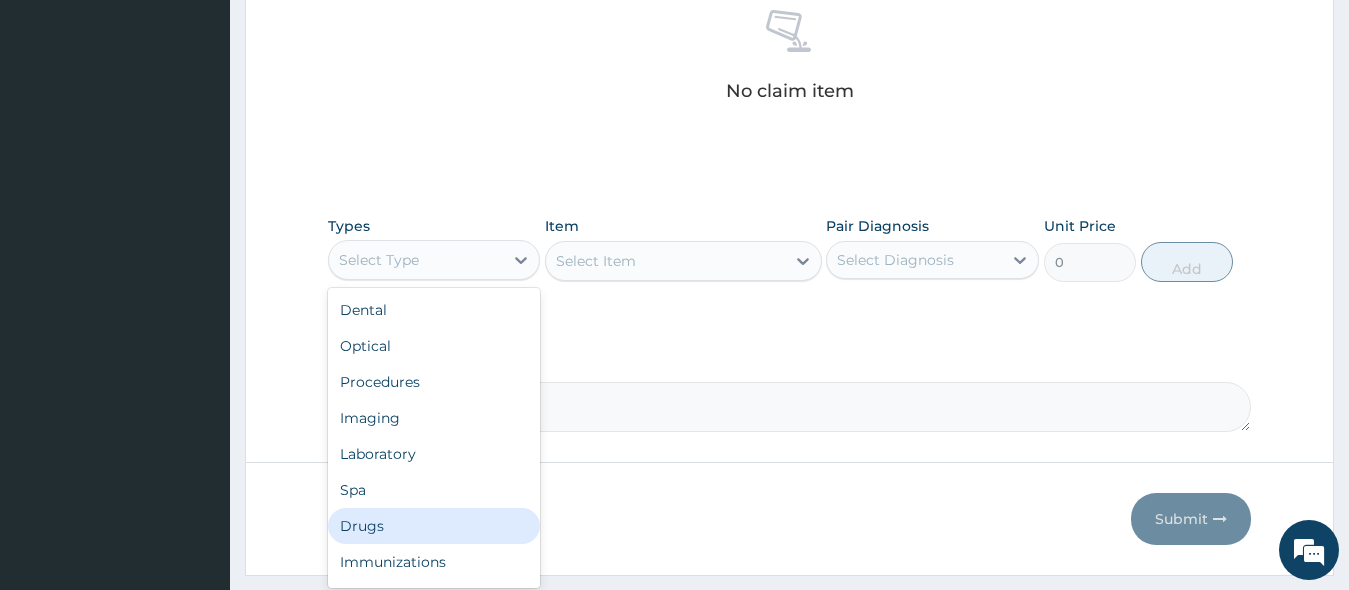 click on "Drugs" at bounding box center [434, 526] 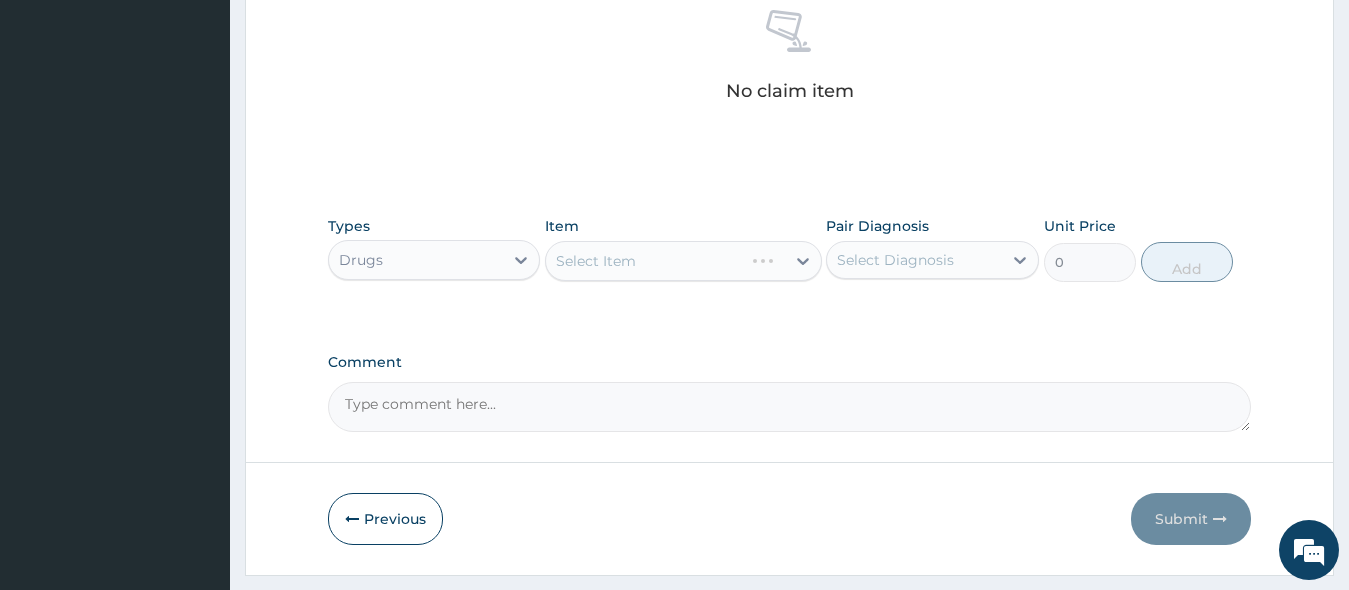 click on "Select Item" at bounding box center (683, 261) 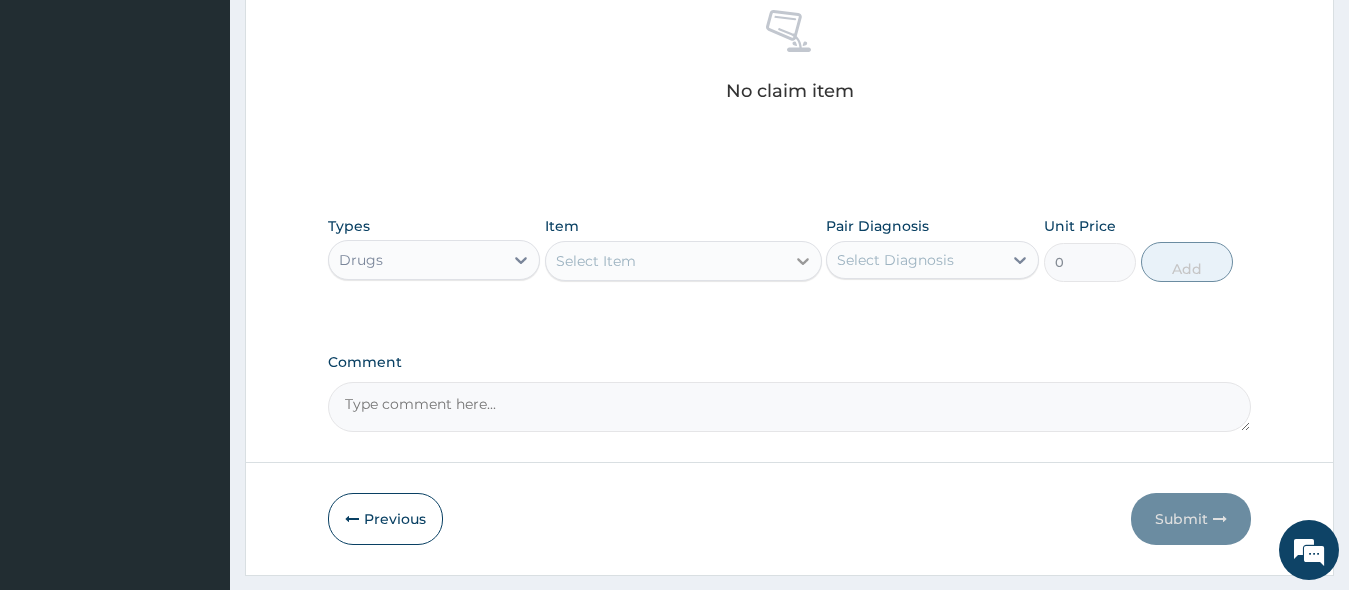 click 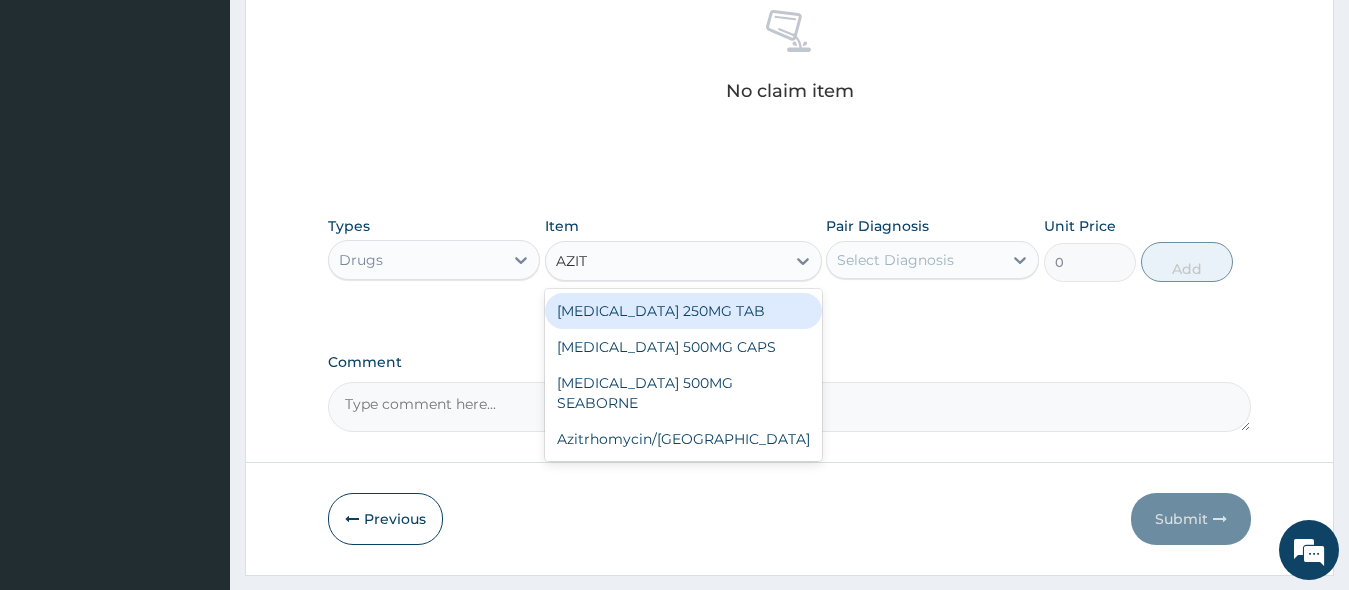 type on "AZITH" 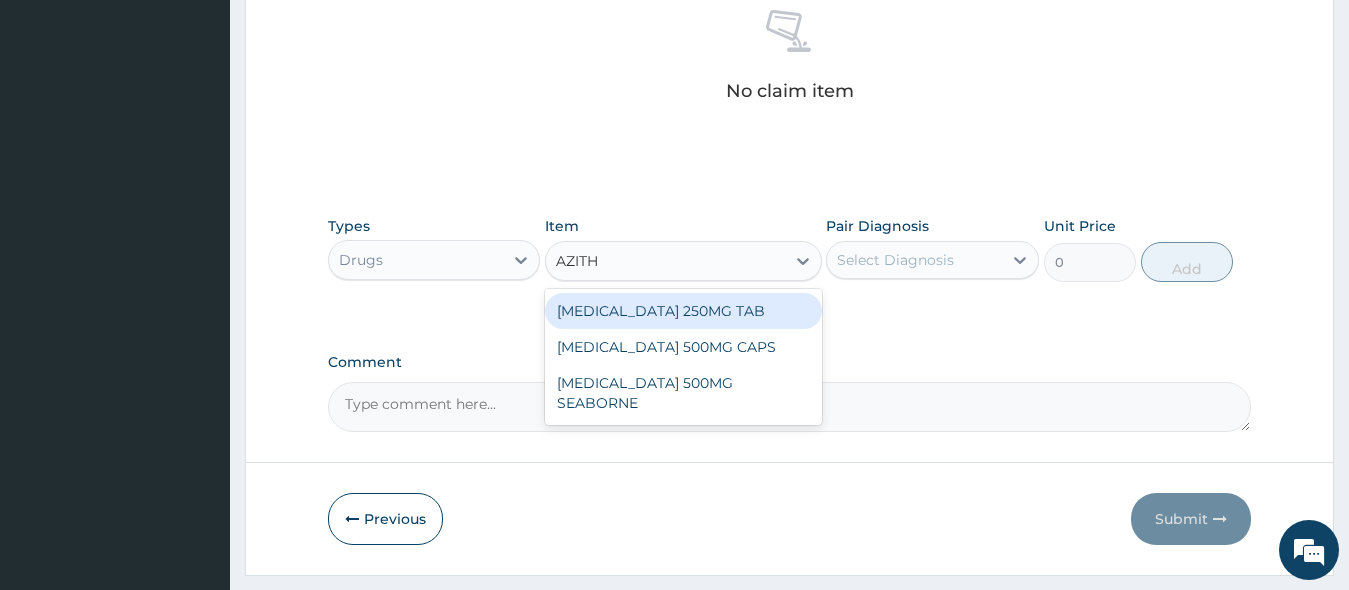 click on "[MEDICAL_DATA] 250MG TAB" at bounding box center [683, 311] 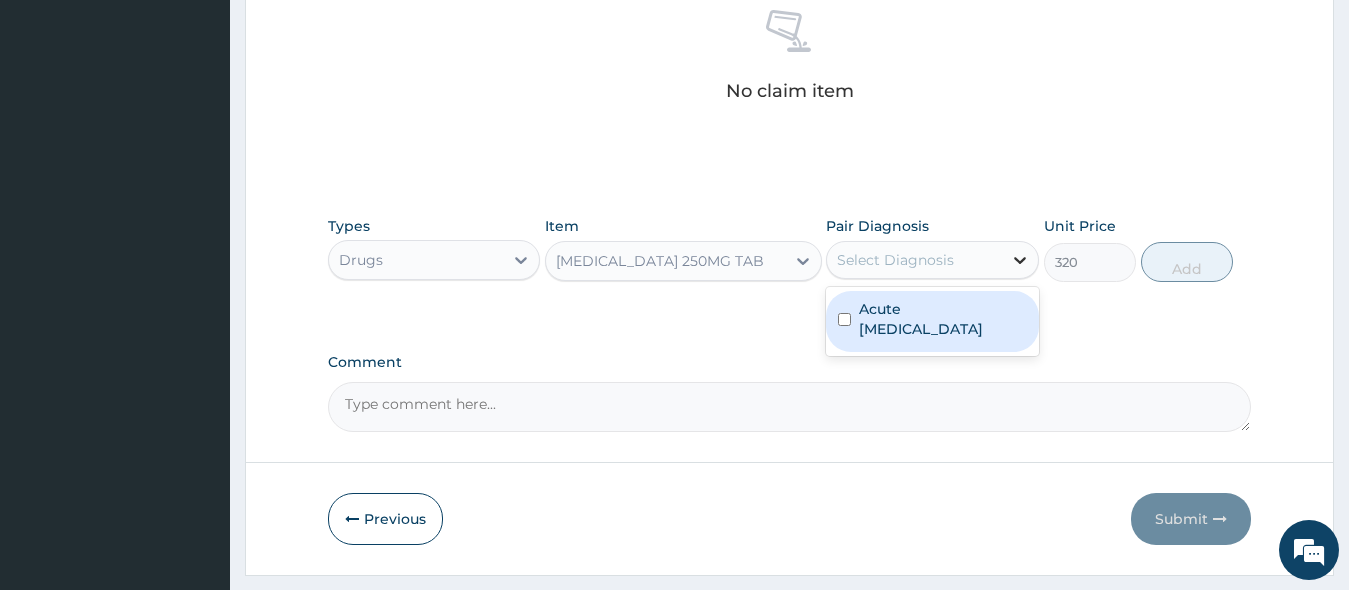 click 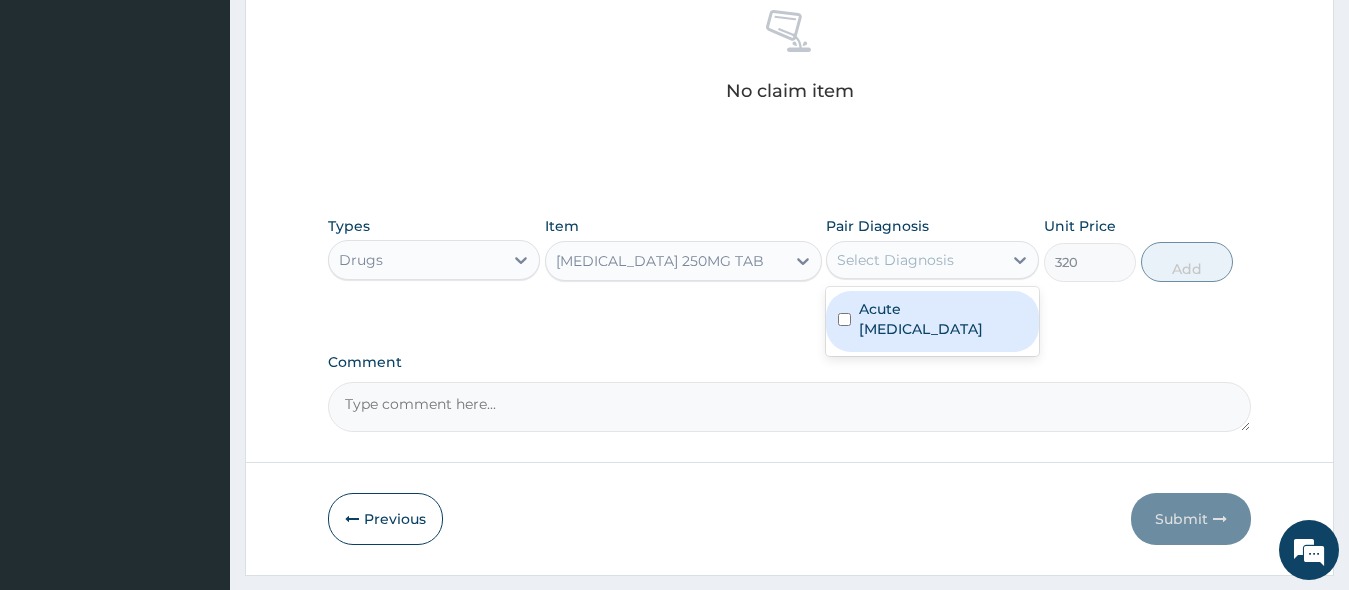click at bounding box center [844, 319] 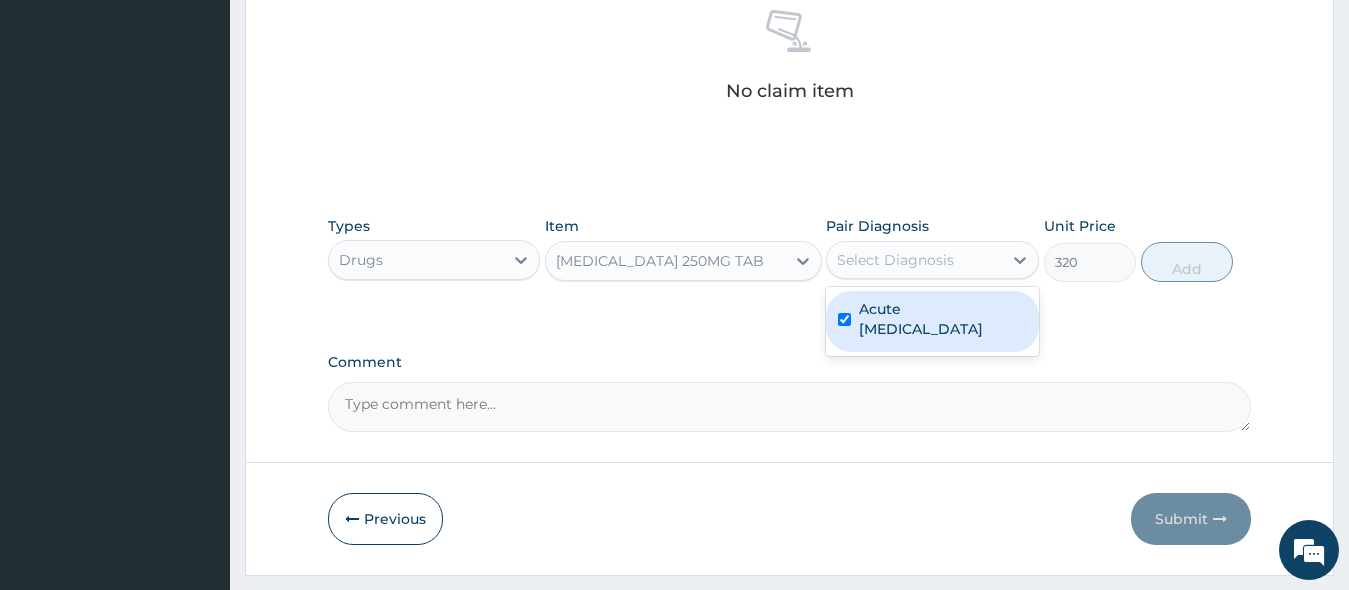checkbox on "true" 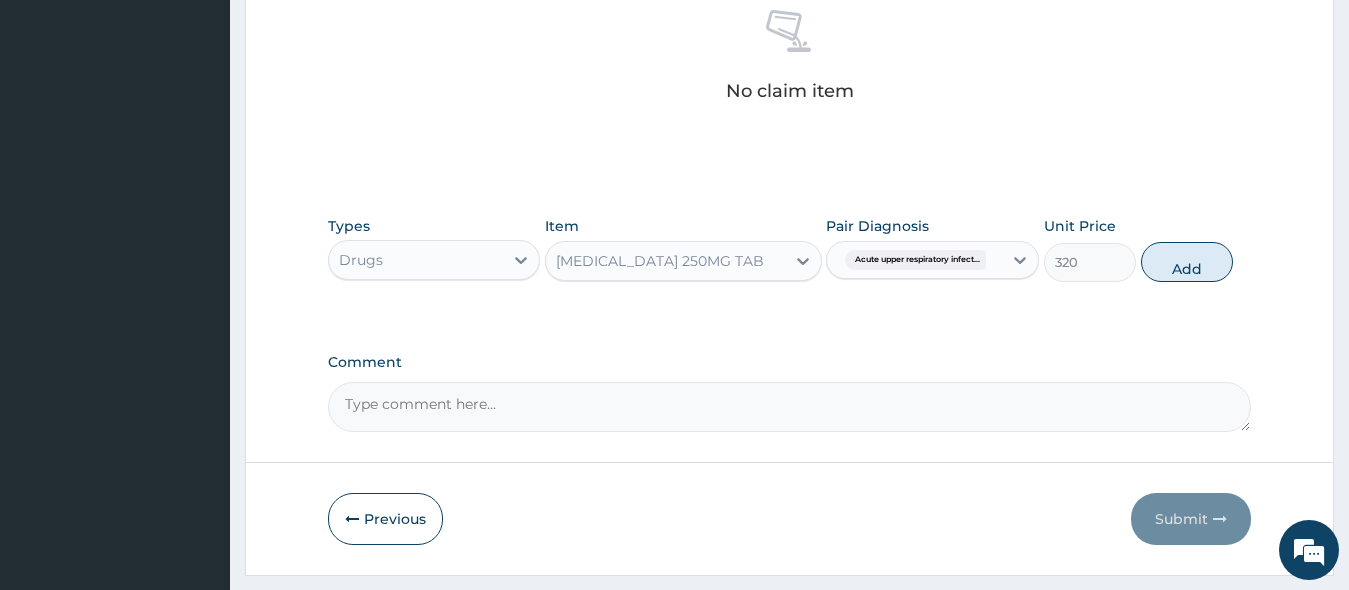 click on "Add" at bounding box center [1187, 262] 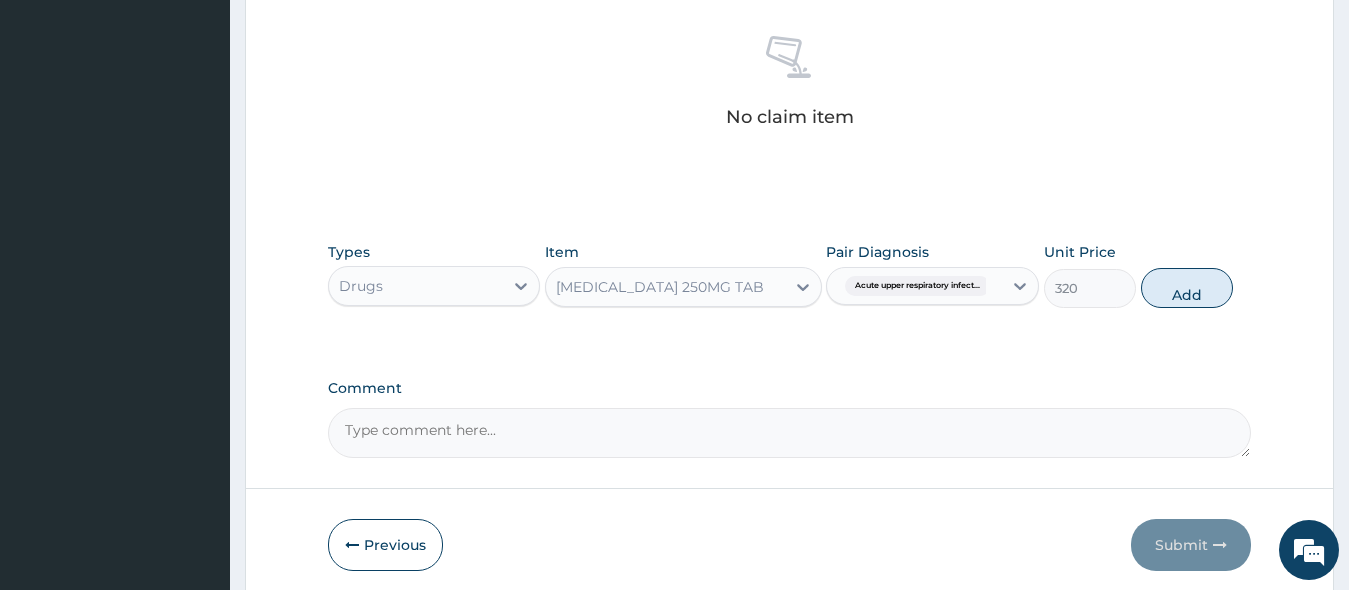 type on "0" 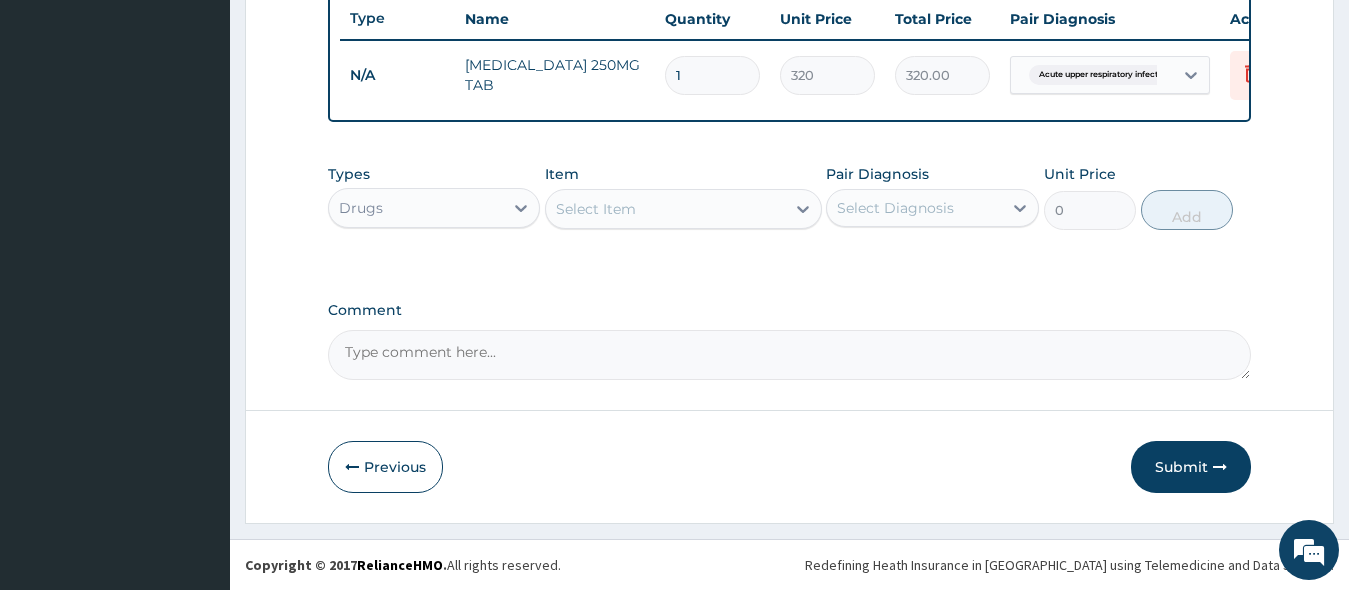 type 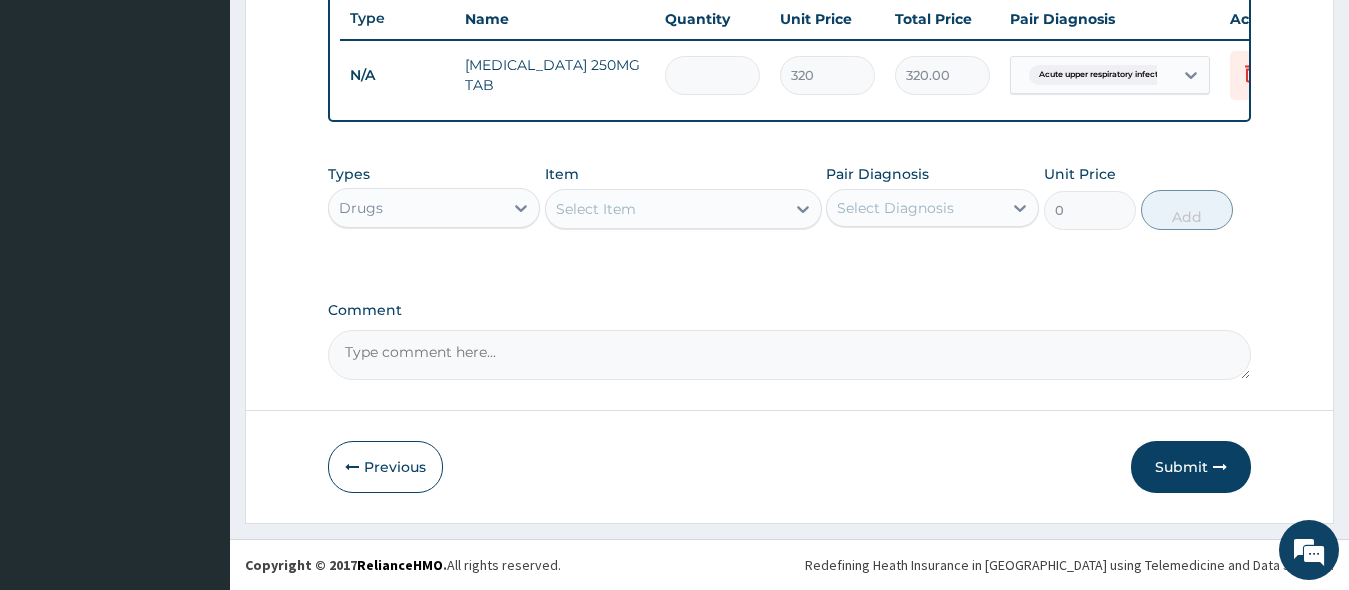 type on "0.00" 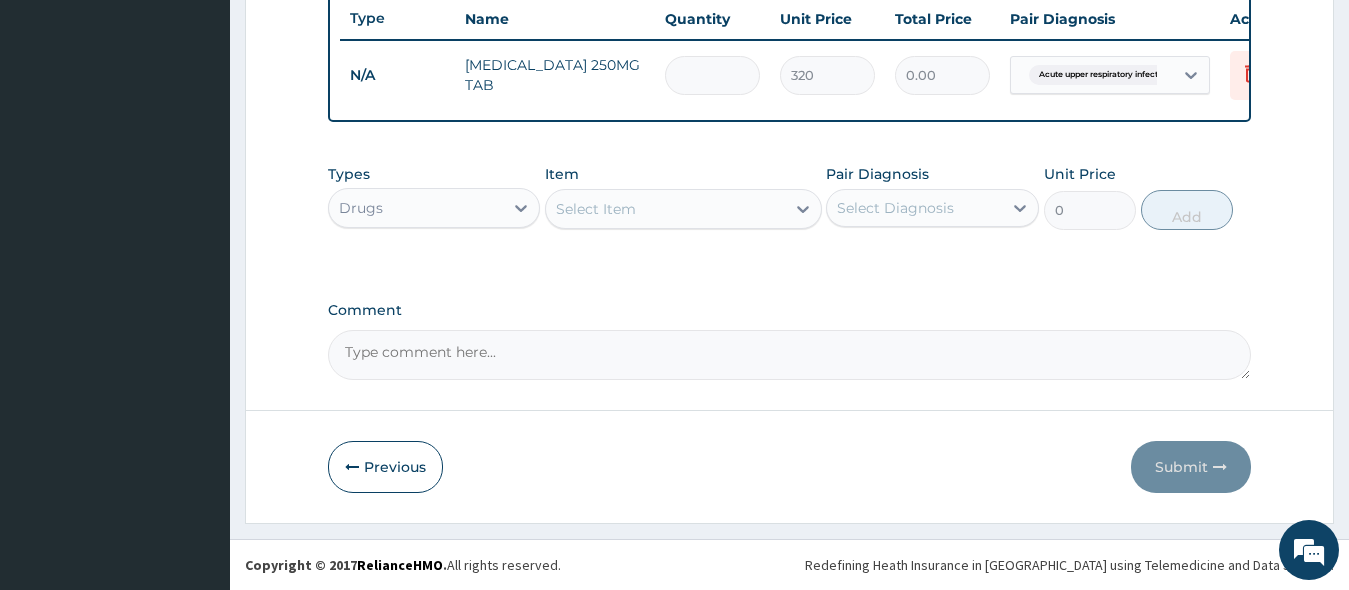 type on "5" 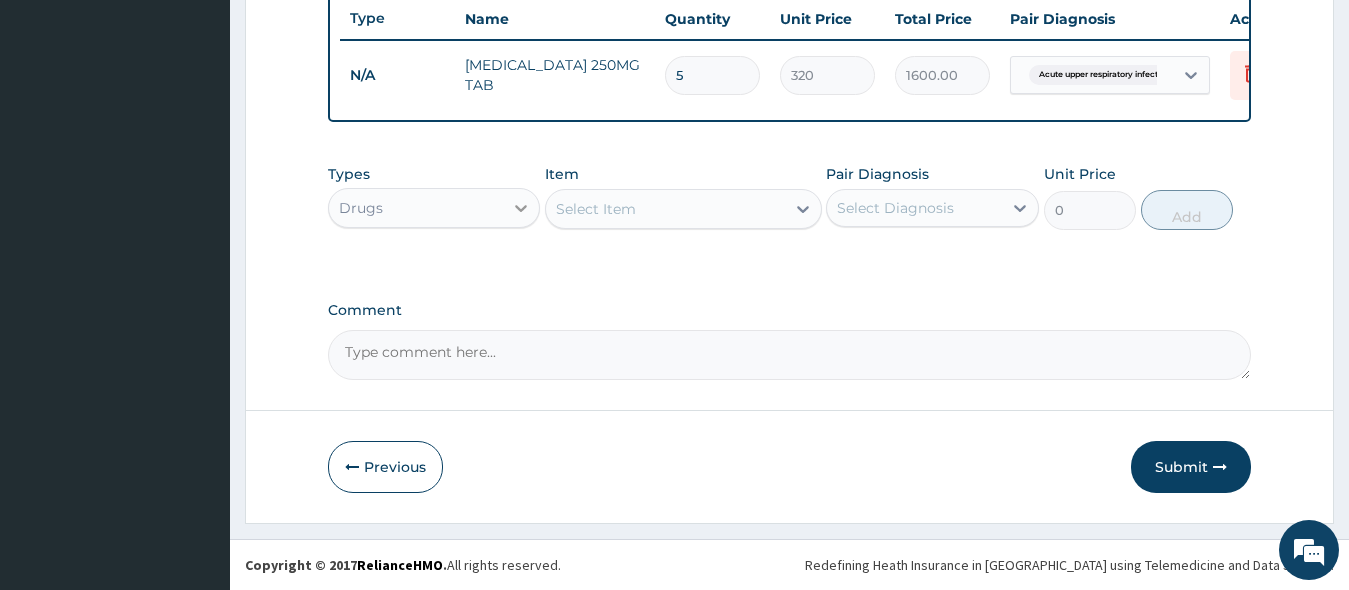 type on "5" 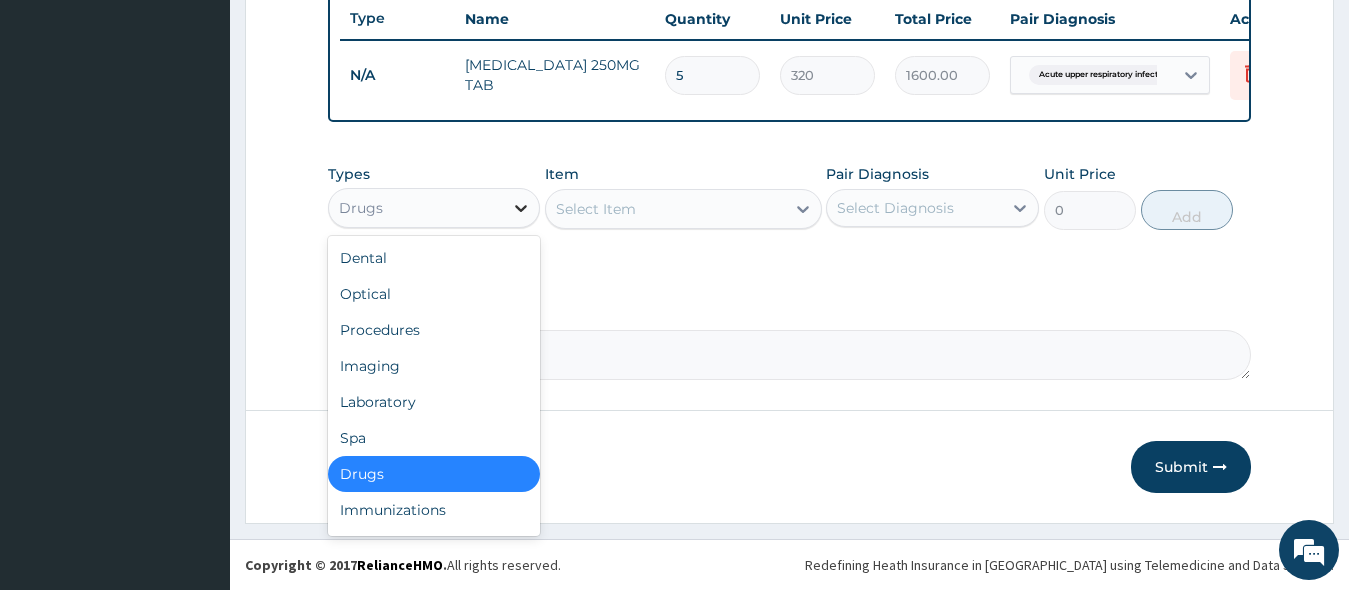 click 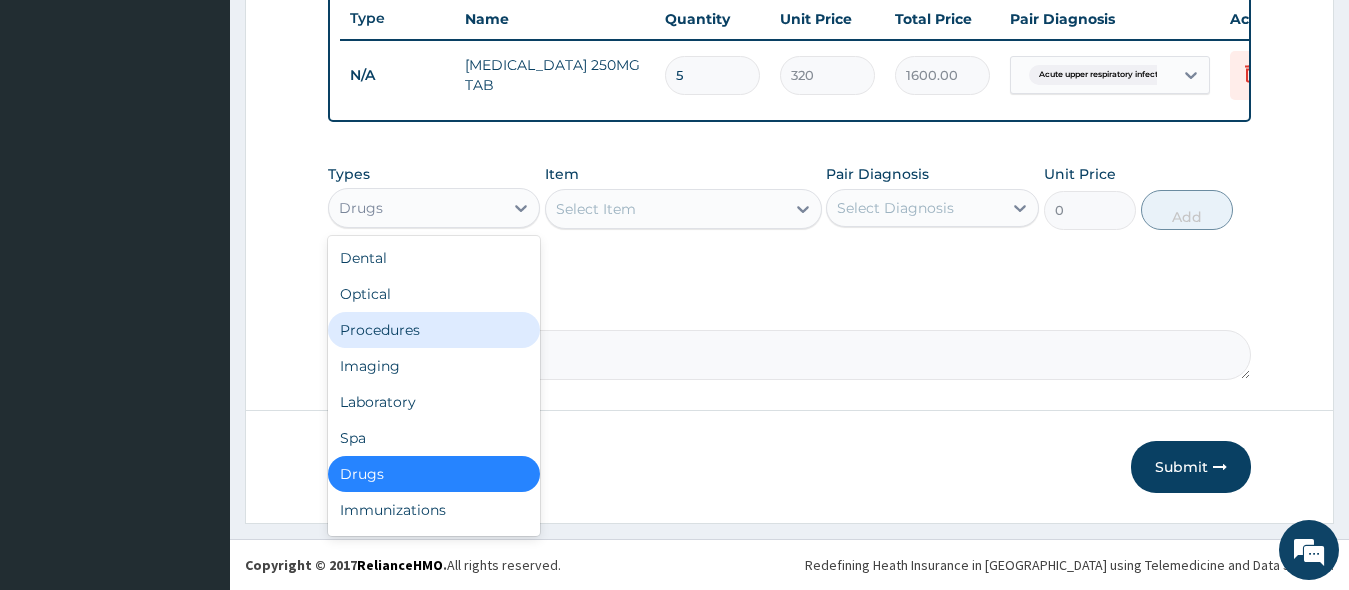 click on "Procedures" at bounding box center (434, 330) 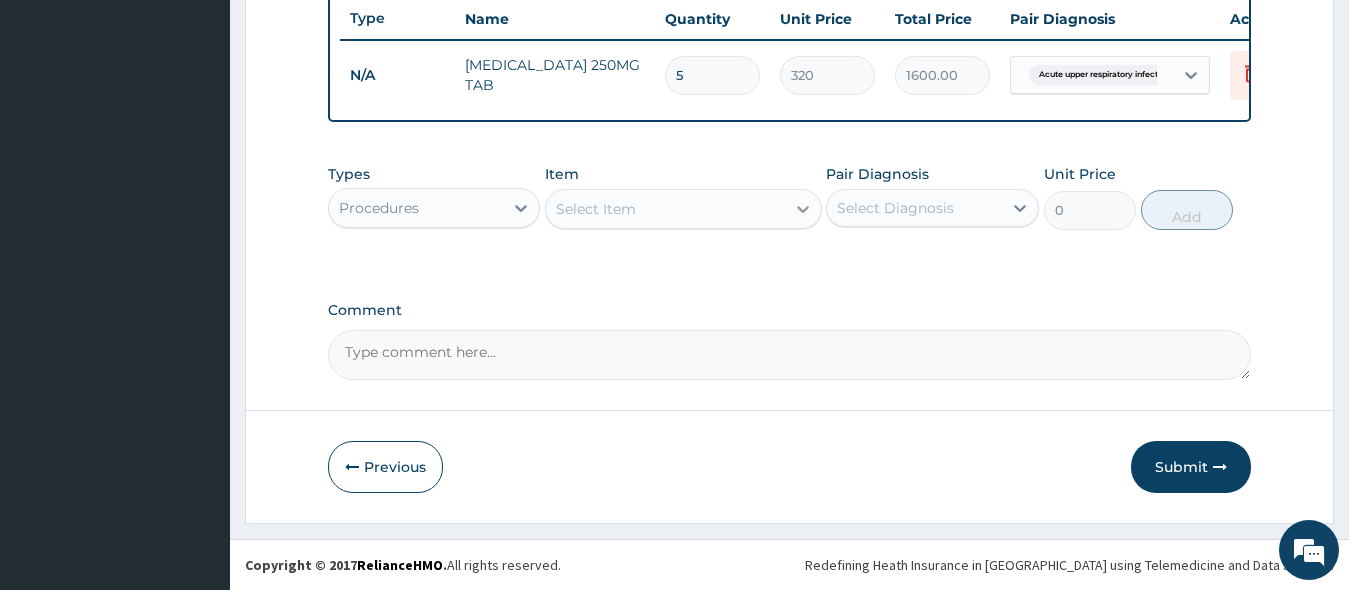 click 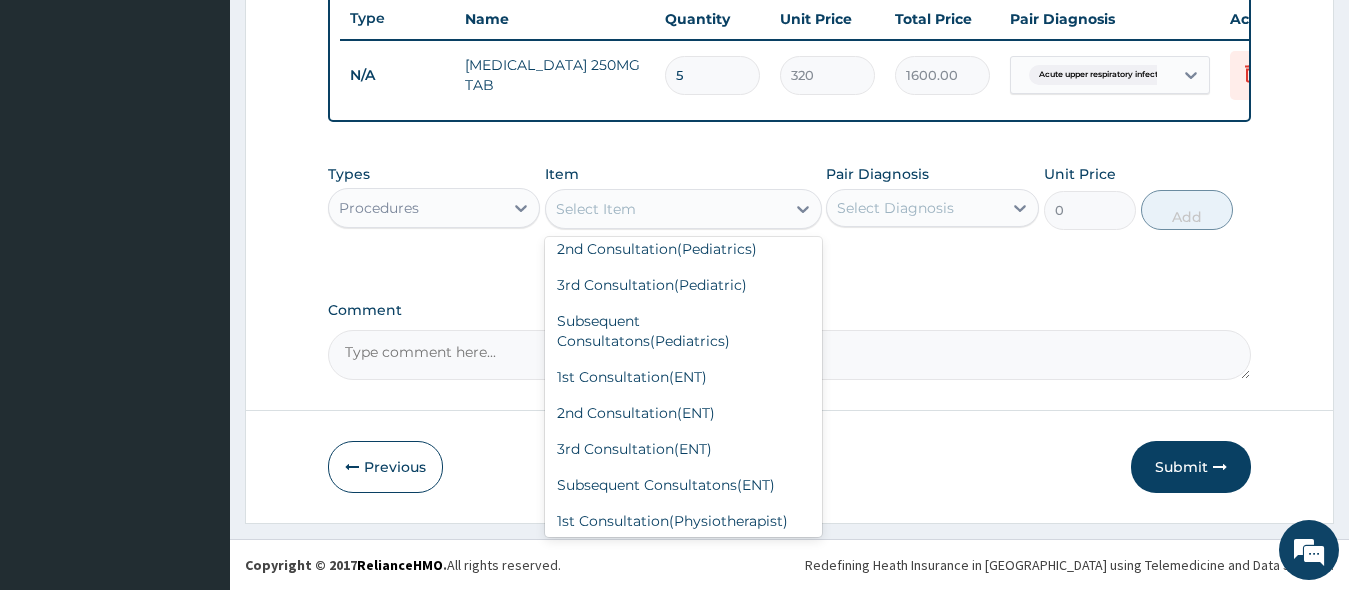 scroll, scrollTop: 700, scrollLeft: 0, axis: vertical 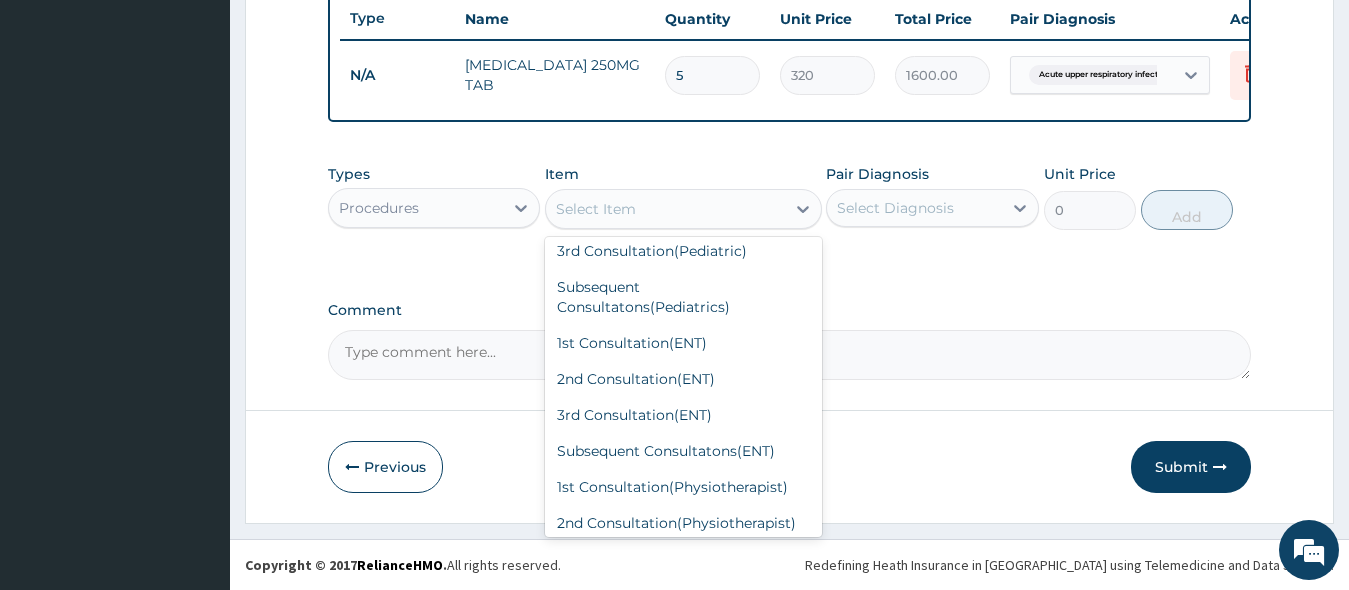 click on "1st Consultation (Pediatric)" at bounding box center [683, 179] 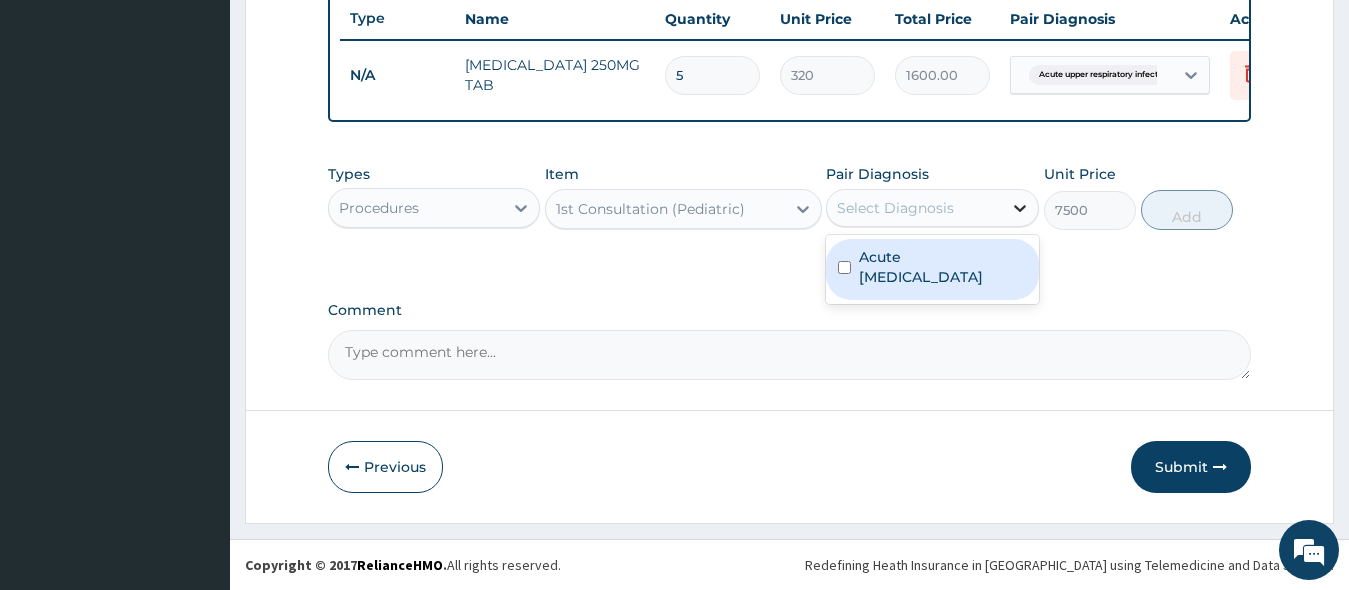 click 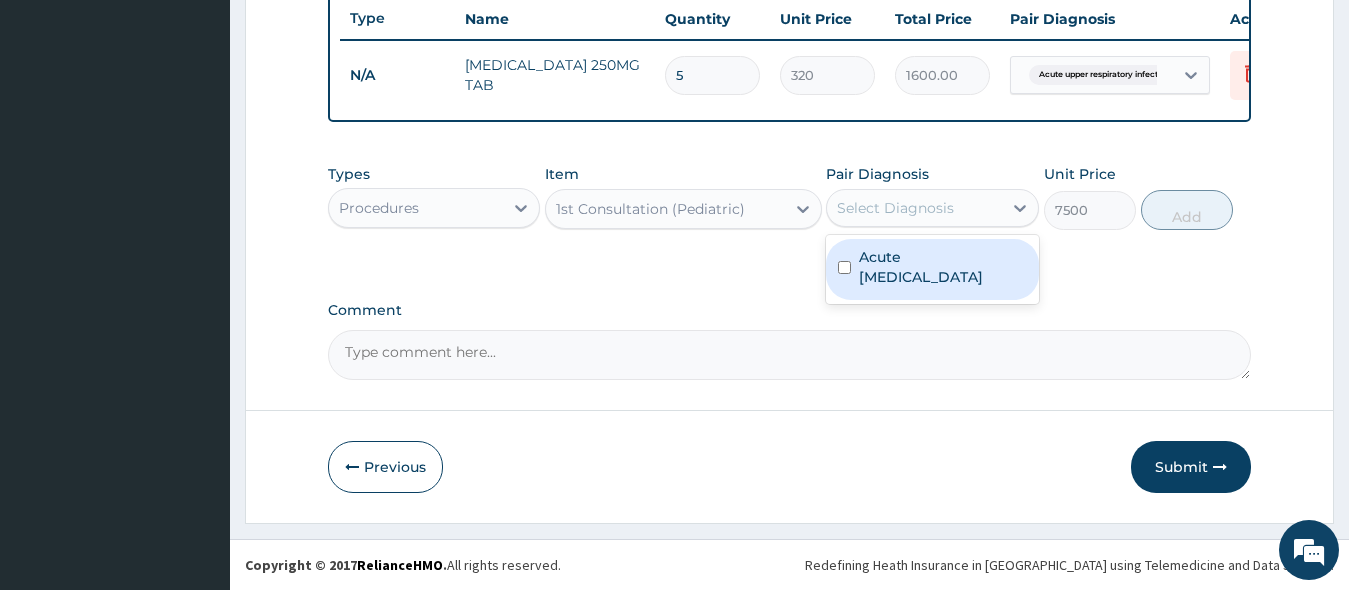 click at bounding box center [844, 267] 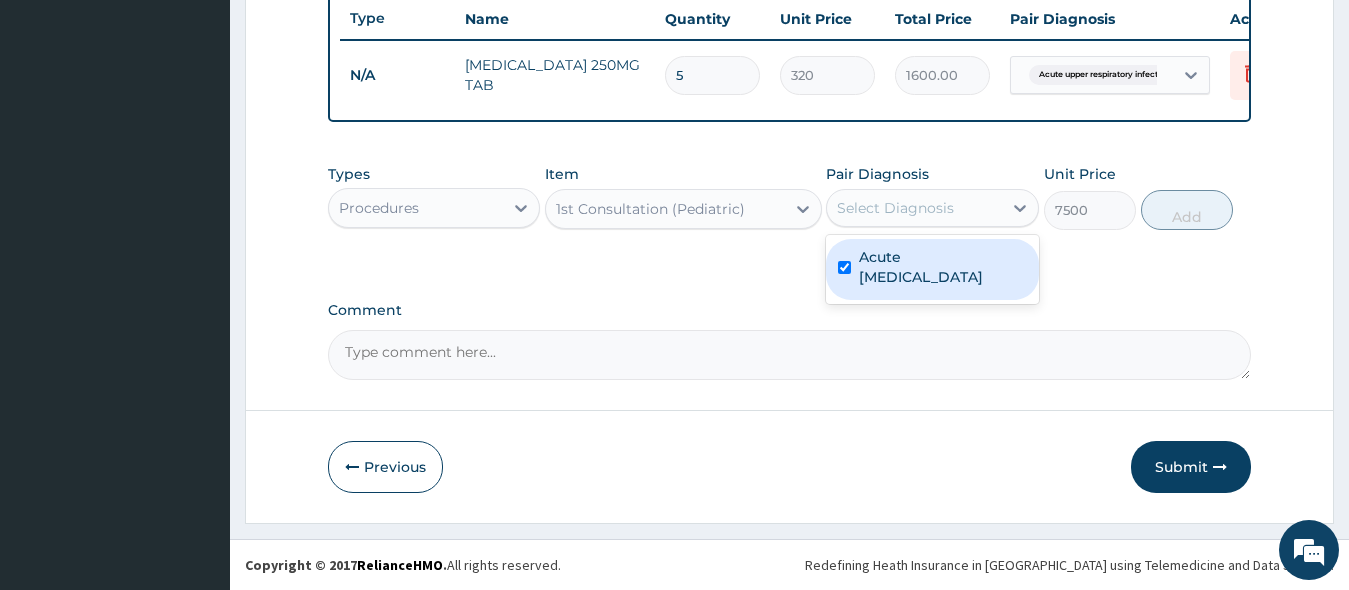 checkbox on "true" 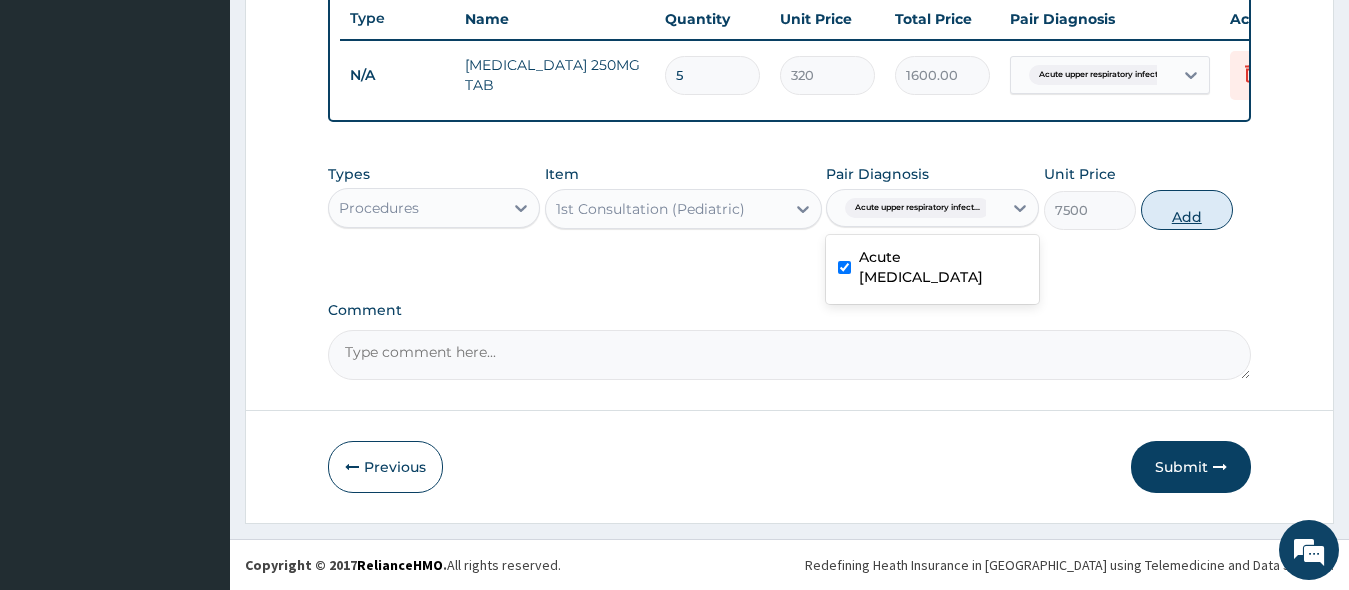 click on "Add" at bounding box center (1187, 210) 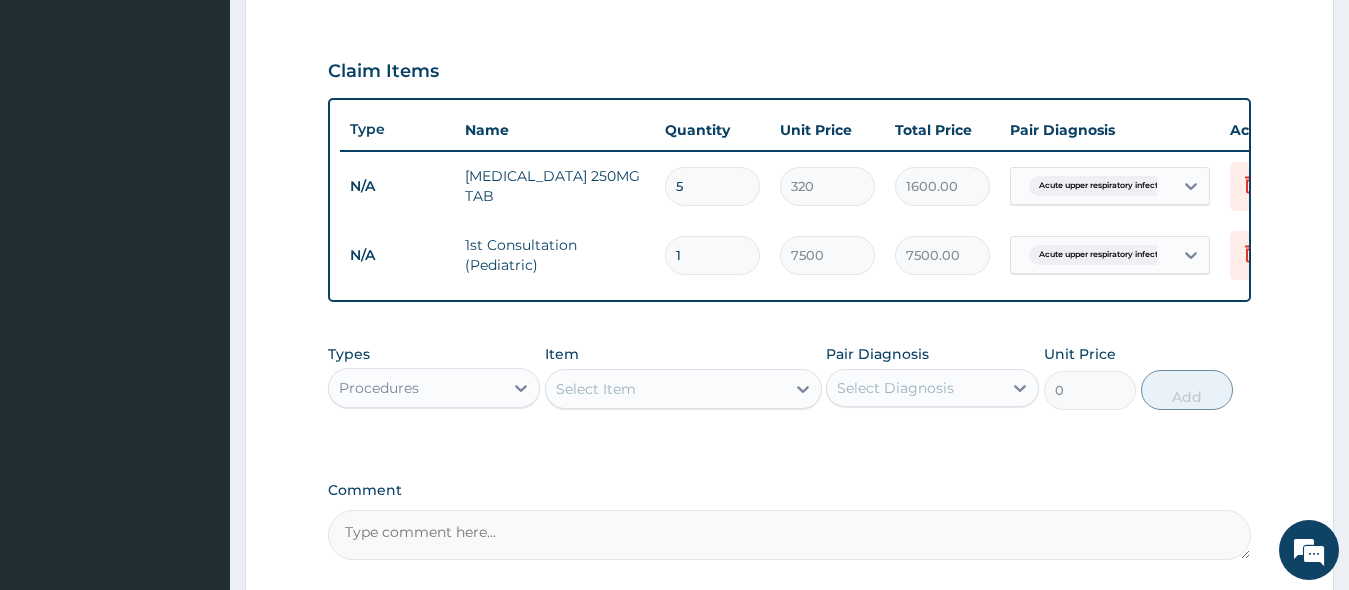 scroll, scrollTop: 843, scrollLeft: 0, axis: vertical 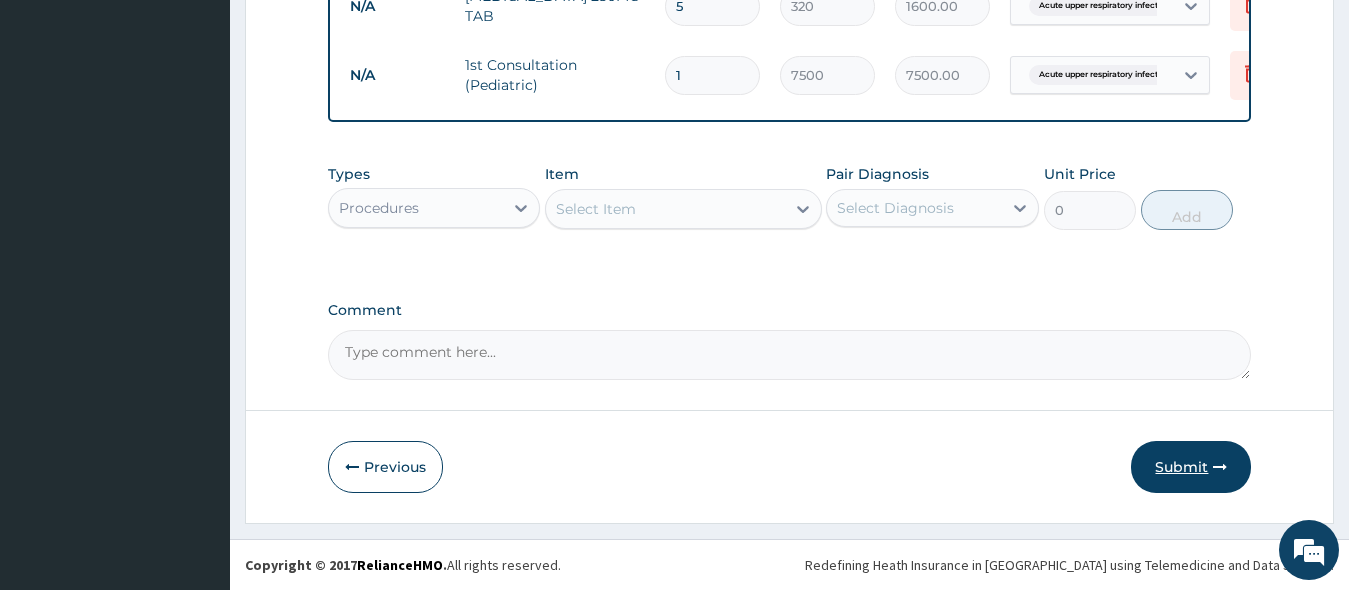 click on "Submit" at bounding box center (1191, 467) 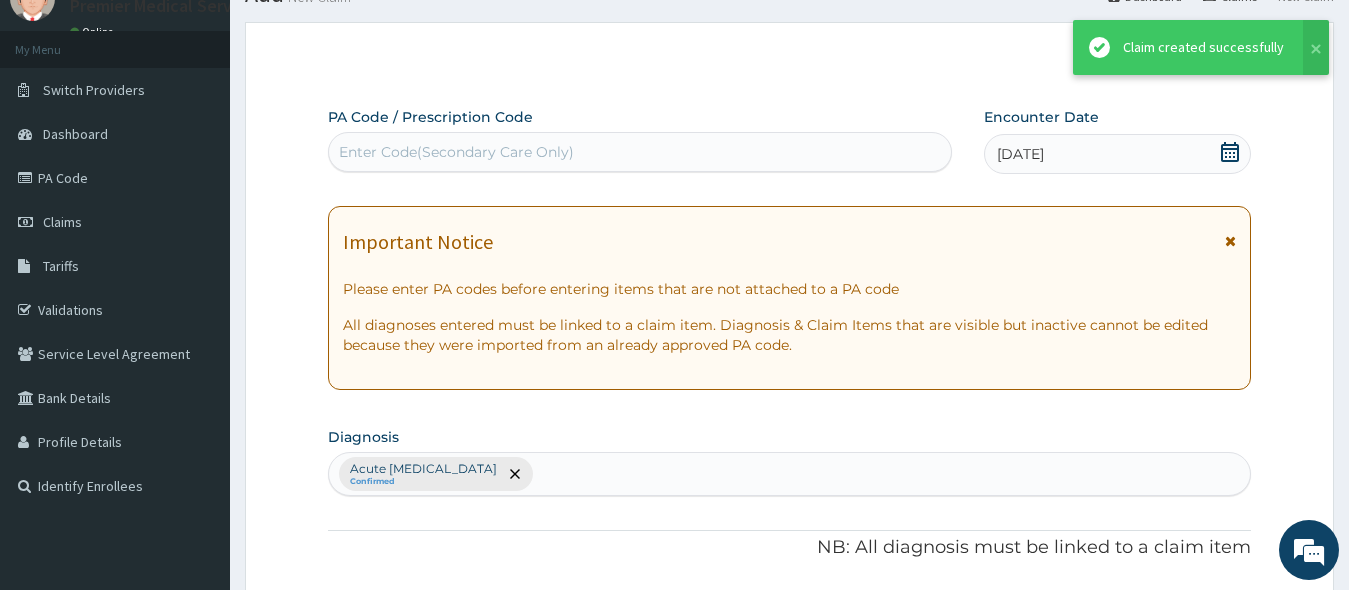 scroll, scrollTop: 843, scrollLeft: 0, axis: vertical 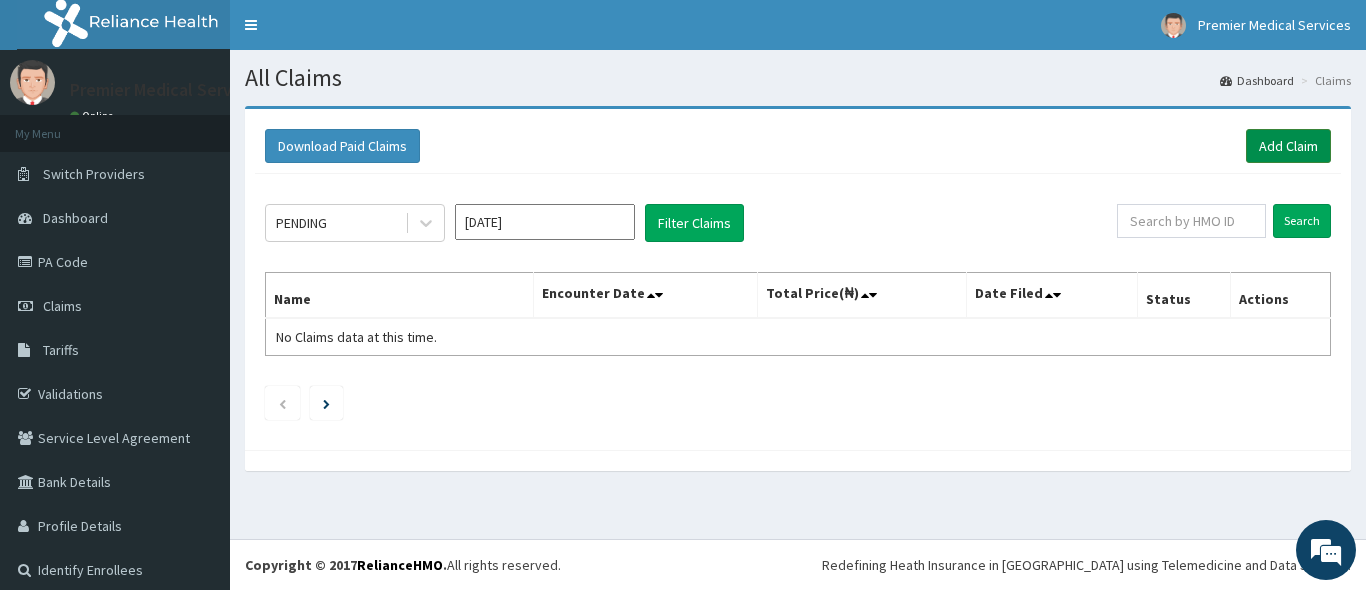 click on "Add Claim" at bounding box center (1288, 146) 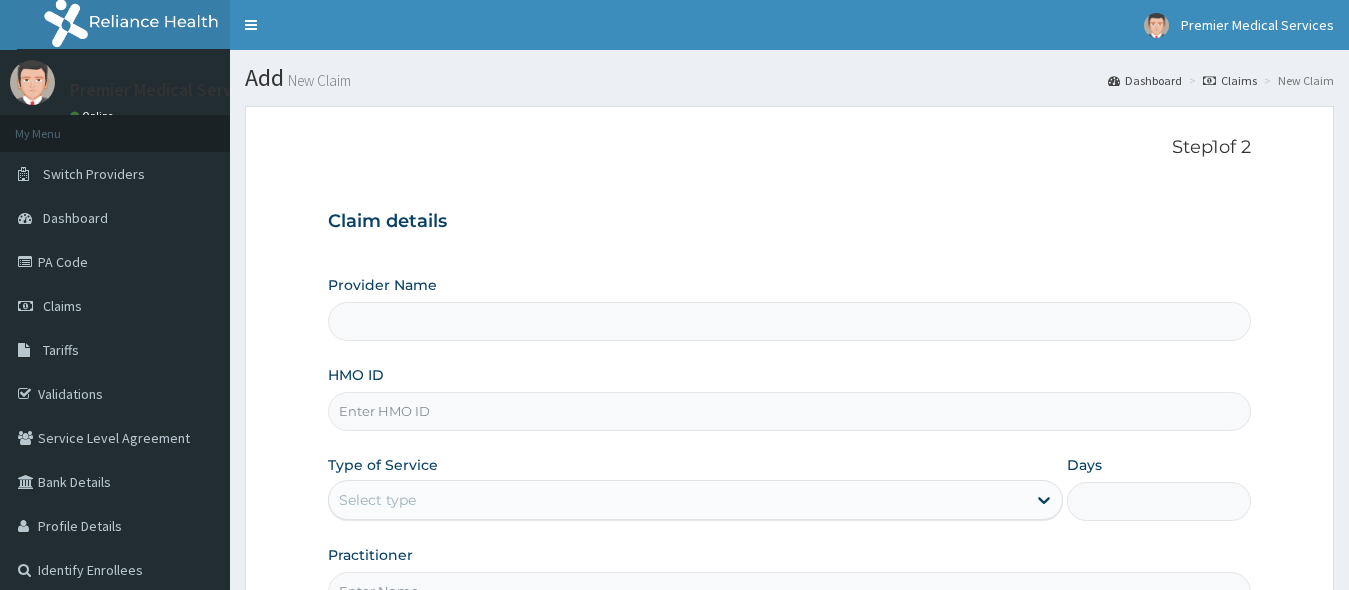 drag, startPoint x: 0, startPoint y: 0, endPoint x: 431, endPoint y: 408, distance: 593.4855 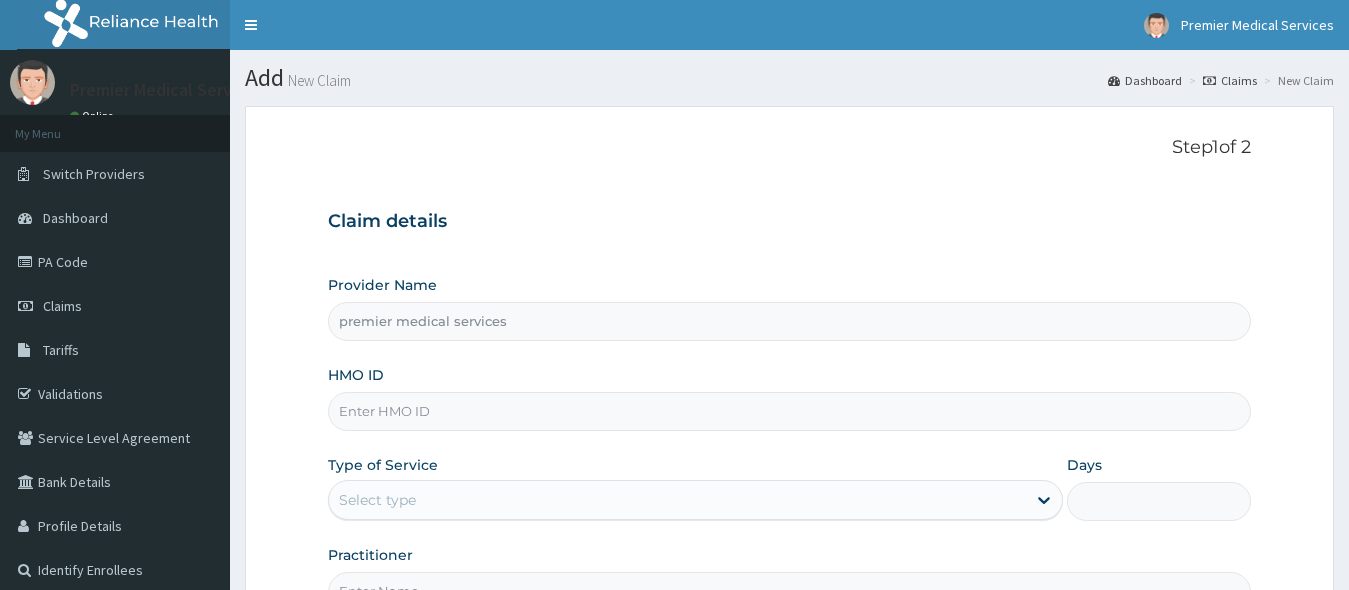 scroll, scrollTop: 0, scrollLeft: 0, axis: both 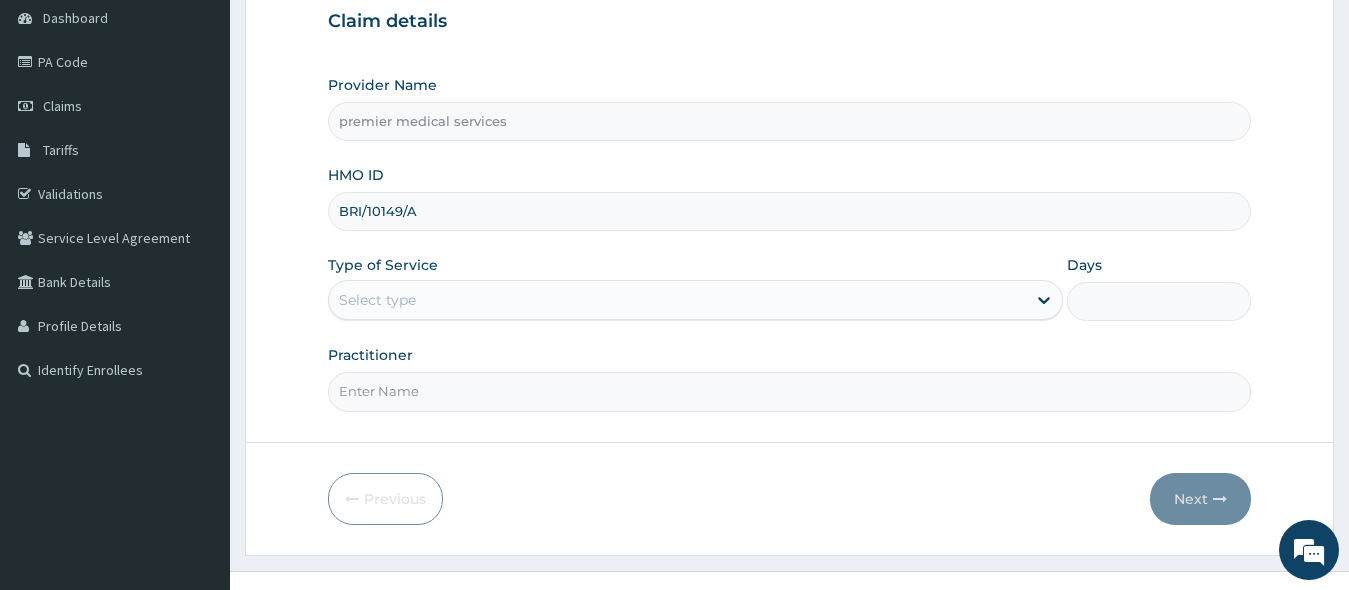 type on "BRI/10149/A" 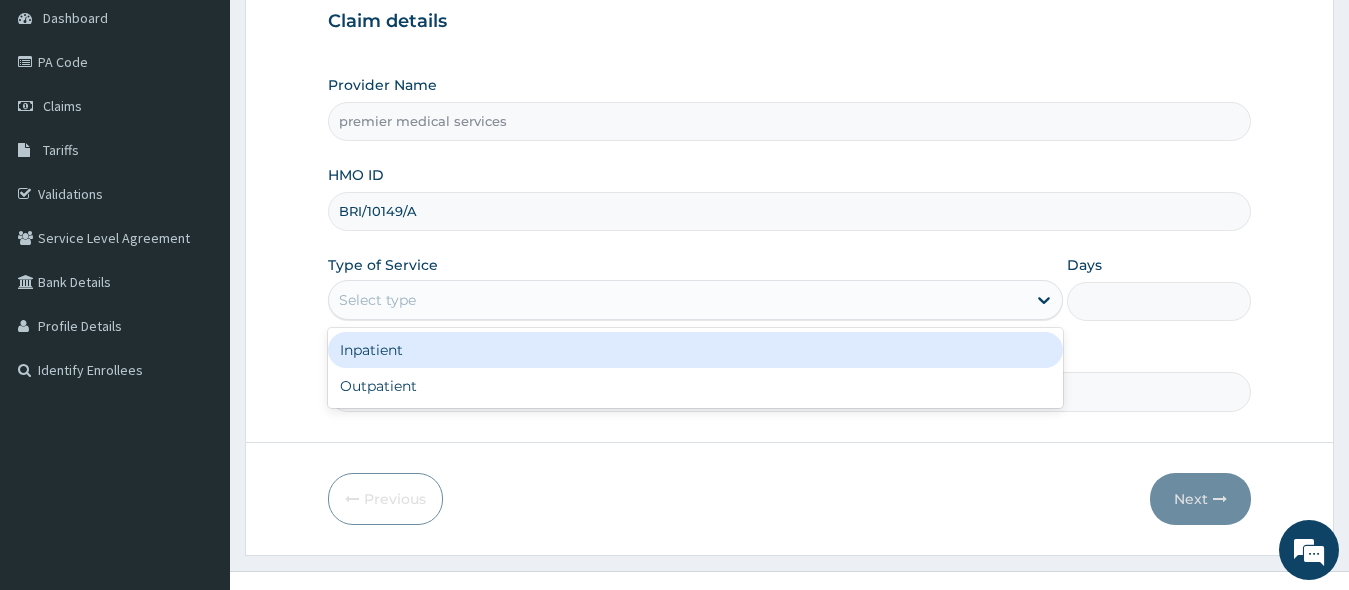 click on "Select type" at bounding box center [678, 300] 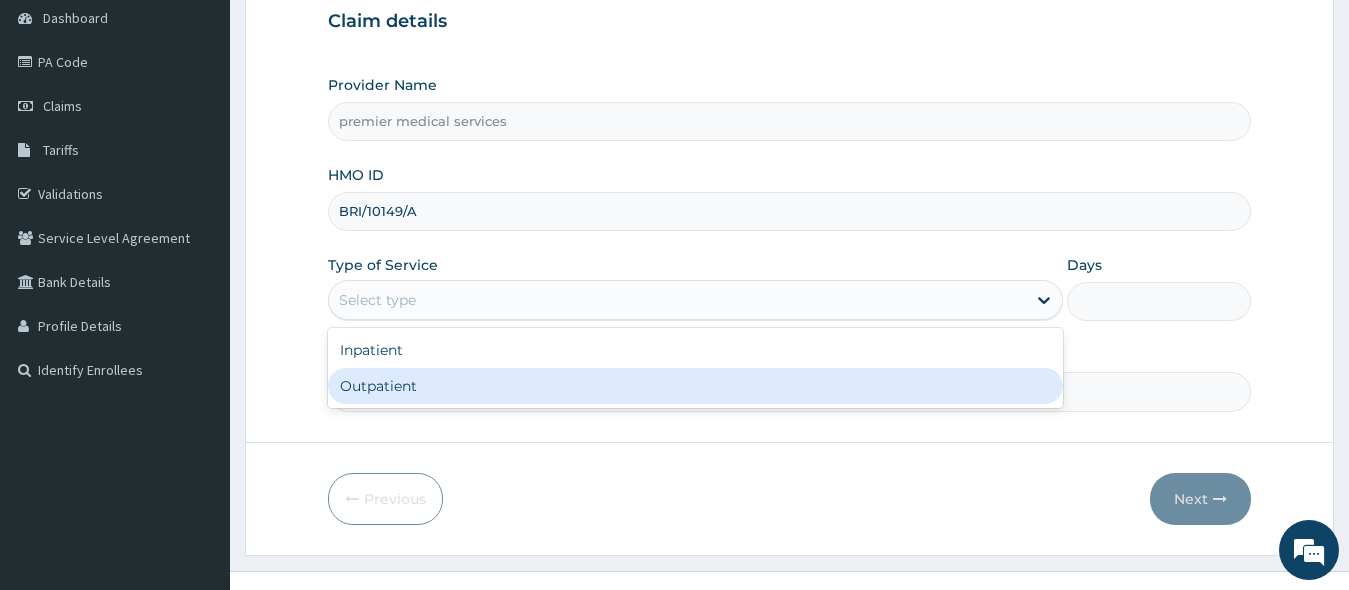 click on "Outpatient" at bounding box center (696, 386) 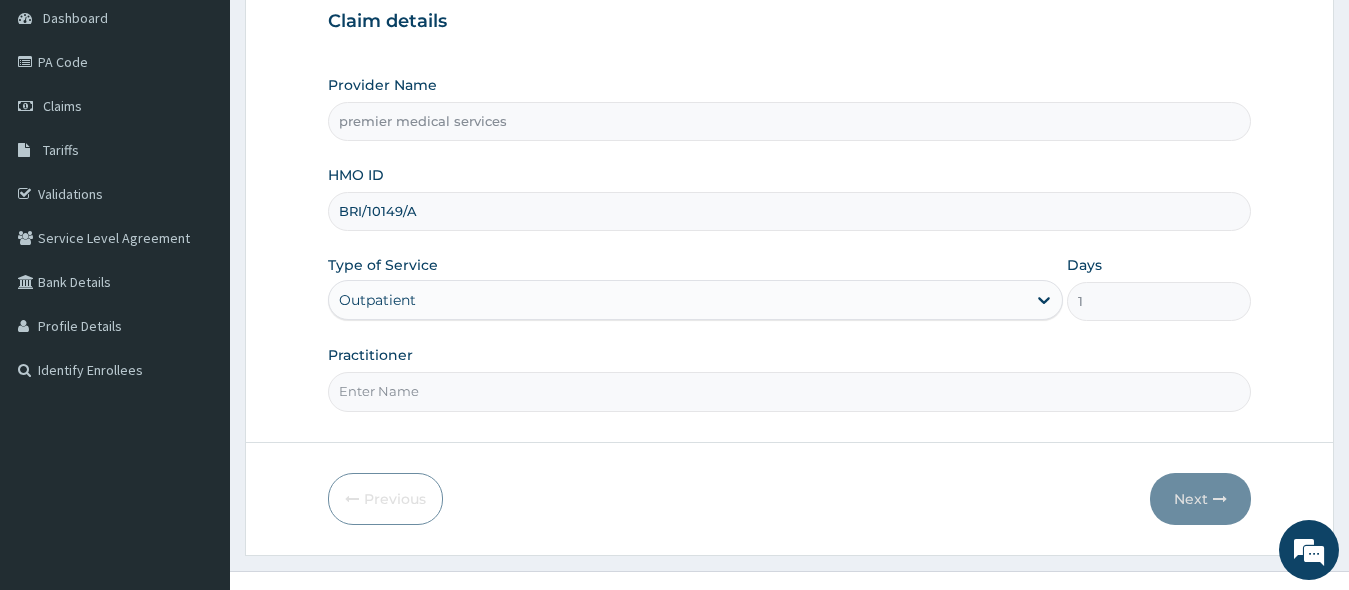 click on "Practitioner" at bounding box center (790, 391) 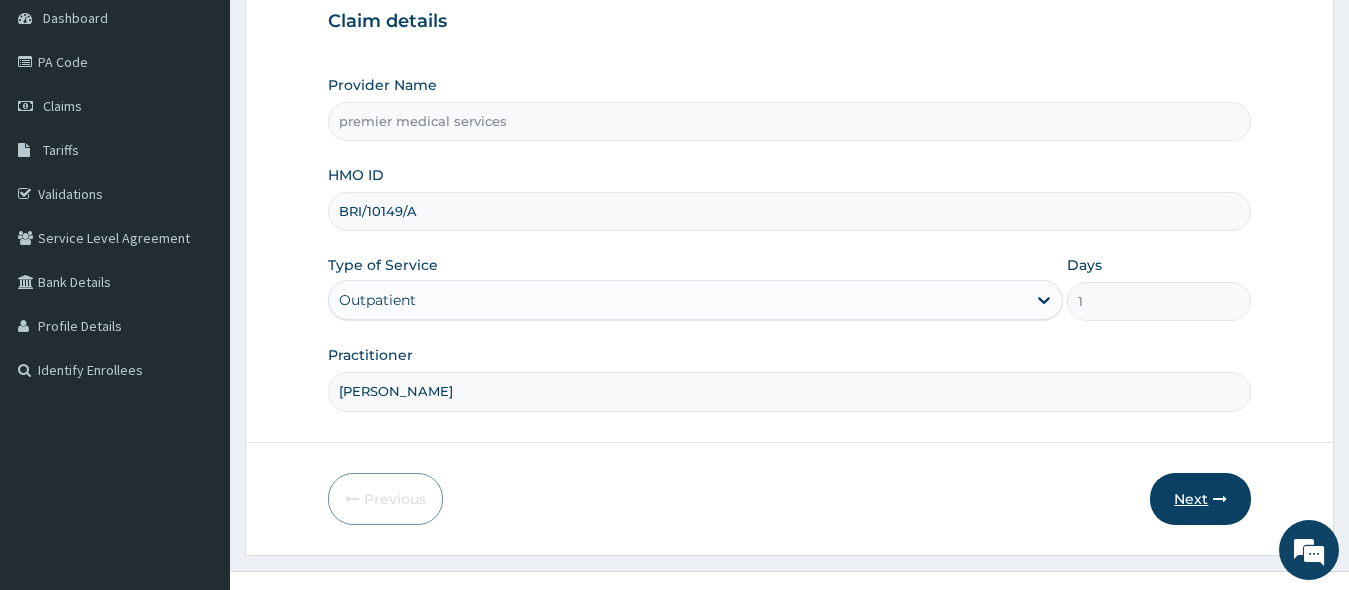 type on "[PERSON_NAME]" 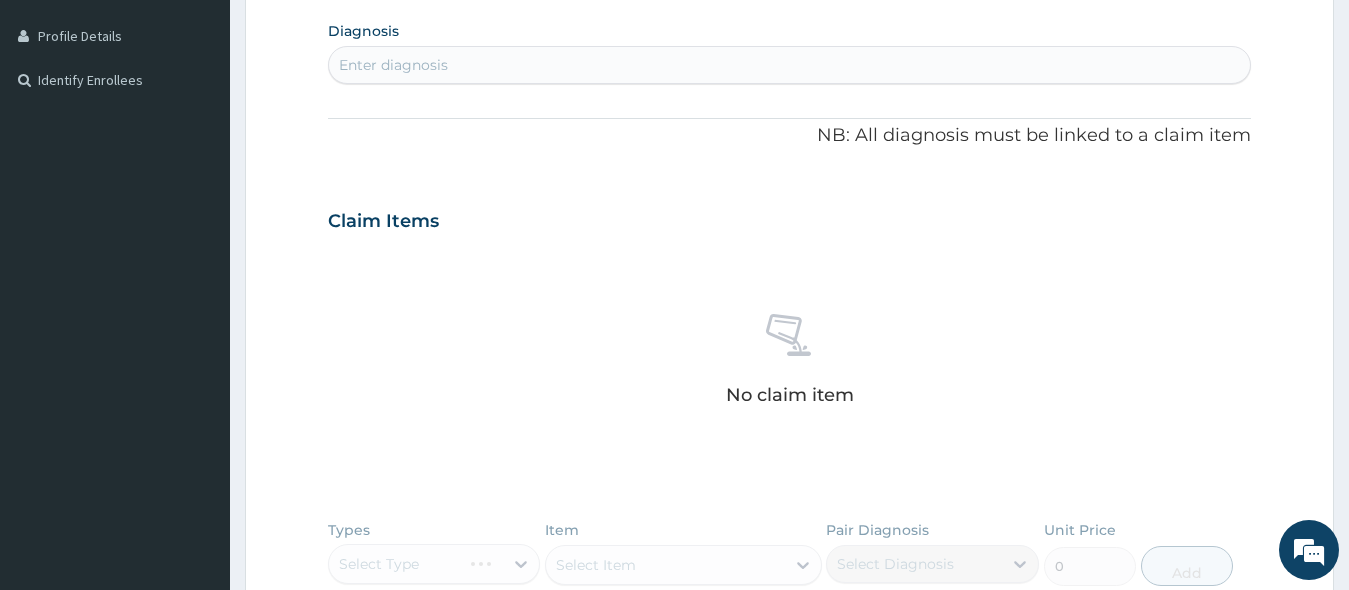 scroll, scrollTop: 500, scrollLeft: 0, axis: vertical 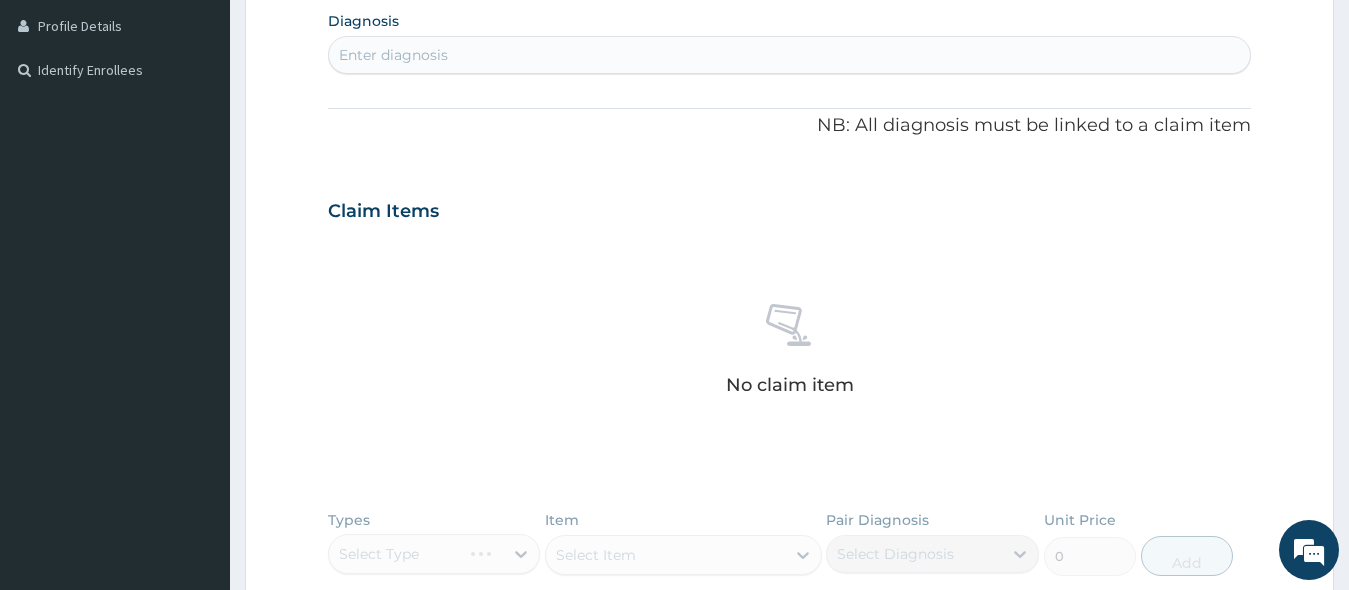click on "Enter diagnosis" at bounding box center [790, 55] 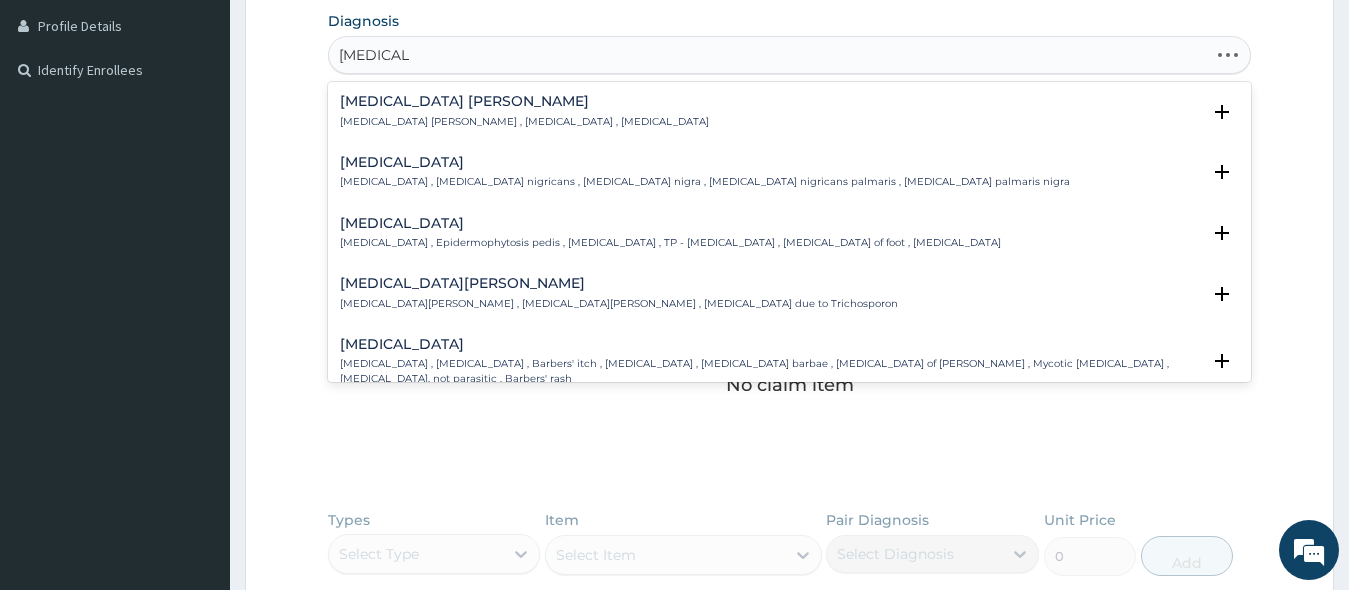type on "[MEDICAL_DATA] COR" 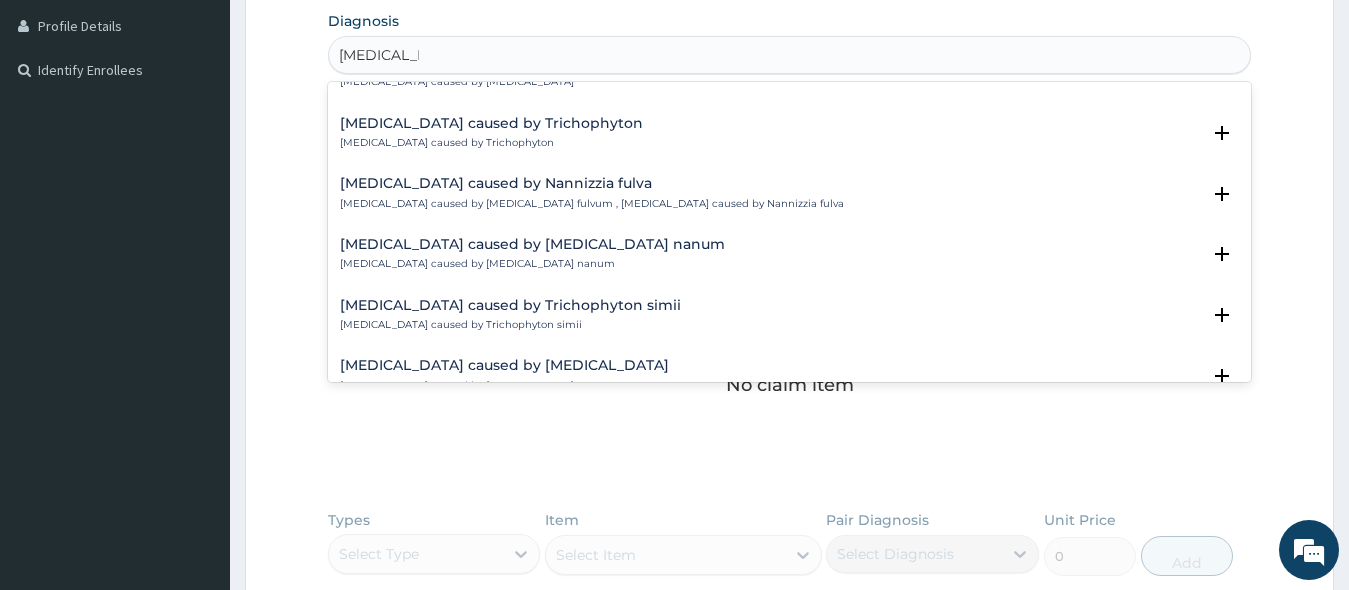 scroll, scrollTop: 0, scrollLeft: 0, axis: both 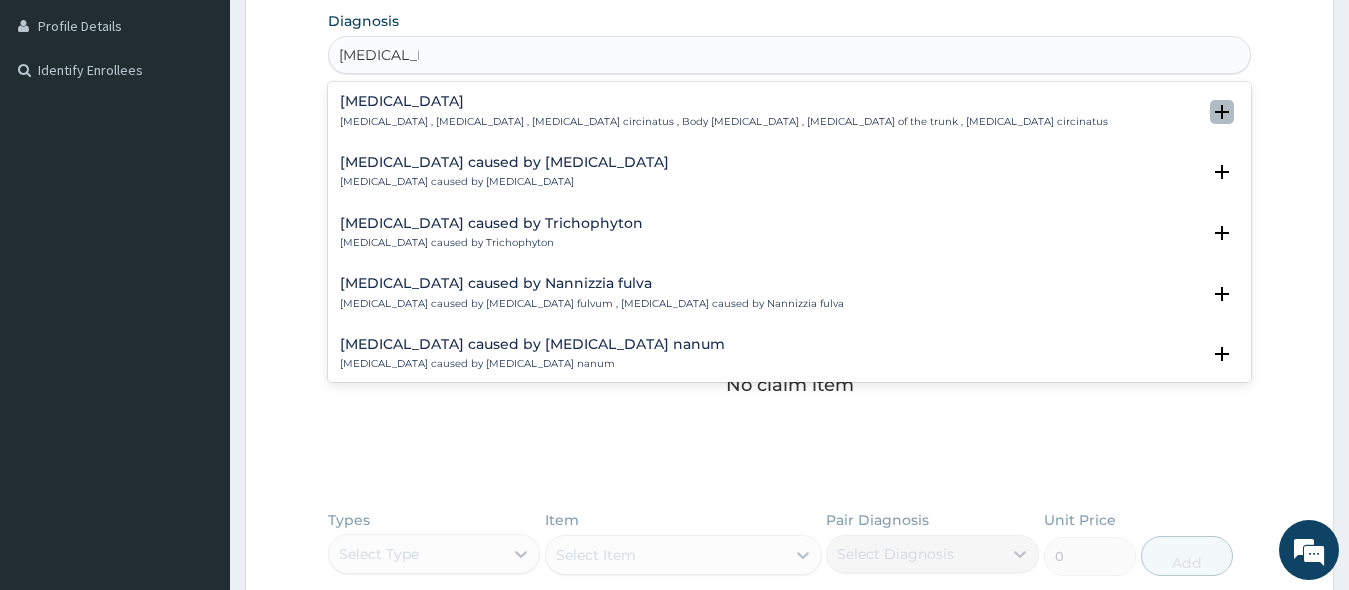 click 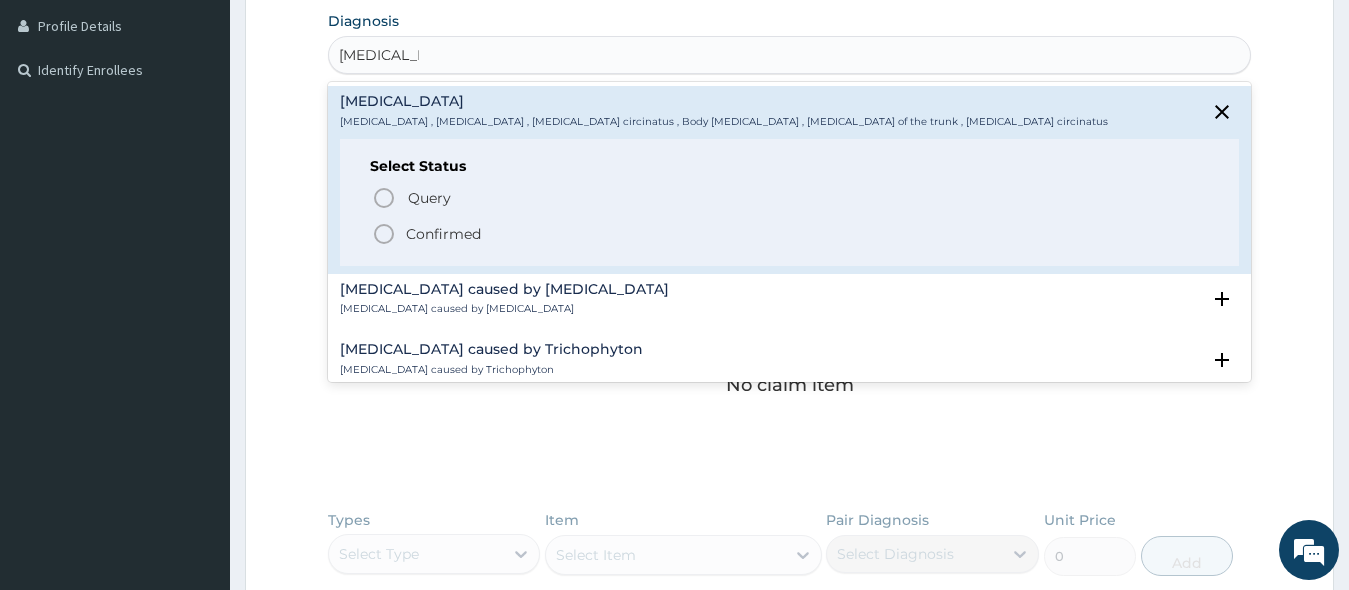 click 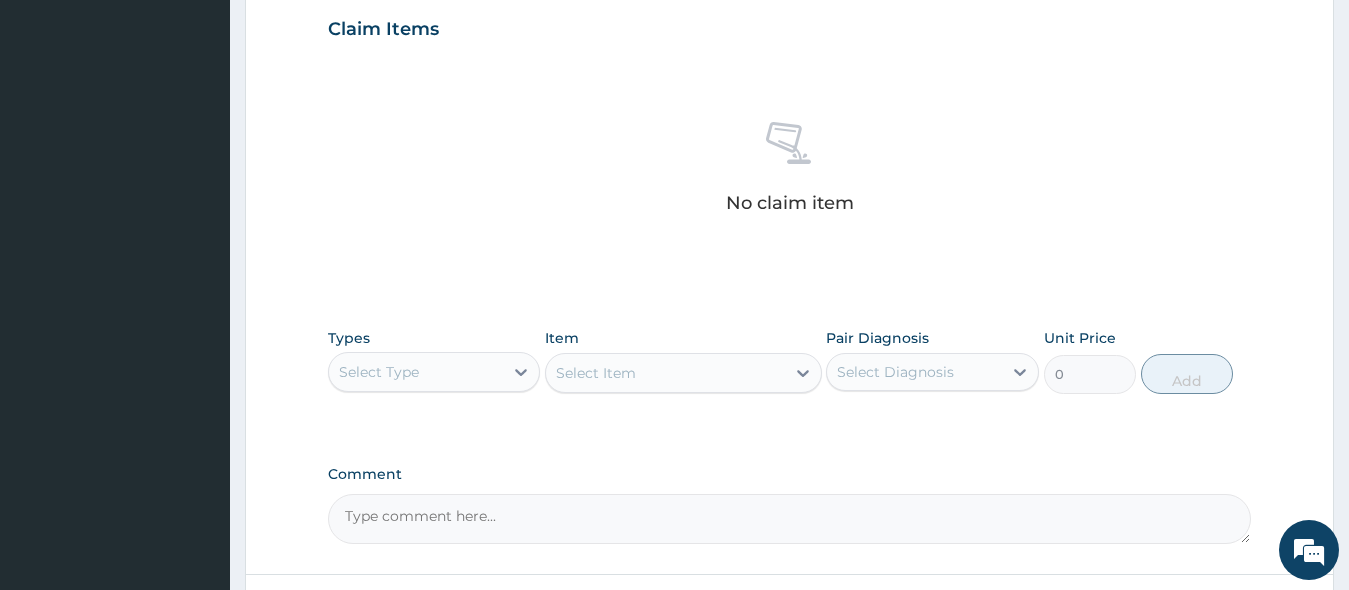 scroll, scrollTop: 700, scrollLeft: 0, axis: vertical 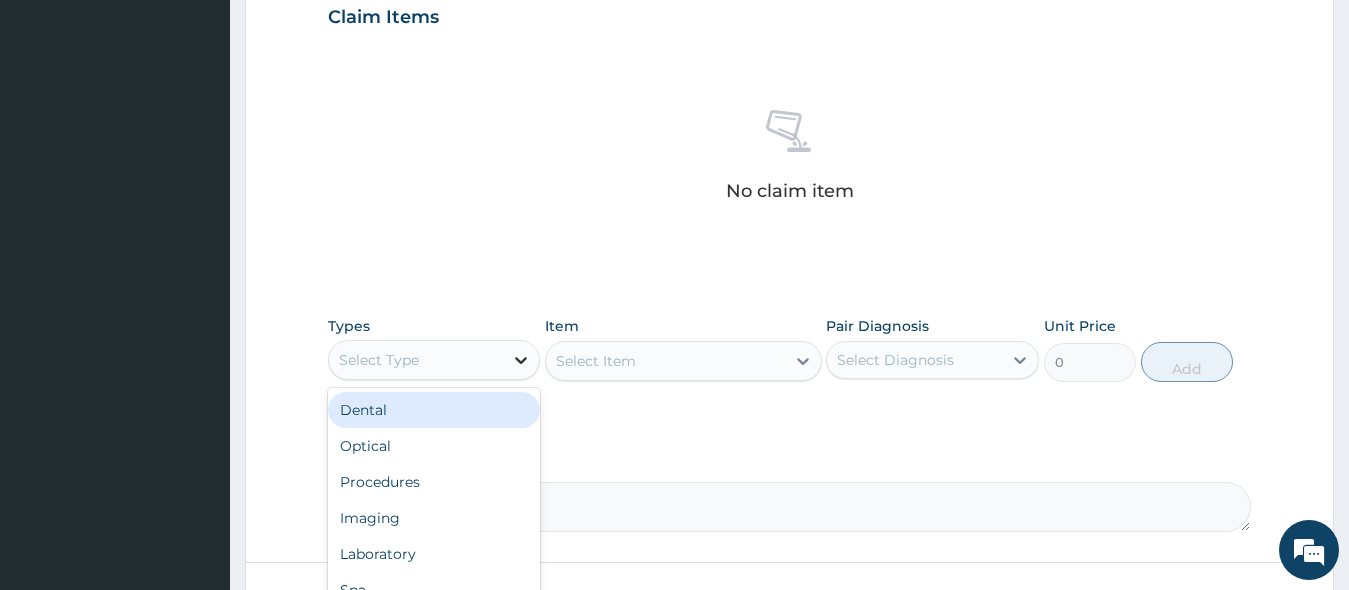 click 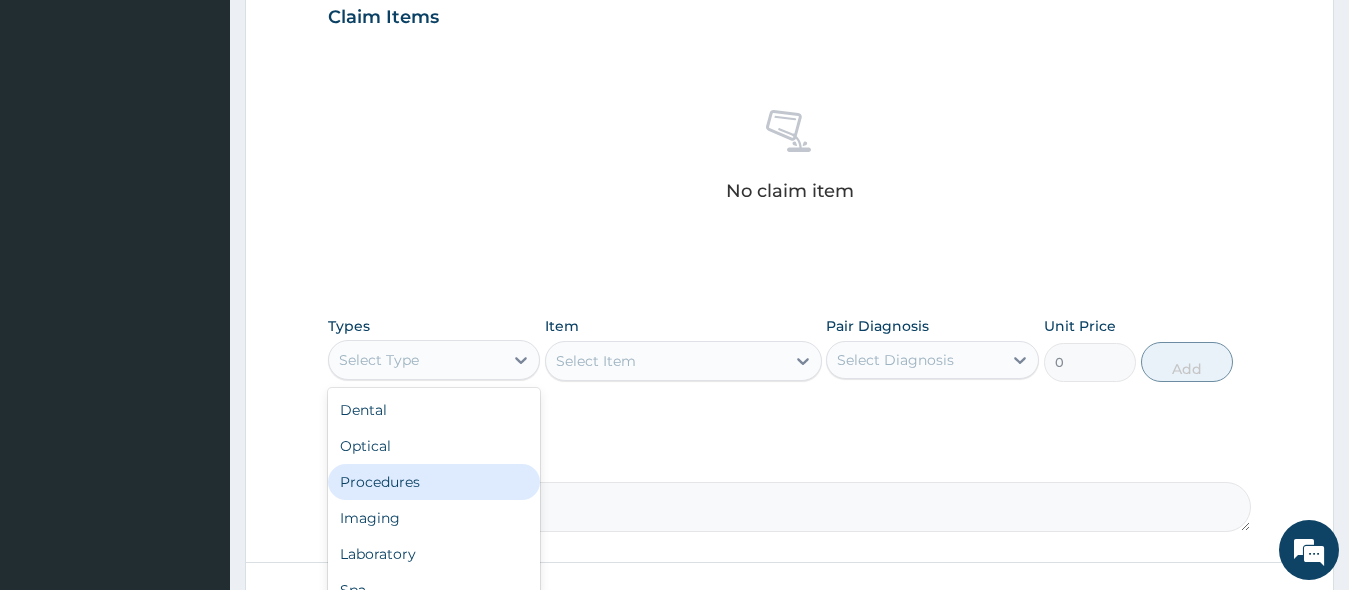 click on "Procedures" at bounding box center (434, 482) 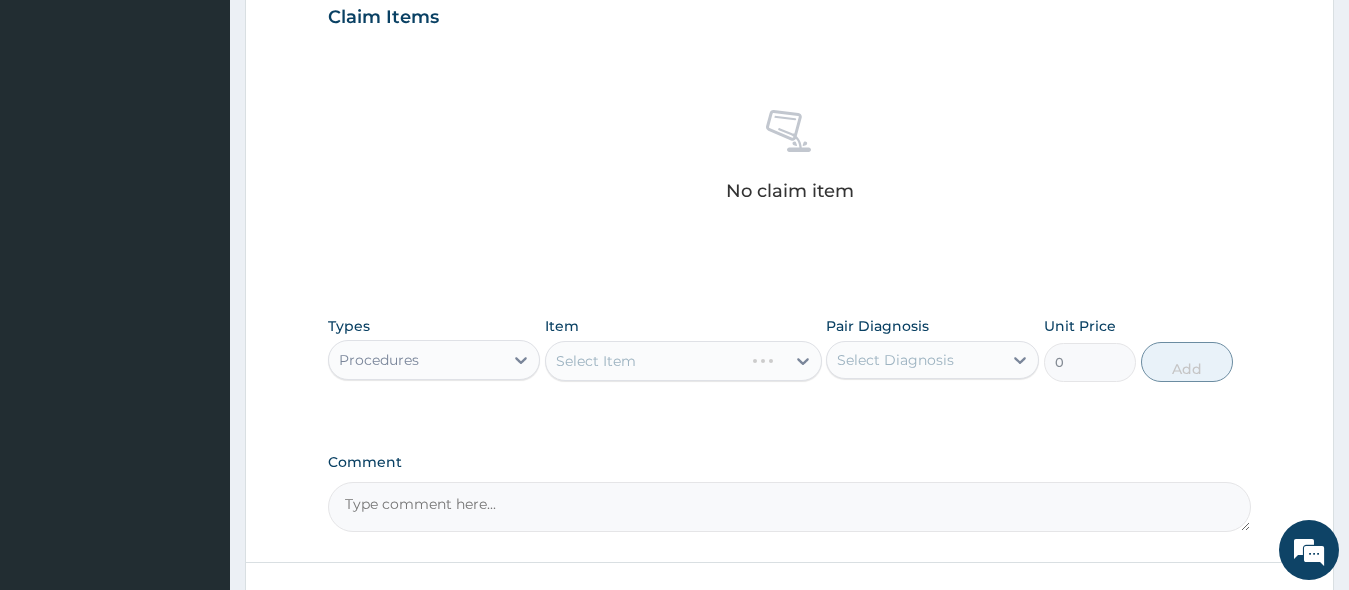 click on "Select Item" at bounding box center [683, 361] 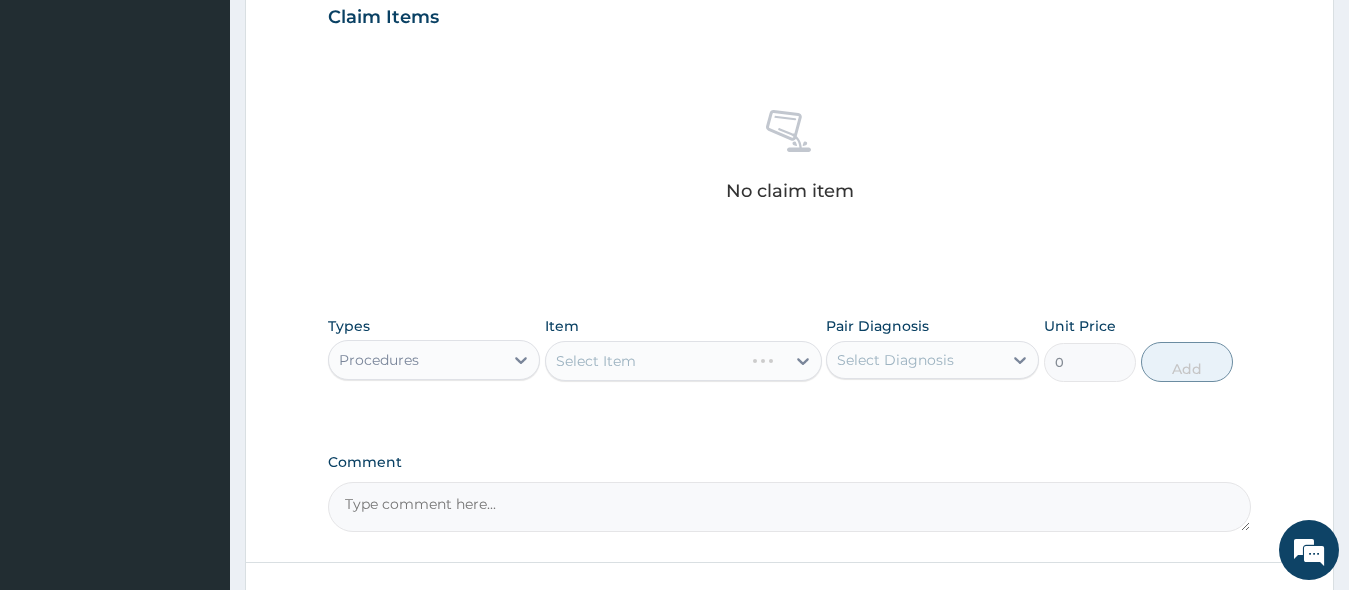 click on "Select Item" at bounding box center [683, 361] 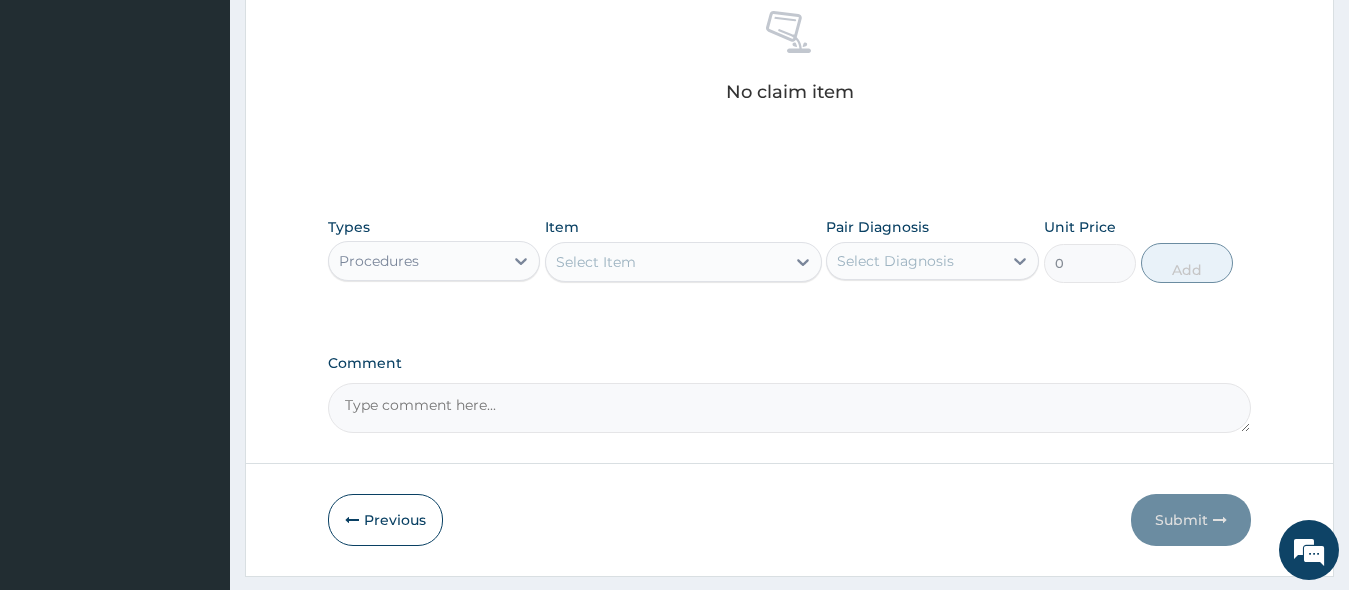 scroll, scrollTop: 800, scrollLeft: 0, axis: vertical 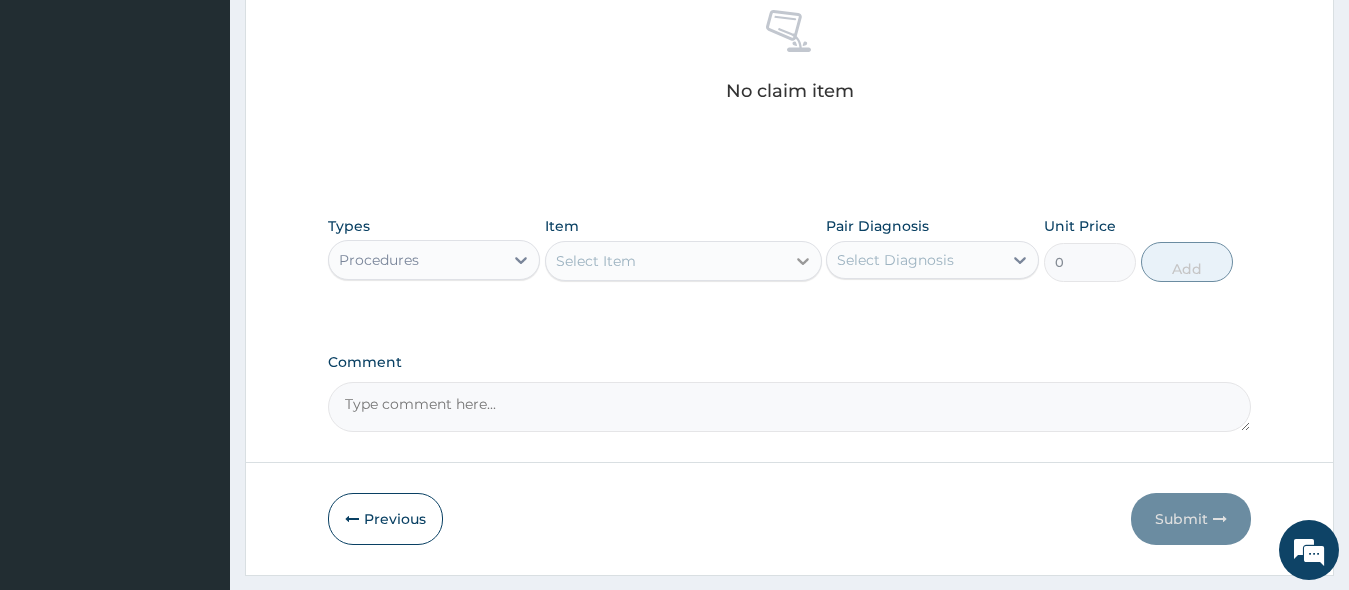 click 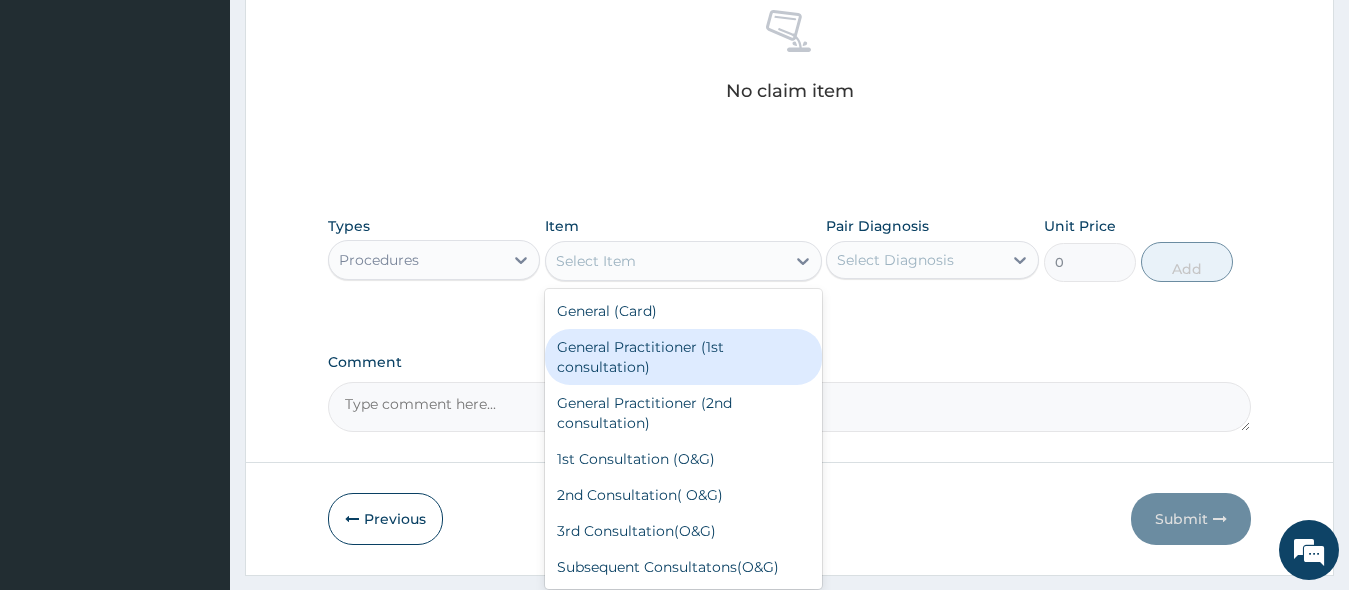 drag, startPoint x: 738, startPoint y: 350, endPoint x: 835, endPoint y: 327, distance: 99.68952 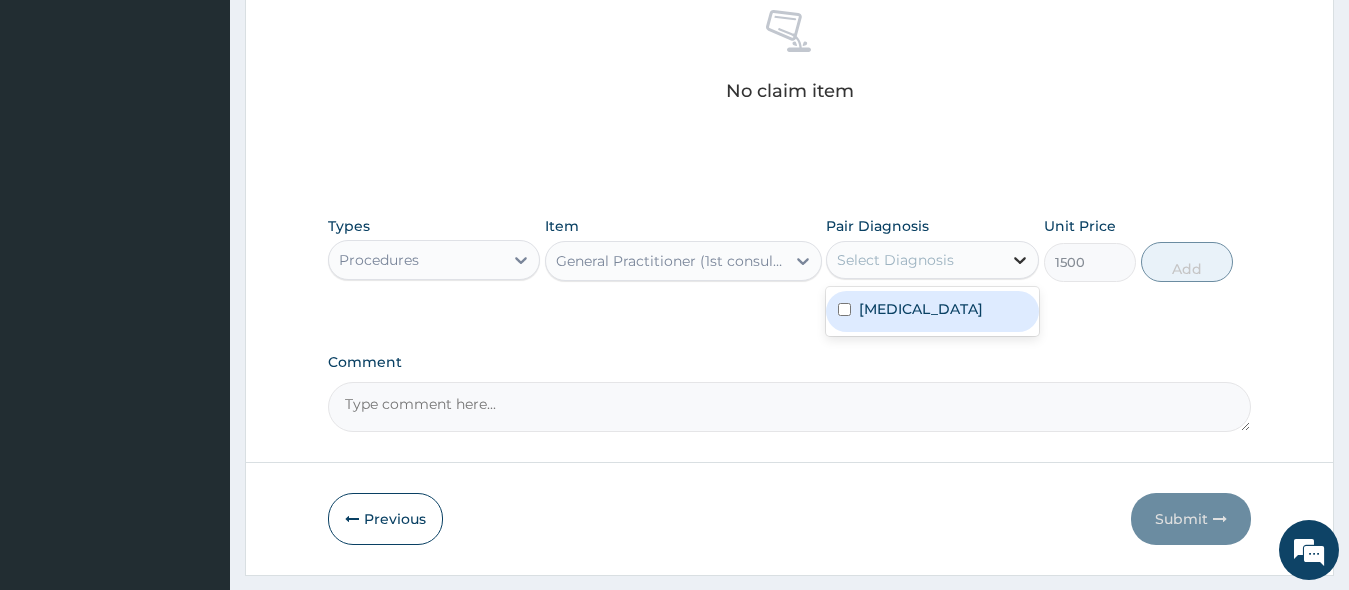 click 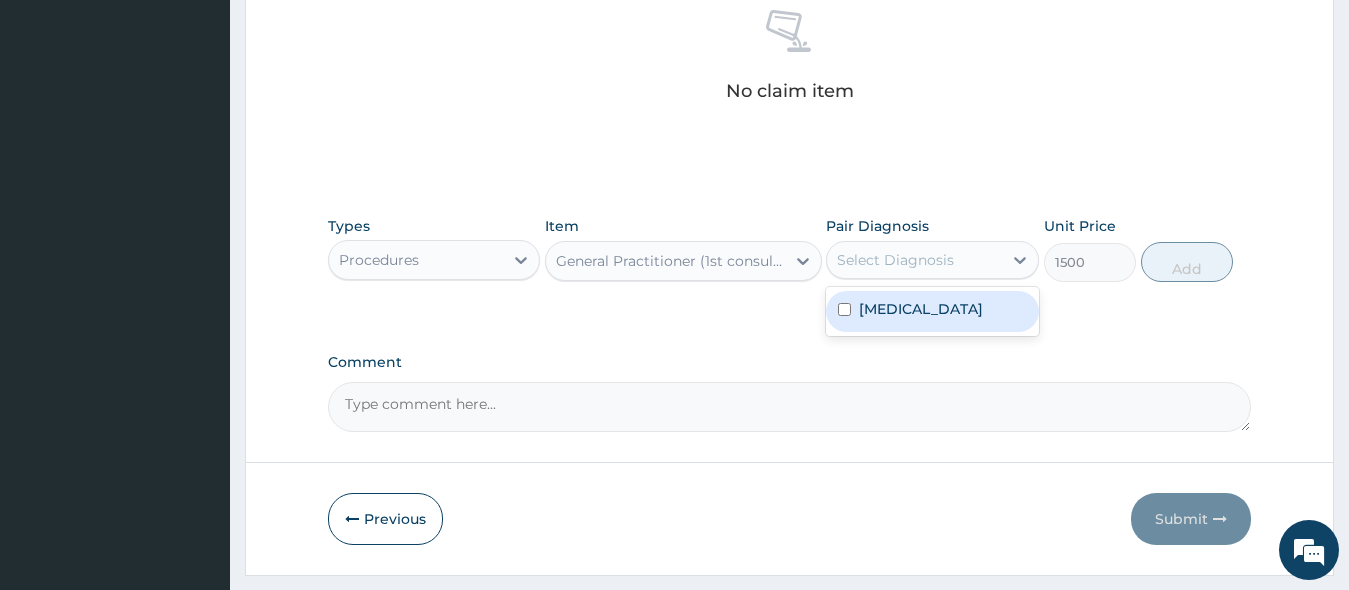 click at bounding box center [844, 309] 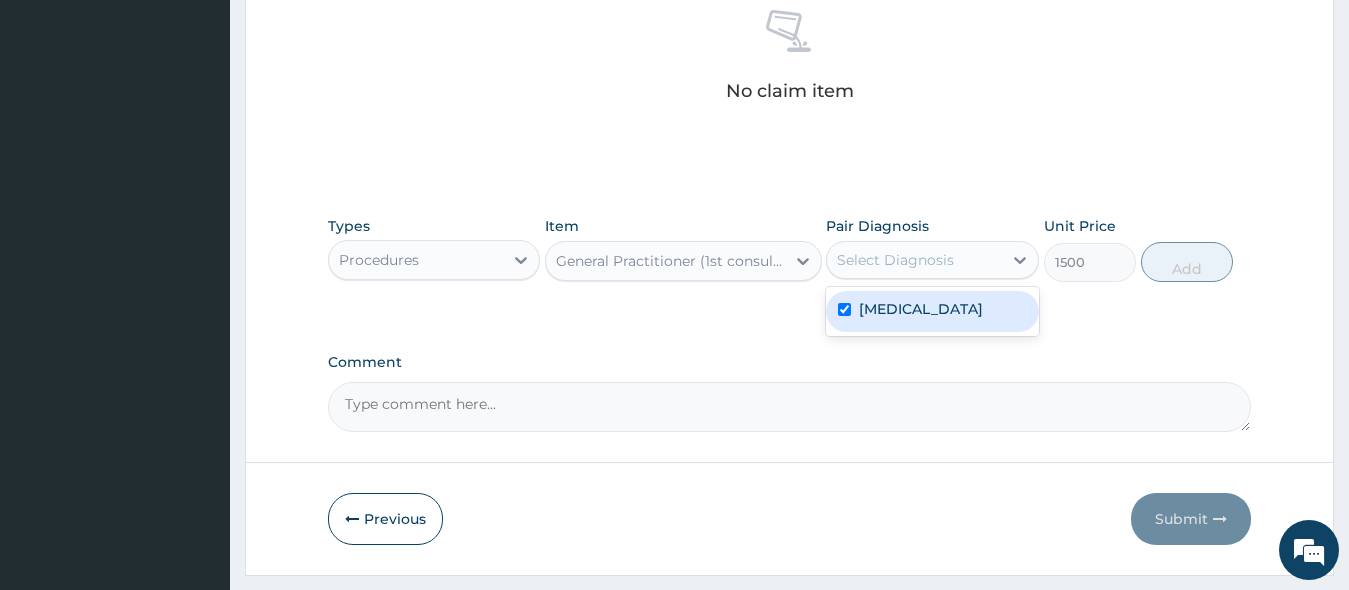 checkbox on "true" 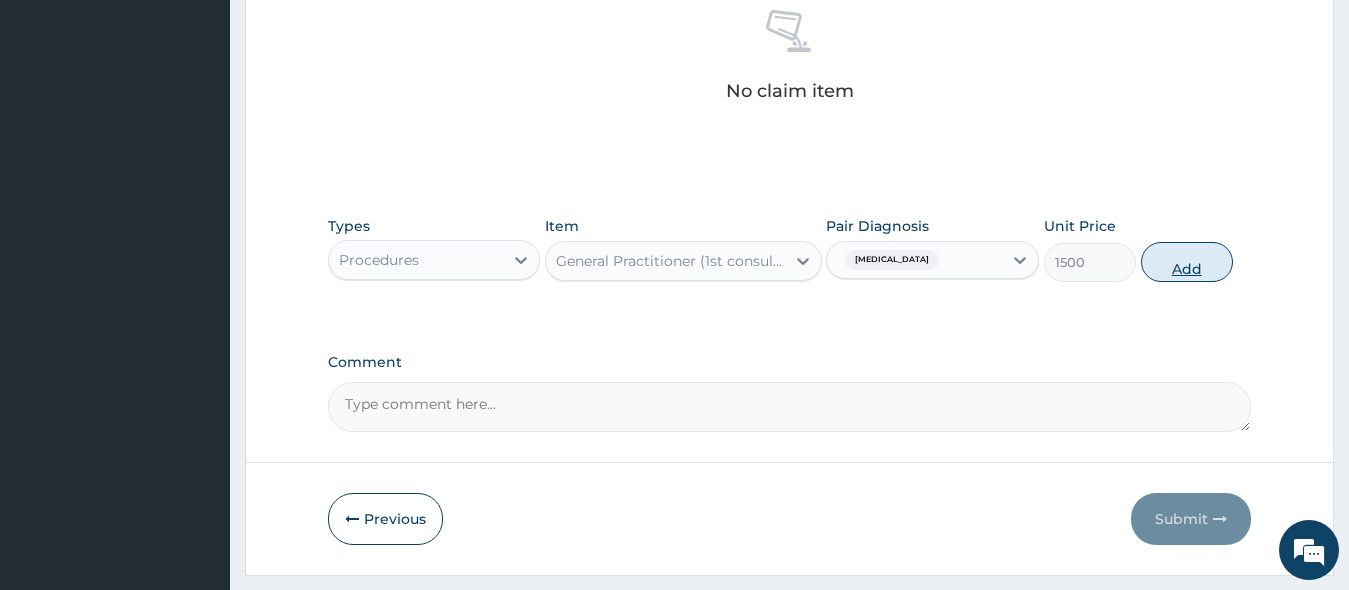 click on "Add" at bounding box center (1187, 262) 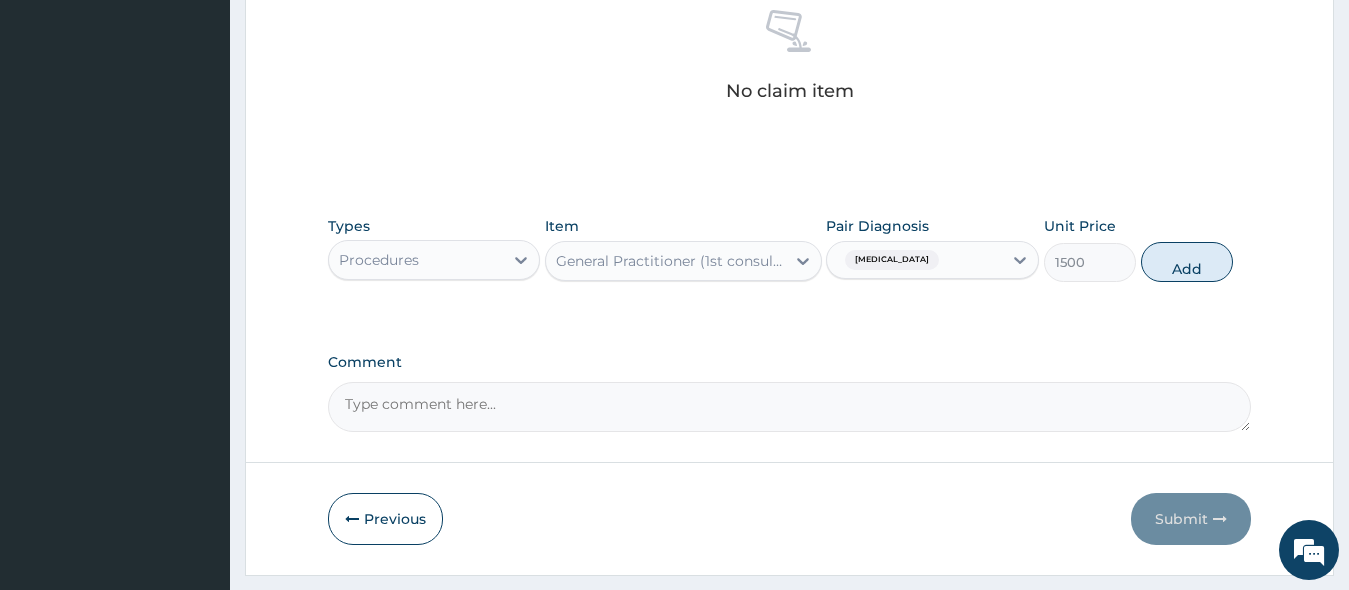 type on "0" 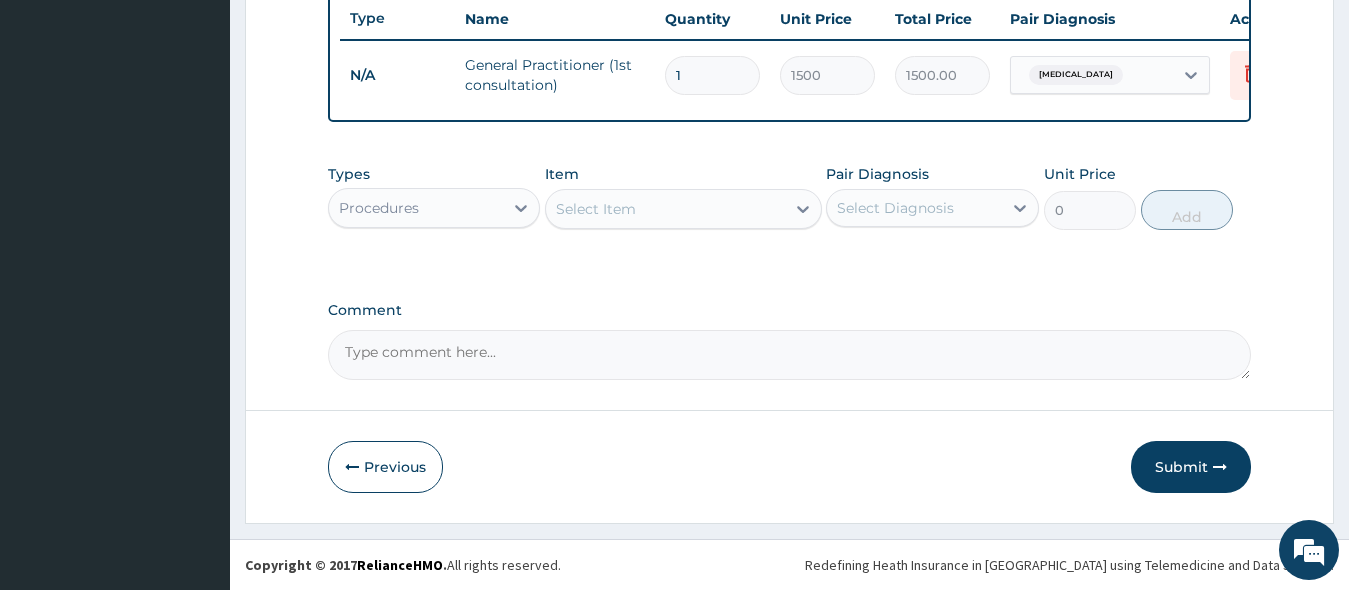 scroll, scrollTop: 774, scrollLeft: 0, axis: vertical 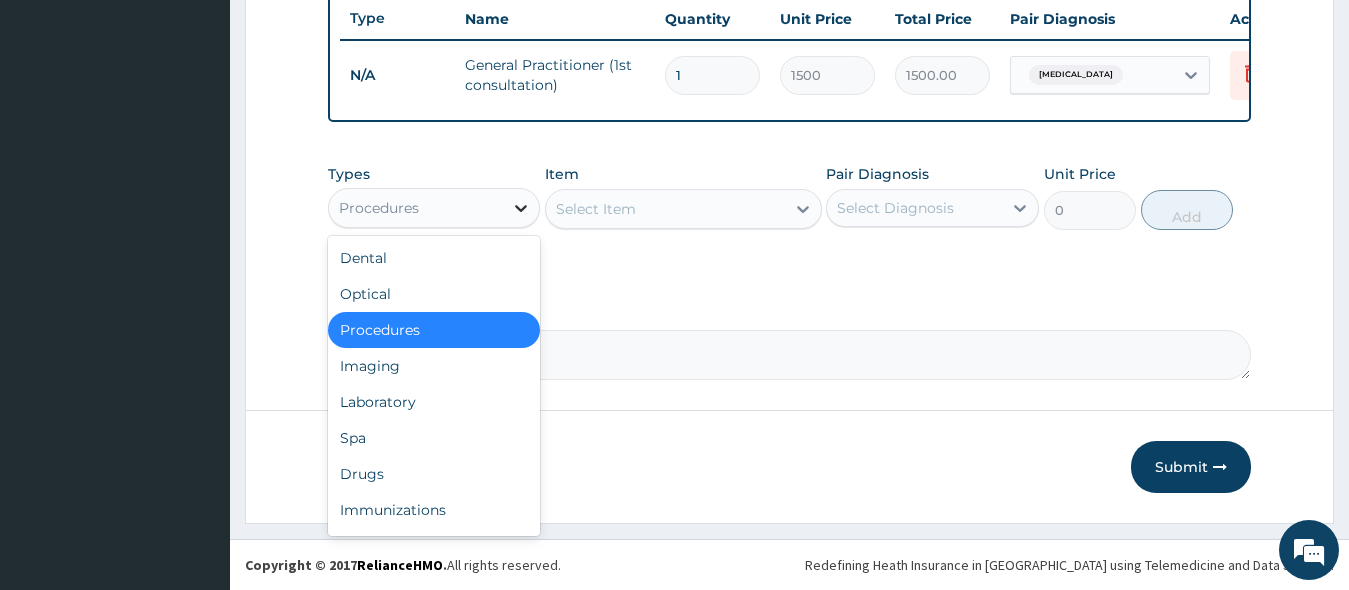 click 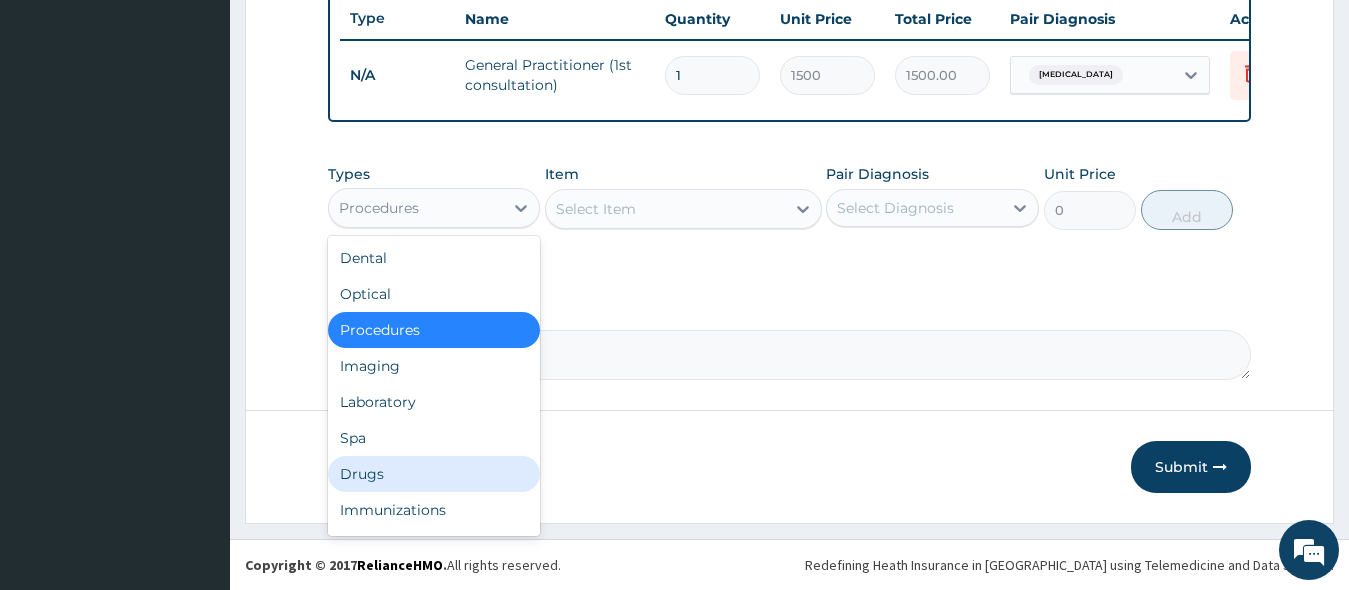 click on "Drugs" at bounding box center [434, 474] 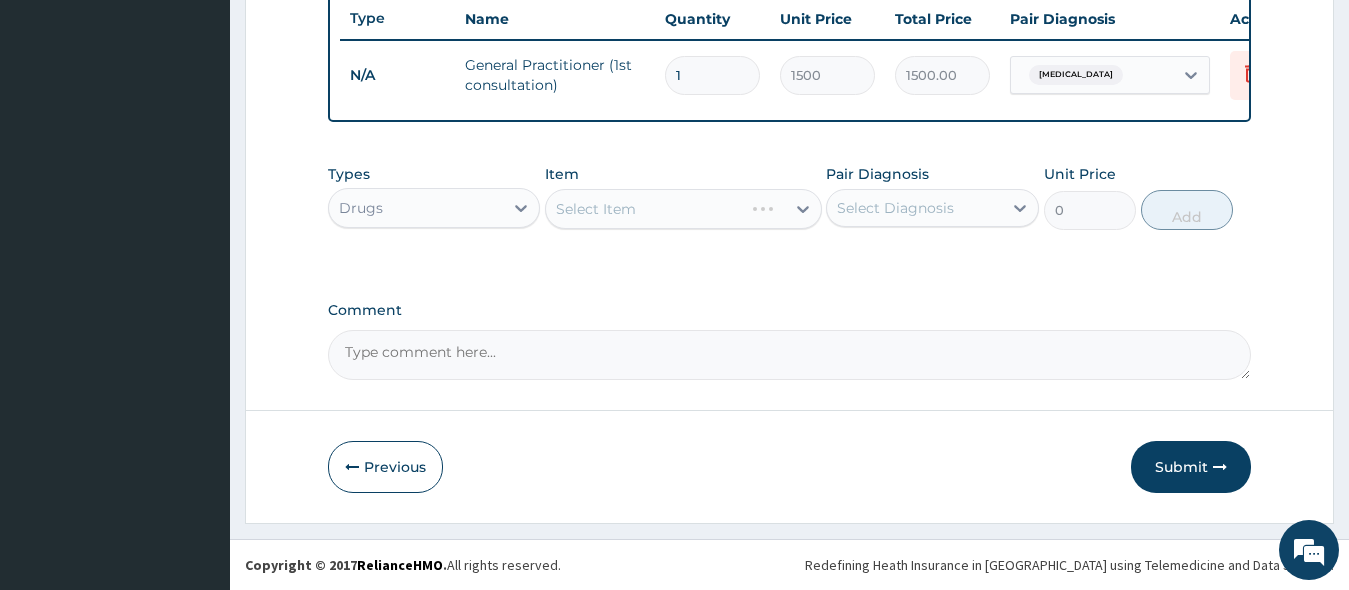 click on "Select Item" at bounding box center [683, 209] 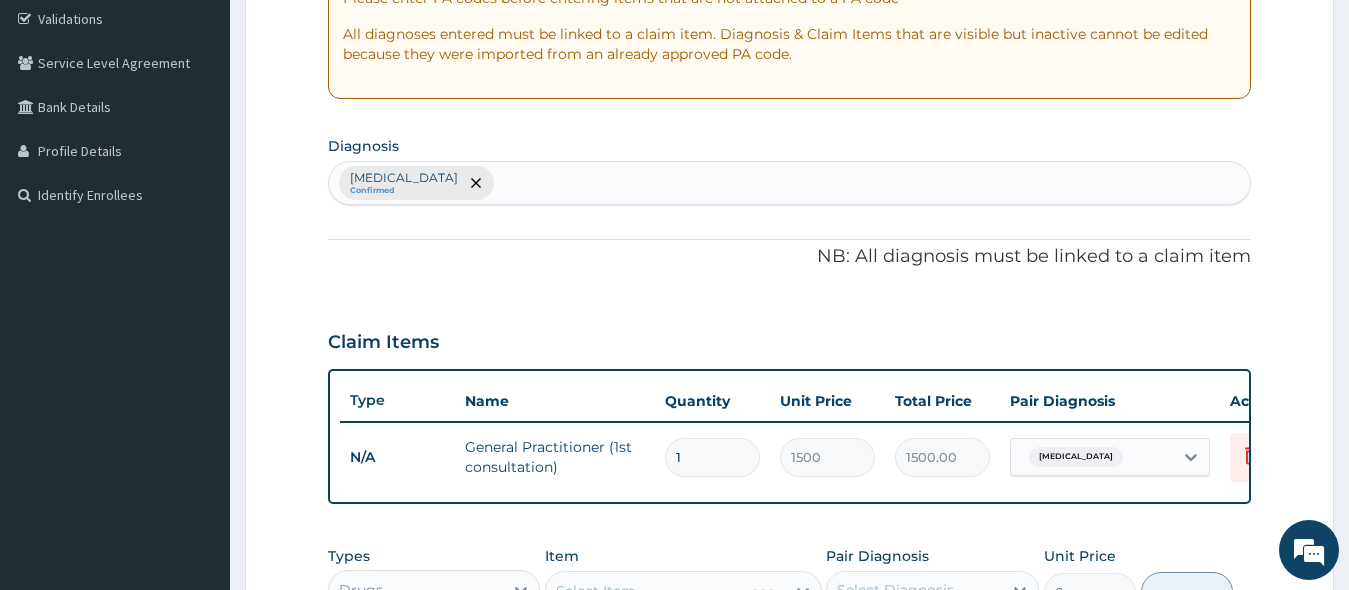 scroll, scrollTop: 374, scrollLeft: 0, axis: vertical 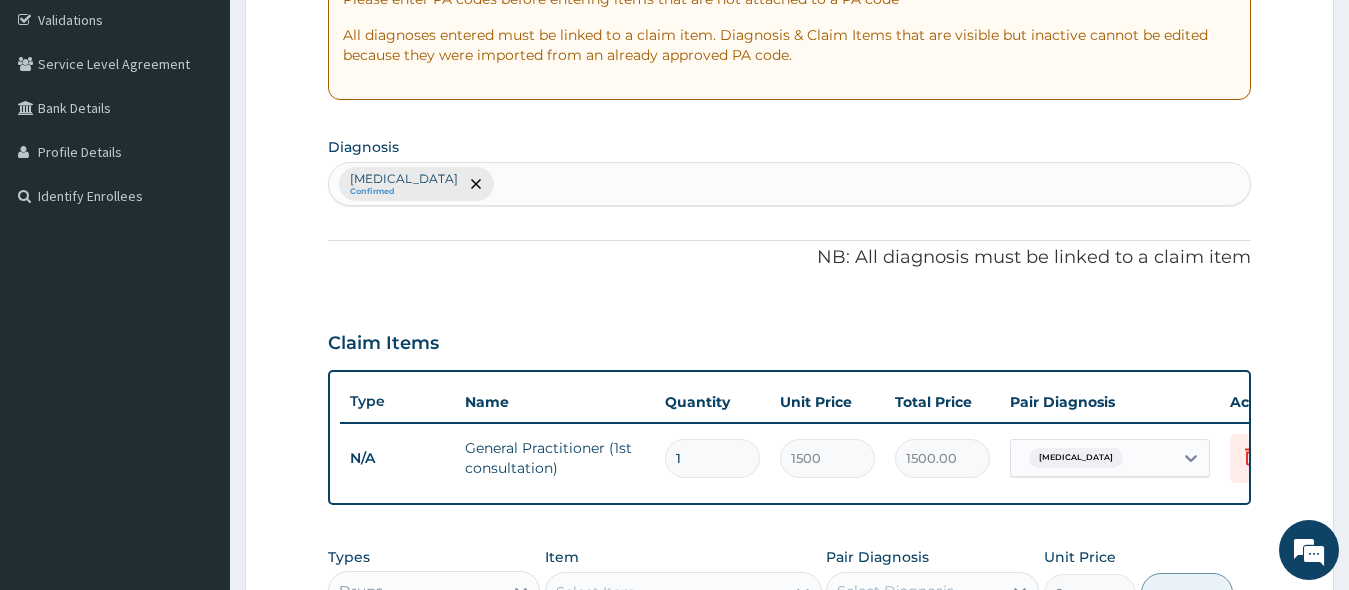 click on "[MEDICAL_DATA] Confirmed" at bounding box center [790, 184] 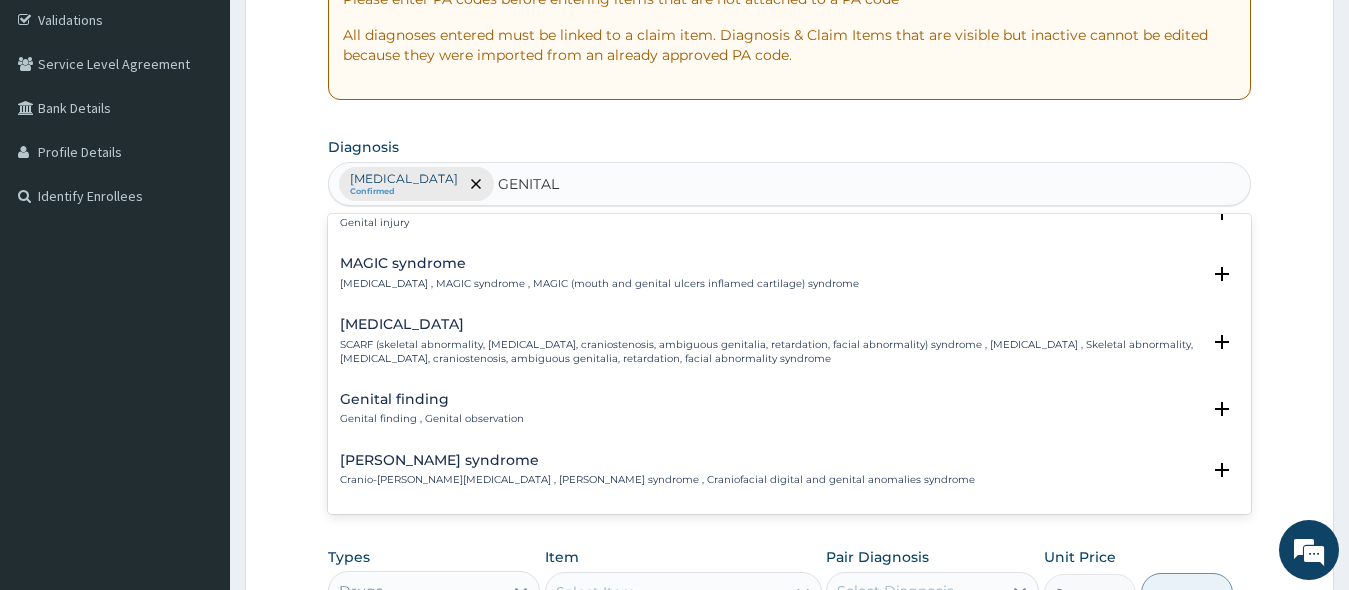 scroll, scrollTop: 300, scrollLeft: 0, axis: vertical 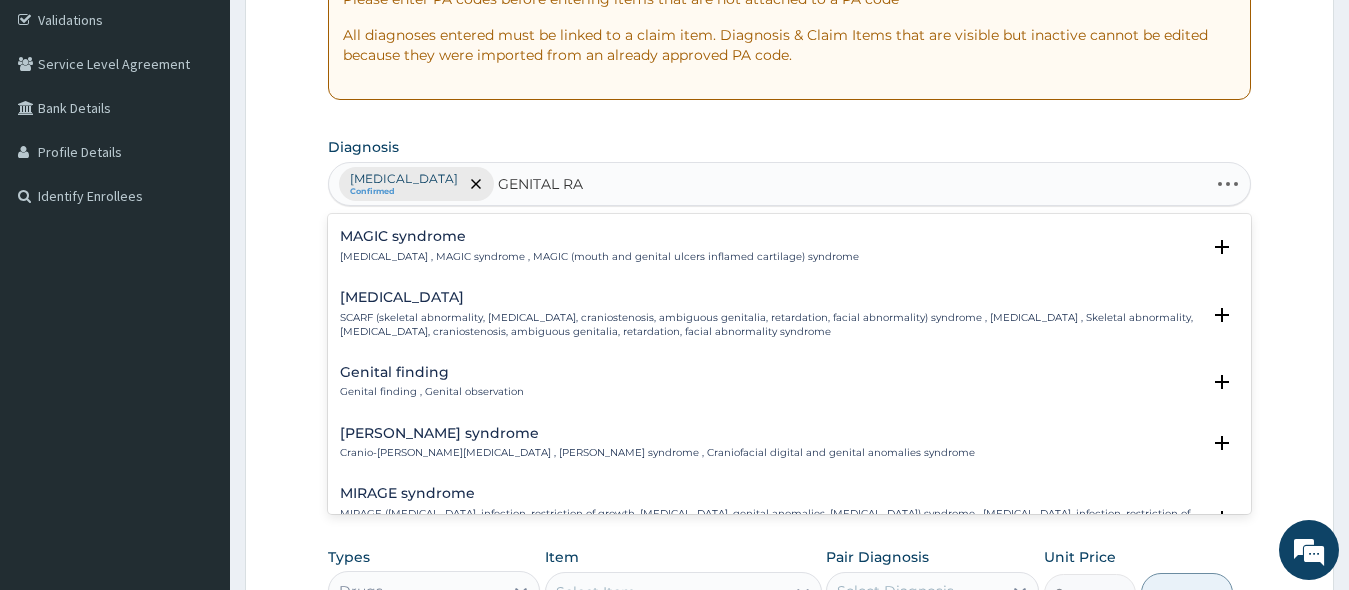 type on "GENITAL RAS" 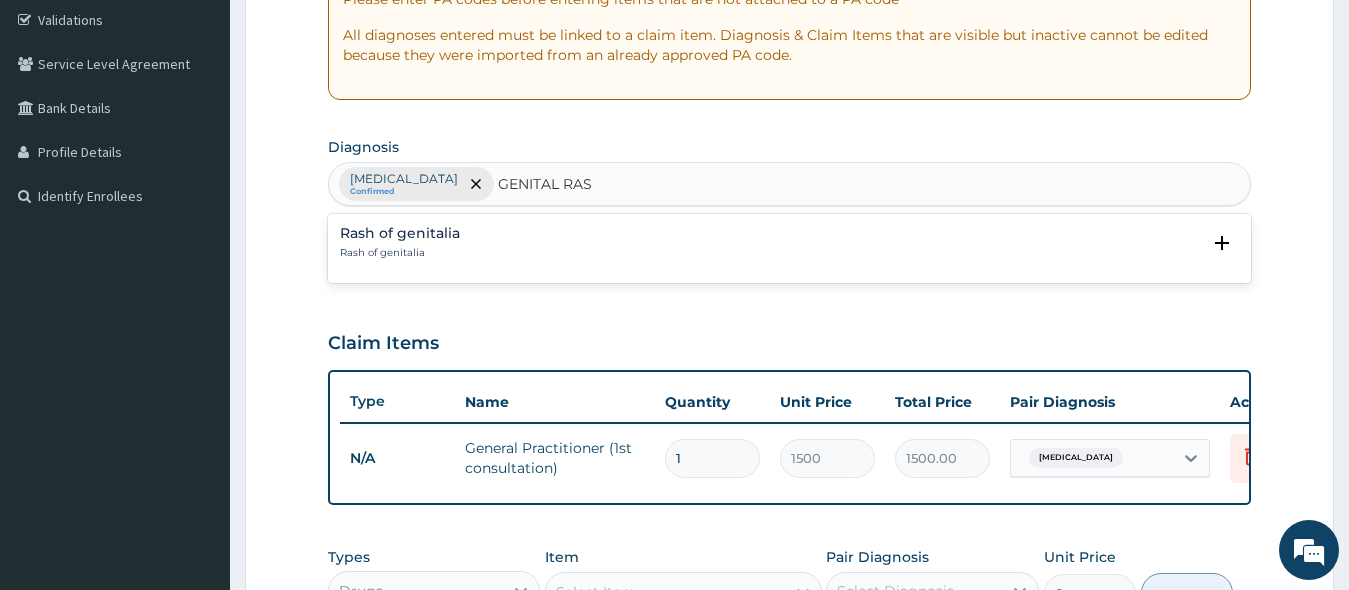 scroll, scrollTop: 0, scrollLeft: 0, axis: both 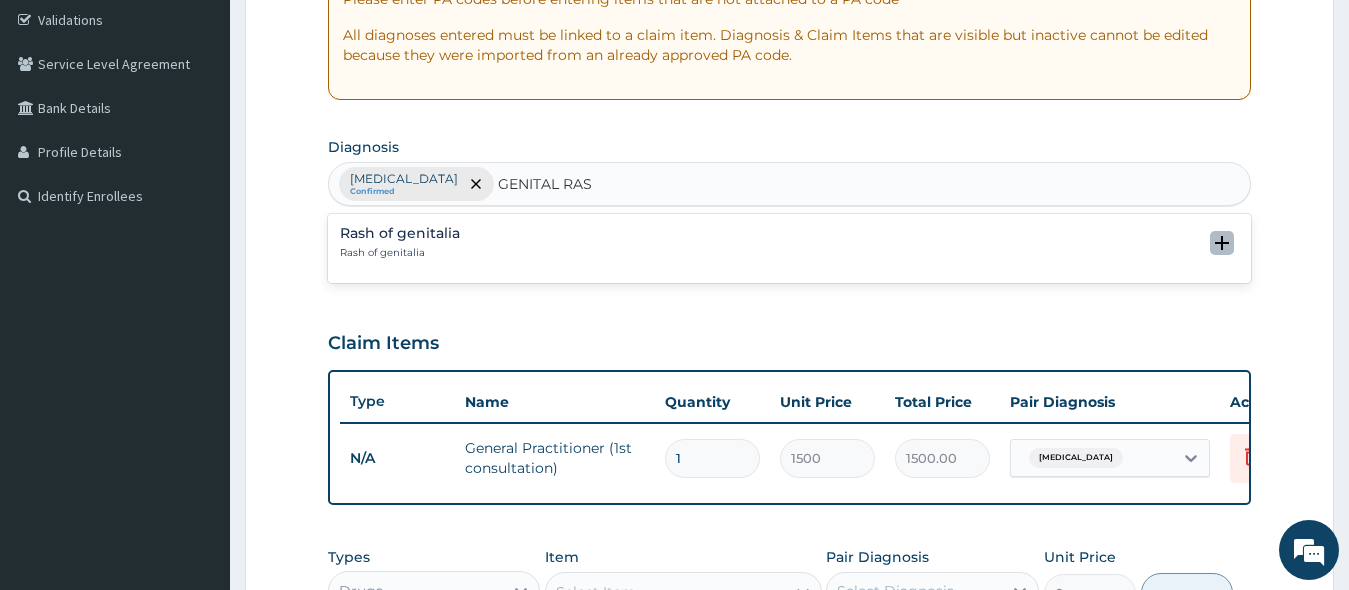 click at bounding box center (1222, 243) 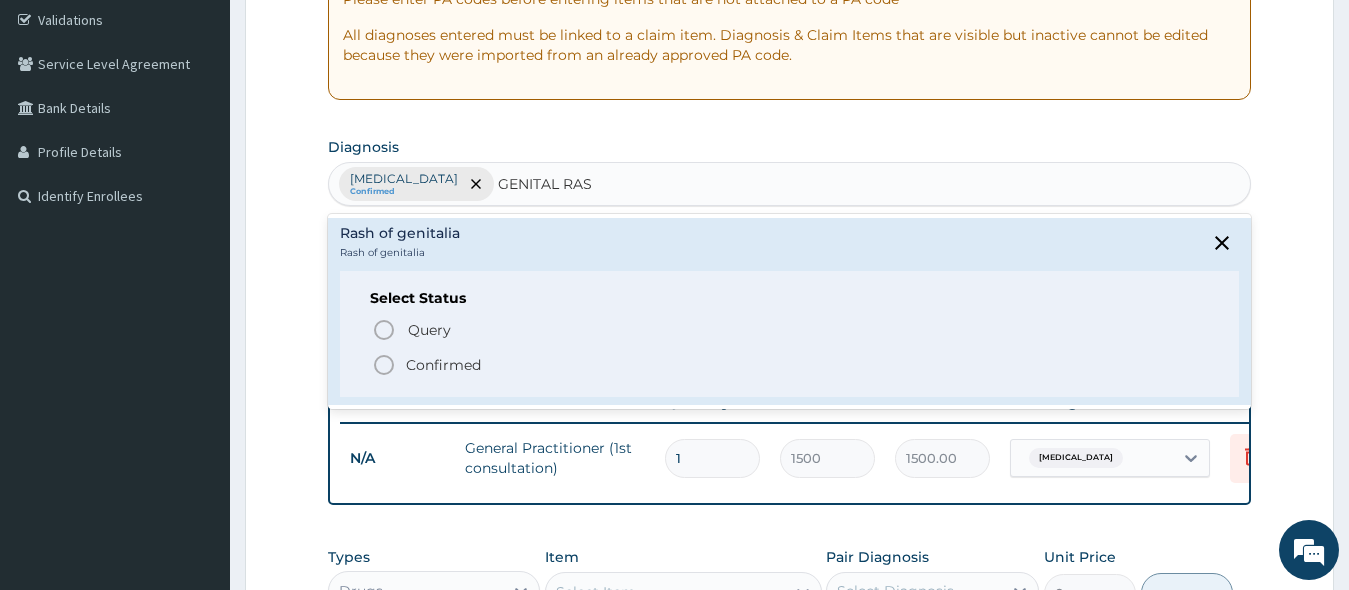 click 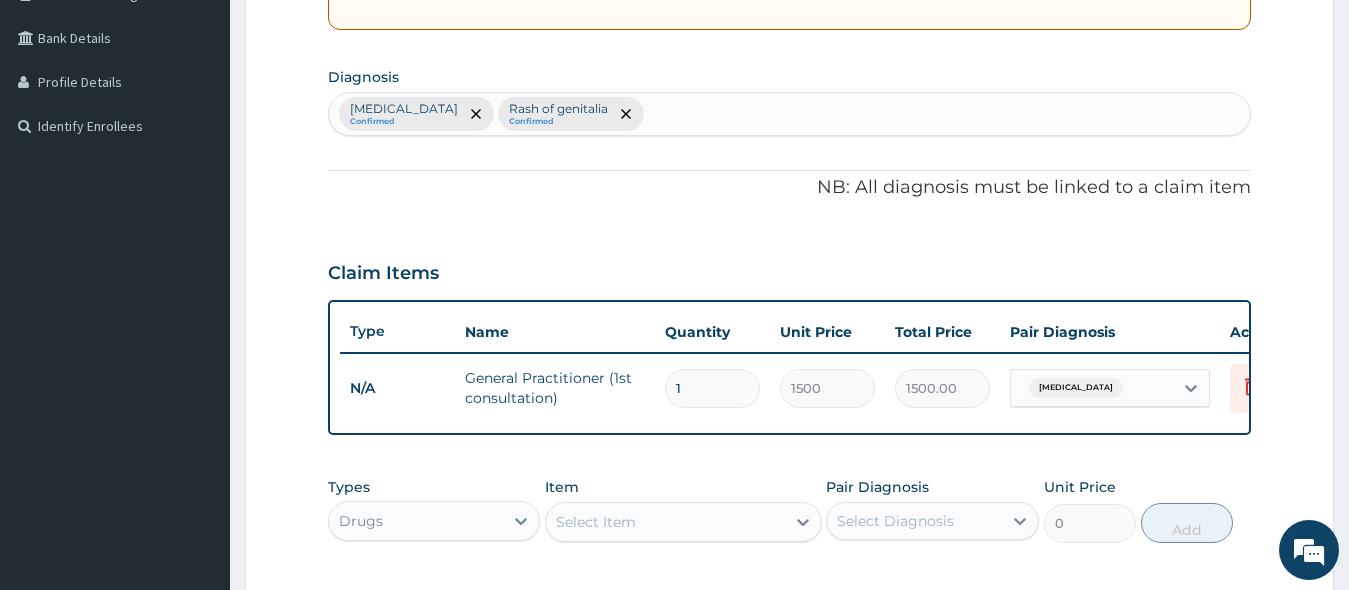 scroll, scrollTop: 574, scrollLeft: 0, axis: vertical 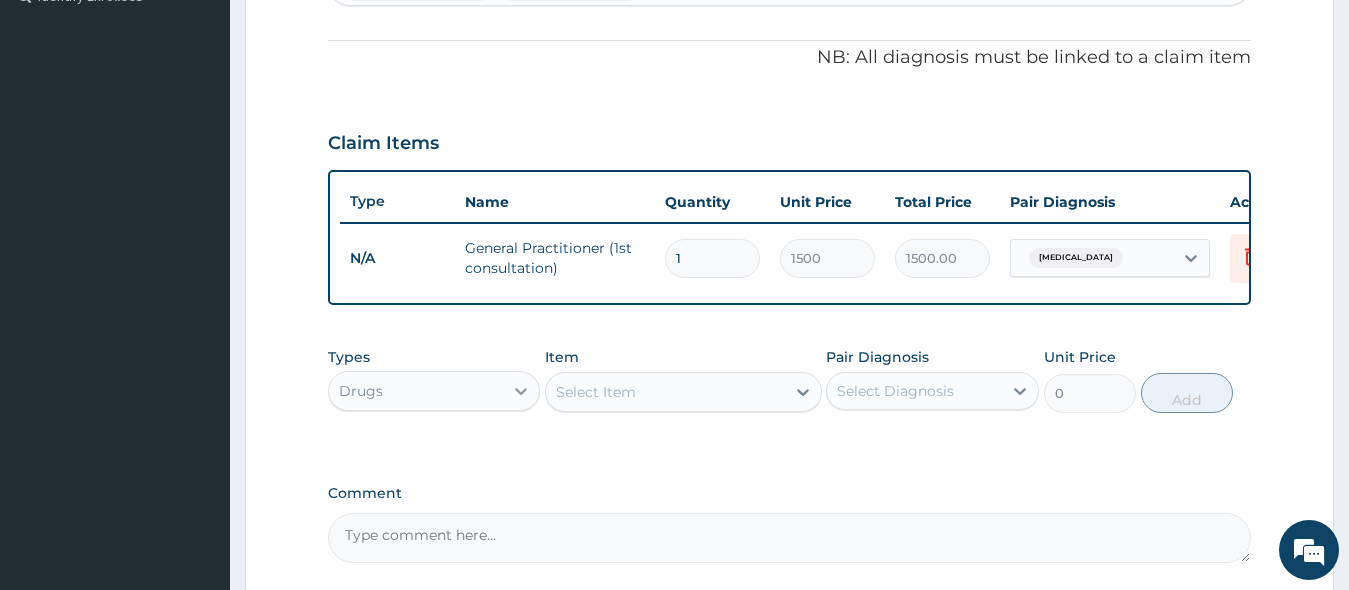 click 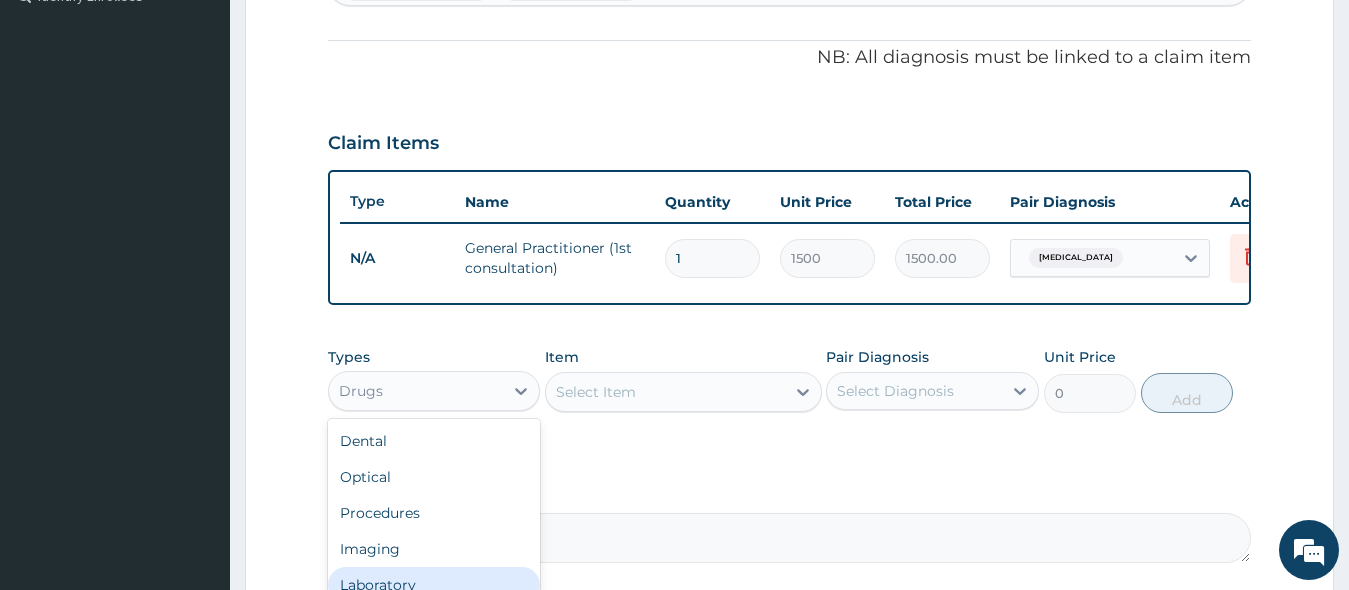 scroll, scrollTop: 68, scrollLeft: 0, axis: vertical 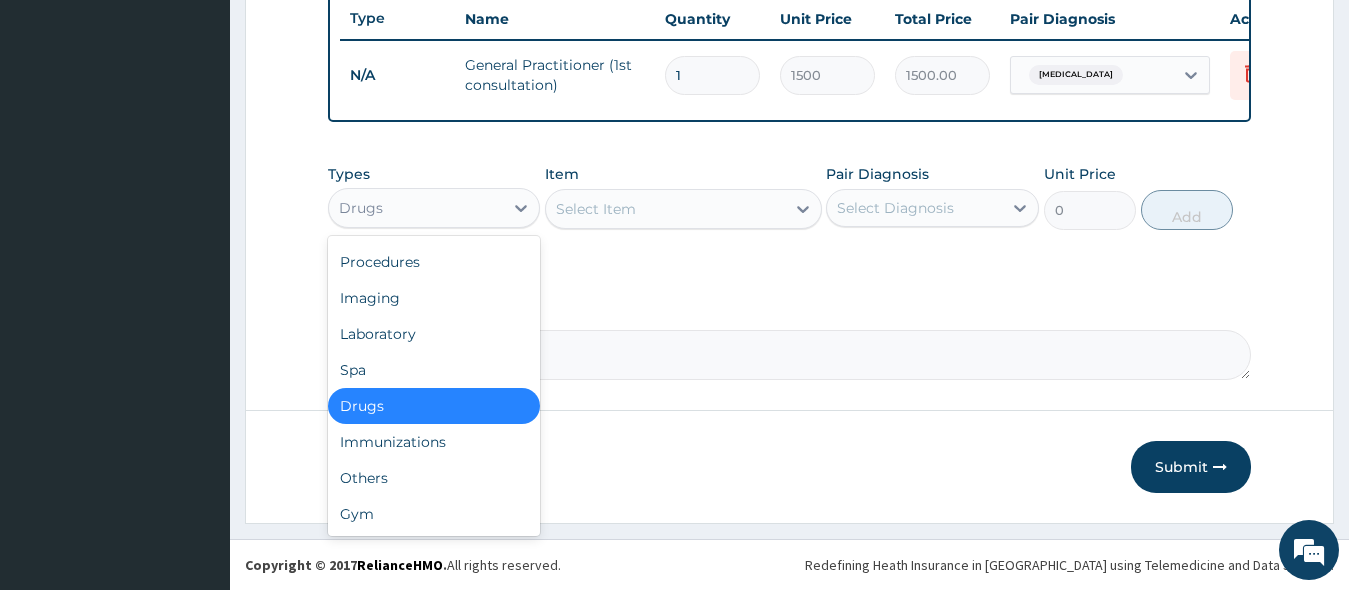 click on "Drugs" at bounding box center [434, 406] 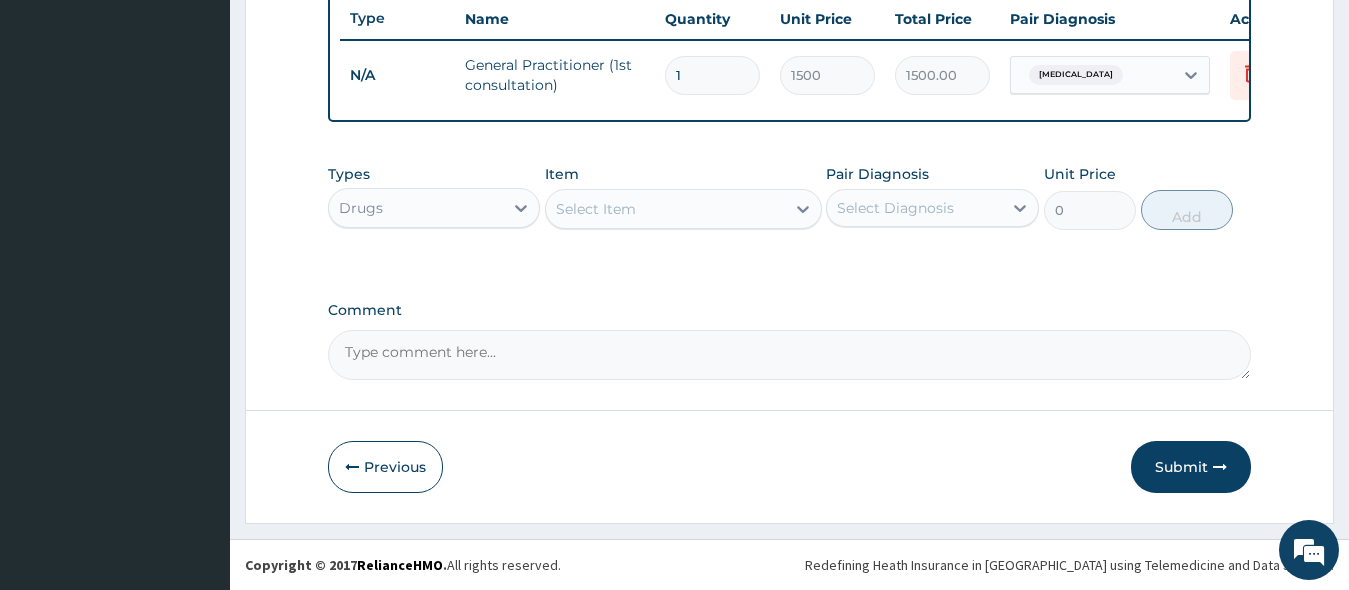 click 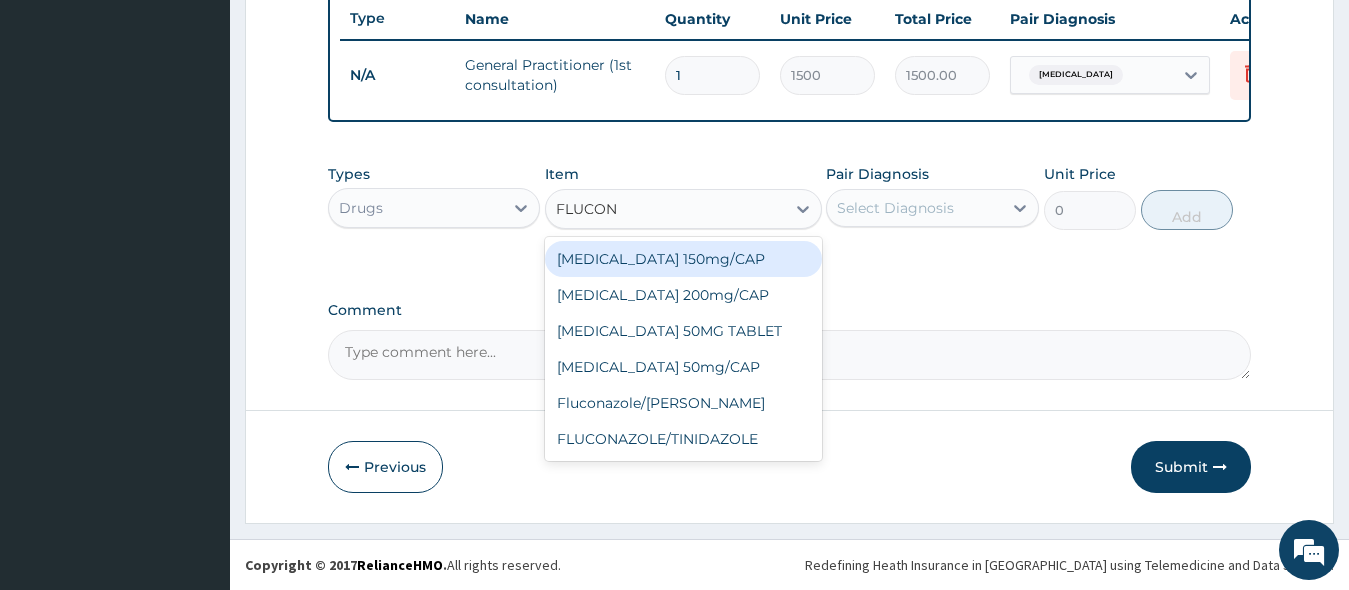 type on "FLUCONA" 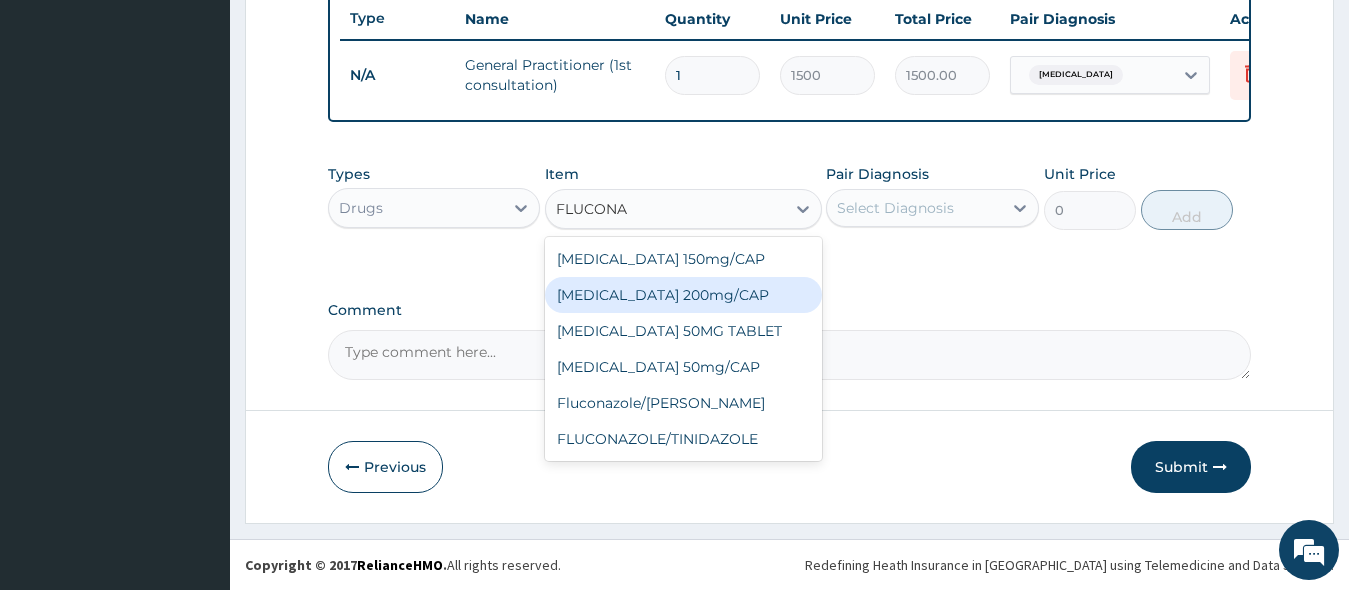 click on "[MEDICAL_DATA] 200mg/CAP" at bounding box center [683, 295] 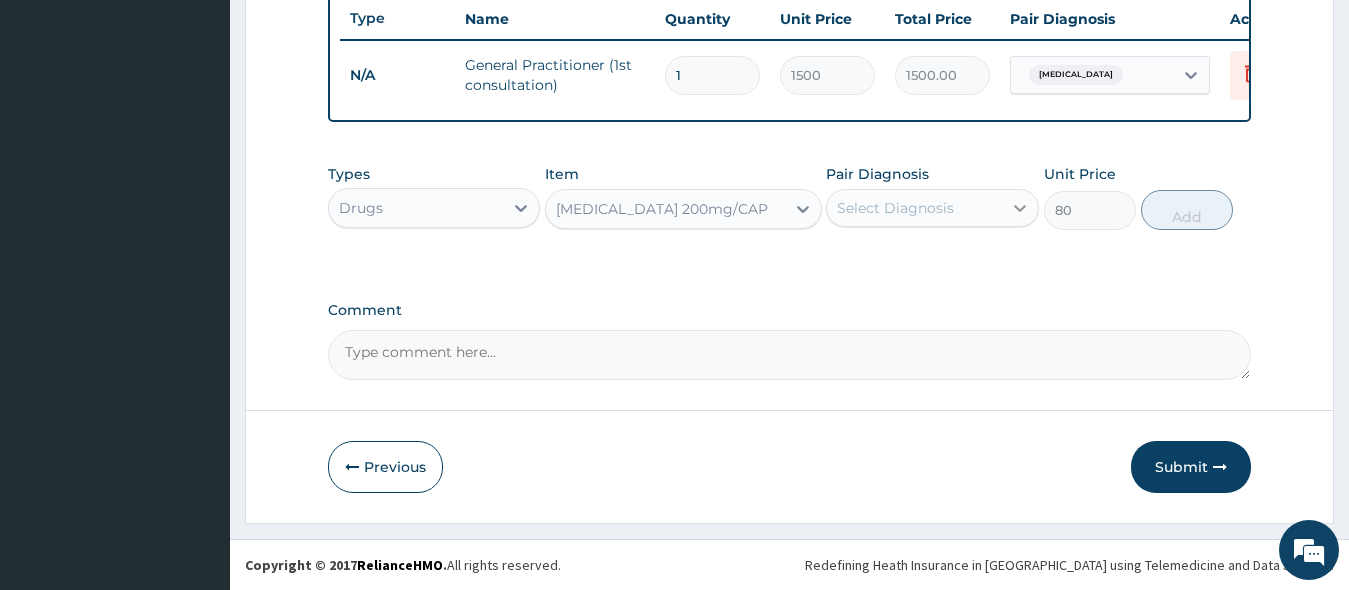 click 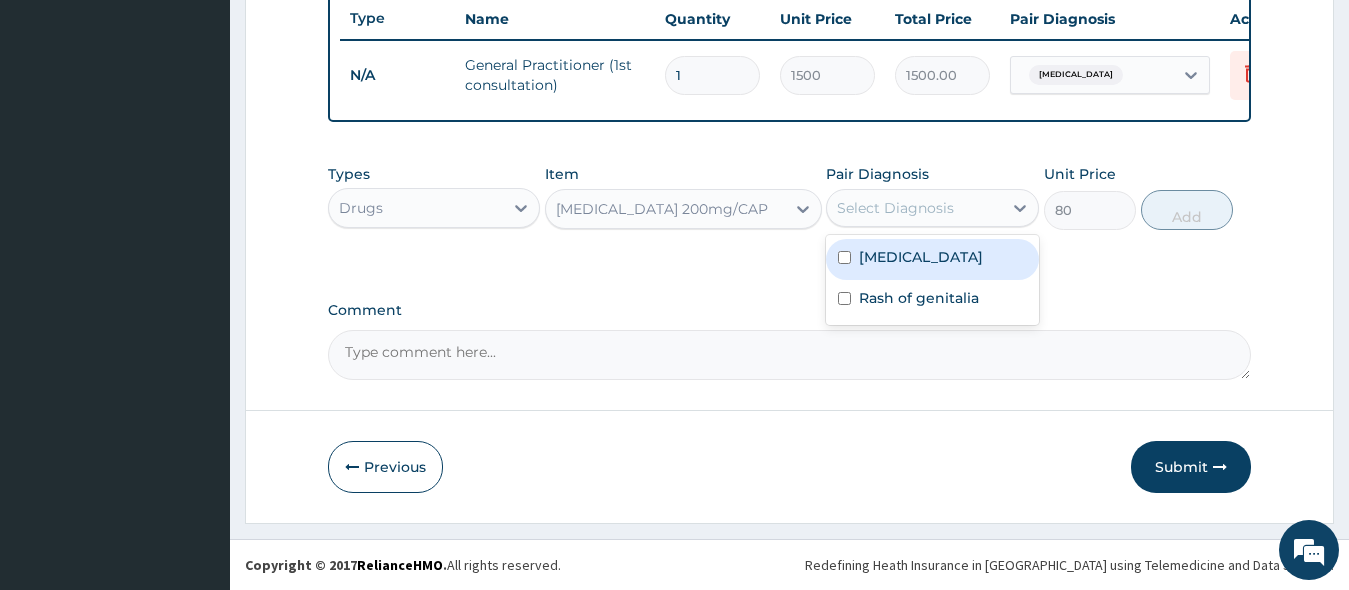 click at bounding box center [844, 257] 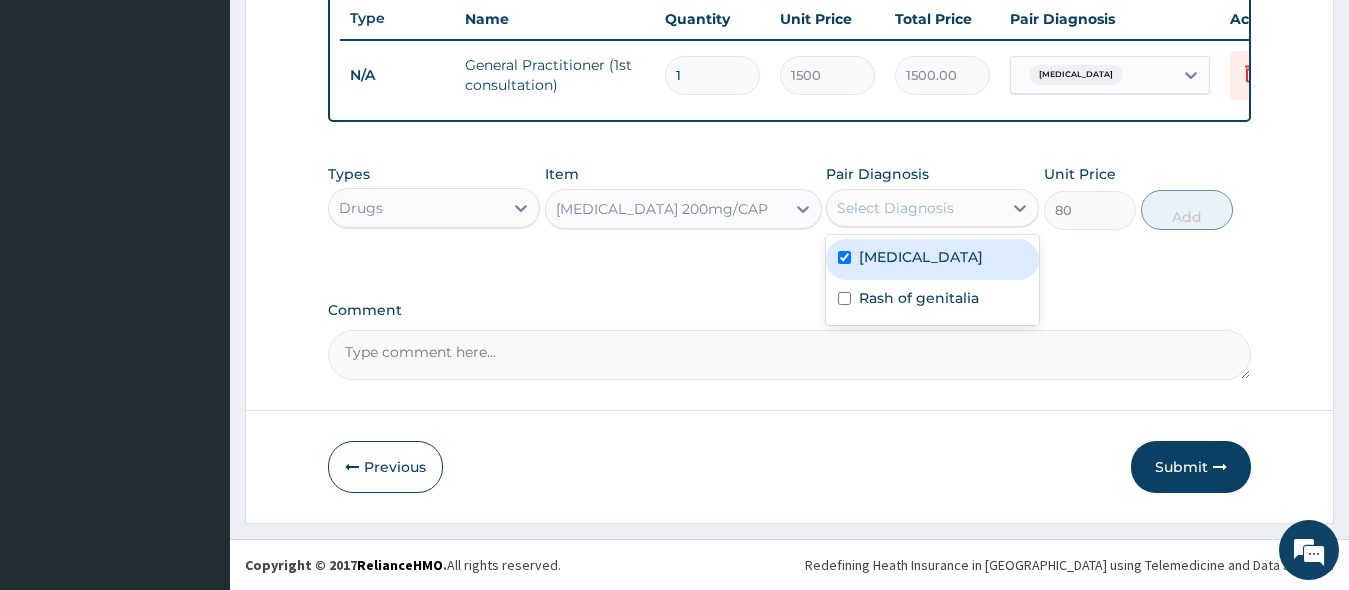 checkbox on "true" 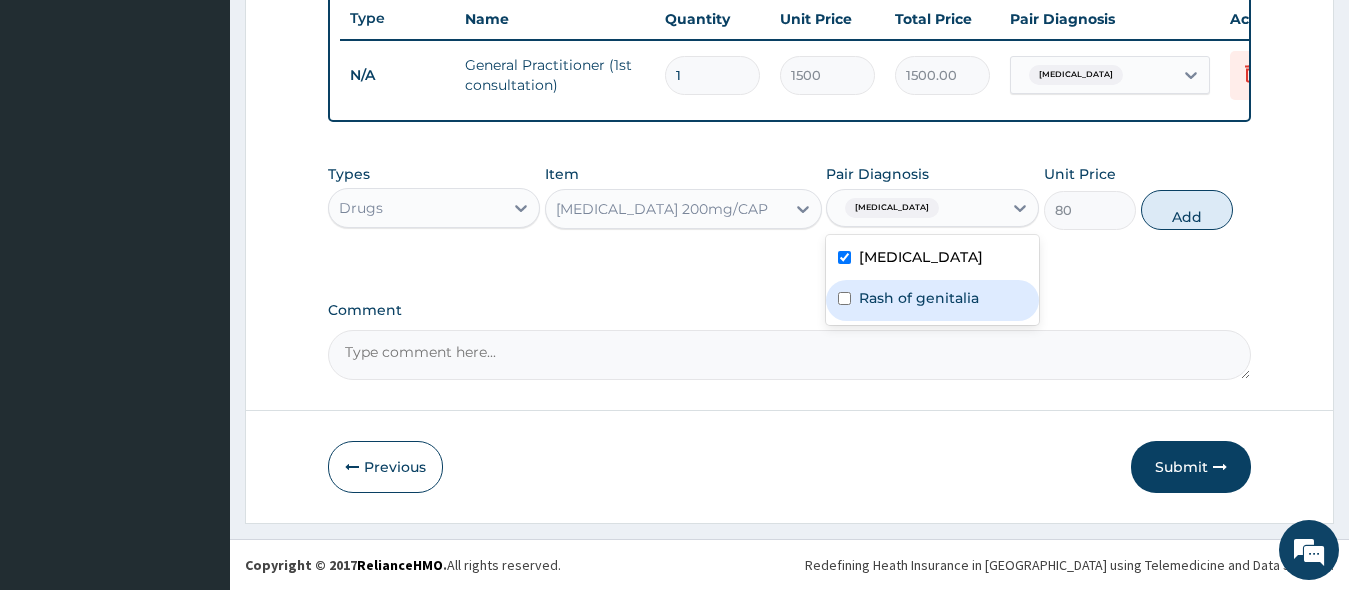 click at bounding box center [844, 298] 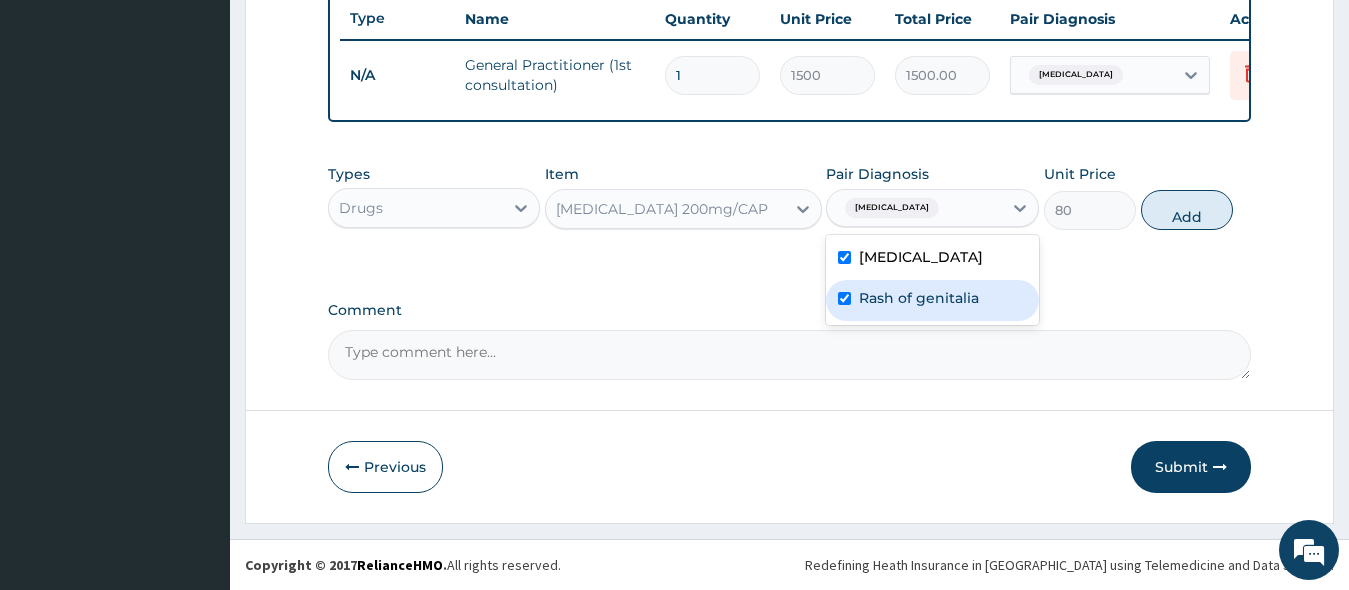 checkbox on "true" 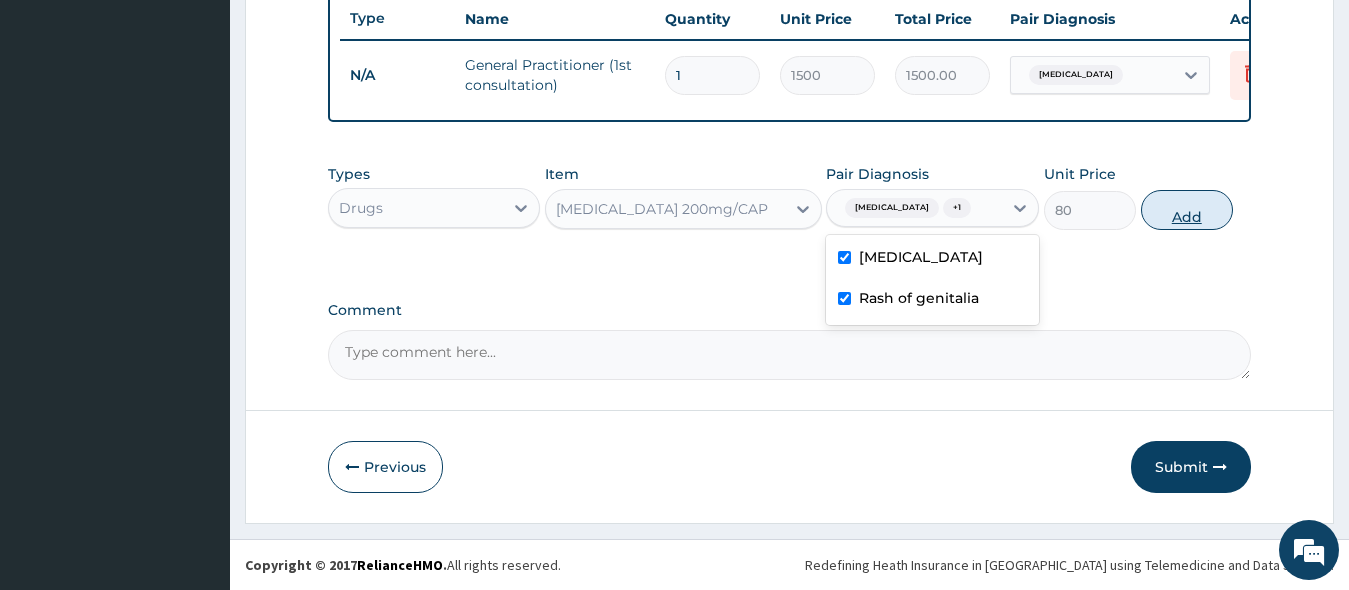 click on "Add" at bounding box center (1187, 210) 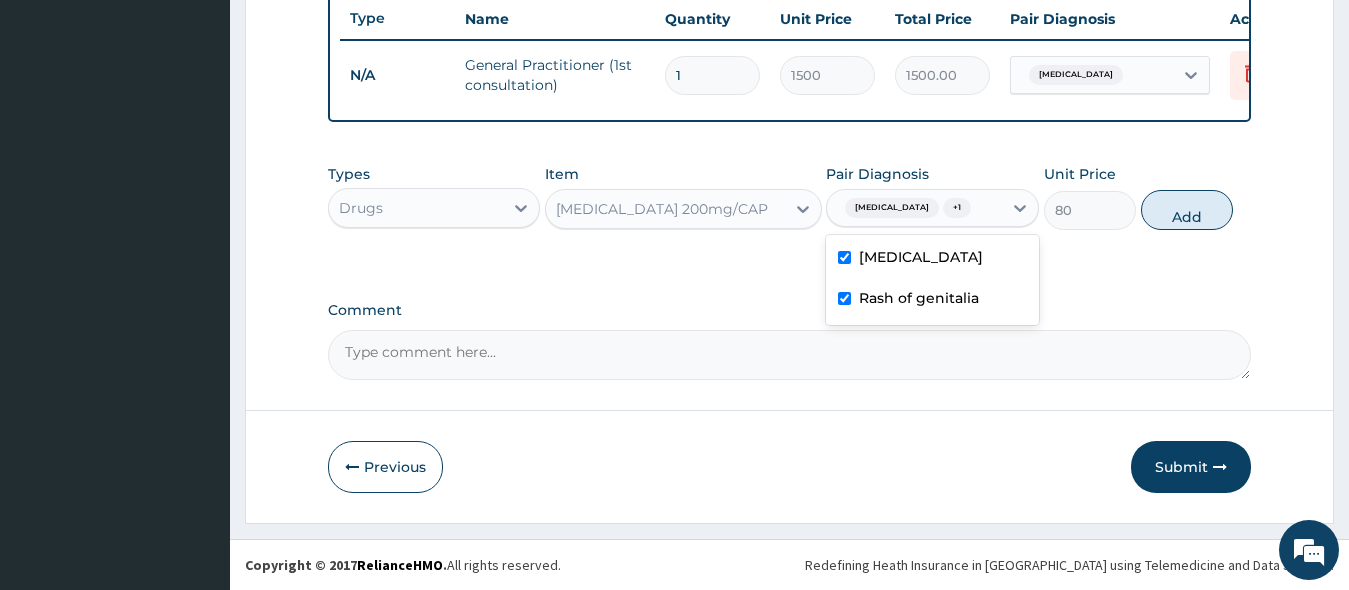 type on "0" 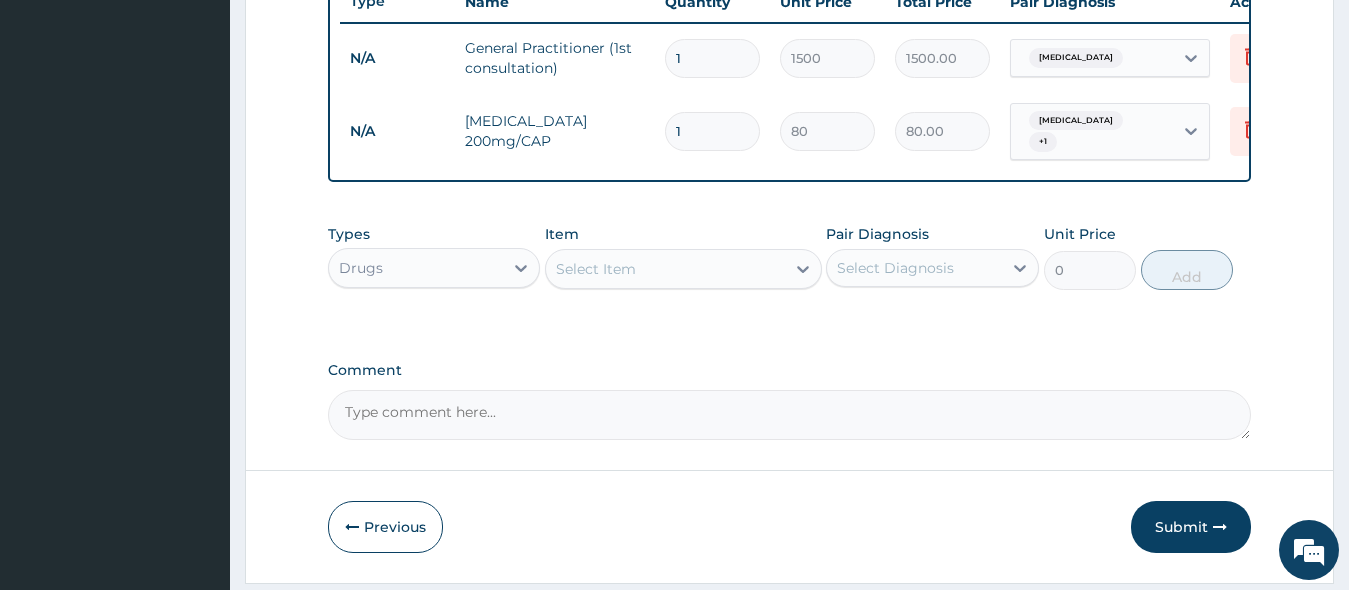type 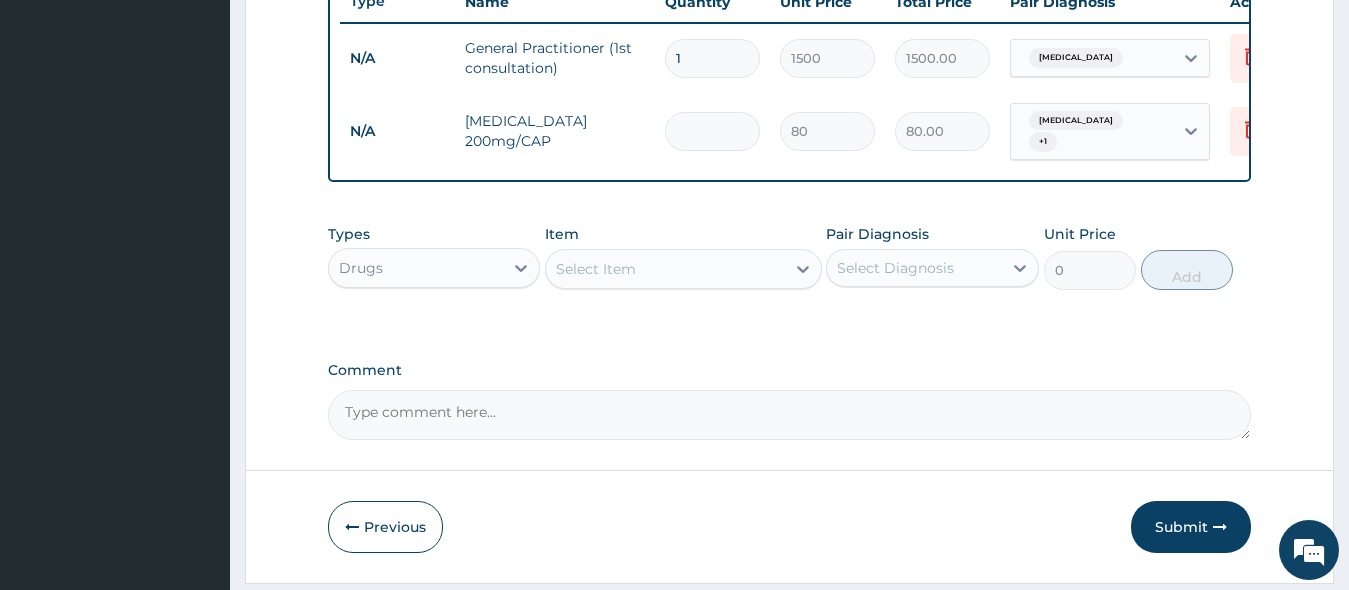 type on "0.00" 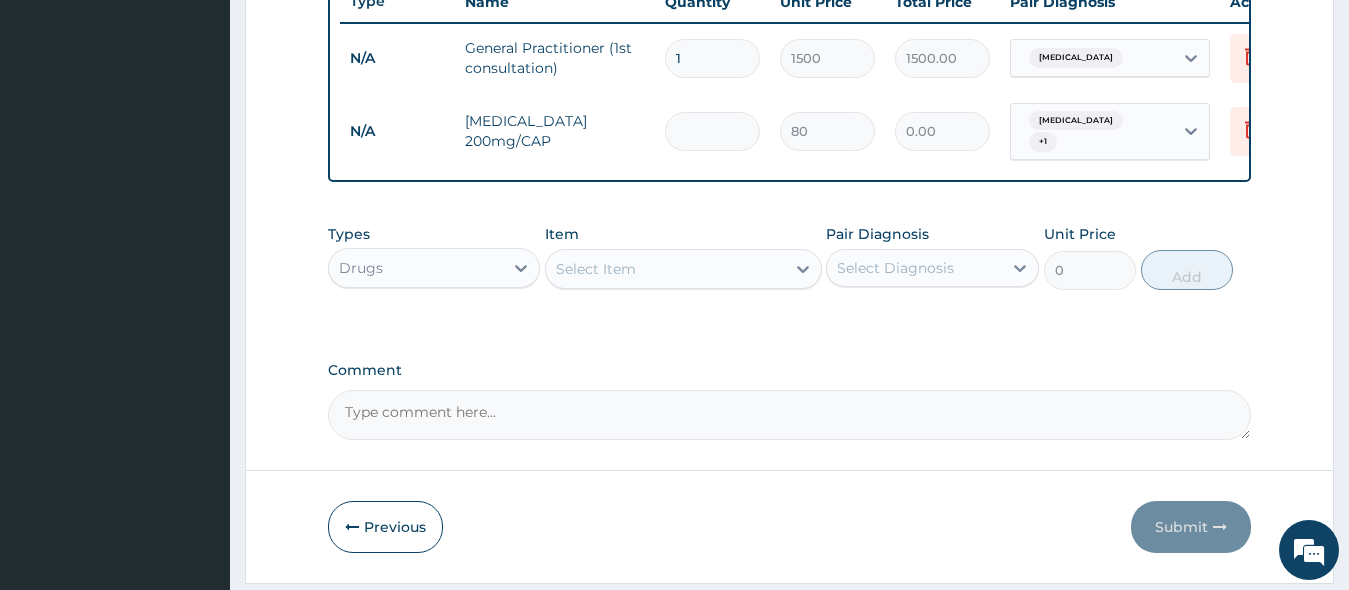 type on "2" 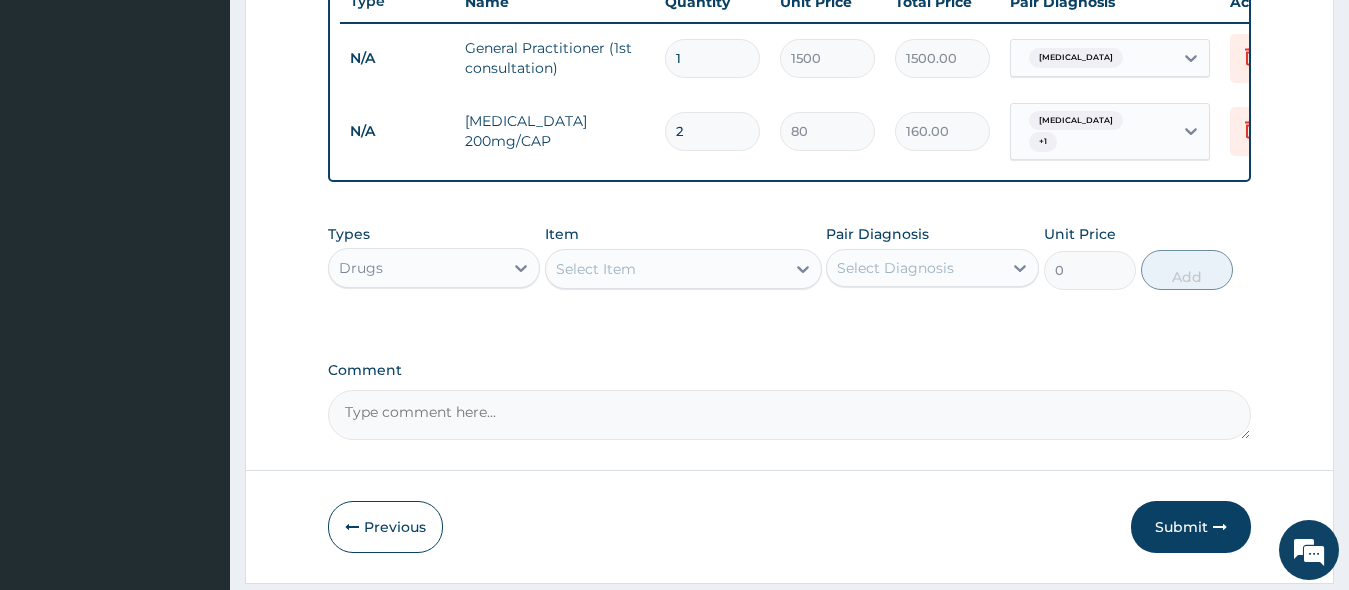 type on "20" 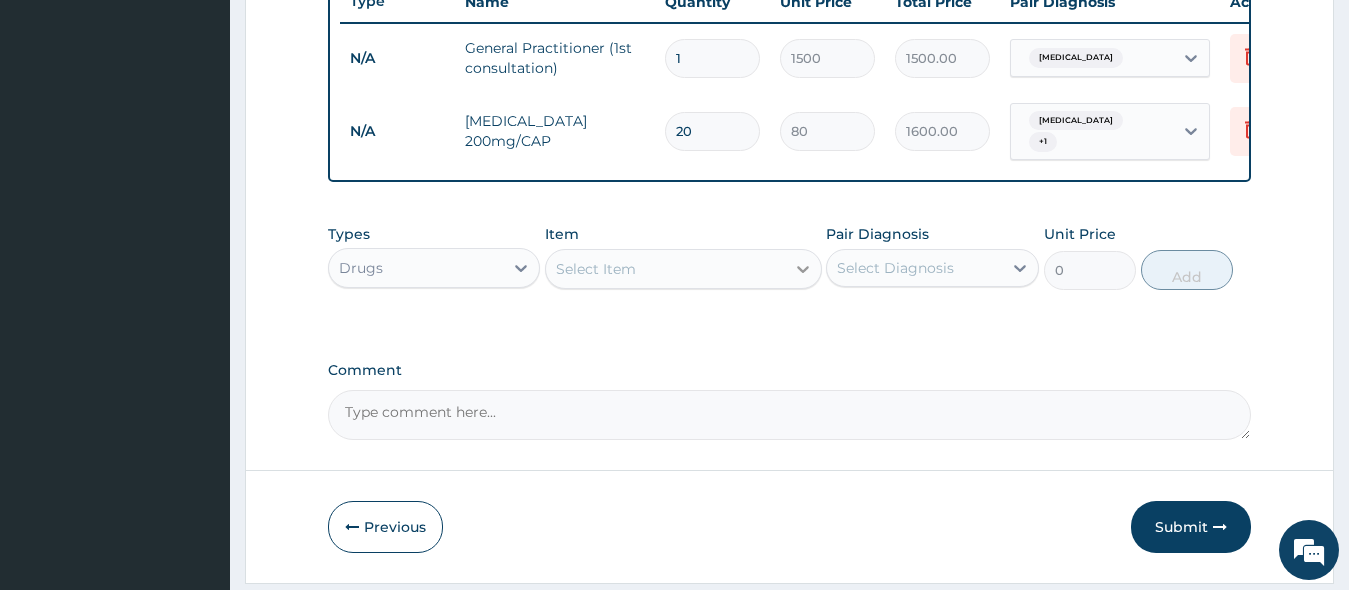 type on "20" 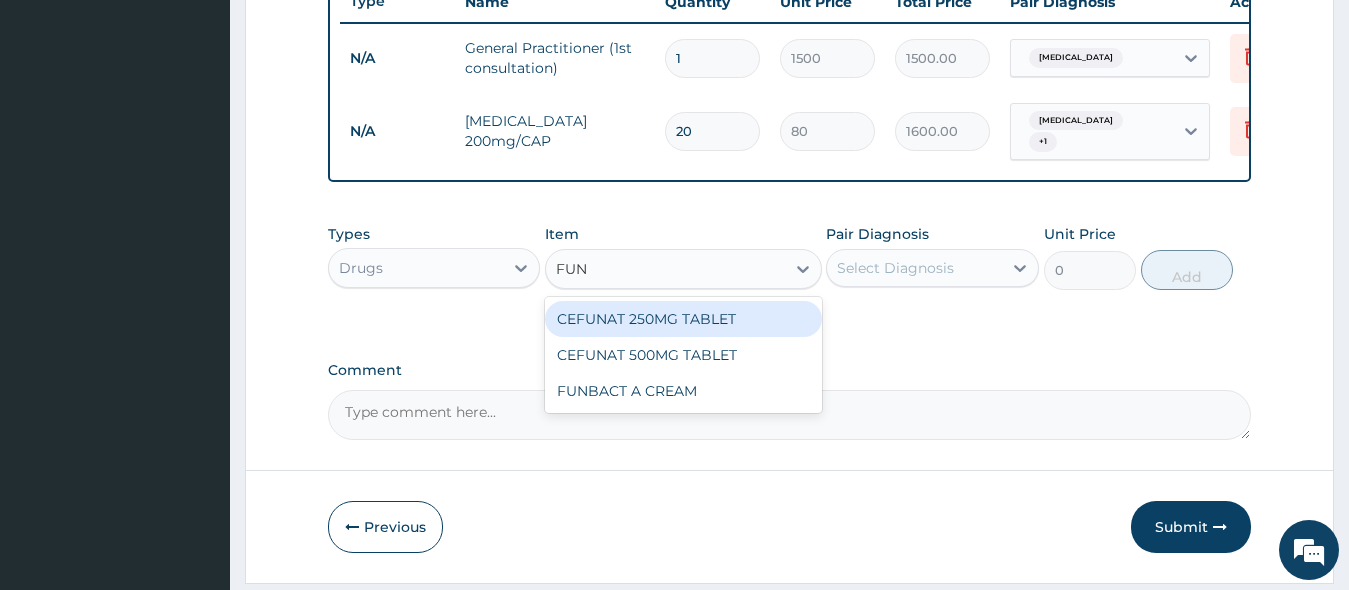 type on "FUNB" 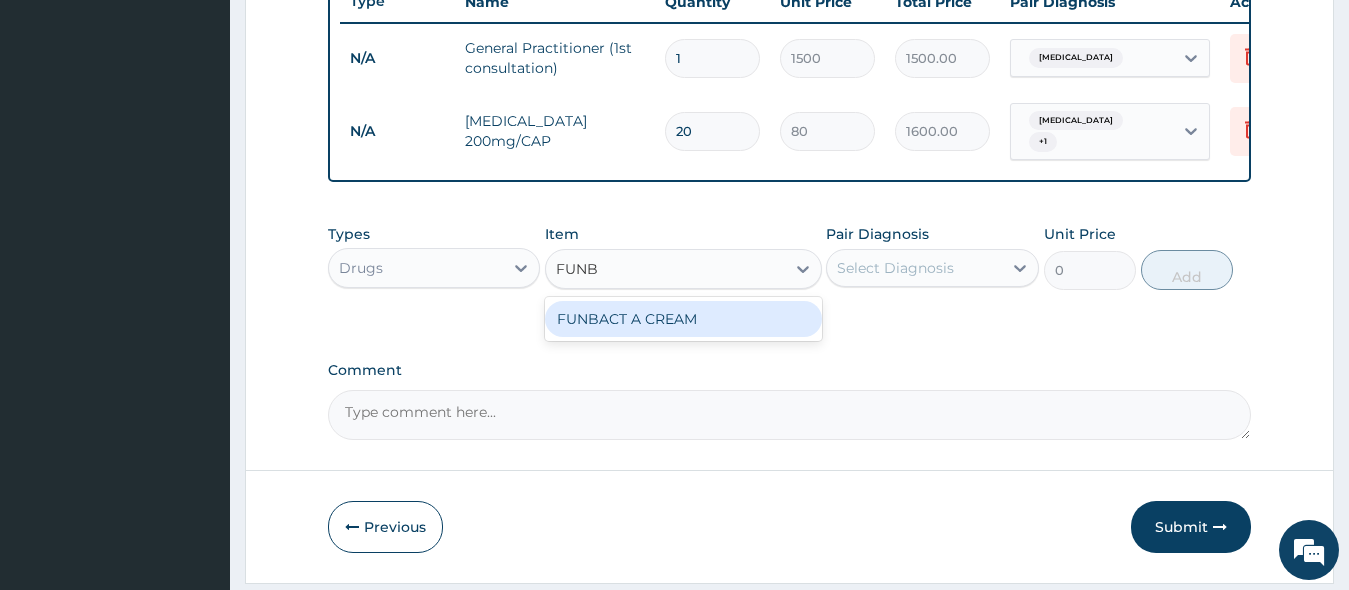 click on "FUNBACT A CREAM" at bounding box center (683, 319) 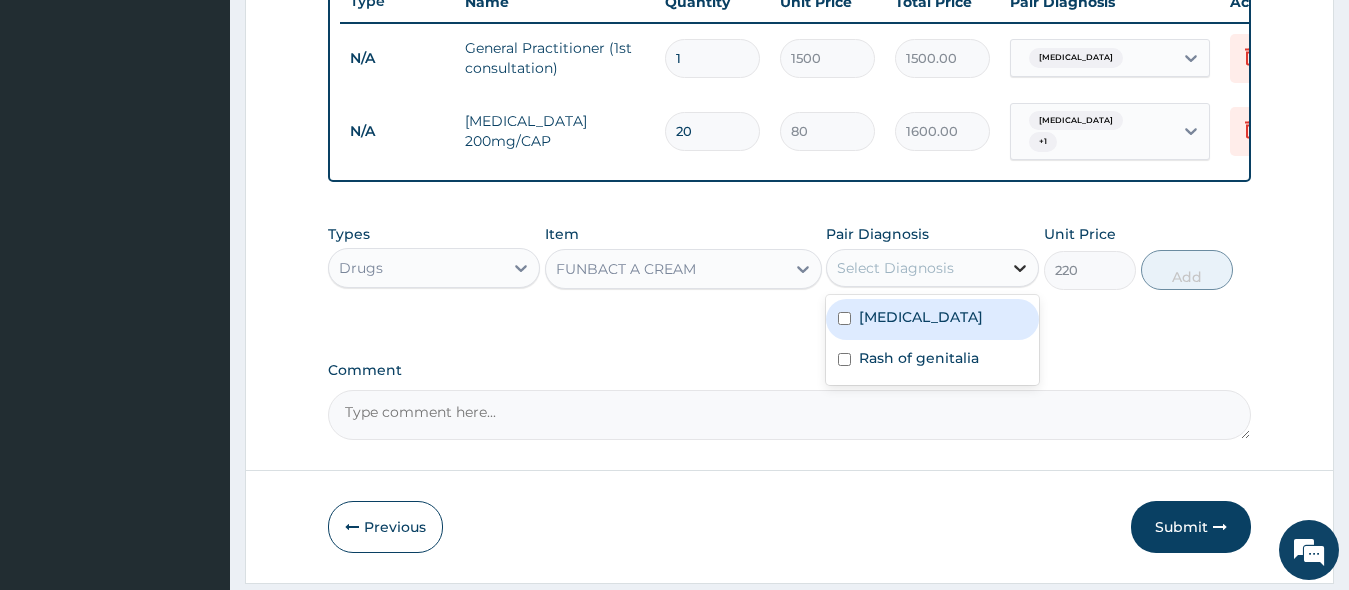 click at bounding box center [1020, 268] 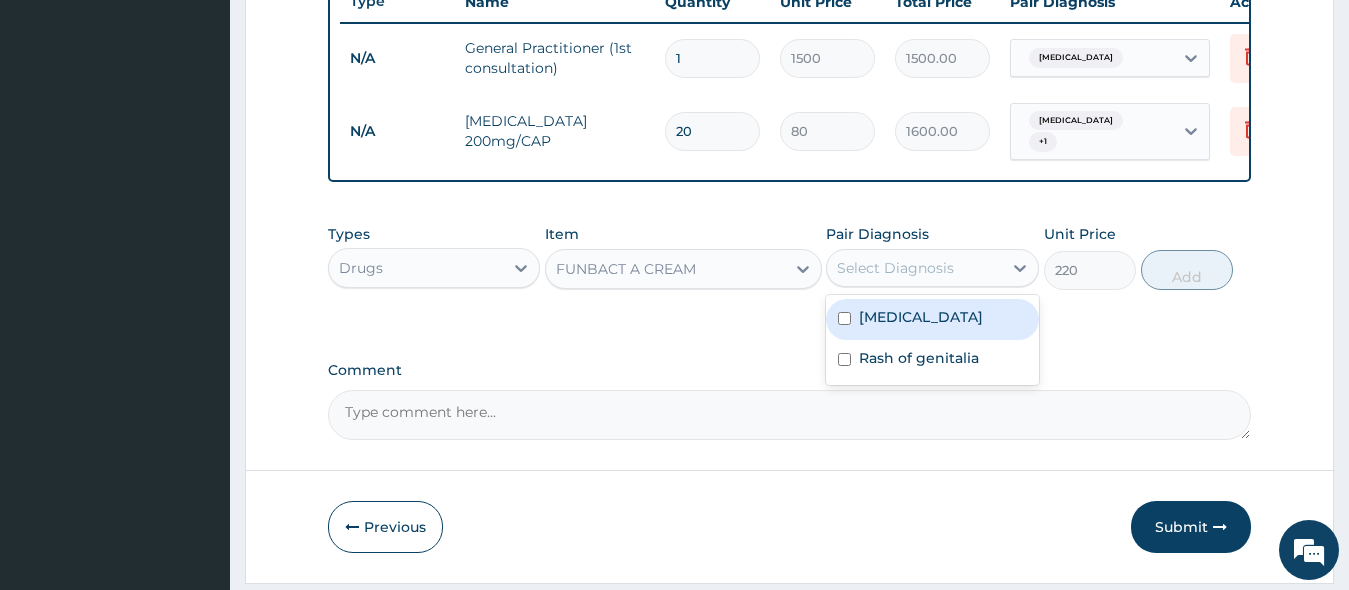 click at bounding box center (844, 318) 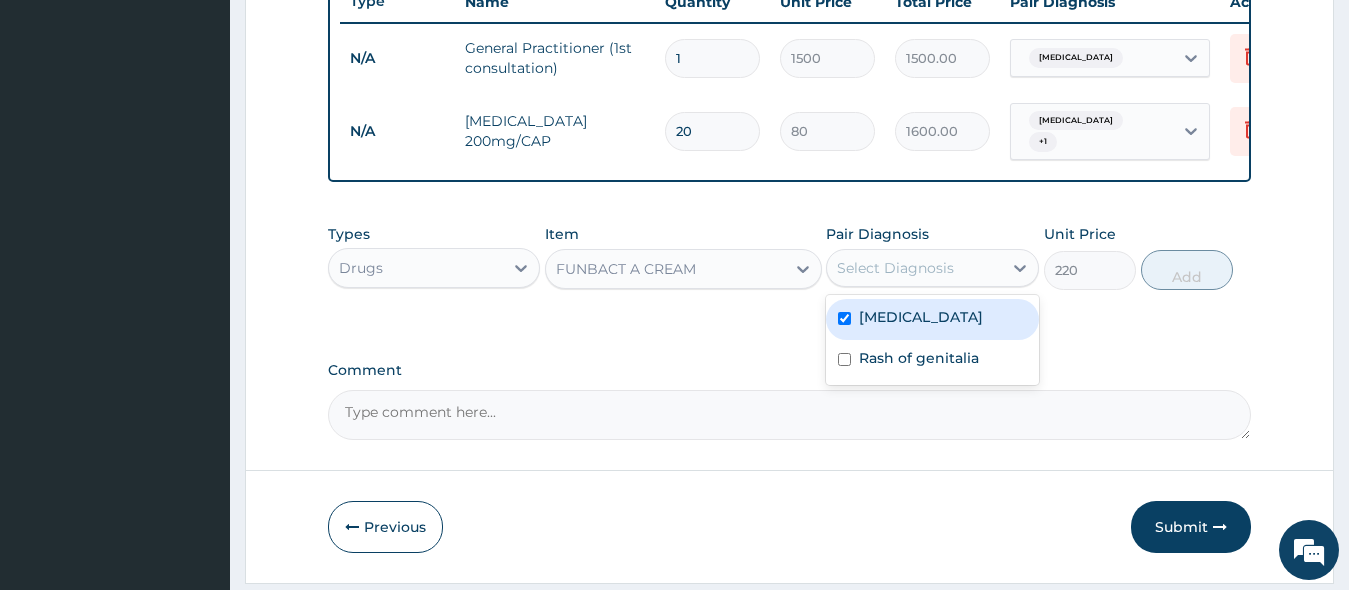 checkbox on "true" 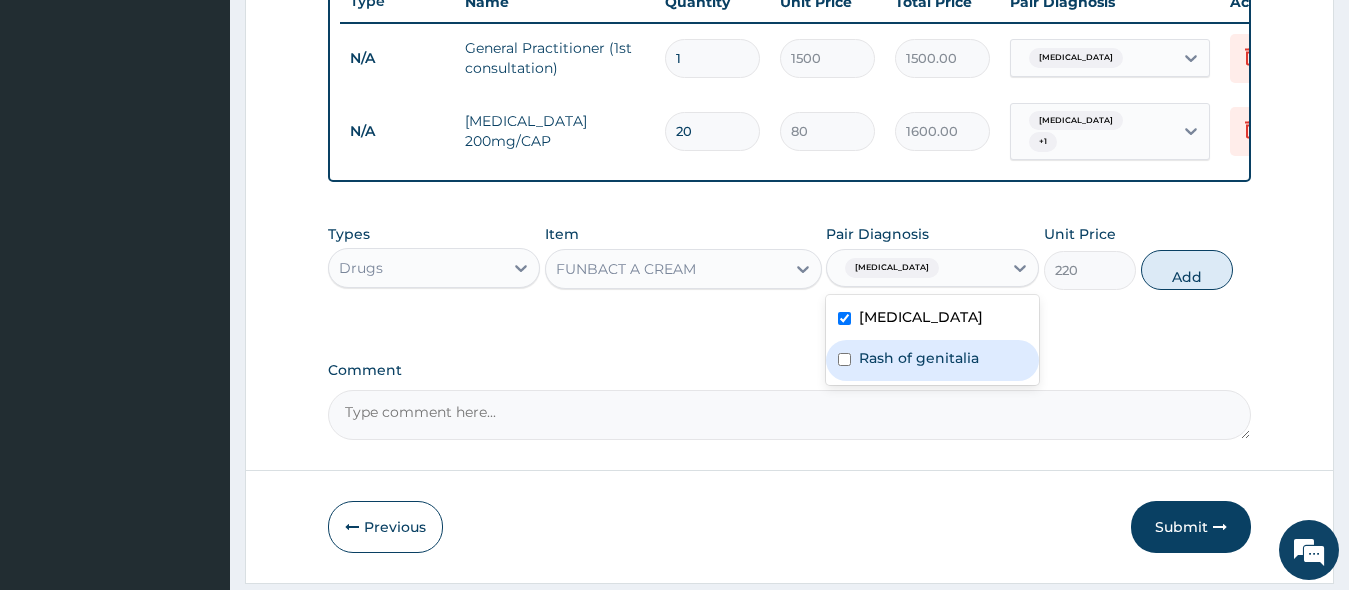 click at bounding box center (844, 359) 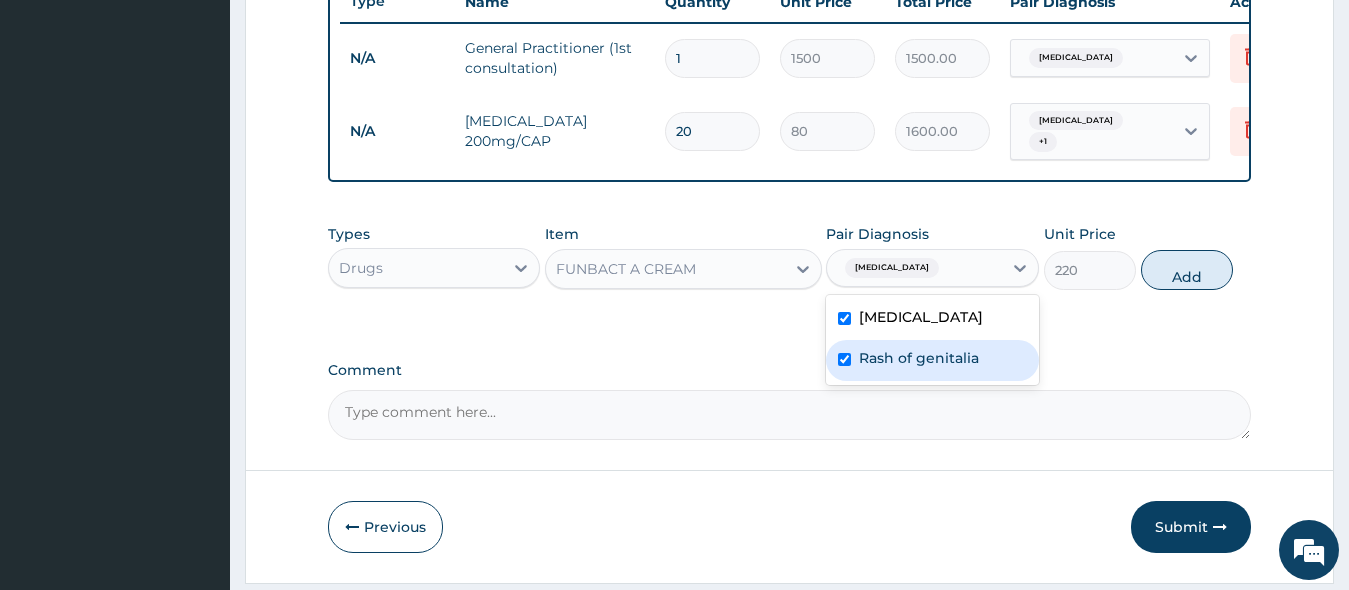 checkbox on "true" 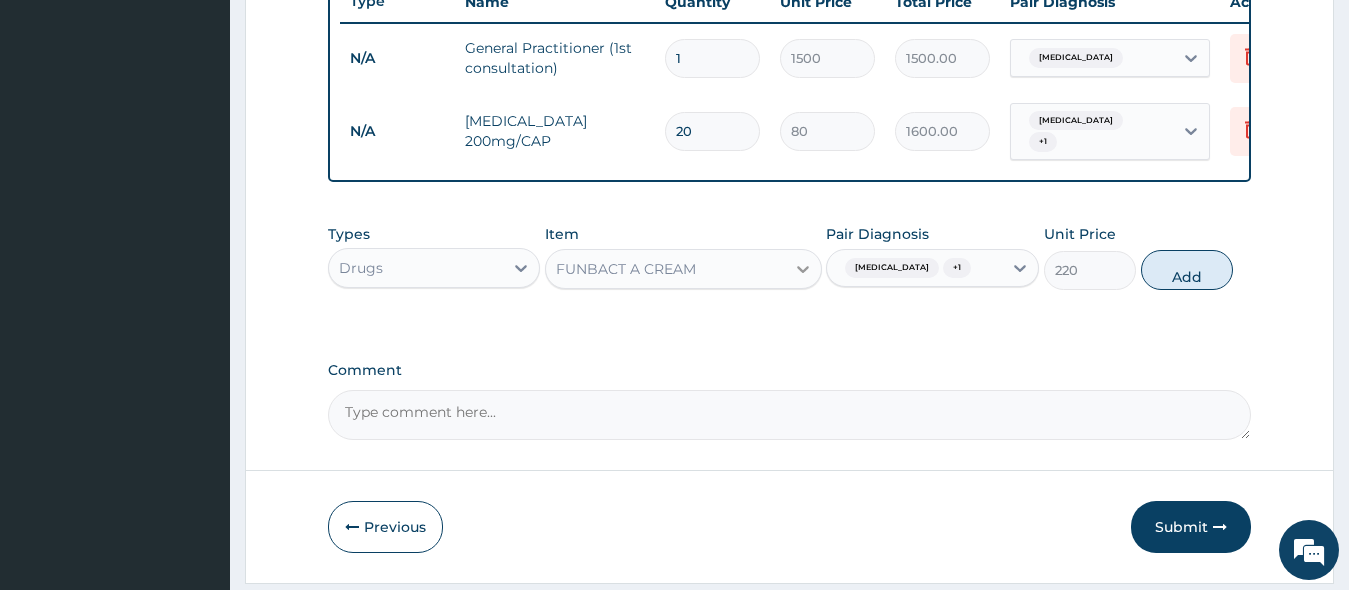 click 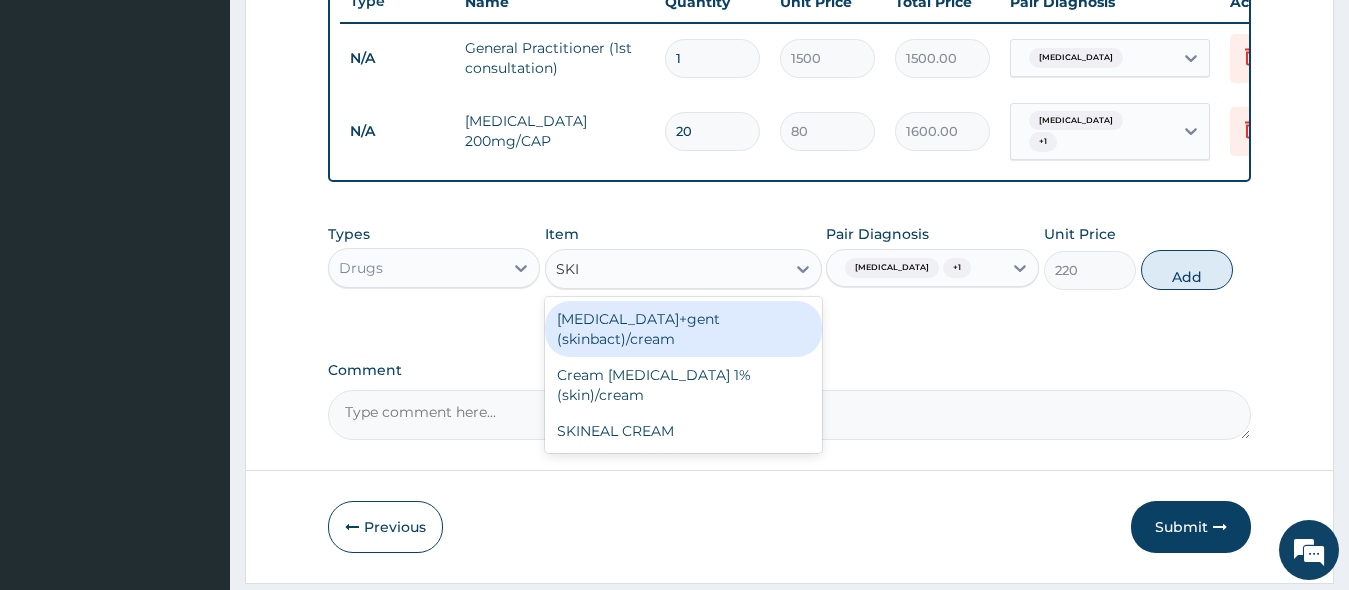 scroll, scrollTop: 0, scrollLeft: 0, axis: both 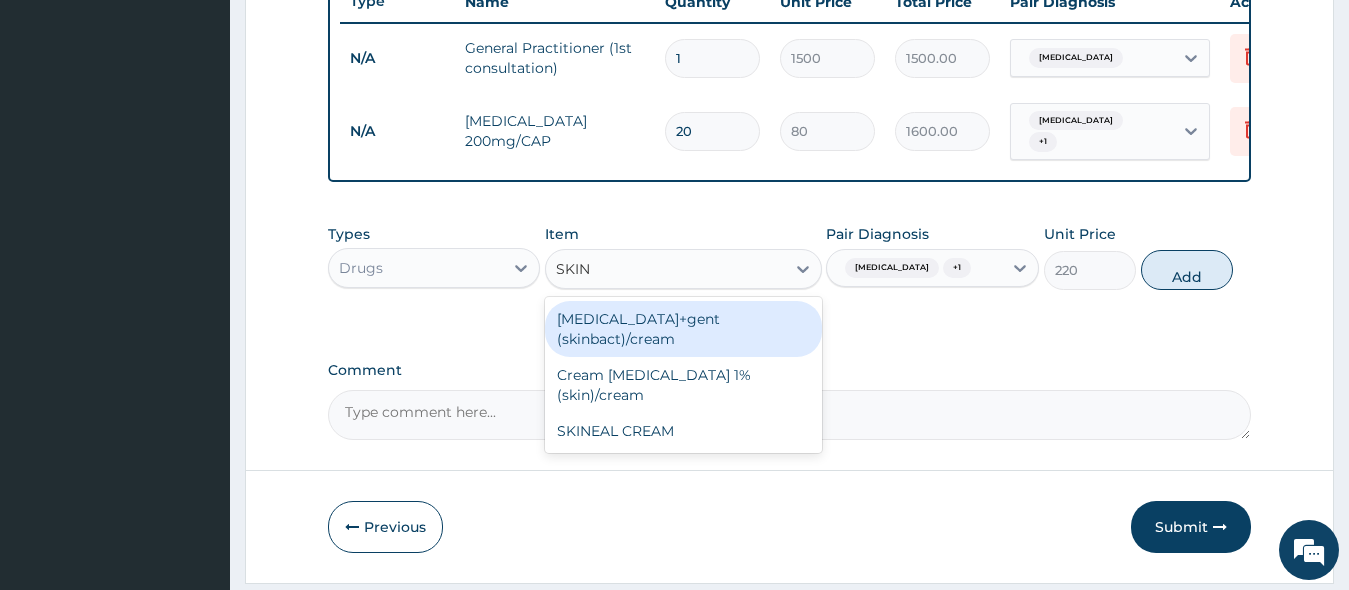 type on "SKINE" 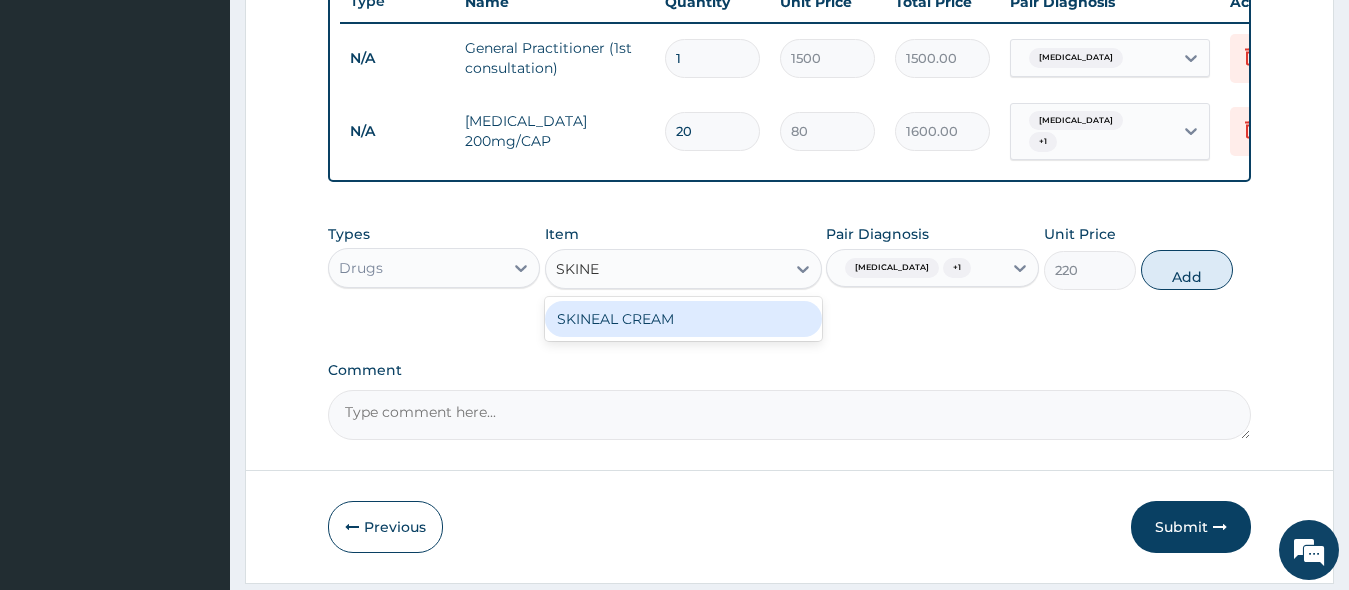 click on "SKINEAL CREAM" at bounding box center [683, 319] 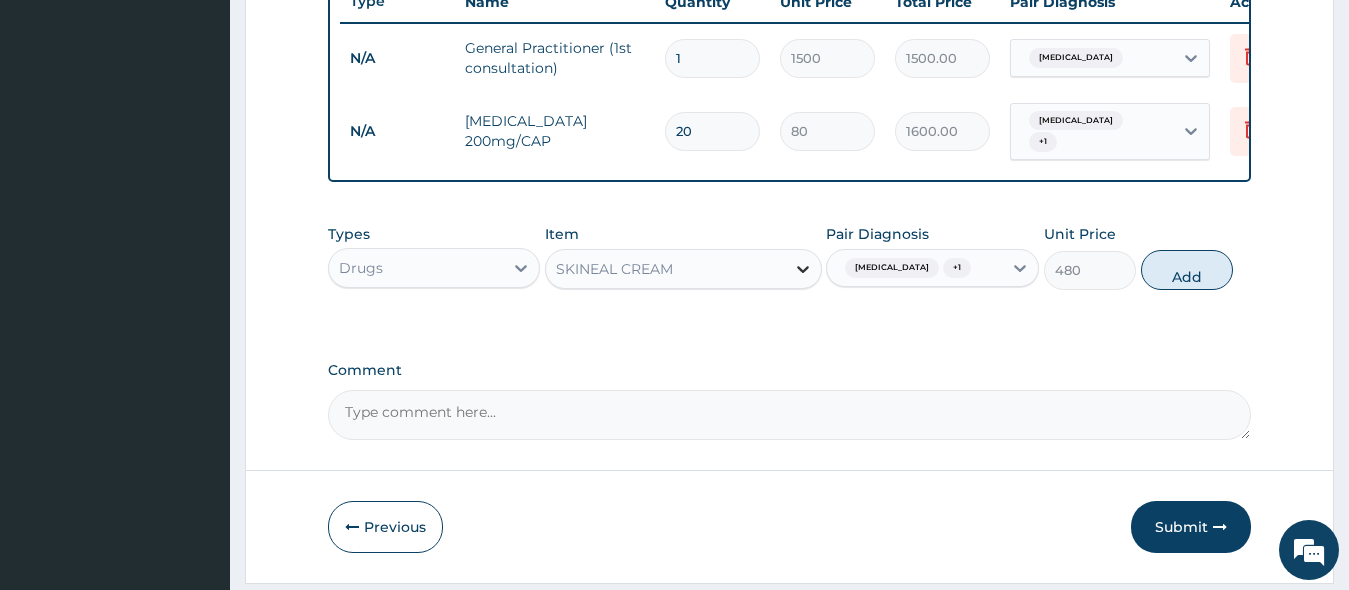 click 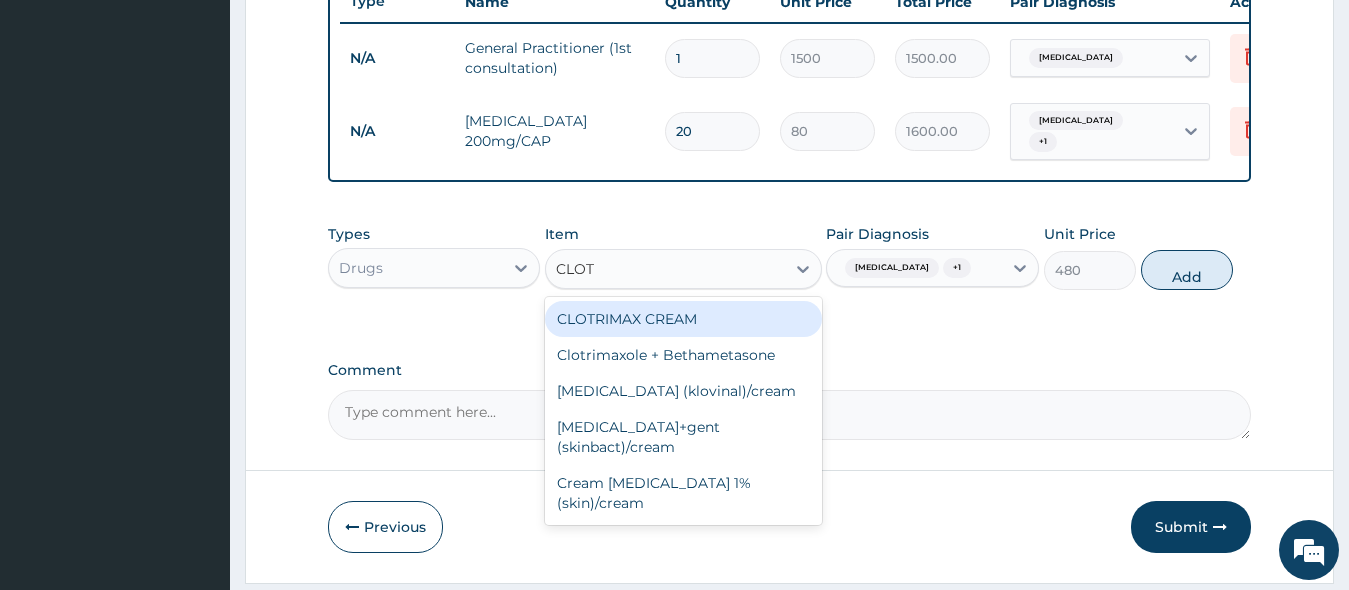 scroll, scrollTop: 0, scrollLeft: 0, axis: both 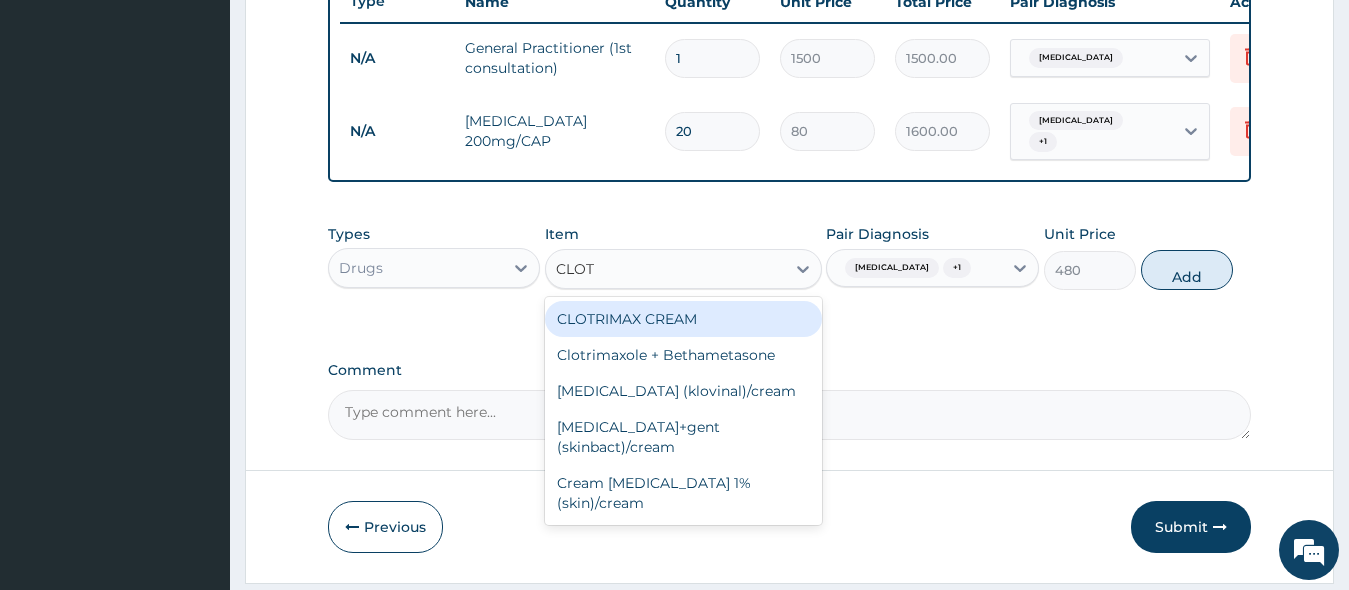 type on "CLOTR" 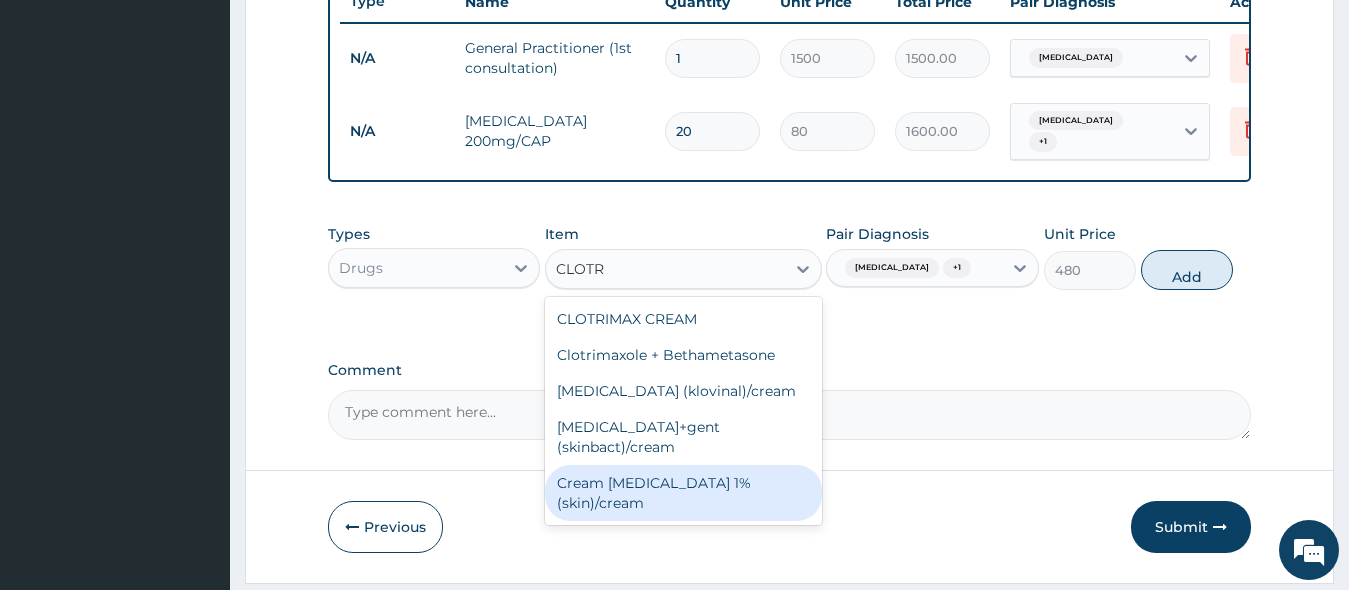 click on "Cream Clotrimazole 1% (skin)/cream" at bounding box center (683, 493) 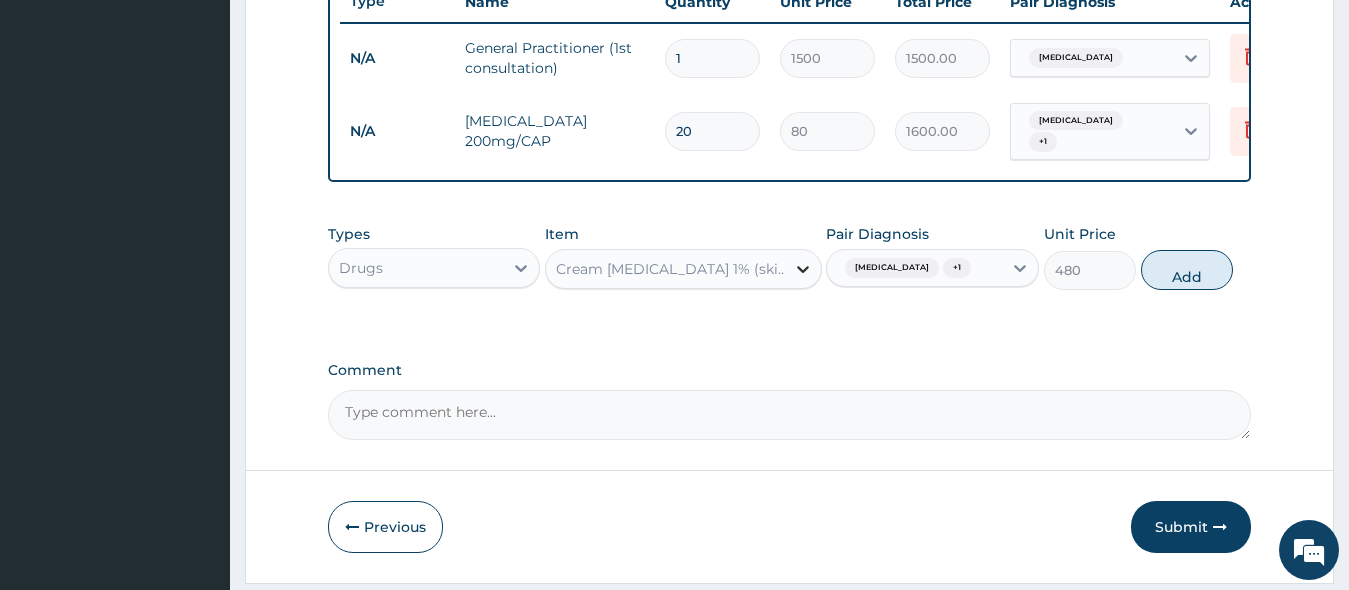 click 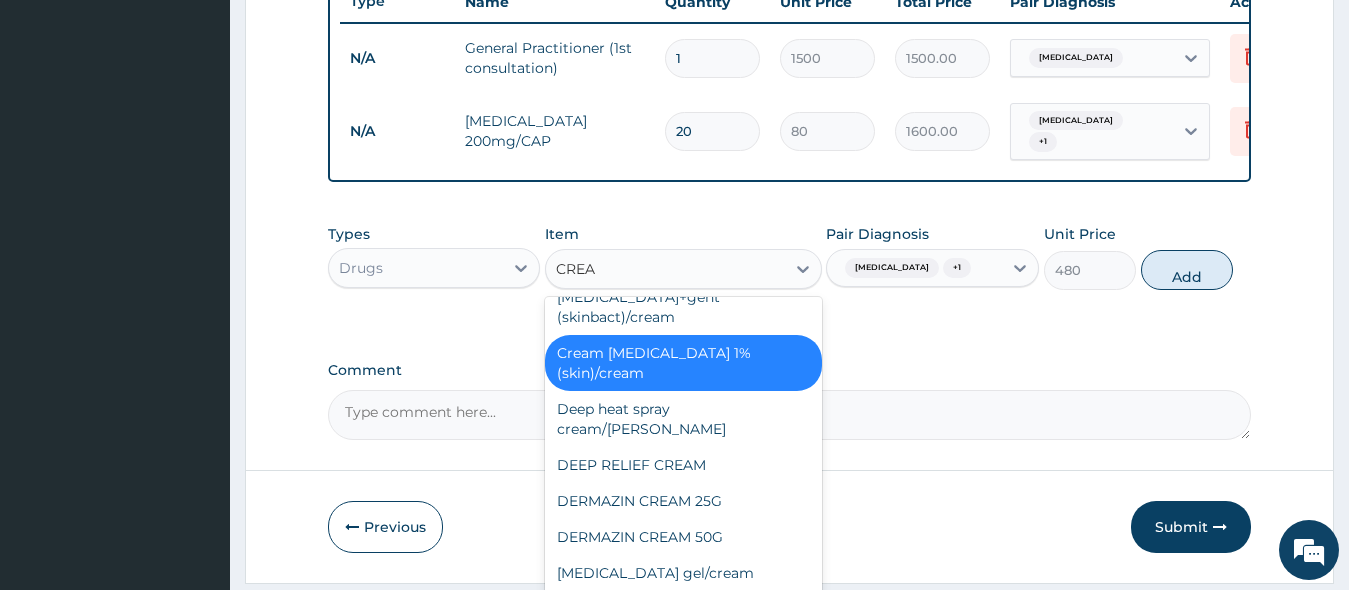 scroll, scrollTop: 638, scrollLeft: 0, axis: vertical 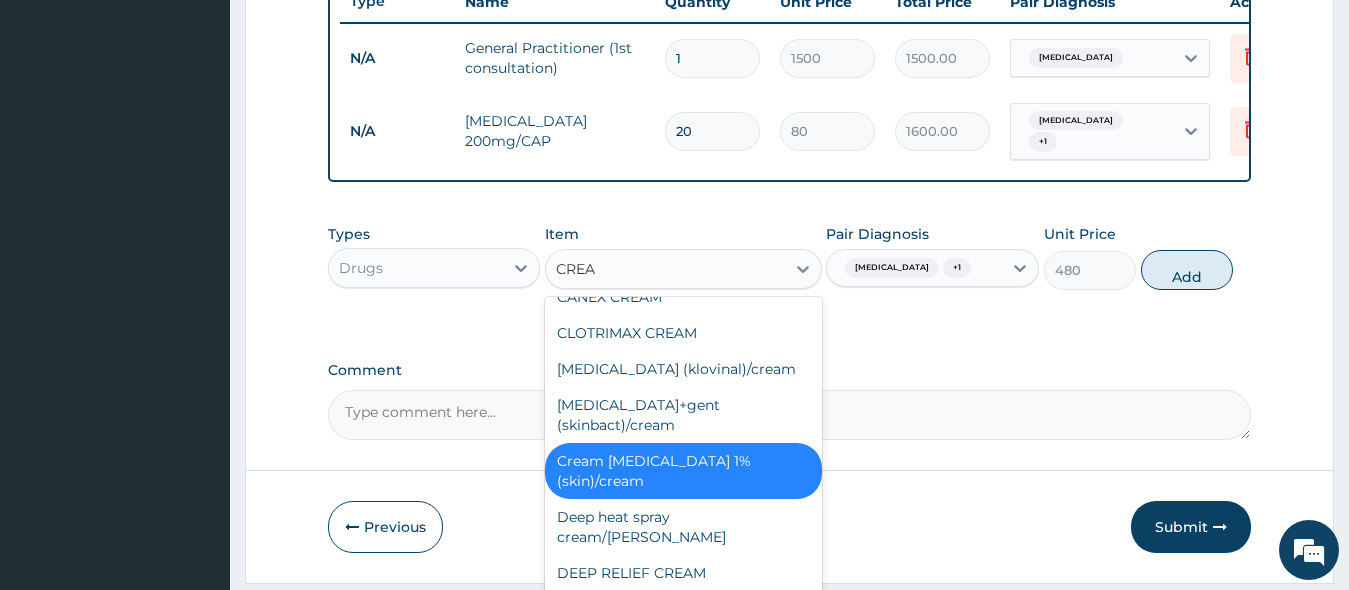 type on "CREAM" 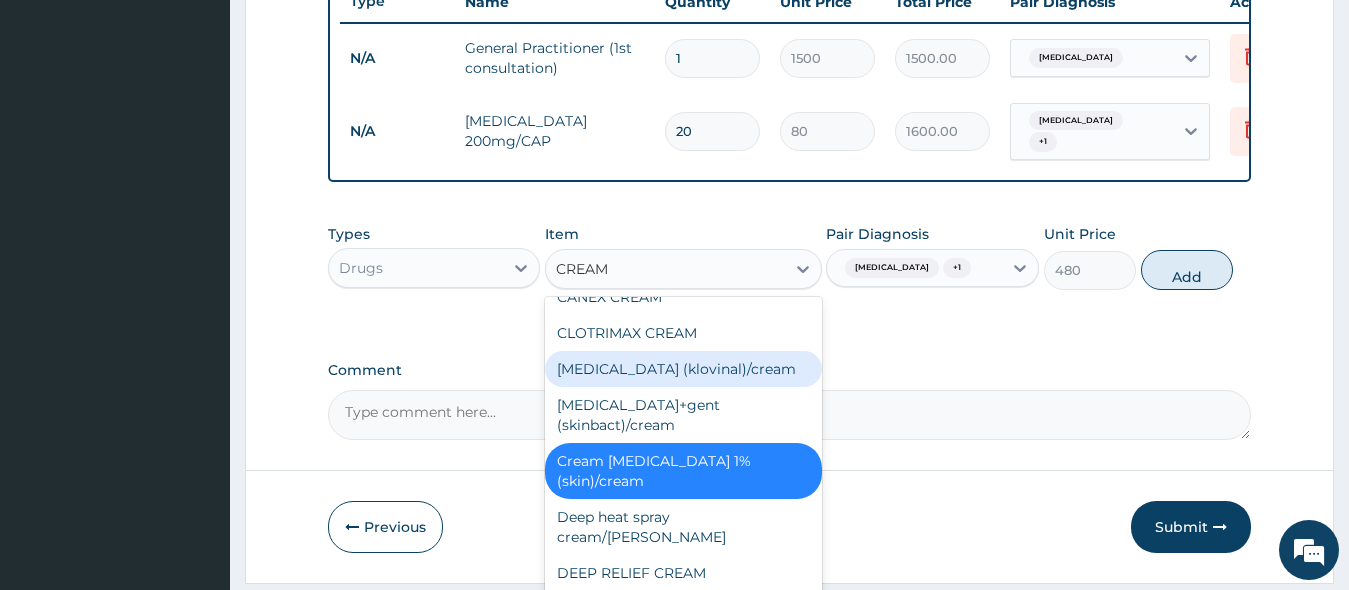 click on "Clotrimazole (klovinal)/cream" at bounding box center (683, 369) 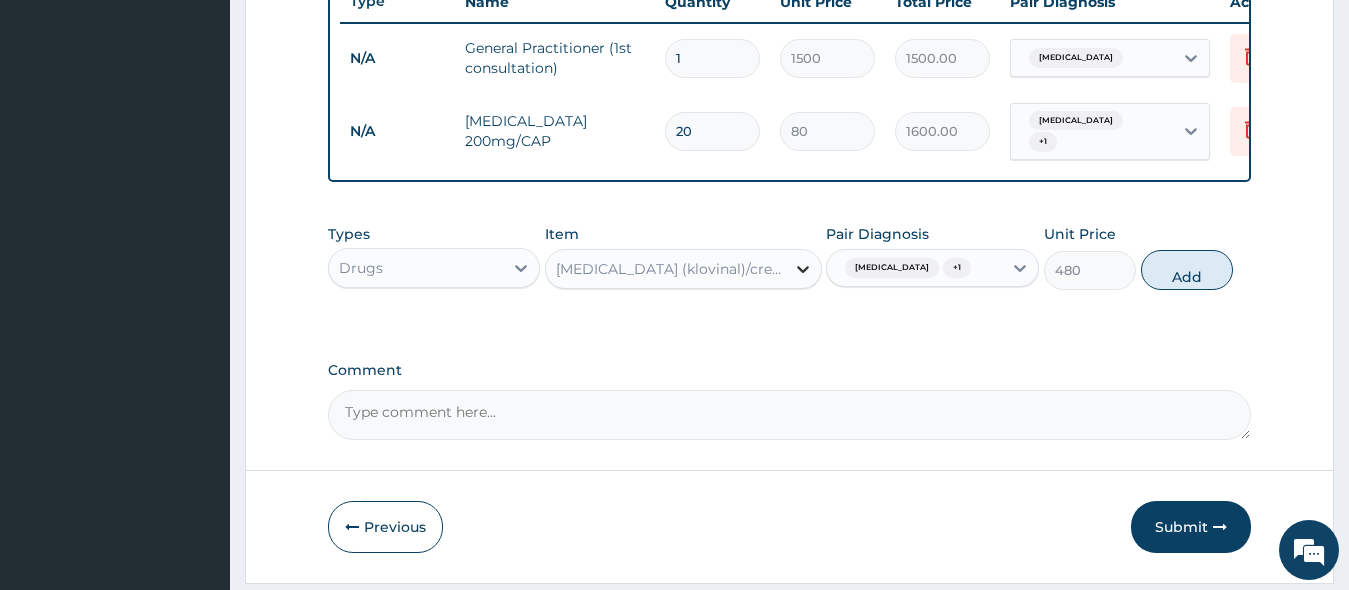 click 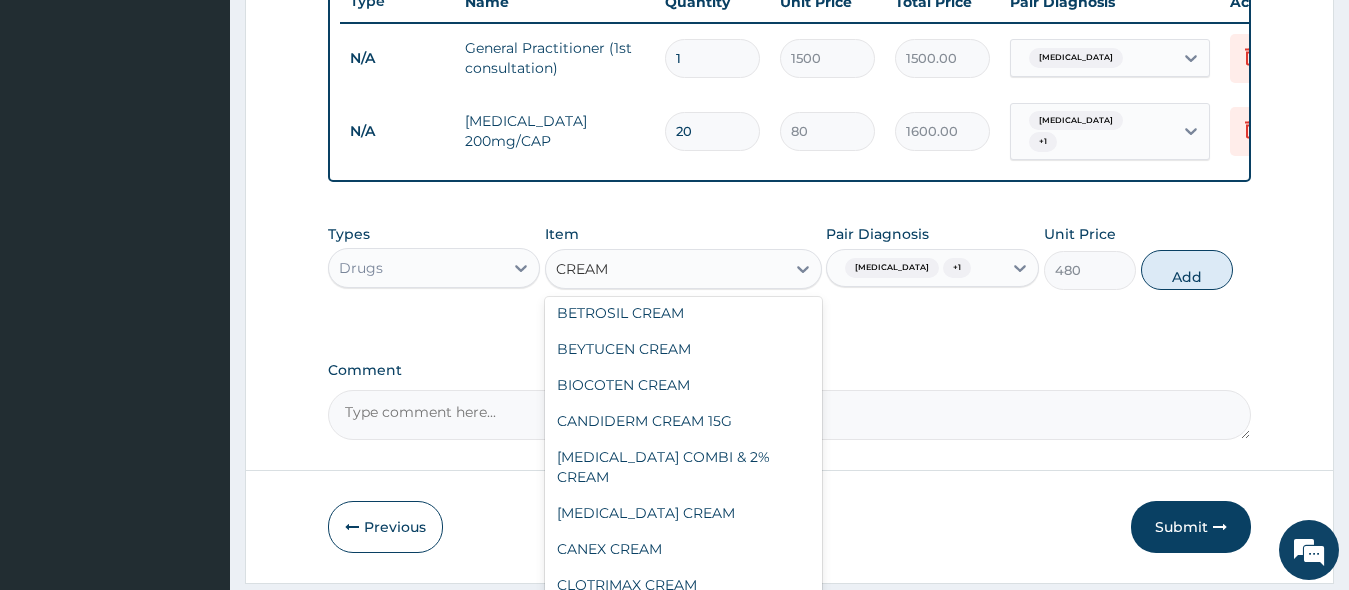 scroll, scrollTop: 400, scrollLeft: 0, axis: vertical 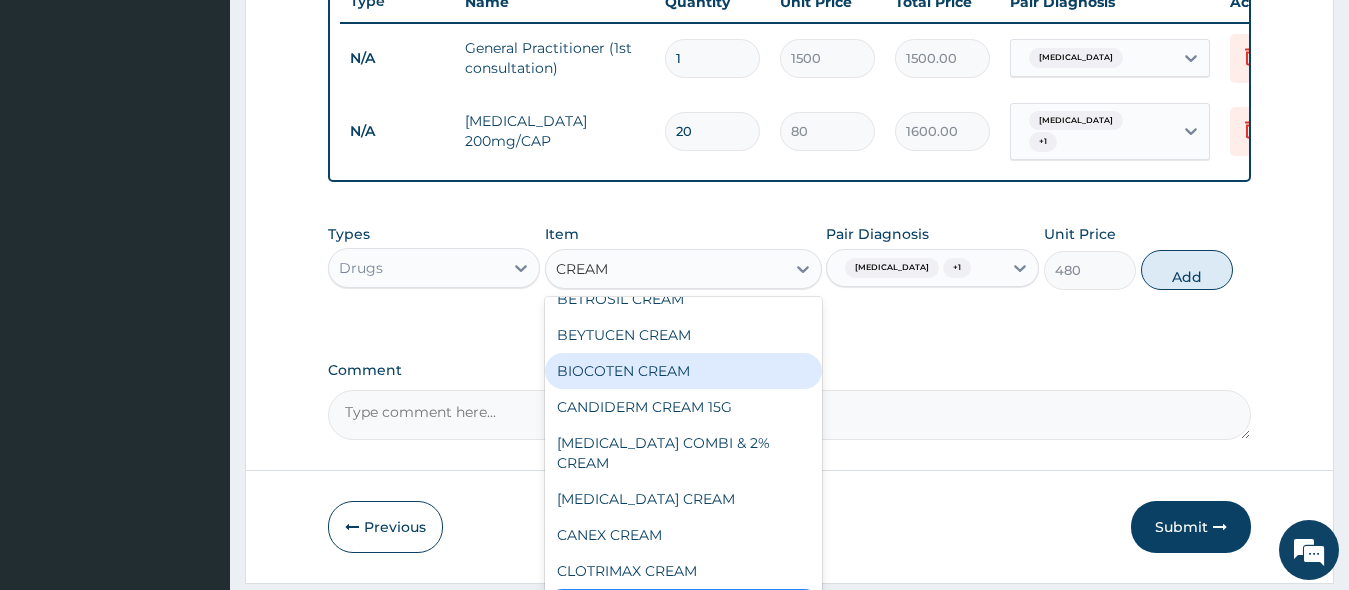 type on "CREAM" 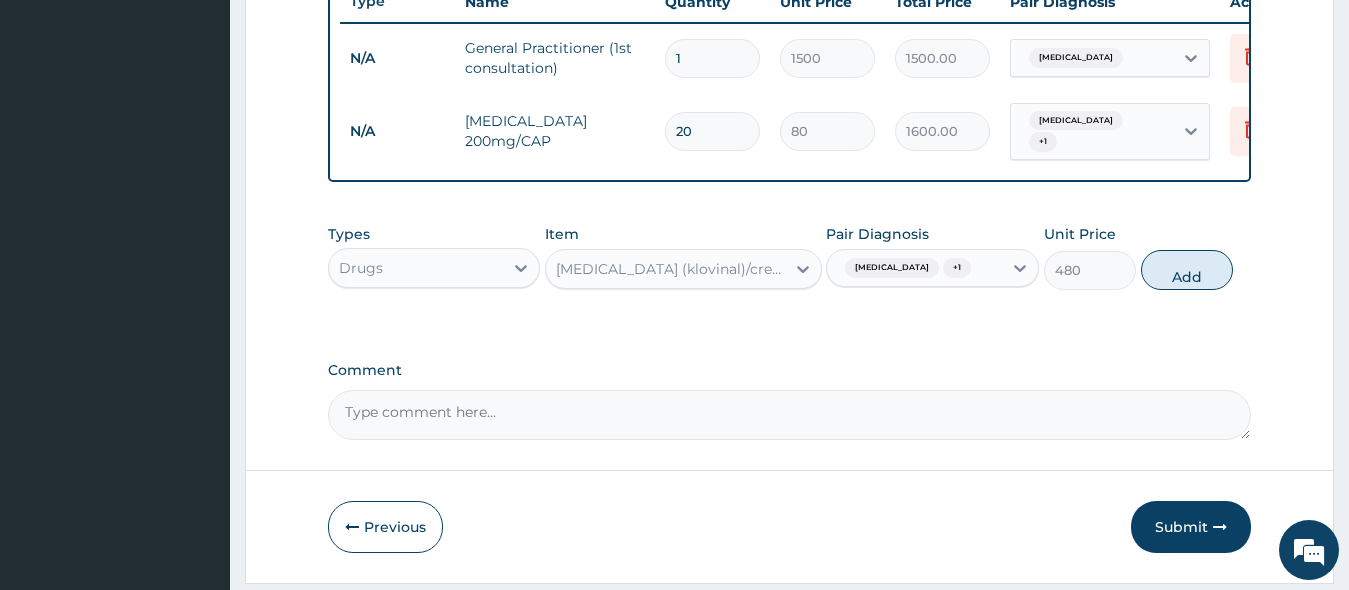 click on "Clotrimazole (klovinal)/cream" at bounding box center [671, 269] 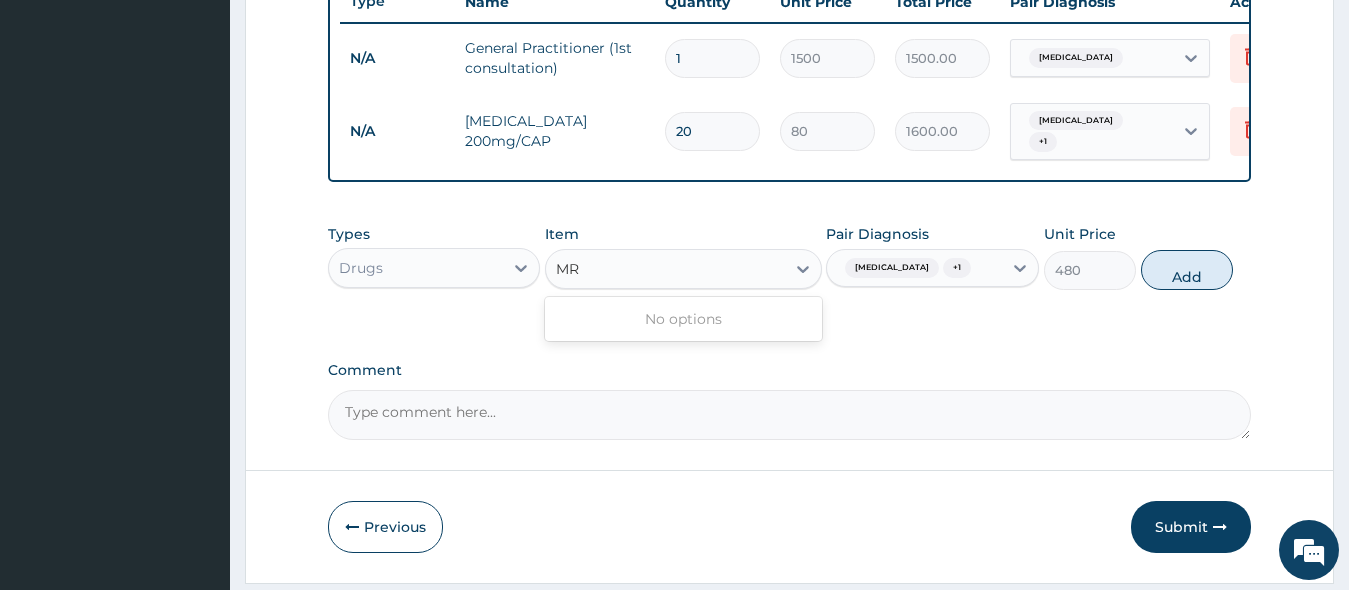 scroll, scrollTop: 0, scrollLeft: 0, axis: both 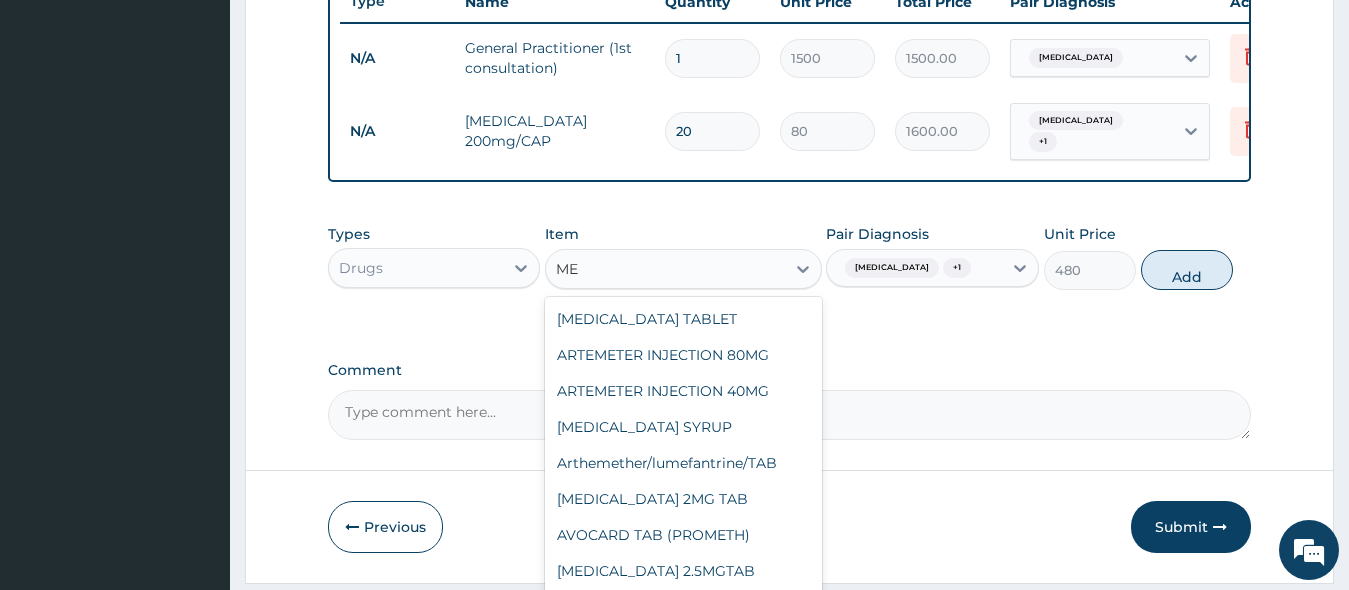 type on "M" 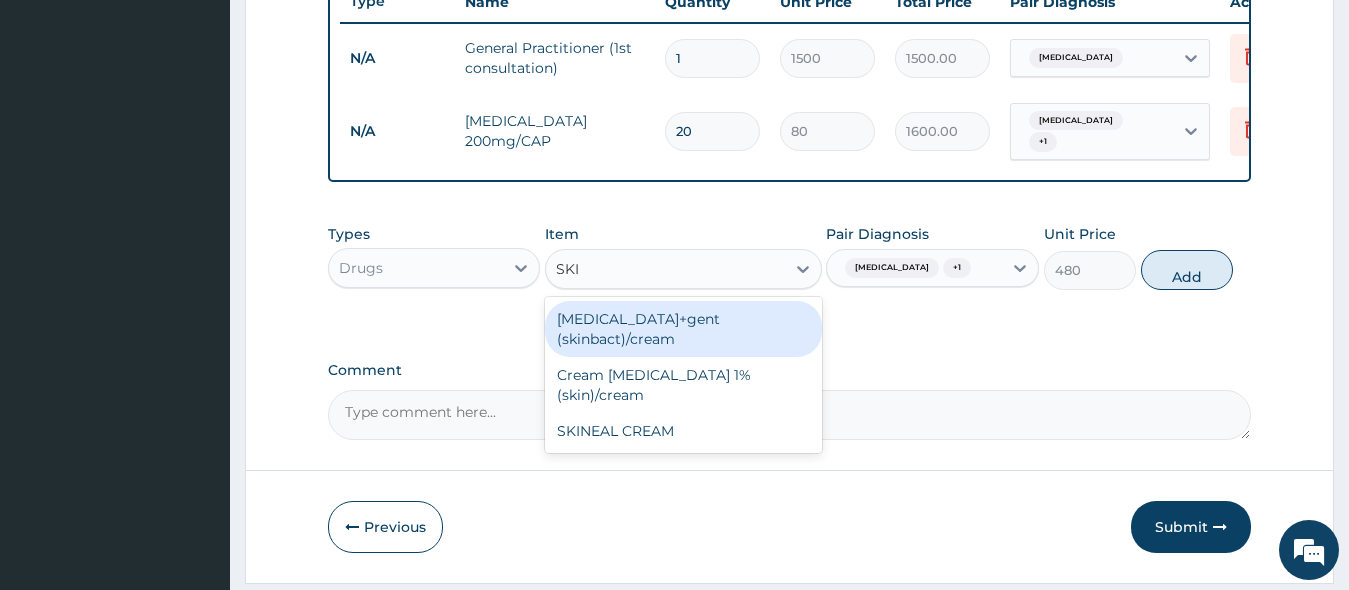 type on "SKIN" 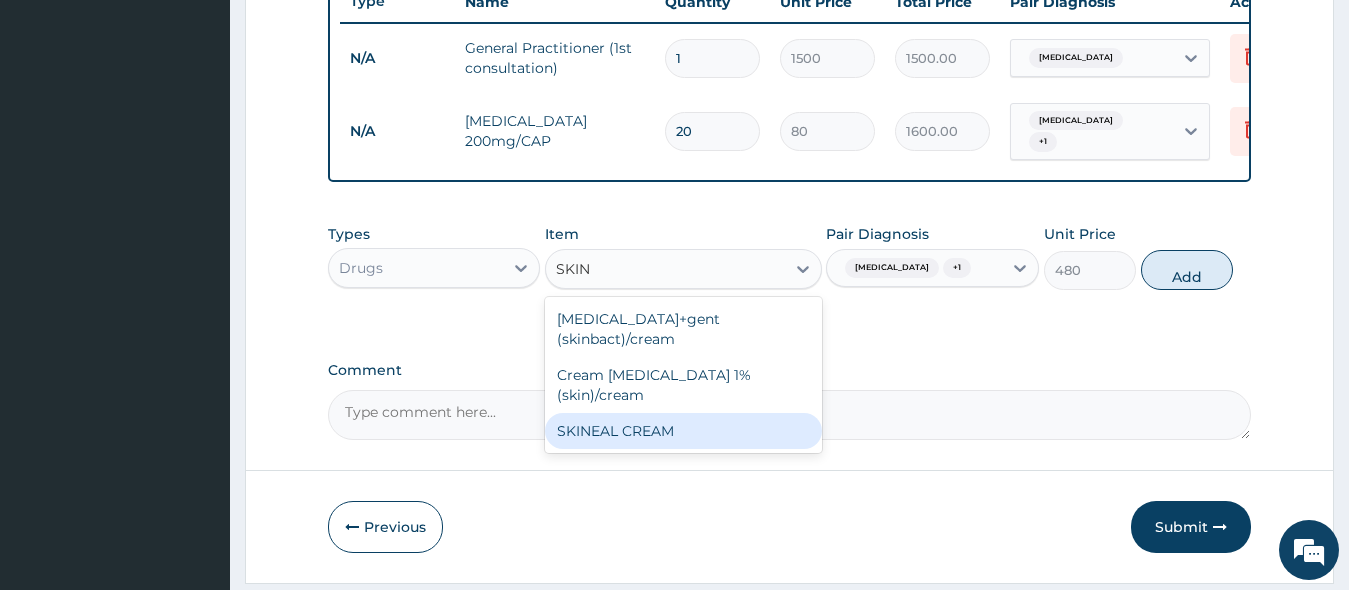 click on "SKINEAL CREAM" at bounding box center (683, 431) 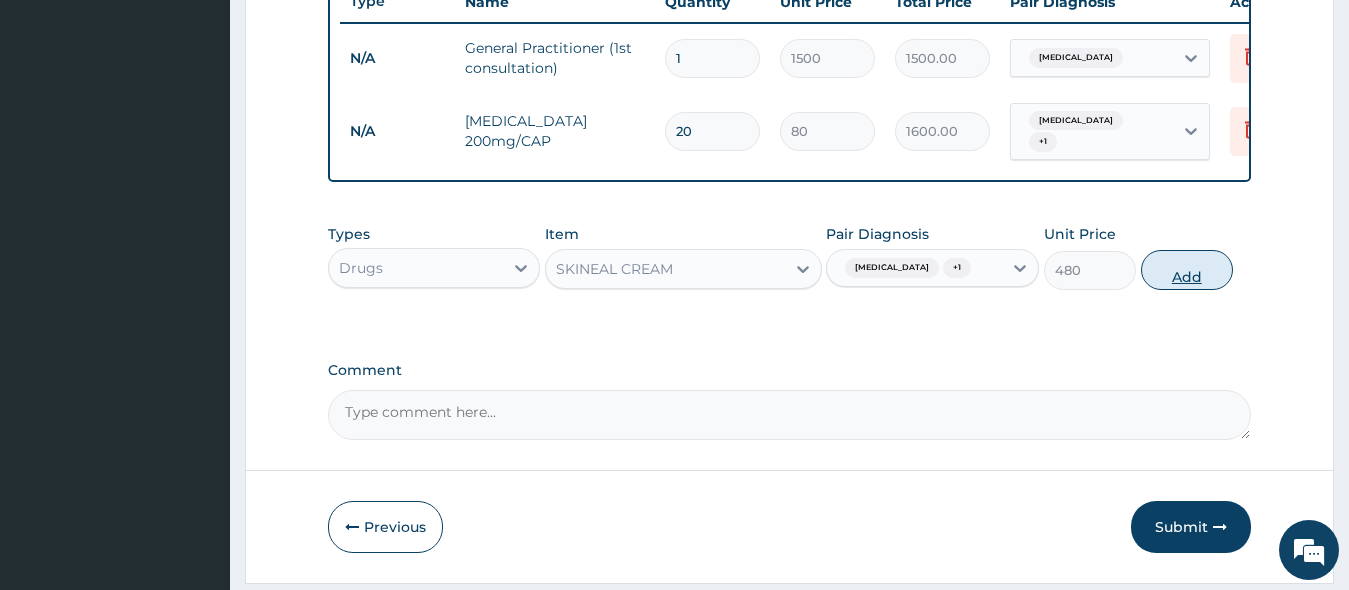 click on "Add" at bounding box center [1187, 270] 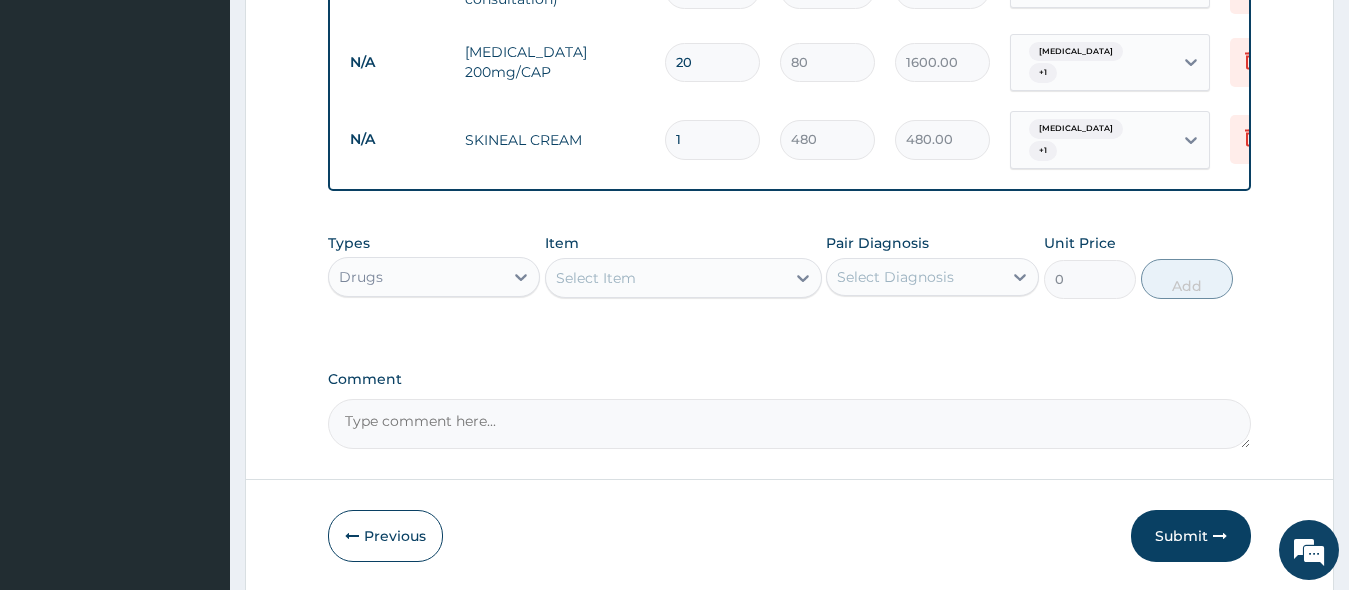 scroll, scrollTop: 912, scrollLeft: 0, axis: vertical 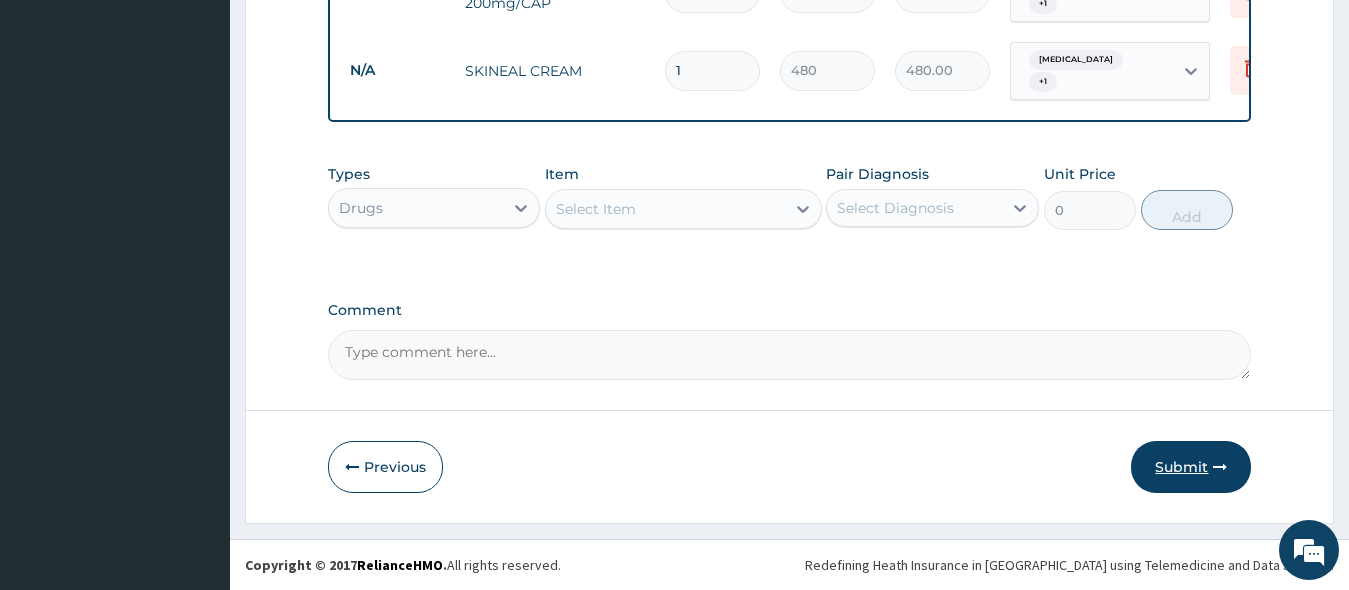 click on "Submit" at bounding box center (1191, 467) 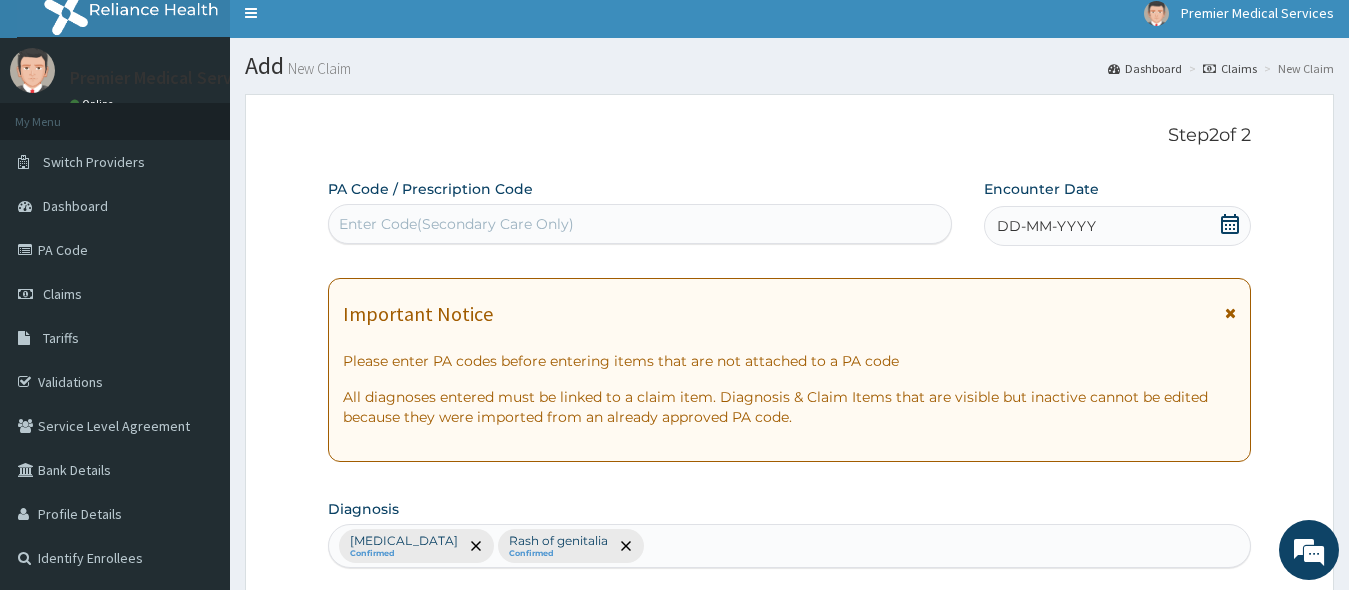 scroll, scrollTop: 0, scrollLeft: 0, axis: both 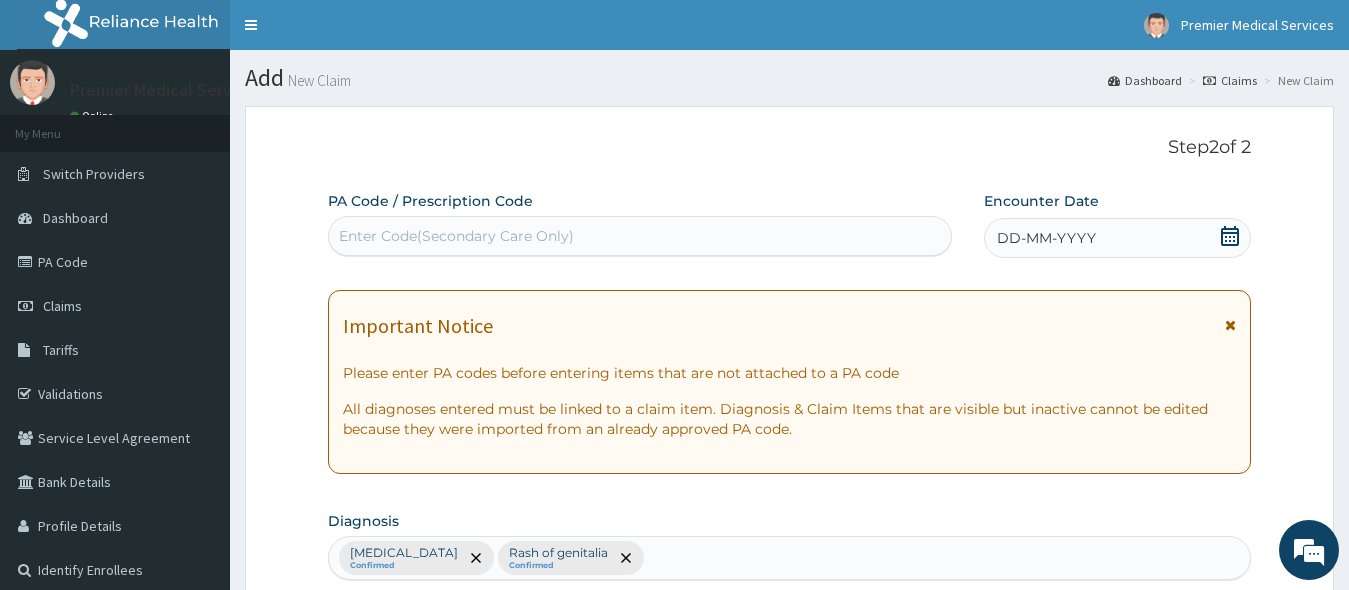 click 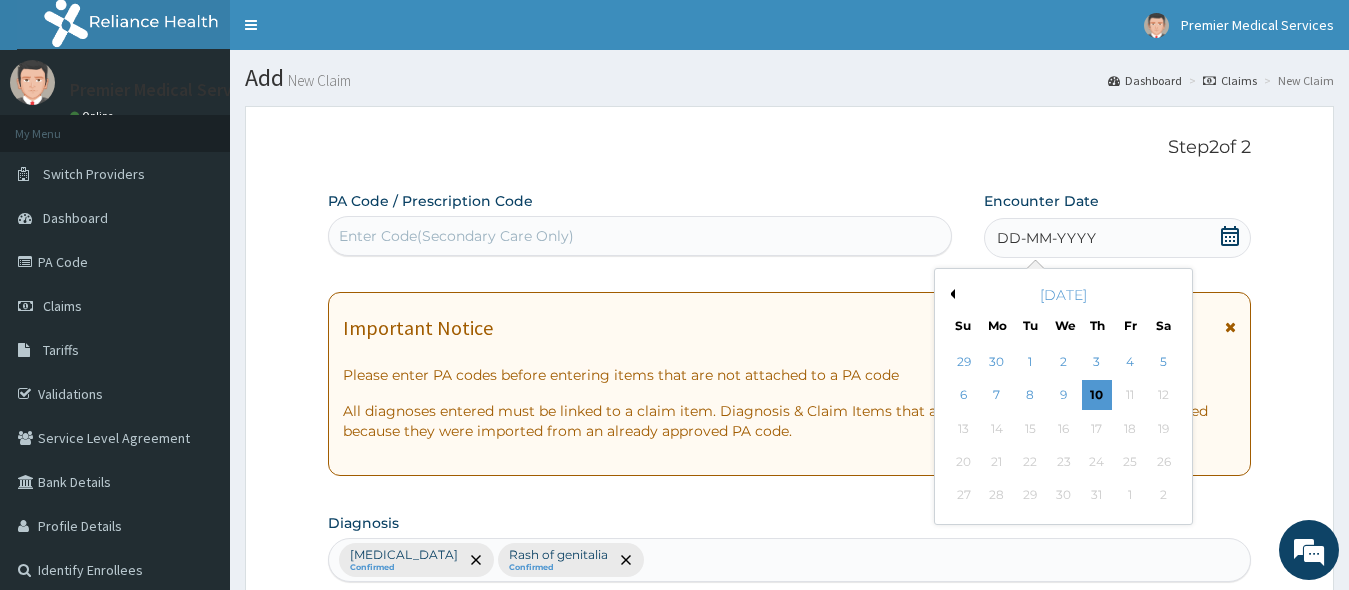 click on "Previous Month" at bounding box center (950, 294) 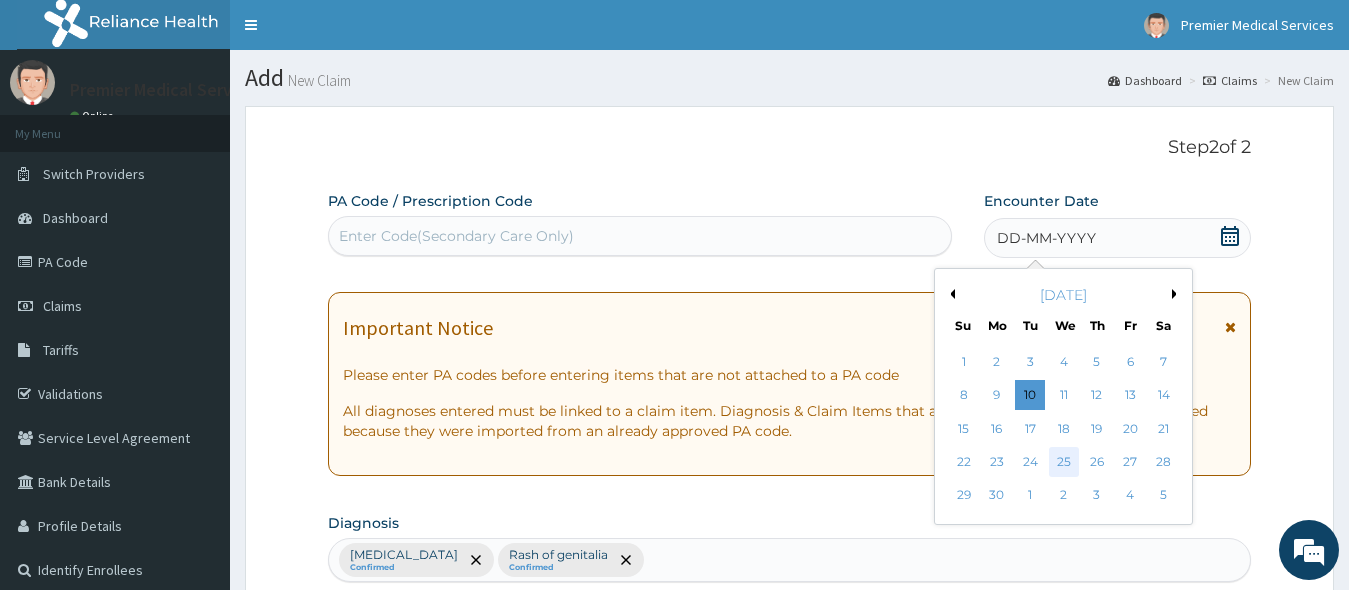 click on "25" at bounding box center [1063, 462] 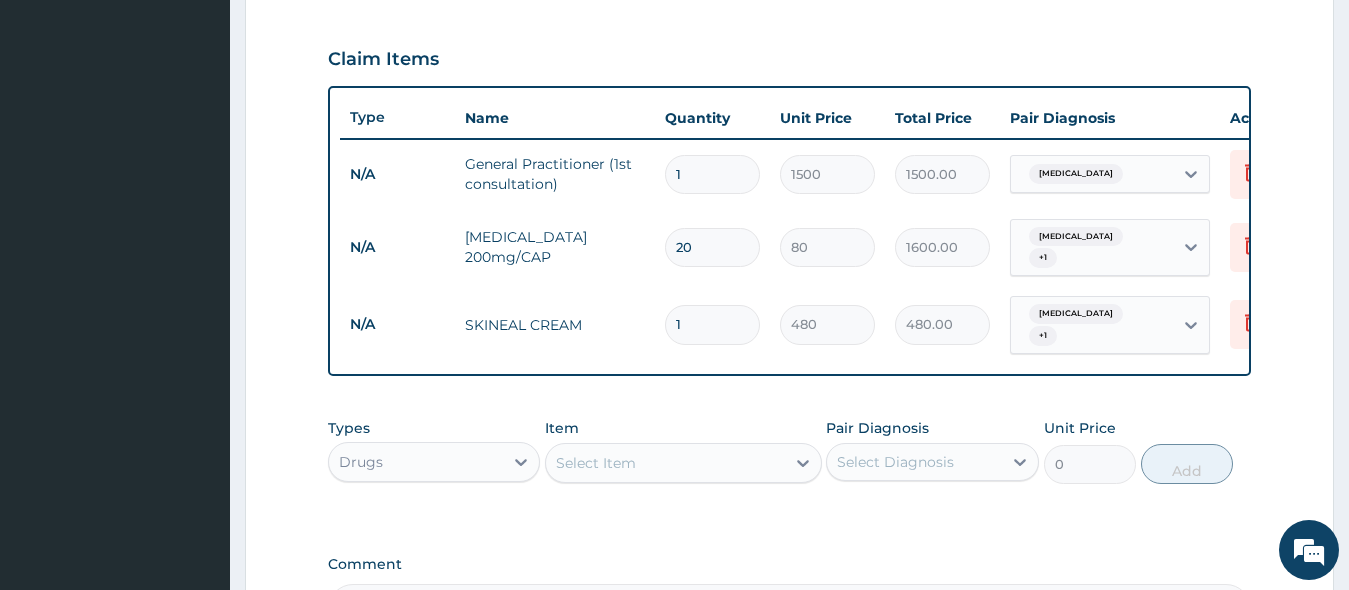 scroll, scrollTop: 912, scrollLeft: 0, axis: vertical 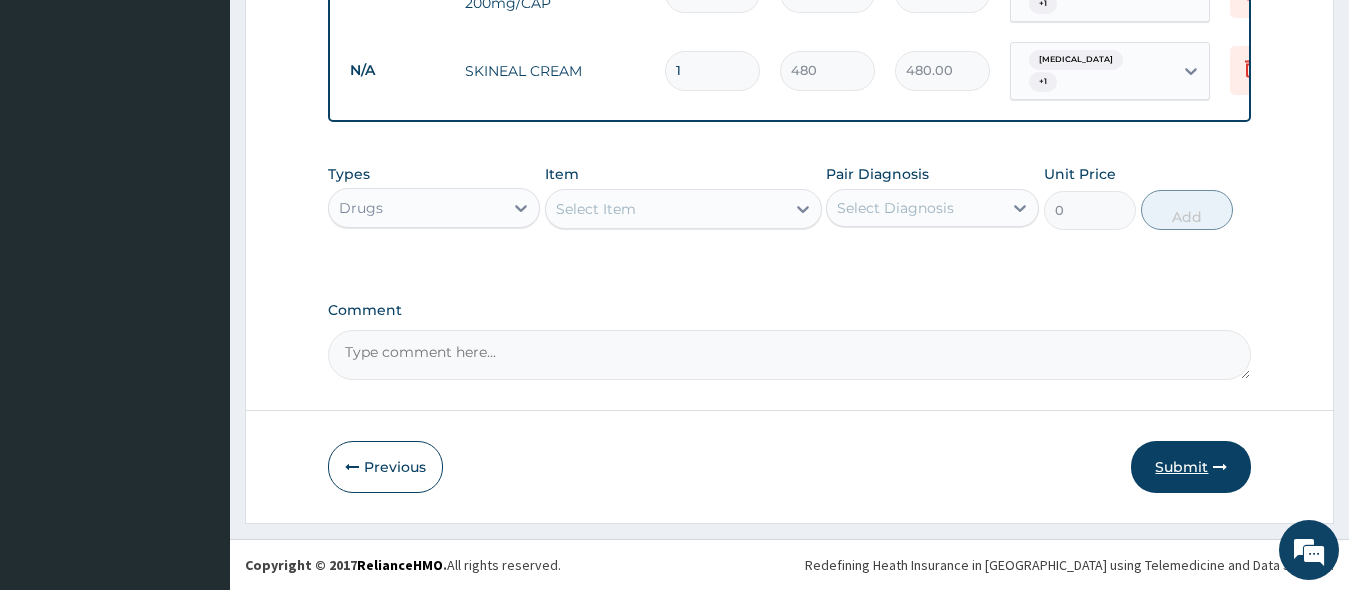 click on "Submit" at bounding box center [1191, 467] 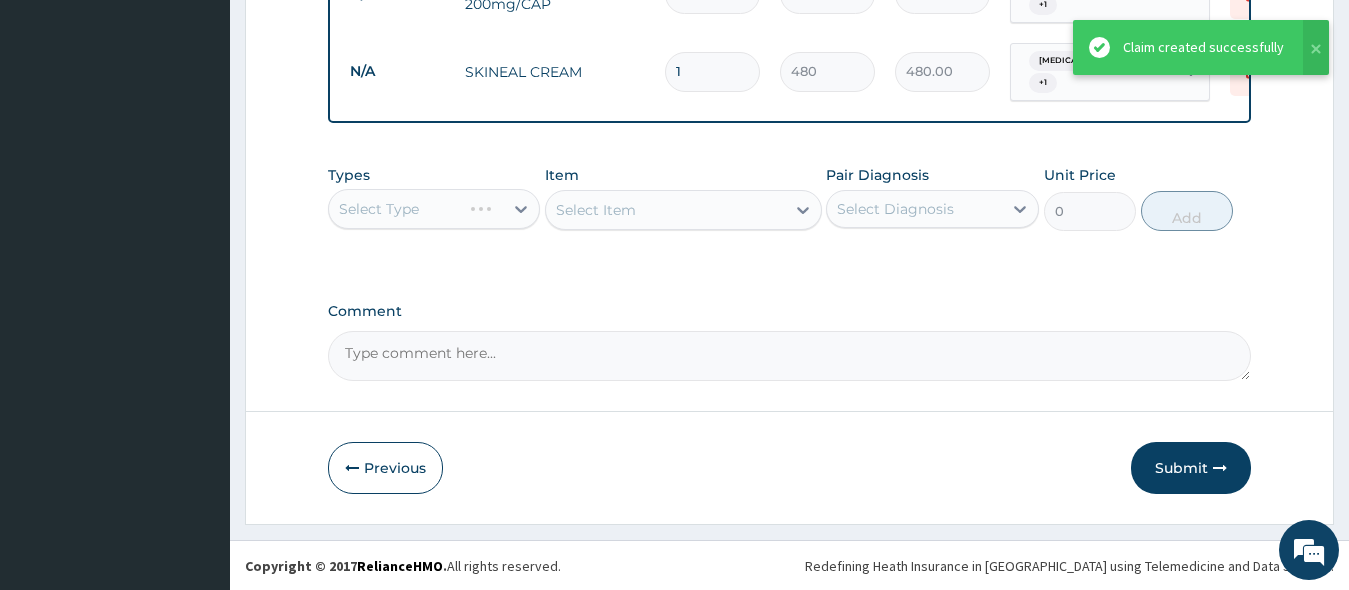 scroll, scrollTop: 912, scrollLeft: 0, axis: vertical 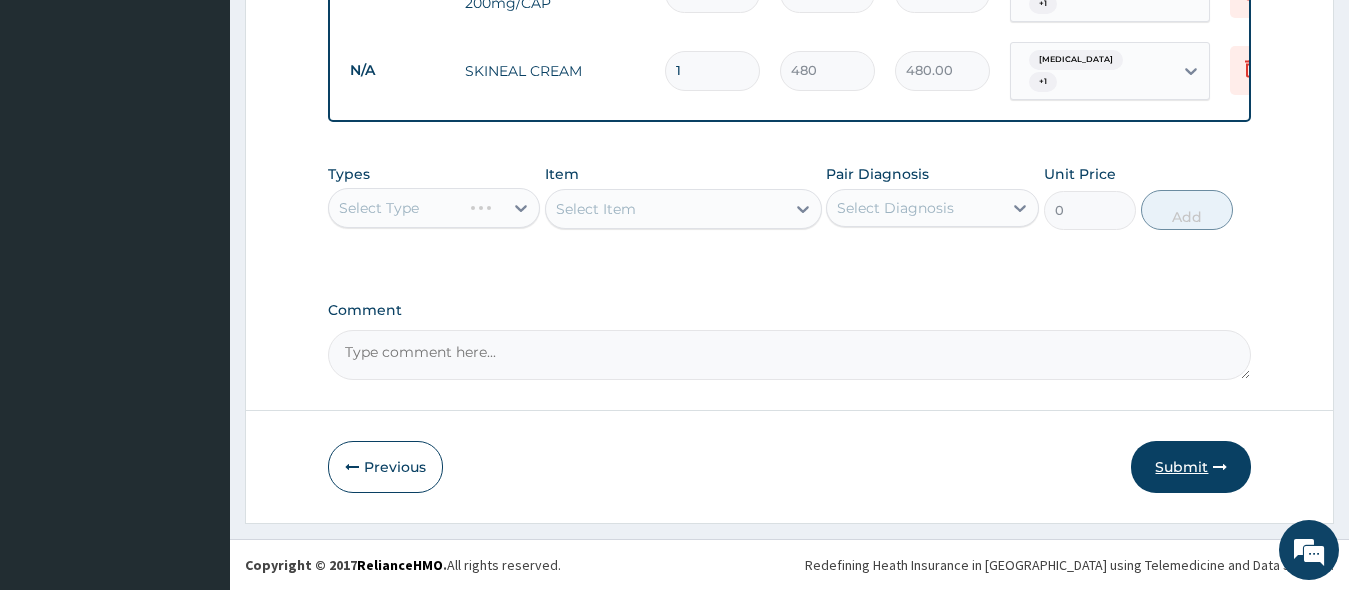 click on "Submit" at bounding box center (1191, 467) 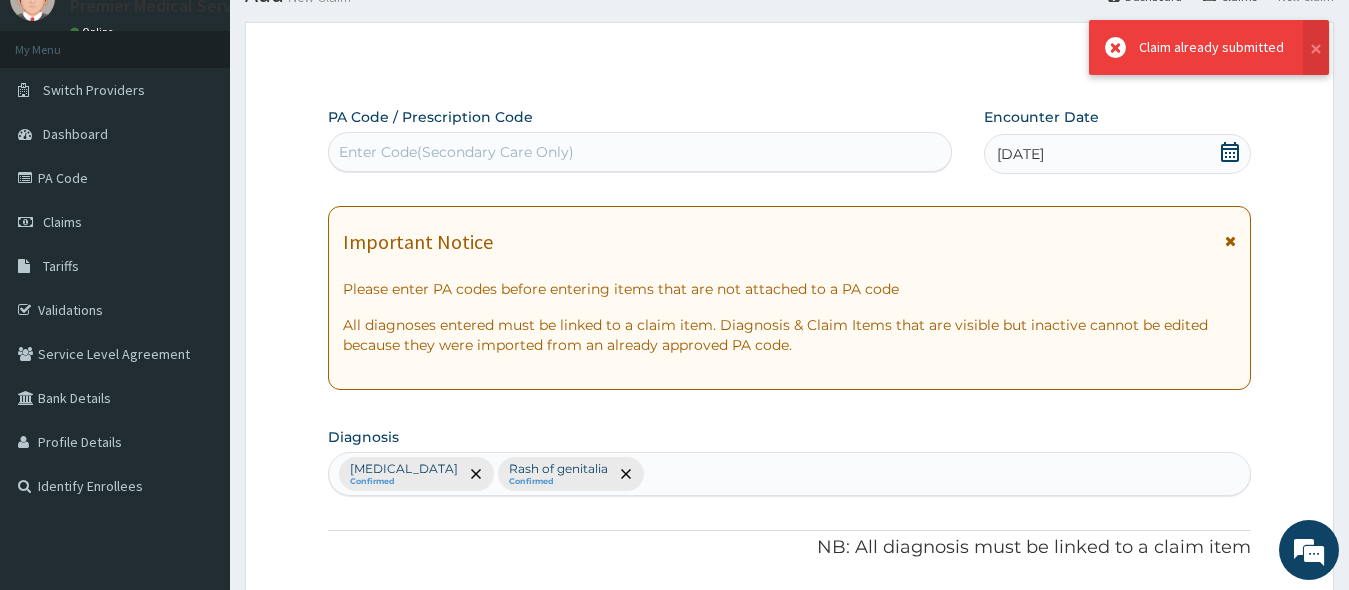 scroll, scrollTop: 912, scrollLeft: 0, axis: vertical 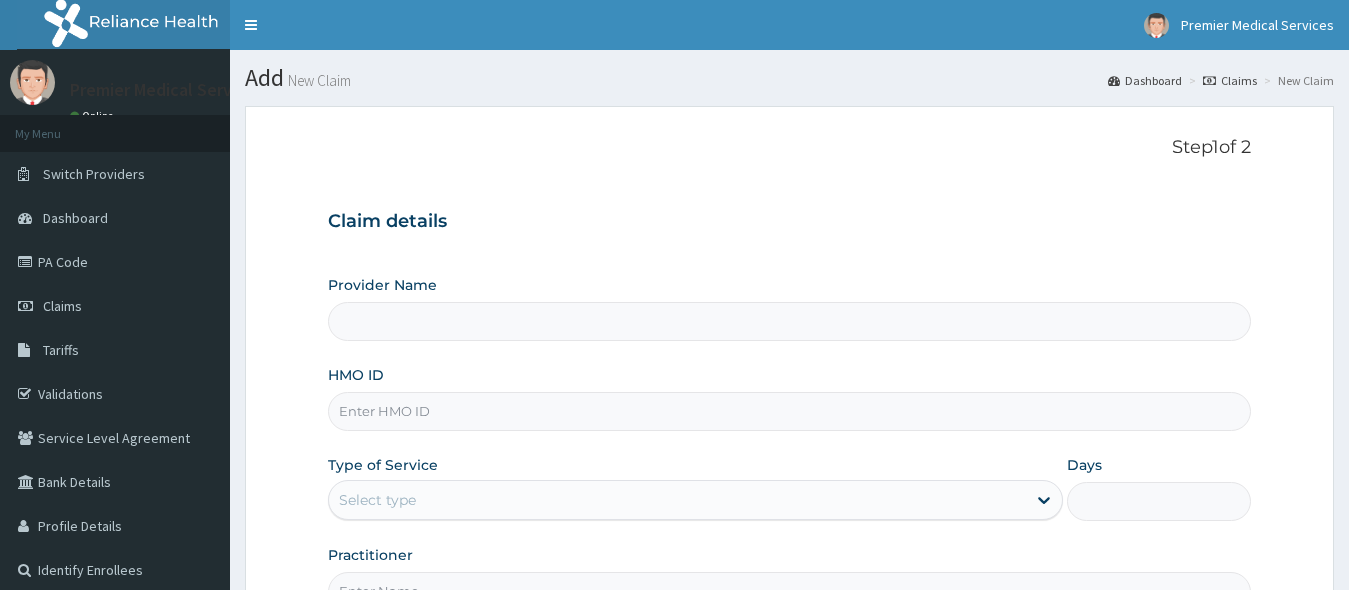 click on "HMO ID" at bounding box center (790, 411) 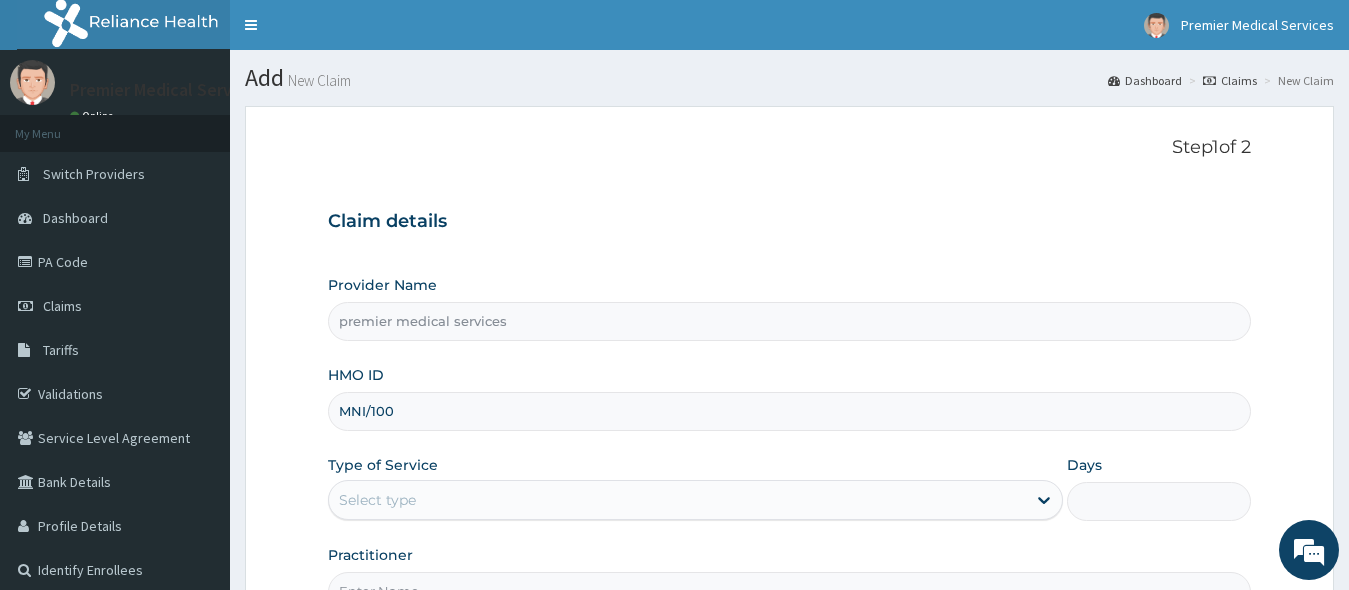 scroll, scrollTop: 0, scrollLeft: 0, axis: both 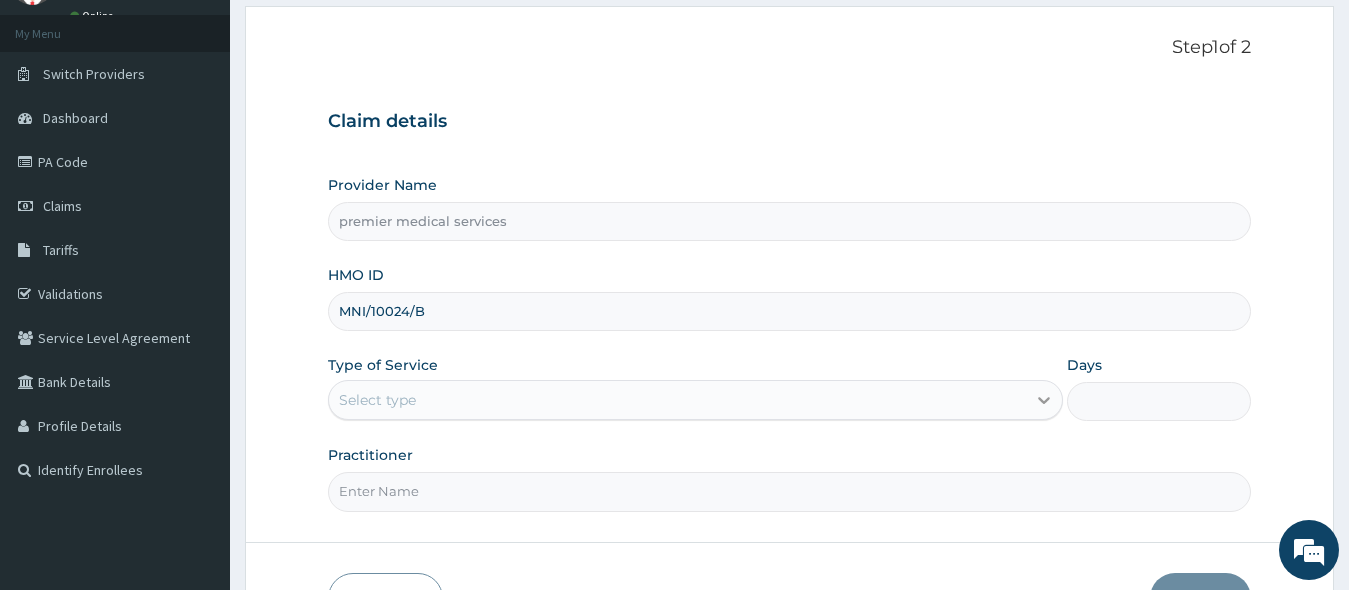 type on "MNI/10024/B" 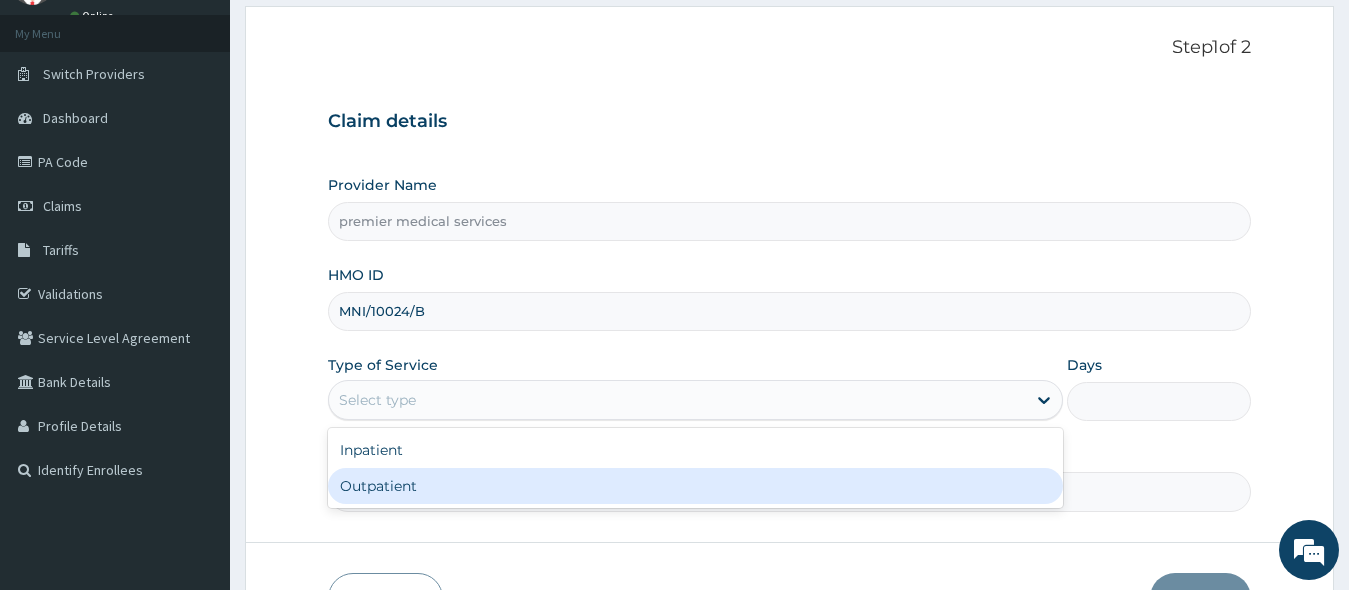 click on "Outpatient" at bounding box center (696, 486) 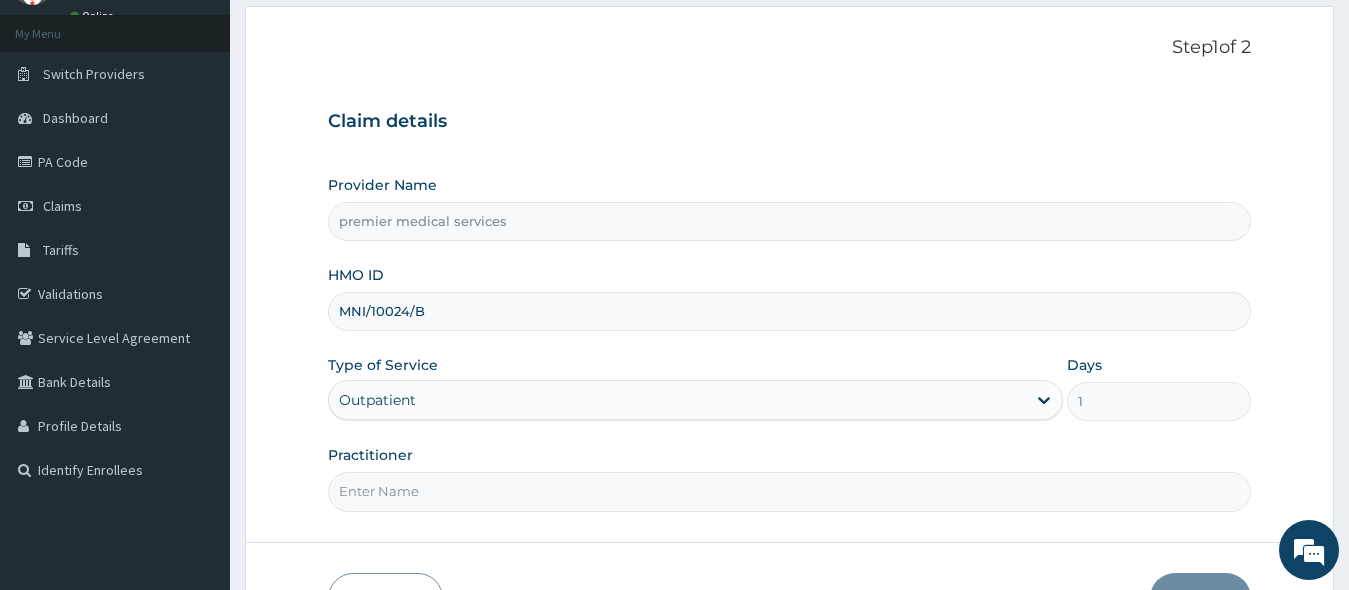 scroll, scrollTop: 200, scrollLeft: 0, axis: vertical 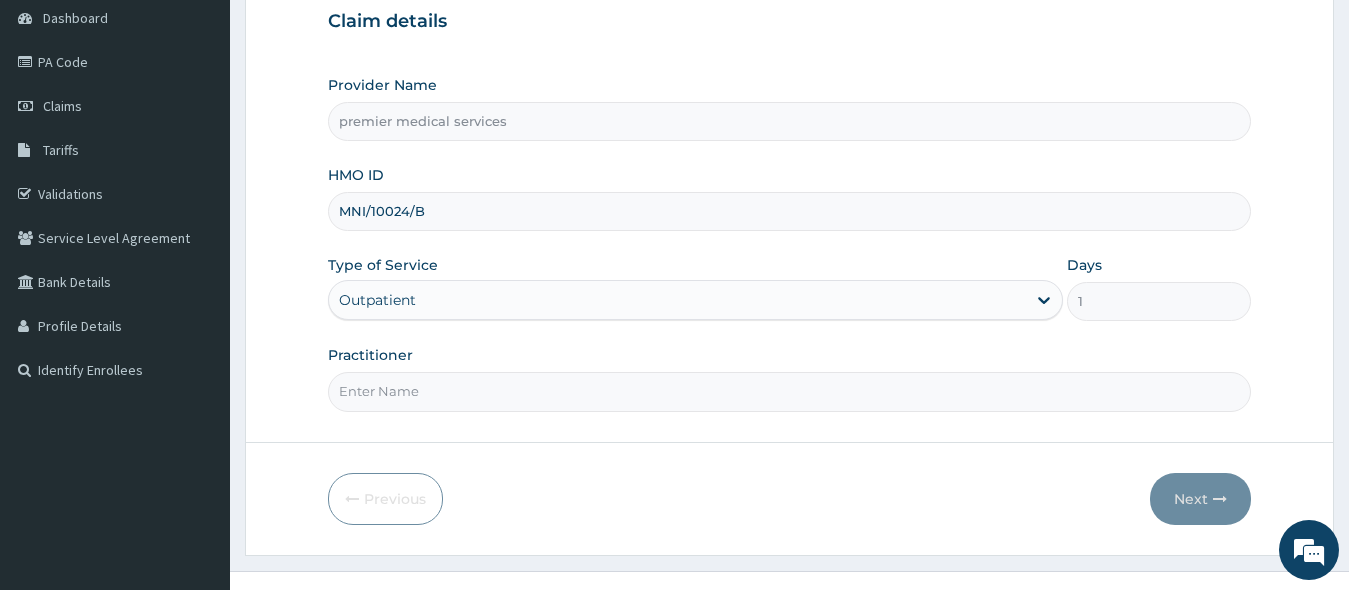 click on "Practitioner" at bounding box center (790, 391) 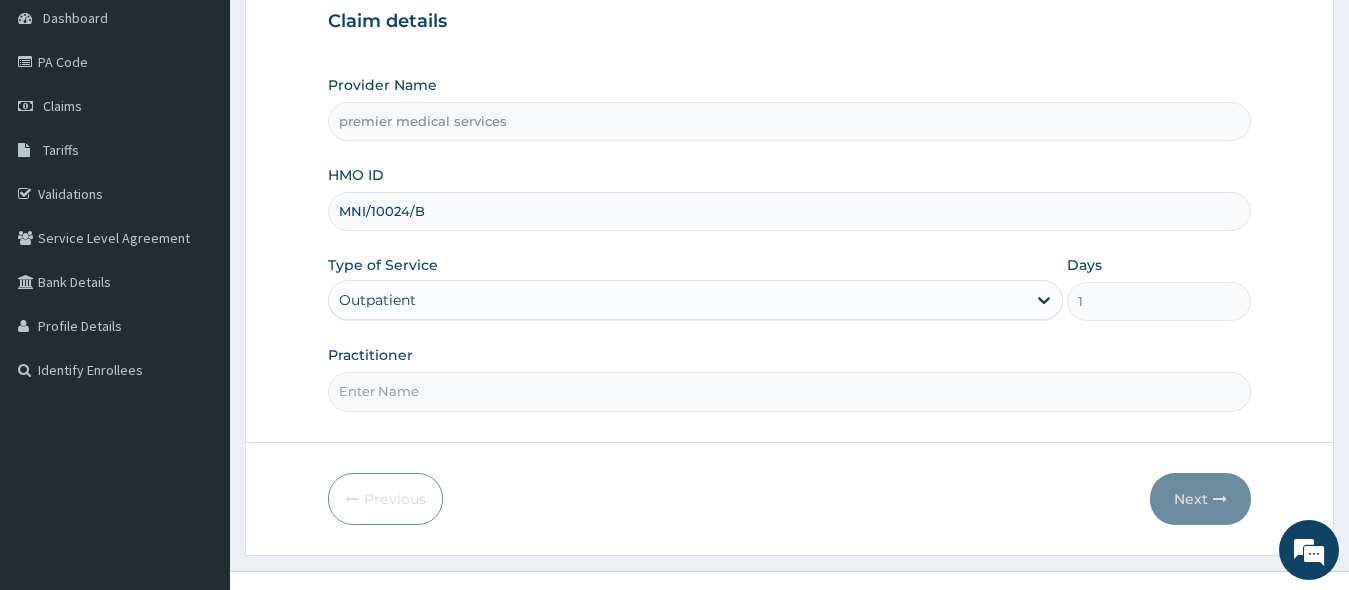 scroll, scrollTop: 0, scrollLeft: 0, axis: both 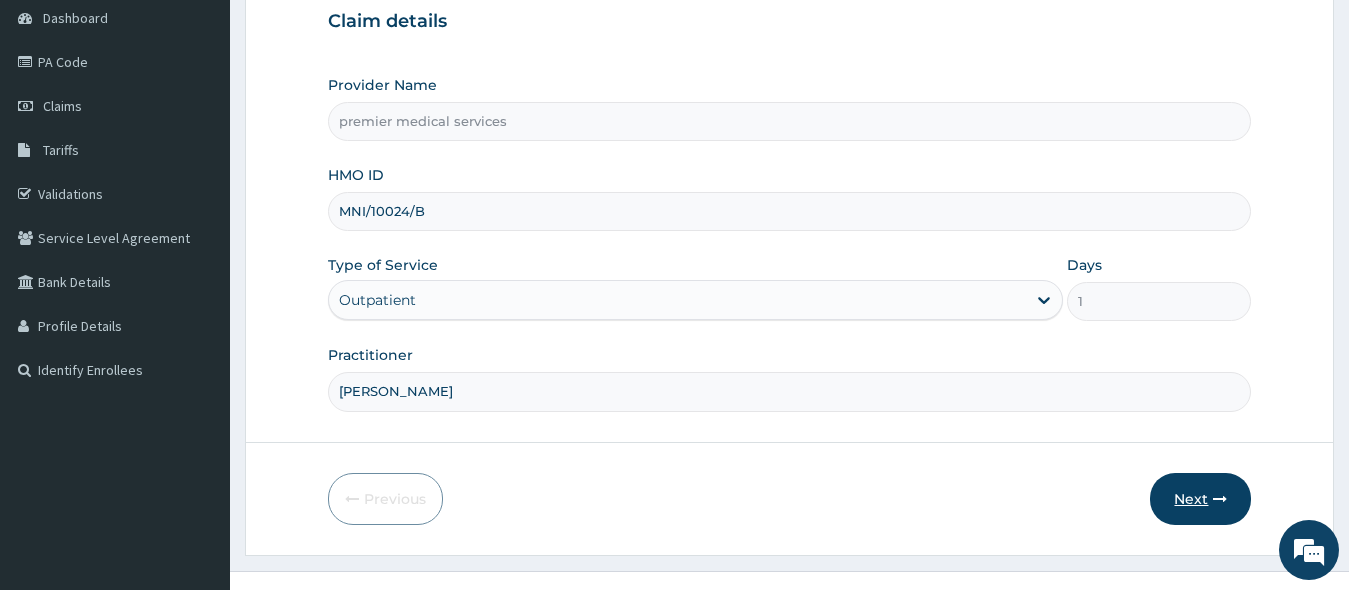 type on "DR NSIKAK UDOKANG" 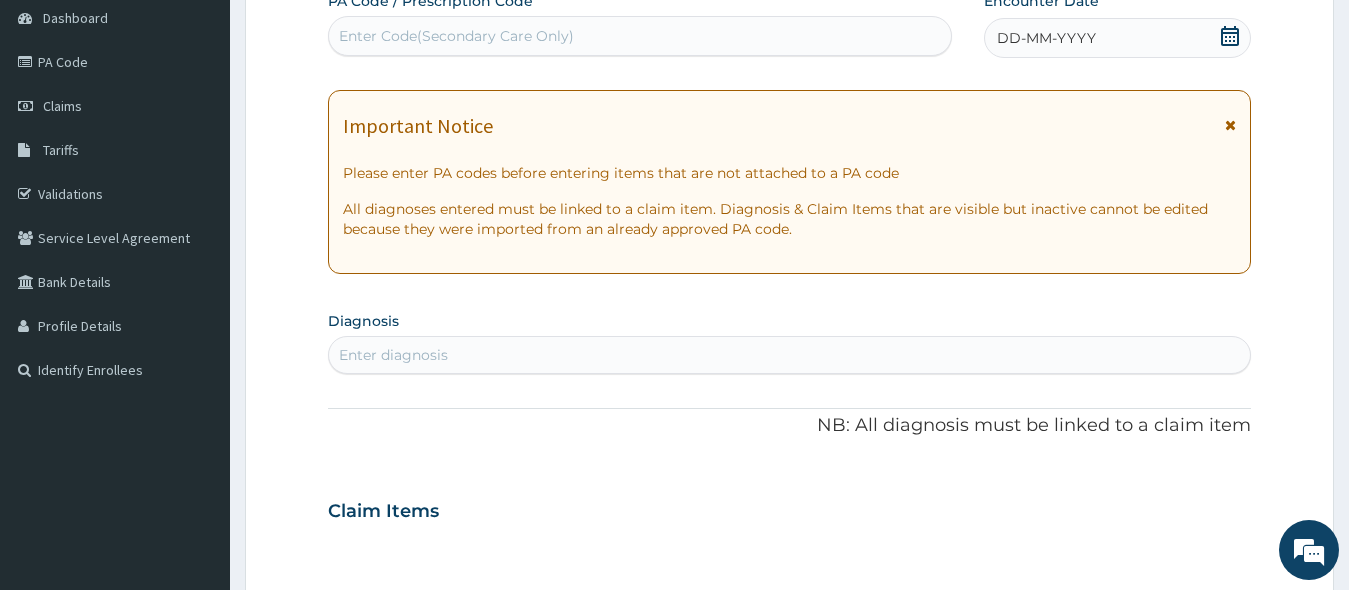 click on "Enter diagnosis" at bounding box center (790, 355) 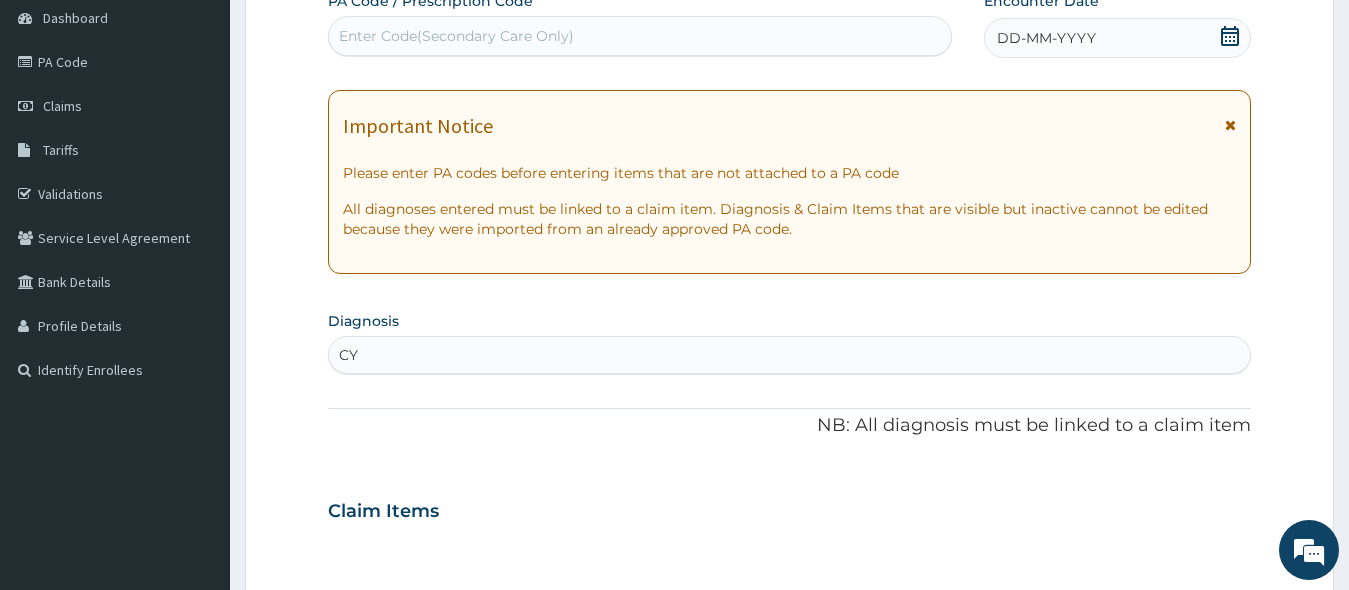 type on "C" 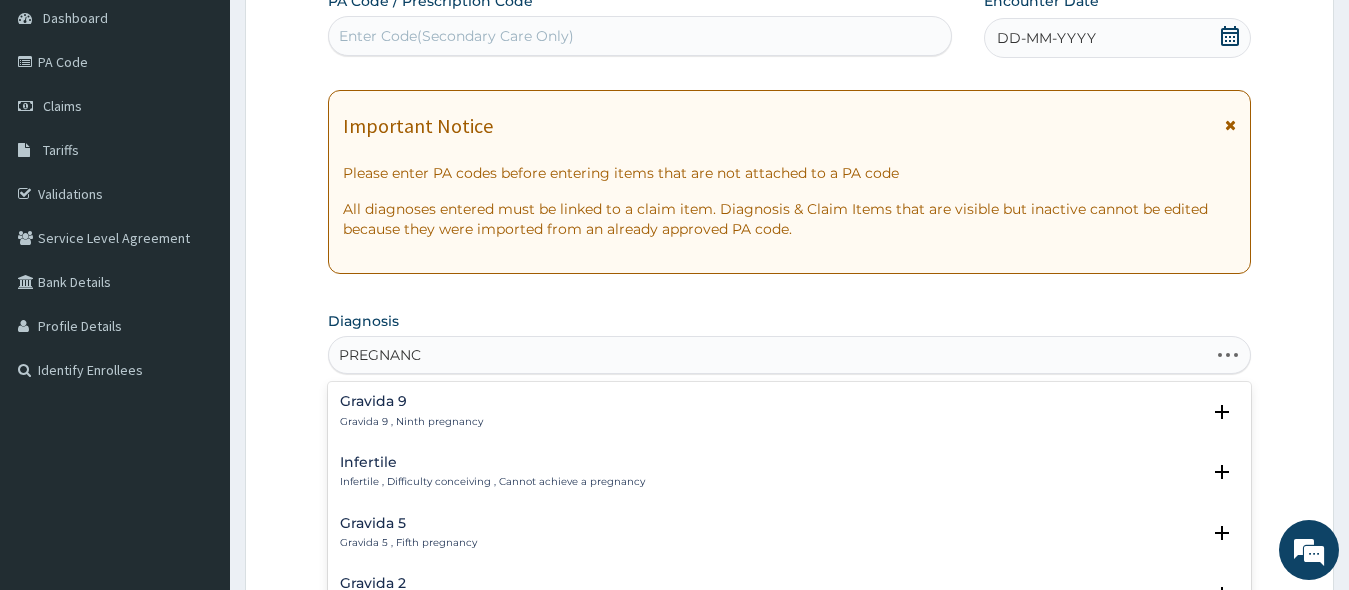type on "PREGNANCY" 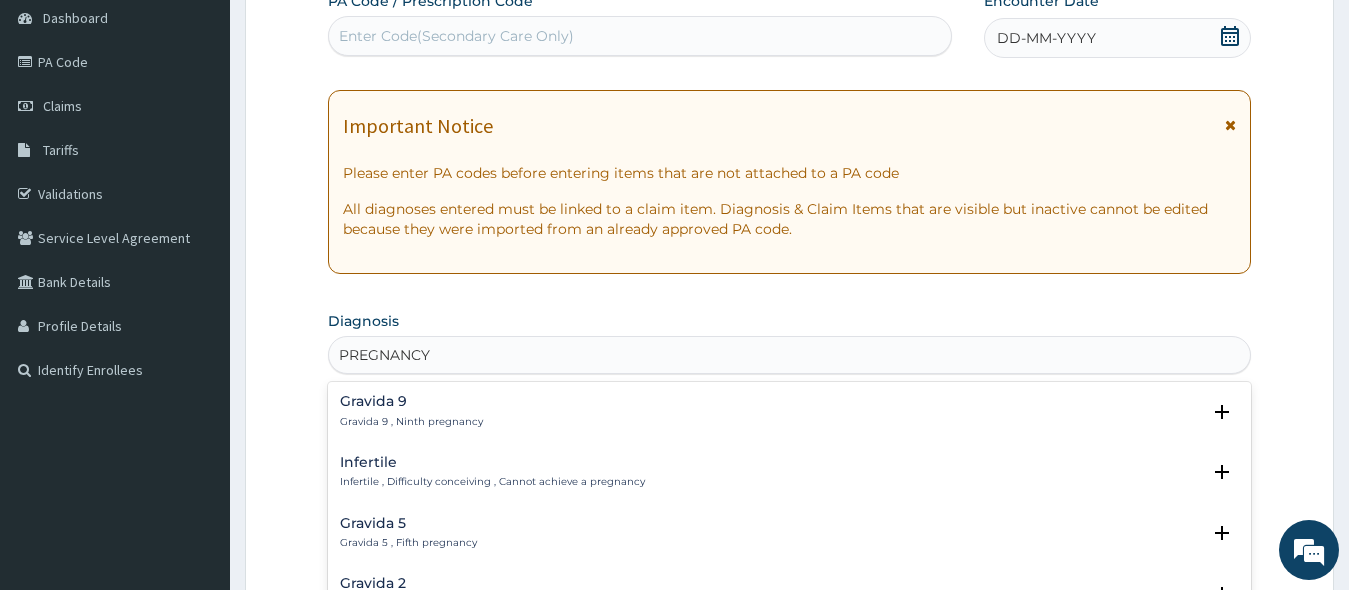 scroll, scrollTop: 400, scrollLeft: 0, axis: vertical 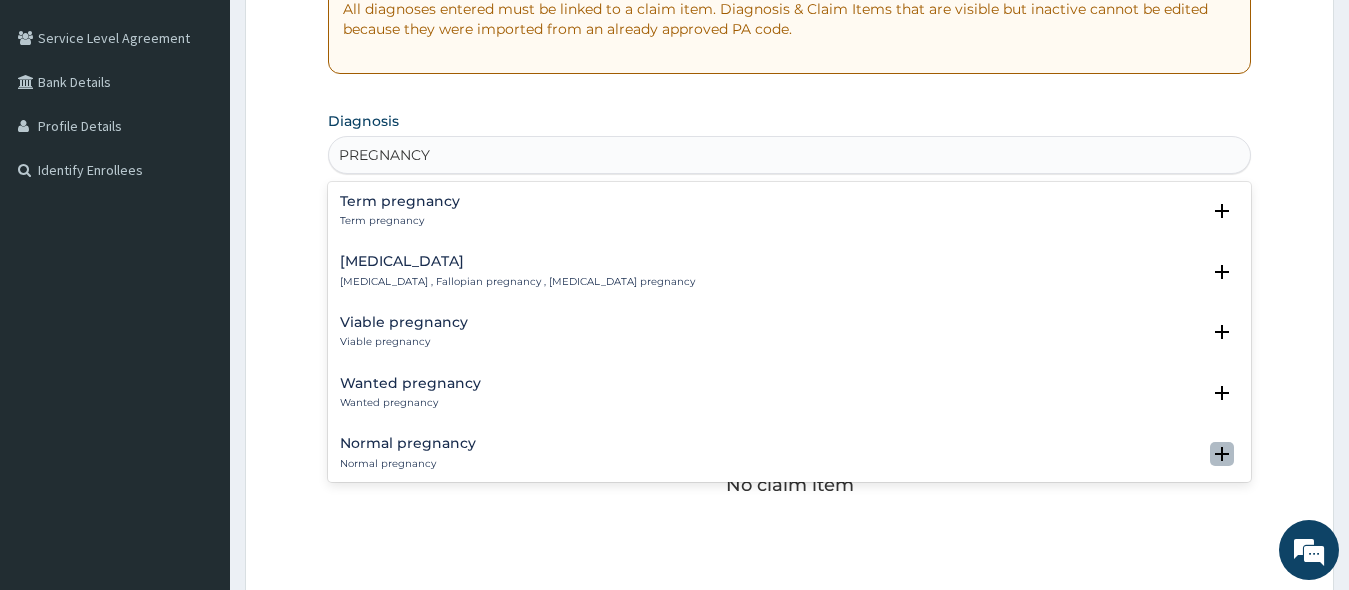 click at bounding box center [1222, 454] 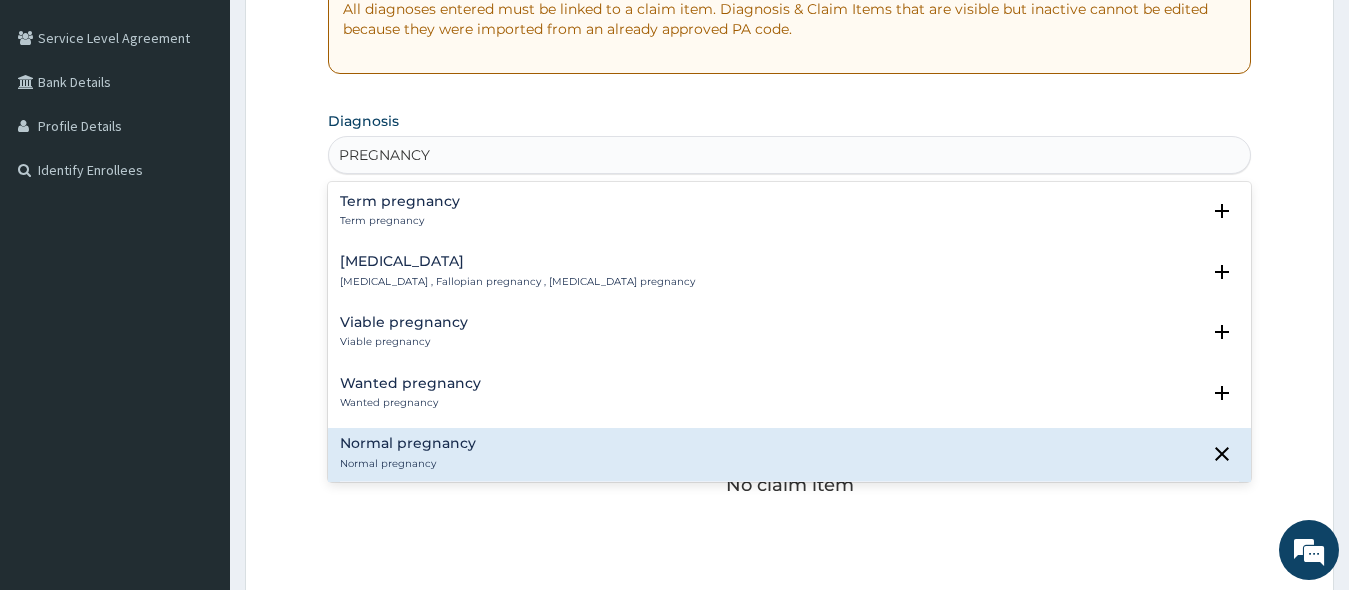 scroll, scrollTop: 1100, scrollLeft: 0, axis: vertical 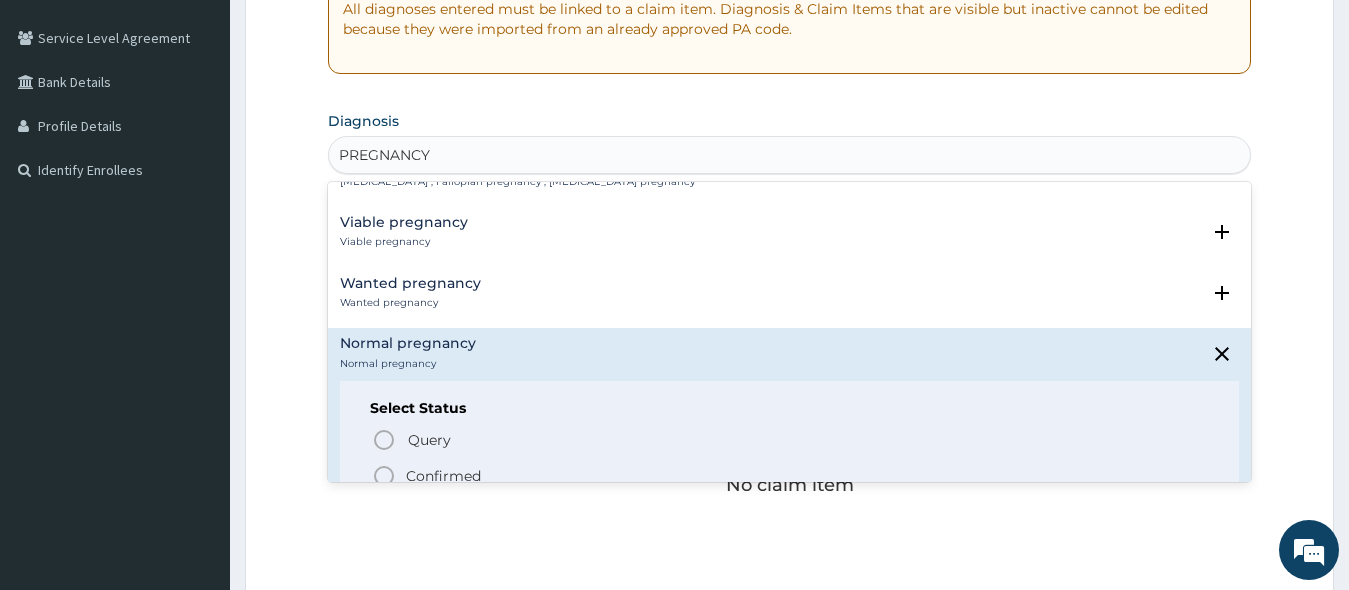 click 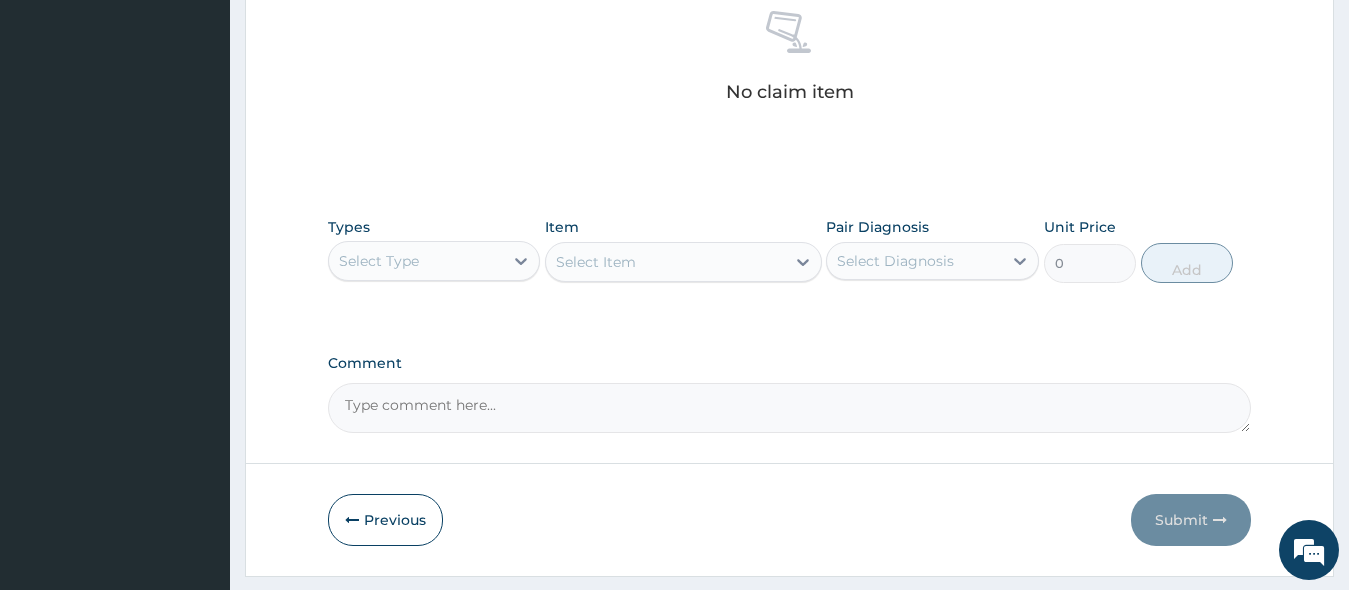 scroll, scrollTop: 800, scrollLeft: 0, axis: vertical 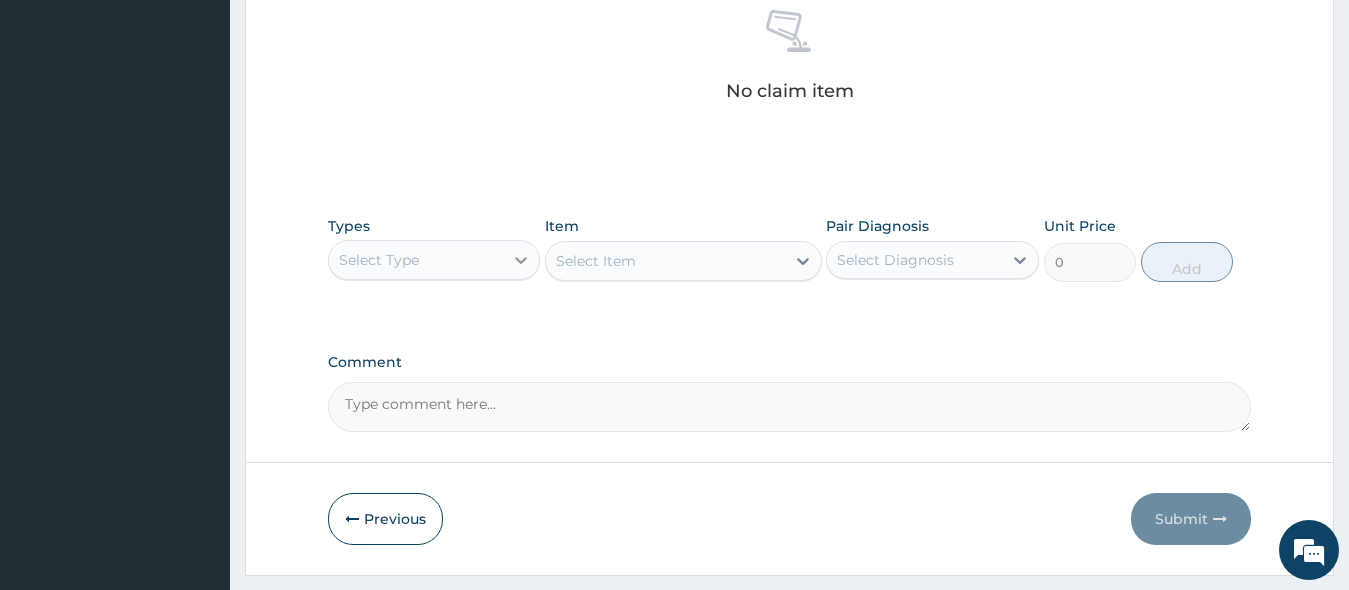 click 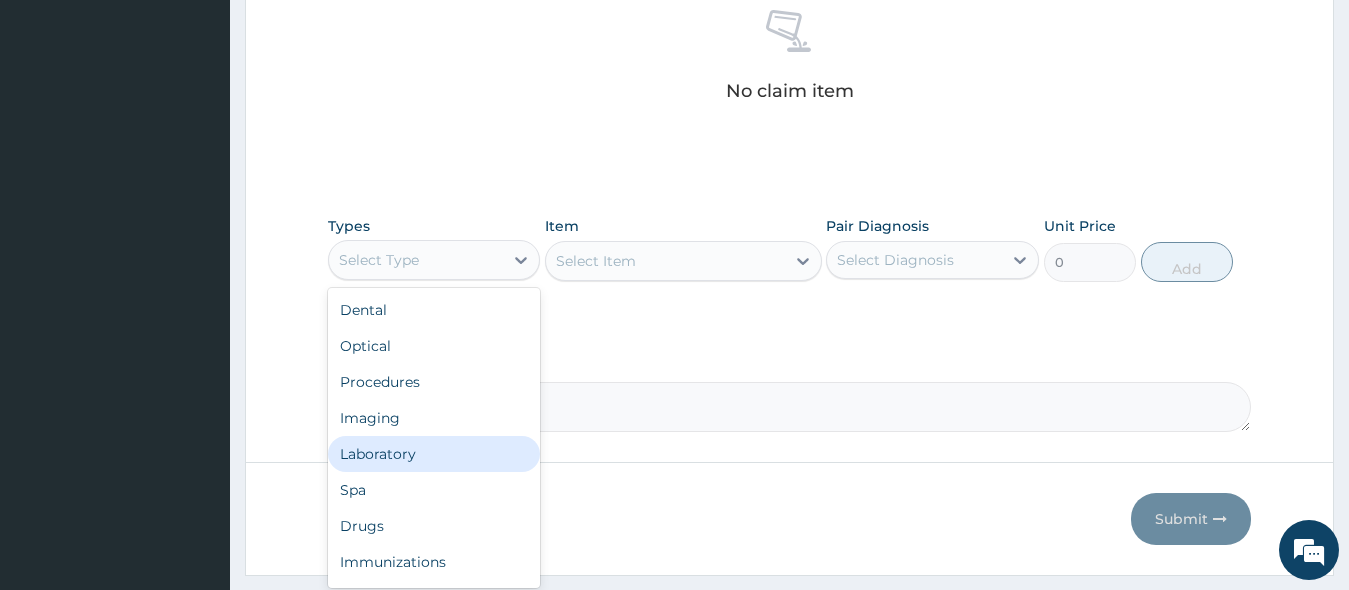 click on "Laboratory" at bounding box center (434, 454) 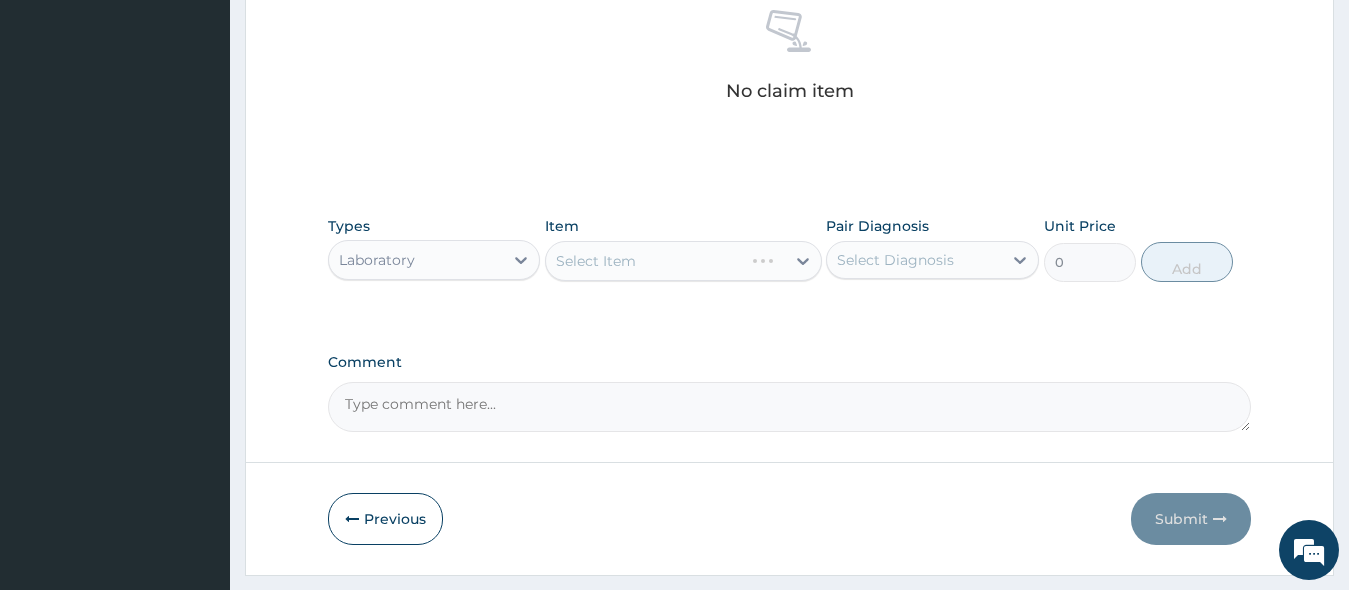 click on "Select Item" at bounding box center [683, 261] 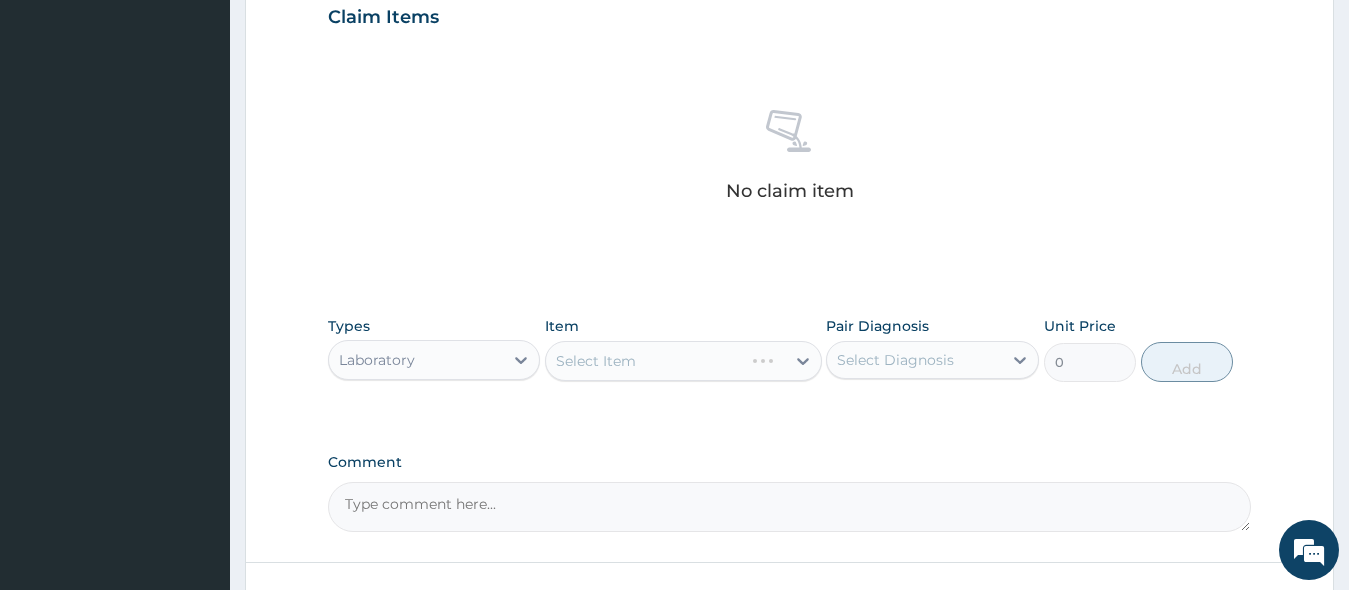scroll, scrollTop: 500, scrollLeft: 0, axis: vertical 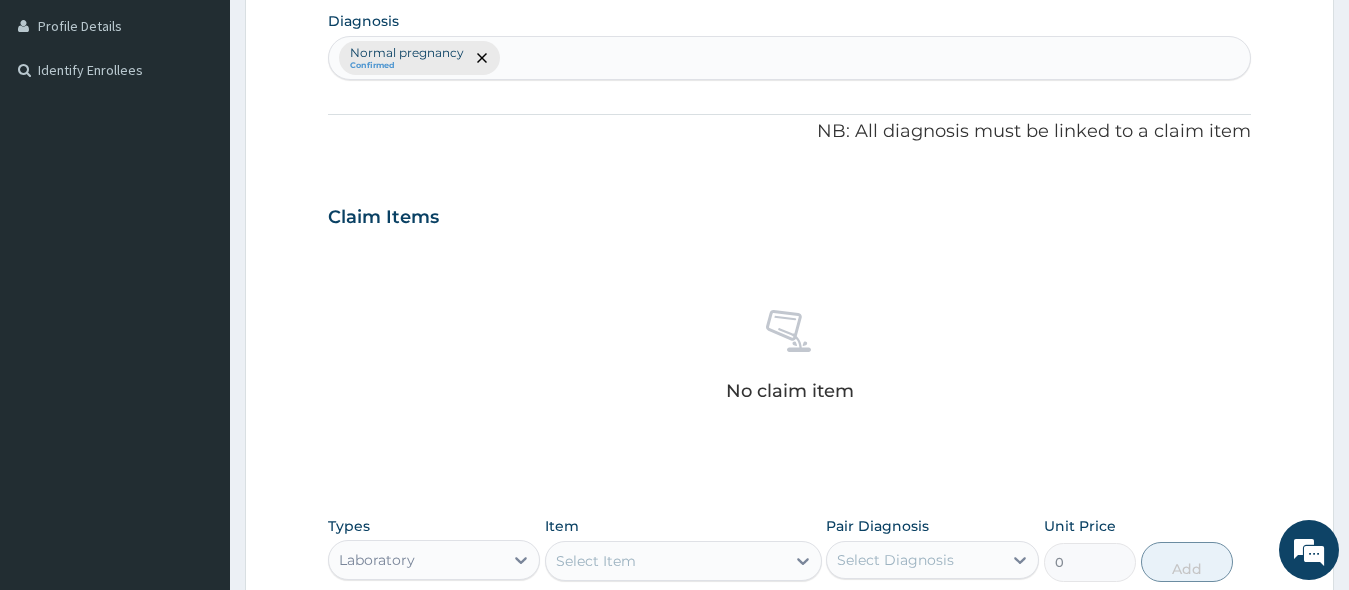 click on "Normal pregnancy Confirmed" at bounding box center [790, 58] 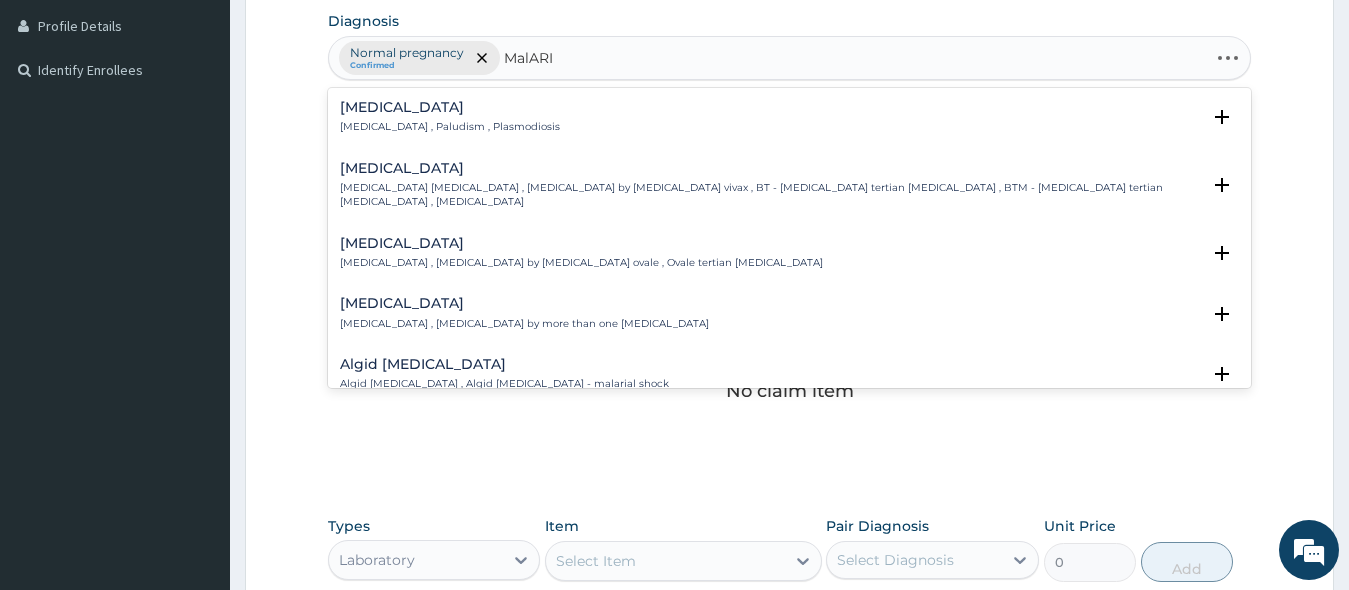 type on "MalARIA" 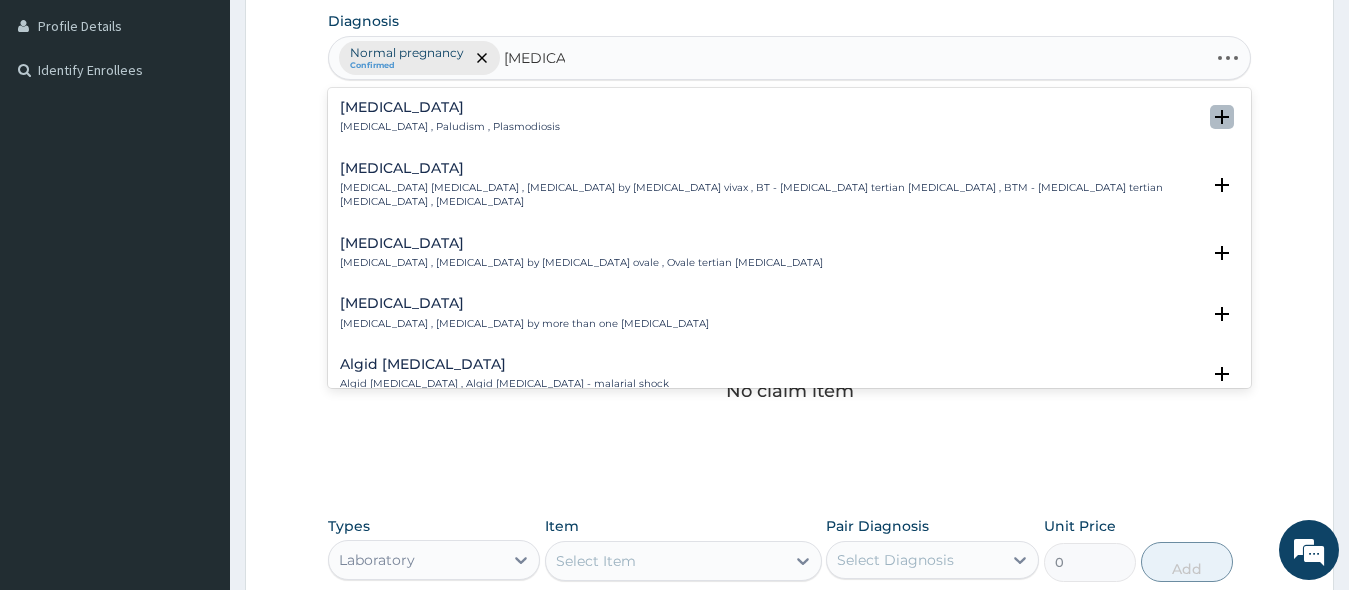 click 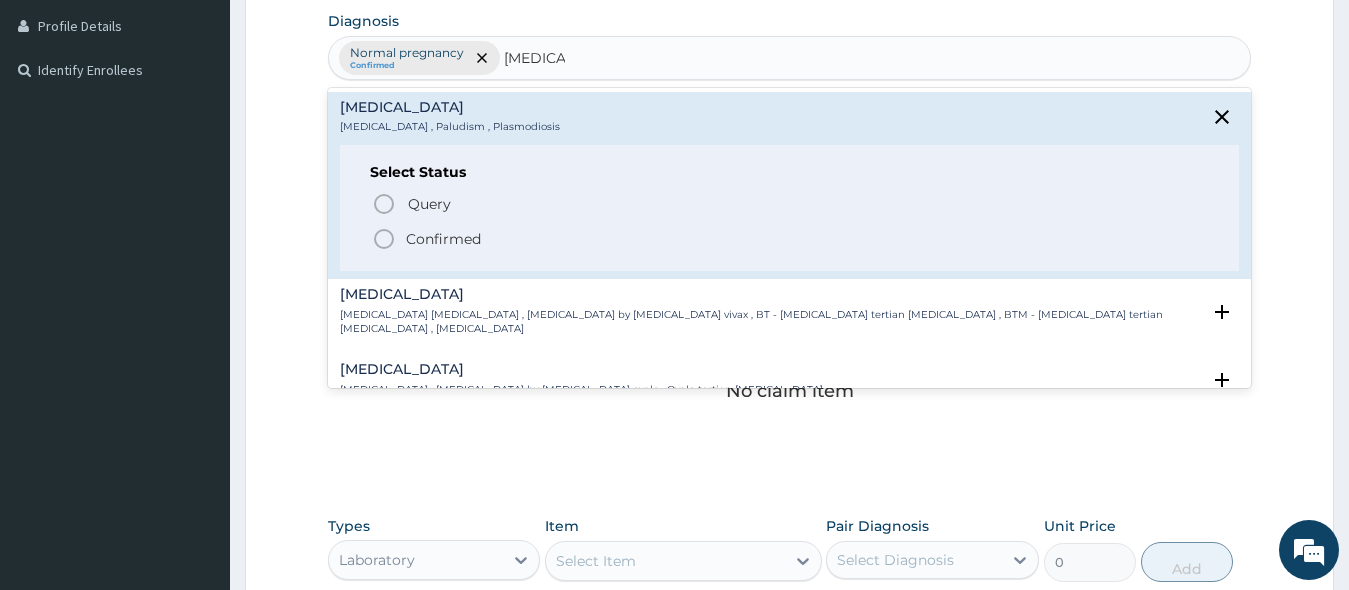 click 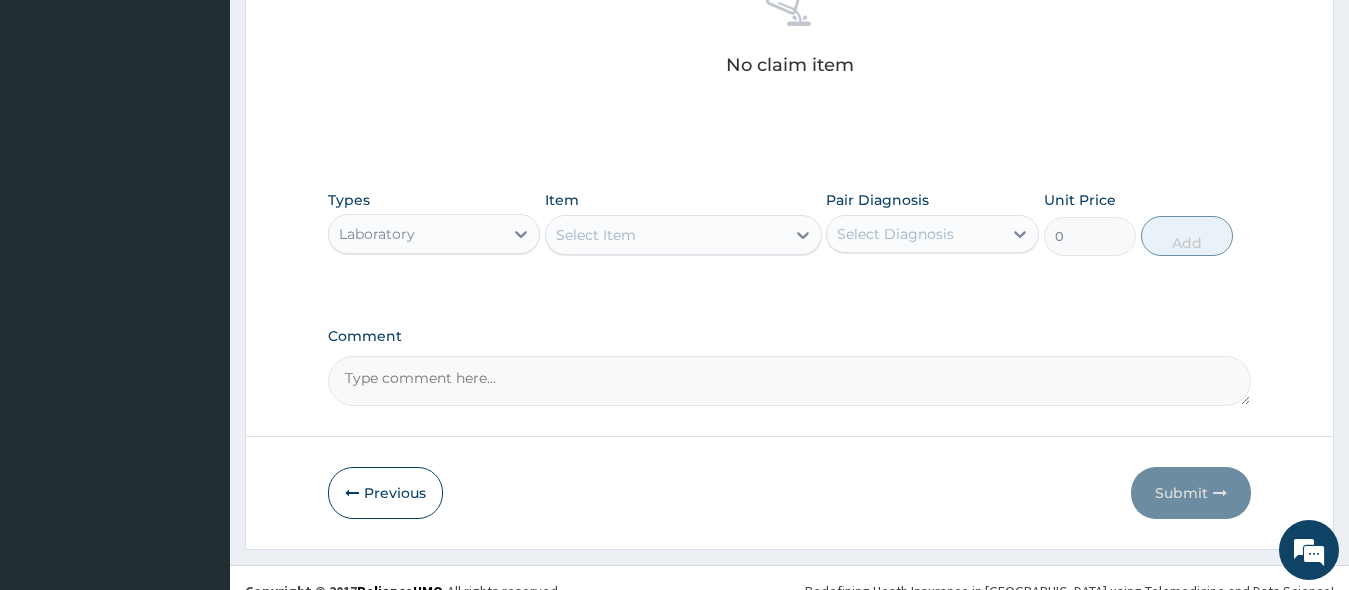scroll, scrollTop: 852, scrollLeft: 0, axis: vertical 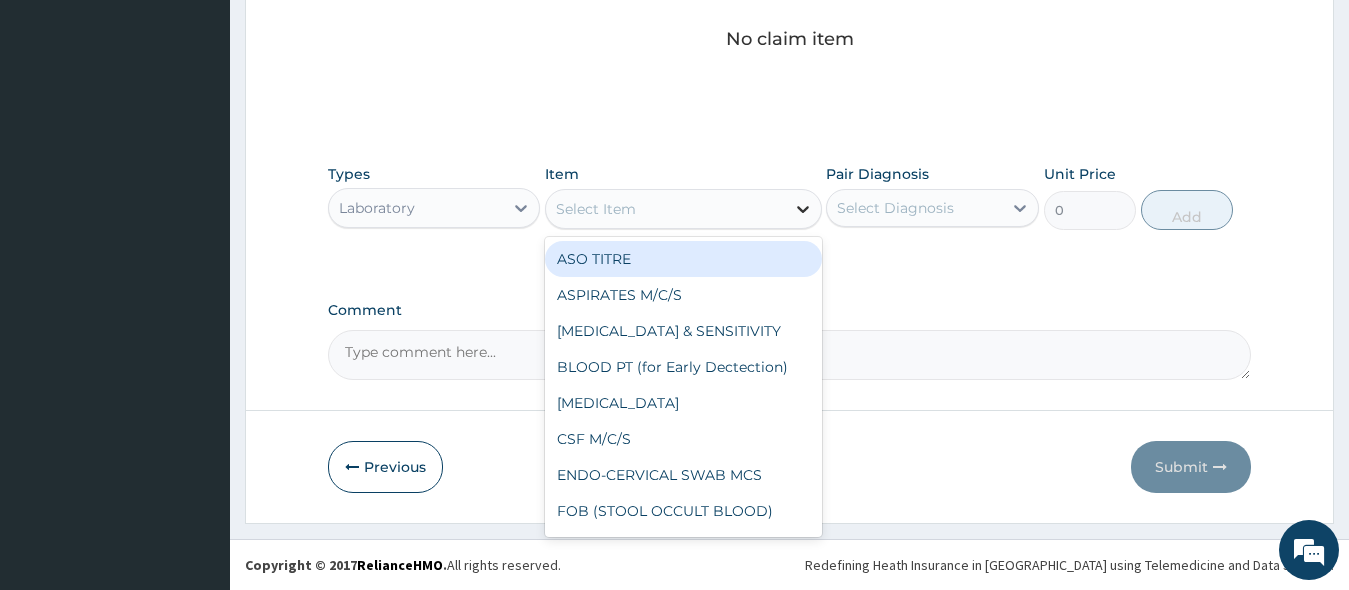 click 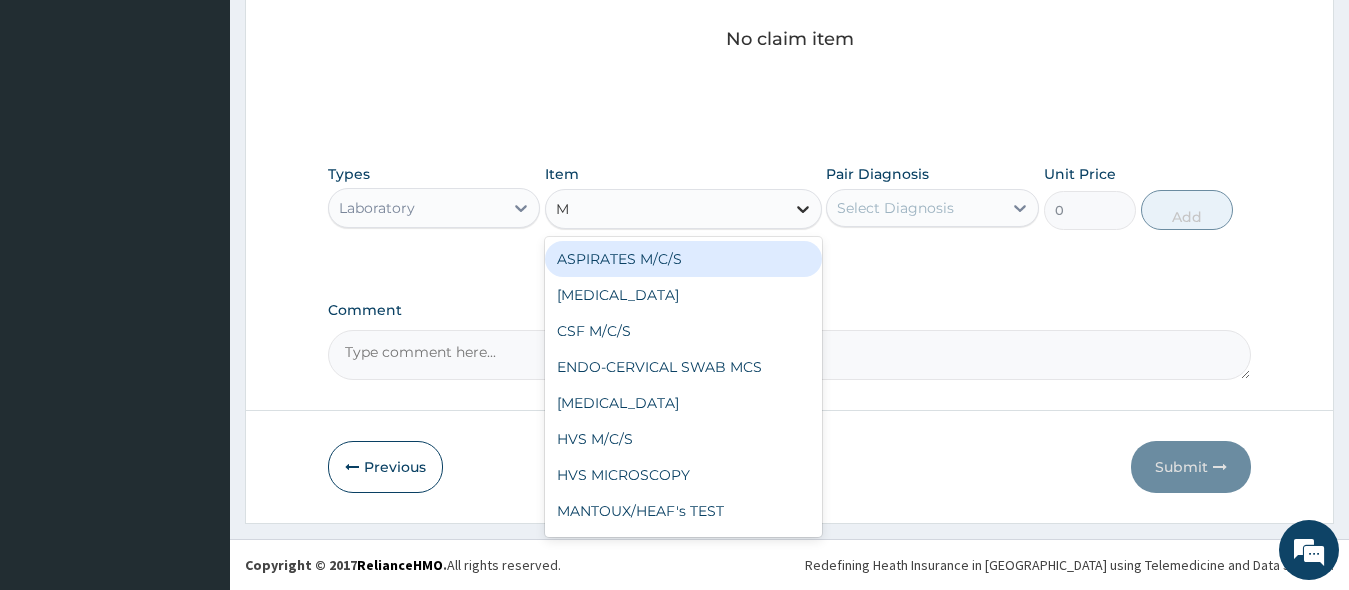 type on "MP" 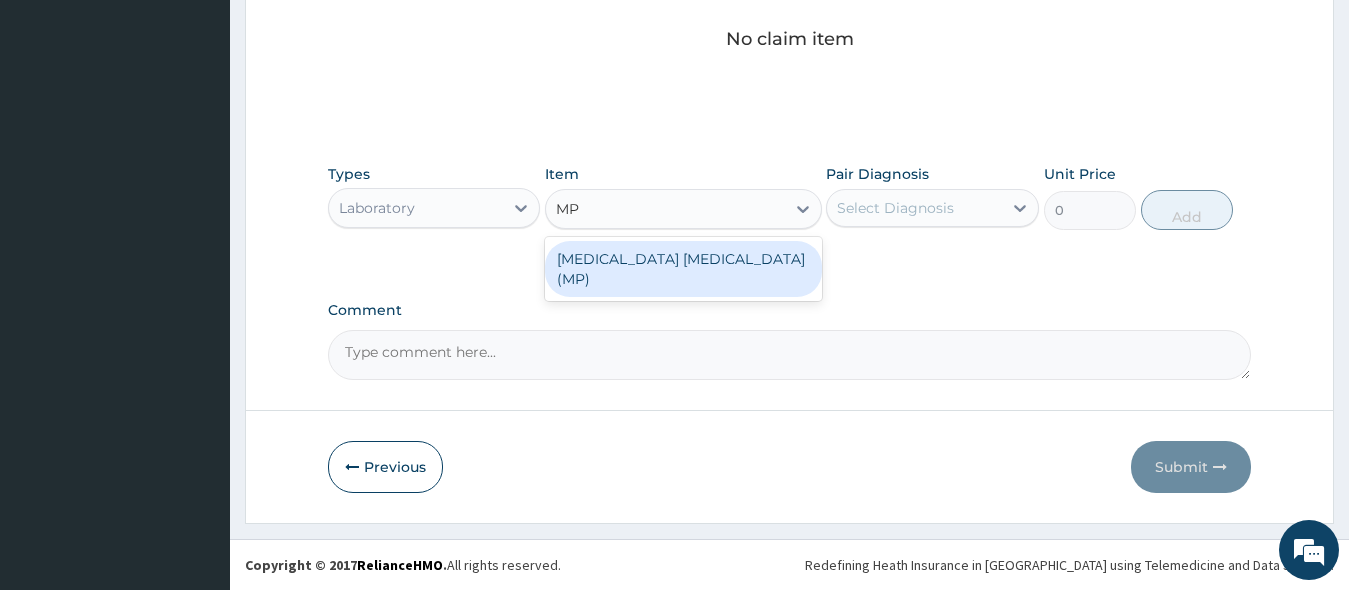 drag, startPoint x: 742, startPoint y: 258, endPoint x: 784, endPoint y: 252, distance: 42.426407 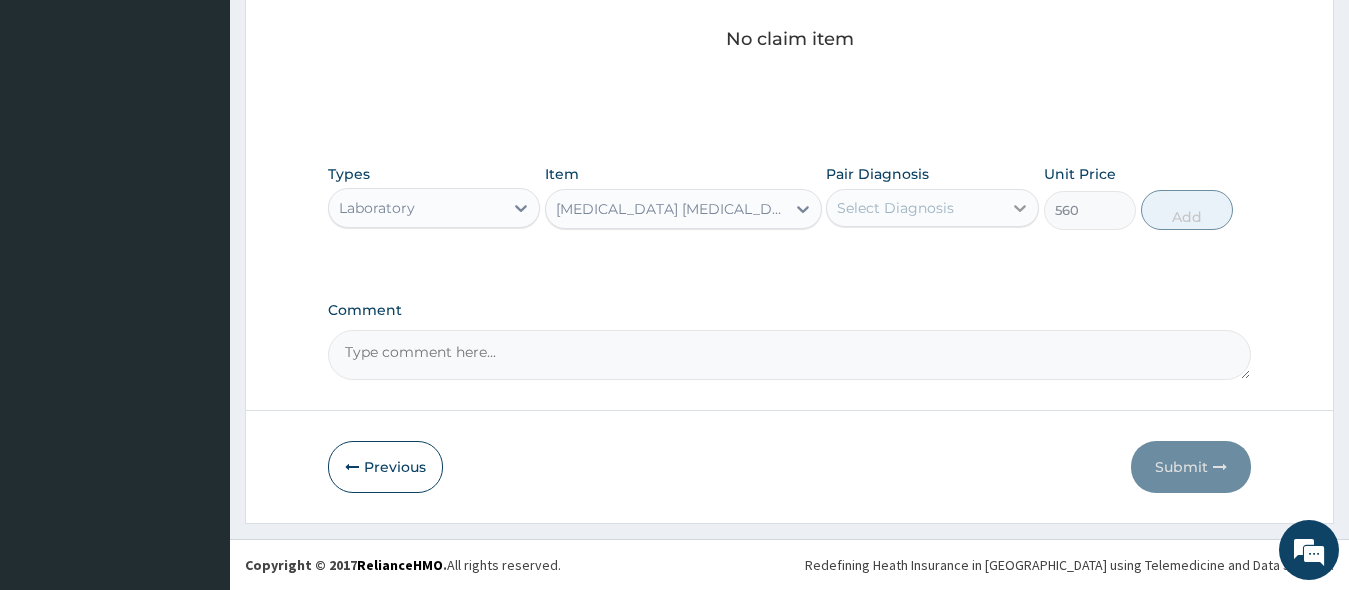 click 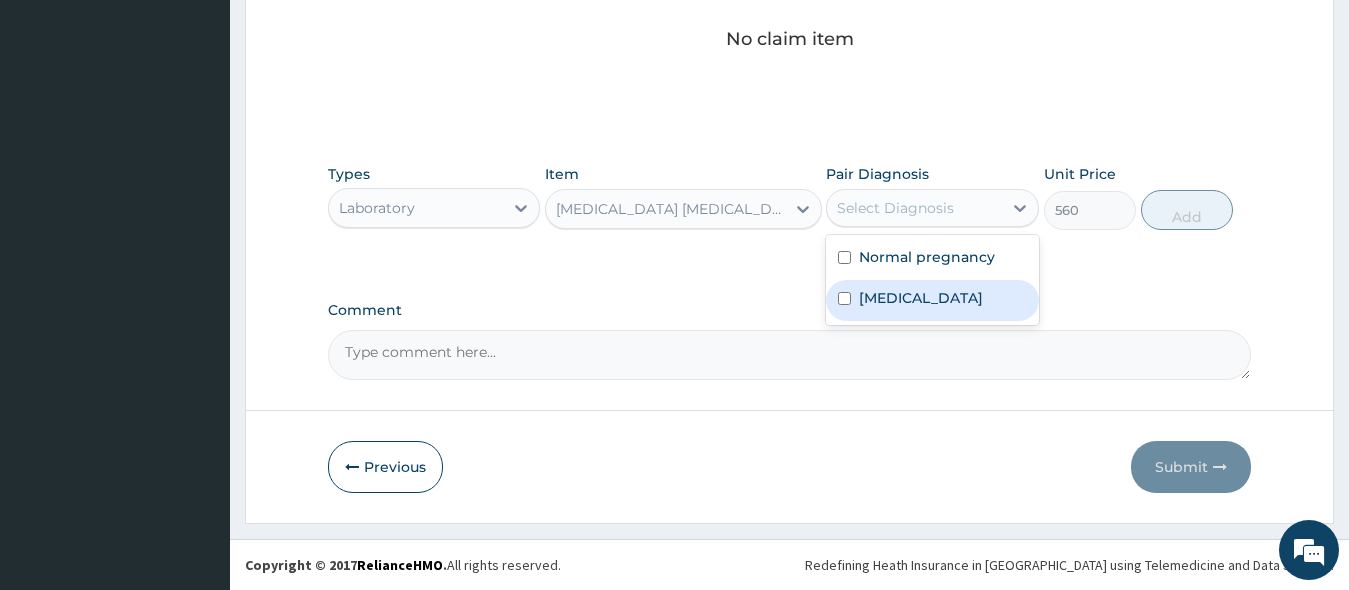 click at bounding box center [844, 298] 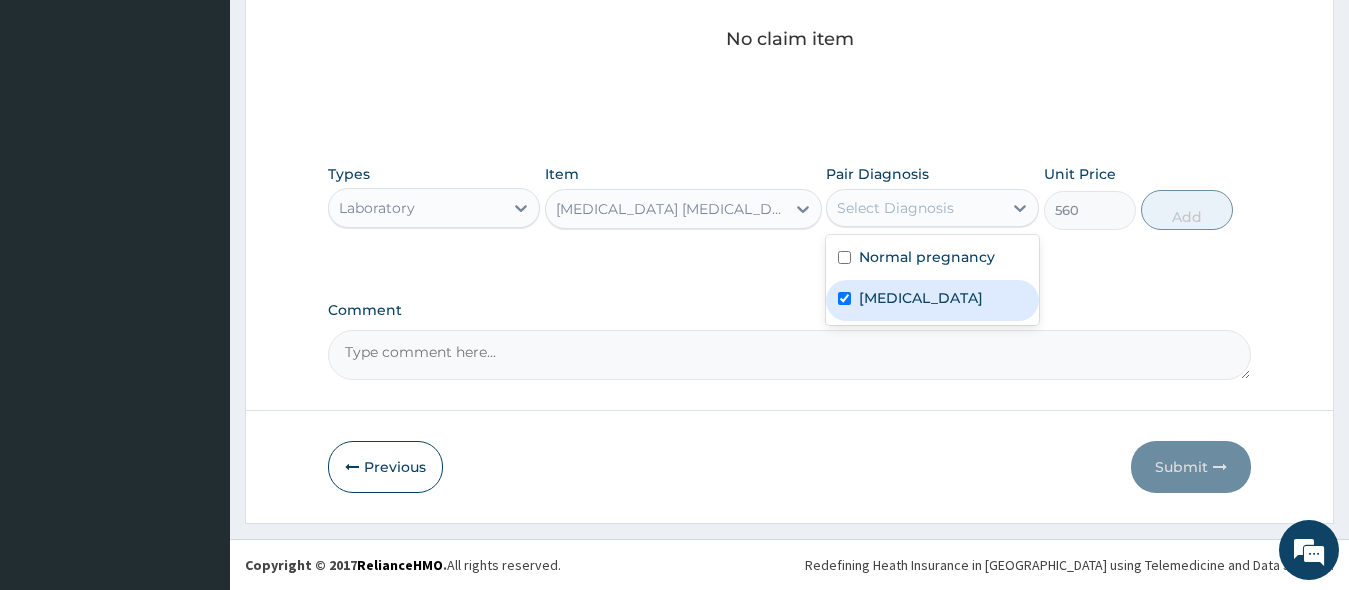 checkbox on "true" 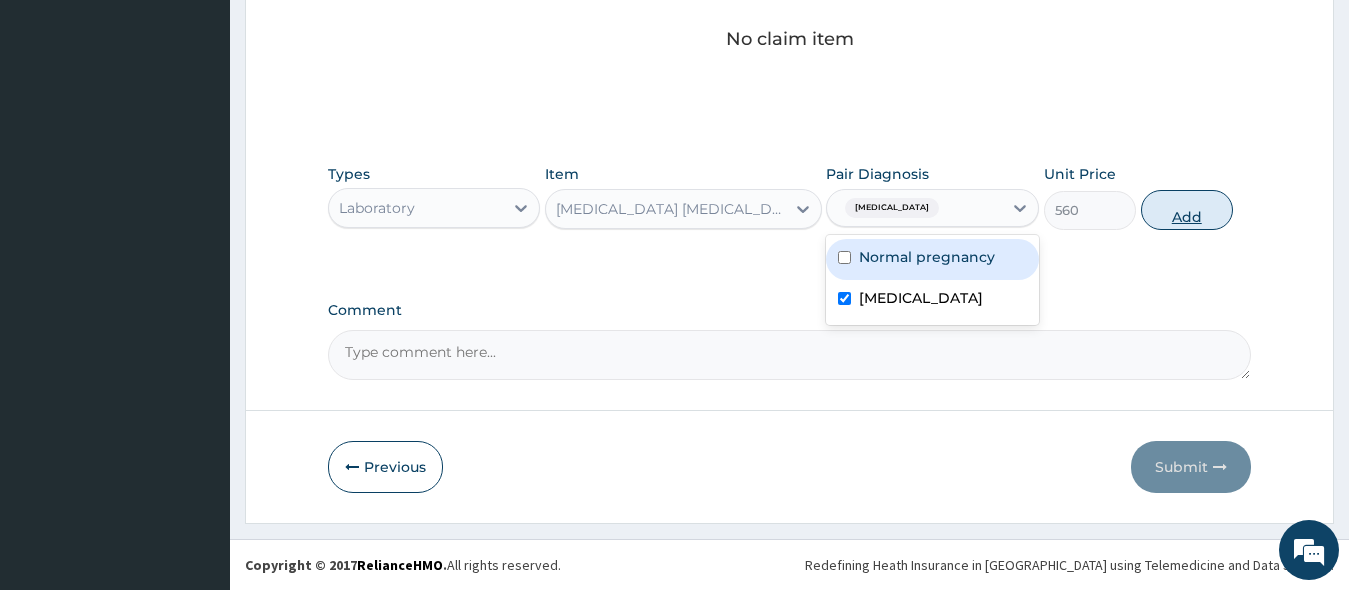 click on "Add" at bounding box center [1187, 210] 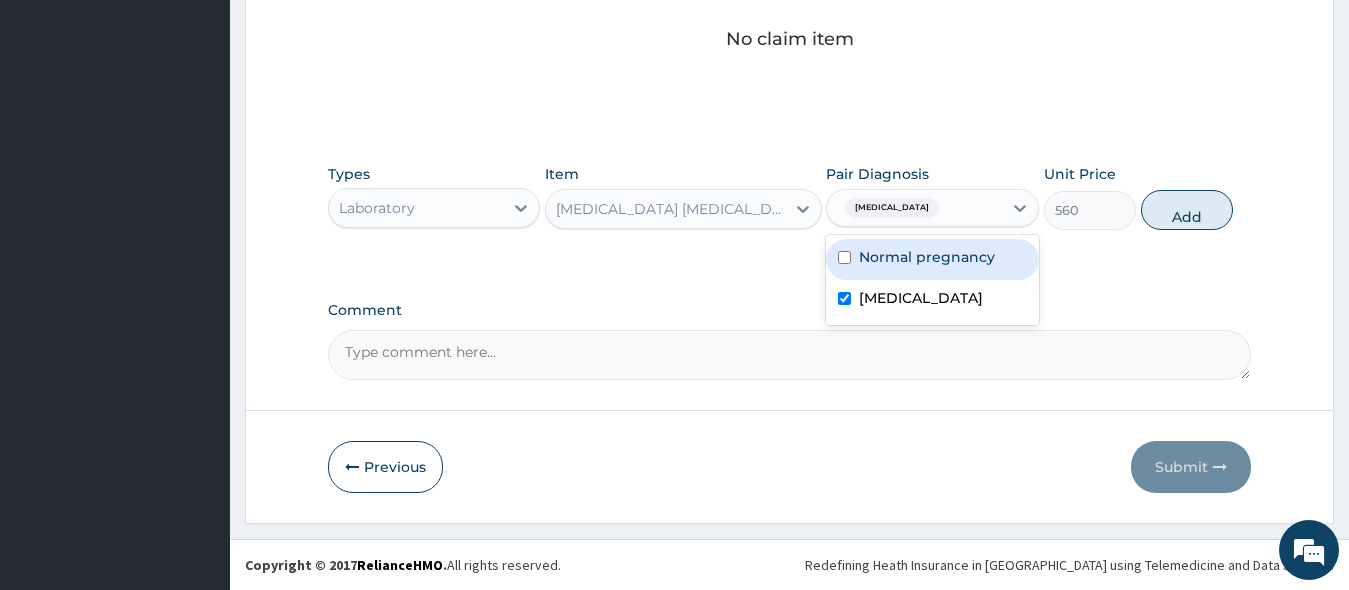 type on "0" 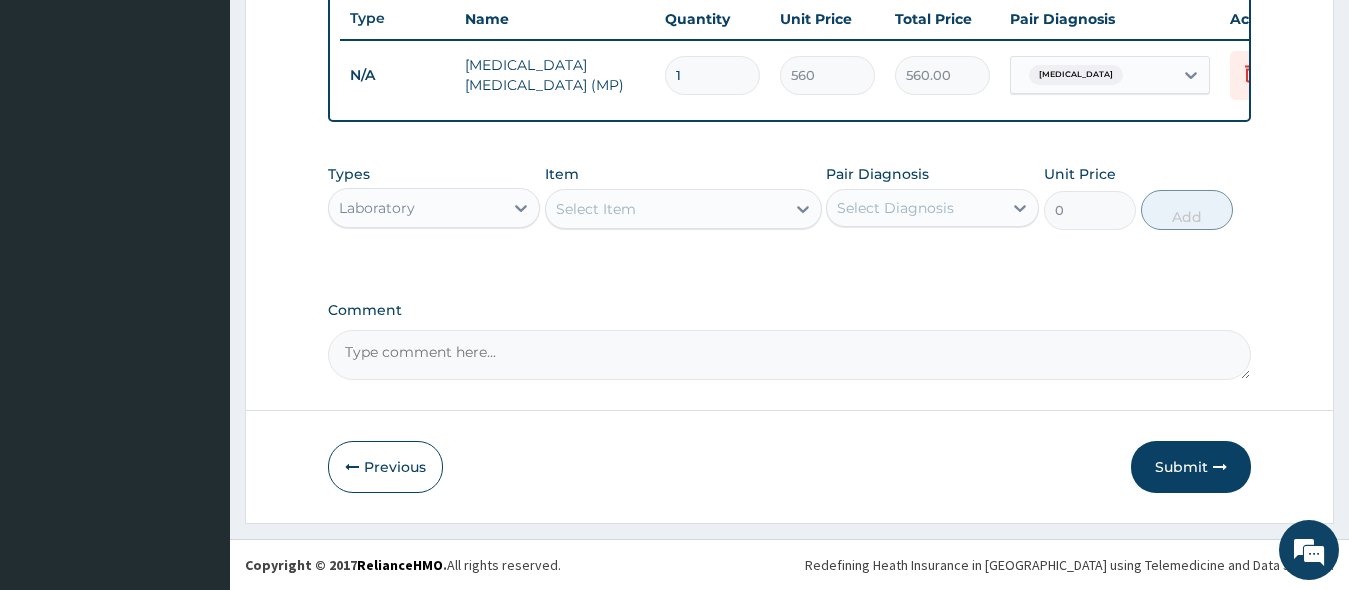 scroll, scrollTop: 774, scrollLeft: 0, axis: vertical 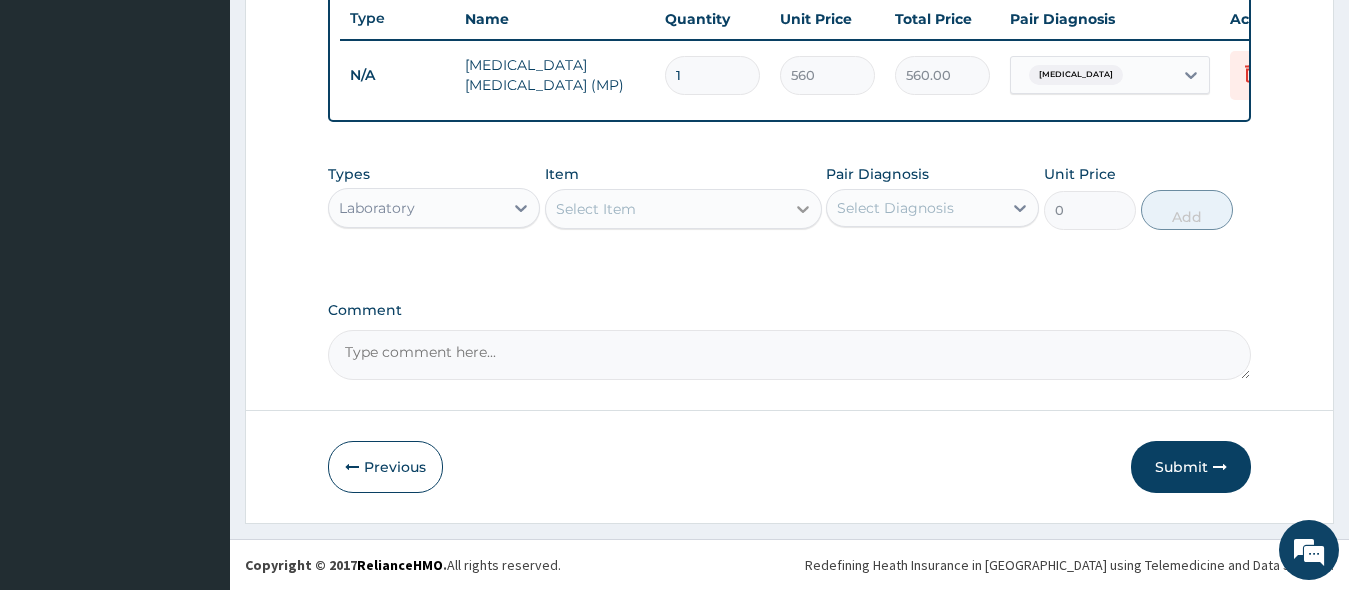 click at bounding box center (803, 209) 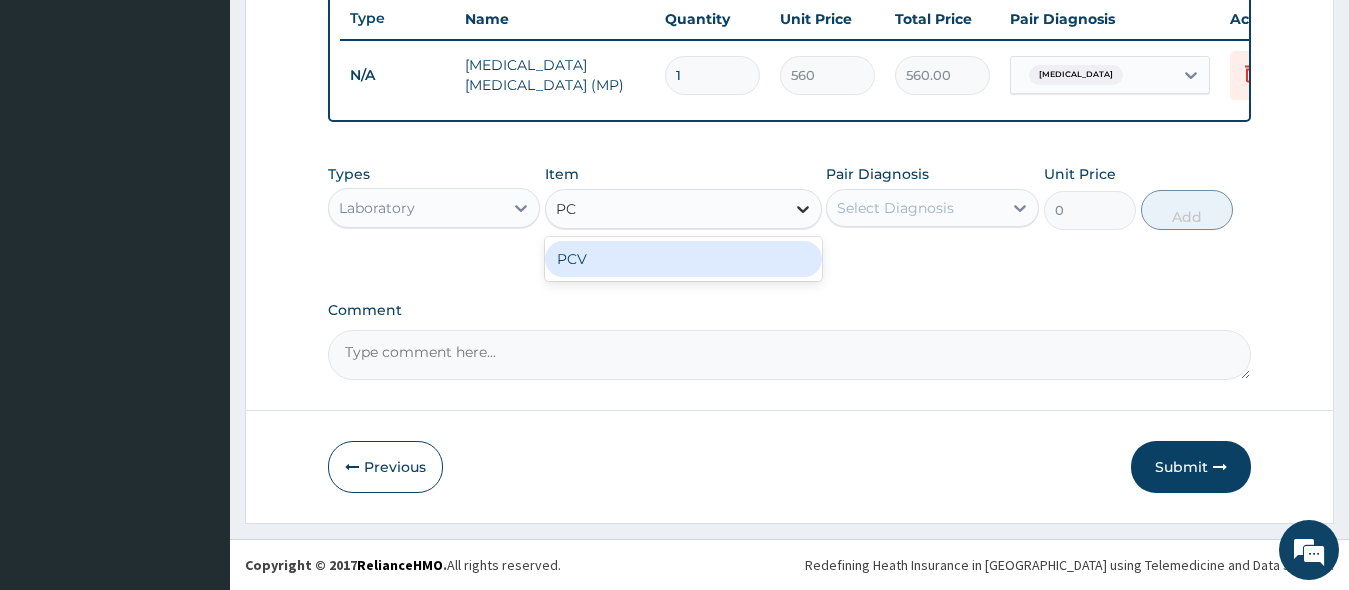 type on "PCV" 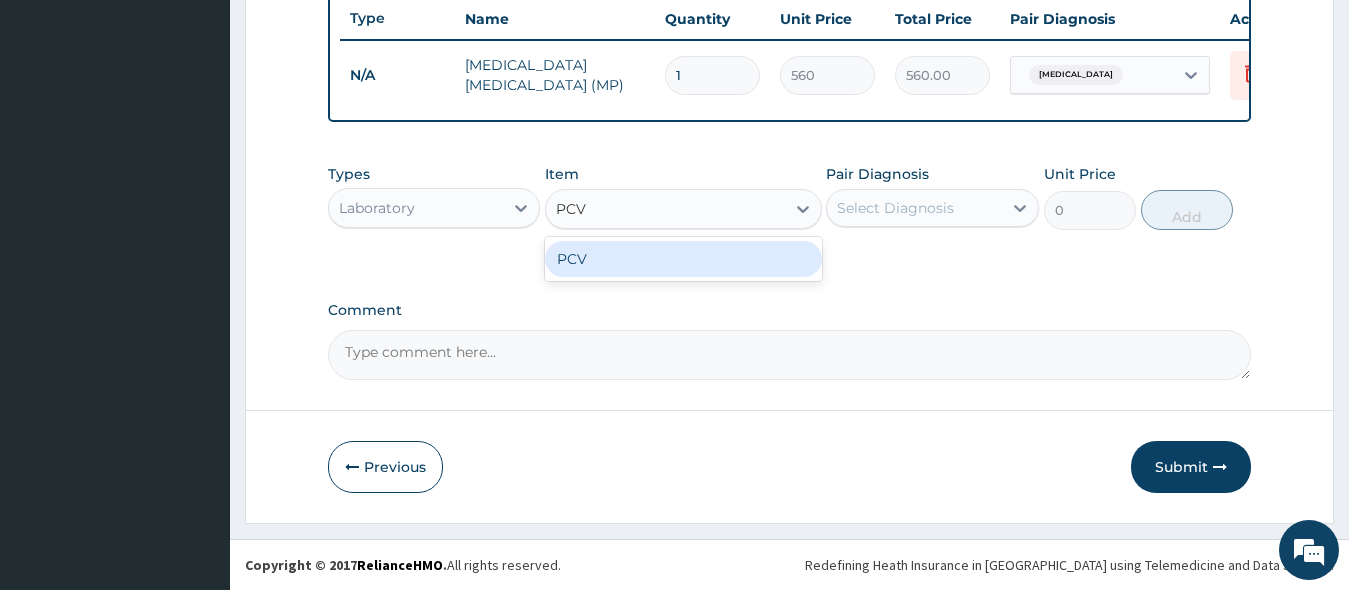 click on "PCV" at bounding box center (683, 259) 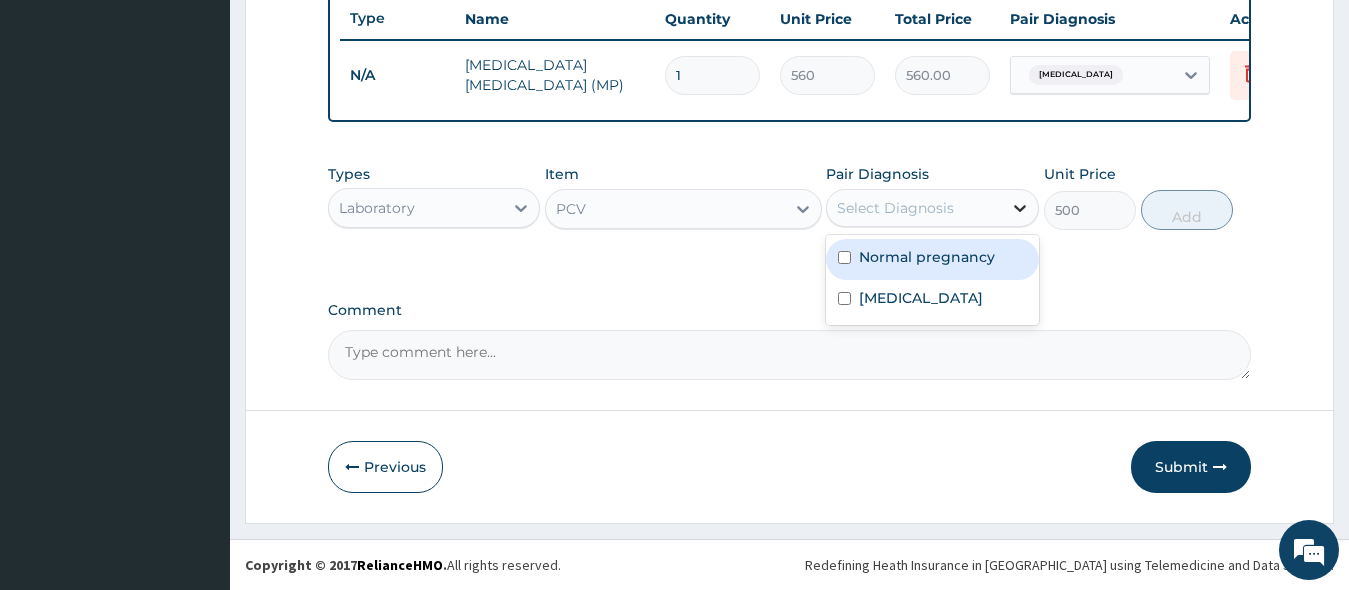 click at bounding box center (1020, 208) 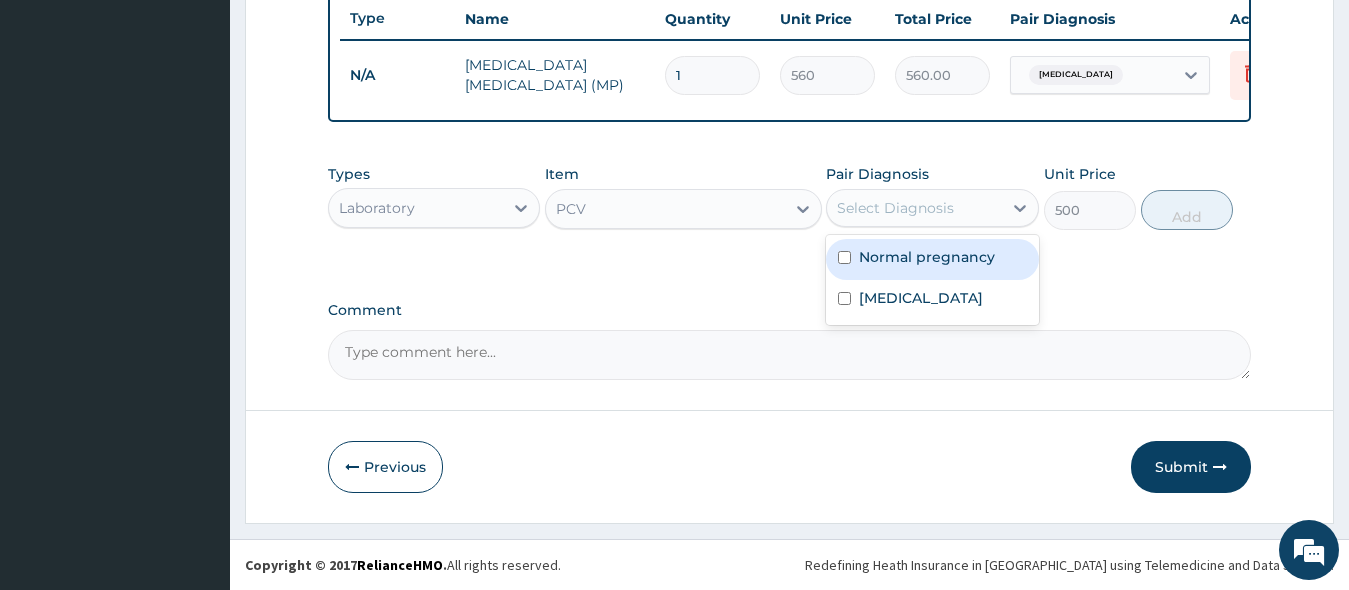 click at bounding box center [844, 257] 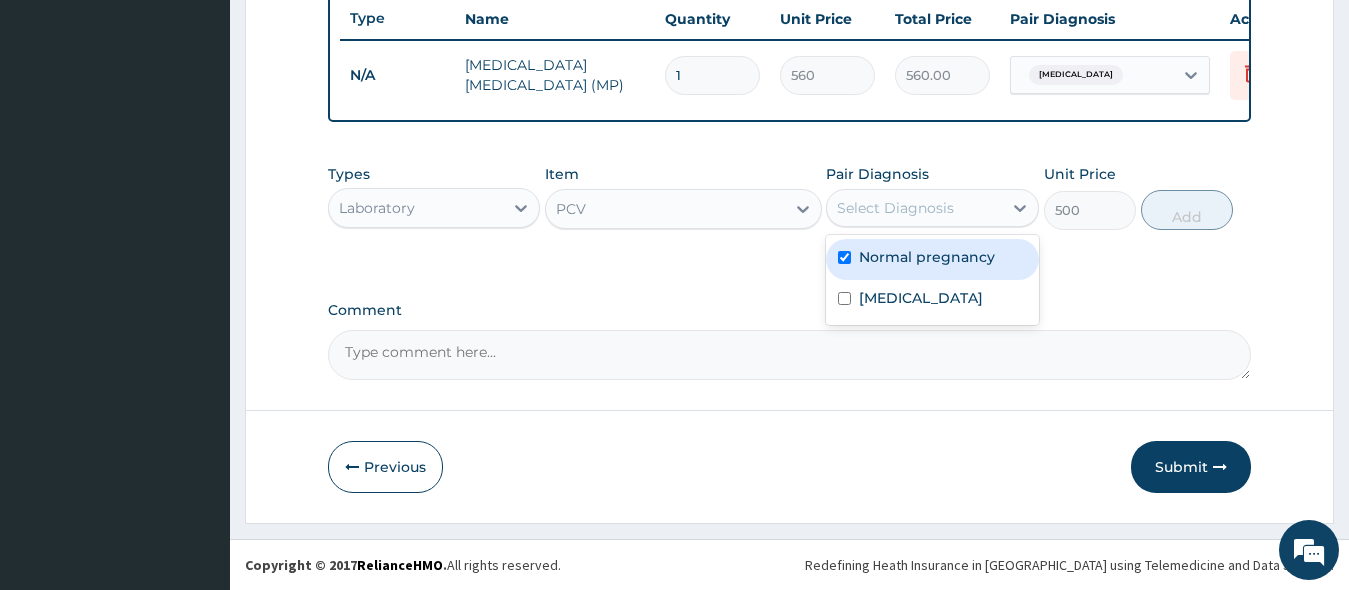 checkbox on "true" 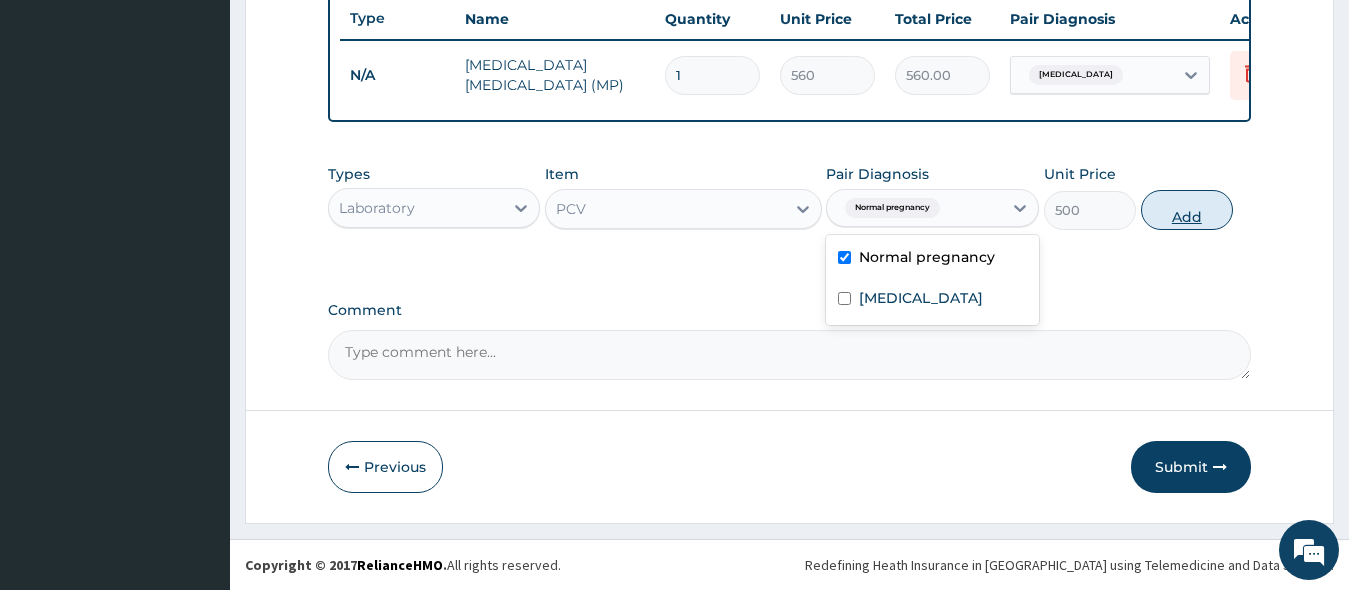 click on "Add" at bounding box center [1187, 210] 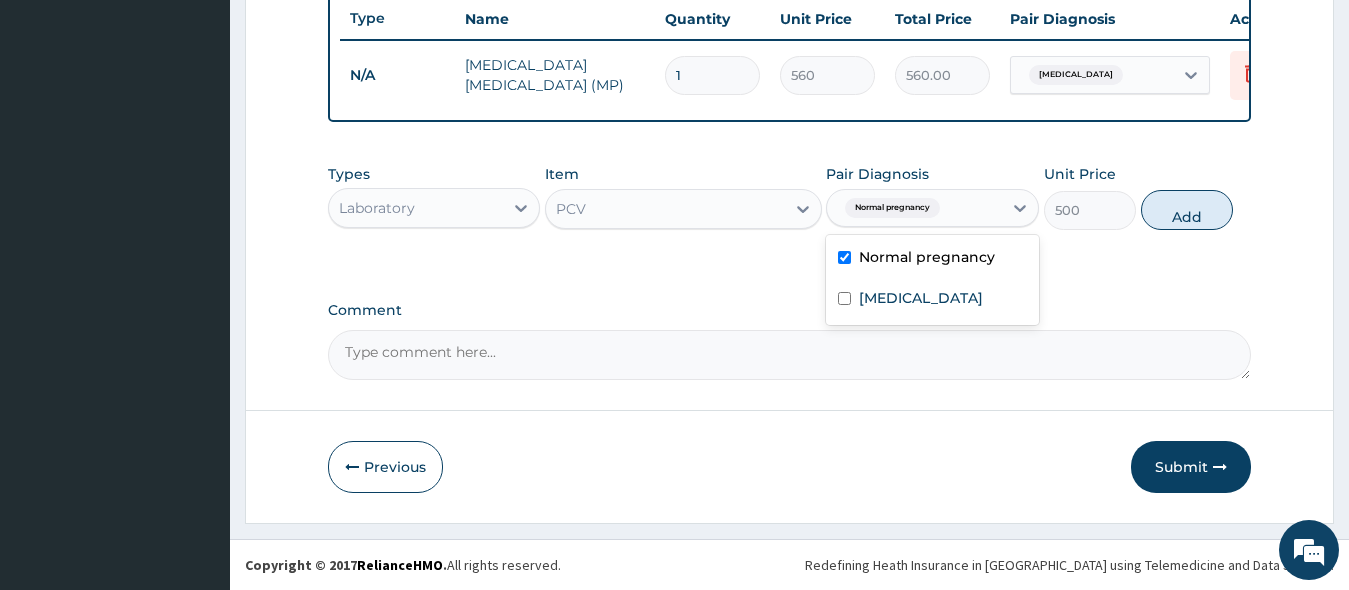 type on "0" 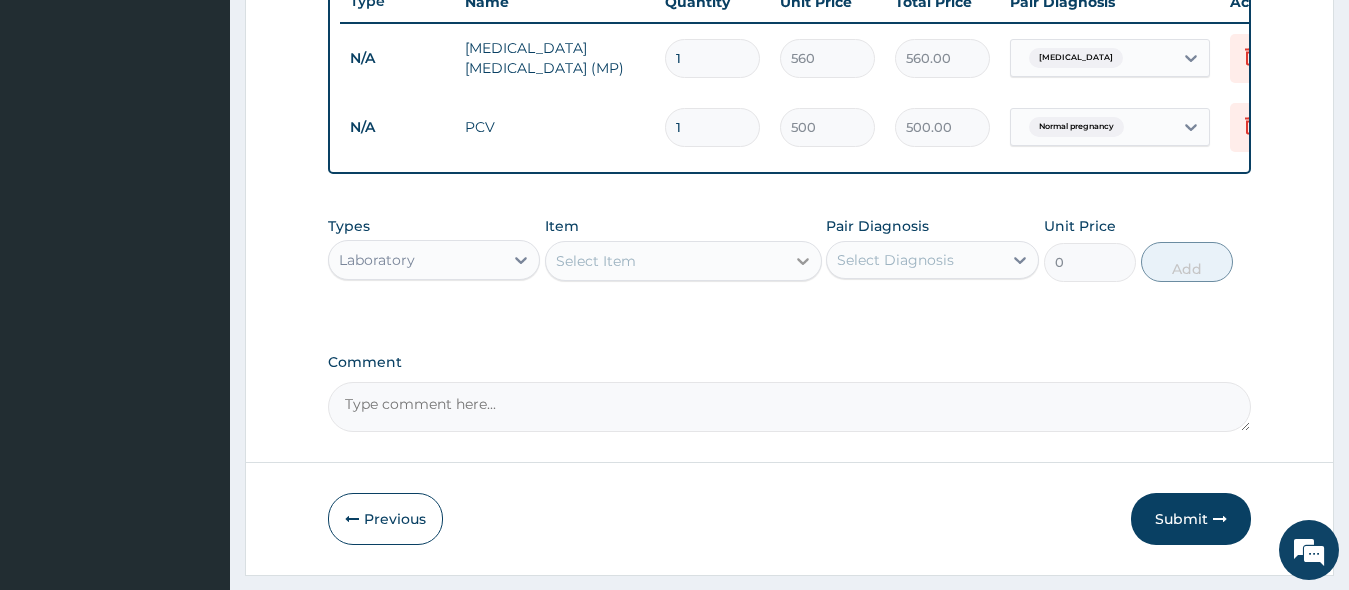 click 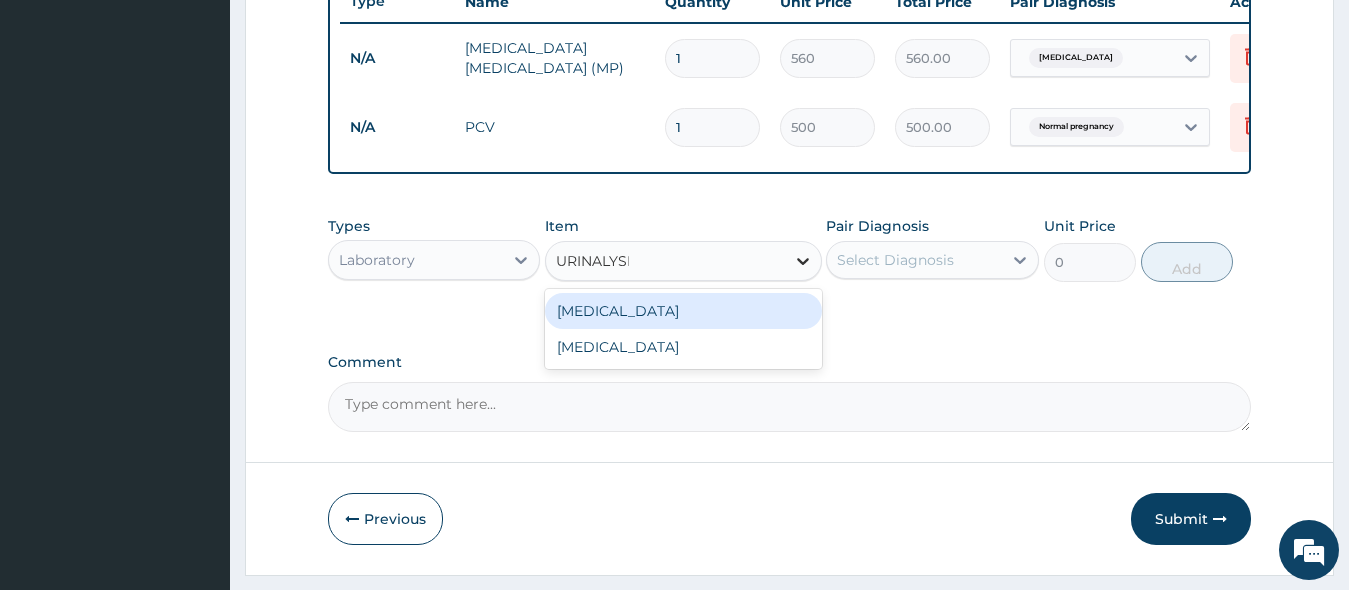type on "[MEDICAL_DATA]" 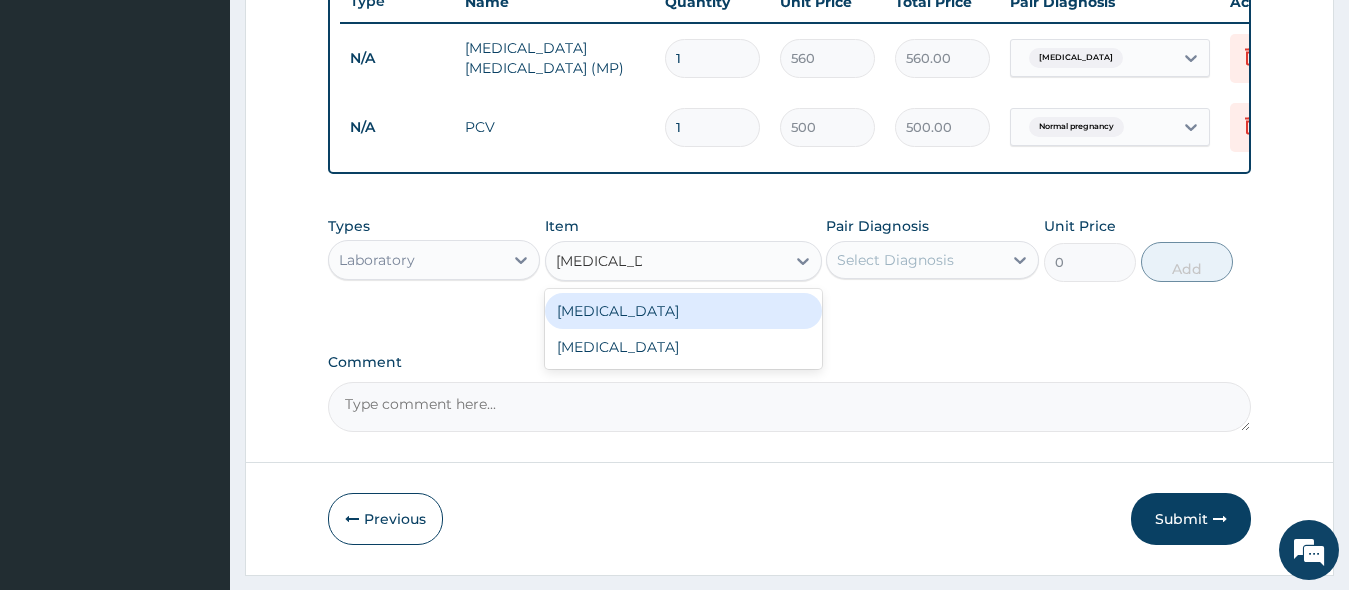 drag, startPoint x: 629, startPoint y: 337, endPoint x: 735, endPoint y: 320, distance: 107.35455 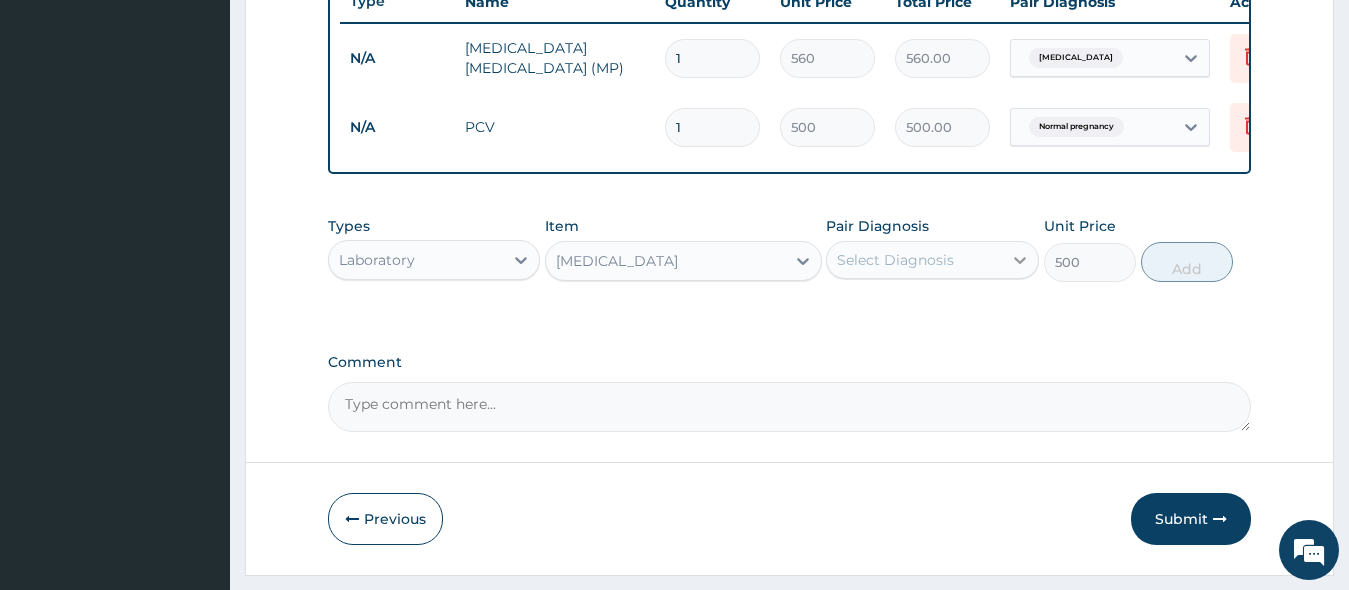 click at bounding box center (1020, 260) 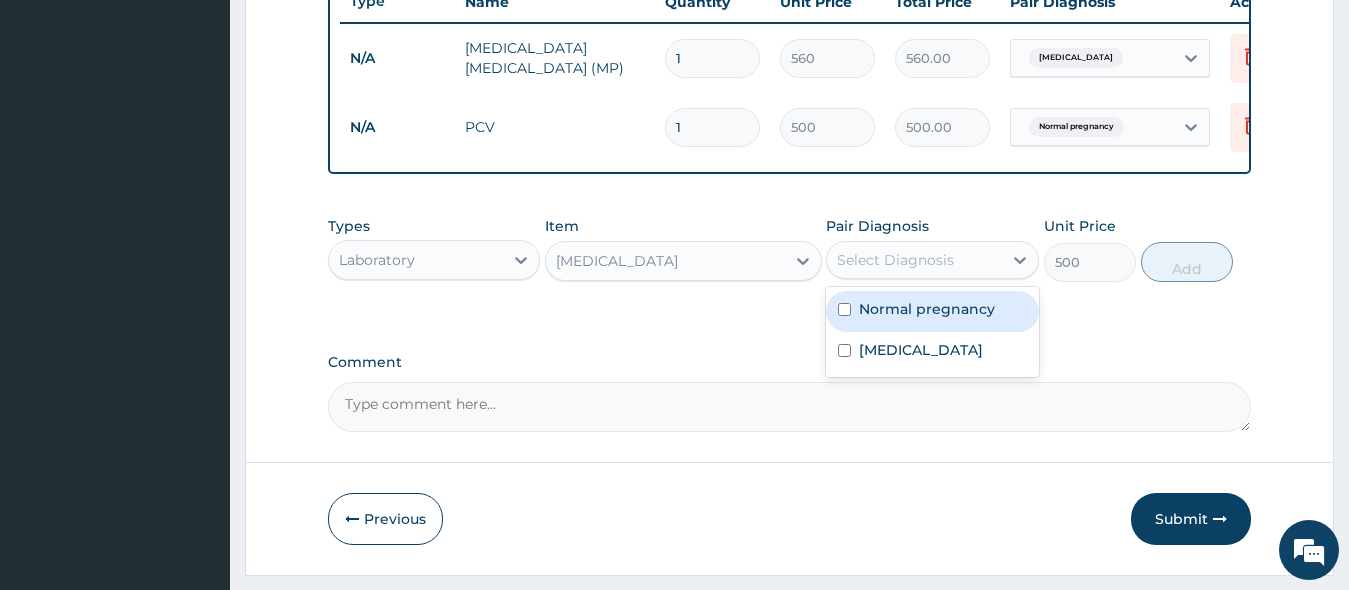 click at bounding box center [844, 309] 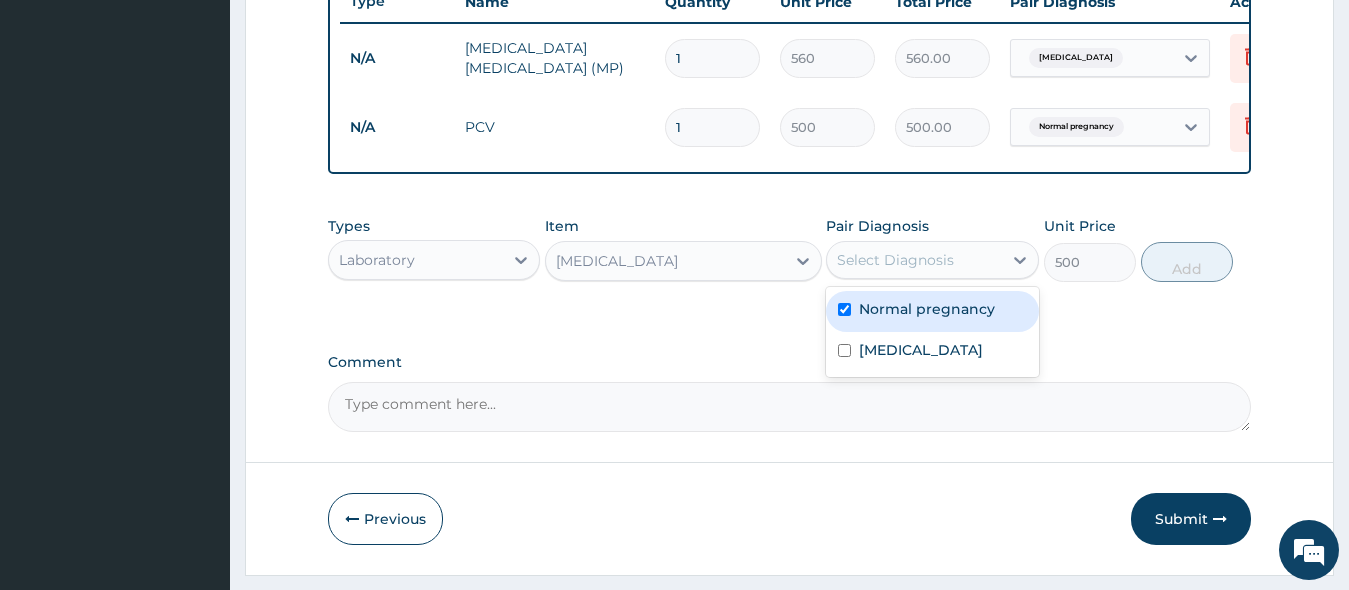 checkbox on "true" 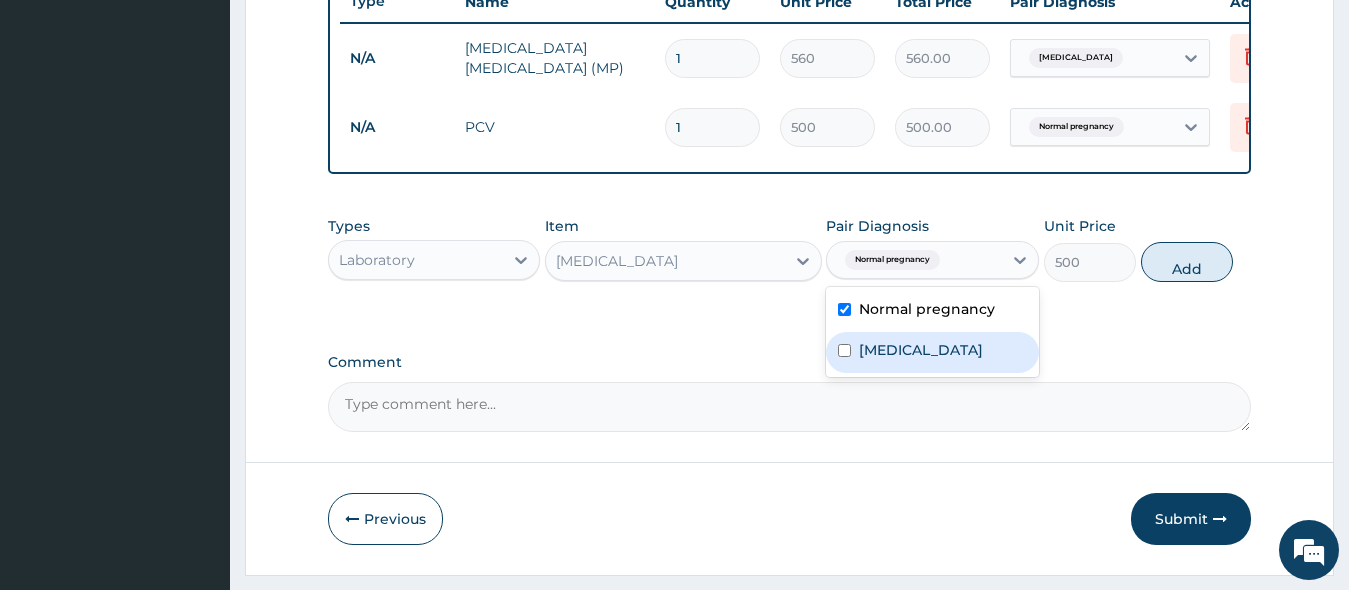 click on "[MEDICAL_DATA]" at bounding box center (932, 352) 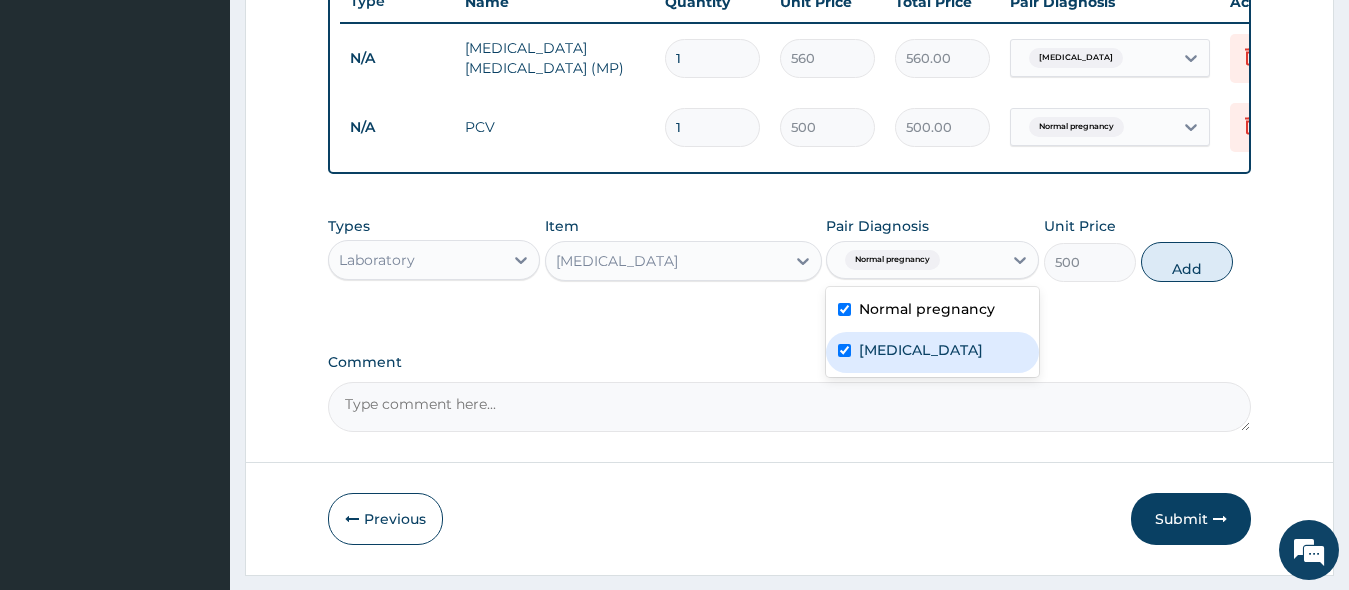 checkbox on "true" 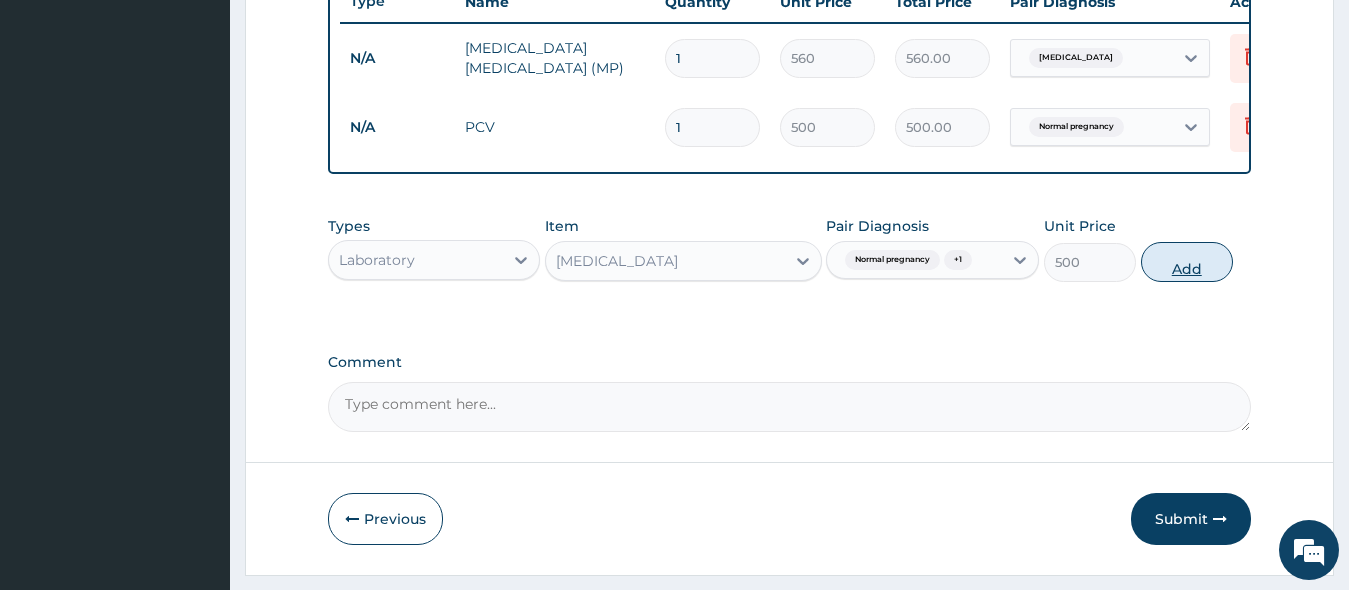 click on "Add" at bounding box center [1187, 262] 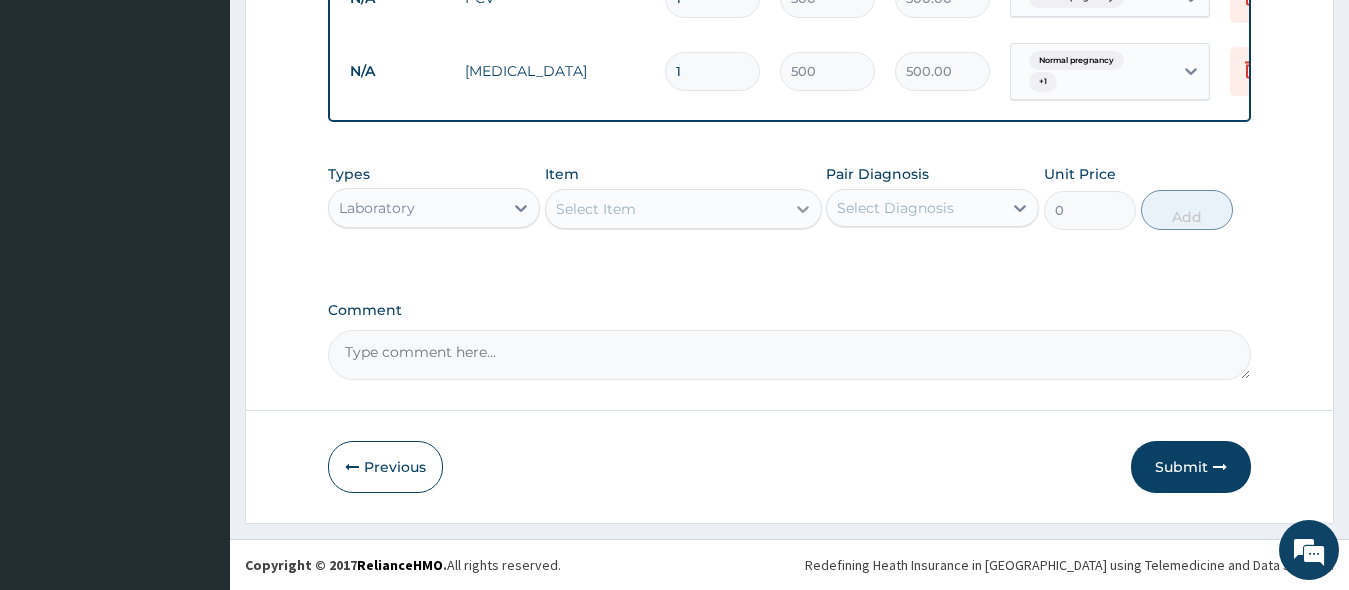 scroll, scrollTop: 920, scrollLeft: 0, axis: vertical 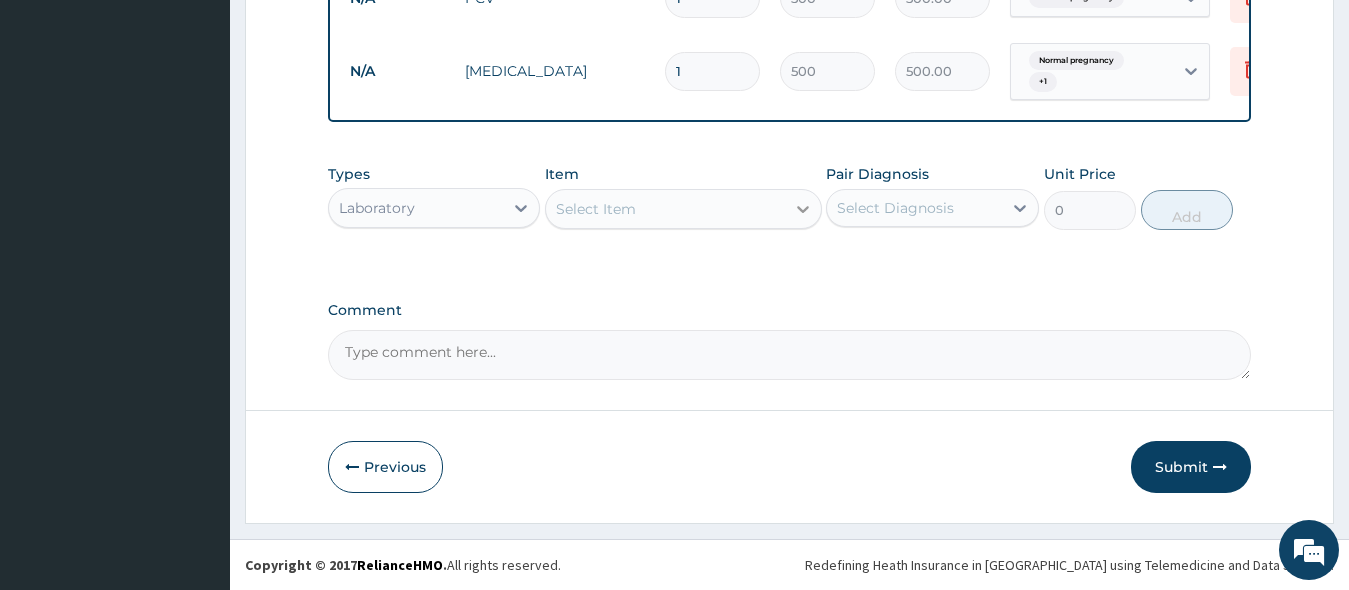 click 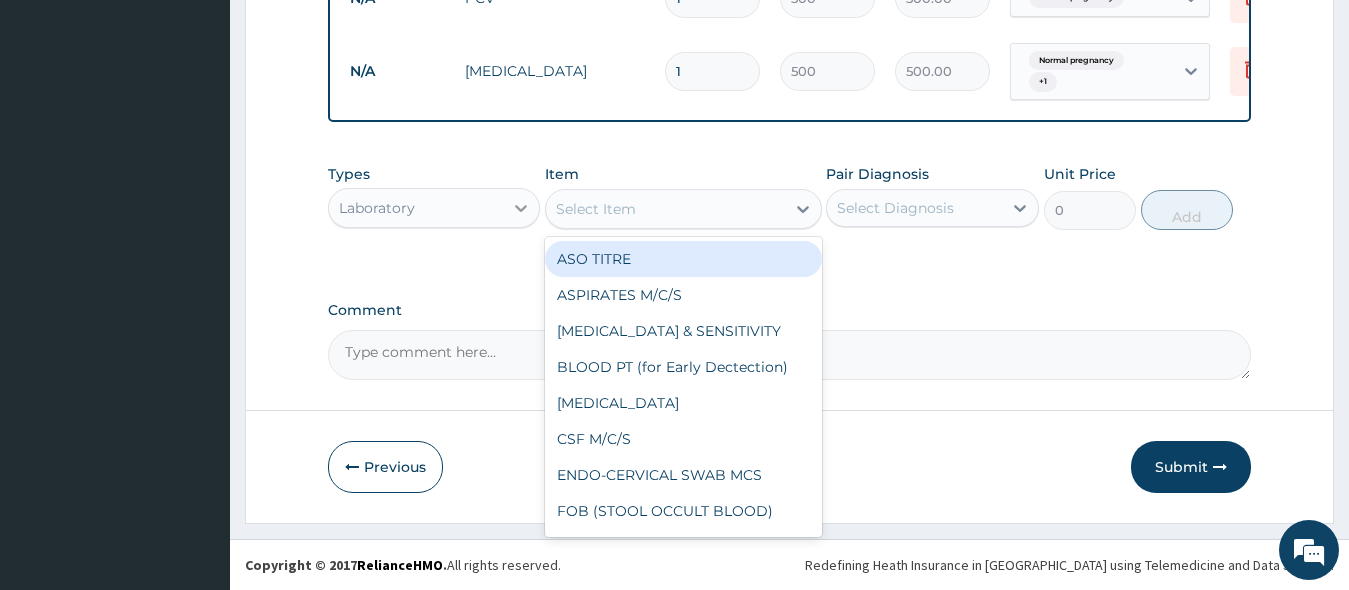 click 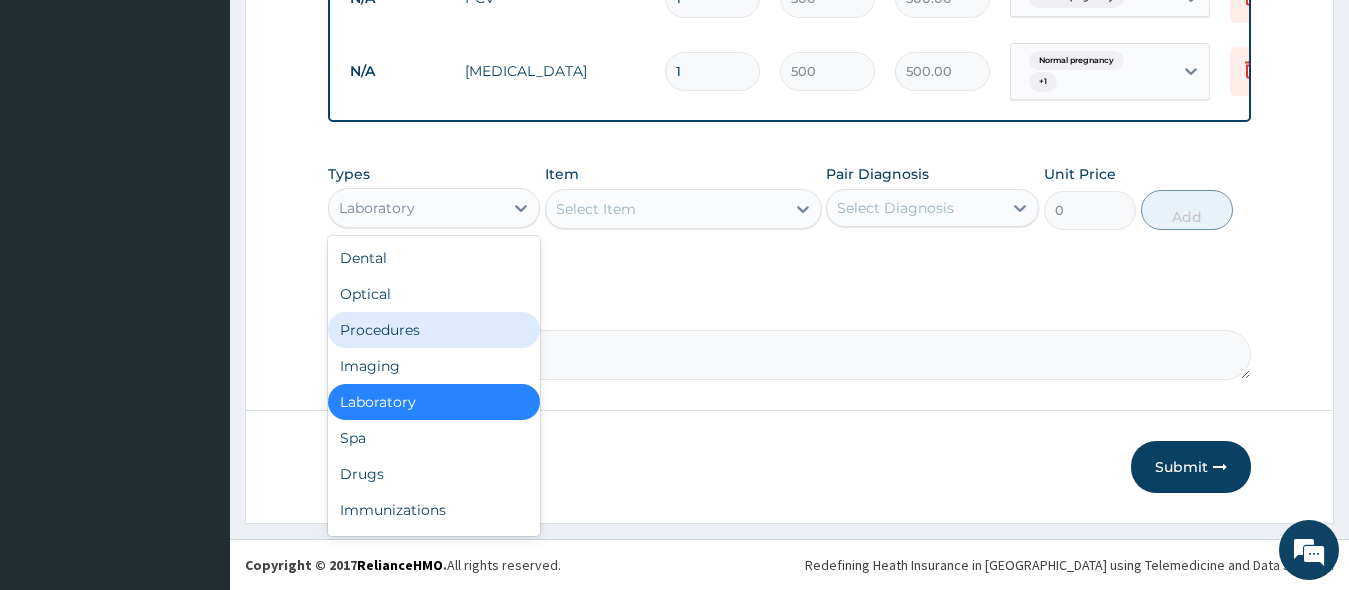 click on "Procedures" at bounding box center (434, 330) 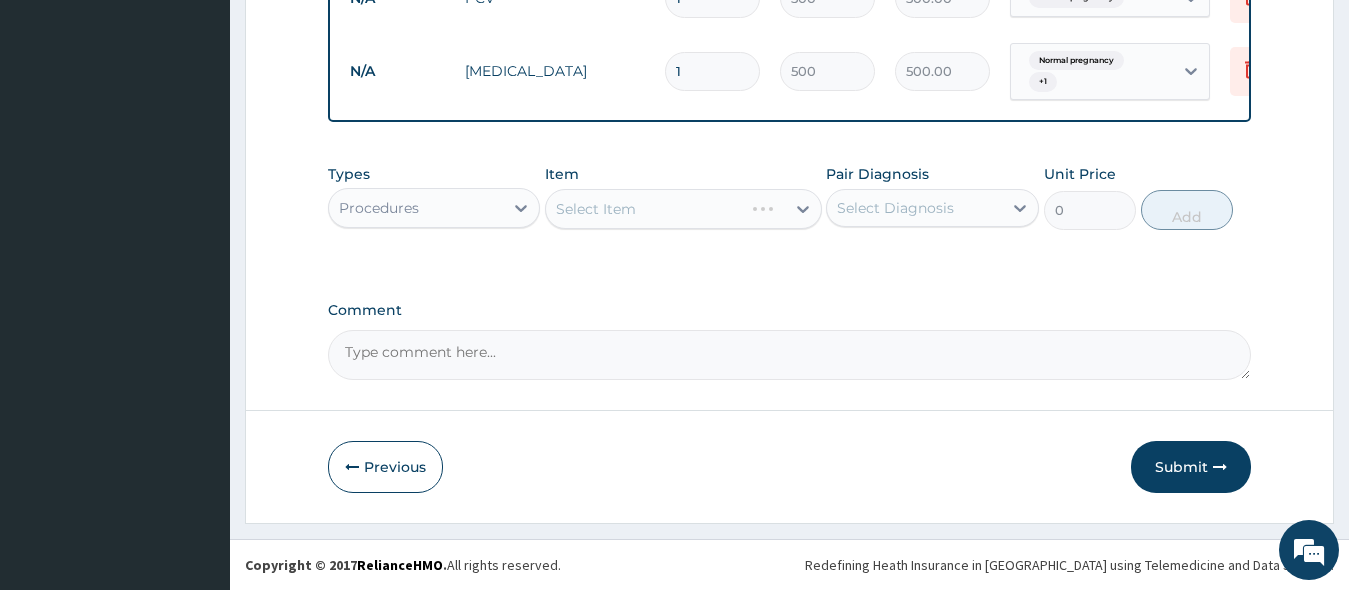 click on "Select Item" at bounding box center (683, 209) 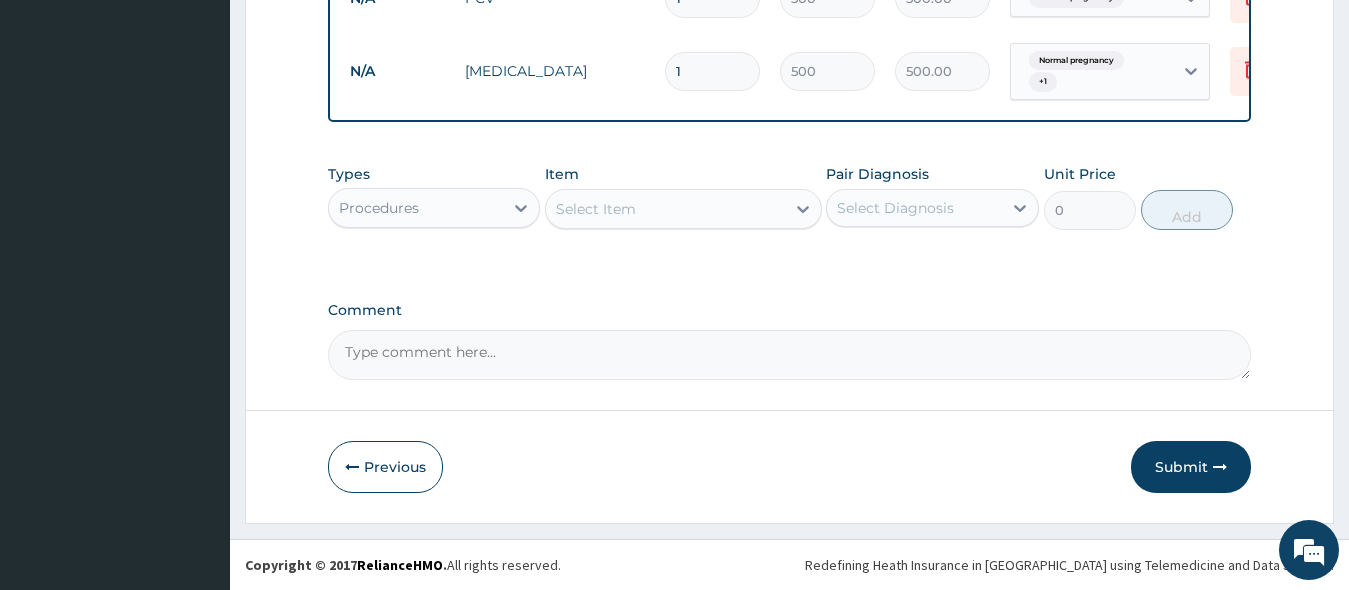 click 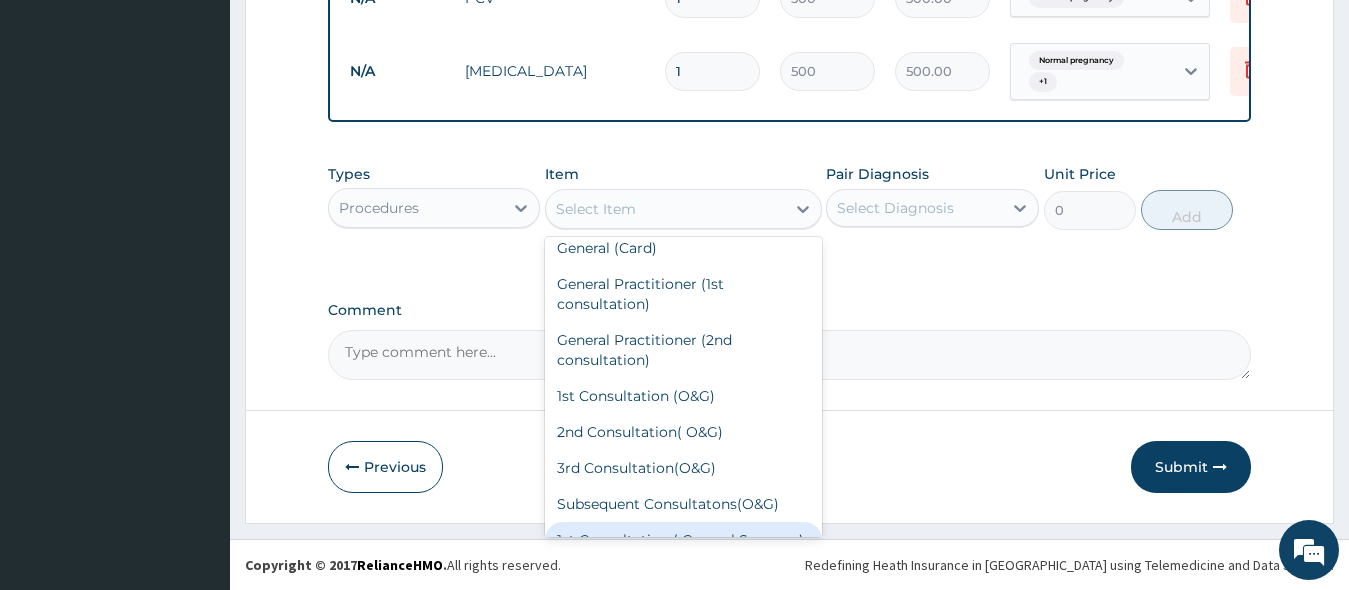 scroll, scrollTop: 0, scrollLeft: 0, axis: both 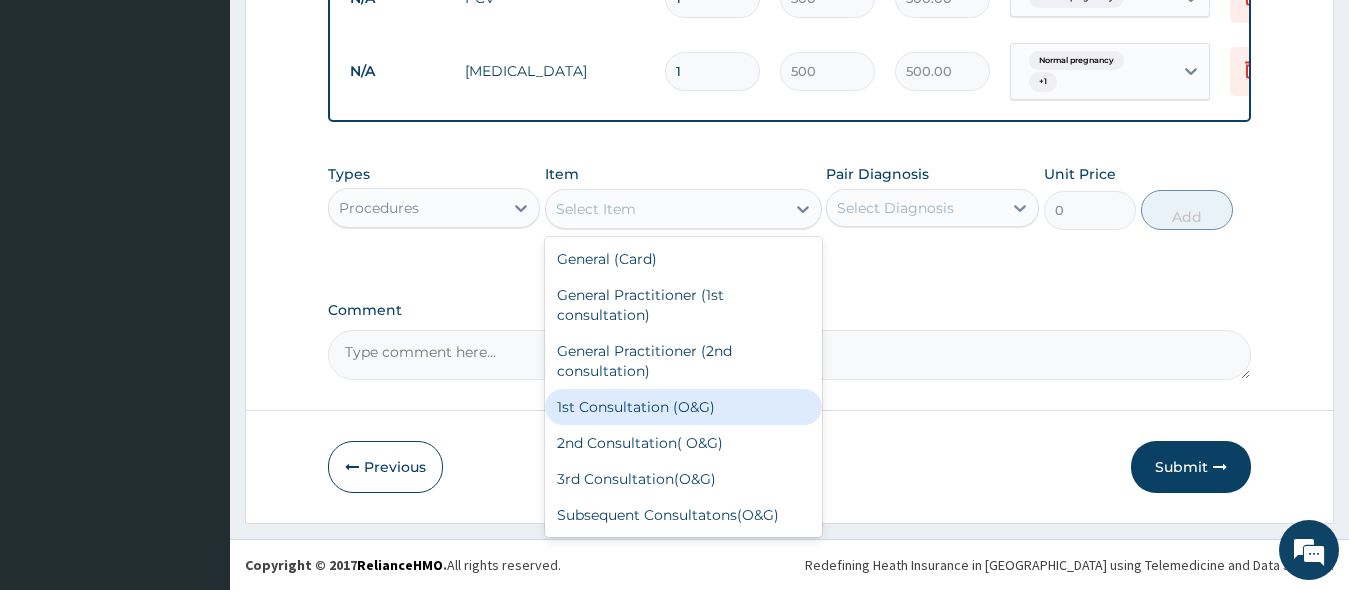 click on "1st Consultation (O&G)" at bounding box center (683, 407) 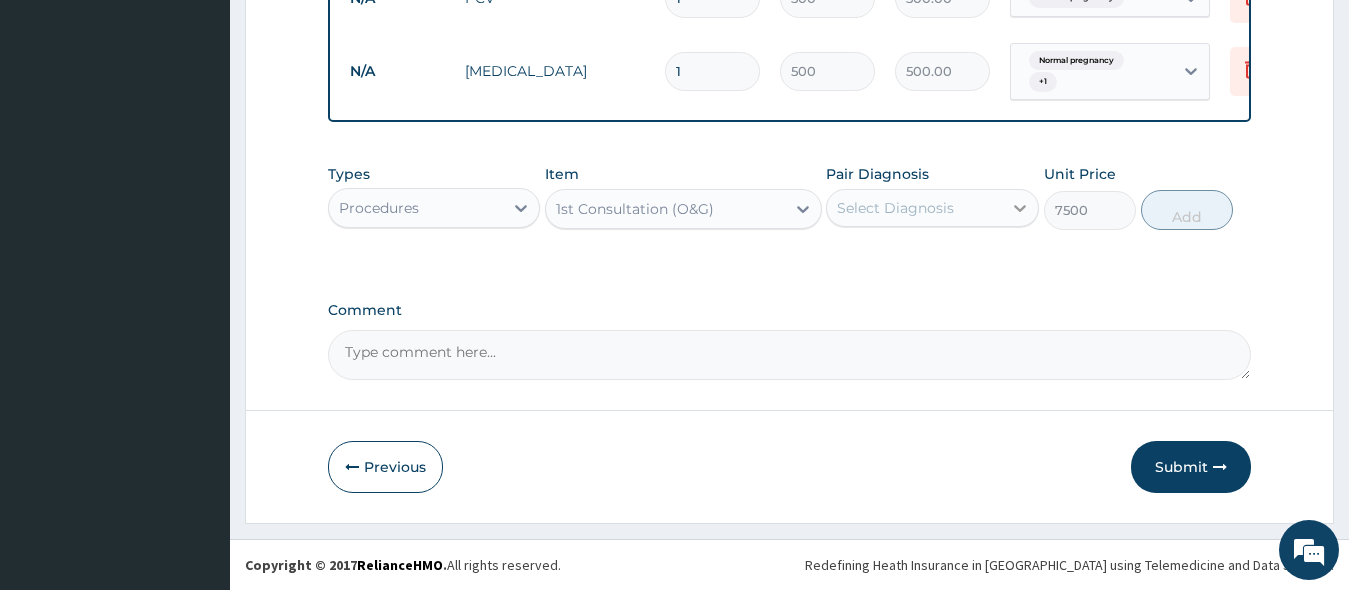 click 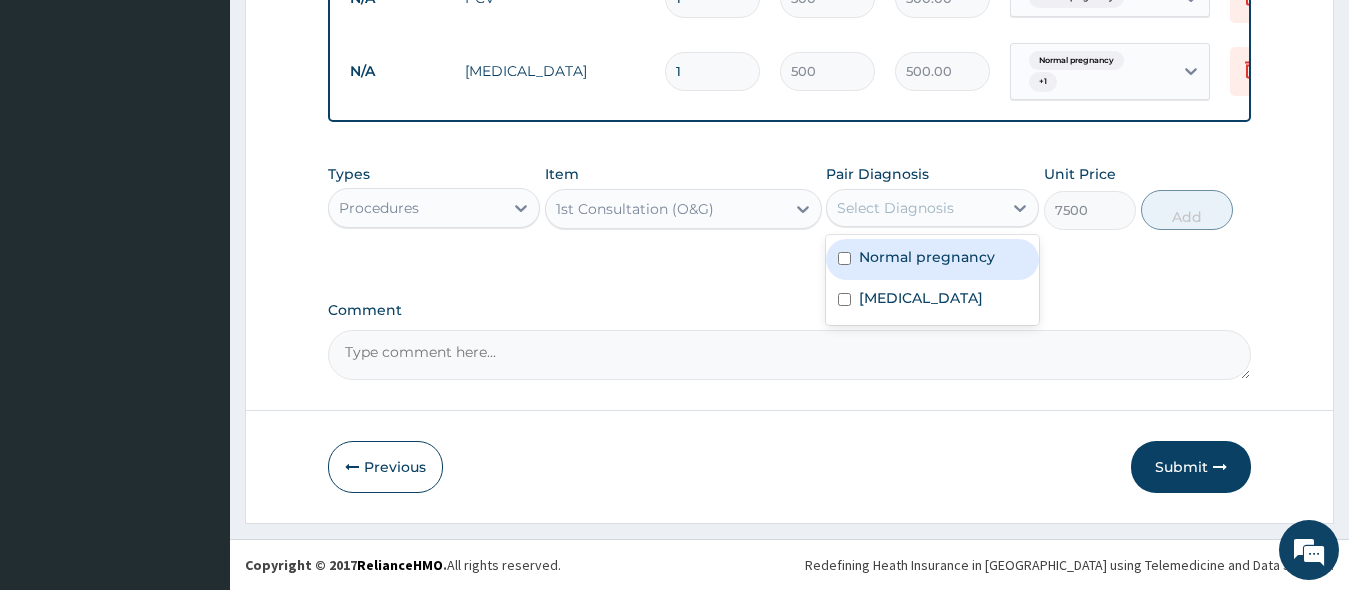 click at bounding box center (844, 258) 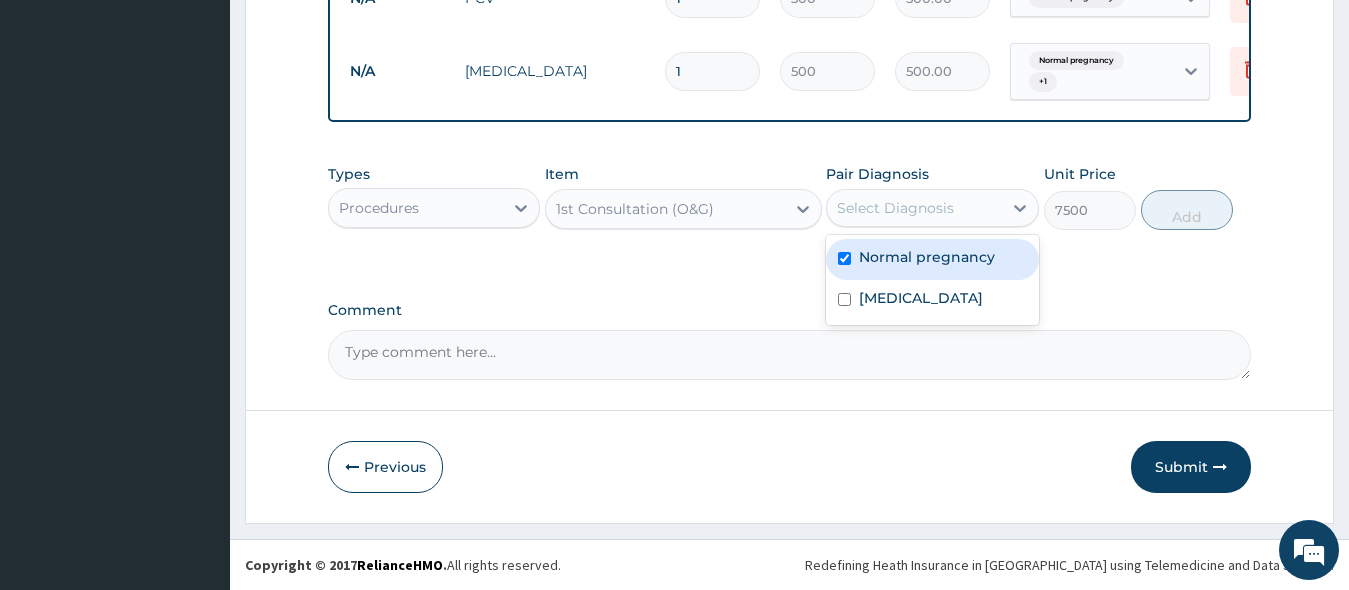 checkbox on "true" 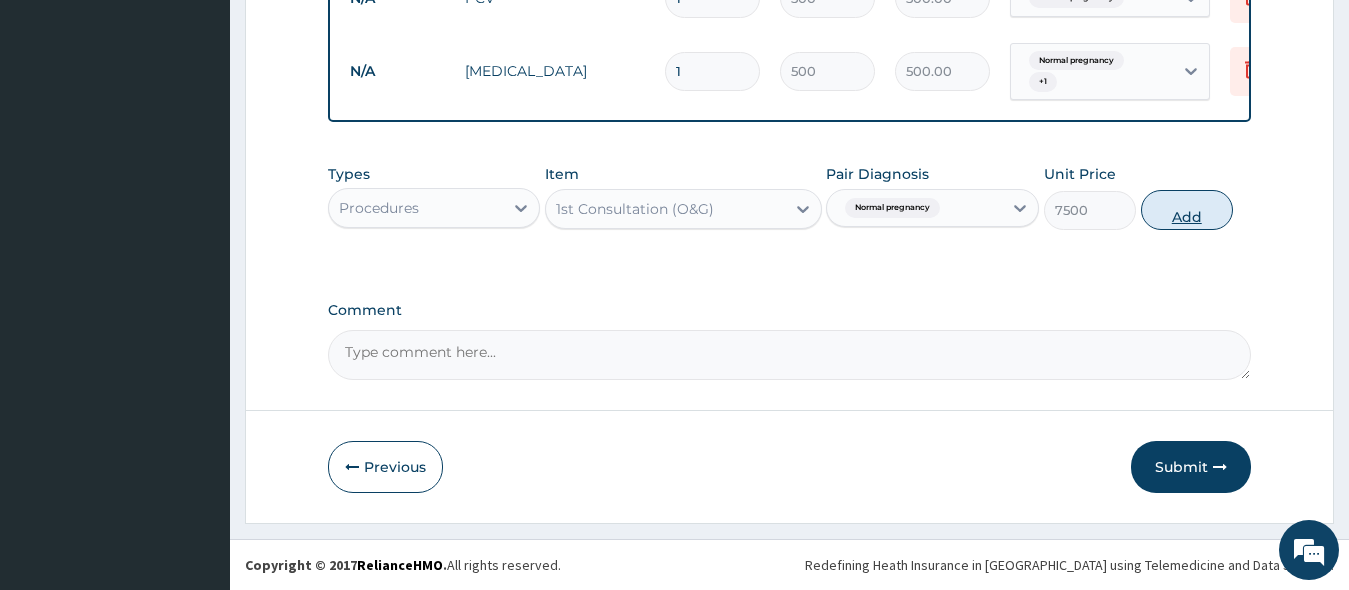 click on "Add" at bounding box center [1187, 210] 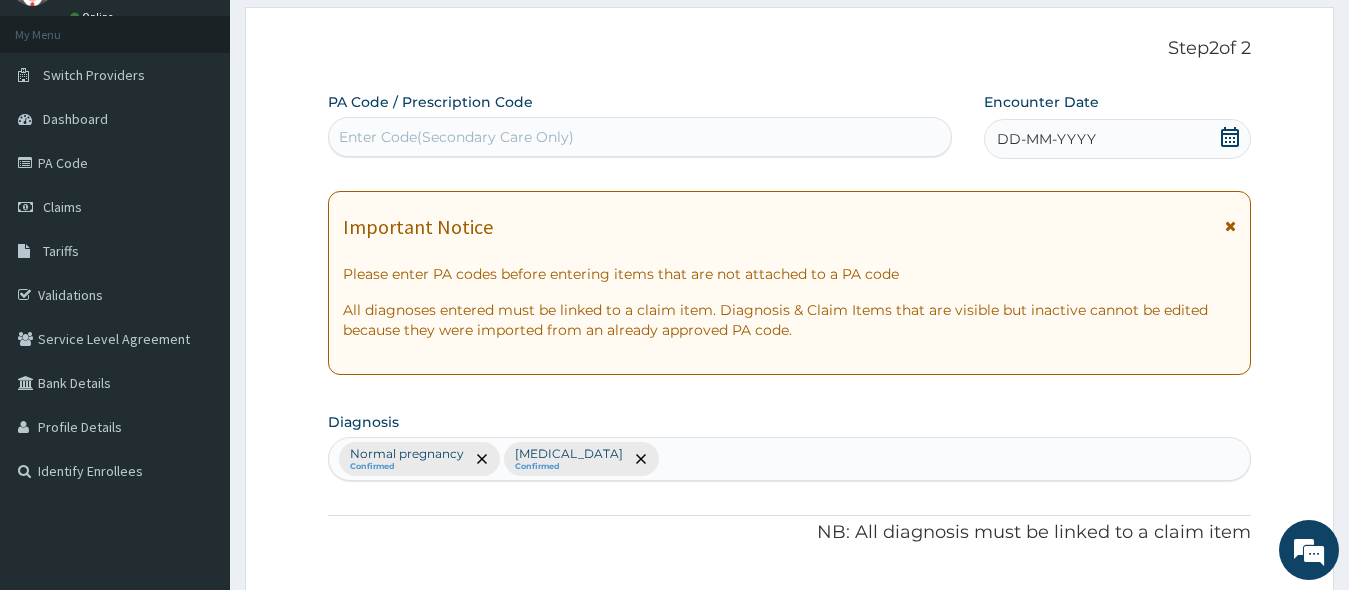 scroll, scrollTop: 100, scrollLeft: 0, axis: vertical 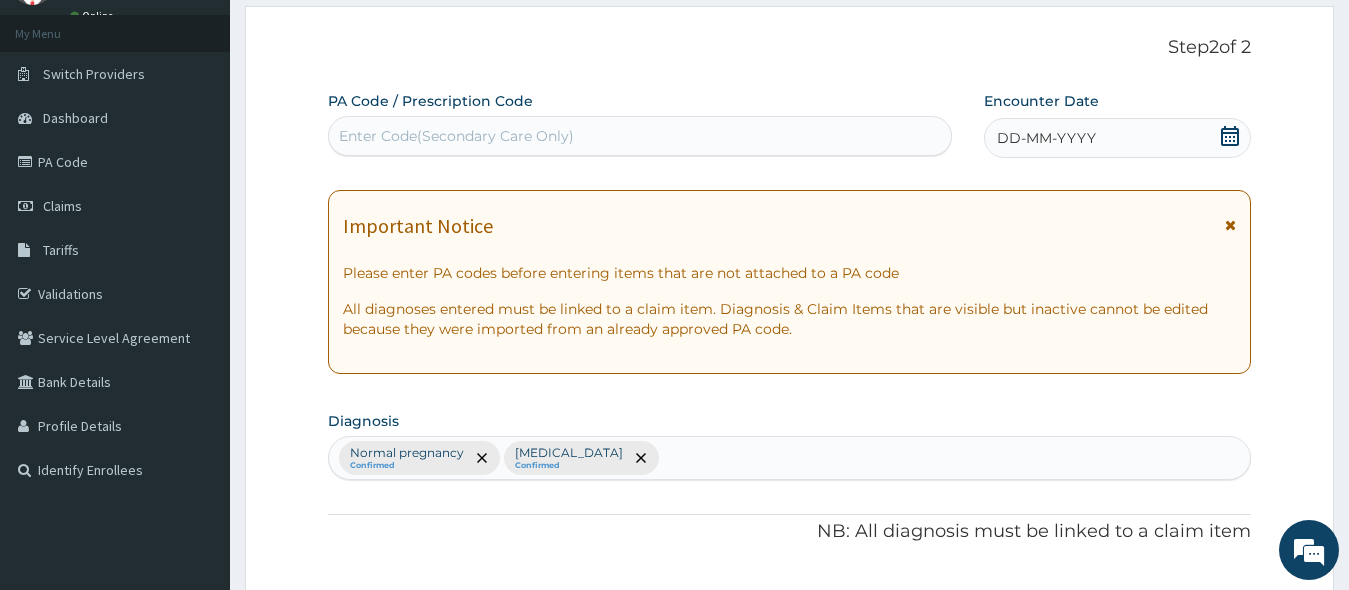 click 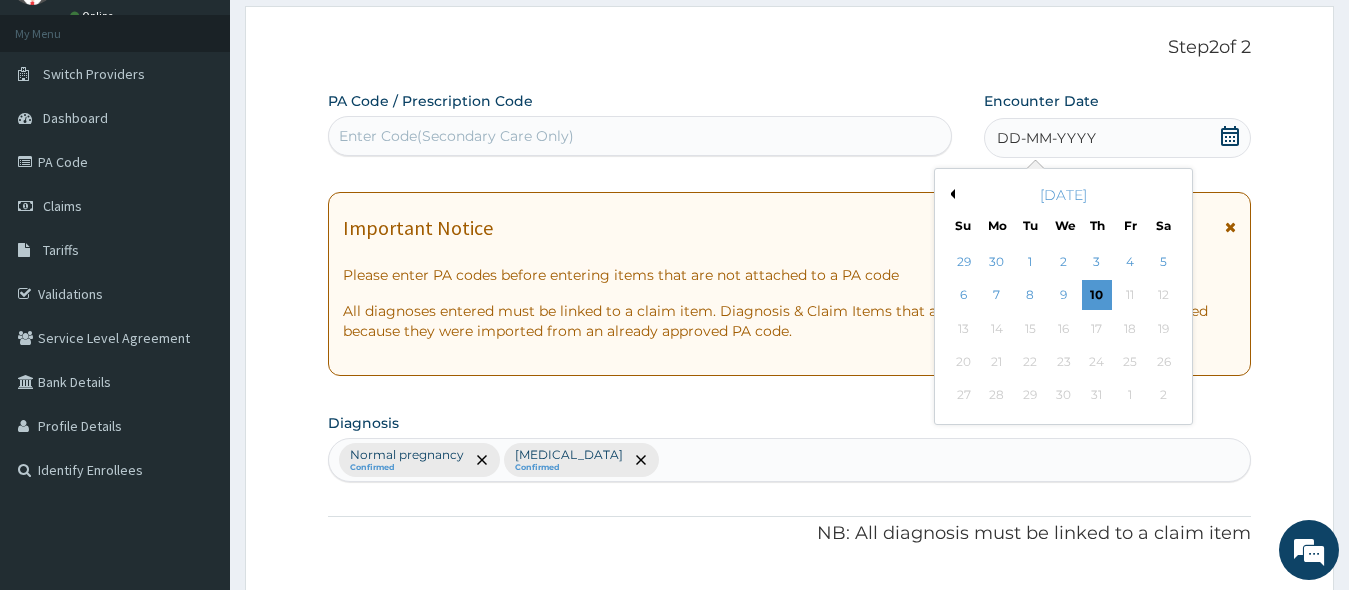 click on "Previous Month" at bounding box center (950, 194) 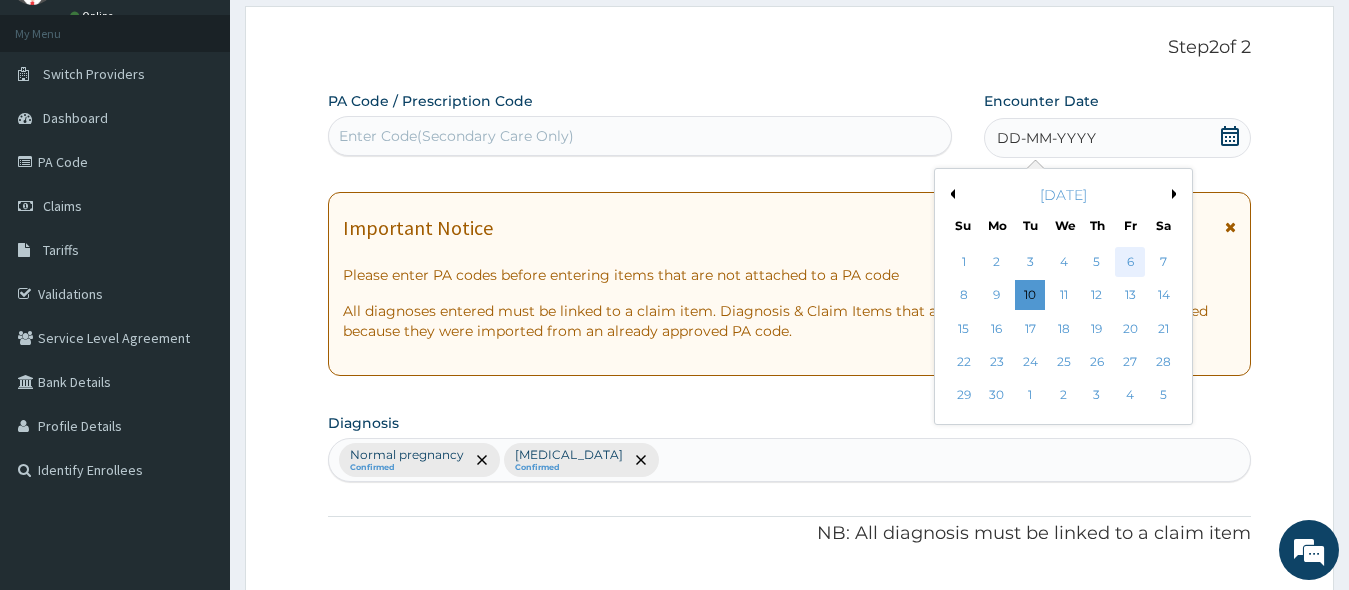 click on "6" at bounding box center [1130, 262] 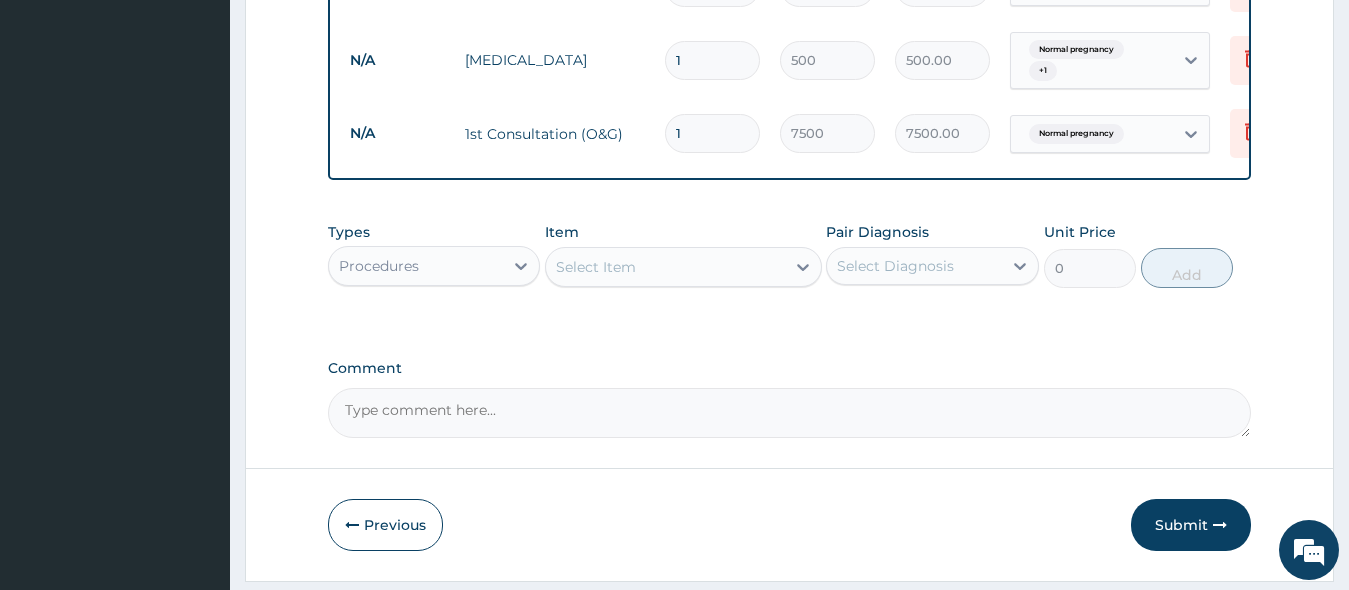 scroll, scrollTop: 989, scrollLeft: 0, axis: vertical 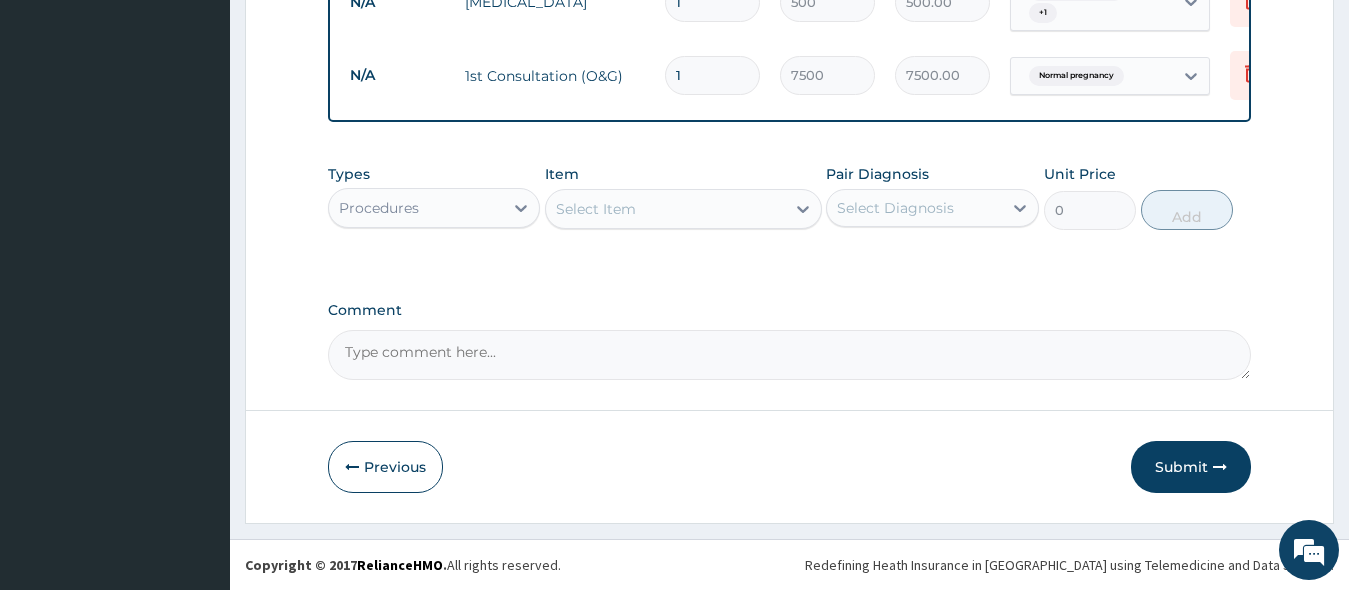 drag, startPoint x: 1168, startPoint y: 468, endPoint x: 1156, endPoint y: 452, distance: 20 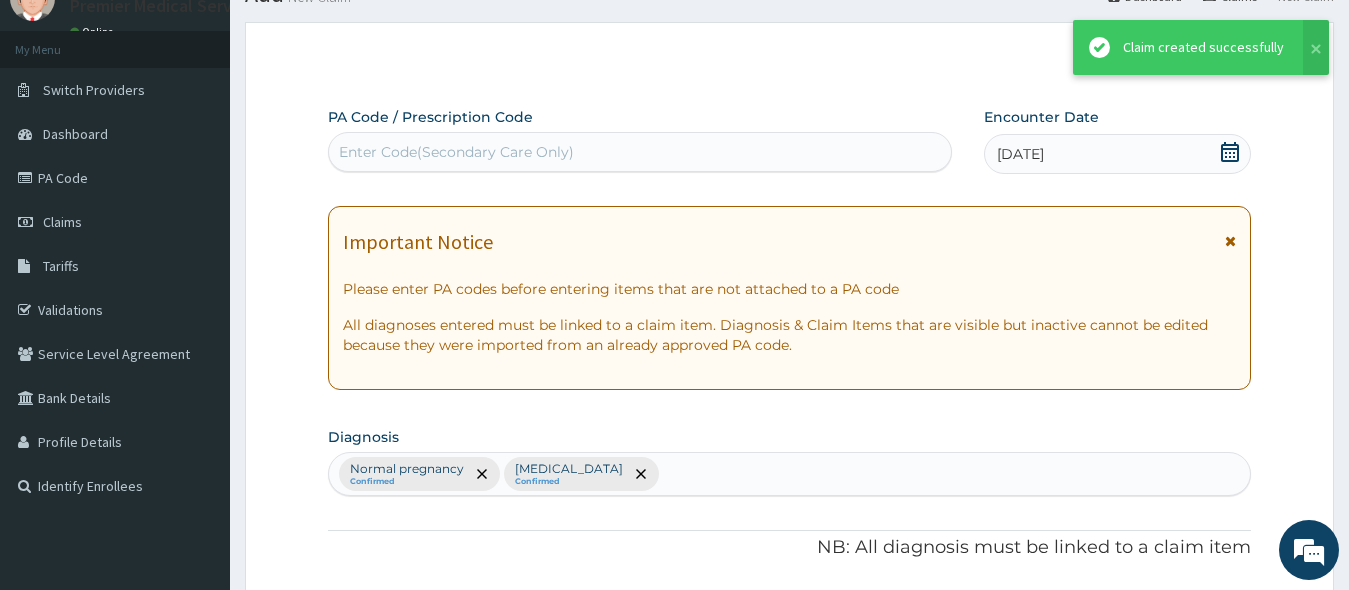 scroll, scrollTop: 989, scrollLeft: 0, axis: vertical 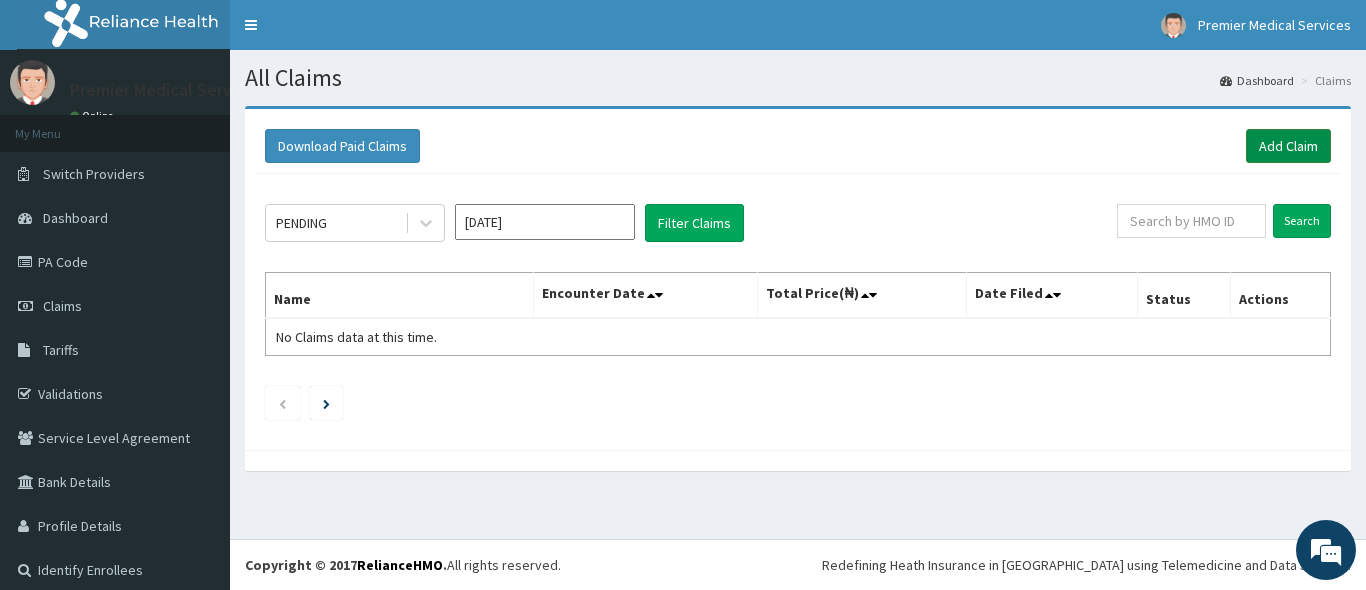 click on "Add Claim" at bounding box center [1288, 146] 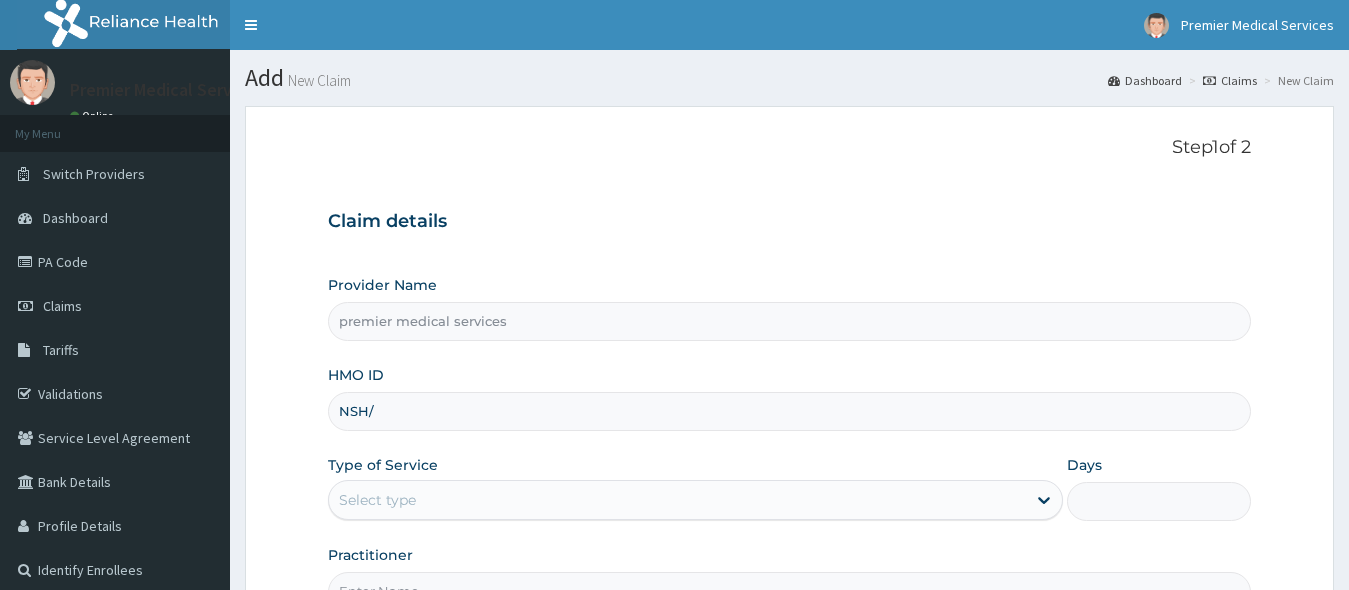scroll, scrollTop: 0, scrollLeft: 0, axis: both 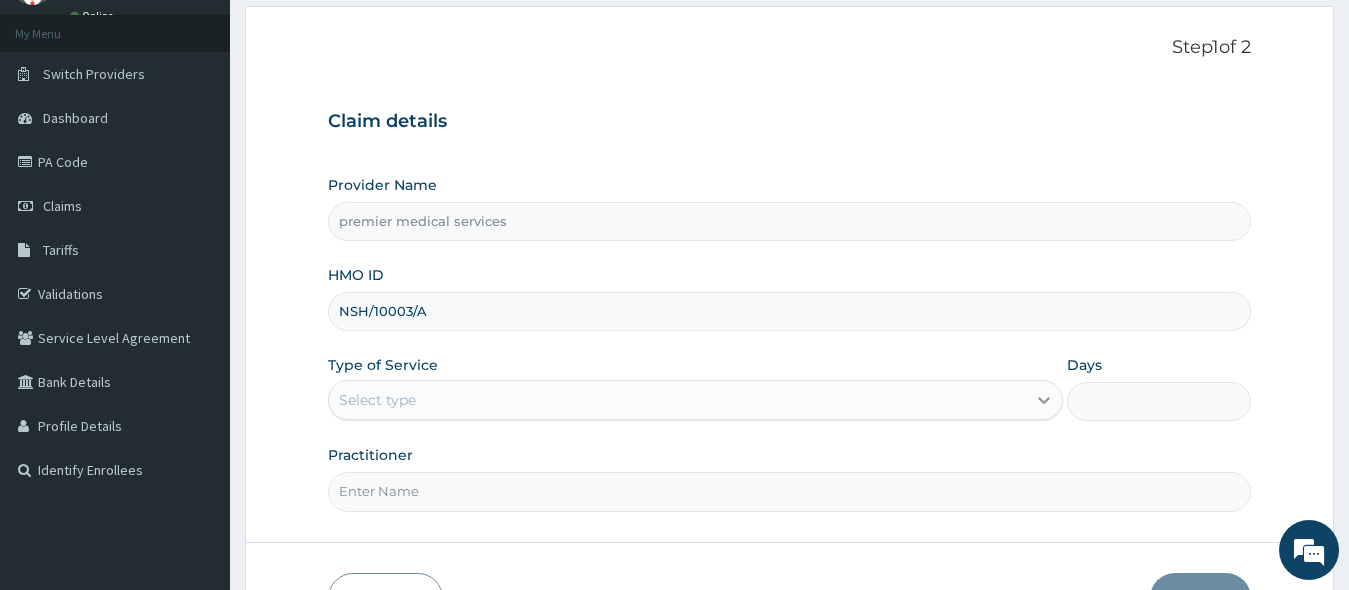 type on "NSH/10003/A" 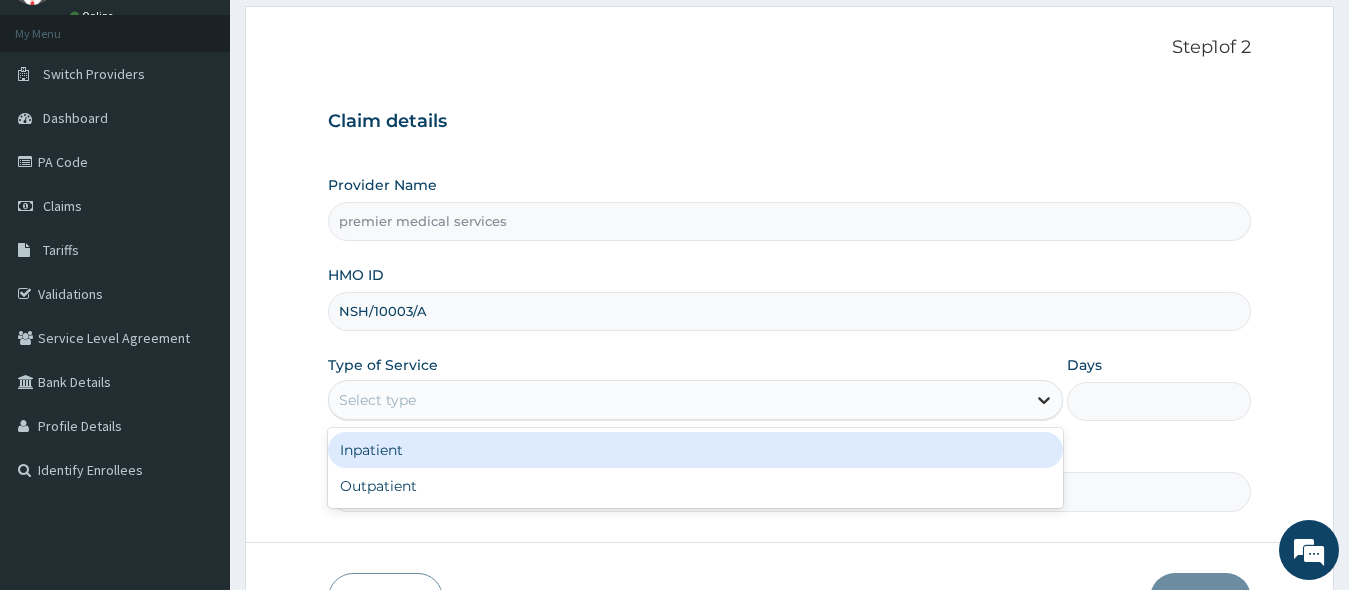 click 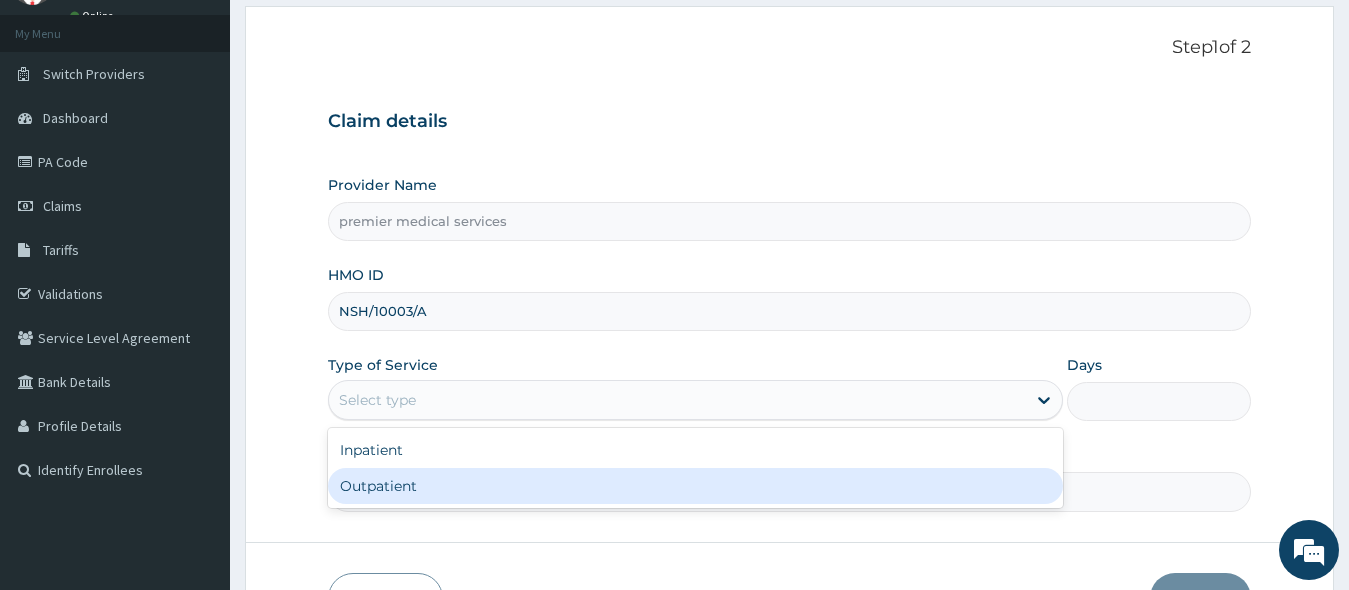 scroll, scrollTop: 0, scrollLeft: 0, axis: both 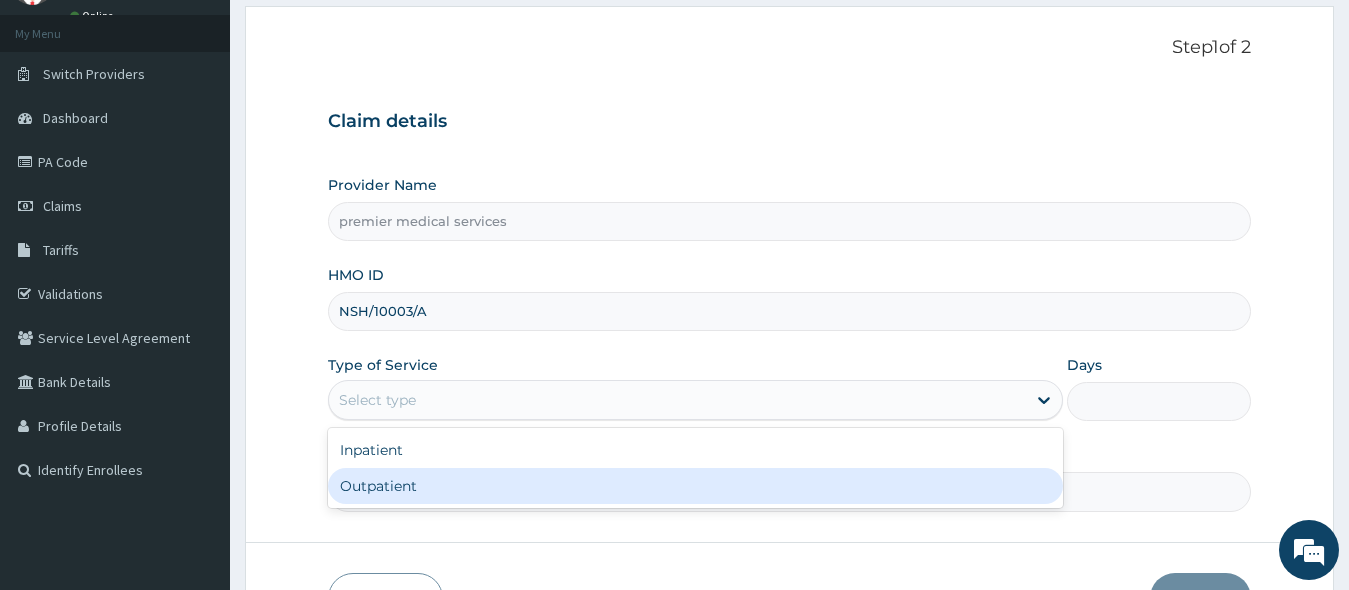 click on "Outpatient" at bounding box center [696, 486] 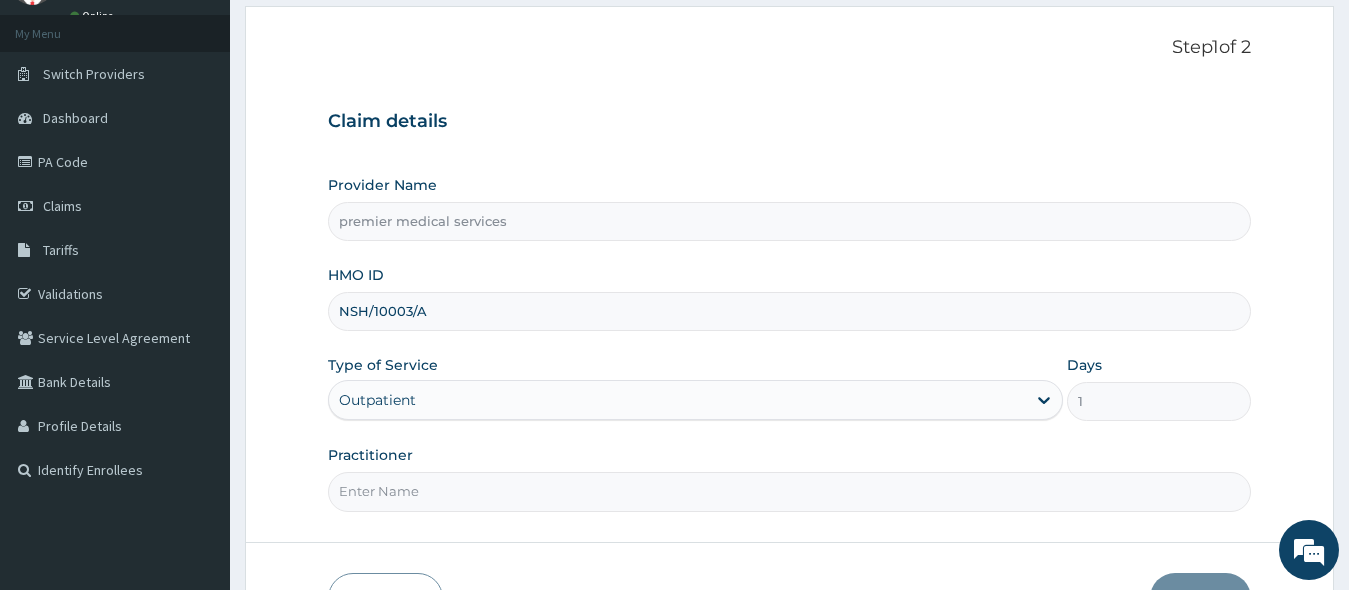 click on "Practitioner" at bounding box center [790, 491] 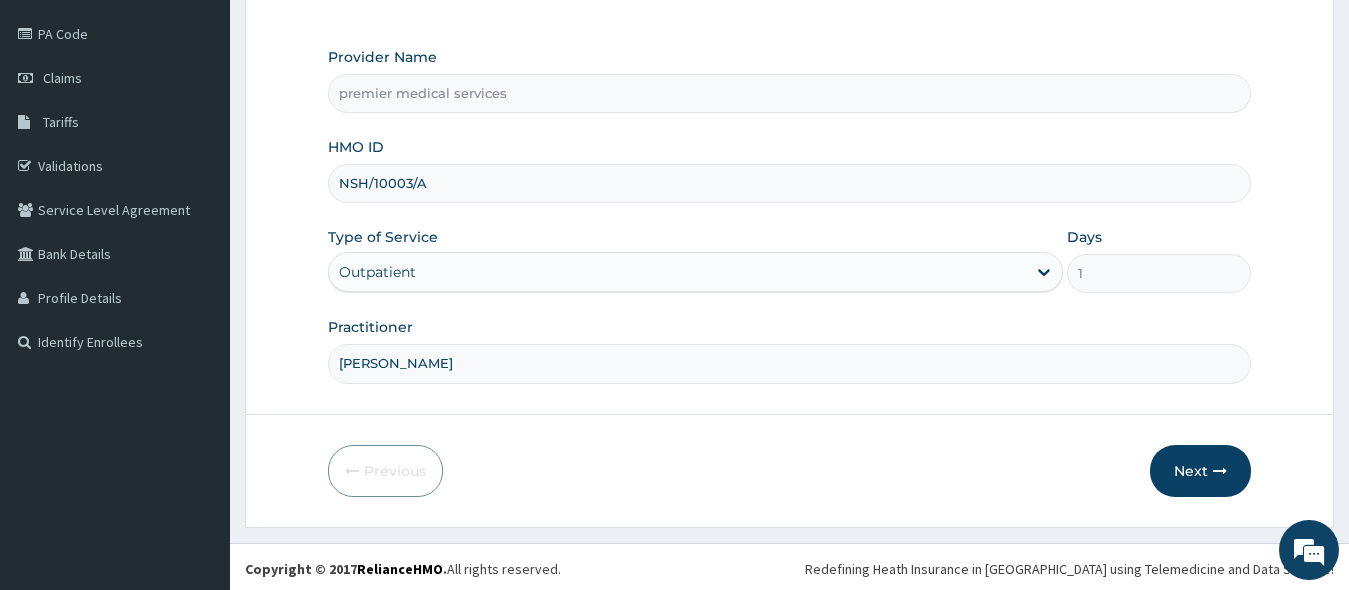 scroll, scrollTop: 232, scrollLeft: 0, axis: vertical 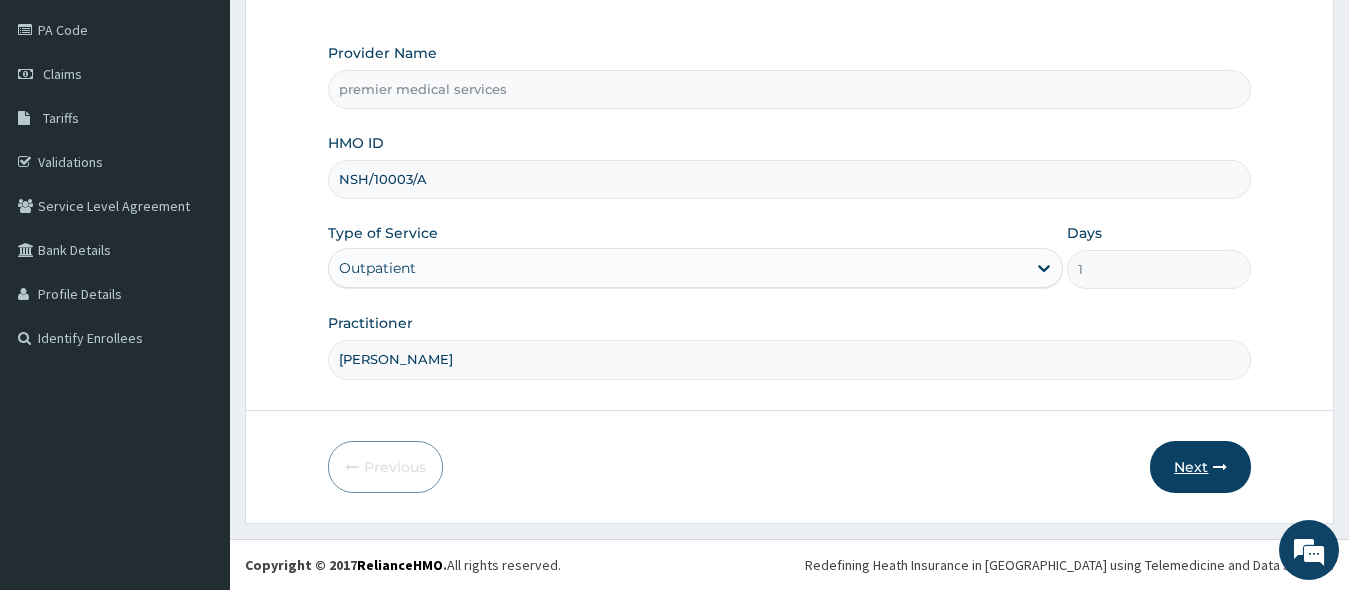 type on "[PERSON_NAME]" 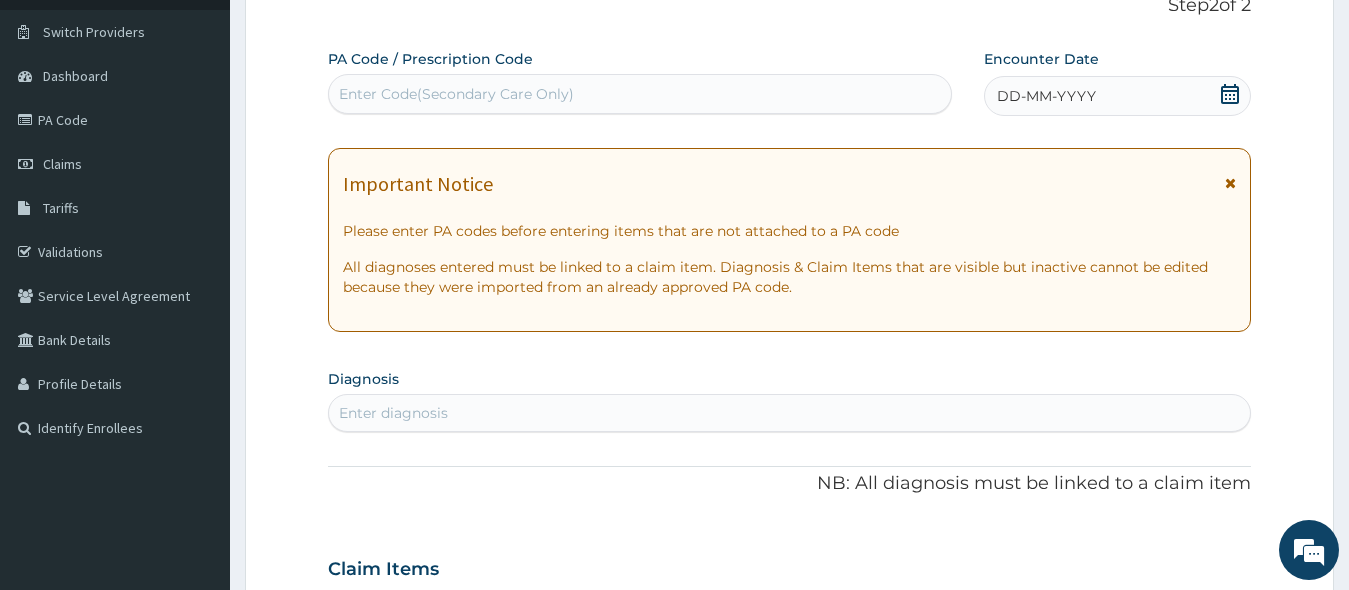 scroll, scrollTop: 0, scrollLeft: 0, axis: both 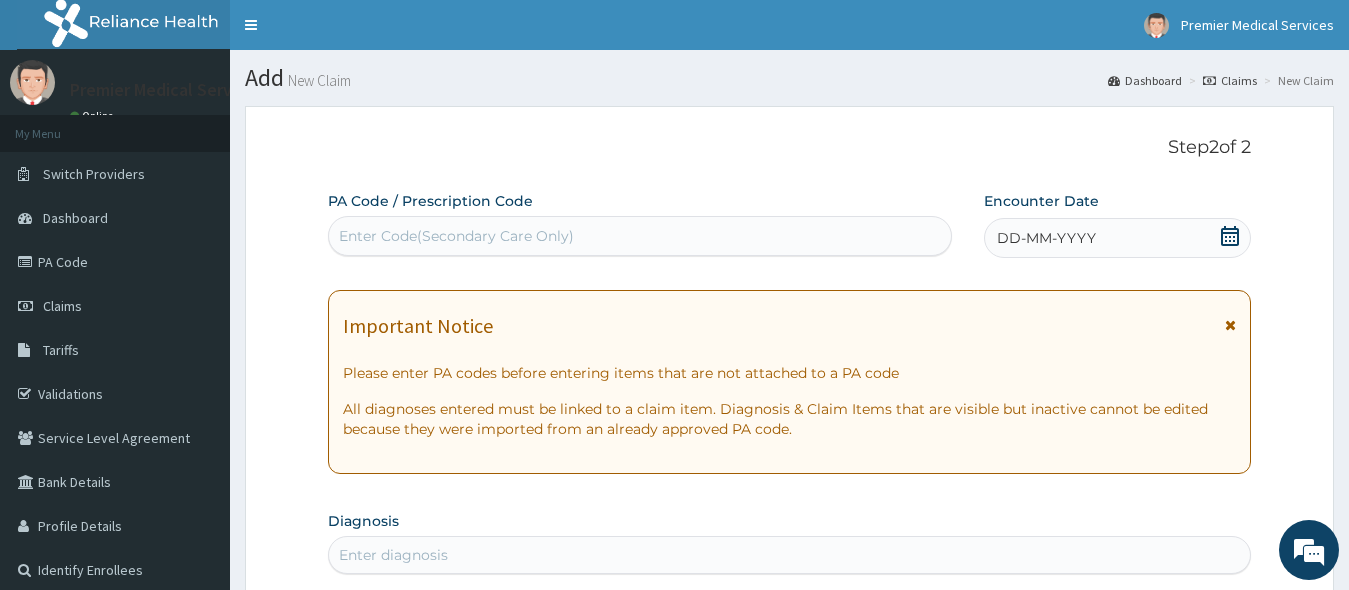 click on "Enter Code(Secondary Care Only)" at bounding box center (456, 236) 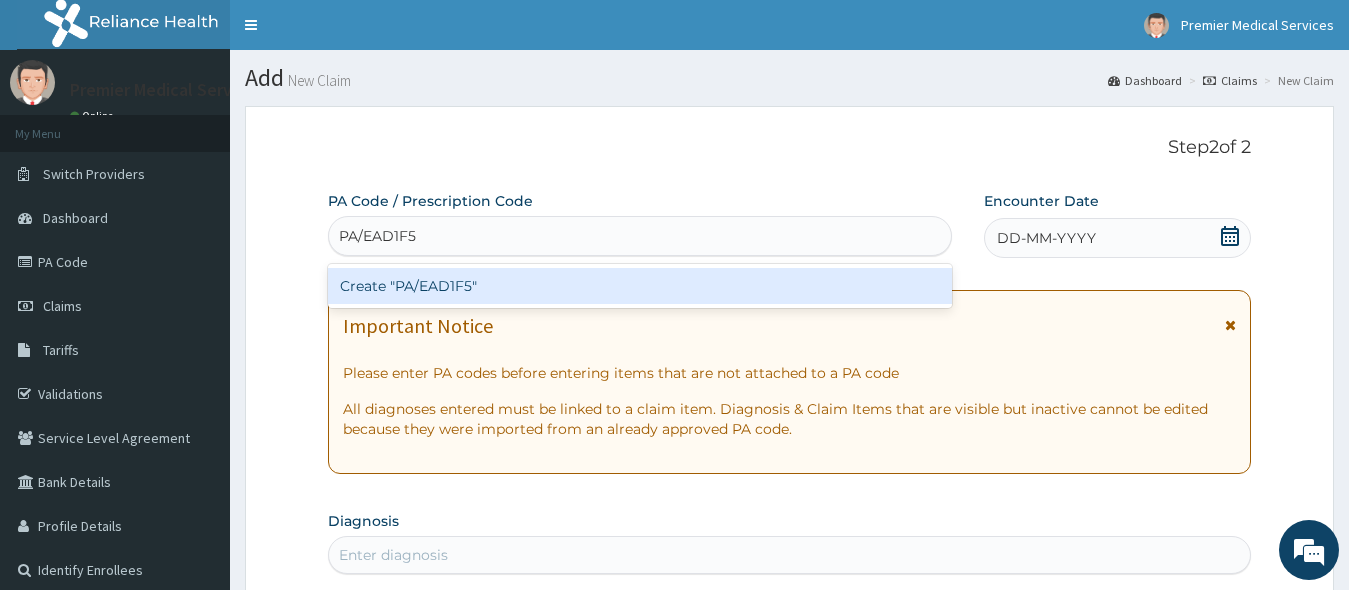 type 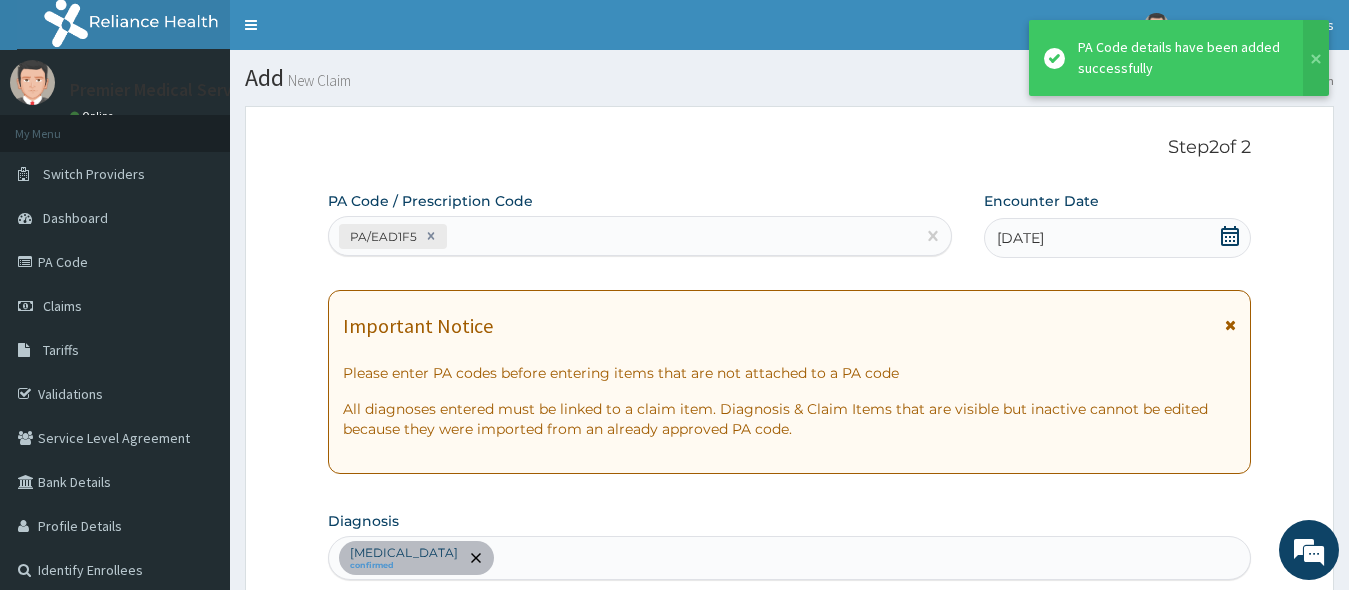 scroll, scrollTop: 675, scrollLeft: 0, axis: vertical 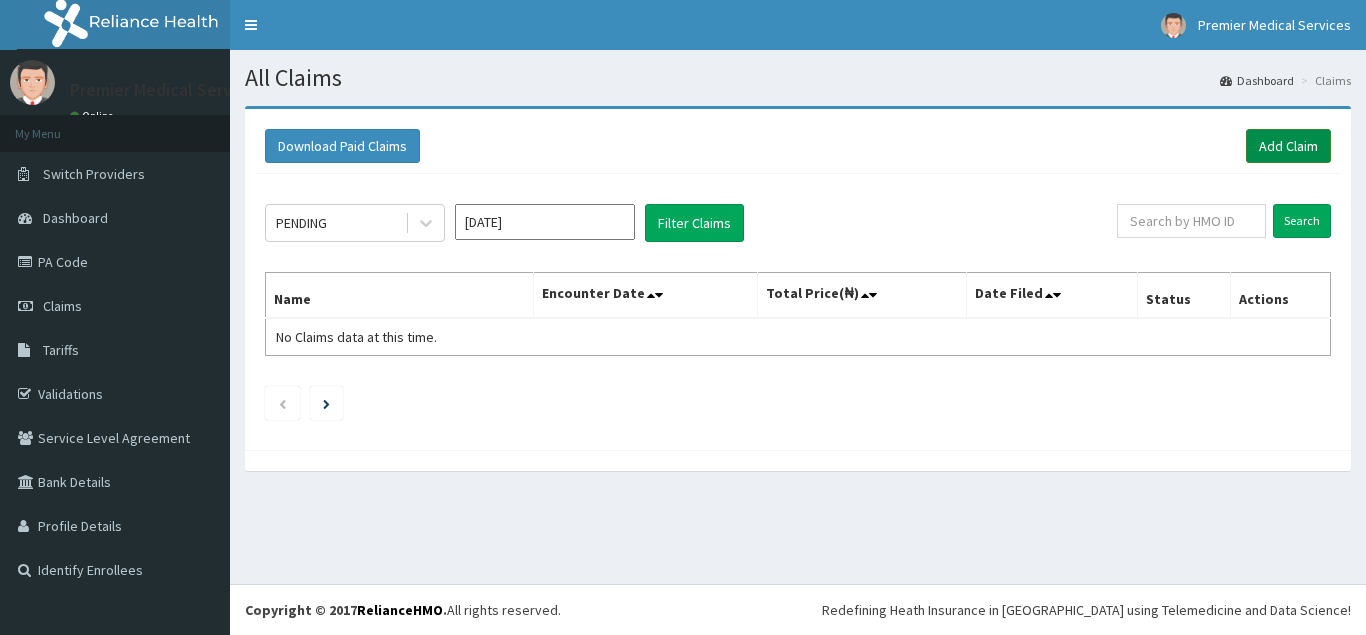 click on "Add Claim" at bounding box center [1288, 146] 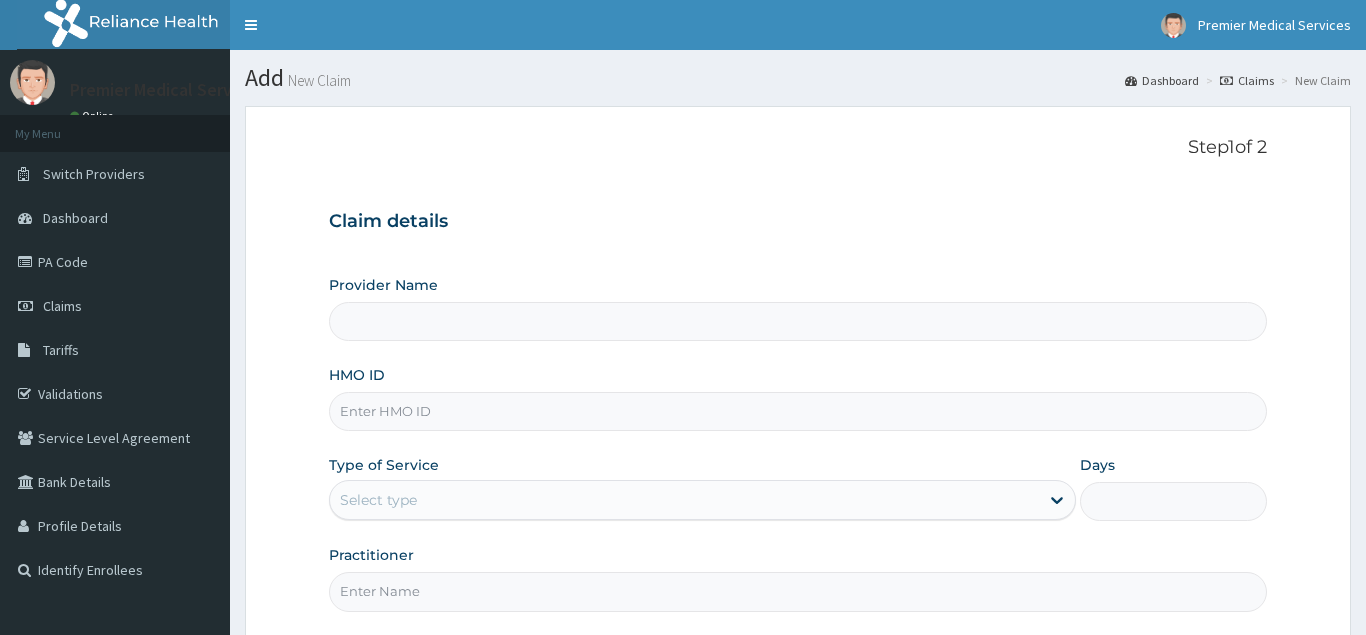 click on "HMO ID" at bounding box center (798, 411) 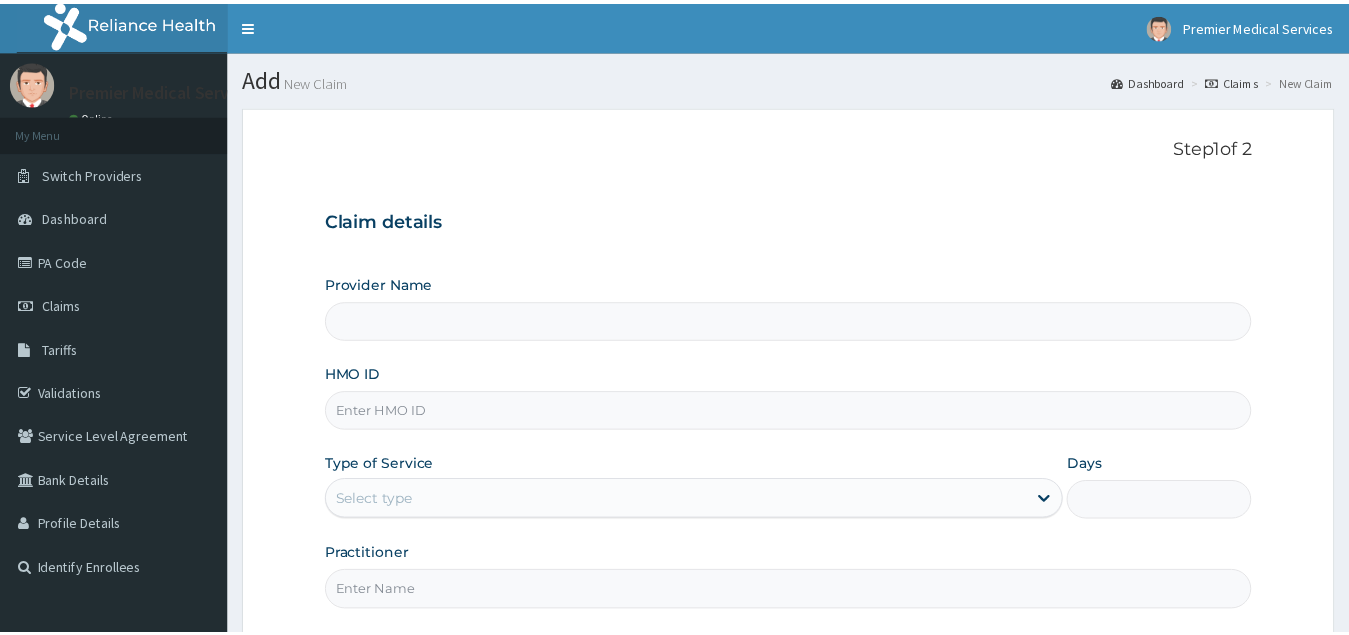 scroll, scrollTop: 0, scrollLeft: 0, axis: both 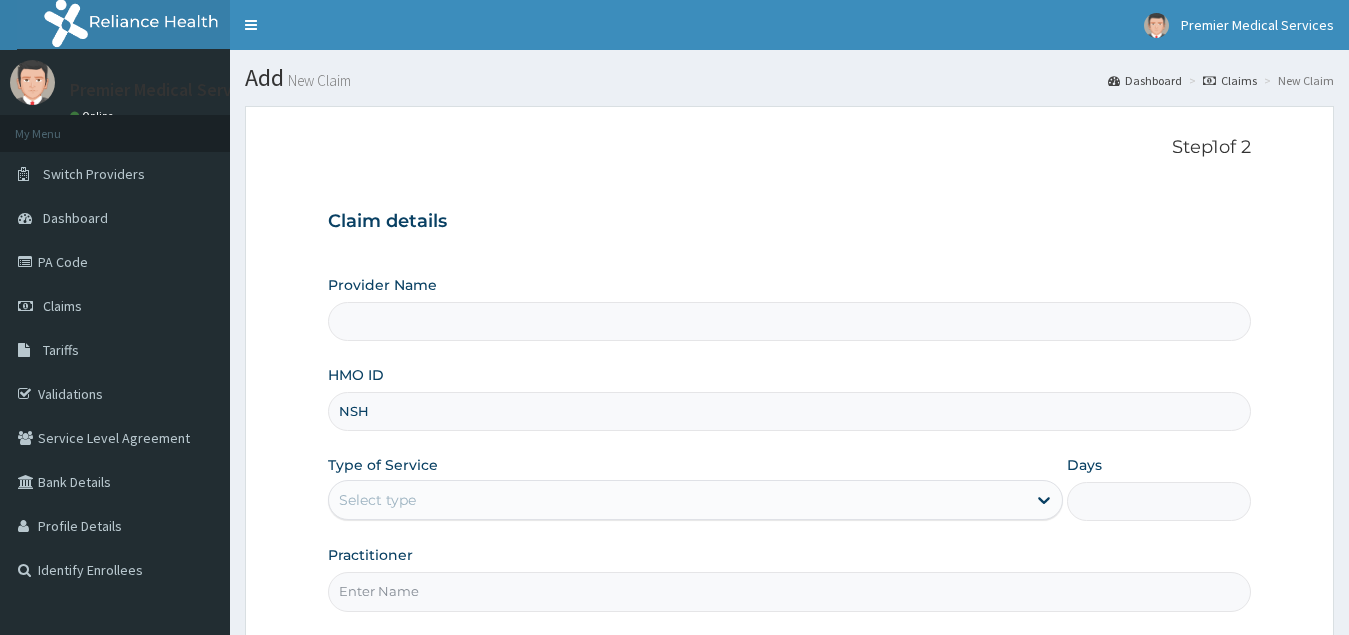 type on "NSH/" 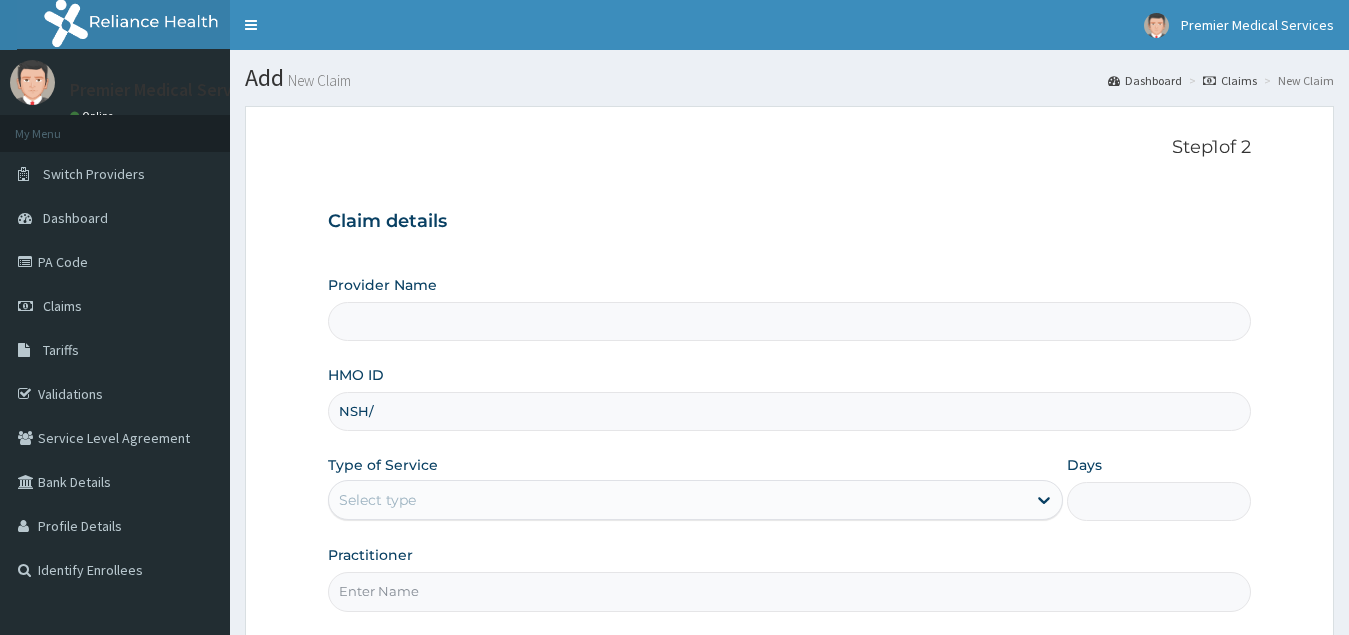 type on "premier medical services" 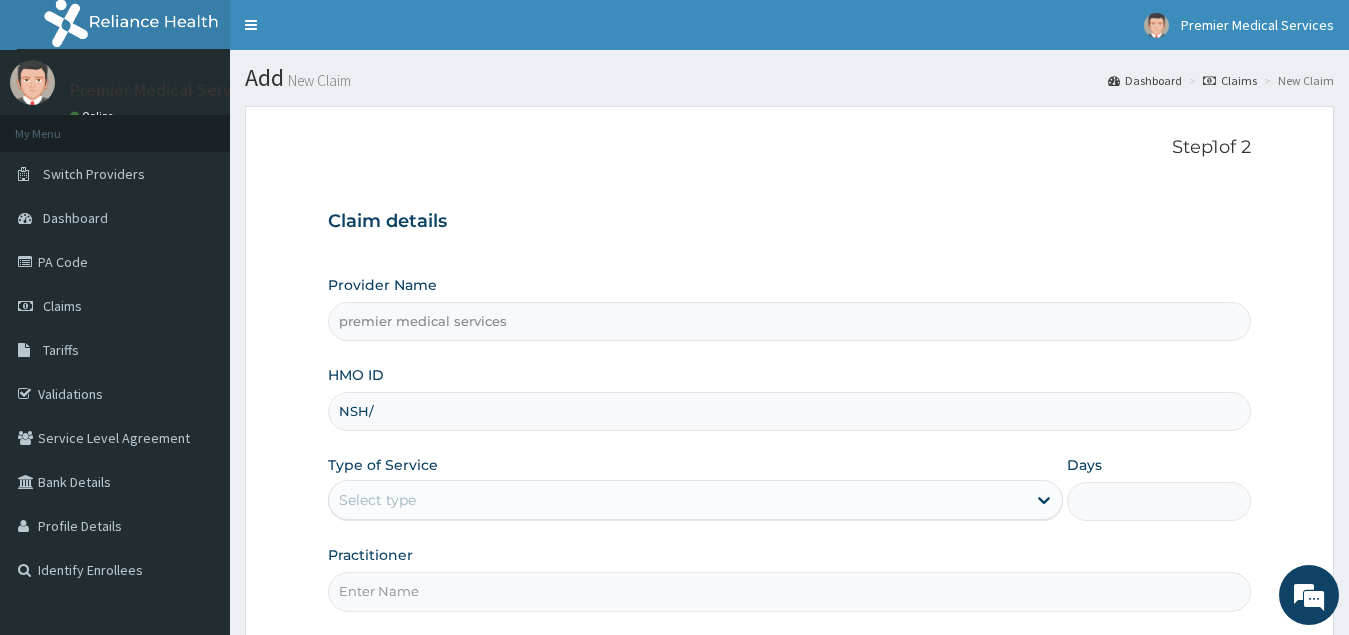 scroll, scrollTop: 0, scrollLeft: 0, axis: both 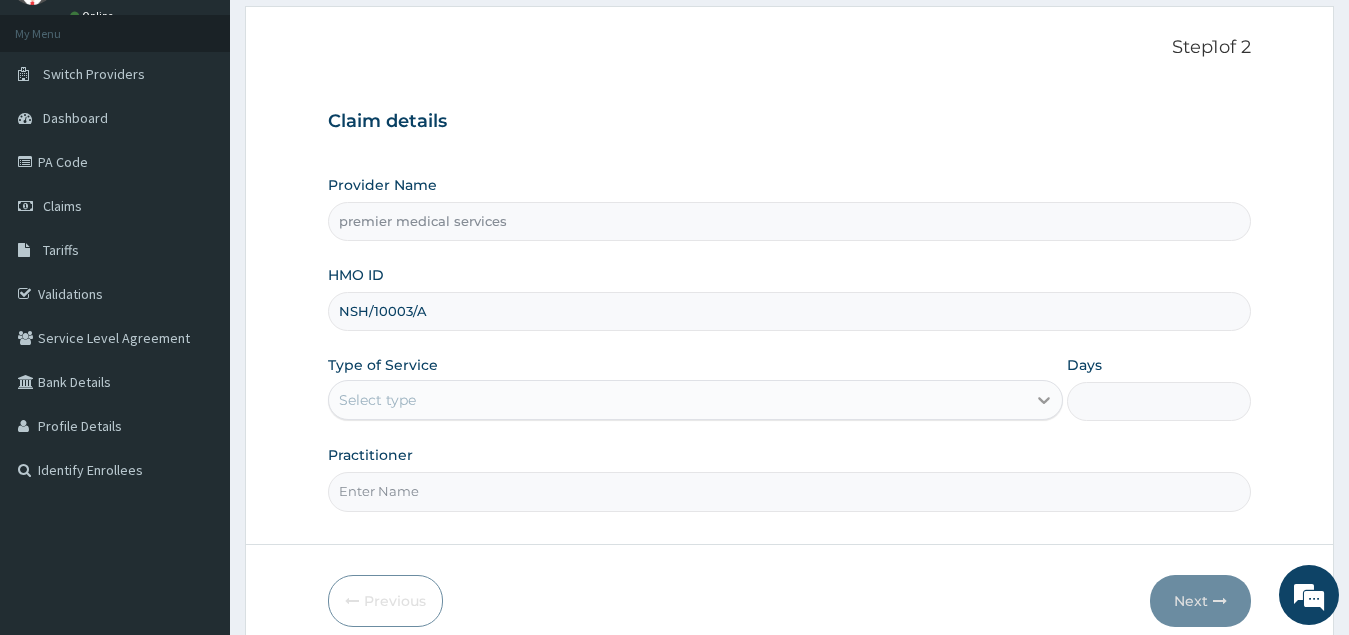 type on "NSH/10003/A" 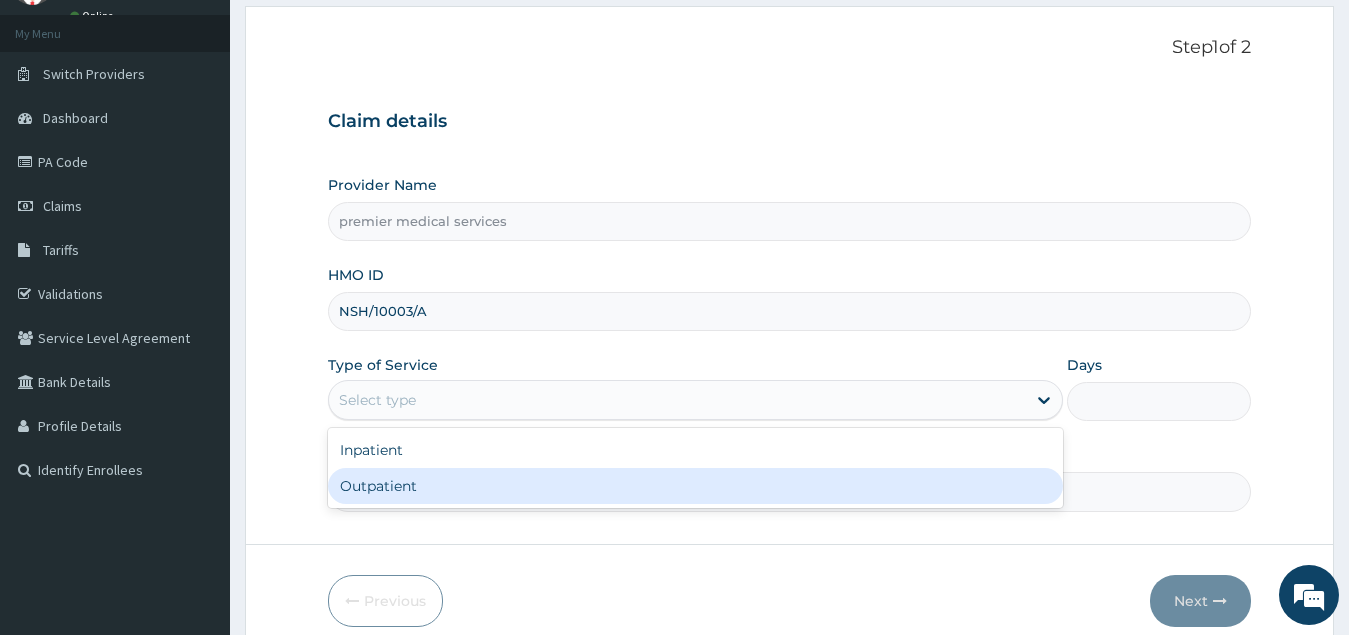 click on "Outpatient" at bounding box center (696, 486) 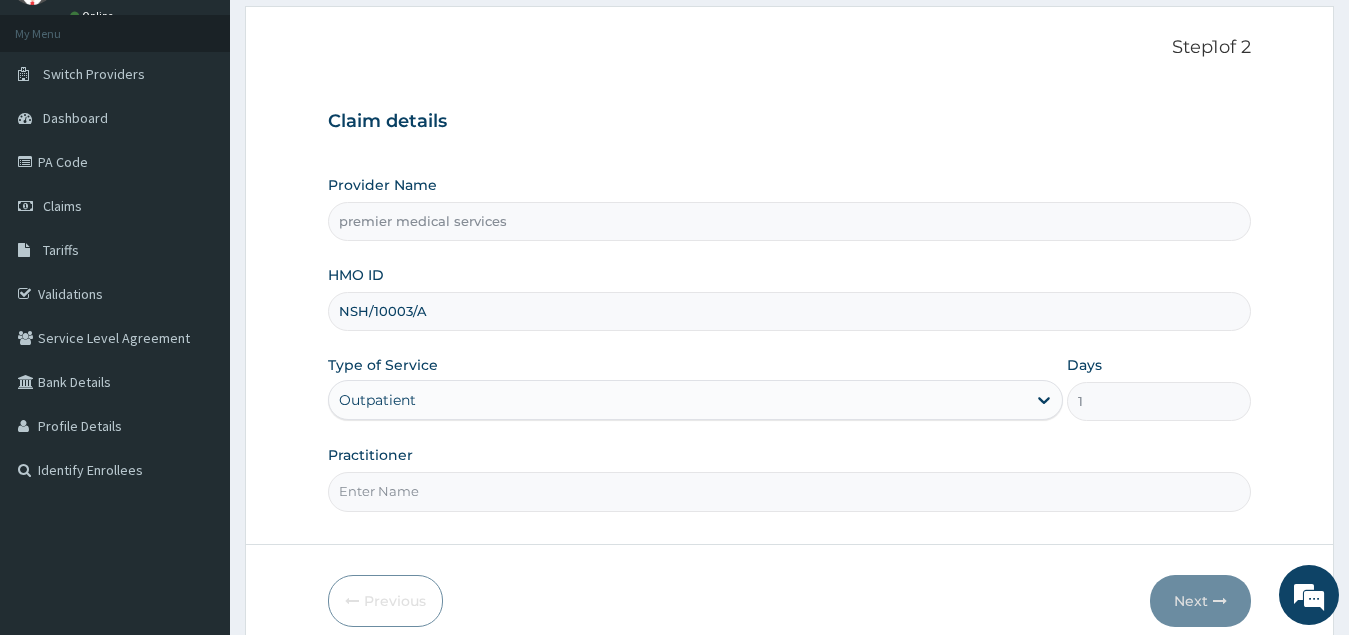 click on "Practitioner" at bounding box center (790, 491) 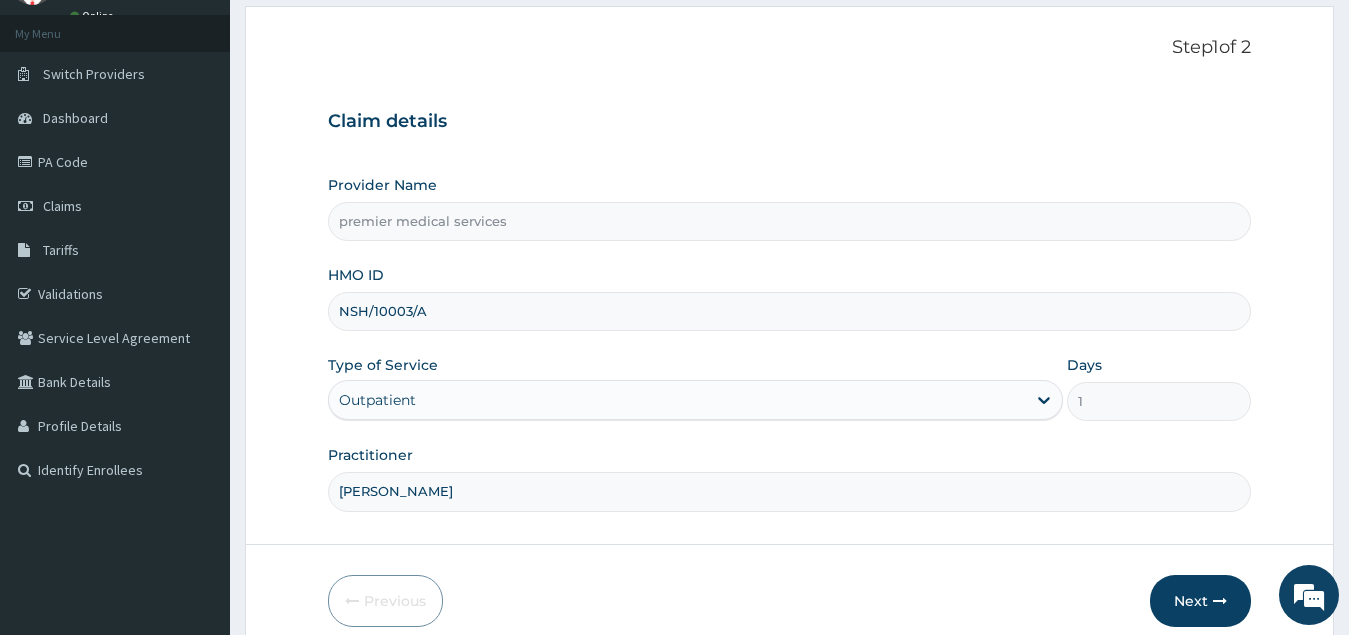 scroll, scrollTop: 189, scrollLeft: 0, axis: vertical 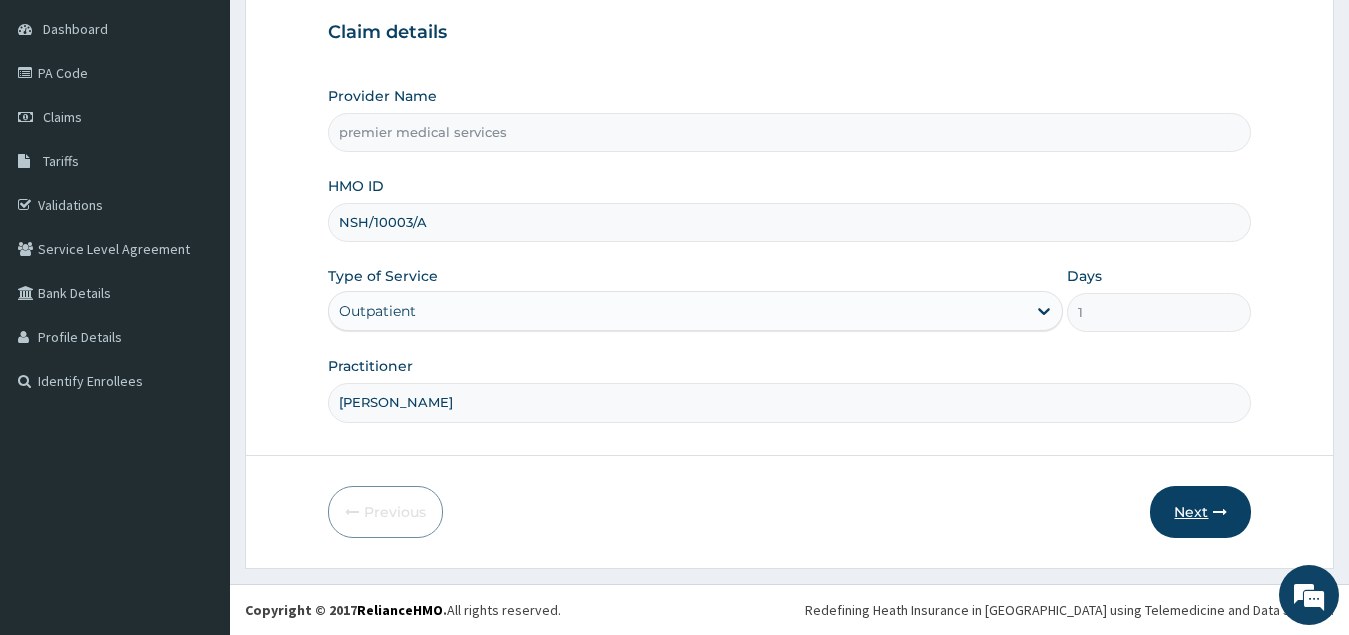 type on "[PERSON_NAME]" 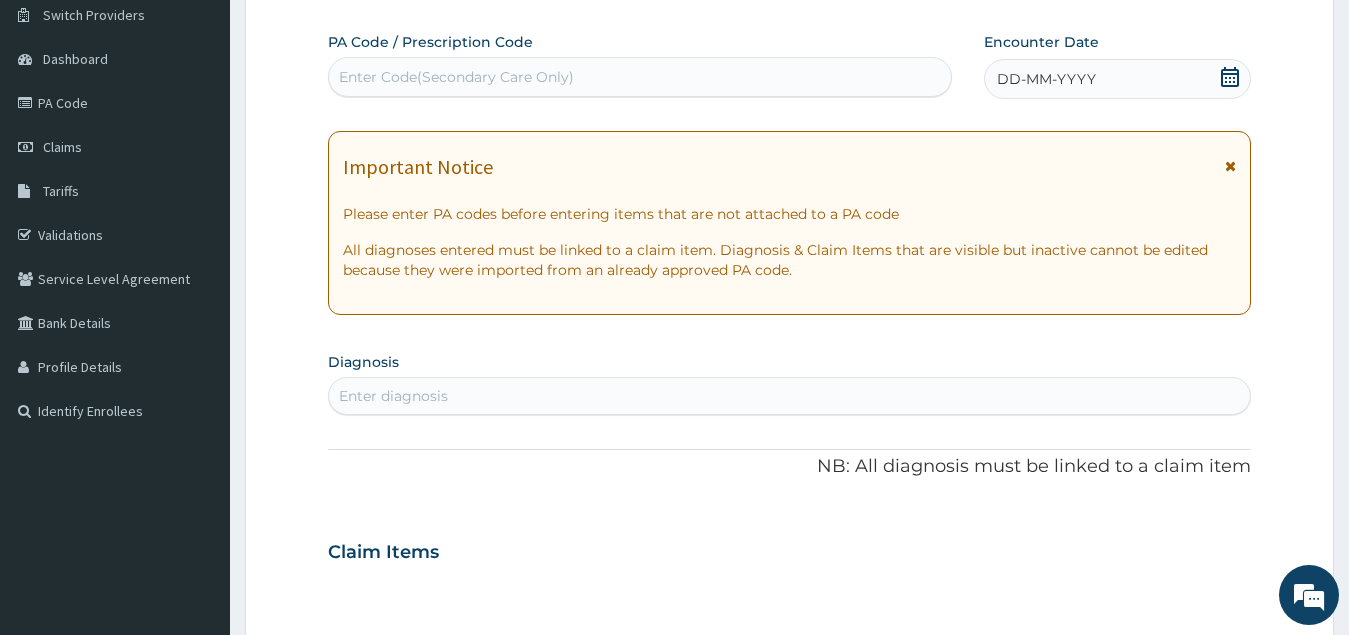 scroll, scrollTop: 0, scrollLeft: 0, axis: both 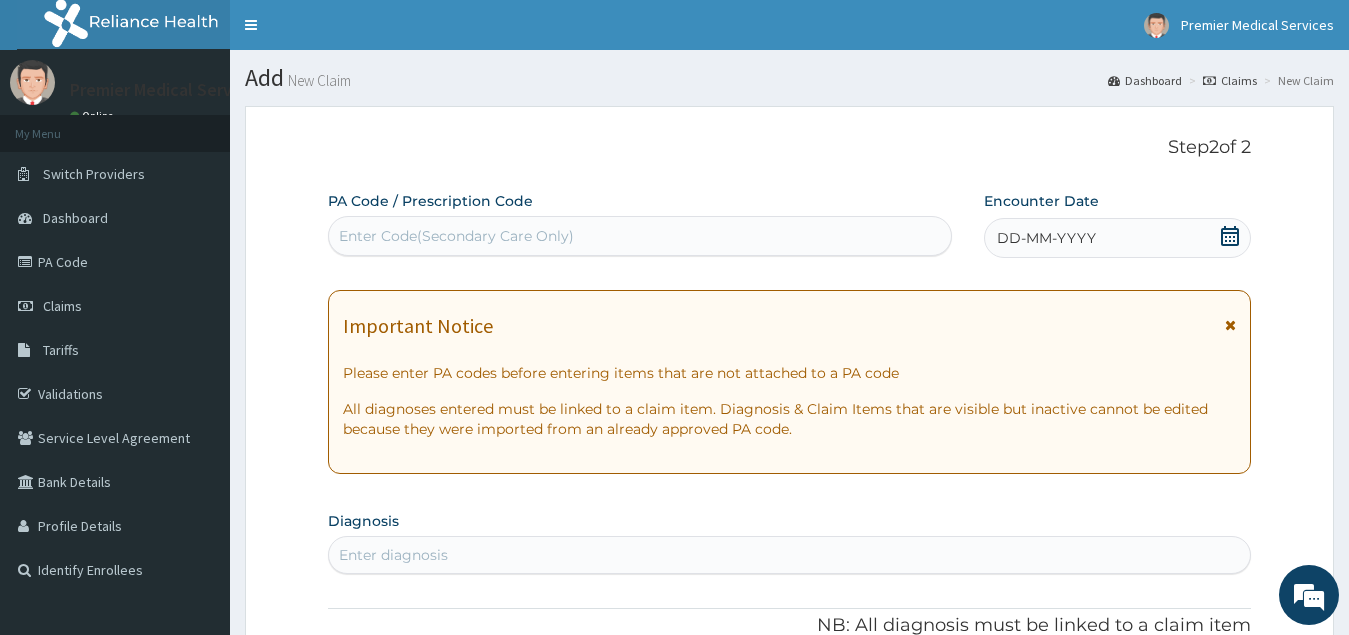 click on "Enter Code(Secondary Care Only)" at bounding box center [456, 236] 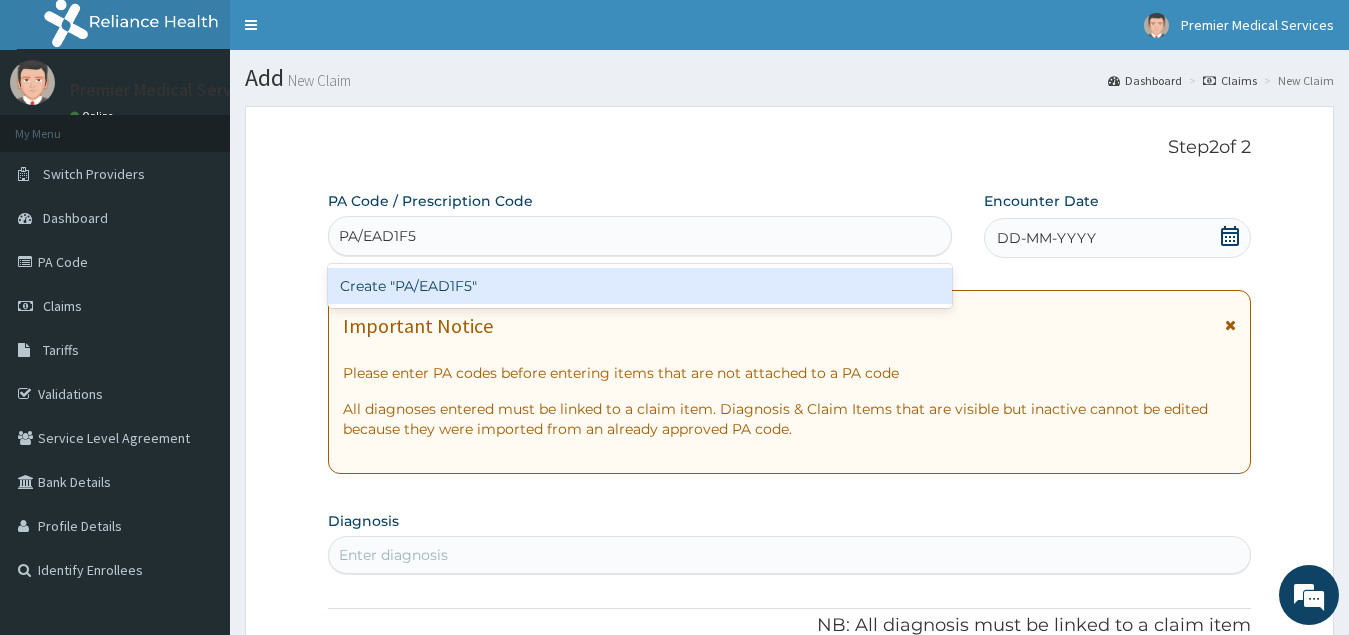 click on "Create "PA/EAD1F5"" at bounding box center [640, 286] 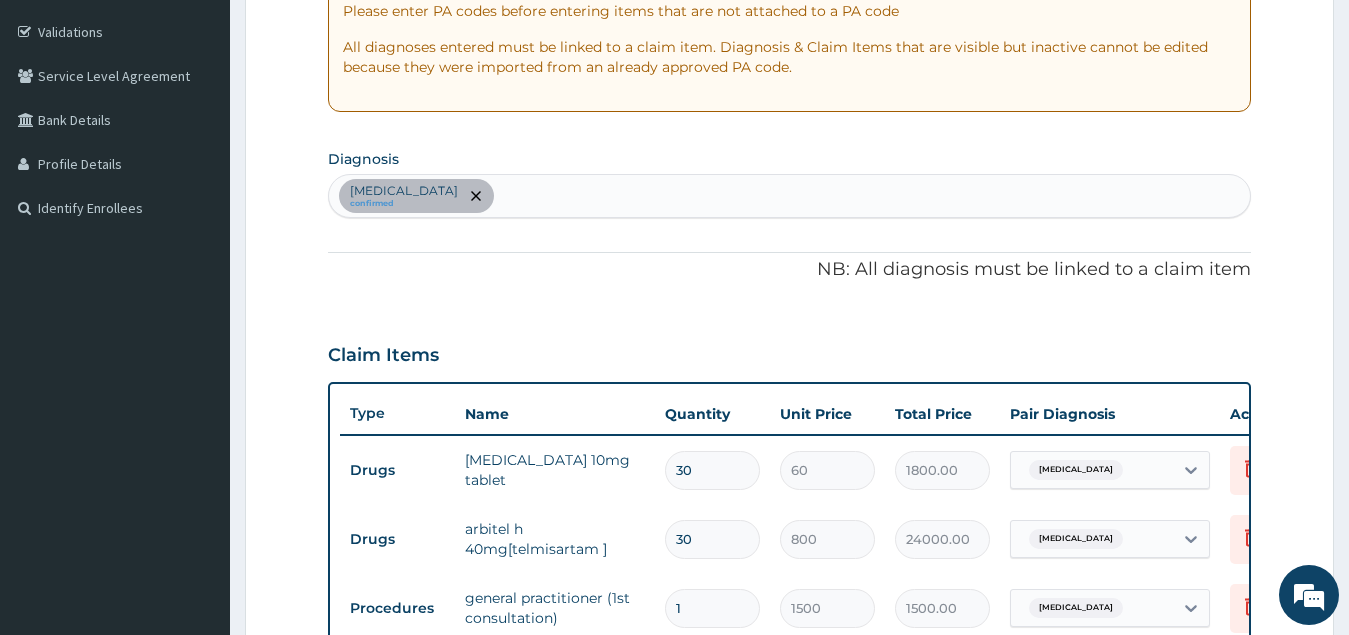 scroll, scrollTop: 352, scrollLeft: 0, axis: vertical 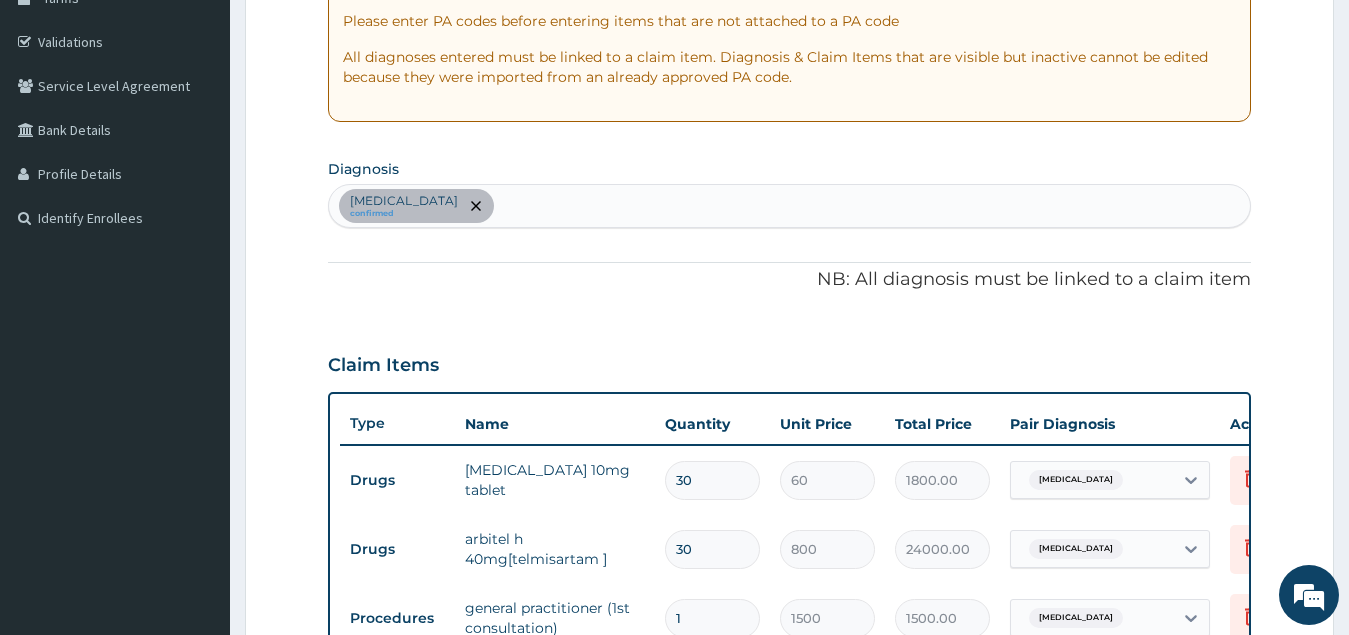 click on "Hypertensive heart disease confirmed" at bounding box center (790, 206) 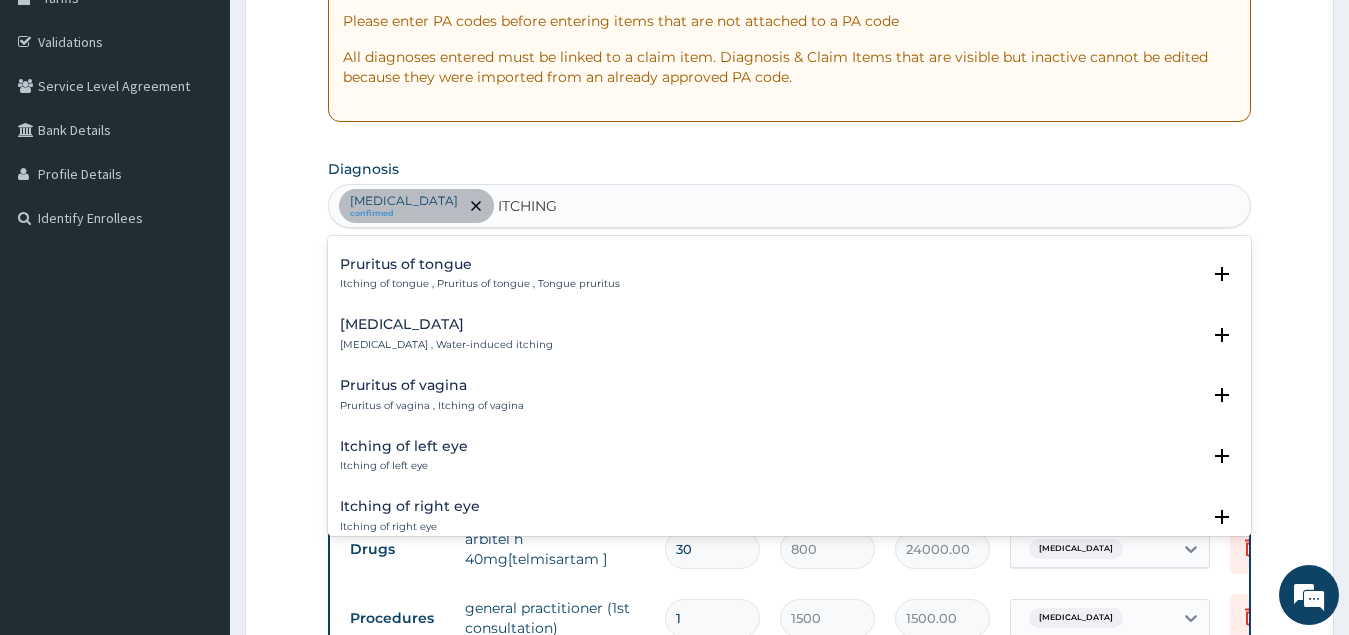 scroll, scrollTop: 600, scrollLeft: 0, axis: vertical 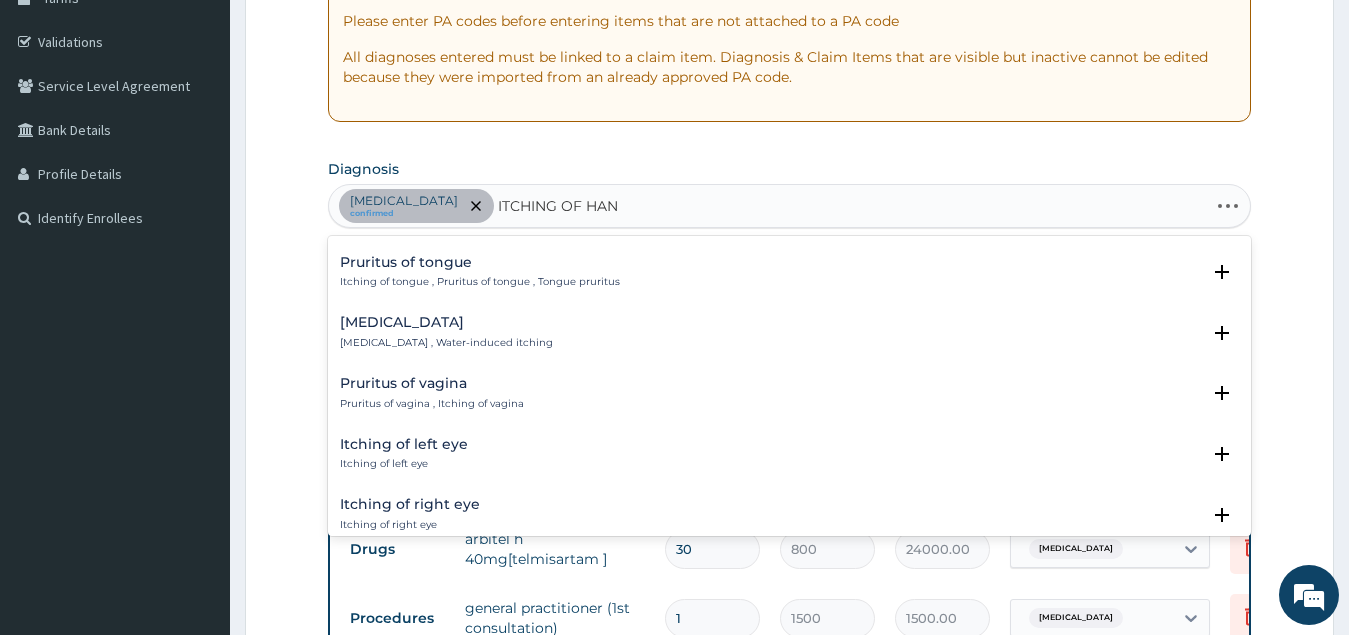 type on "ITCHING OF HAND" 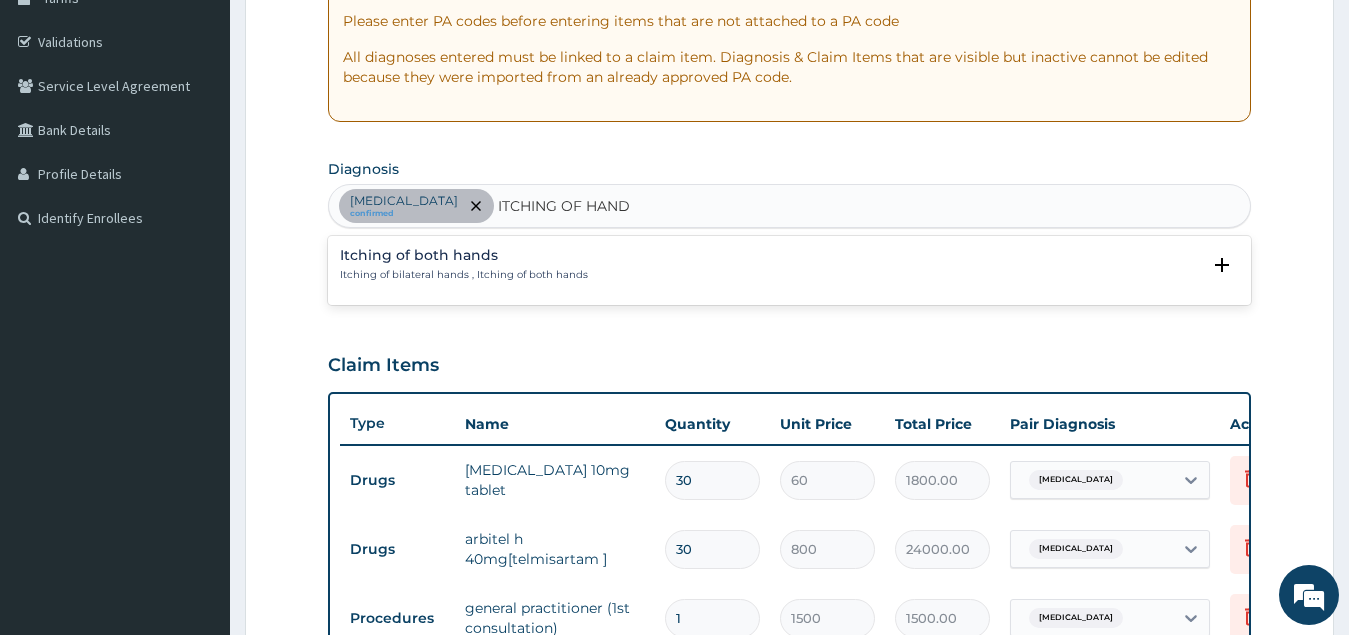 scroll, scrollTop: 0, scrollLeft: 0, axis: both 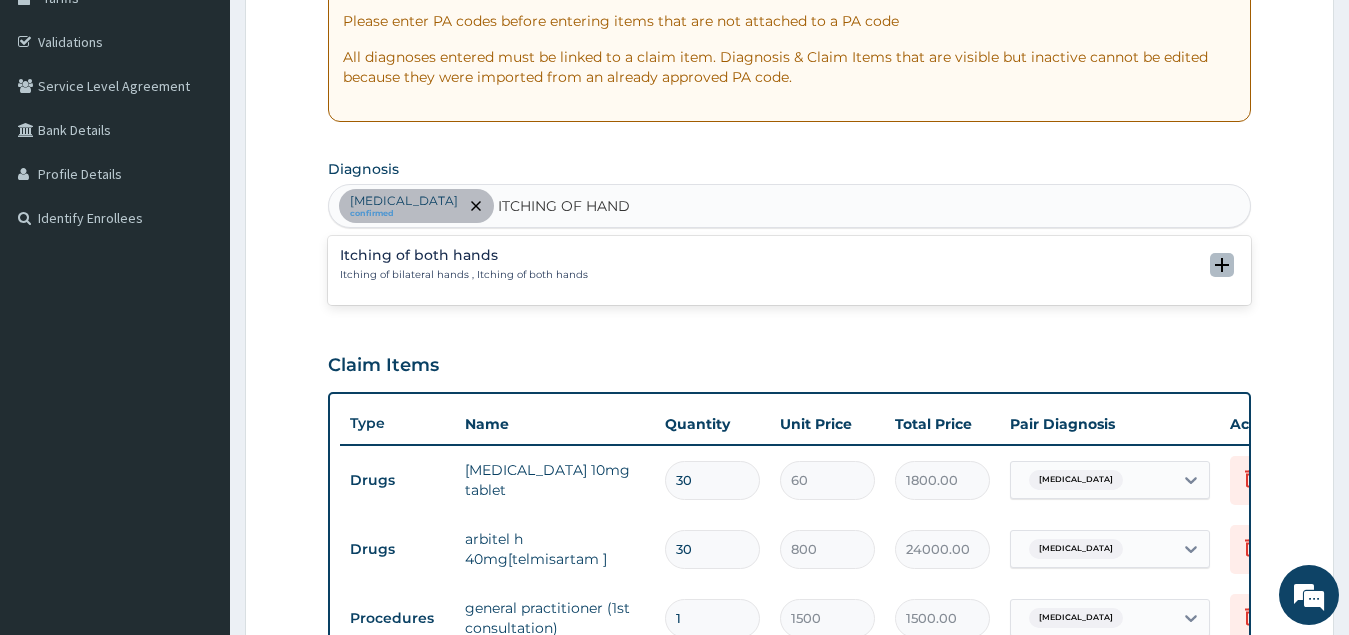 click at bounding box center (1222, 265) 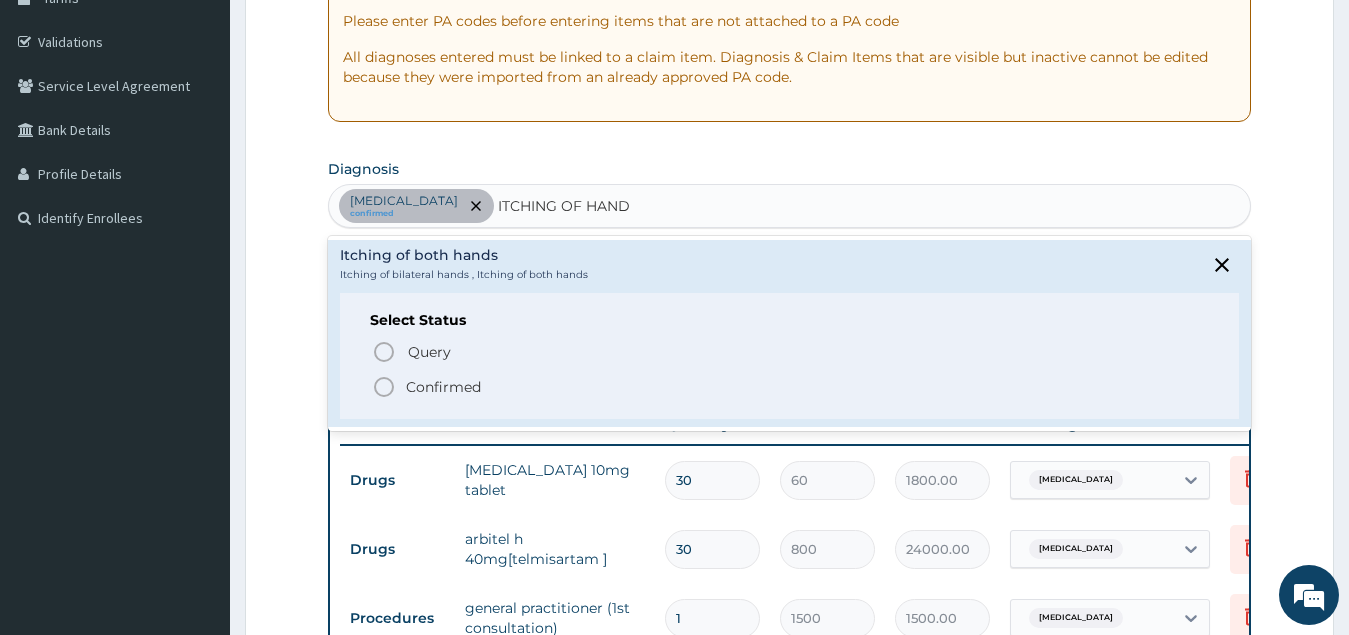 click 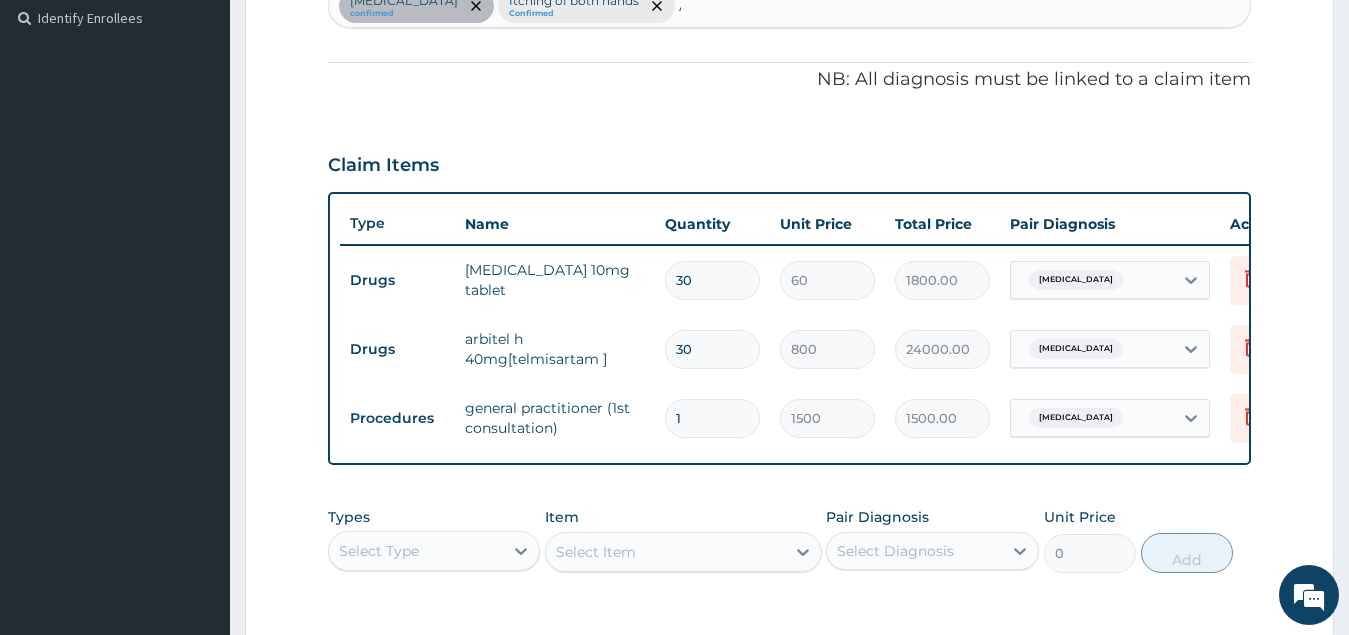 scroll, scrollTop: 549, scrollLeft: 0, axis: vertical 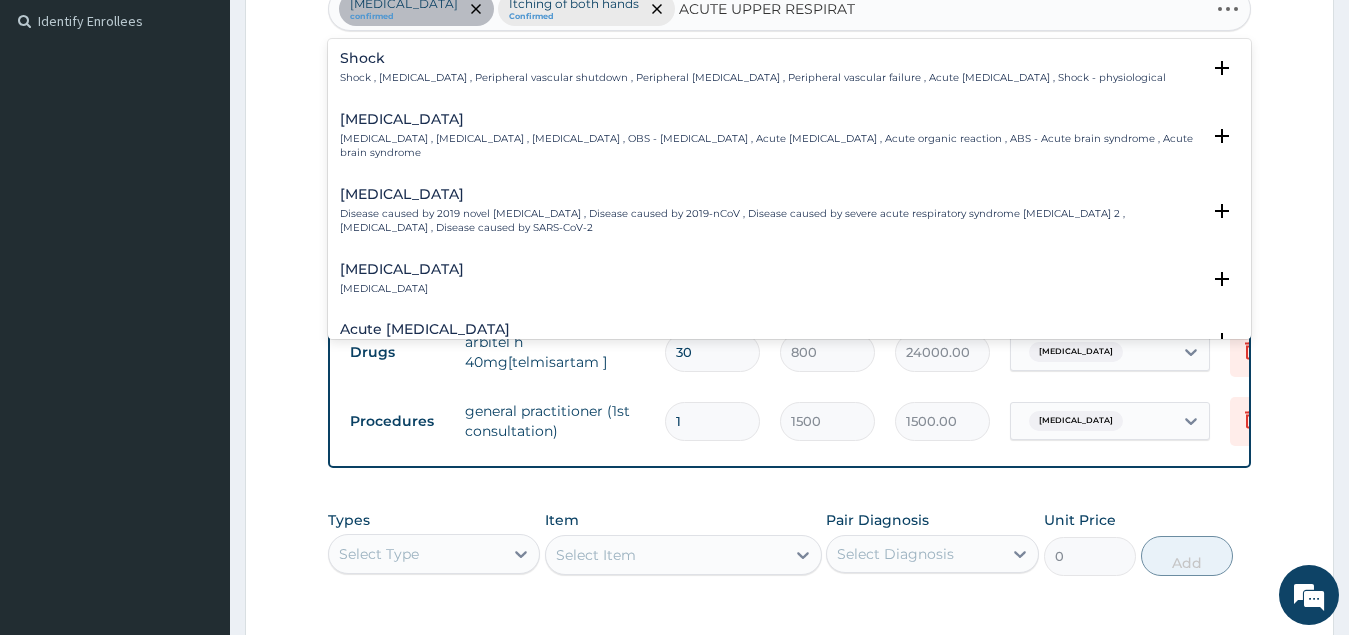 type on "ACUTE UPPER RESPIRATO" 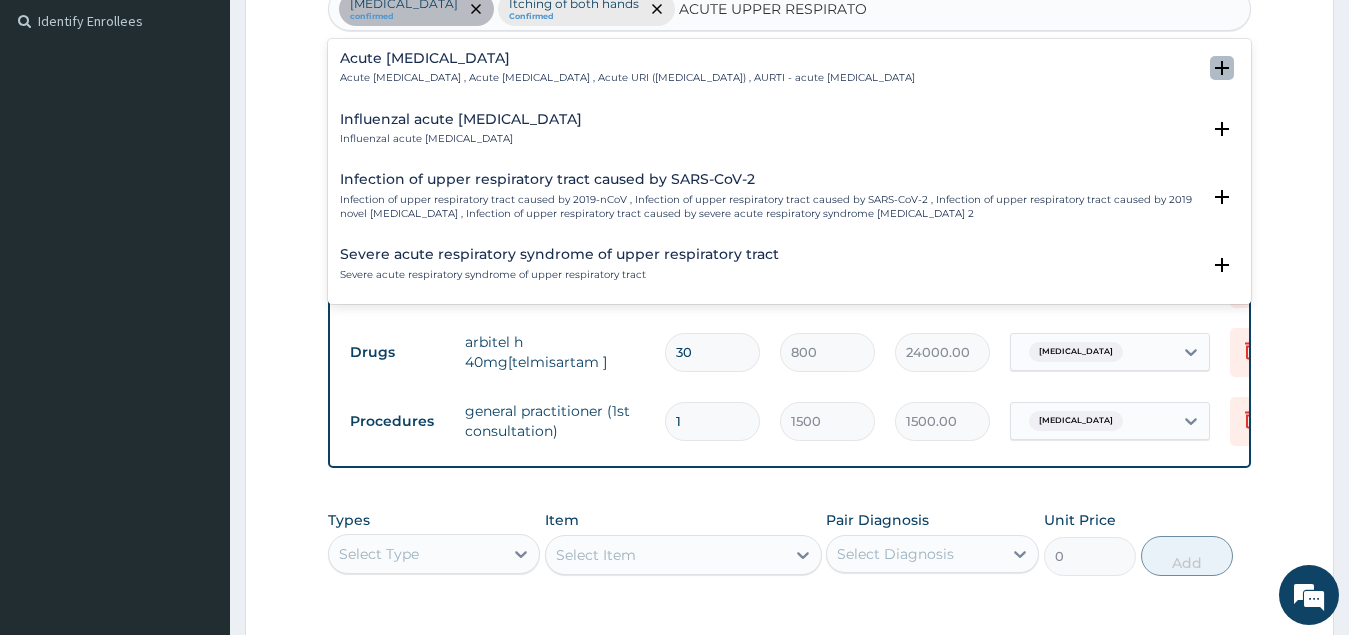 click 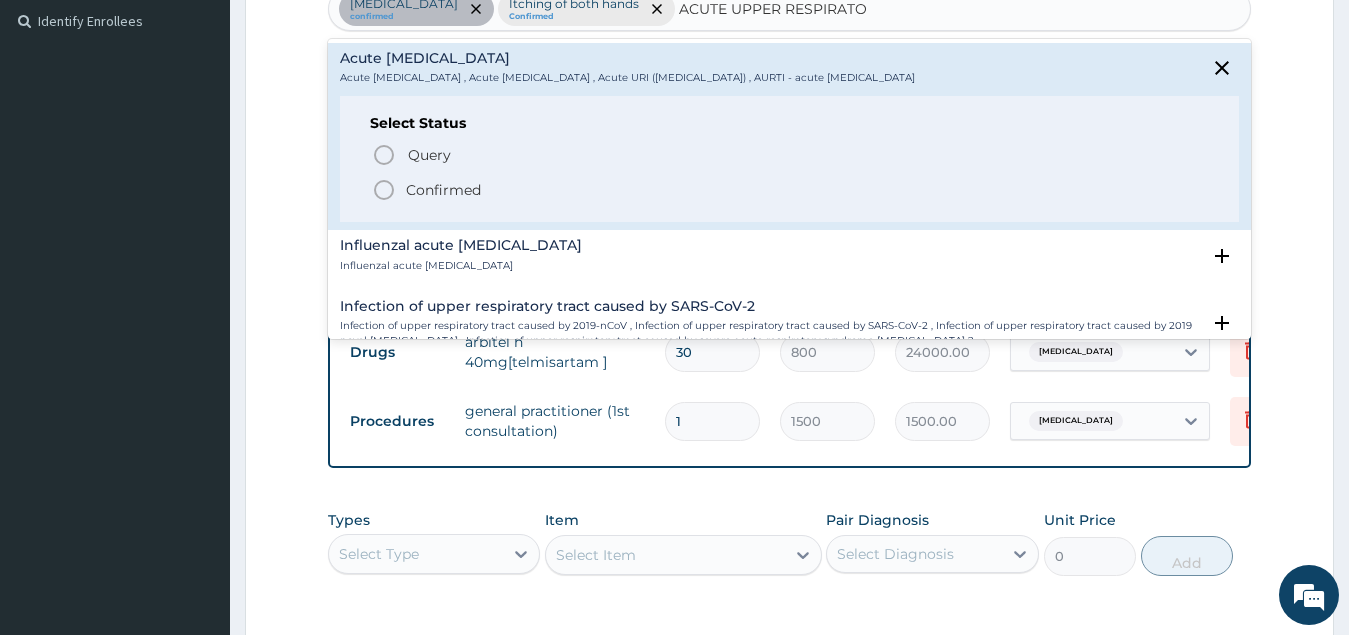 click 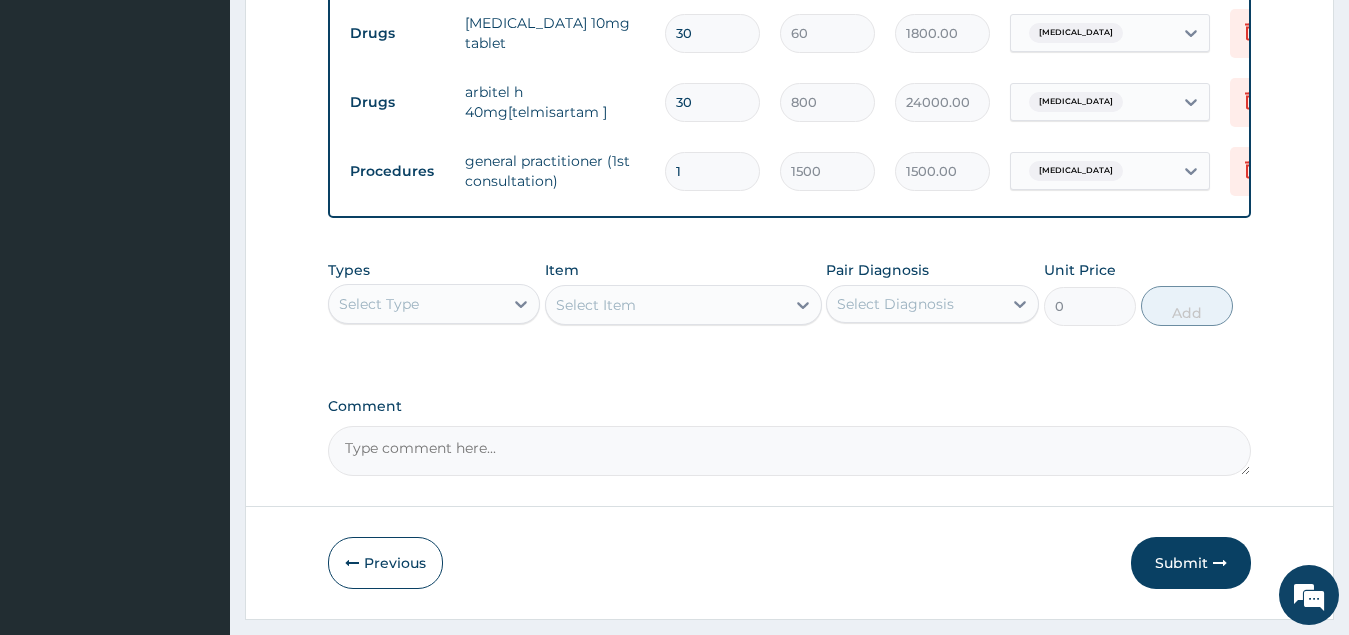 scroll, scrollTop: 849, scrollLeft: 0, axis: vertical 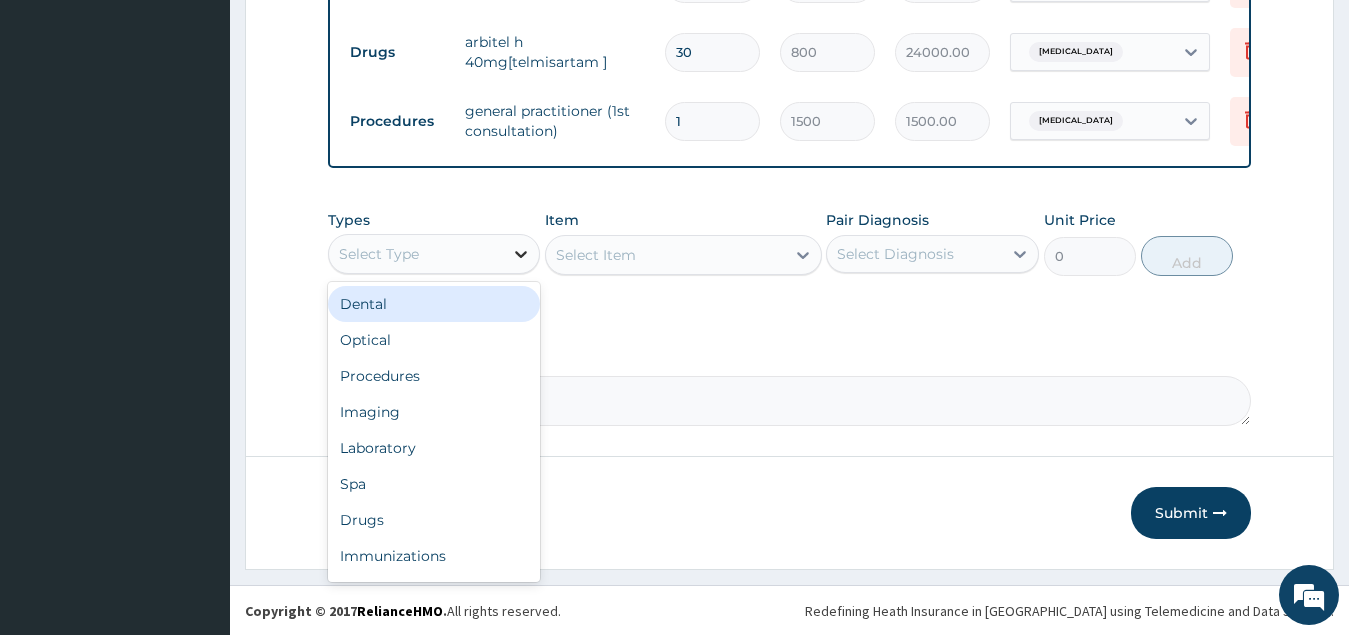 click at bounding box center [521, 254] 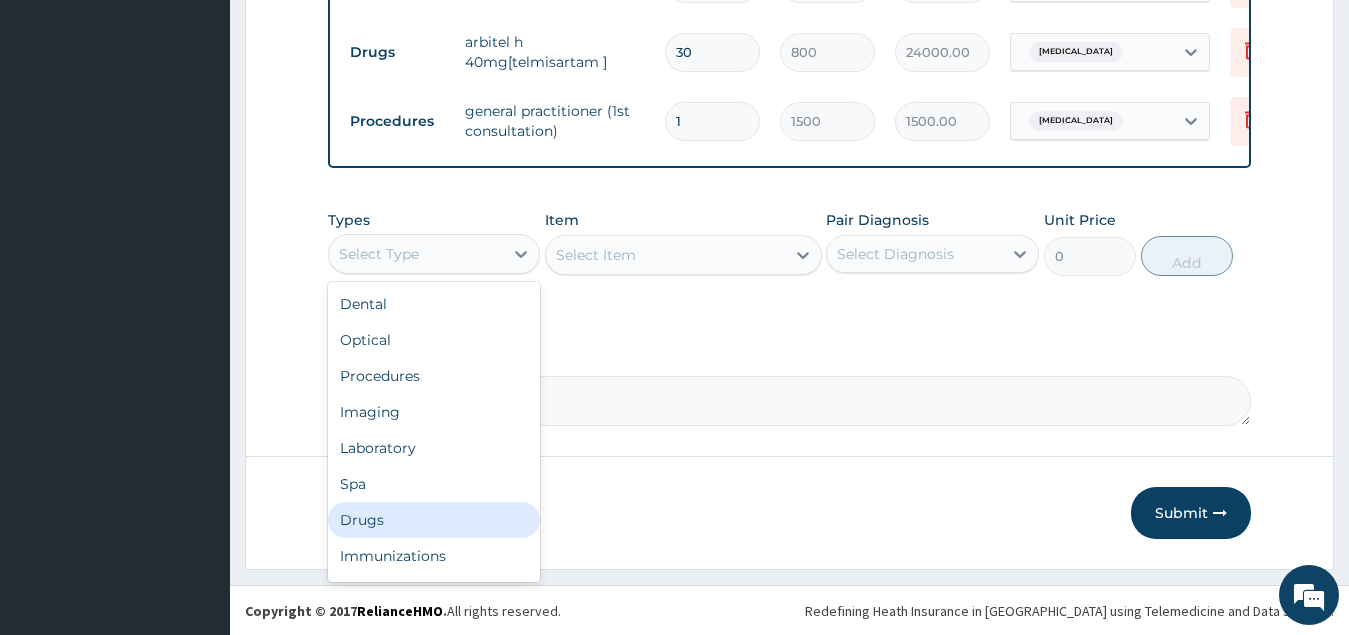 click on "Drugs" at bounding box center [434, 520] 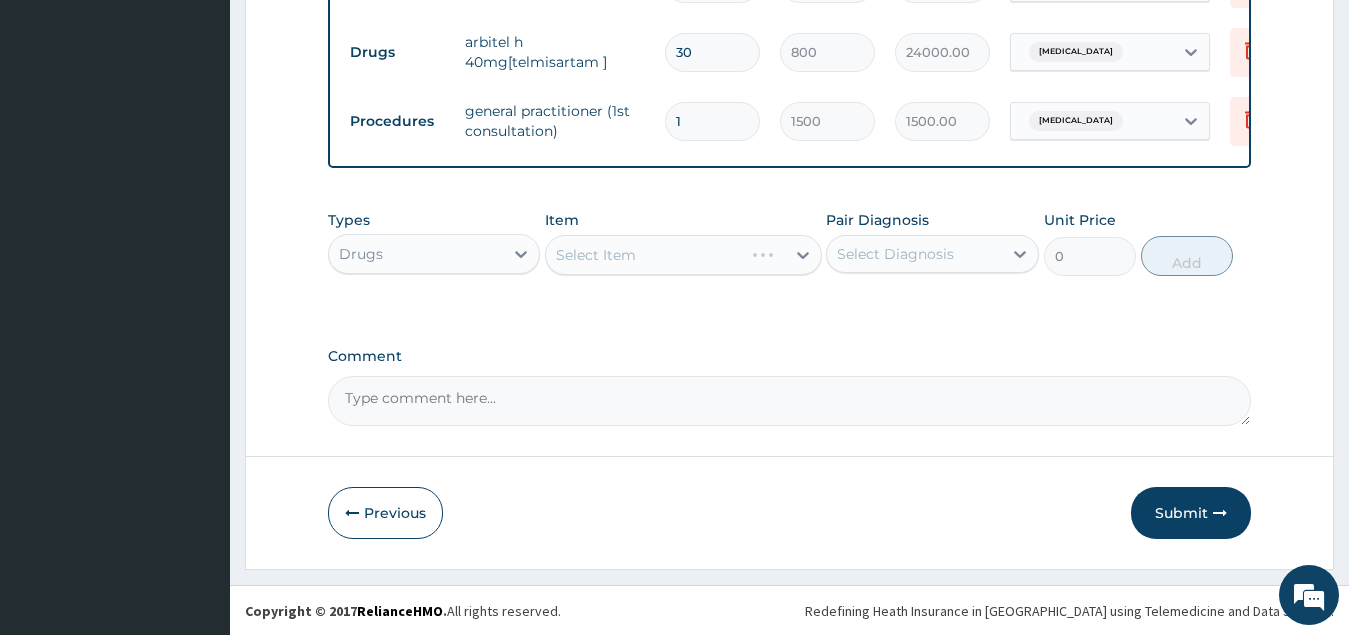 click on "Select Item" at bounding box center (683, 255) 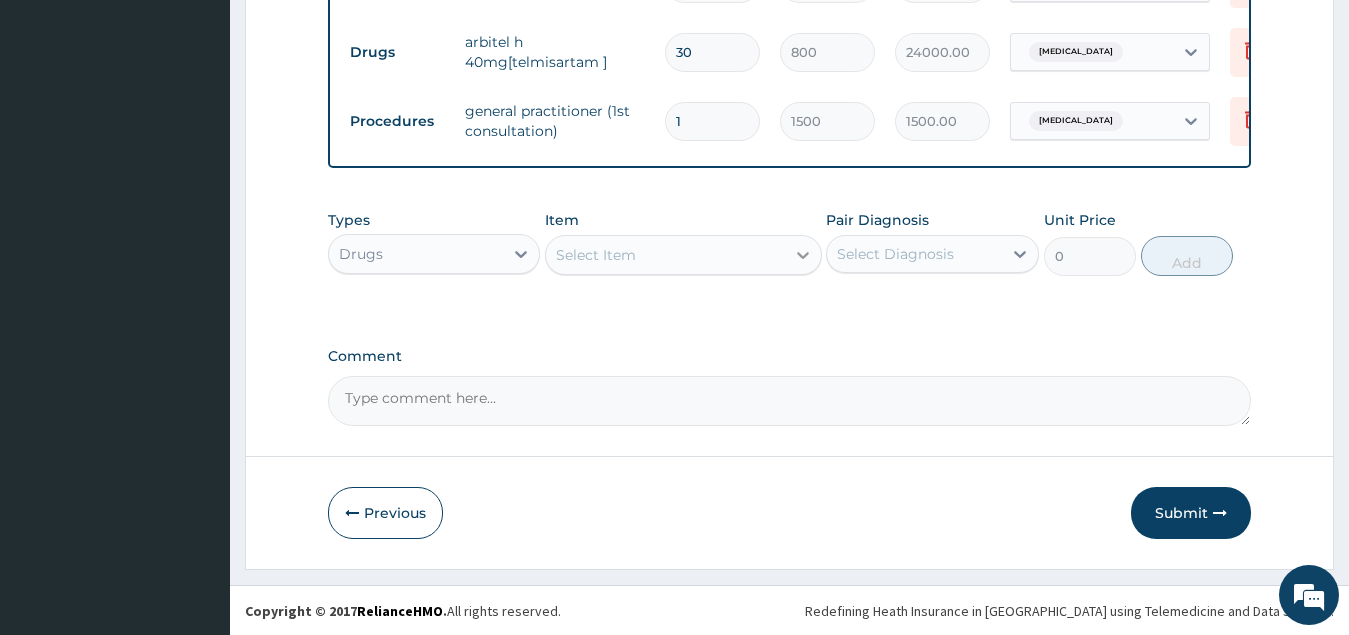 click 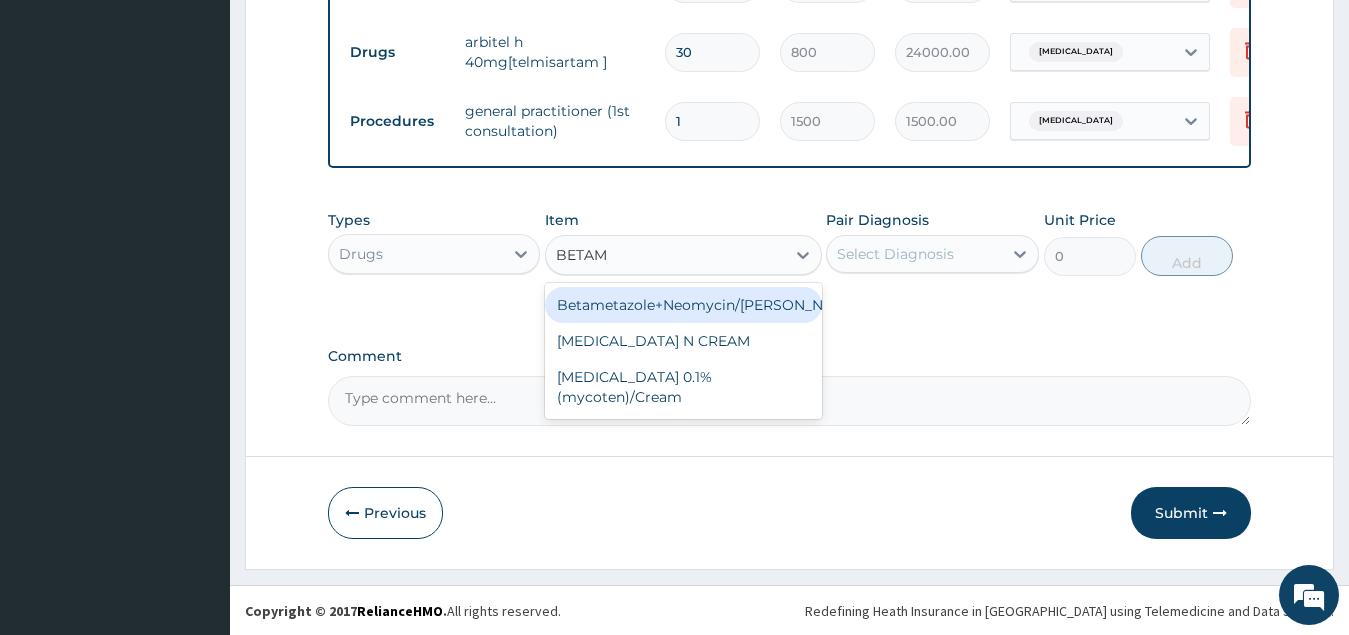 type on "BETAME" 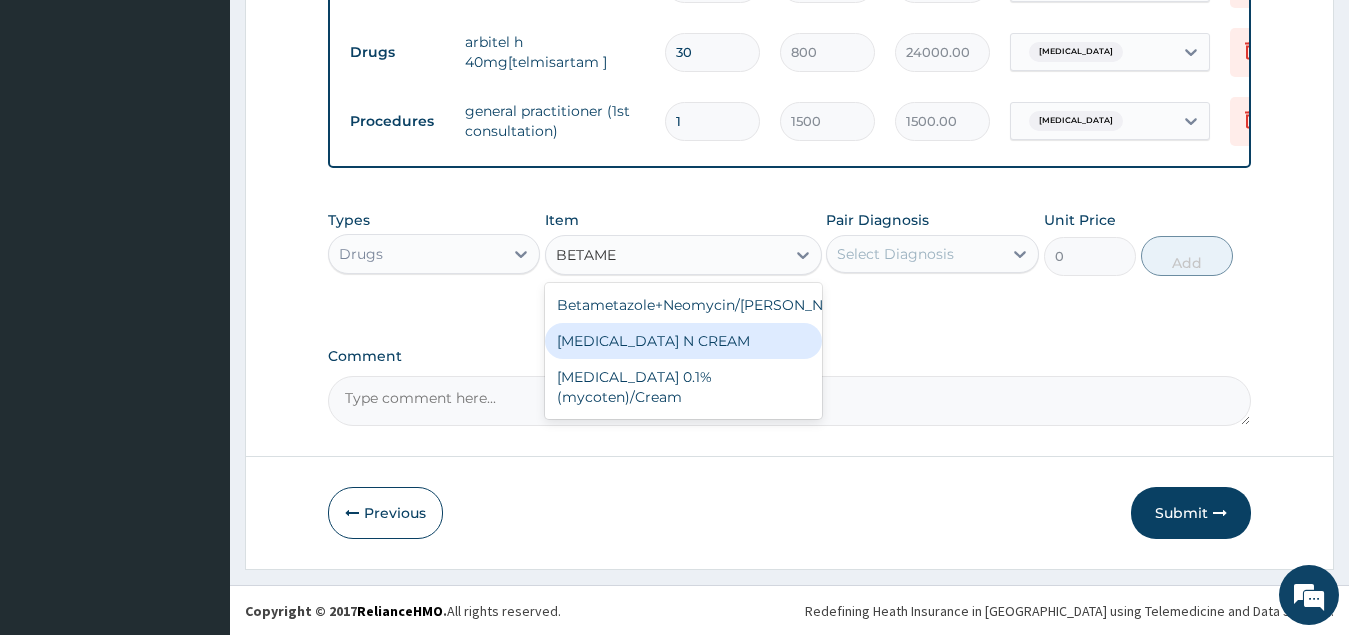 click on "[MEDICAL_DATA] N CREAM" at bounding box center (683, 341) 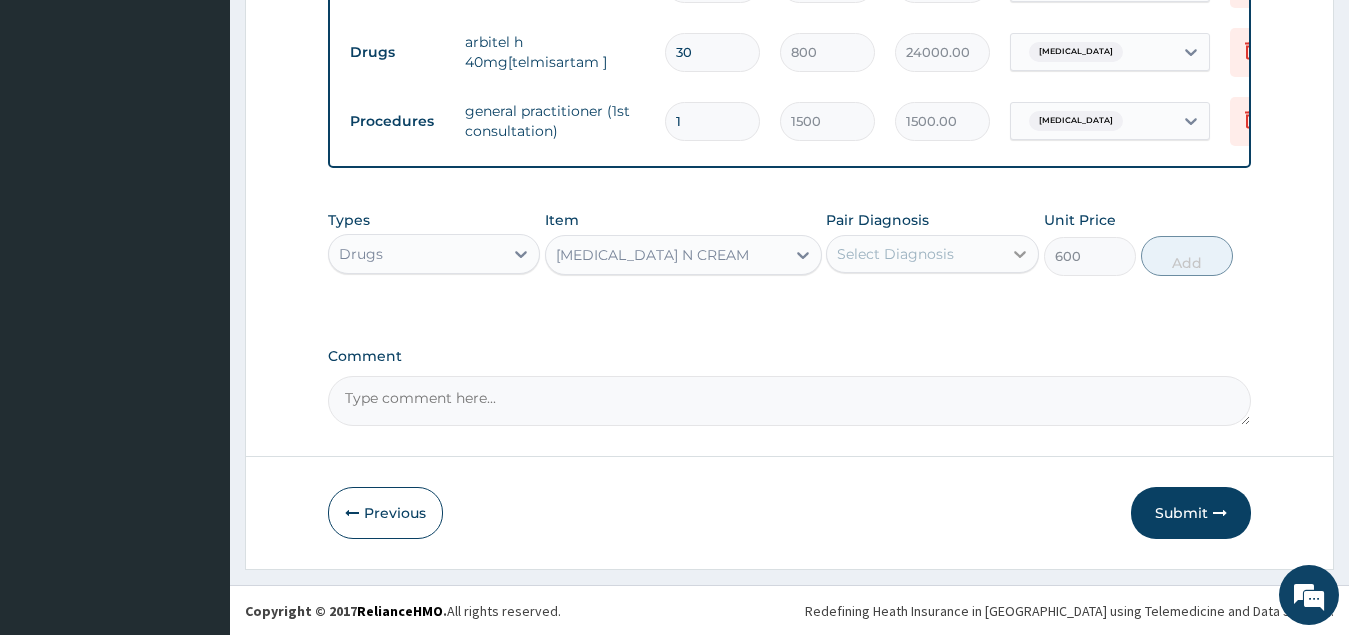 click 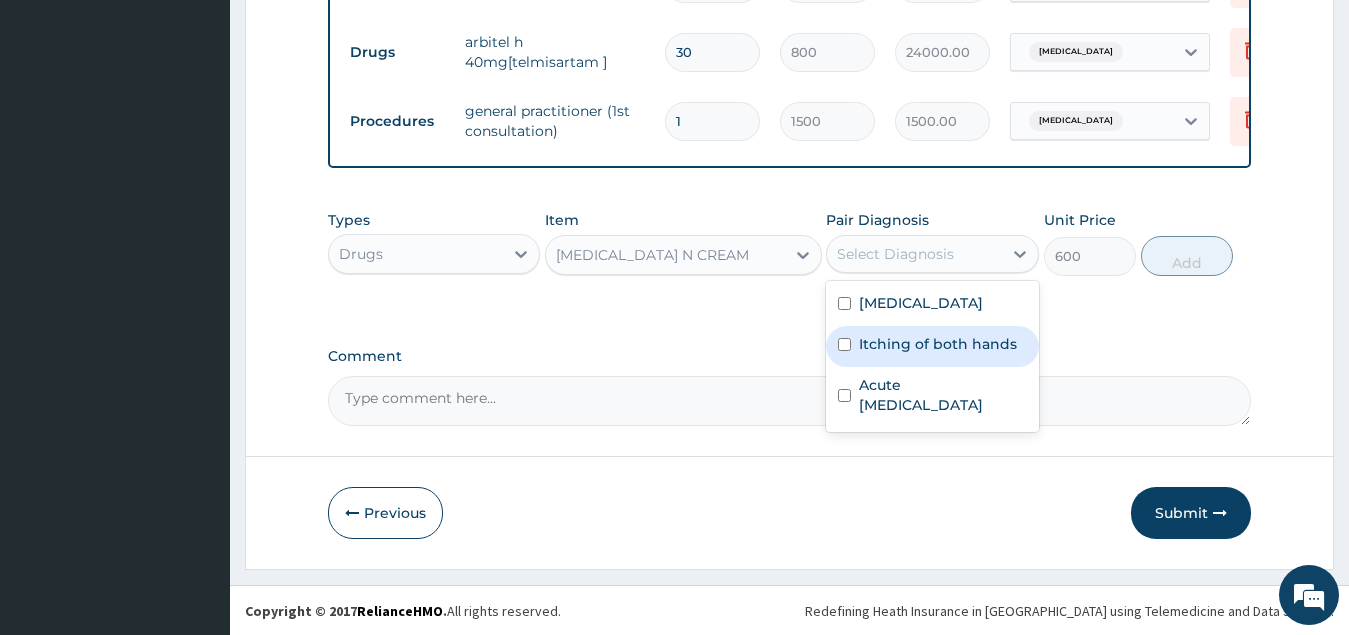 click at bounding box center [844, 344] 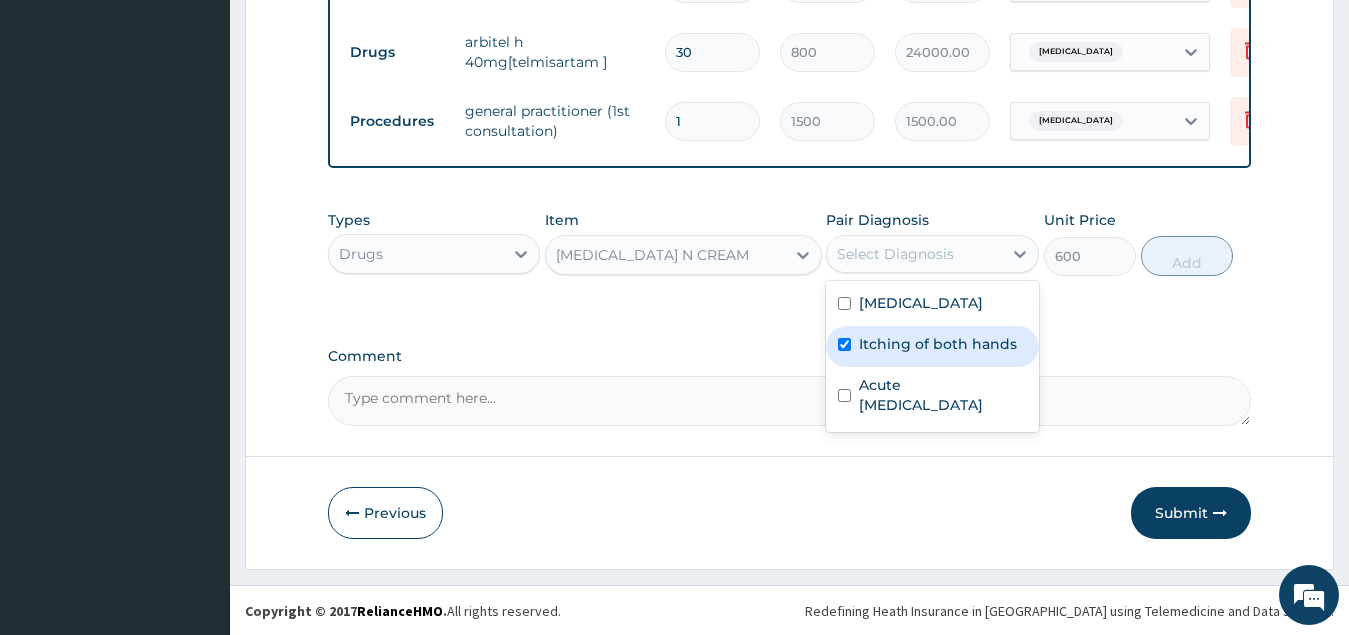checkbox on "true" 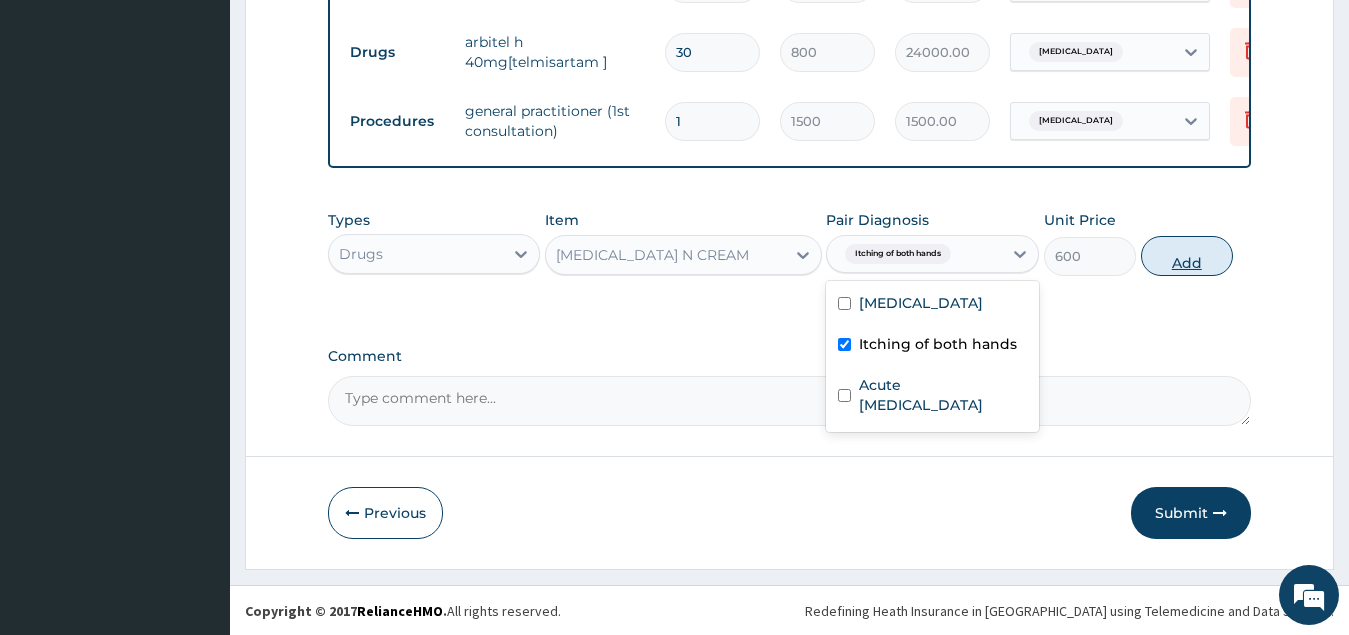 click on "Add" at bounding box center [1187, 256] 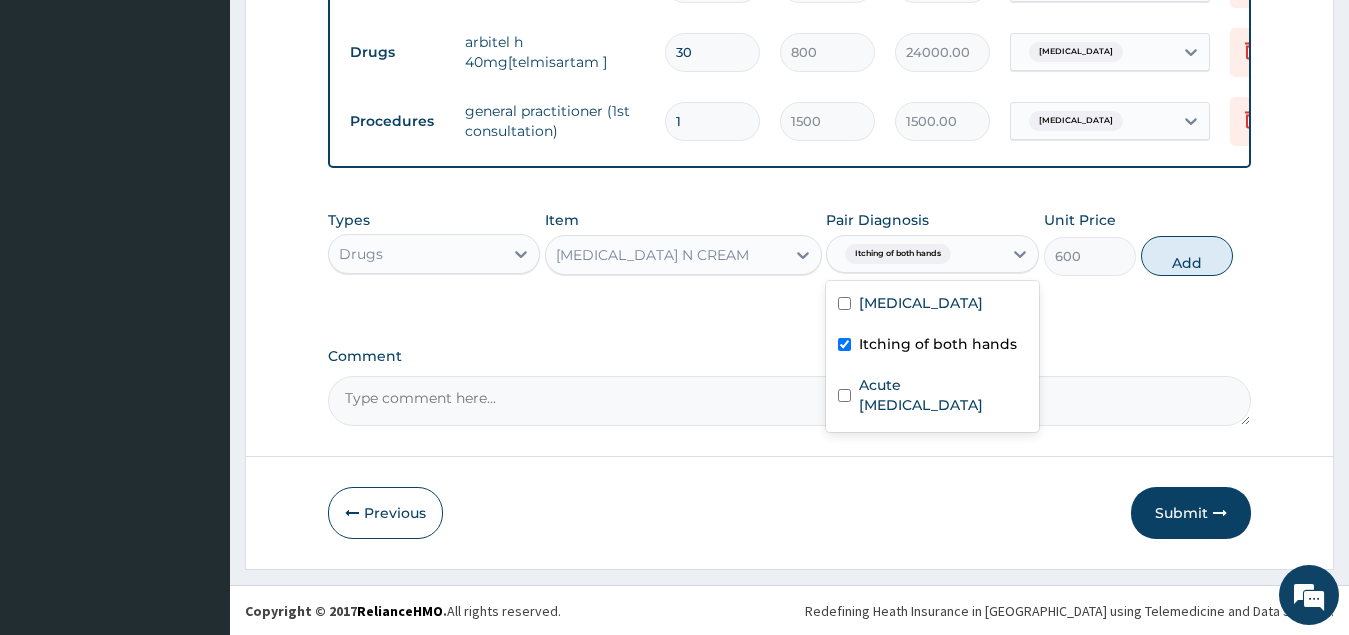 type on "0" 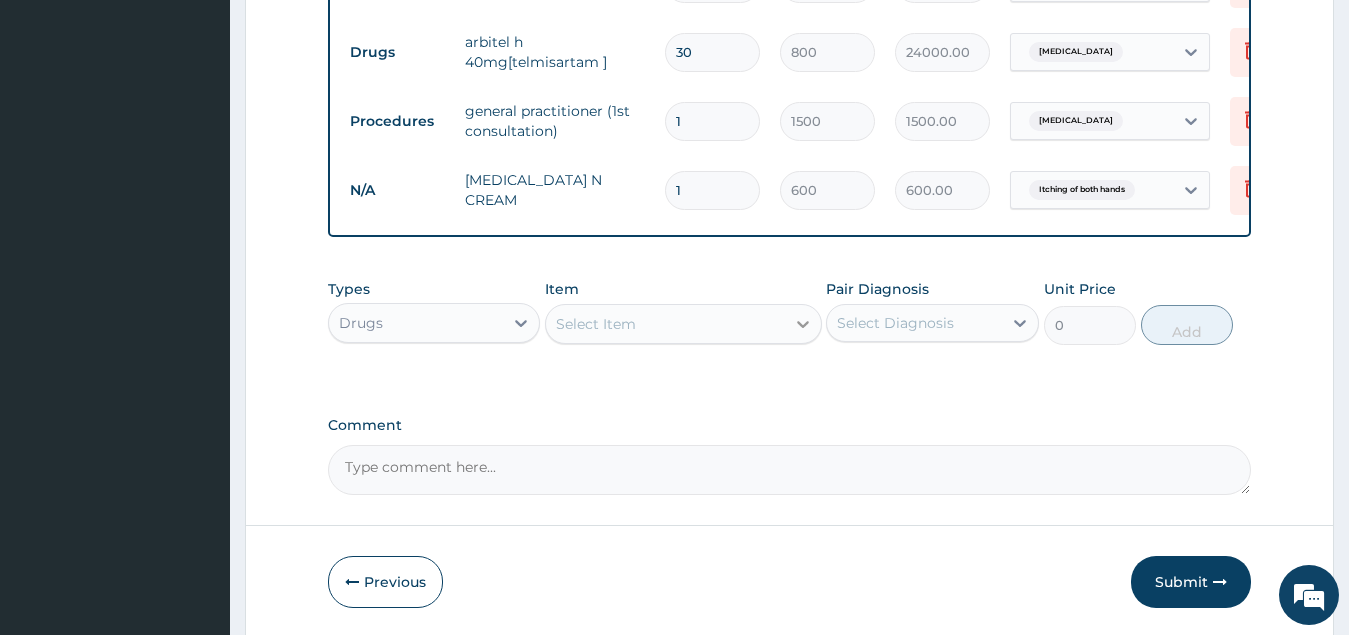 click 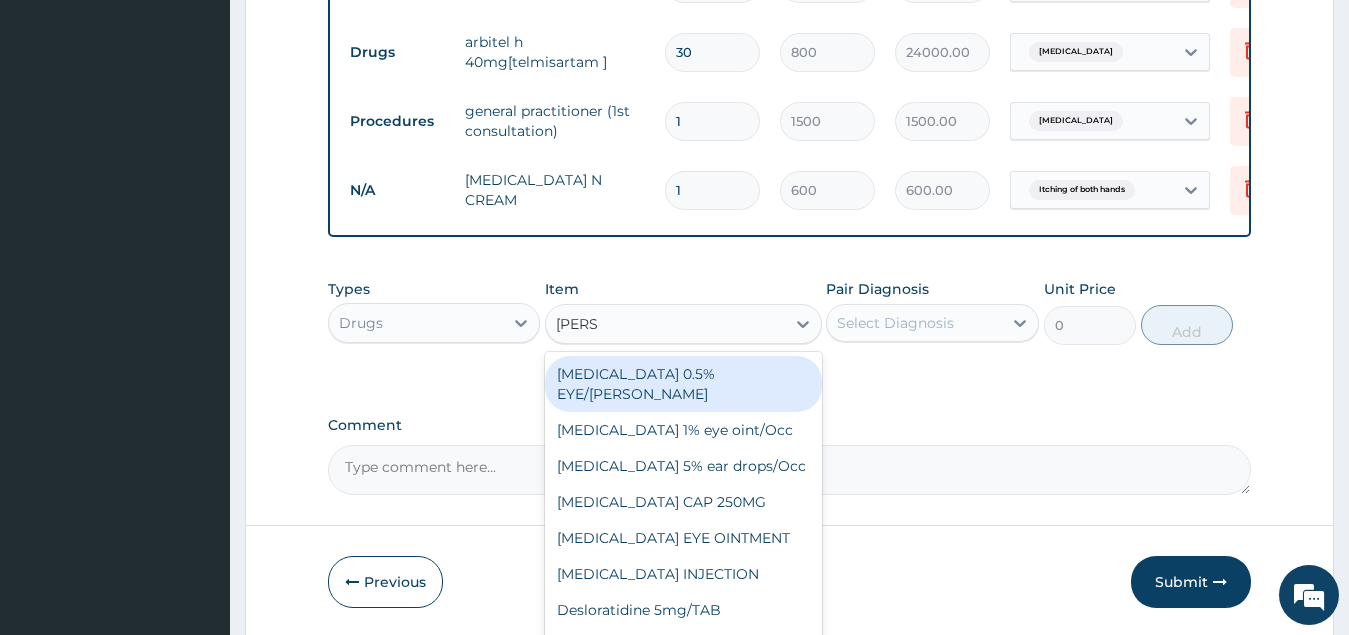 type on "LORAT" 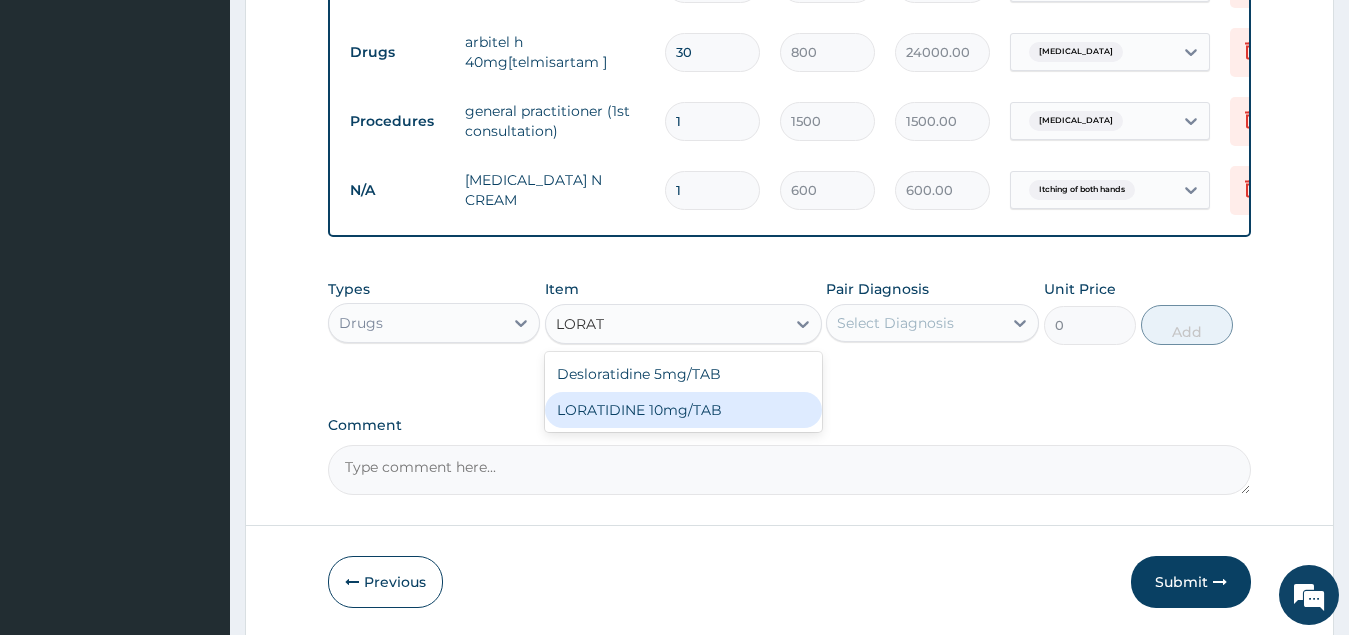 click on "LORATIDINE 10mg/TAB" at bounding box center [683, 410] 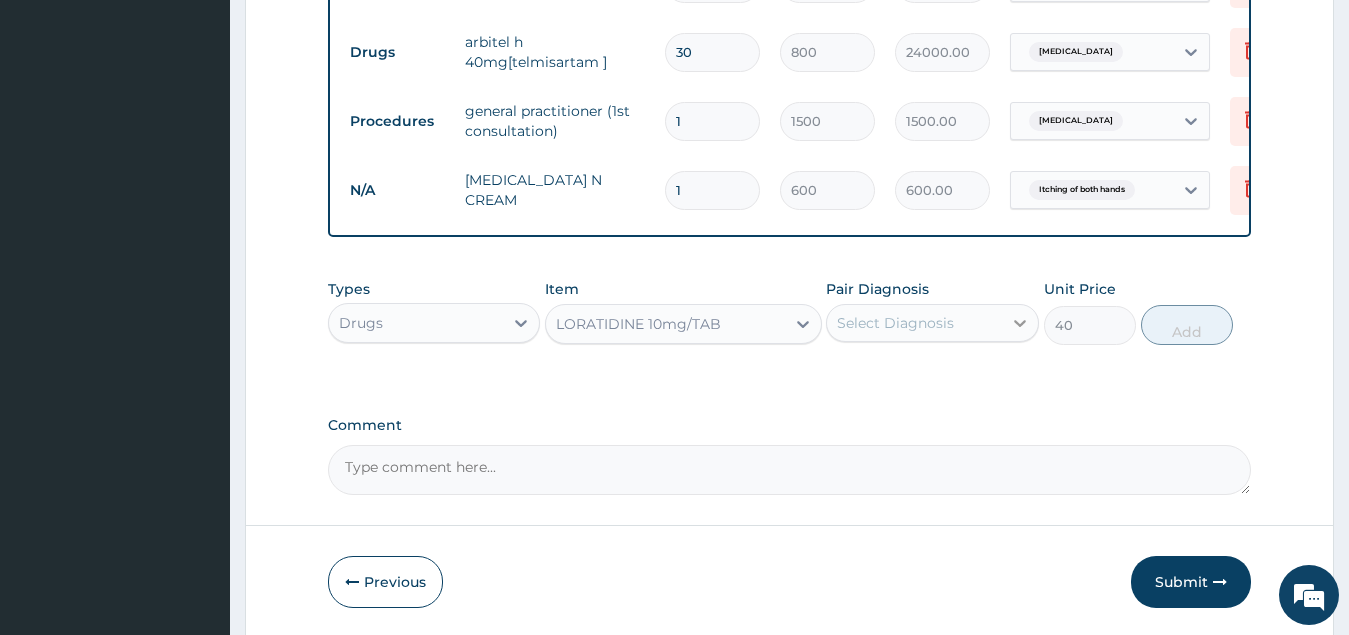 click 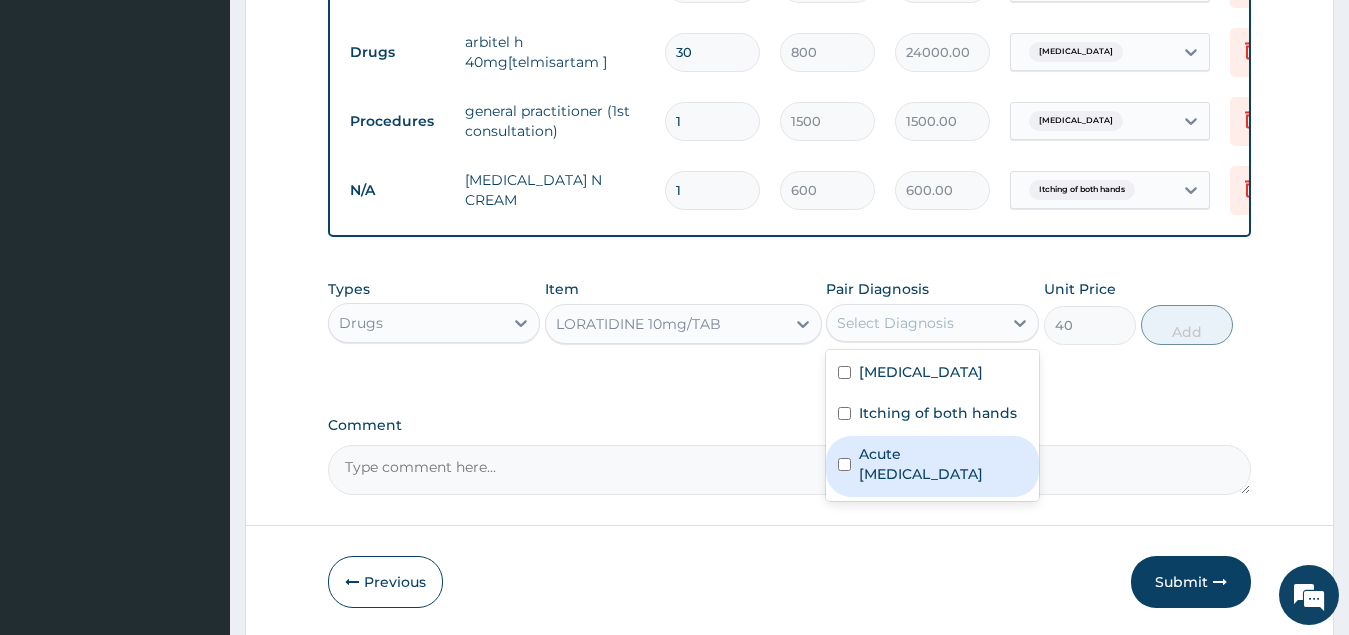 click at bounding box center (844, 464) 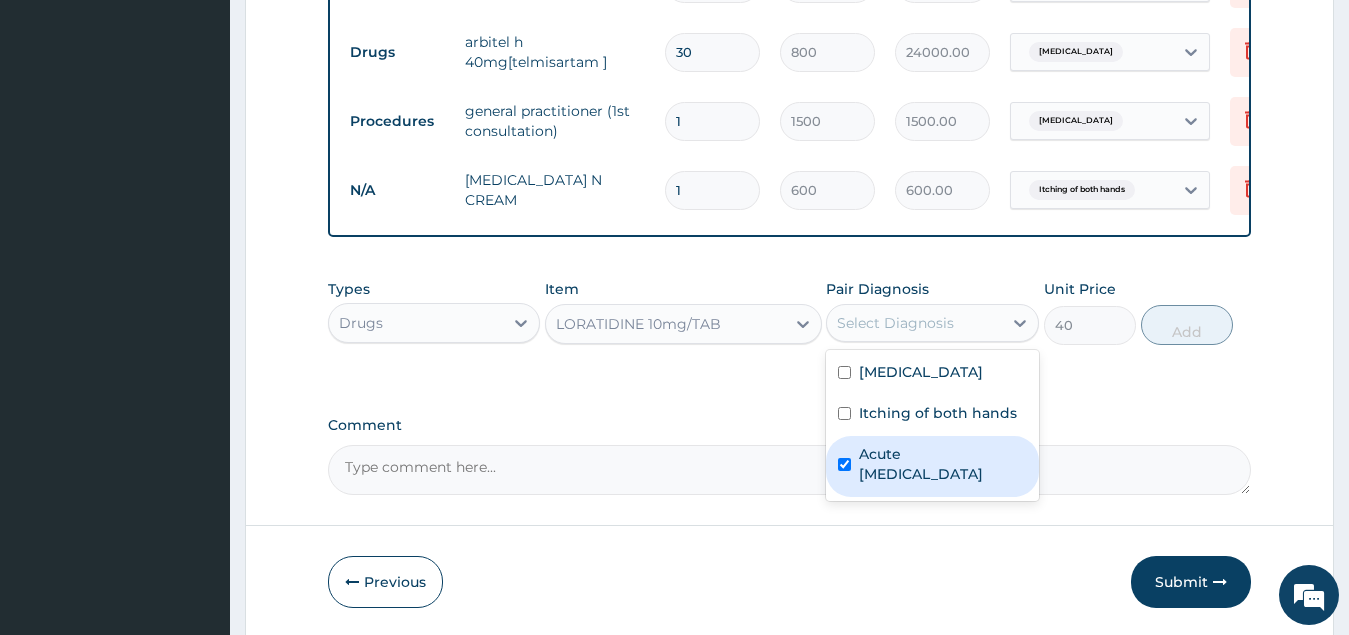 checkbox on "true" 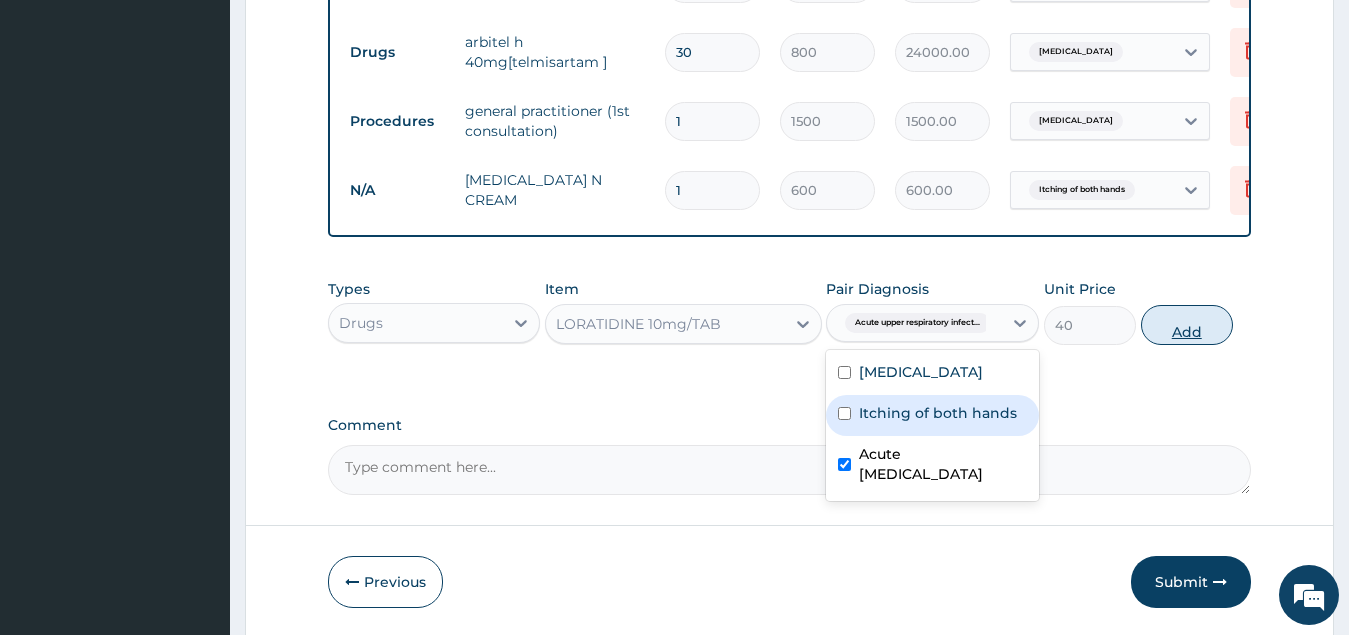 click on "Add" at bounding box center [1187, 325] 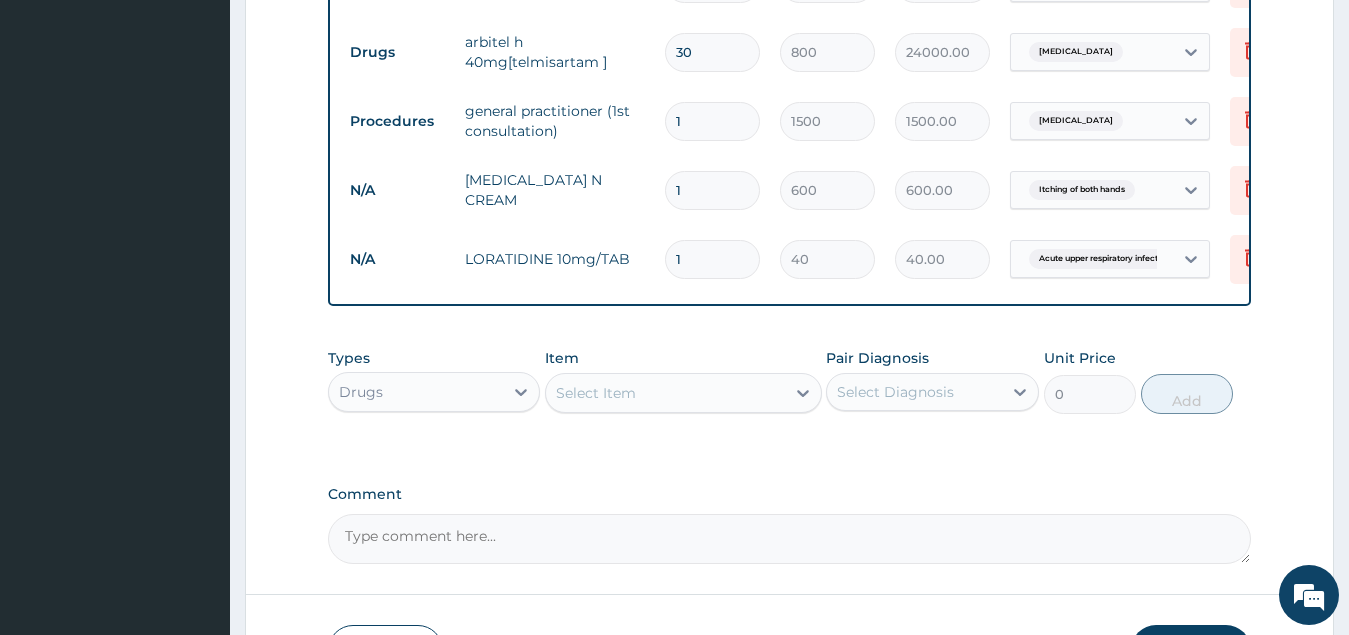 type on "14" 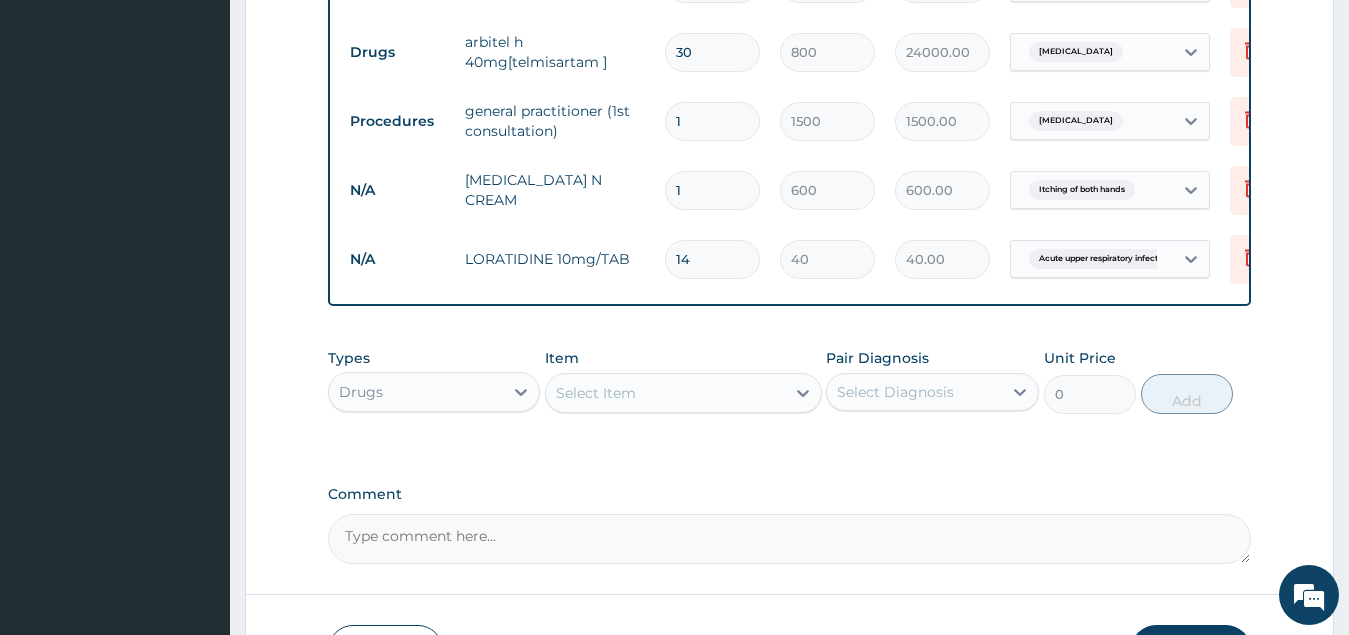 type on "560.00" 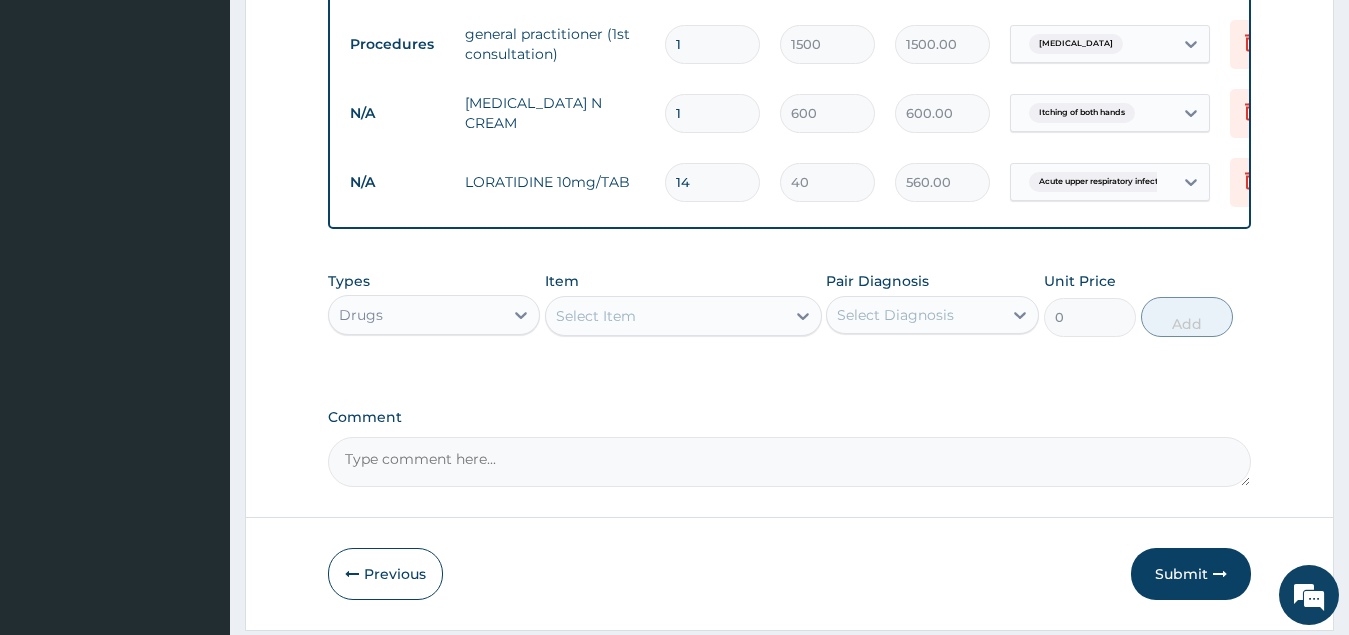 scroll, scrollTop: 1005, scrollLeft: 0, axis: vertical 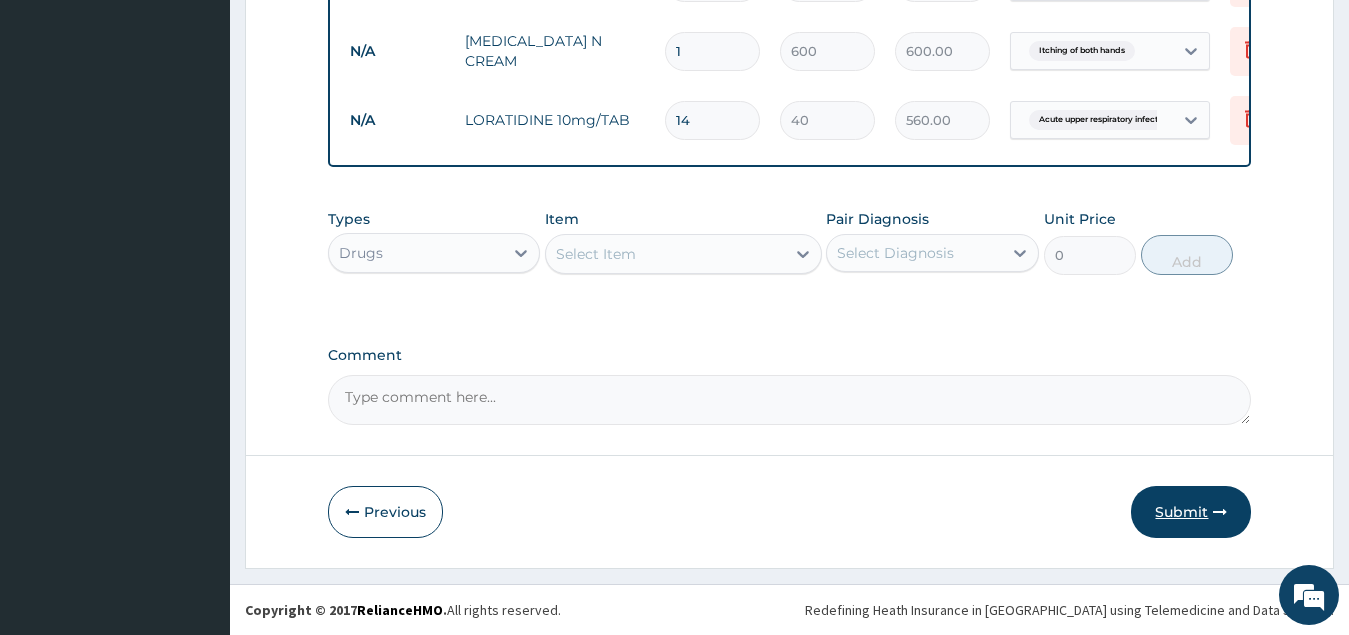 type on "14" 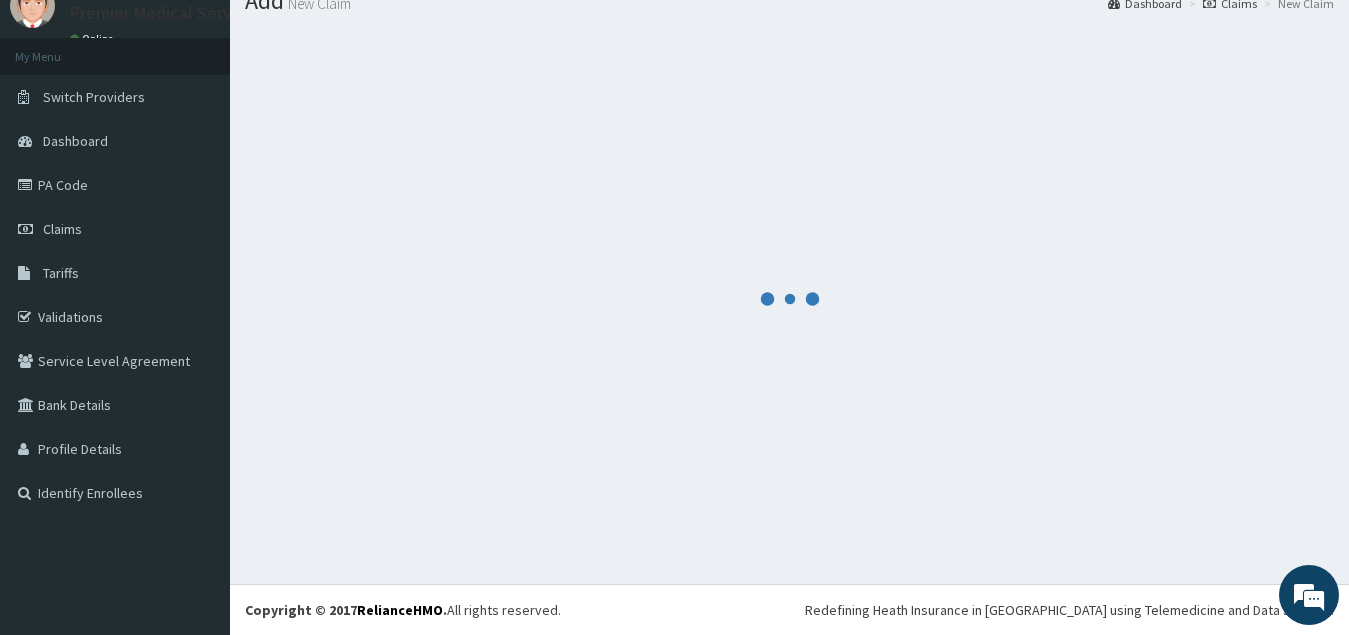 scroll, scrollTop: 1005, scrollLeft: 0, axis: vertical 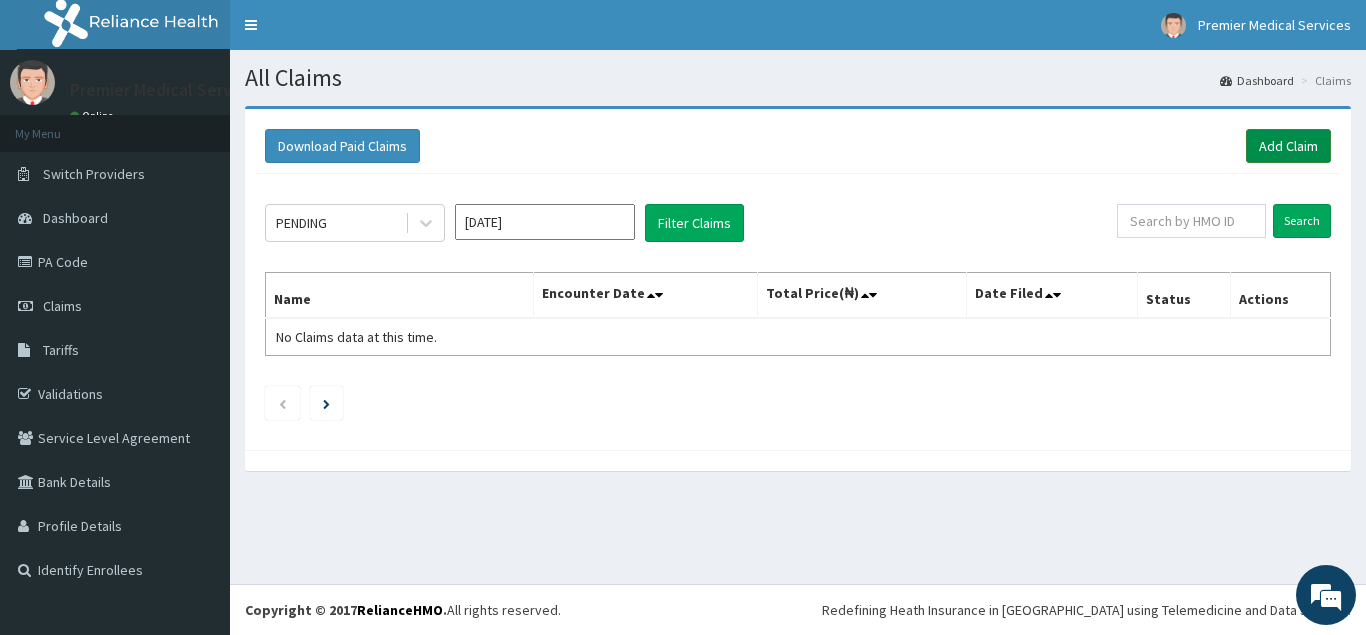 click on "Add Claim" at bounding box center (1288, 146) 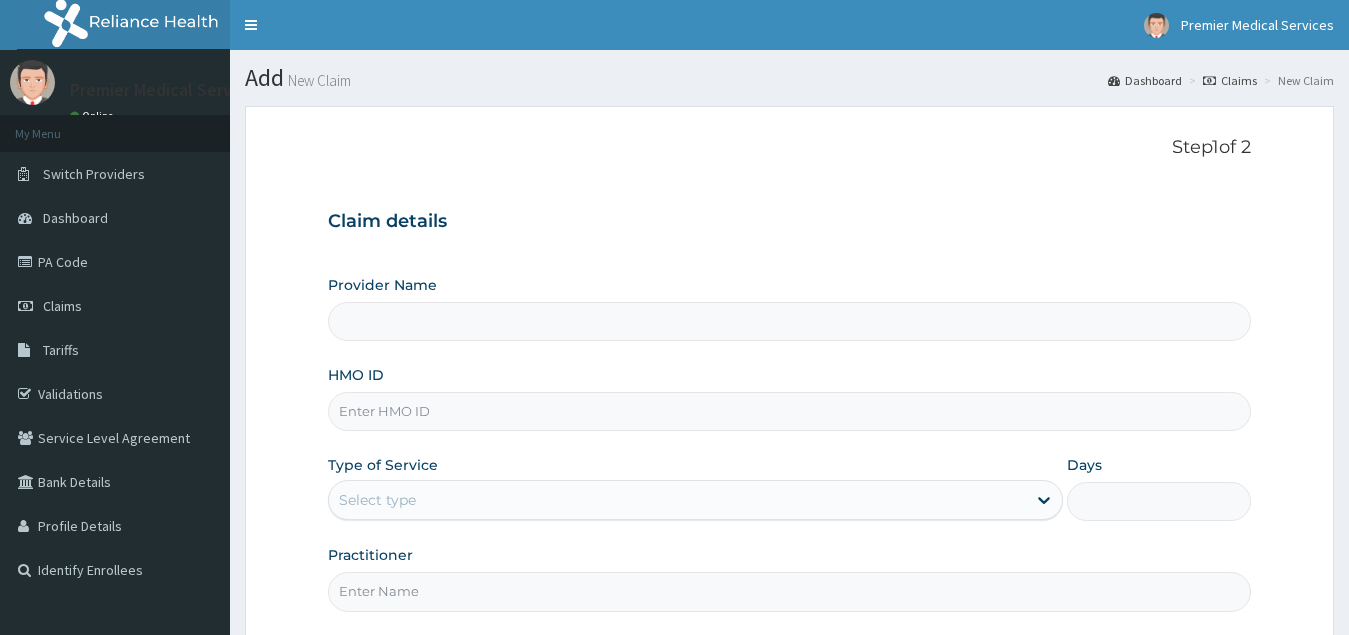 scroll, scrollTop: 0, scrollLeft: 0, axis: both 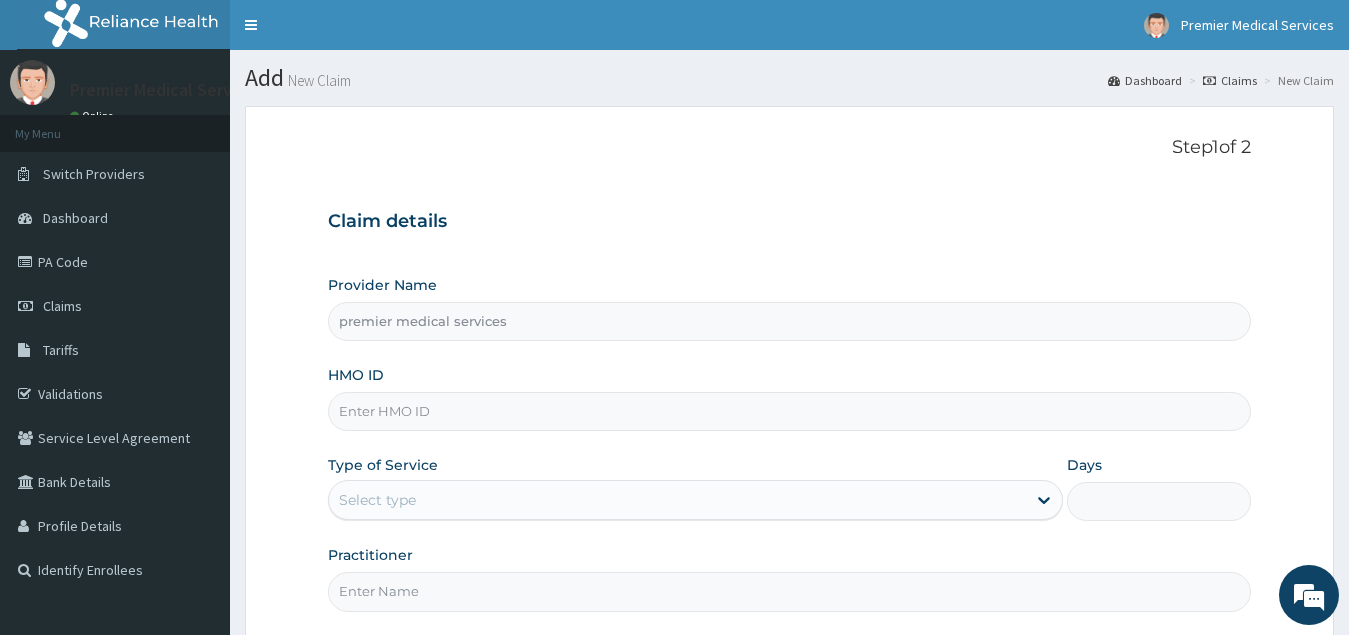 paste on "TAP/10780/C" 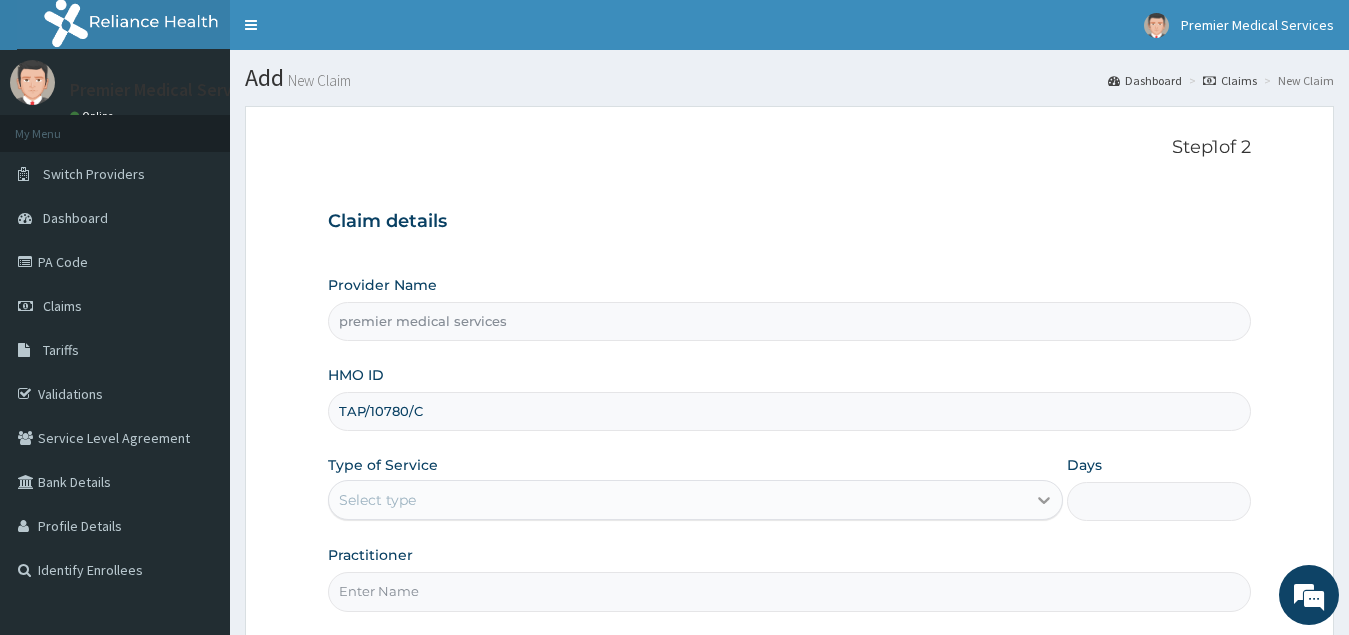 type on "TAP/10780/C" 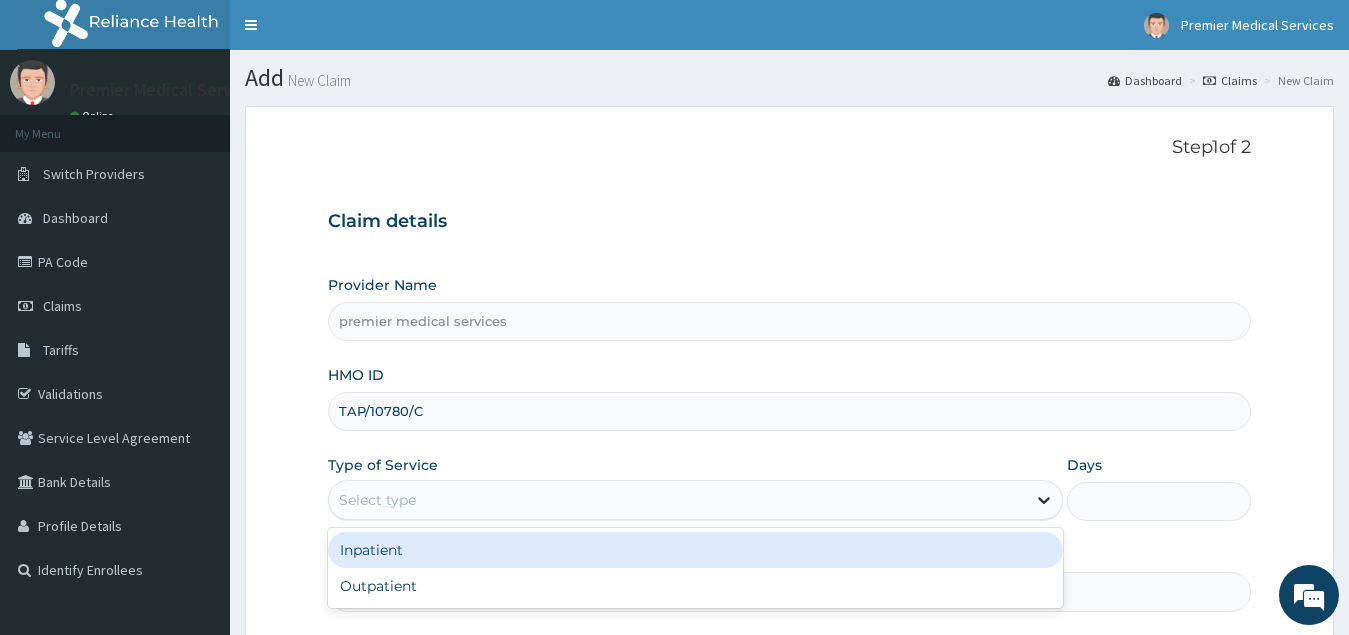 click 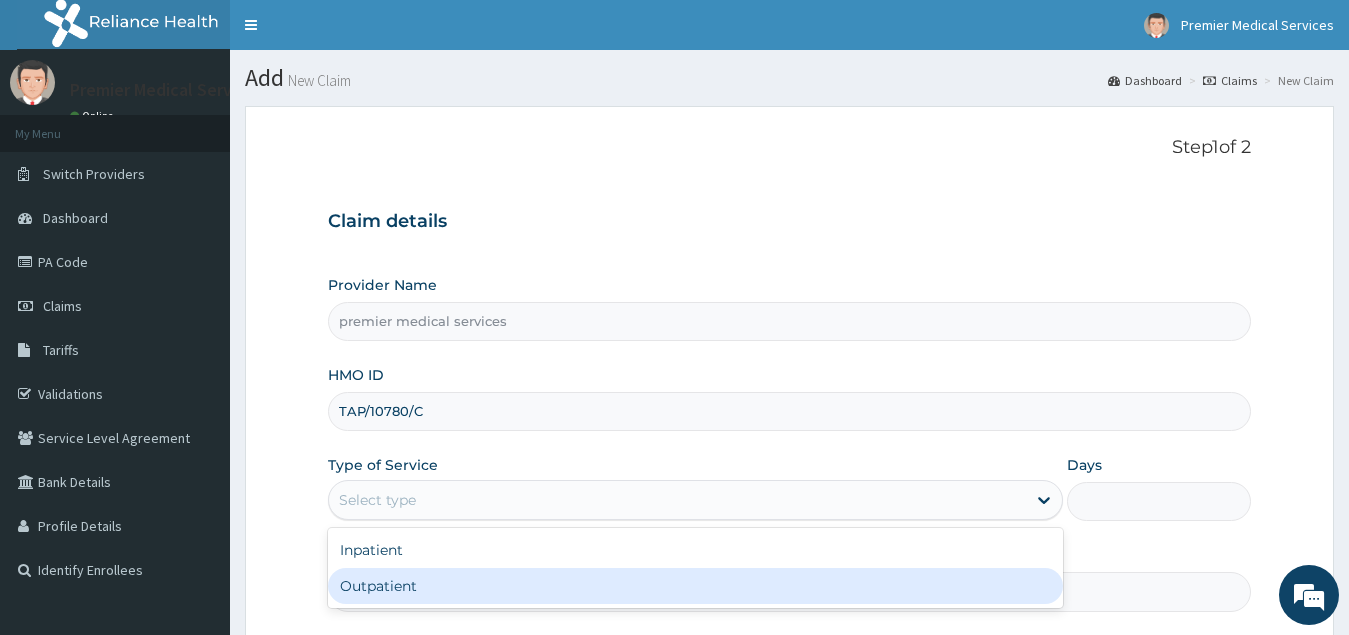 click on "Outpatient" at bounding box center (696, 586) 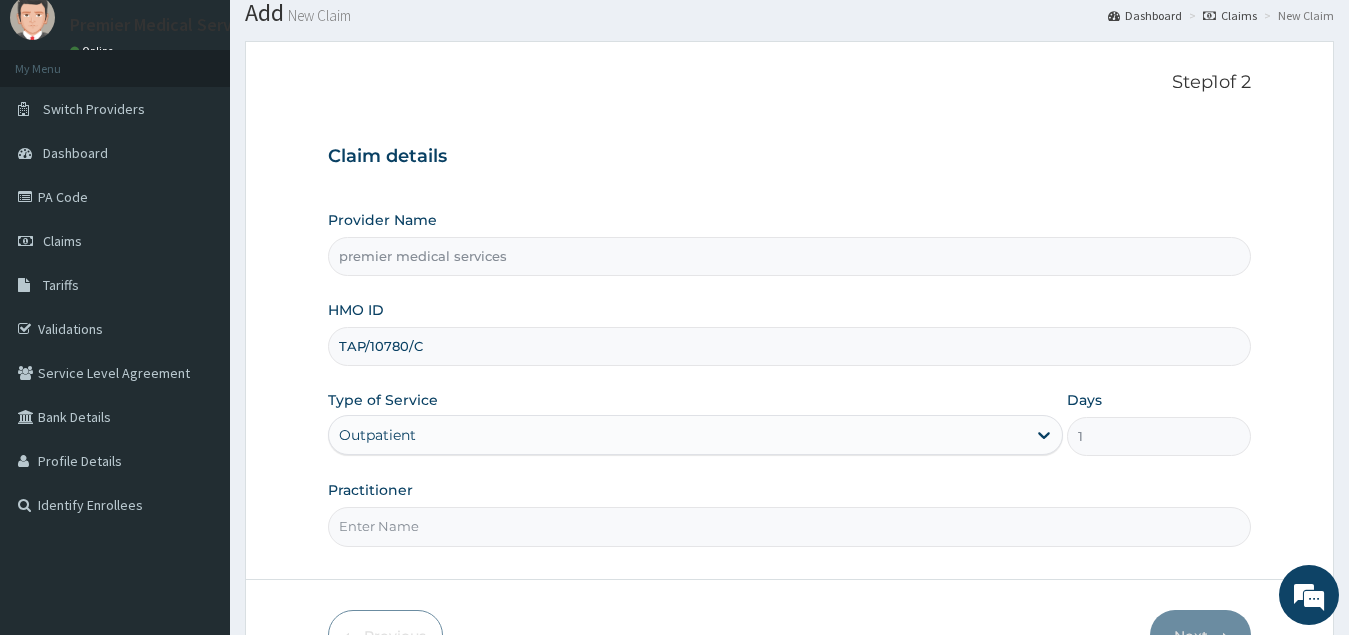 scroll, scrollTop: 100, scrollLeft: 0, axis: vertical 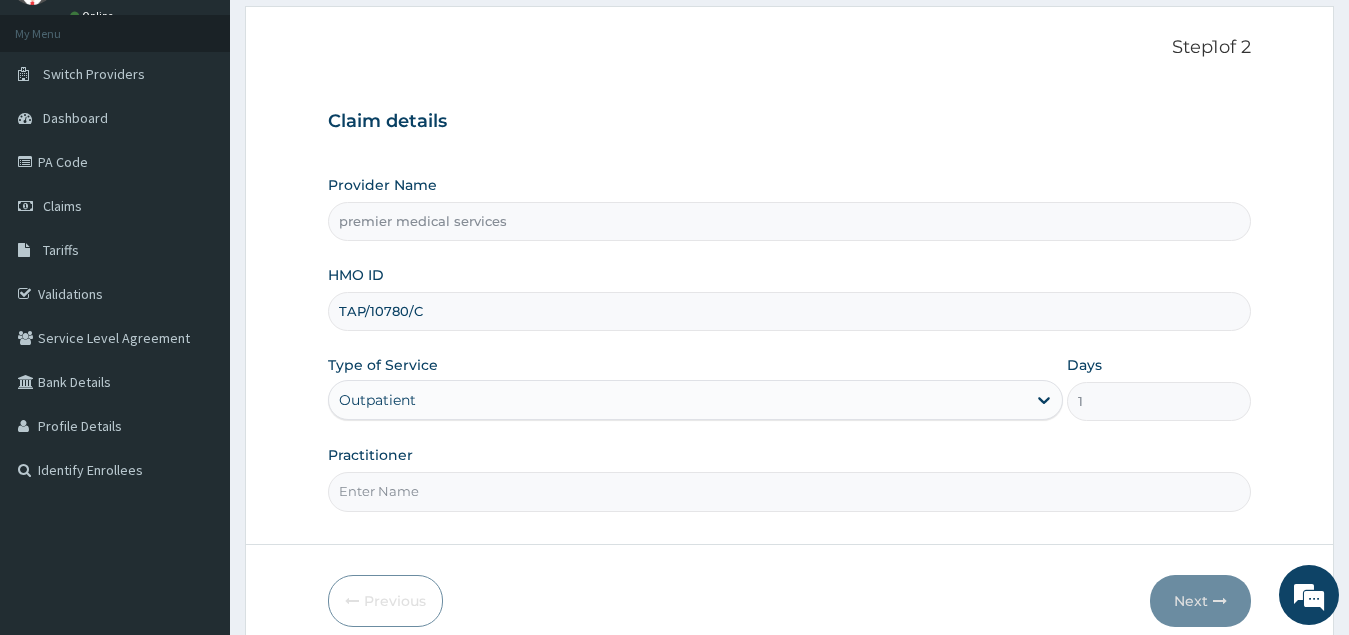 click on "Practitioner" at bounding box center (790, 491) 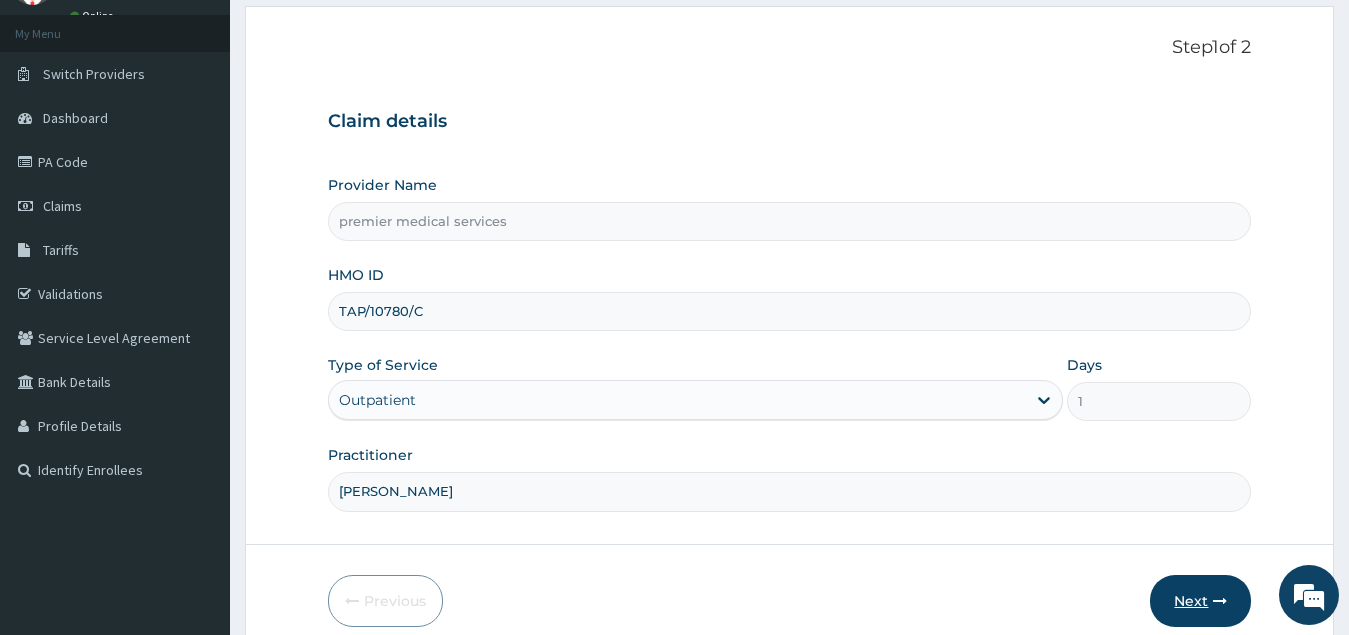 type on "[PERSON_NAME]" 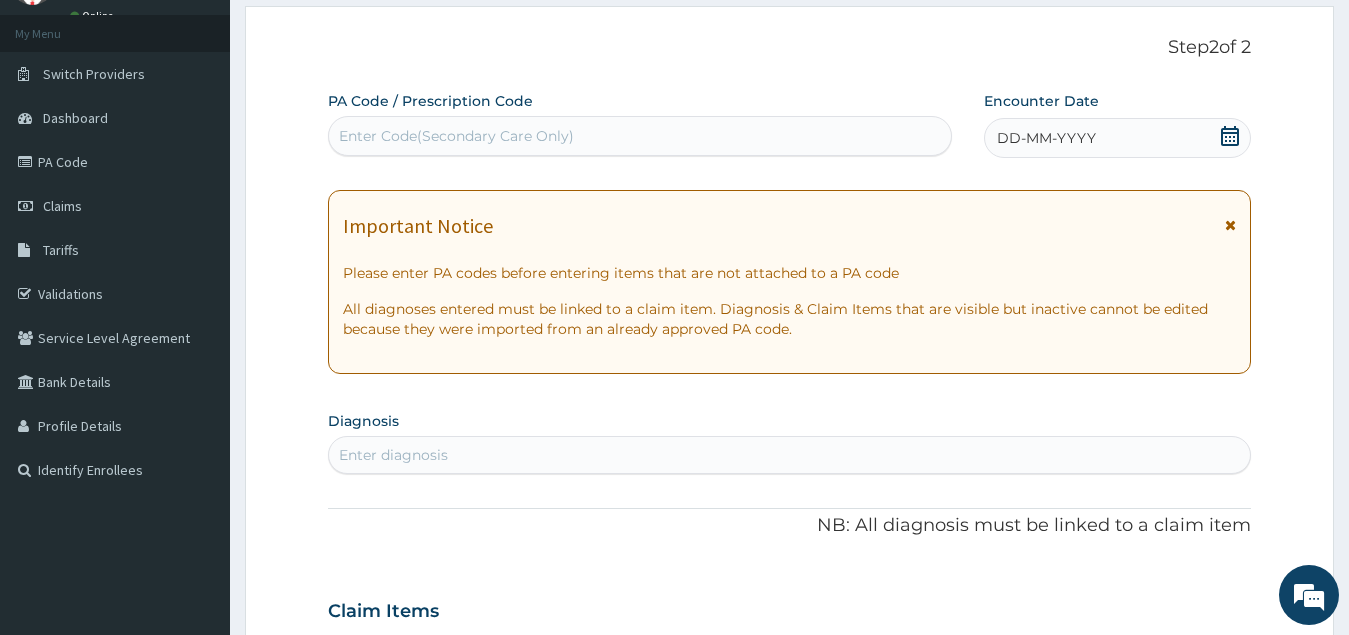 click on "Enter diagnosis" at bounding box center (393, 455) 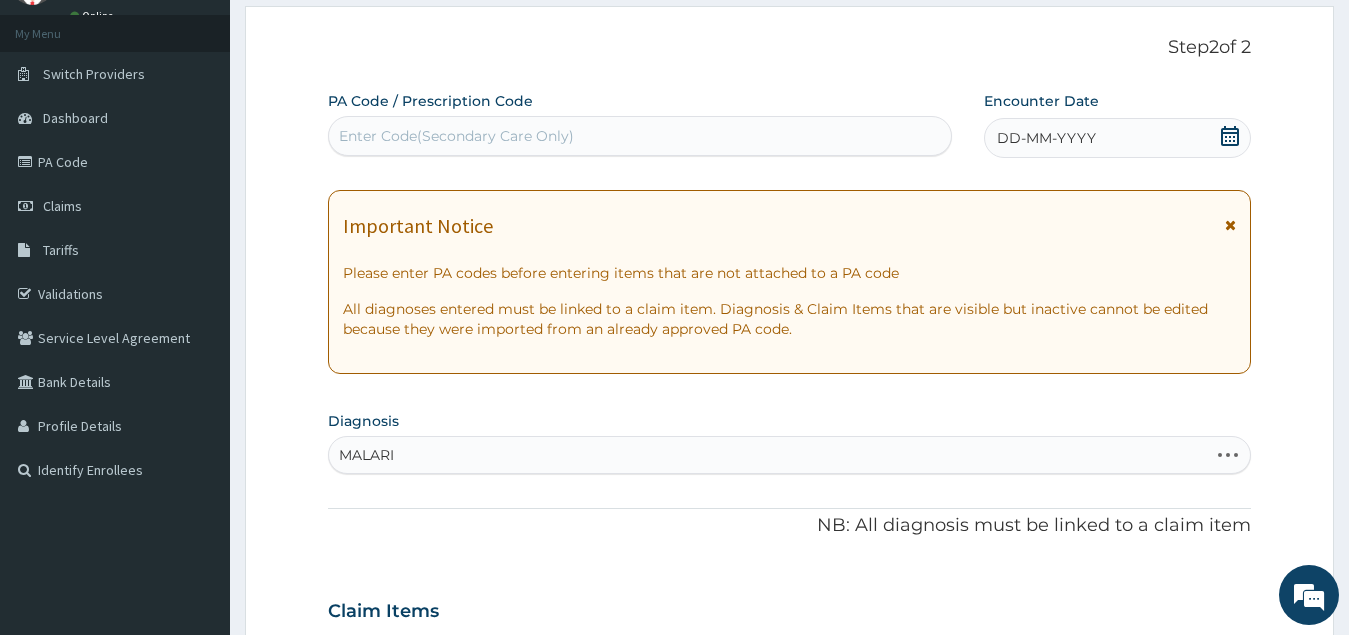 type on "[MEDICAL_DATA]" 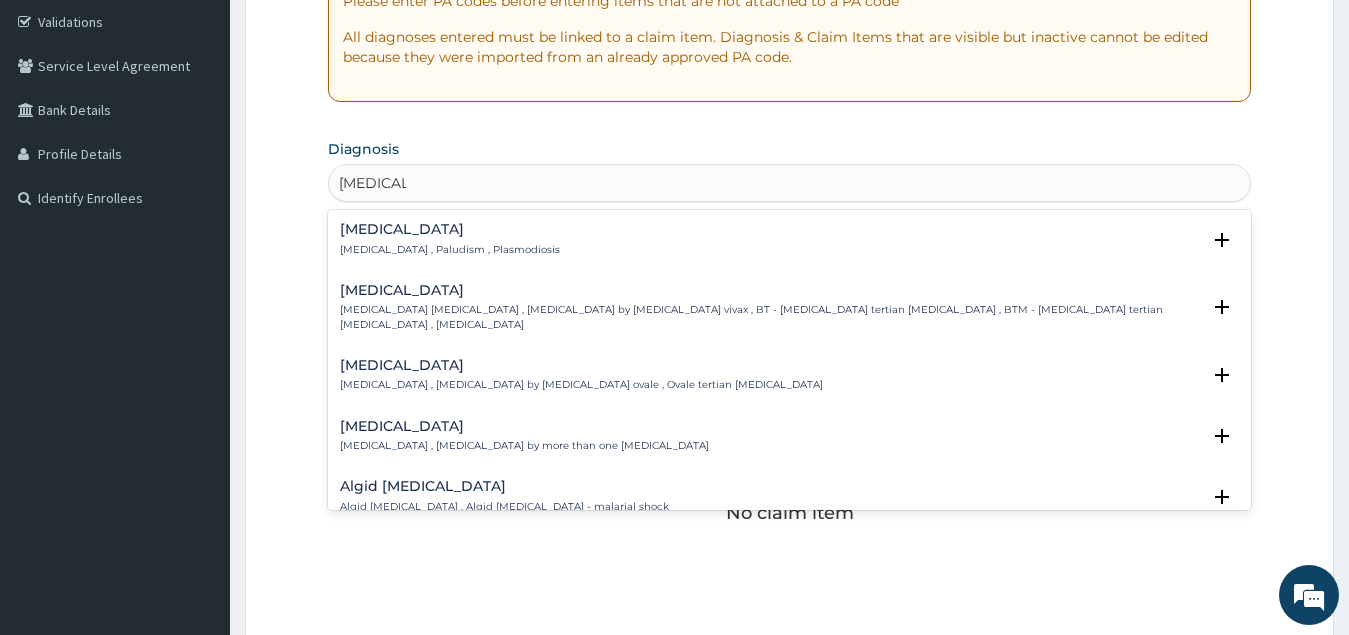 scroll, scrollTop: 400, scrollLeft: 0, axis: vertical 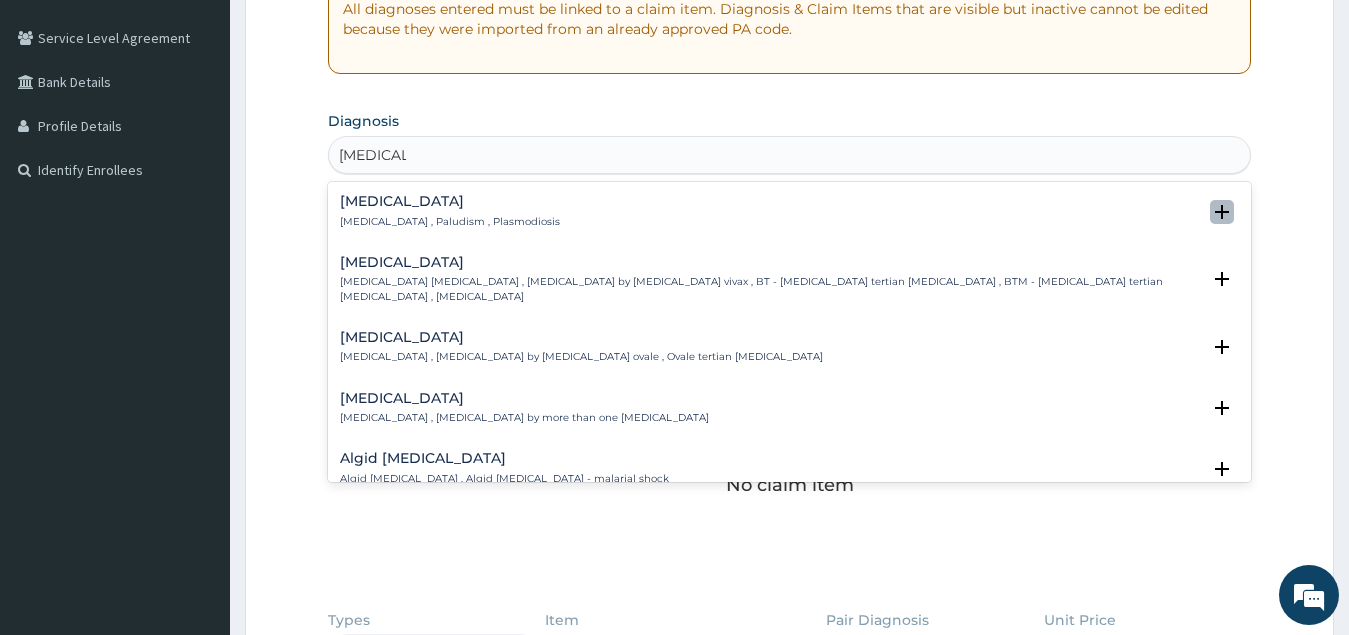 click 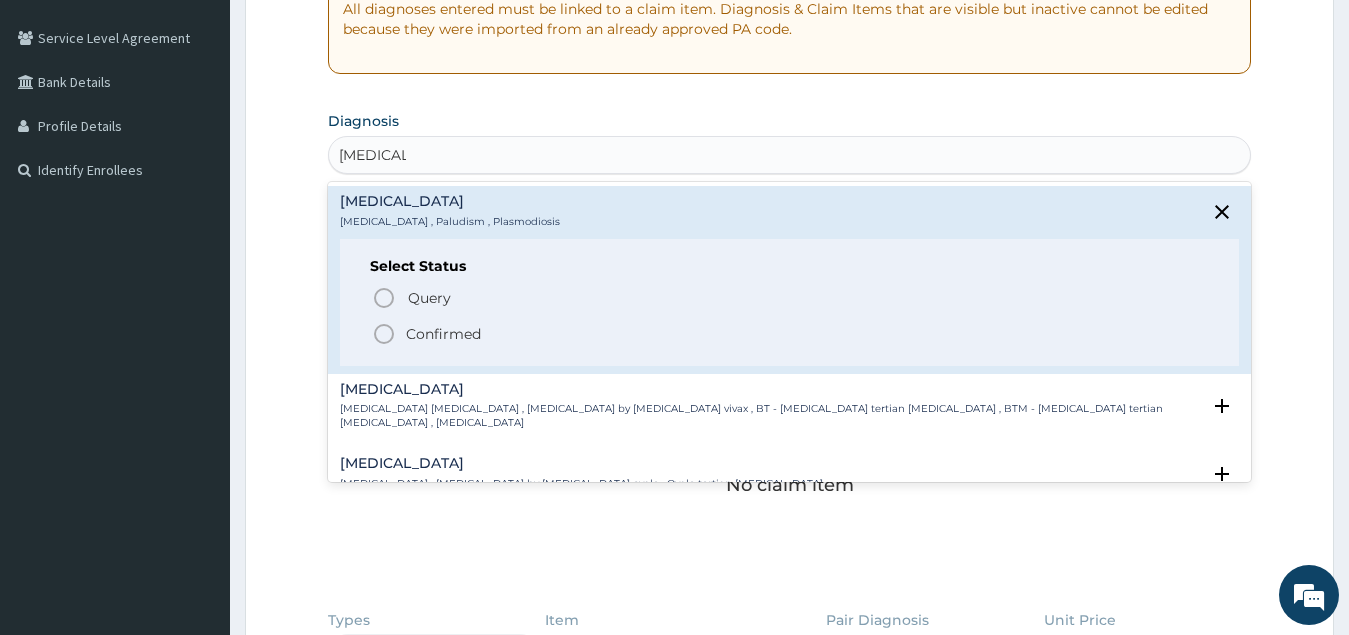 click 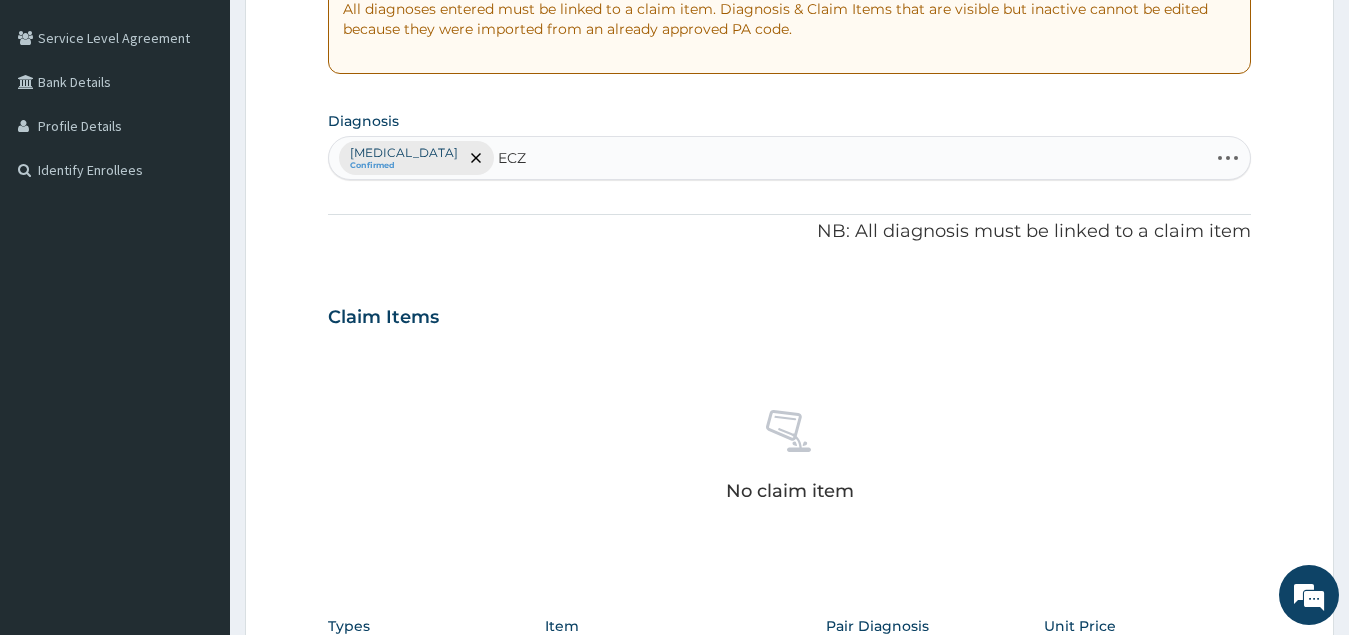 type on "ECZE" 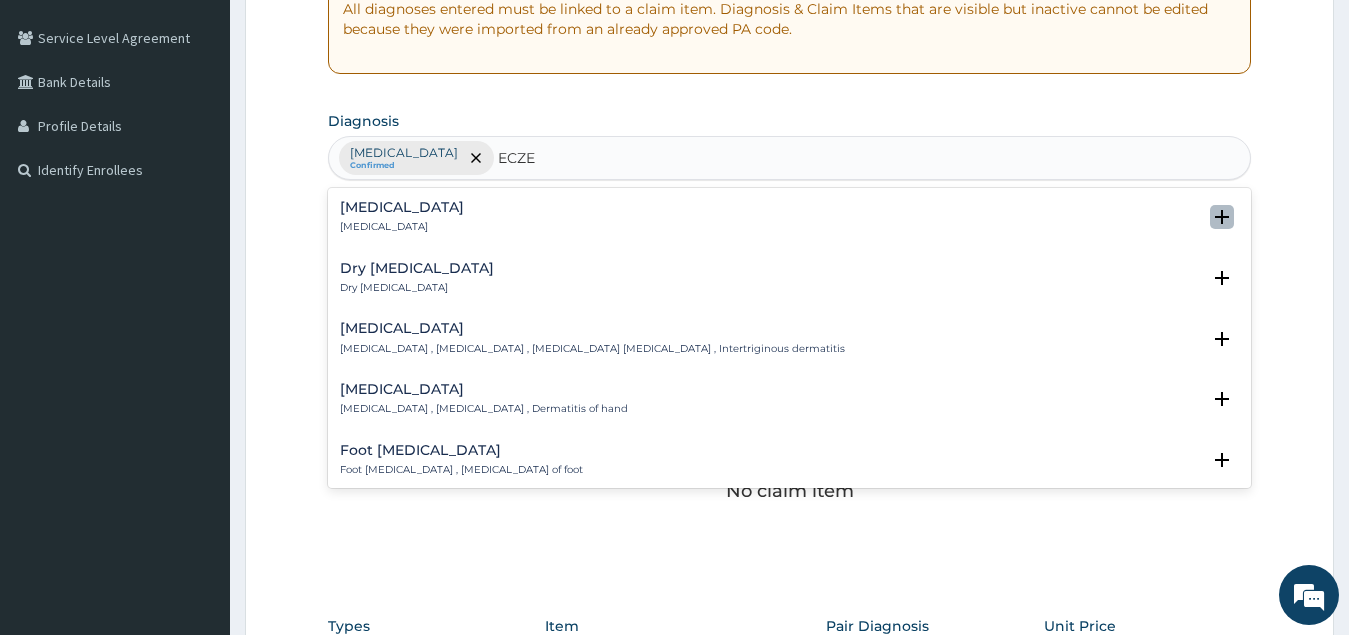 click 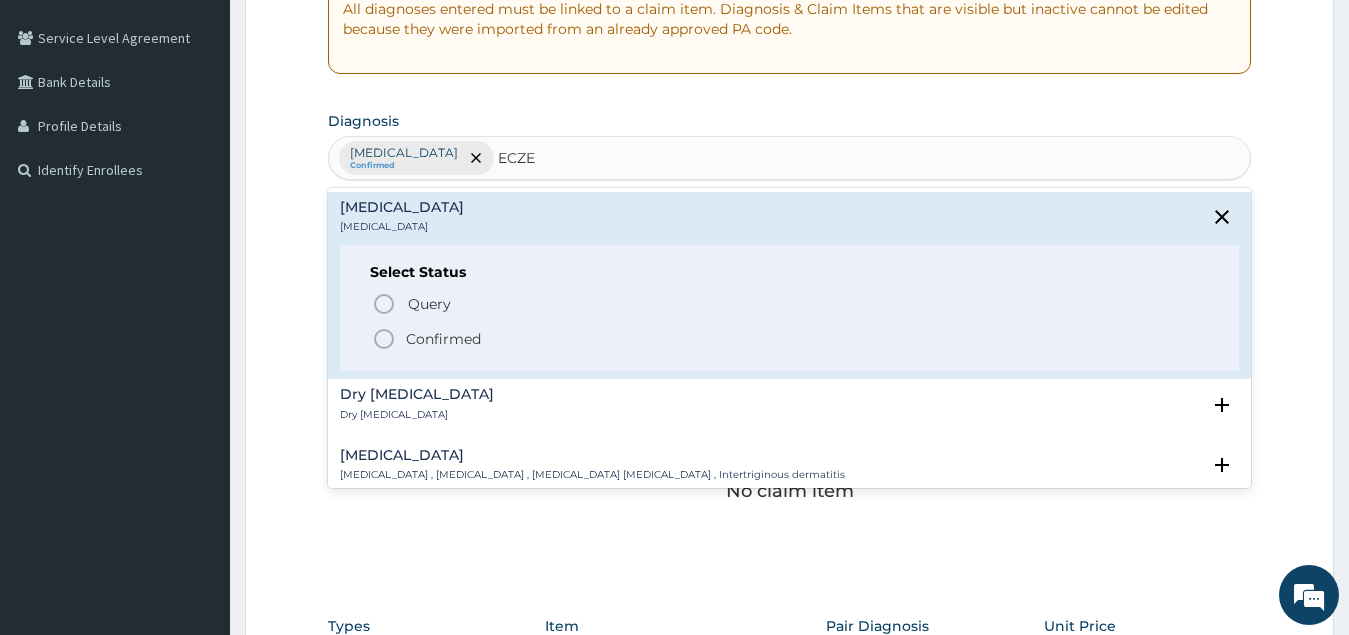 click 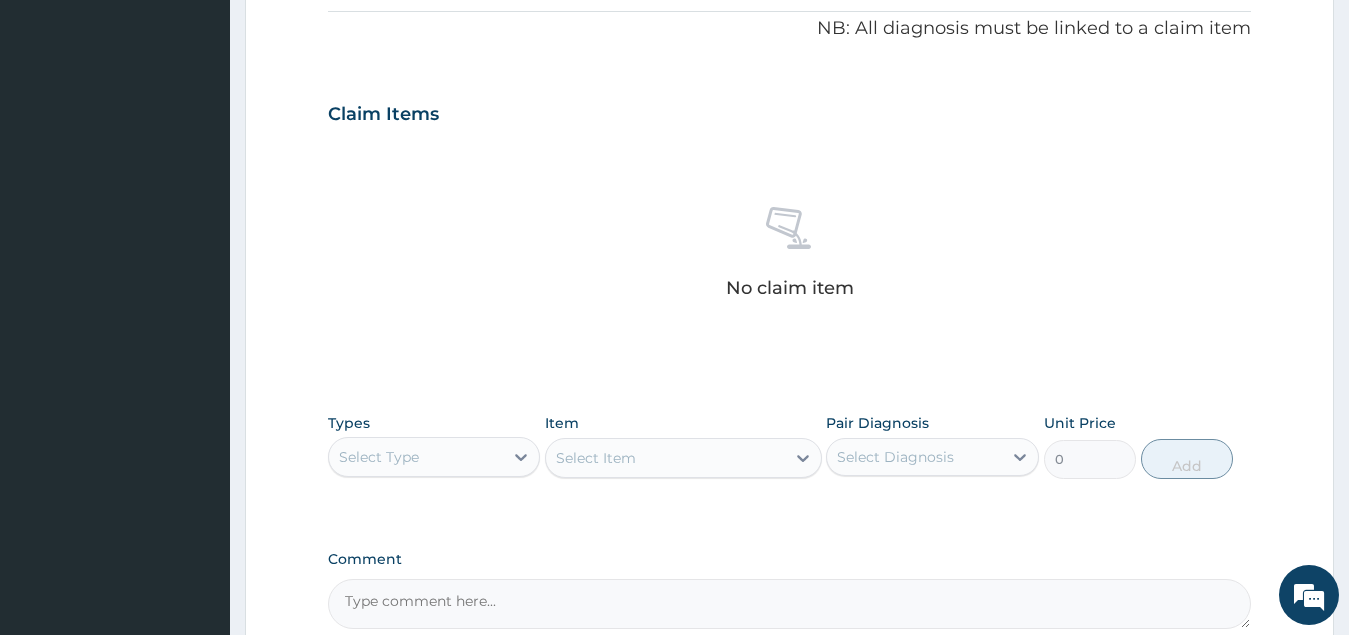 scroll, scrollTop: 700, scrollLeft: 0, axis: vertical 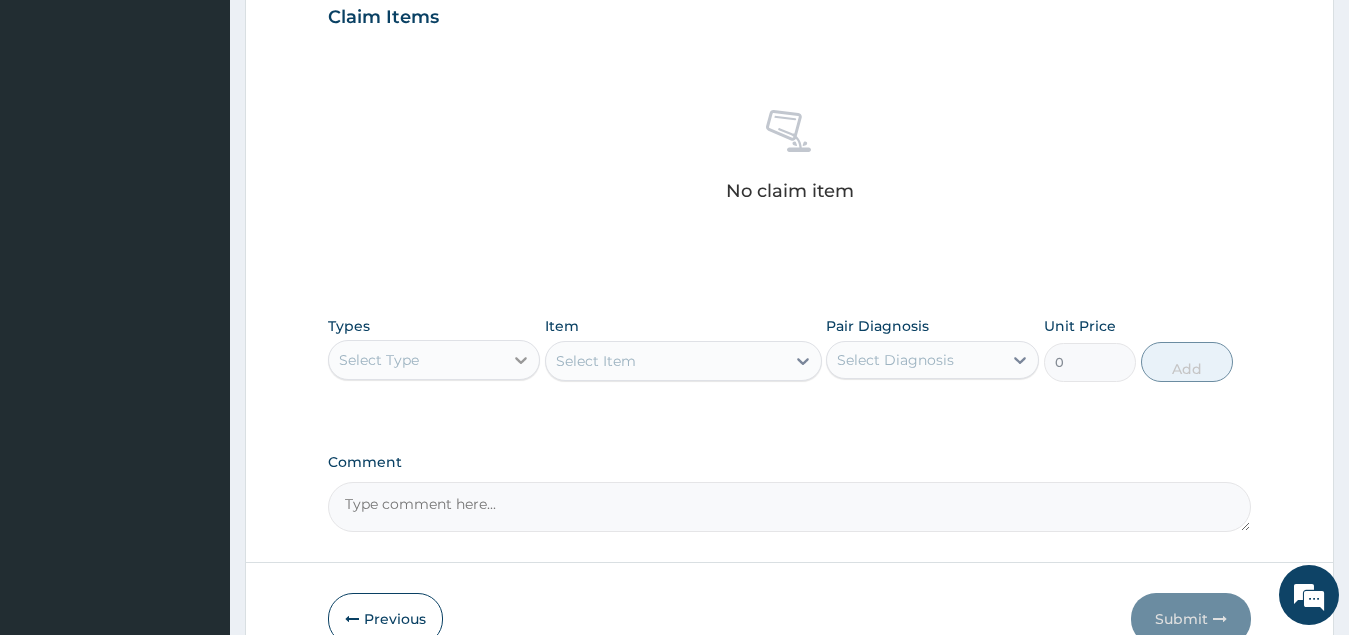 click 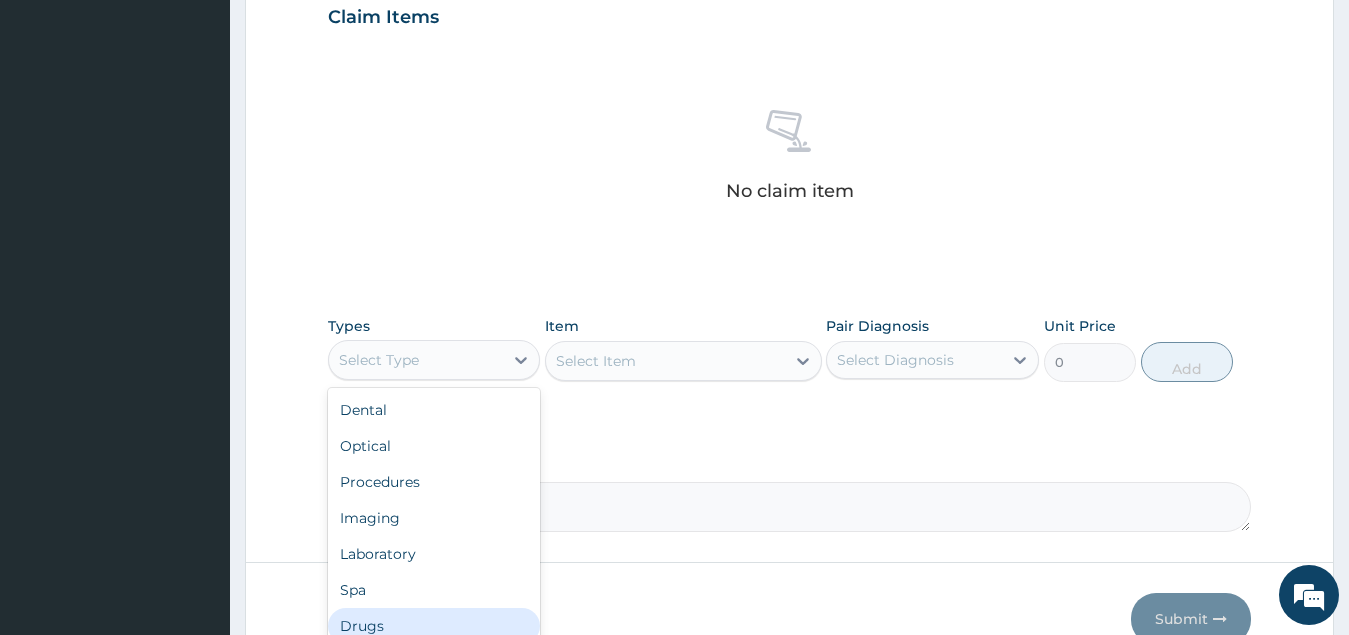 scroll, scrollTop: 68, scrollLeft: 0, axis: vertical 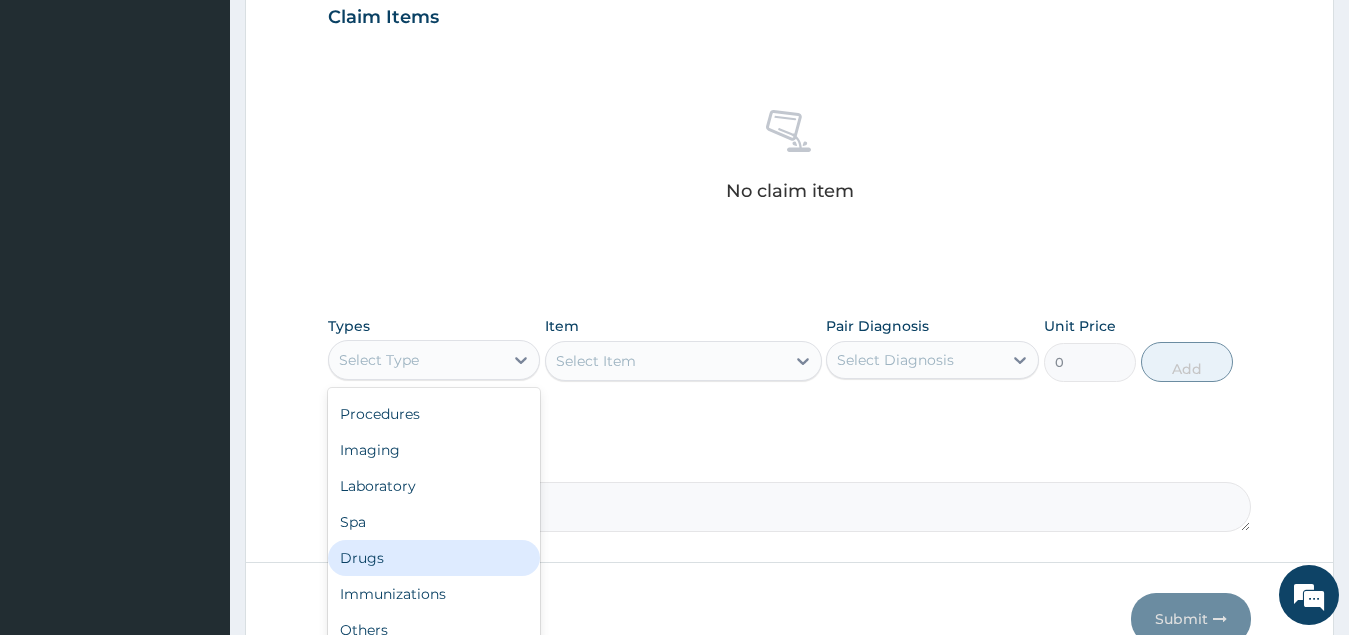 click on "Drugs" at bounding box center [434, 558] 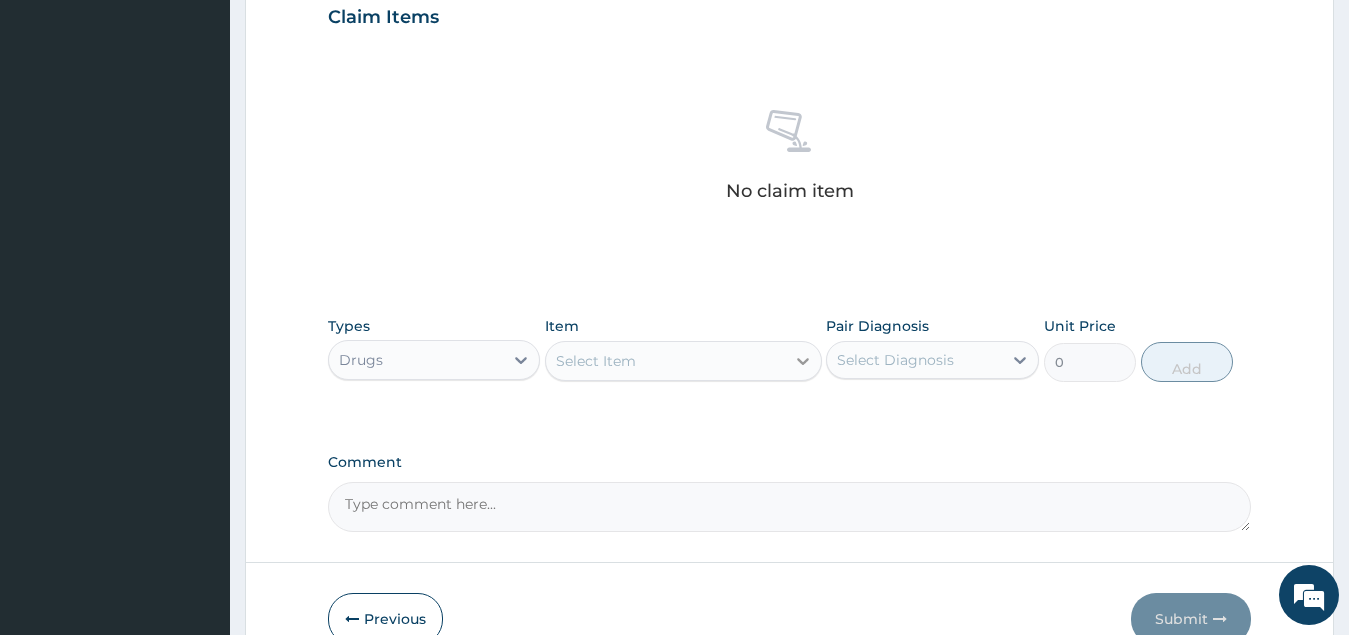 click at bounding box center [803, 361] 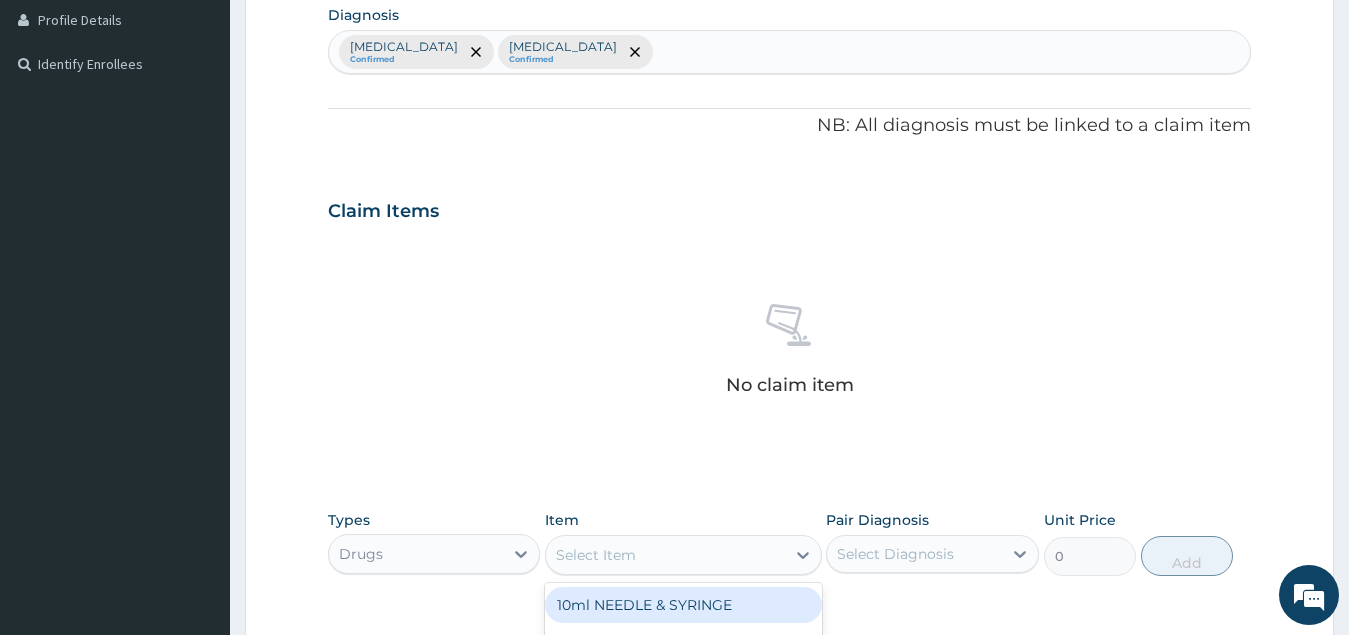 scroll, scrollTop: 800, scrollLeft: 0, axis: vertical 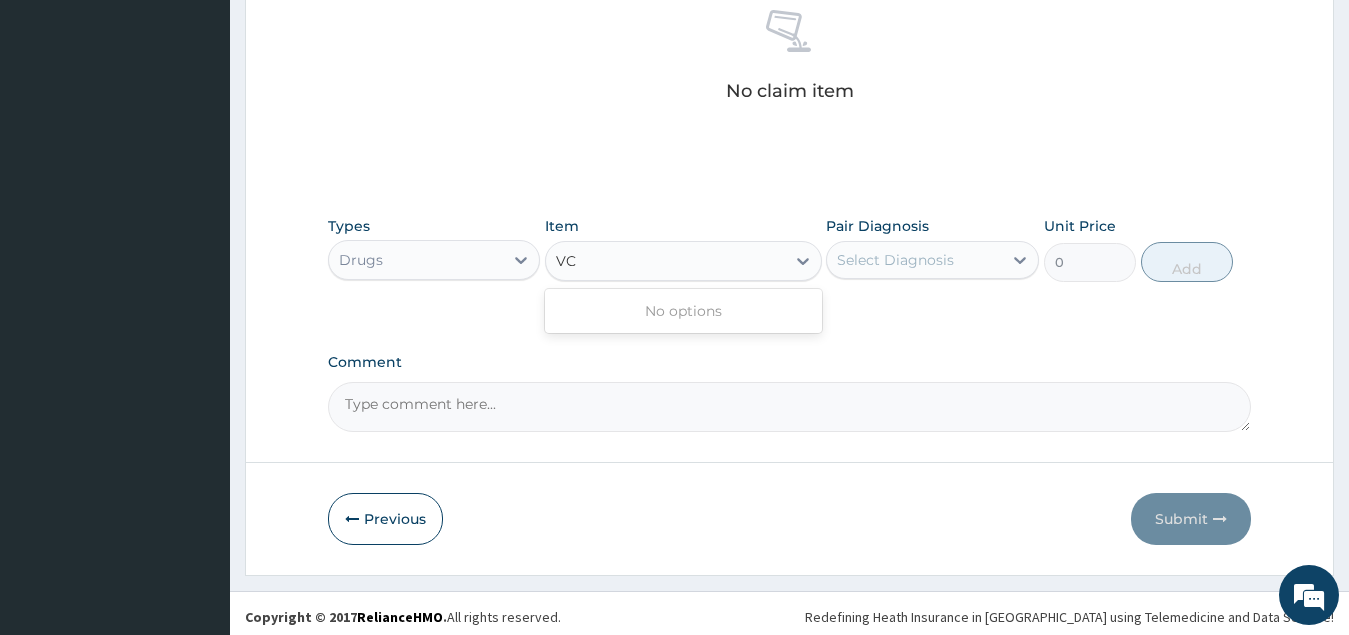 type on "V" 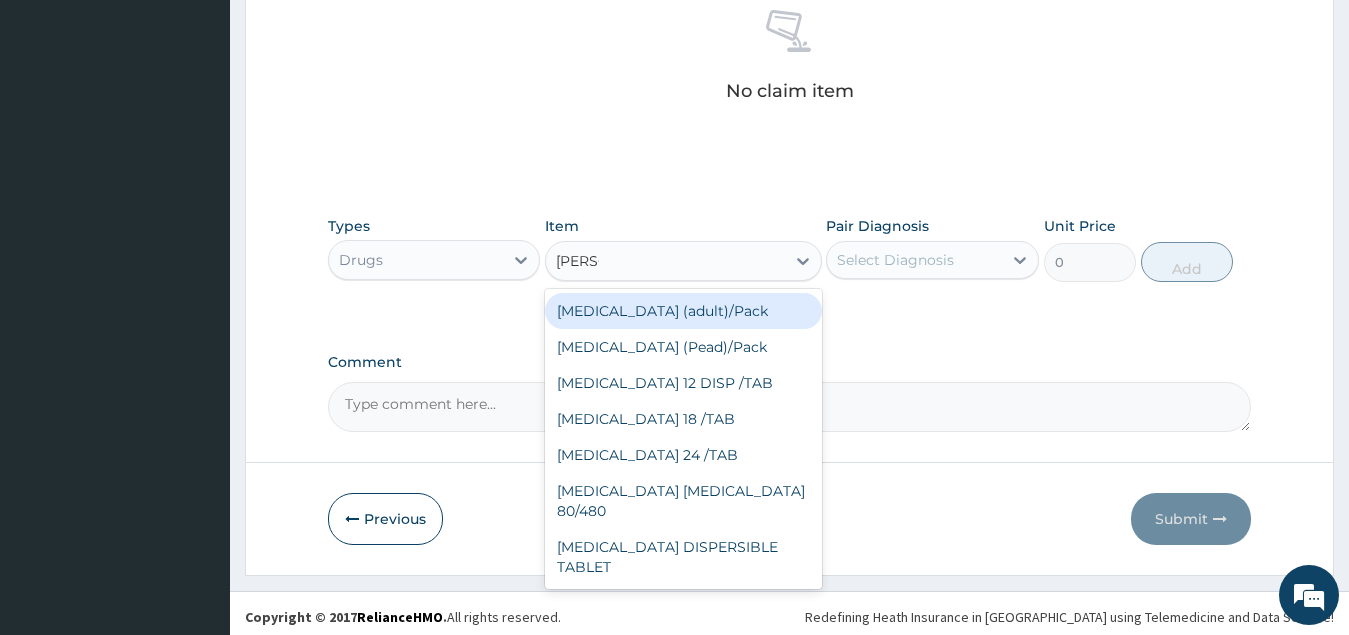 type on "COART" 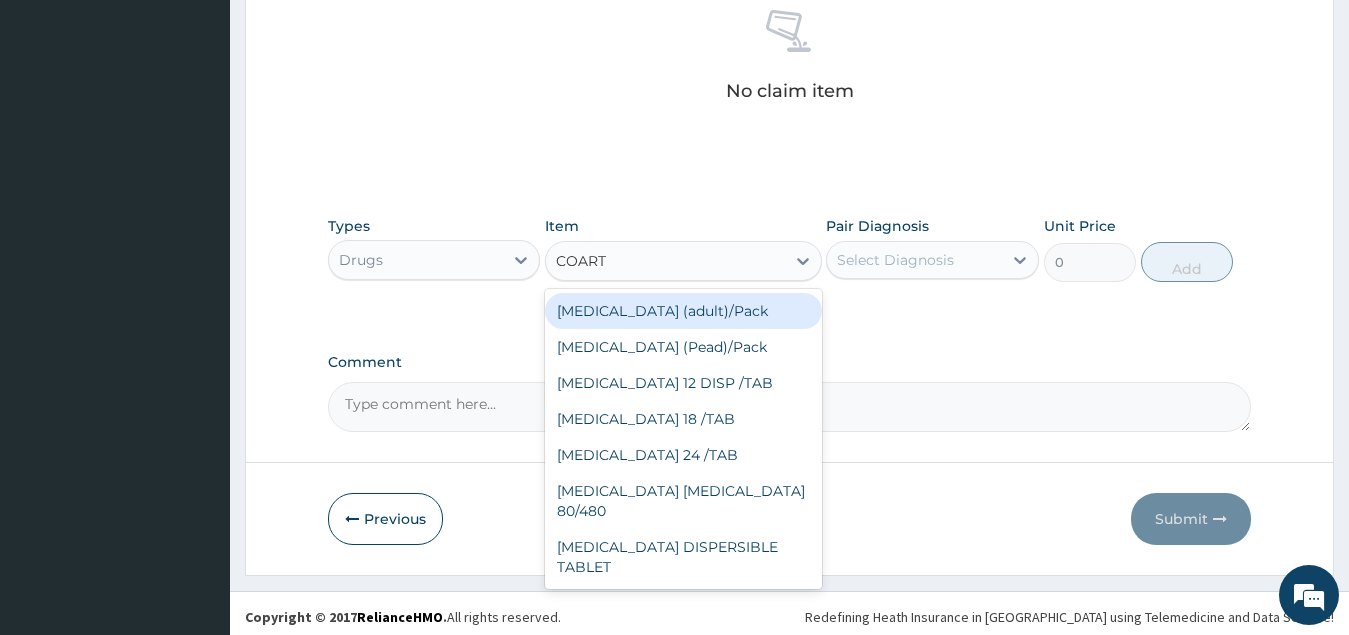 drag, startPoint x: 764, startPoint y: 312, endPoint x: 818, endPoint y: 289, distance: 58.694122 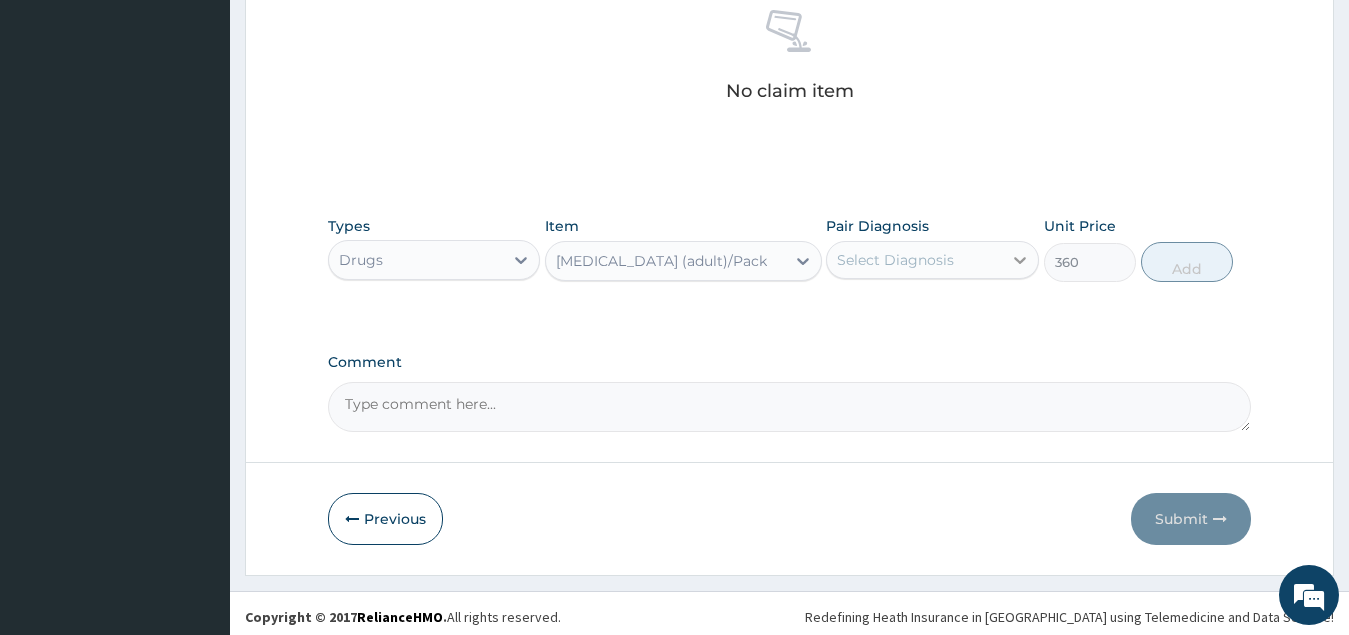 click 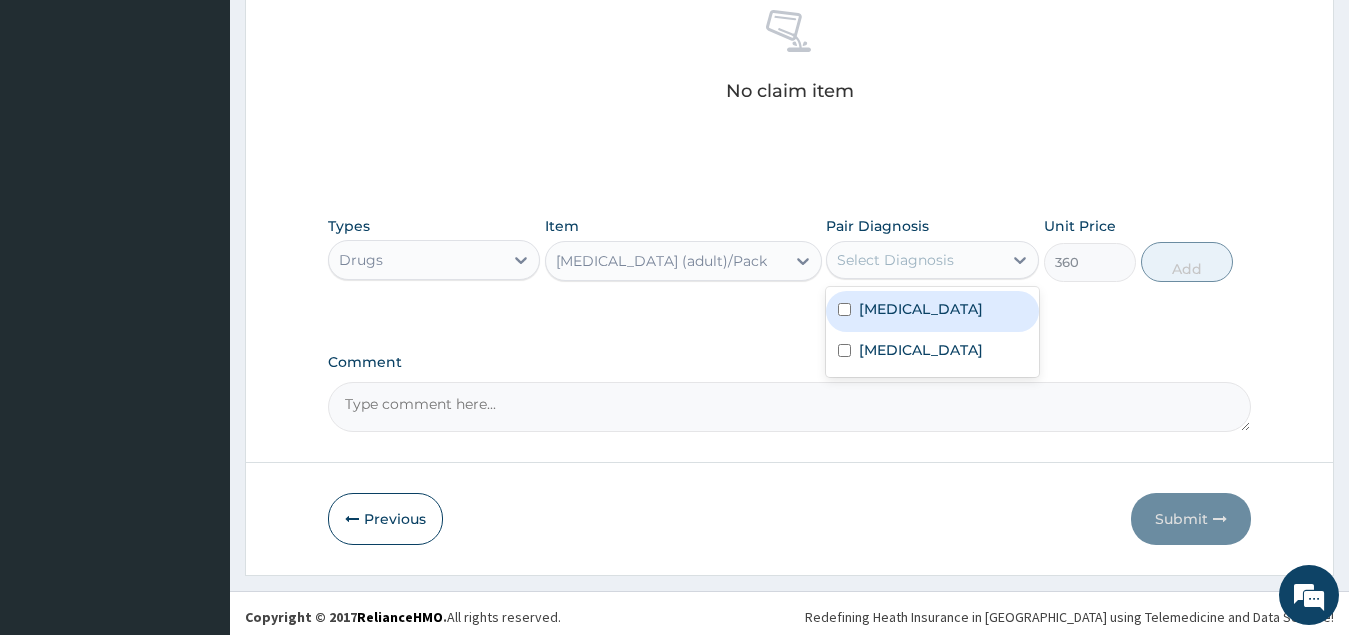 click on "[MEDICAL_DATA]" at bounding box center [932, 311] 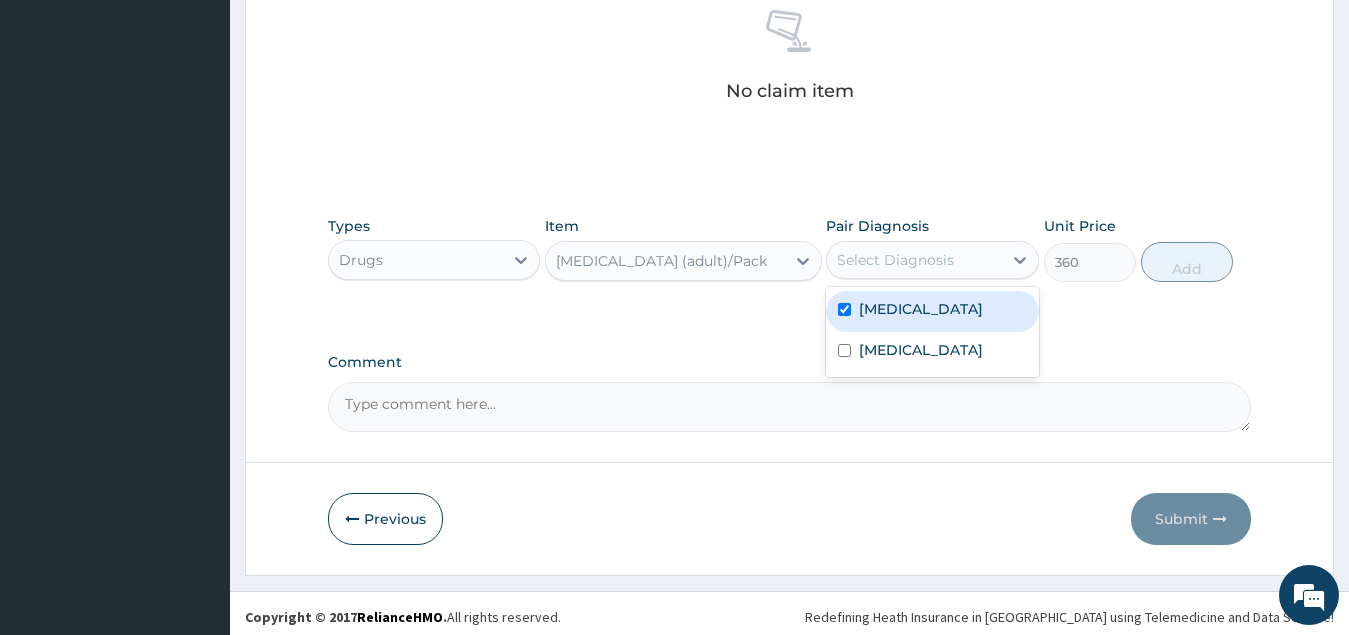 checkbox on "true" 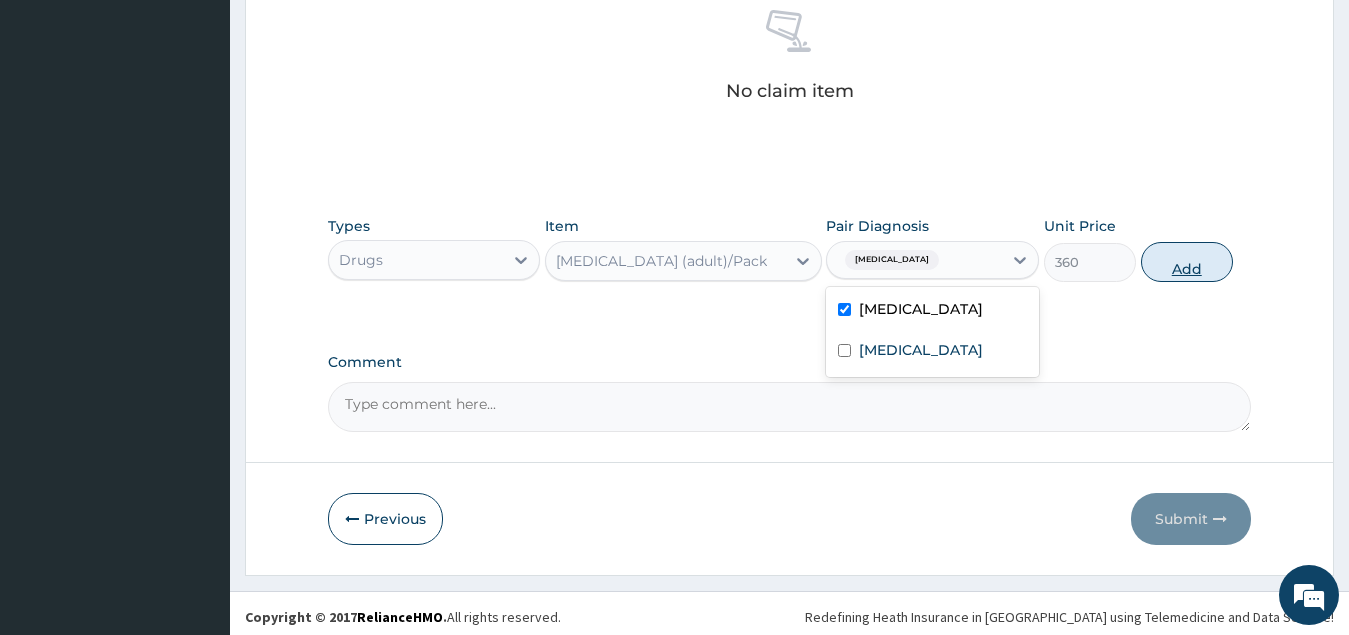 click on "Add" at bounding box center [1187, 262] 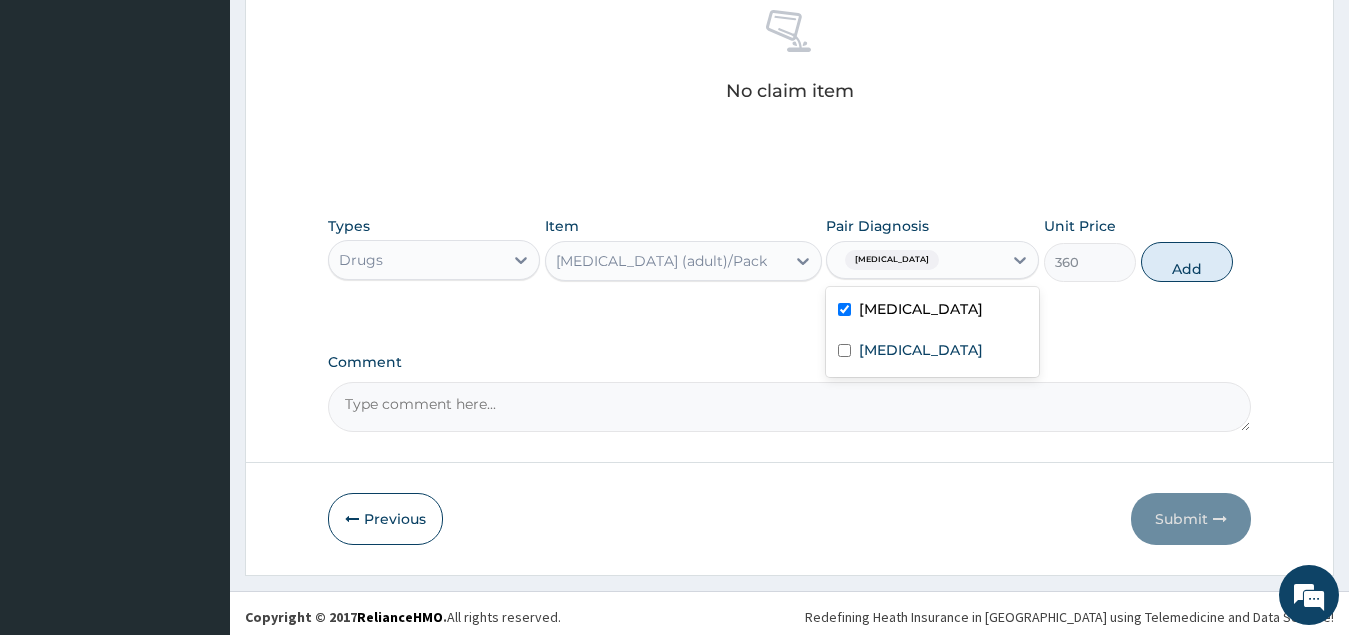 type on "0" 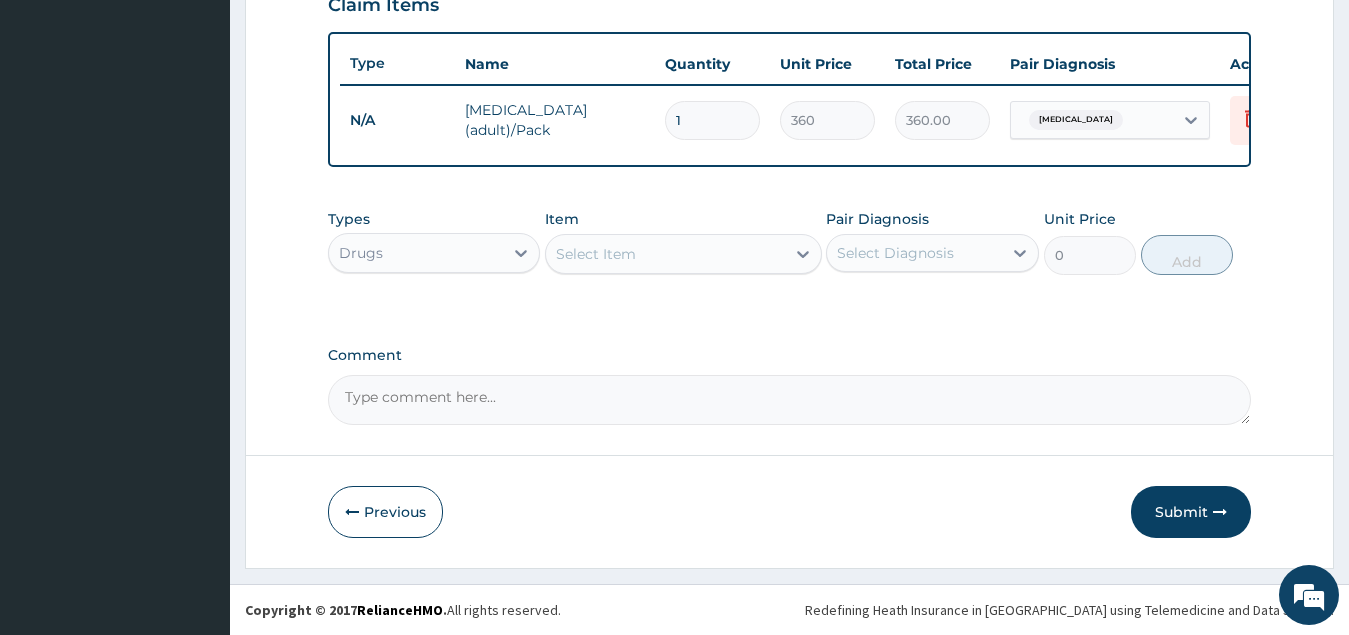 scroll, scrollTop: 729, scrollLeft: 0, axis: vertical 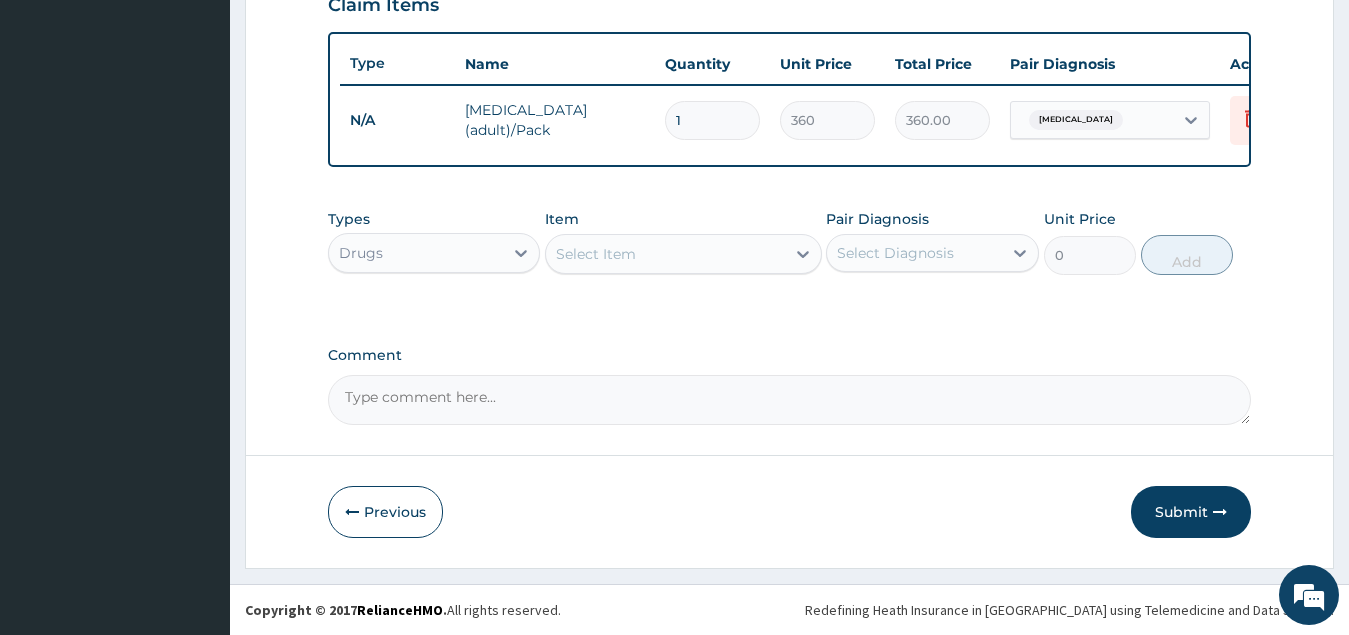type on "0.00" 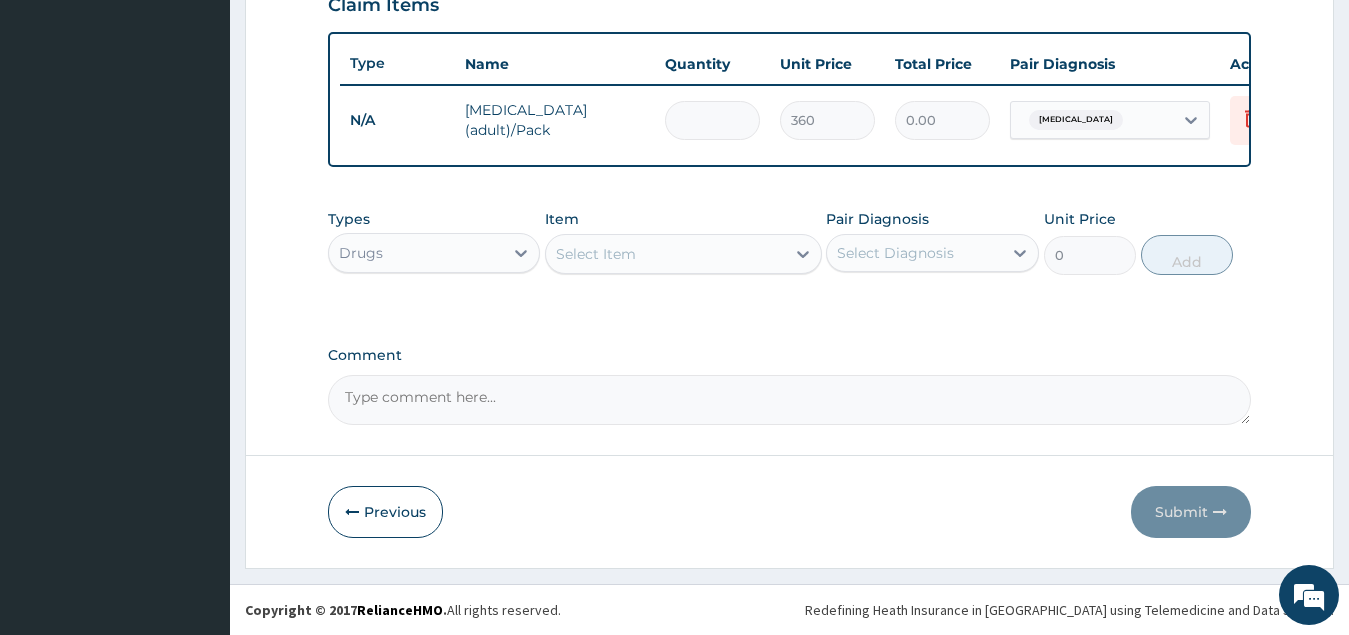 type on "6" 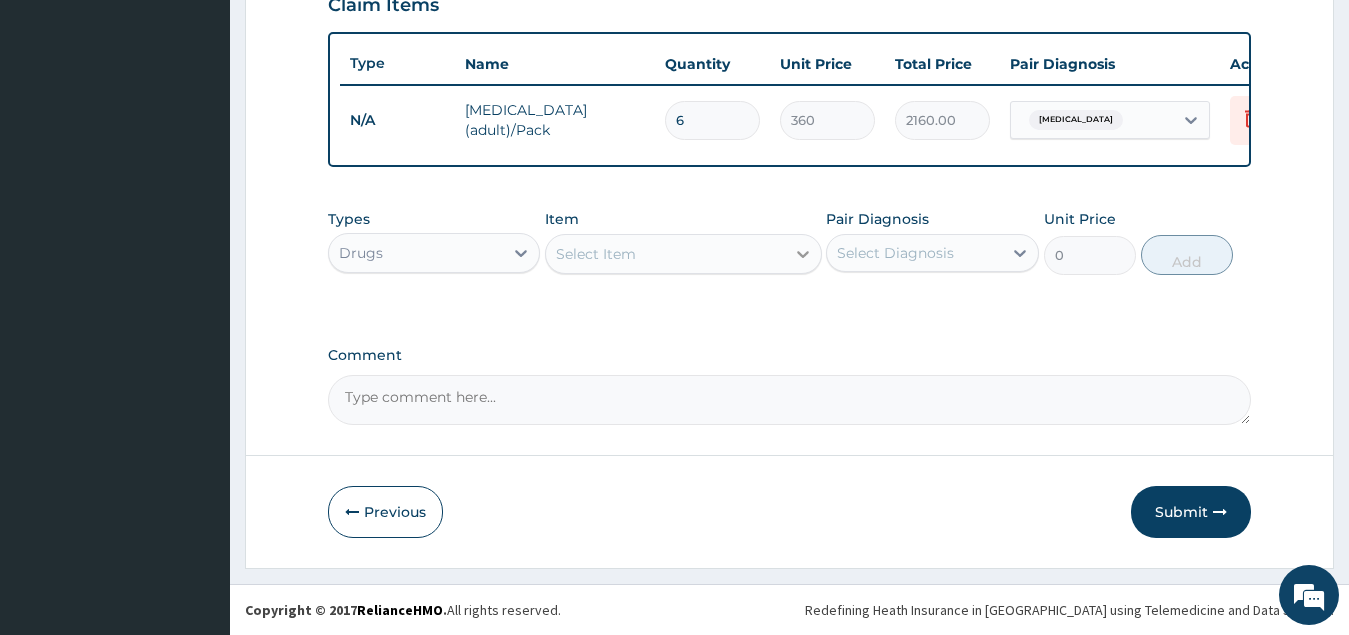 type on "6" 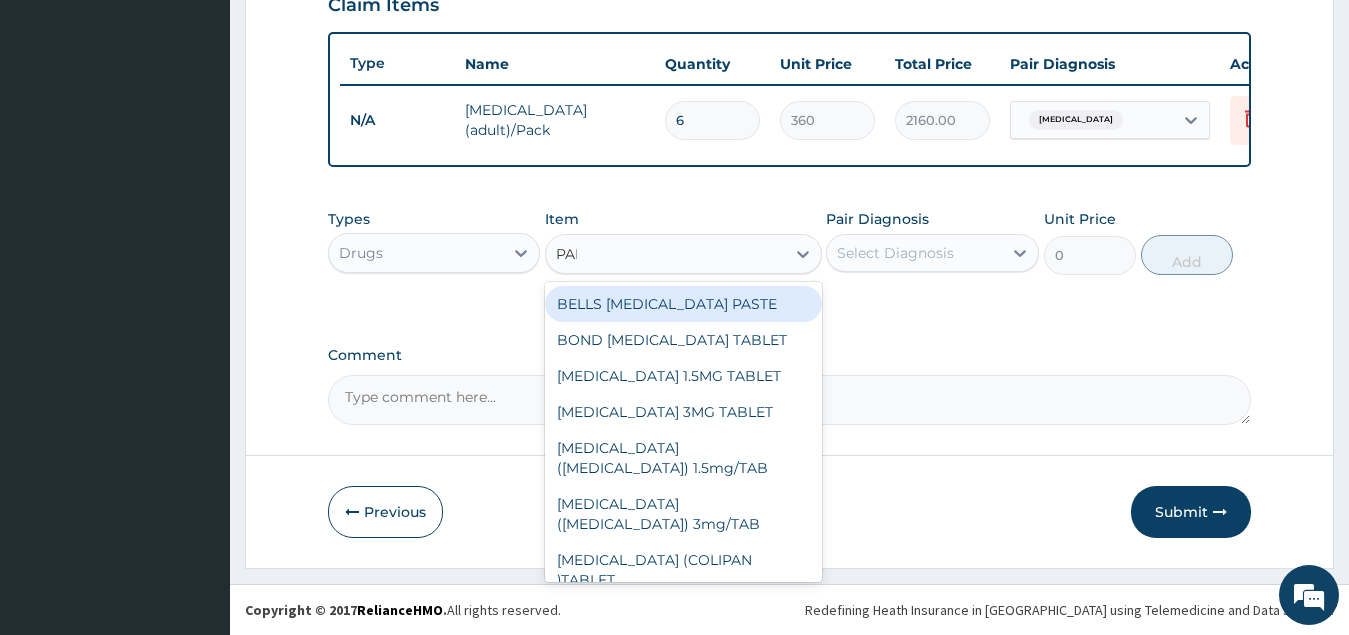 type on "PARA" 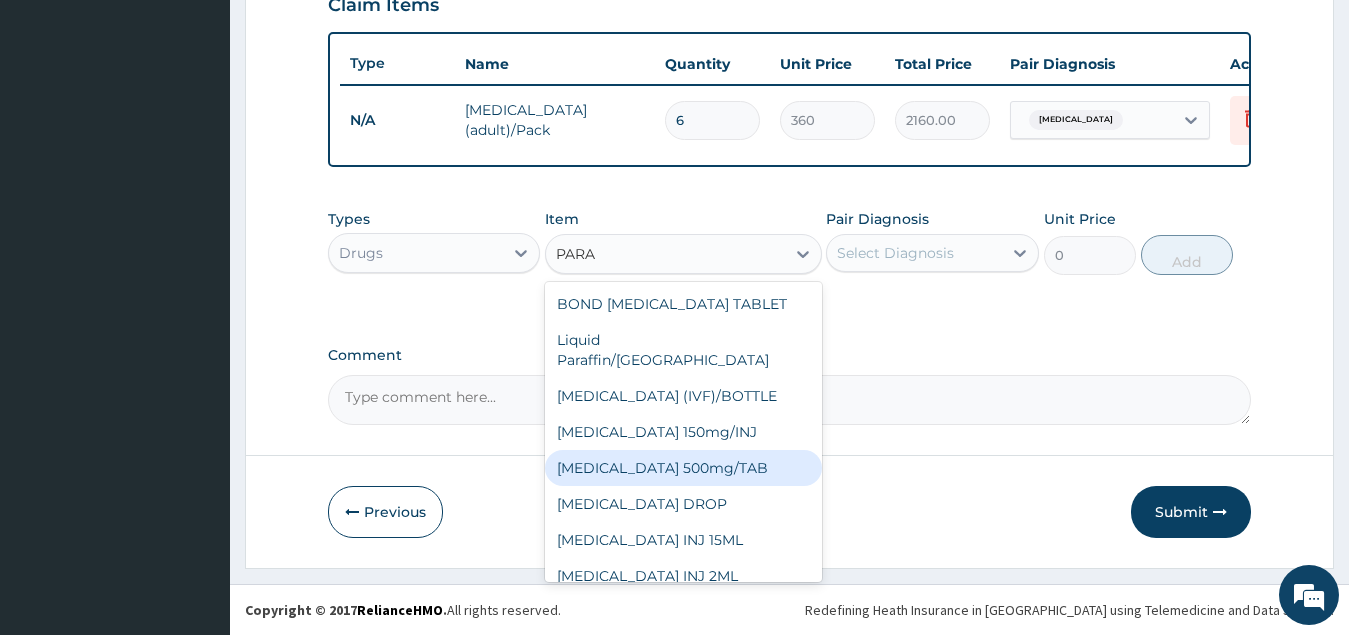 click on "[MEDICAL_DATA] 500mg/TAB" at bounding box center [683, 468] 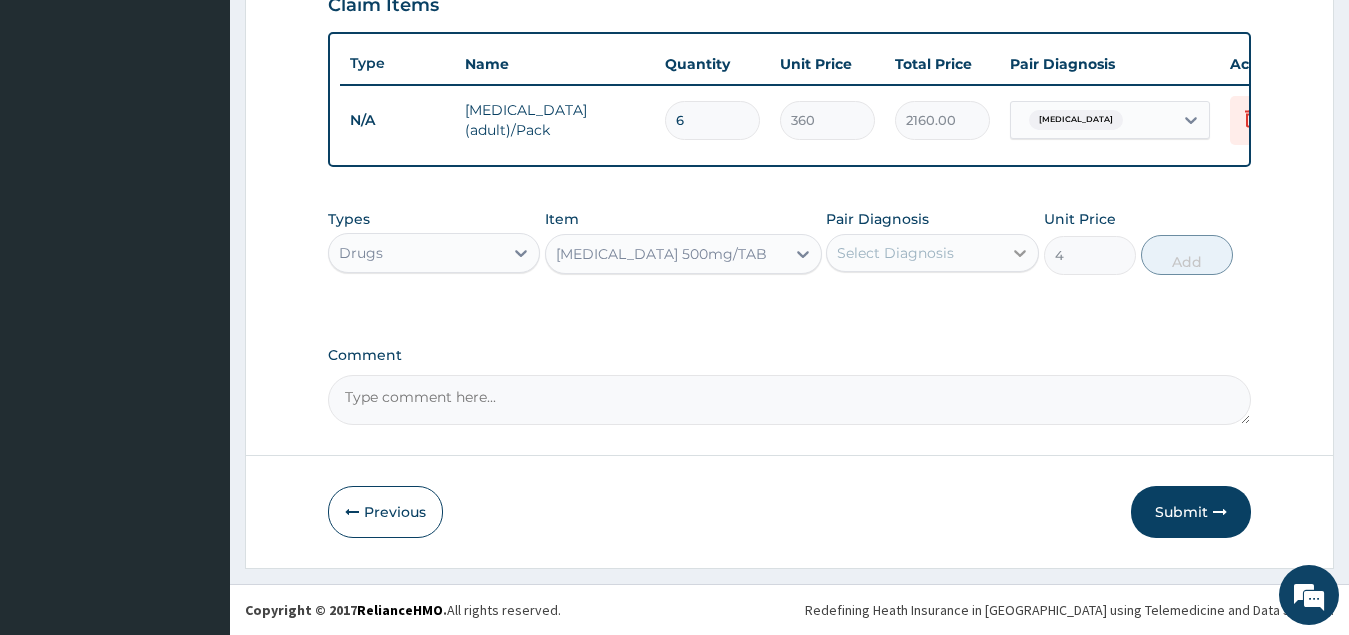 click 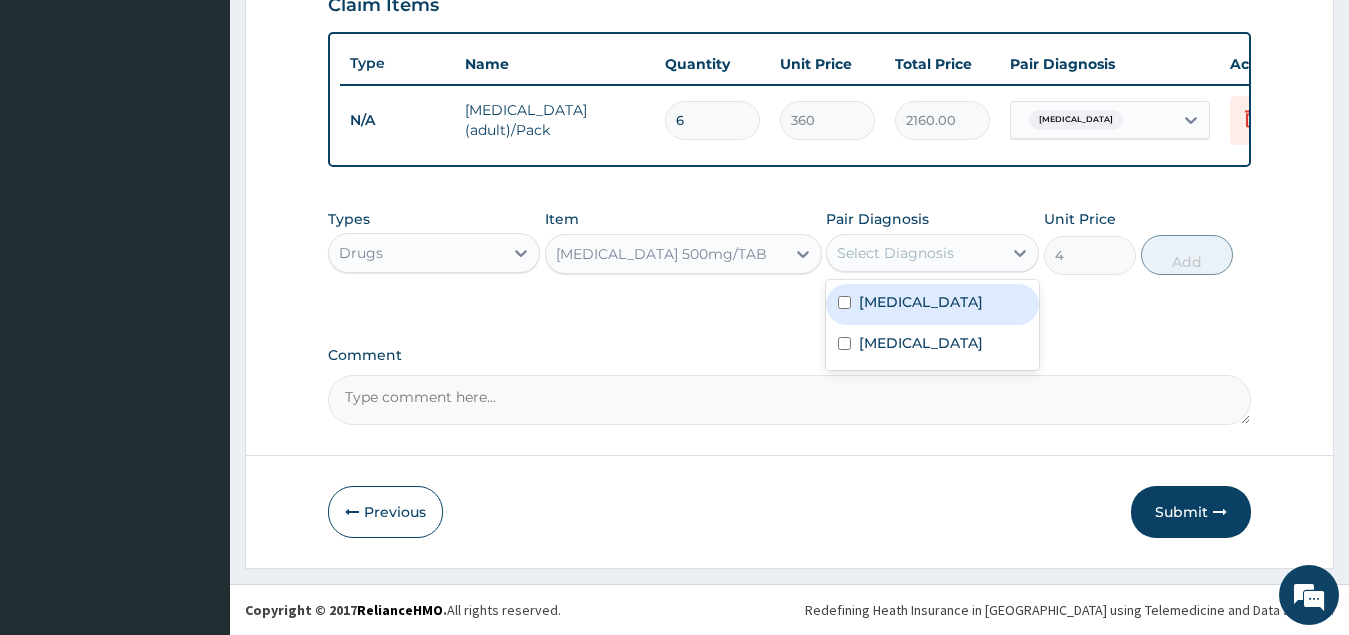 click at bounding box center [844, 302] 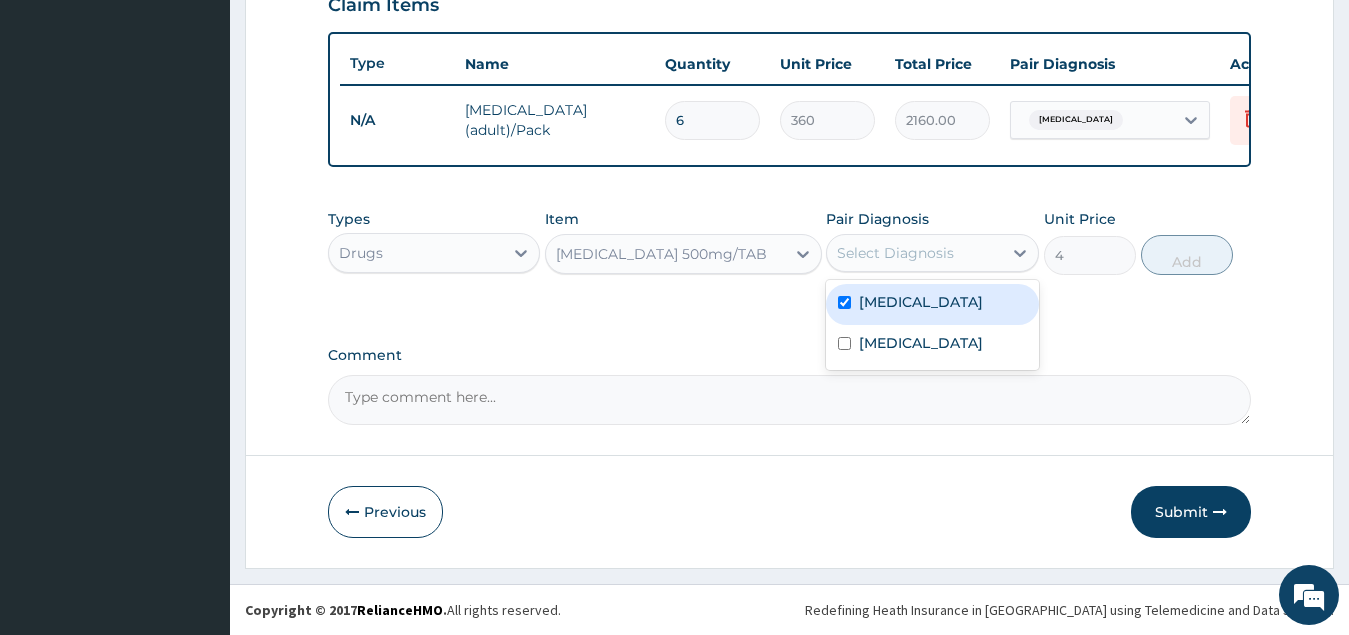checkbox on "true" 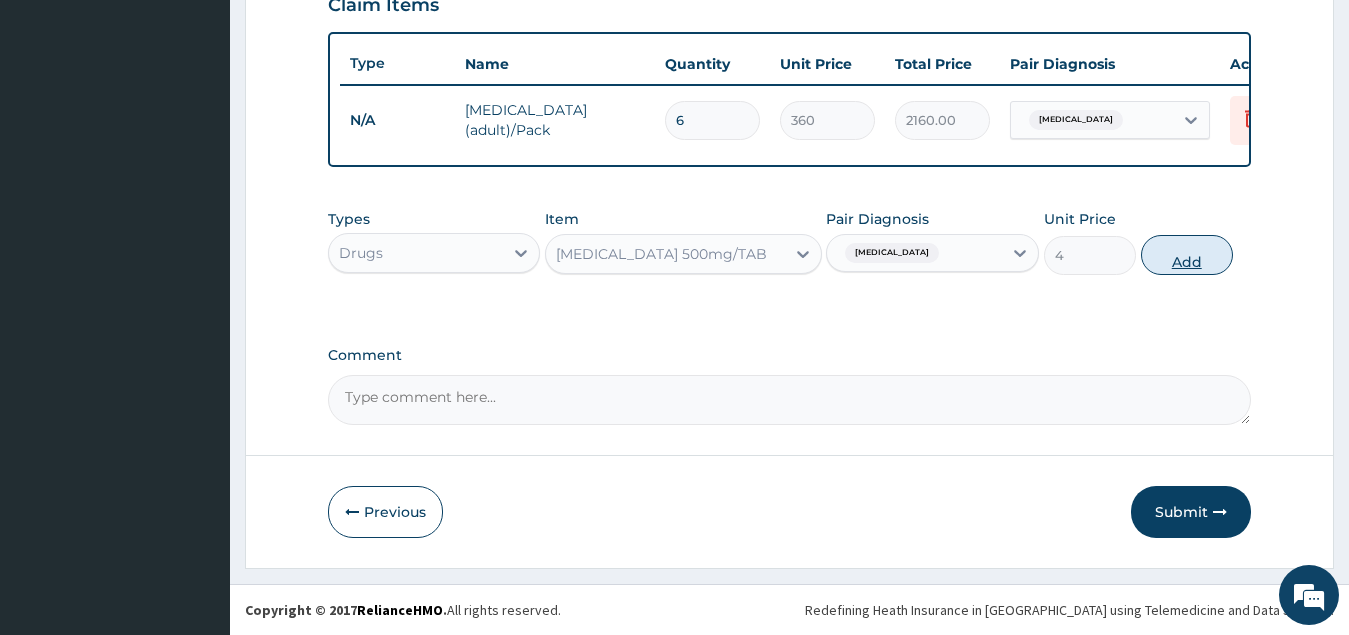 click on "Add" at bounding box center [1187, 255] 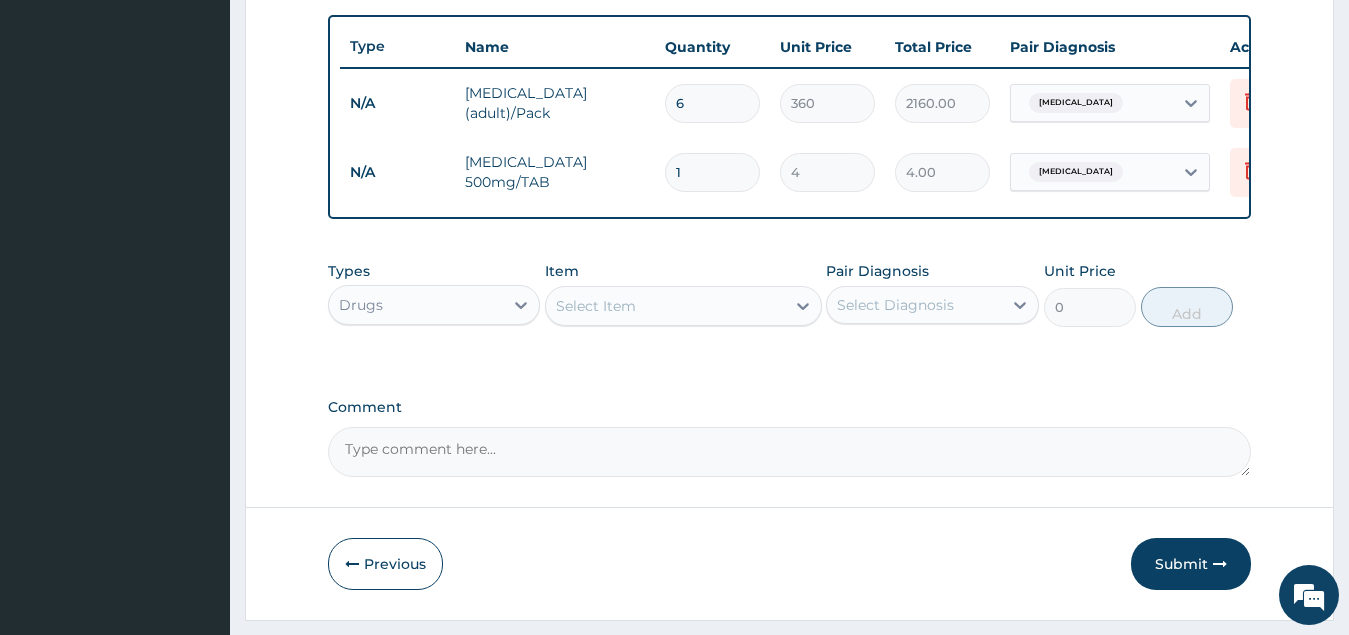 type on "18" 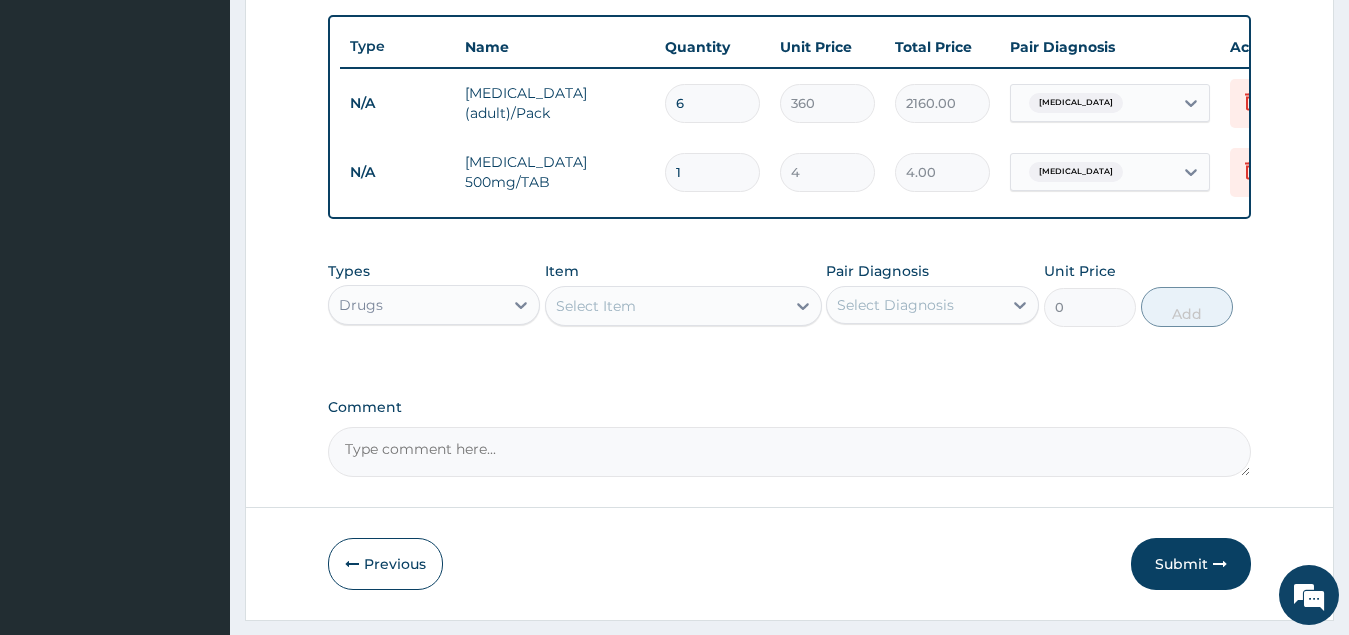 type on "72.00" 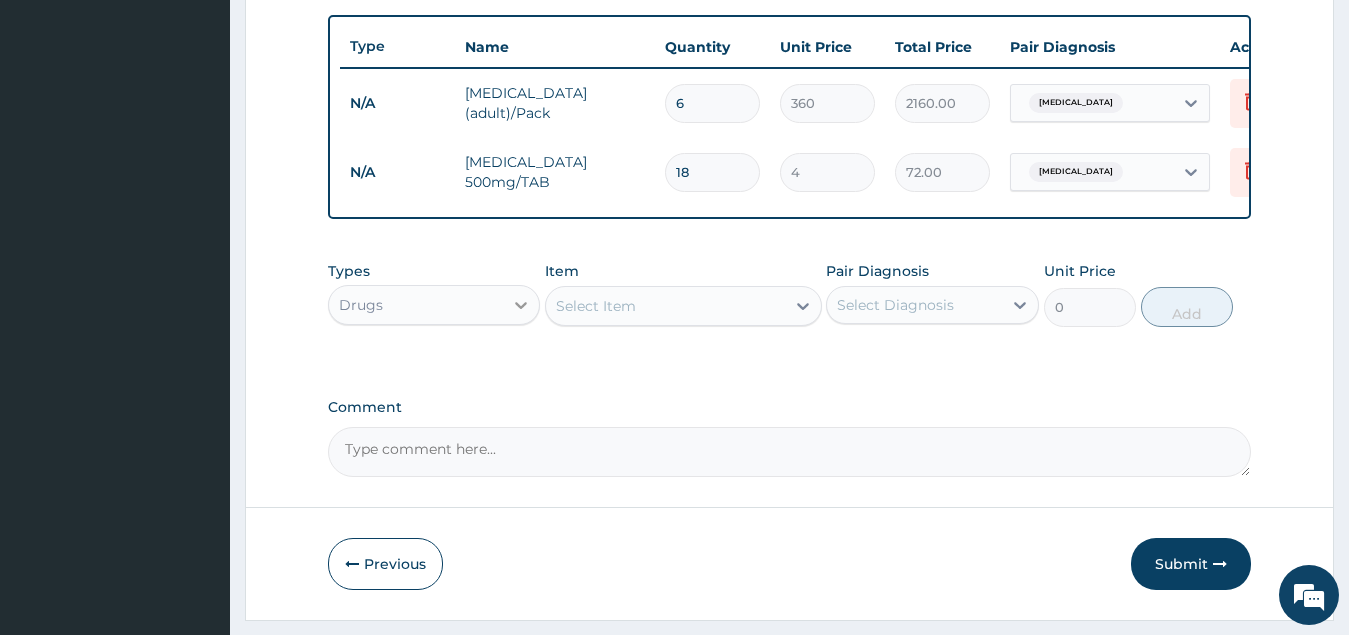 type on "18" 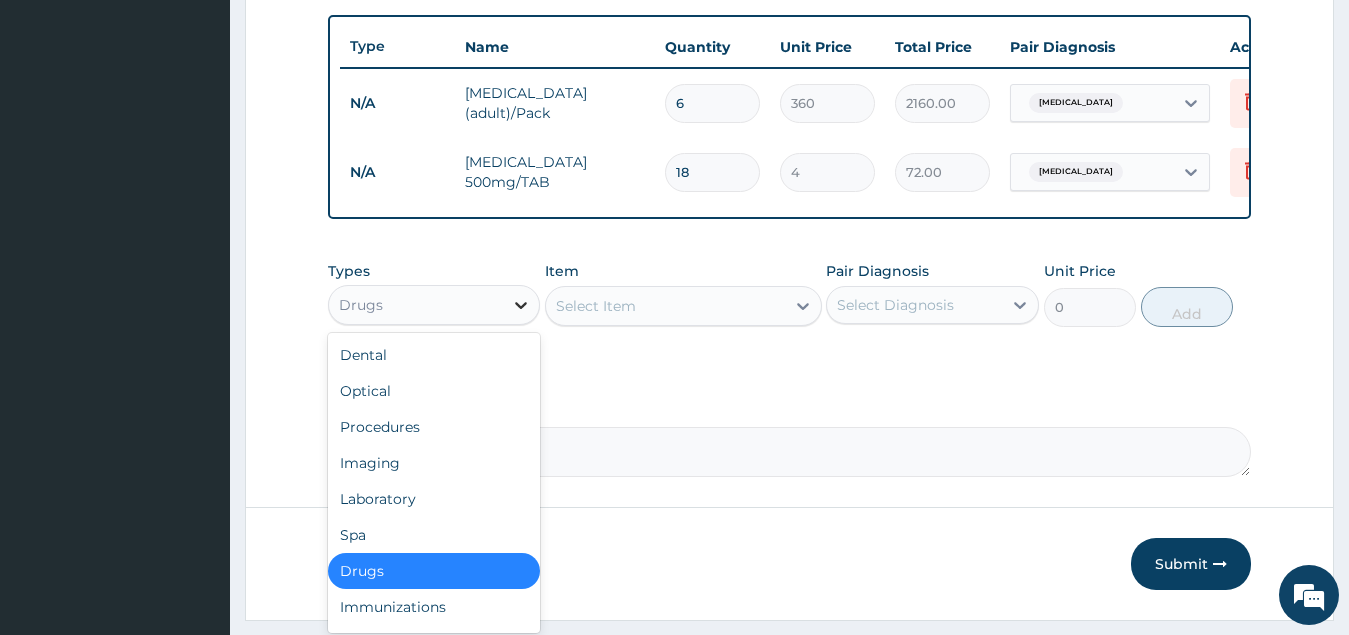 click 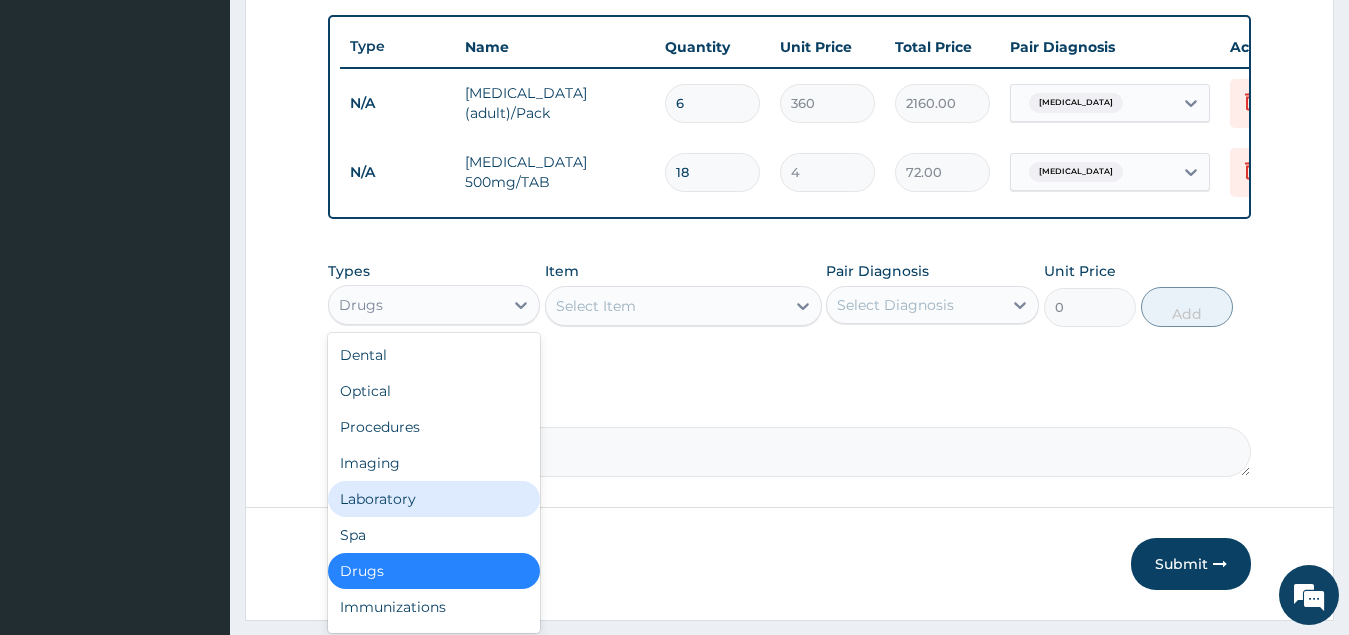 click on "Laboratory" at bounding box center [434, 499] 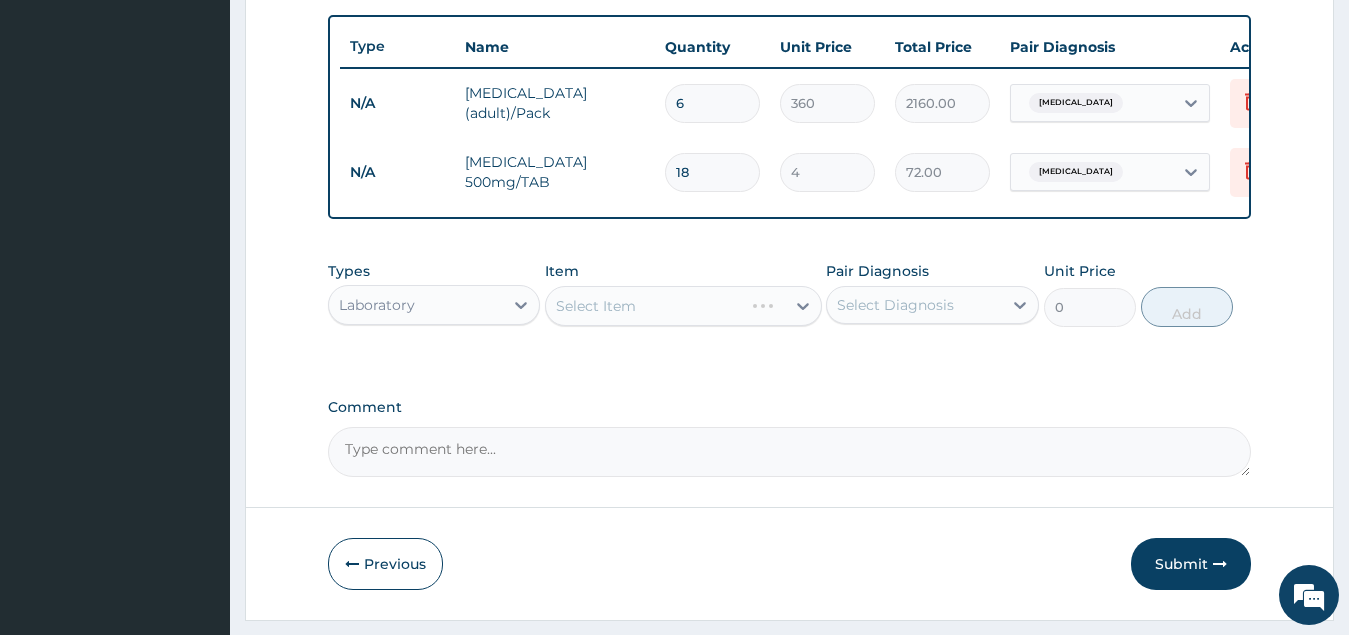 click on "Select Item" at bounding box center (683, 306) 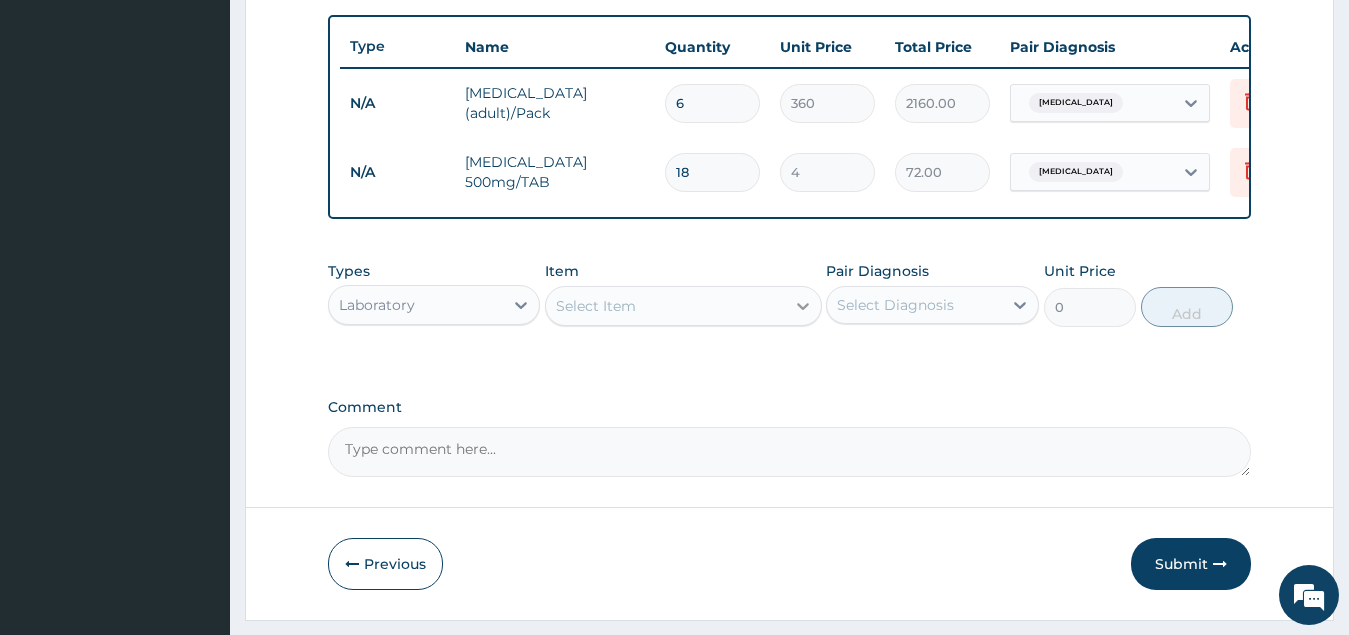 click 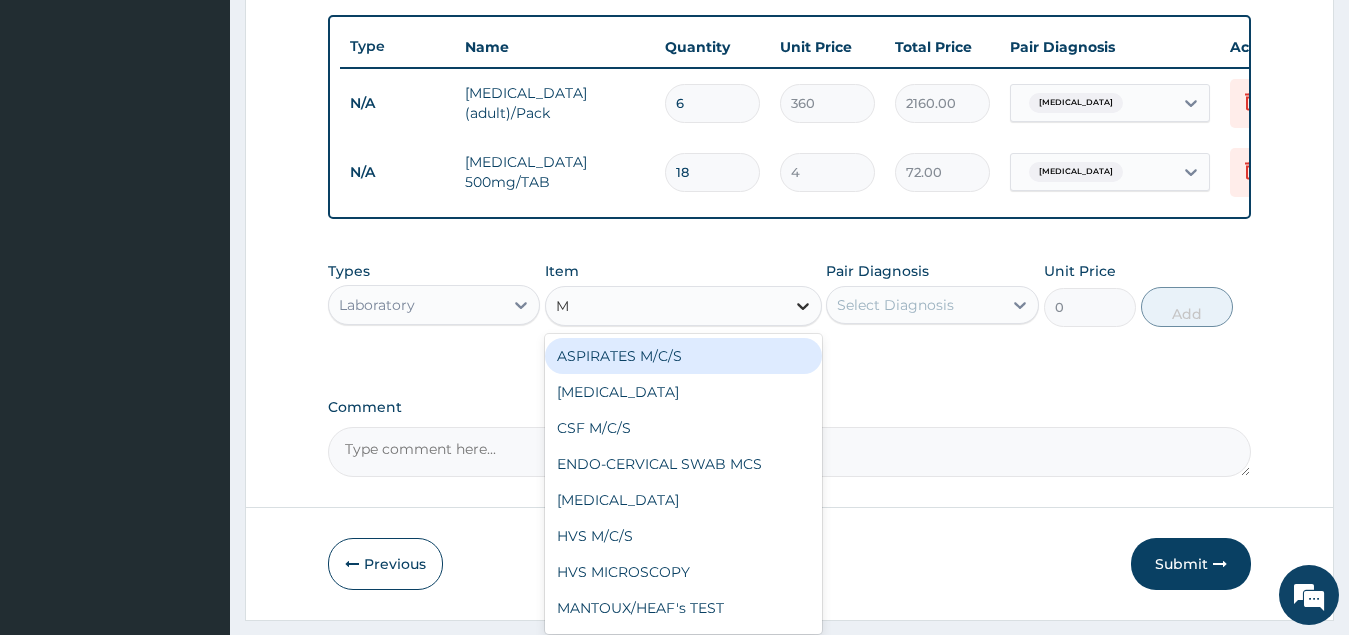 type on "MP" 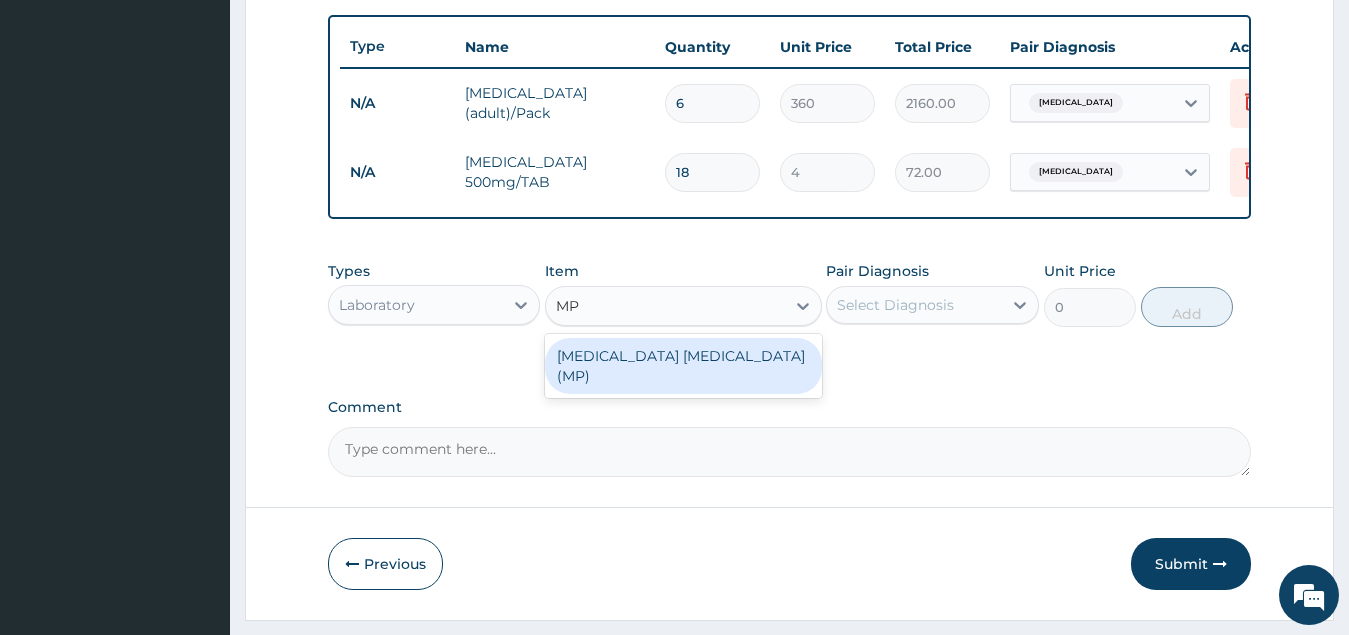 click on "[MEDICAL_DATA] [MEDICAL_DATA] (MP)" at bounding box center [683, 366] 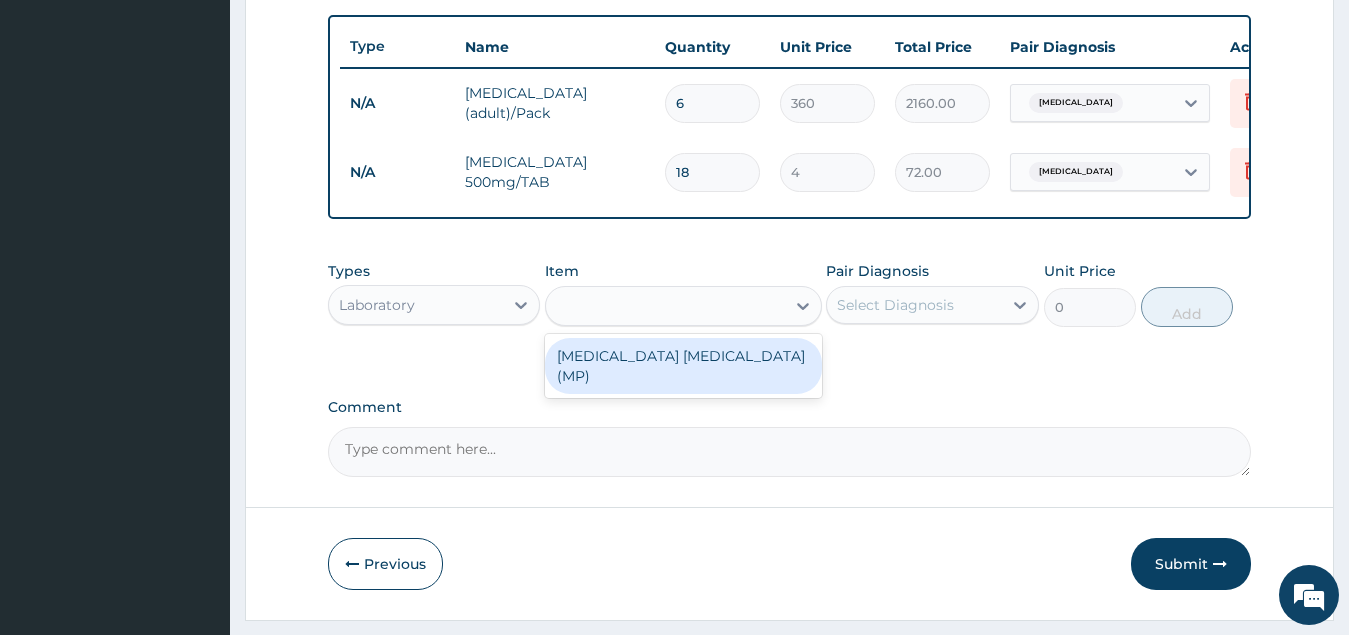 type on "560" 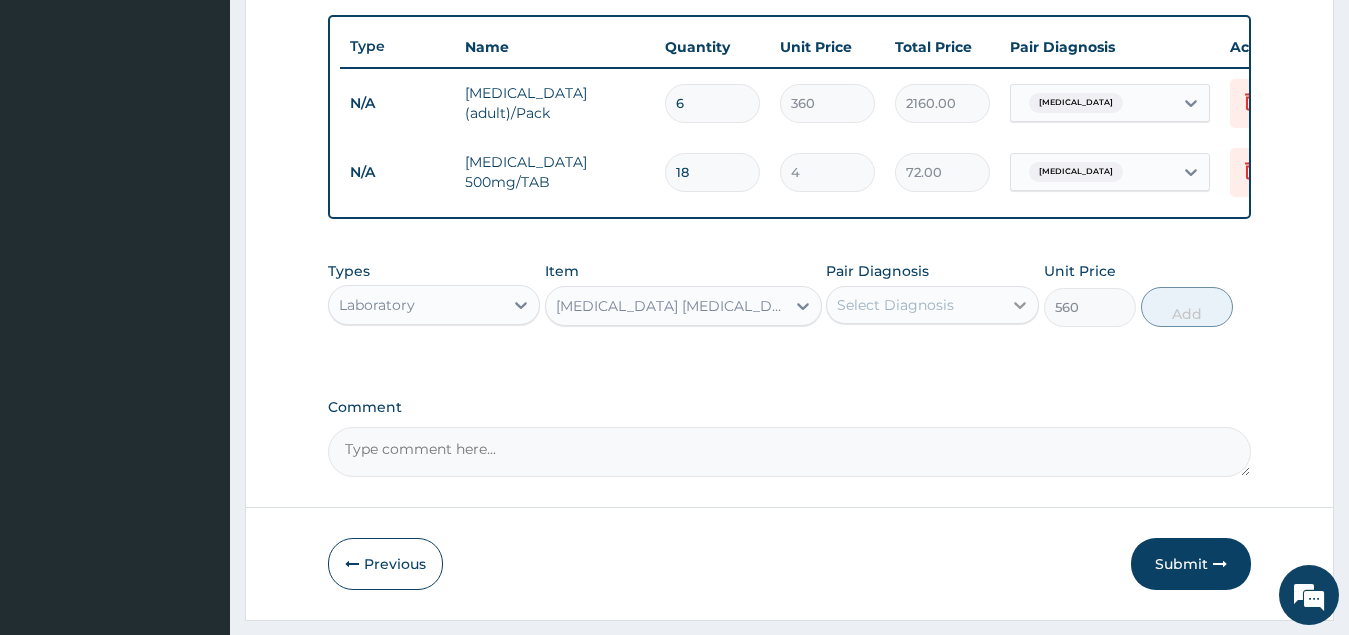 click 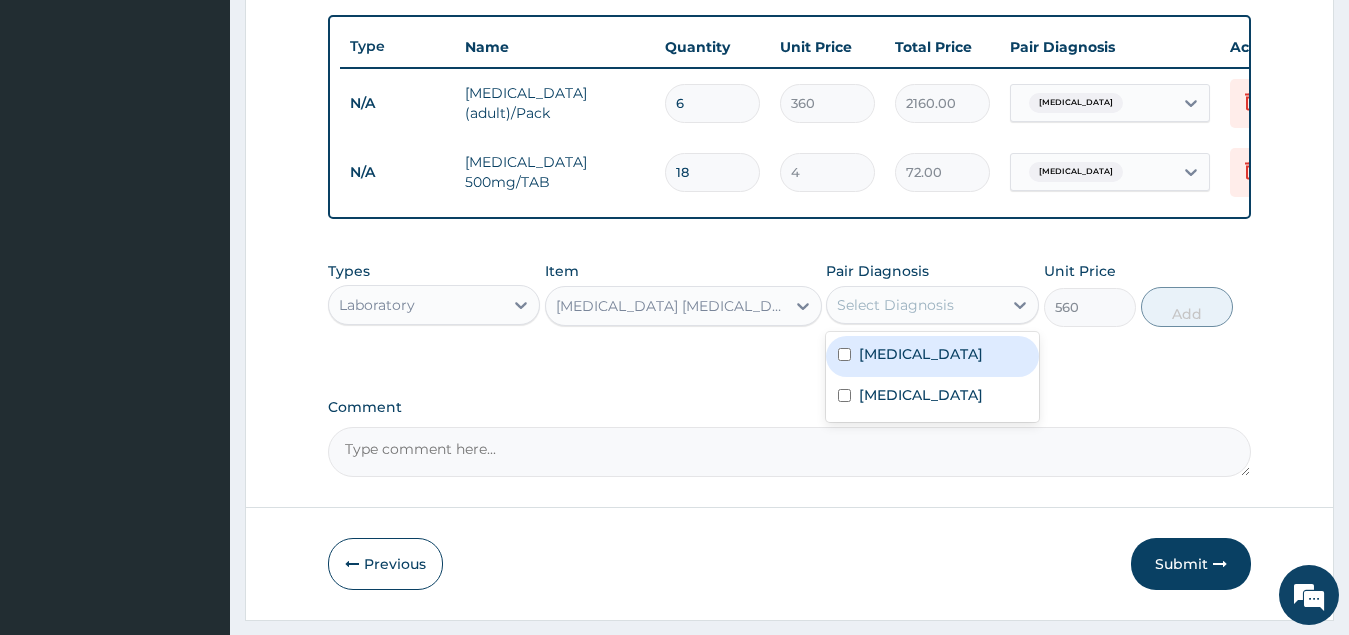 click at bounding box center (844, 354) 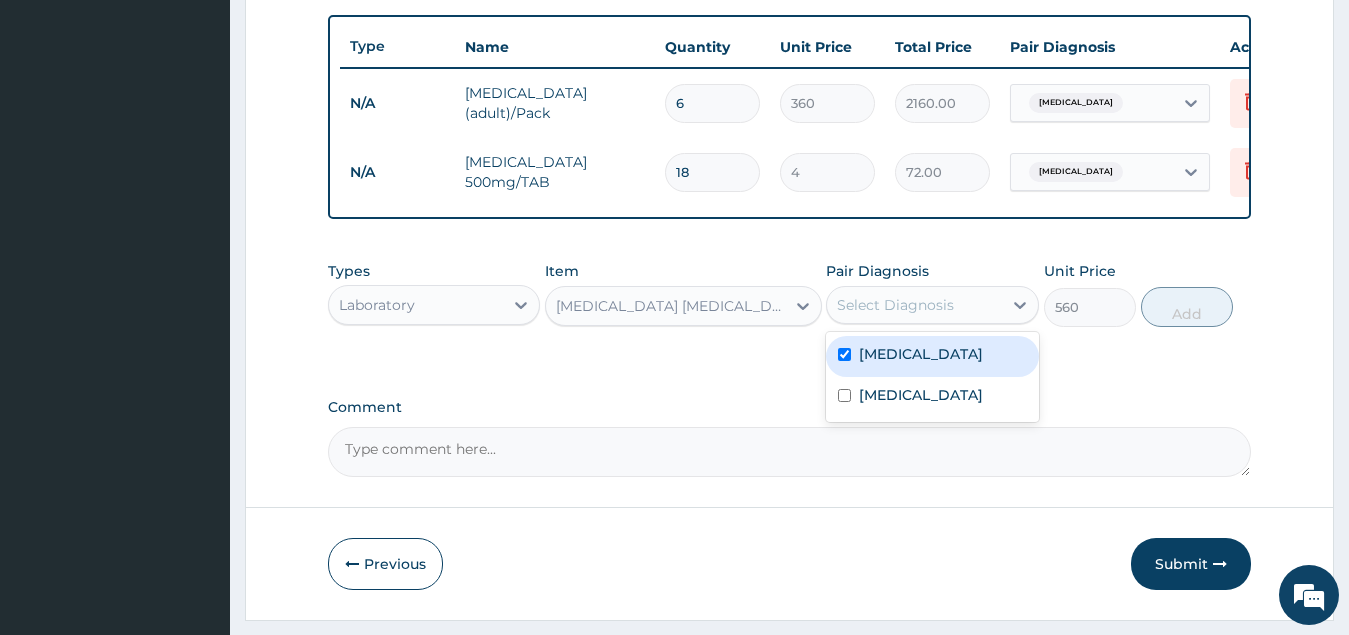 checkbox on "true" 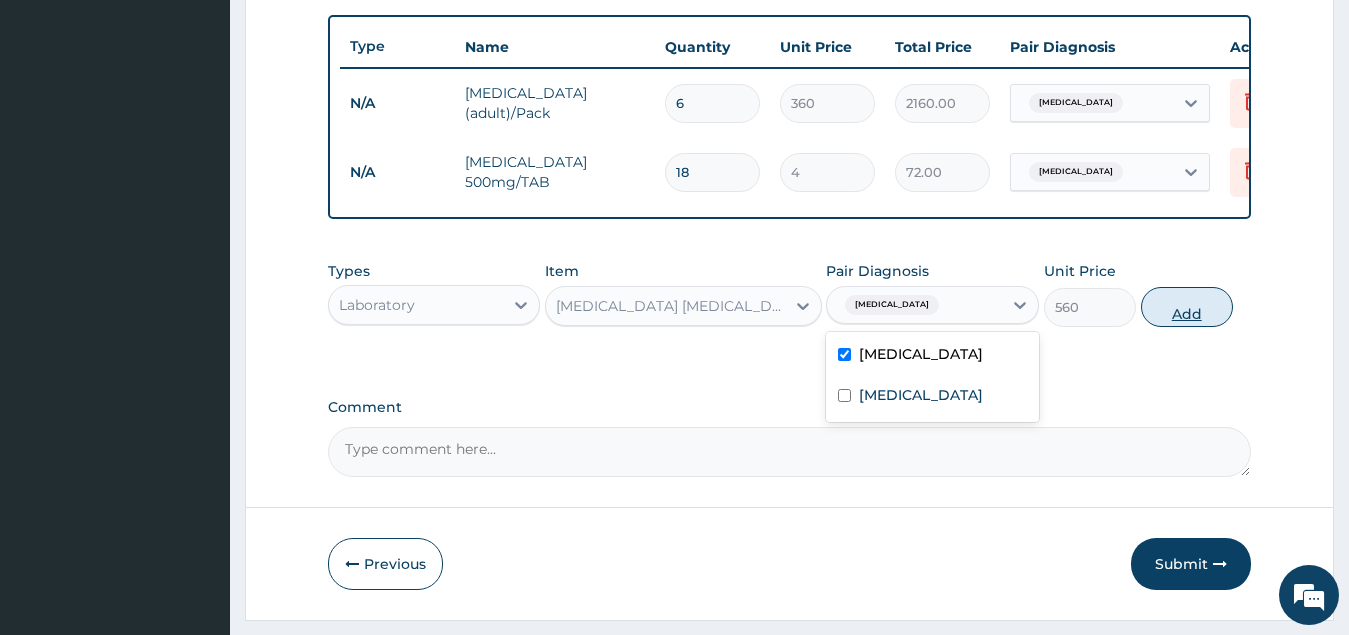 click on "Add" at bounding box center (1187, 307) 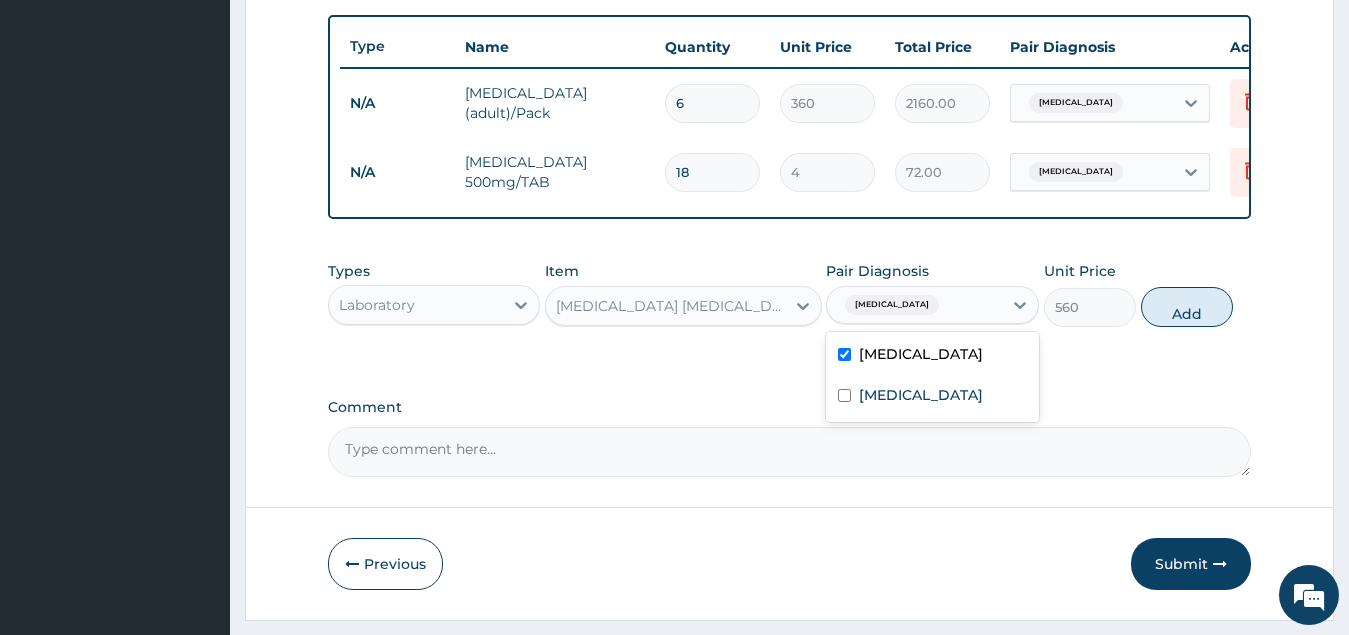 type on "0" 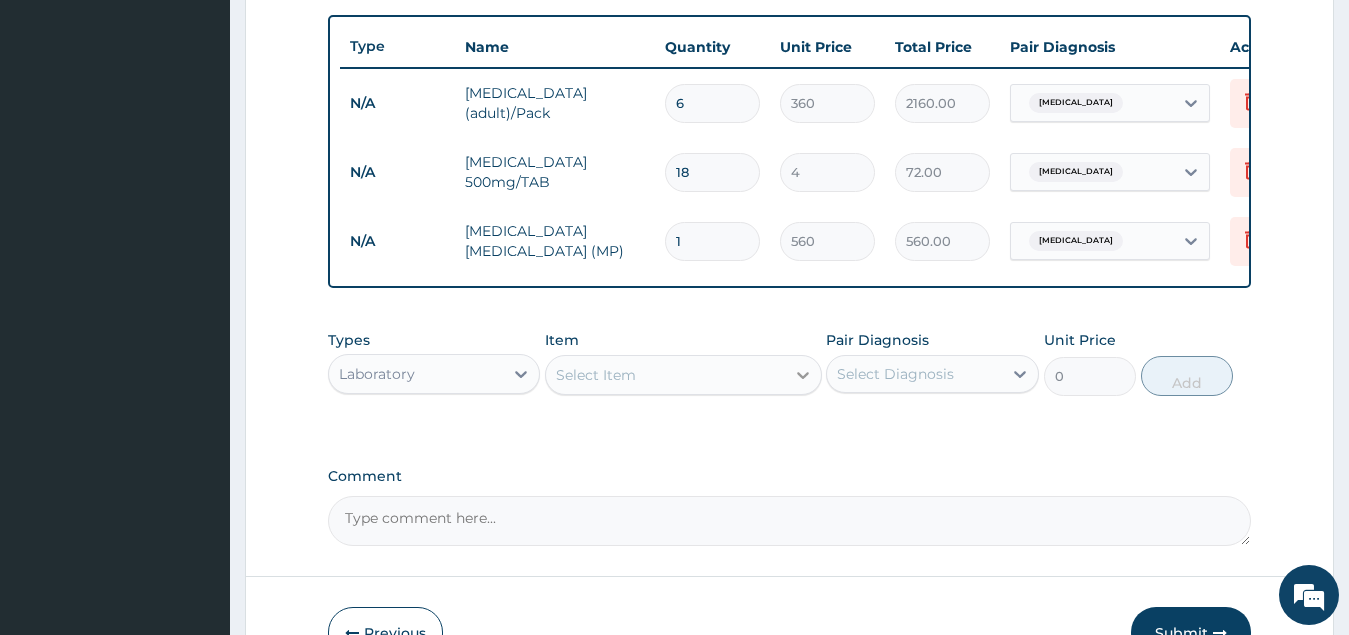 click 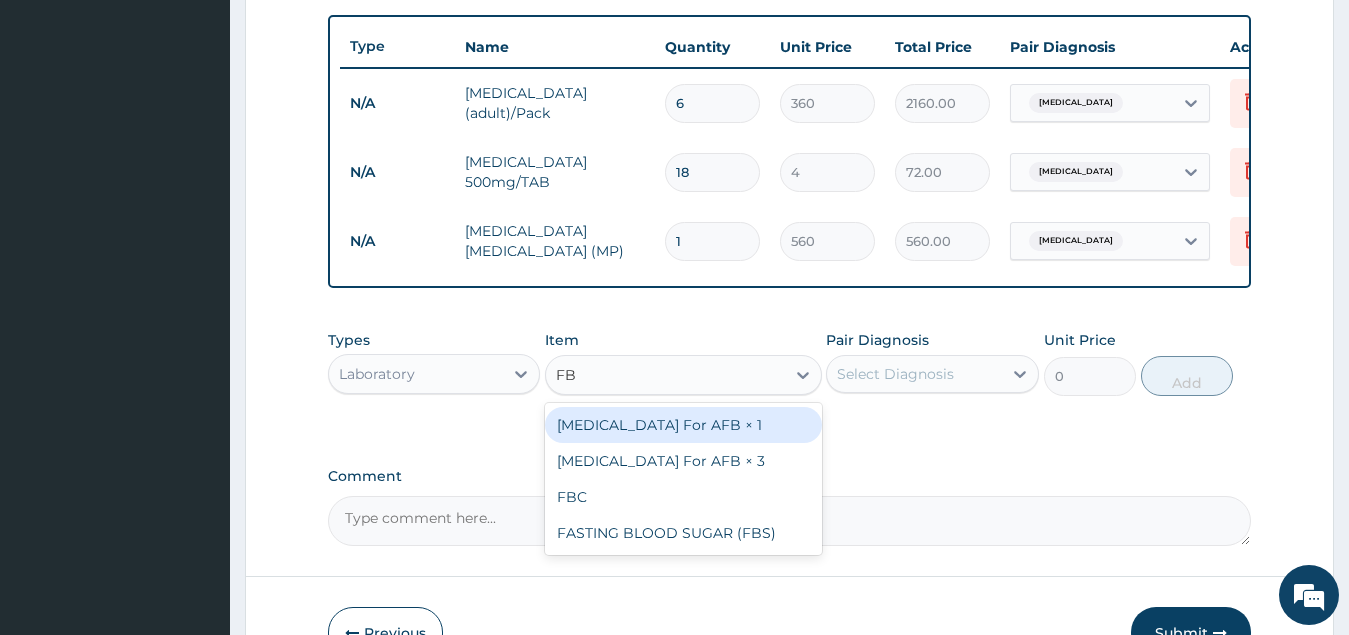 type on "FBC" 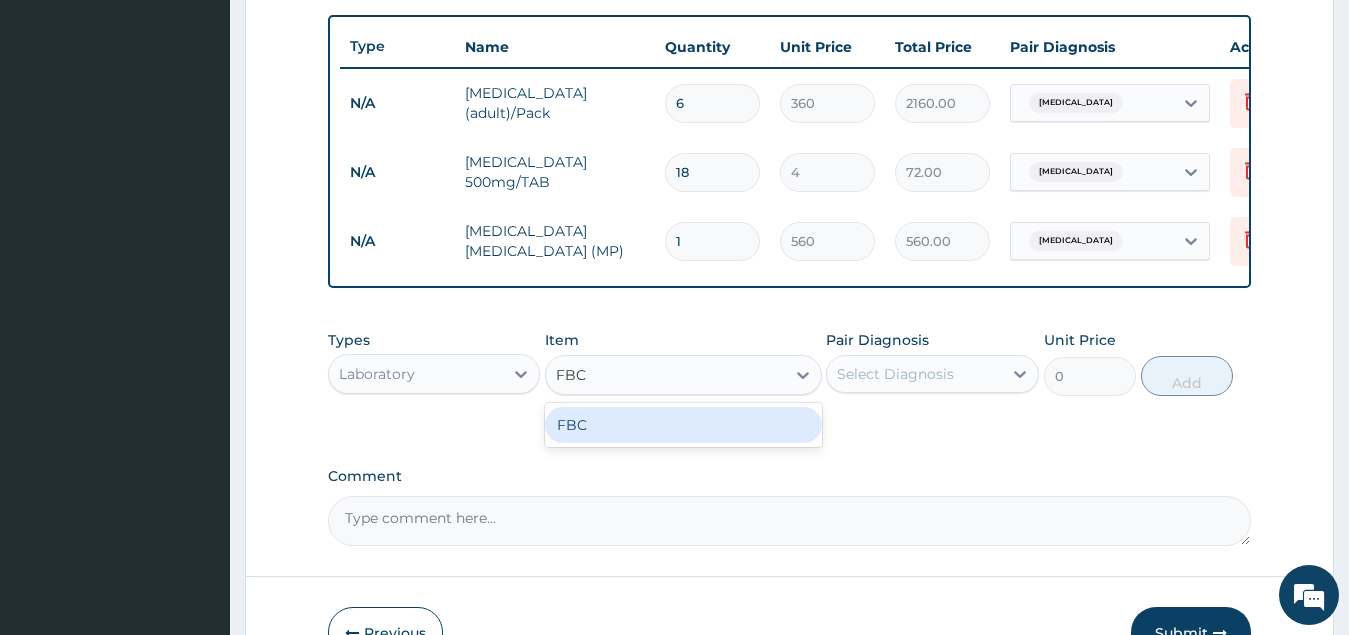 click on "FBC" at bounding box center [683, 425] 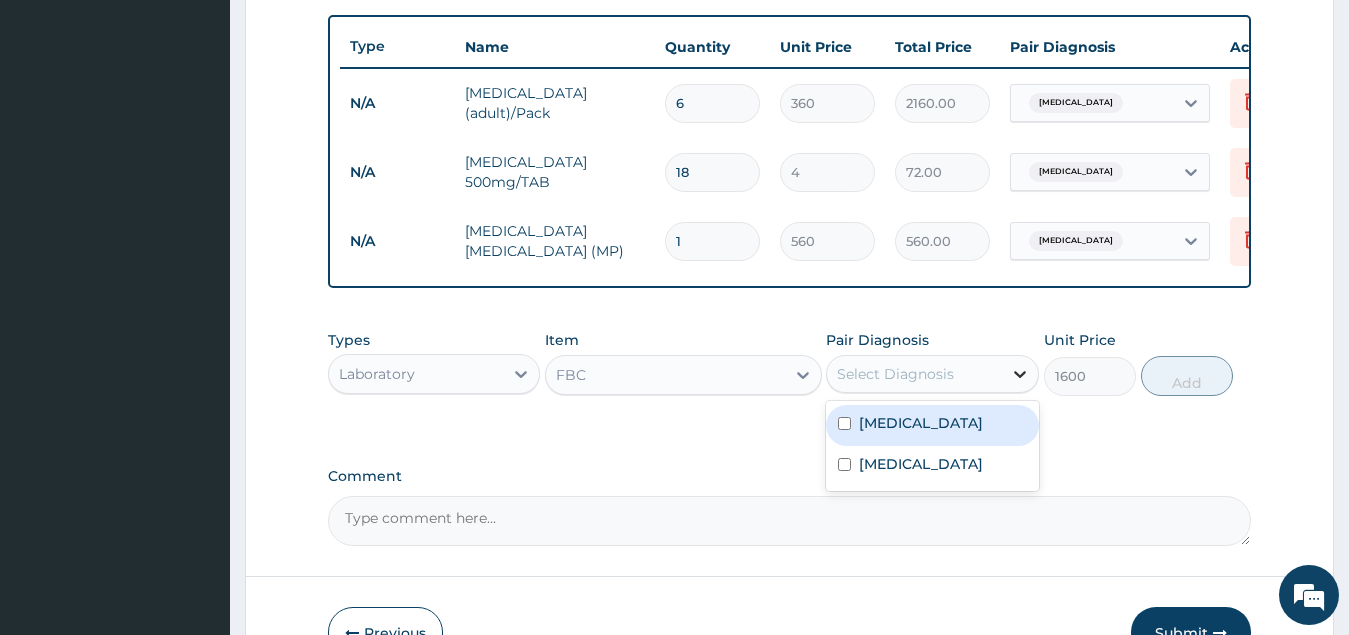 click 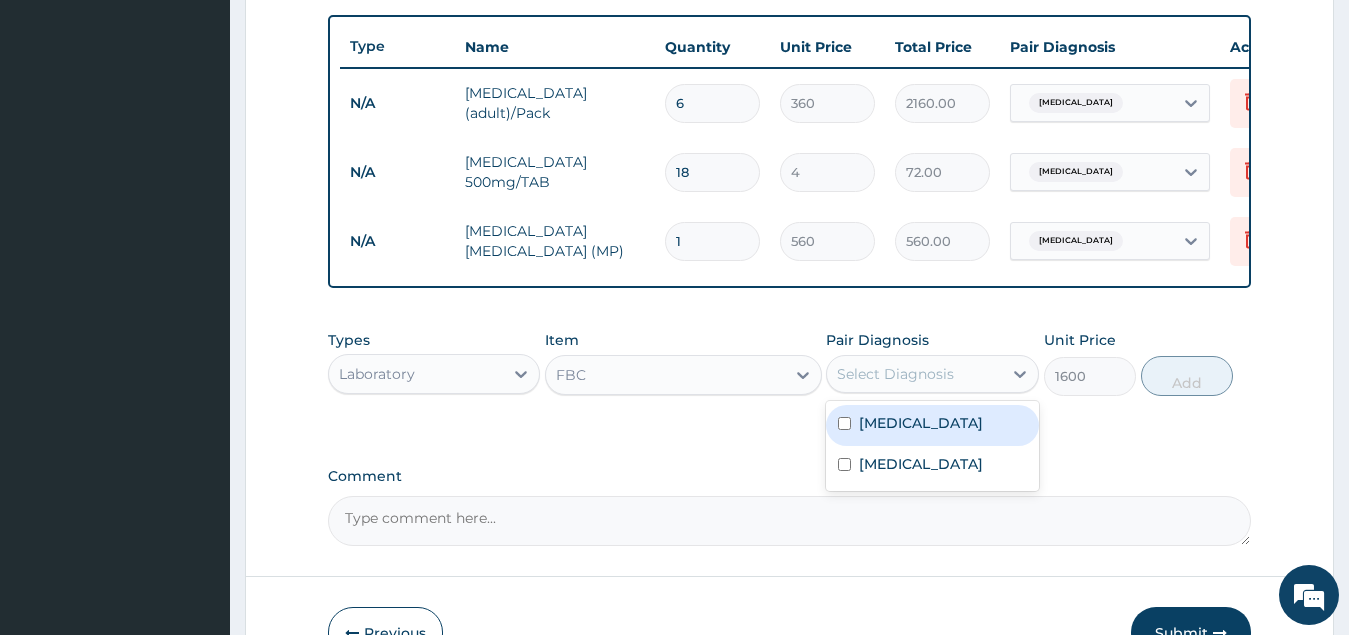 click at bounding box center (844, 423) 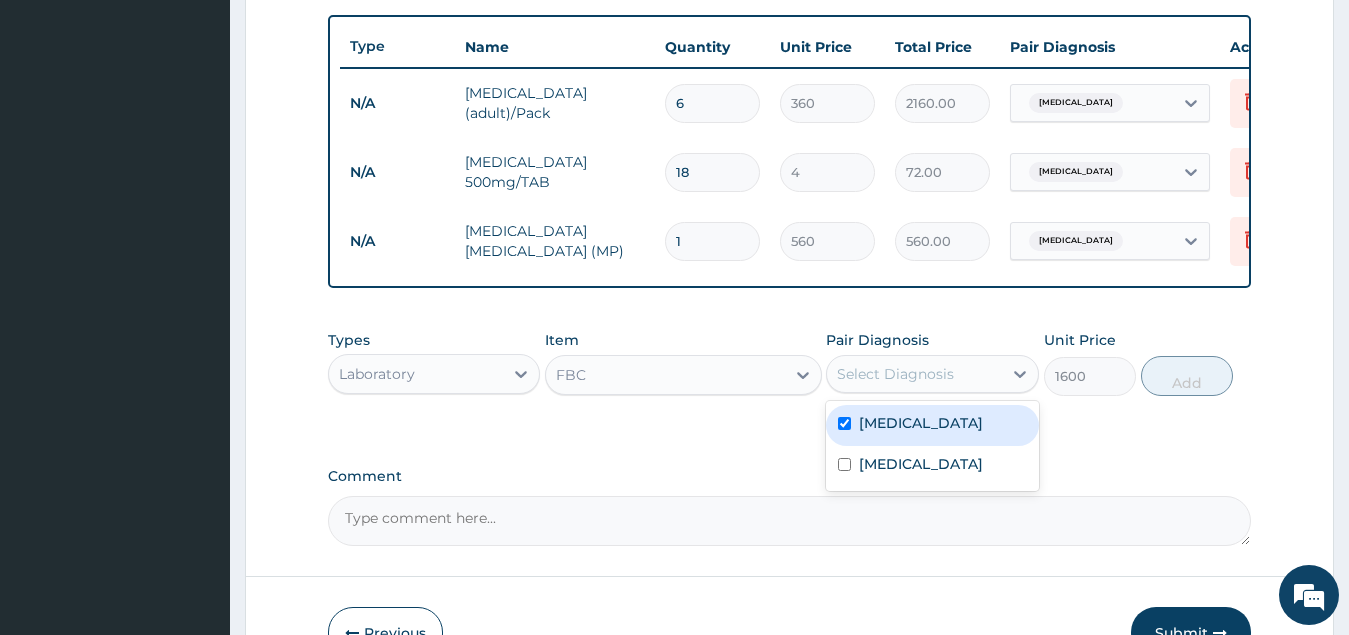 checkbox on "true" 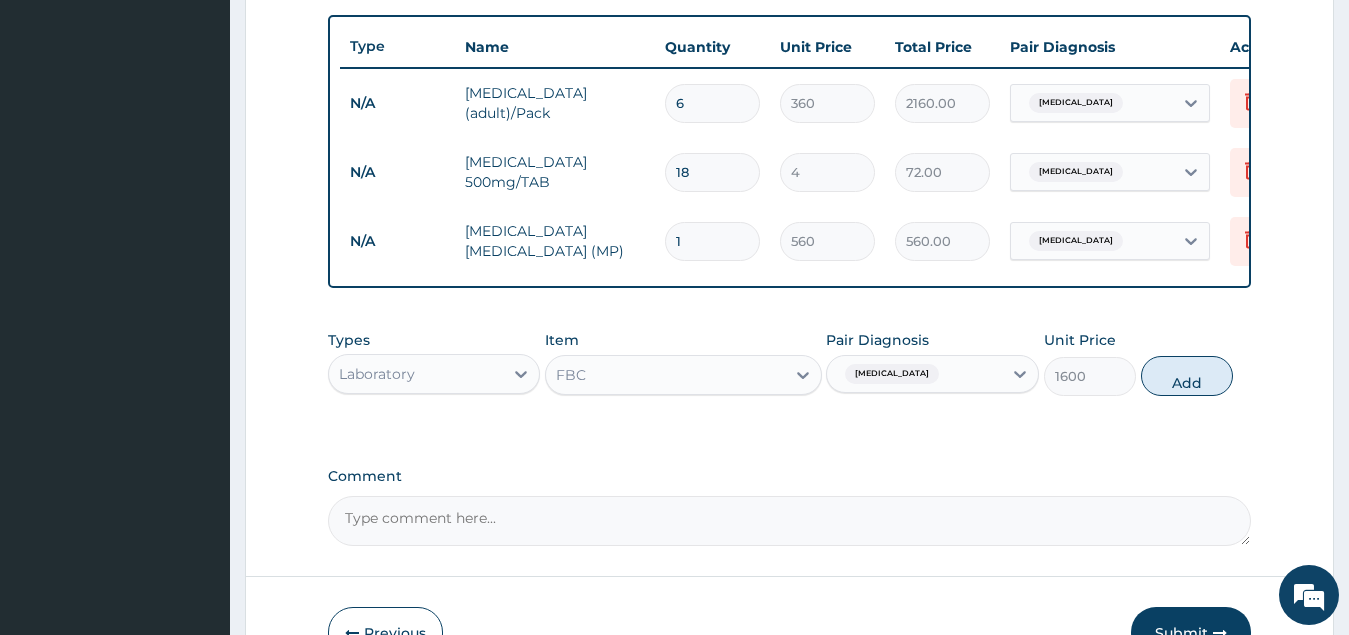 drag, startPoint x: 1185, startPoint y: 395, endPoint x: 1273, endPoint y: 400, distance: 88.14193 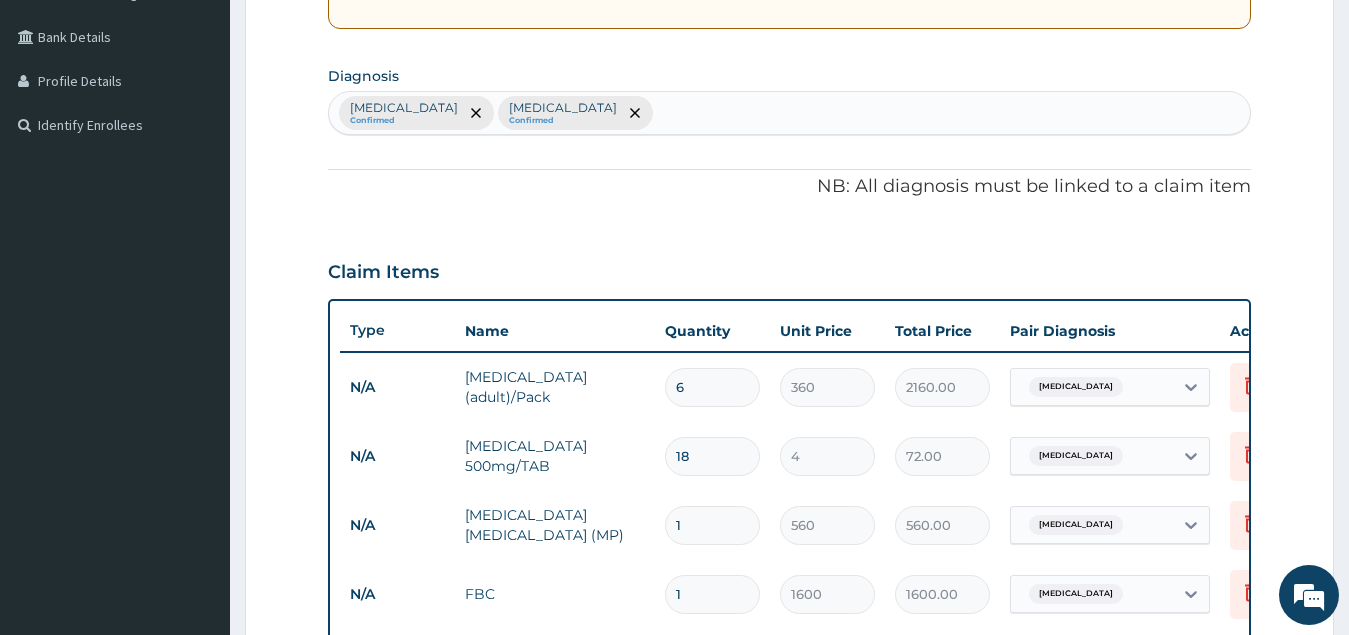 scroll, scrollTop: 429, scrollLeft: 0, axis: vertical 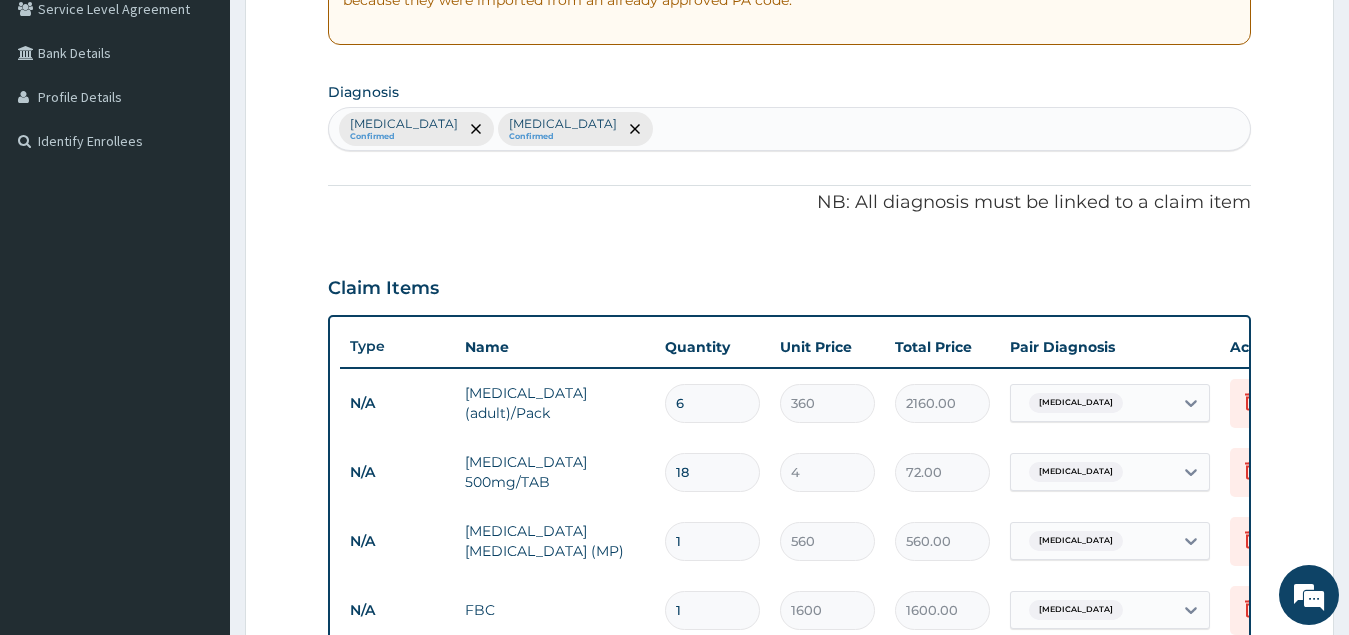click on "Malaria Confirmed Eczema Confirmed" at bounding box center (790, 129) 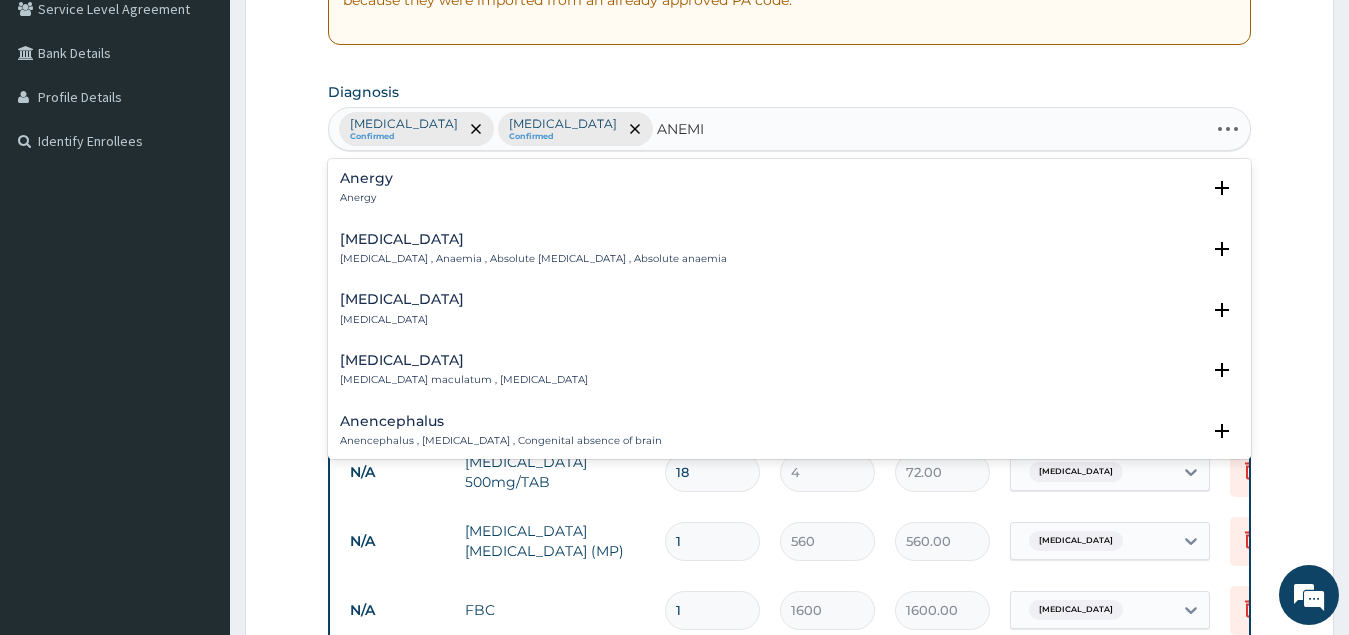 type on "ANEMIA" 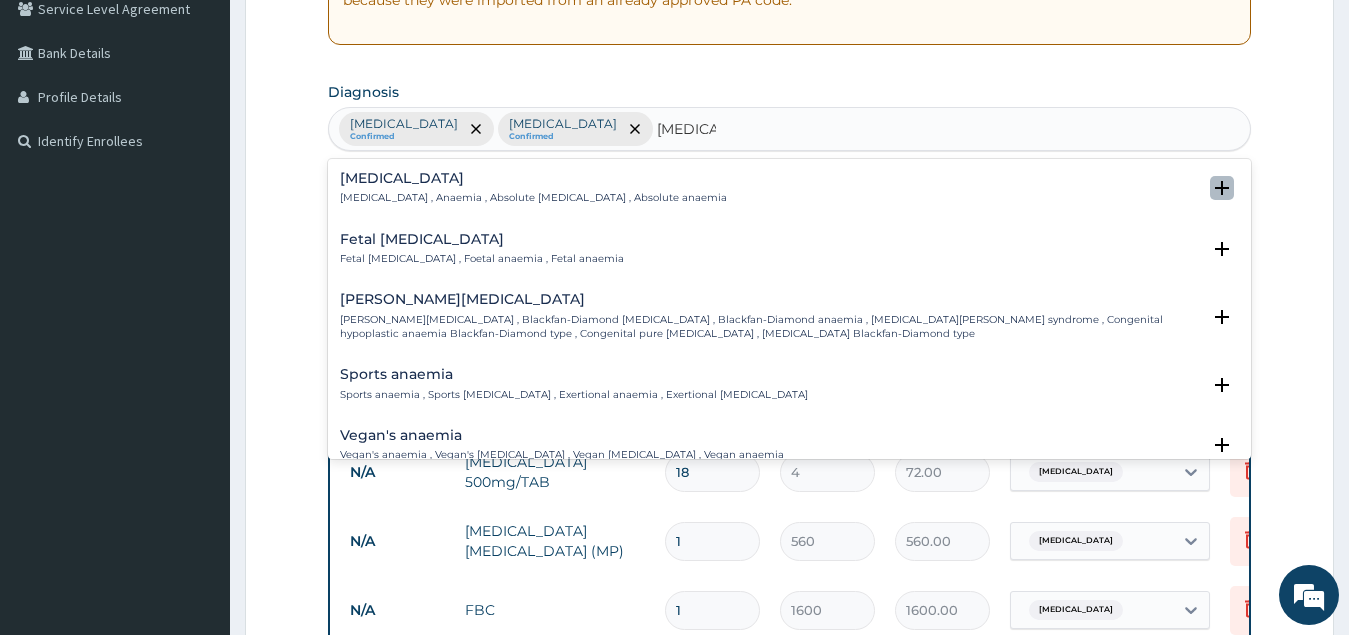 click 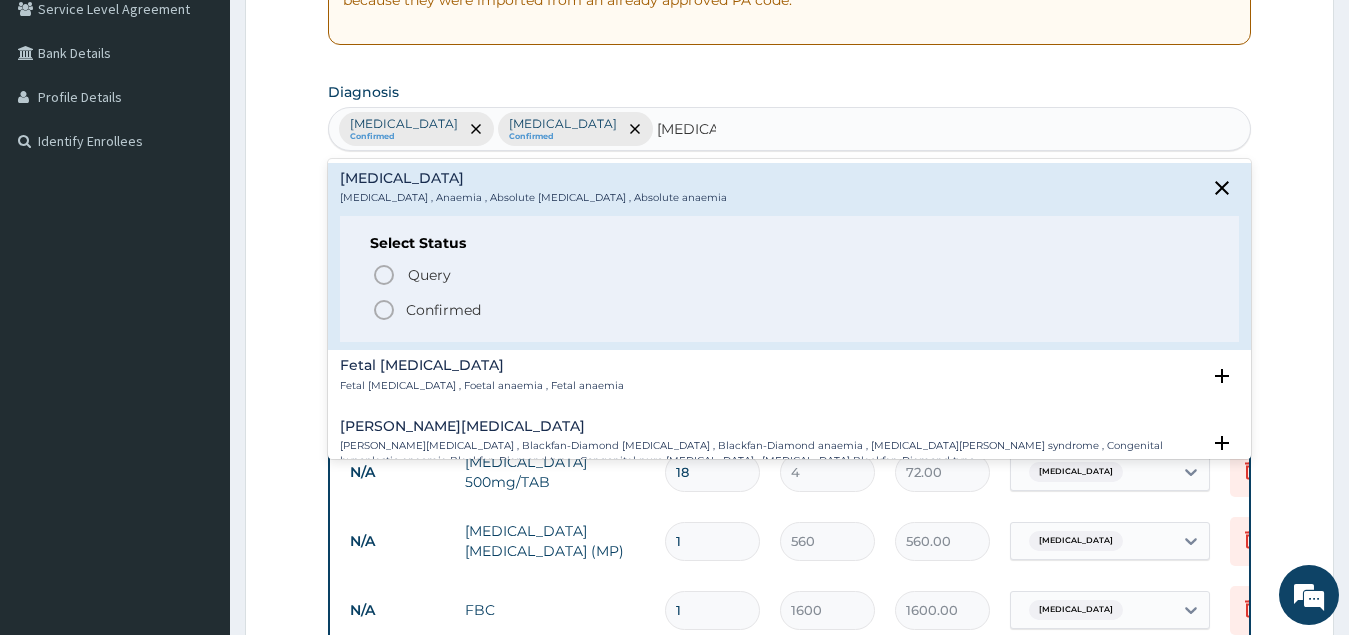click 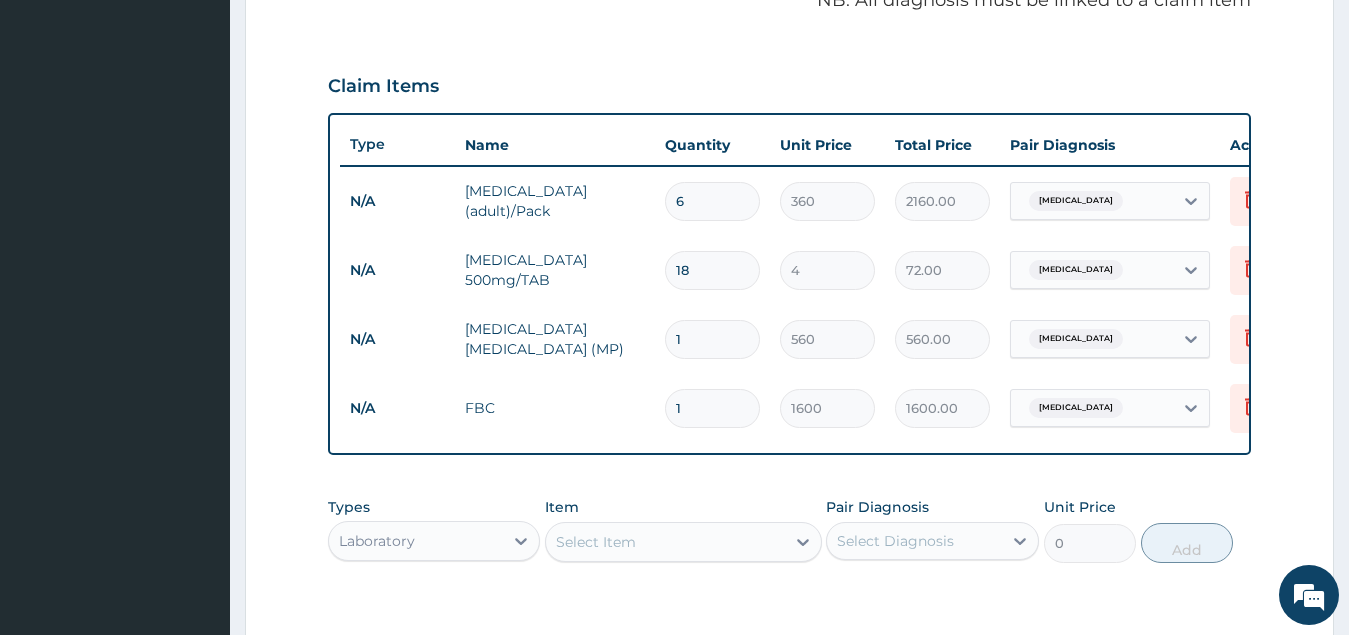 scroll, scrollTop: 829, scrollLeft: 0, axis: vertical 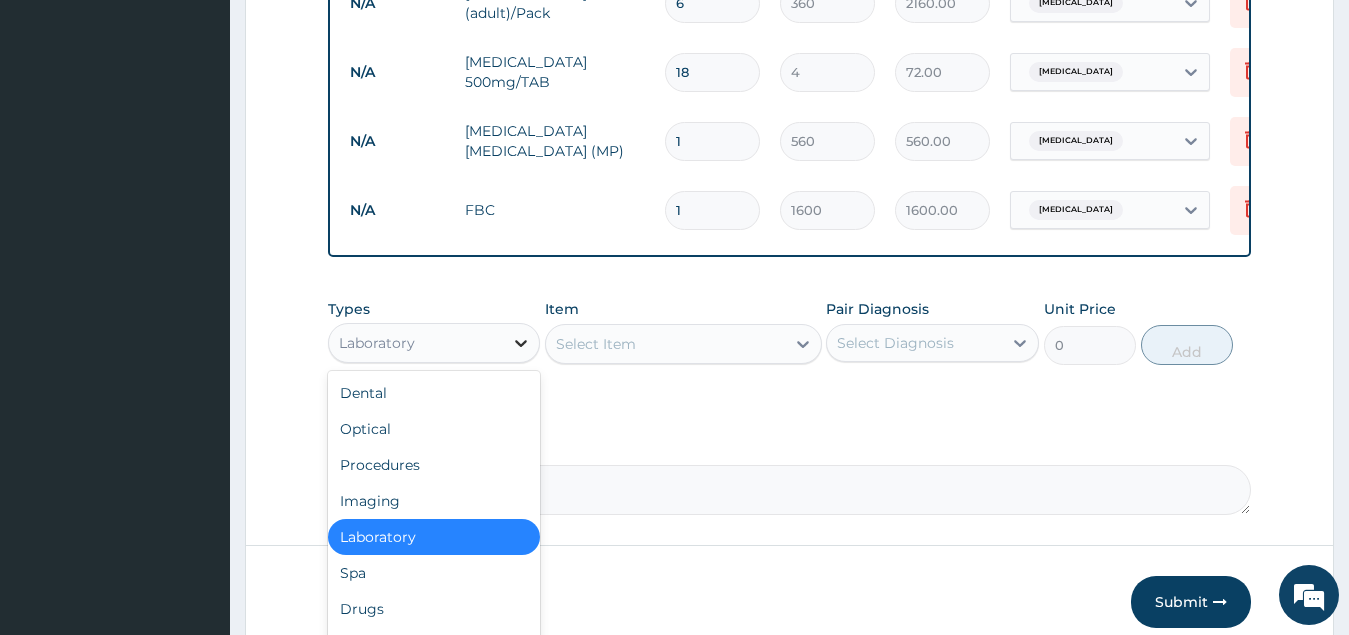 click 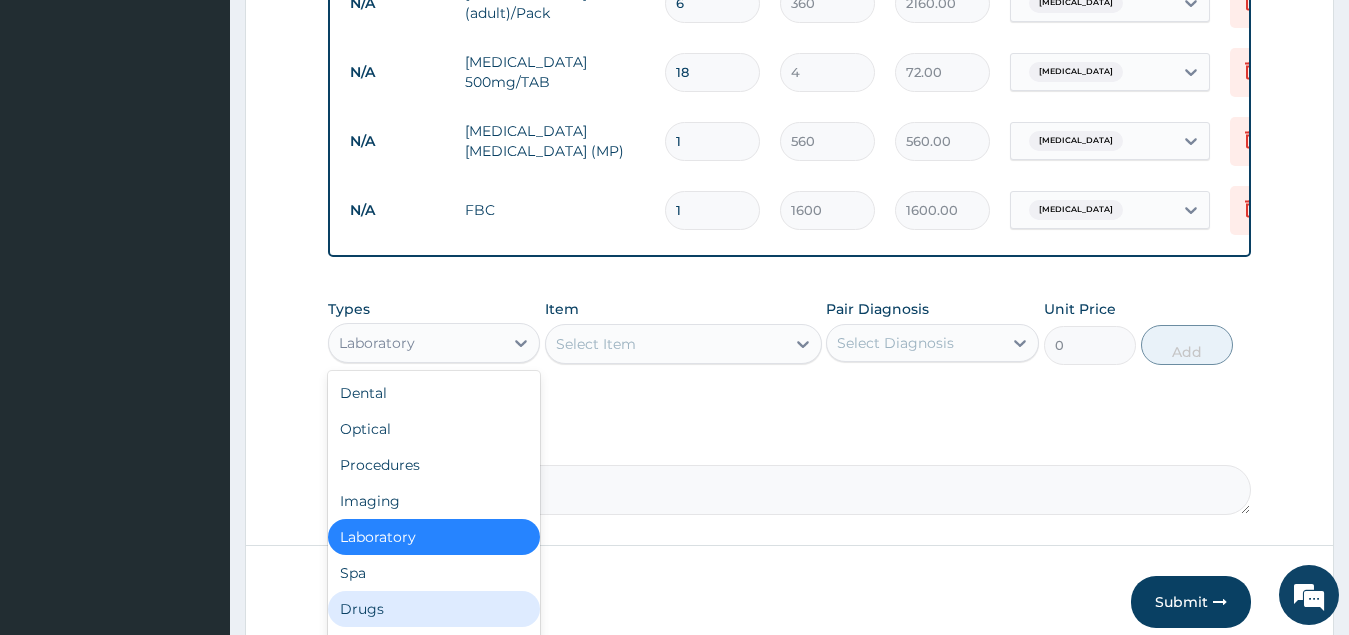 click on "Drugs" at bounding box center (434, 609) 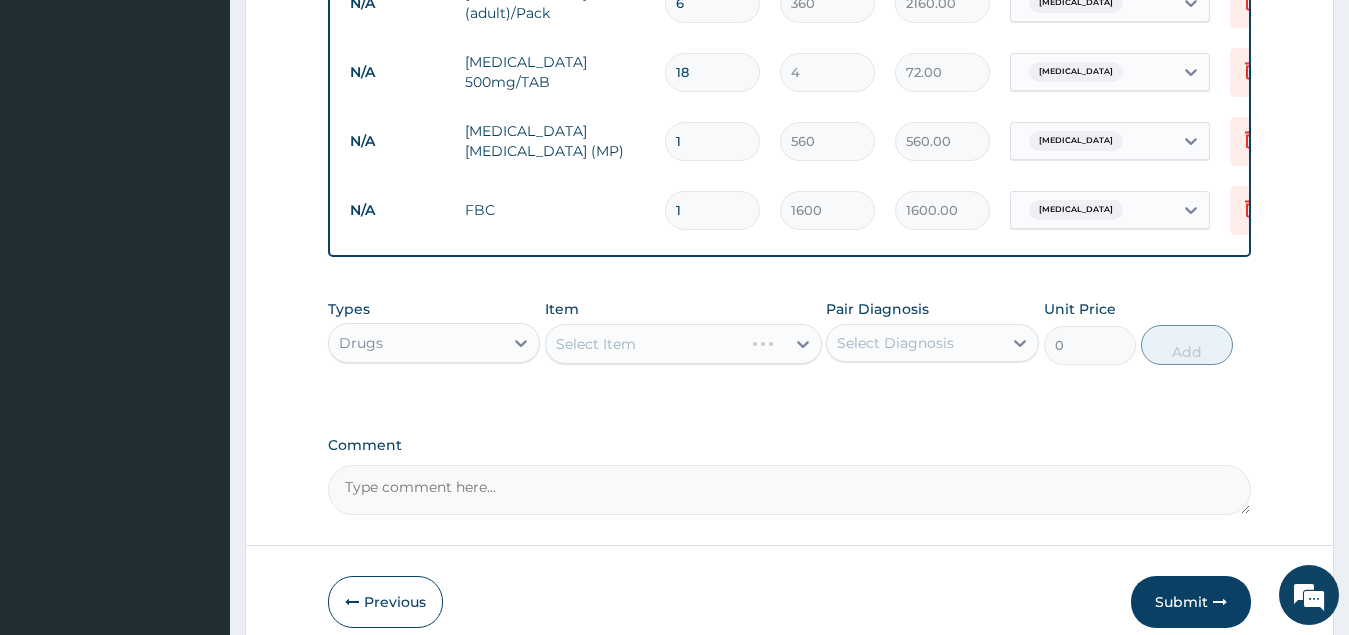 click on "Select Item" at bounding box center (683, 344) 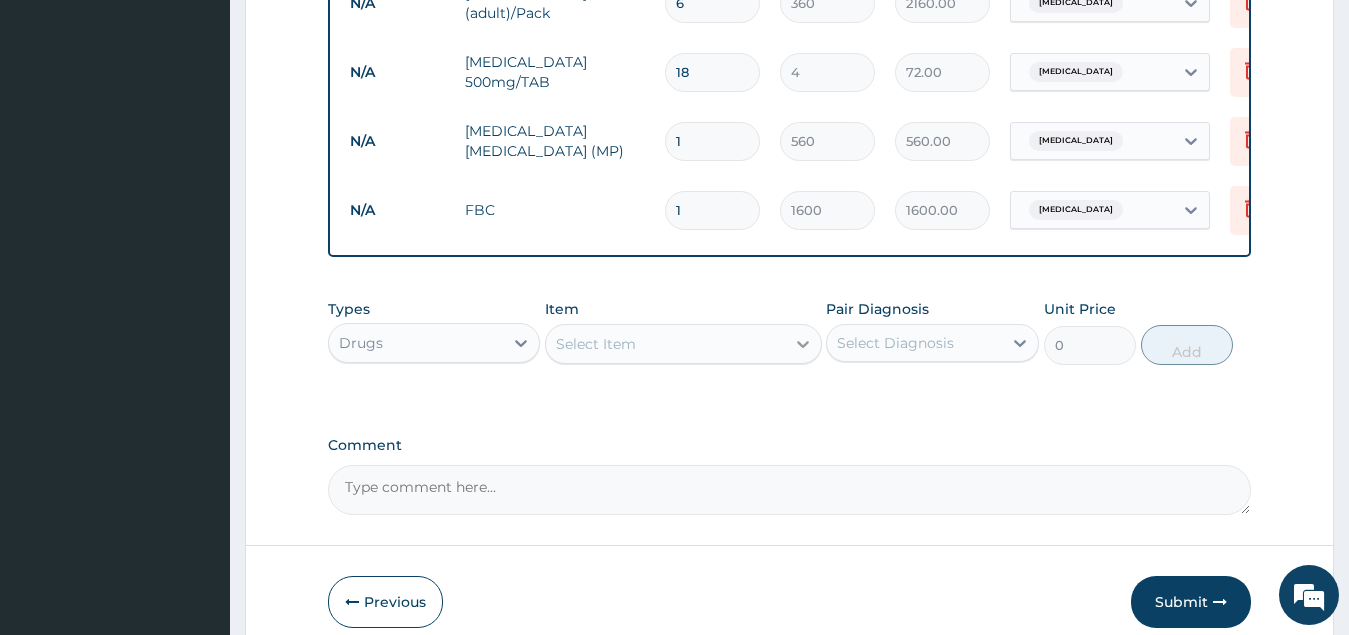 click at bounding box center [803, 344] 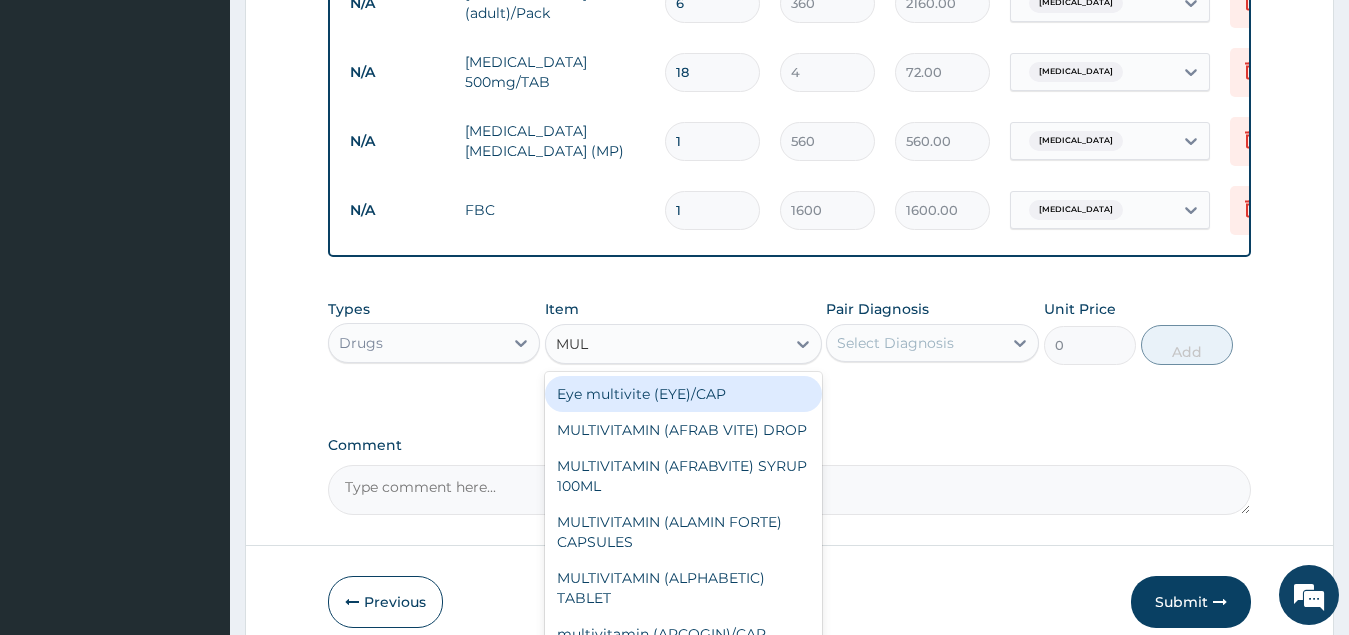 type on "MU" 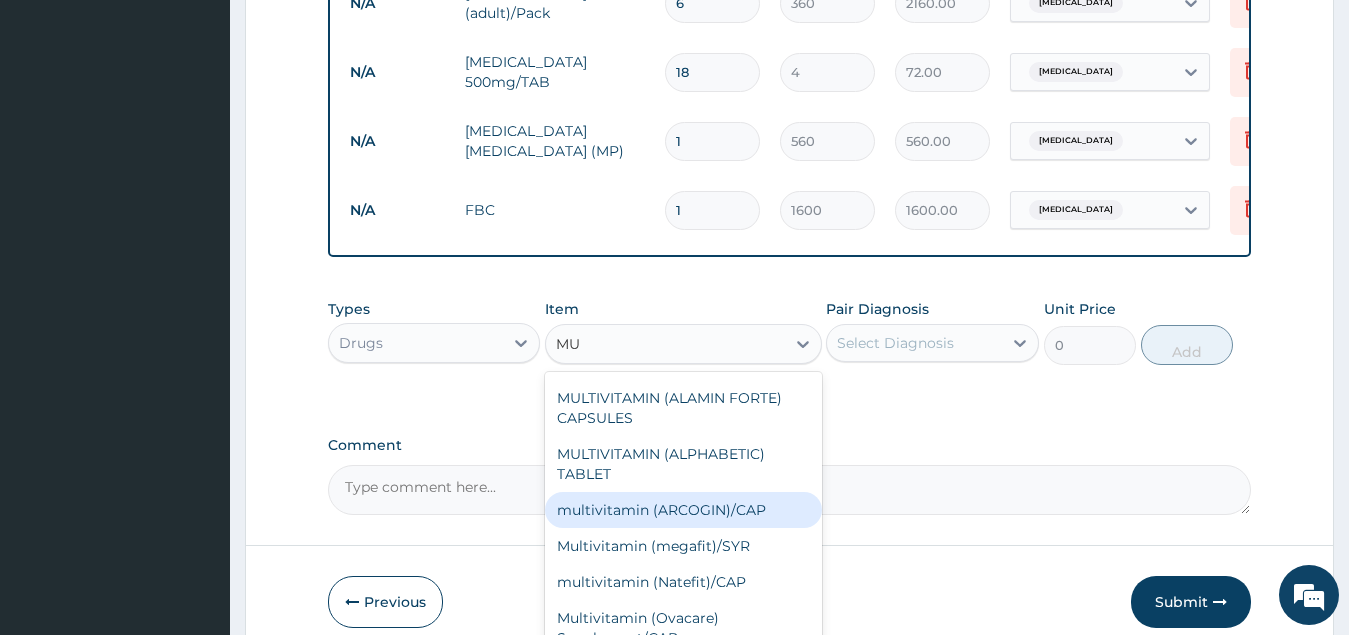 scroll, scrollTop: 200, scrollLeft: 0, axis: vertical 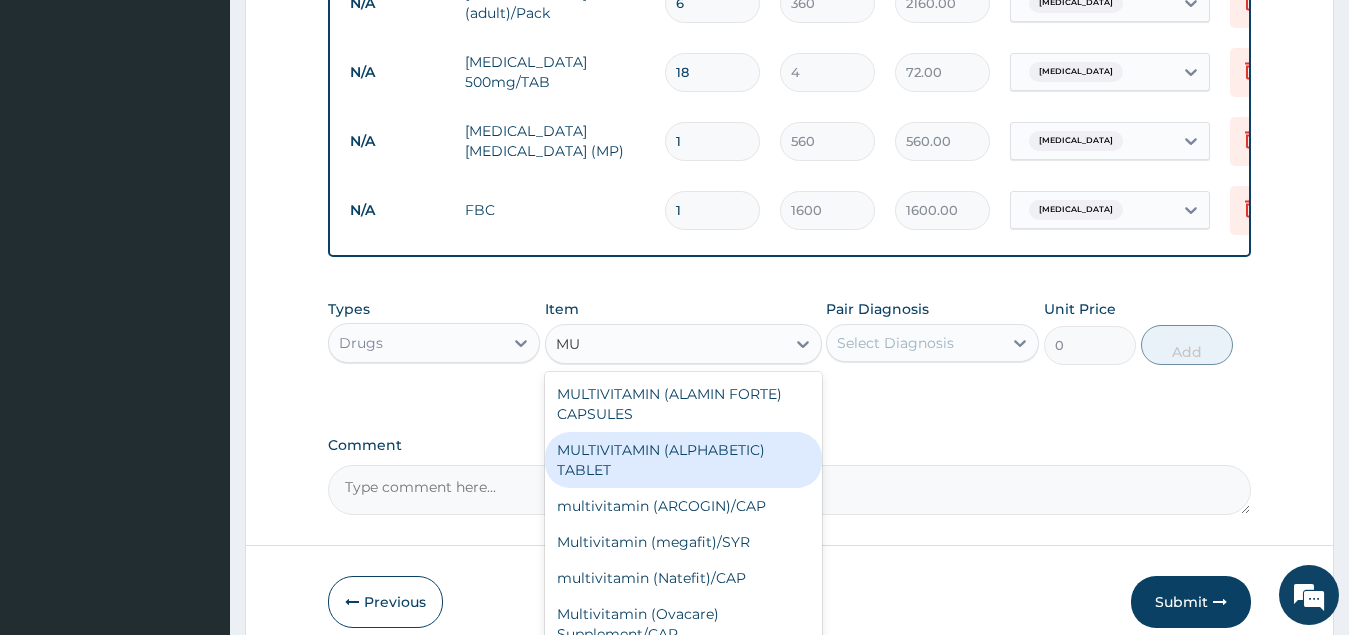 click on "MULTIVITAMIN (ALPHABETIC) TABLET" at bounding box center (683, 460) 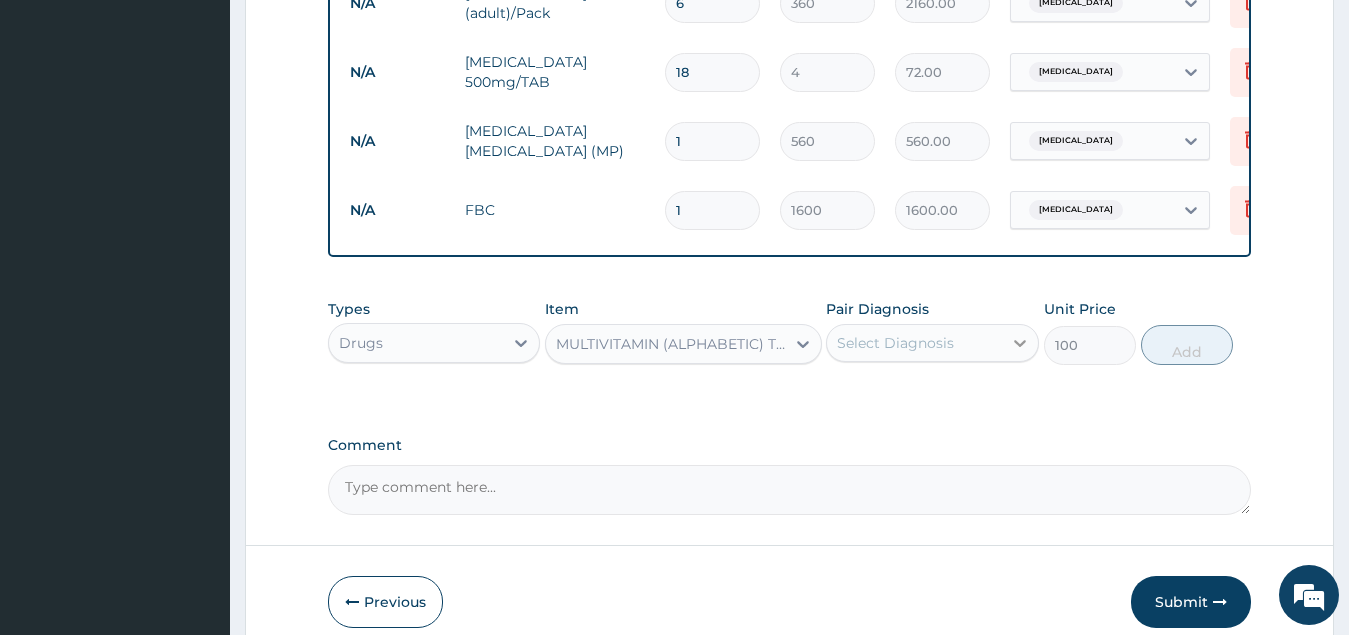 click 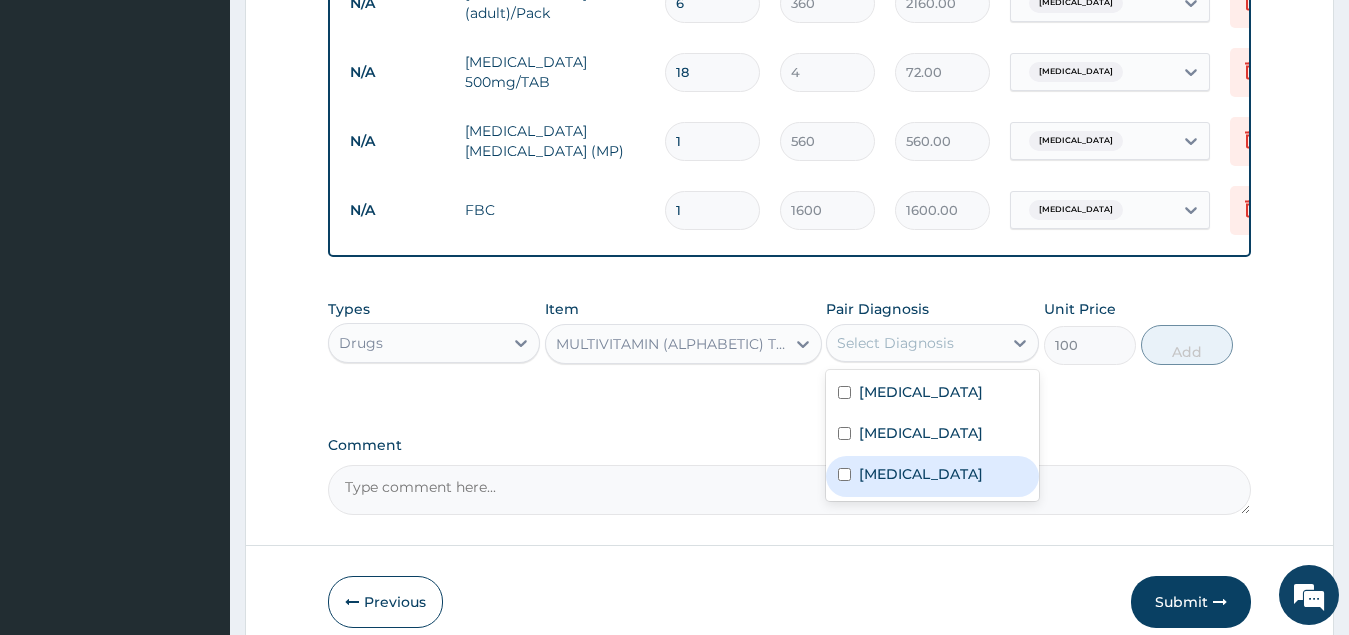 click at bounding box center [844, 474] 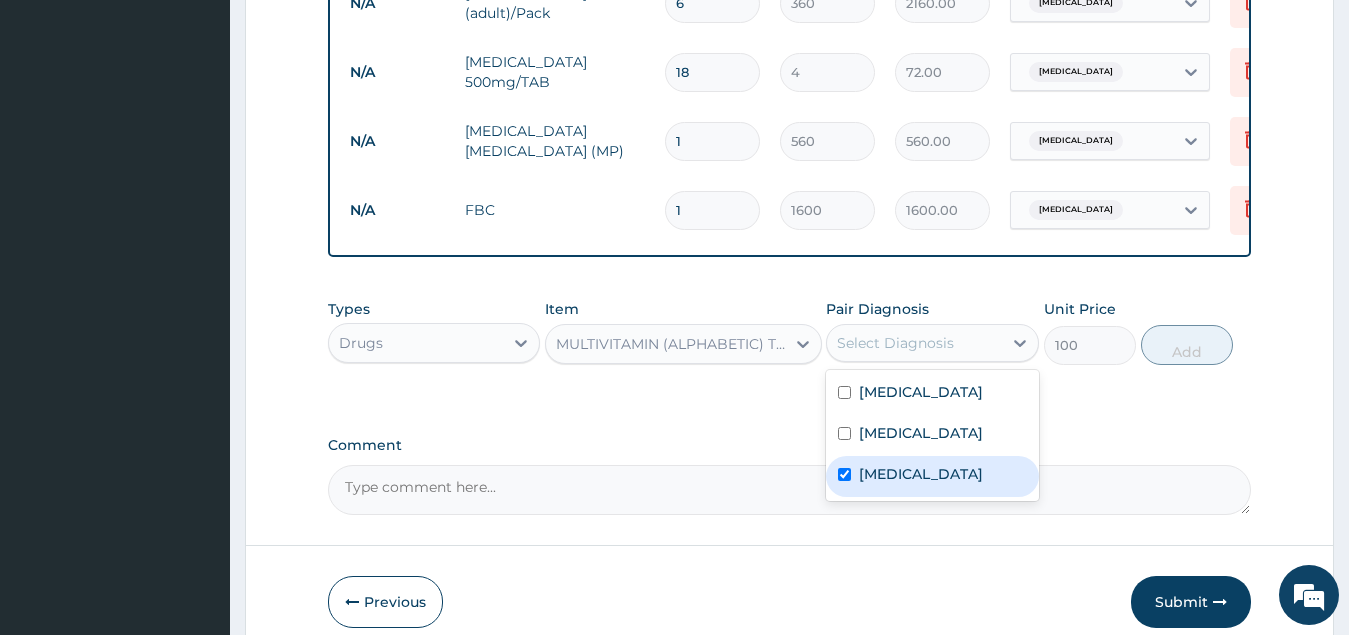 checkbox on "true" 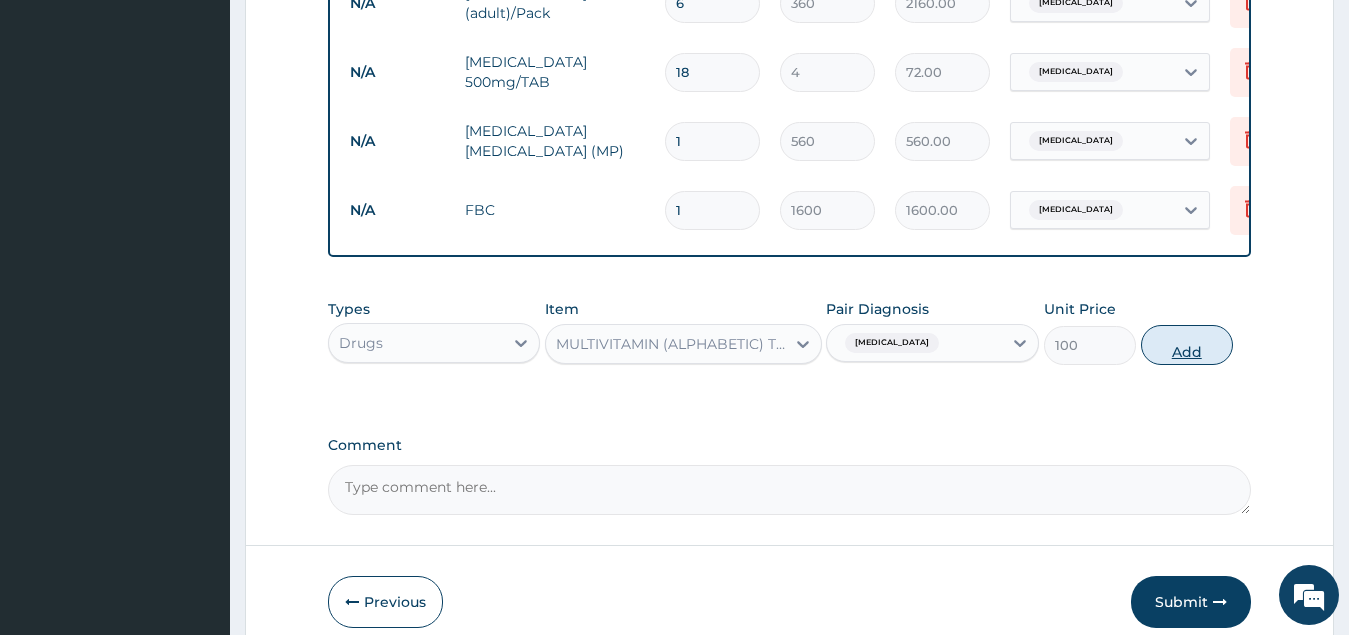 click on "Add" at bounding box center [1187, 345] 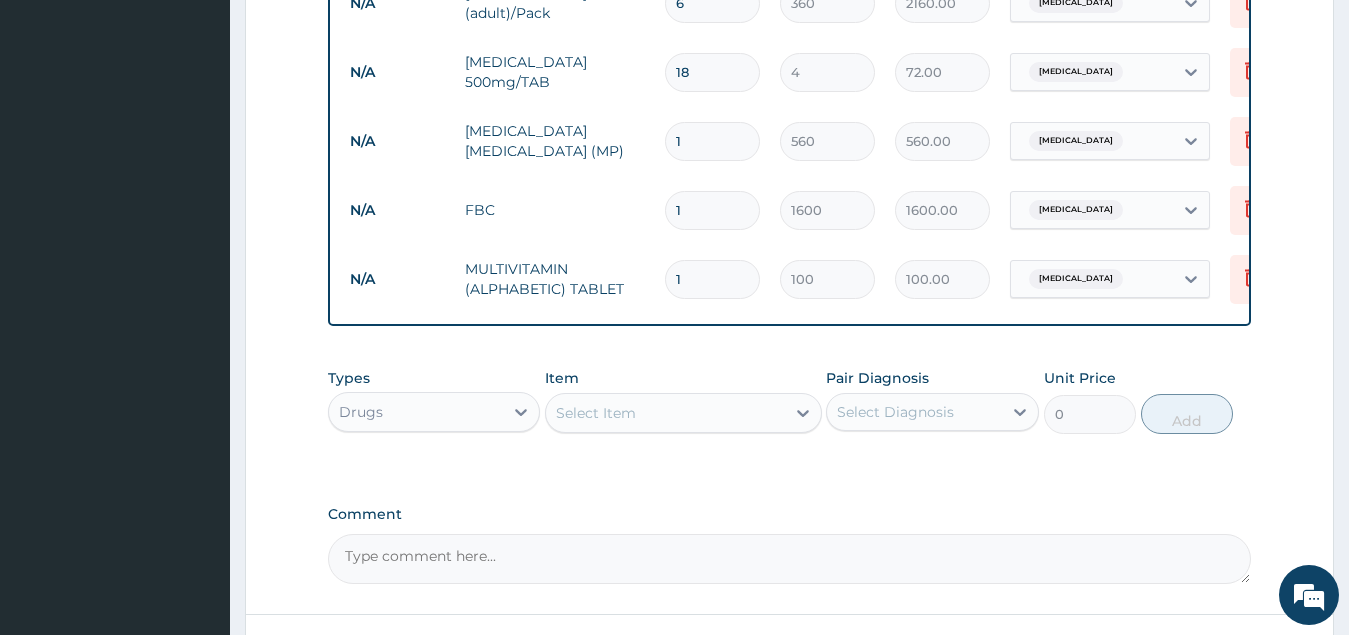 type 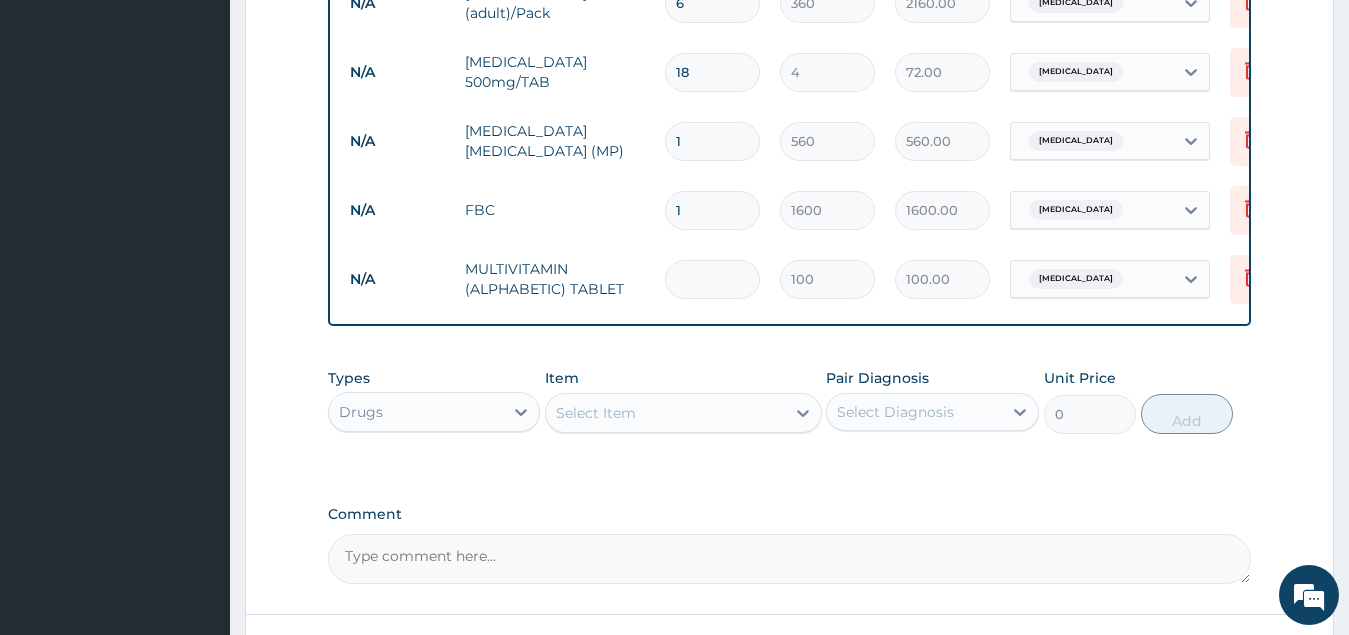 type on "0.00" 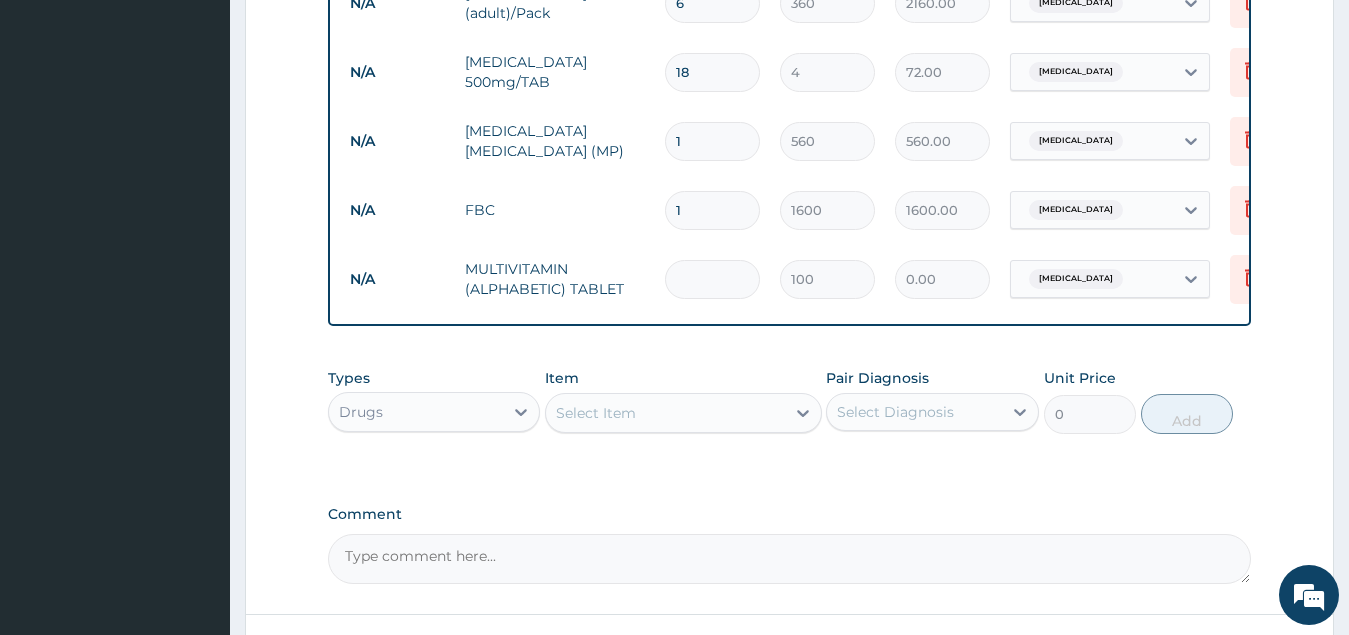 type on "2" 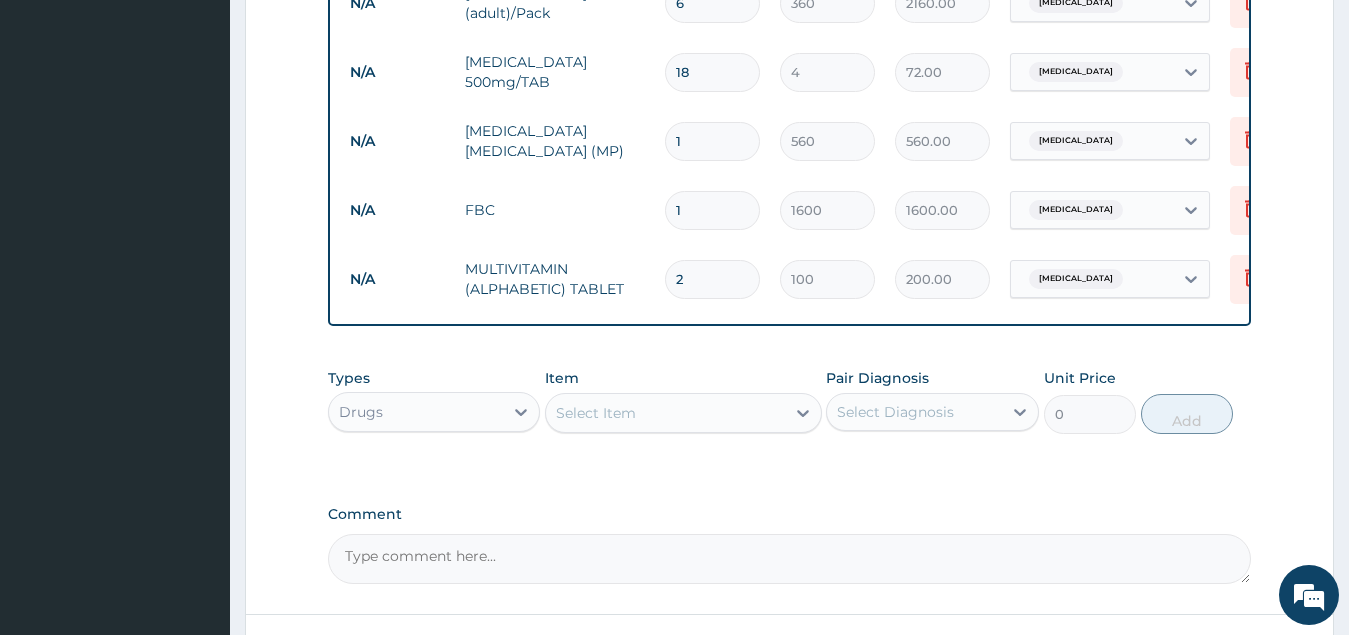 type on "28" 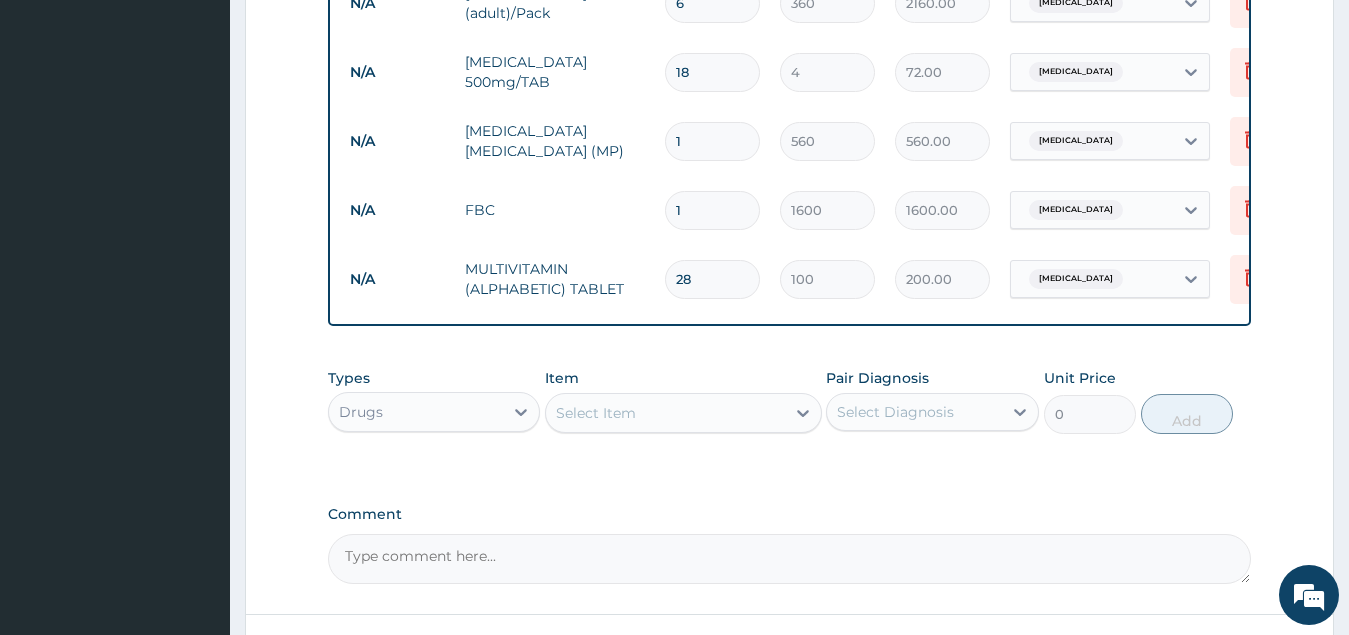 type on "2800.00" 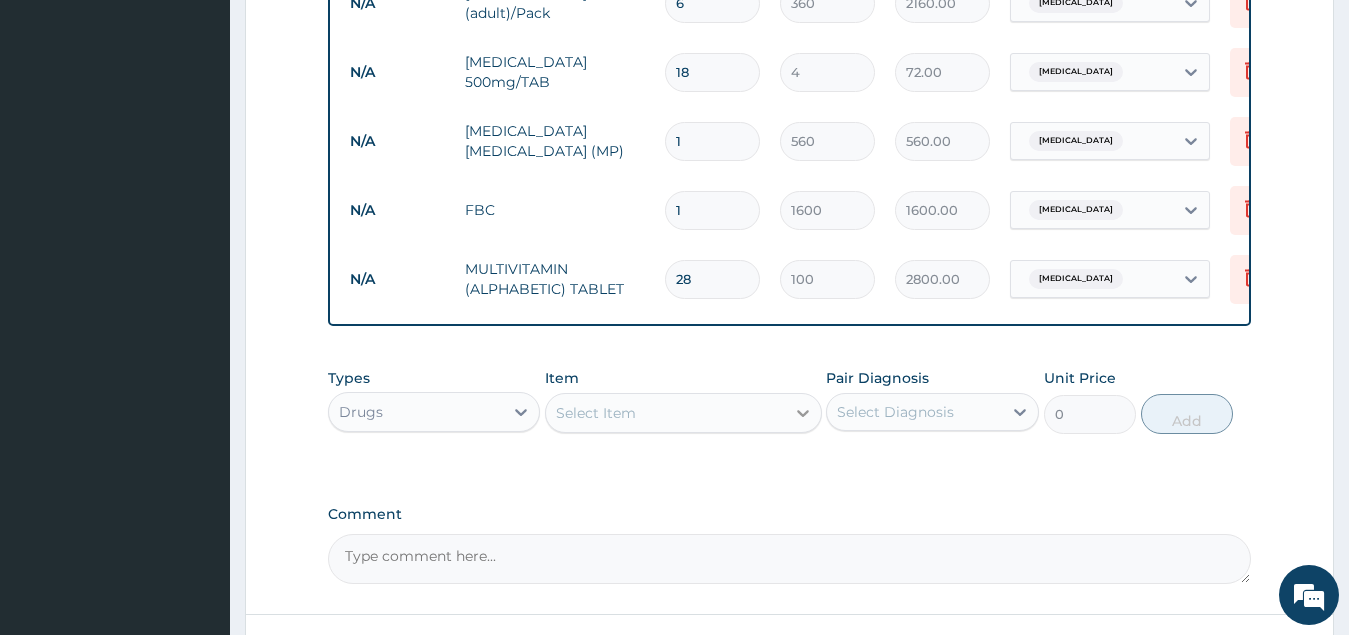 type on "28" 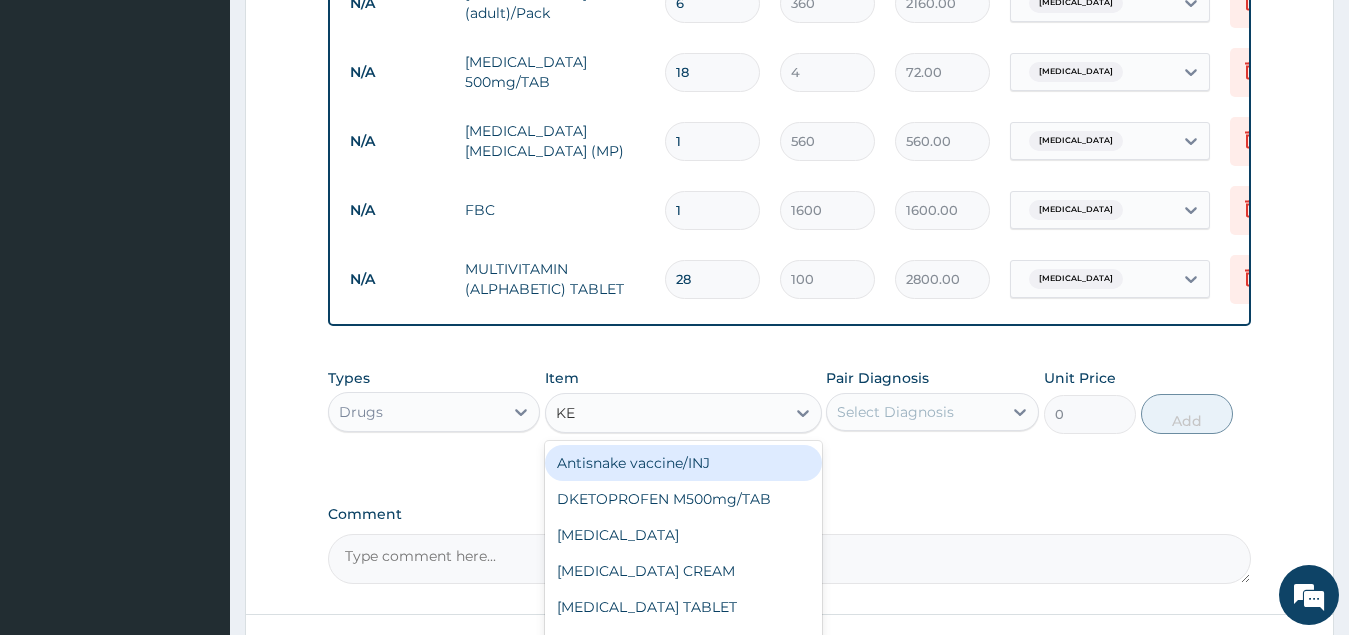 type on "KET" 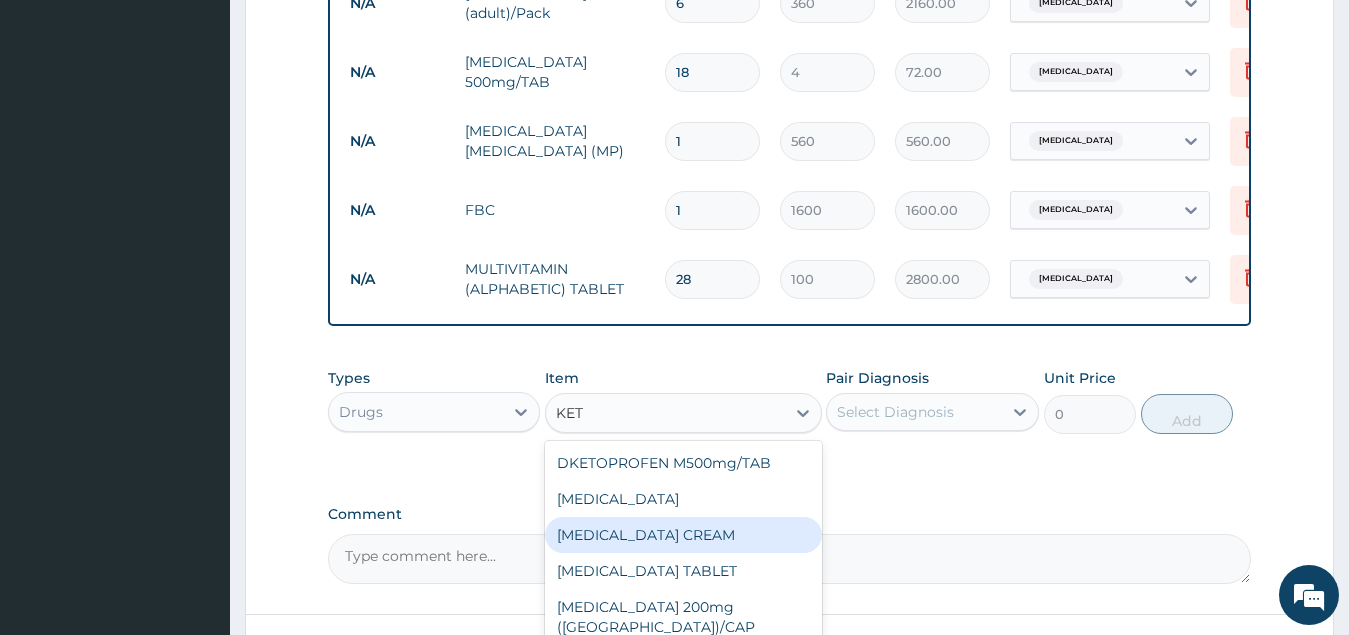 click on "KETOCONAZOLE CREAM" at bounding box center [683, 535] 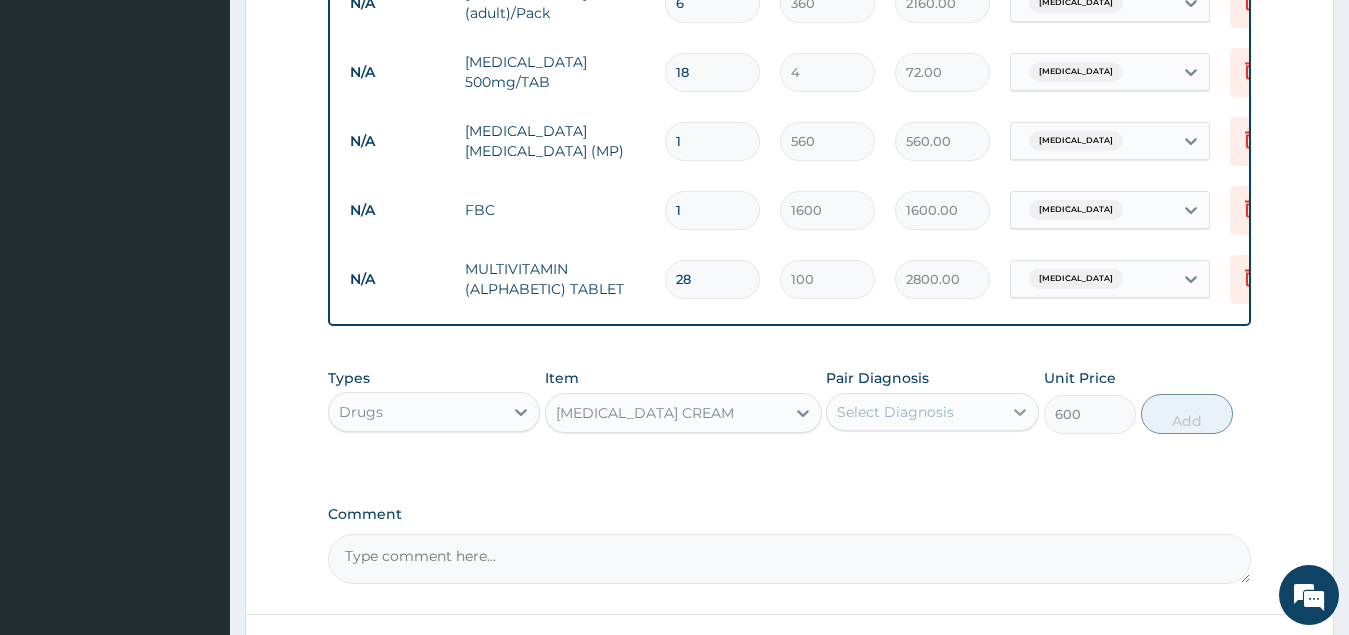 click 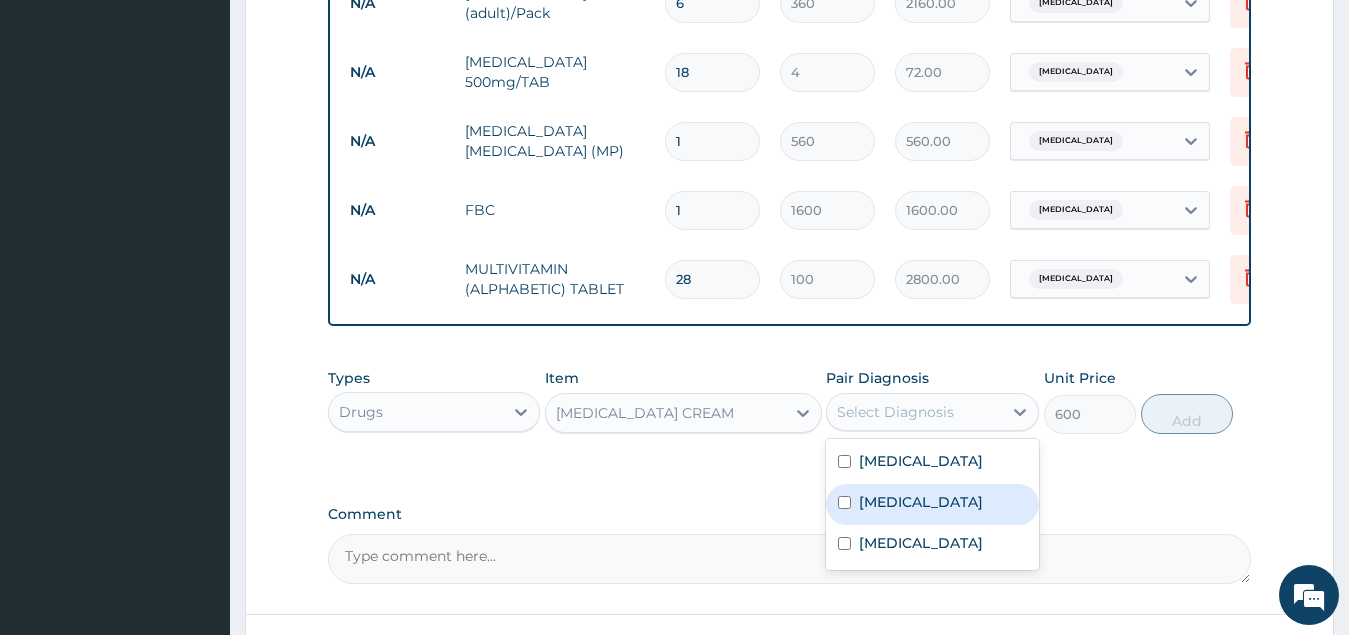 click at bounding box center (844, 502) 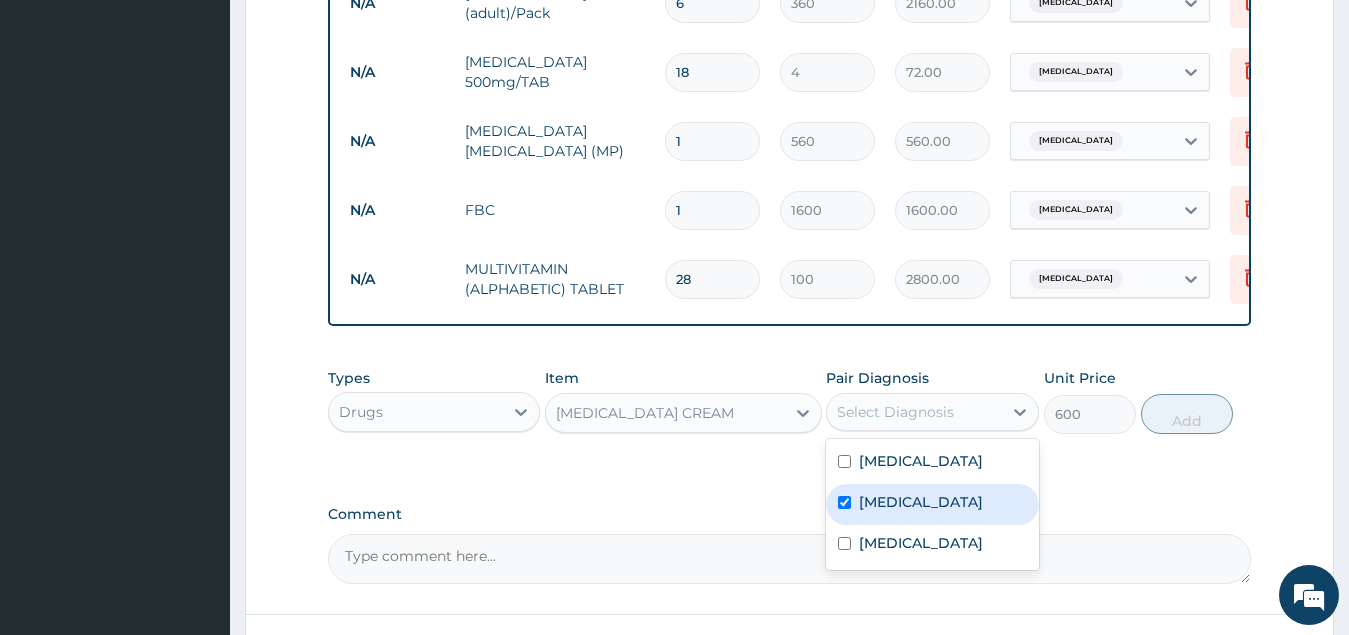checkbox on "true" 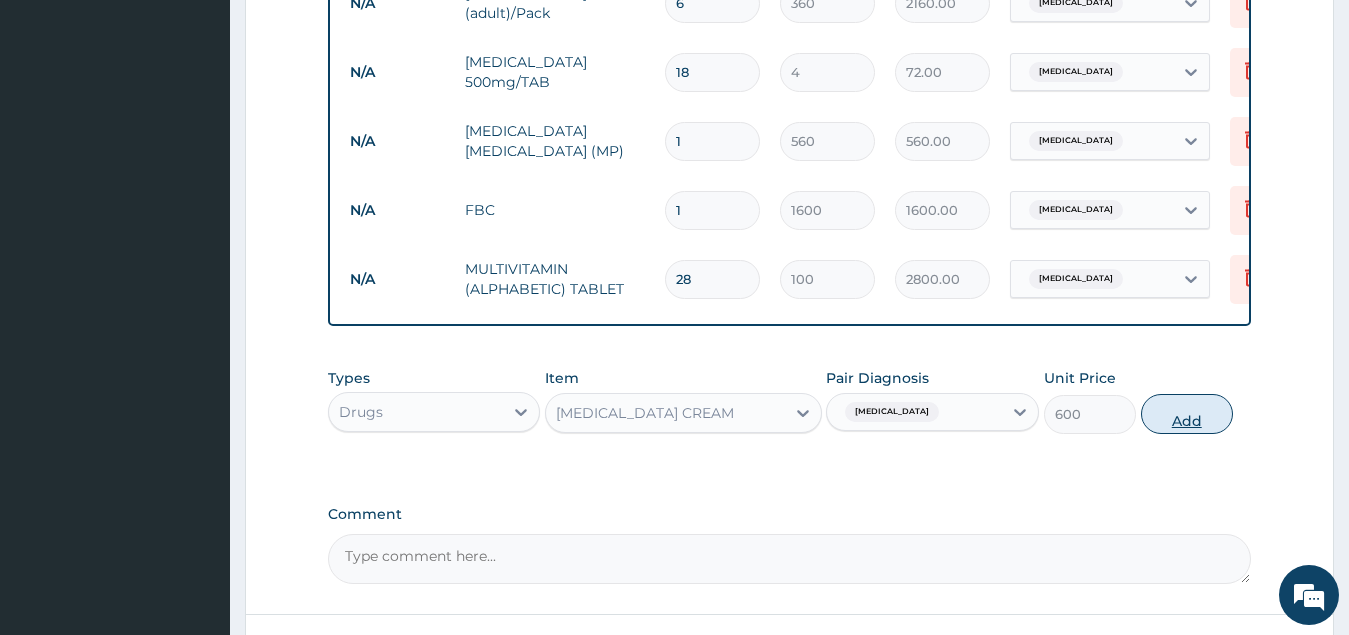click on "Add" at bounding box center [1187, 414] 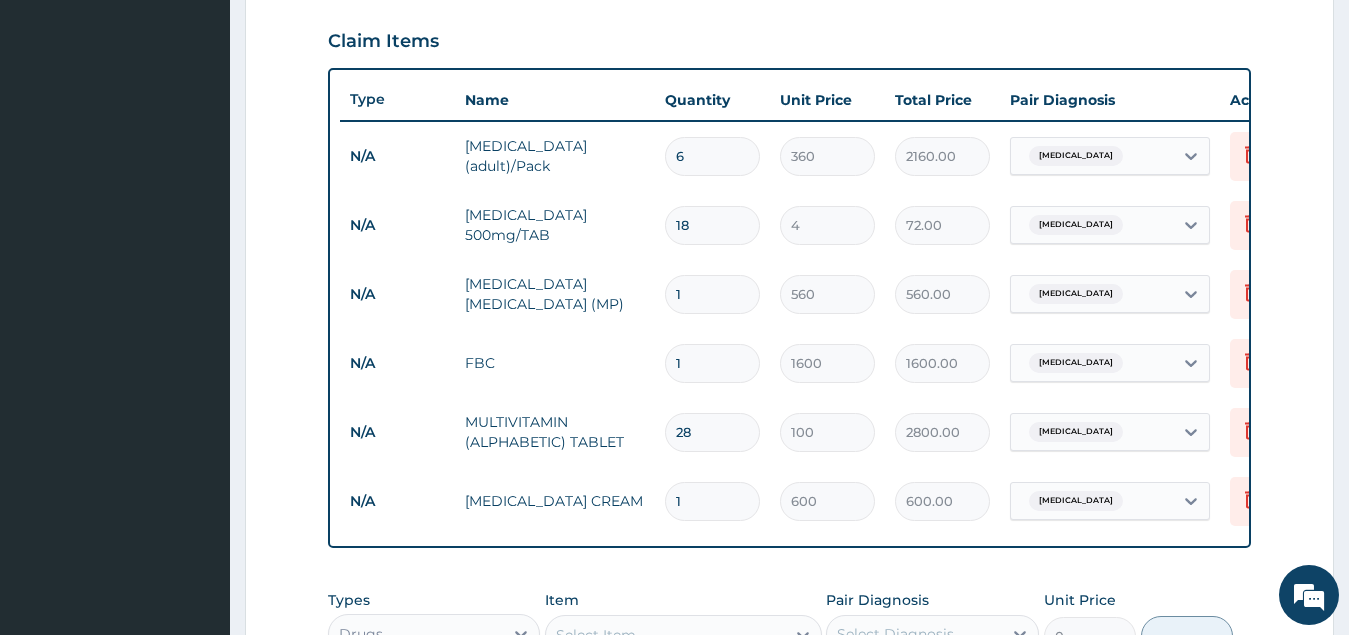 scroll, scrollTop: 829, scrollLeft: 0, axis: vertical 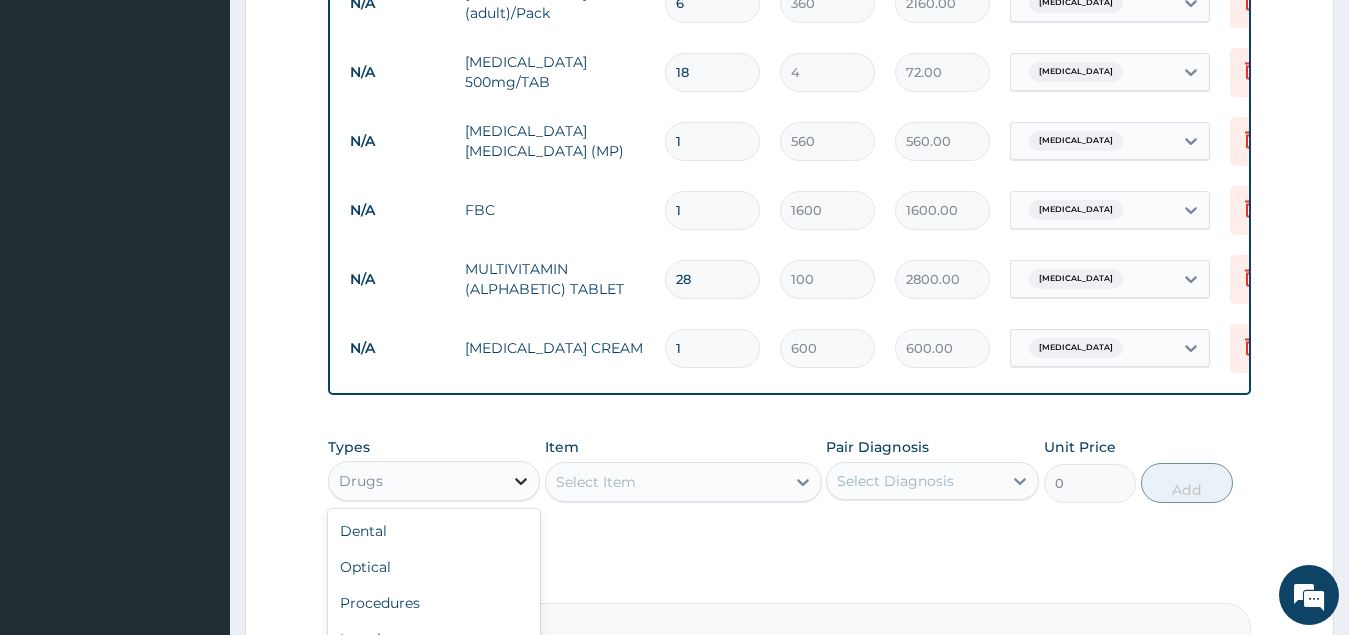 click 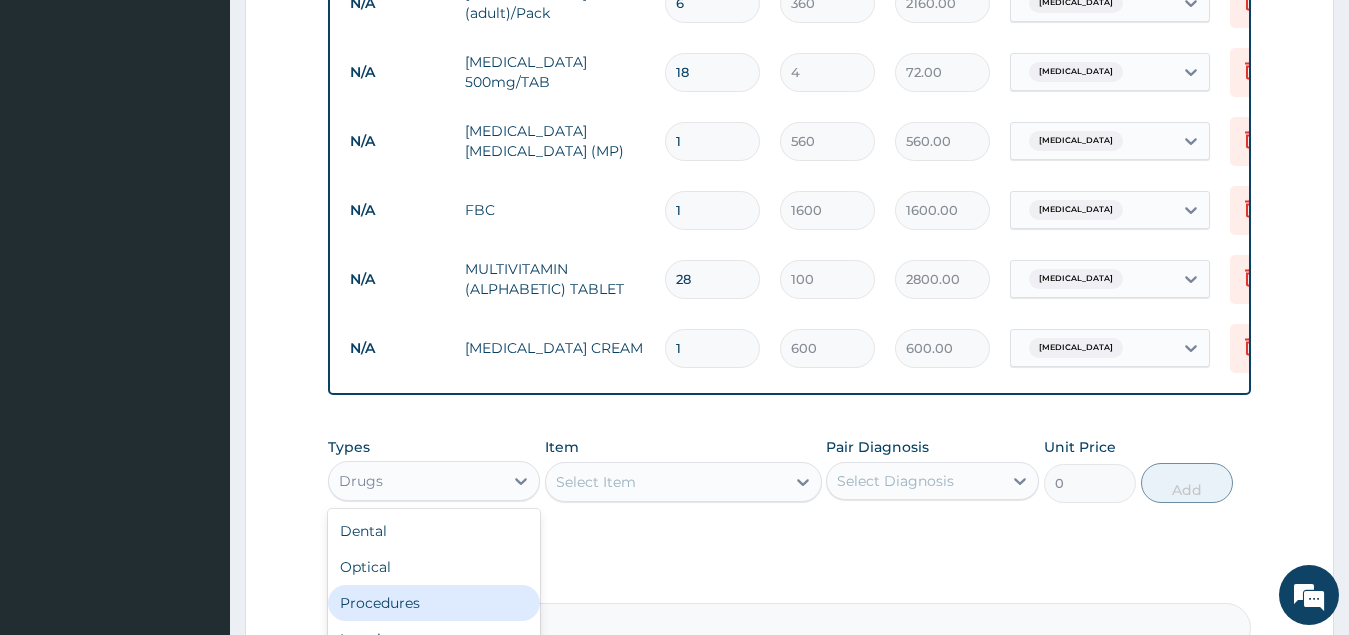 scroll, scrollTop: 68, scrollLeft: 0, axis: vertical 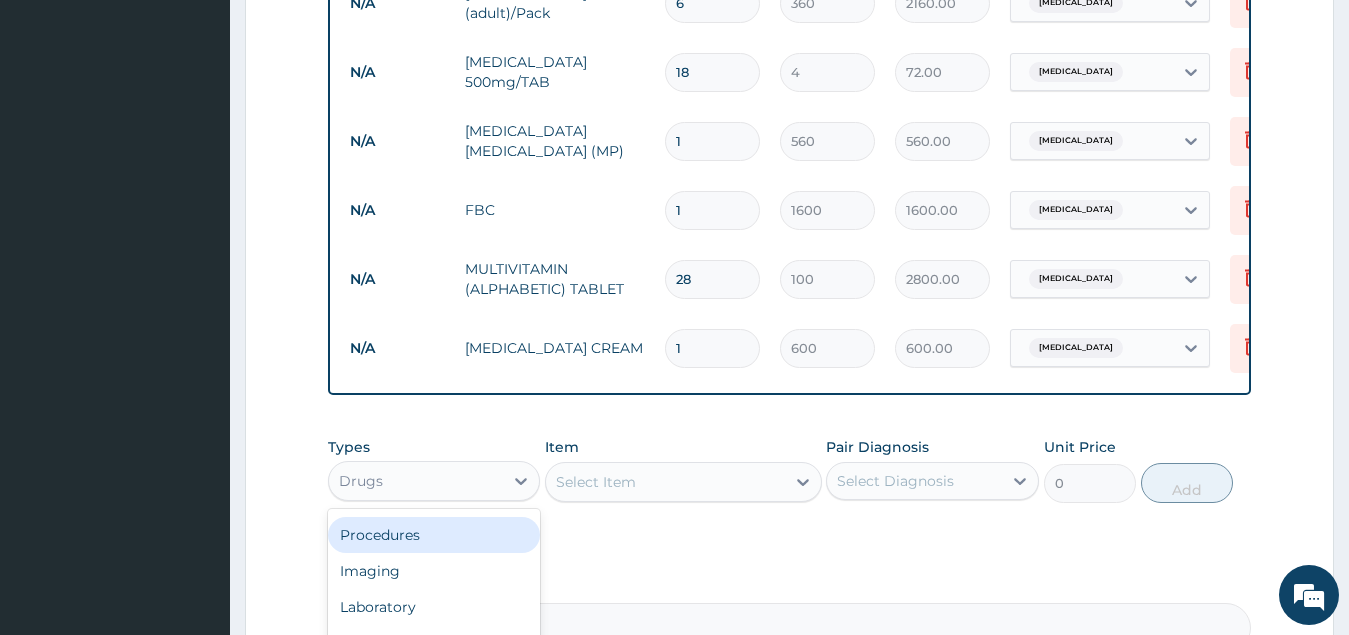 click on "Procedures" at bounding box center (434, 535) 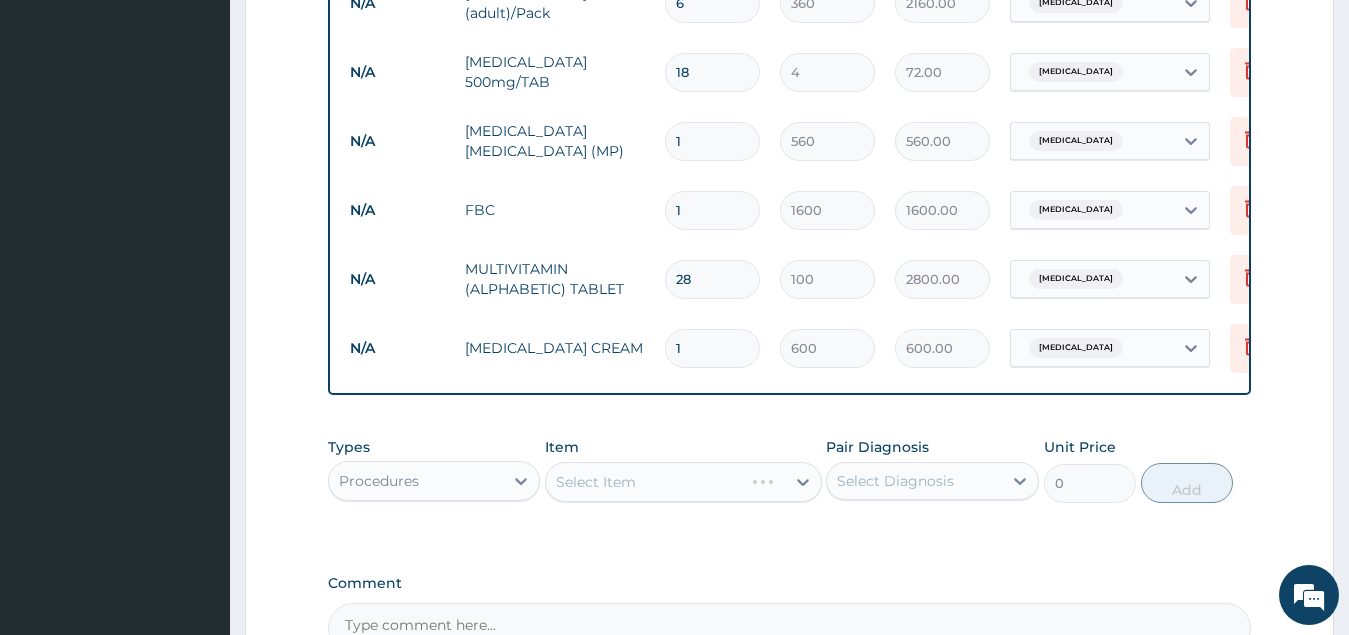 click on "Select Item" at bounding box center [683, 482] 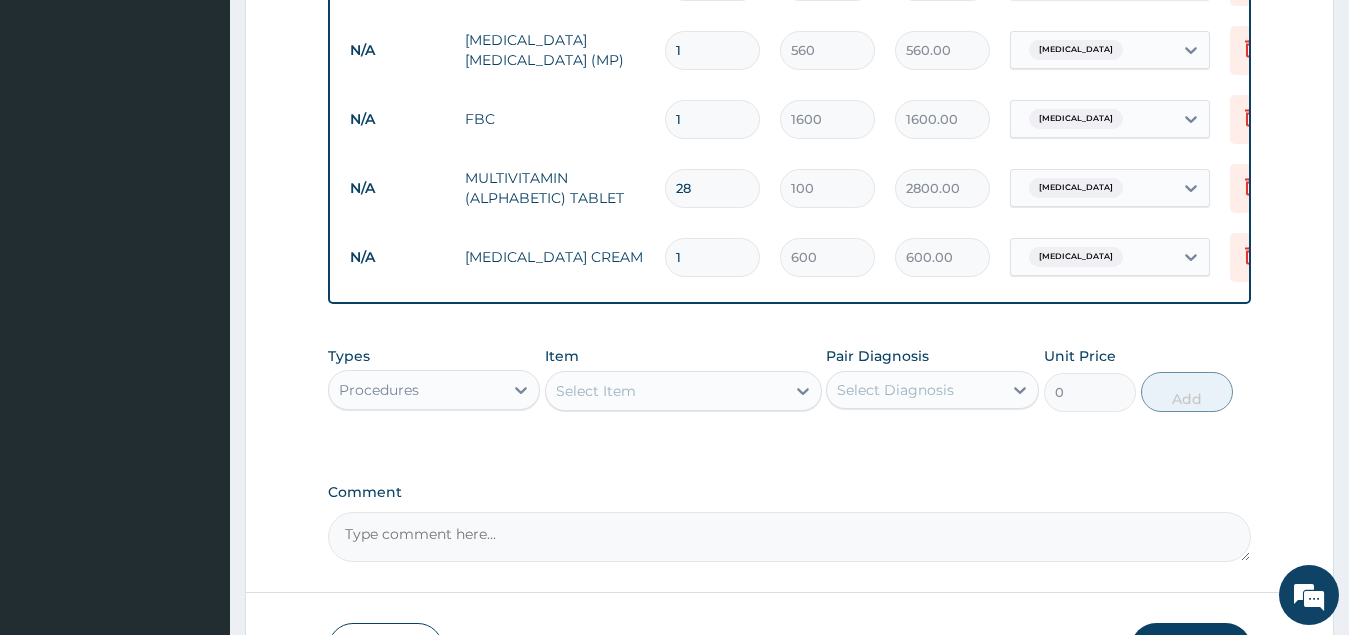 scroll, scrollTop: 1074, scrollLeft: 0, axis: vertical 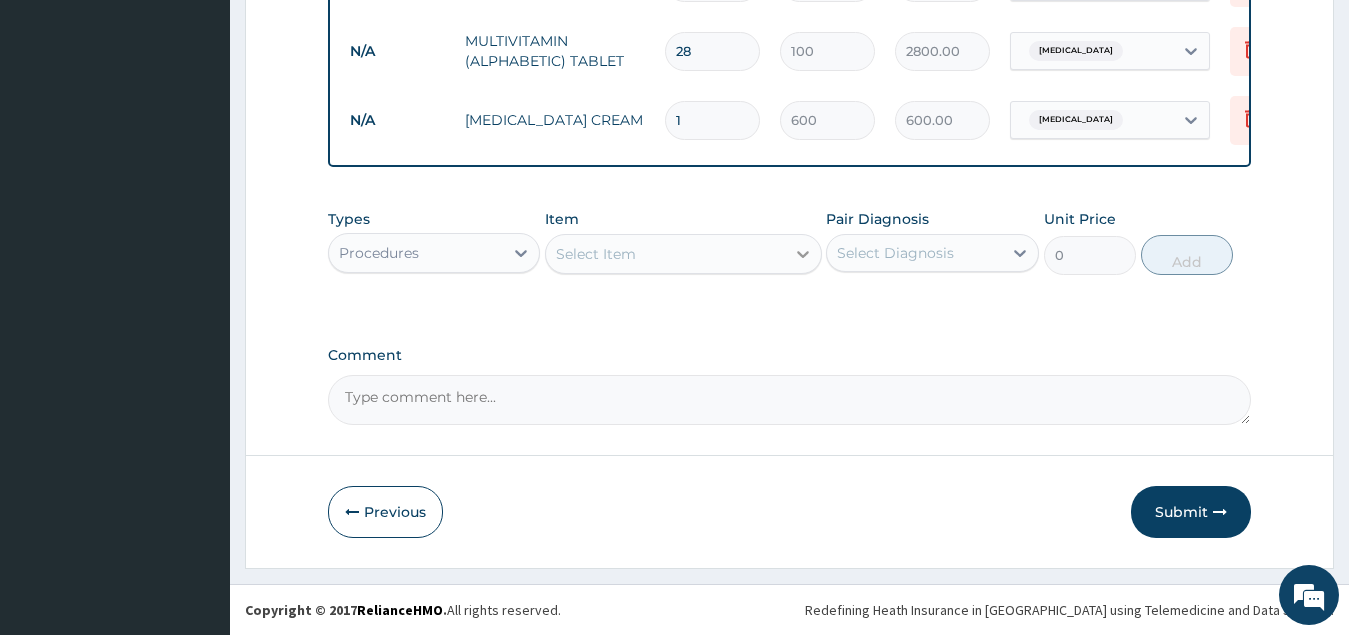 click 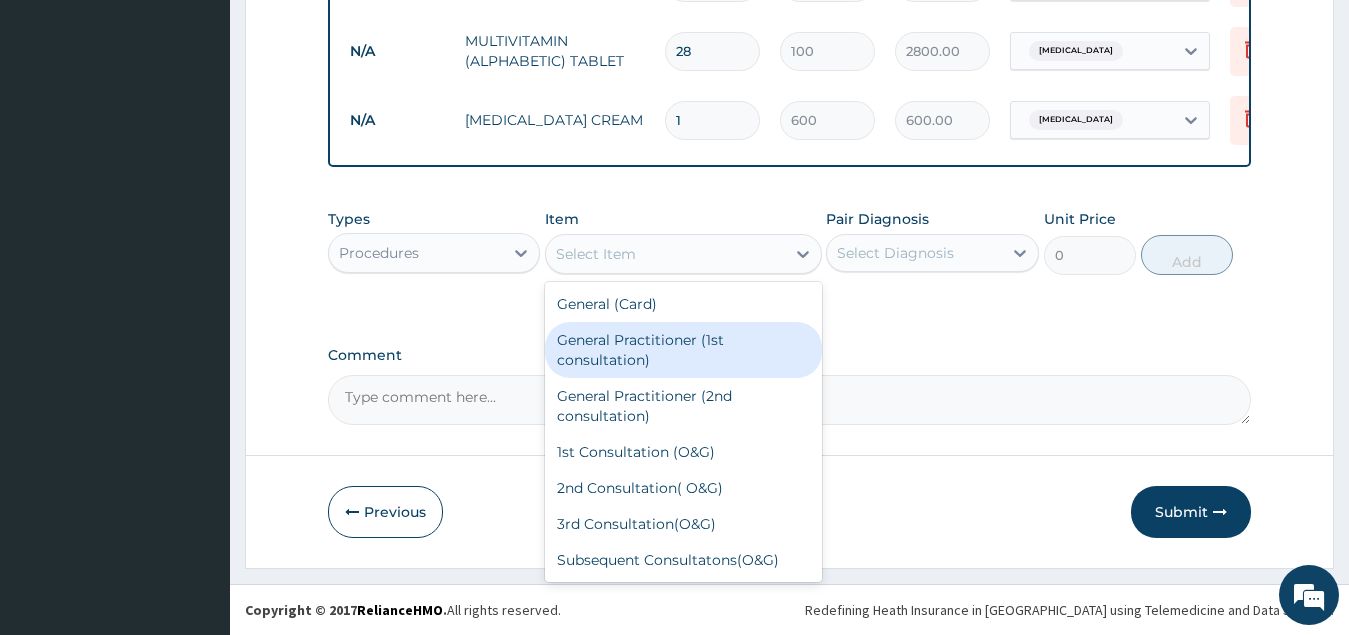 click on "General Practitioner (1st consultation)" at bounding box center (683, 350) 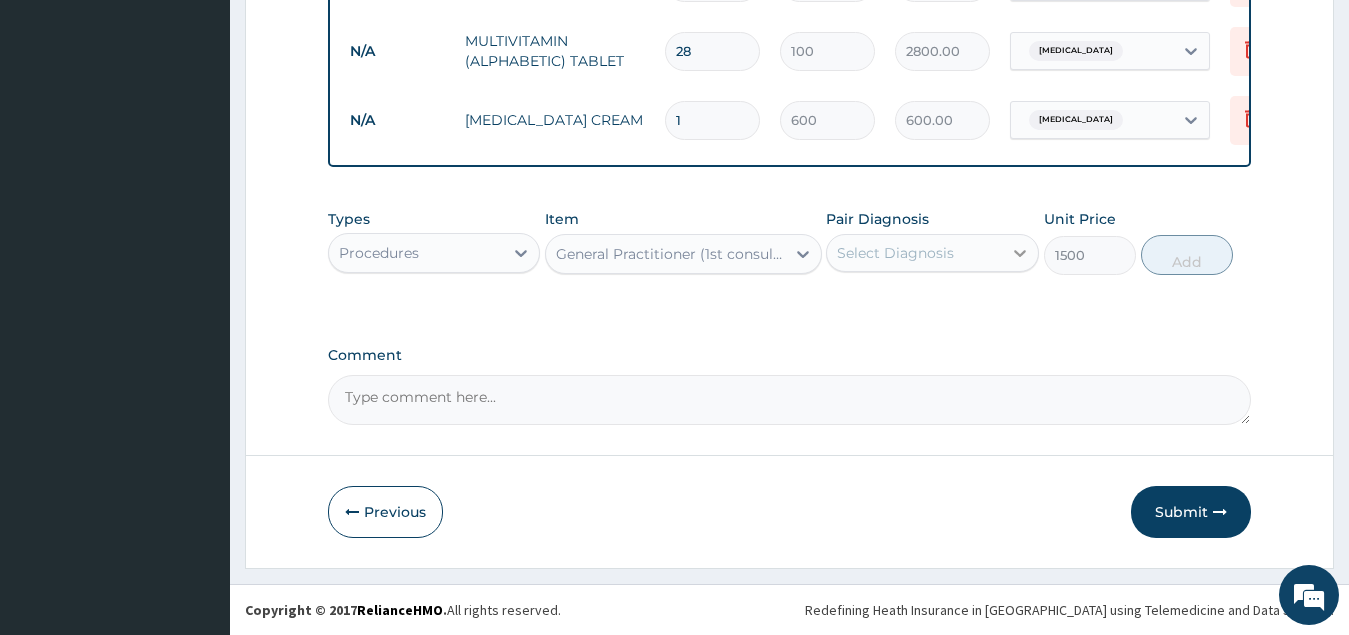 click 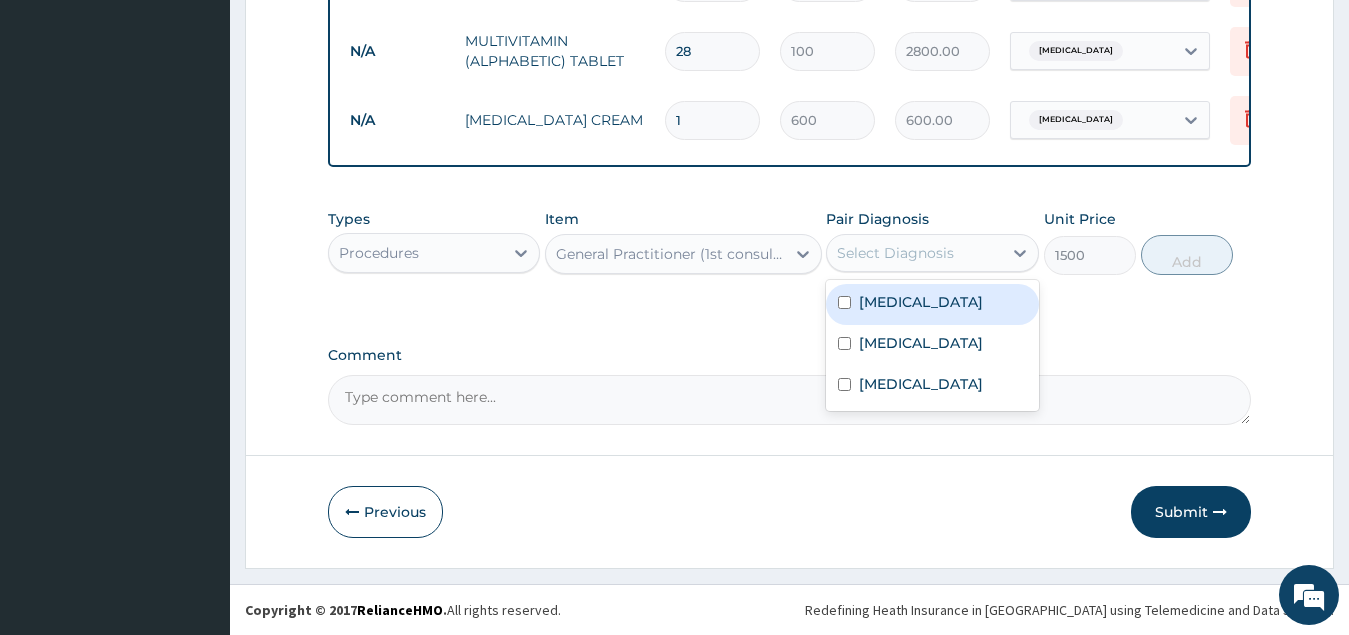 click at bounding box center (844, 302) 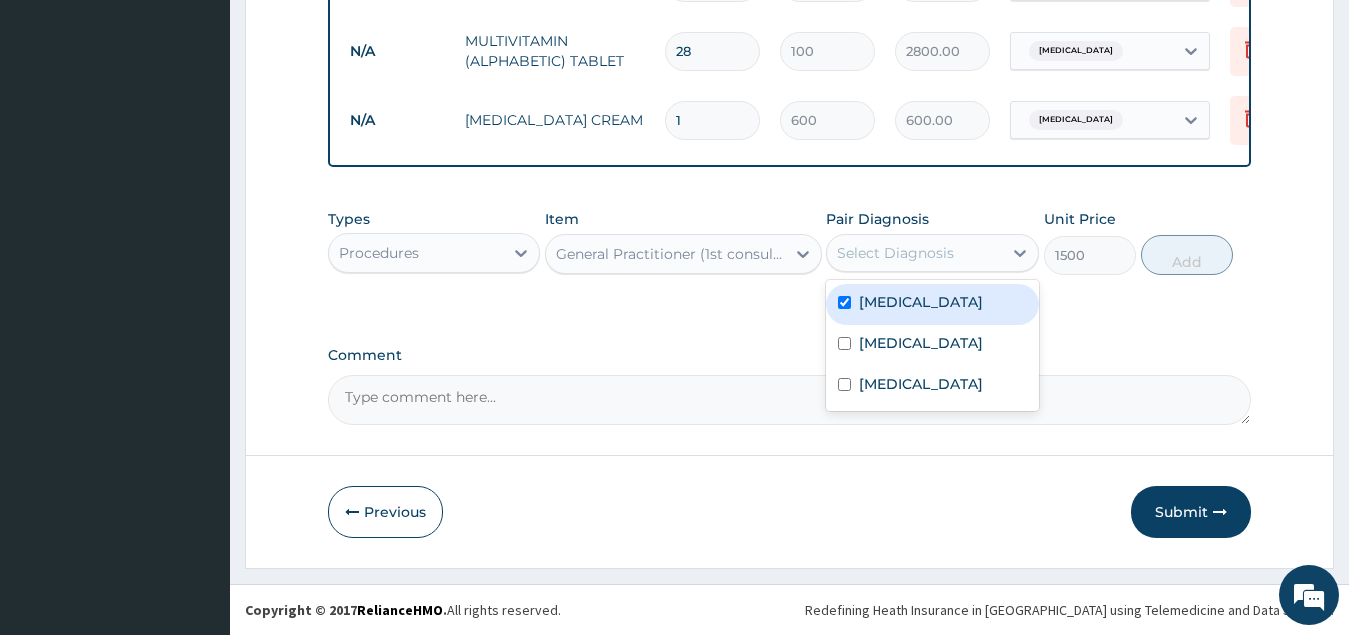 checkbox on "true" 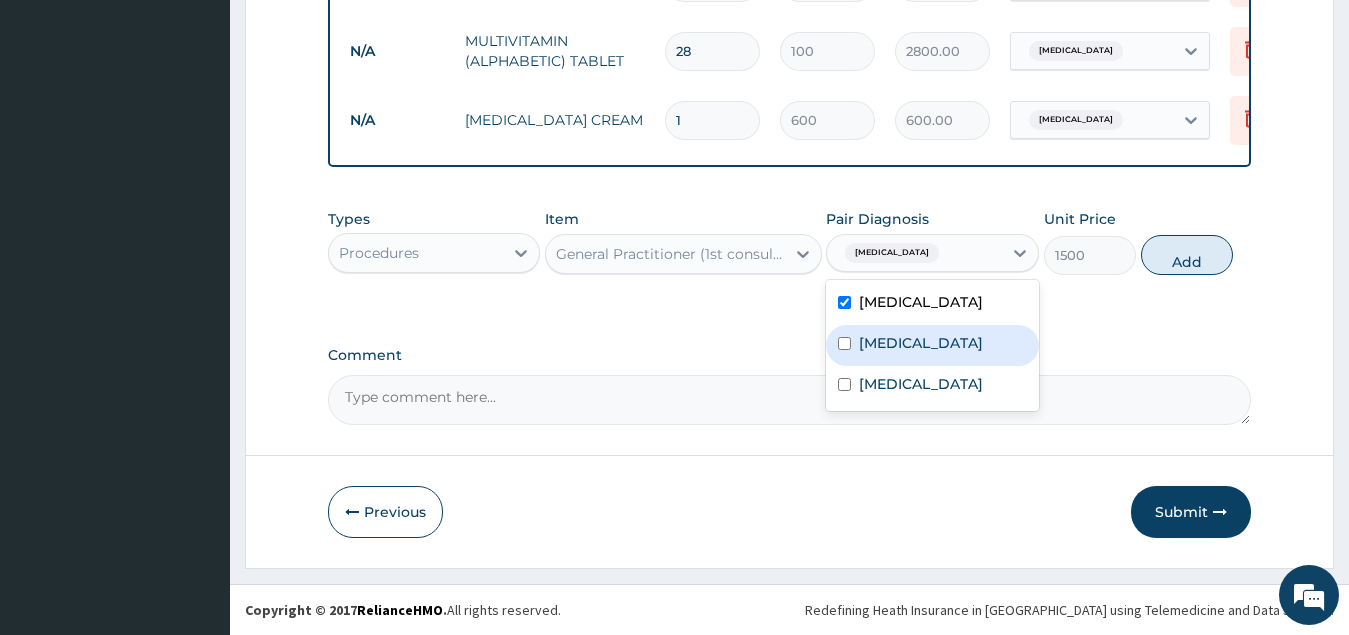 click at bounding box center (844, 343) 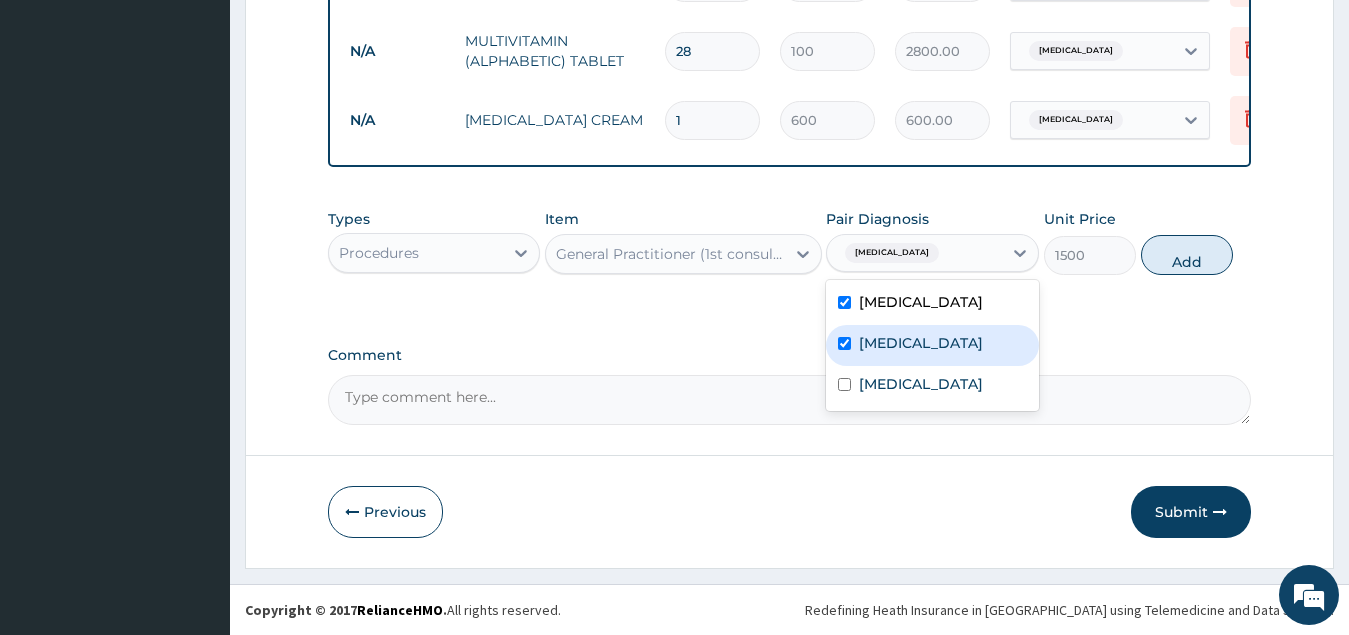 checkbox on "true" 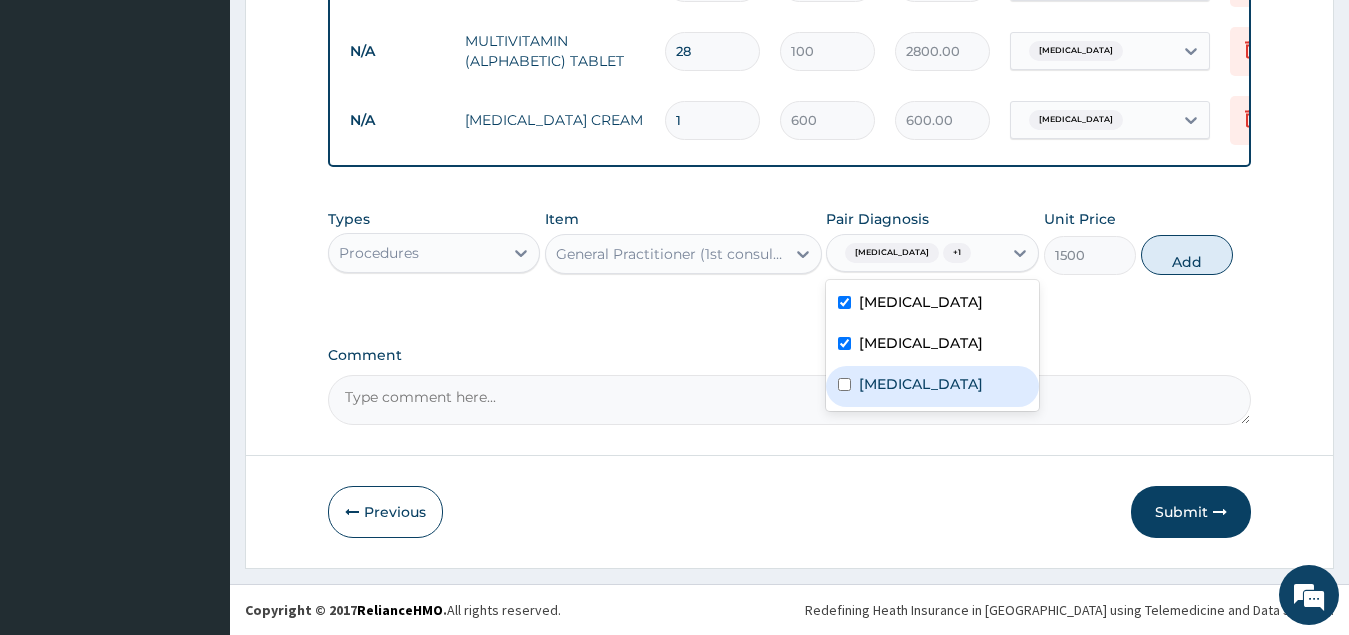 click on "Anemia" at bounding box center (932, 386) 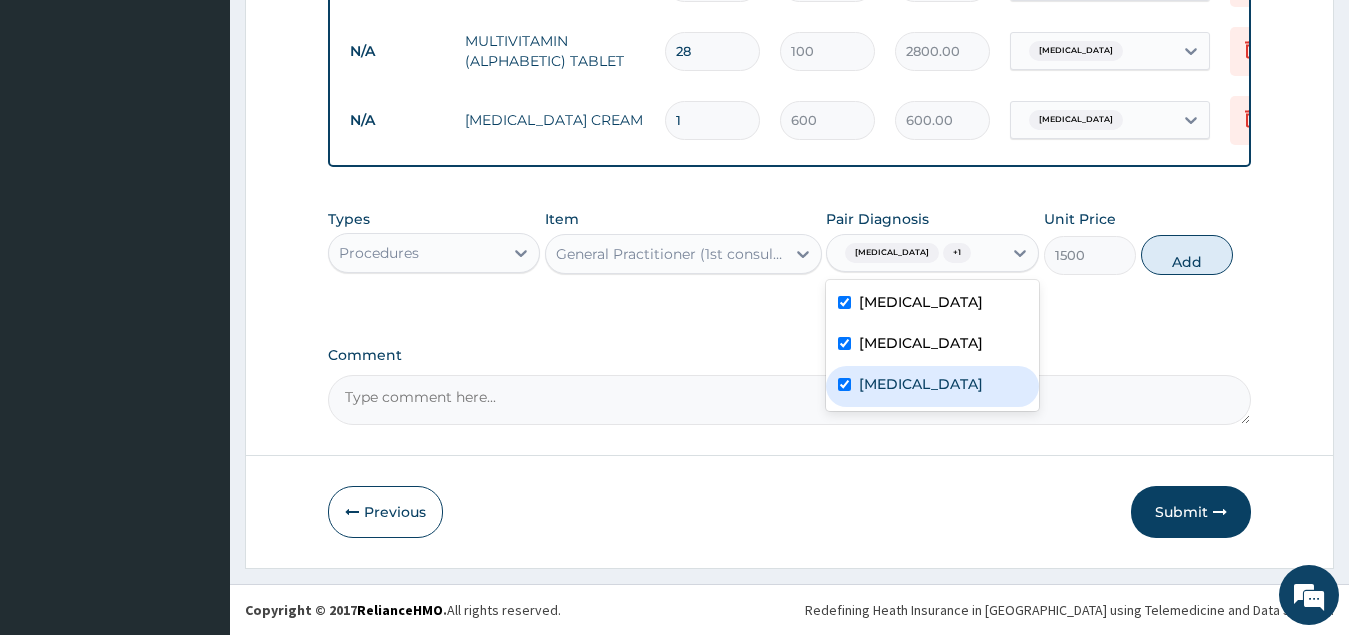 checkbox on "true" 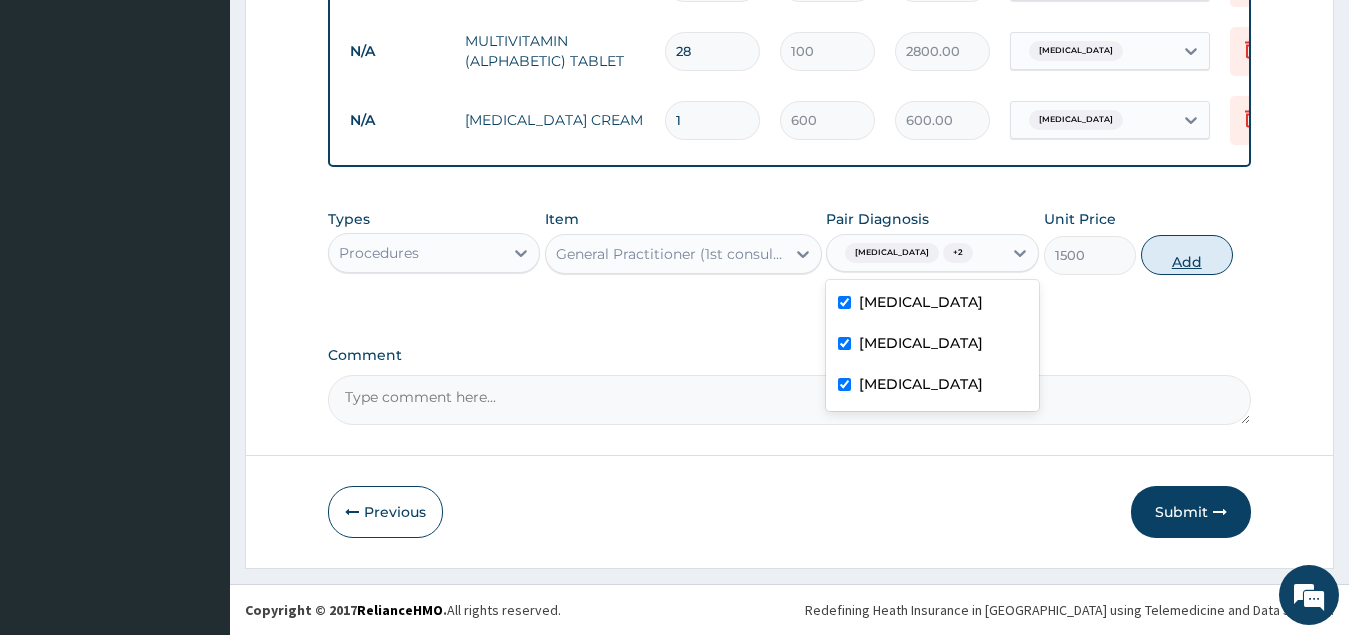 click on "Add" at bounding box center [1187, 255] 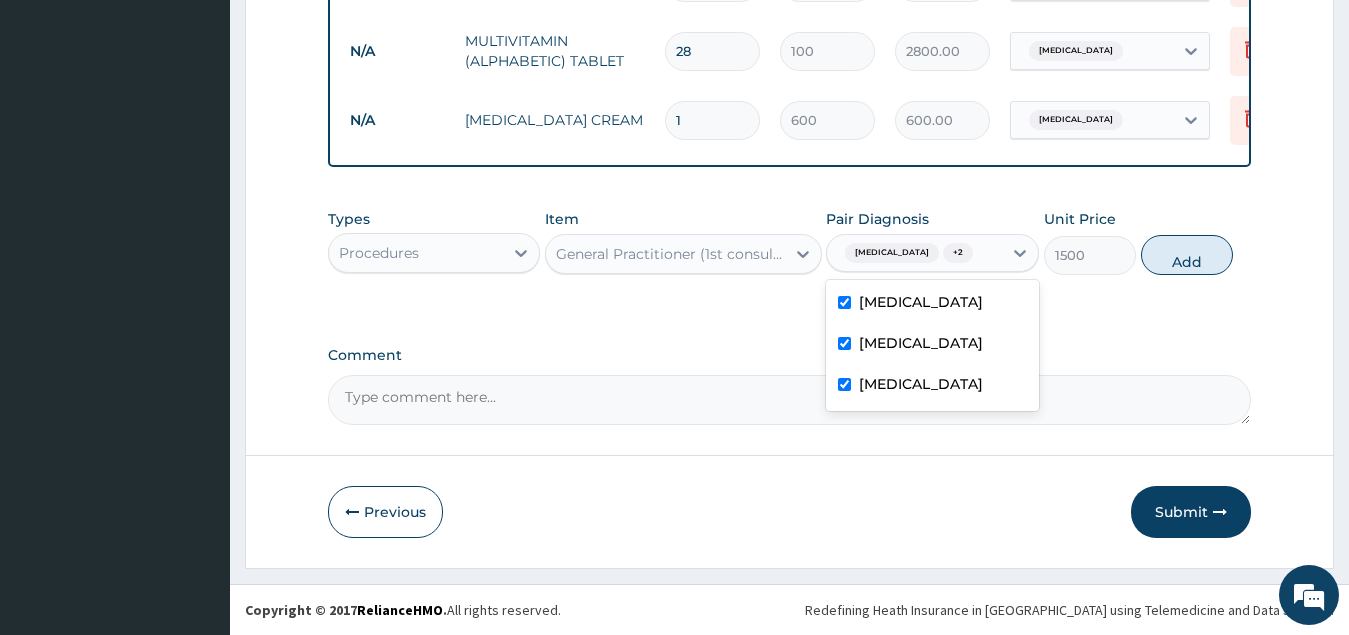 type on "0" 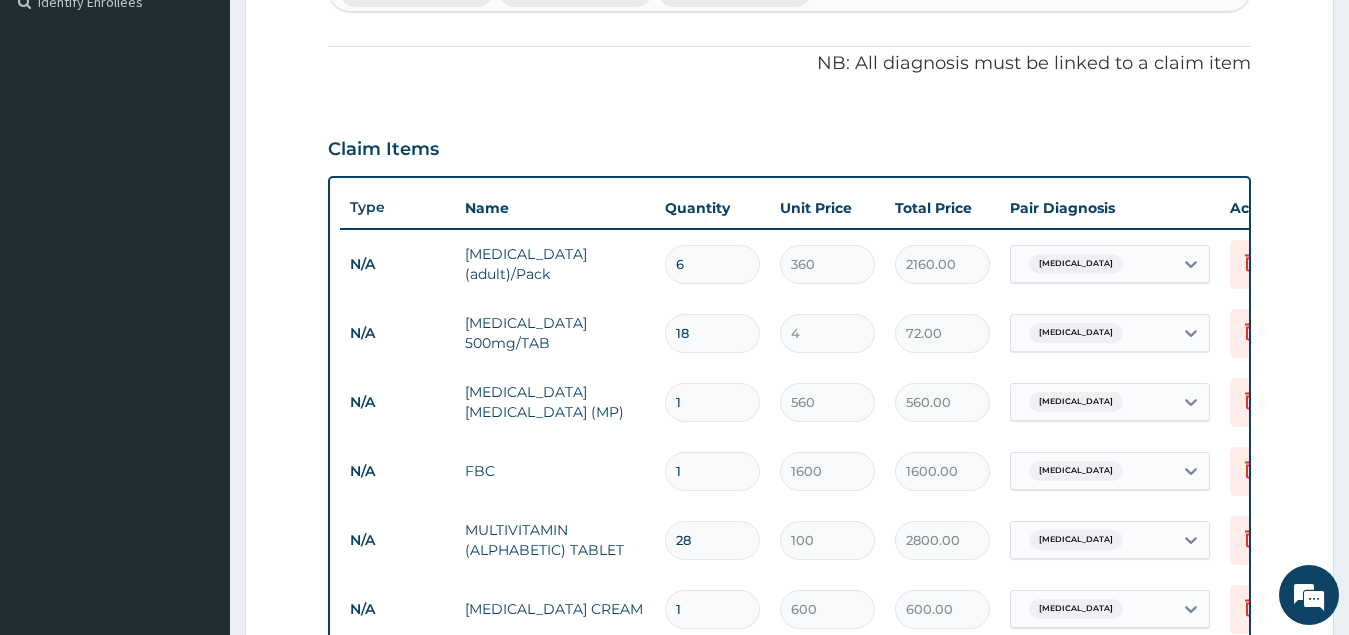 scroll, scrollTop: 174, scrollLeft: 0, axis: vertical 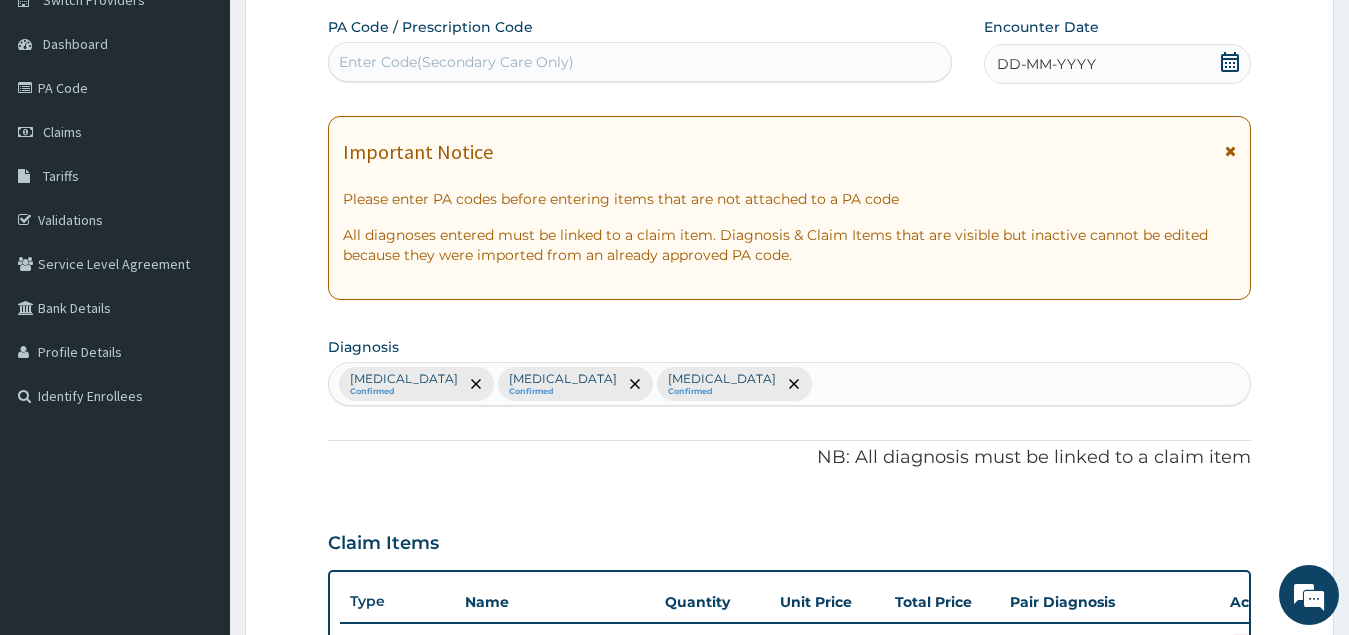 drag, startPoint x: 1225, startPoint y: 55, endPoint x: 1205, endPoint y: 80, distance: 32.01562 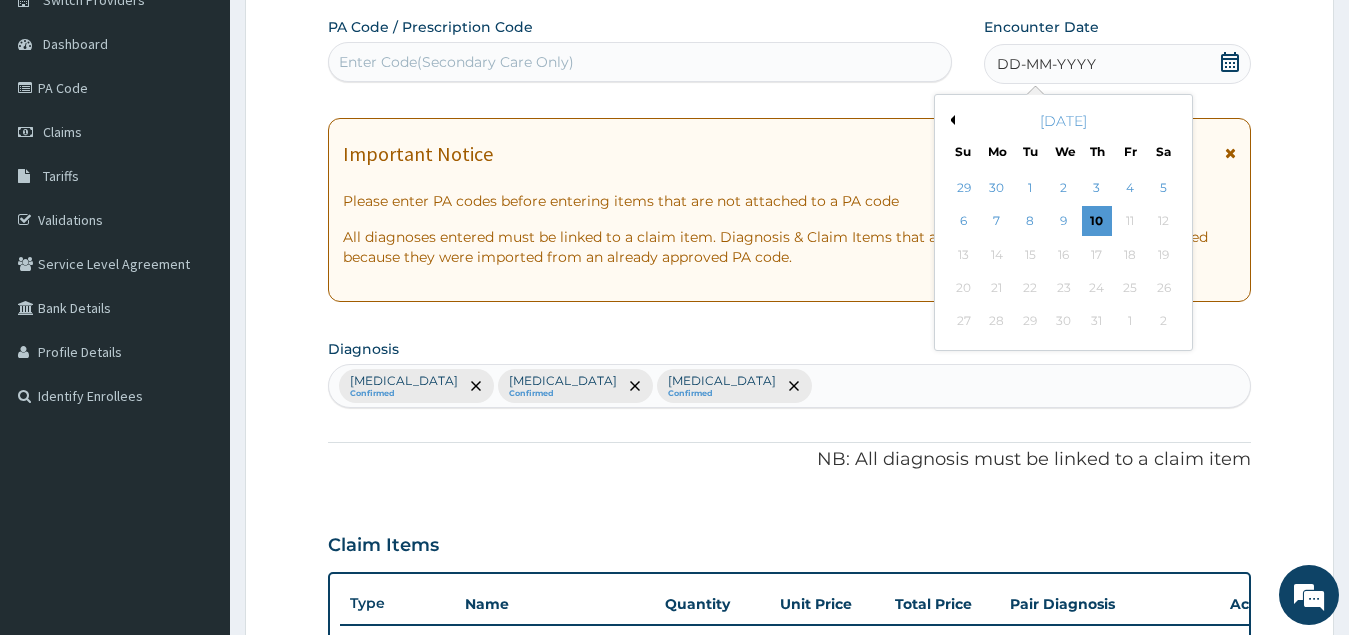 click on "Previous Month" at bounding box center (950, 120) 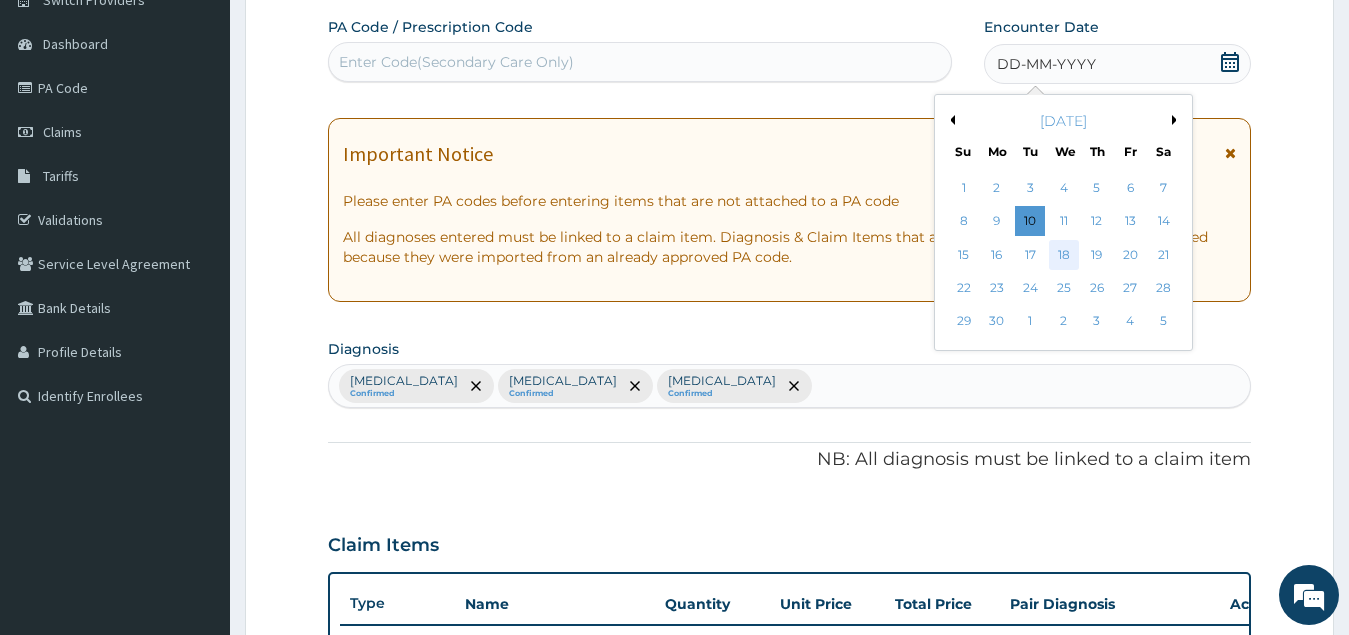 click on "18" at bounding box center (1063, 255) 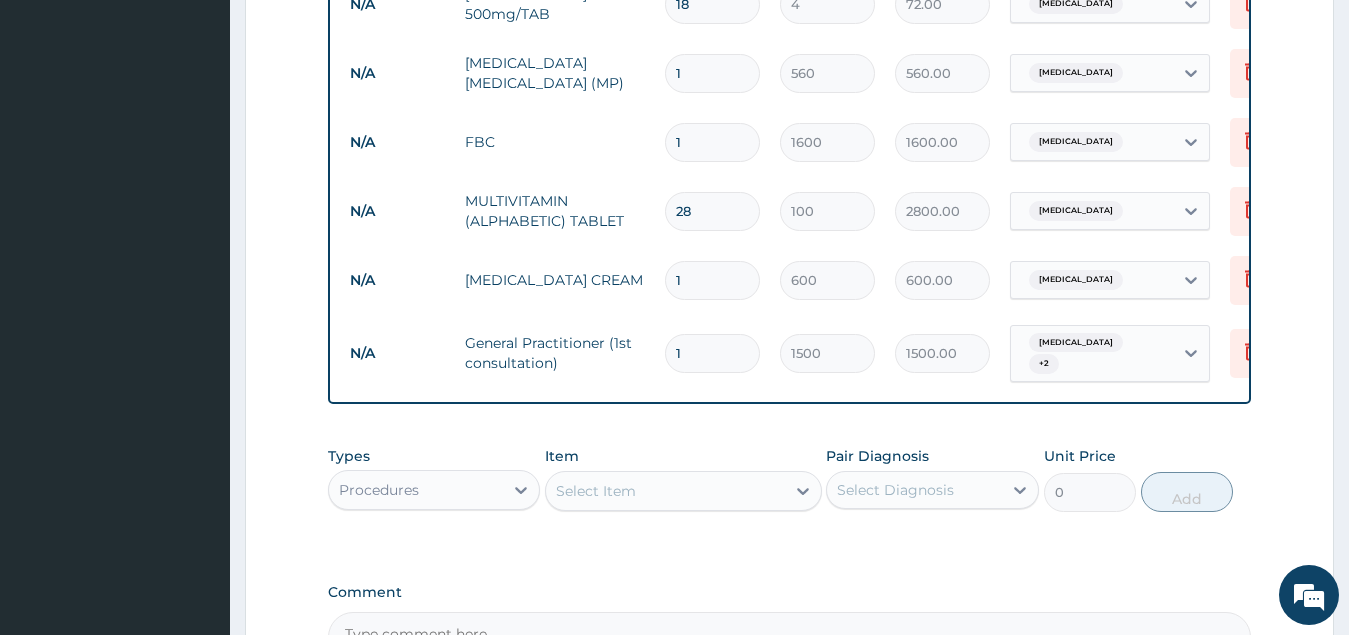 scroll, scrollTop: 1143, scrollLeft: 0, axis: vertical 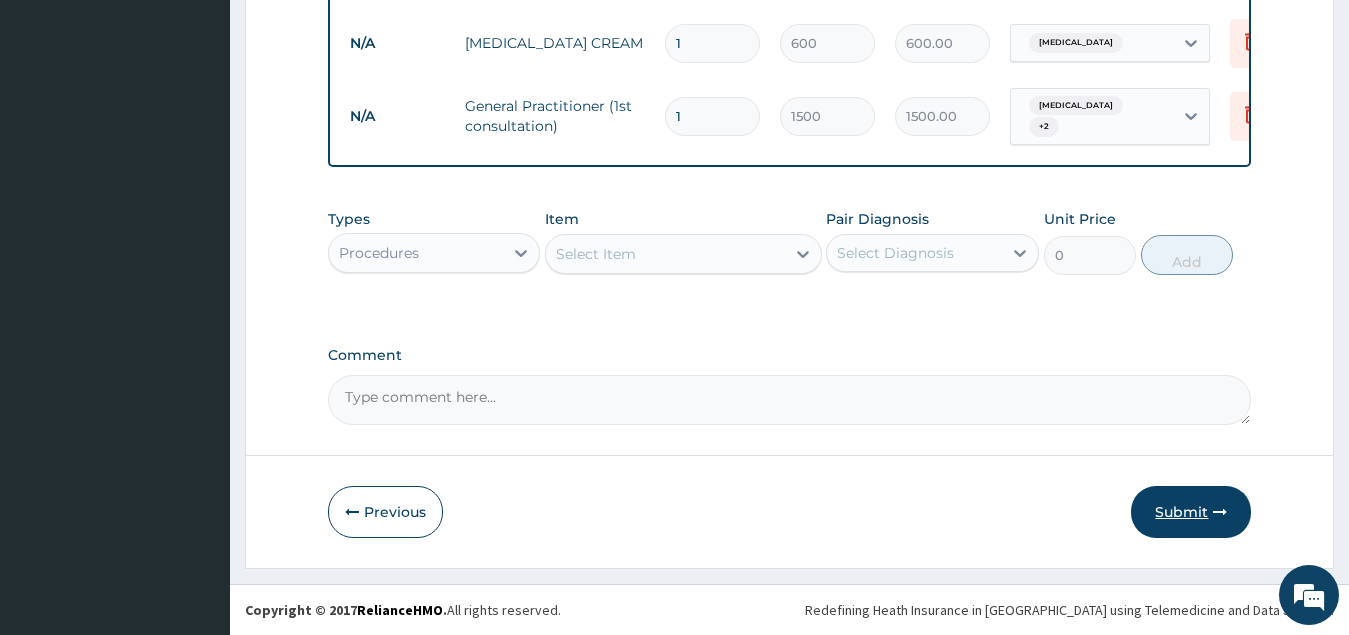 click on "Submit" at bounding box center [1191, 512] 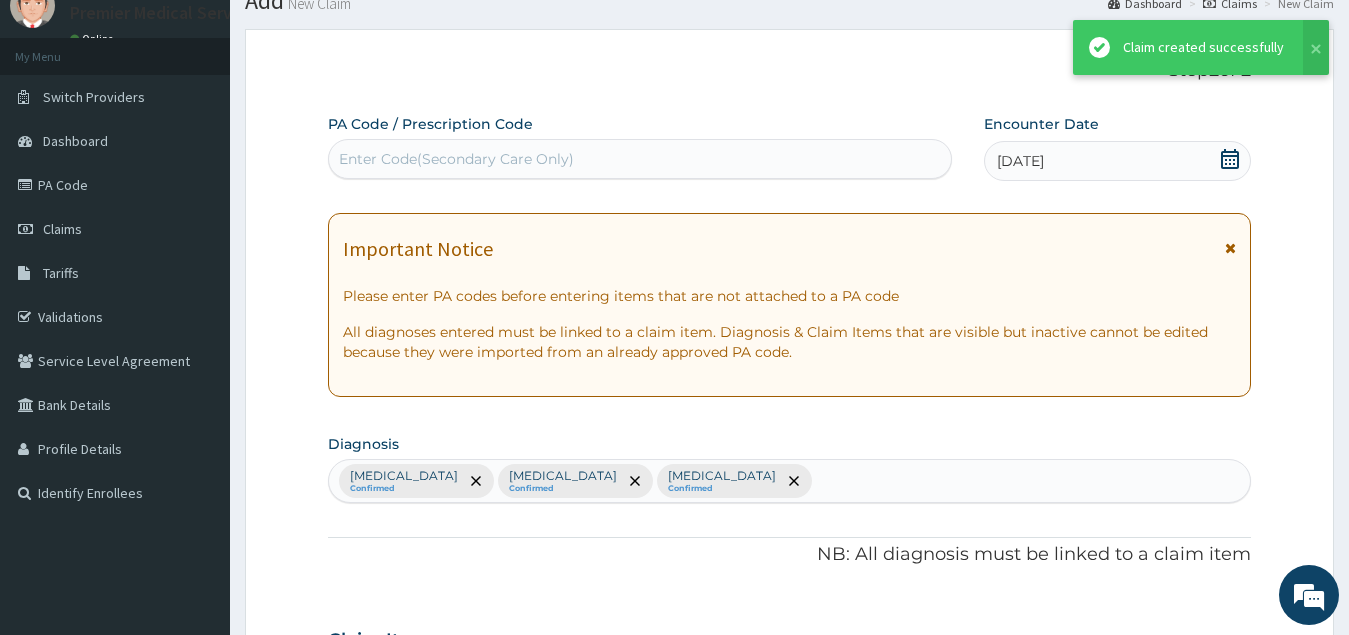 scroll, scrollTop: 1143, scrollLeft: 0, axis: vertical 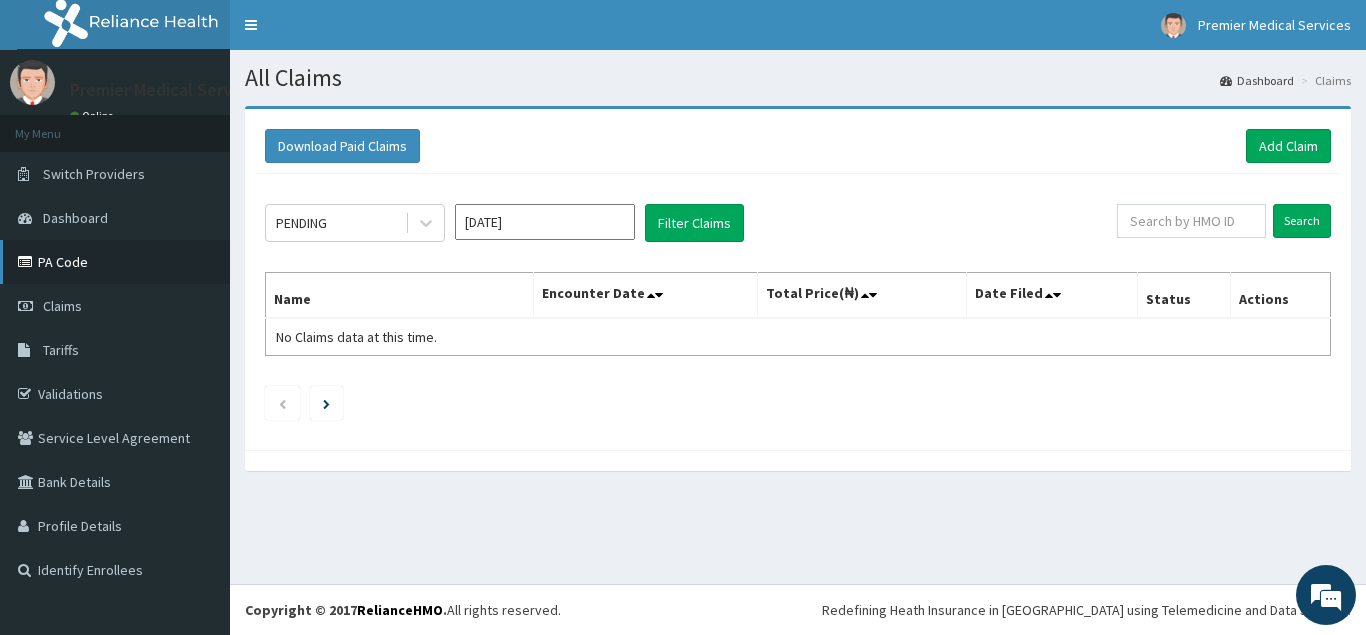 click on "PA Code" at bounding box center [115, 262] 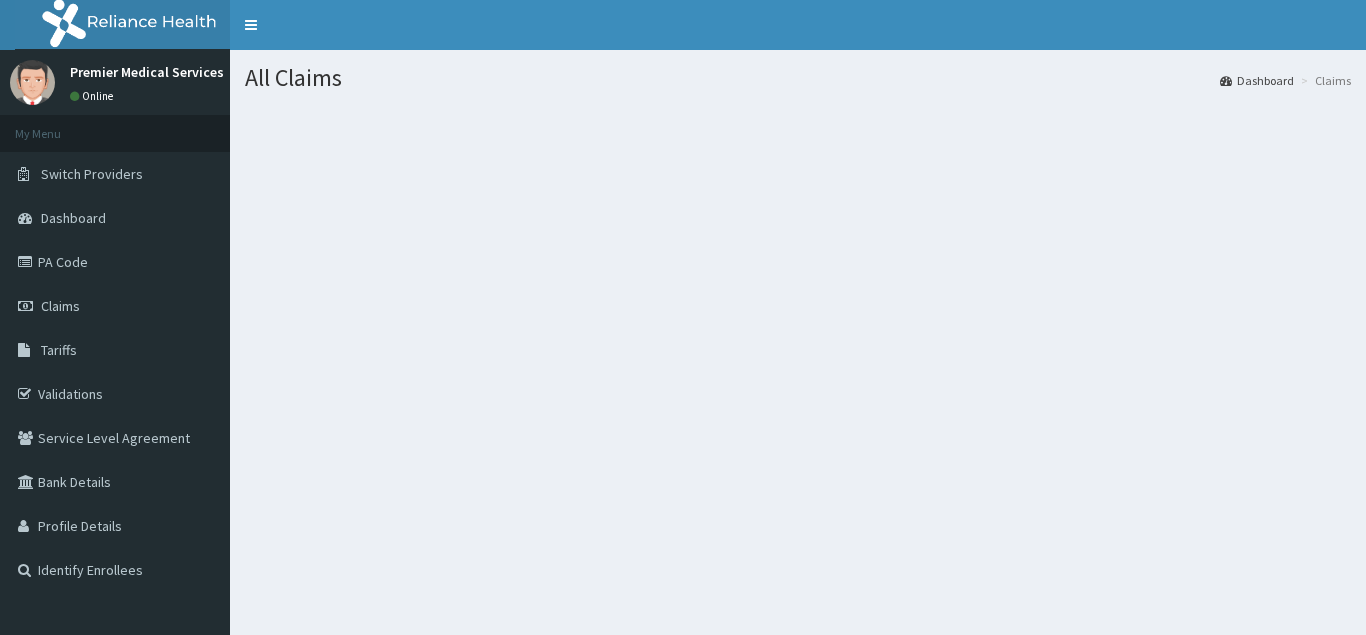 scroll, scrollTop: 0, scrollLeft: 0, axis: both 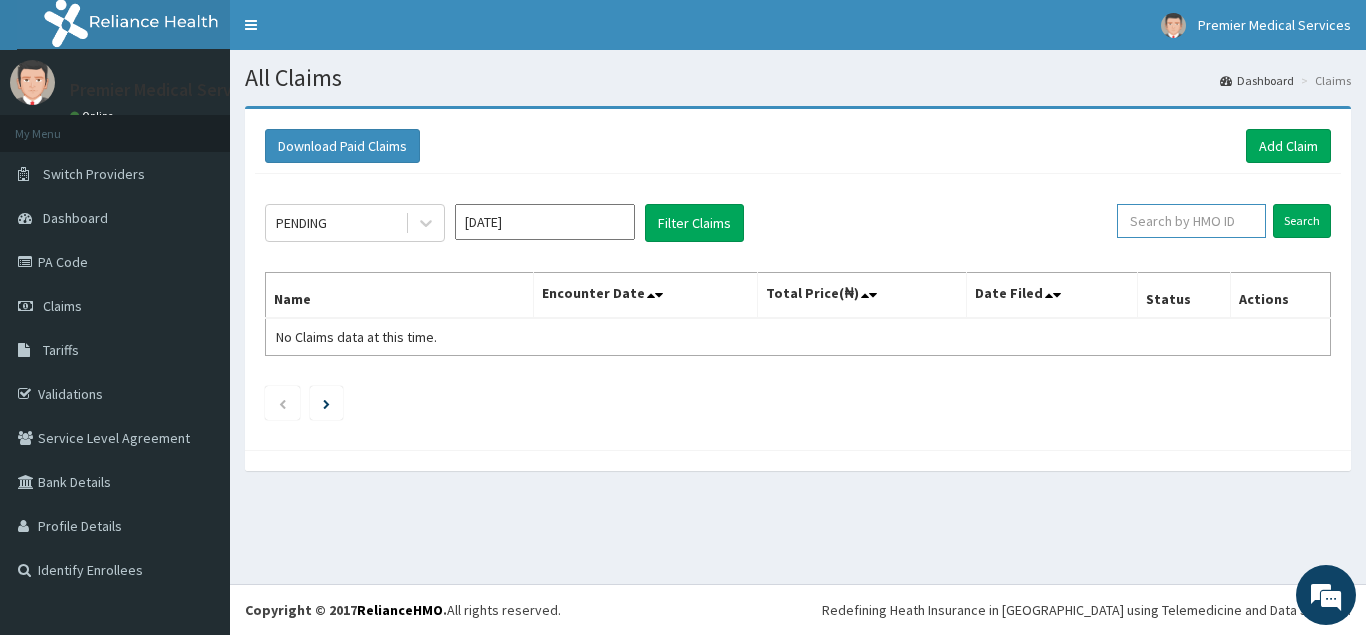 click at bounding box center [1191, 221] 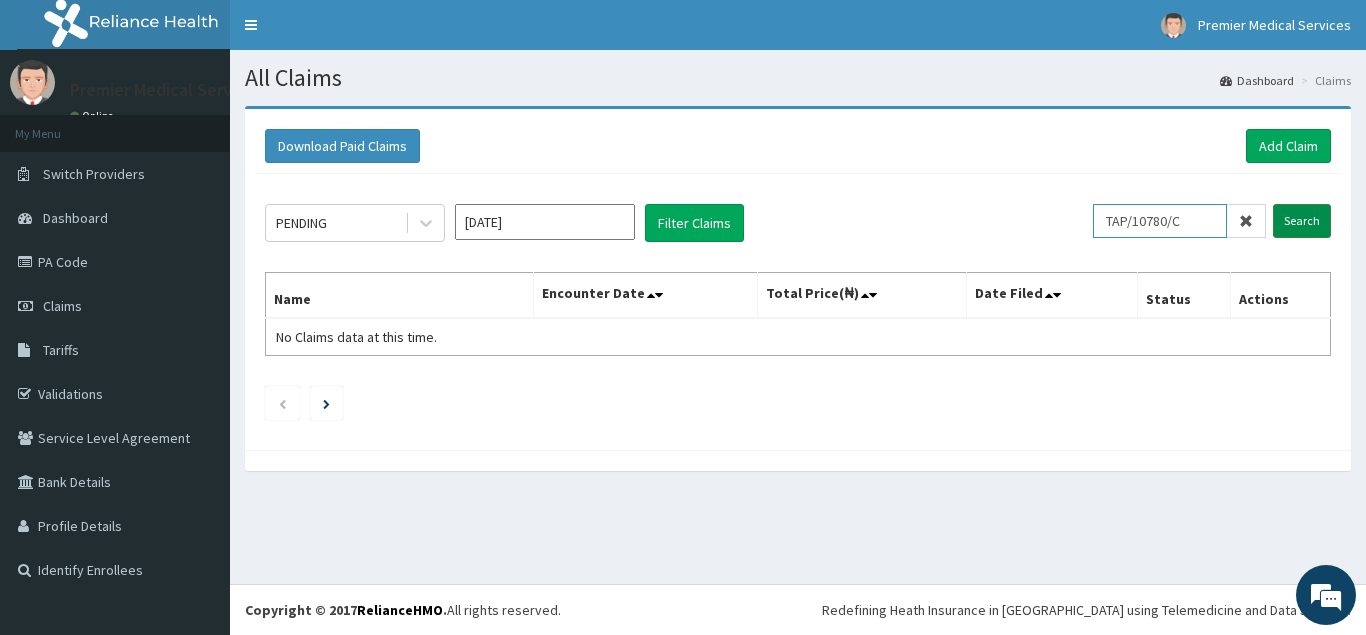 type on "TAP/10780/C" 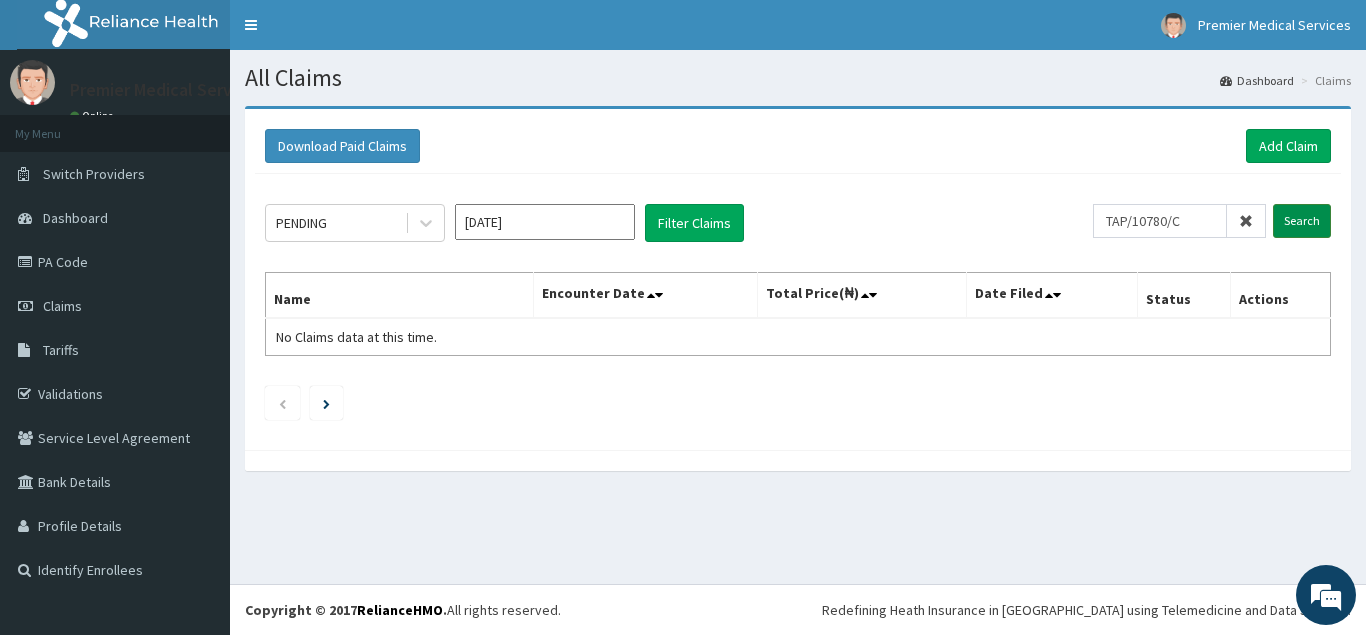 click on "Search" at bounding box center (1302, 221) 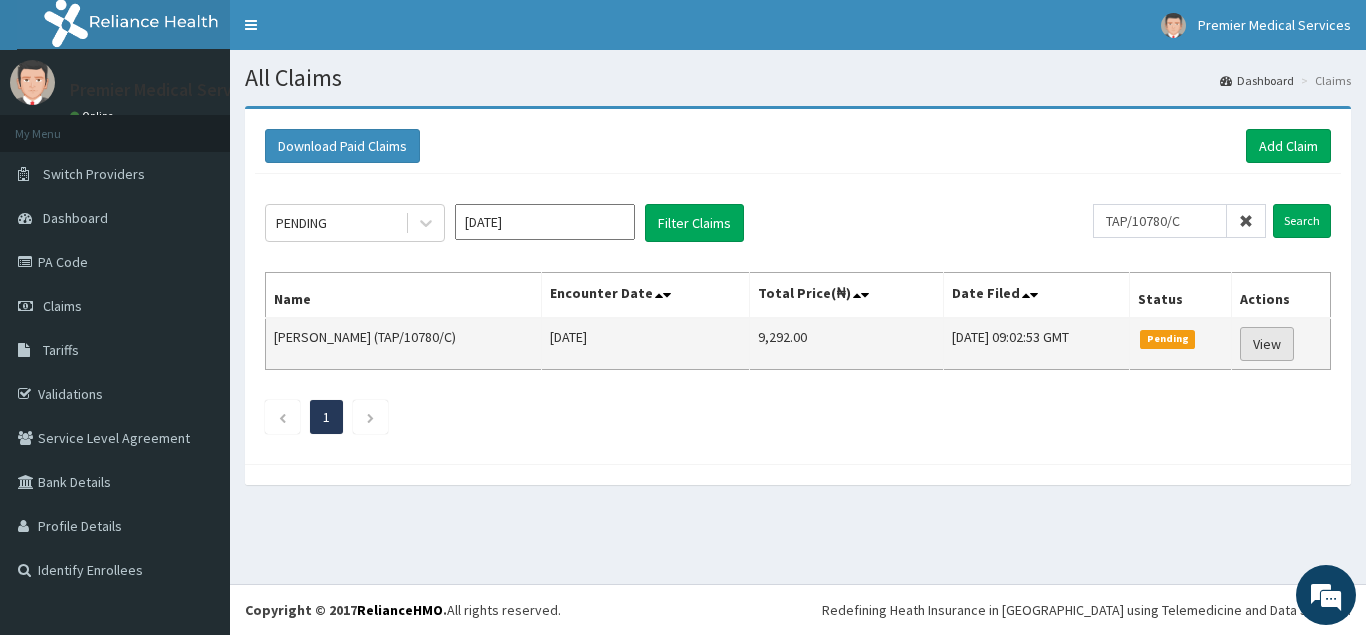 click on "View" at bounding box center [1267, 344] 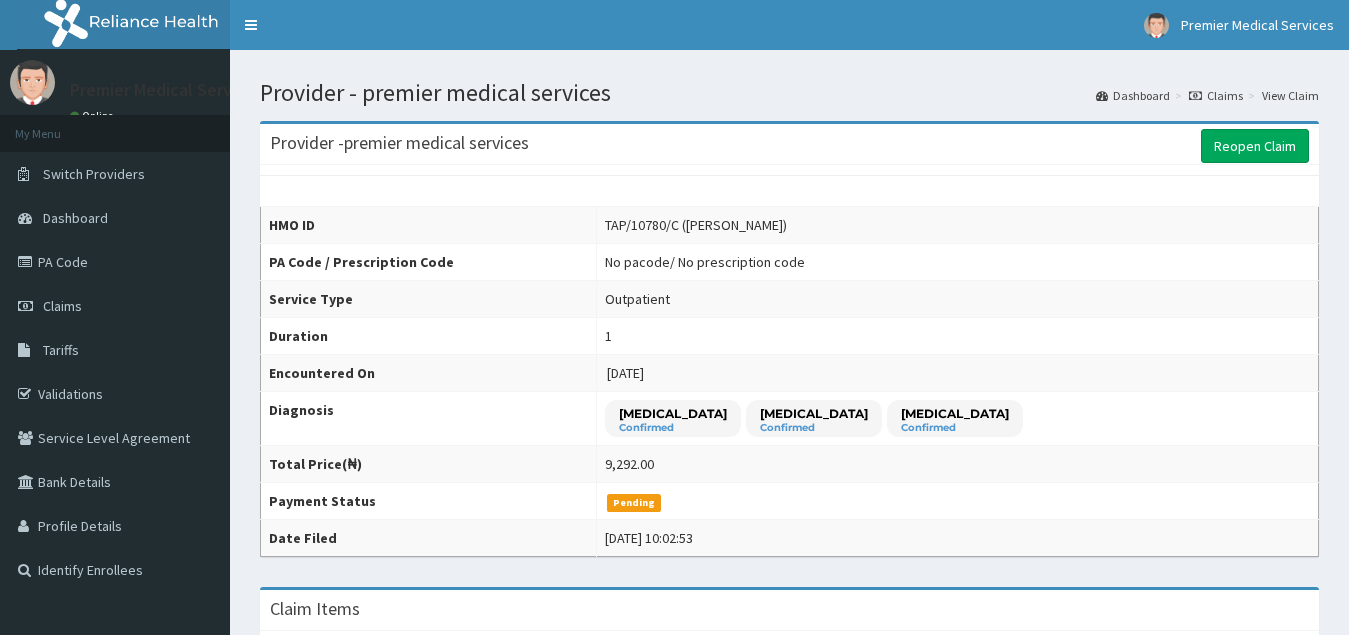 scroll, scrollTop: 0, scrollLeft: 0, axis: both 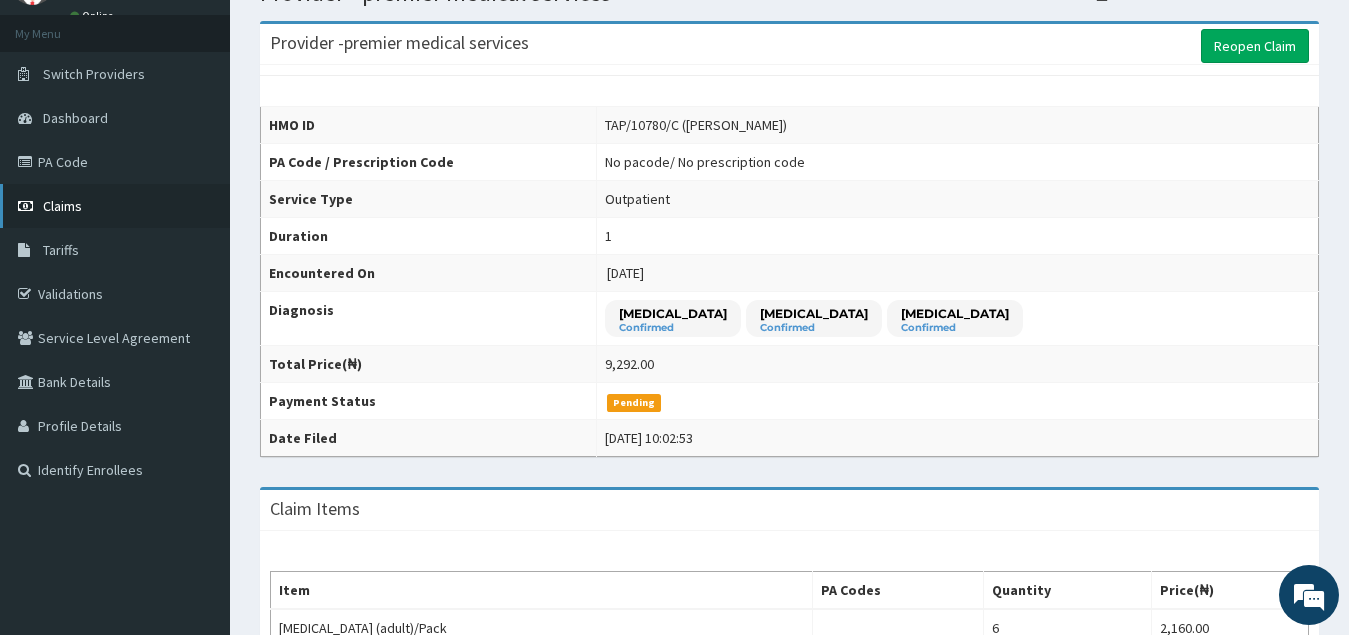 drag, startPoint x: 125, startPoint y: 215, endPoint x: 133, endPoint y: 207, distance: 11.313708 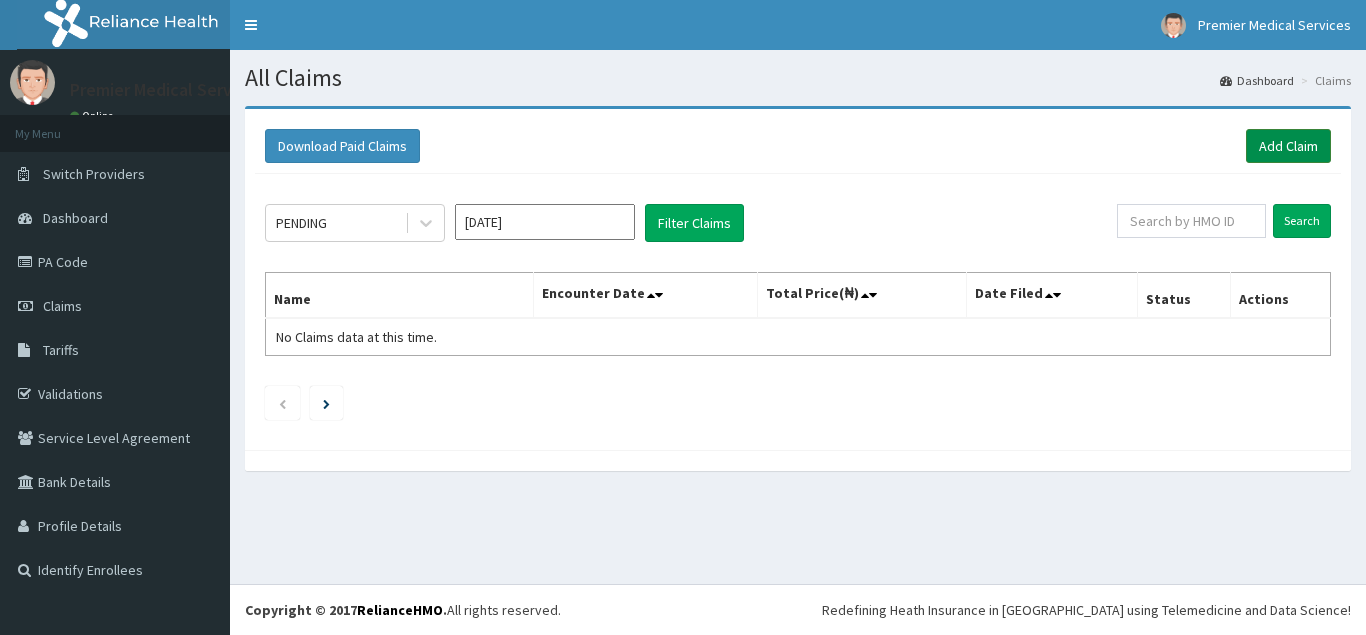 scroll, scrollTop: 0, scrollLeft: 0, axis: both 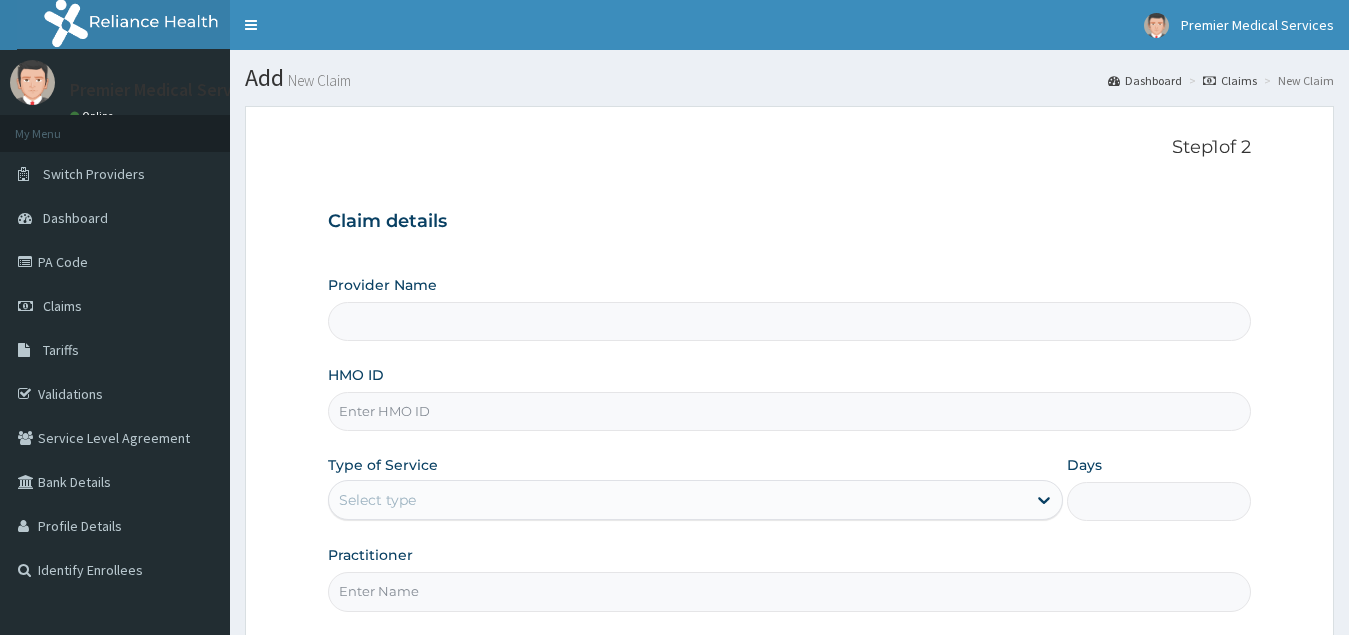 type on "premier medical services" 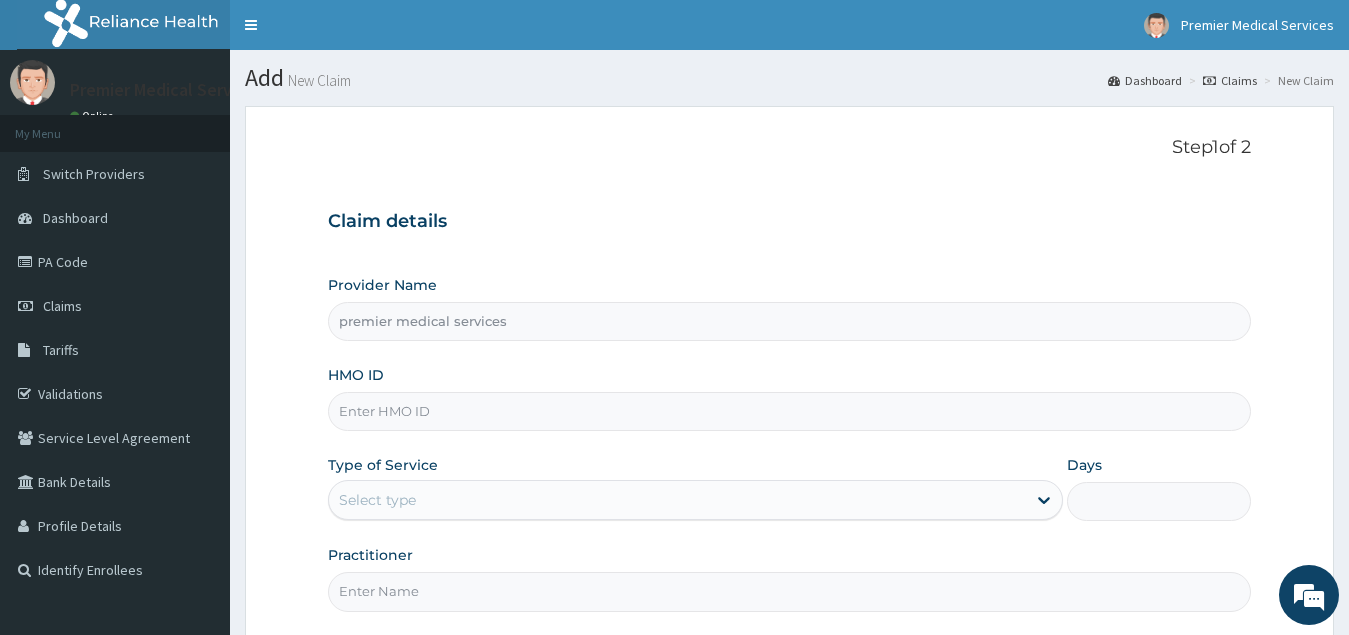 click on "HMO ID" at bounding box center [790, 411] 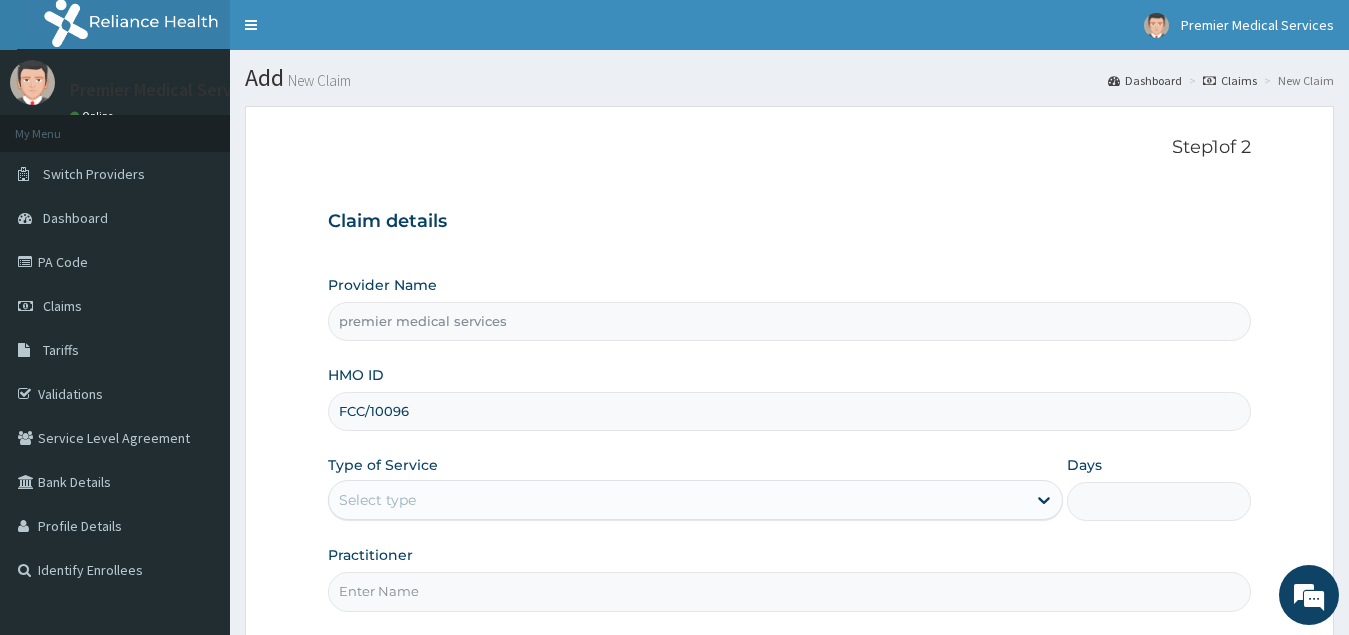 scroll, scrollTop: 0, scrollLeft: 0, axis: both 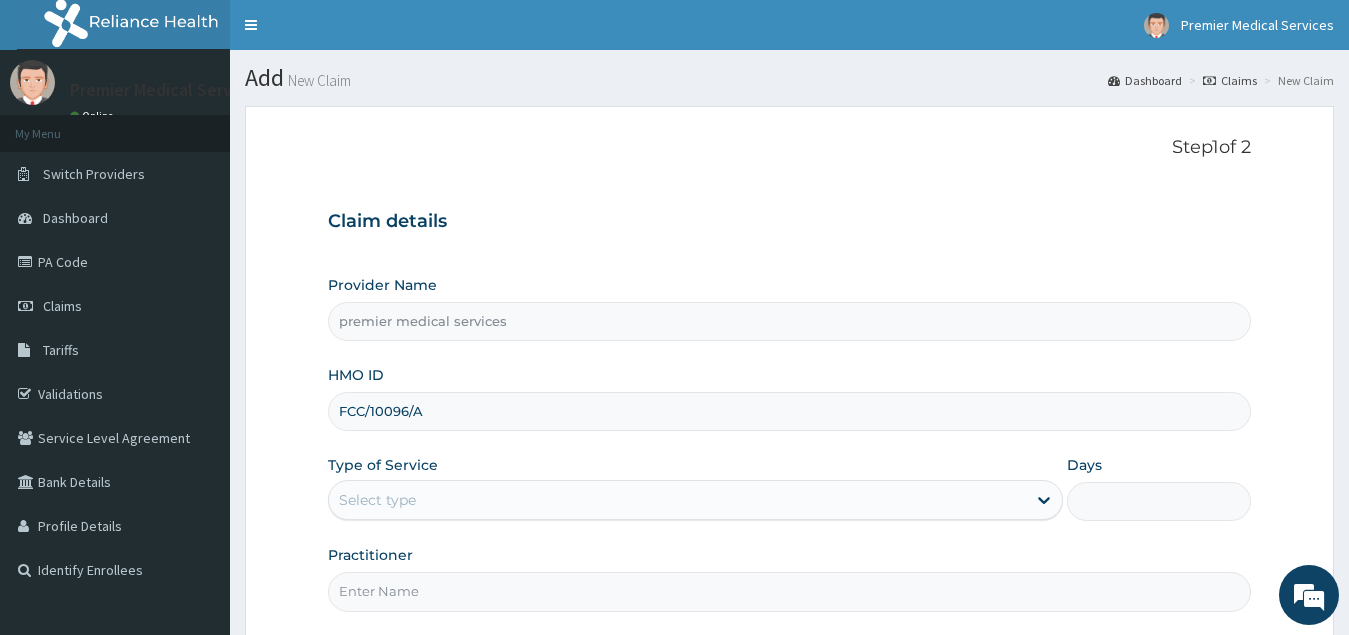 type on "FCC/10096/A" 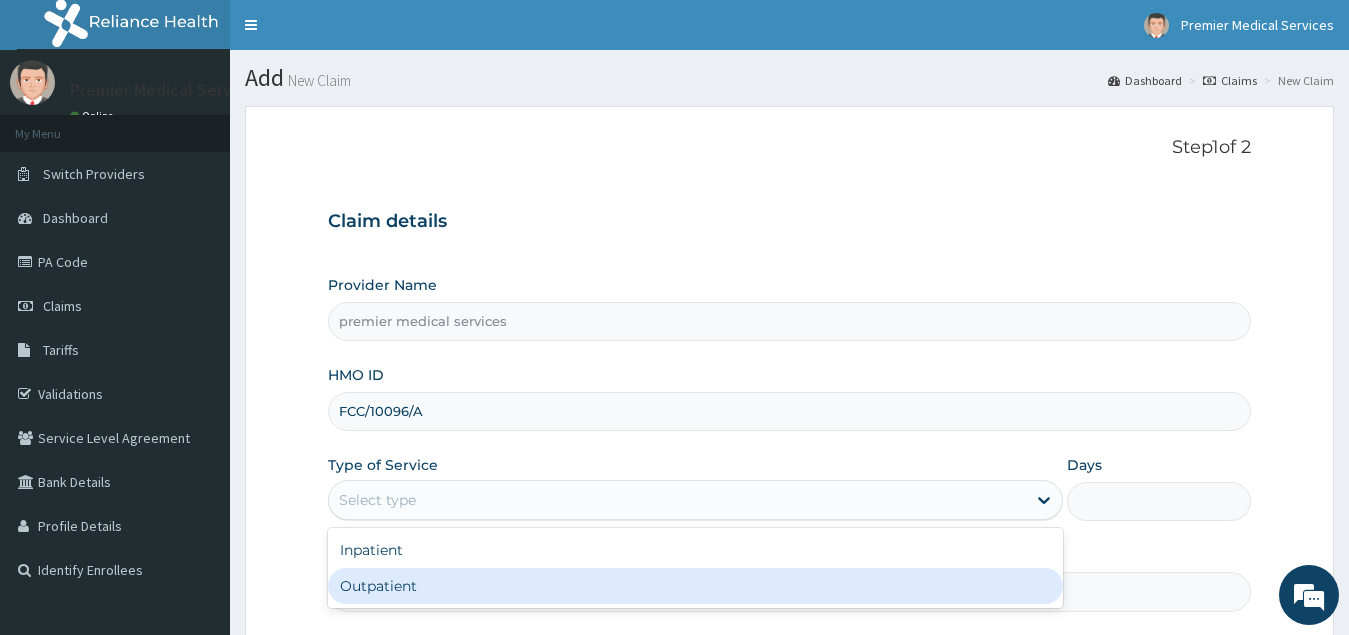 click on "Outpatient" at bounding box center [696, 586] 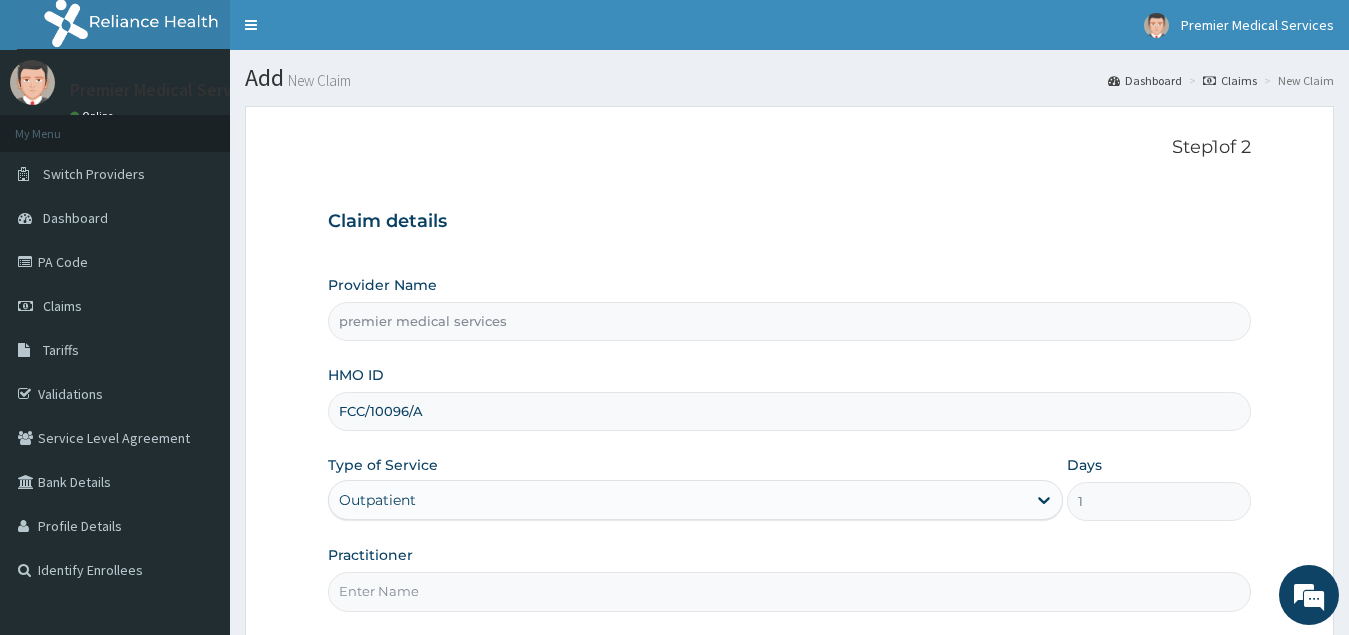 scroll, scrollTop: 189, scrollLeft: 0, axis: vertical 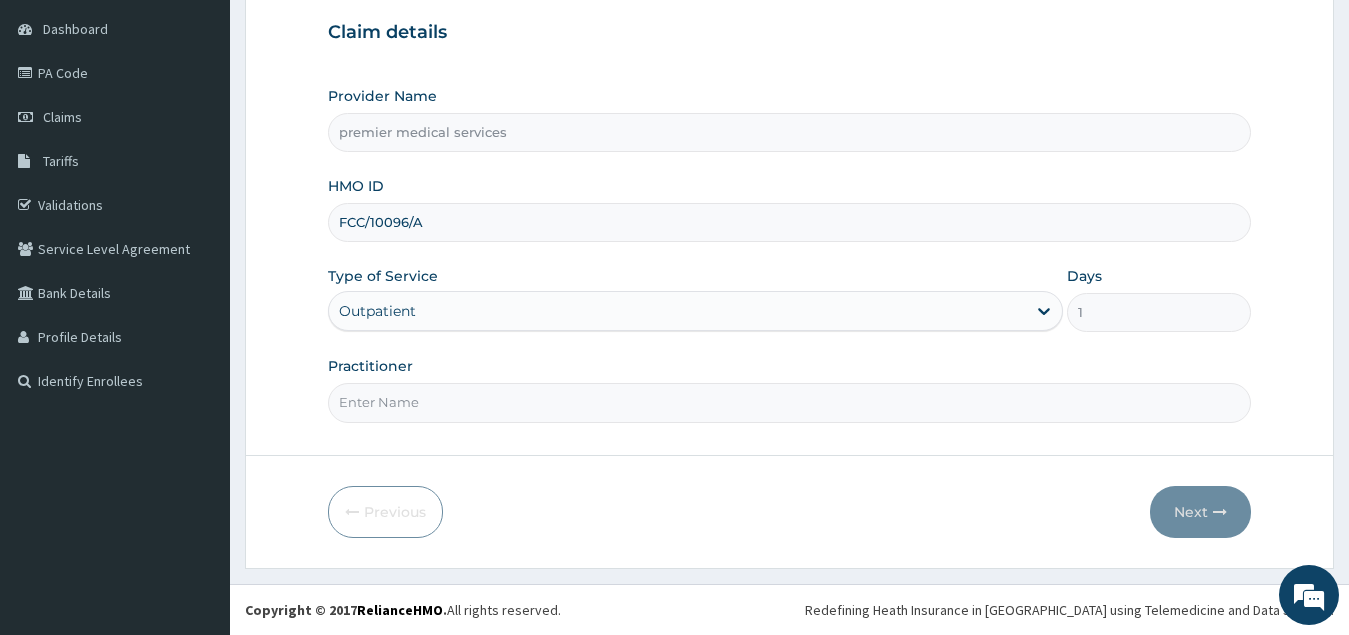 click on "Practitioner" at bounding box center (790, 402) 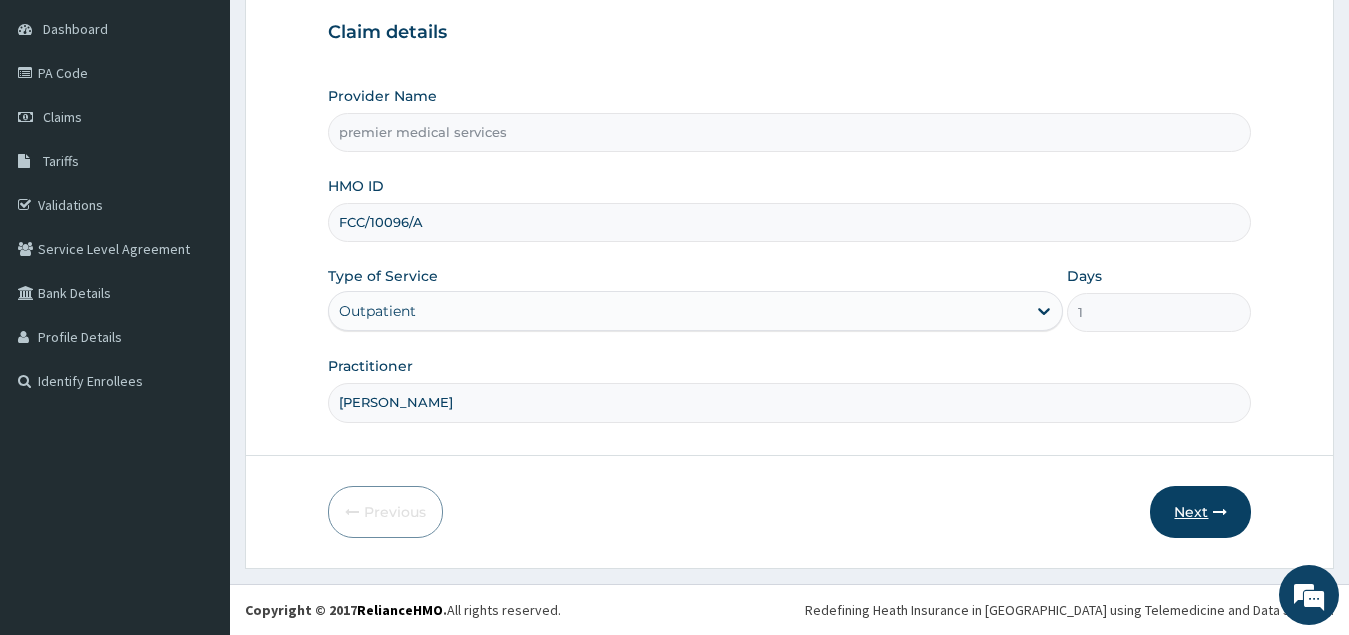 type on "DR NSIKAK UDOKANG" 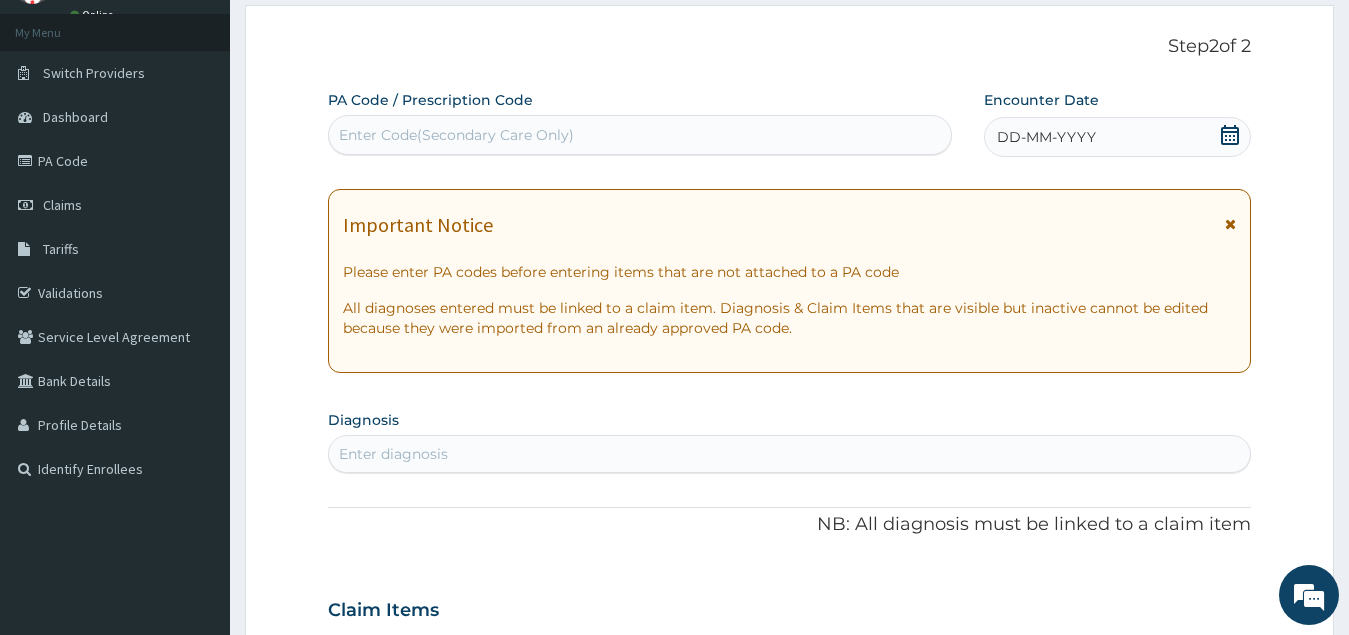 scroll, scrollTop: 0, scrollLeft: 0, axis: both 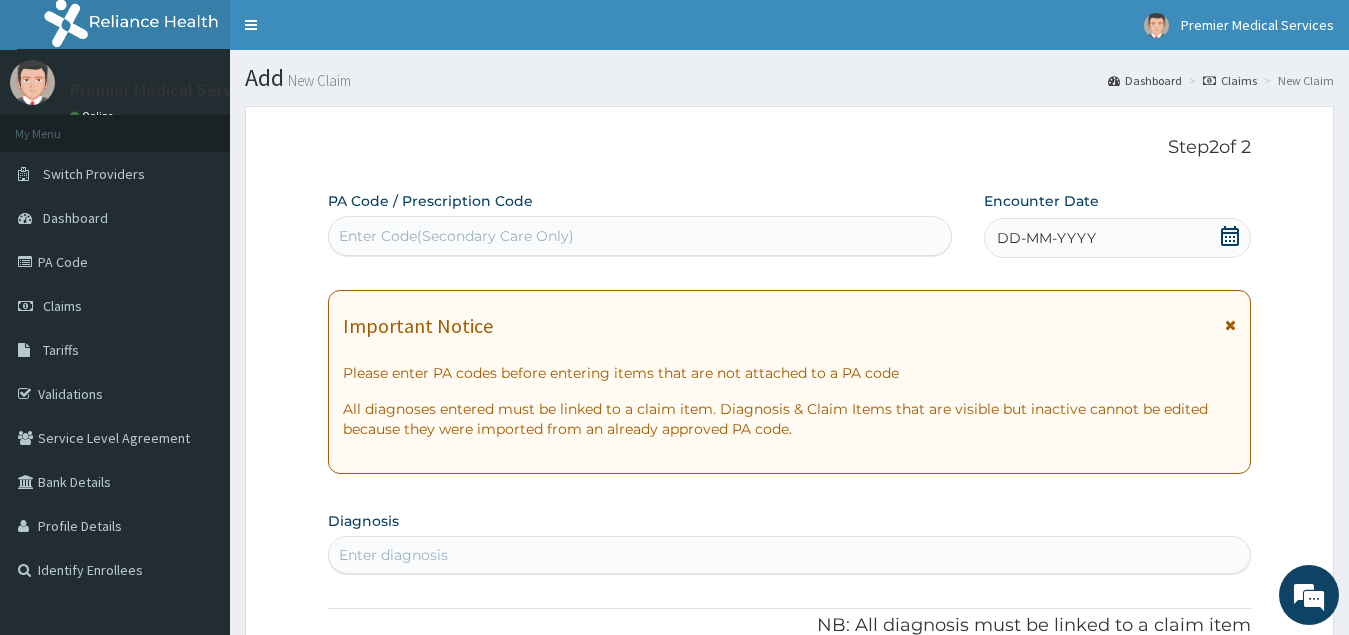 click on "Enter Code(Secondary Care Only)" at bounding box center (456, 236) 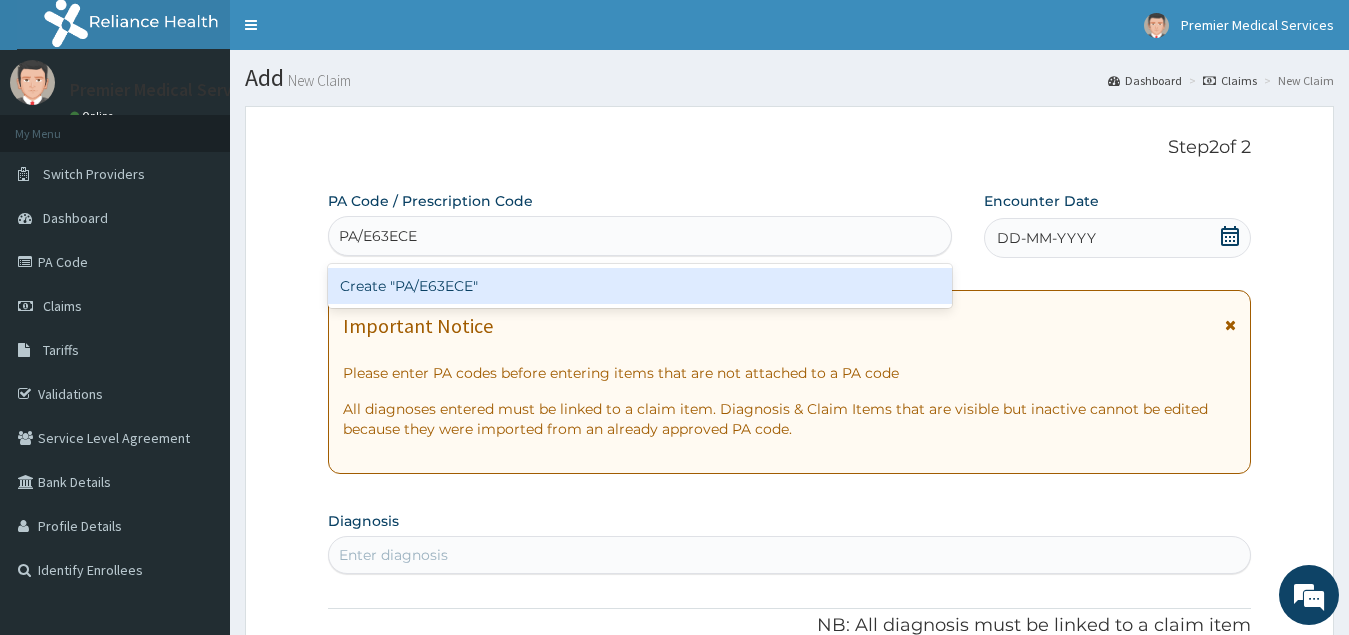 click on "Create "PA/E63ECE"" at bounding box center (640, 286) 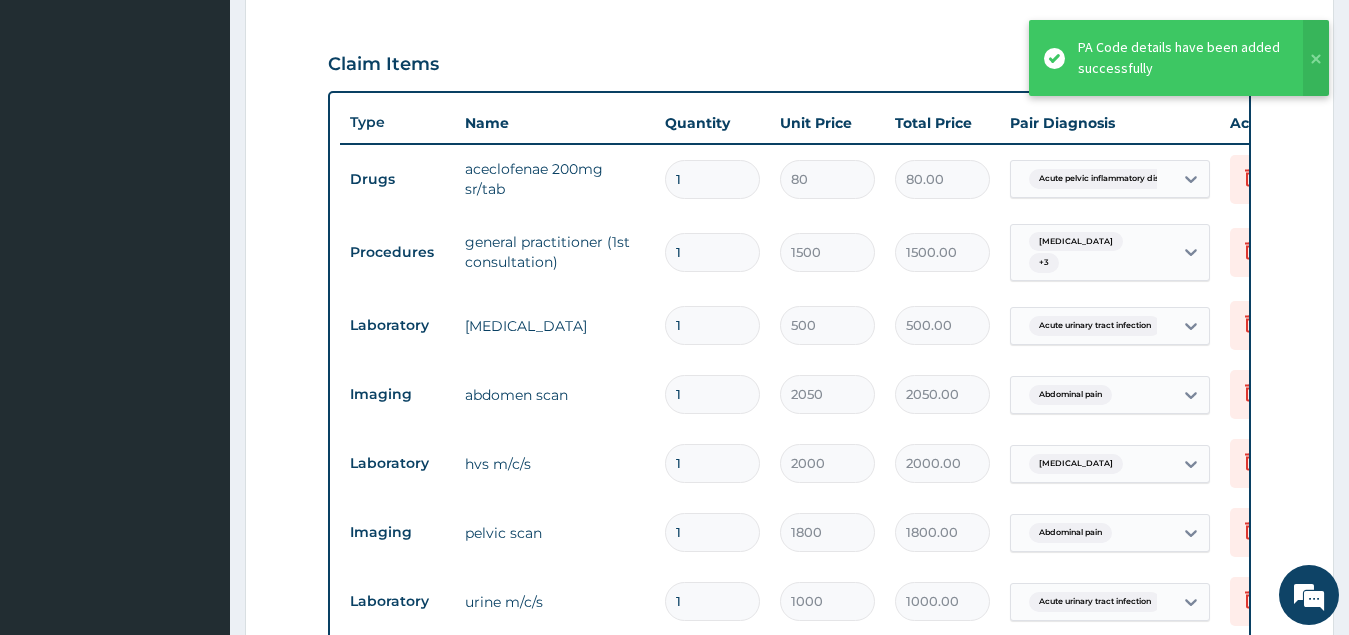 scroll, scrollTop: 637, scrollLeft: 0, axis: vertical 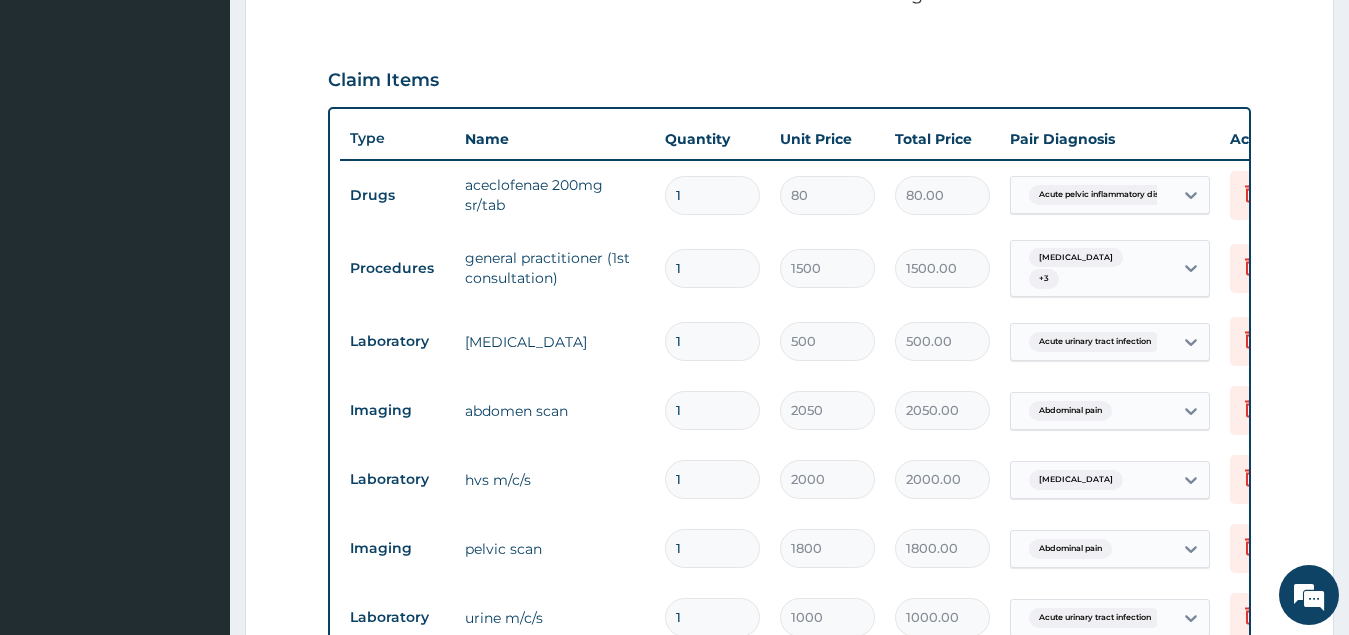 click on "1" at bounding box center (712, 195) 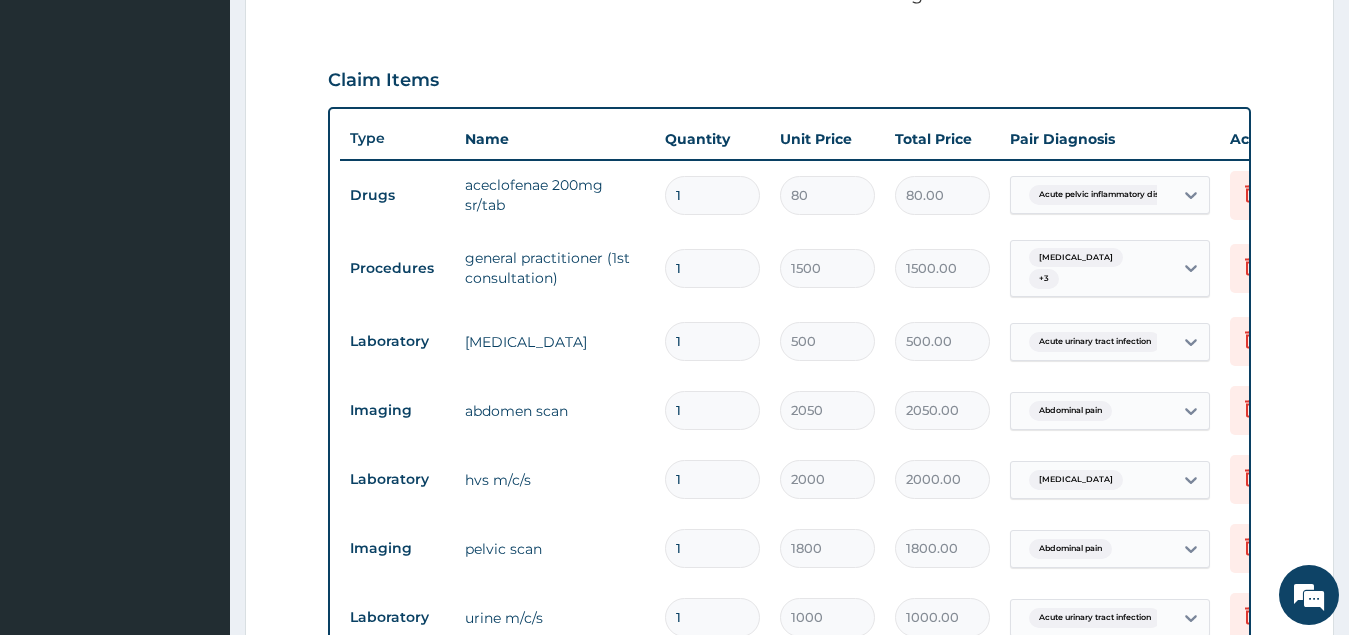 type on "14" 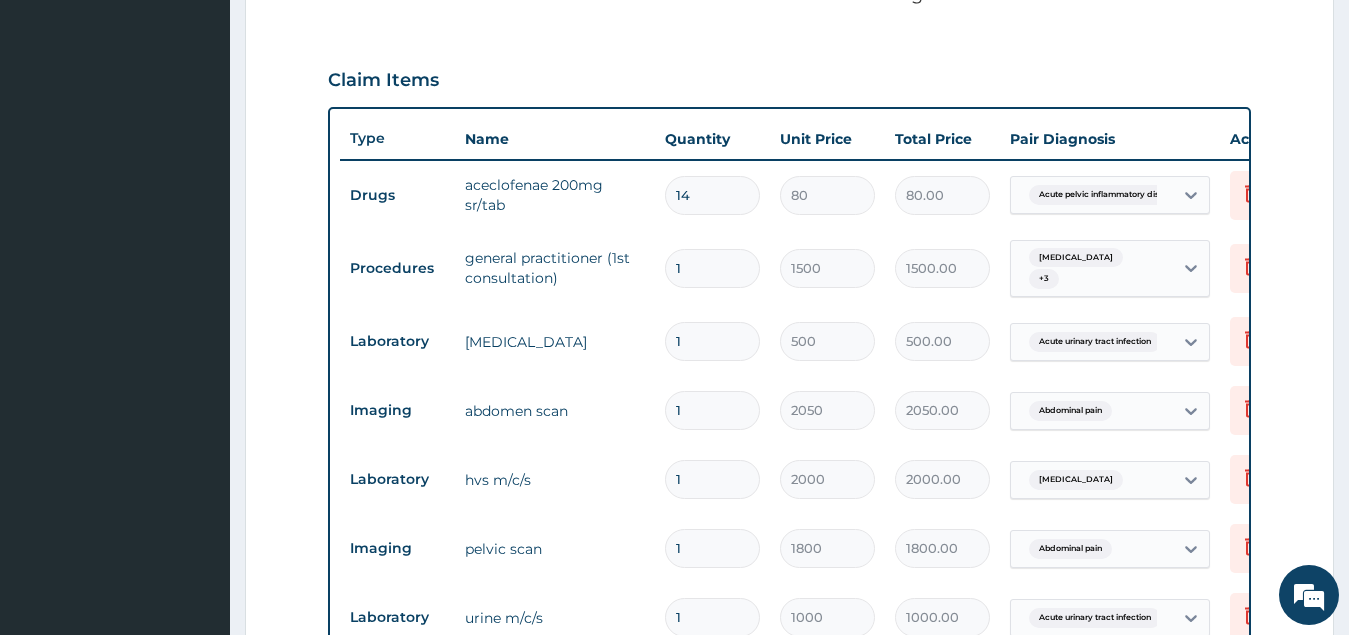 type on "1120.00" 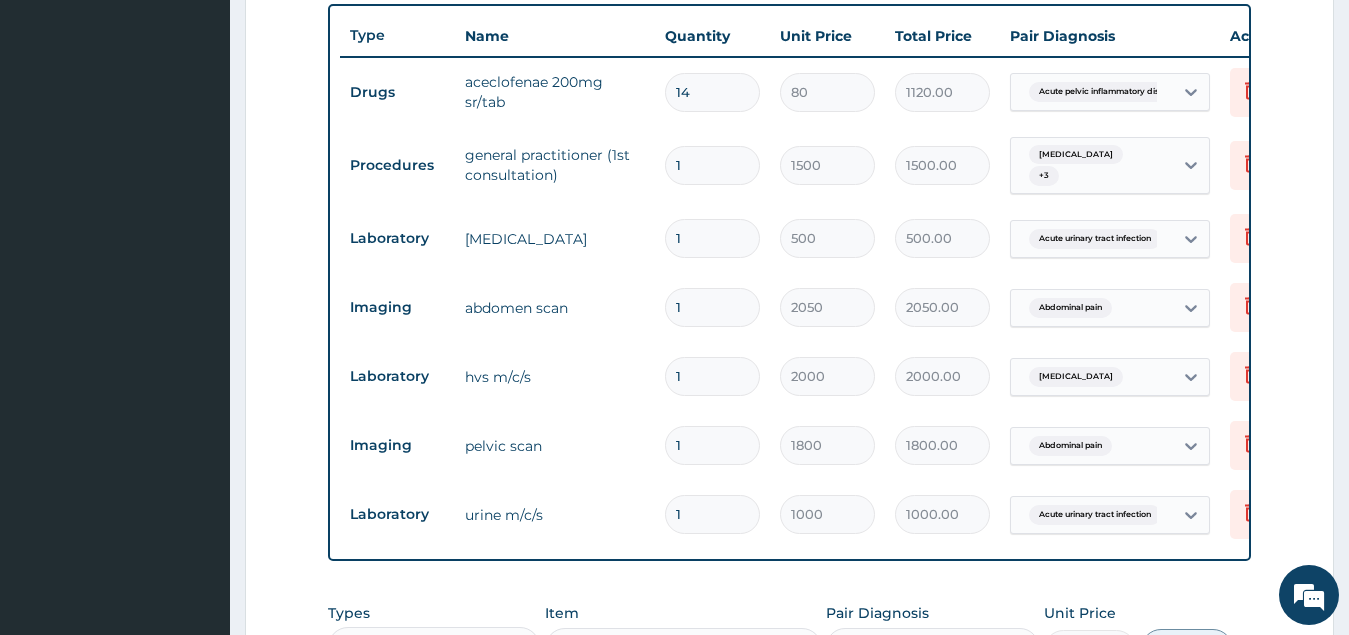 scroll, scrollTop: 737, scrollLeft: 0, axis: vertical 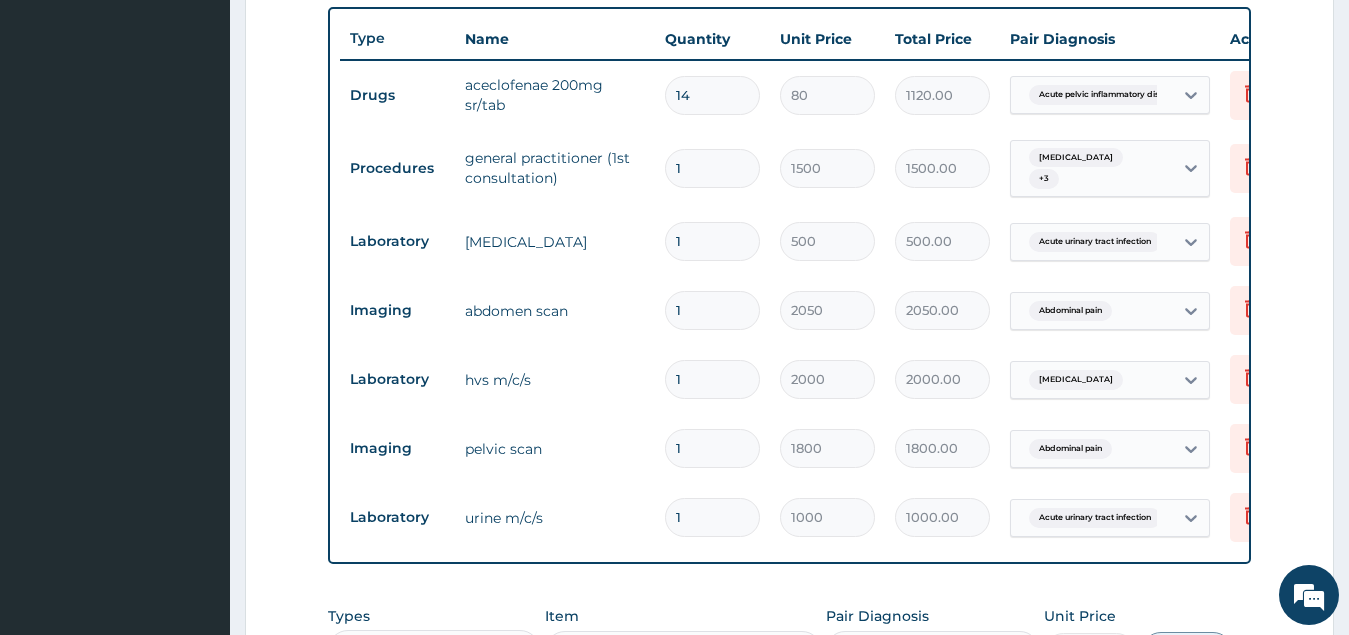 type on "14" 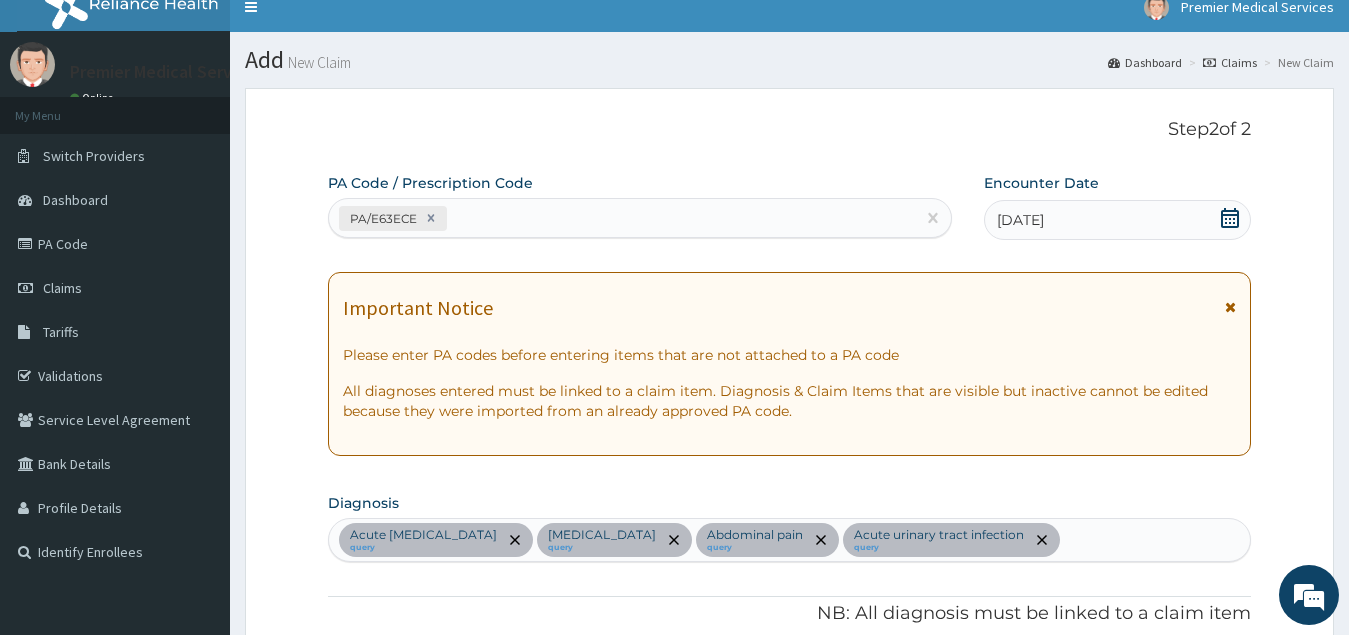 scroll, scrollTop: 0, scrollLeft: 0, axis: both 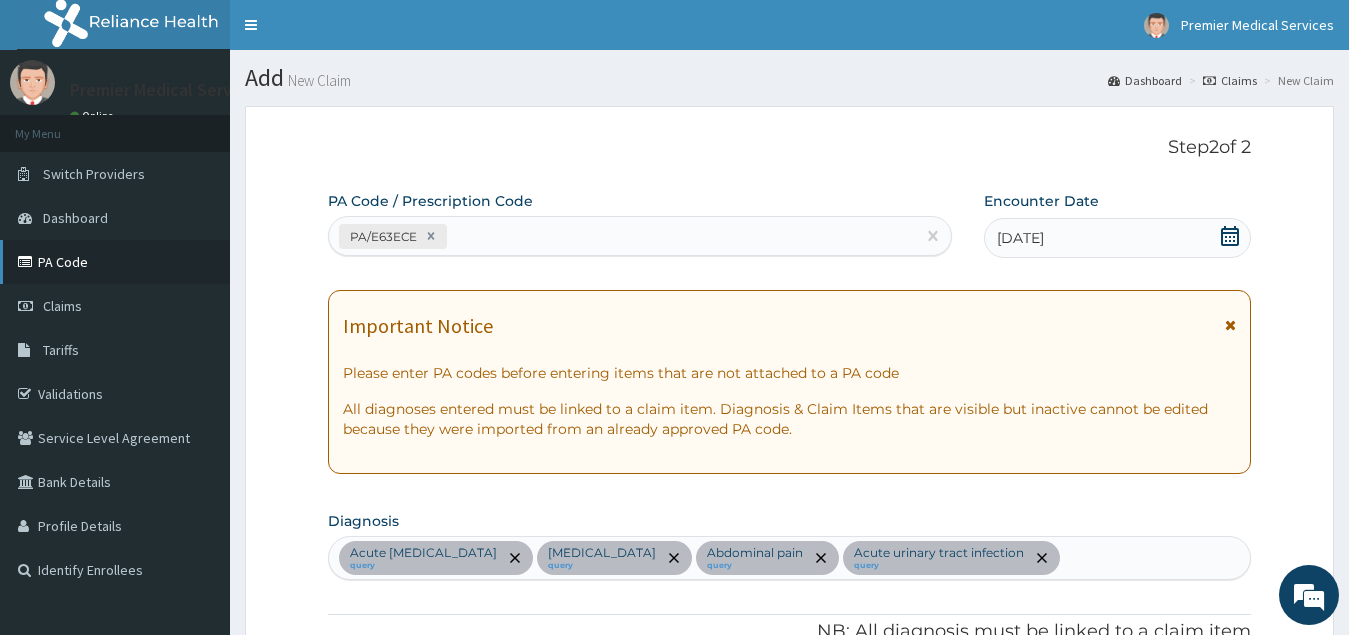 click on "PA Code" at bounding box center [115, 262] 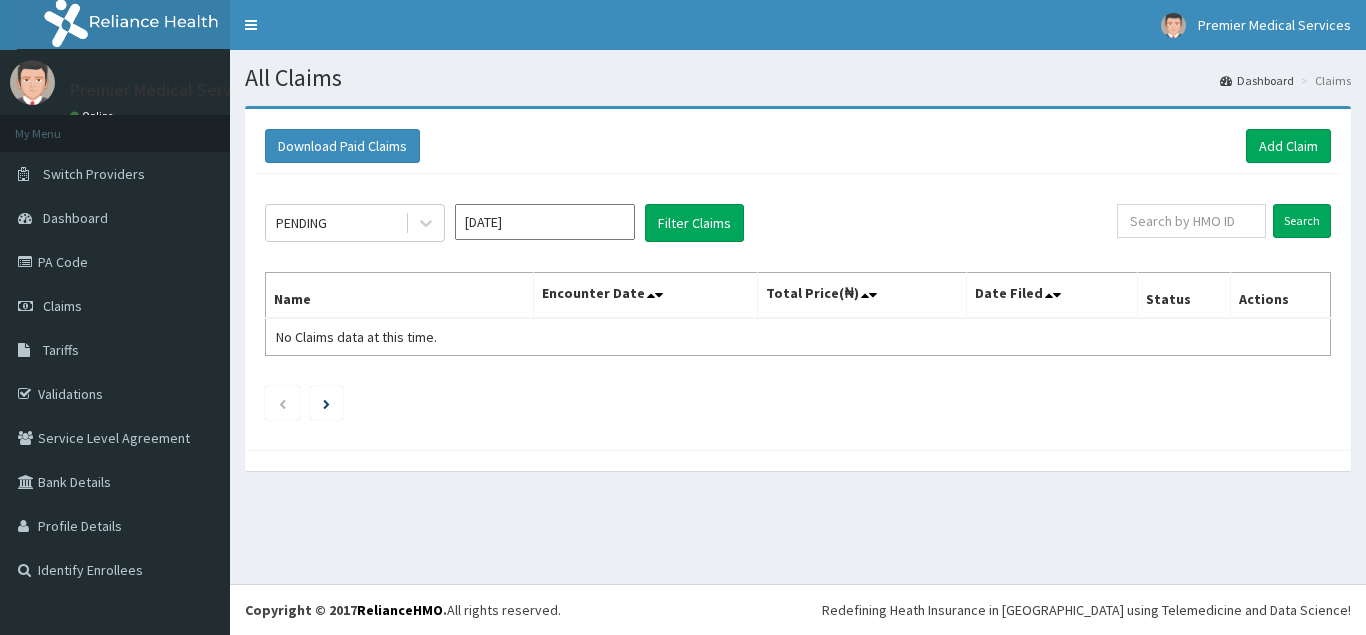 scroll, scrollTop: 0, scrollLeft: 0, axis: both 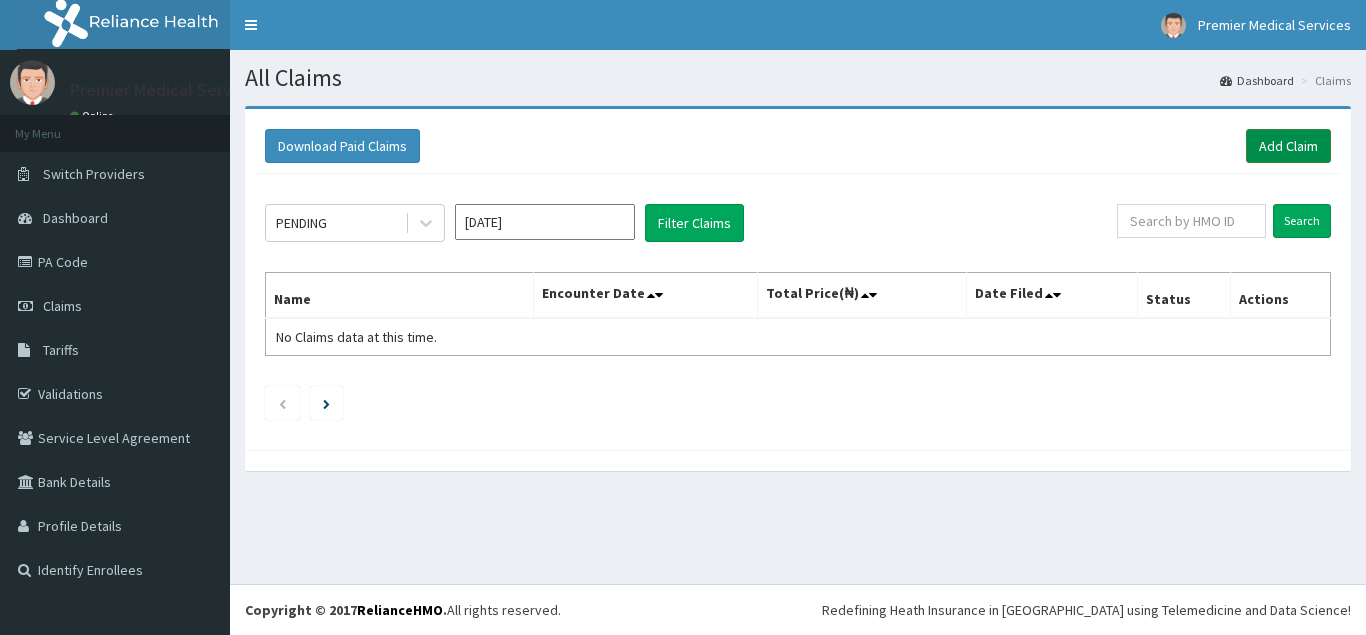 click on "Add Claim" at bounding box center [1288, 146] 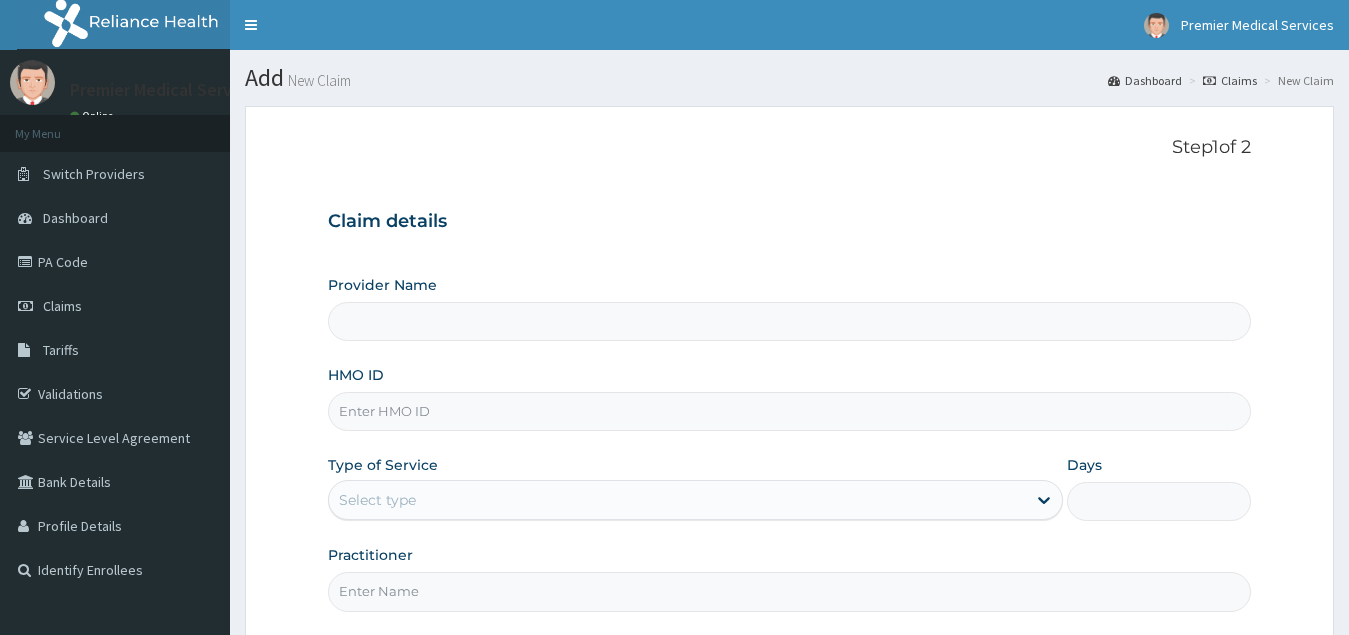 scroll, scrollTop: 0, scrollLeft: 0, axis: both 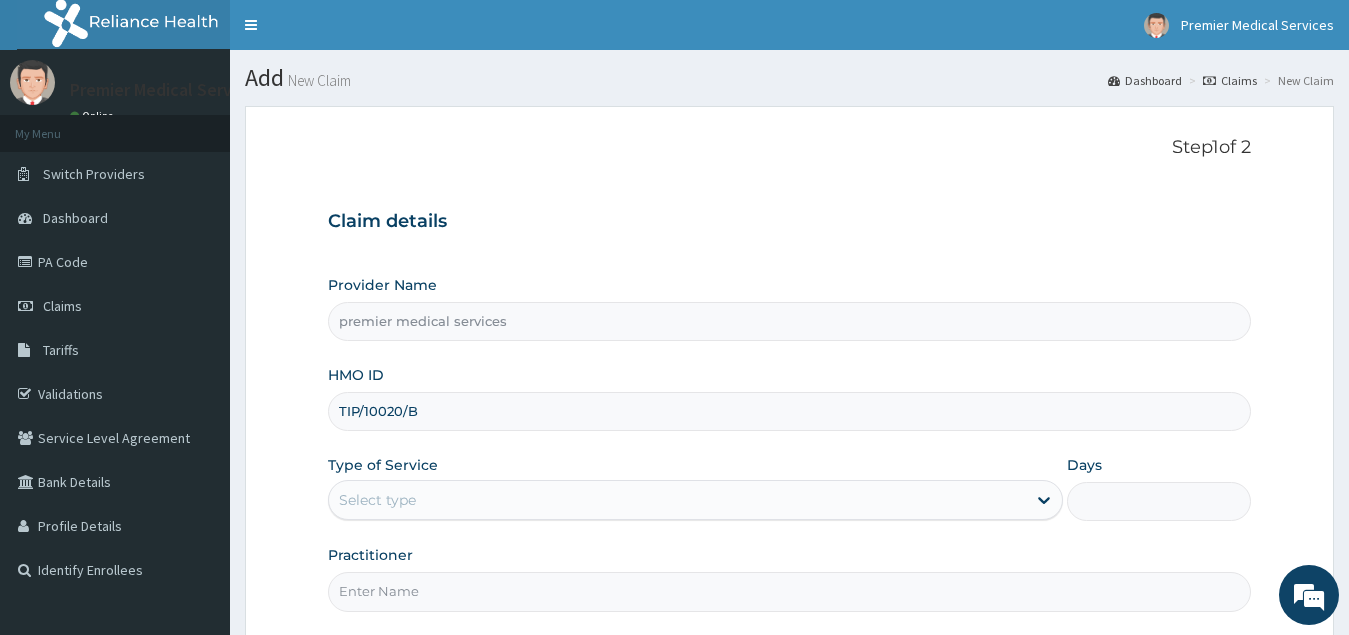 type on "TIP/10020/B" 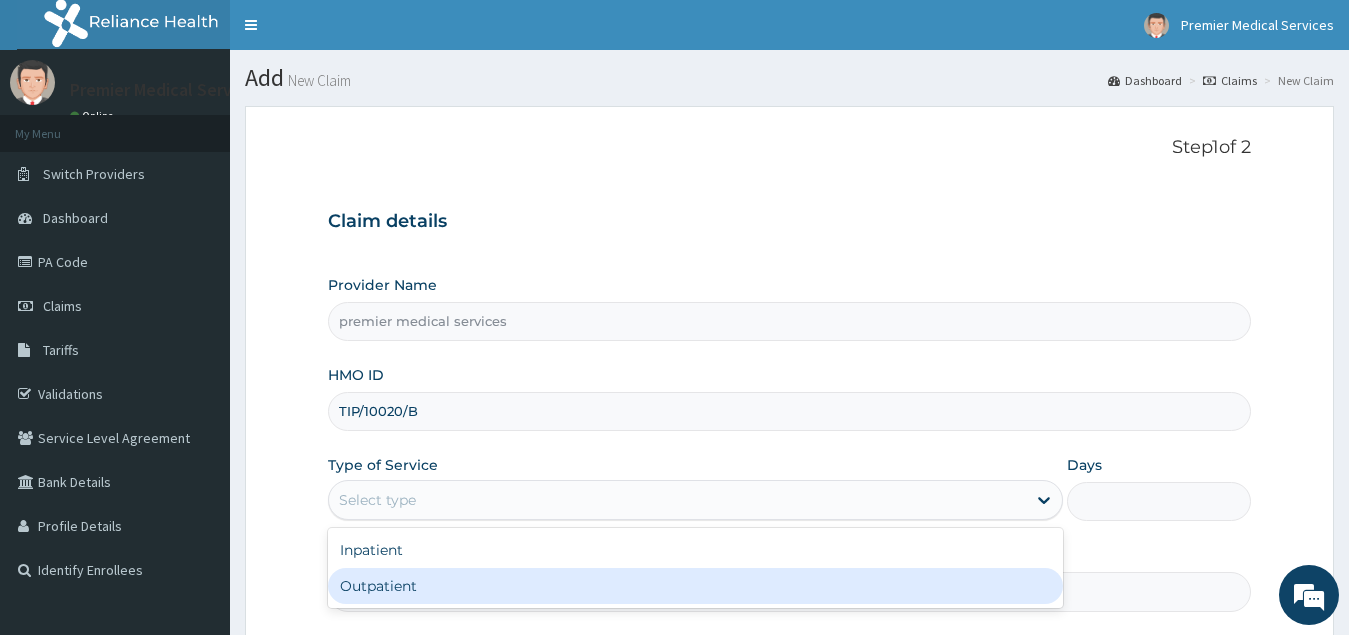 click on "Outpatient" at bounding box center [696, 586] 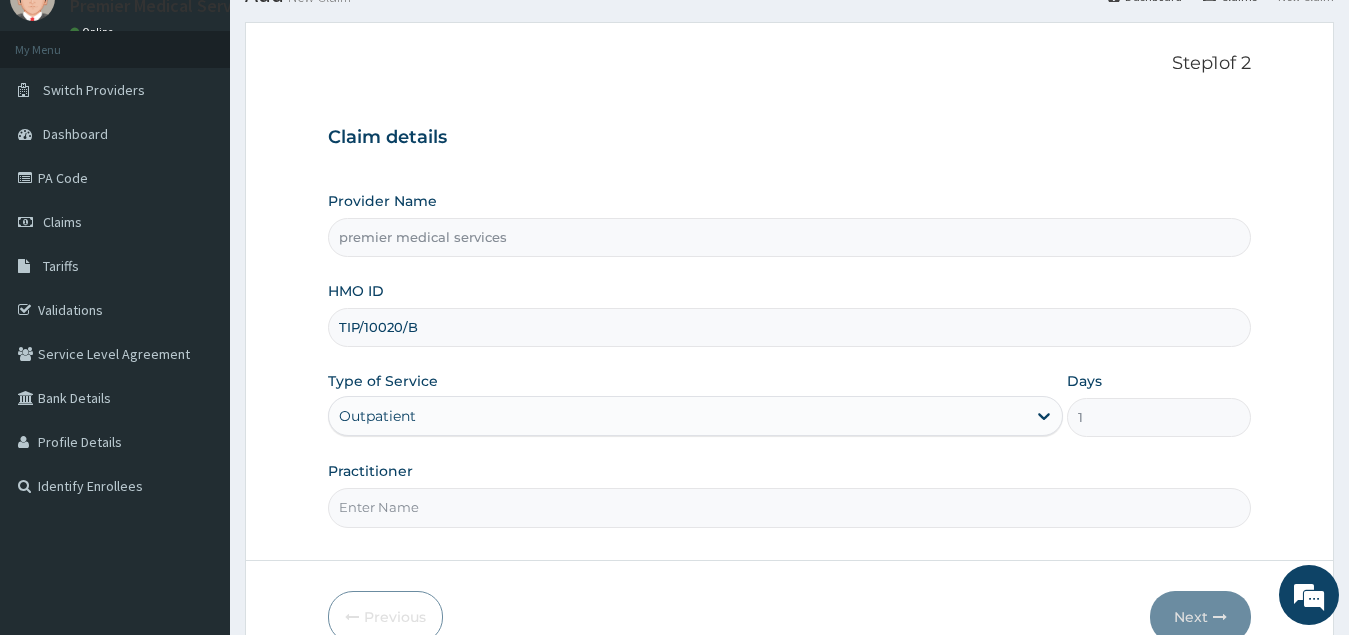 scroll, scrollTop: 189, scrollLeft: 0, axis: vertical 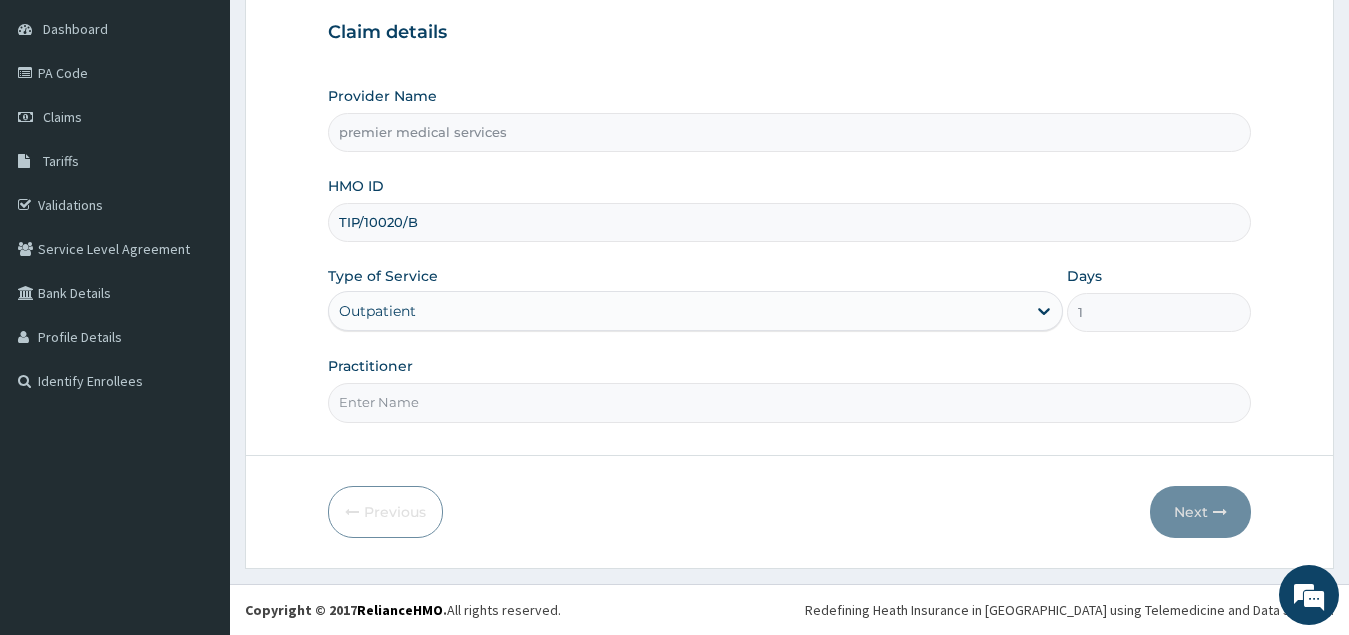 click on "Practitioner" at bounding box center [790, 402] 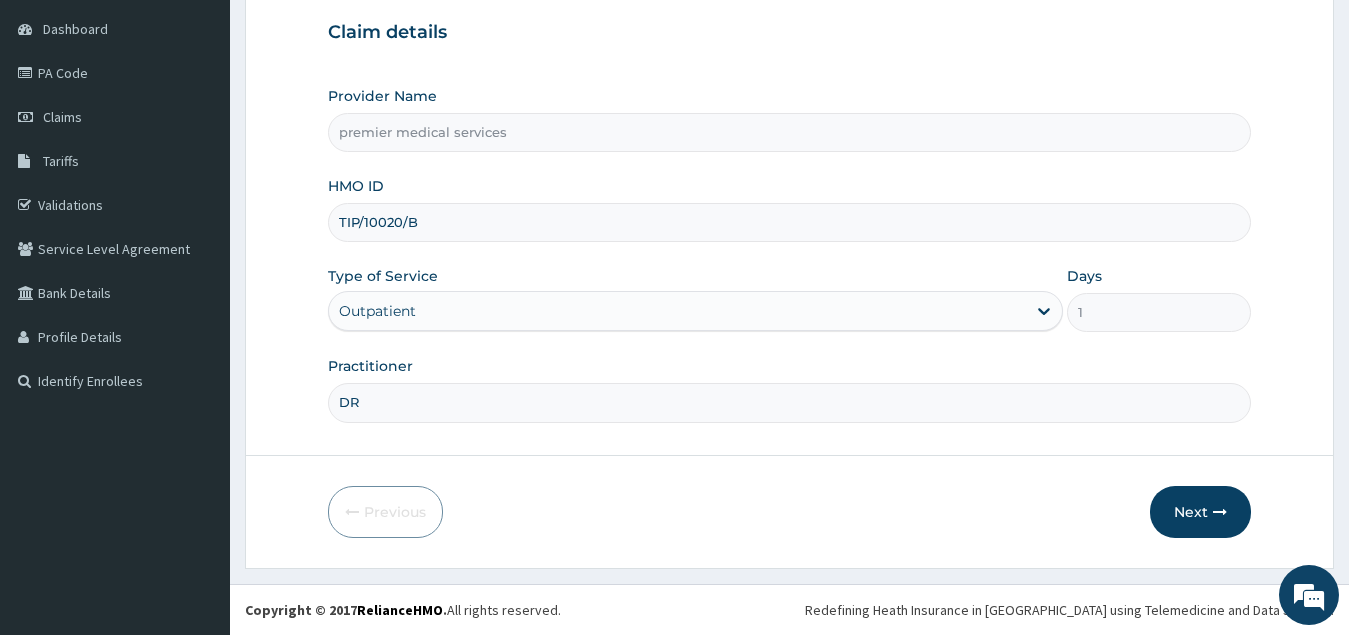 scroll, scrollTop: 0, scrollLeft: 0, axis: both 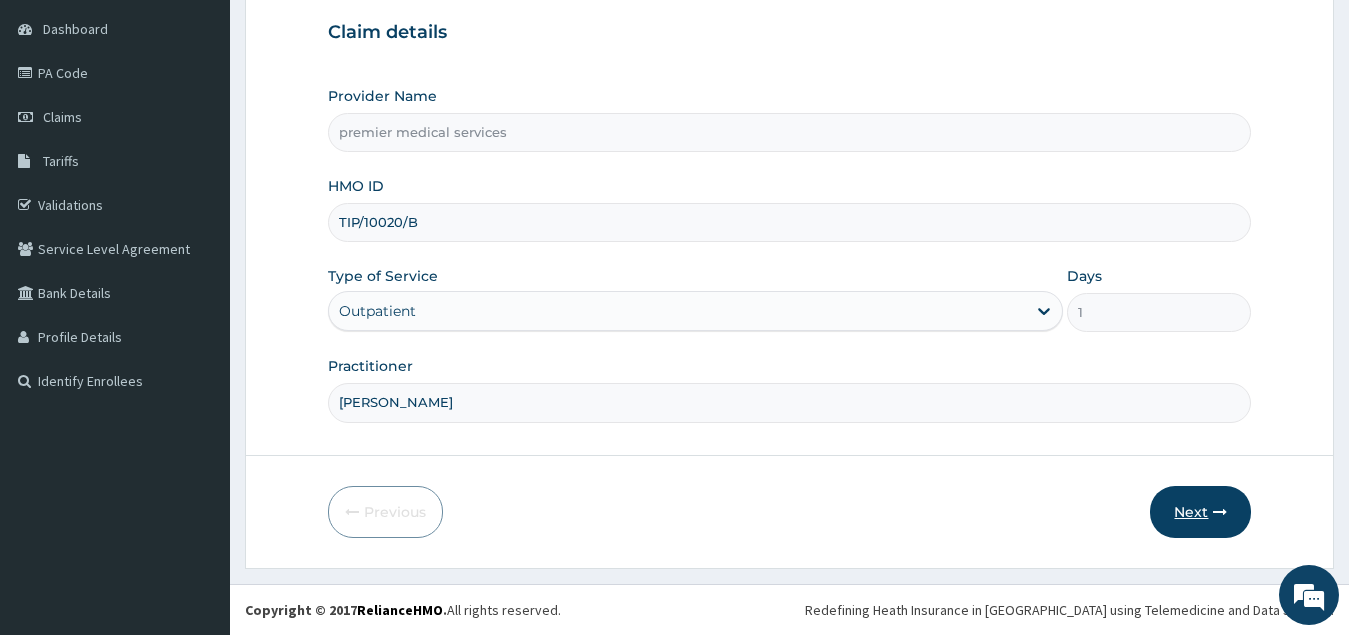 type on "DR NSIKAK UDOKANG" 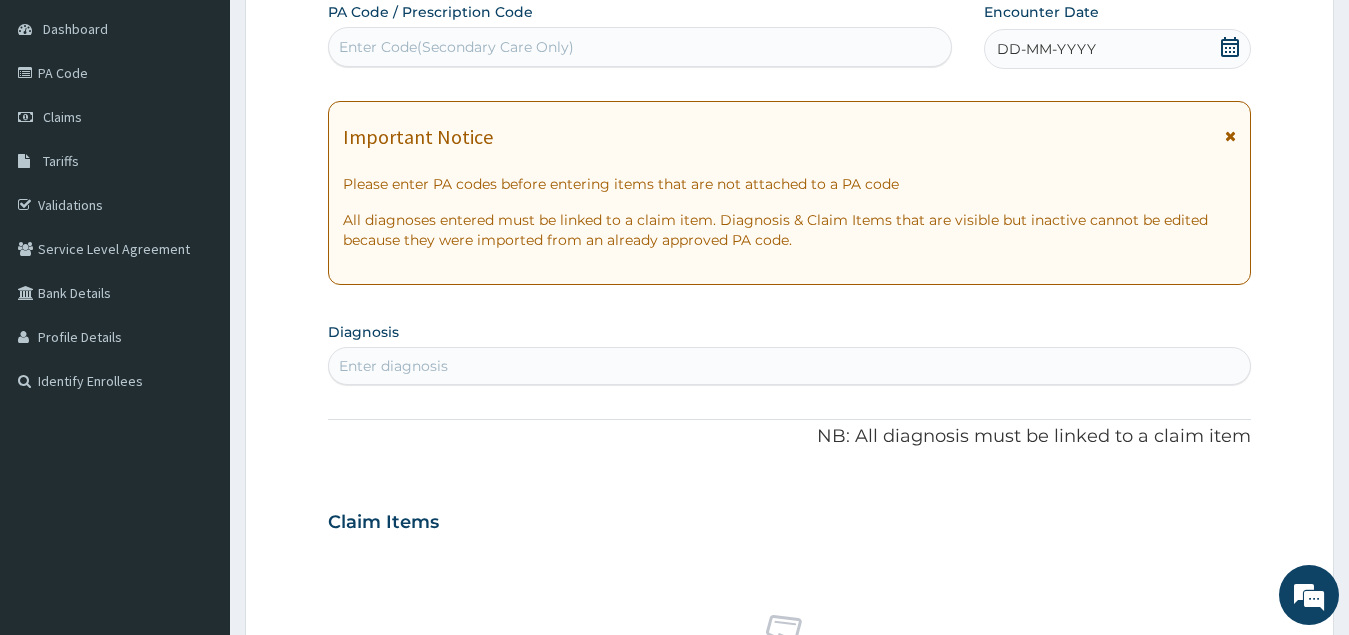 click on "Enter diagnosis" at bounding box center (790, 366) 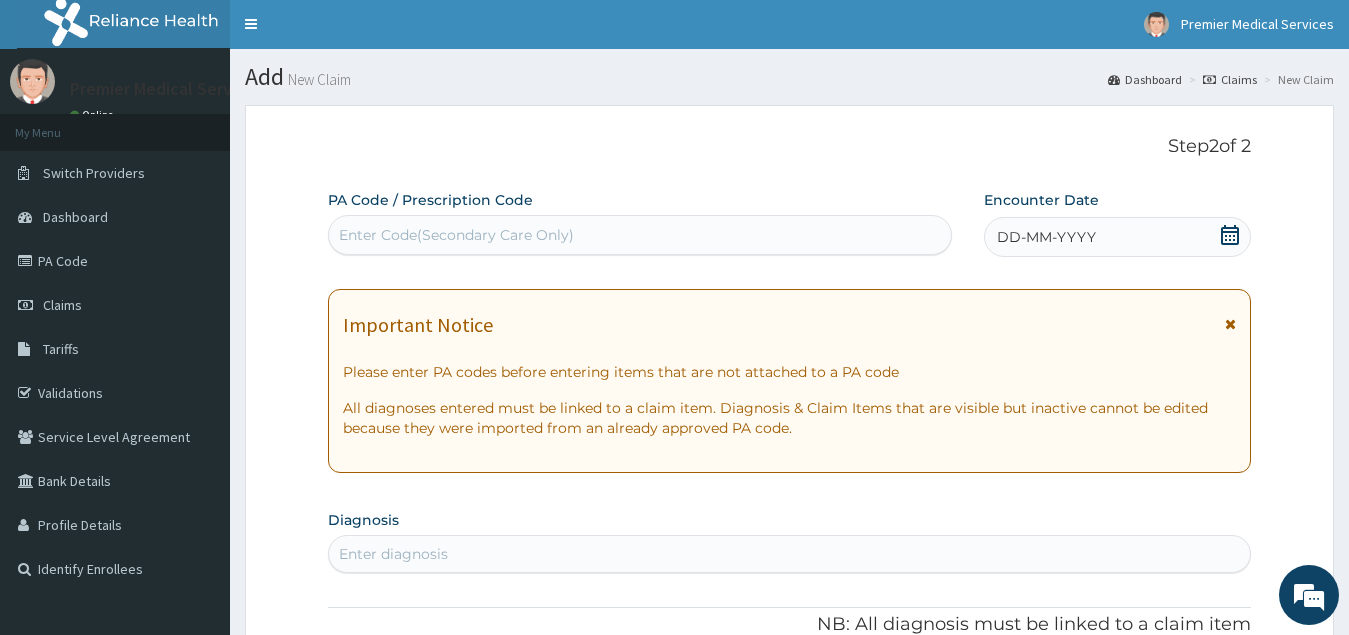 scroll, scrollTop: 0, scrollLeft: 0, axis: both 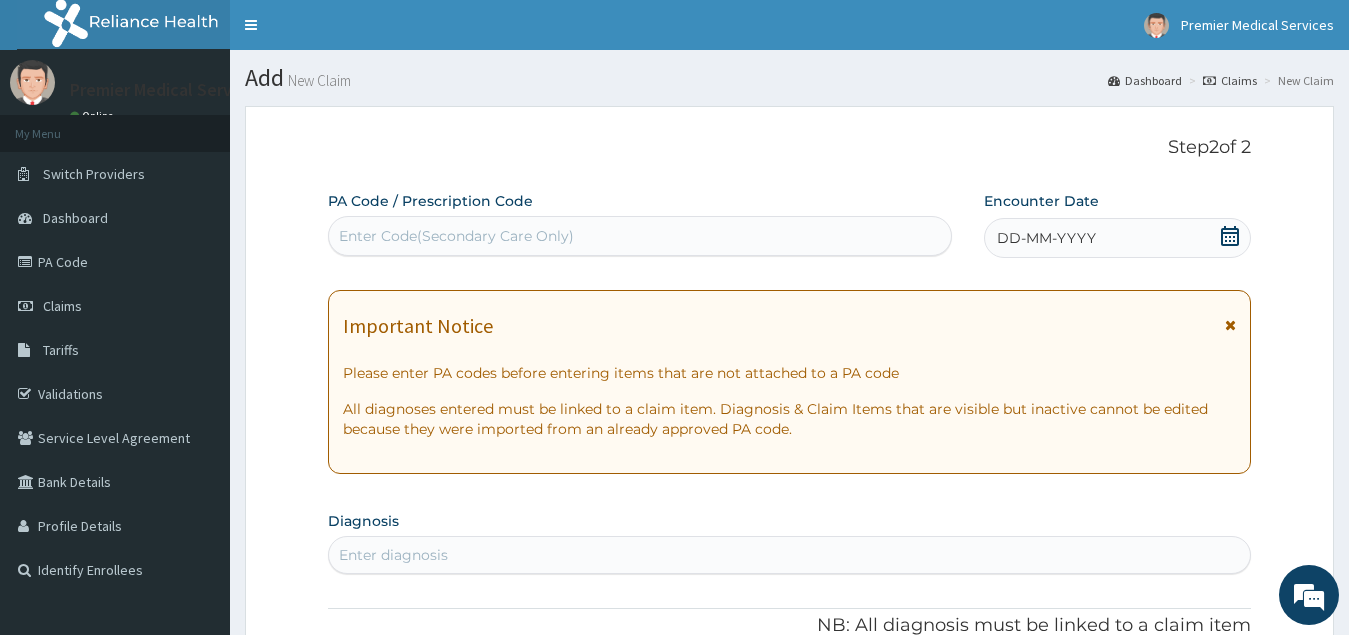 click on "Enter Code(Secondary Care Only)" at bounding box center (456, 236) 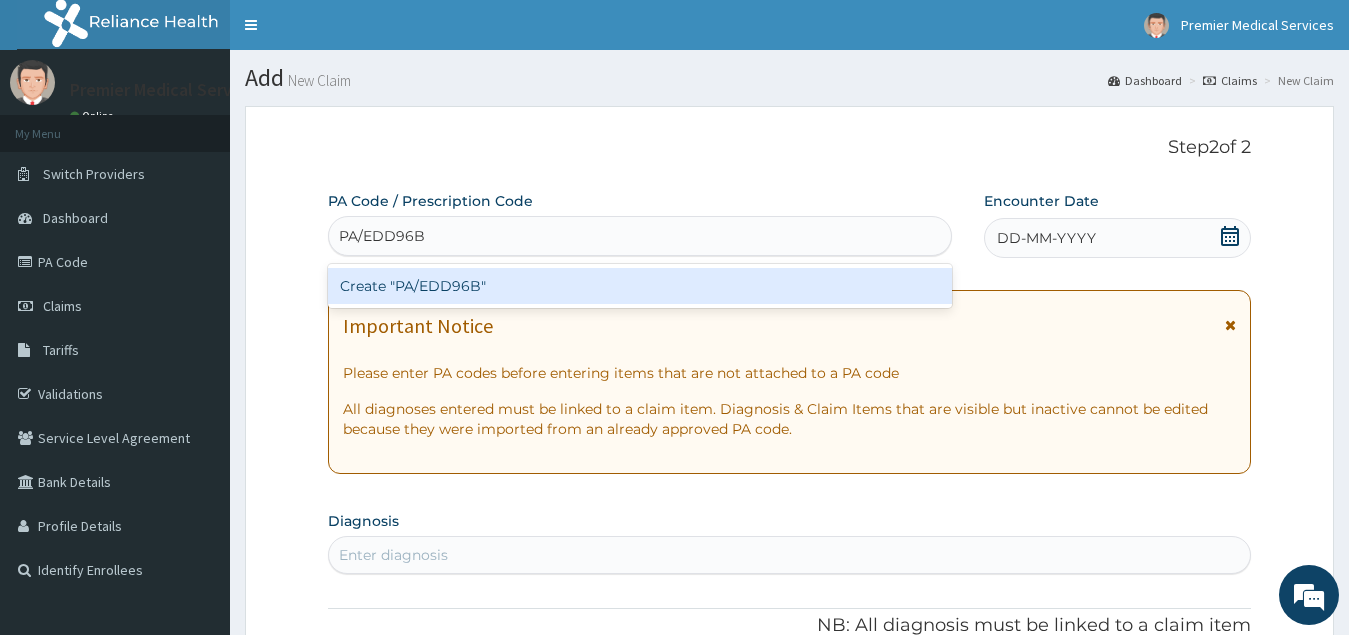 type 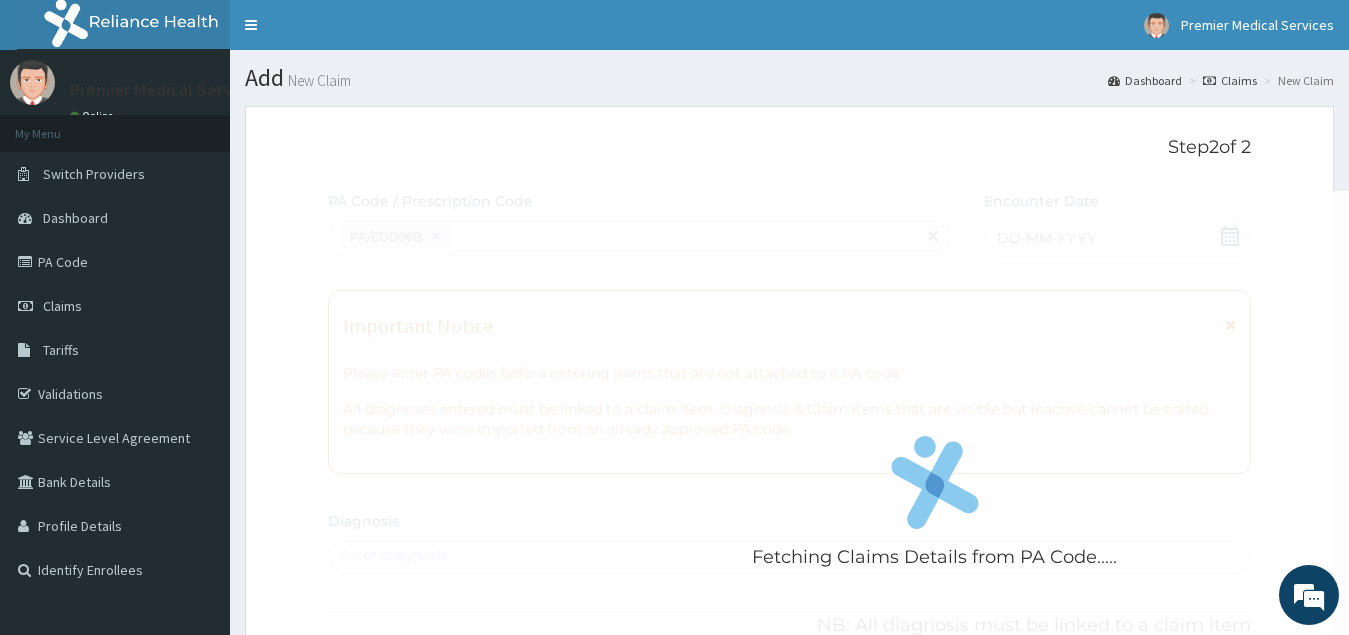 scroll, scrollTop: 583, scrollLeft: 0, axis: vertical 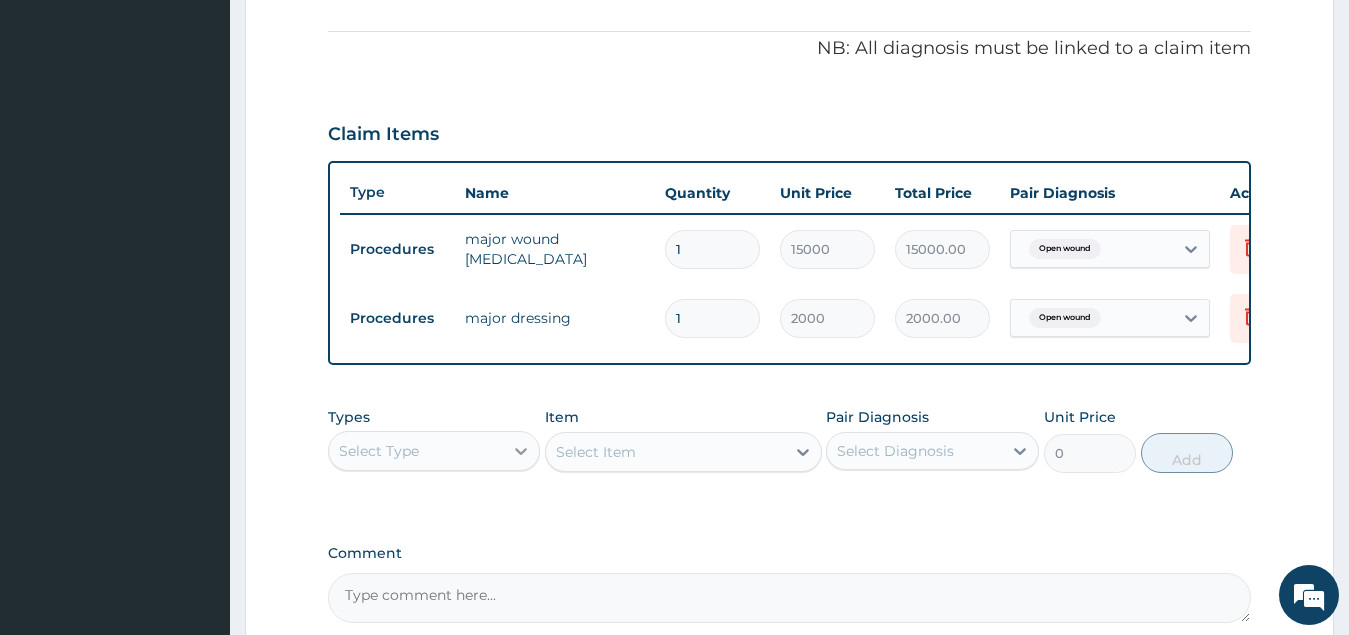 click at bounding box center (521, 451) 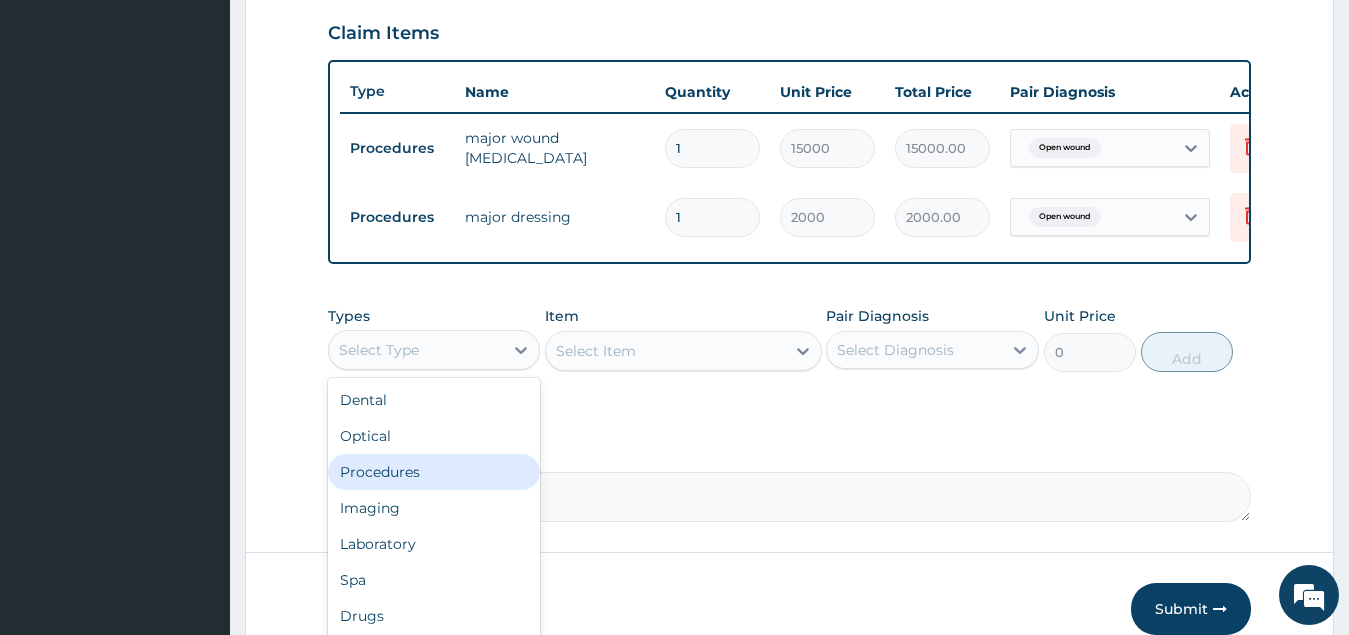 scroll, scrollTop: 783, scrollLeft: 0, axis: vertical 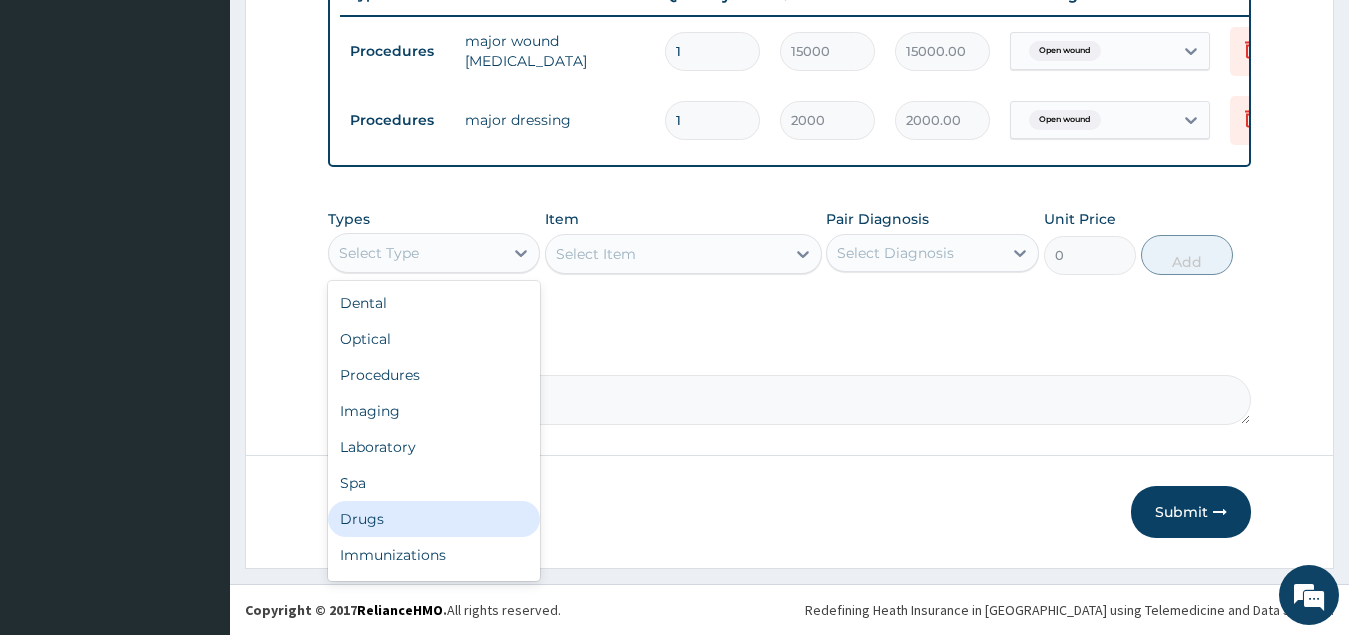 drag, startPoint x: 442, startPoint y: 536, endPoint x: 506, endPoint y: 481, distance: 84.38602 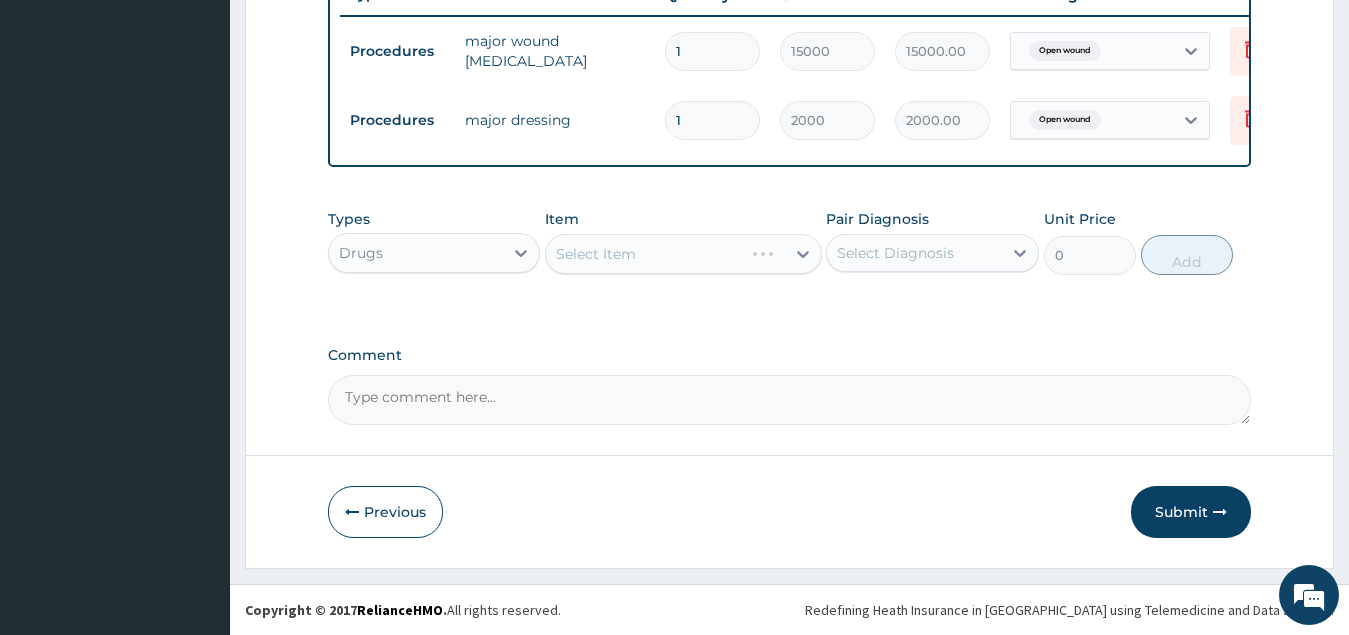 click on "Select Item" at bounding box center (683, 254) 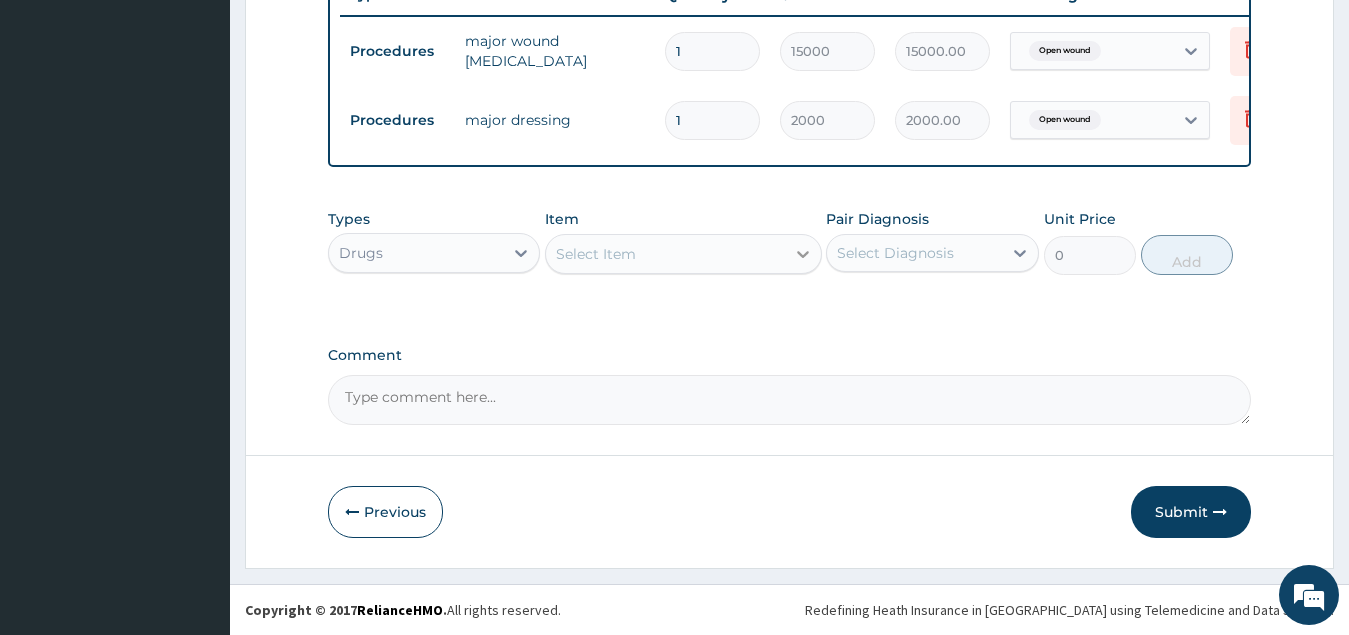 click 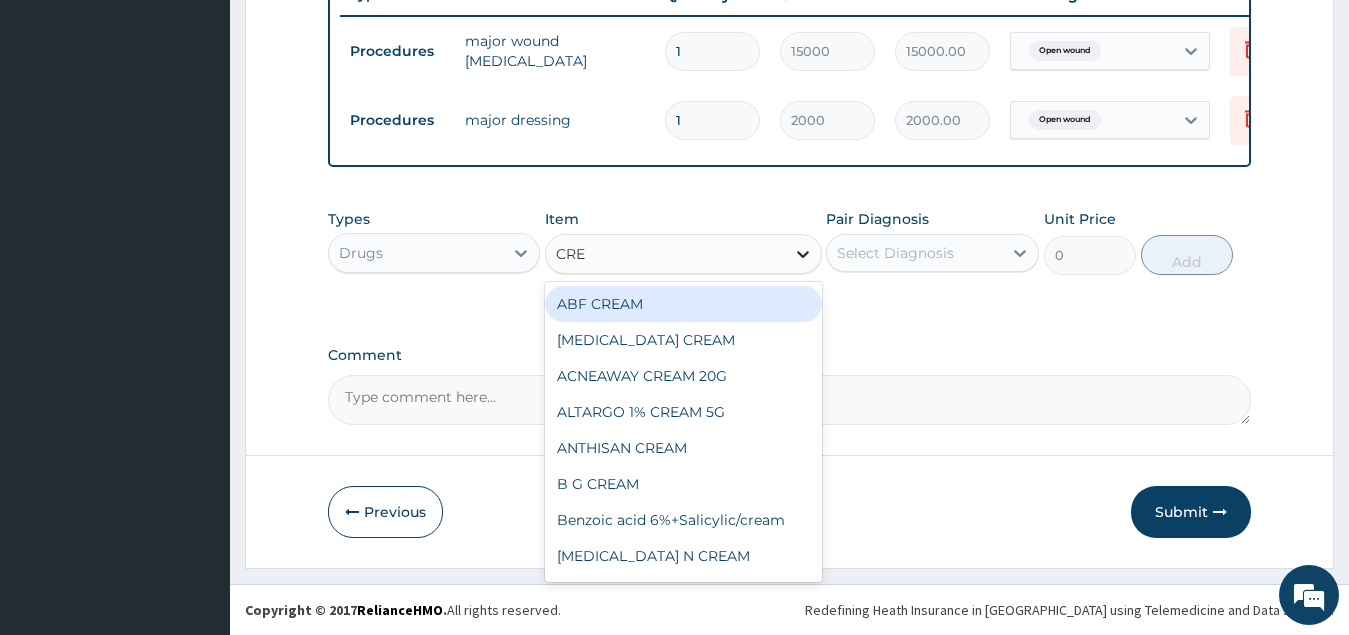 type on "CREP" 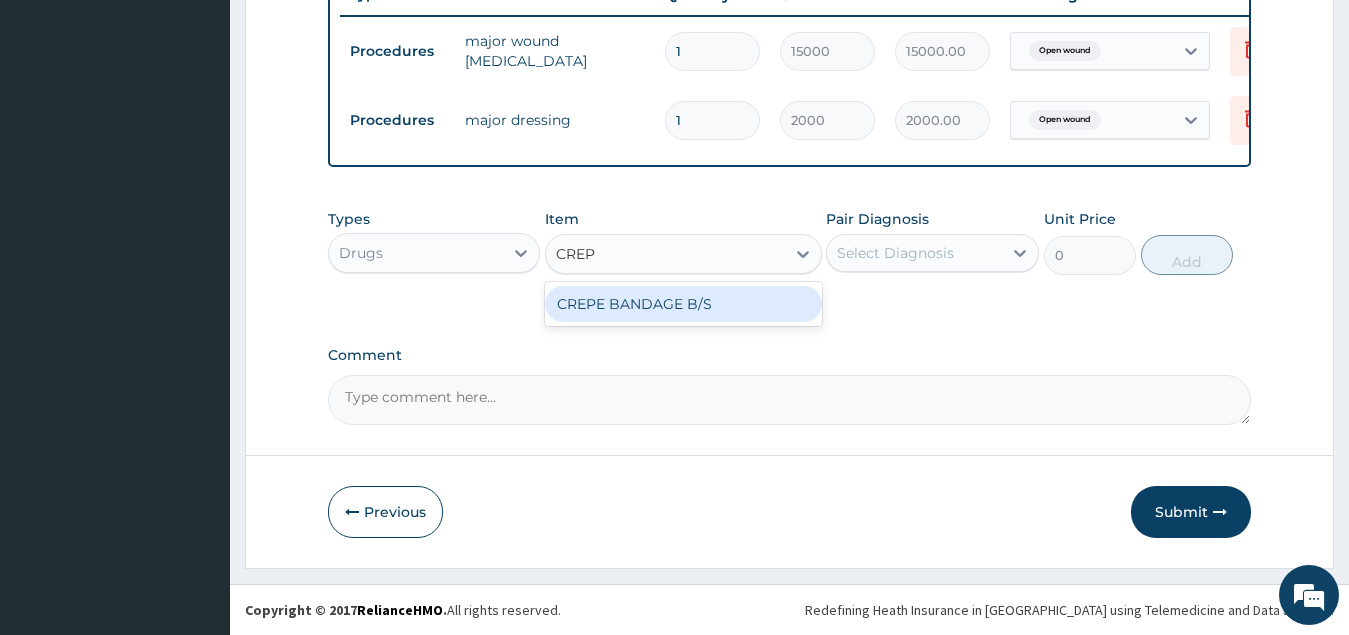 click on "CREPE BANDAGE B/S" at bounding box center [683, 304] 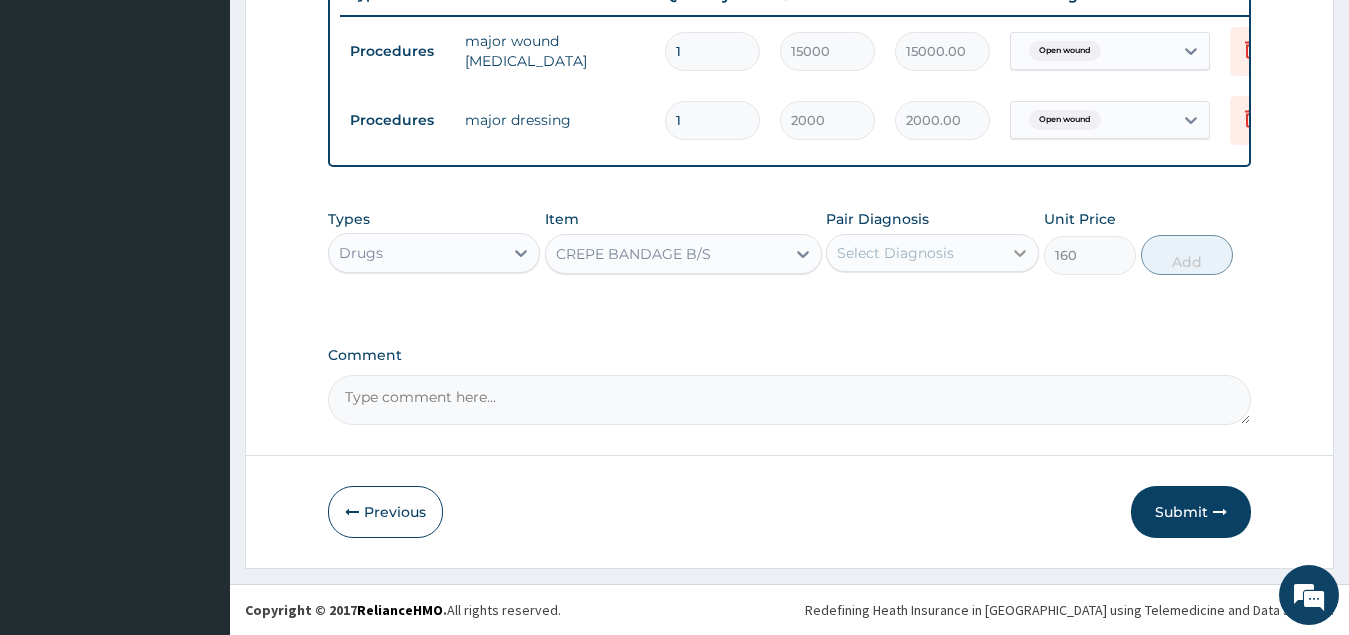 click 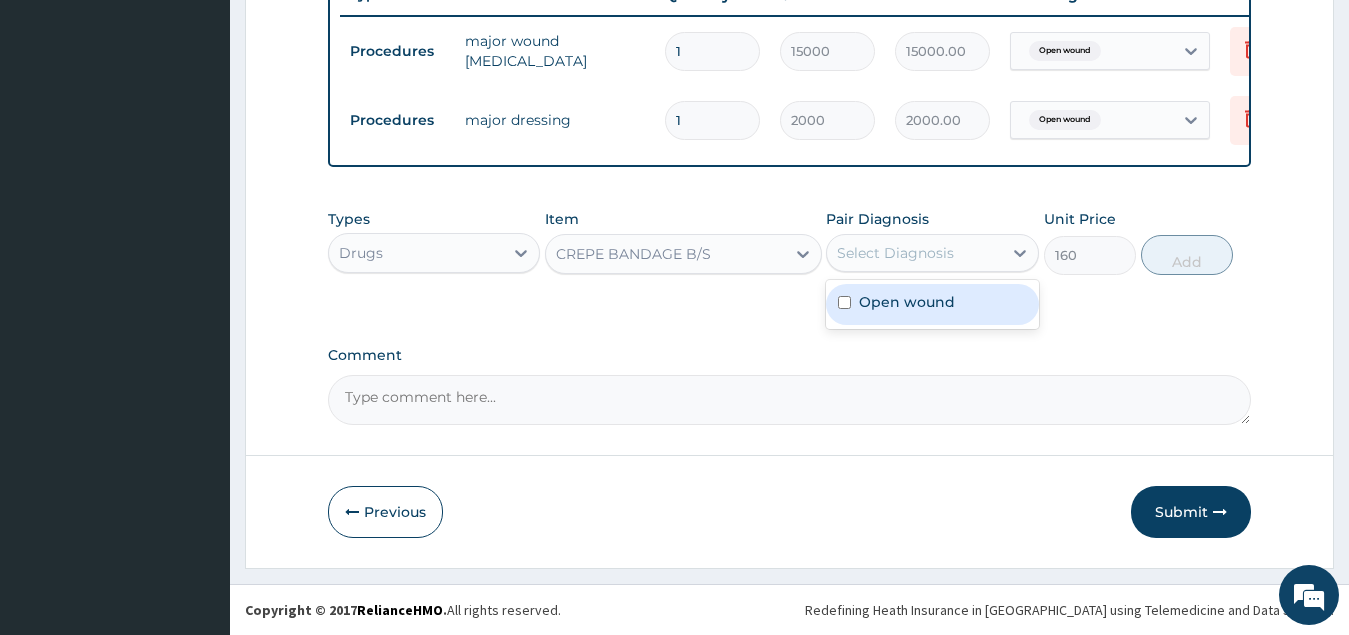 click on "Open wound" at bounding box center (932, 304) 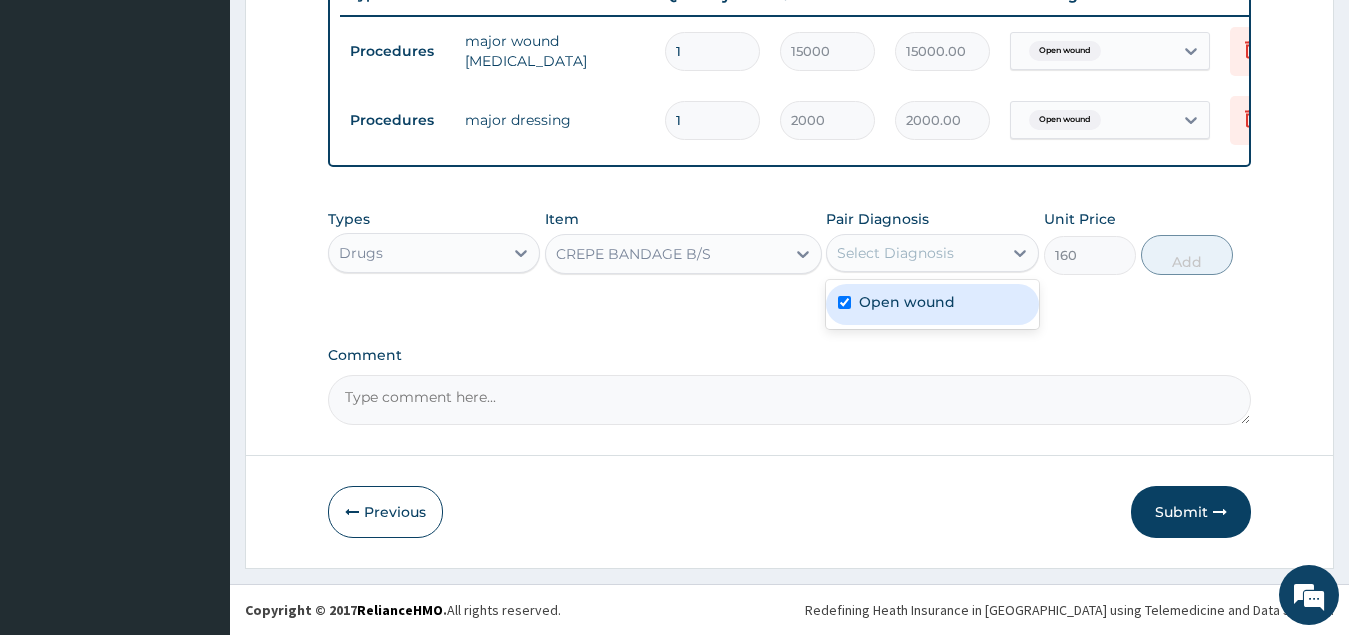 checkbox on "true" 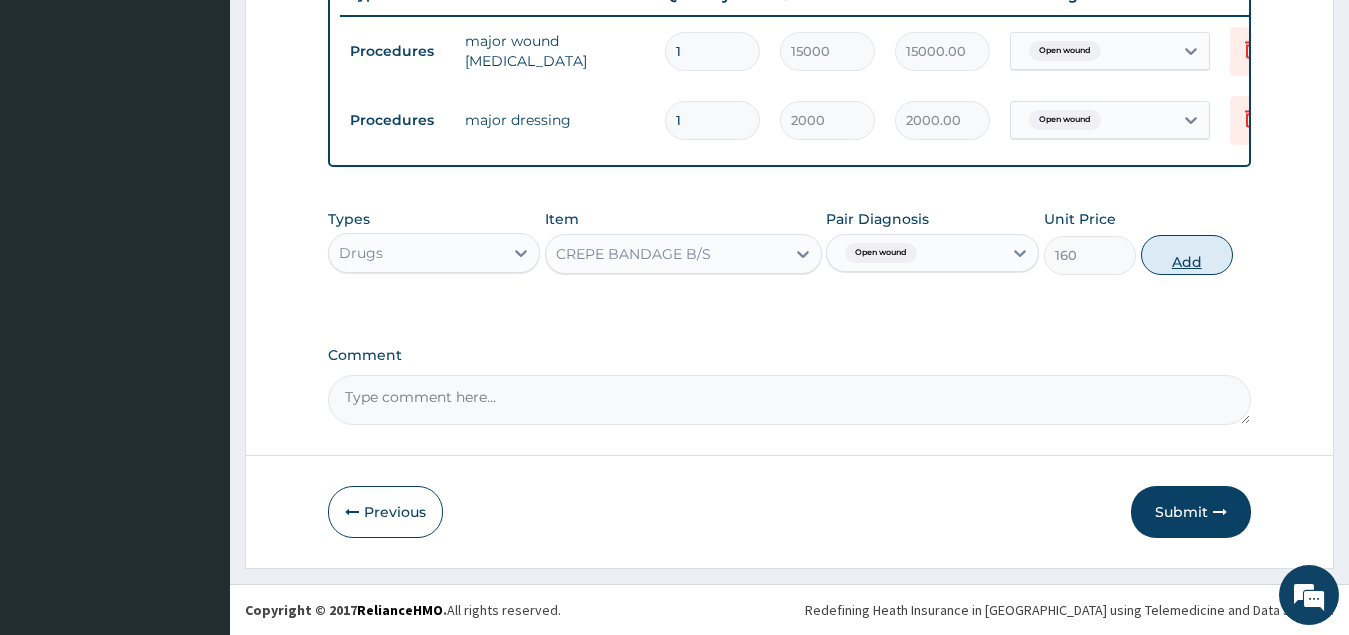 click on "Add" at bounding box center [1187, 255] 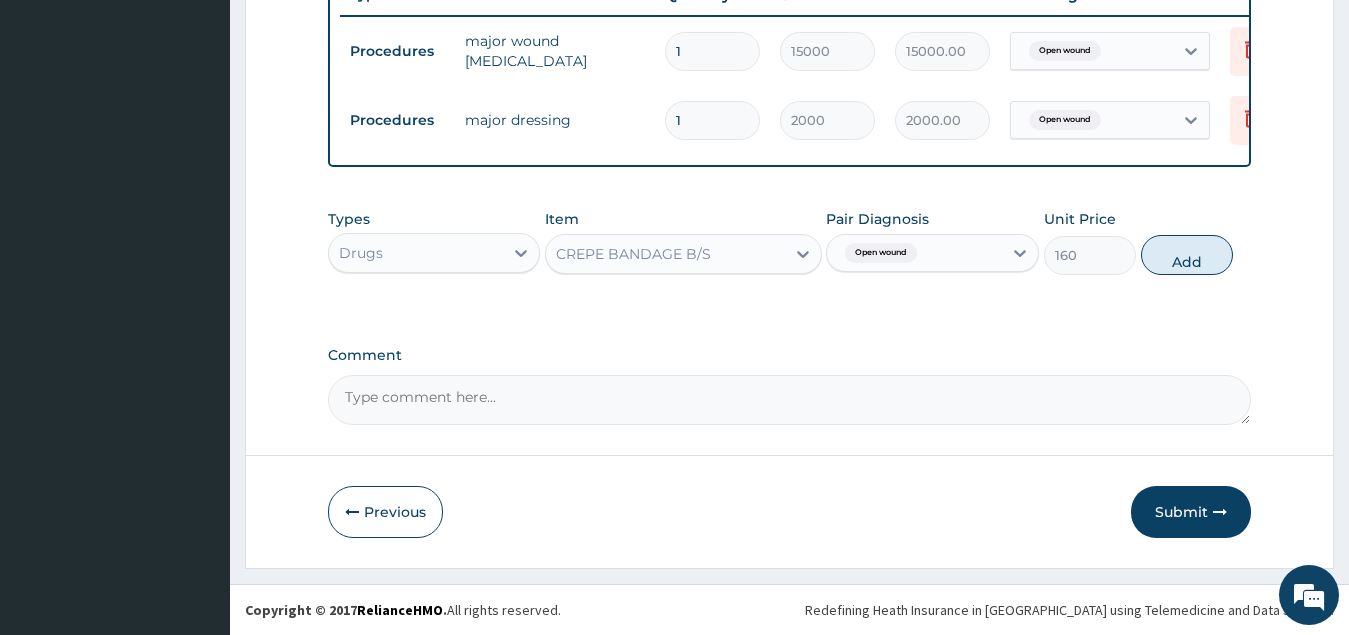 type on "0" 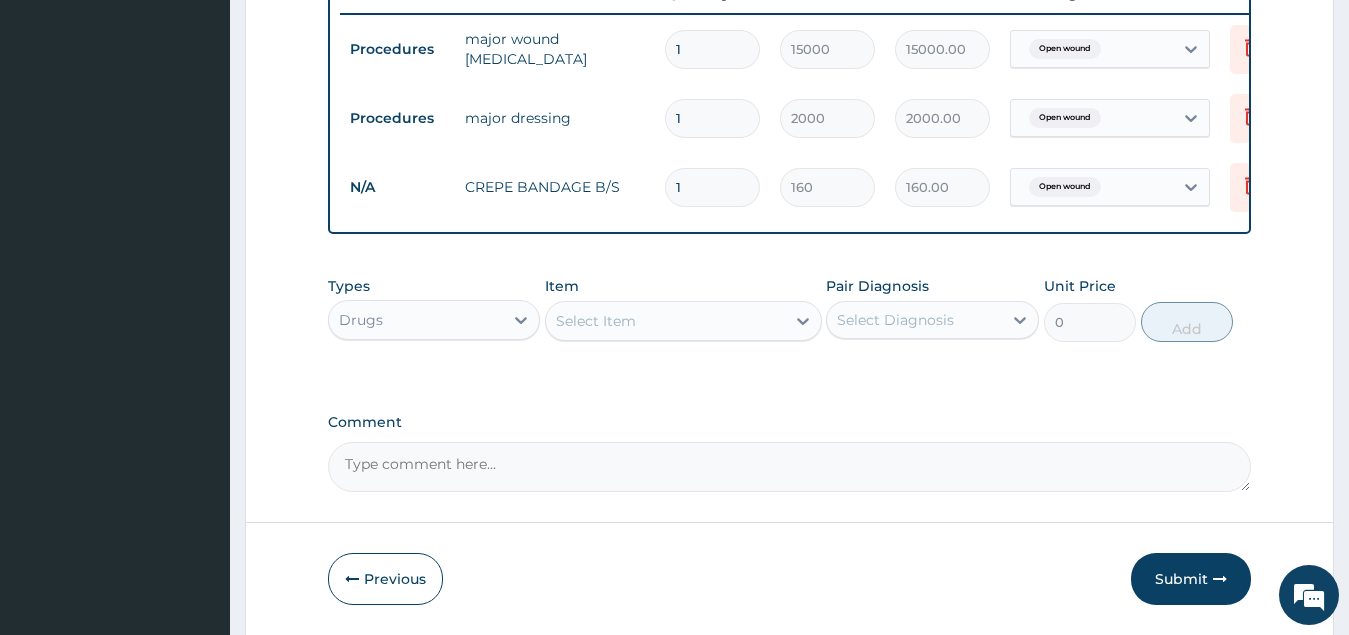 type 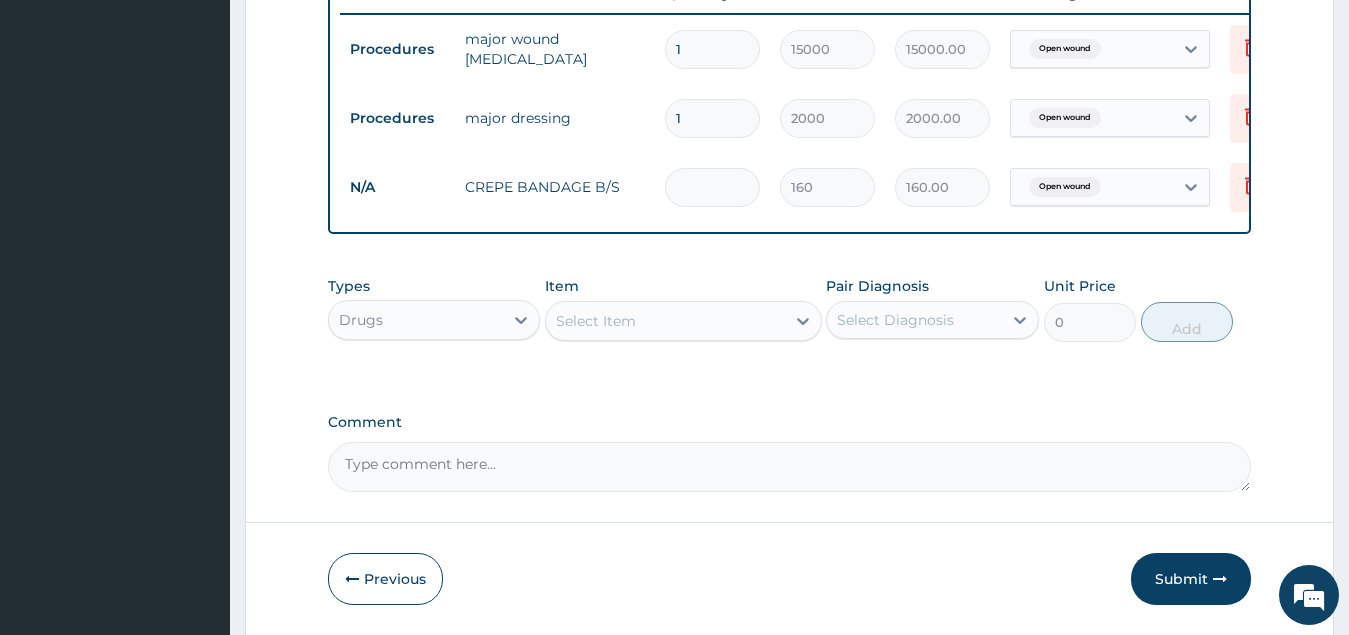 type on "0.00" 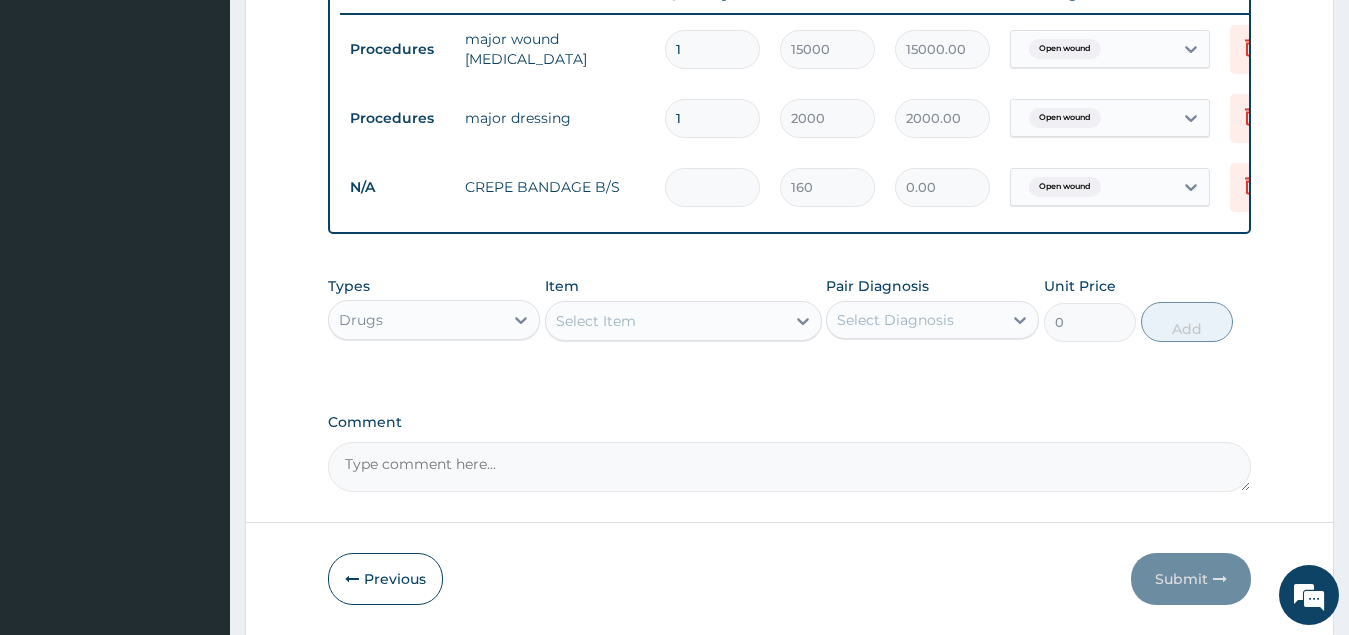 type on "2" 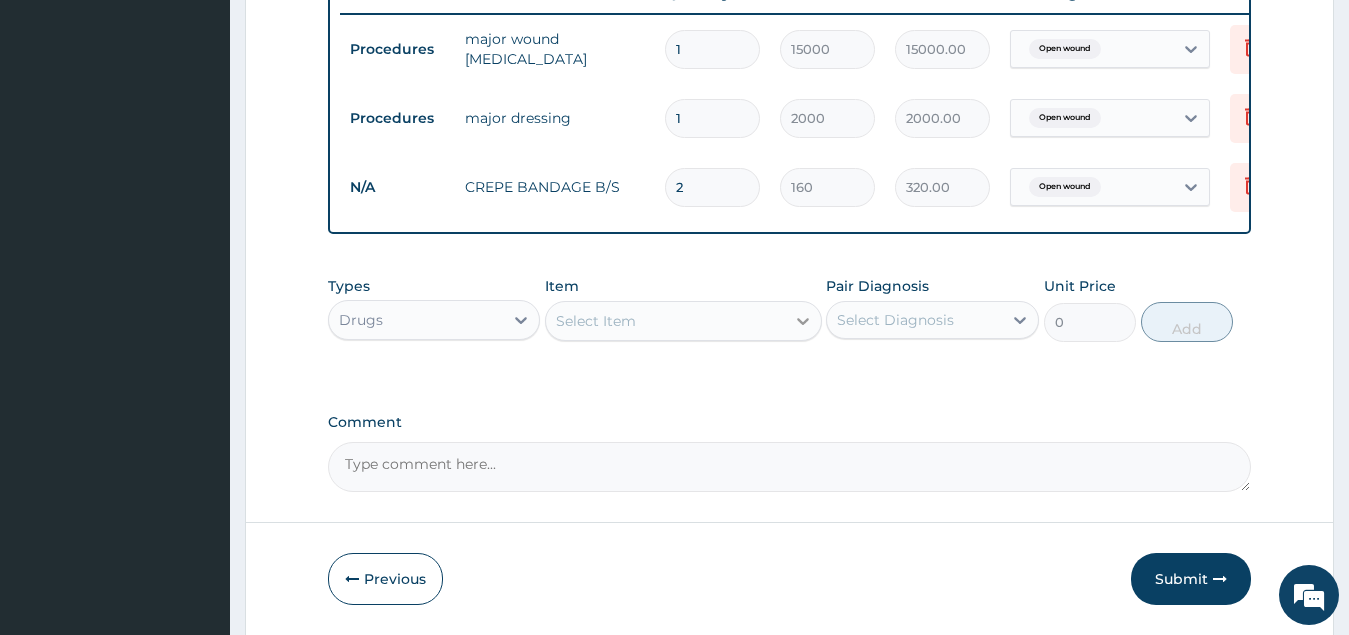 type on "2" 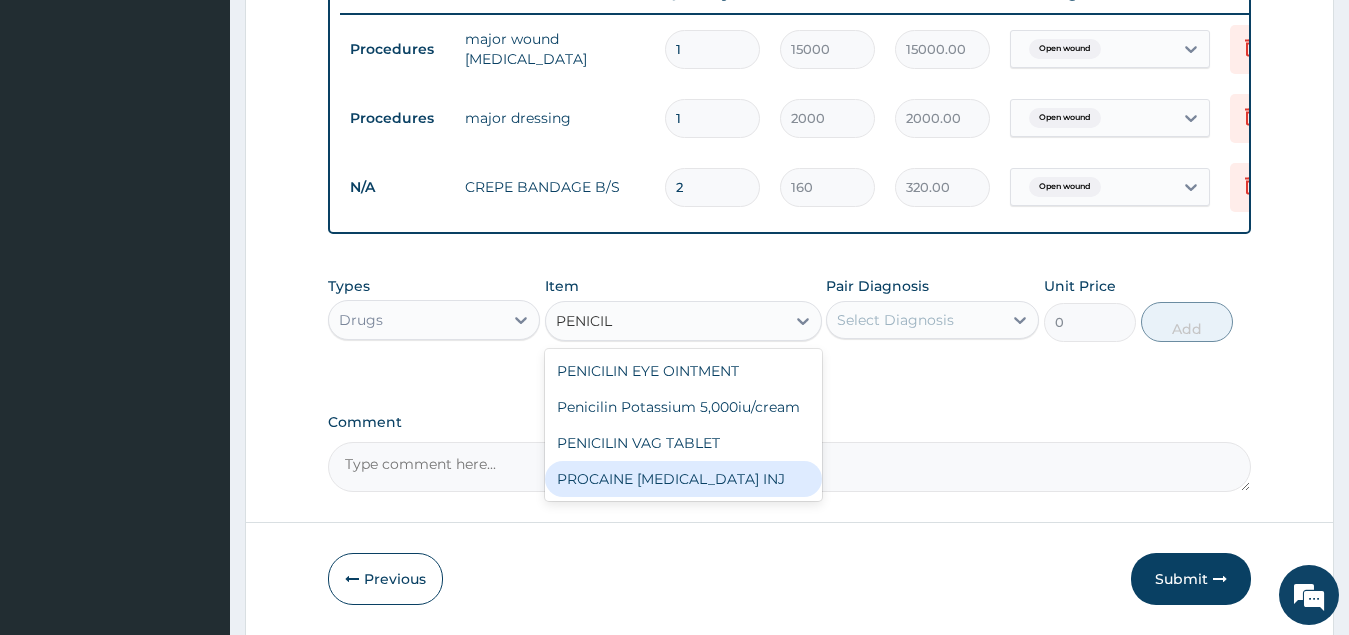 type on "PENICIL" 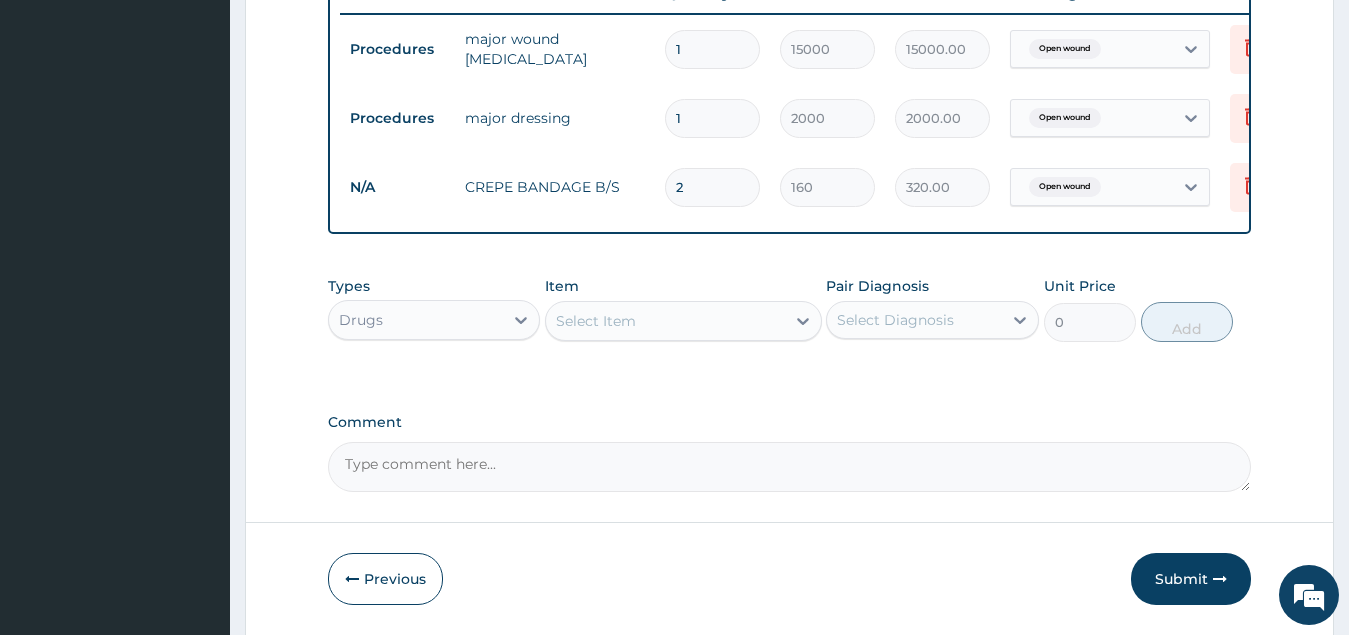 click on "Comment" at bounding box center (790, 467) 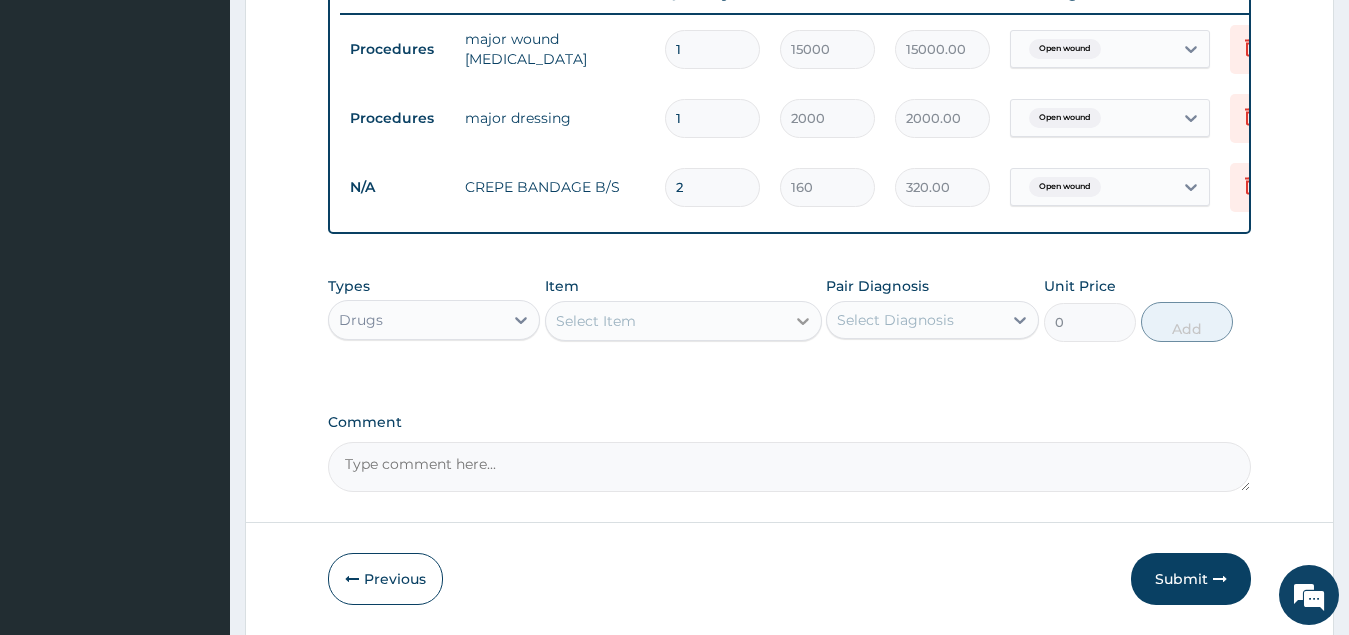 click 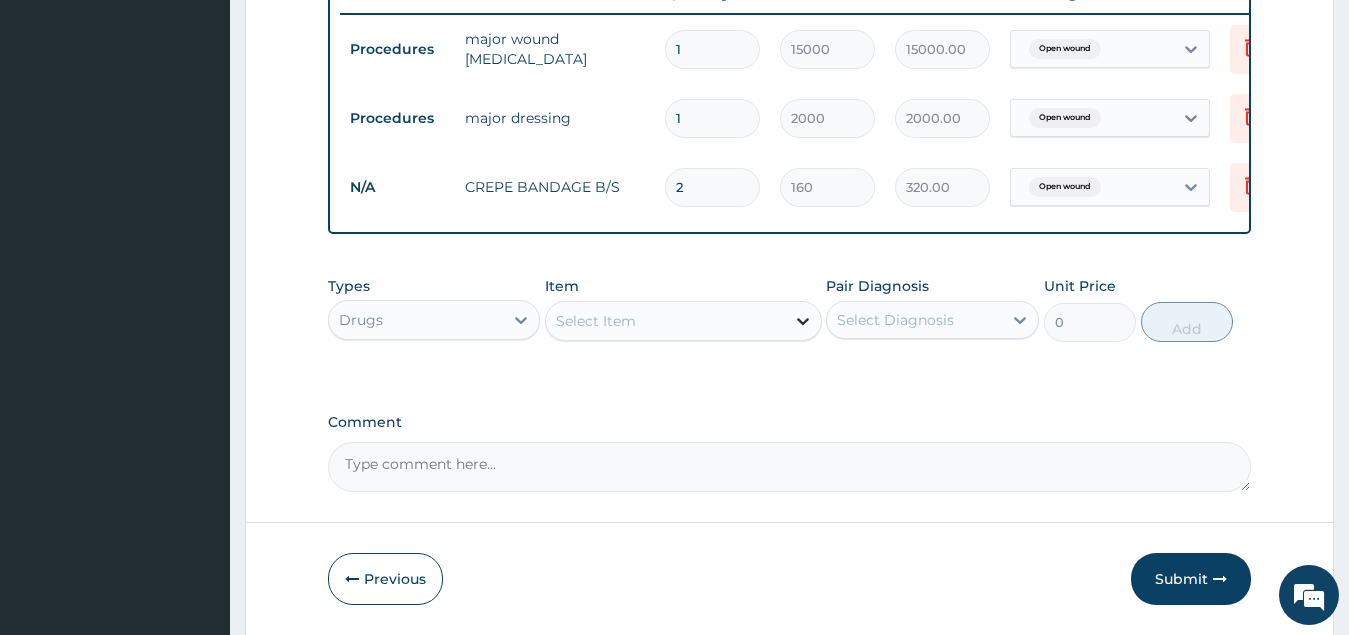 click 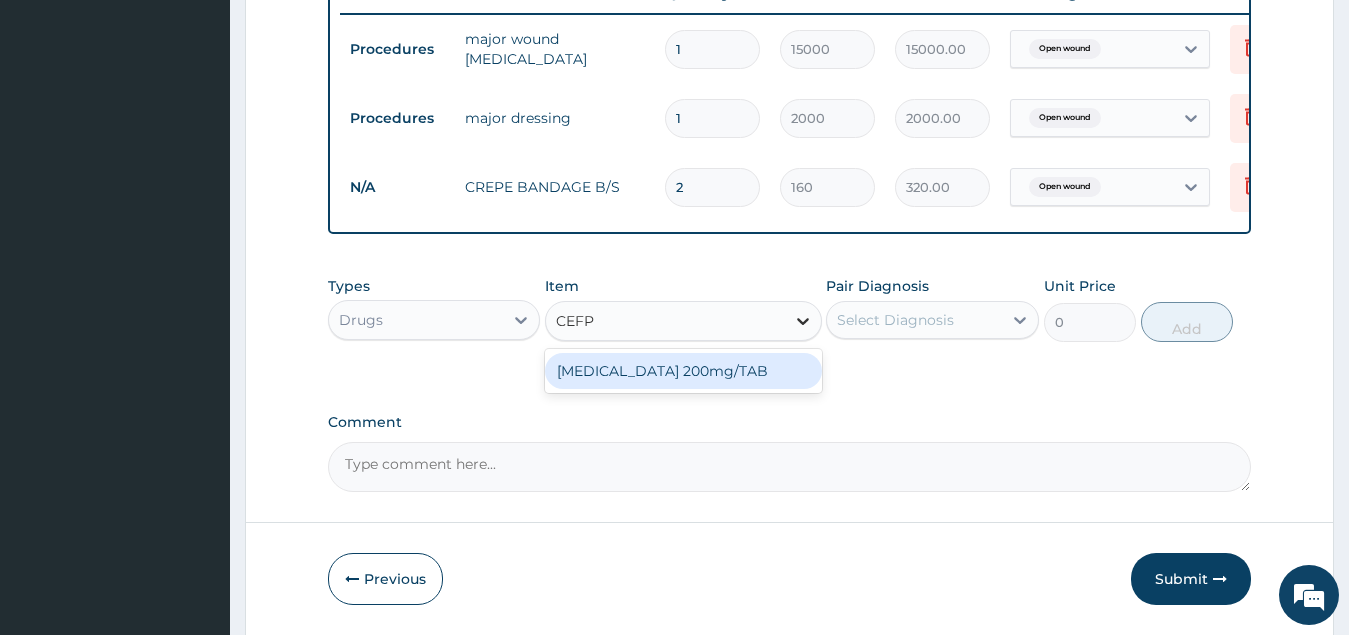 type on "CEFPO" 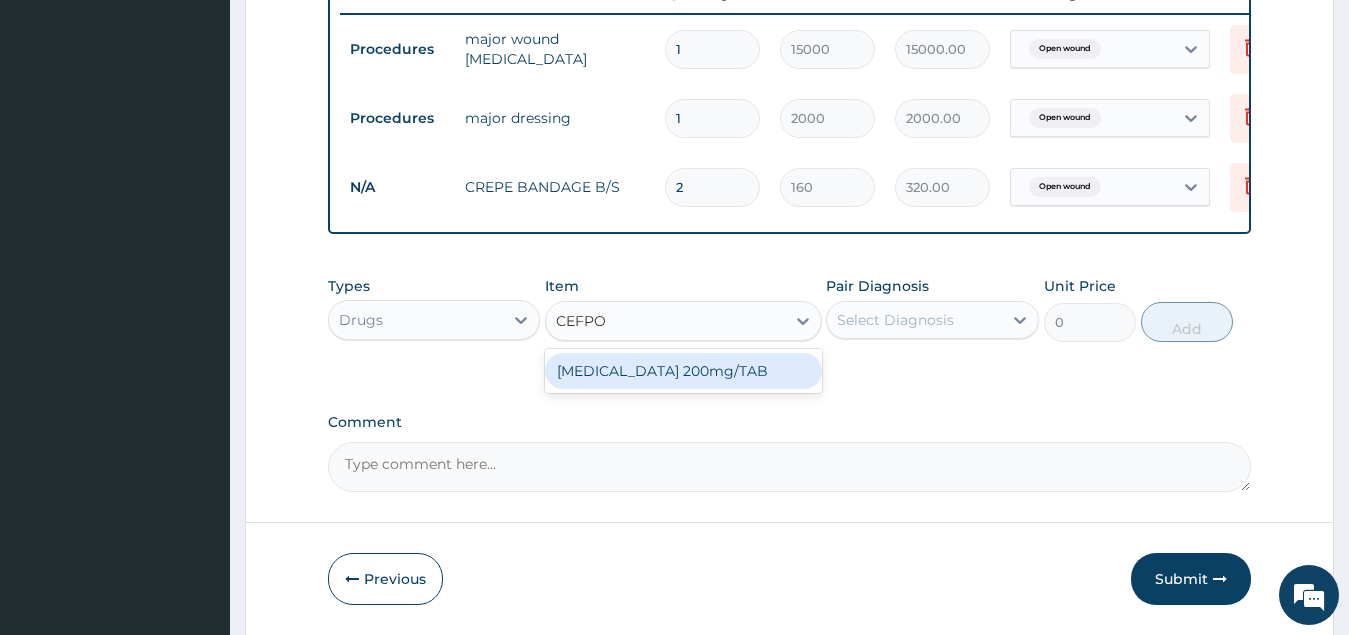 click on "Cefpodoxime 200mg/TAB" at bounding box center (683, 371) 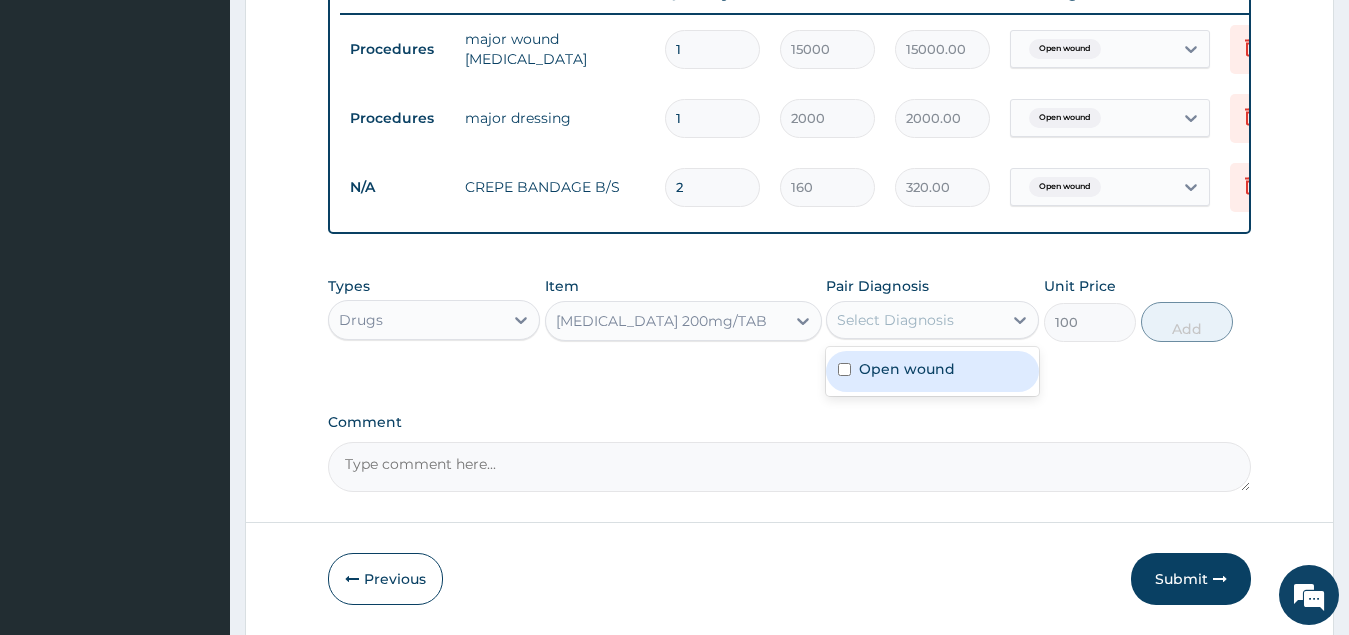 drag, startPoint x: 1021, startPoint y: 332, endPoint x: 967, endPoint y: 350, distance: 56.920998 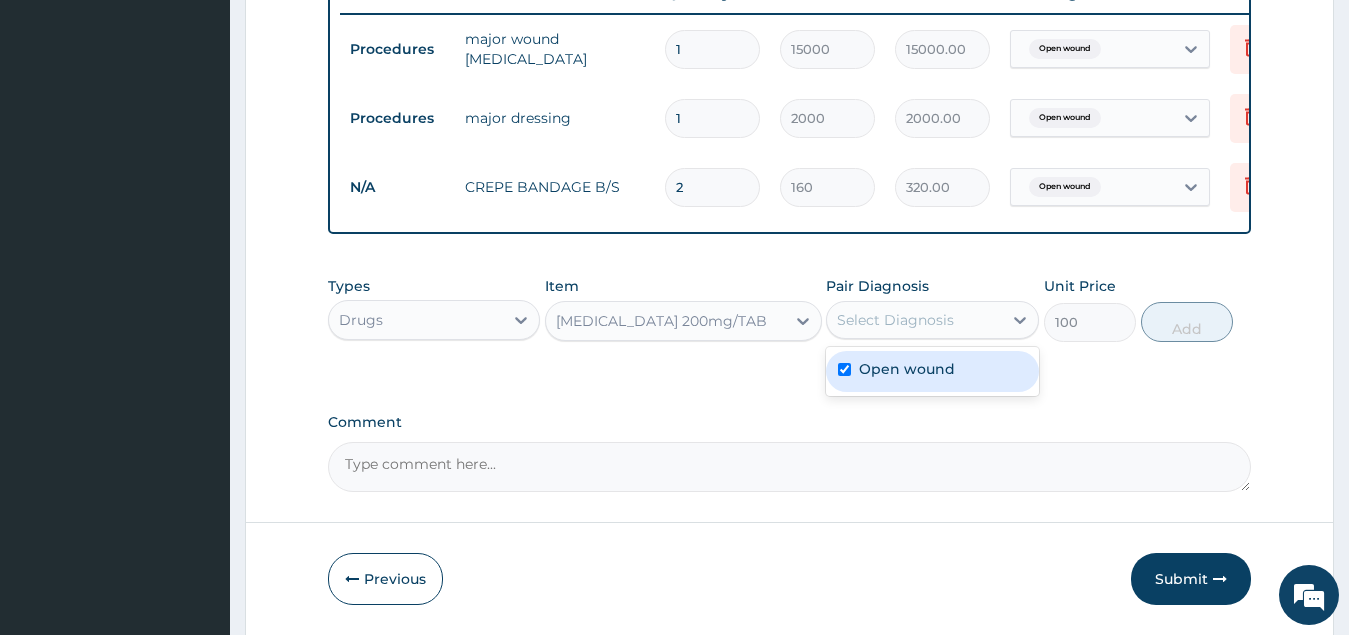 checkbox on "true" 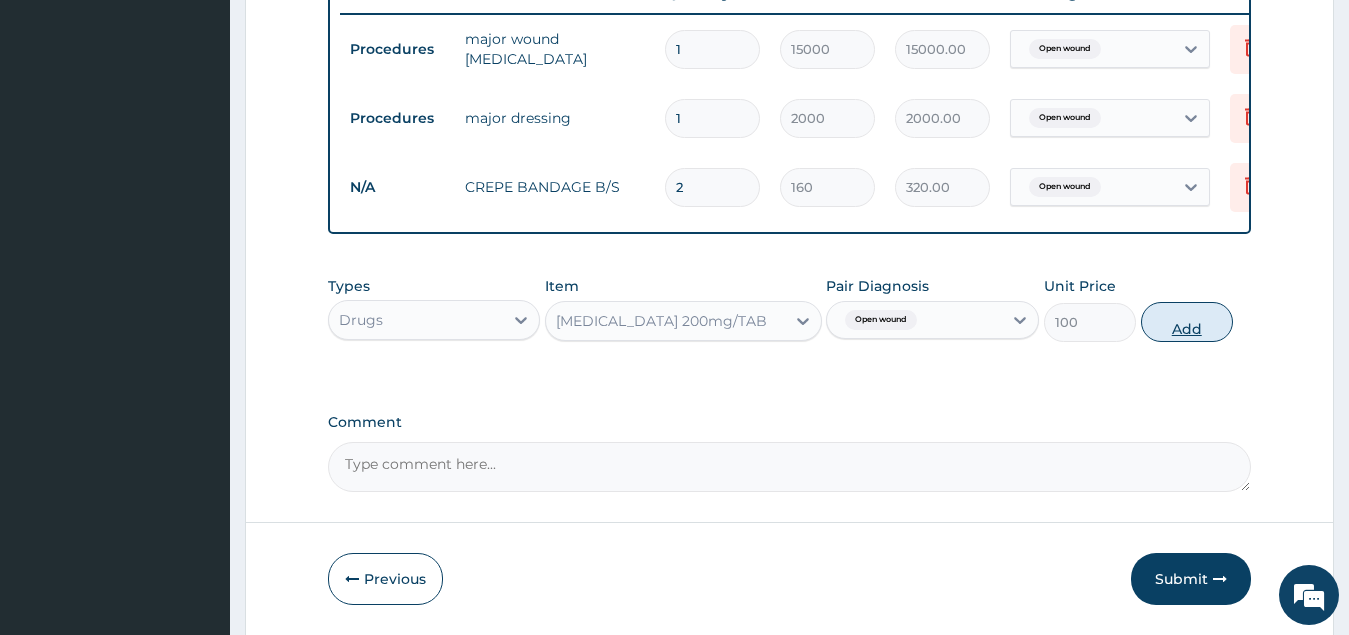 click on "Add" at bounding box center (1187, 322) 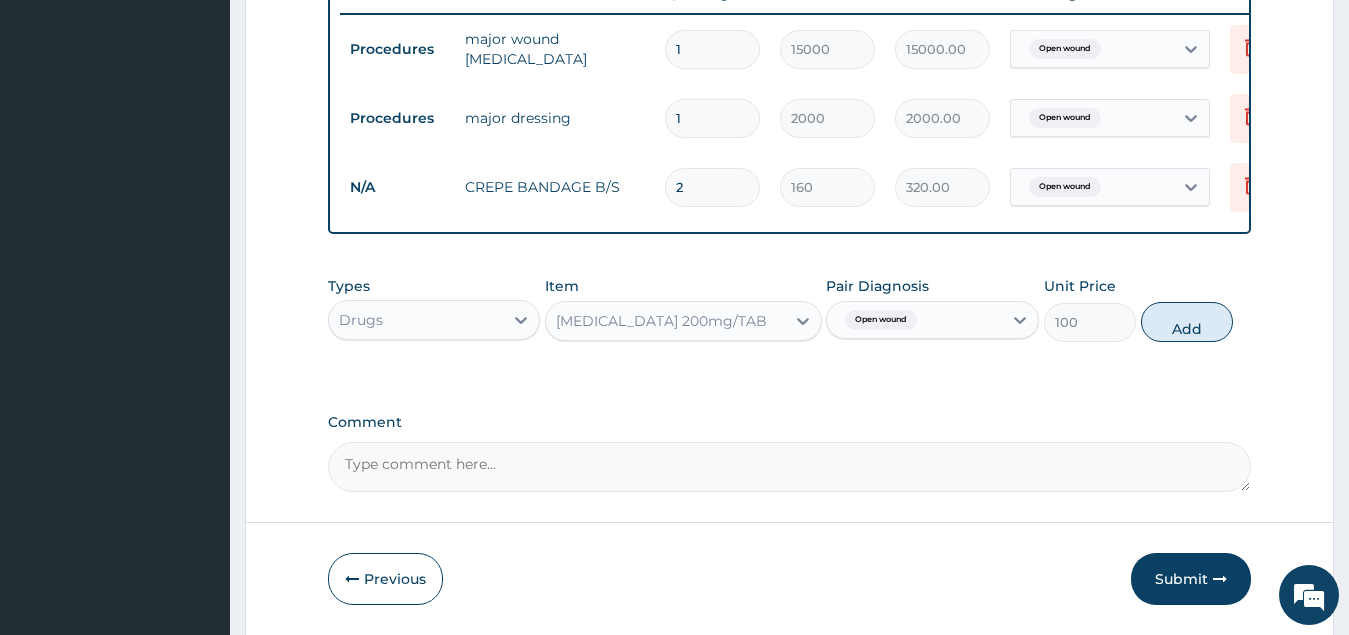 type on "0" 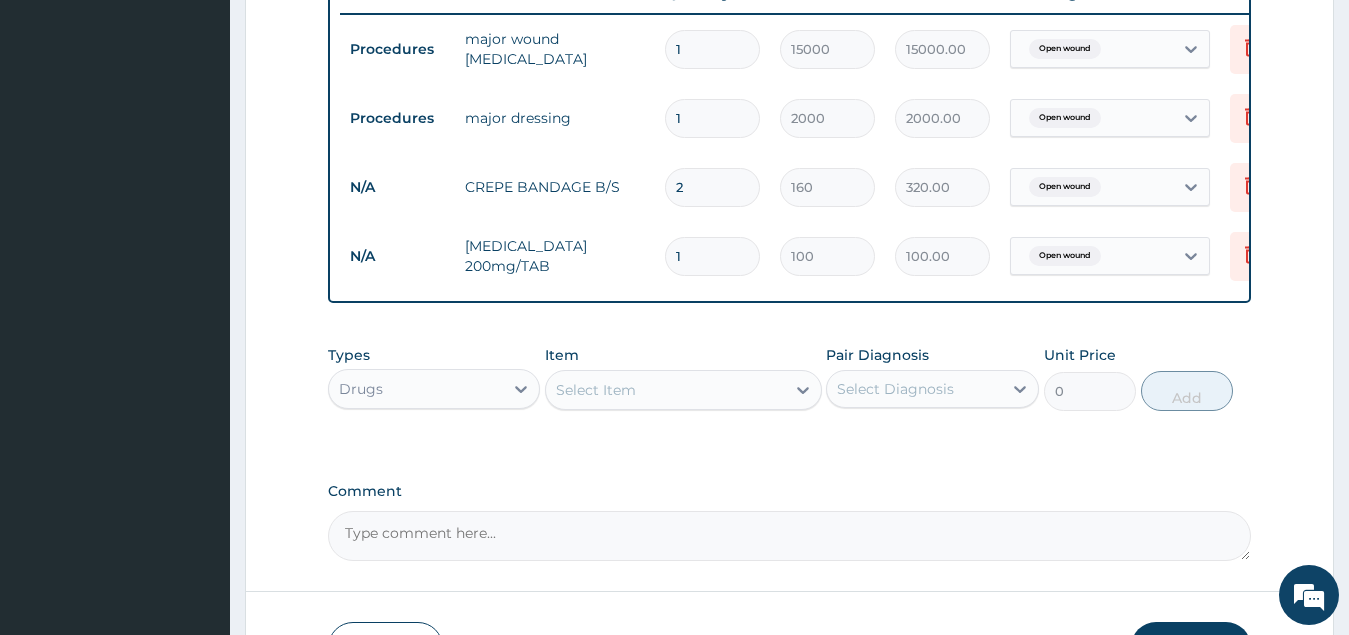 type on "14" 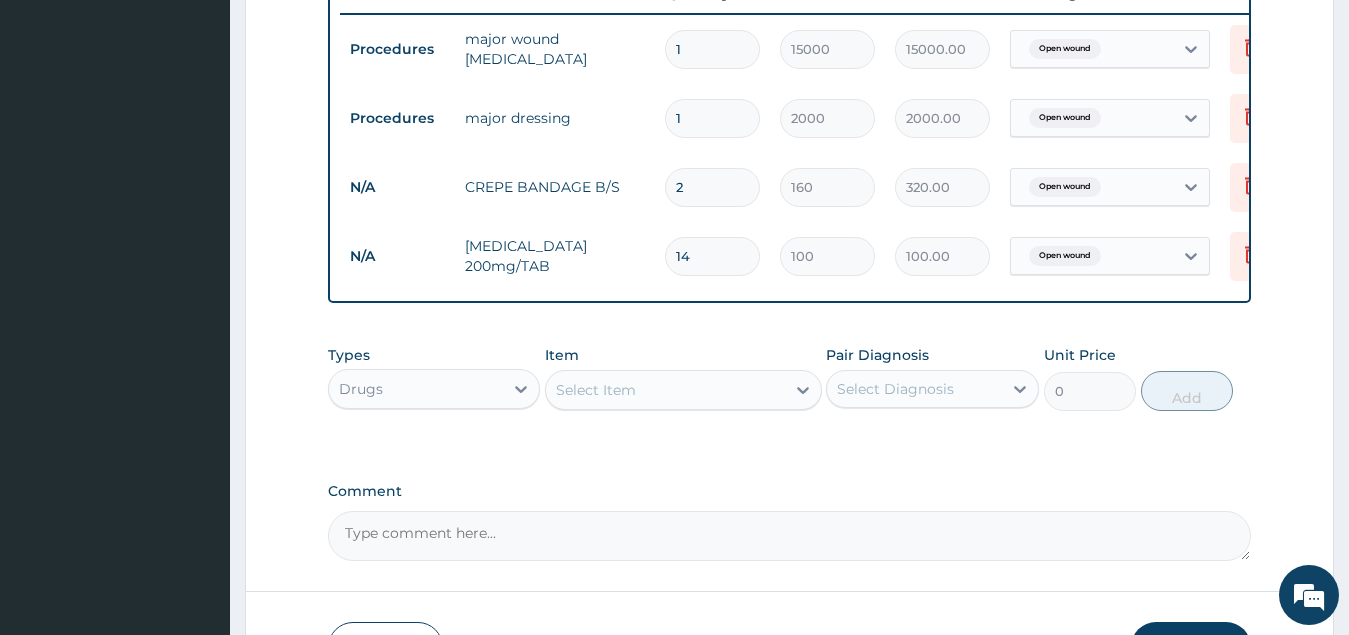 type on "1400.00" 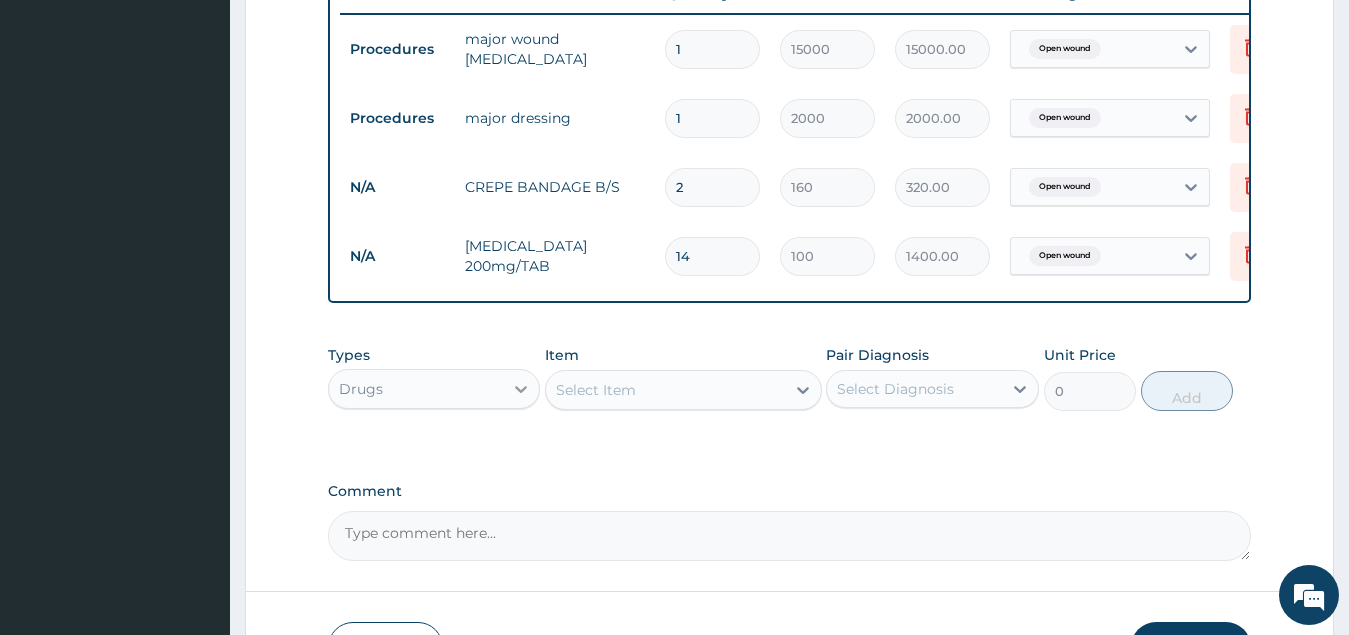 type on "14" 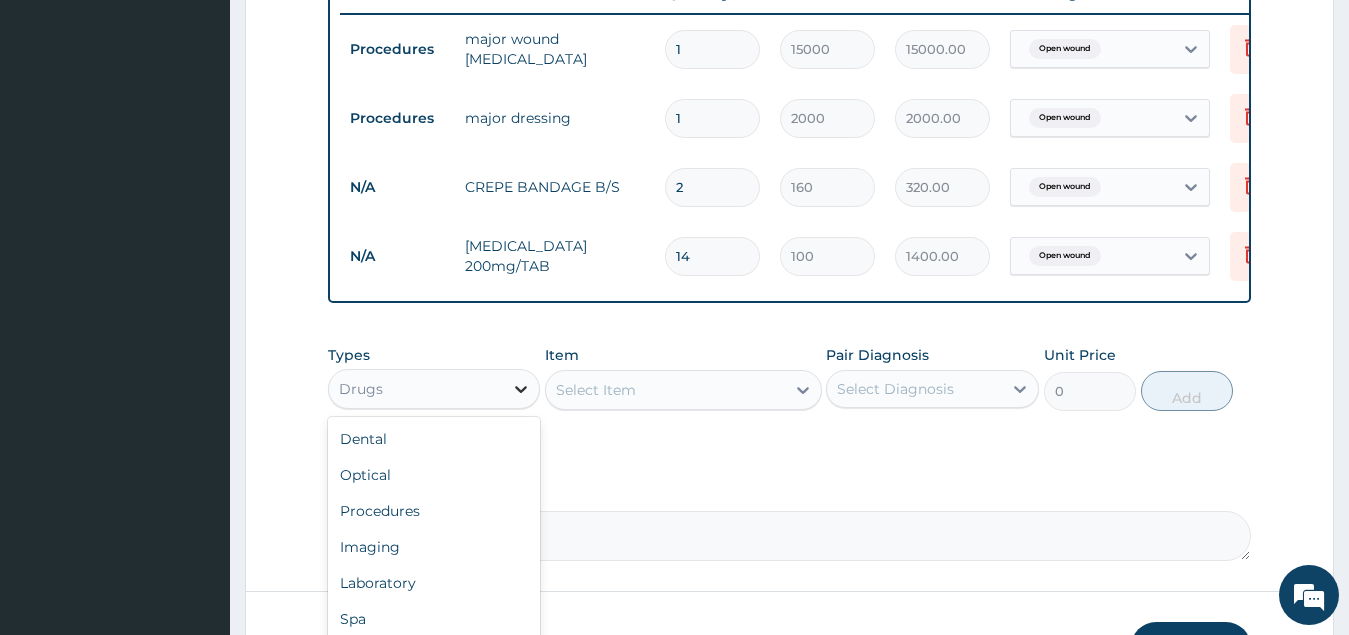 click at bounding box center [521, 389] 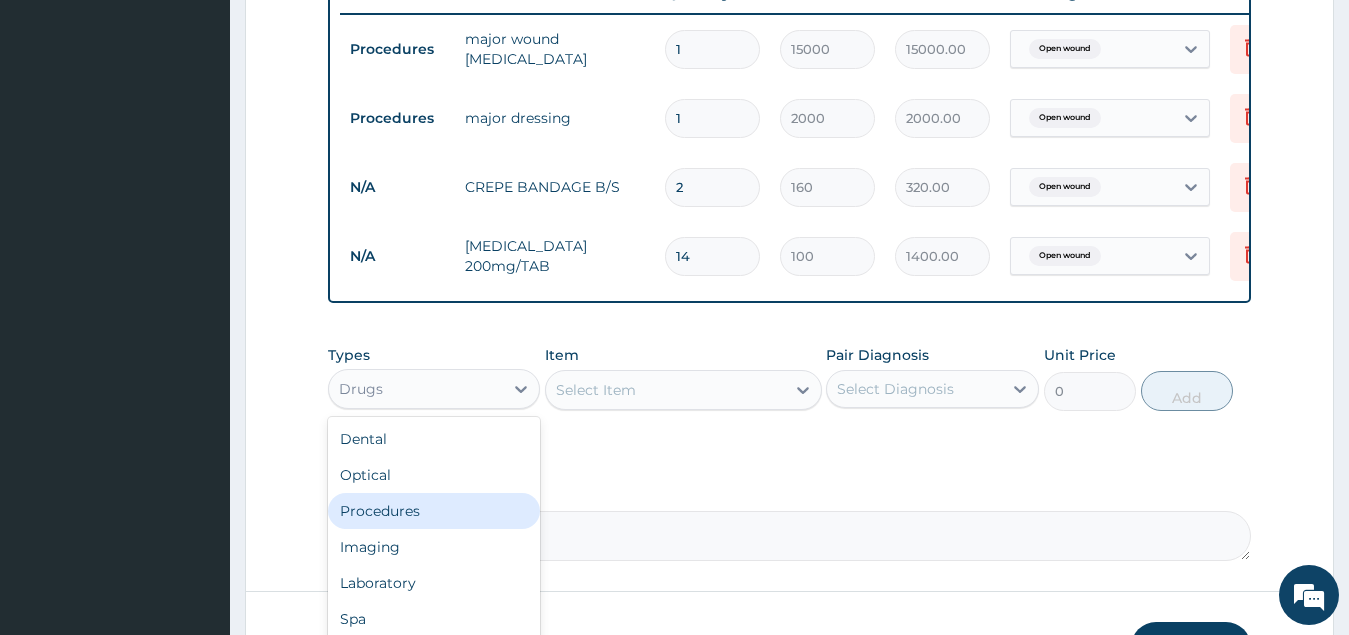 click on "Procedures" at bounding box center (434, 511) 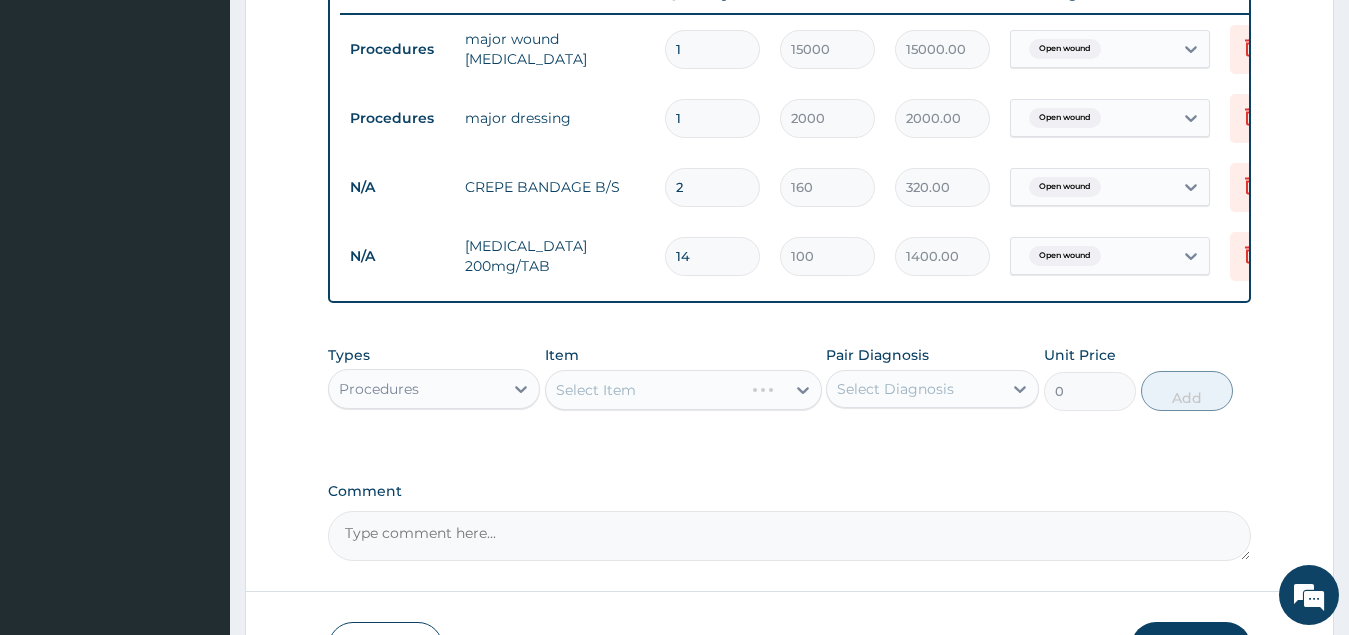 click on "Select Item" at bounding box center (683, 390) 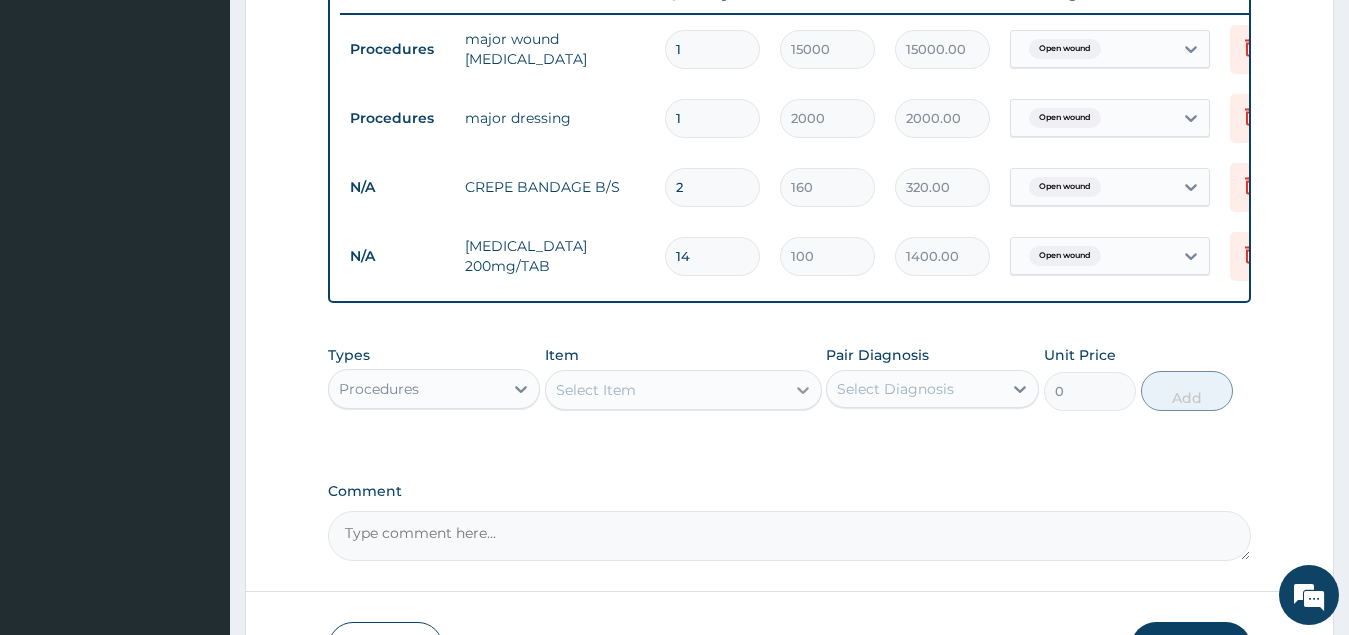 click 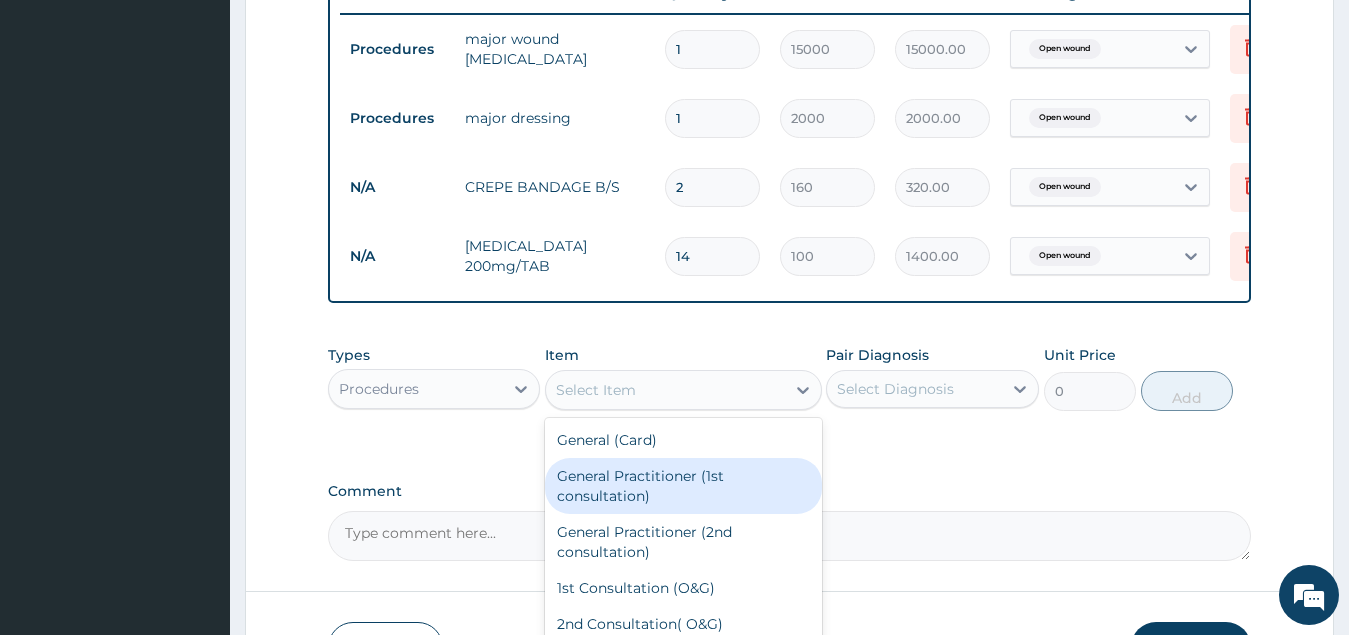 click on "General Practitioner (1st consultation)" at bounding box center (683, 486) 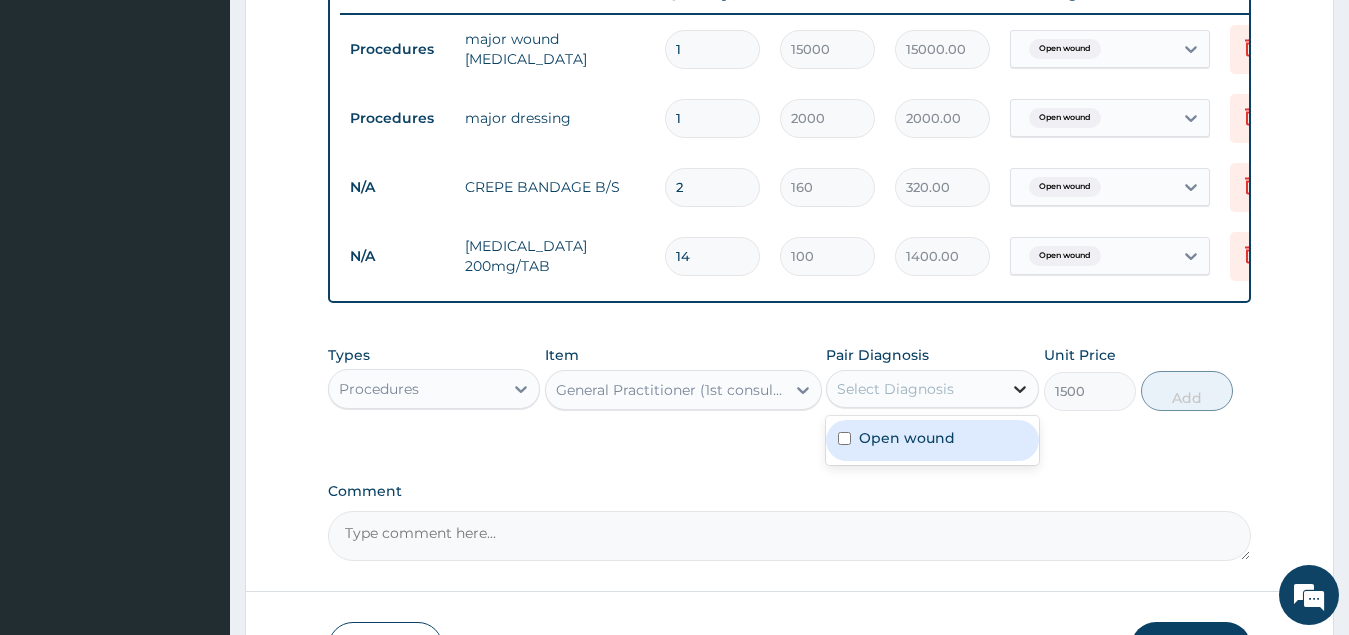 click 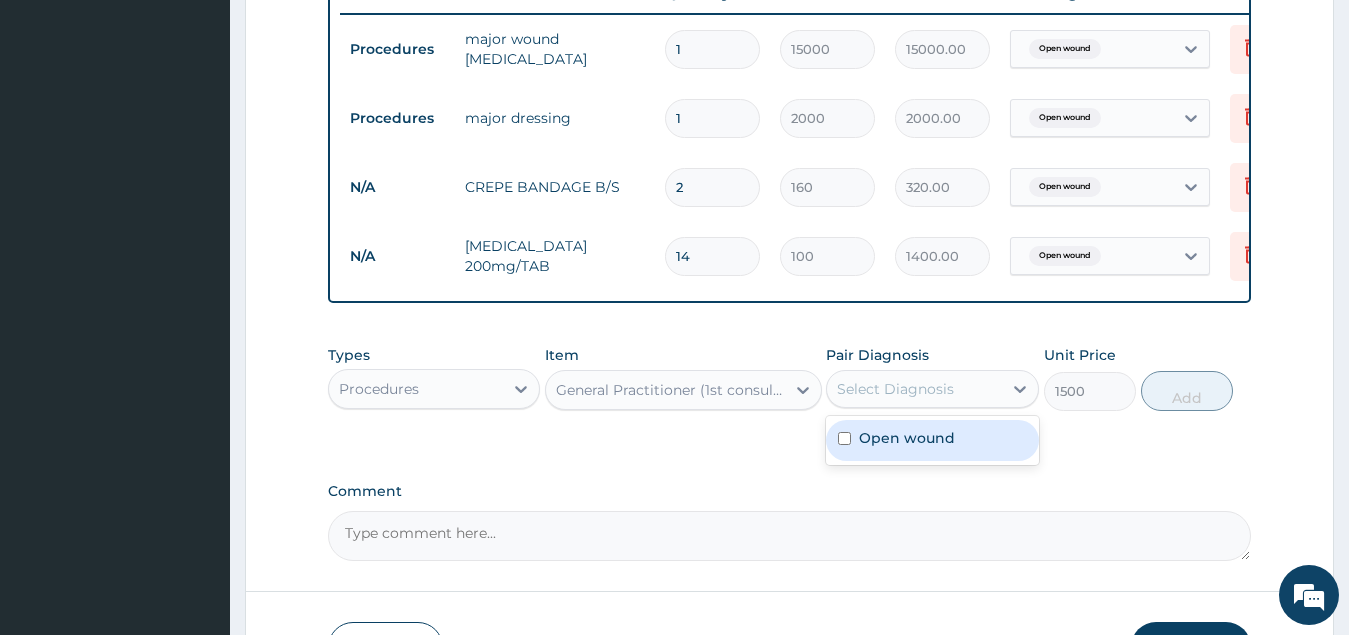 click at bounding box center (844, 438) 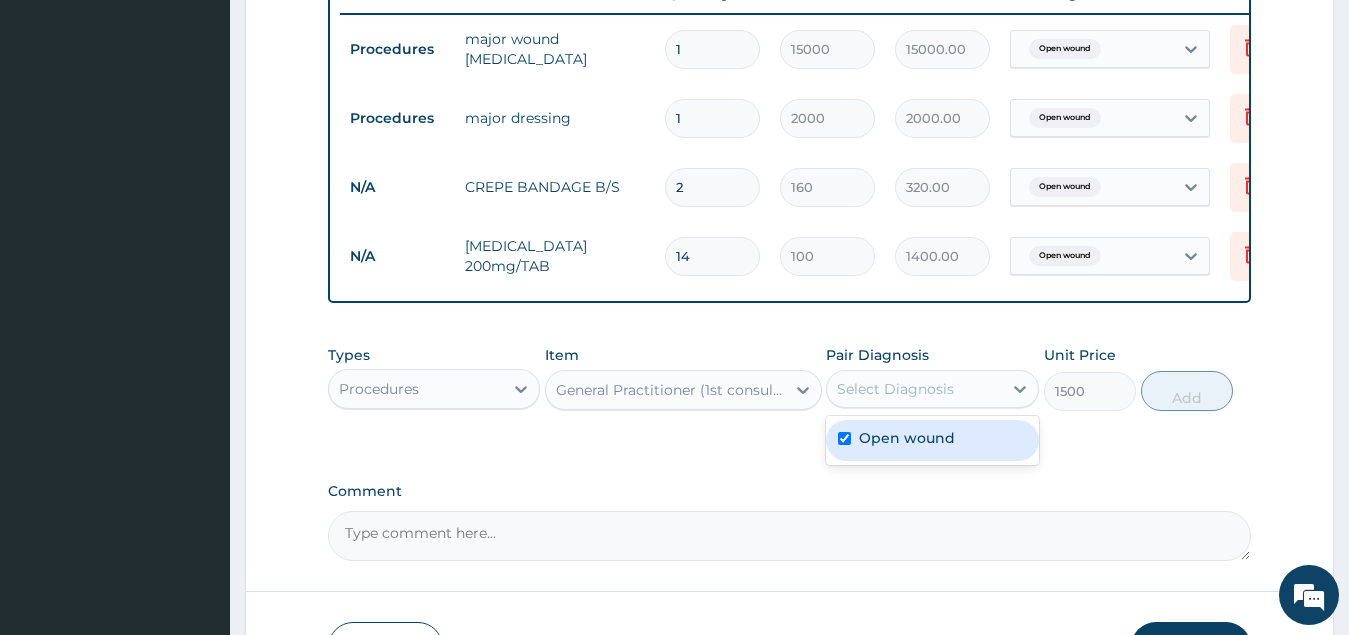 checkbox on "true" 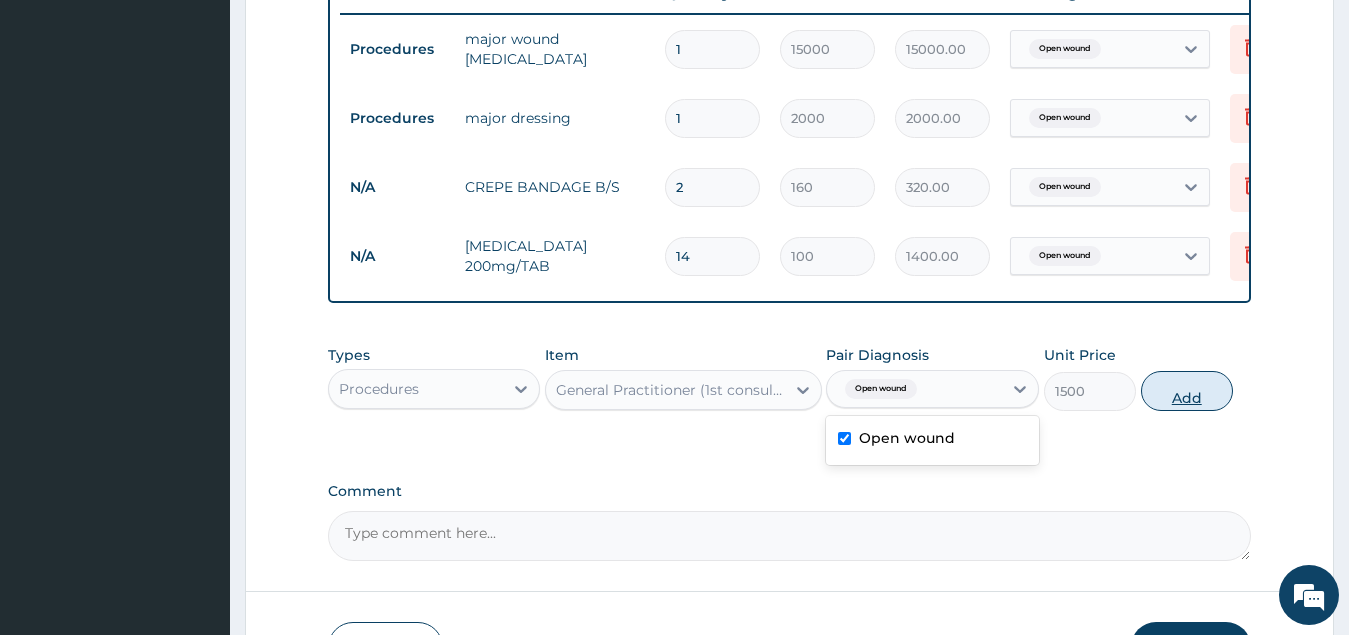click on "Add" at bounding box center (1187, 391) 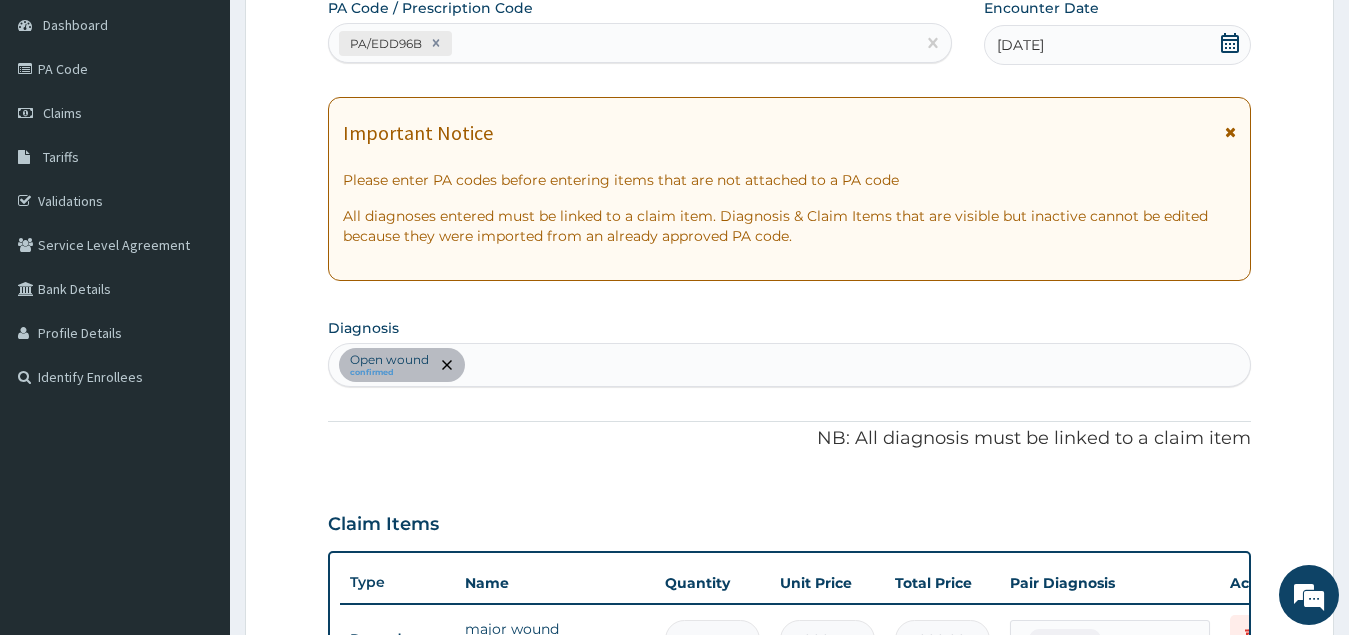 scroll, scrollTop: 183, scrollLeft: 0, axis: vertical 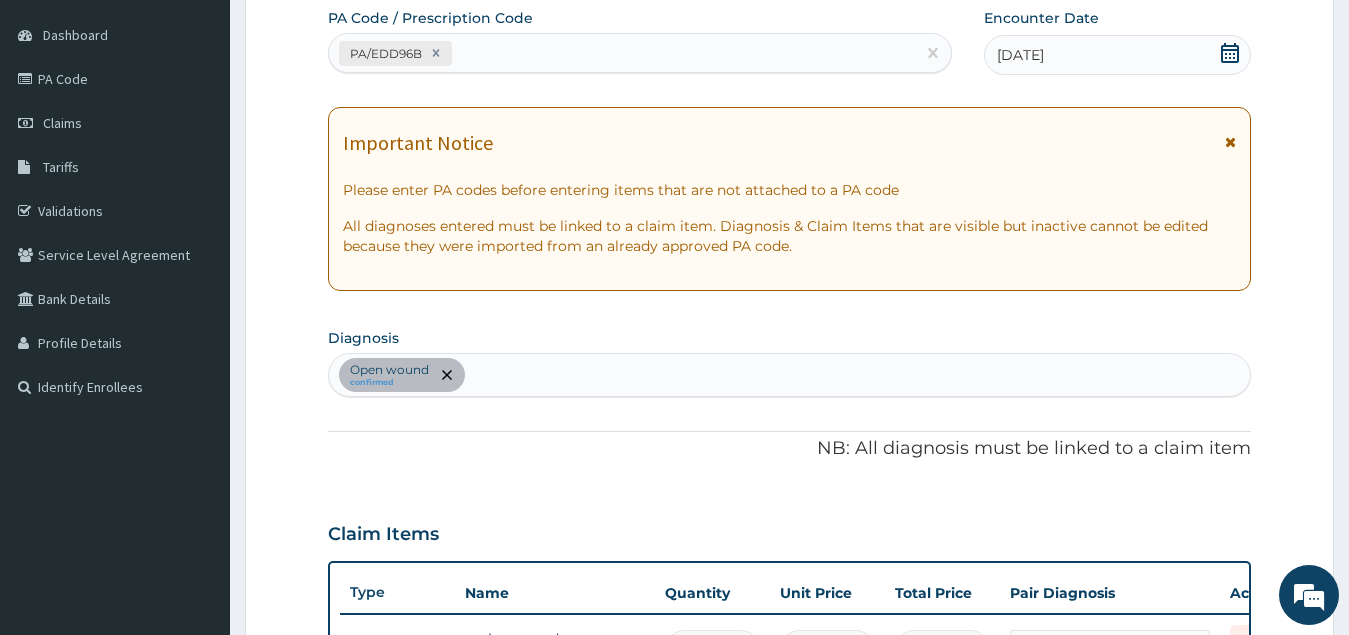 click on "Open wound confirmed" at bounding box center (790, 375) 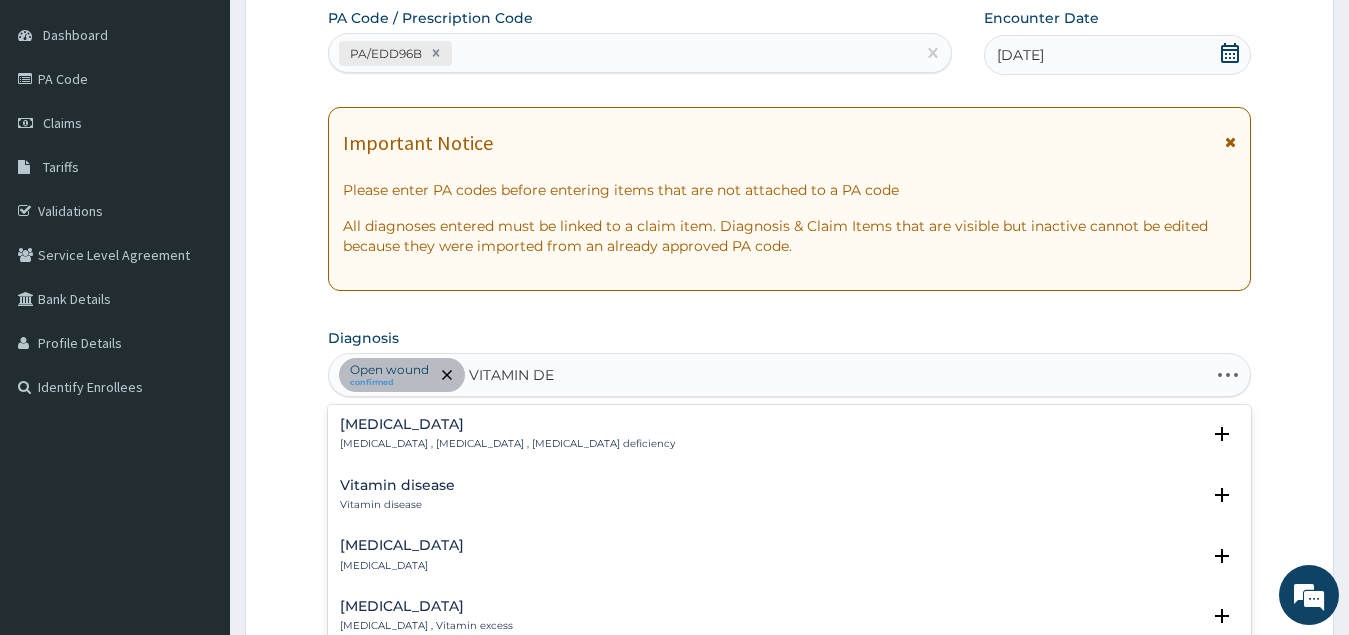 type on "VITAMIN DEF" 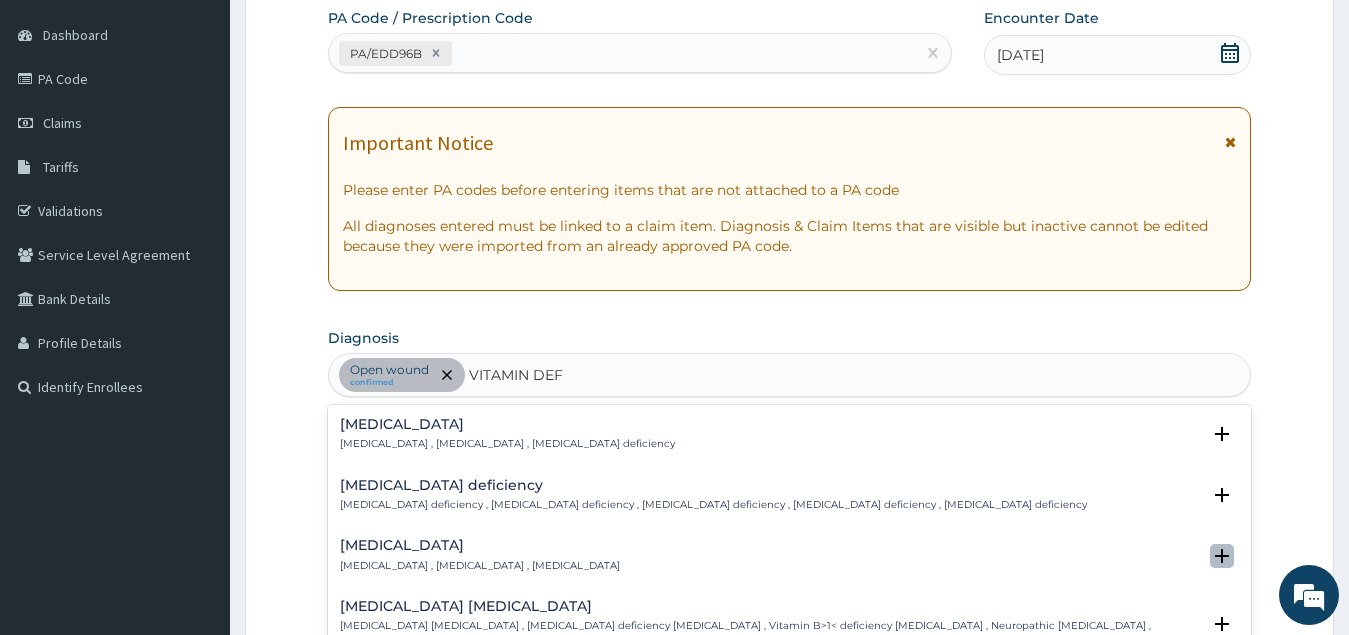 click 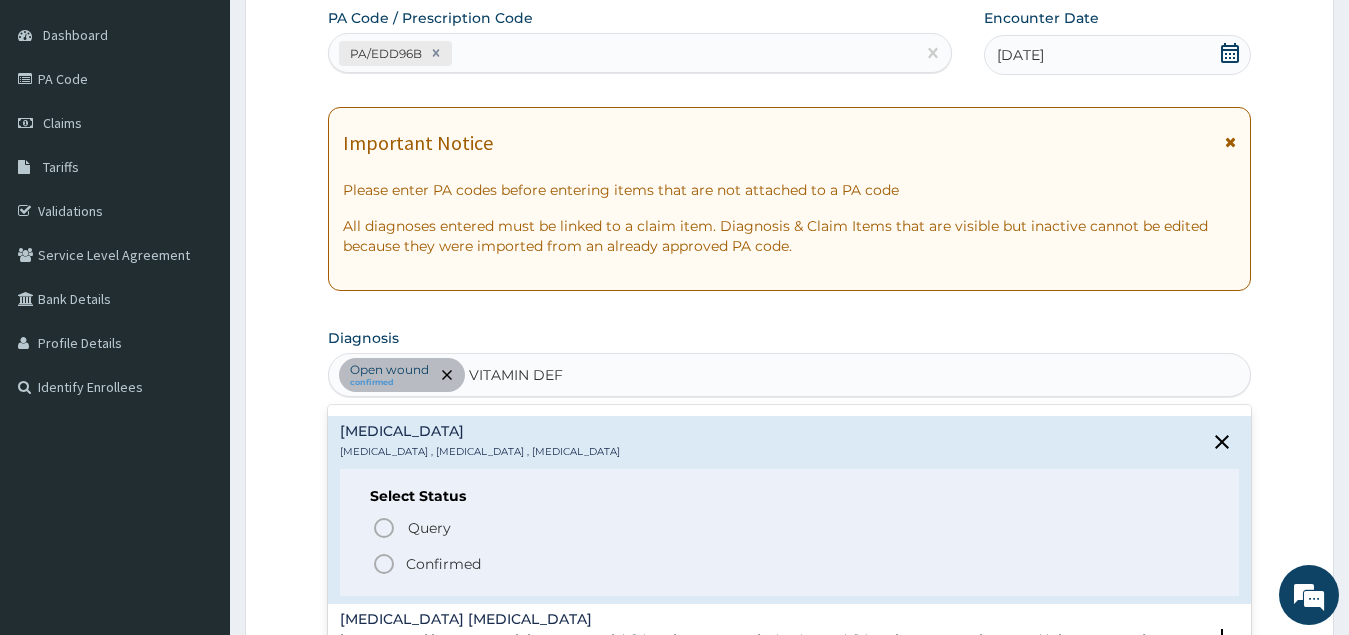 scroll, scrollTop: 100, scrollLeft: 0, axis: vertical 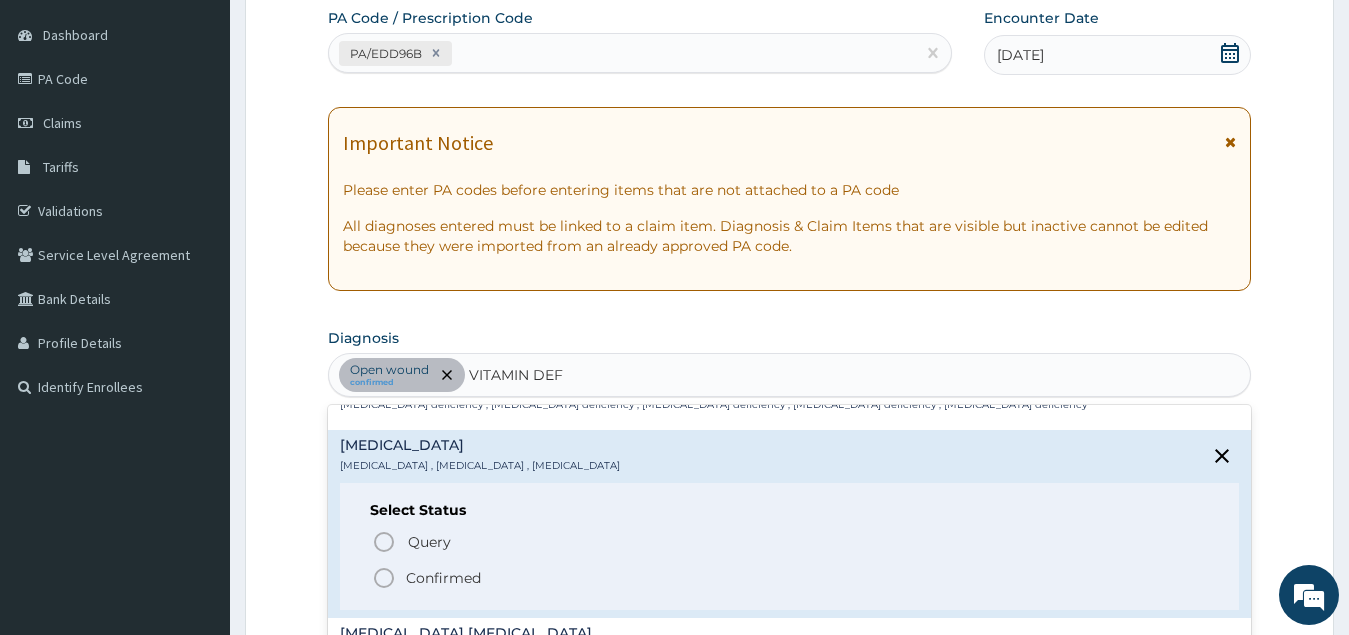 click 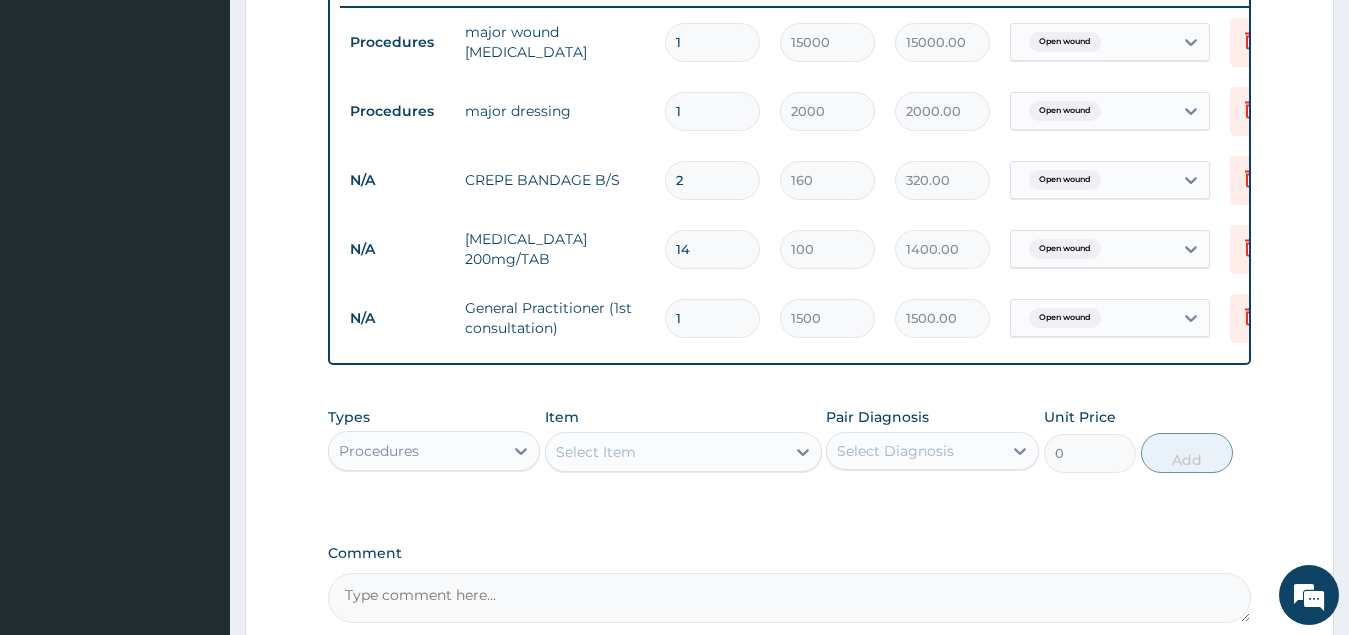 scroll, scrollTop: 883, scrollLeft: 0, axis: vertical 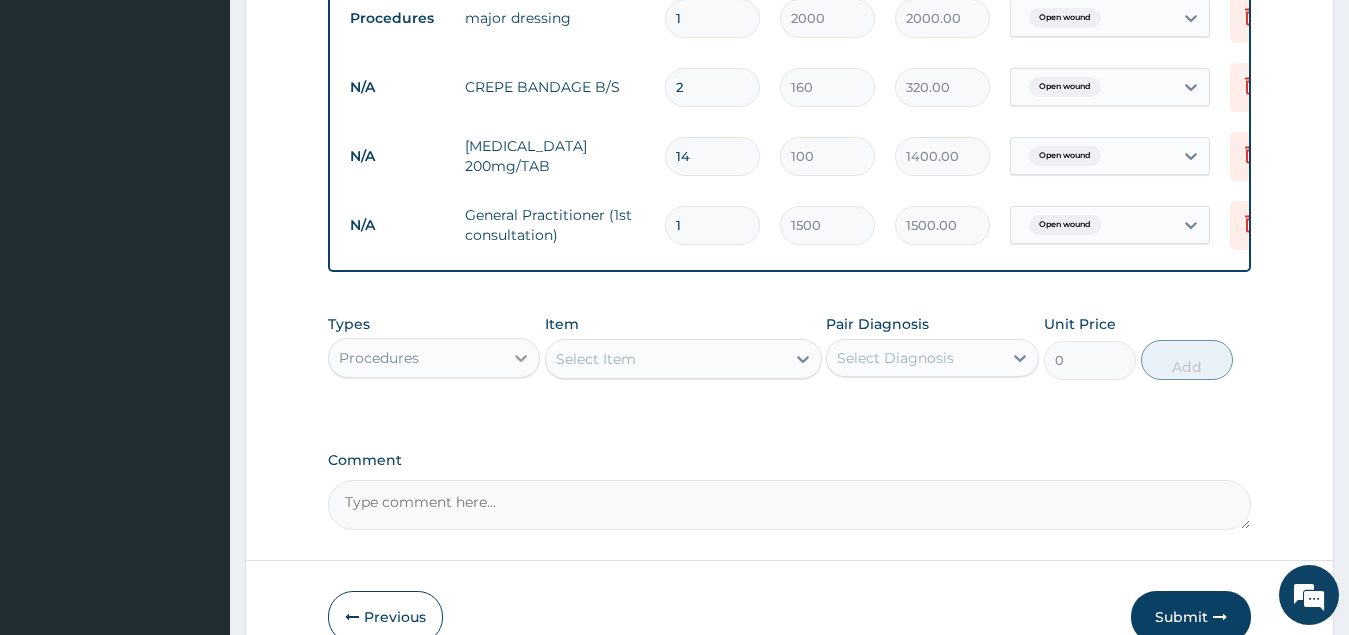 click 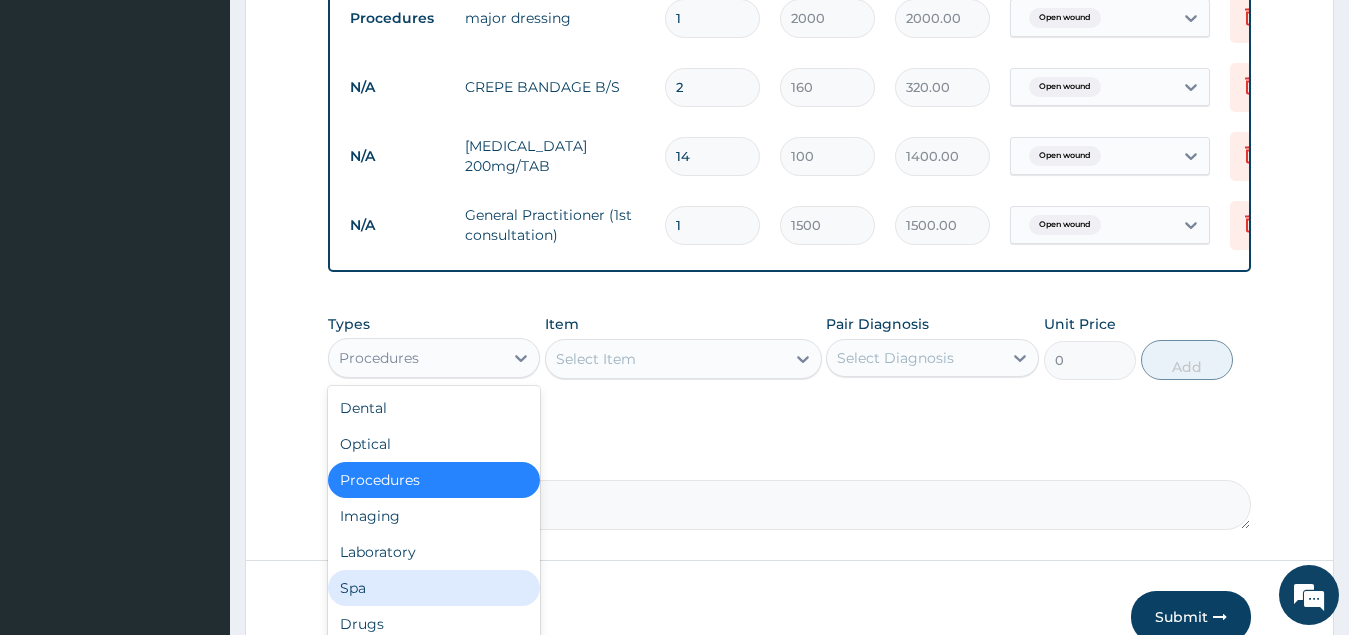 scroll, scrollTop: 68, scrollLeft: 0, axis: vertical 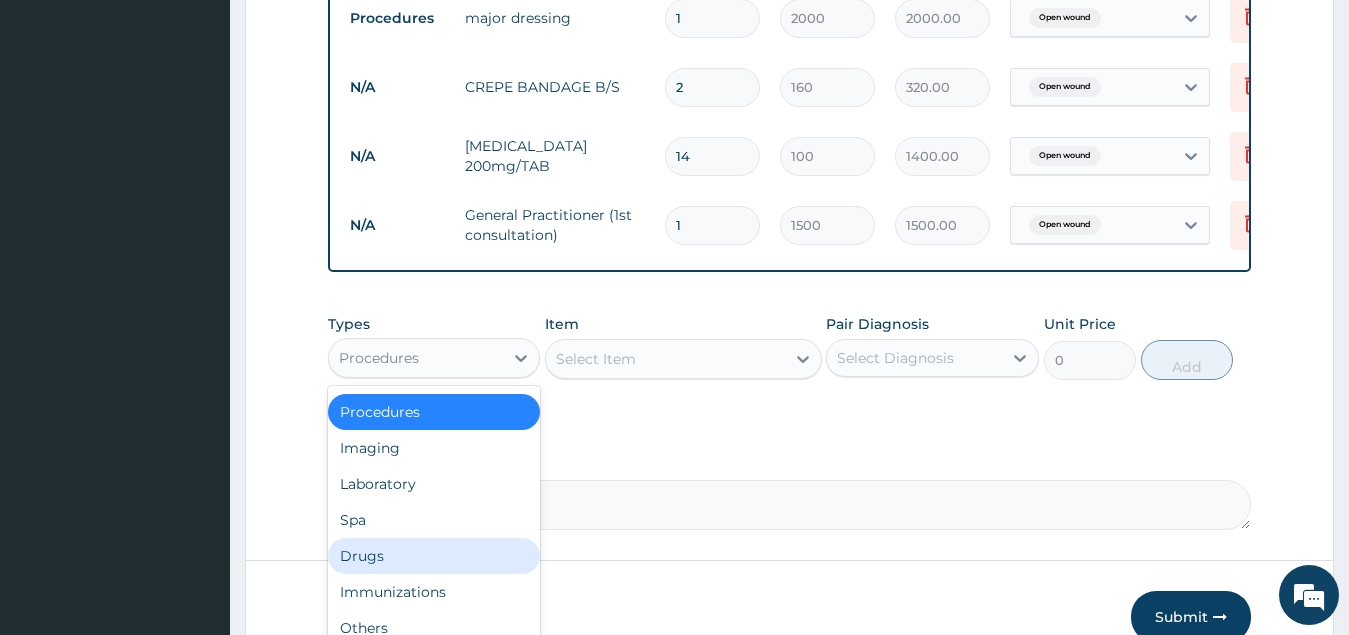 click on "Drugs" at bounding box center (434, 556) 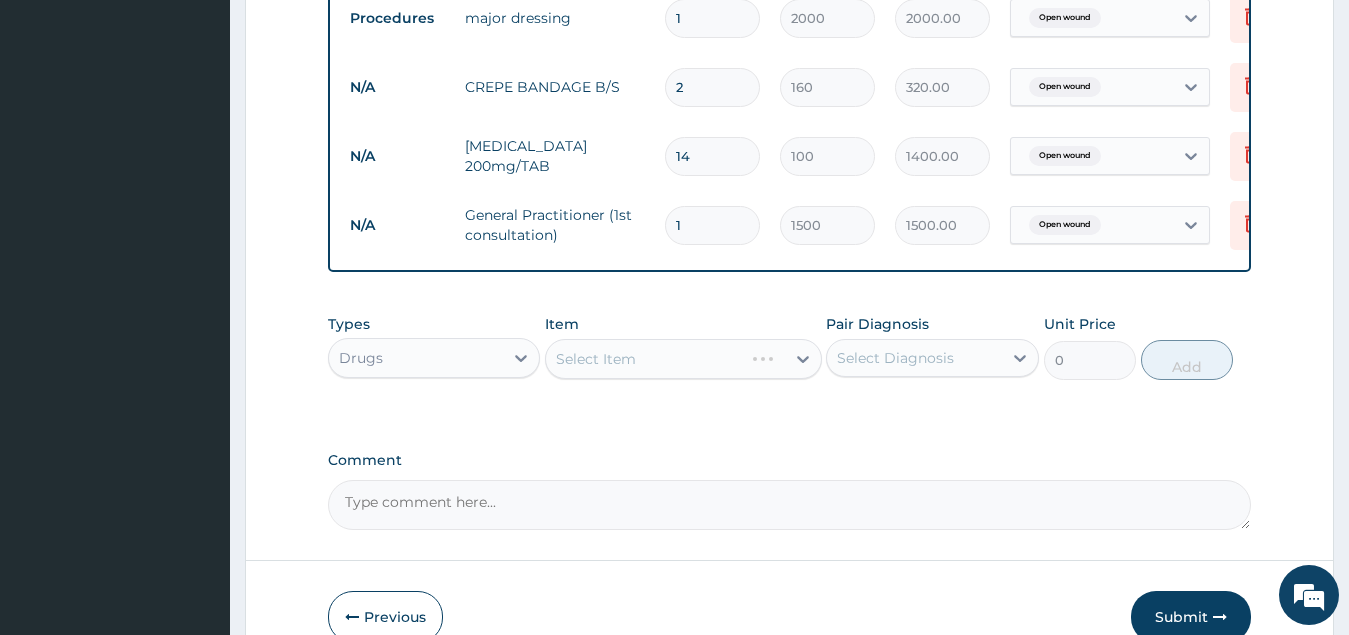 click on "Select Item" at bounding box center (683, 359) 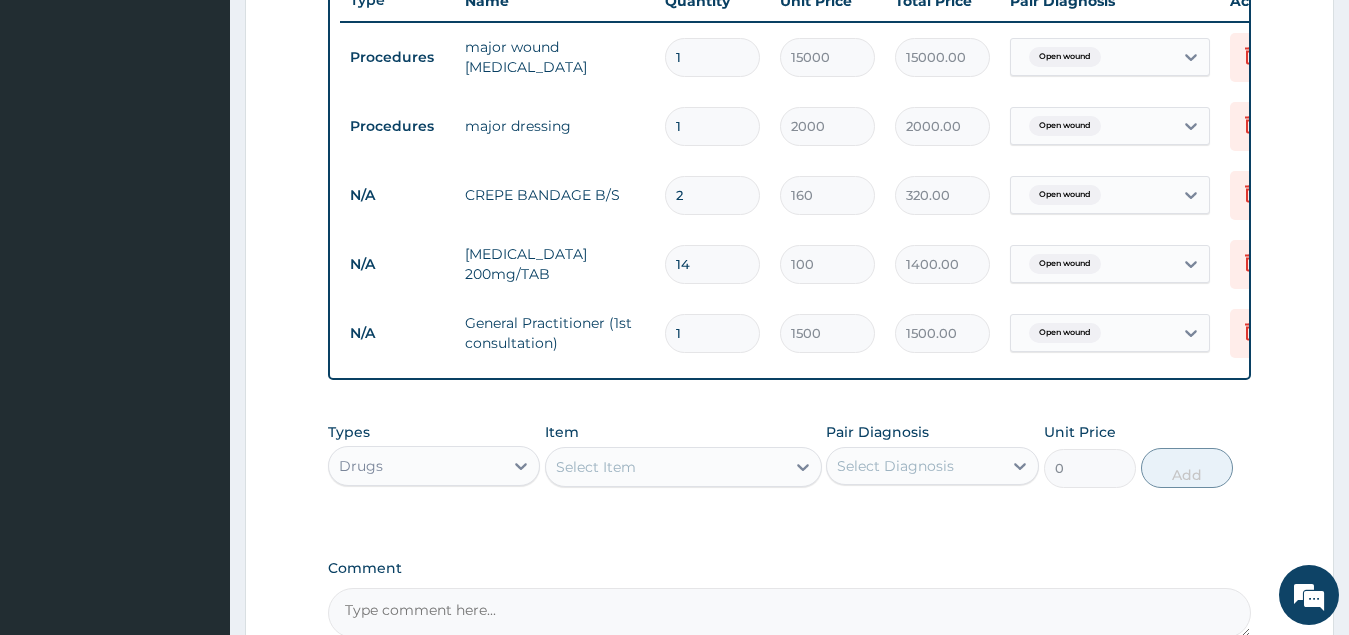 scroll, scrollTop: 983, scrollLeft: 0, axis: vertical 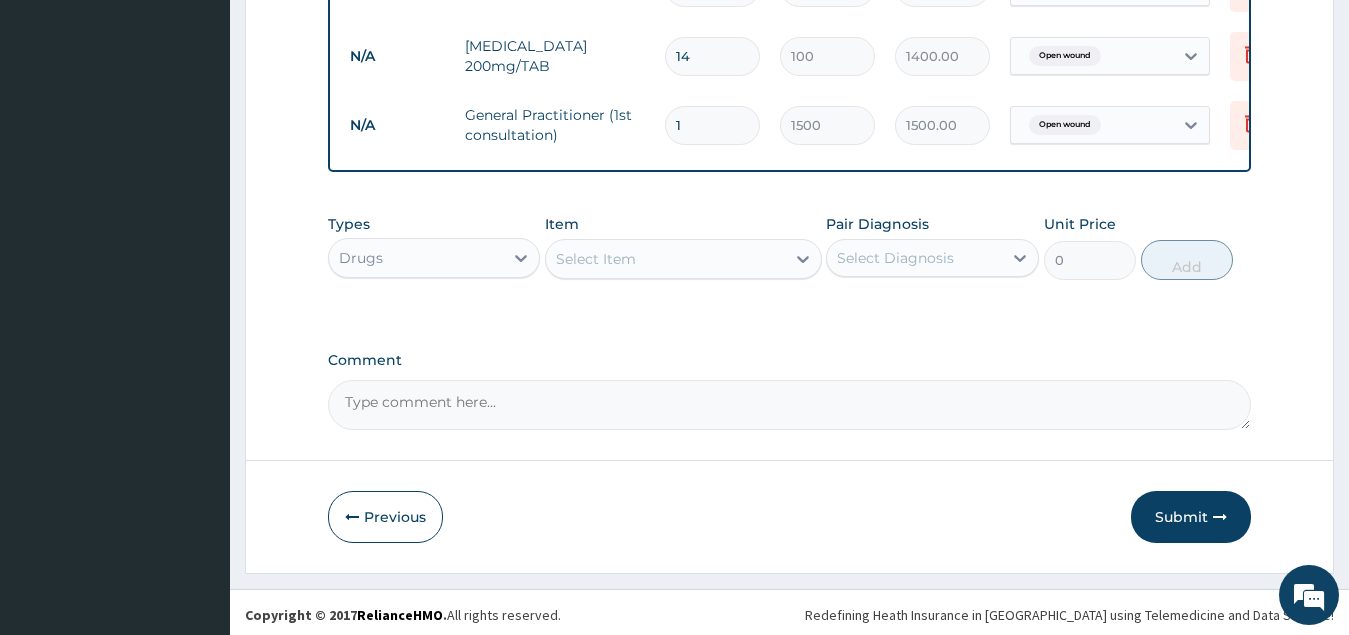 click 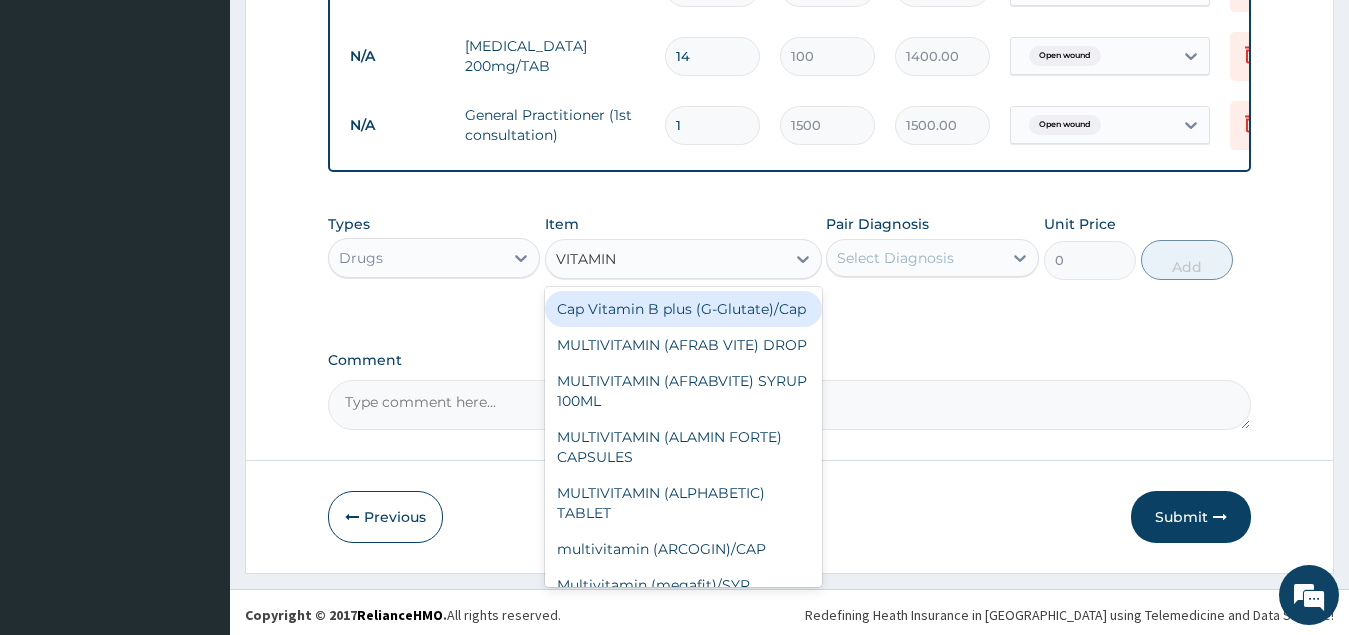 type on "VITAMIN C" 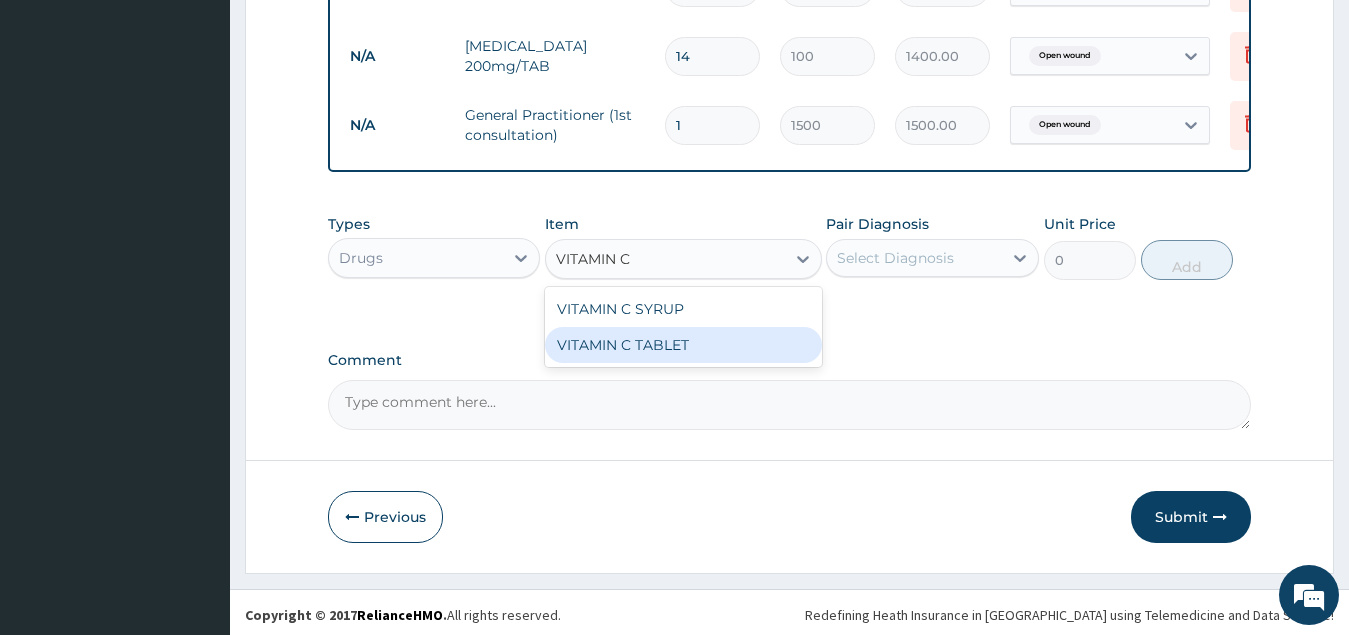 click on "VITAMIN C TABLET" at bounding box center (683, 345) 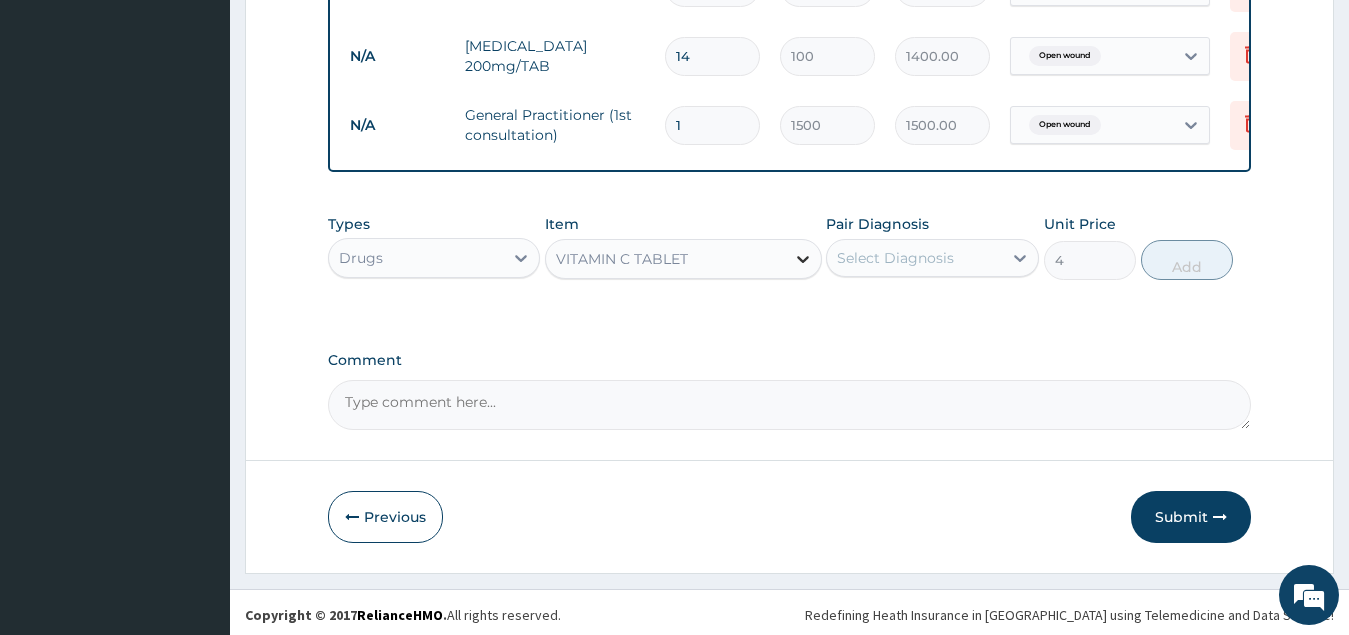 click 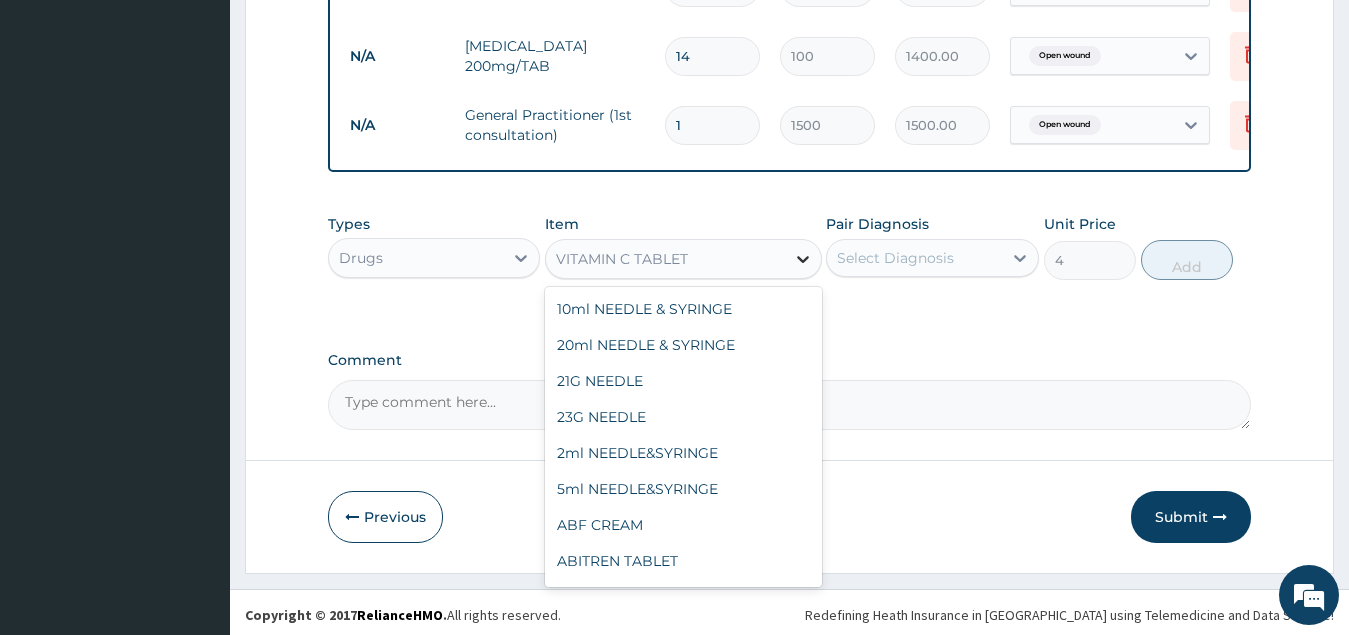 scroll, scrollTop: 38304, scrollLeft: 0, axis: vertical 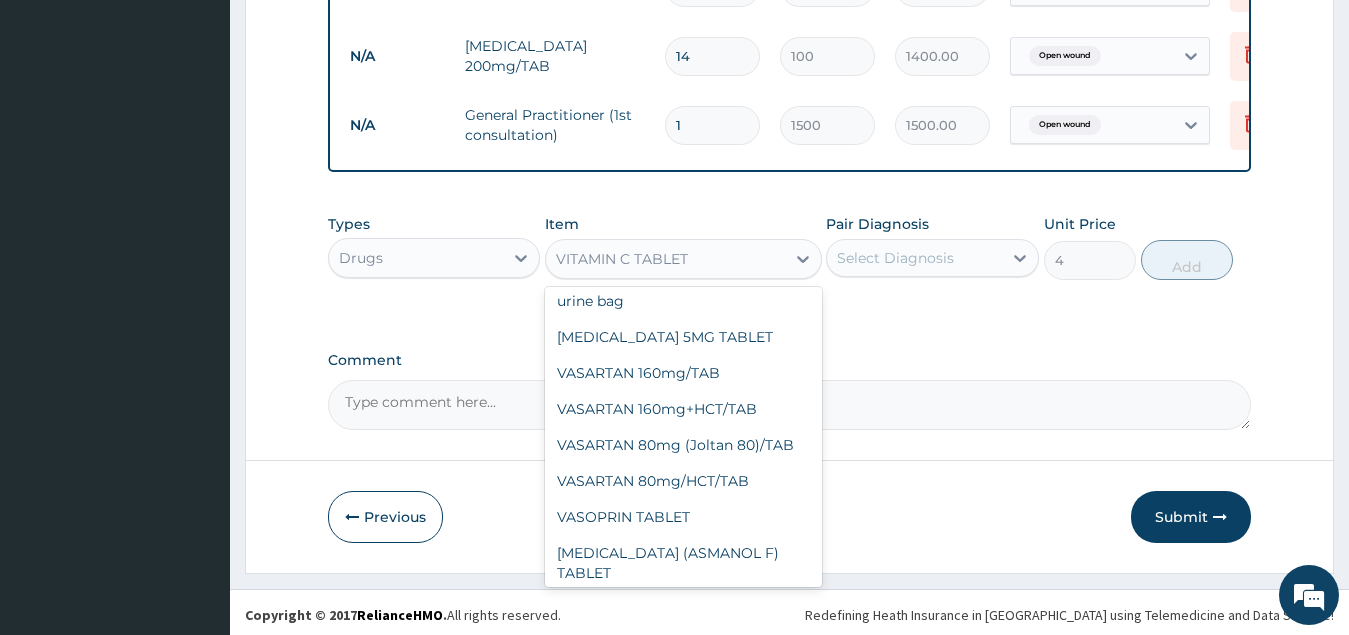 click on "VIT C 100mg/TAB" at bounding box center (683, 865) 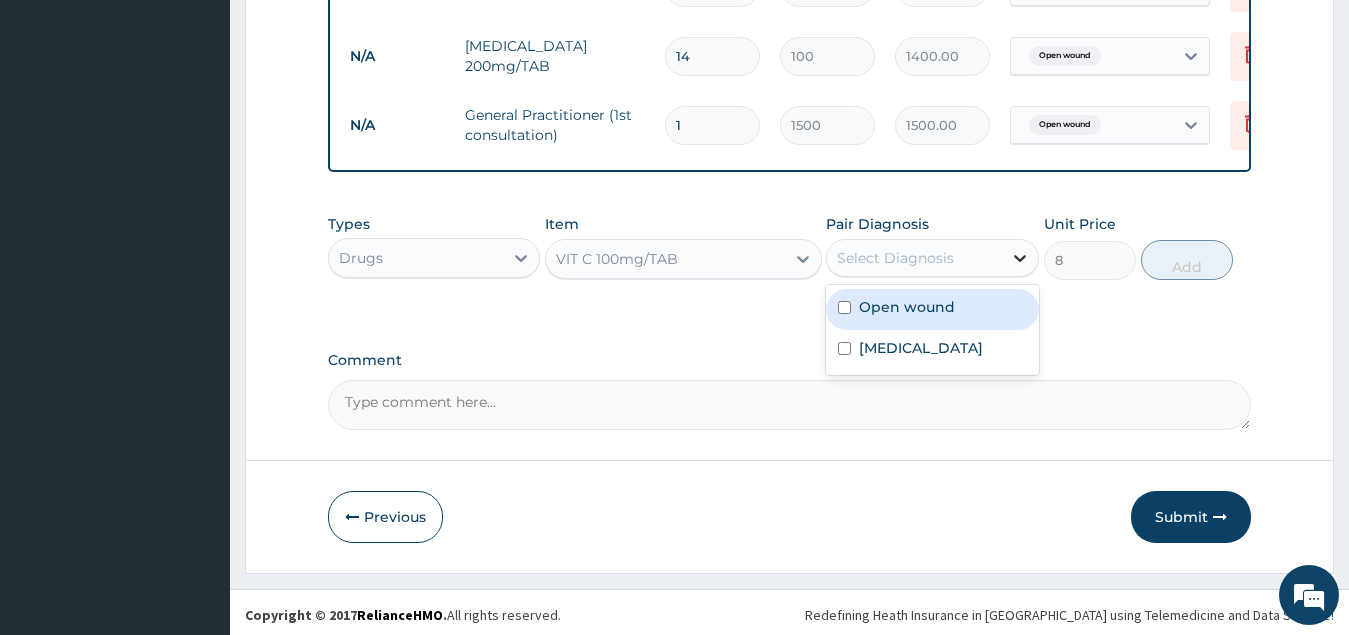 click 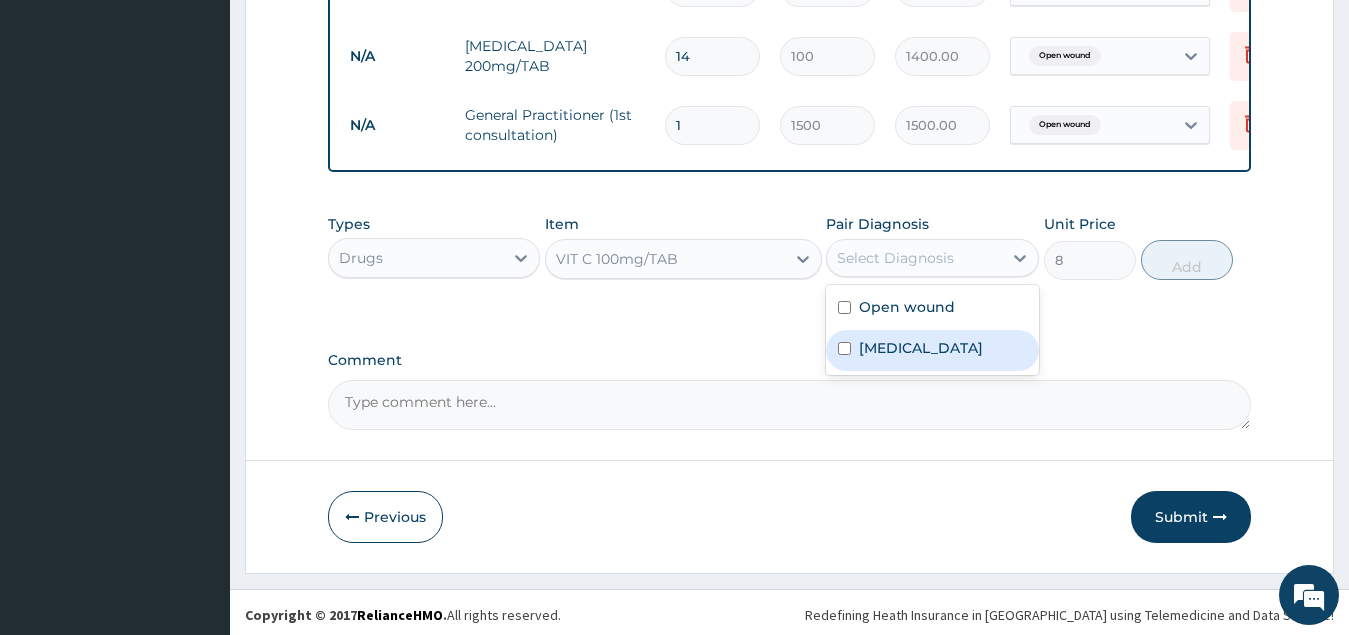 click at bounding box center (844, 348) 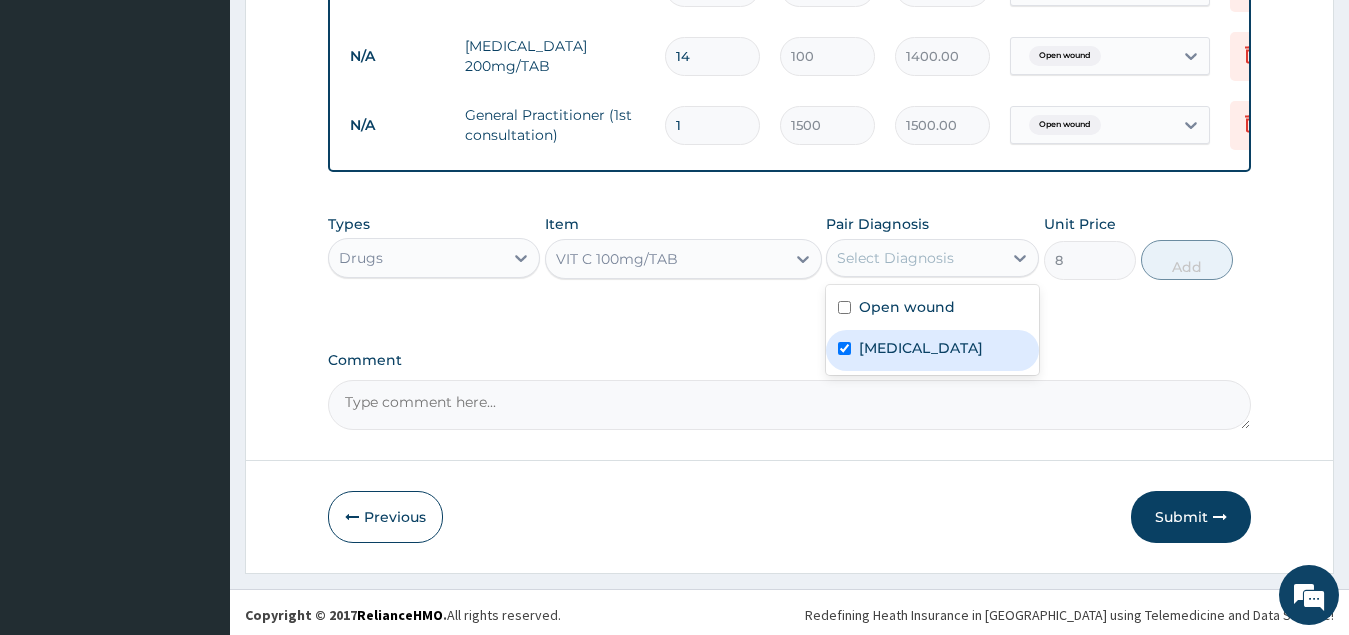 checkbox on "true" 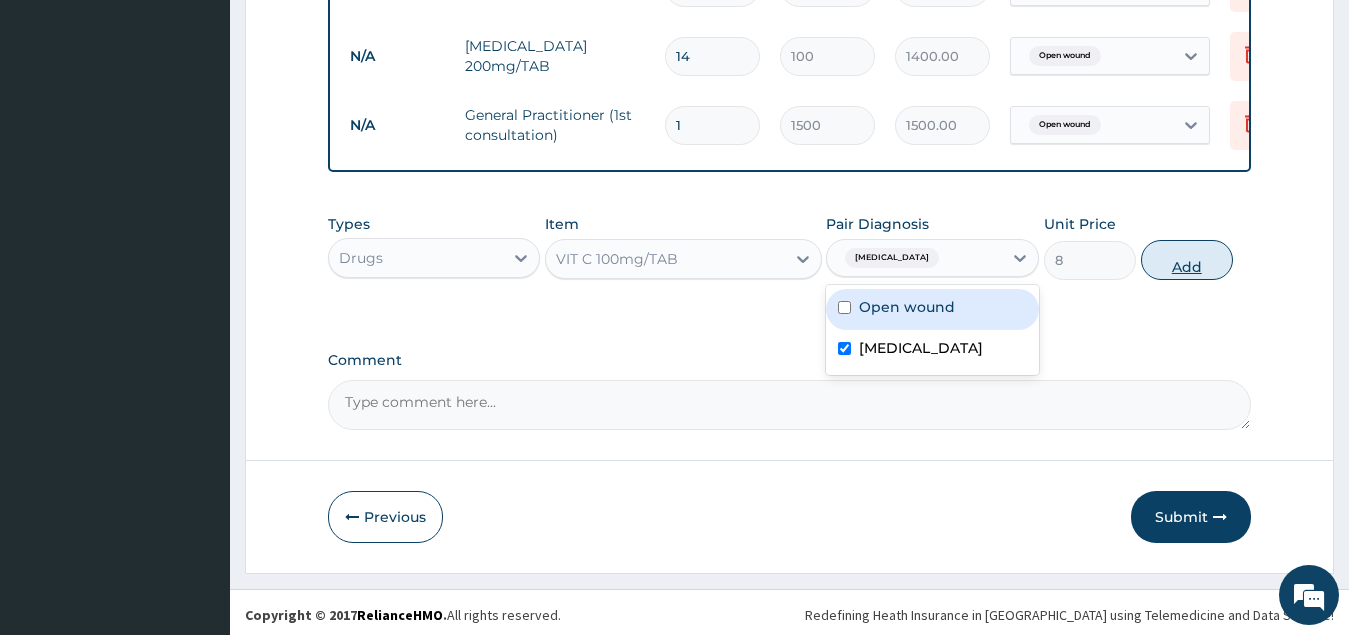 click on "Add" at bounding box center [1187, 260] 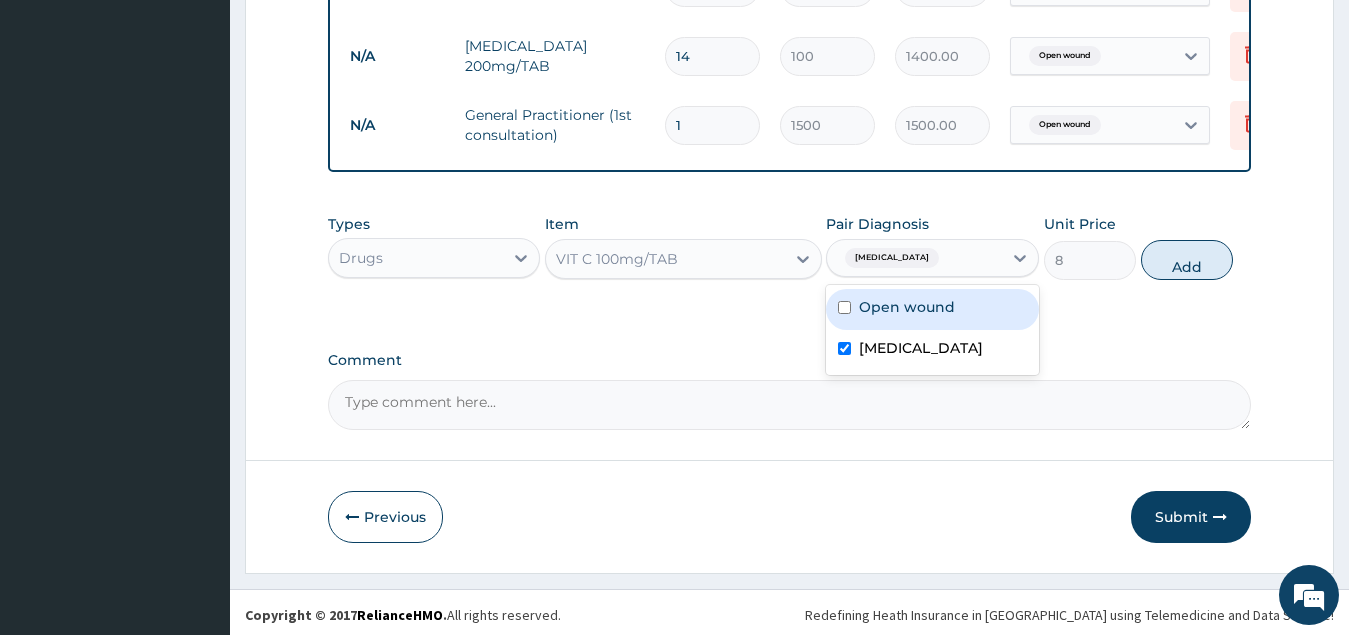 type on "0" 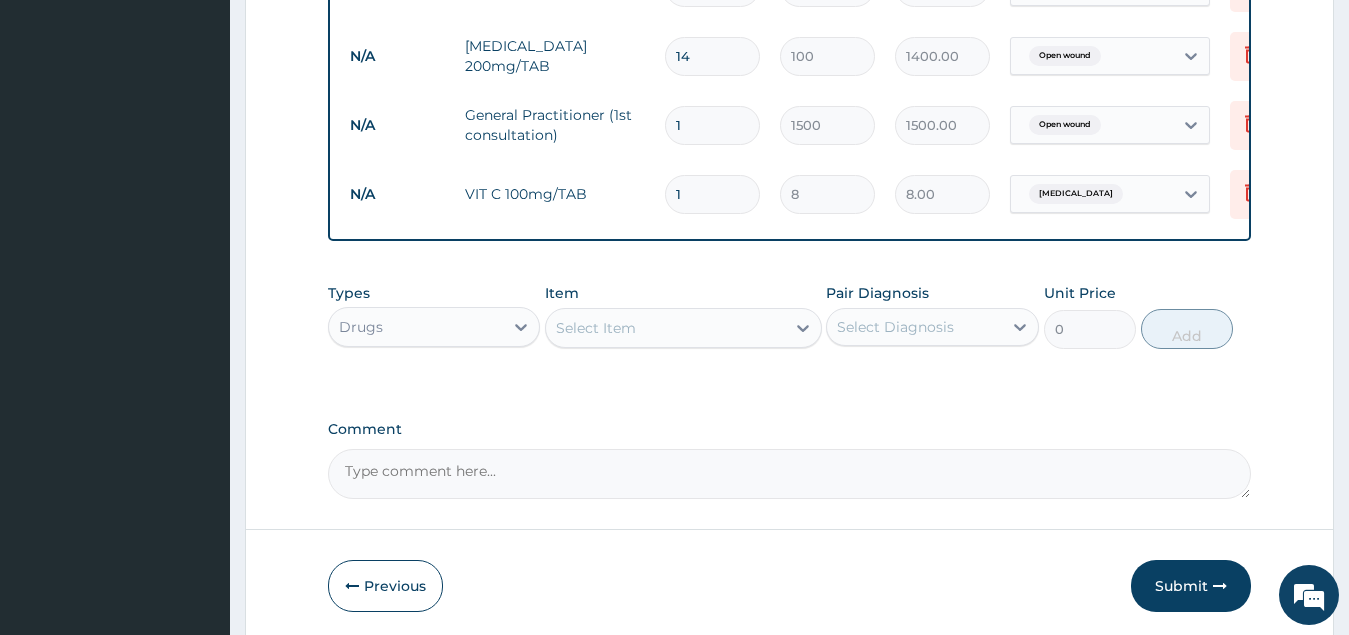type 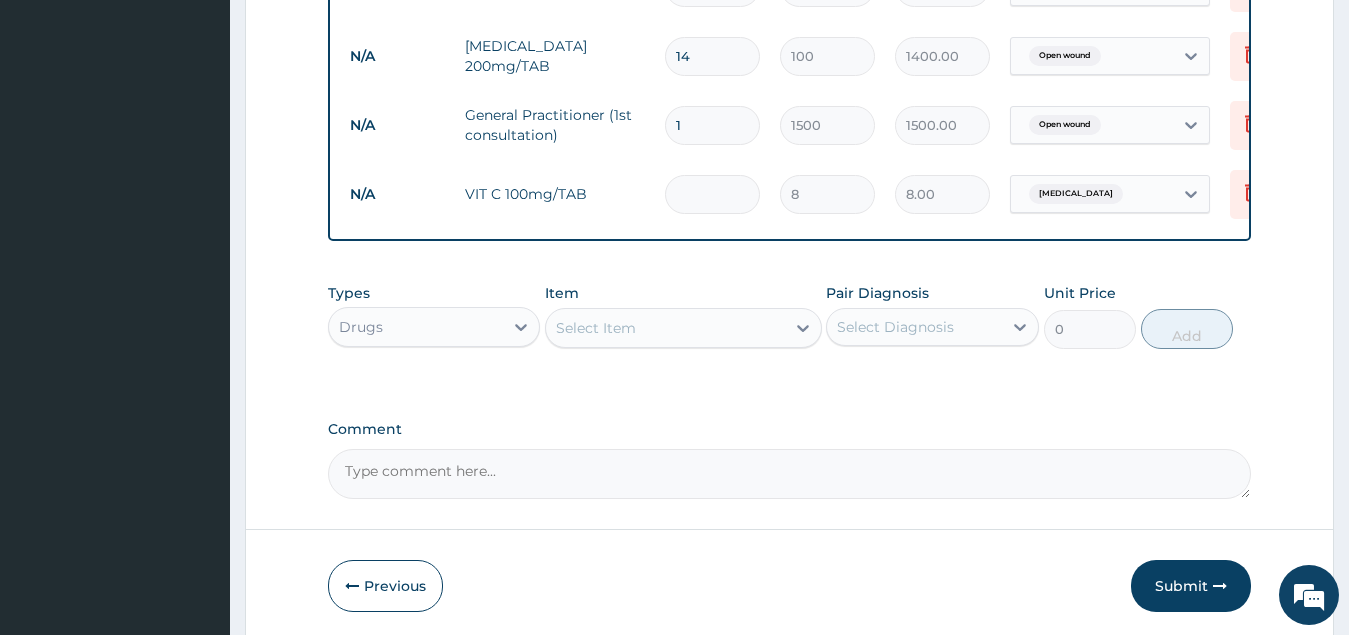 type on "0.00" 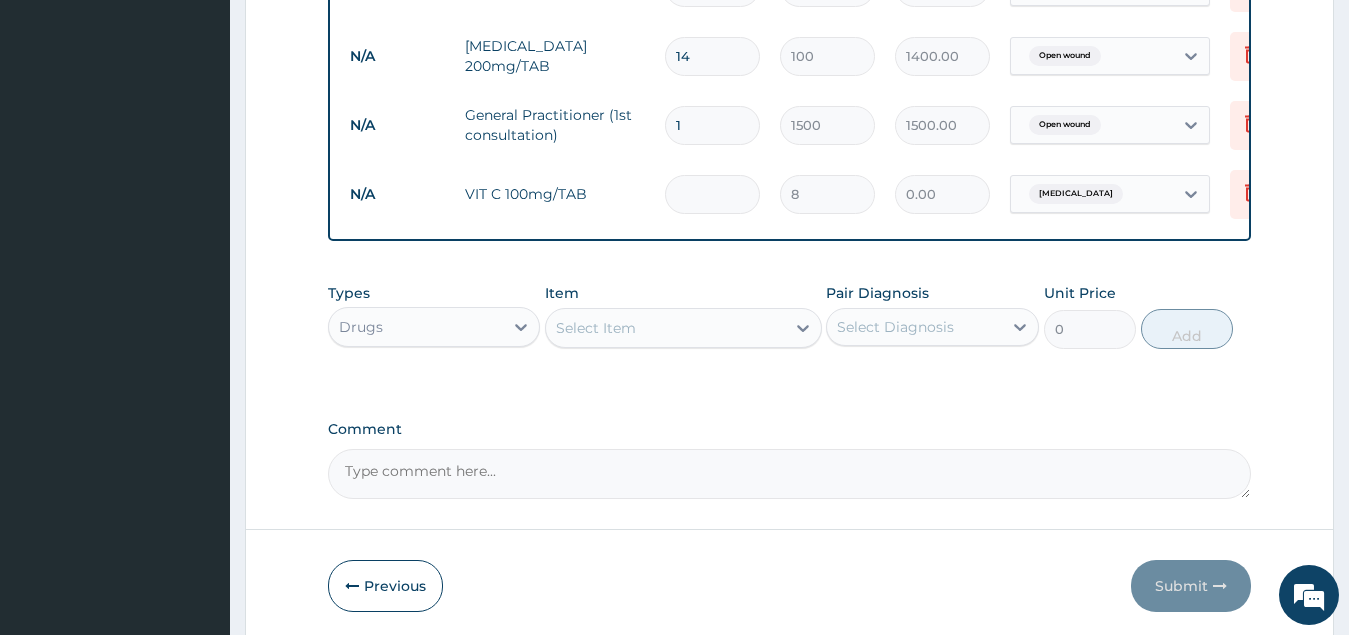 type on "5" 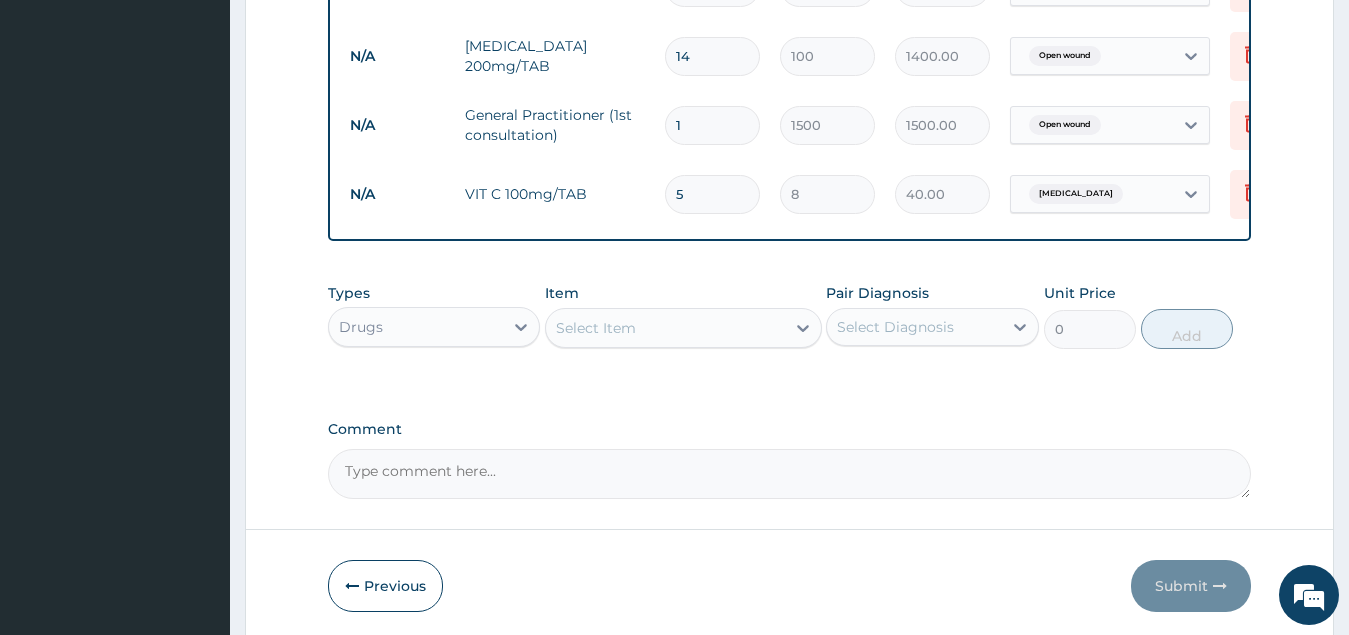 type on "56" 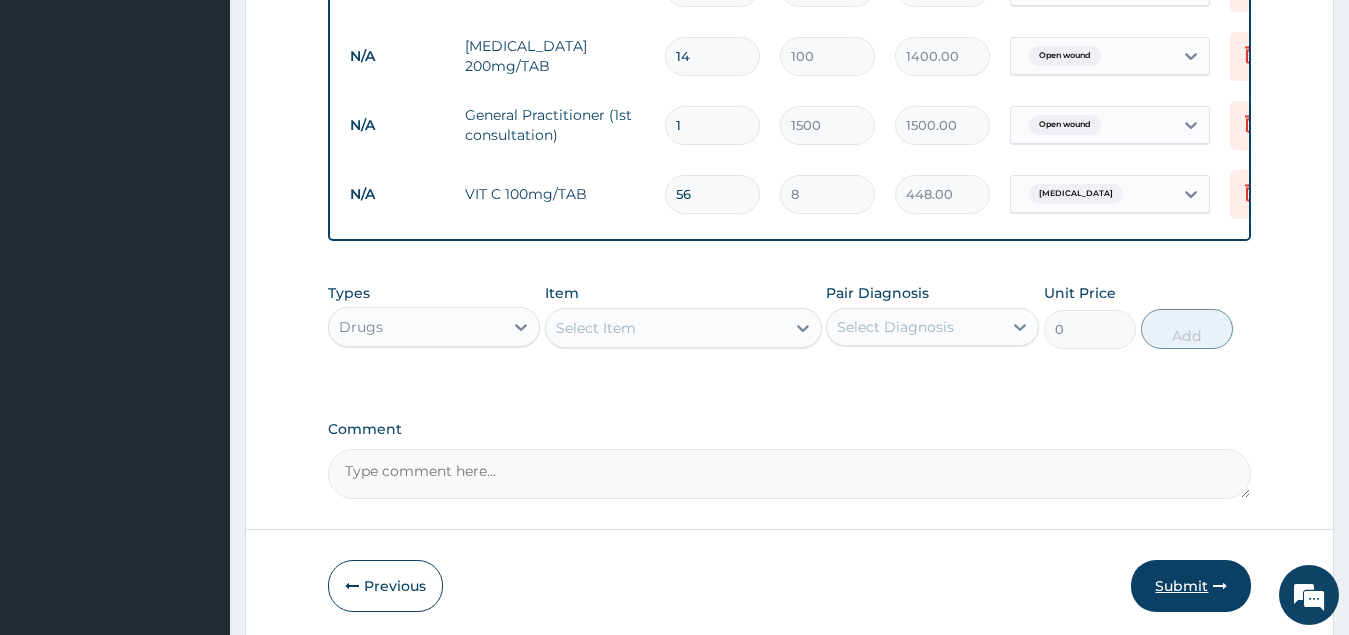 type on "56" 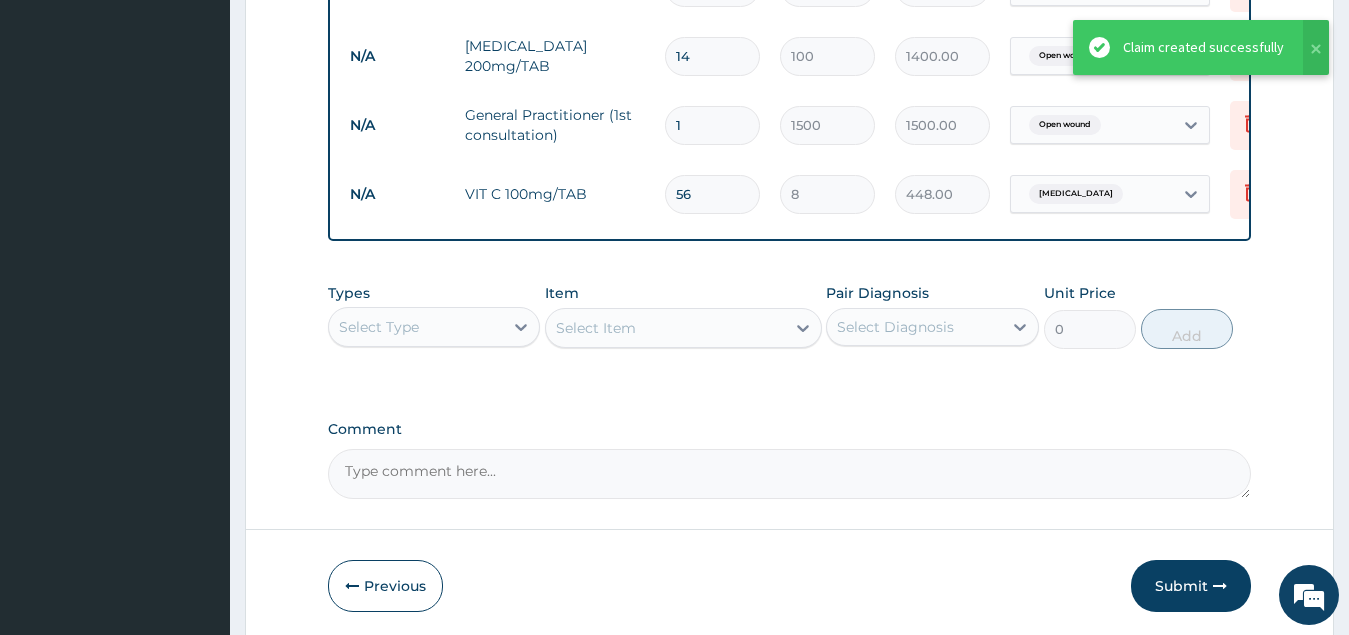 scroll, scrollTop: 925, scrollLeft: 0, axis: vertical 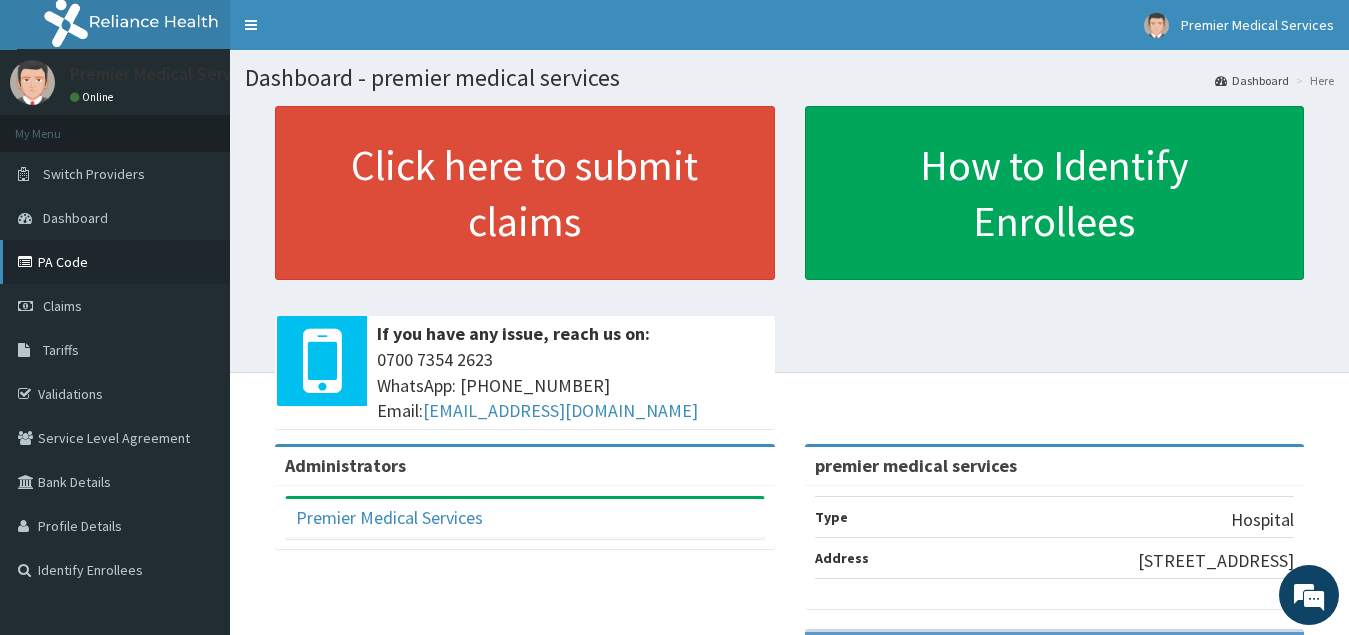 click on "PA Code" at bounding box center [115, 262] 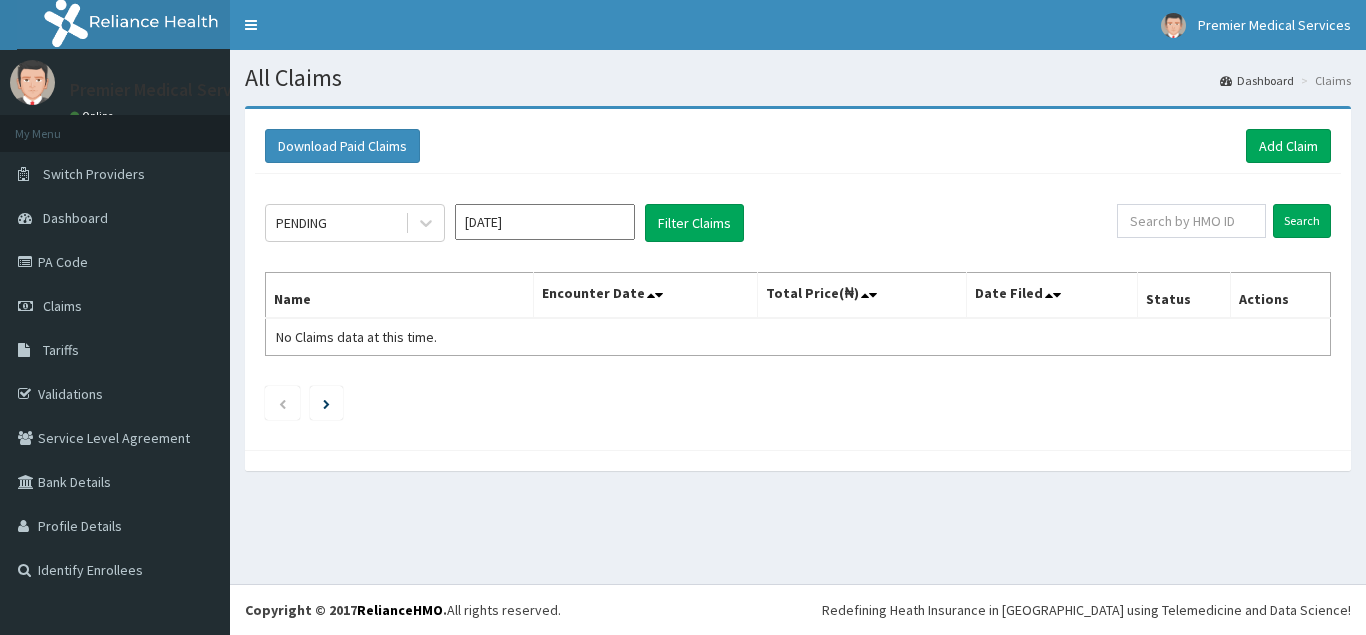 scroll, scrollTop: 0, scrollLeft: 0, axis: both 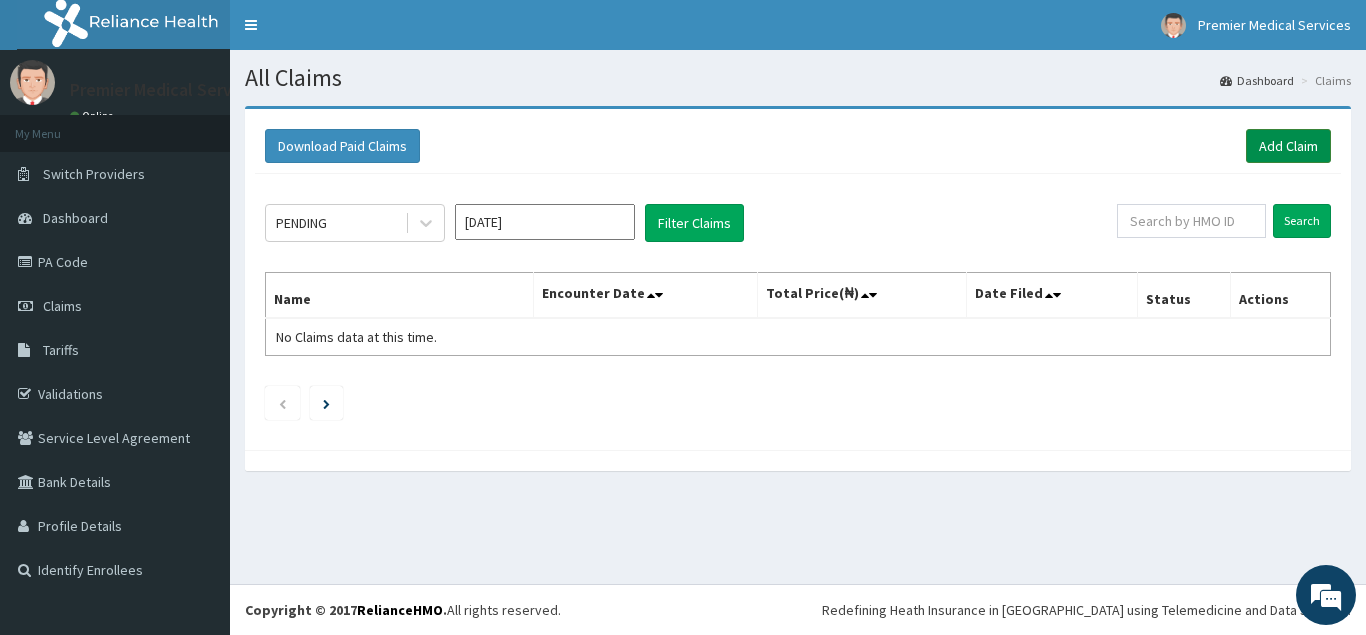 click on "Add Claim" at bounding box center (1288, 146) 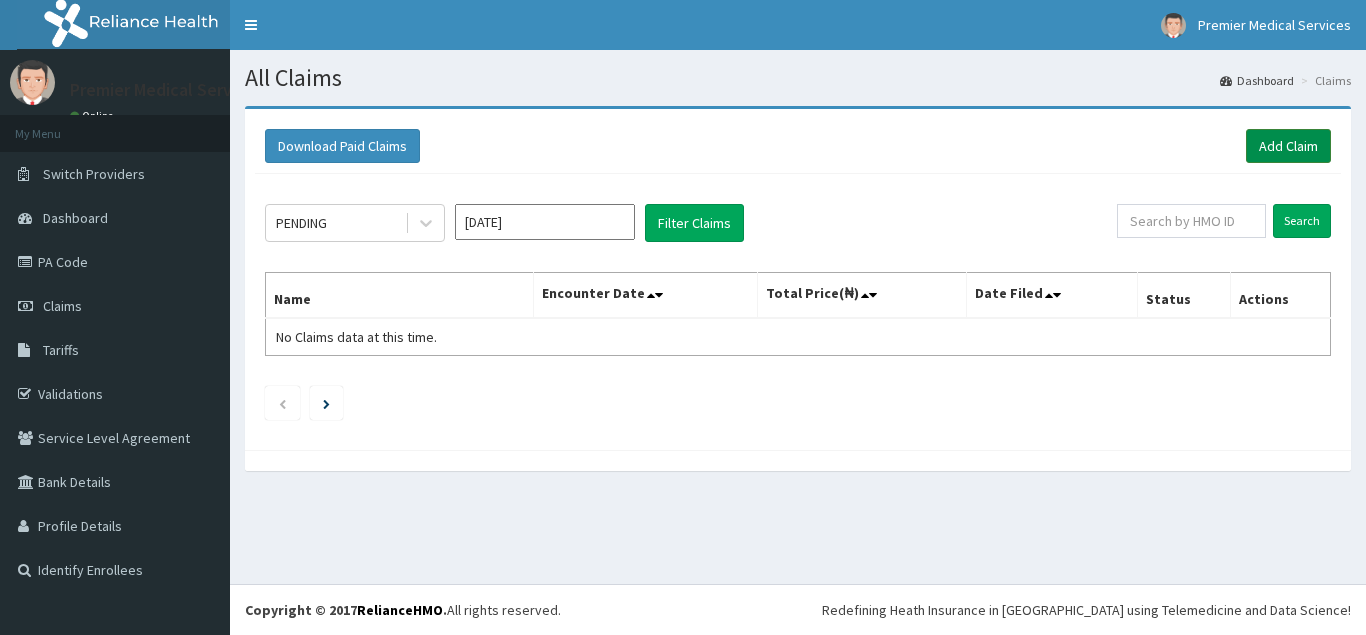 scroll, scrollTop: 0, scrollLeft: 0, axis: both 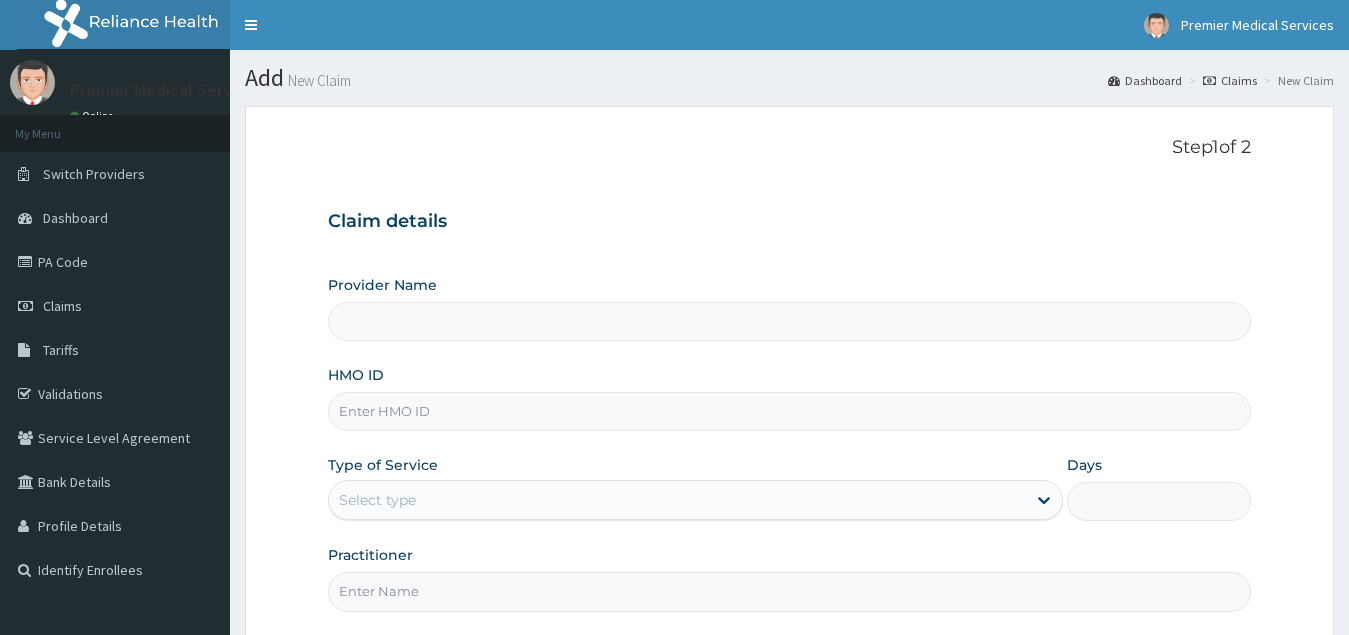 type on "premier medical services" 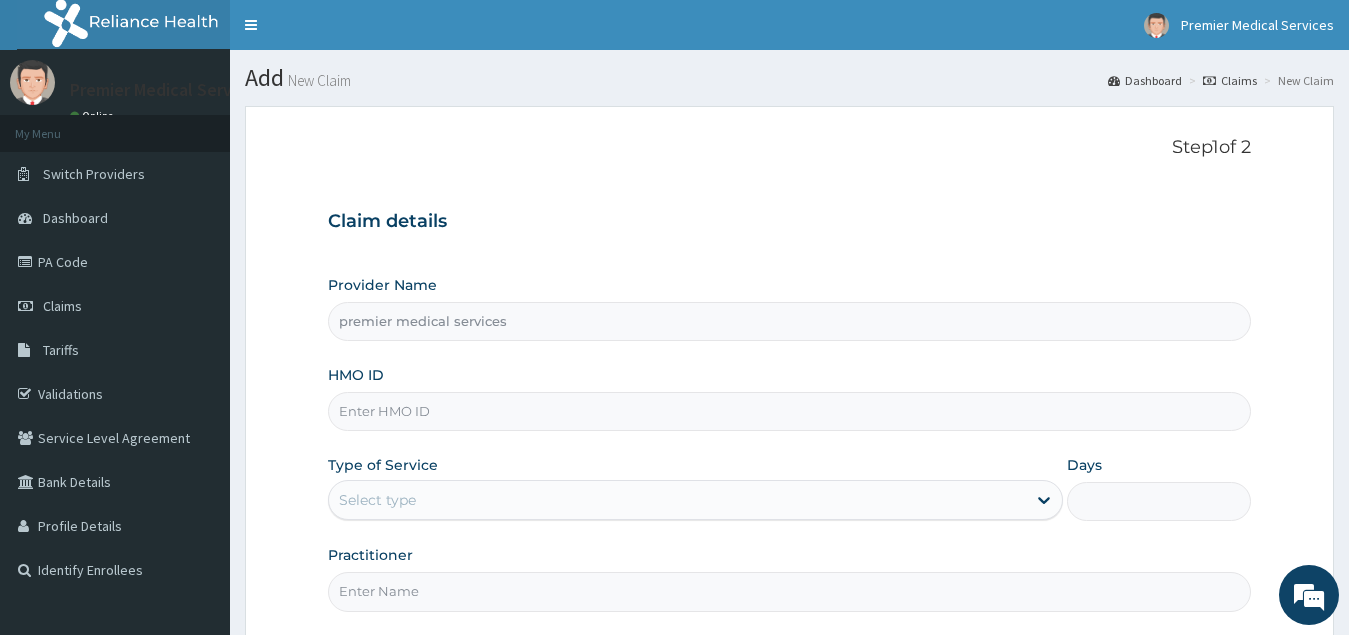 scroll, scrollTop: 0, scrollLeft: 0, axis: both 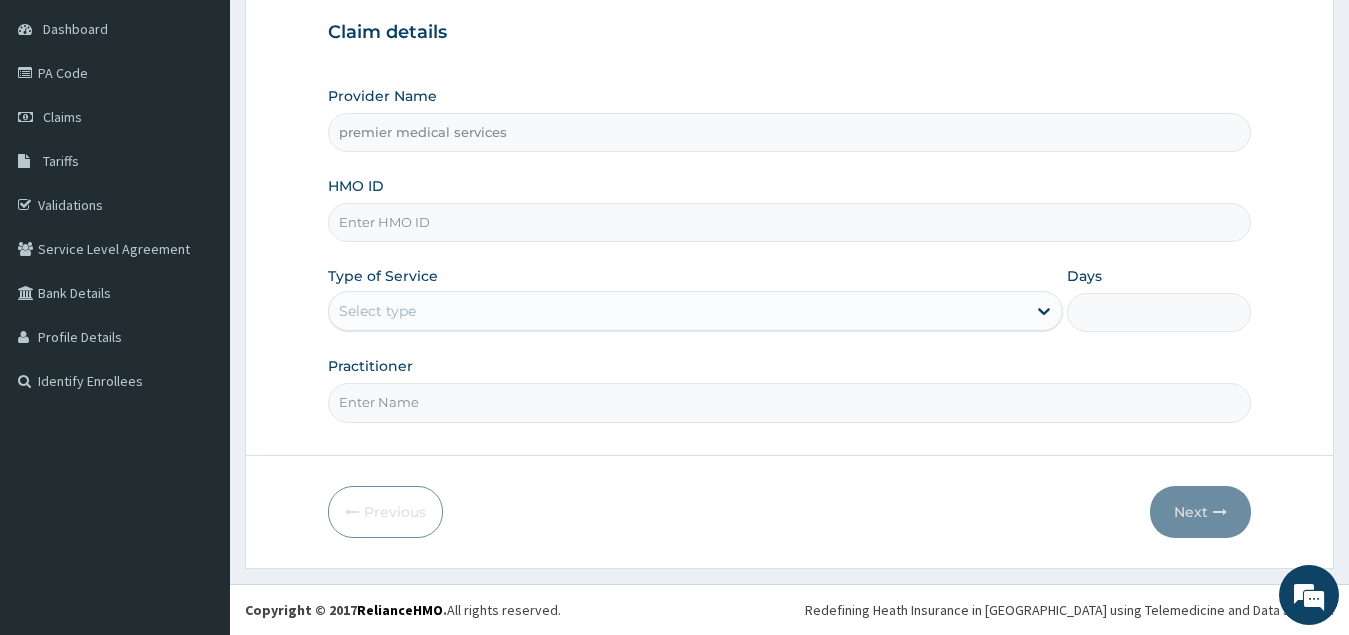 click on "HMO ID" at bounding box center (790, 222) 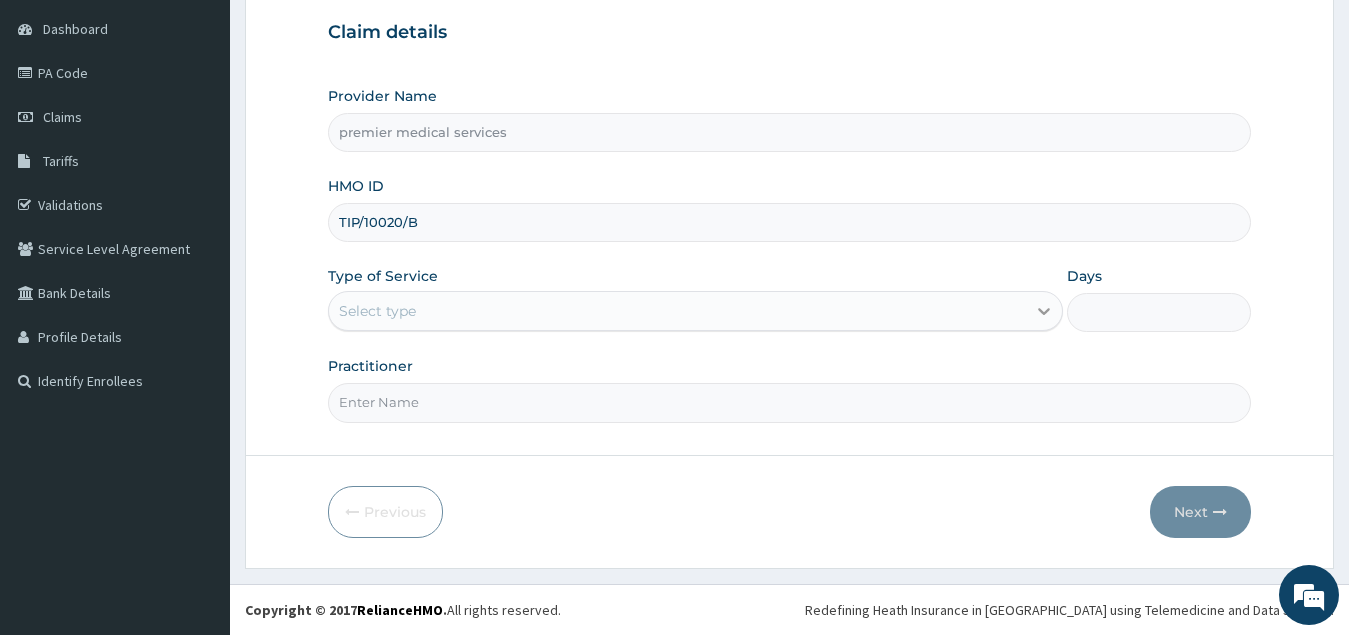 type on "TIP/10020/B" 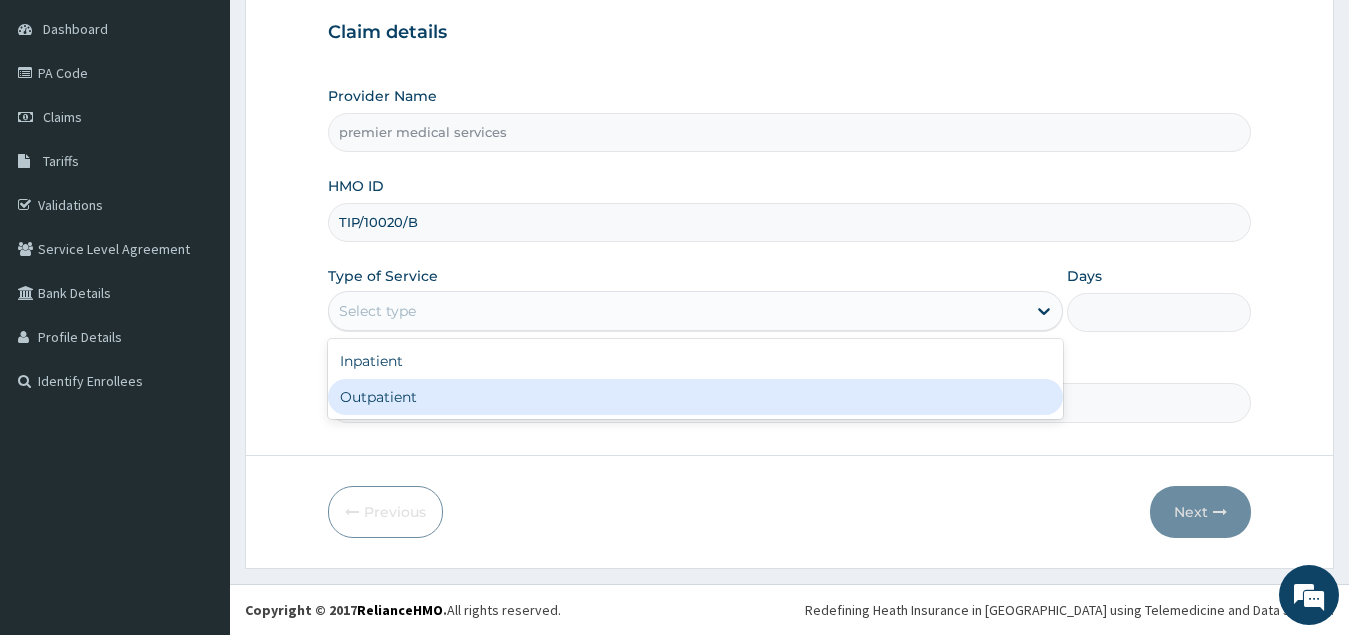 click on "Outpatient" at bounding box center [696, 397] 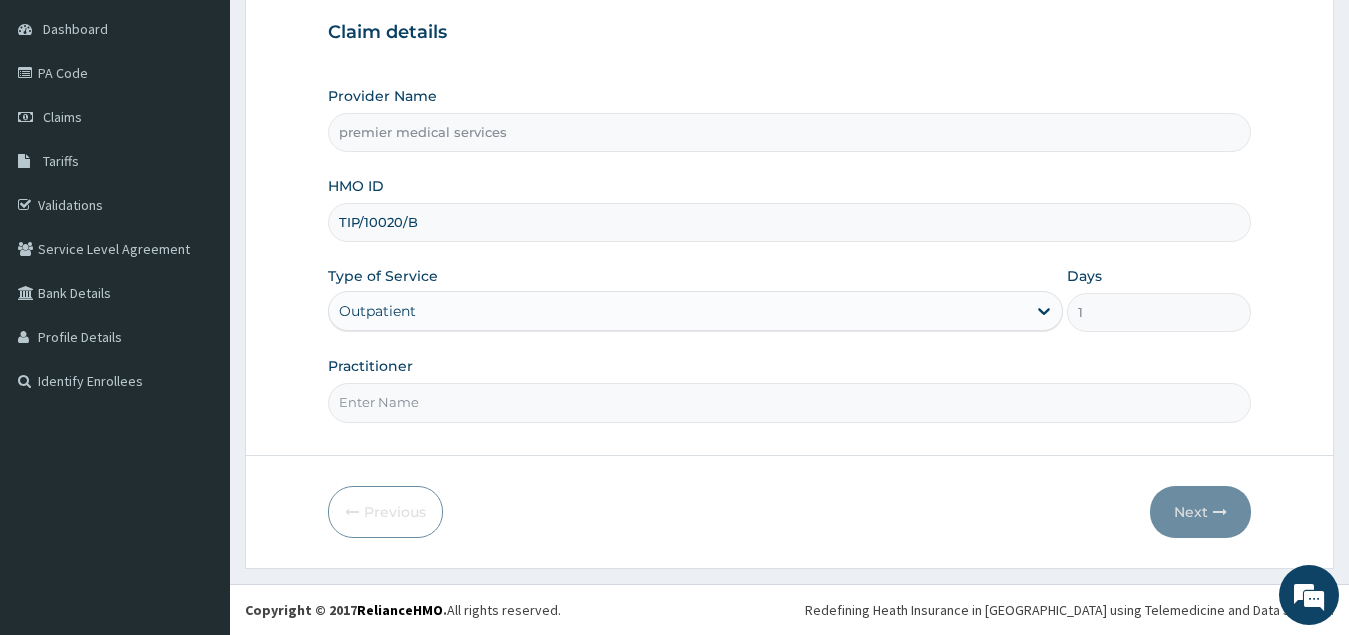 click on "Practitioner" at bounding box center (790, 402) 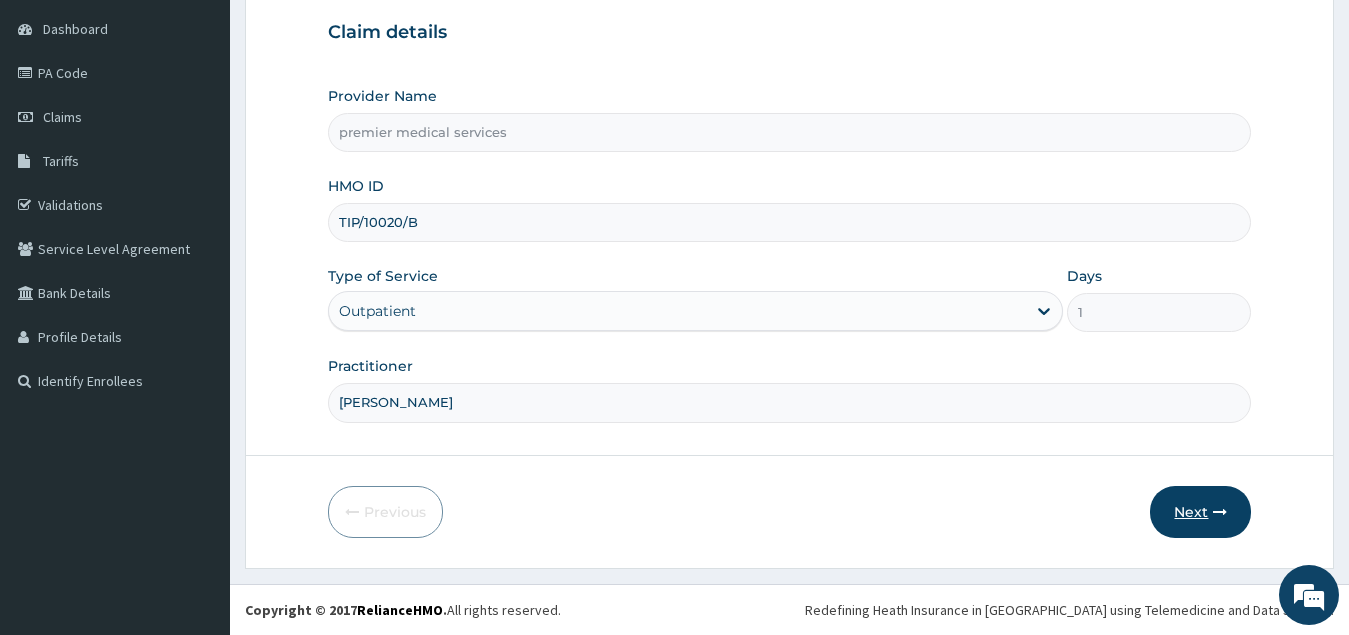 type on "[PERSON_NAME]" 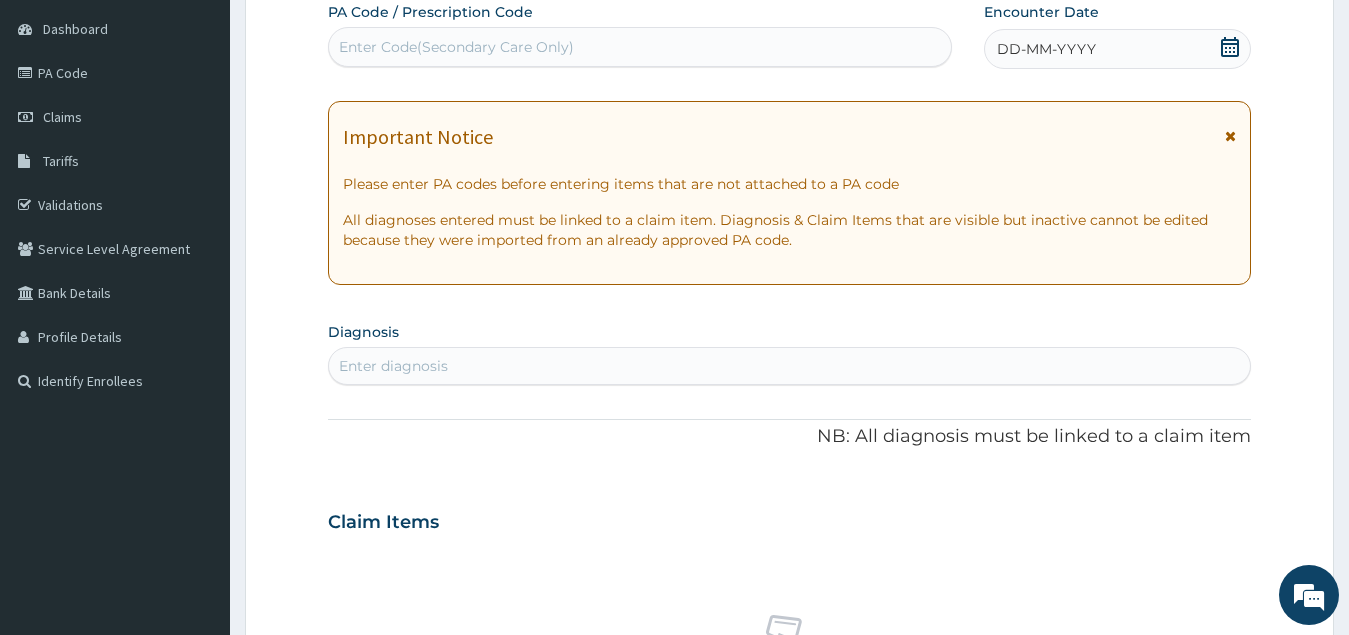 scroll, scrollTop: 0, scrollLeft: 0, axis: both 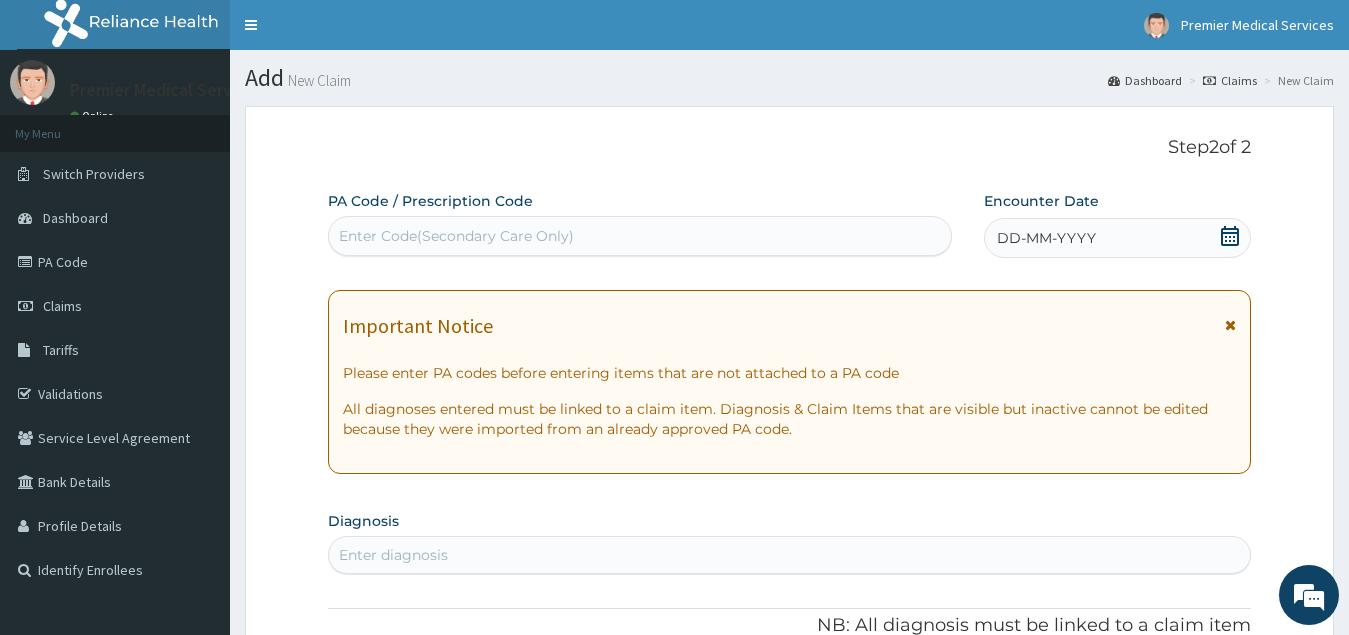 click on "Enter Code(Secondary Care Only)" at bounding box center [456, 236] 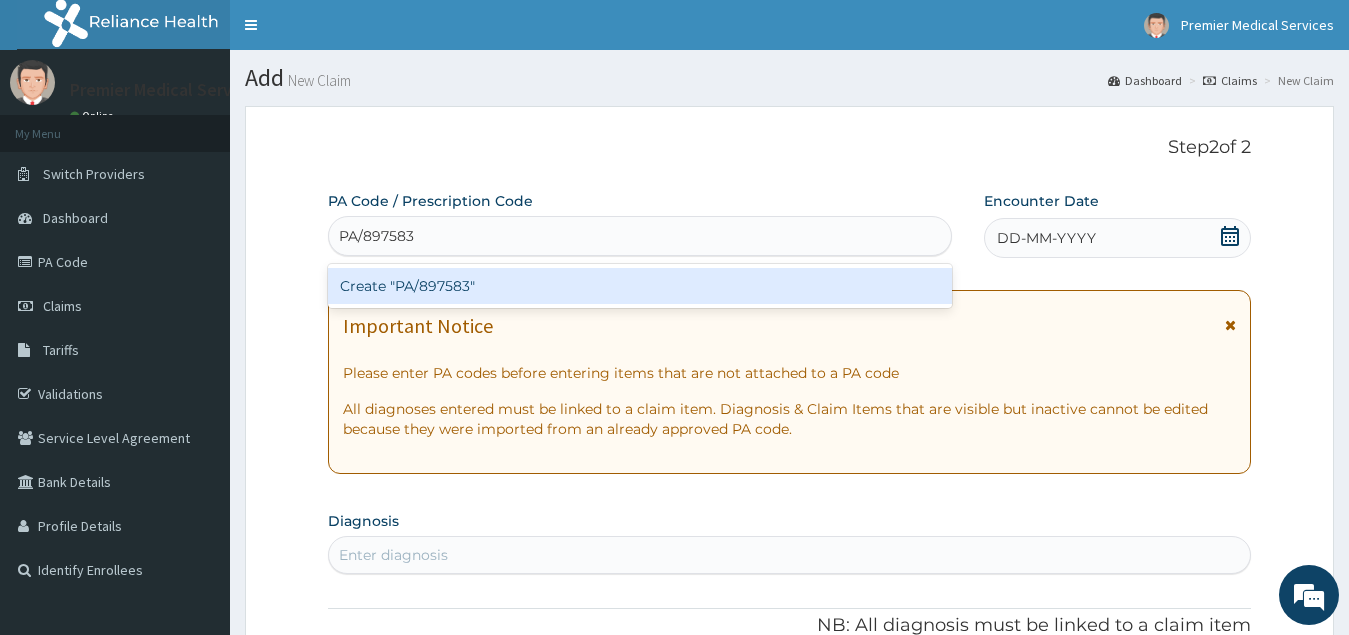 type on "PA/897583" 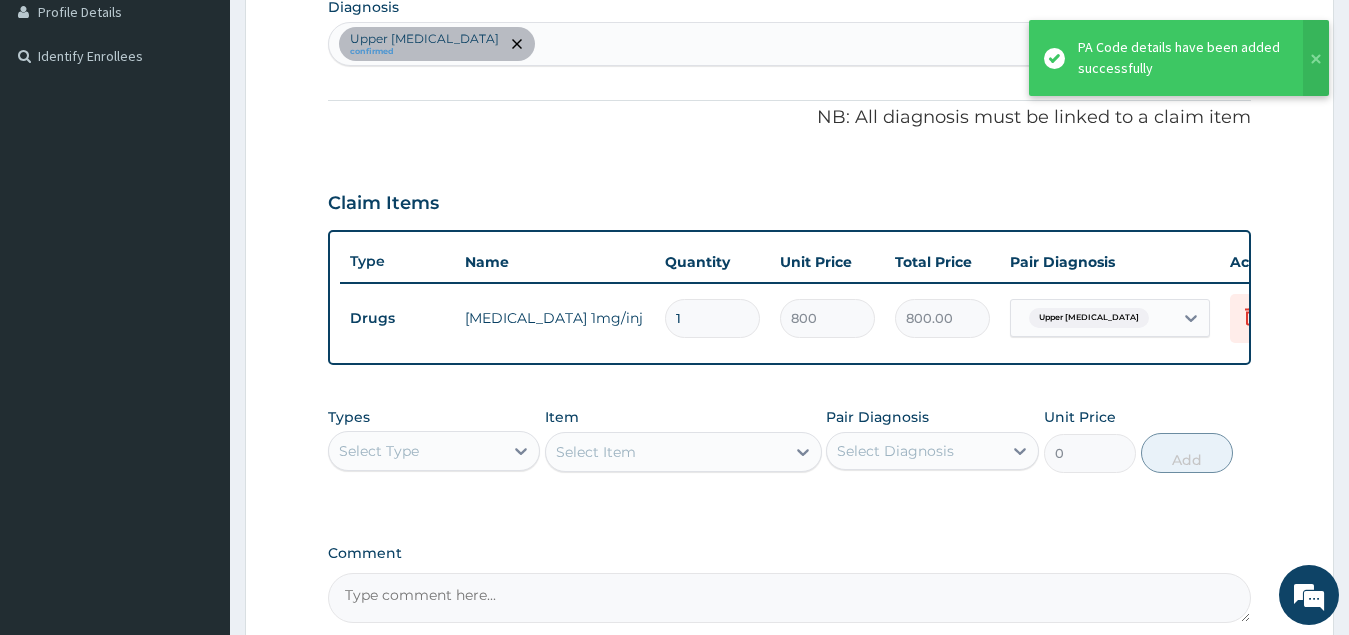 scroll, scrollTop: 614, scrollLeft: 0, axis: vertical 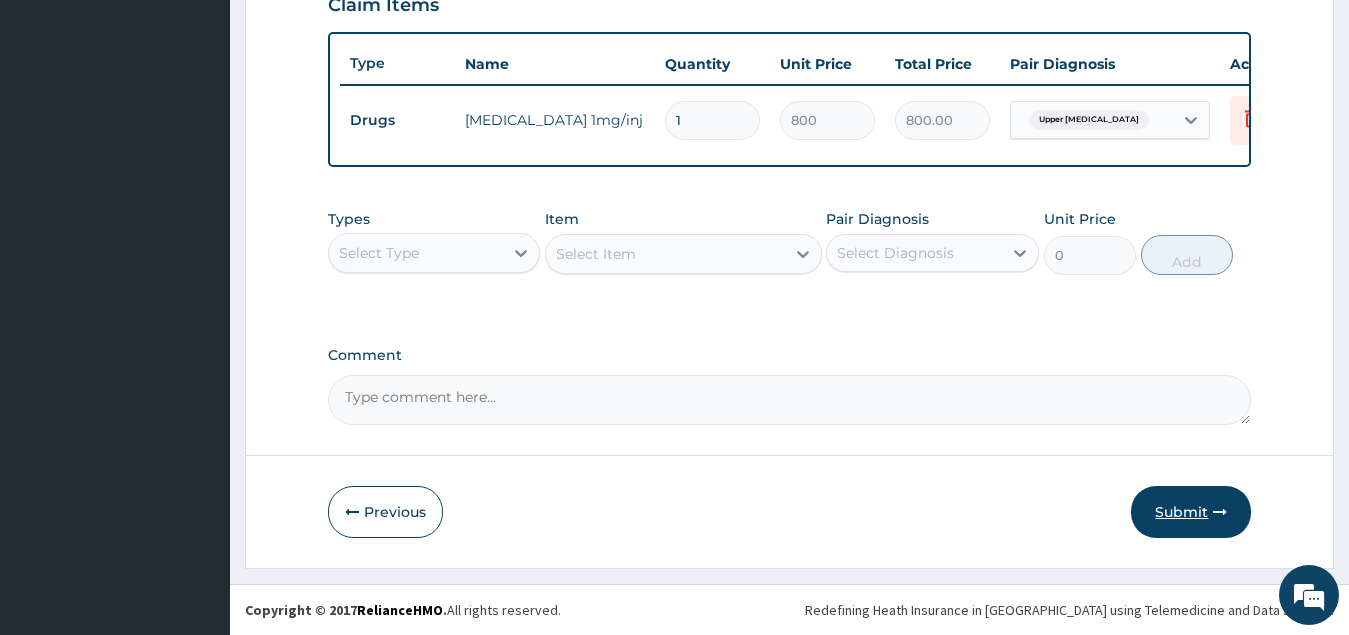 click on "Submit" at bounding box center (1191, 512) 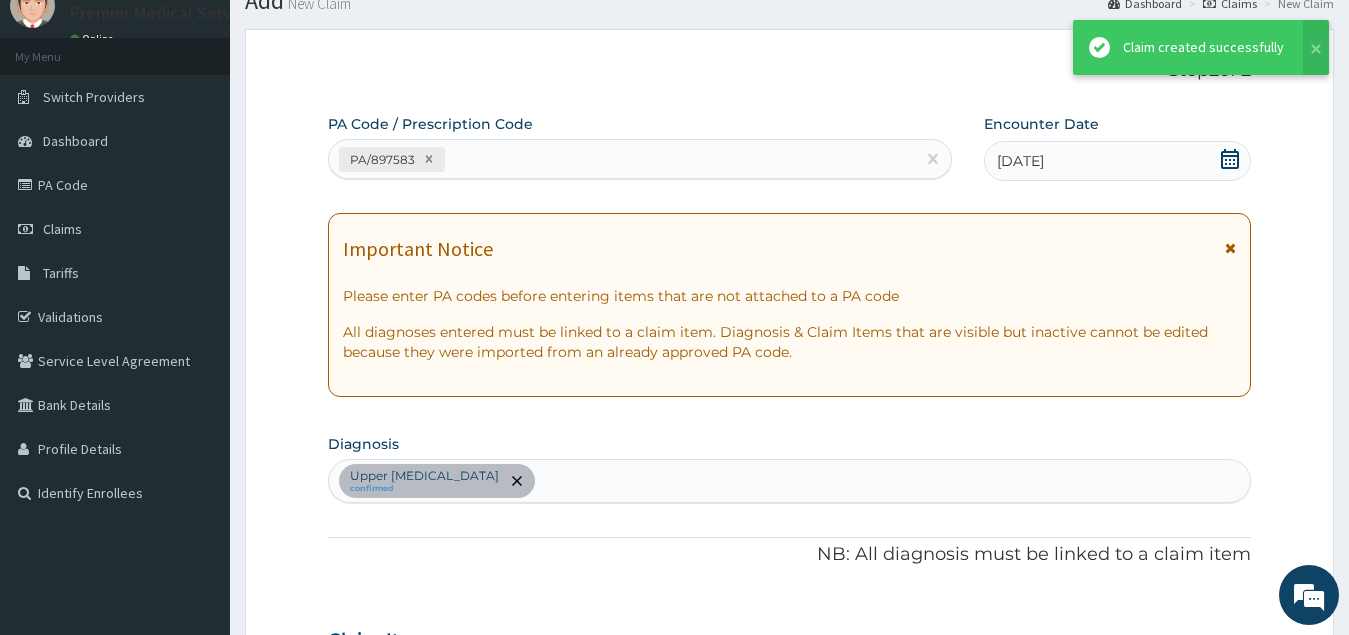 scroll, scrollTop: 714, scrollLeft: 0, axis: vertical 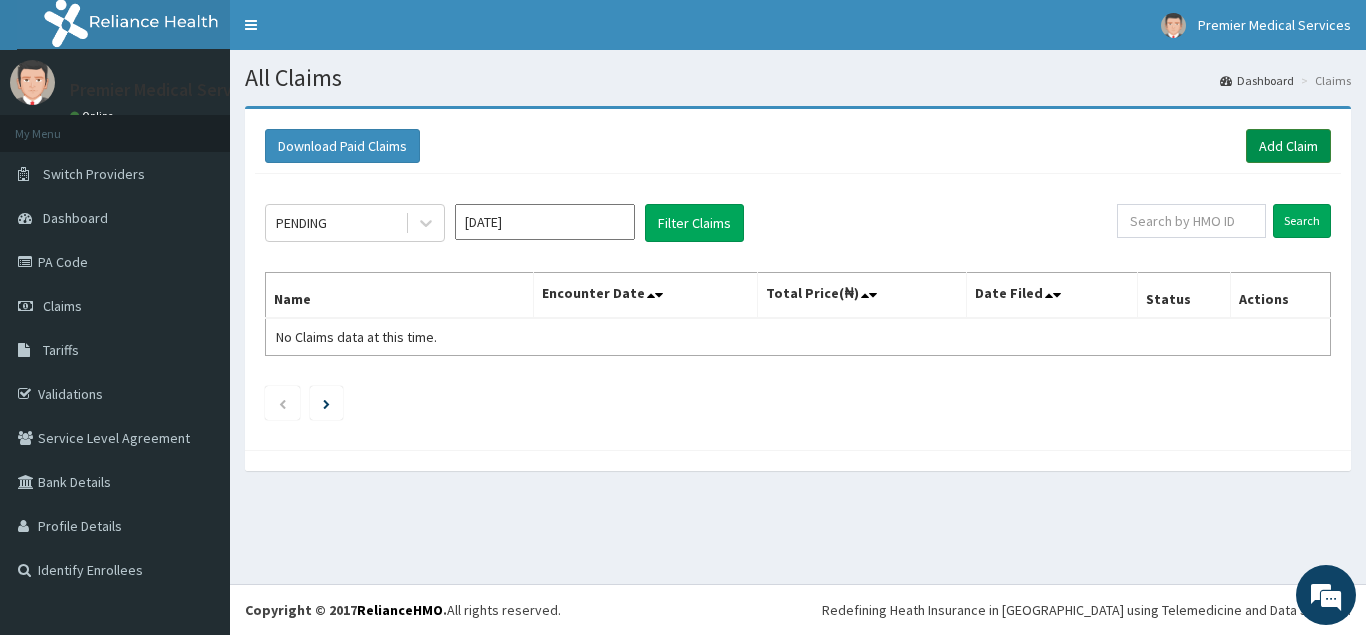 click on "Add Claim" at bounding box center [1288, 146] 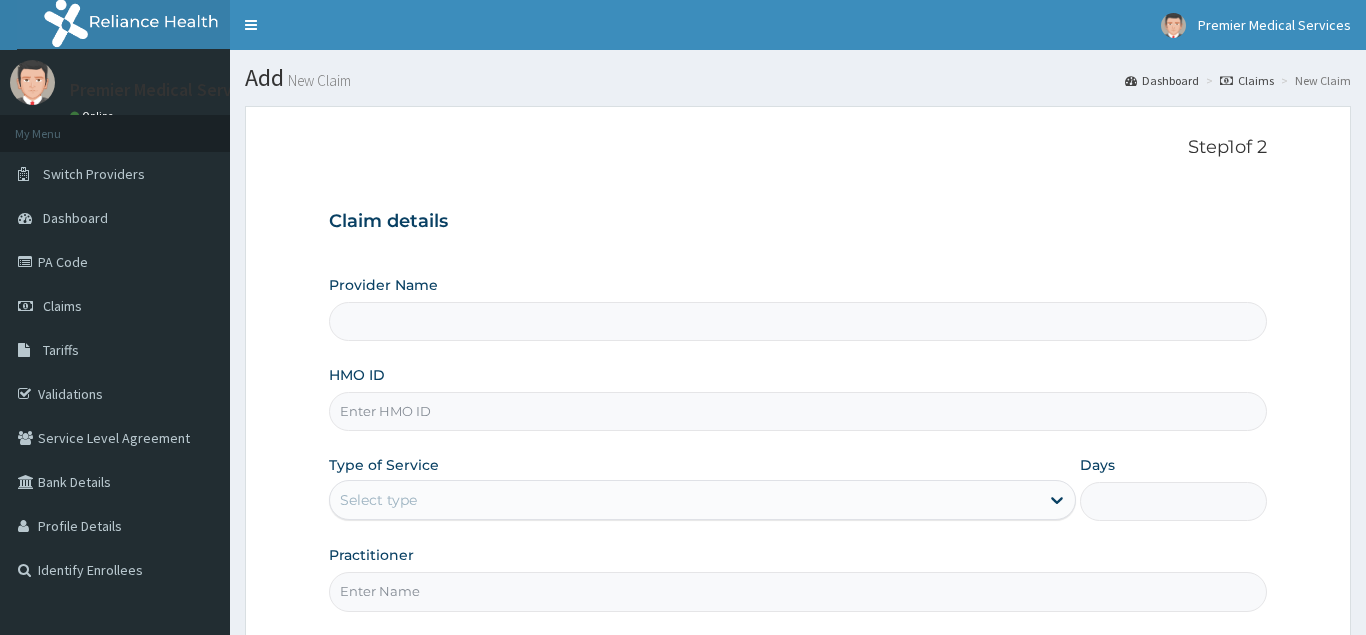 click on "HMO ID" at bounding box center [798, 411] 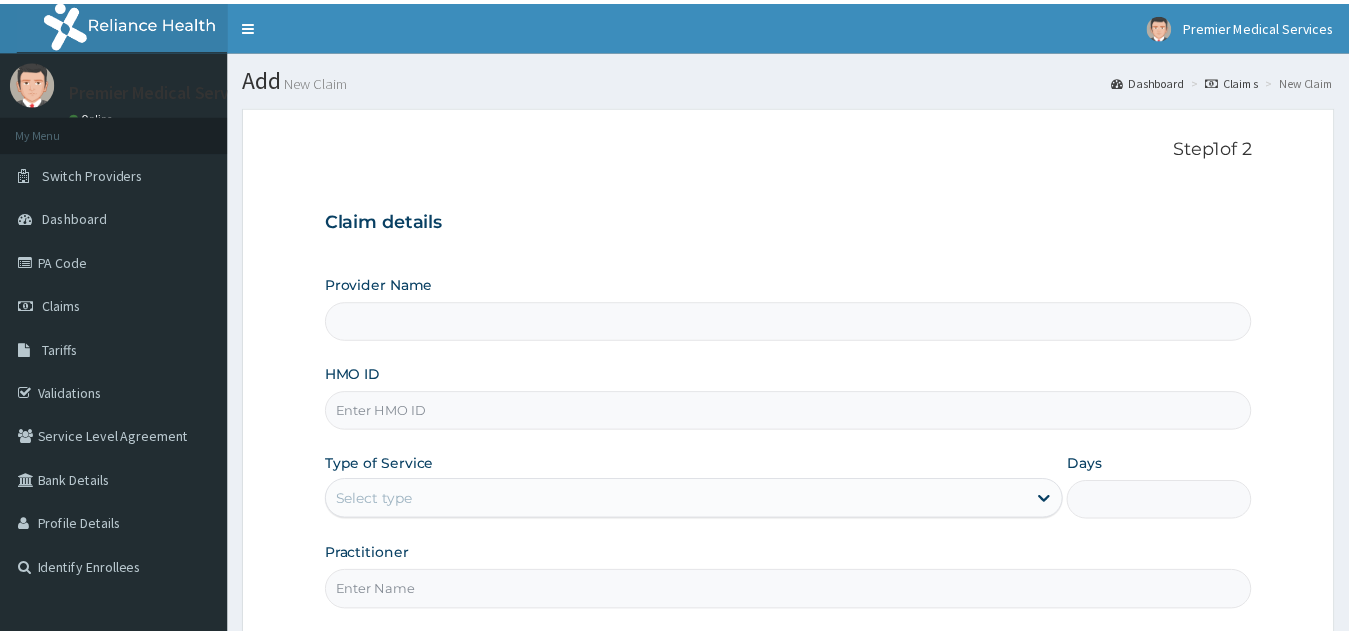 scroll, scrollTop: 0, scrollLeft: 0, axis: both 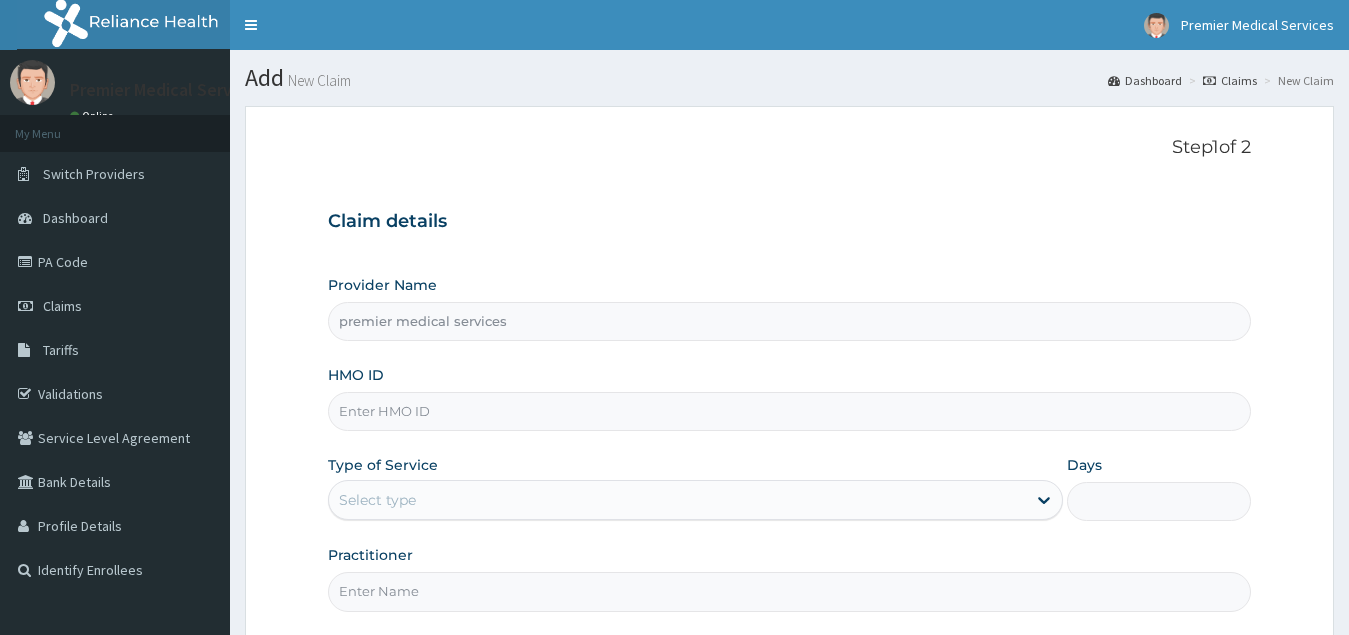 type on "premier medical services" 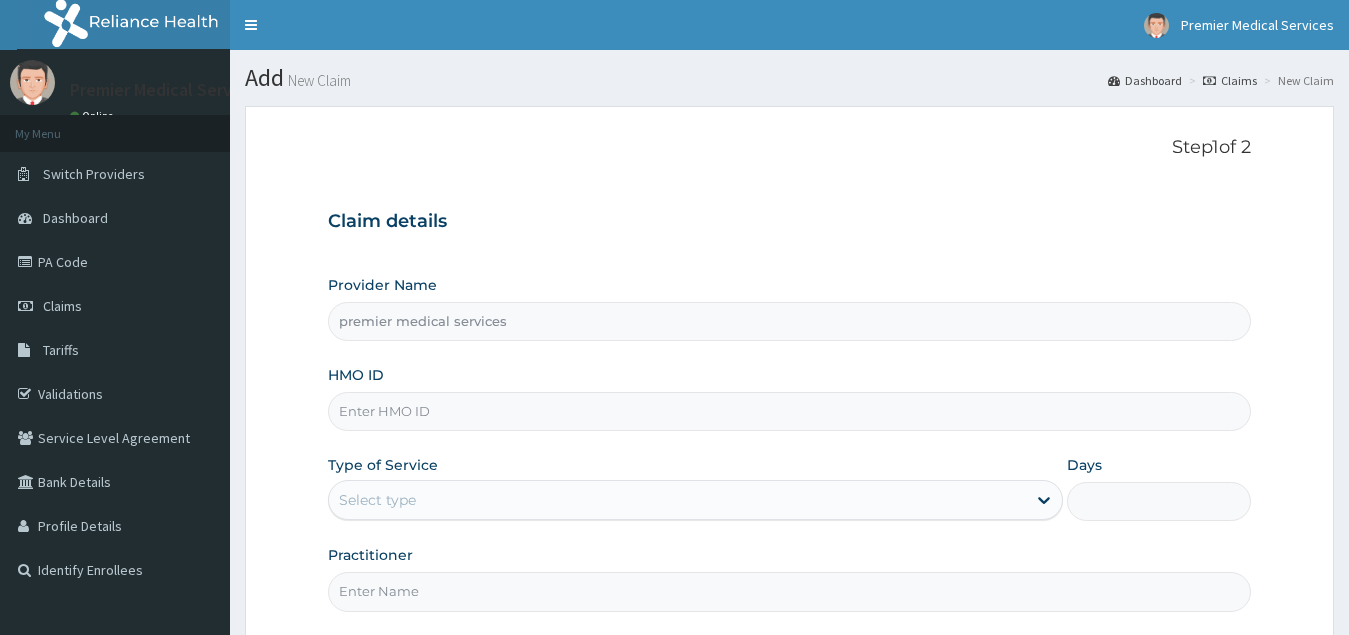 scroll, scrollTop: 0, scrollLeft: 0, axis: both 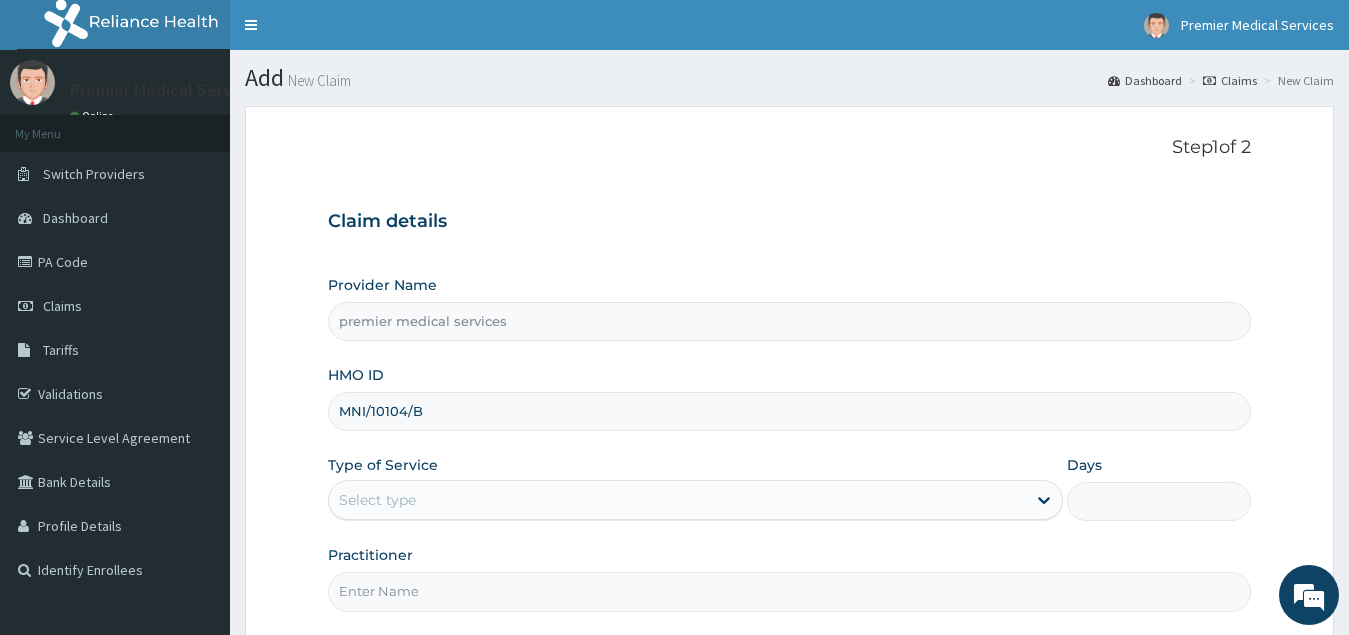 drag, startPoint x: 407, startPoint y: 415, endPoint x: 451, endPoint y: 448, distance: 55 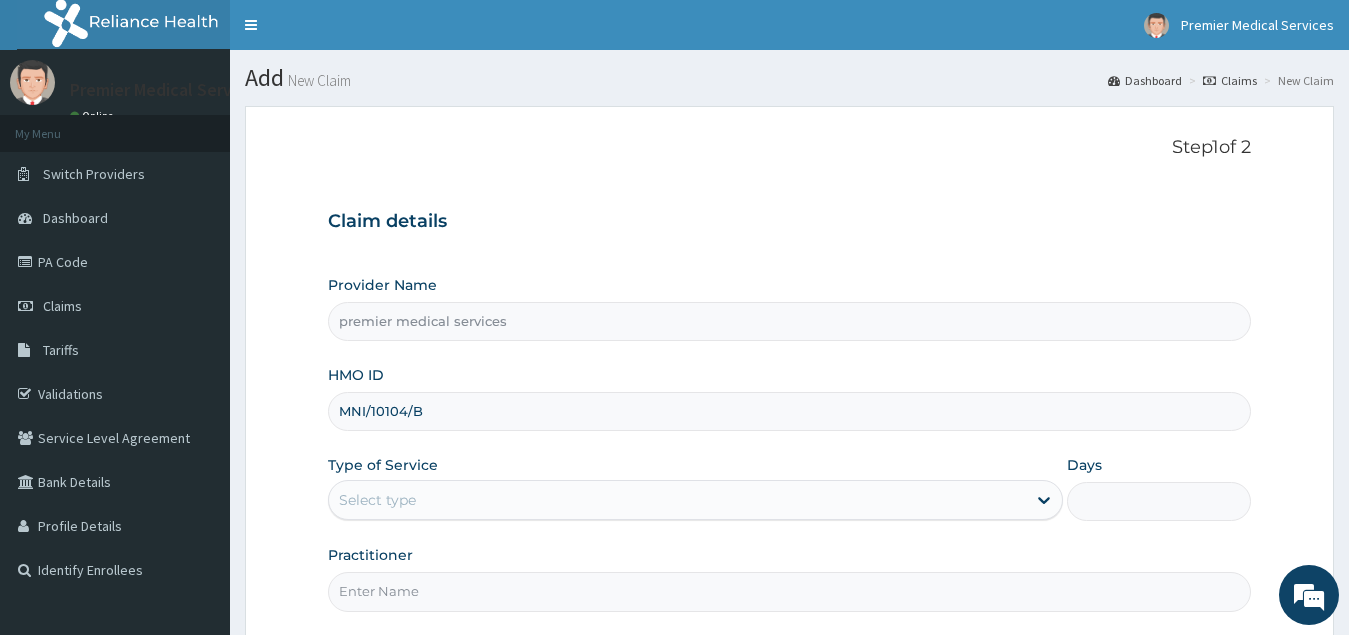 scroll, scrollTop: 0, scrollLeft: 0, axis: both 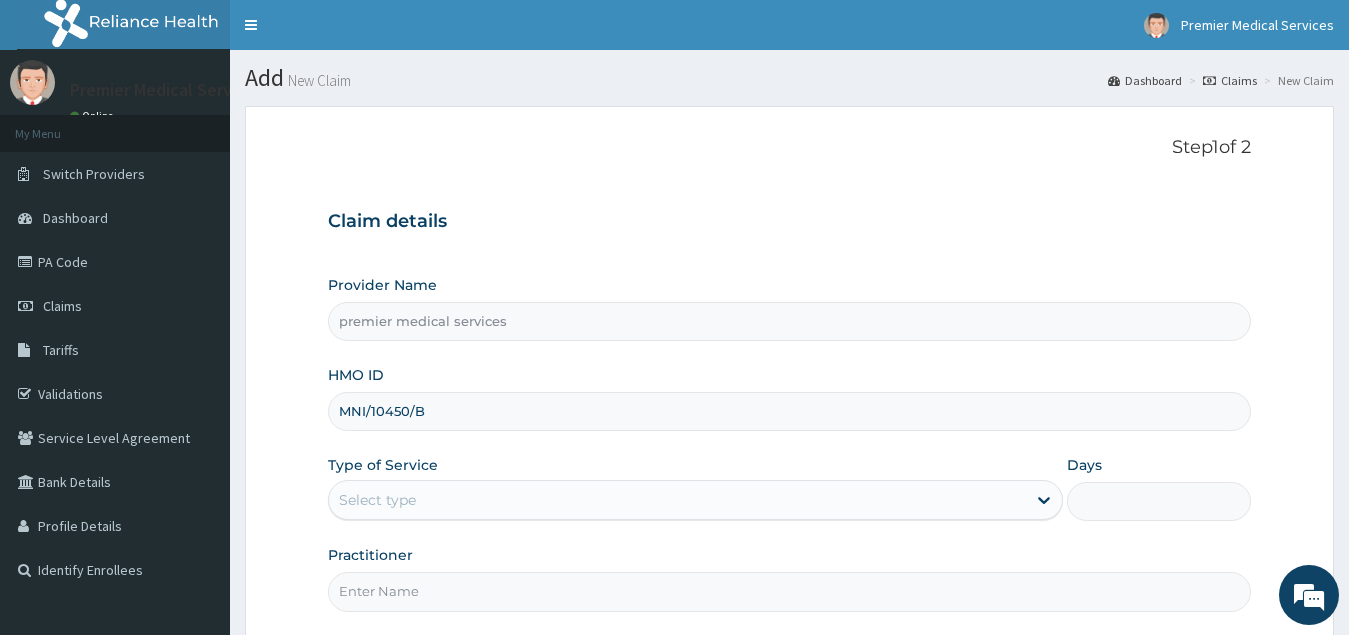 drag, startPoint x: 365, startPoint y: 410, endPoint x: 364, endPoint y: 439, distance: 29.017237 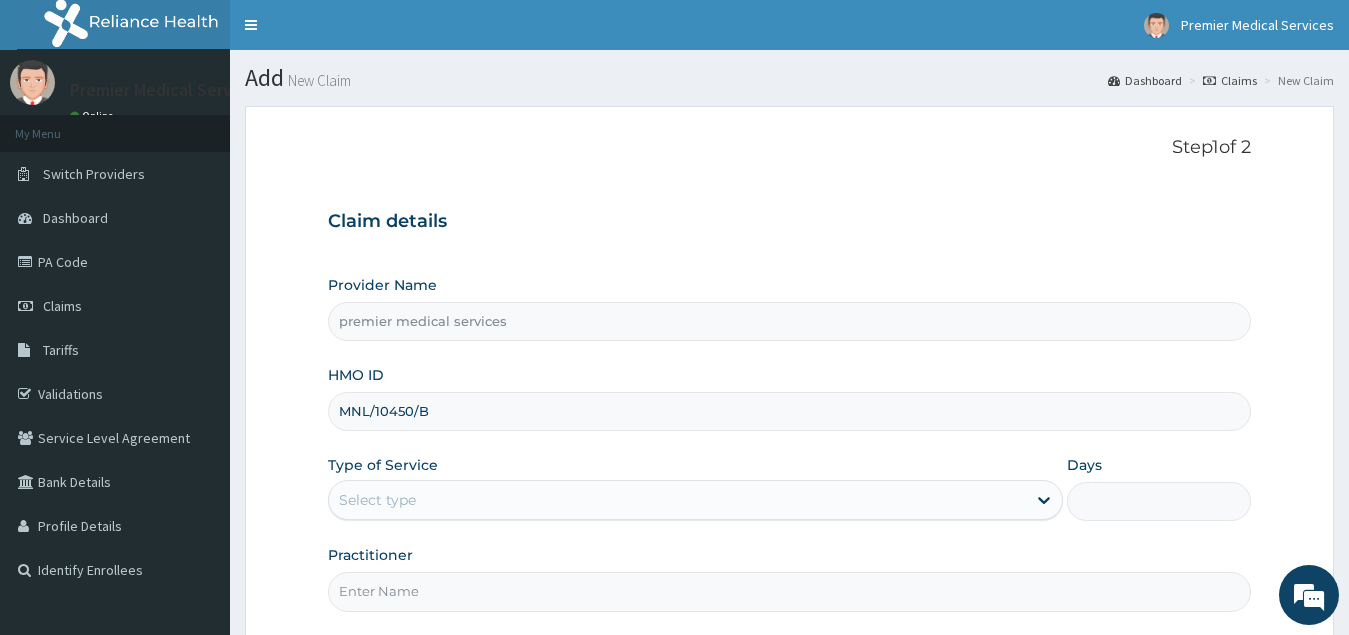 scroll, scrollTop: 100, scrollLeft: 0, axis: vertical 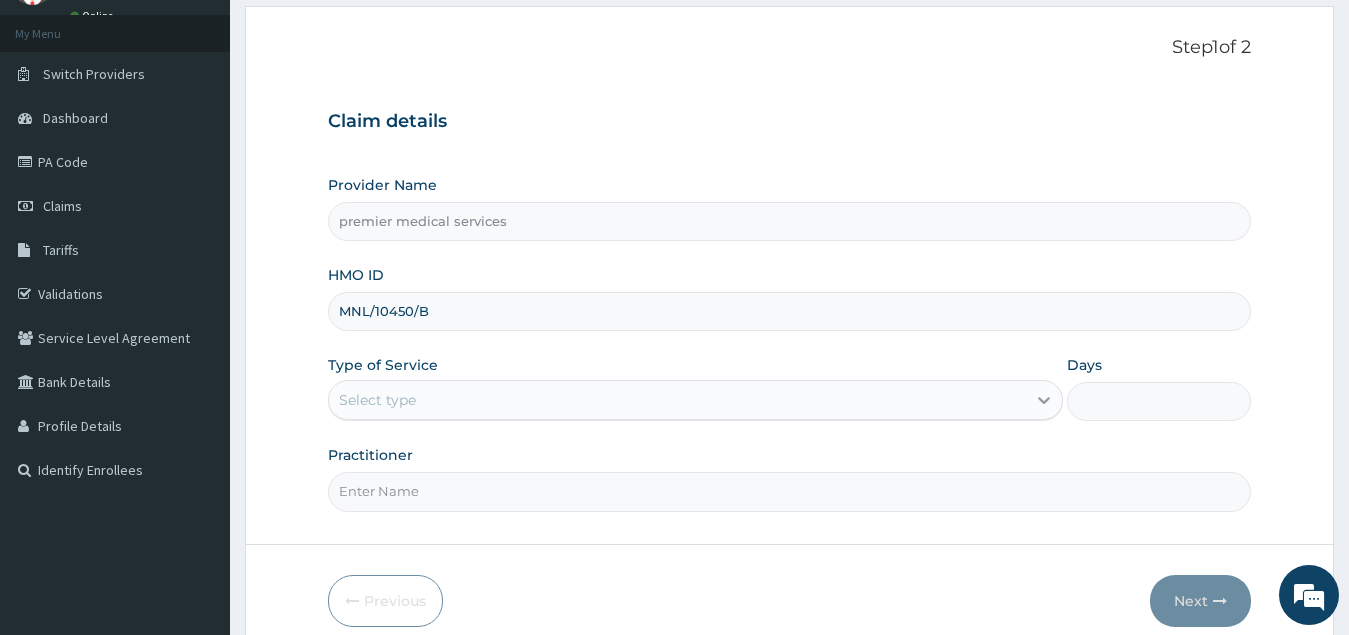 type on "MNL/10450/B" 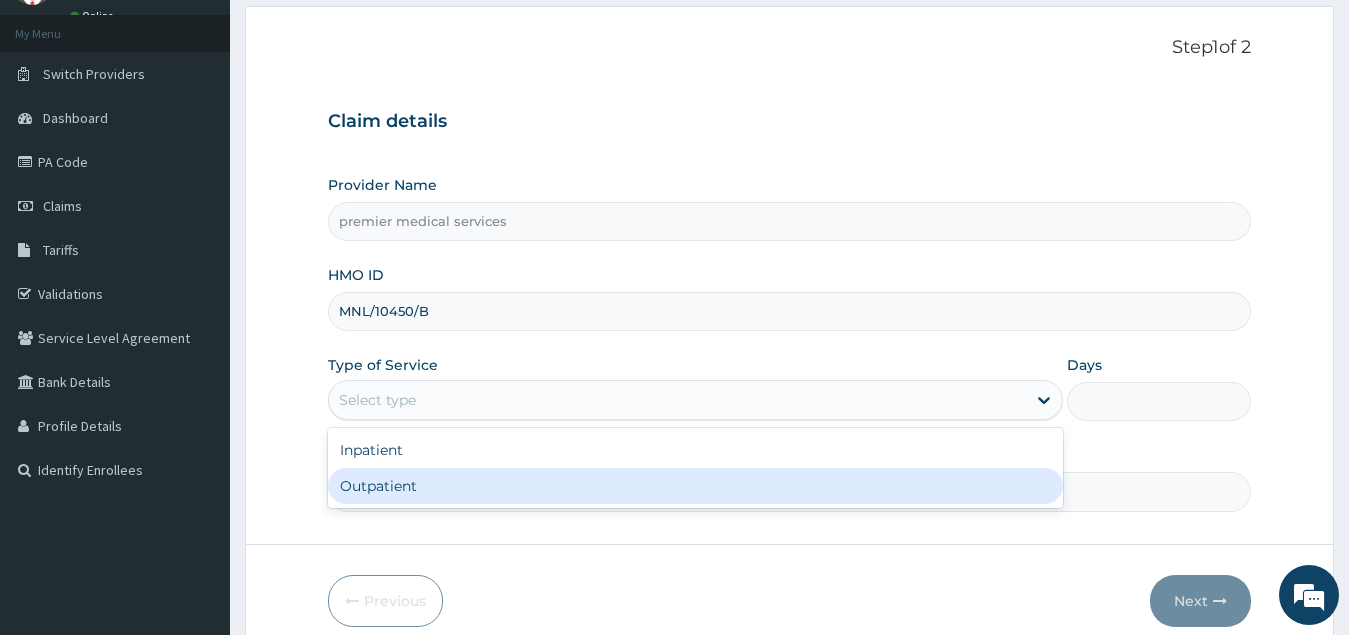 click on "Outpatient" at bounding box center [696, 486] 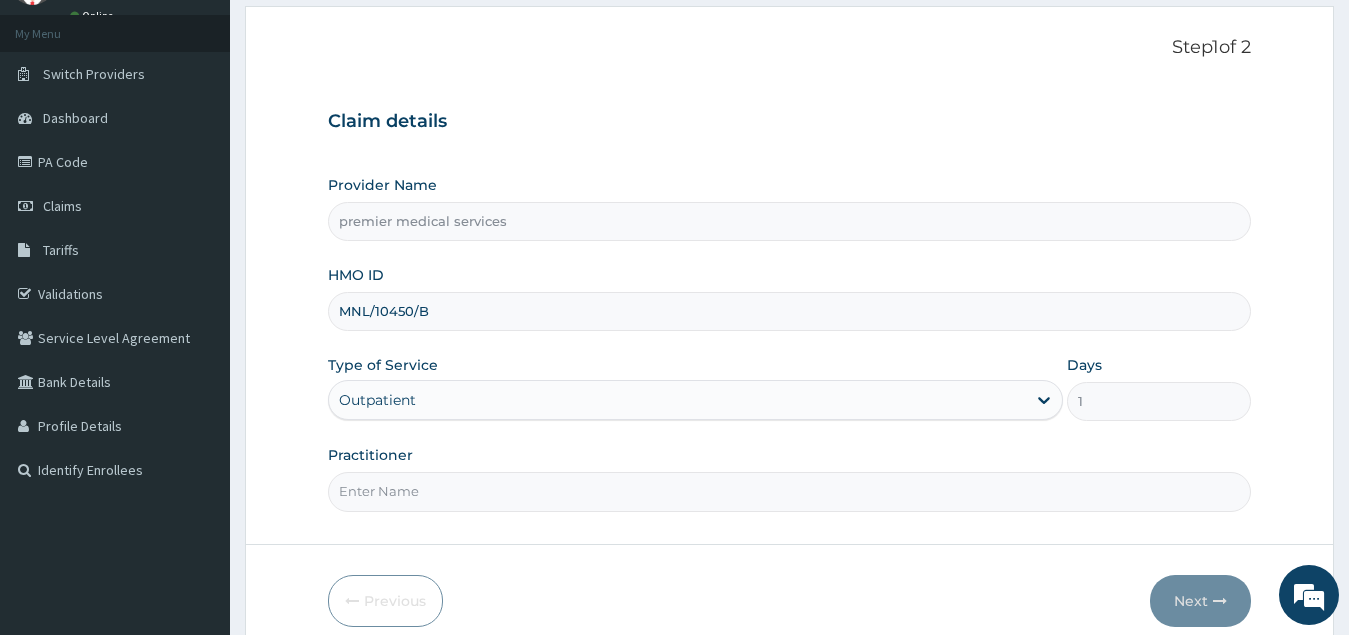 click on "Practitioner" at bounding box center [790, 491] 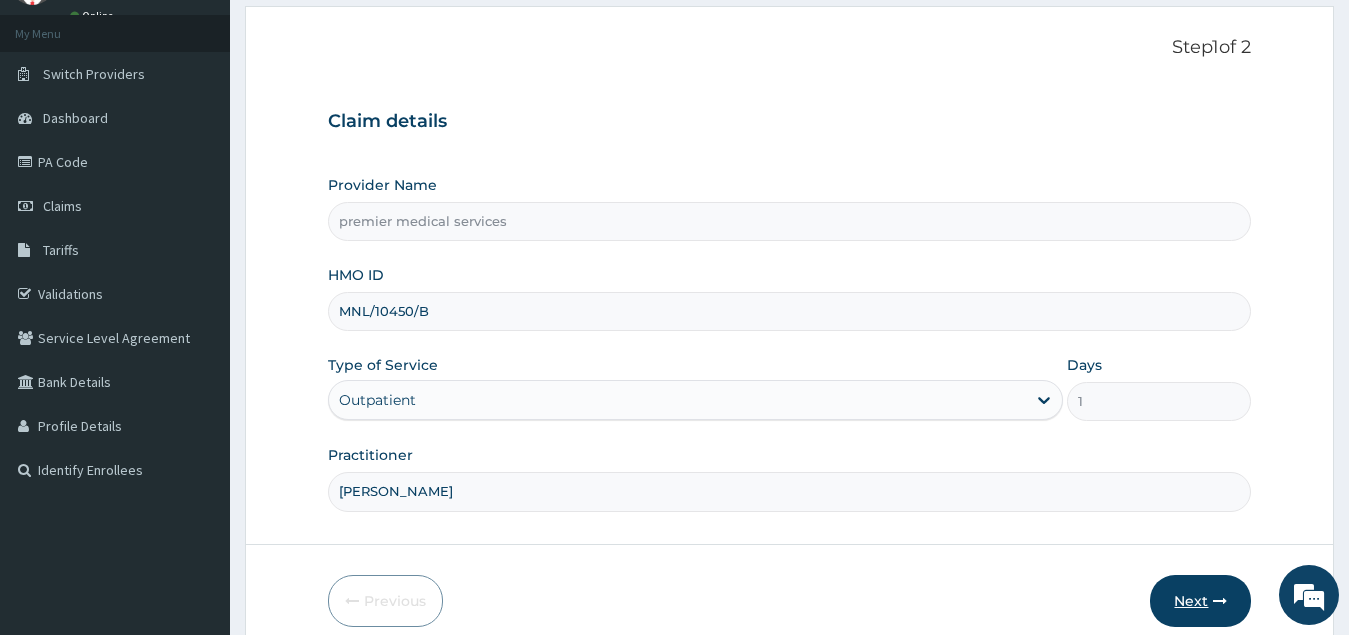 type on "[PERSON_NAME]" 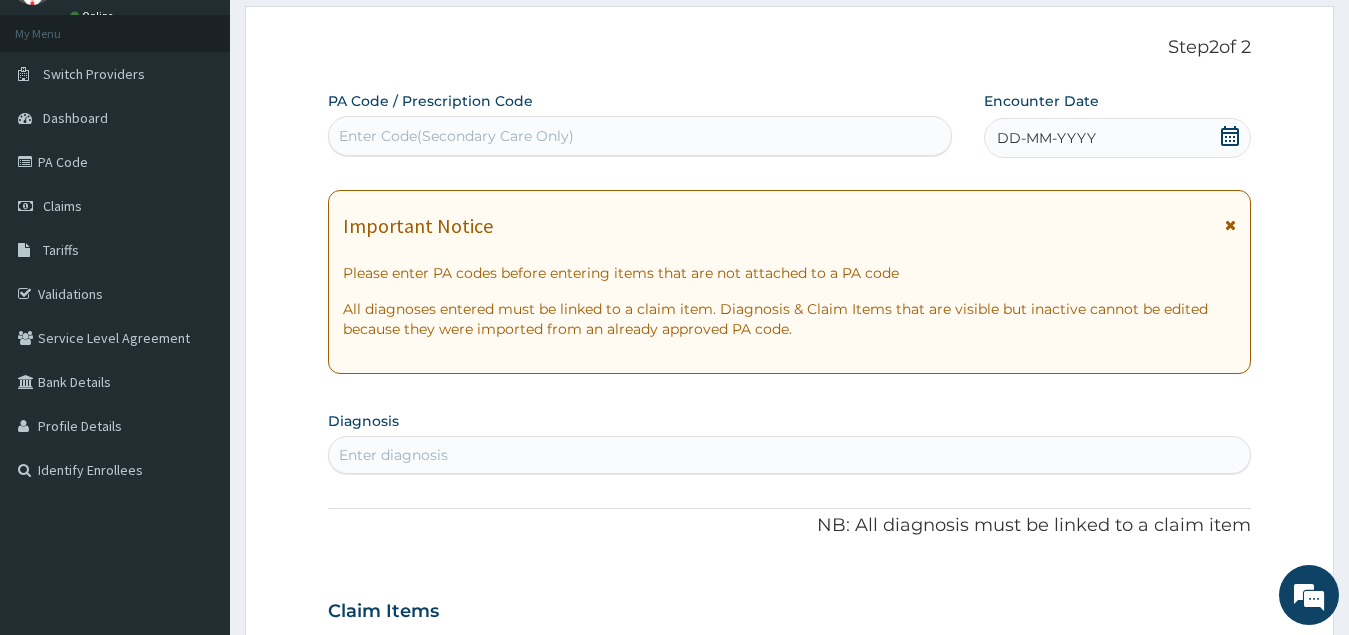 click on "Enter Code(Secondary Care Only)" at bounding box center (456, 136) 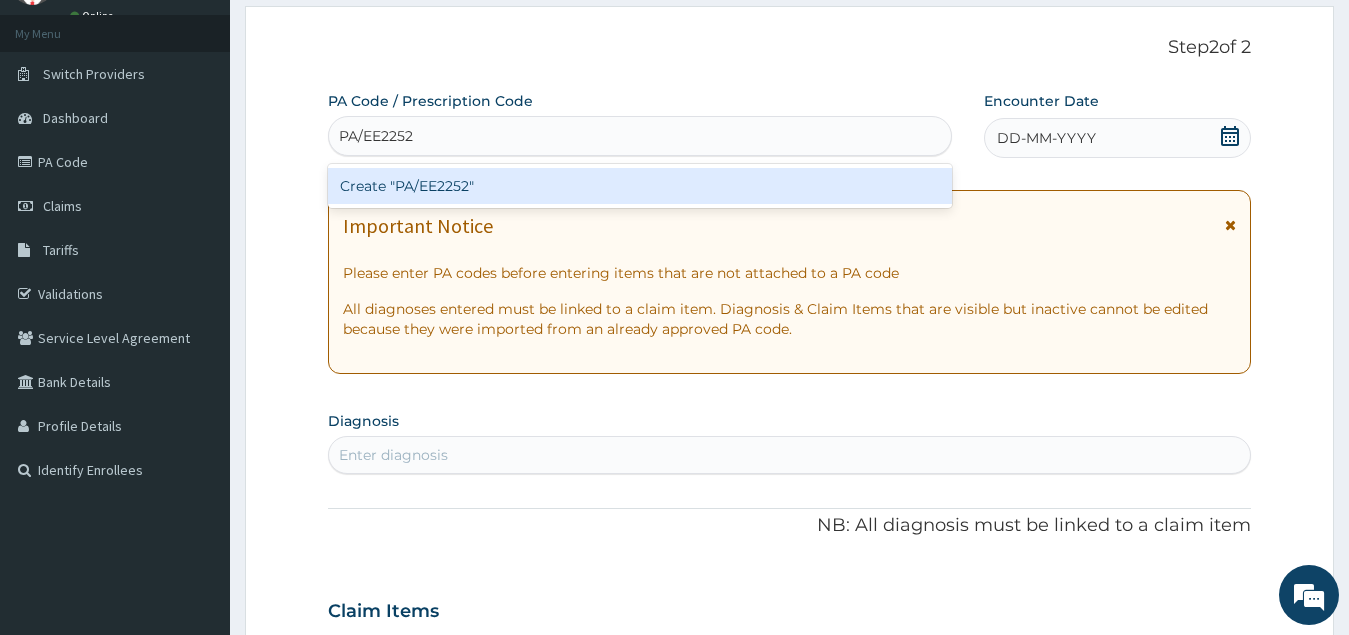 click on "Create "PA/EE2252"" at bounding box center [640, 186] 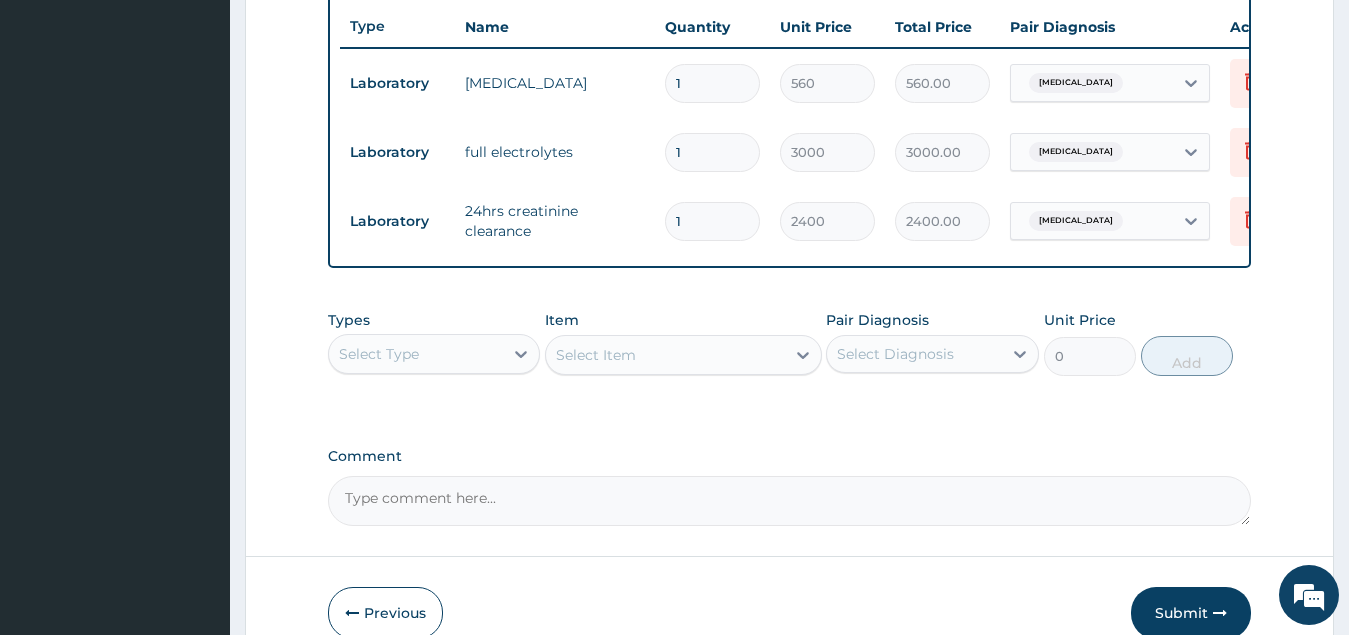 scroll, scrollTop: 867, scrollLeft: 0, axis: vertical 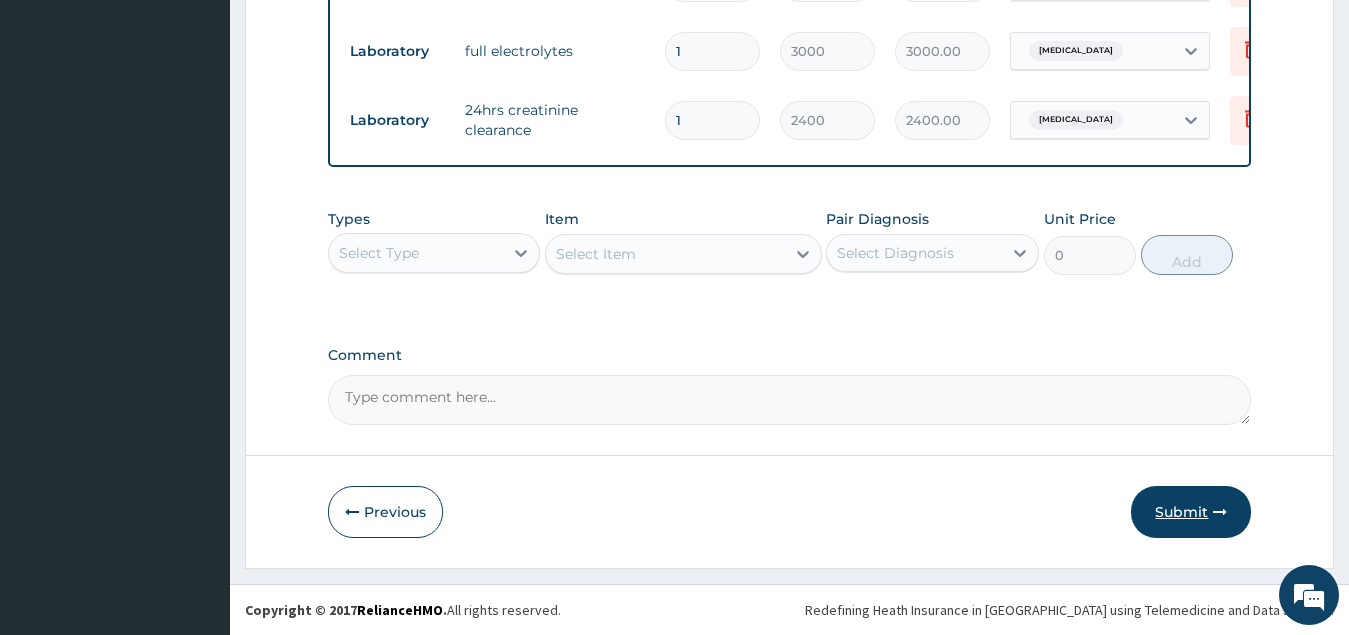 click on "Submit" at bounding box center [1191, 512] 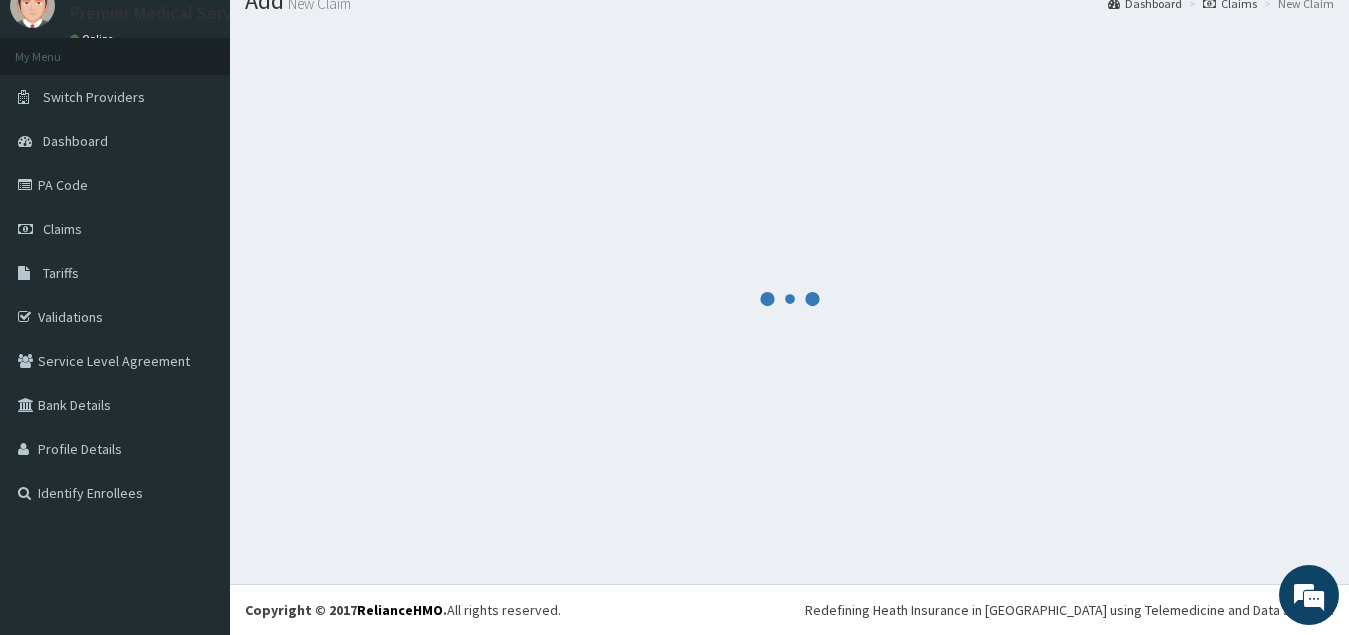 scroll, scrollTop: 867, scrollLeft: 0, axis: vertical 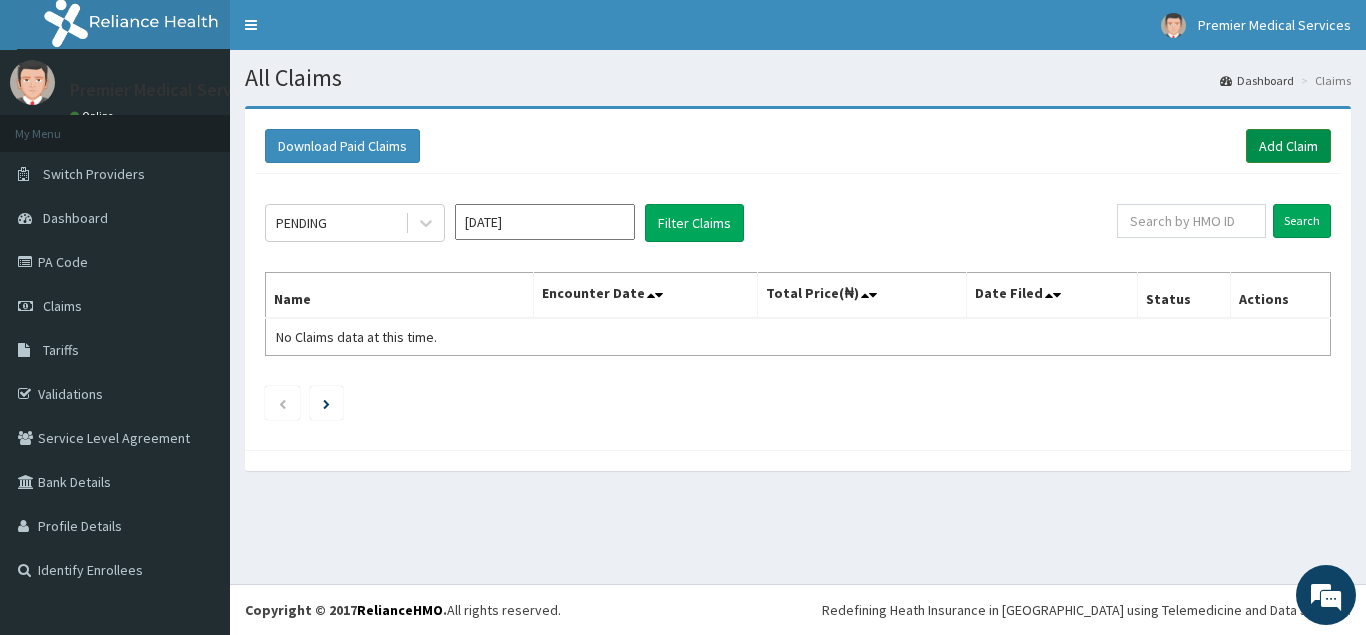 click on "Add Claim" at bounding box center (1288, 146) 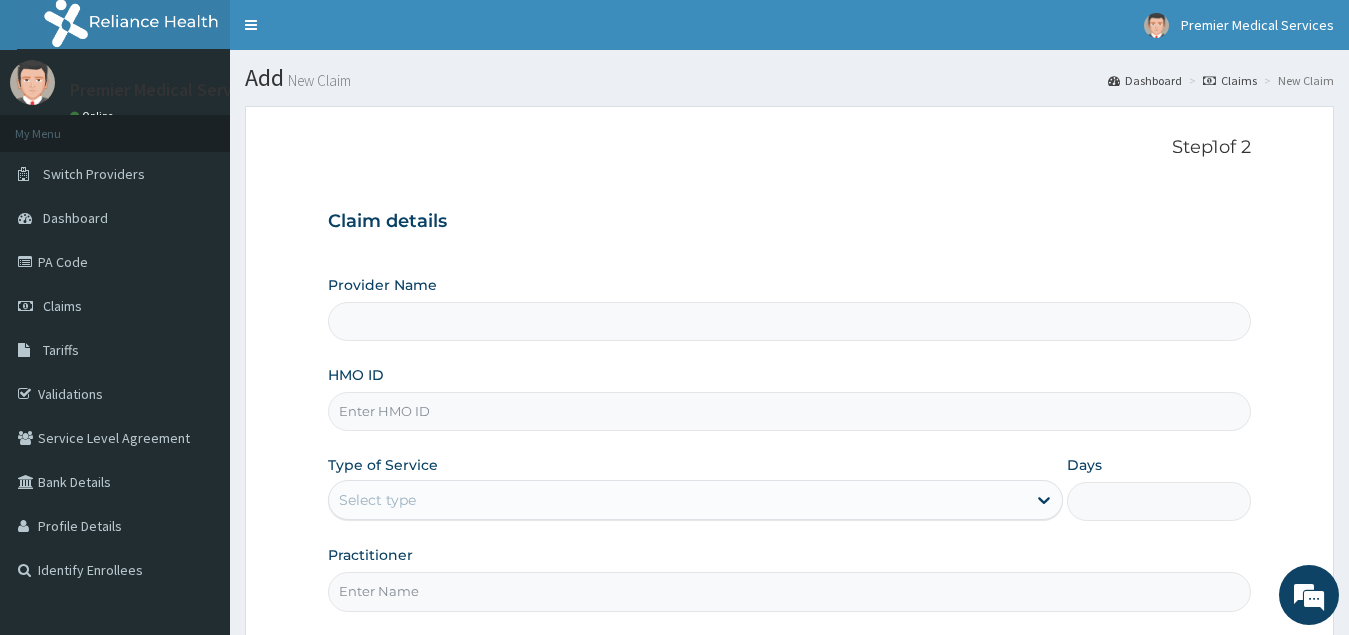 scroll, scrollTop: 0, scrollLeft: 0, axis: both 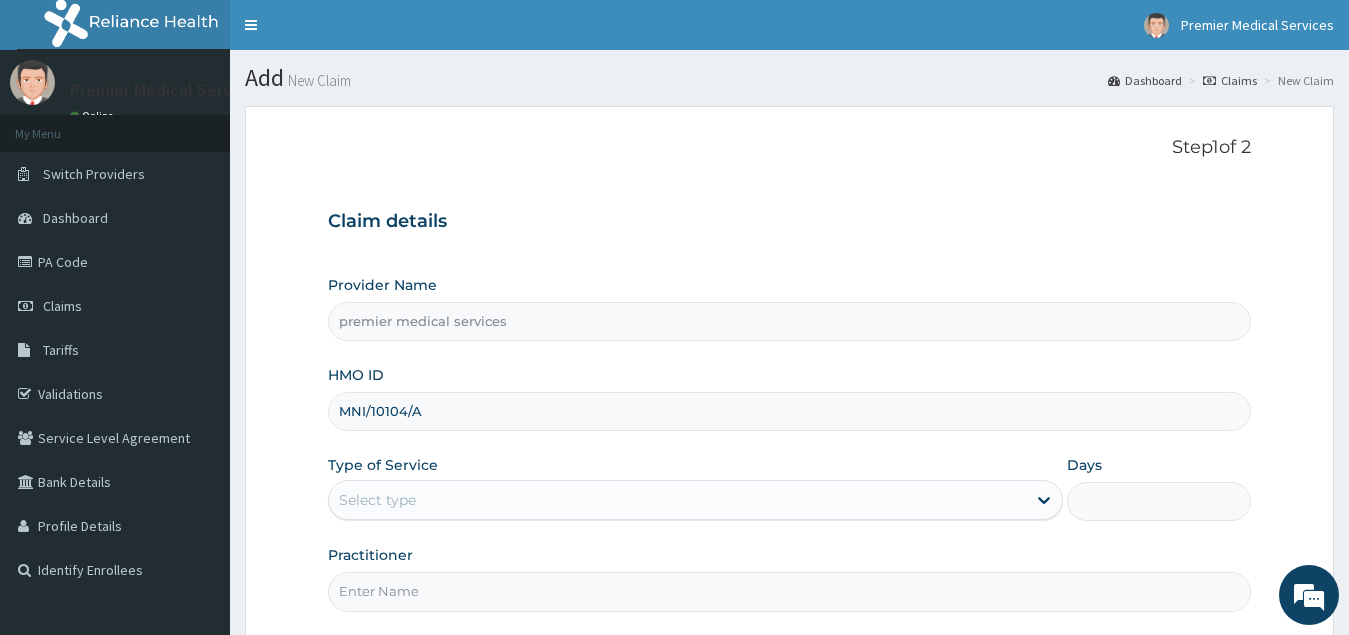 click on "MNI/10104/A" at bounding box center (790, 411) 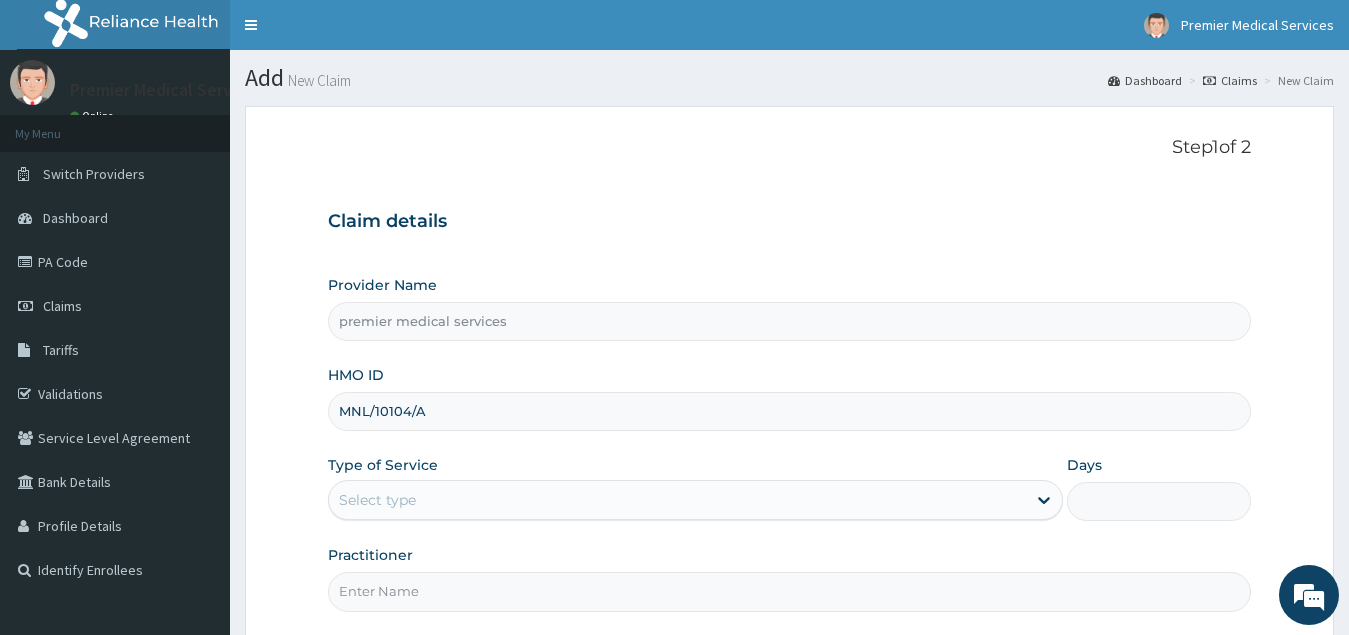 drag, startPoint x: 409, startPoint y: 412, endPoint x: 401, endPoint y: 455, distance: 43.737854 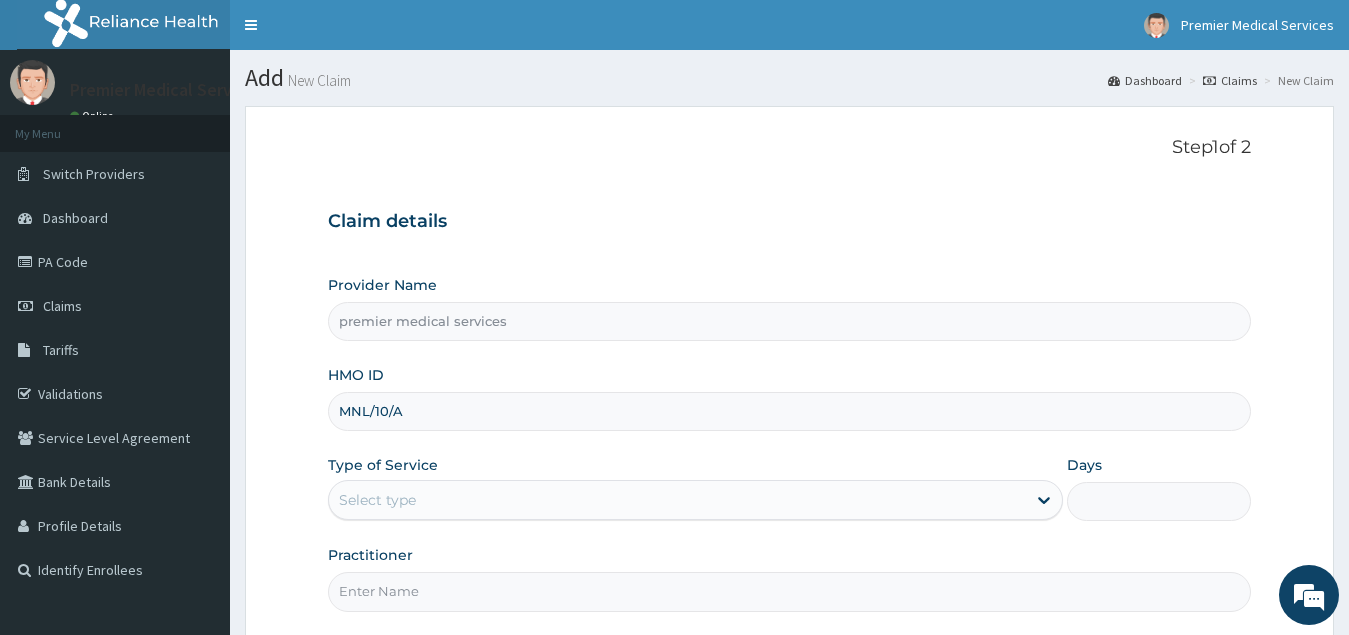 scroll, scrollTop: 0, scrollLeft: 0, axis: both 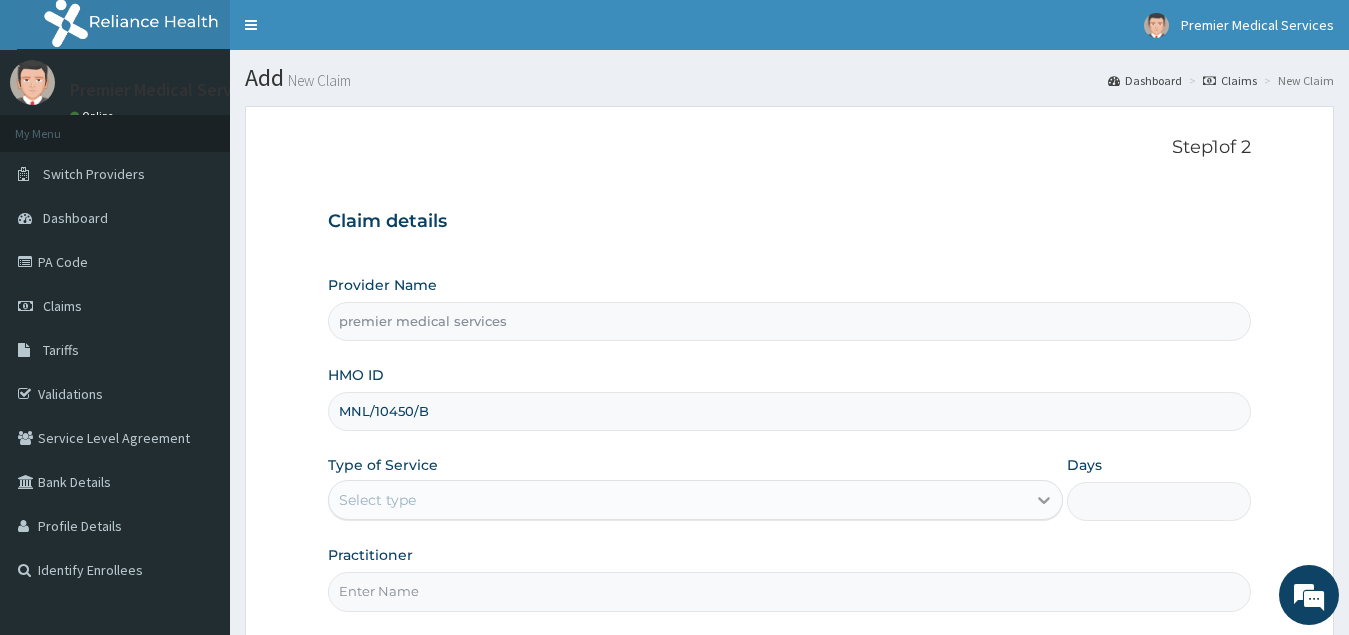 type on "MNL/10450/B" 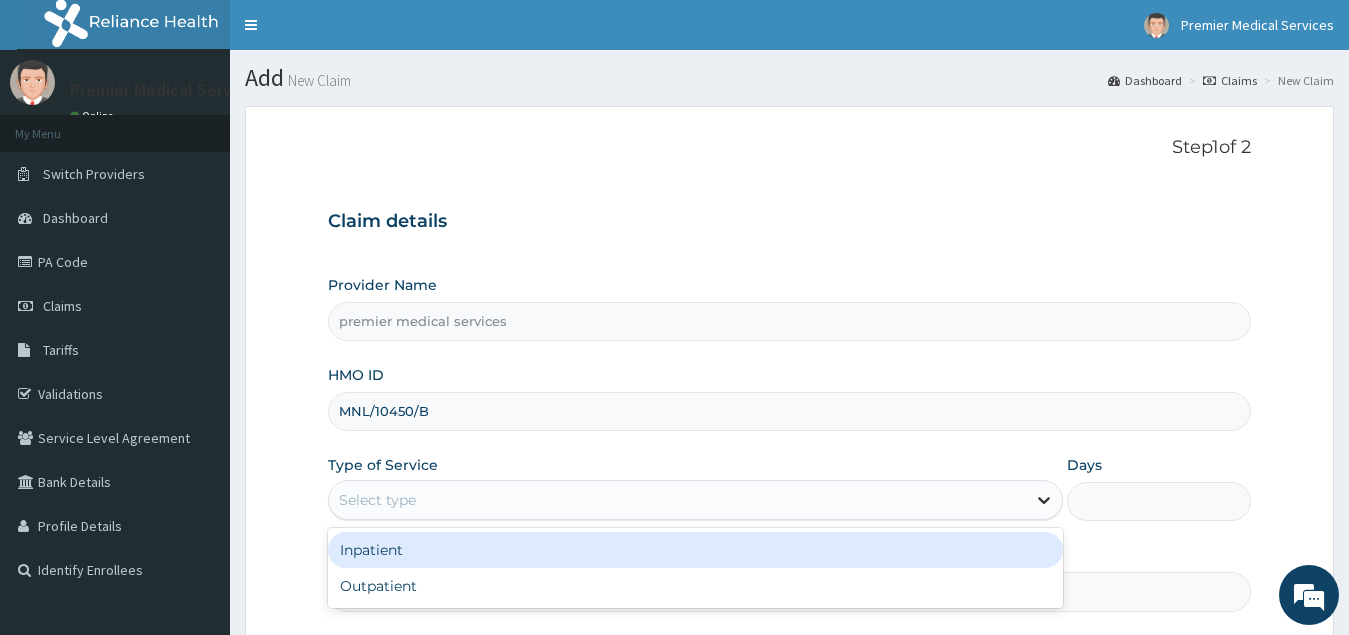 click 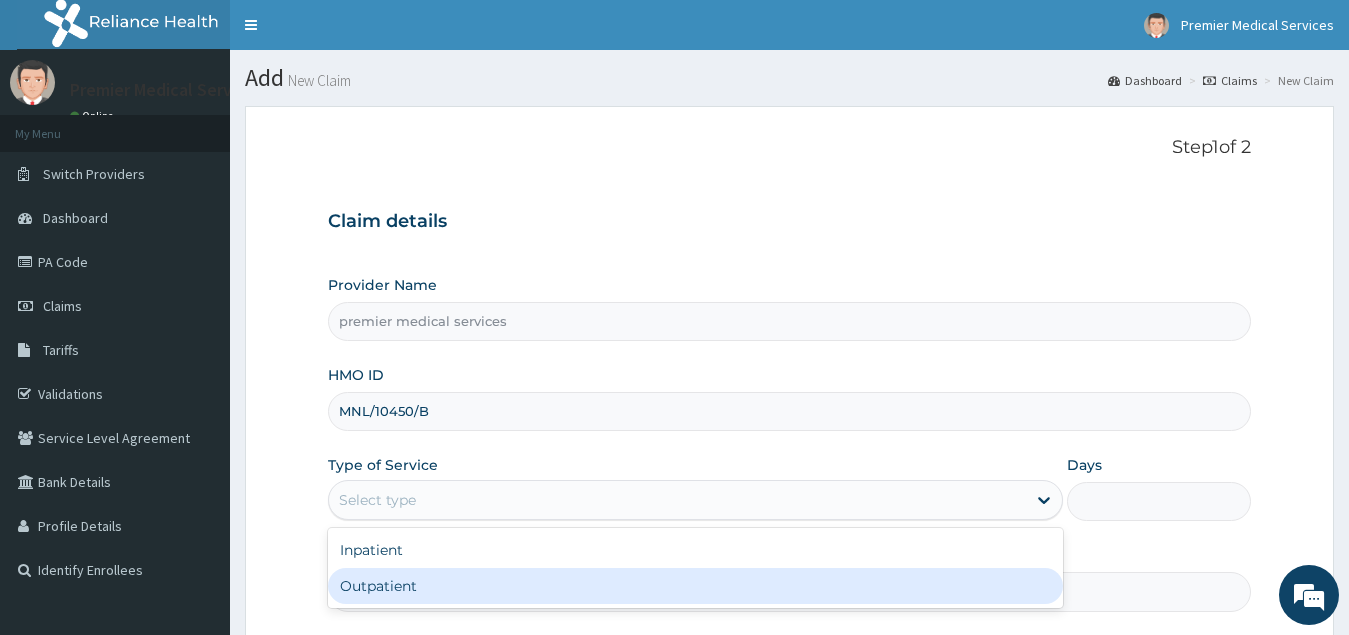 click on "Outpatient" at bounding box center (696, 586) 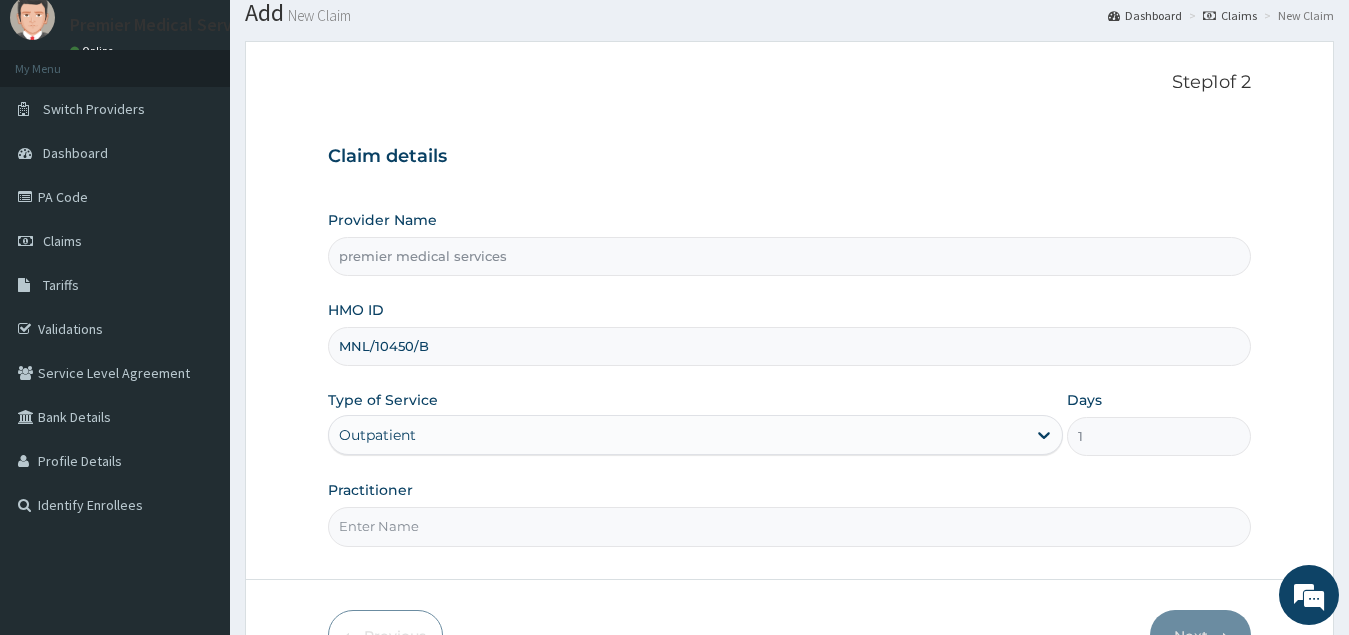 scroll, scrollTop: 100, scrollLeft: 0, axis: vertical 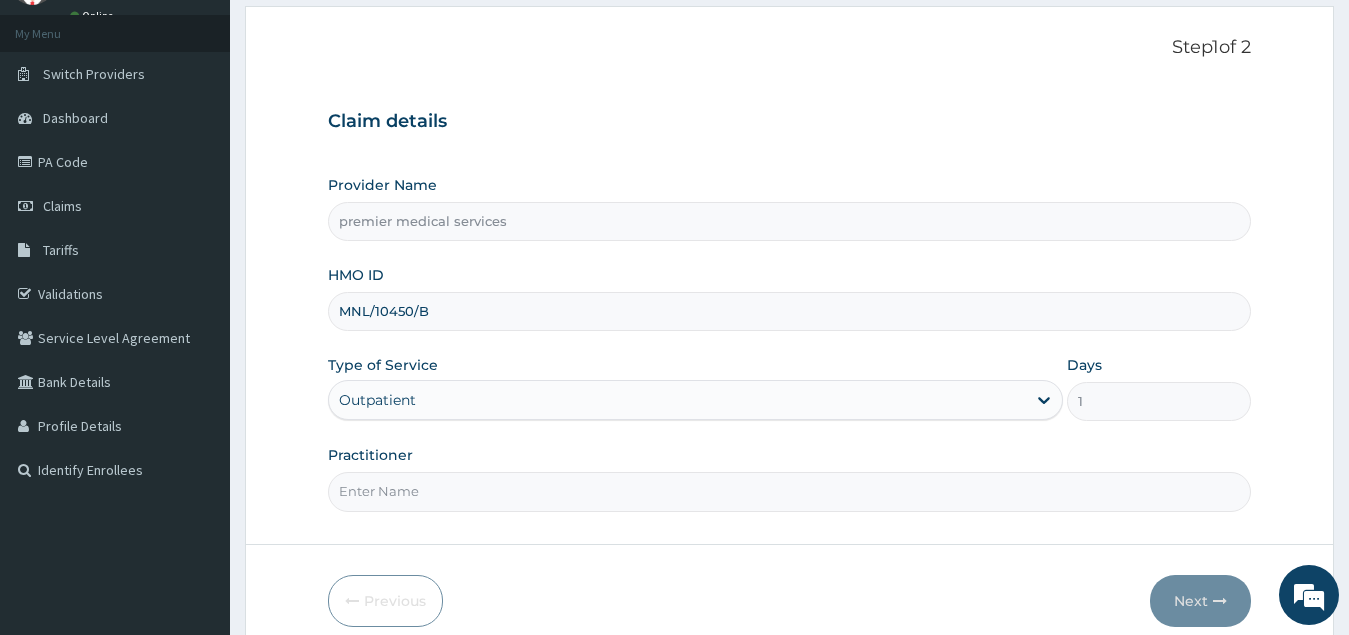 click on "Practitioner" at bounding box center [790, 491] 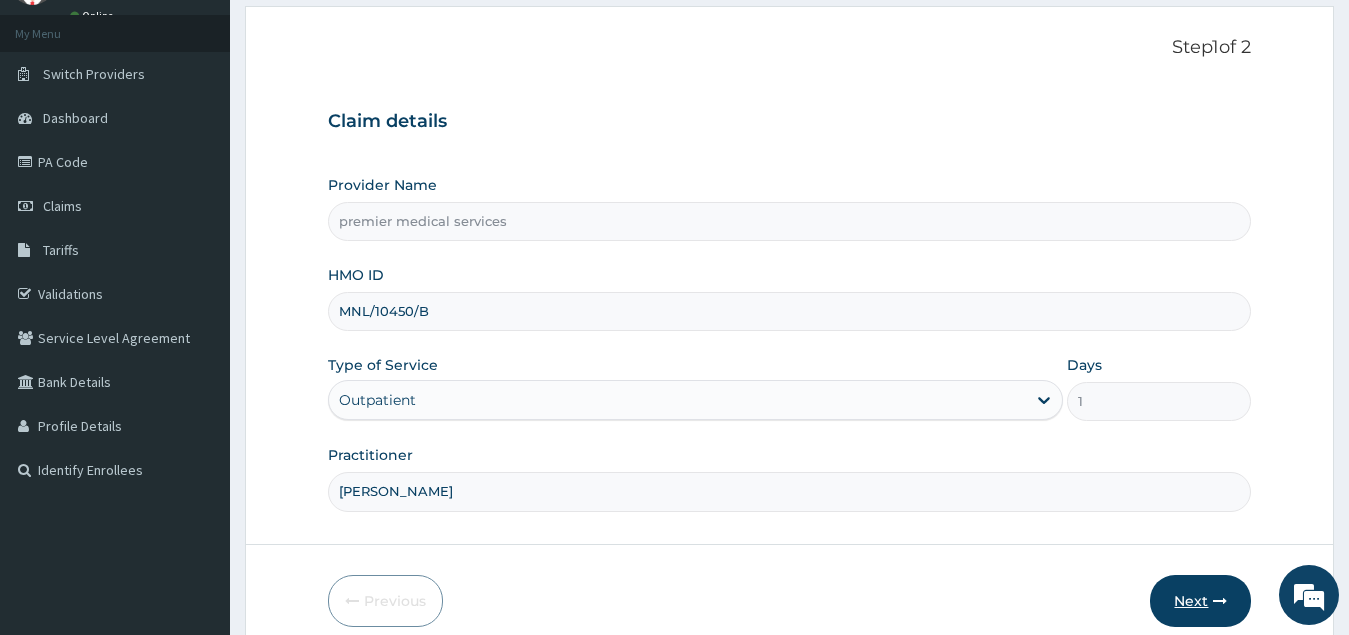 type on "[PERSON_NAME]" 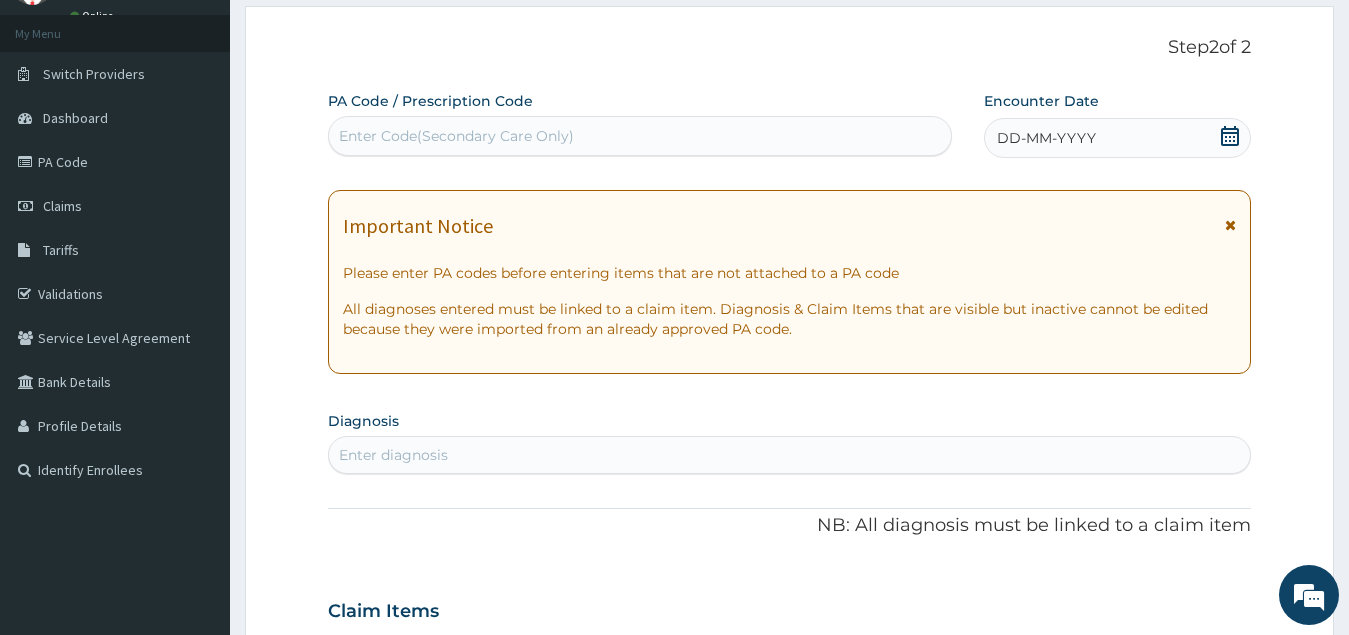 click on "Enter Code(Secondary Care Only)" at bounding box center (640, 136) 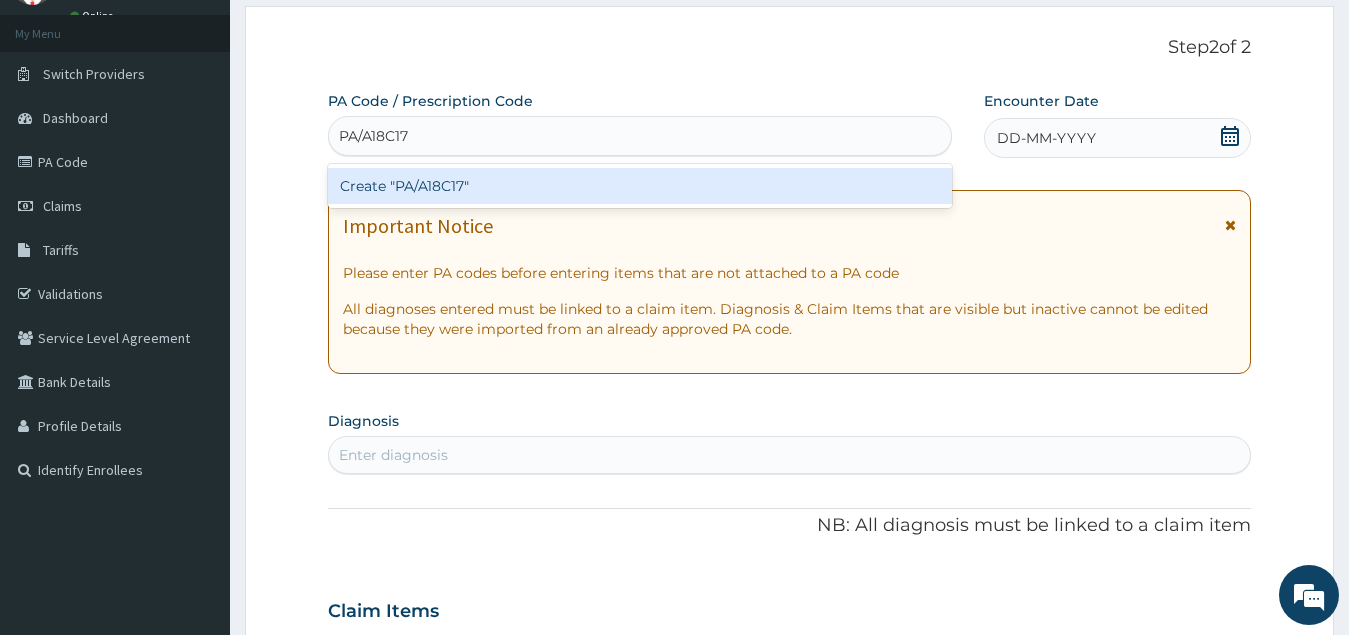 type 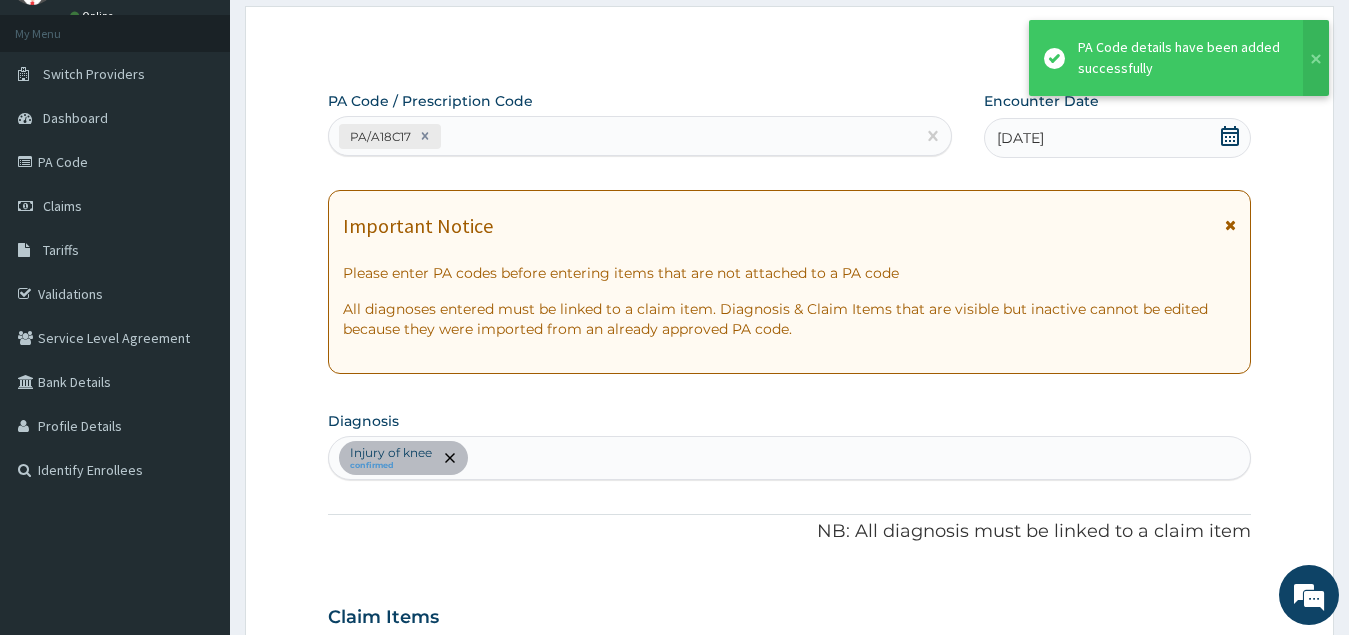 scroll, scrollTop: 514, scrollLeft: 0, axis: vertical 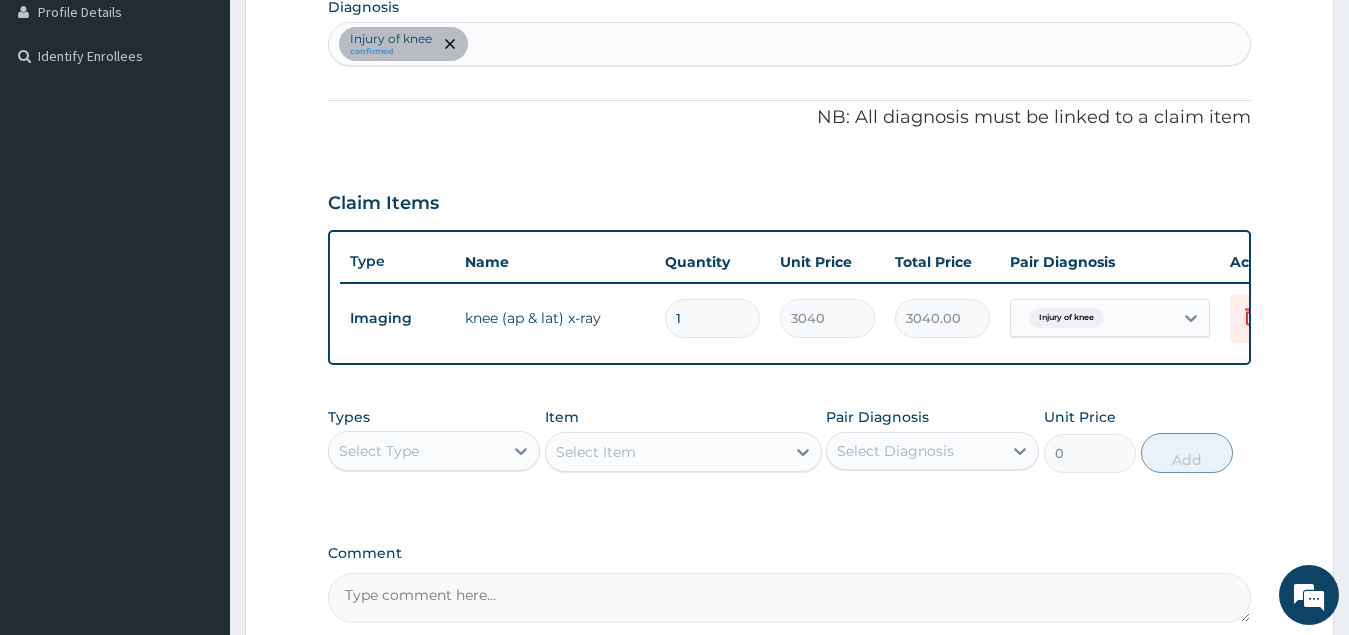 click on "Injury of knee confirmed" at bounding box center [790, 44] 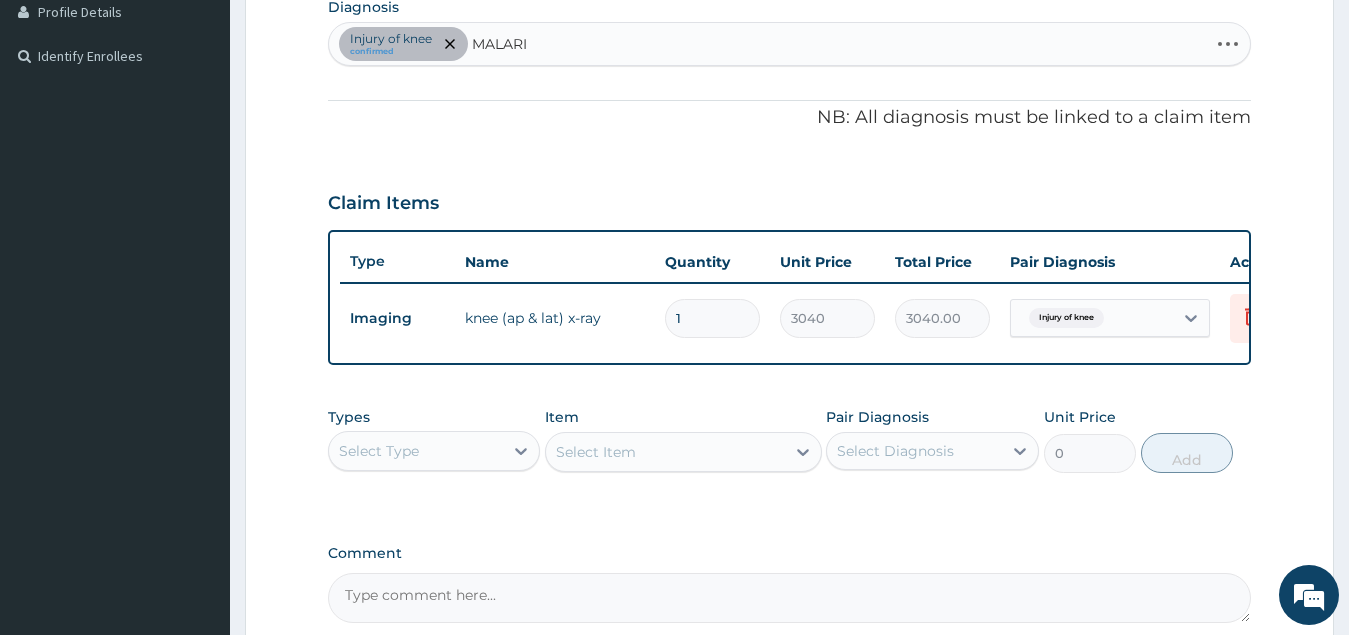 type on "MALARIA" 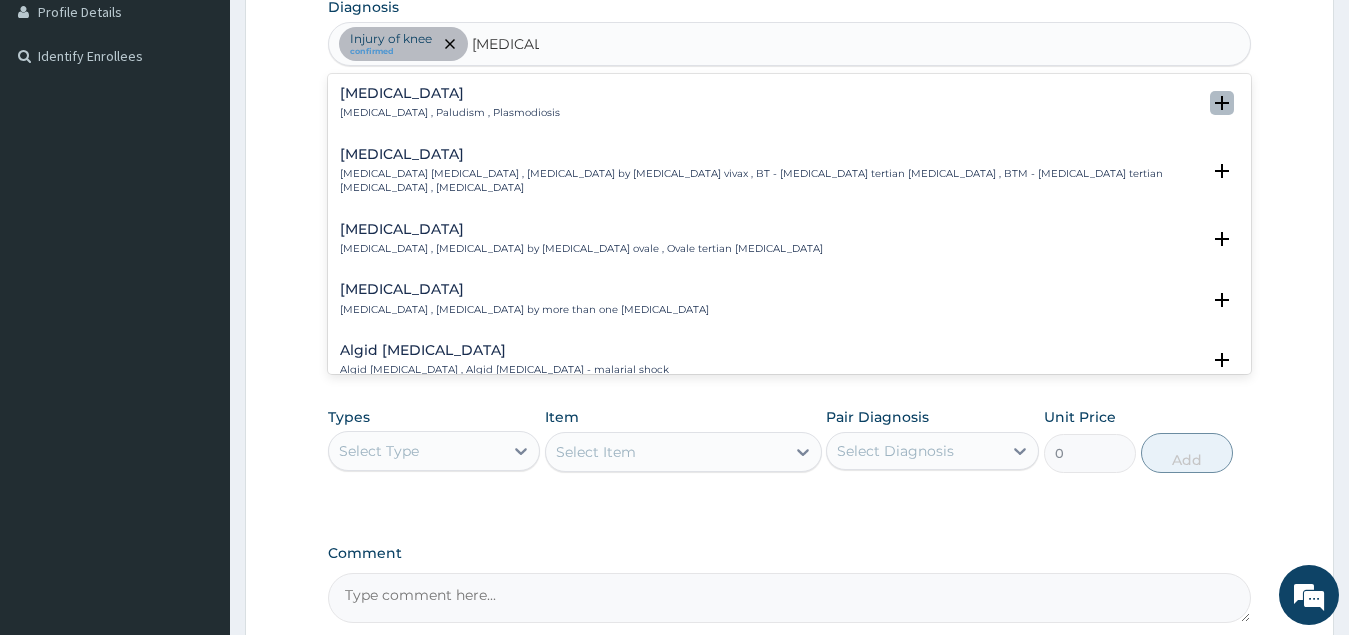 click 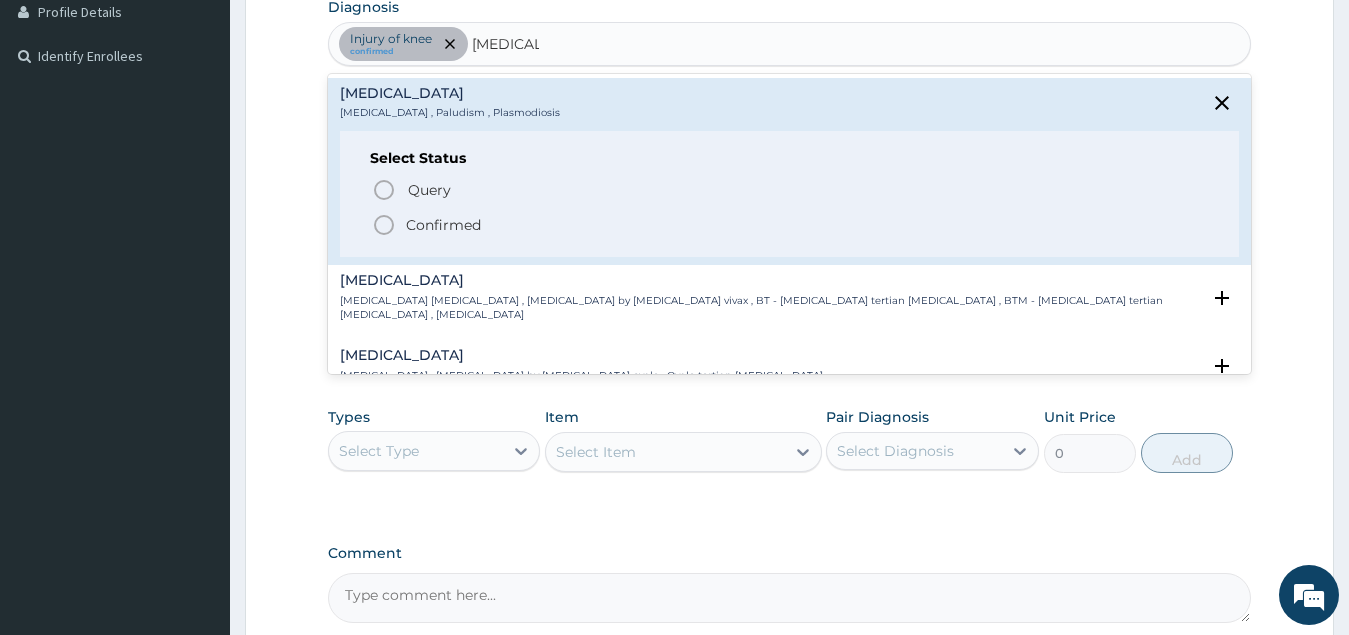 drag, startPoint x: 376, startPoint y: 228, endPoint x: 409, endPoint y: 207, distance: 39.115215 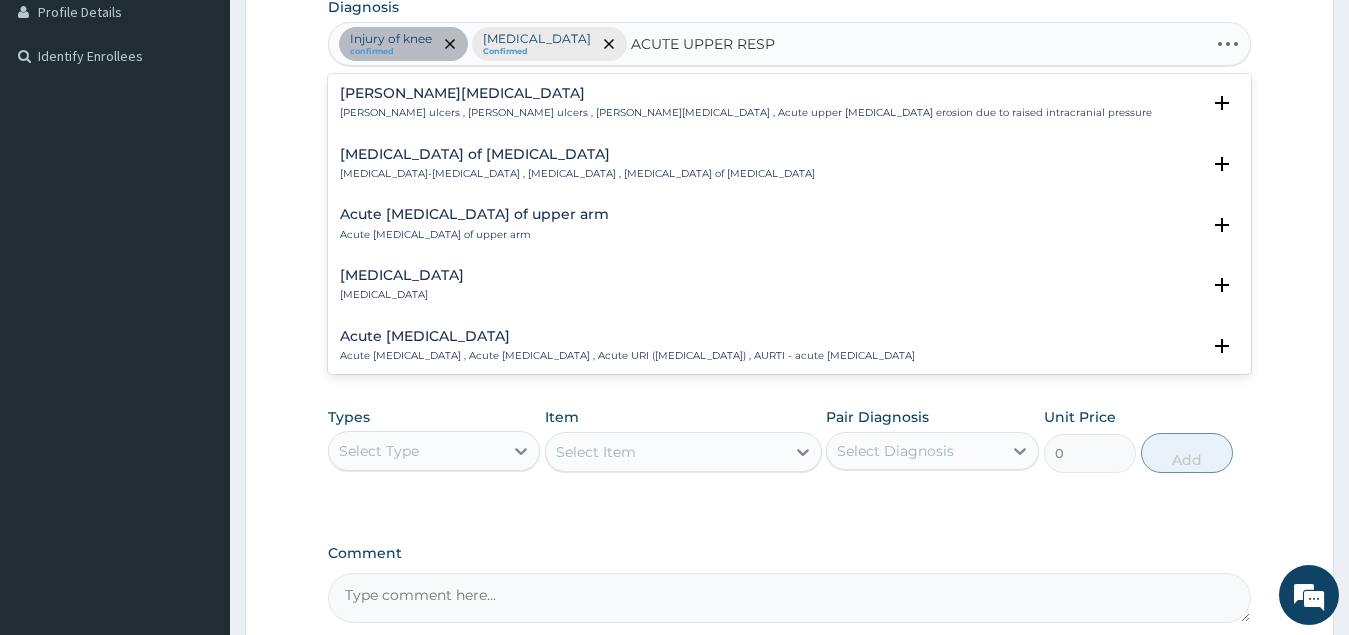 type on "ACUTE UPPER RESPI" 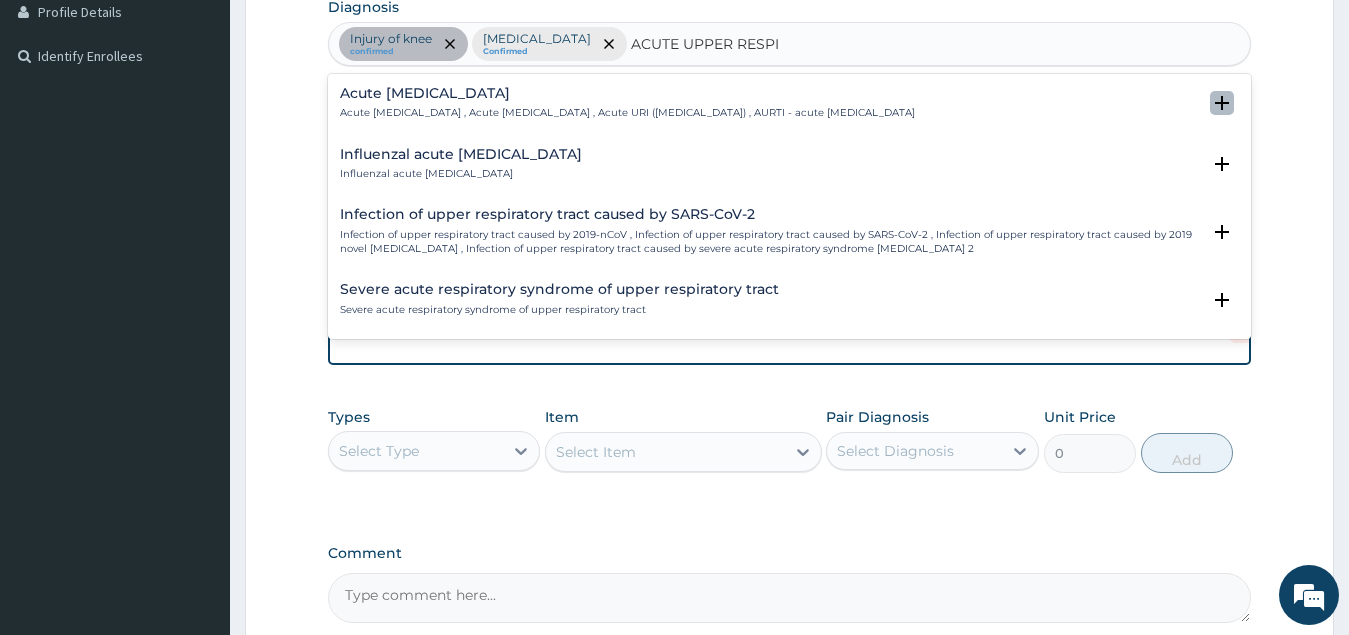 click 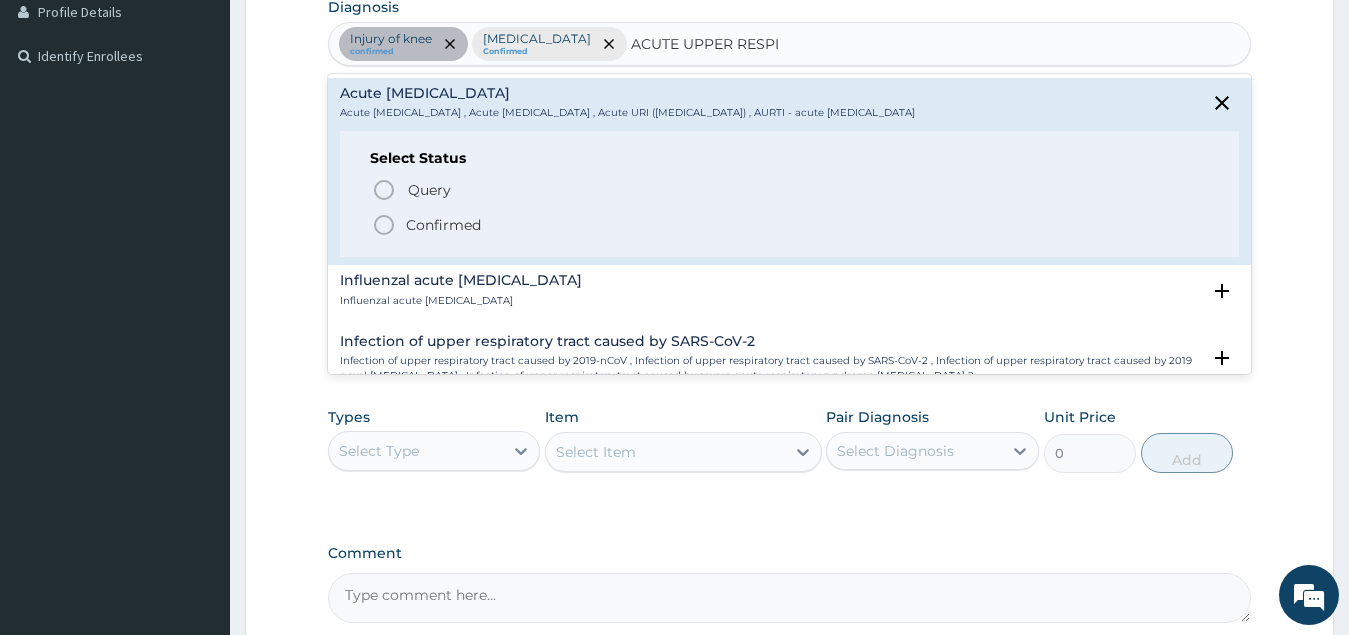 click 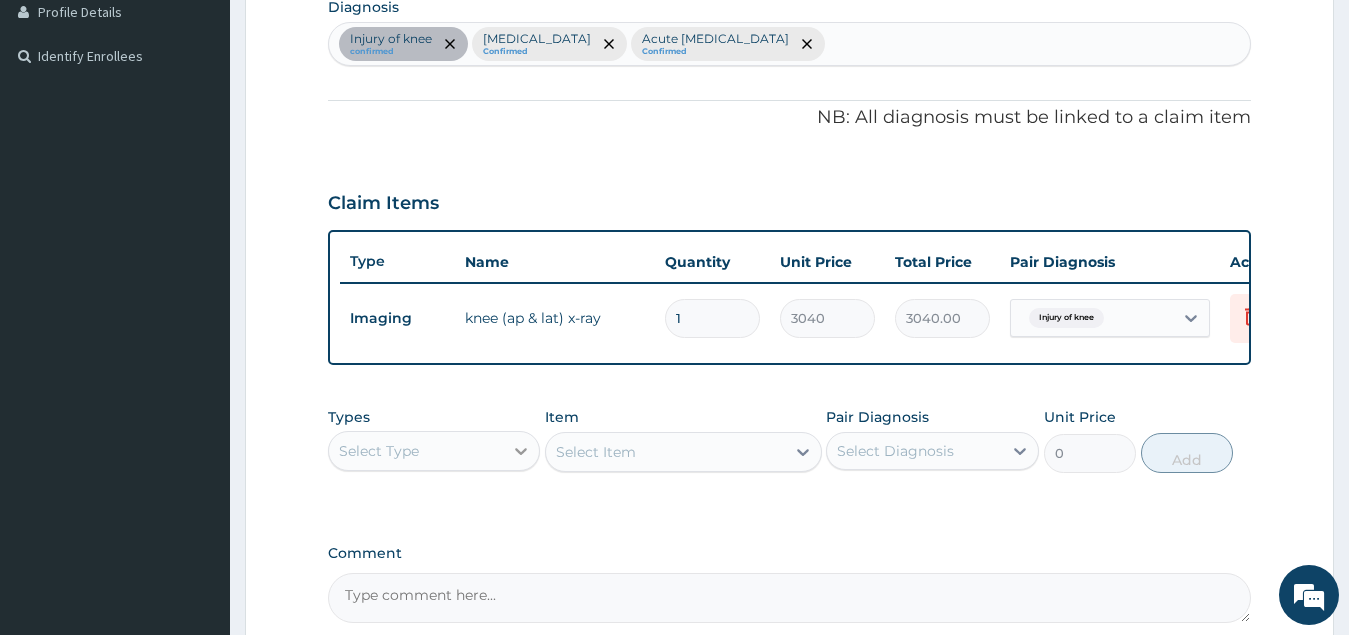 click 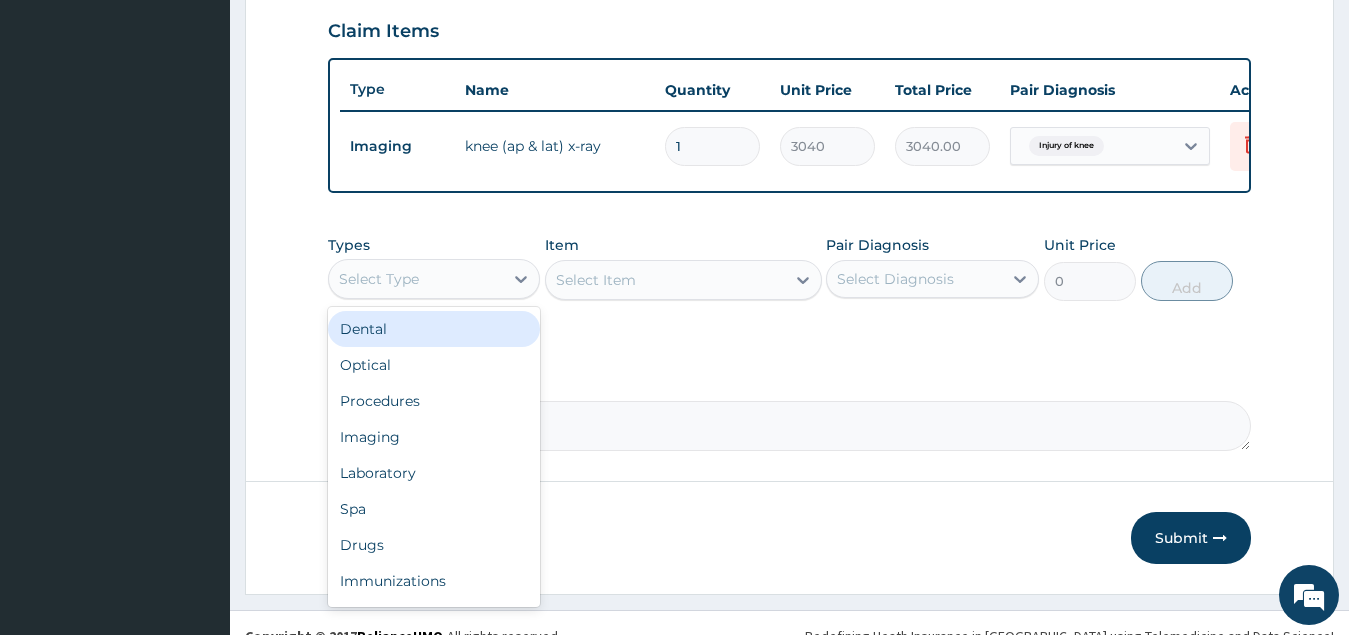 scroll, scrollTop: 714, scrollLeft: 0, axis: vertical 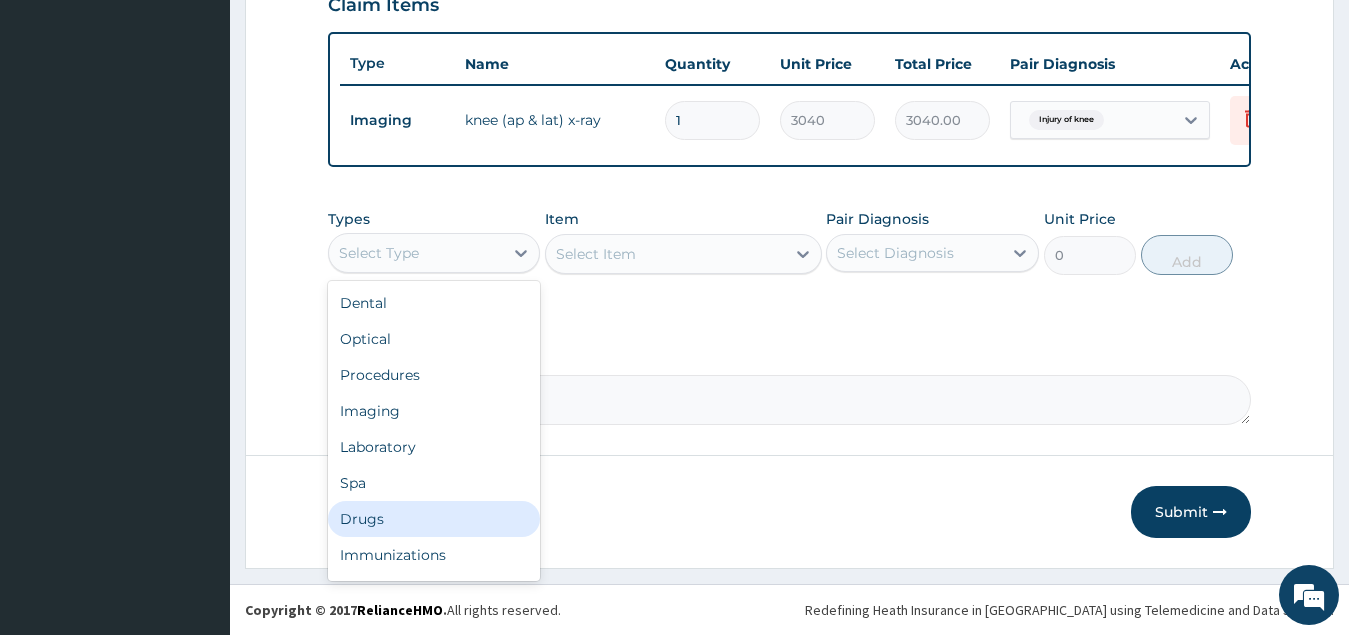click on "Drugs" at bounding box center [434, 519] 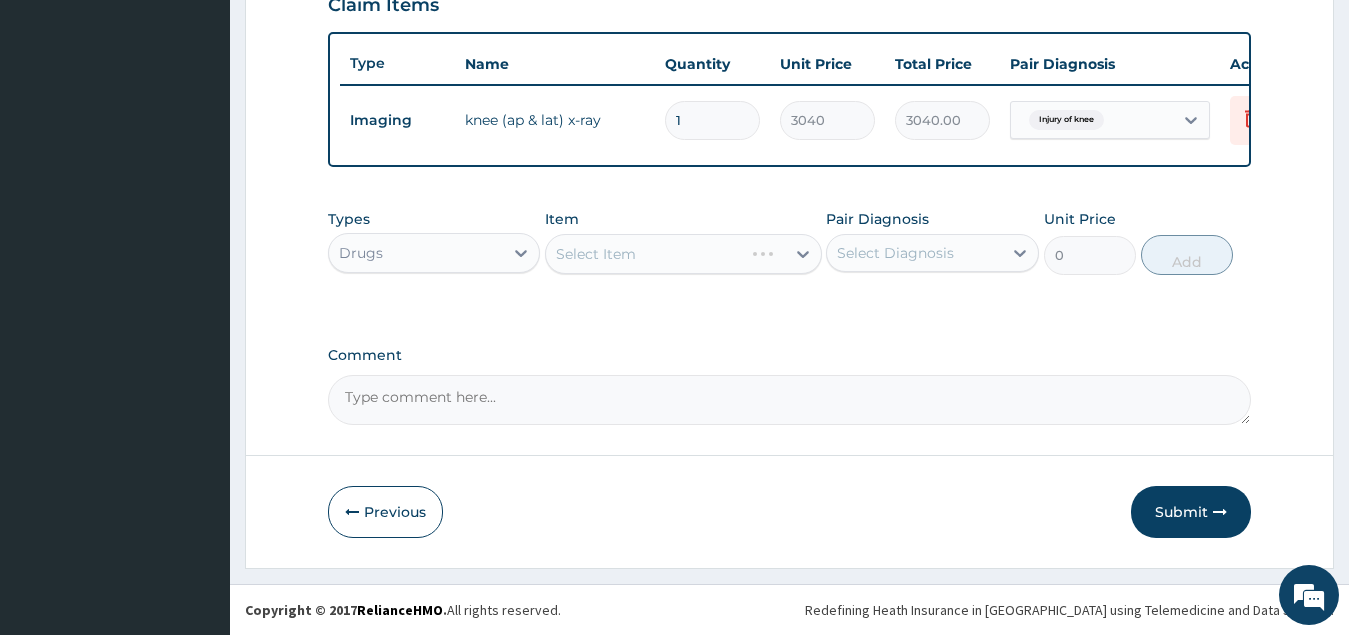 click on "Select Item" at bounding box center (683, 254) 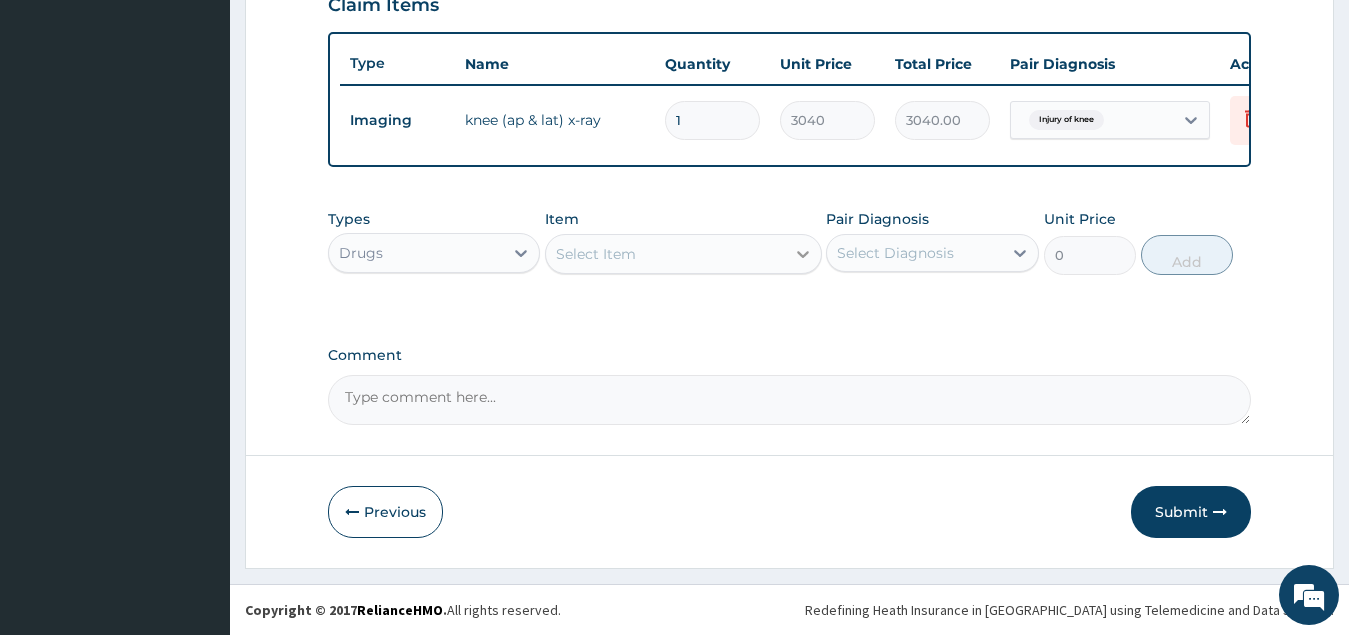 click at bounding box center (803, 254) 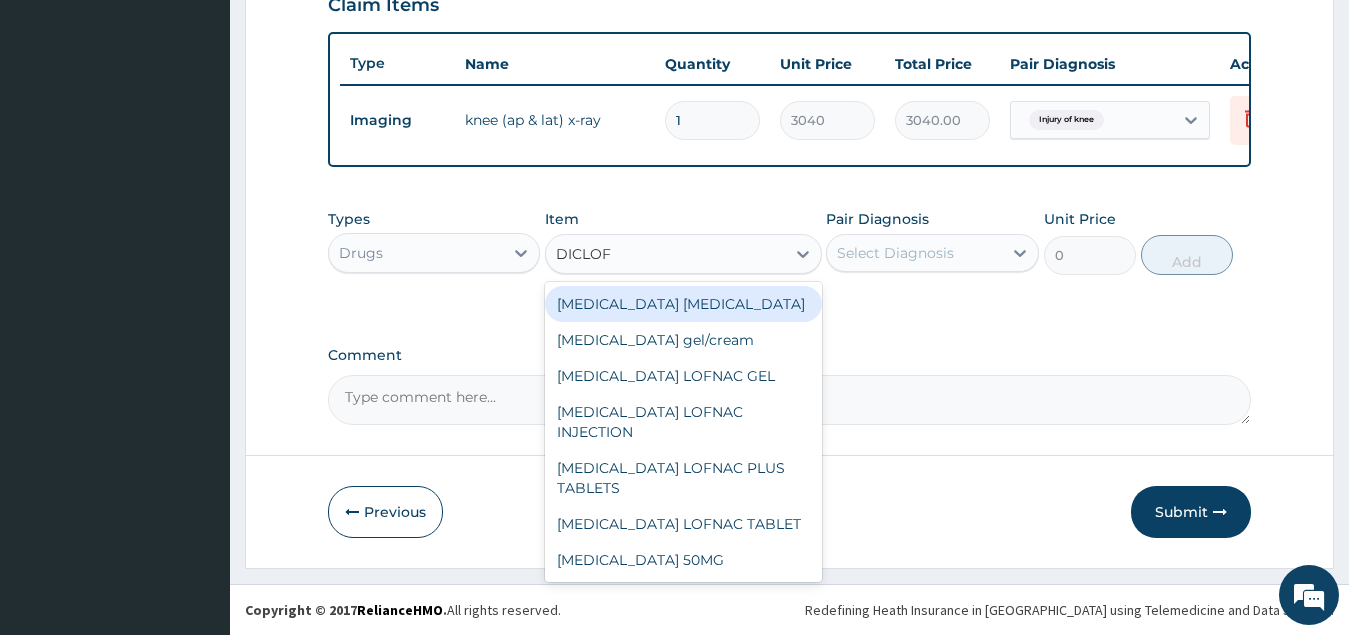 type on "DICLOFE" 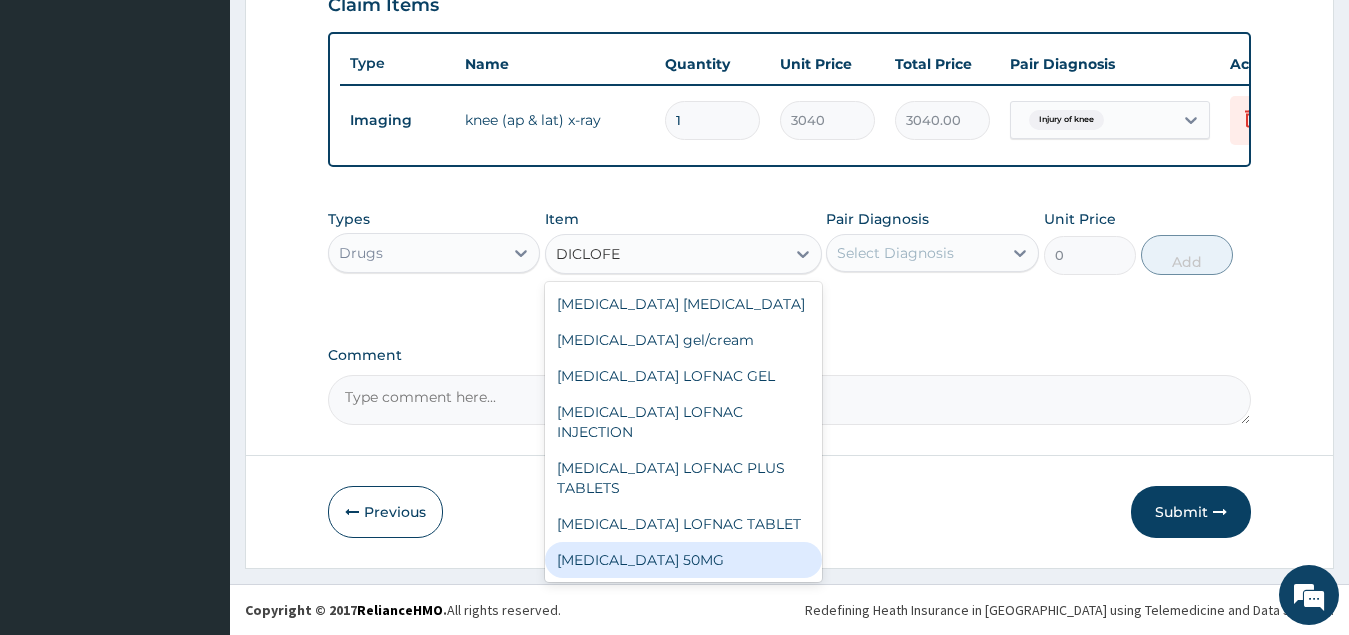 click on "DICLOFENAC SODIUM 50MG" at bounding box center (683, 560) 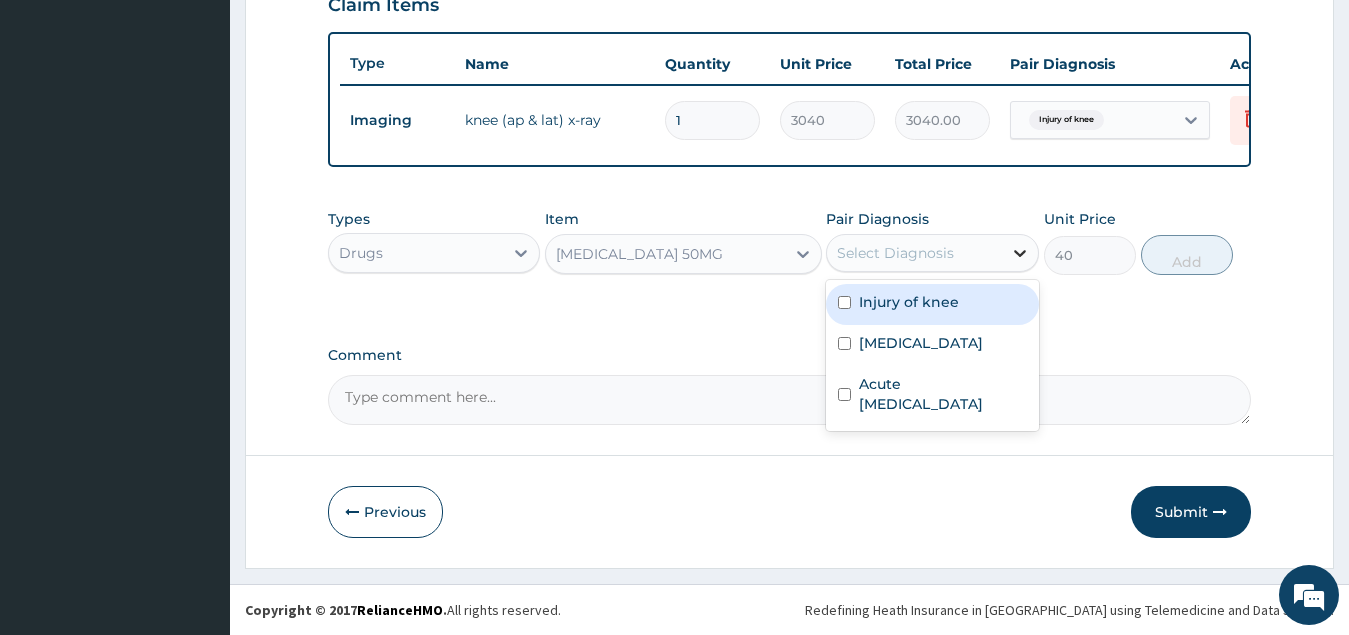 click 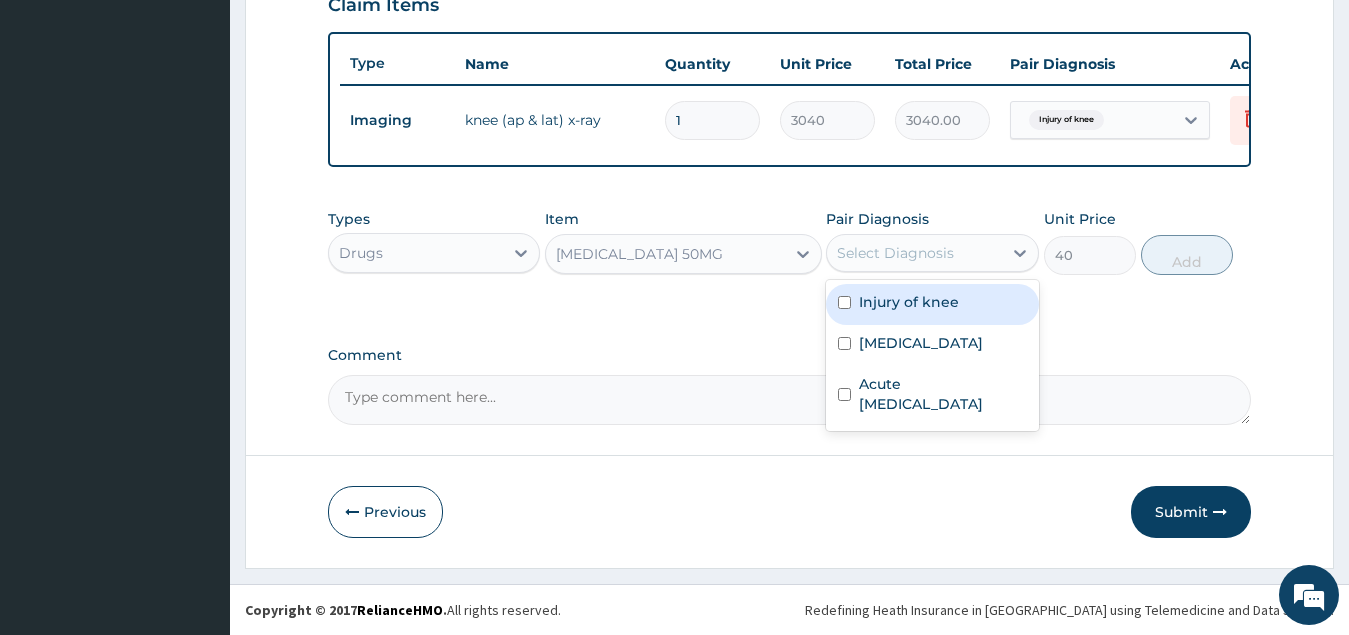 click at bounding box center (844, 302) 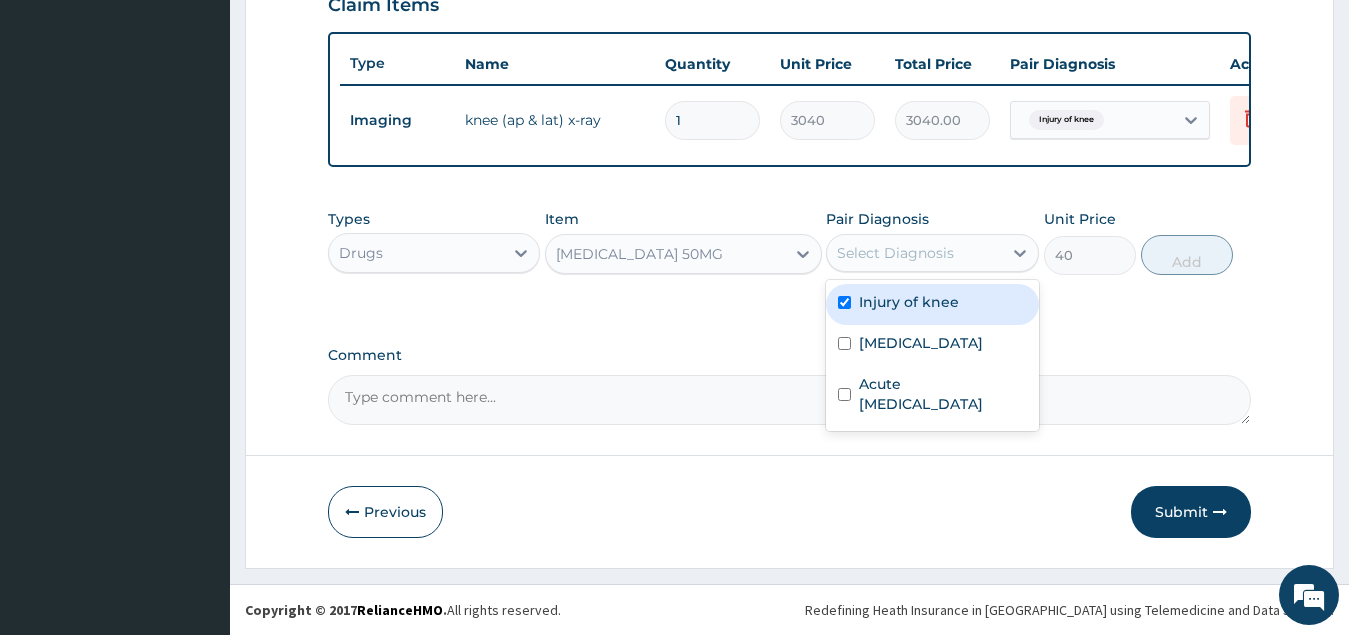 checkbox on "true" 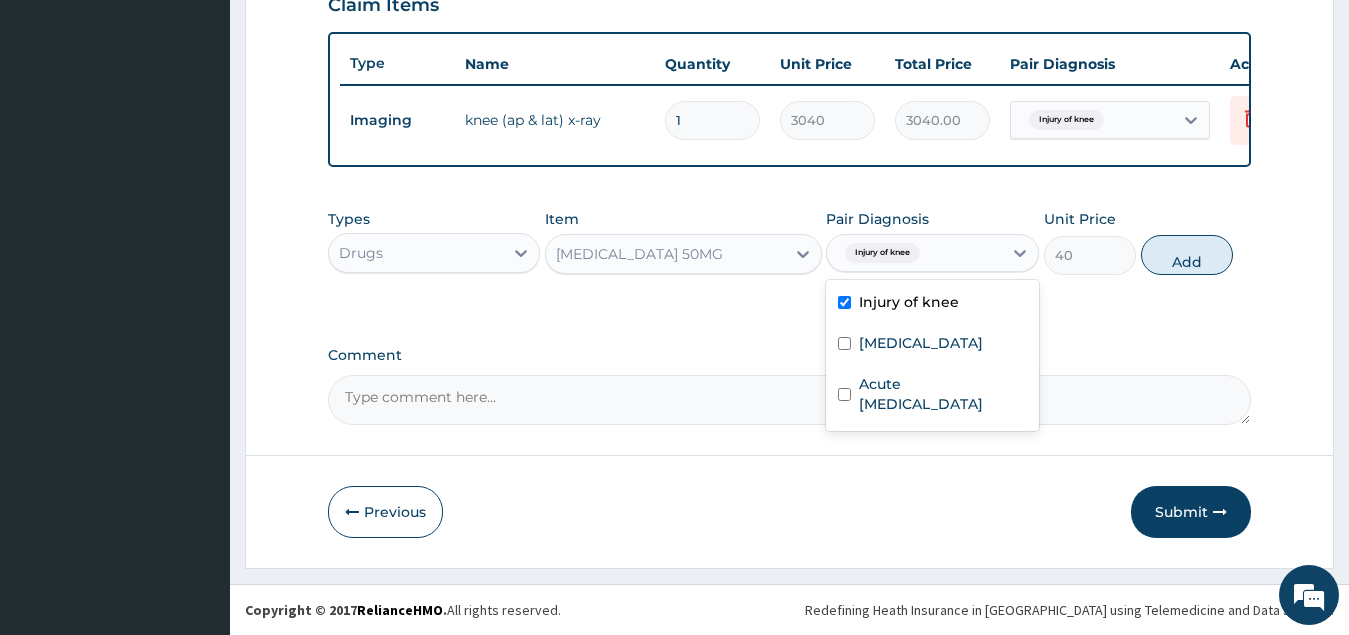 click on "Add" at bounding box center [1187, 255] 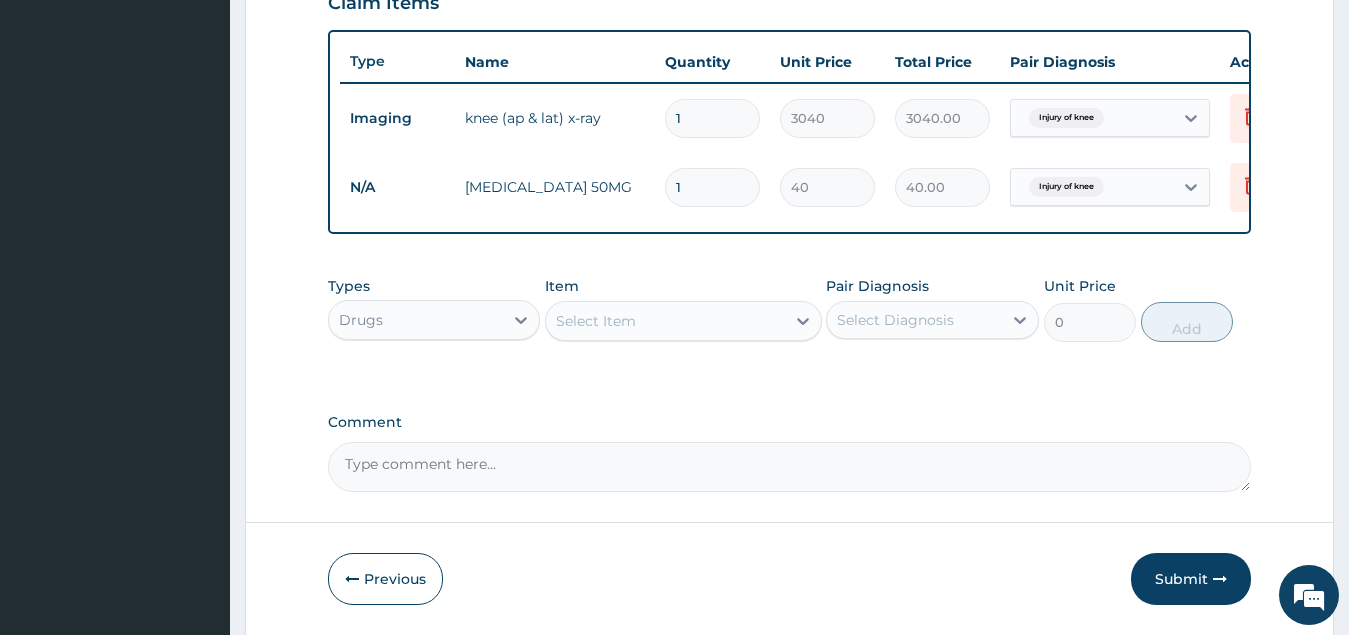 type on "14" 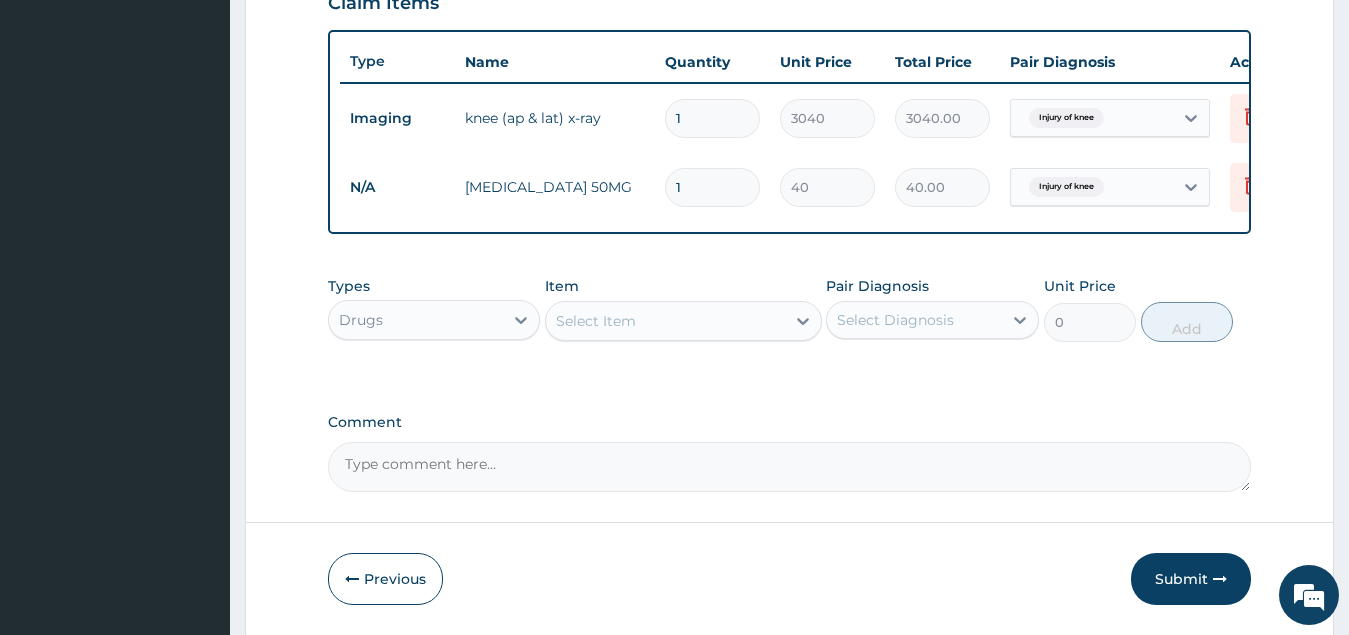 type on "560.00" 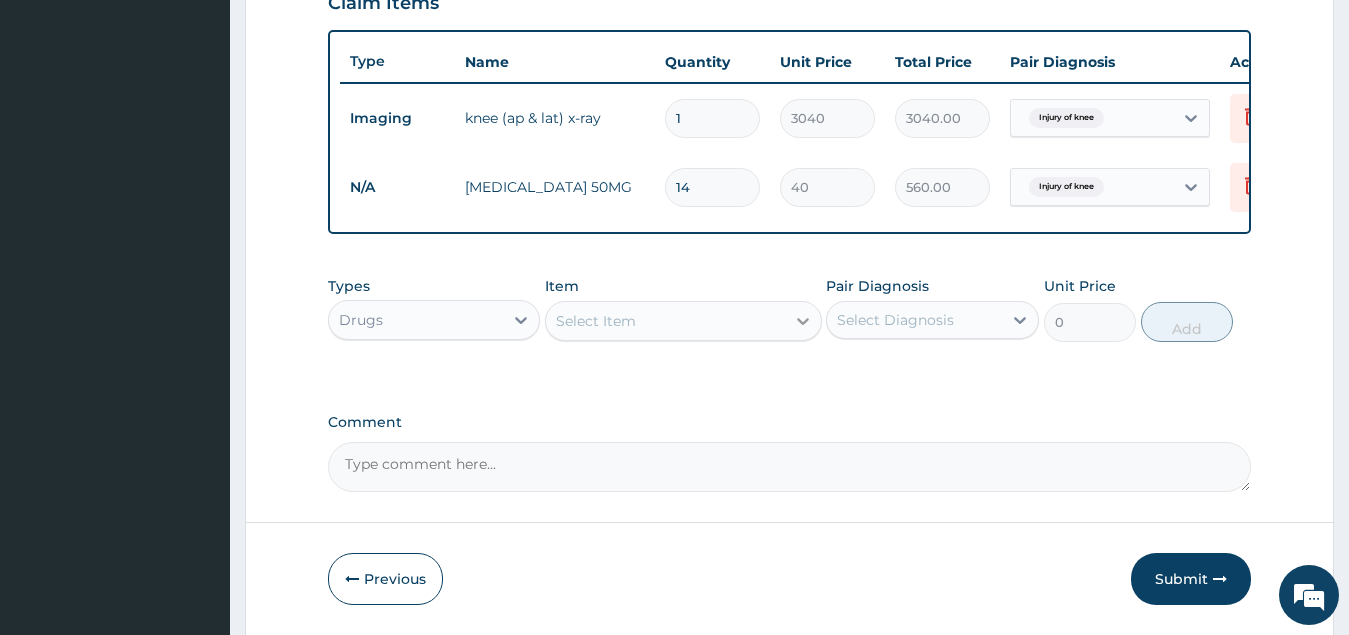 type on "14" 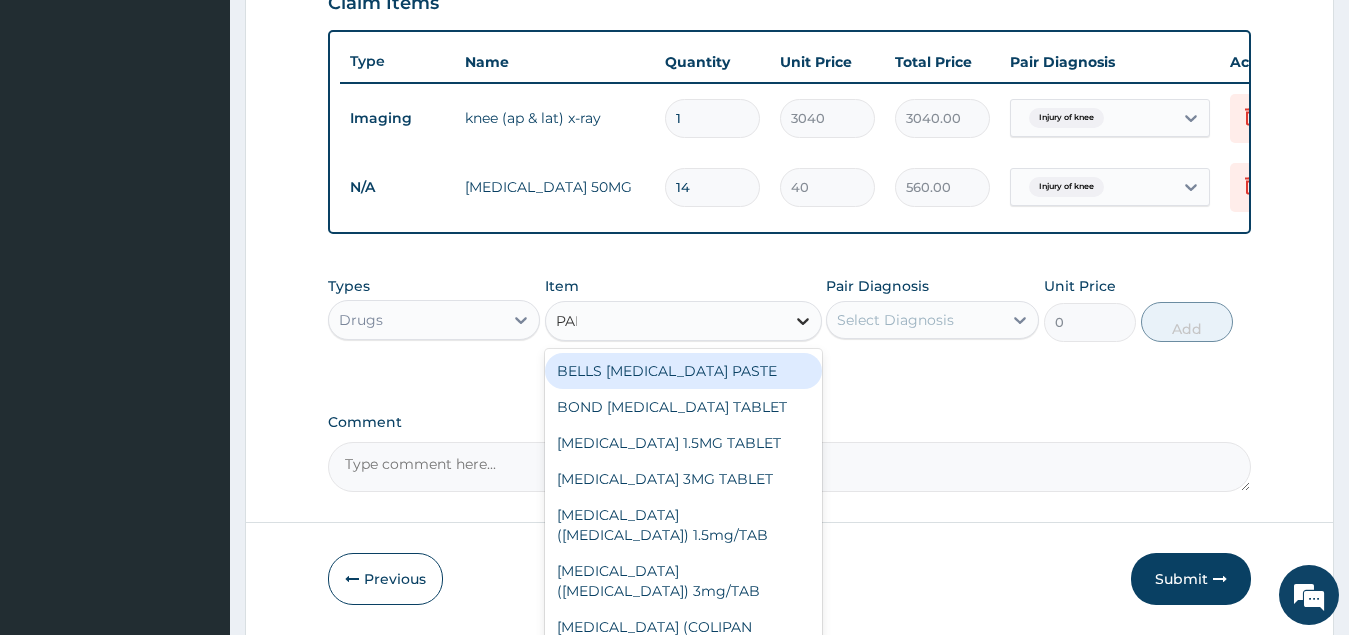 type on "PARA" 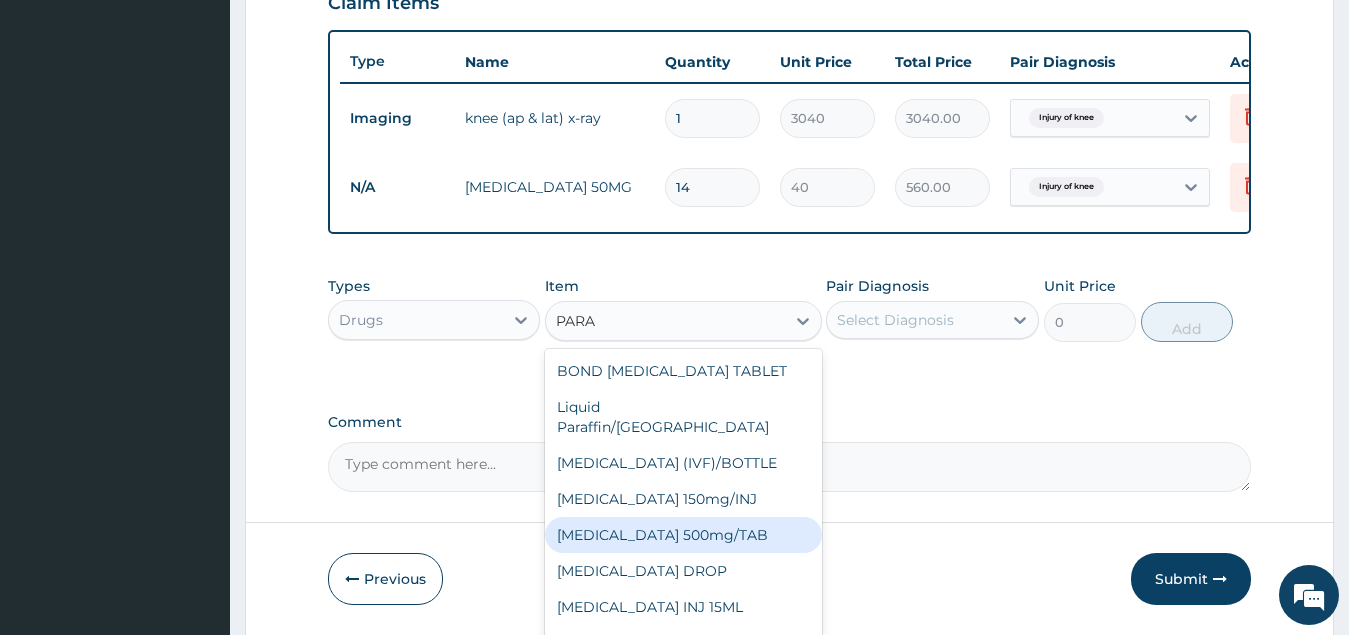 click on "PARACETAMOL 500mg/TAB" at bounding box center [683, 535] 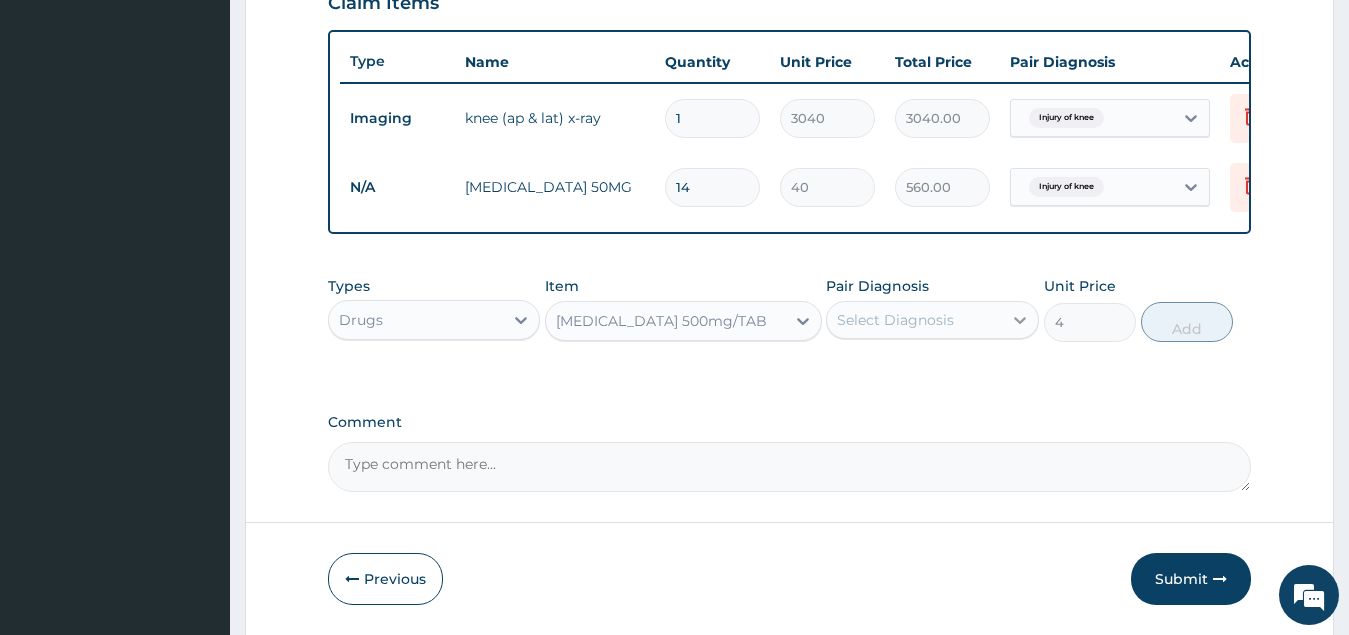 click 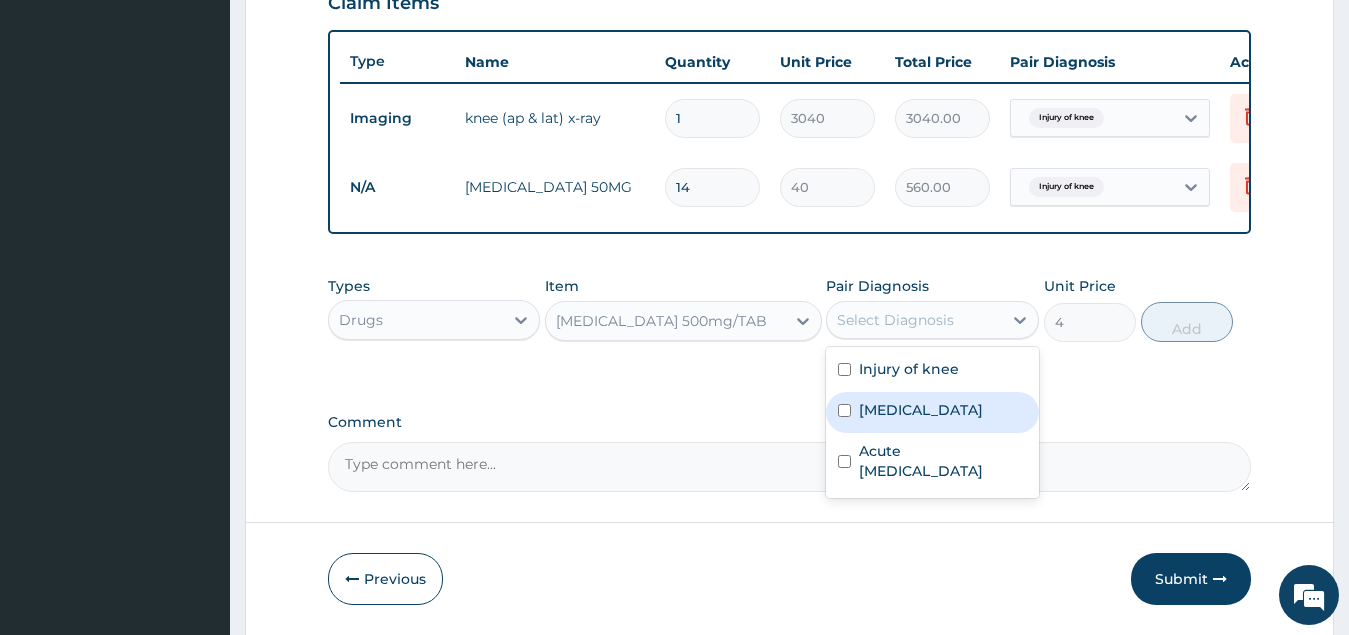 click at bounding box center [844, 410] 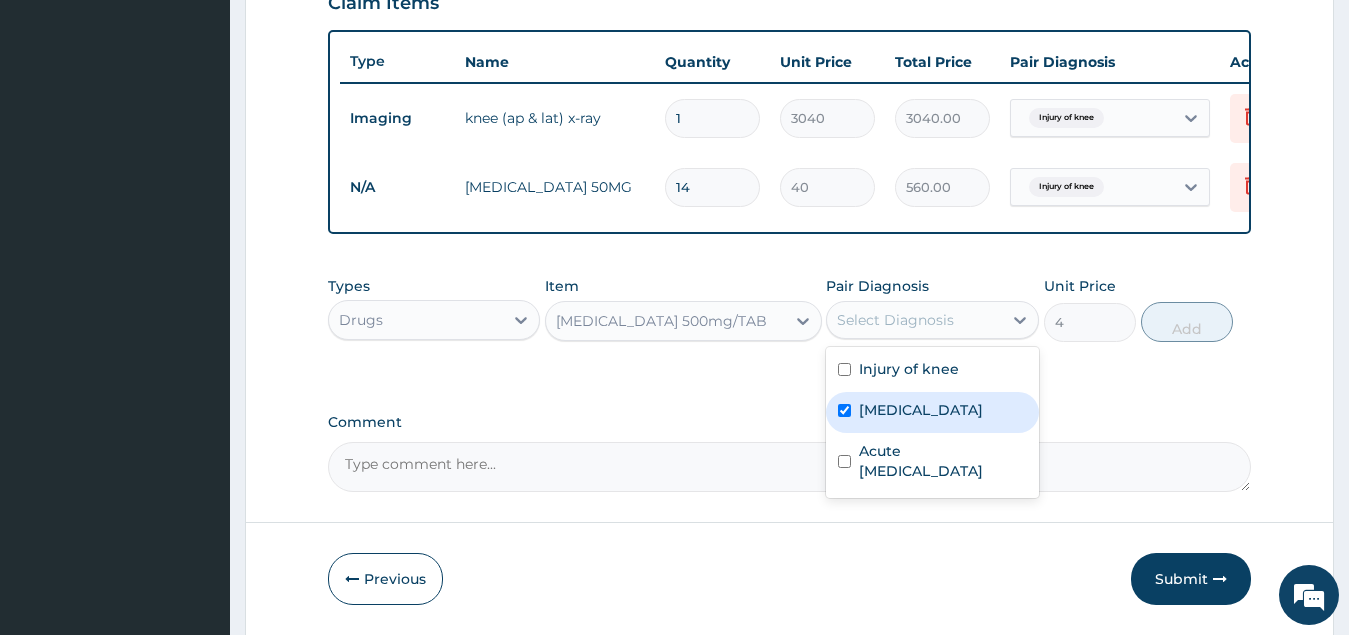 checkbox on "true" 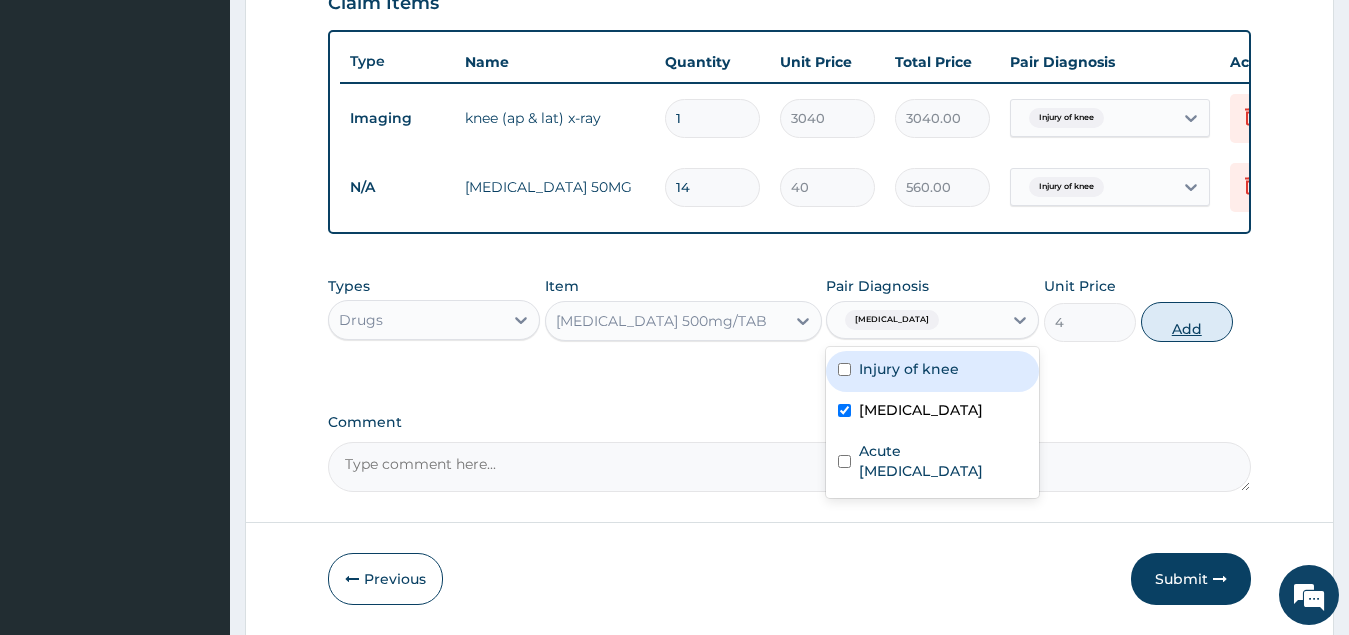 click on "Add" at bounding box center (1187, 322) 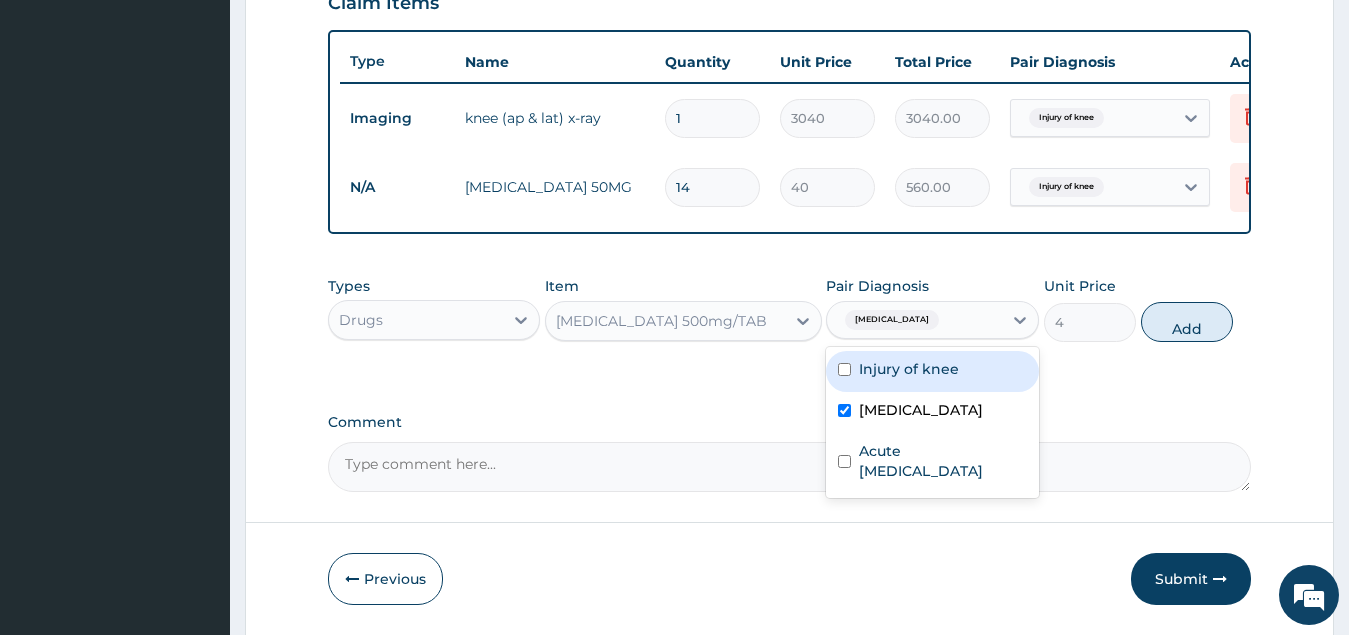 type on "0" 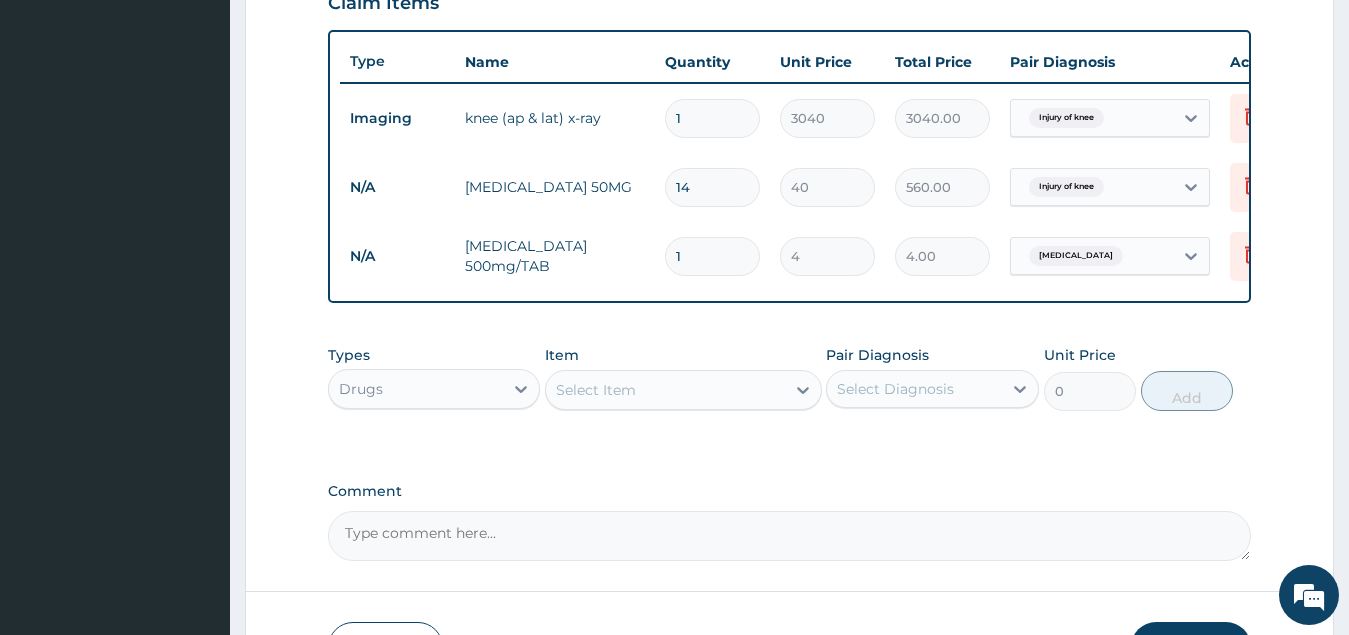type on "18" 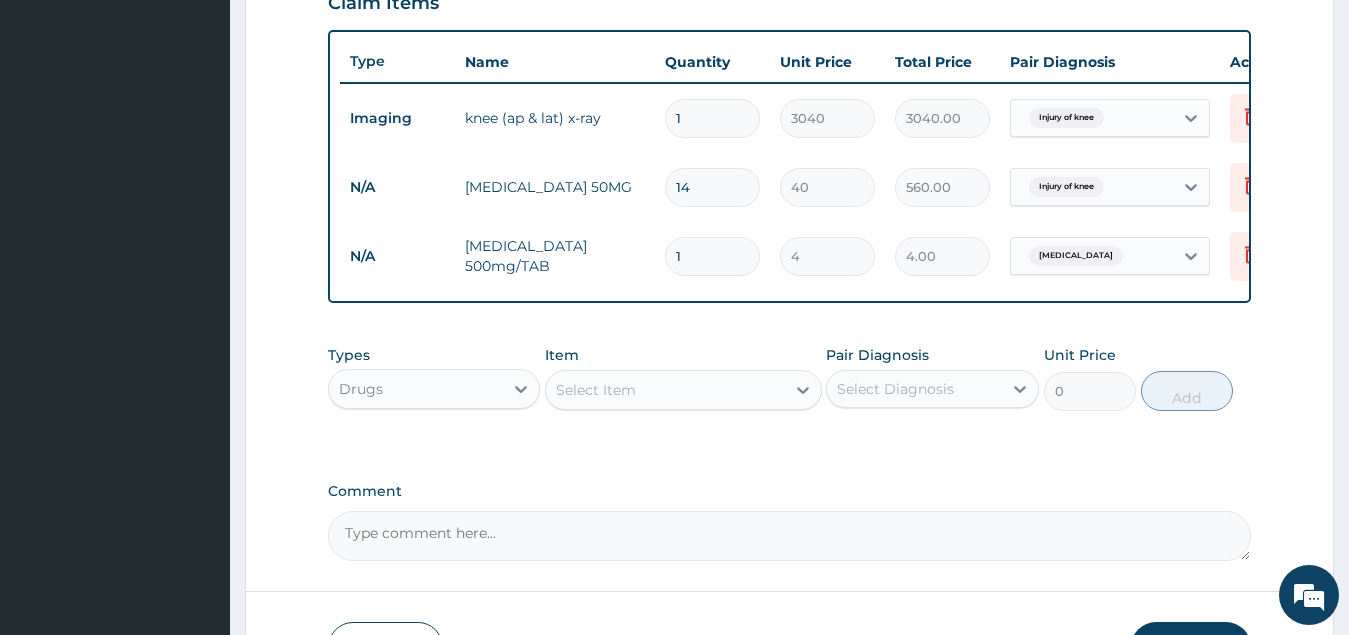 type on "72.00" 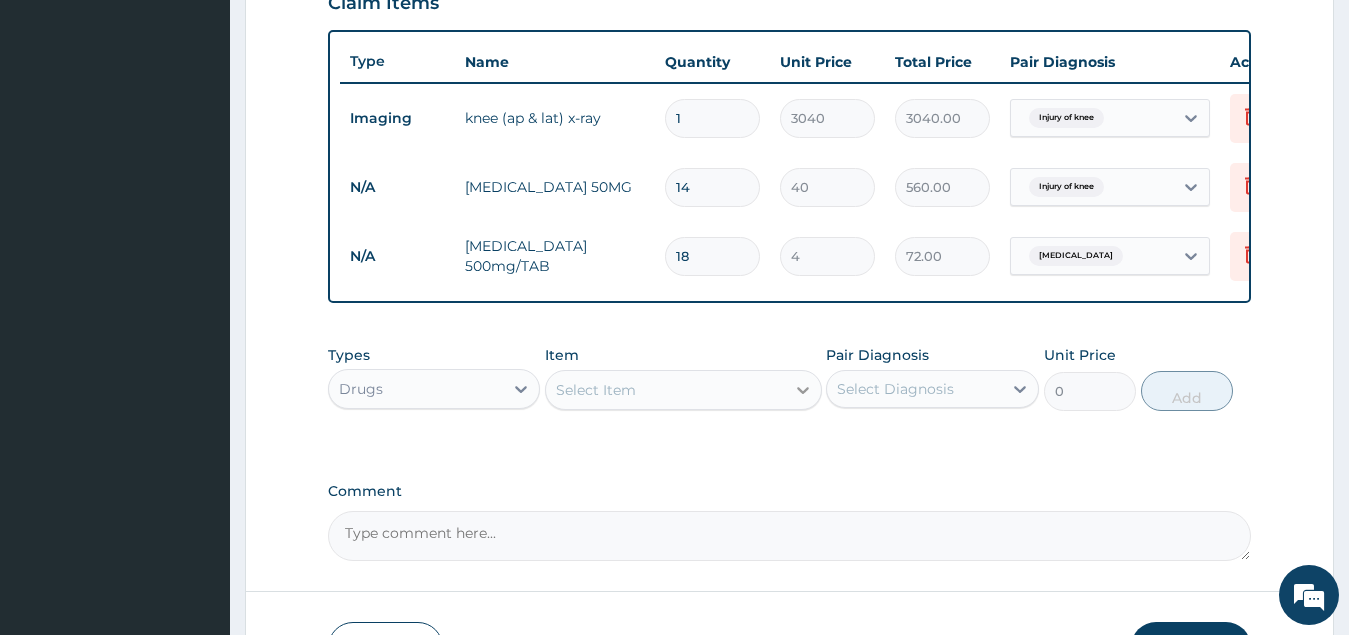 type on "18" 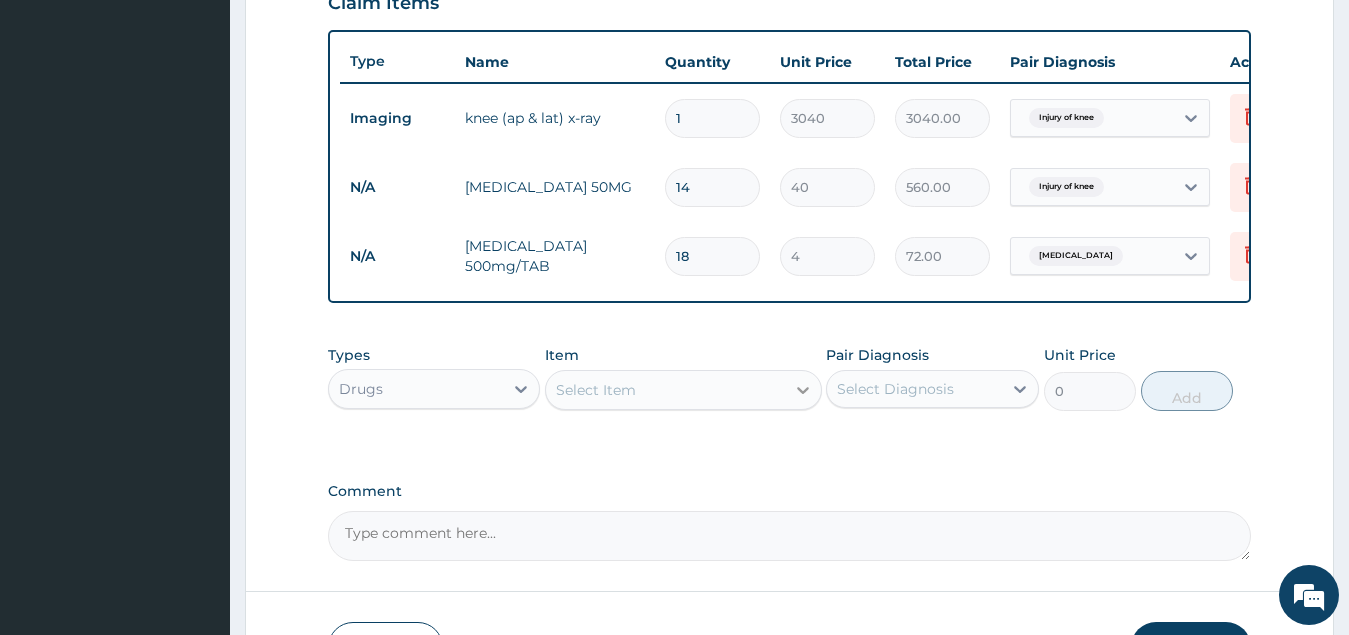 click 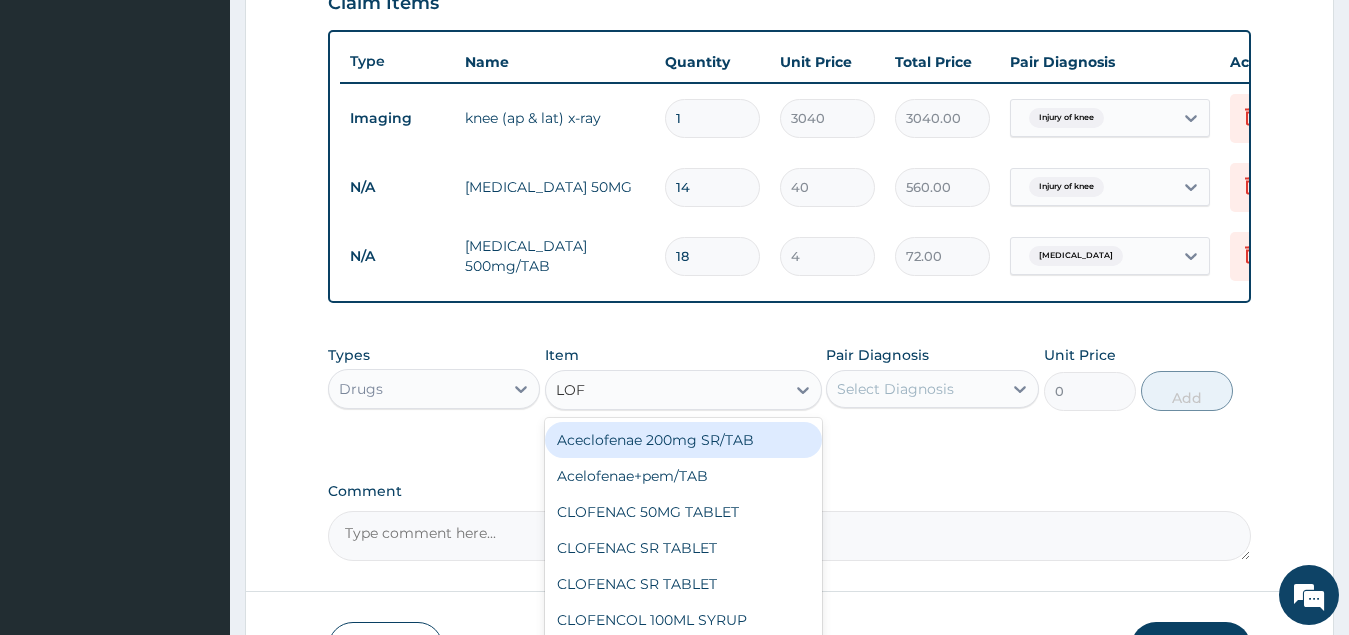 type on "LOFN" 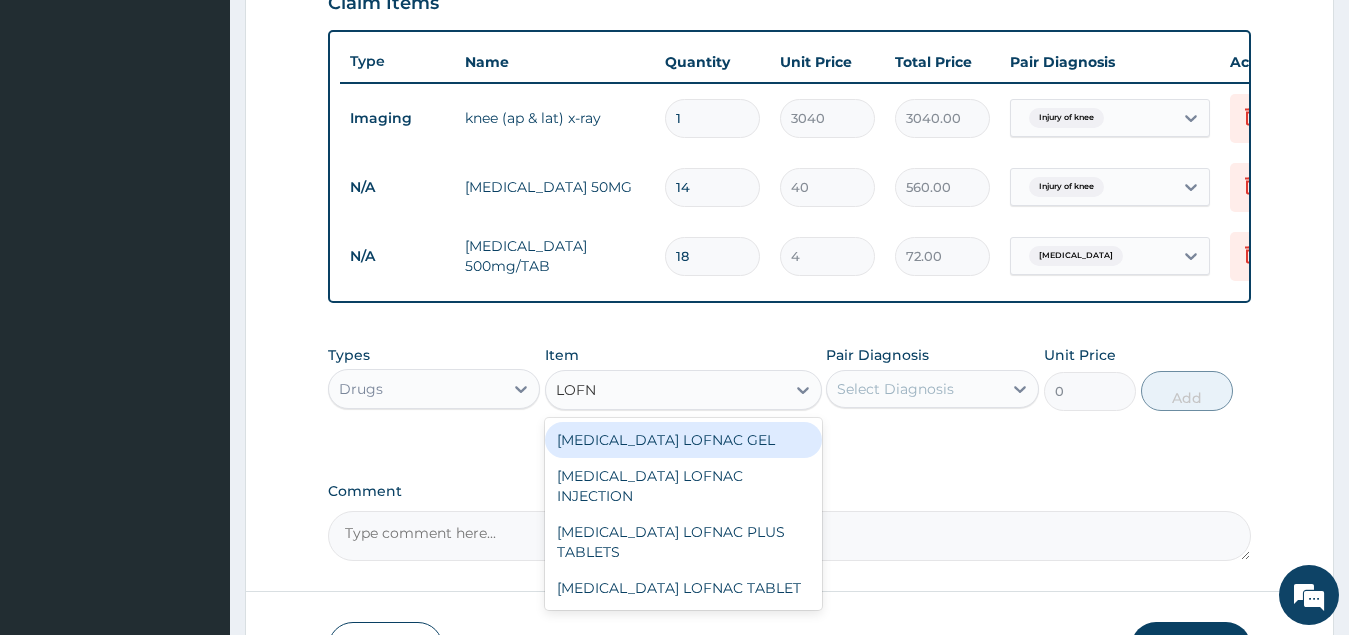 drag, startPoint x: 712, startPoint y: 453, endPoint x: 796, endPoint y: 426, distance: 88.23265 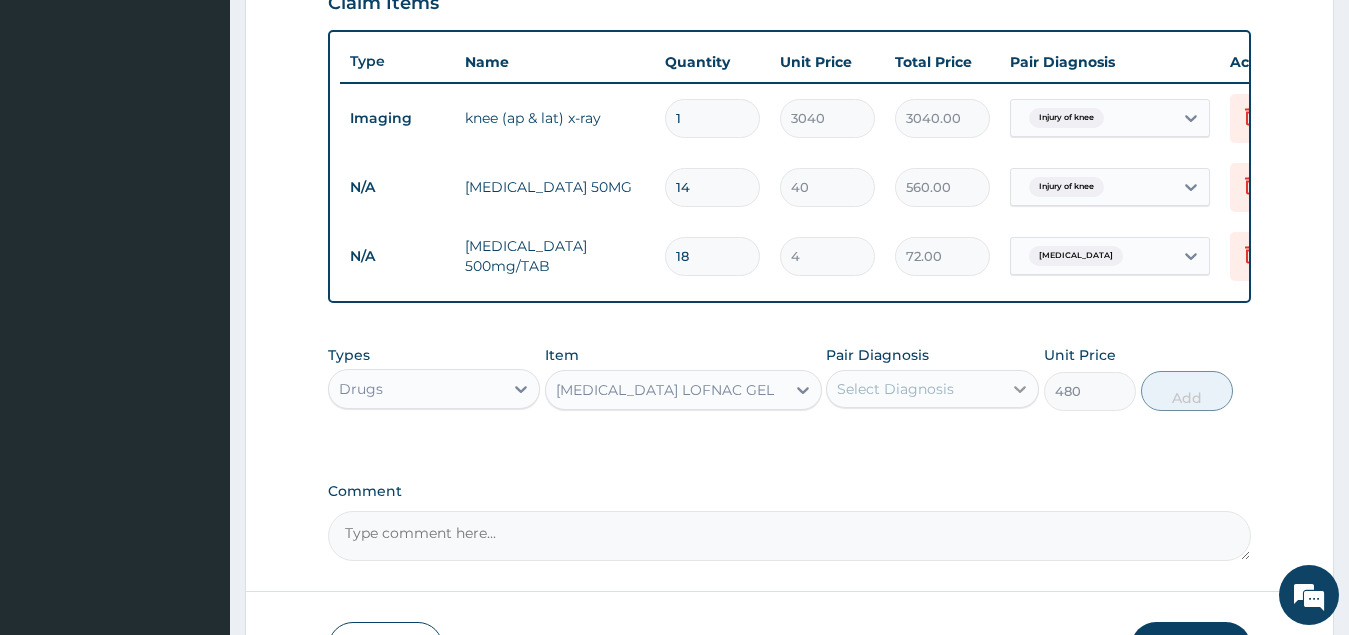 click 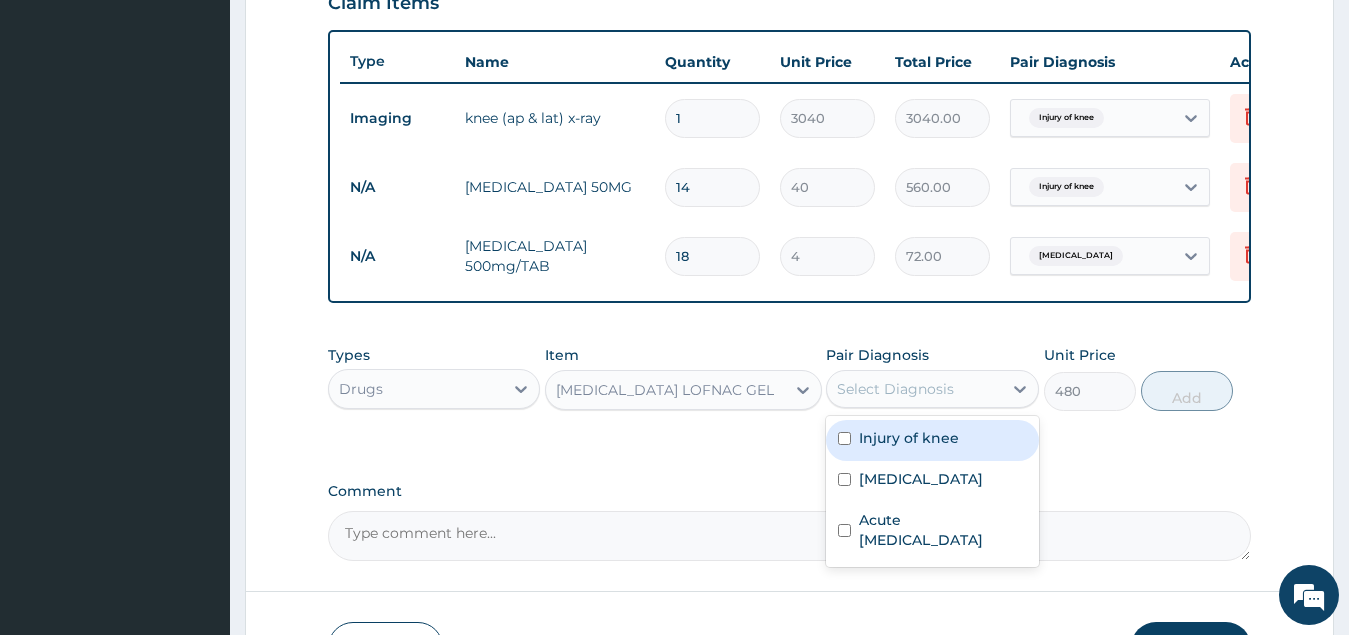 click on "Injury of knee" at bounding box center [932, 440] 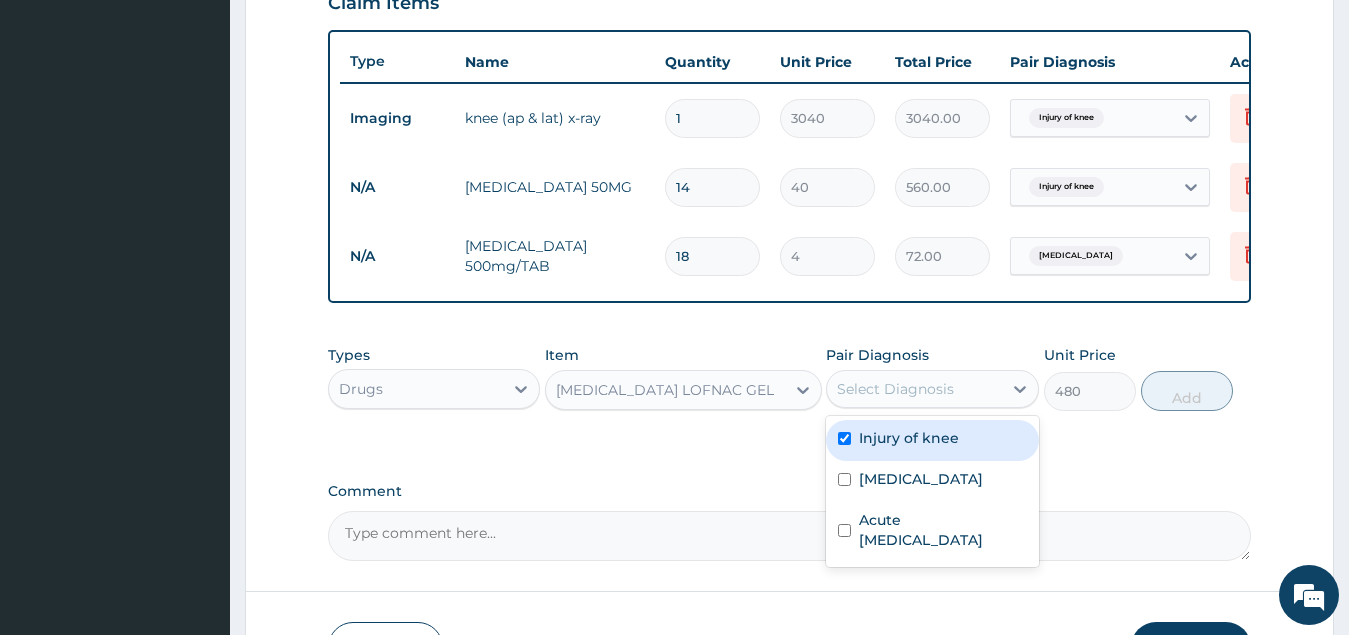 checkbox on "true" 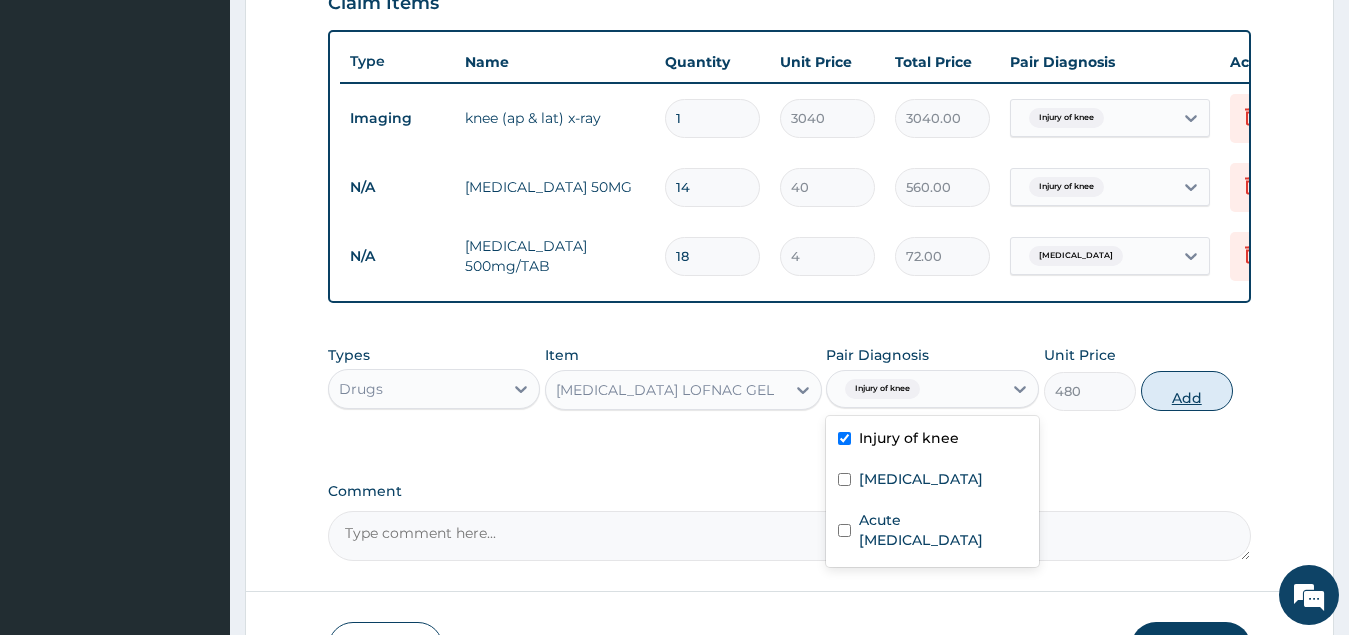 click on "Add" at bounding box center (1187, 391) 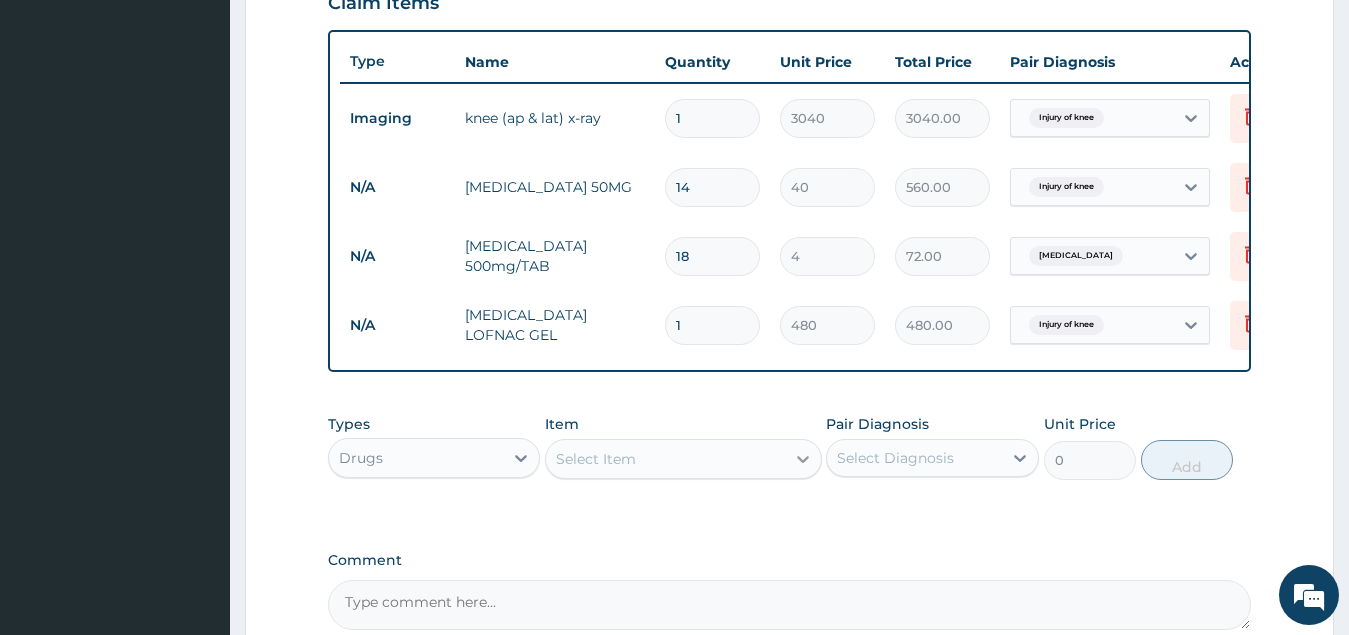 click at bounding box center [803, 459] 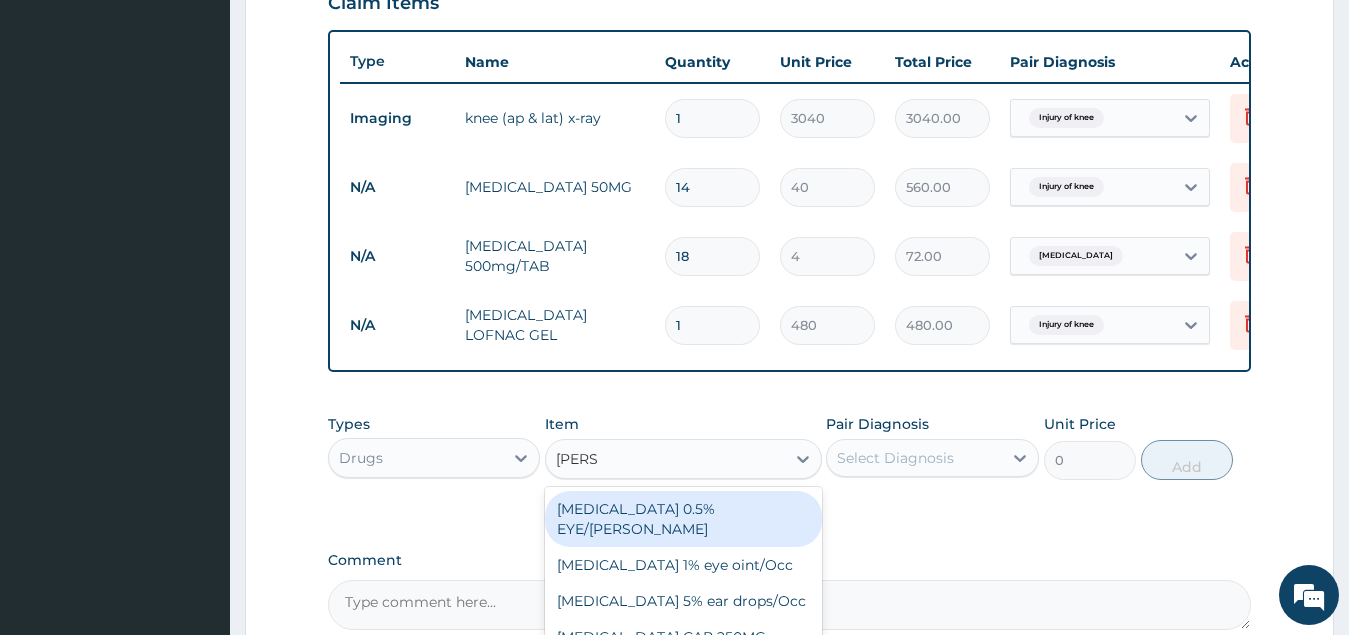 type on "LORAT" 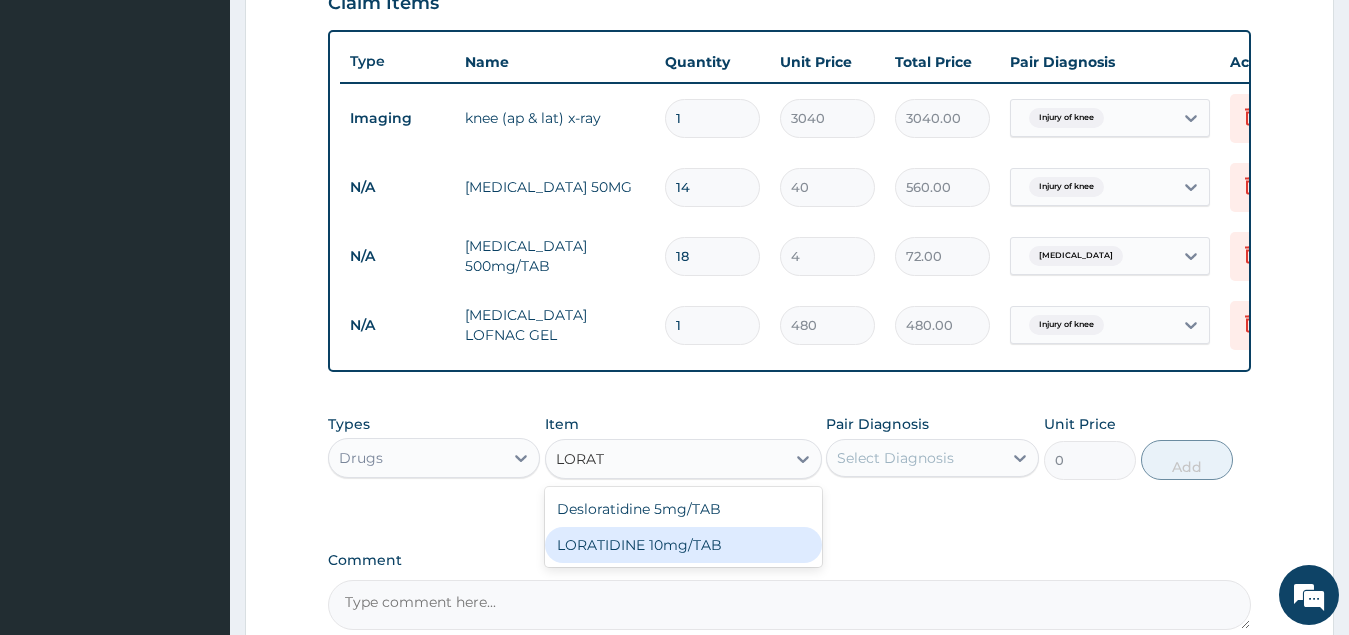 click on "LORATIDINE 10mg/TAB" at bounding box center (683, 545) 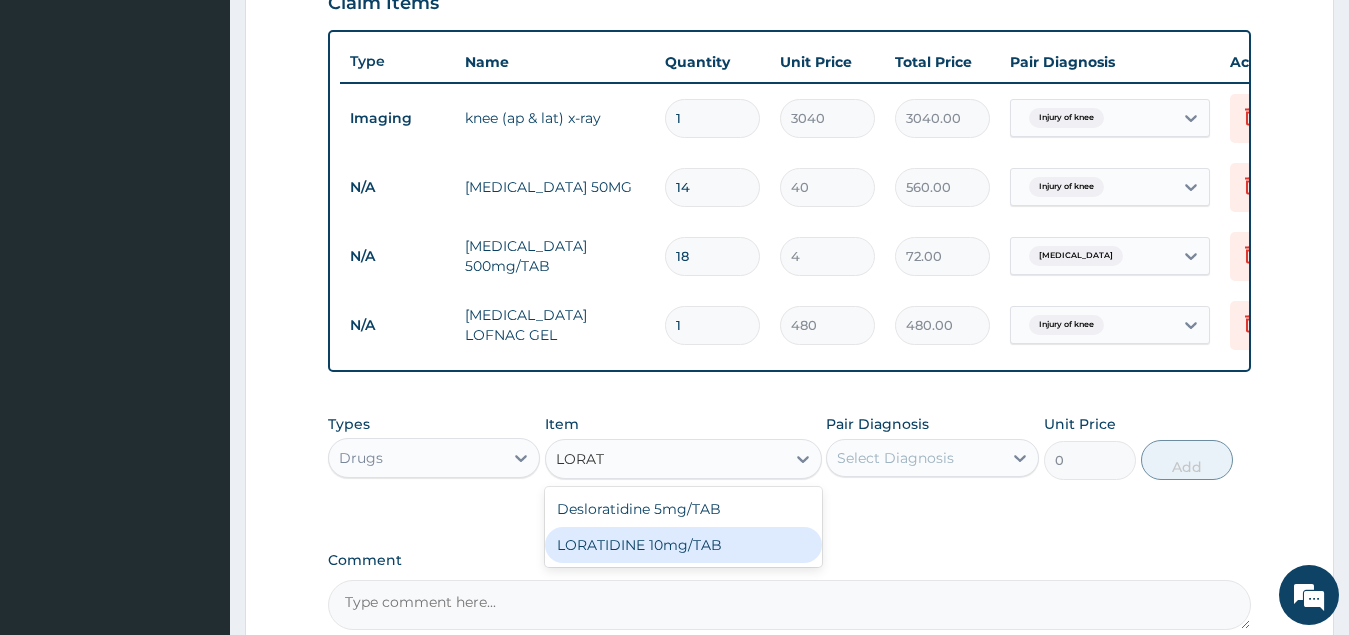 type 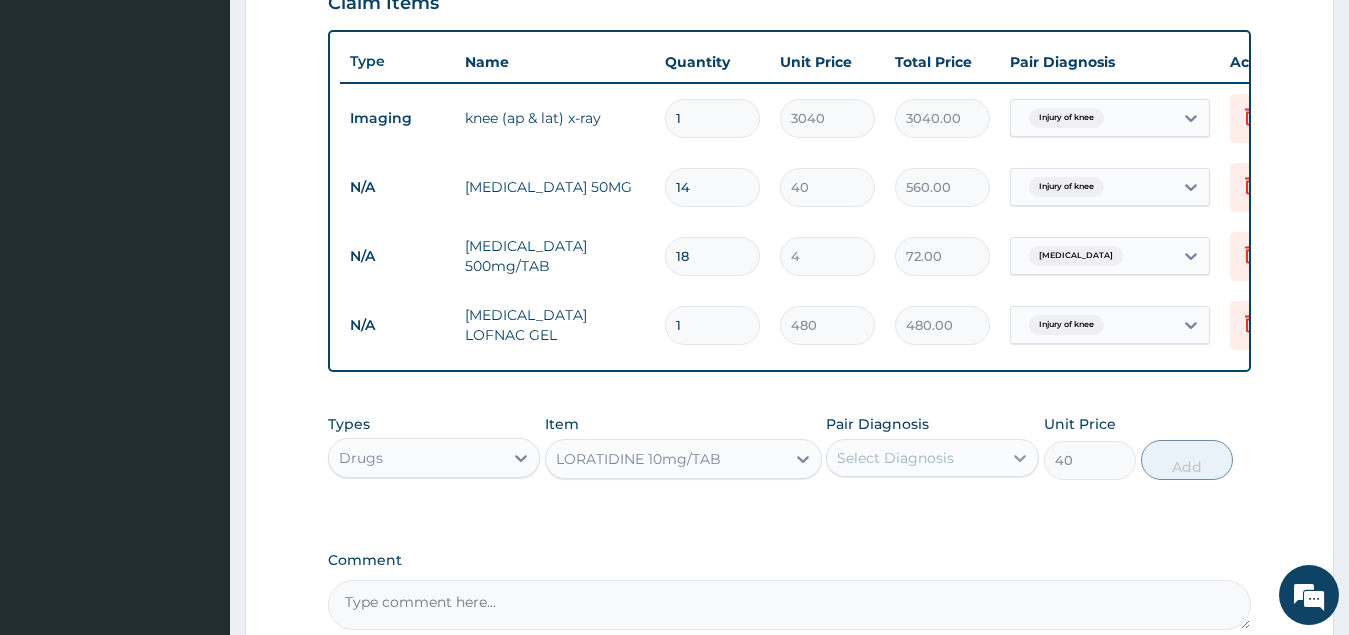 click at bounding box center [1020, 458] 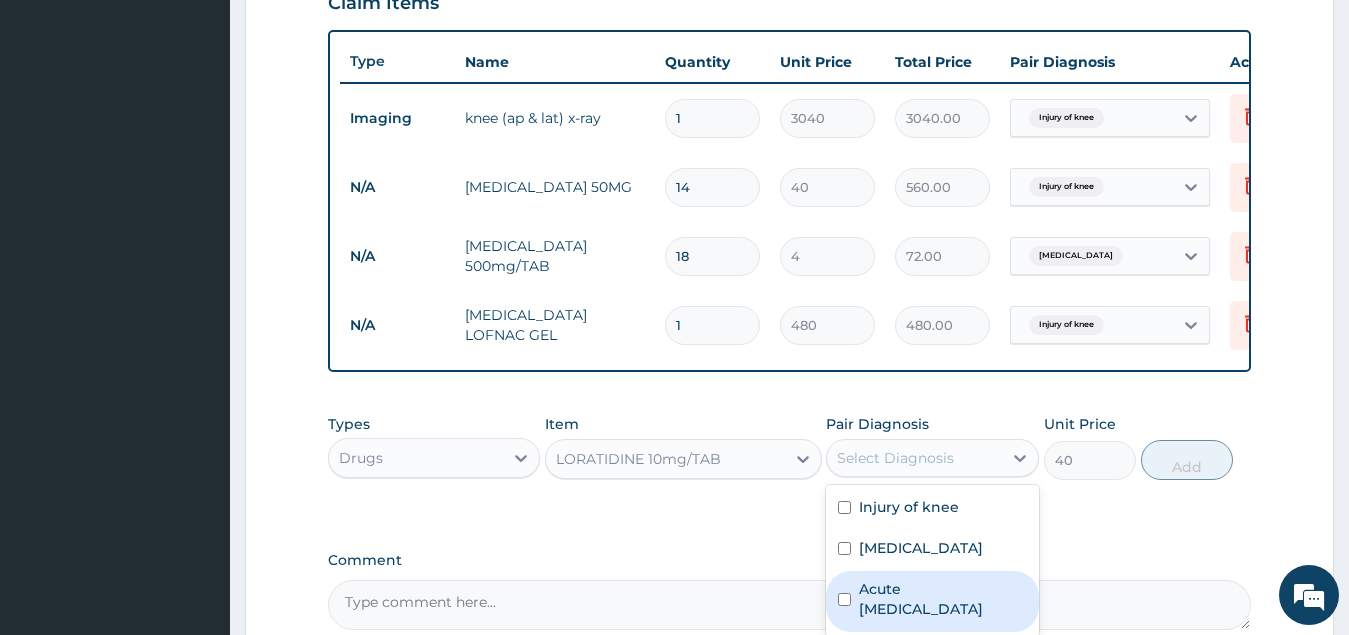 click at bounding box center [844, 599] 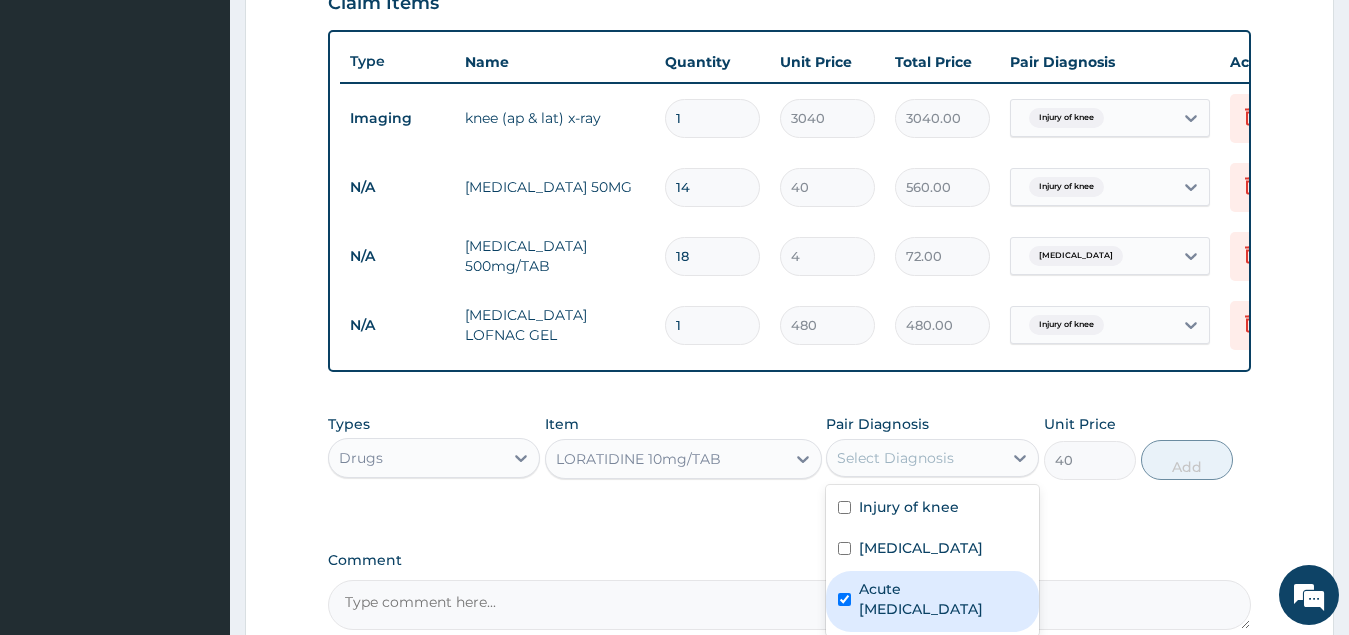 checkbox on "true" 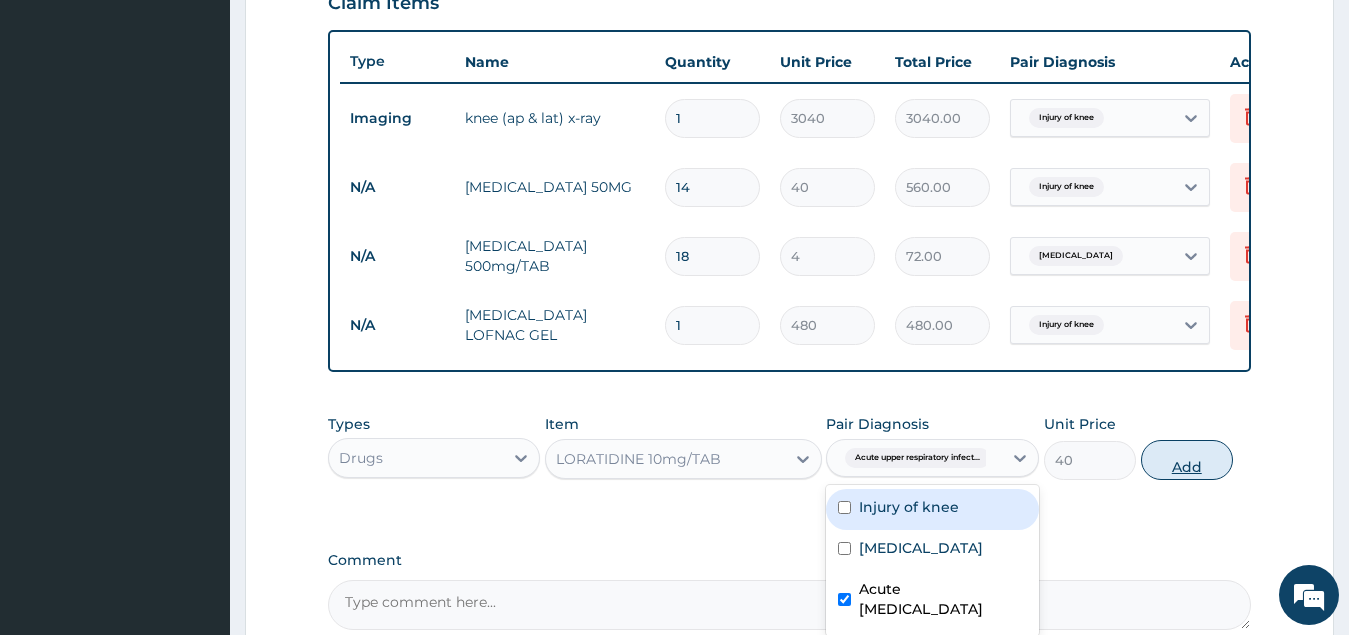 click on "Add" at bounding box center (1187, 460) 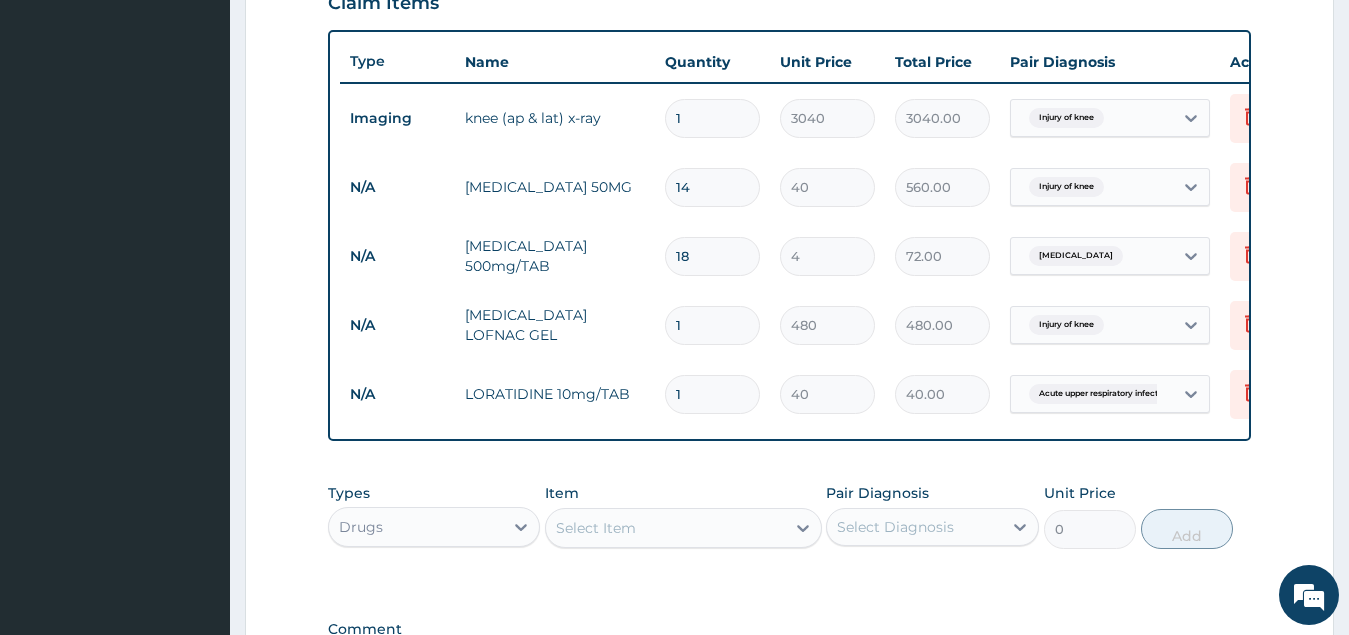 type 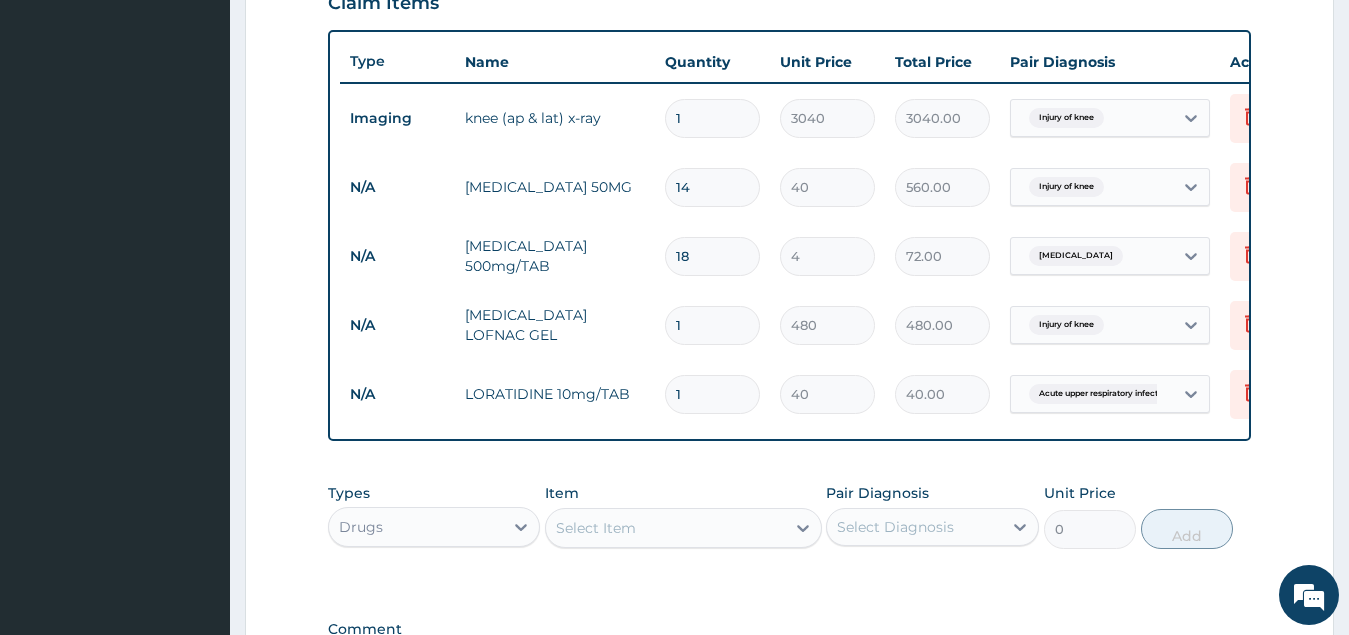 type on "0.00" 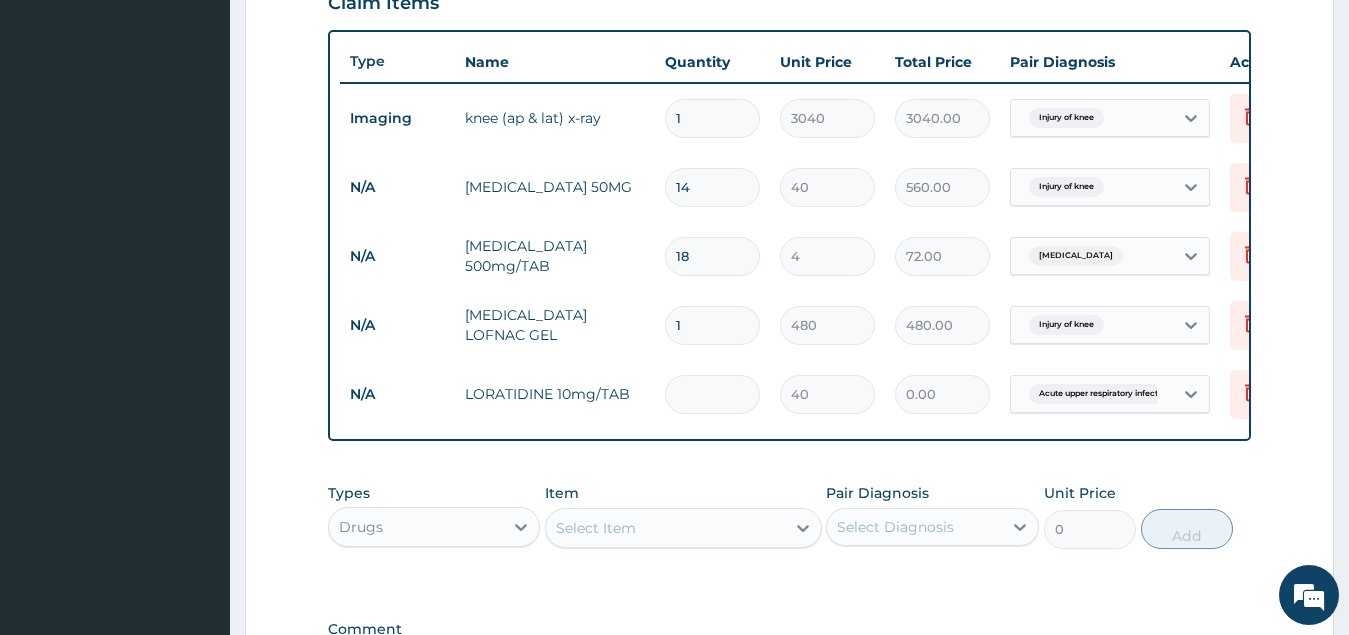 type on "7" 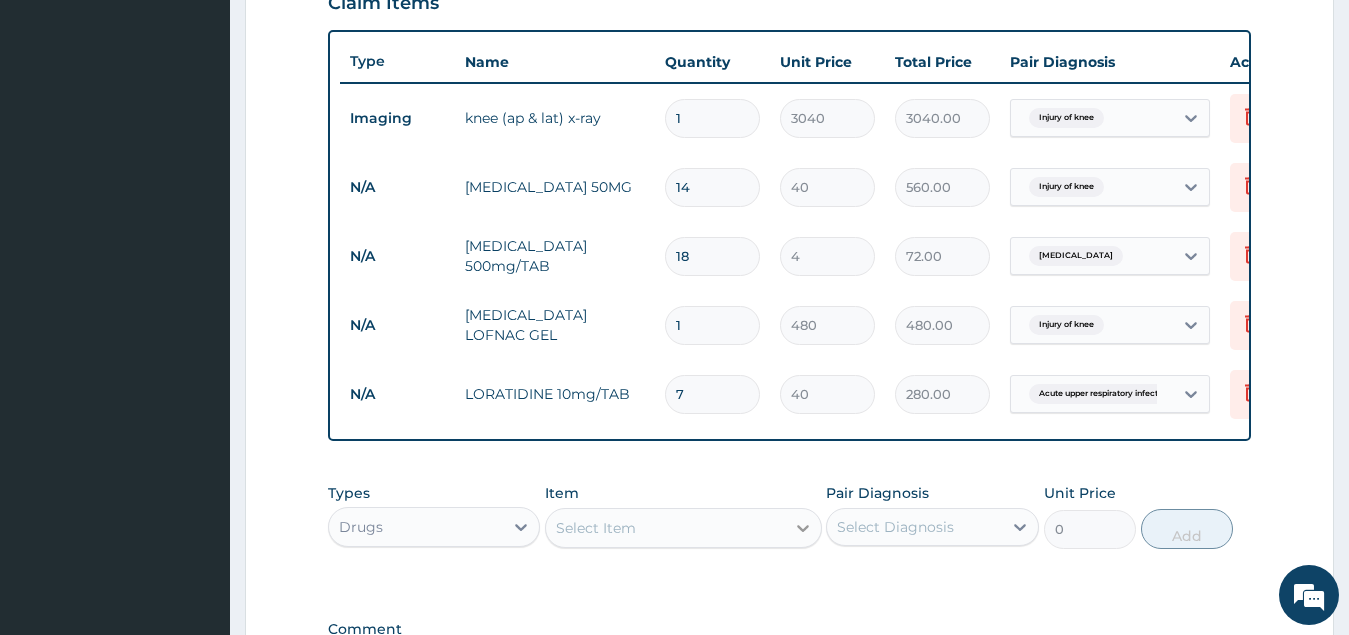 type on "7" 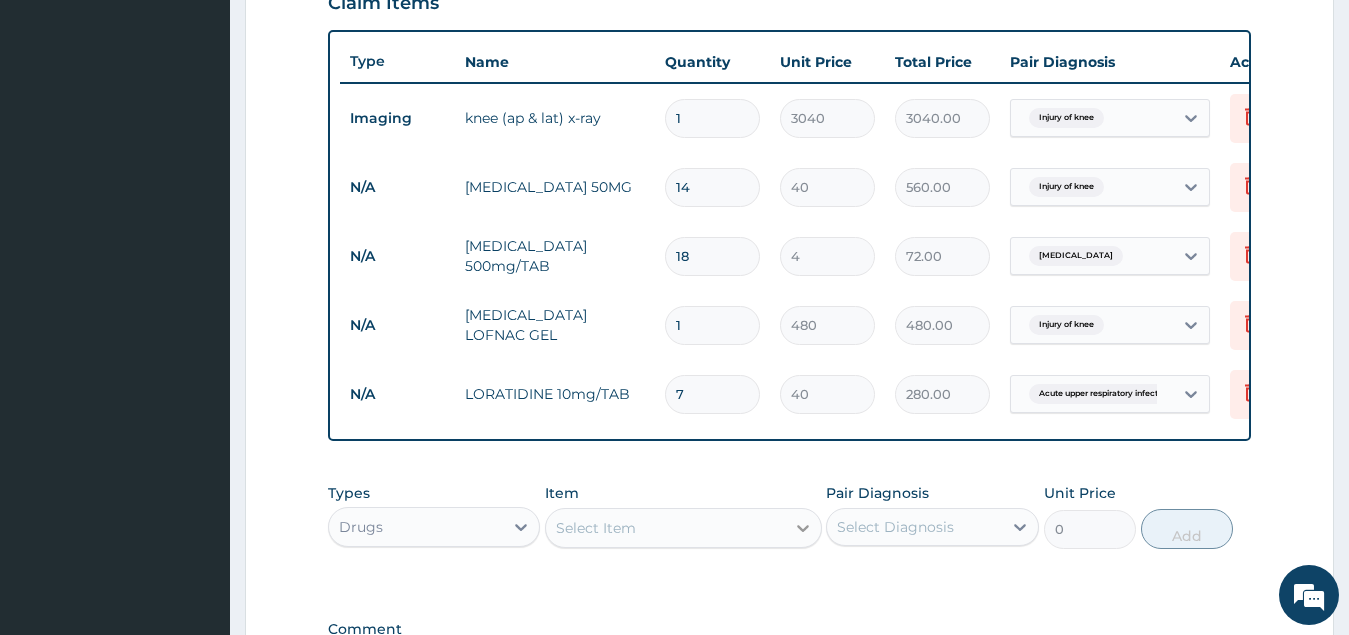 click at bounding box center (803, 528) 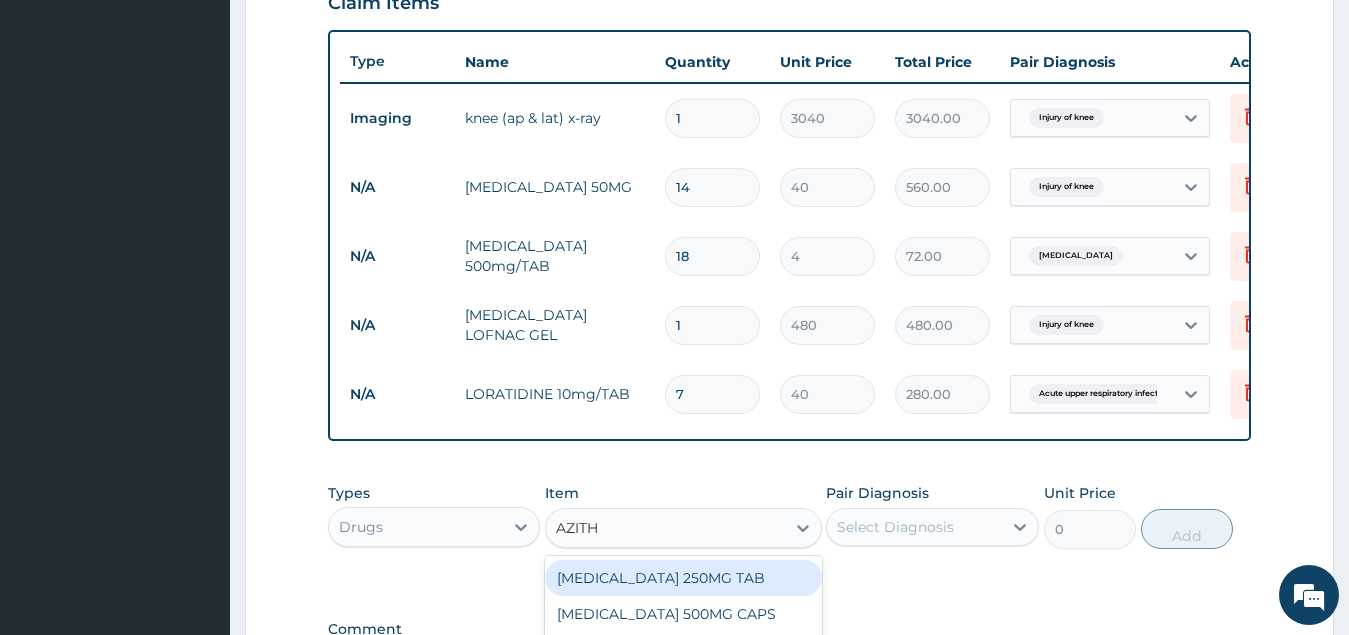 type on "AZITHR" 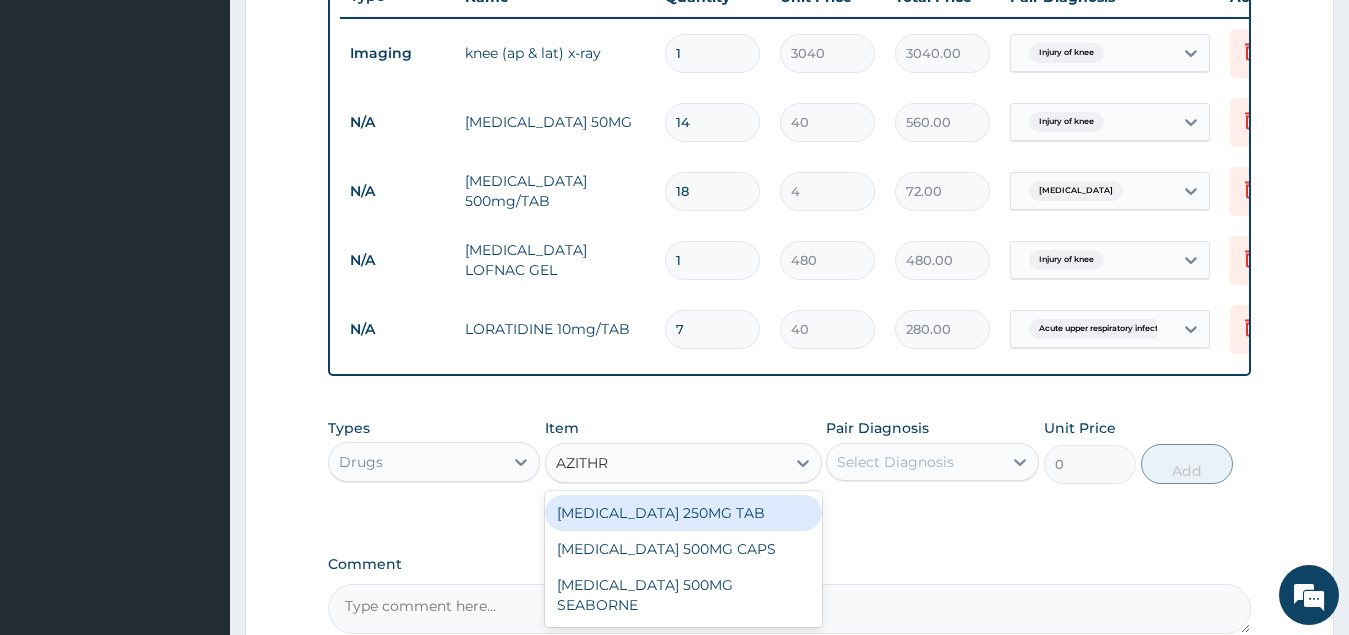 scroll, scrollTop: 814, scrollLeft: 0, axis: vertical 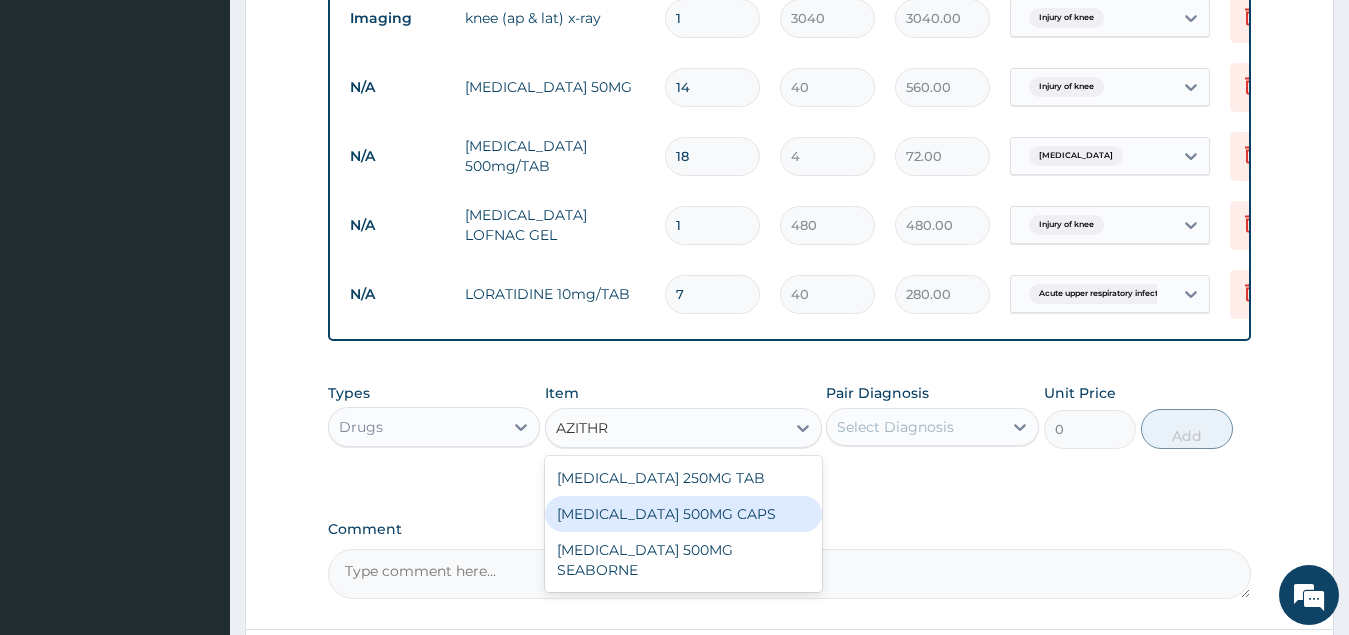 click on "AZITHROMYCIN 500MG CAPS" at bounding box center (683, 514) 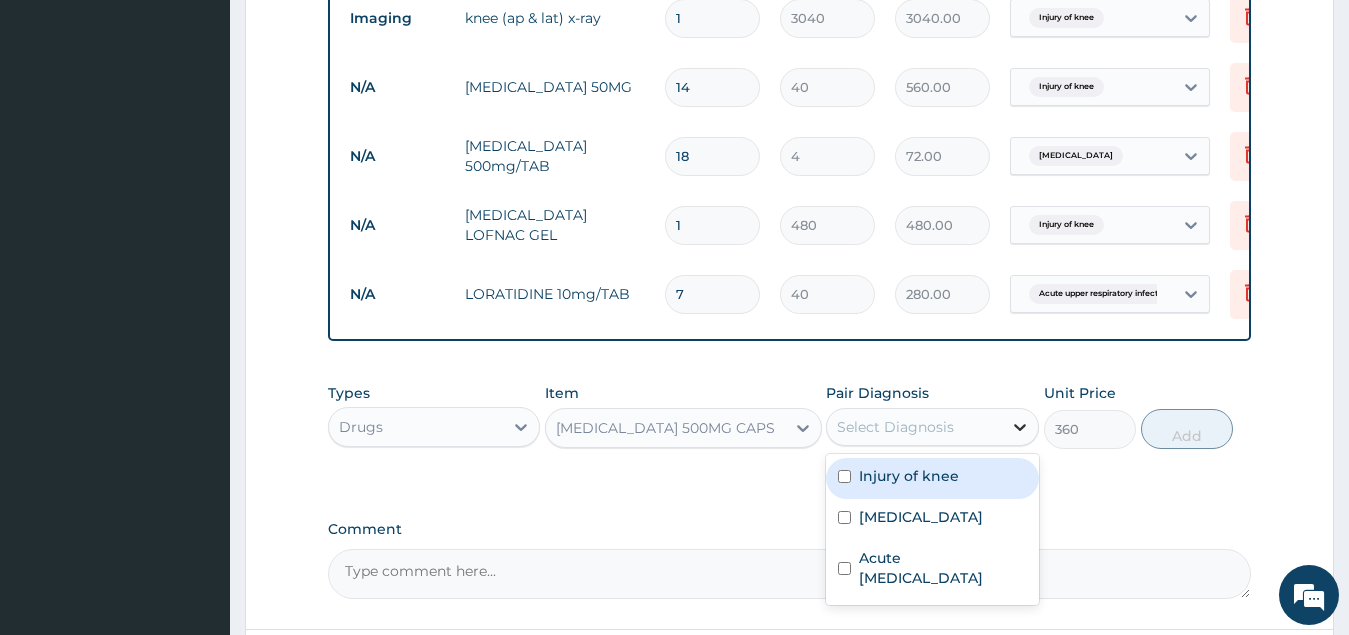 click 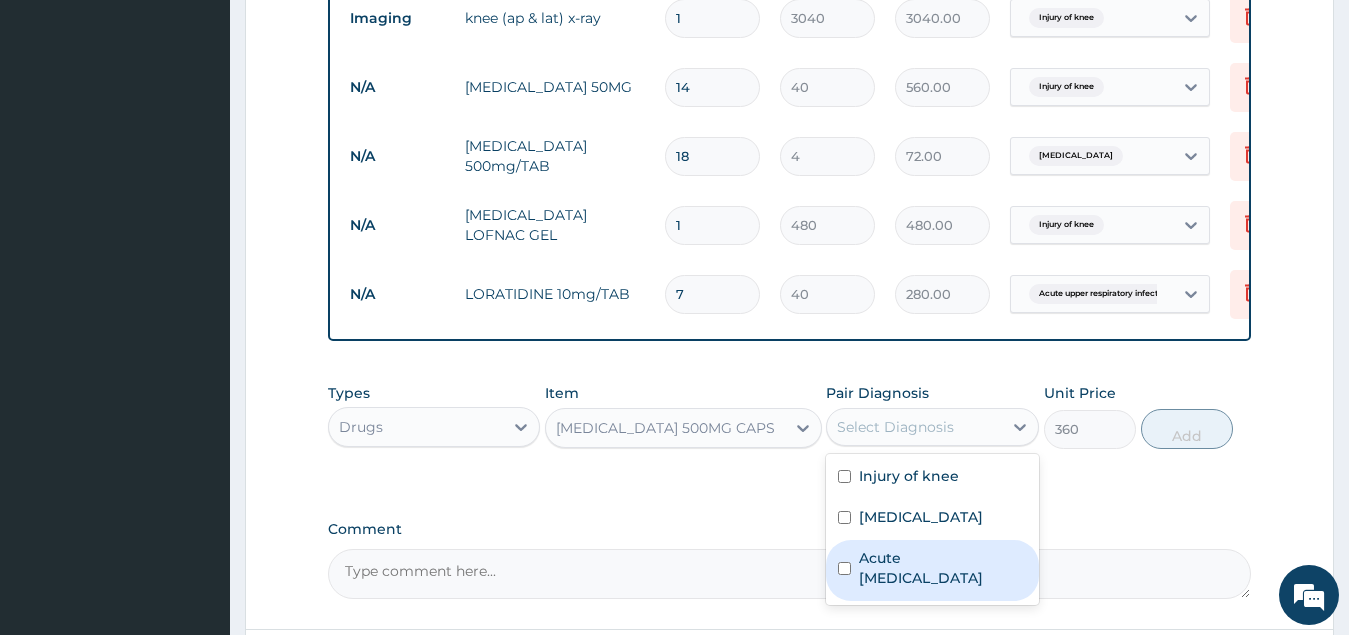 drag, startPoint x: 842, startPoint y: 580, endPoint x: 854, endPoint y: 580, distance: 12 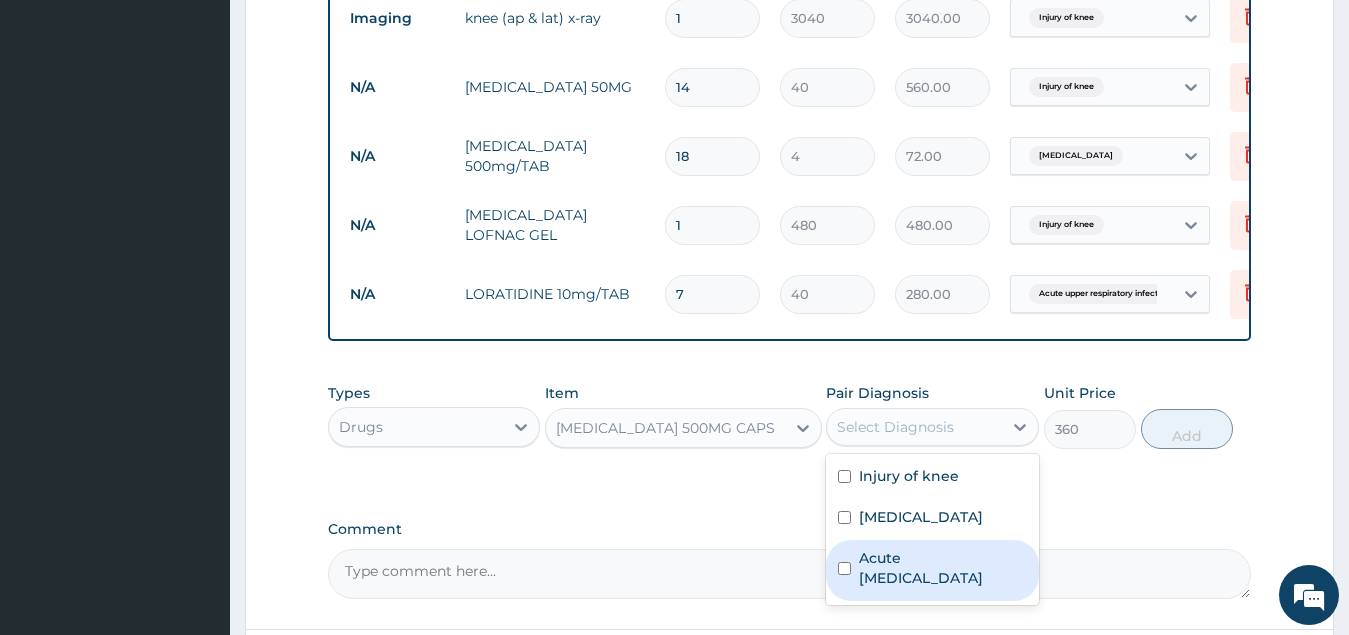 click at bounding box center (844, 568) 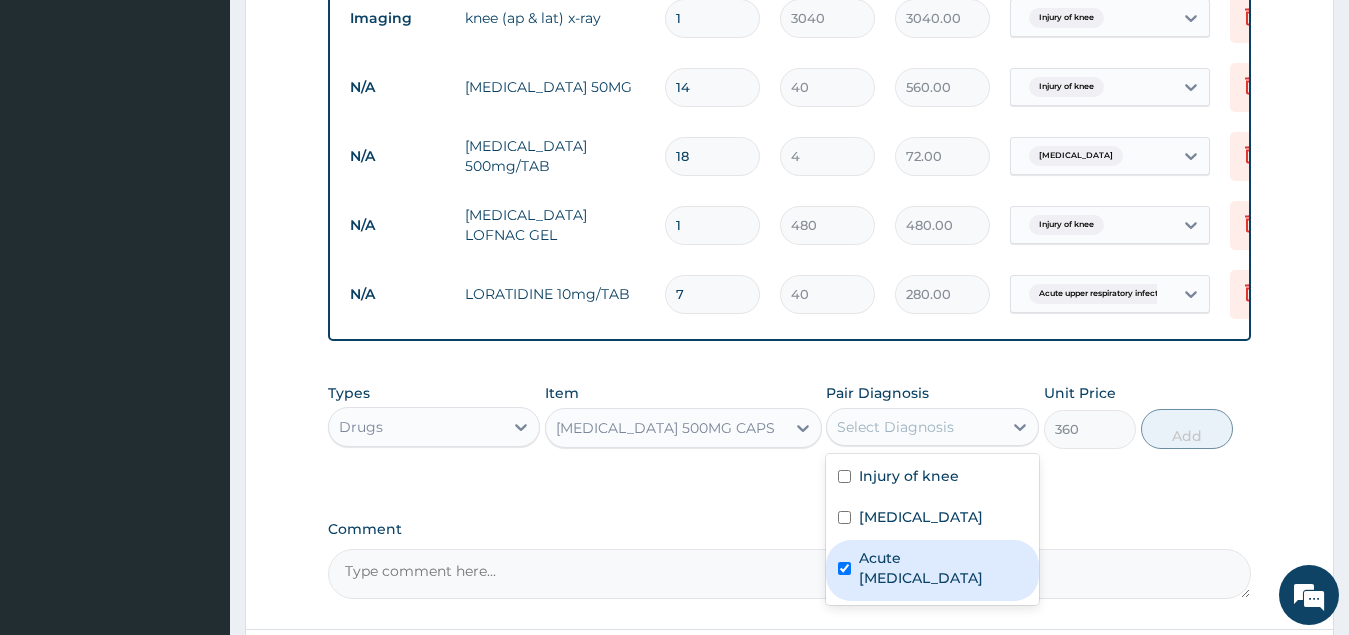 checkbox on "true" 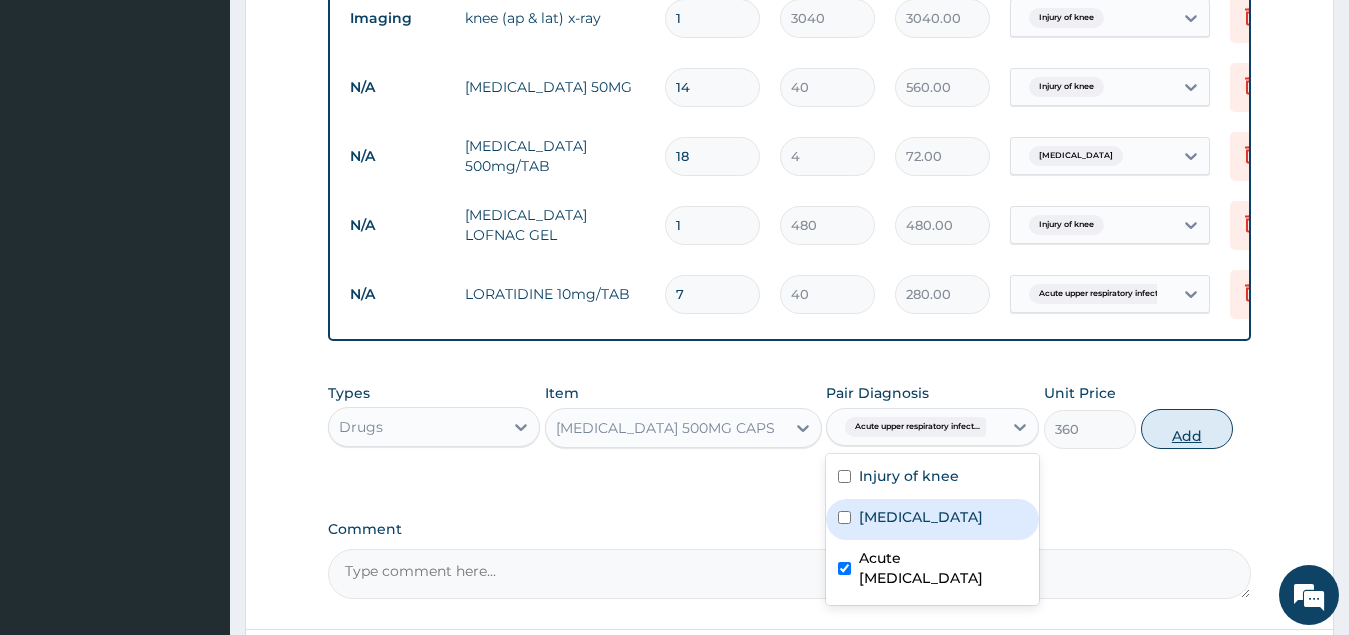 click on "Add" at bounding box center [1187, 429] 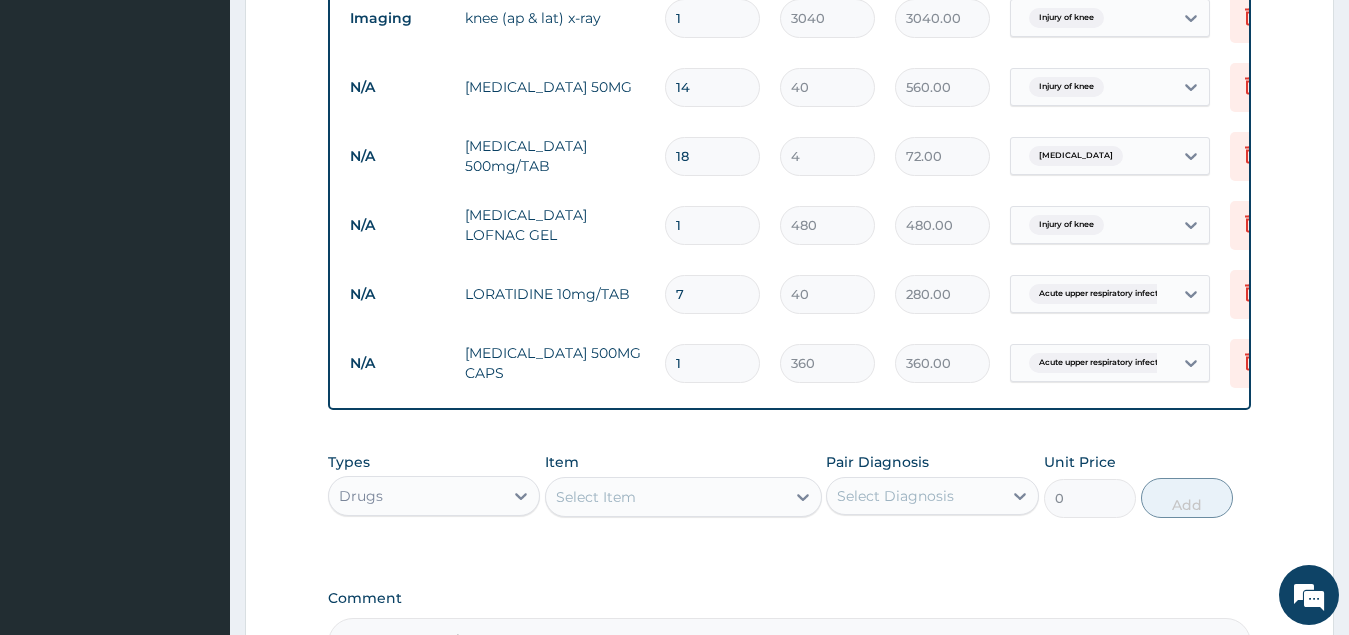 type 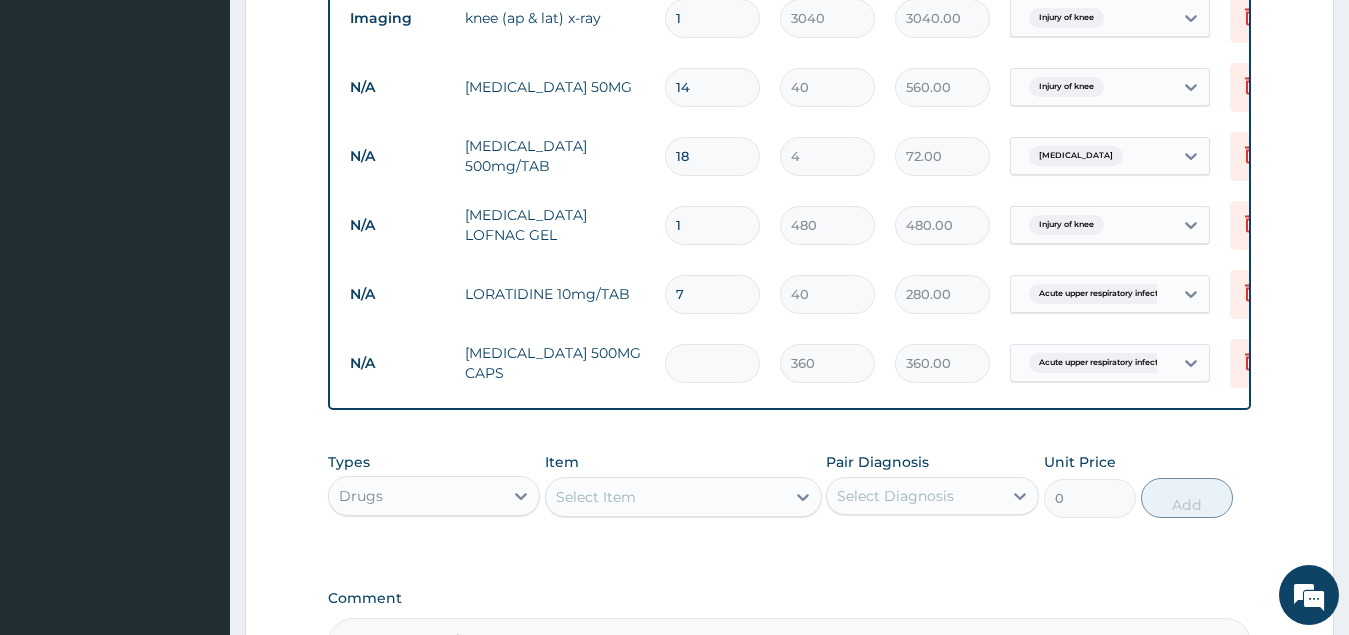 type on "0.00" 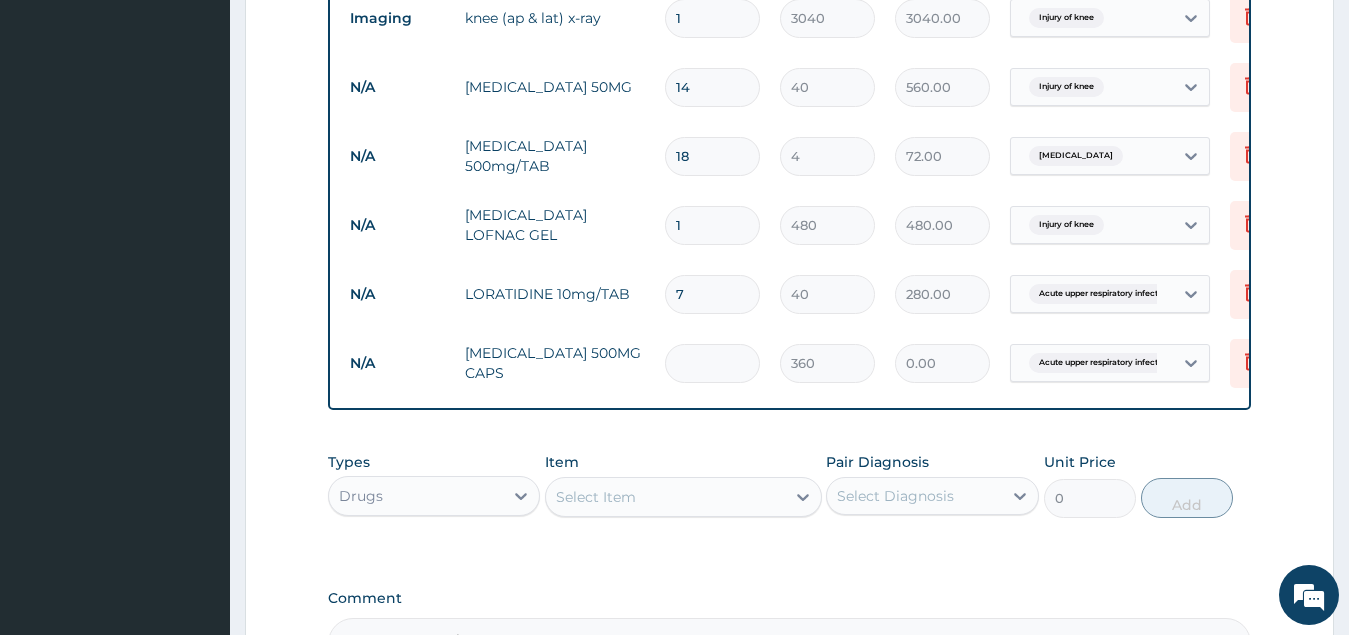 type on "5" 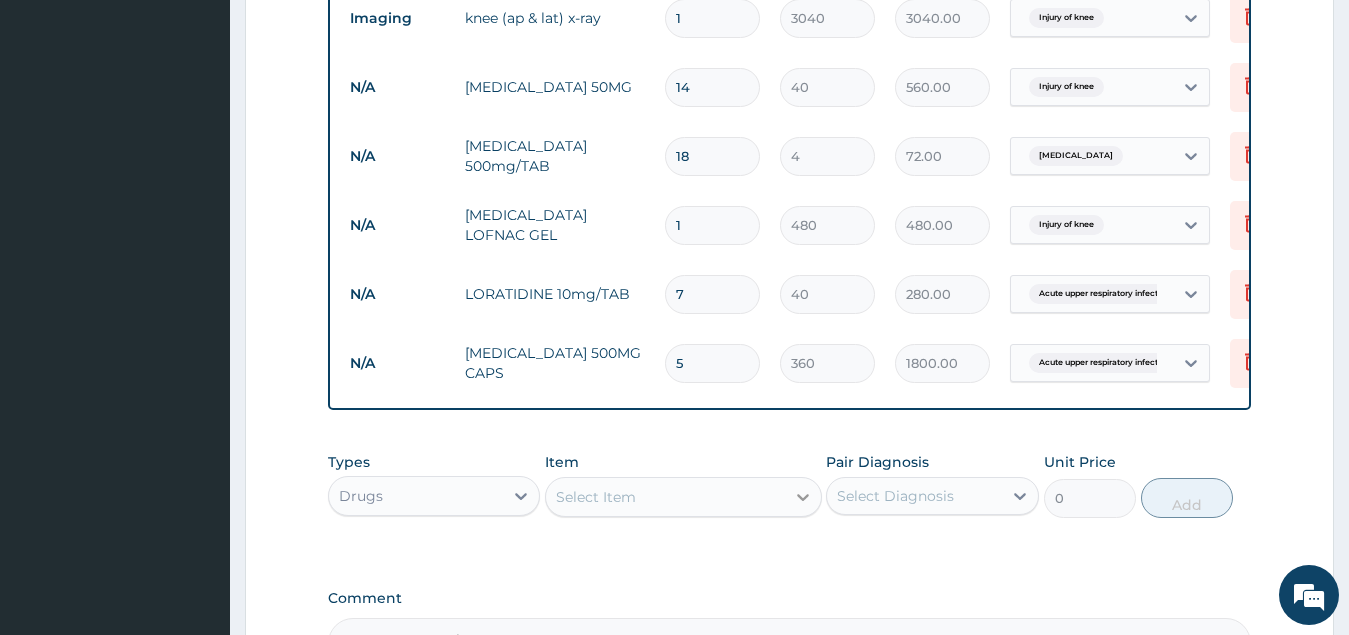 type on "5" 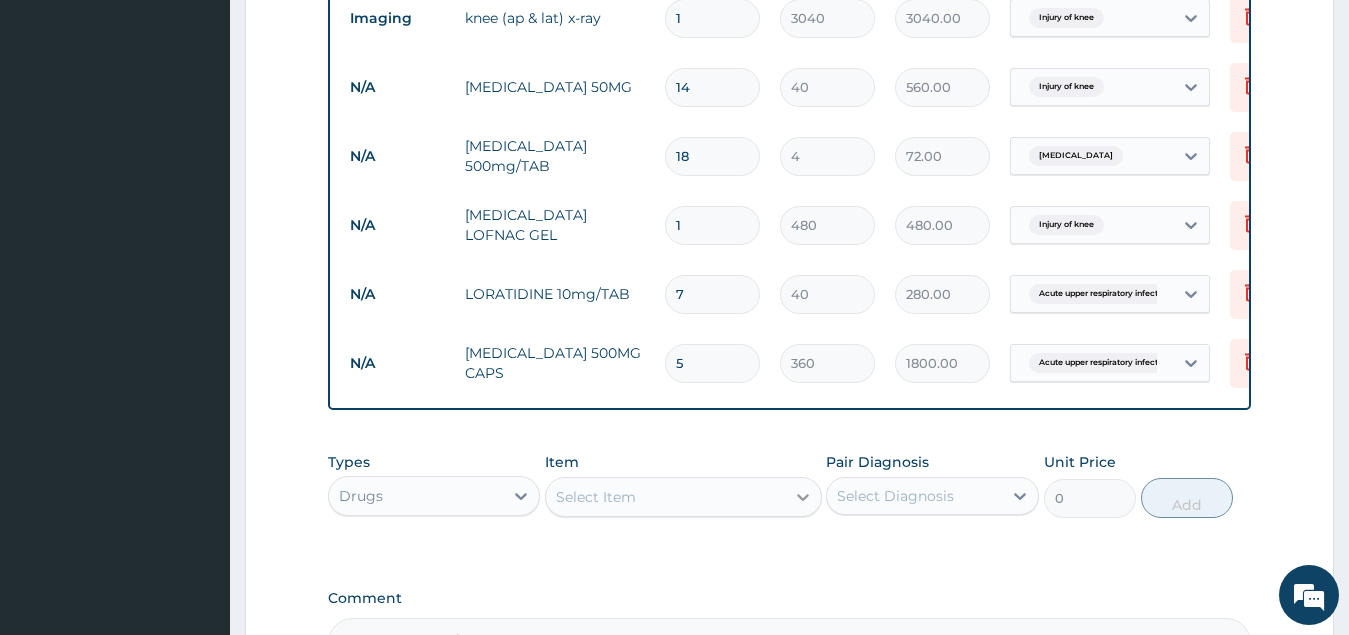 click 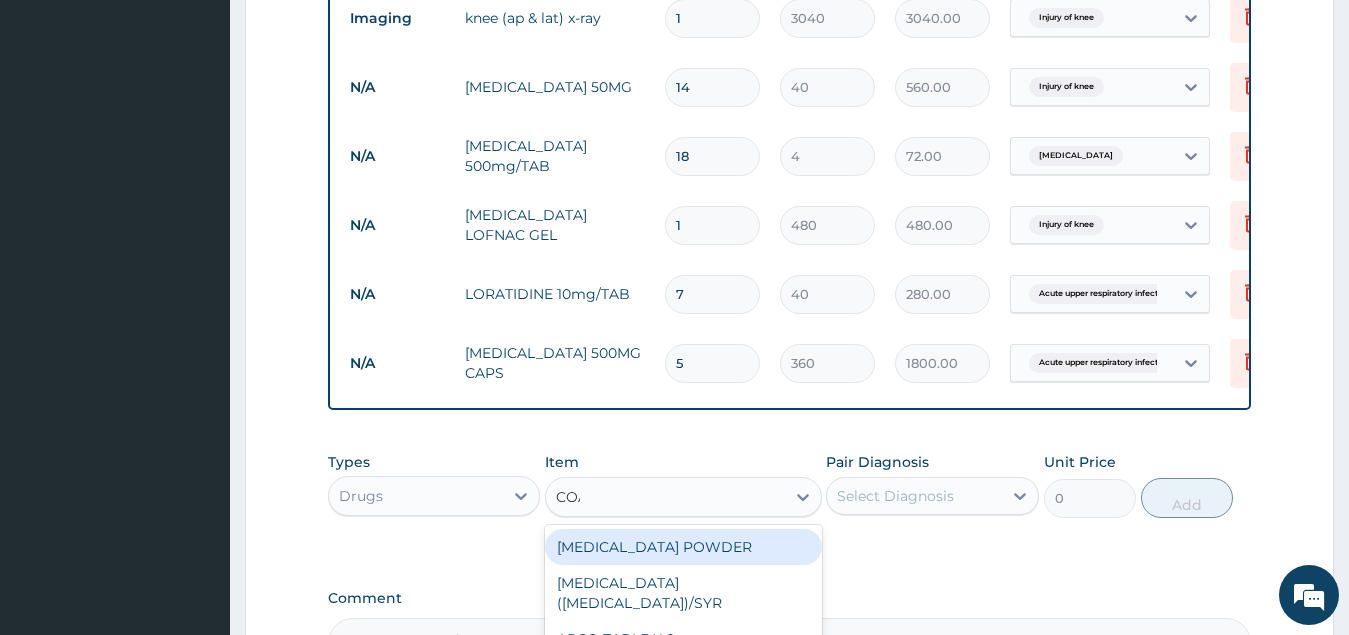 type on "COAR" 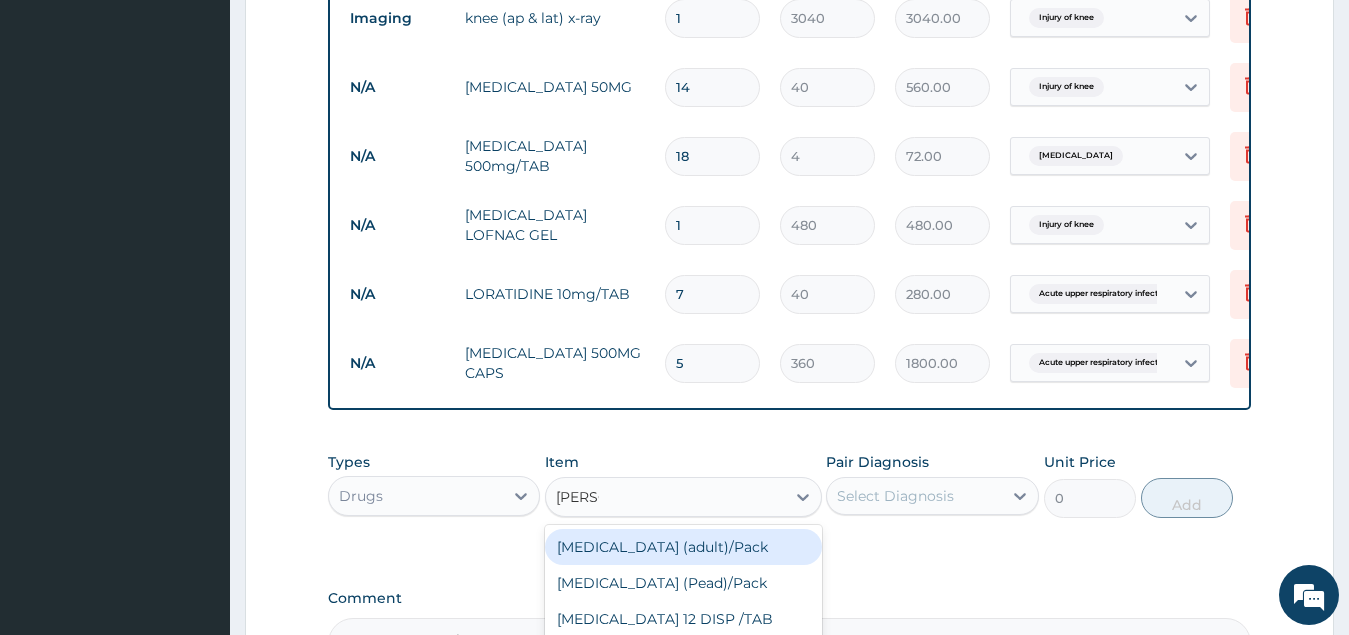 drag, startPoint x: 727, startPoint y: 573, endPoint x: 766, endPoint y: 538, distance: 52.40229 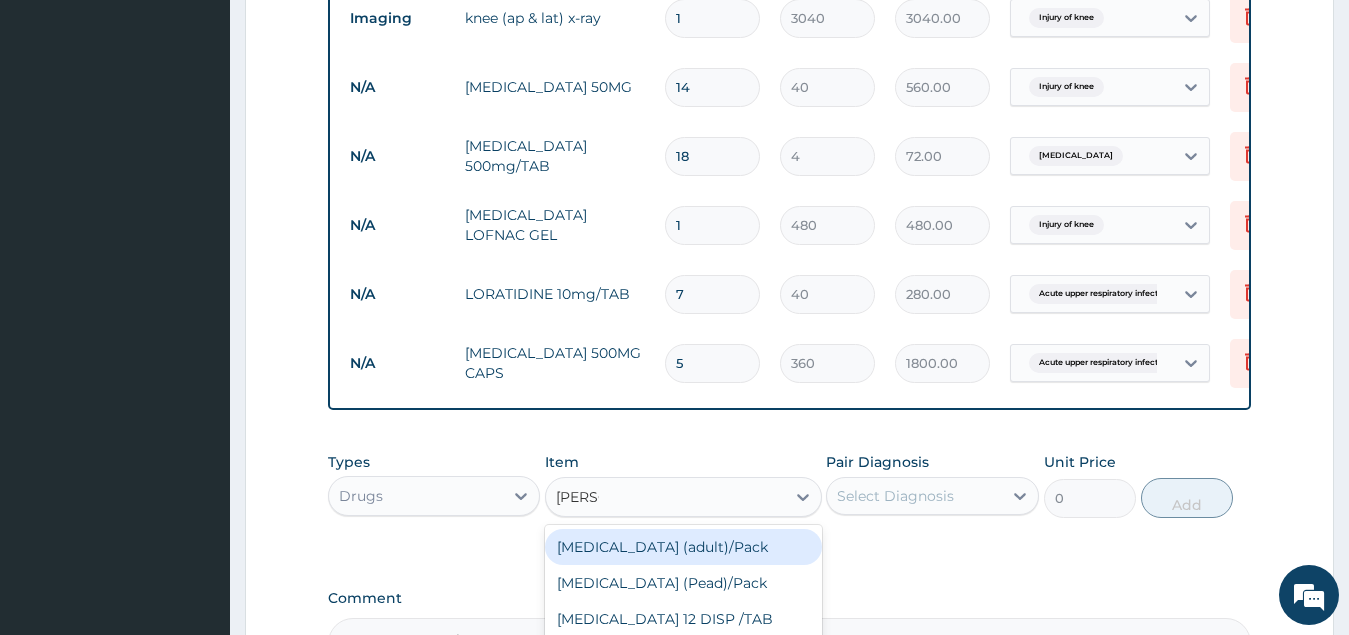 click on "Coartem (adult)/Pack" at bounding box center [683, 547] 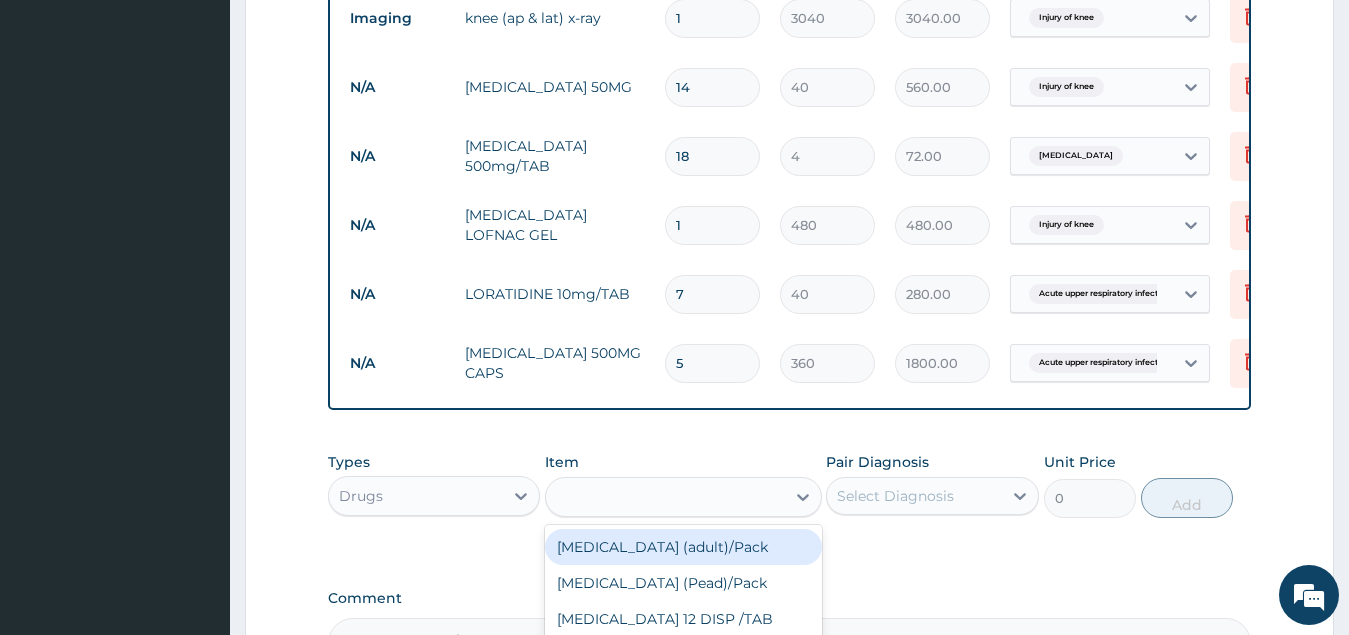 type on "360" 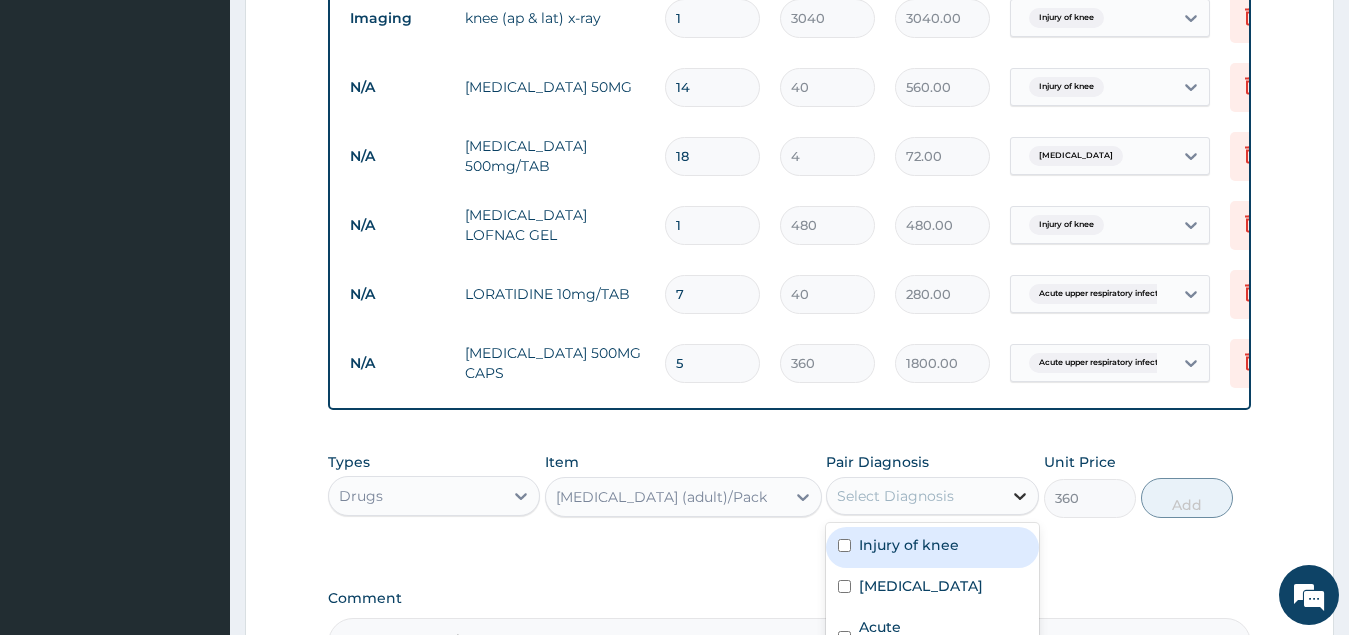 click 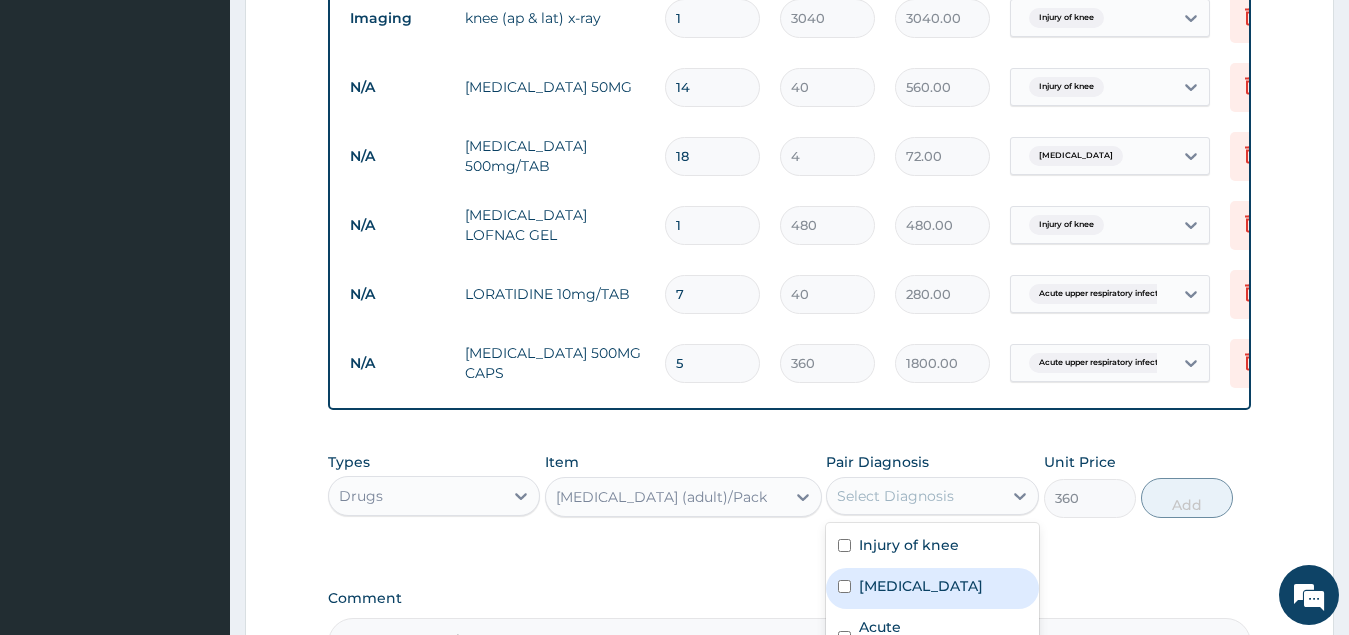 click at bounding box center (844, 586) 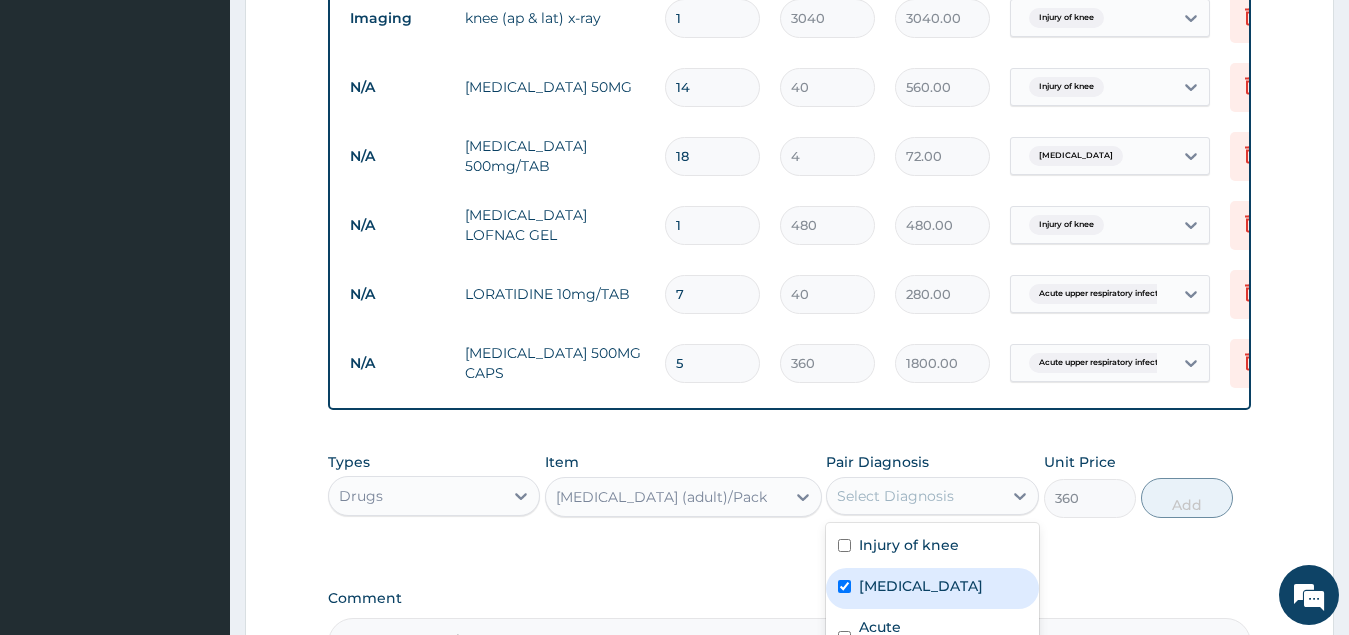 checkbox on "true" 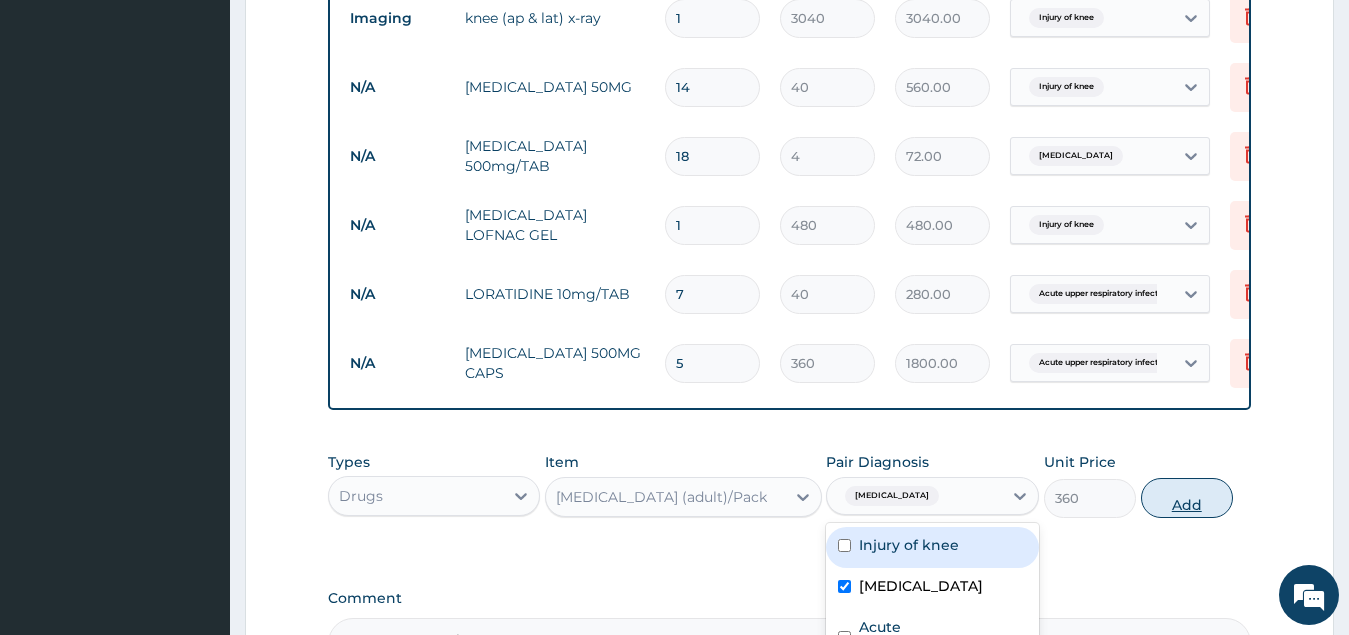 click on "Add" at bounding box center (1187, 498) 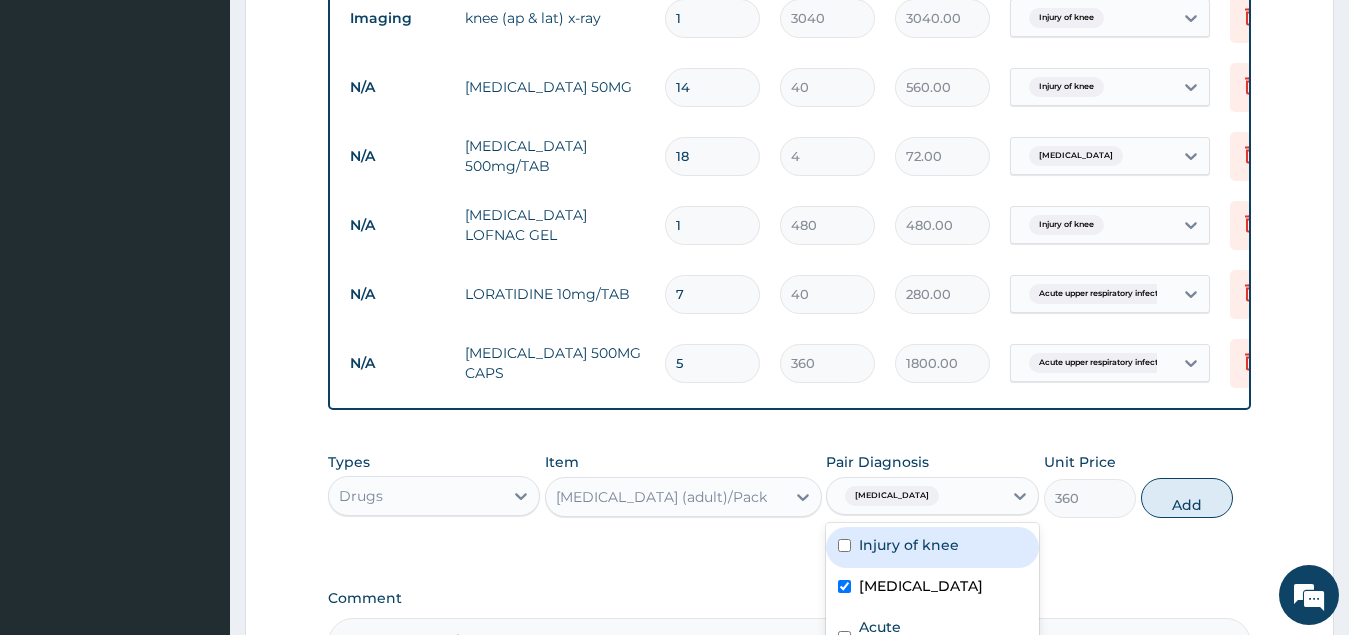 type on "0" 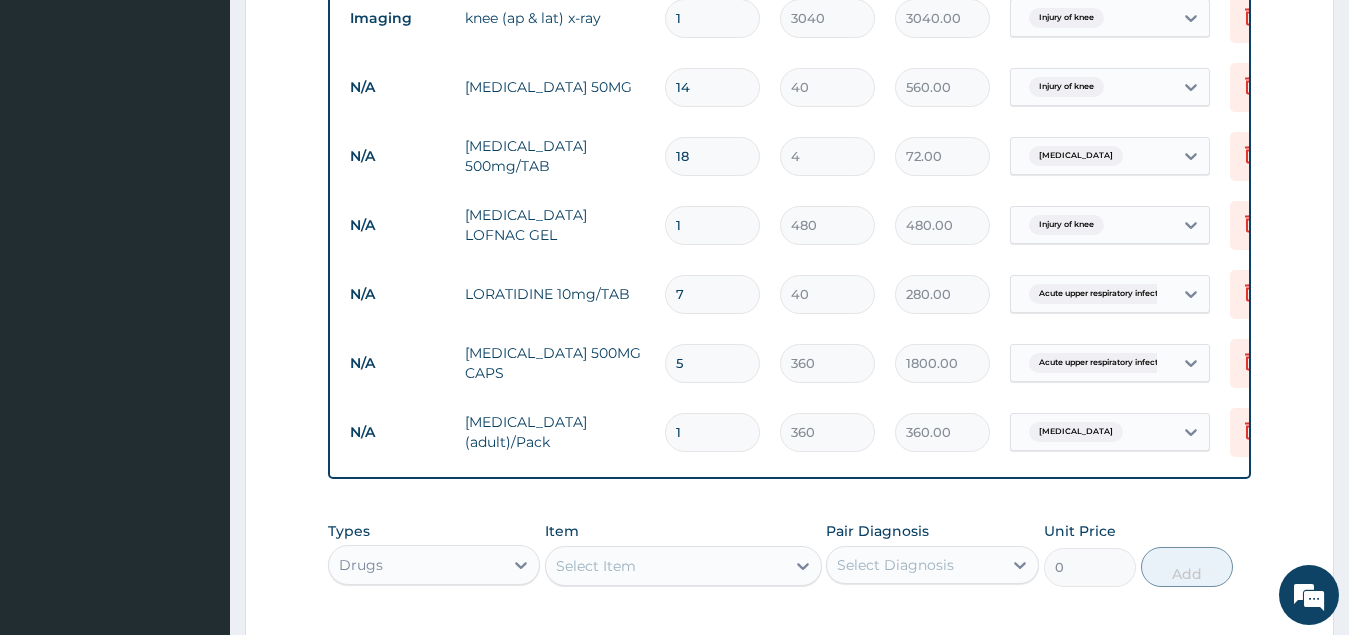 type 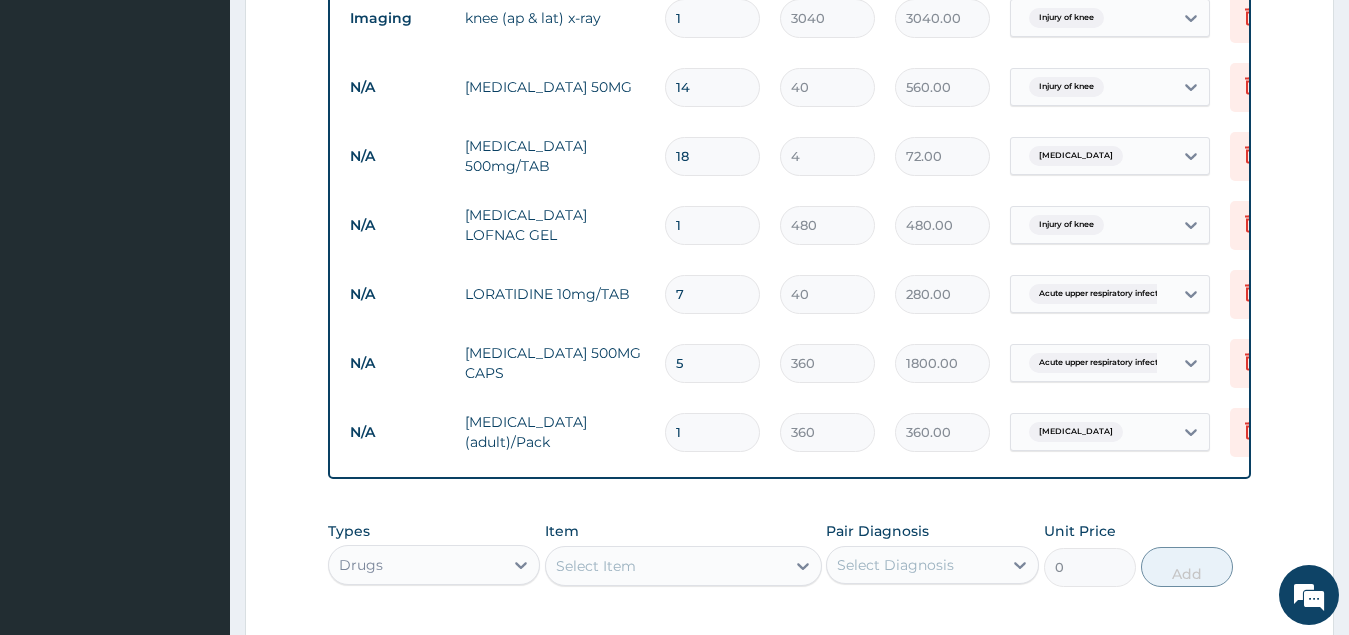 type on "0.00" 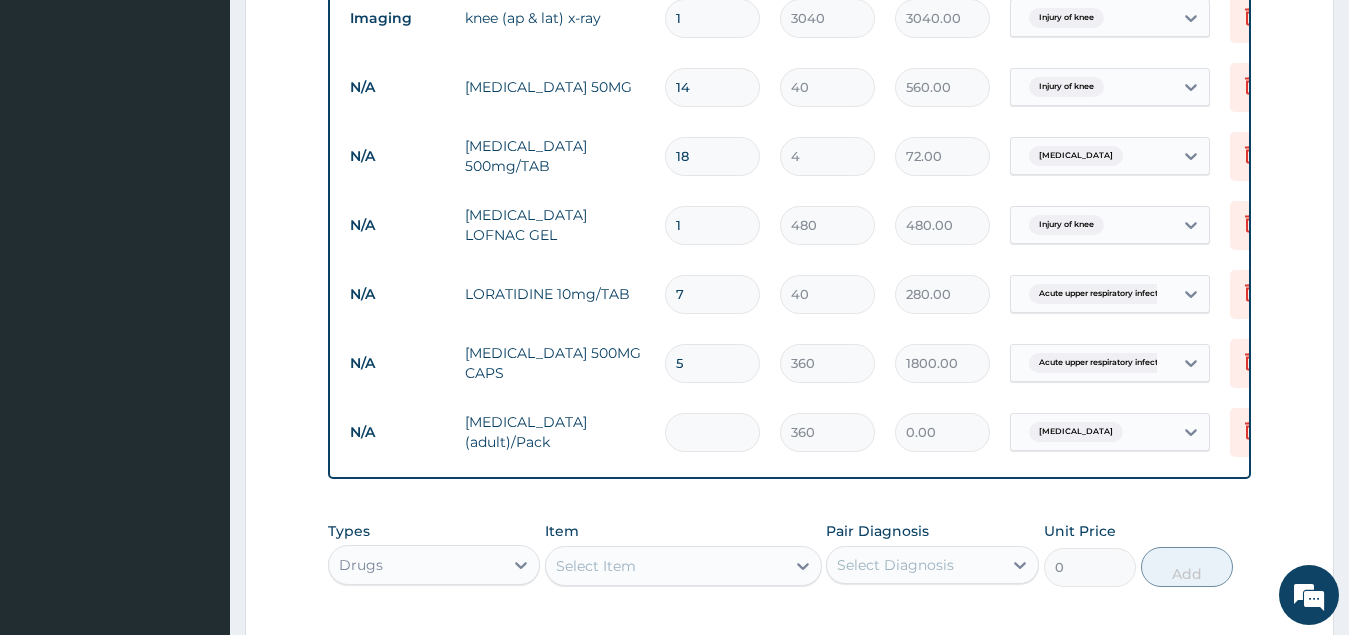 type on "6" 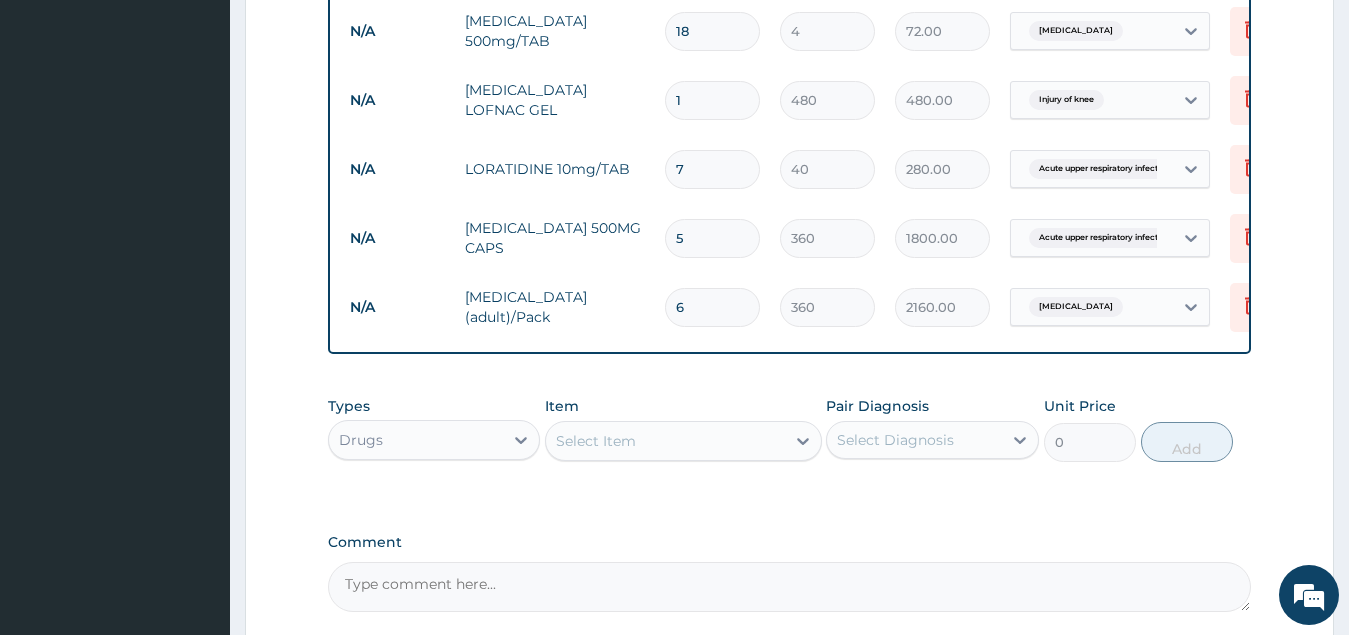 scroll, scrollTop: 1143, scrollLeft: 0, axis: vertical 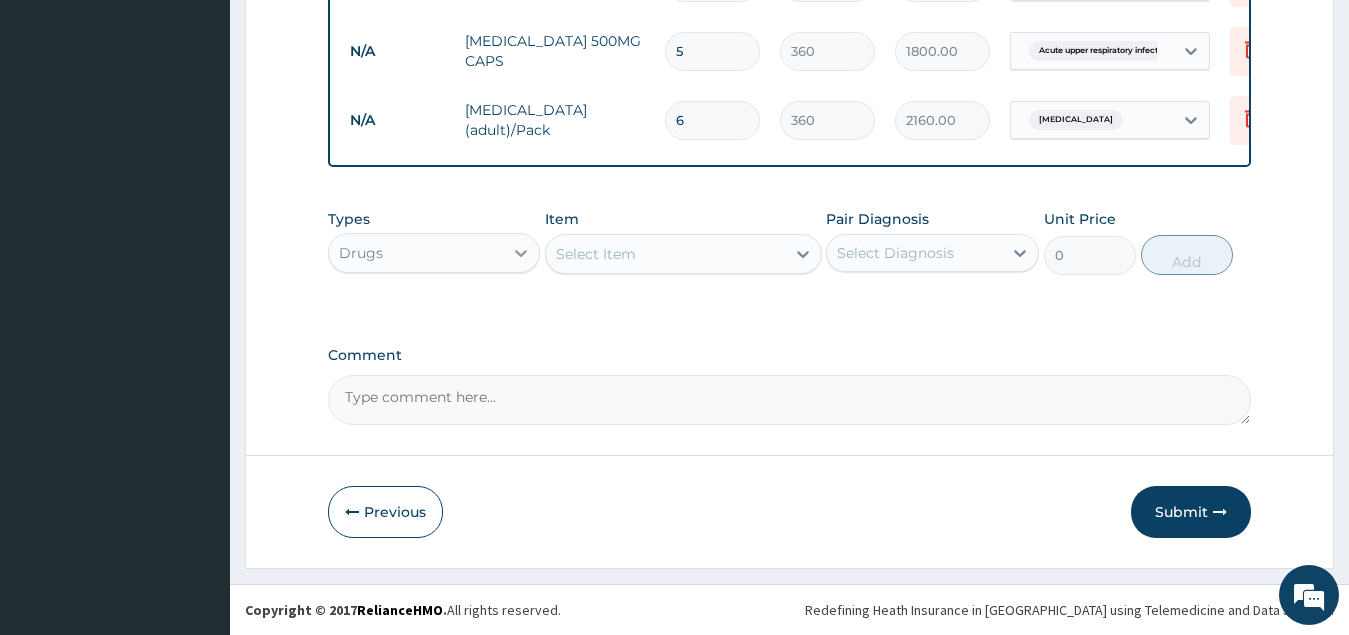 type on "6" 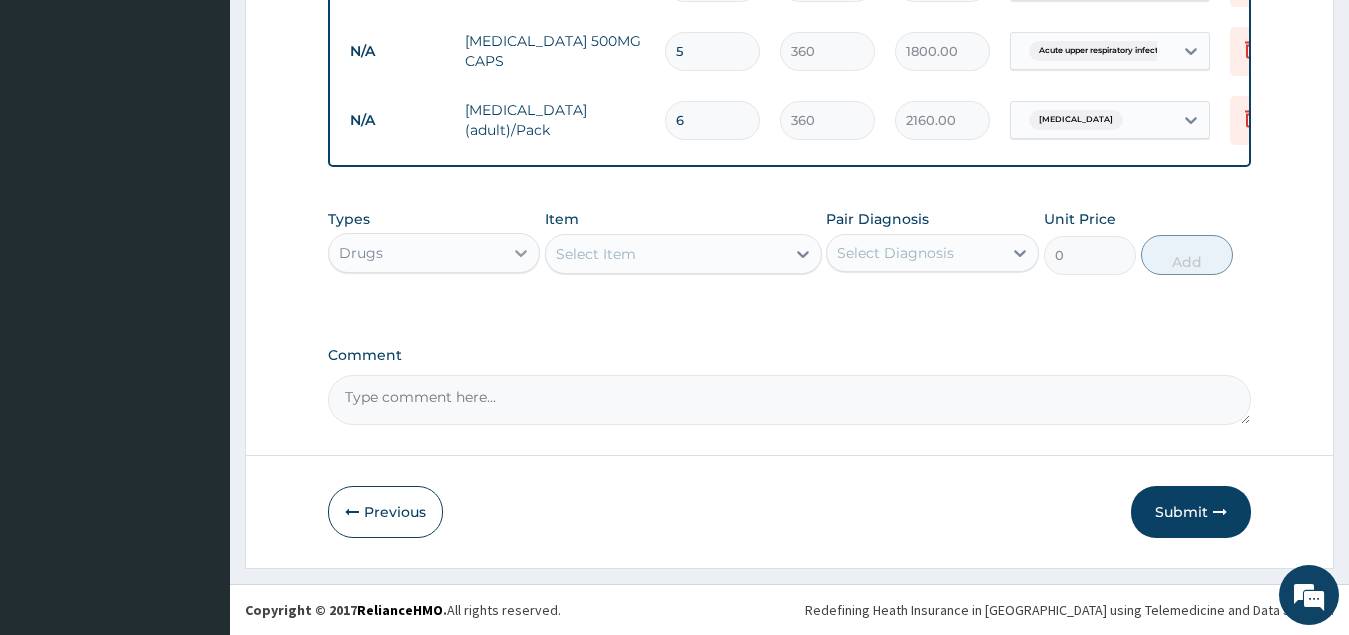 click 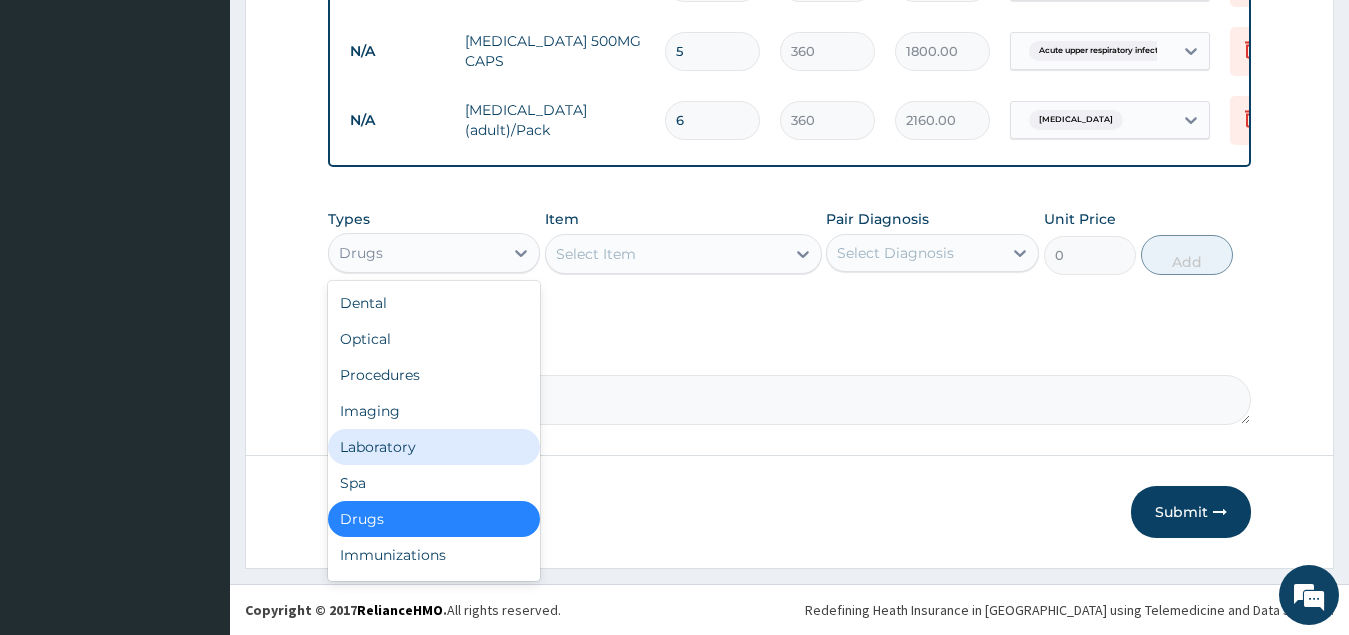 click on "Laboratory" at bounding box center (434, 447) 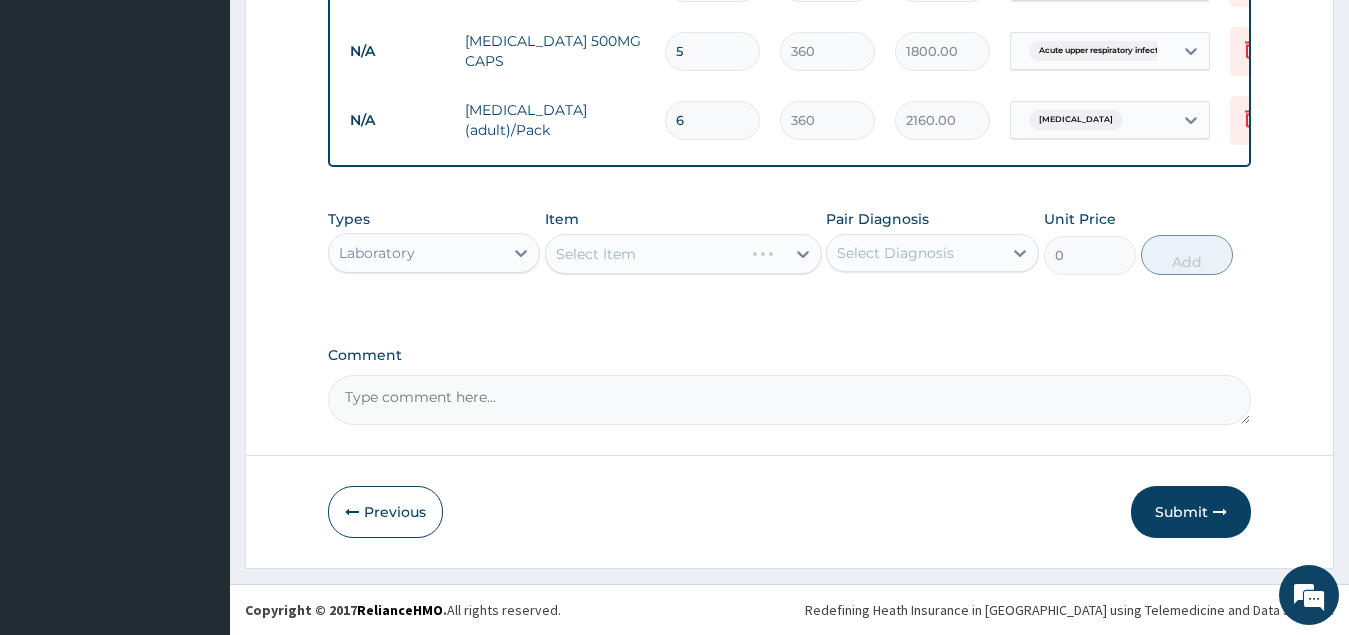 click on "Select Item" at bounding box center (683, 254) 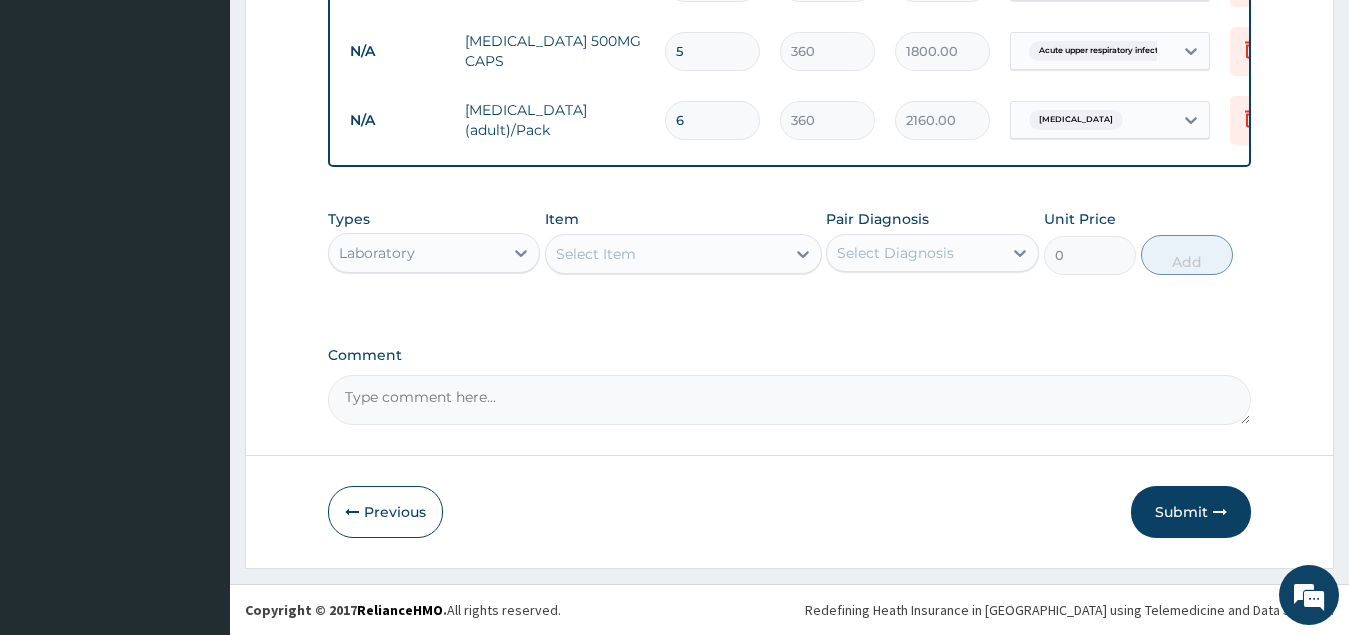 click 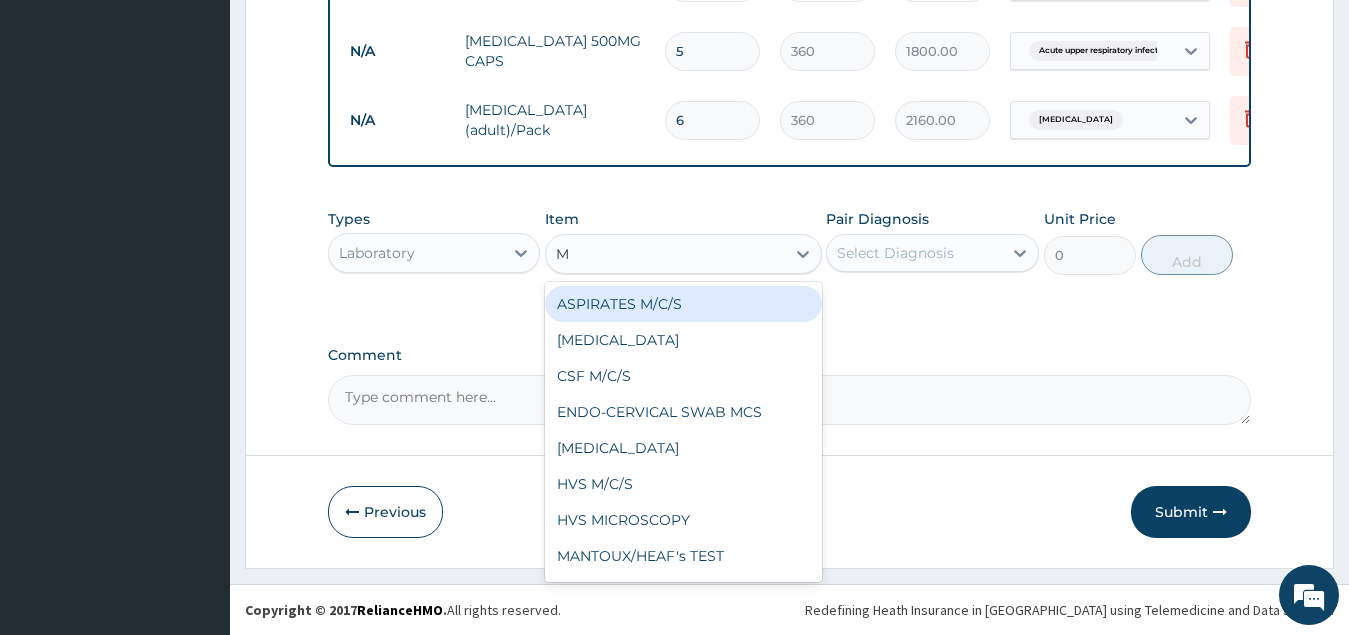type on "MP" 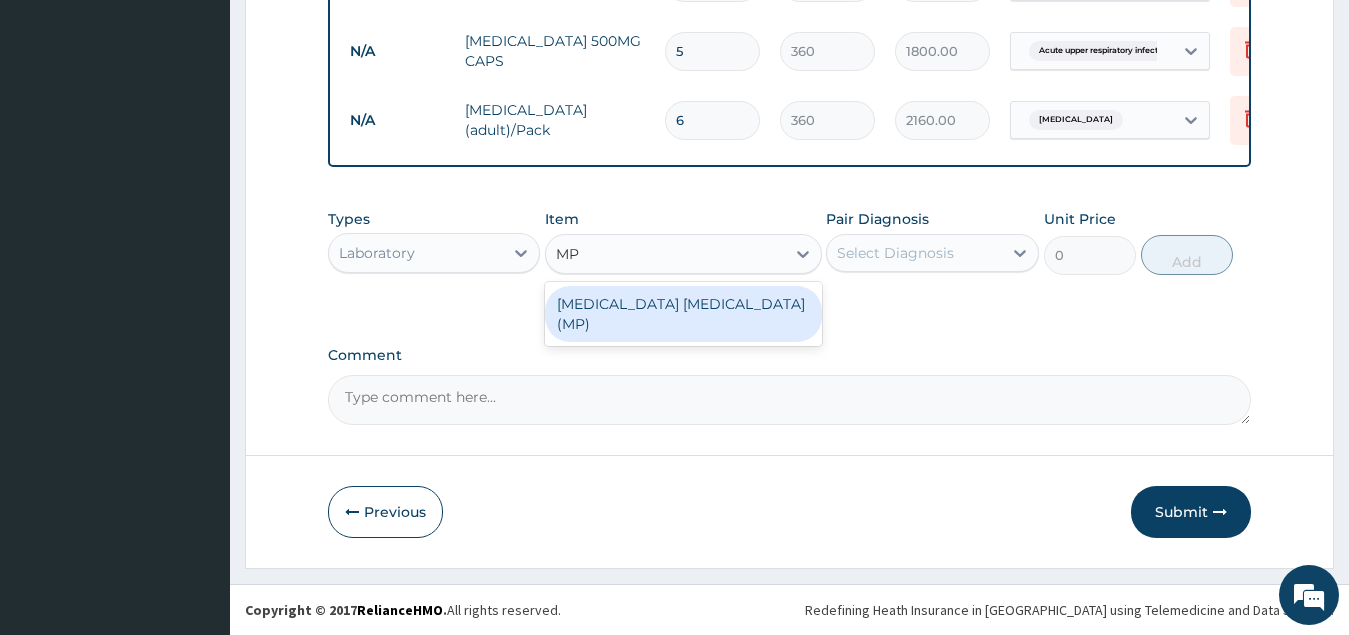 click on "MALARIA PARASITE (MP)" at bounding box center (683, 314) 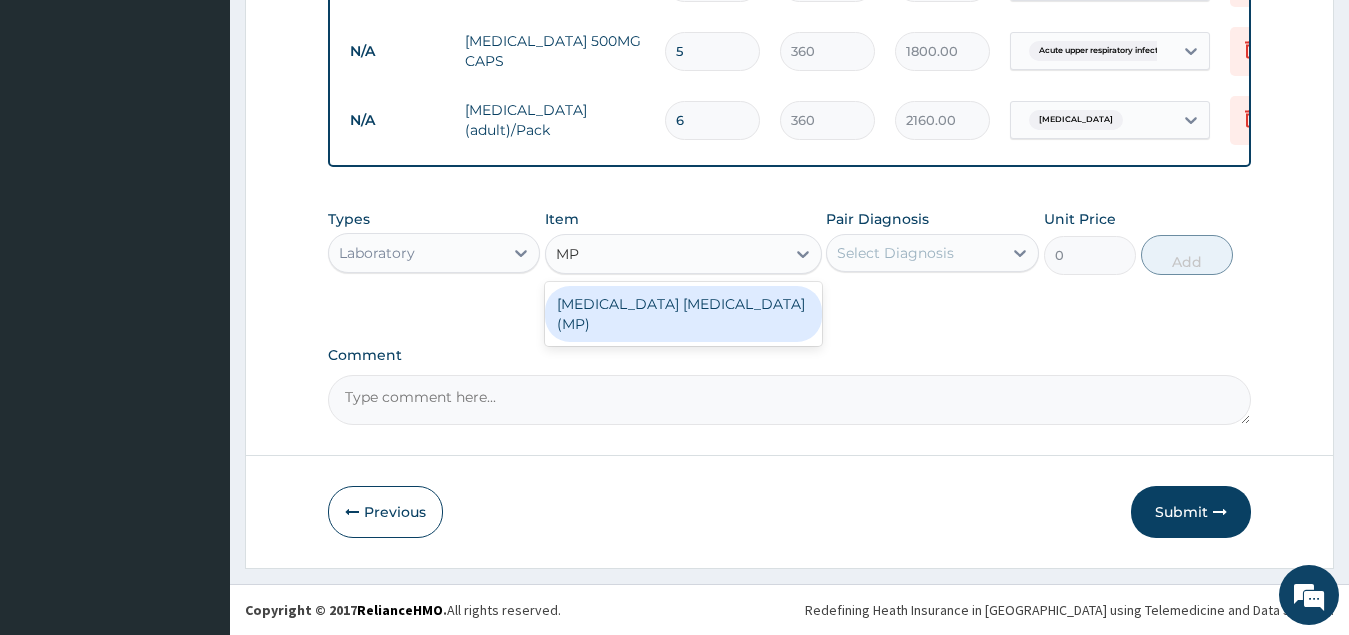 type 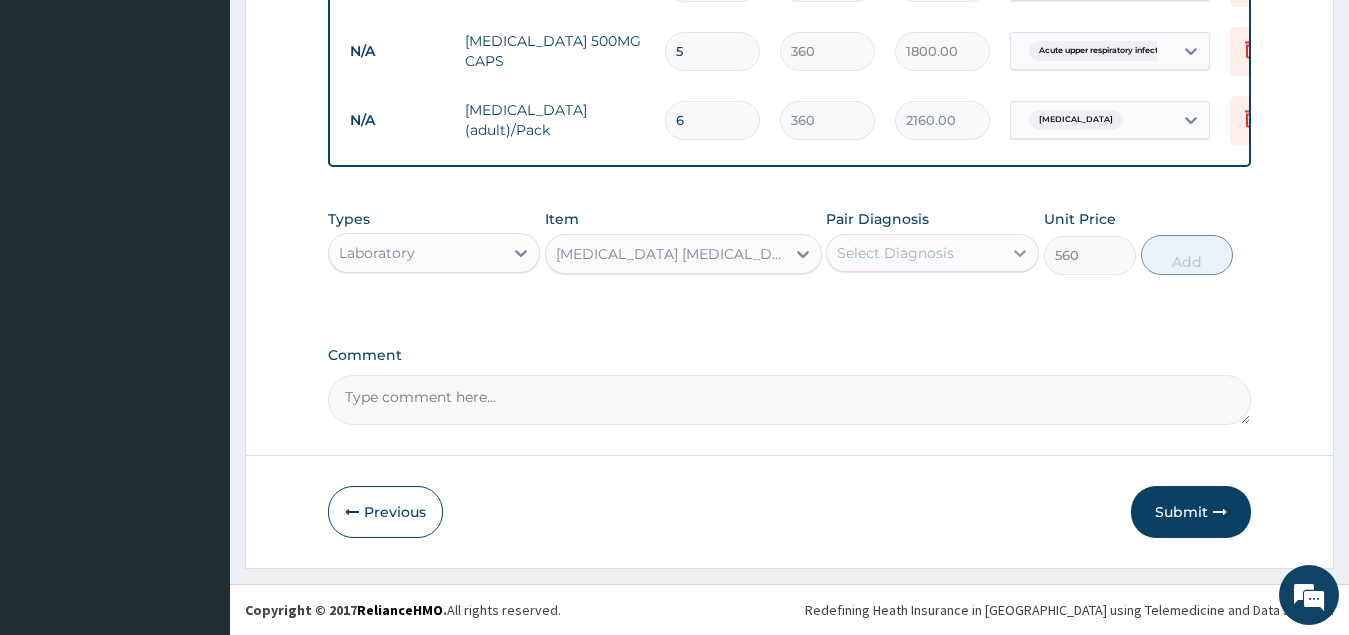 click 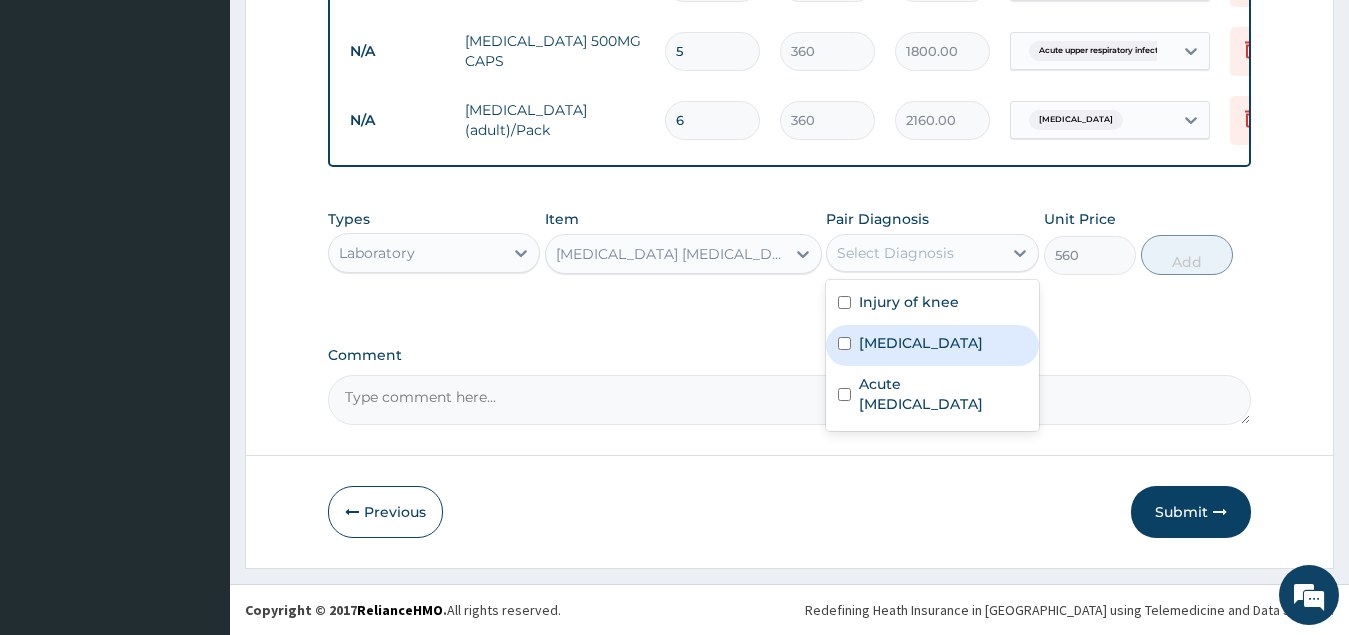 click at bounding box center (844, 343) 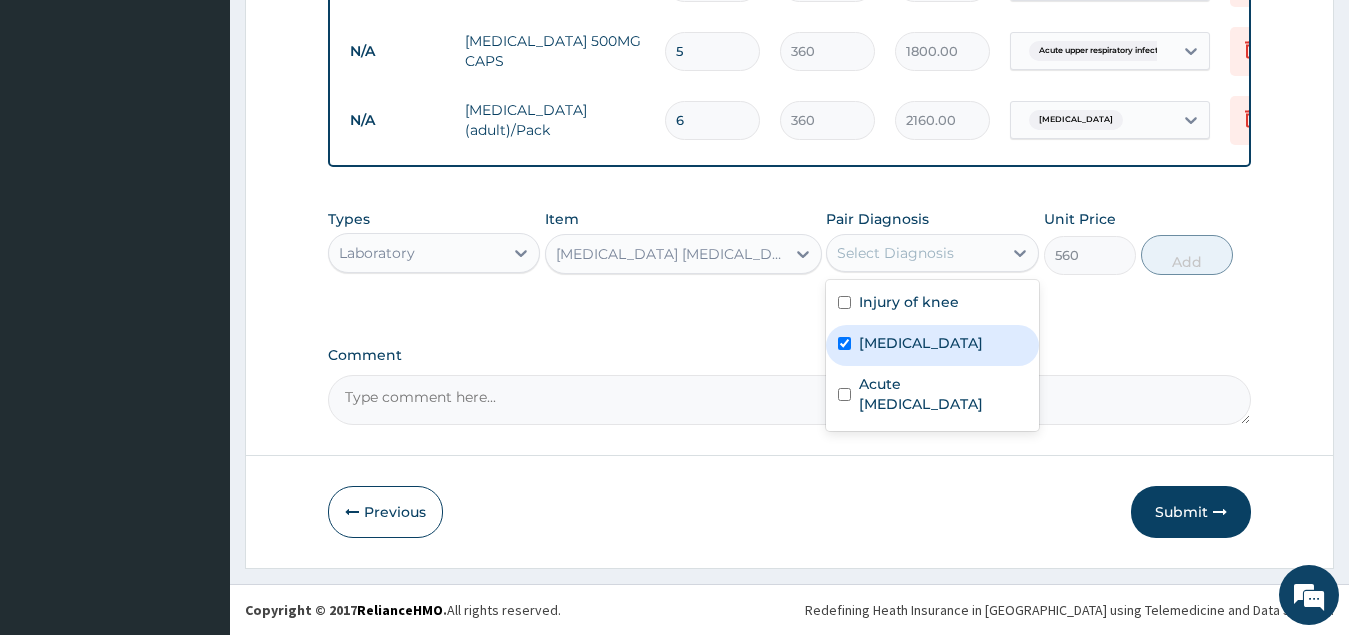 checkbox on "true" 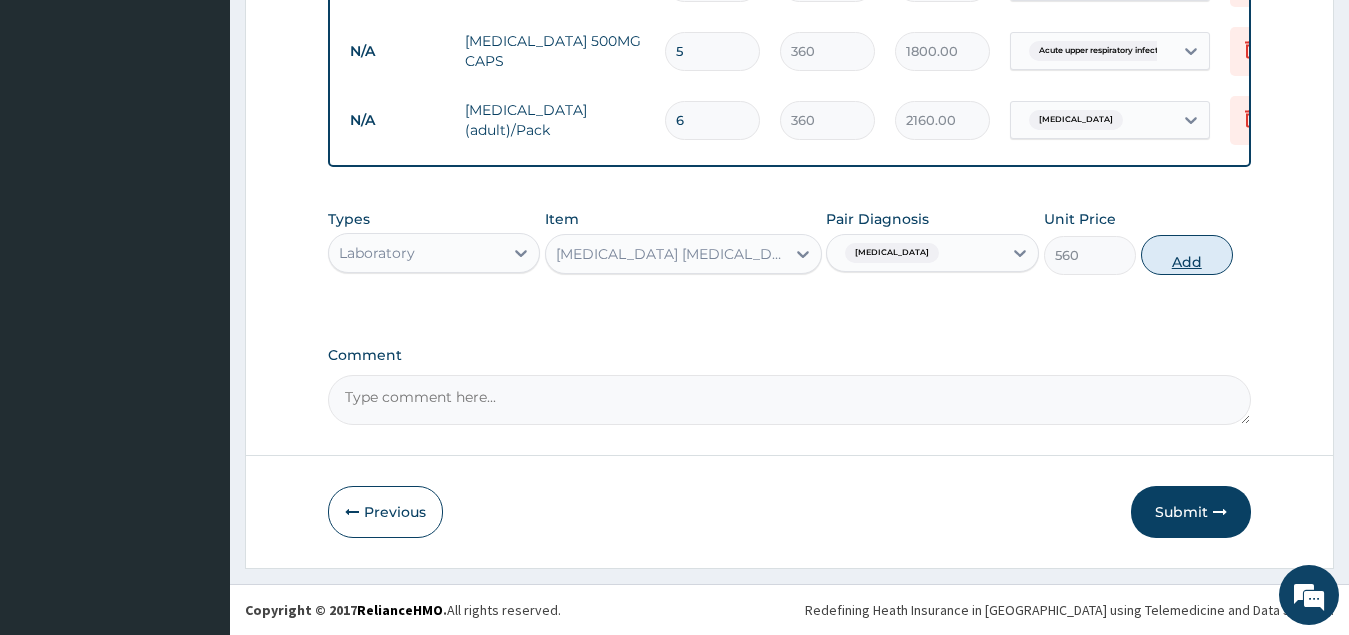 click on "Add" at bounding box center (1187, 255) 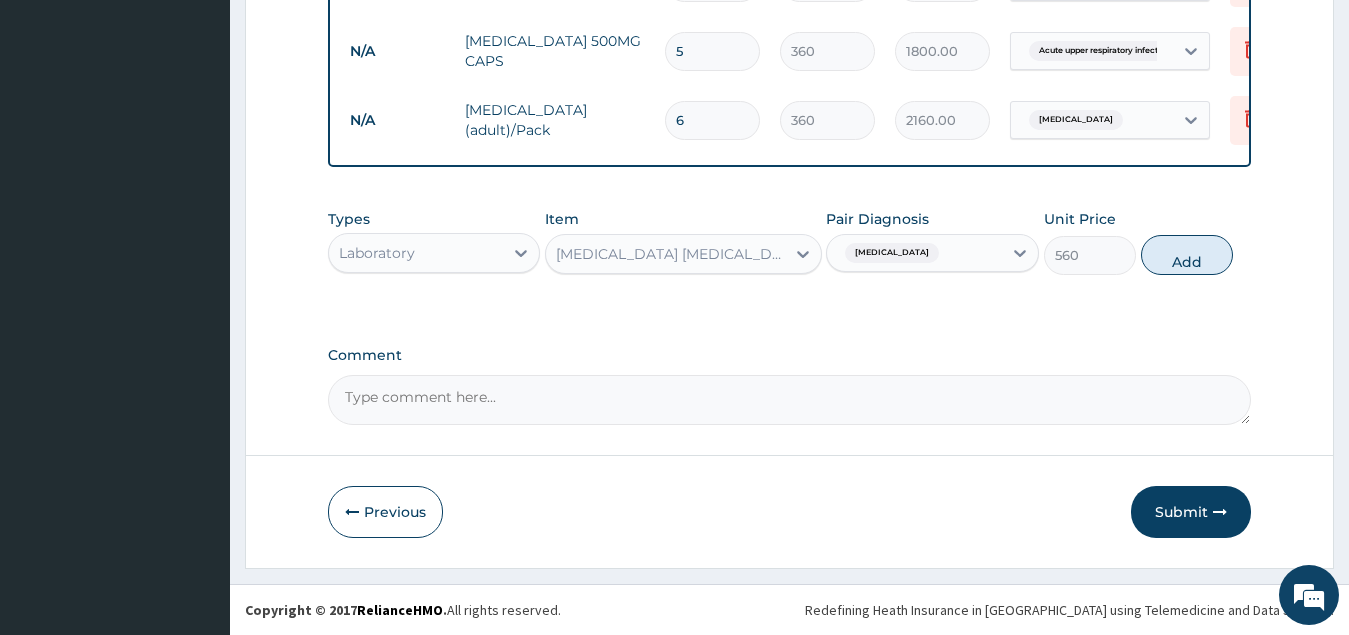 type on "0" 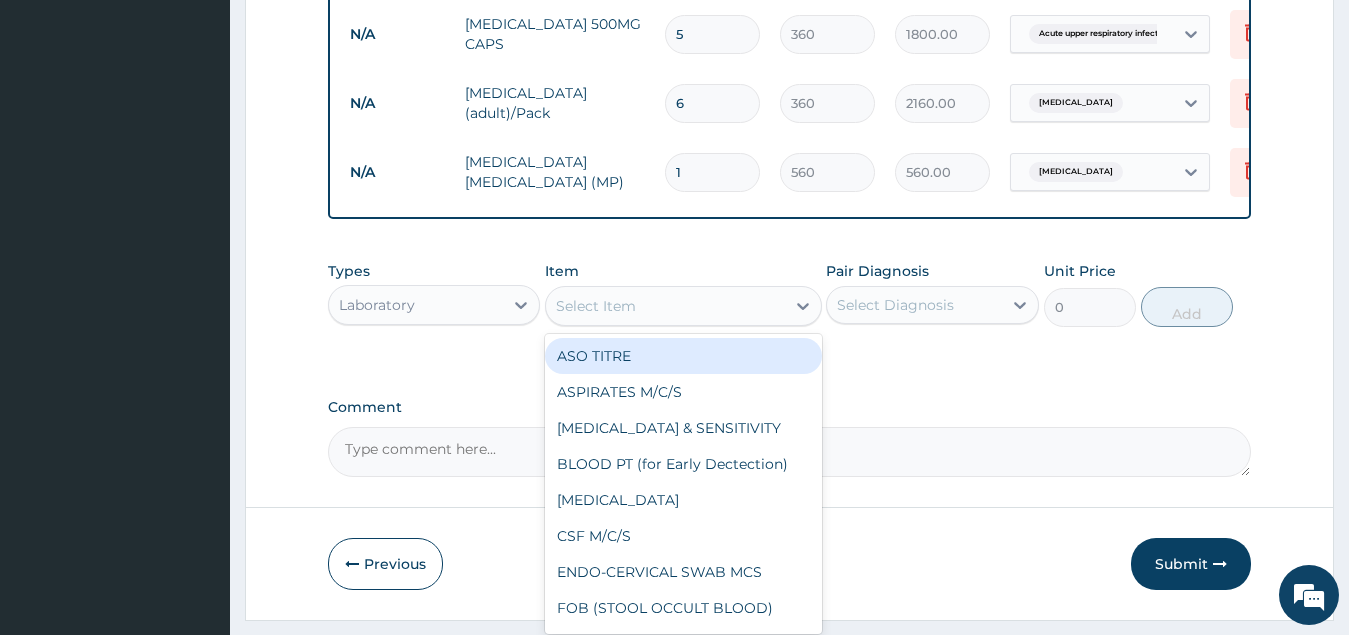 drag, startPoint x: 812, startPoint y: 337, endPoint x: 824, endPoint y: 319, distance: 21.633308 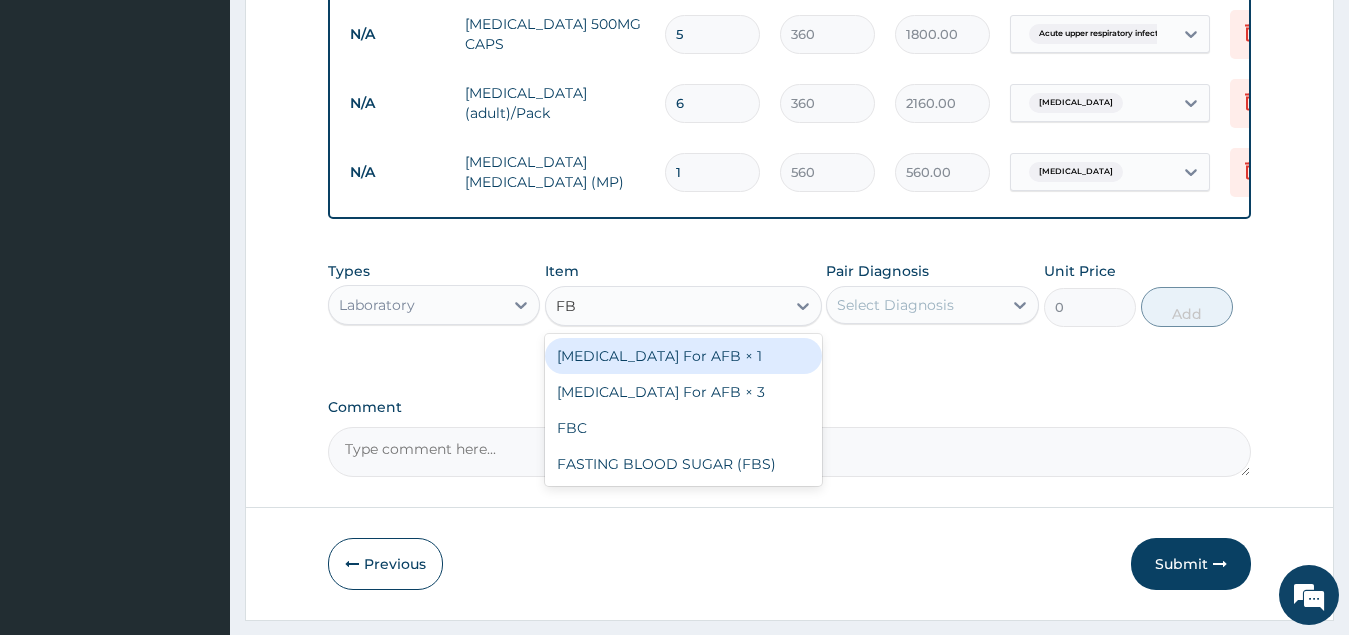 type on "FBC" 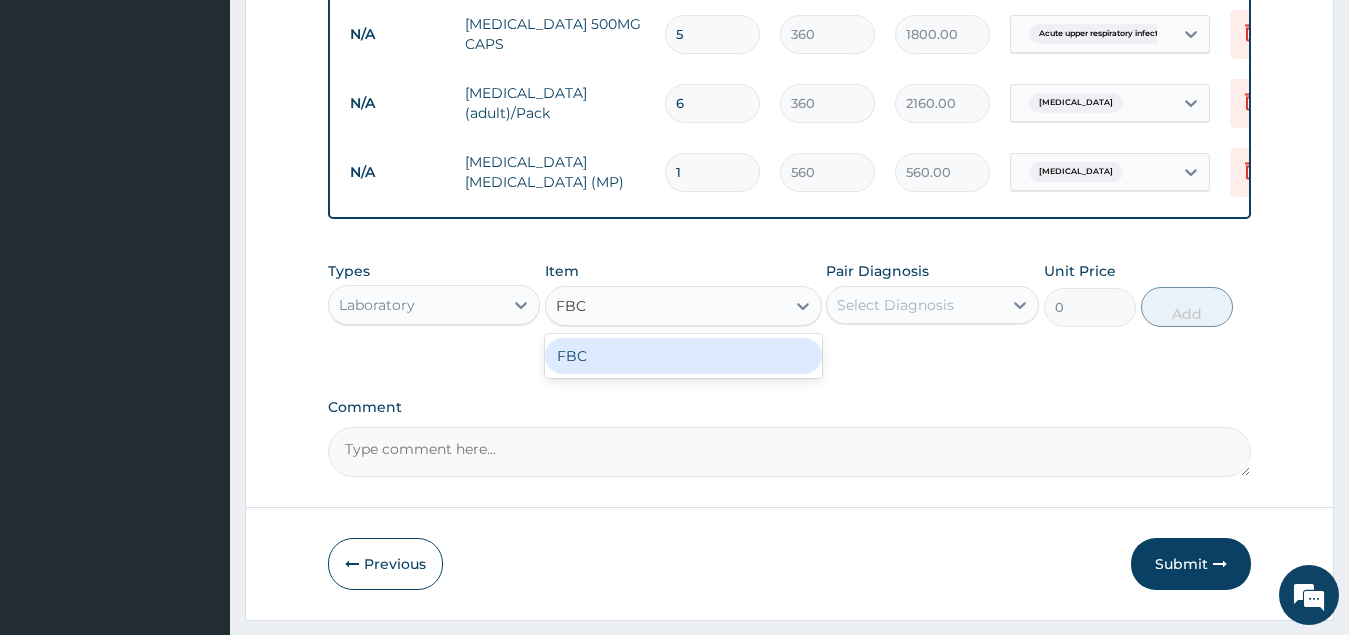 click on "FBC" at bounding box center (683, 356) 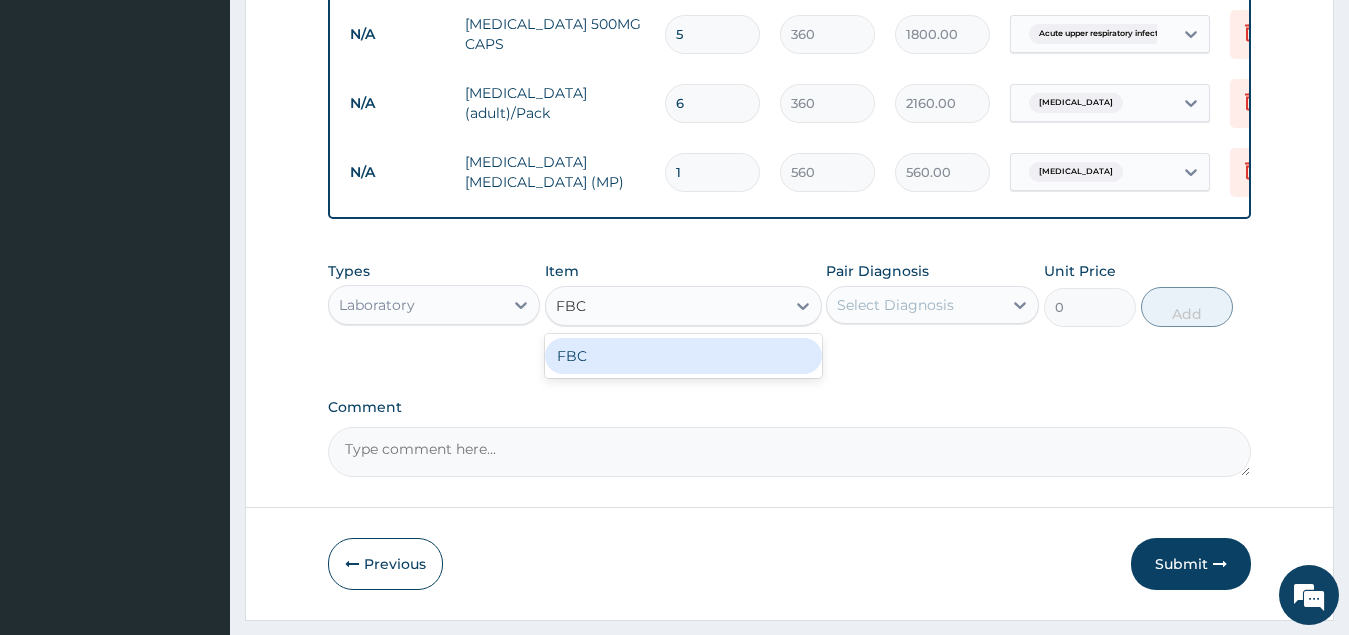 type 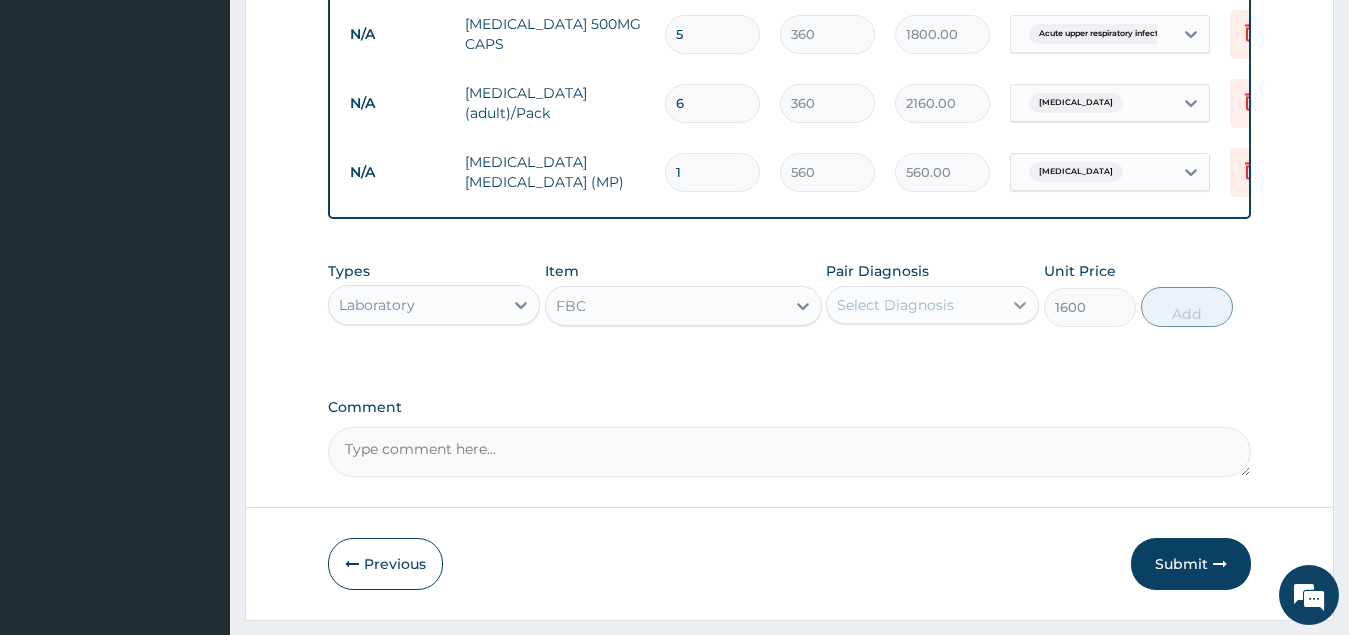 click at bounding box center (1020, 305) 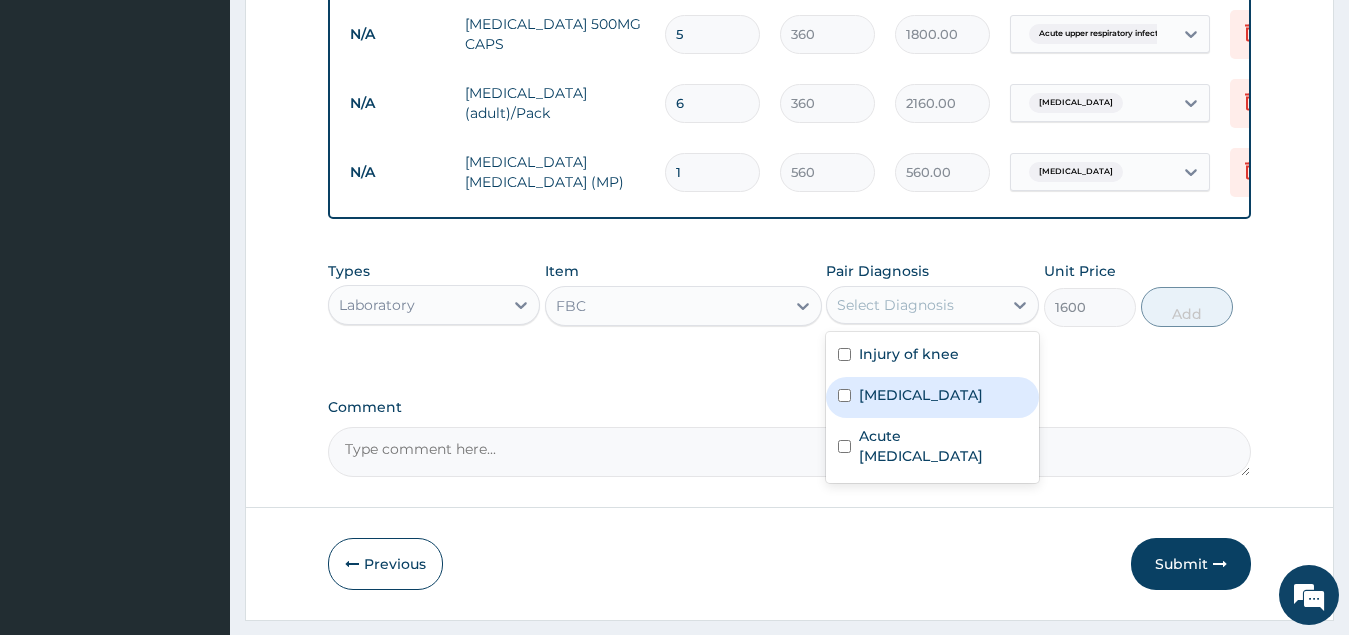 click on "Malaria" at bounding box center [932, 397] 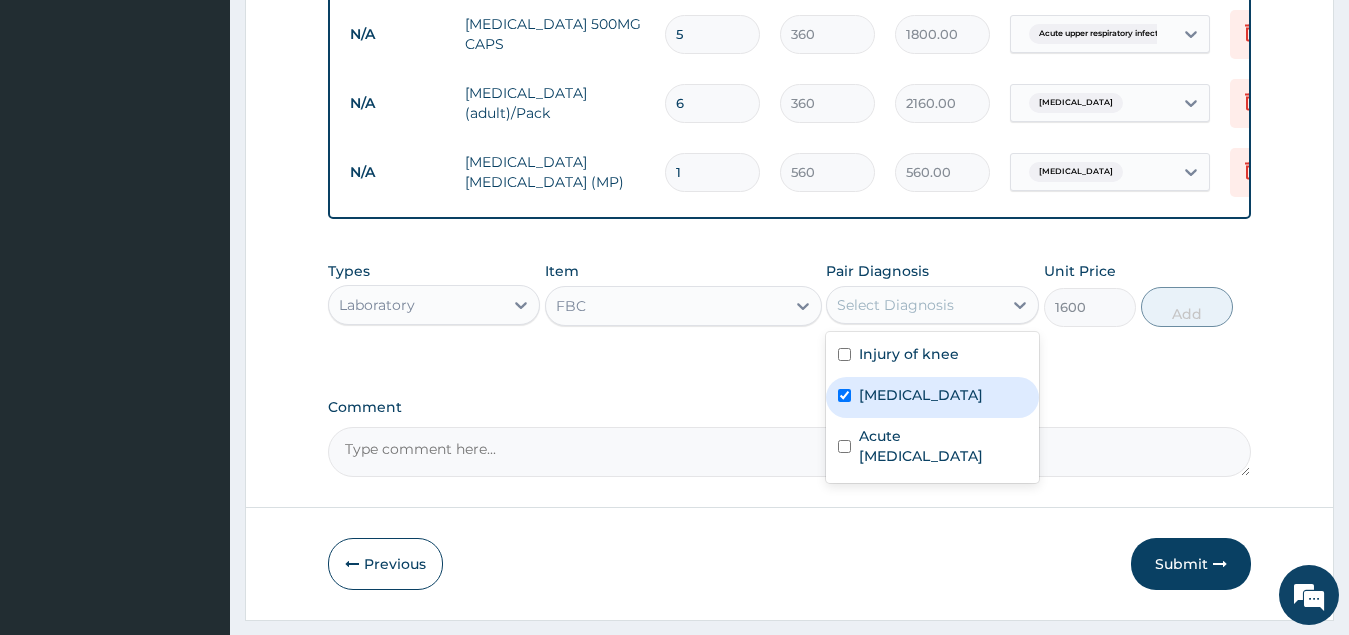 checkbox on "true" 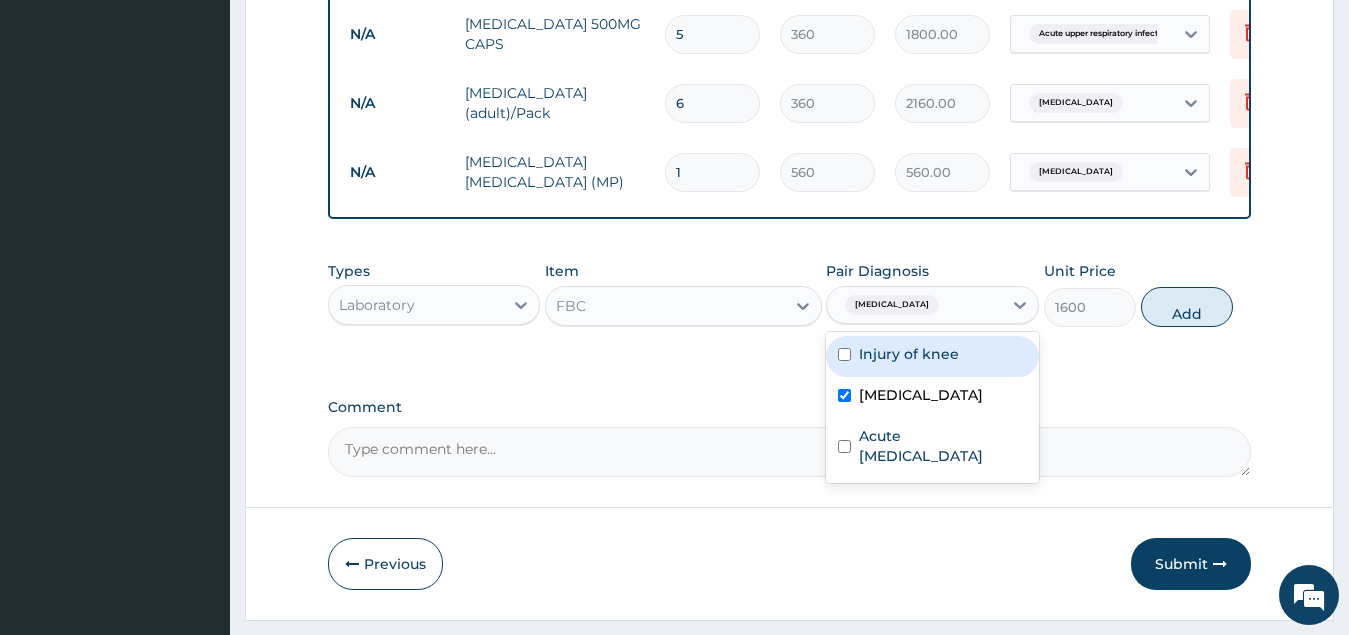 drag, startPoint x: 1167, startPoint y: 329, endPoint x: 1155, endPoint y: 329, distance: 12 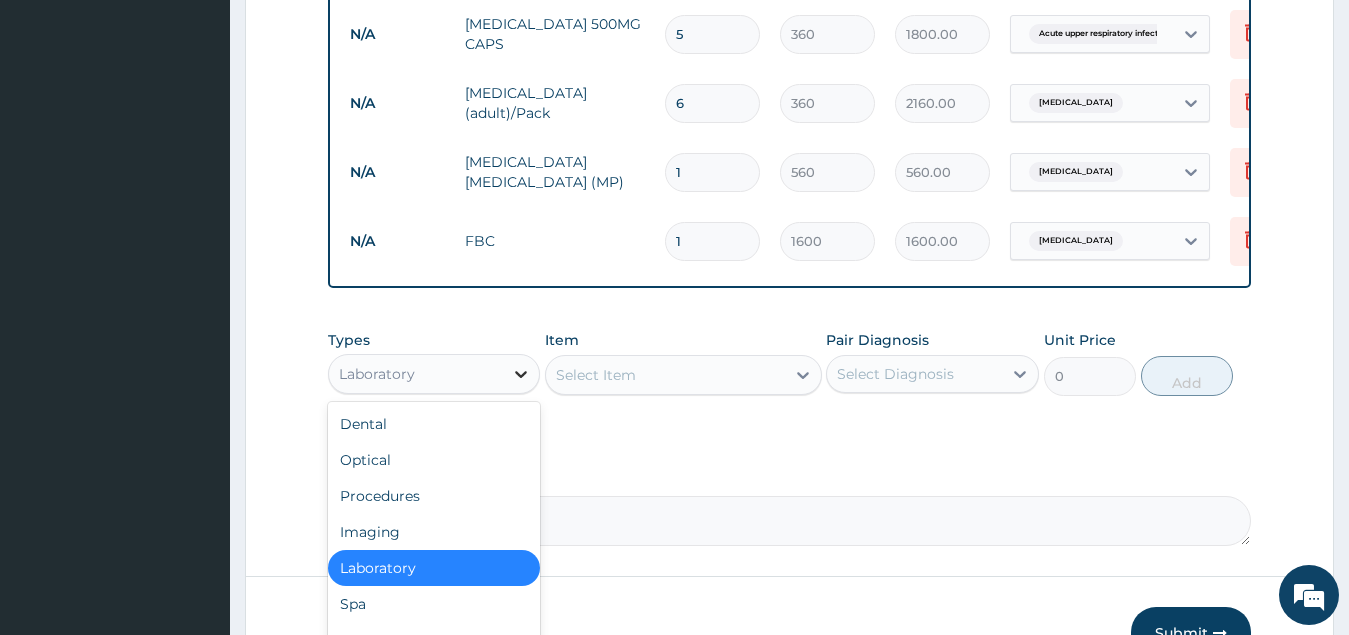 click 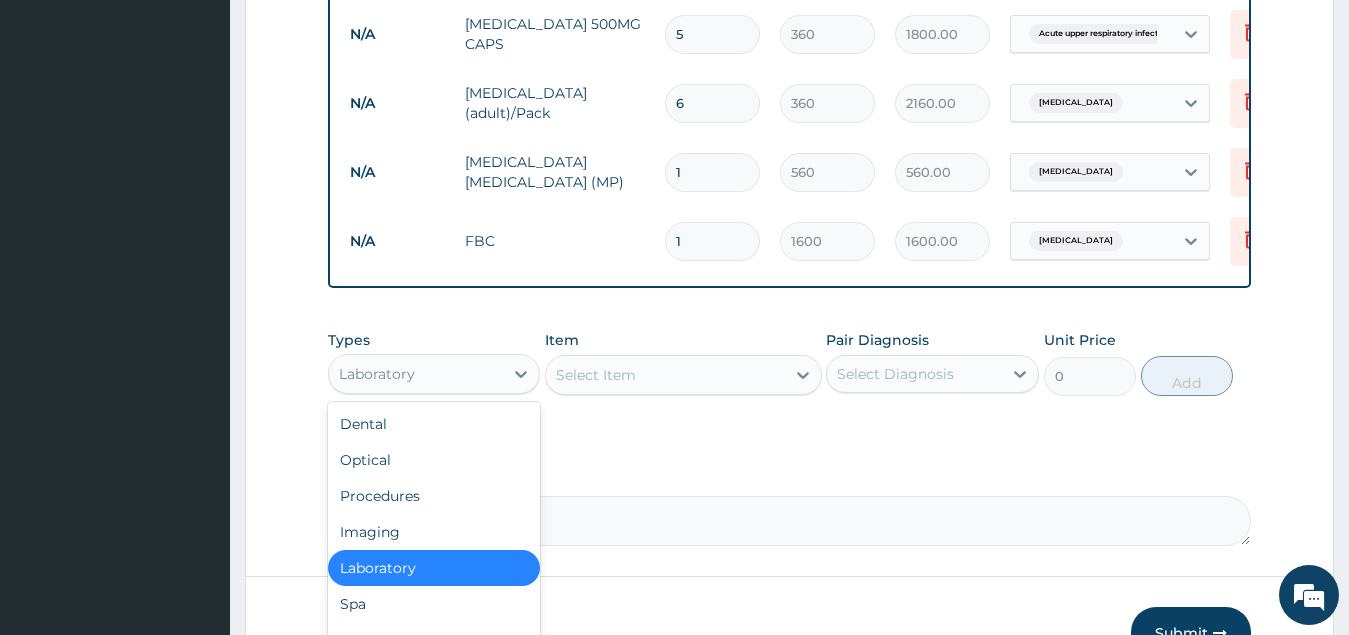 scroll, scrollTop: 68, scrollLeft: 0, axis: vertical 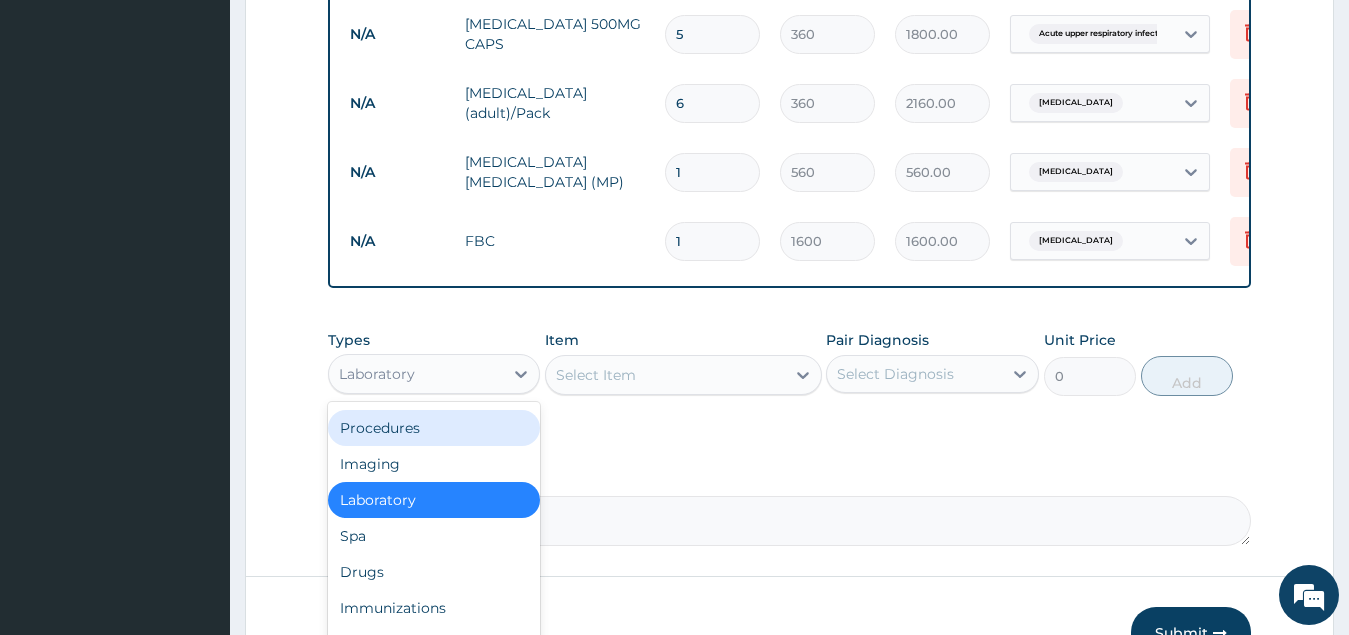 click on "Procedures" at bounding box center [434, 428] 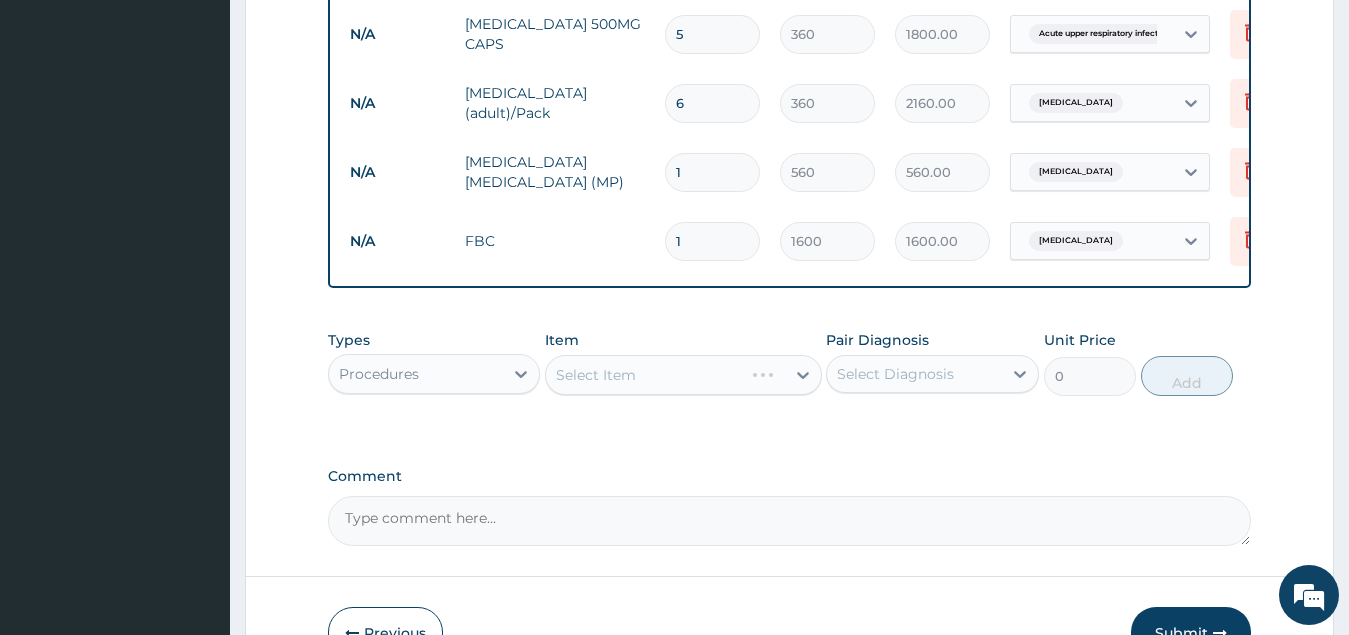 click on "Select Item" at bounding box center (683, 375) 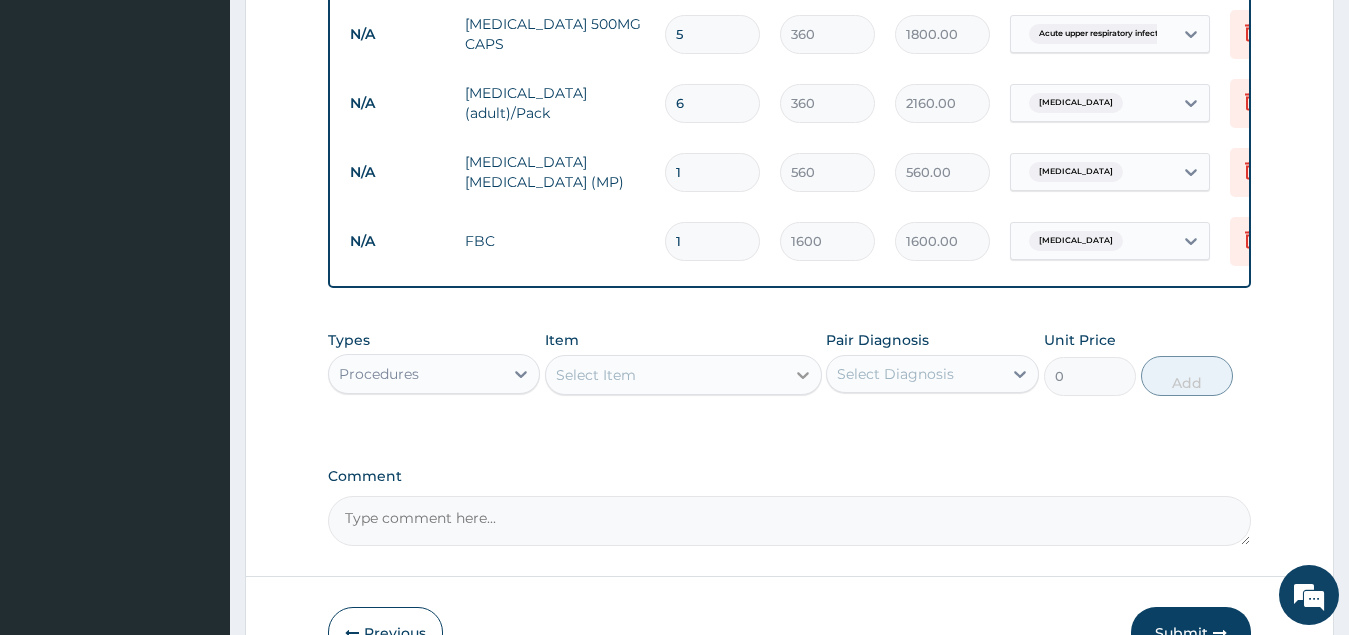 click 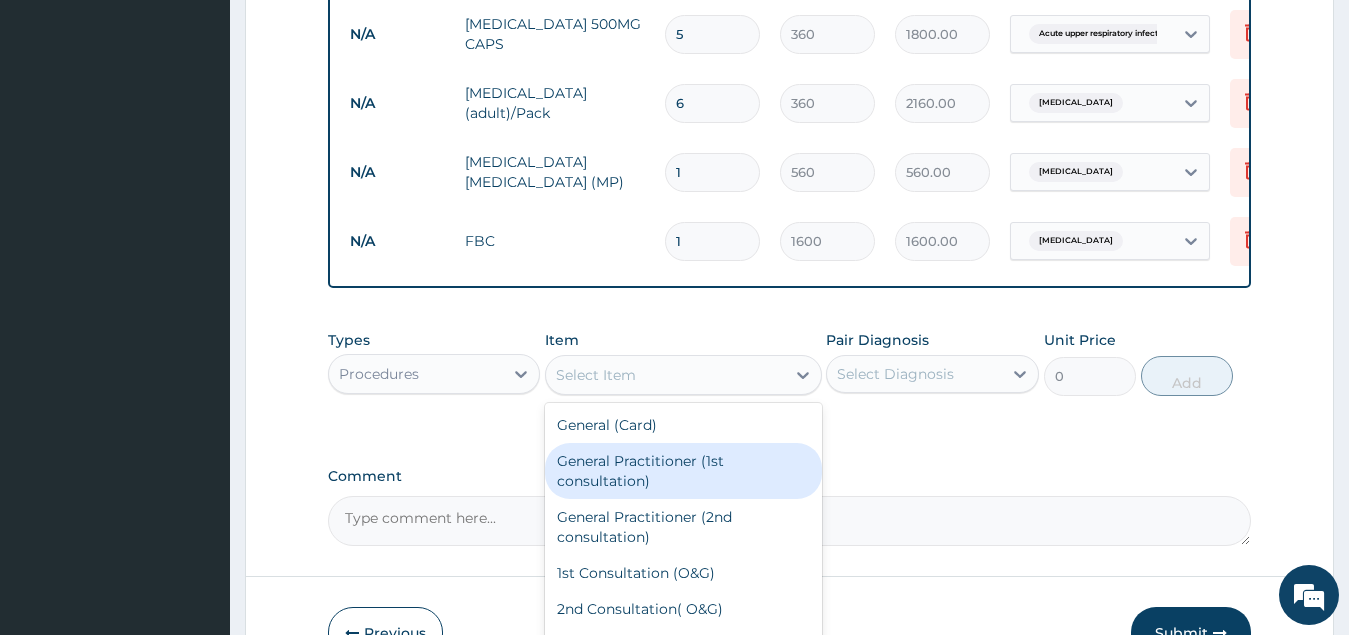 click on "General Practitioner (1st consultation)" at bounding box center [683, 471] 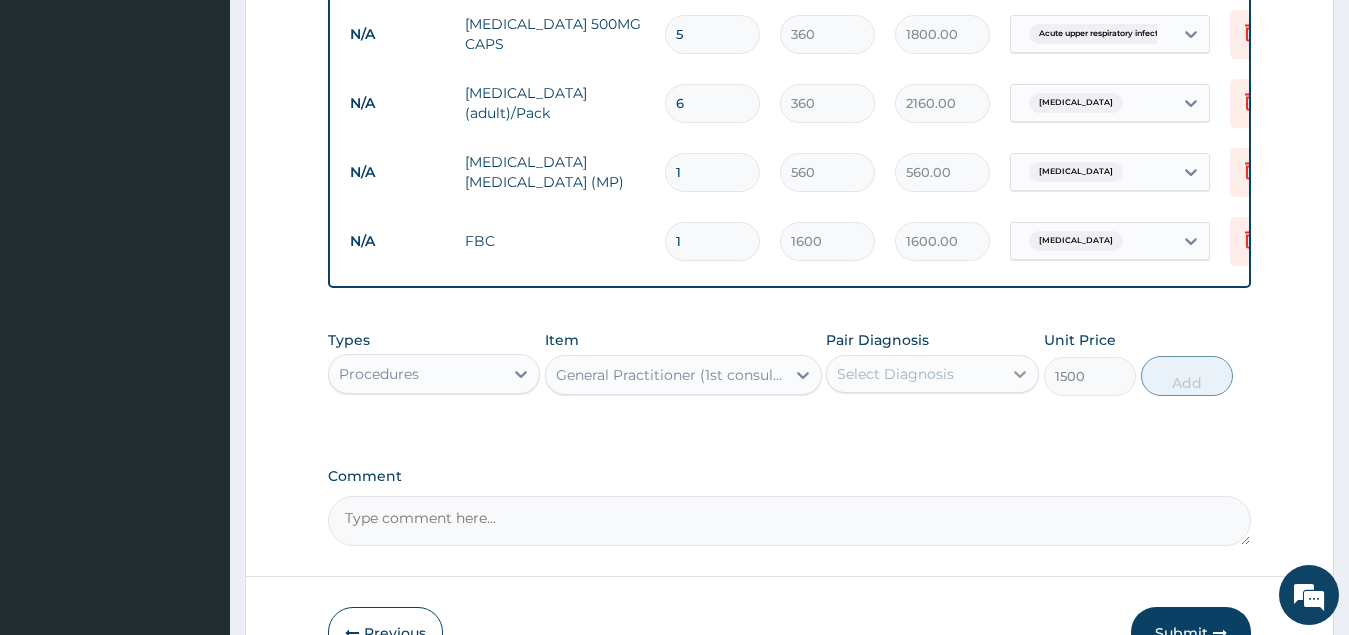 click 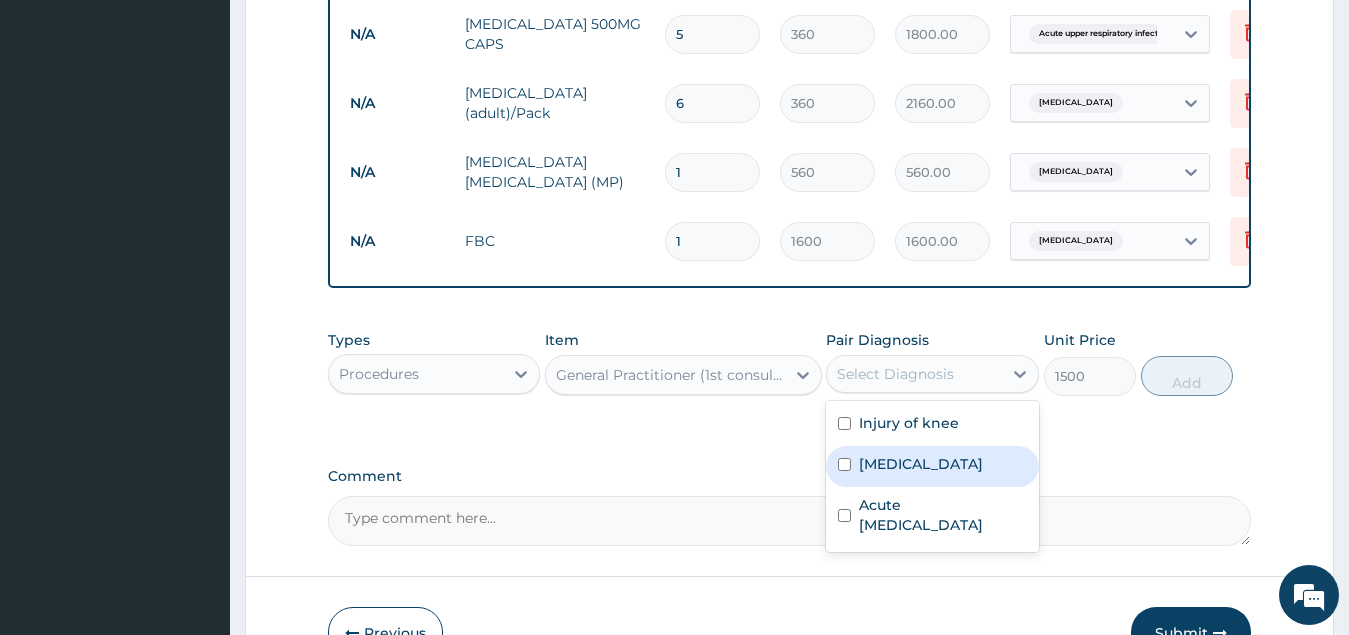 click at bounding box center (844, 464) 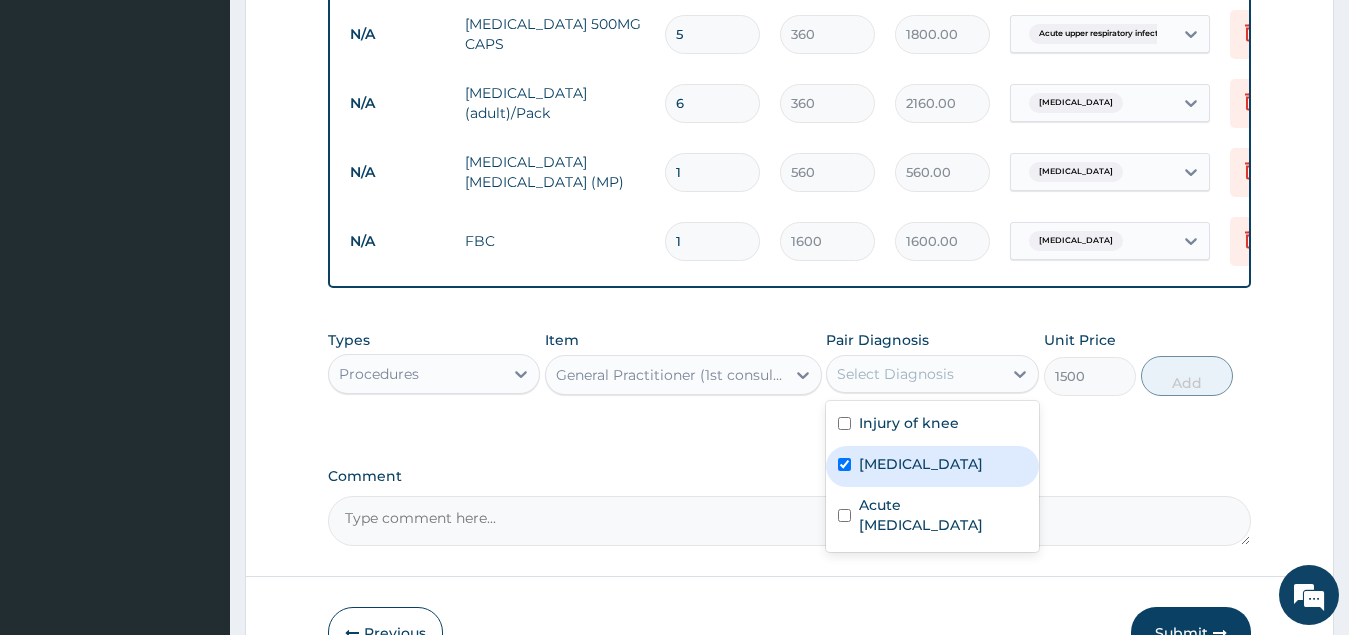 checkbox on "true" 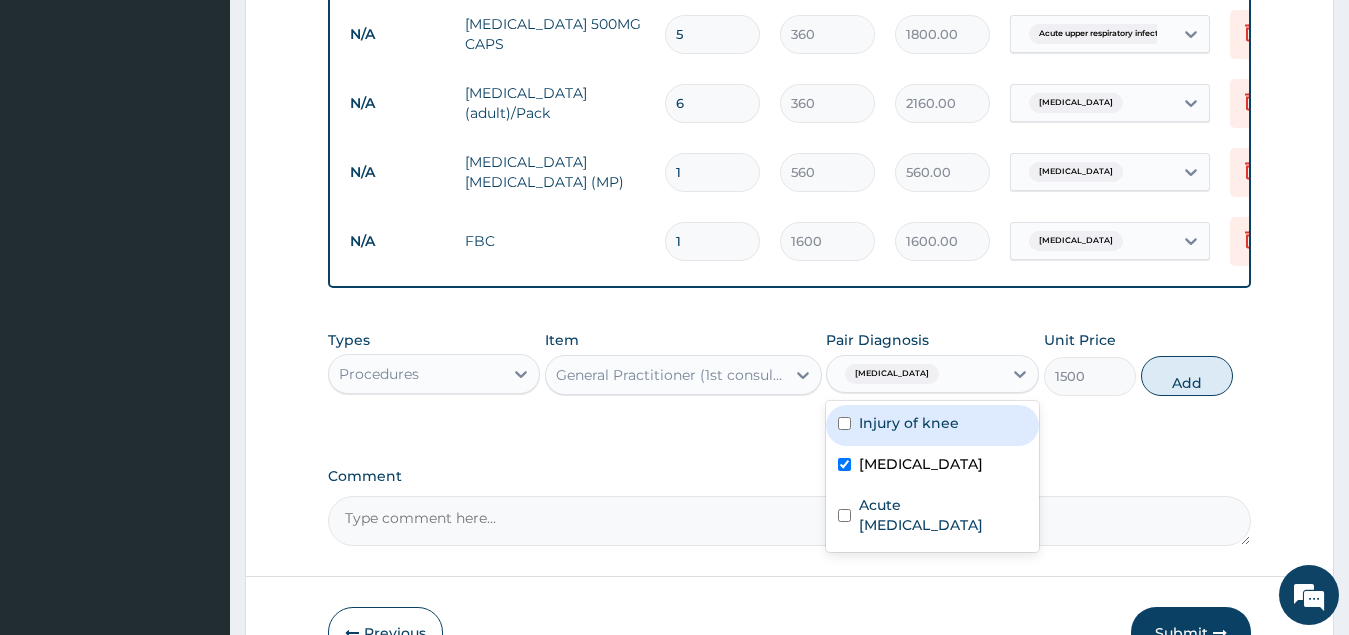 click at bounding box center [844, 423] 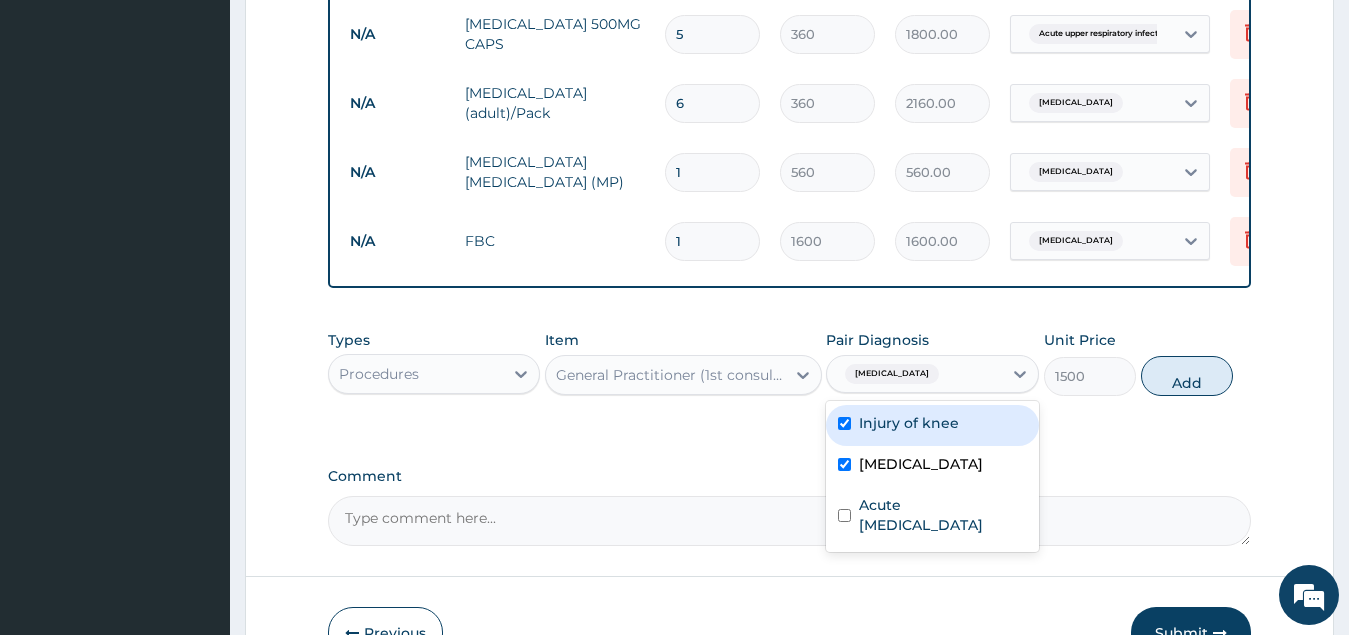 checkbox on "true" 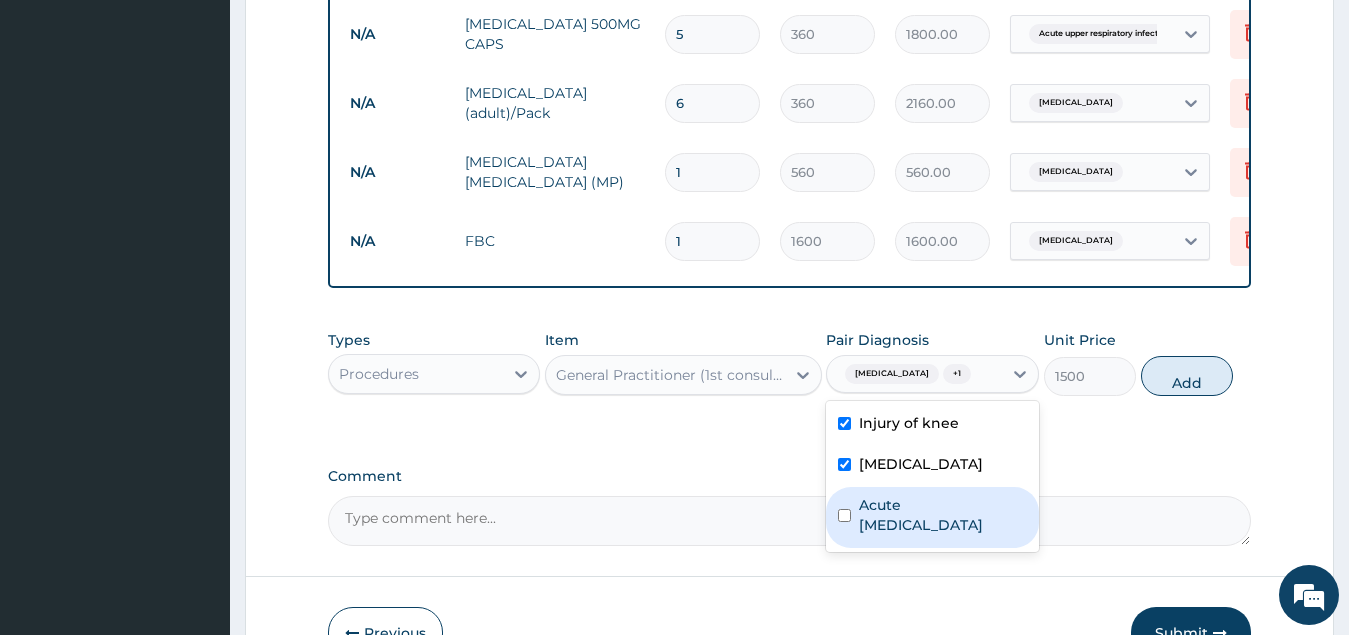 click on "Acute upper respiratory infection" at bounding box center (932, 517) 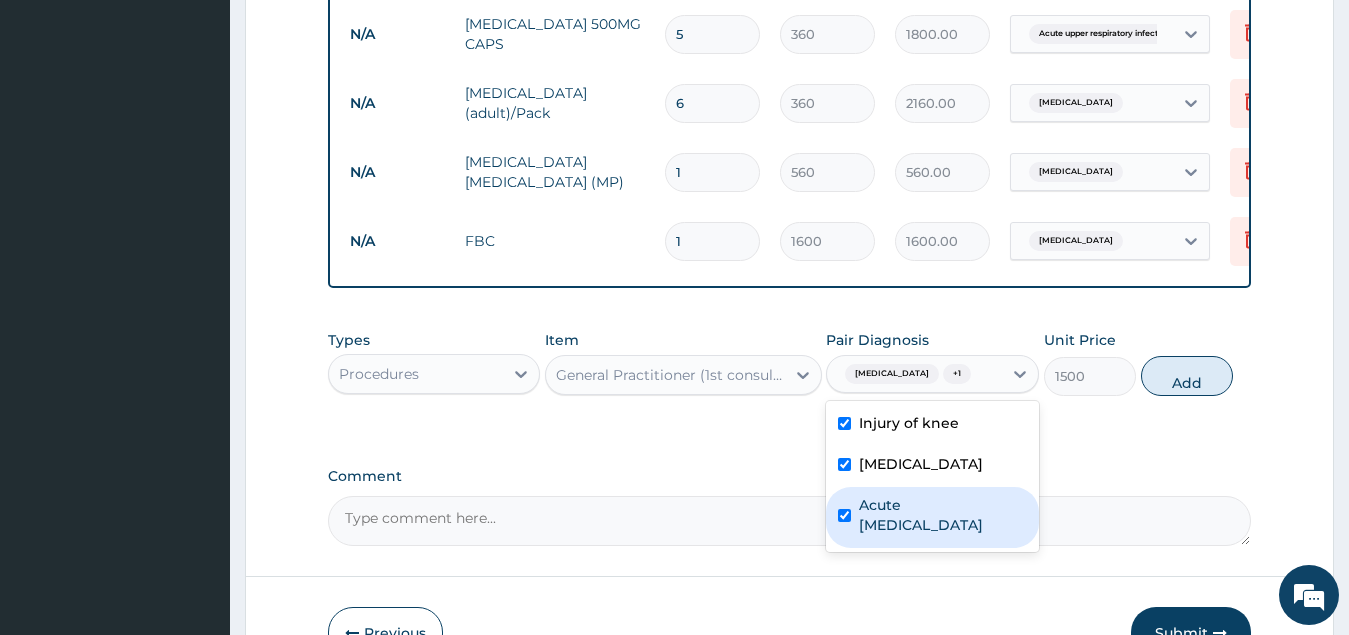 checkbox on "true" 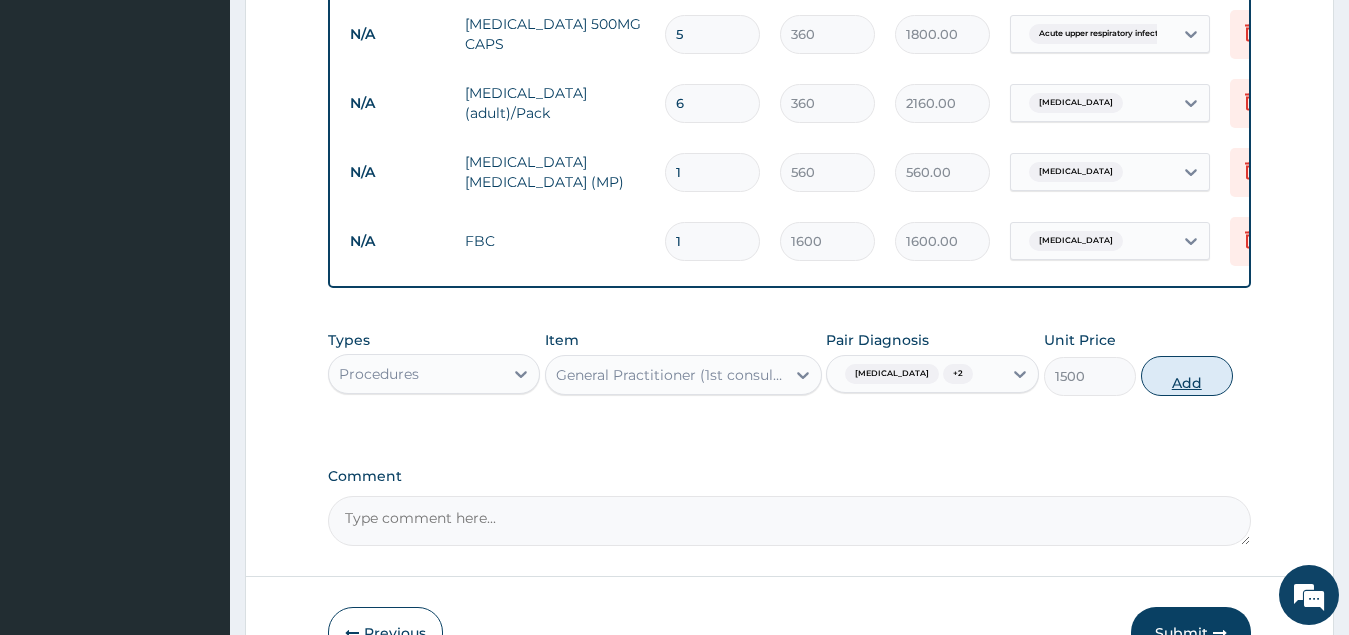 click on "Add" at bounding box center (1187, 376) 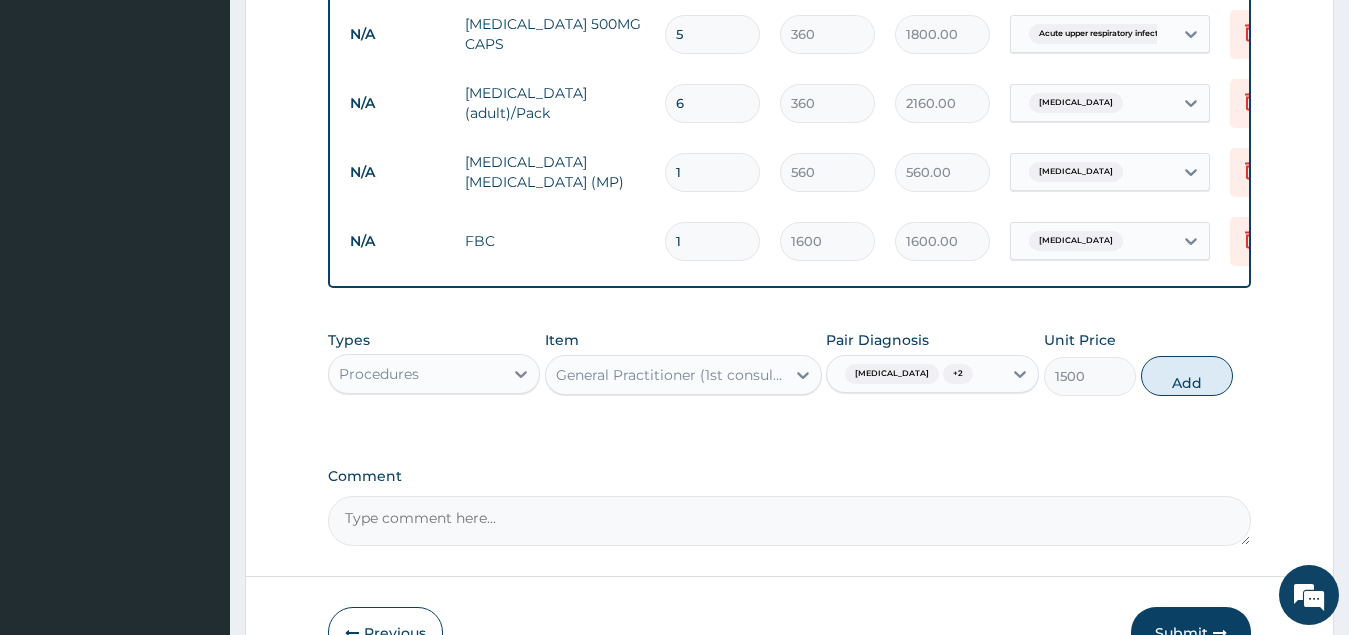 type on "0" 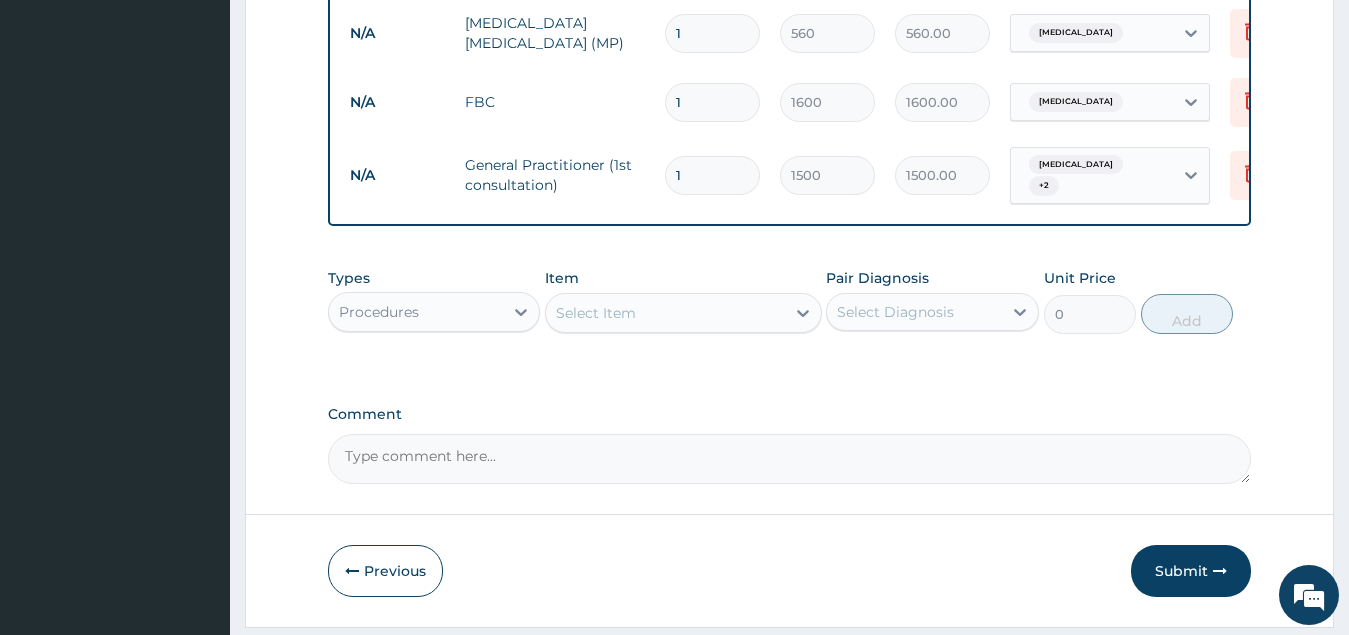 scroll, scrollTop: 1350, scrollLeft: 0, axis: vertical 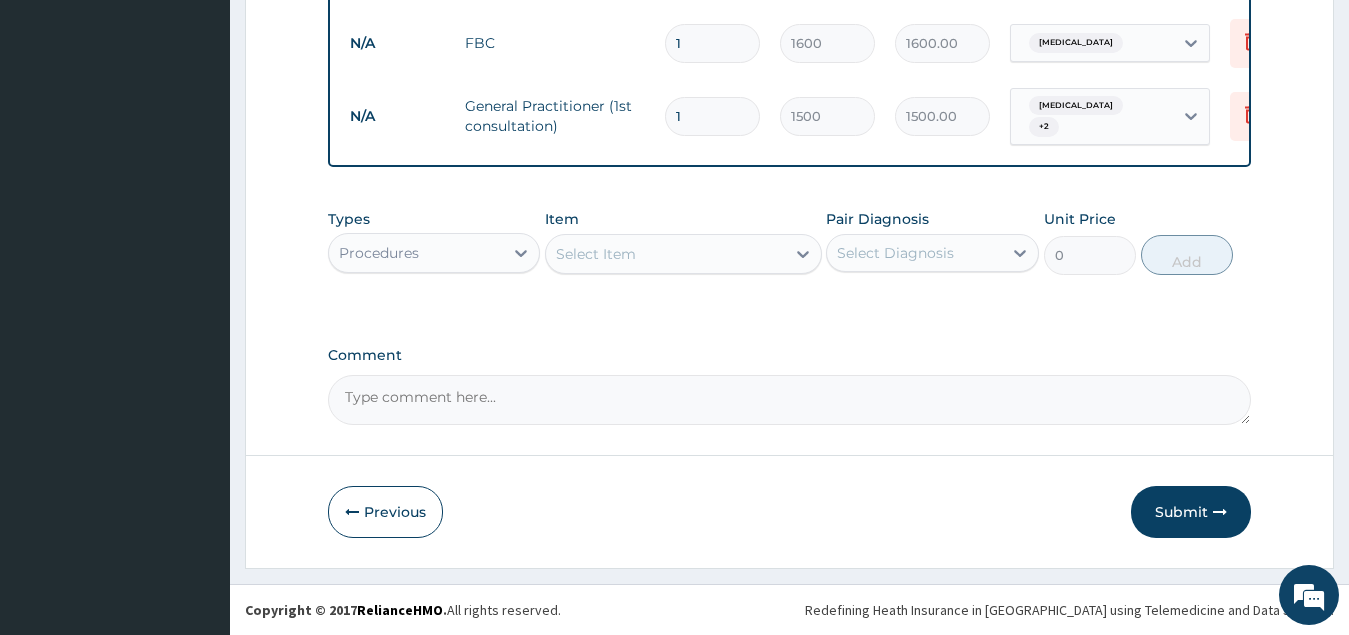 drag, startPoint x: 1200, startPoint y: 514, endPoint x: 1204, endPoint y: 504, distance: 10.770329 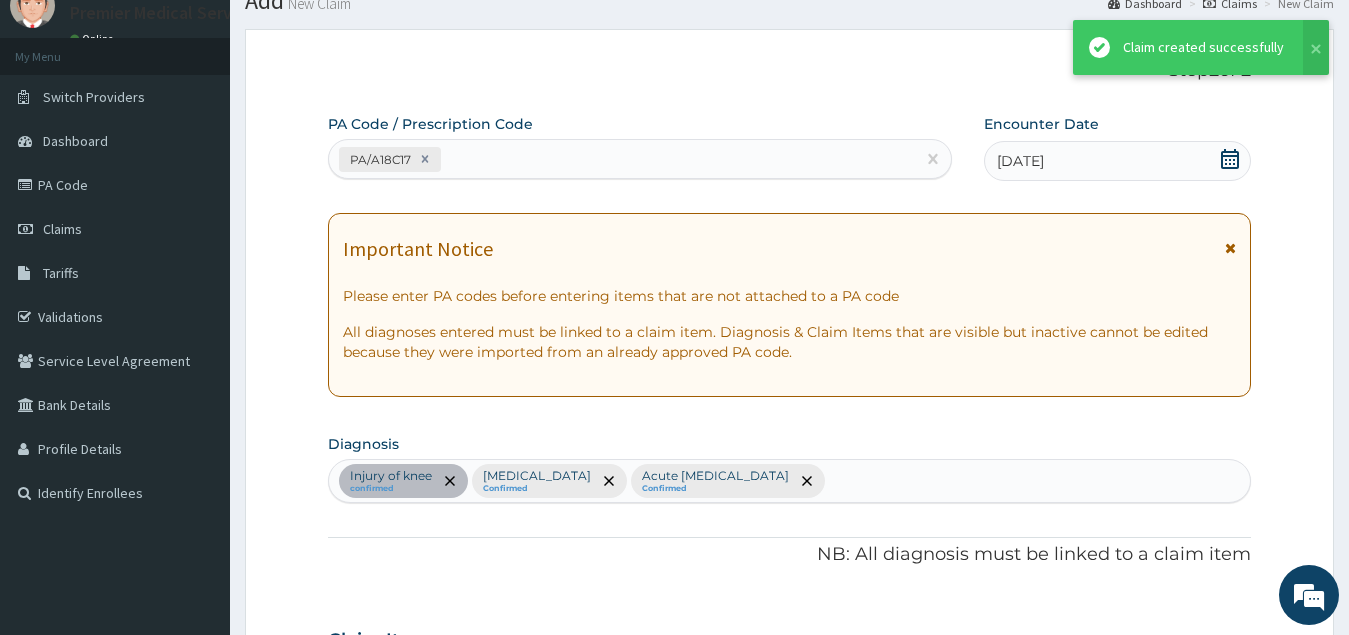 scroll, scrollTop: 1350, scrollLeft: 0, axis: vertical 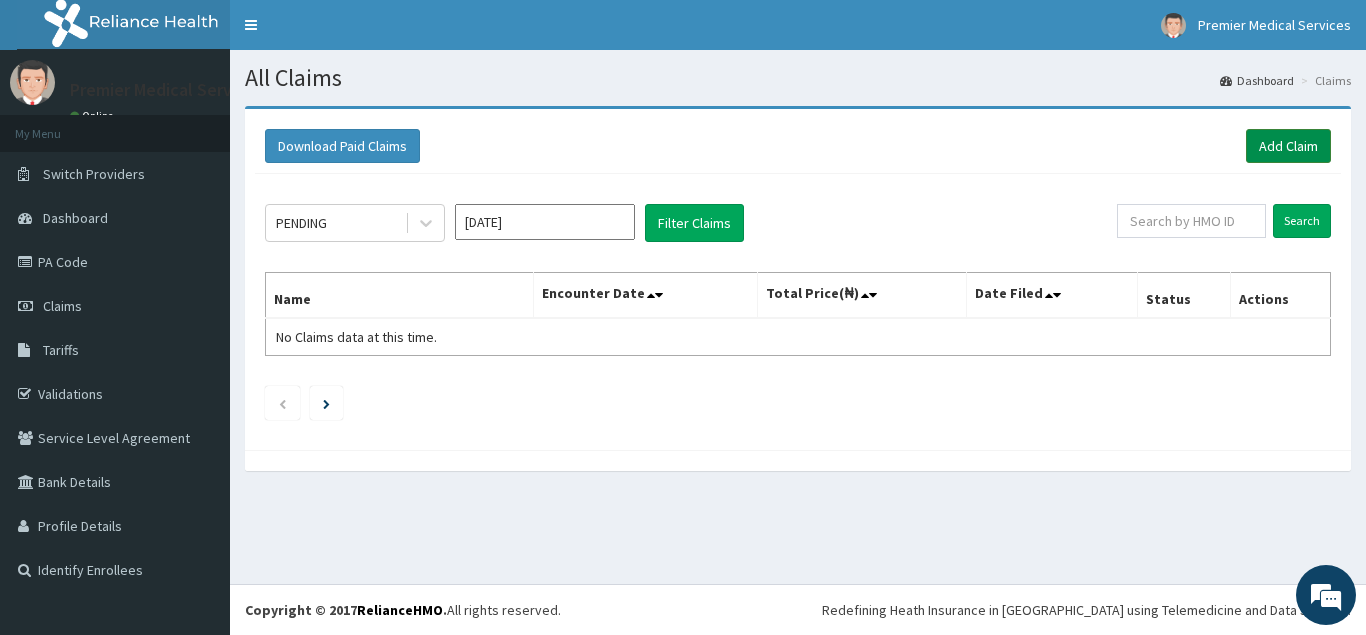 click on "Add Claim" at bounding box center (1288, 146) 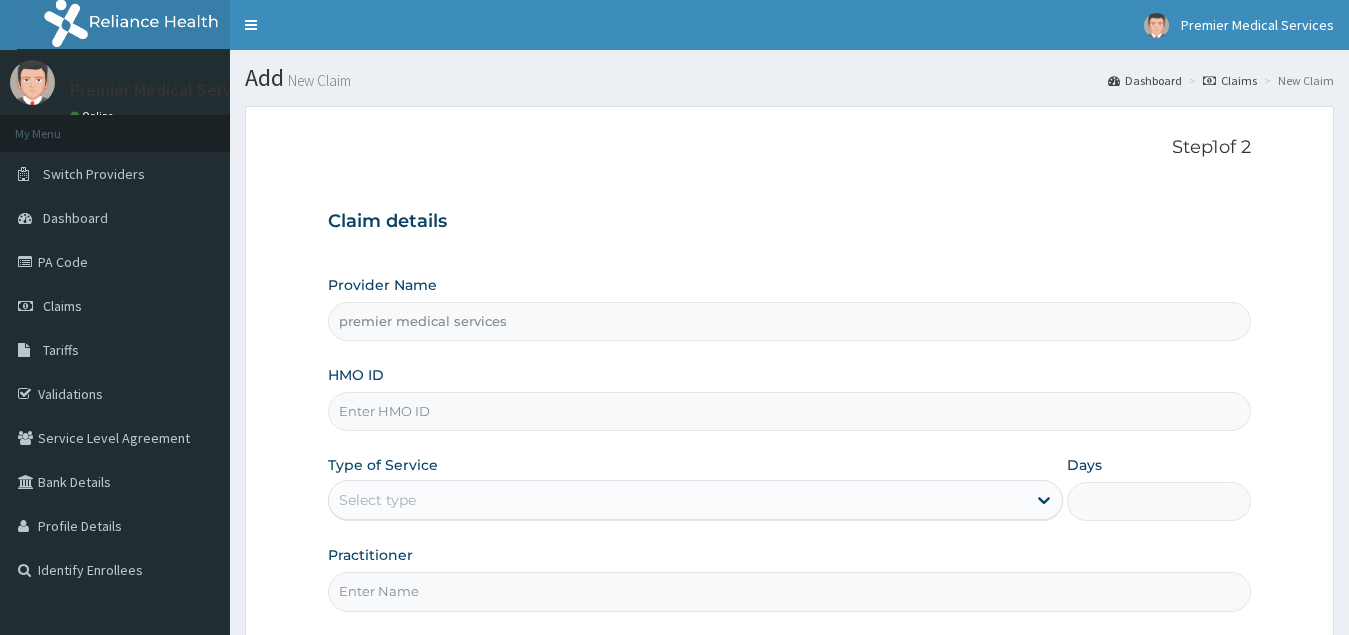 scroll, scrollTop: 0, scrollLeft: 0, axis: both 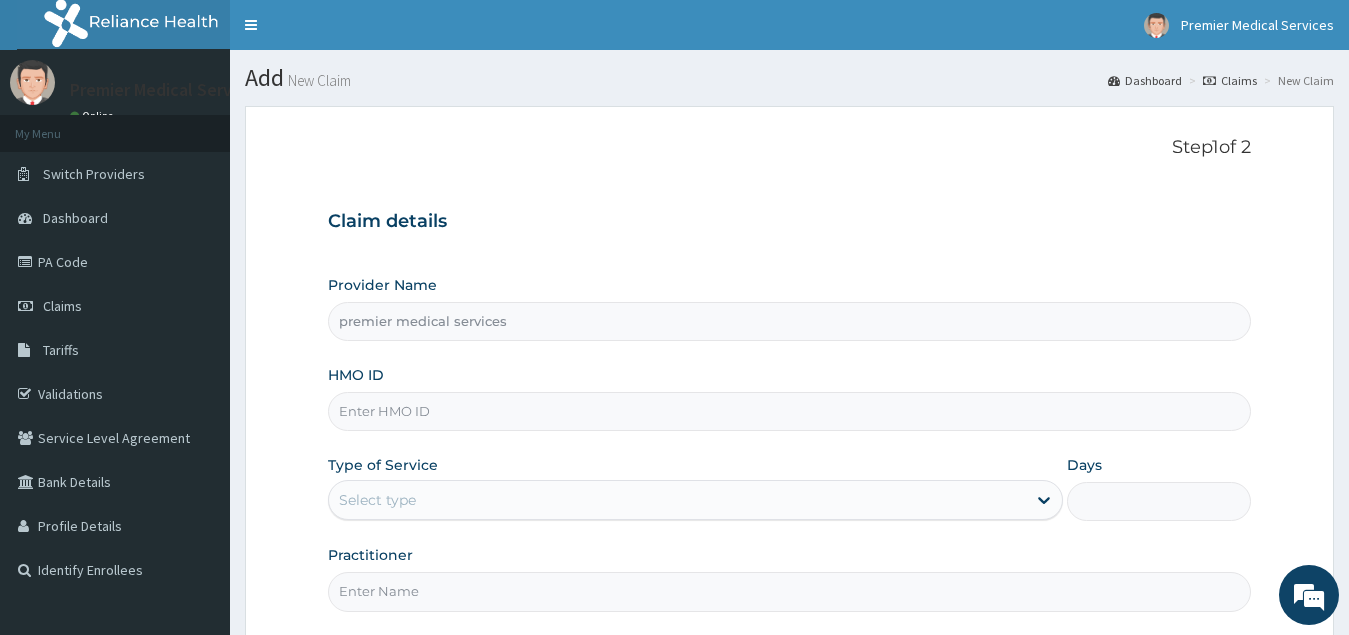 click on "Select type" at bounding box center [678, 500] 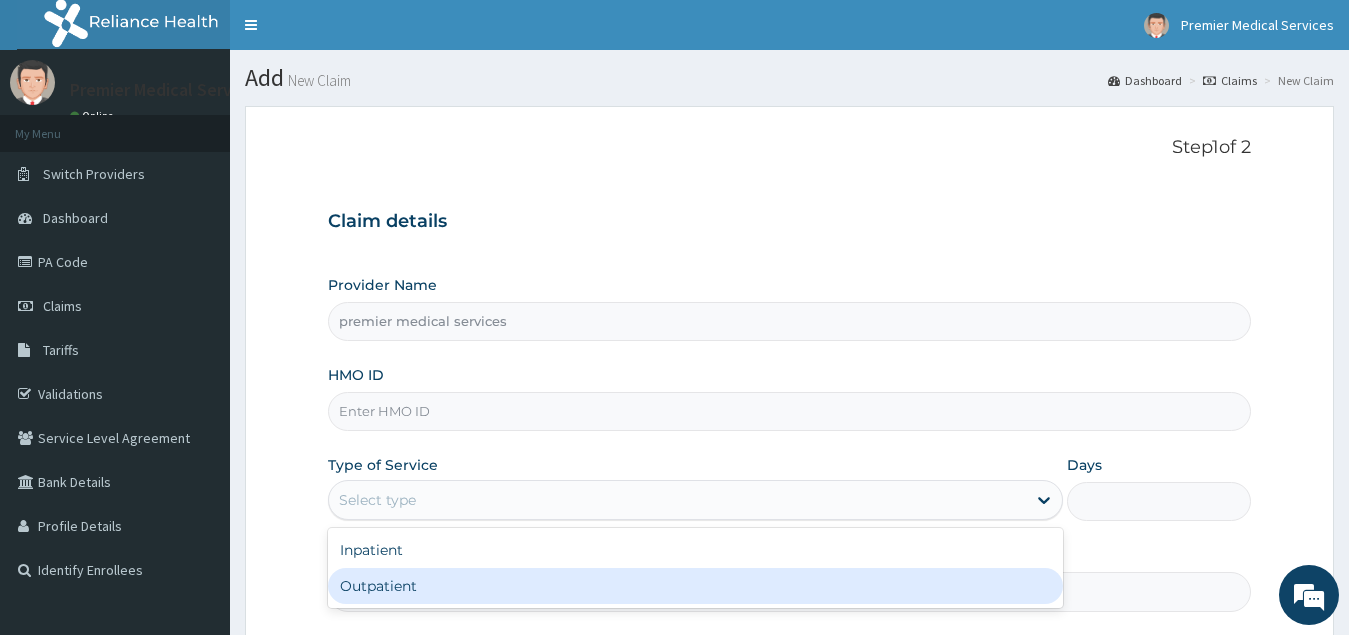click on "Outpatient" at bounding box center (696, 586) 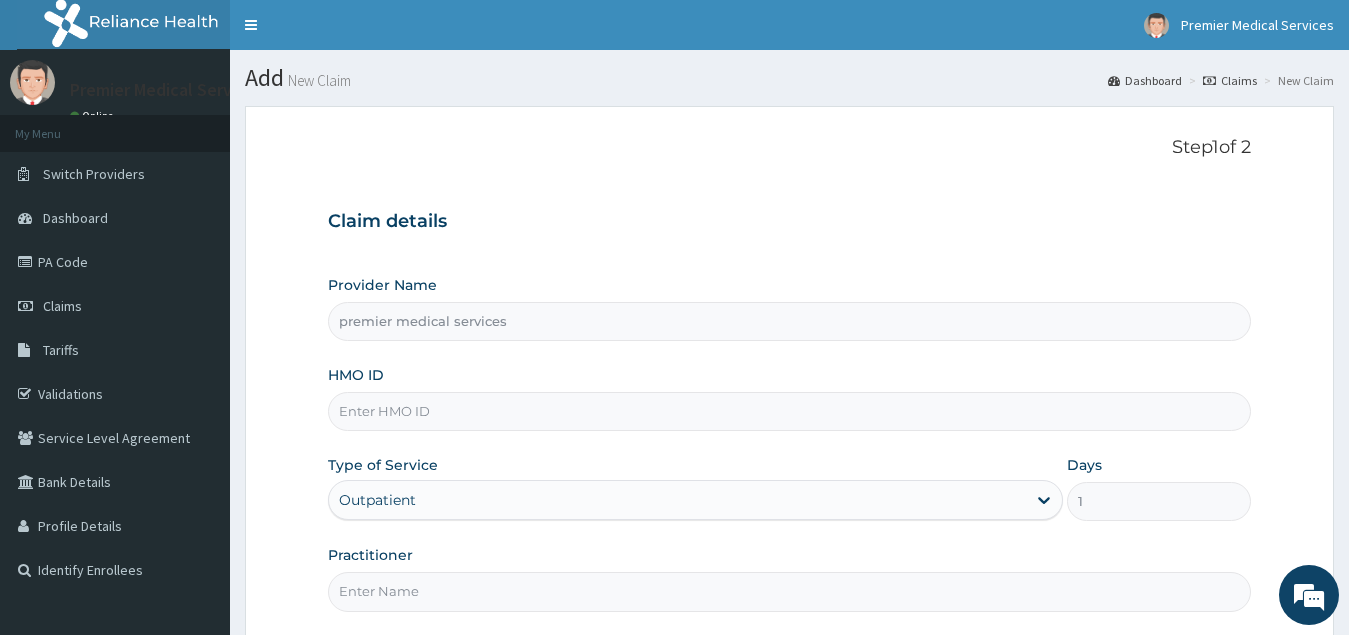 click on "HMO ID" at bounding box center (790, 411) 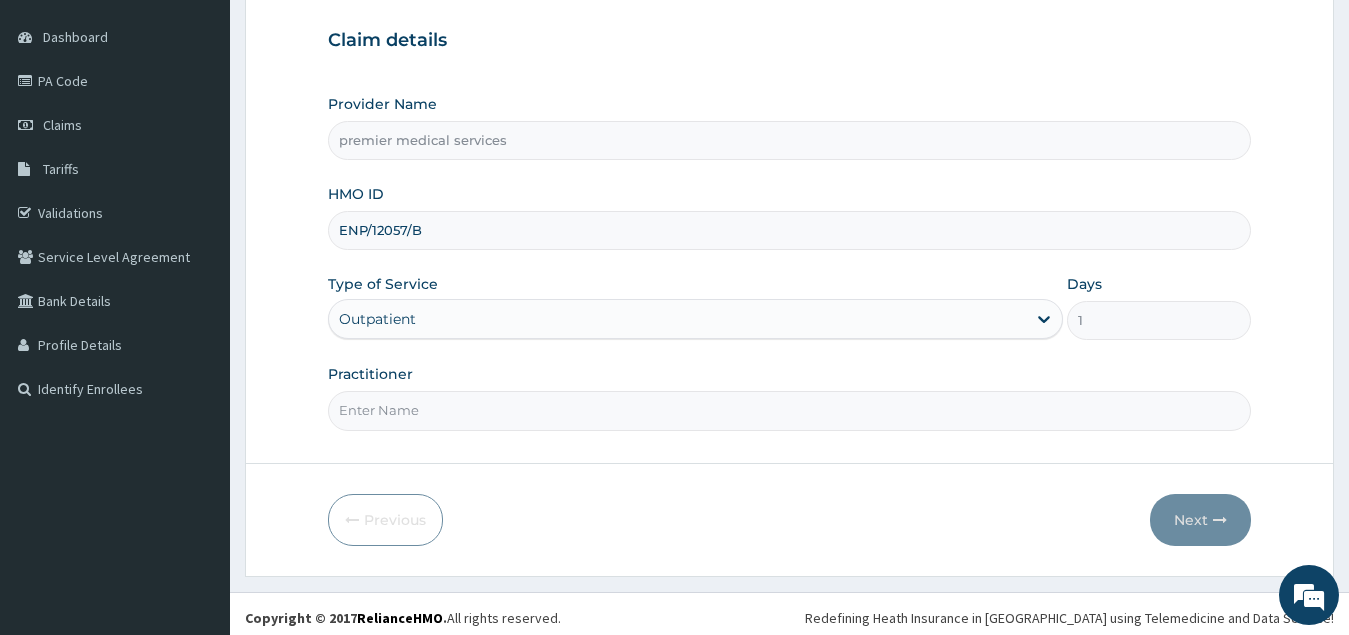 scroll, scrollTop: 189, scrollLeft: 0, axis: vertical 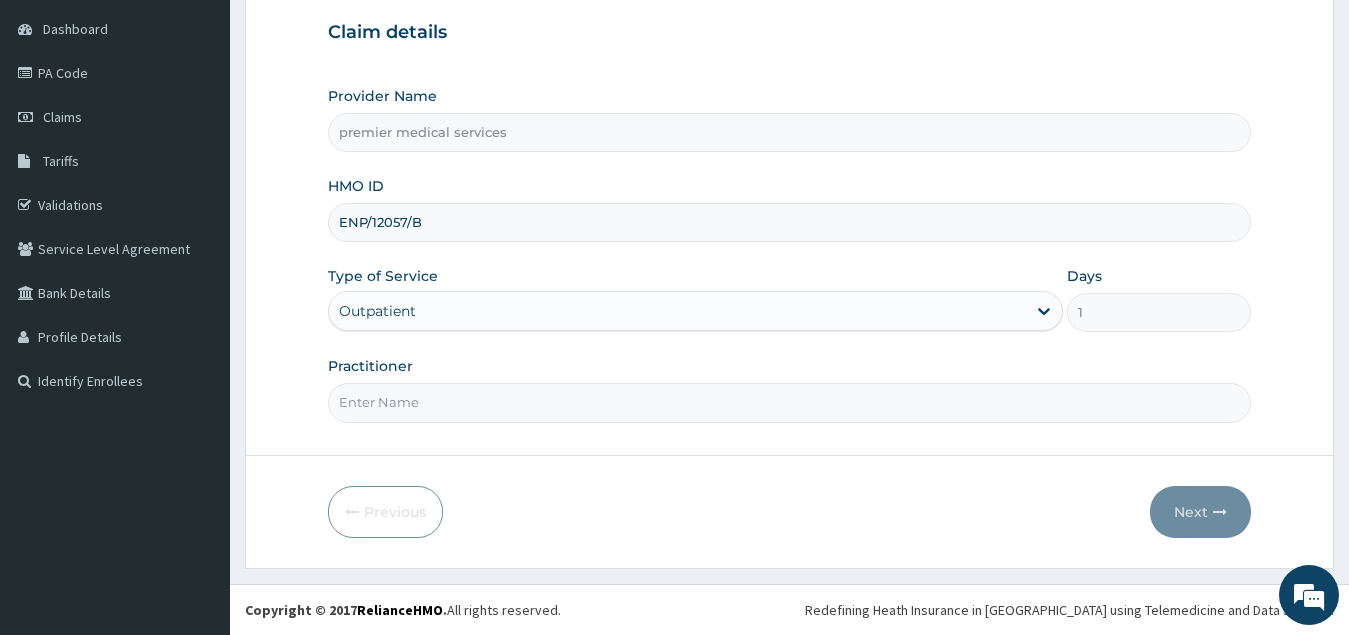 type on "ENP/12057/B" 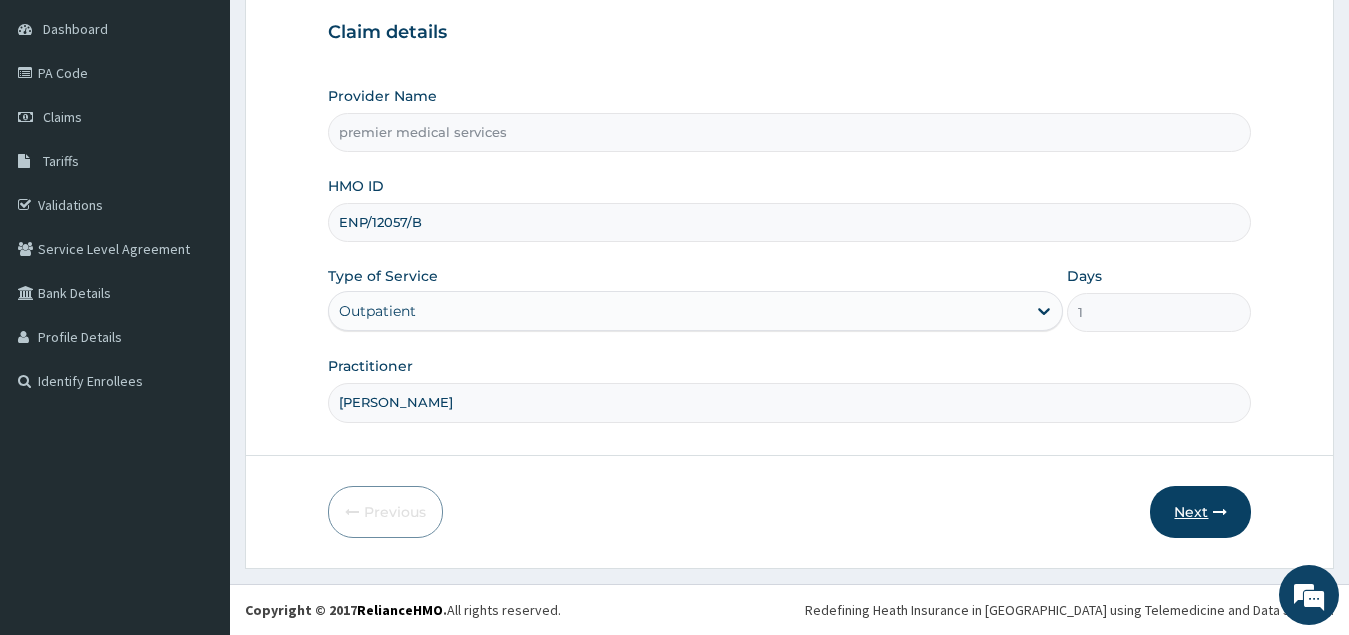 type on "DR NSIKAK UDOKANG" 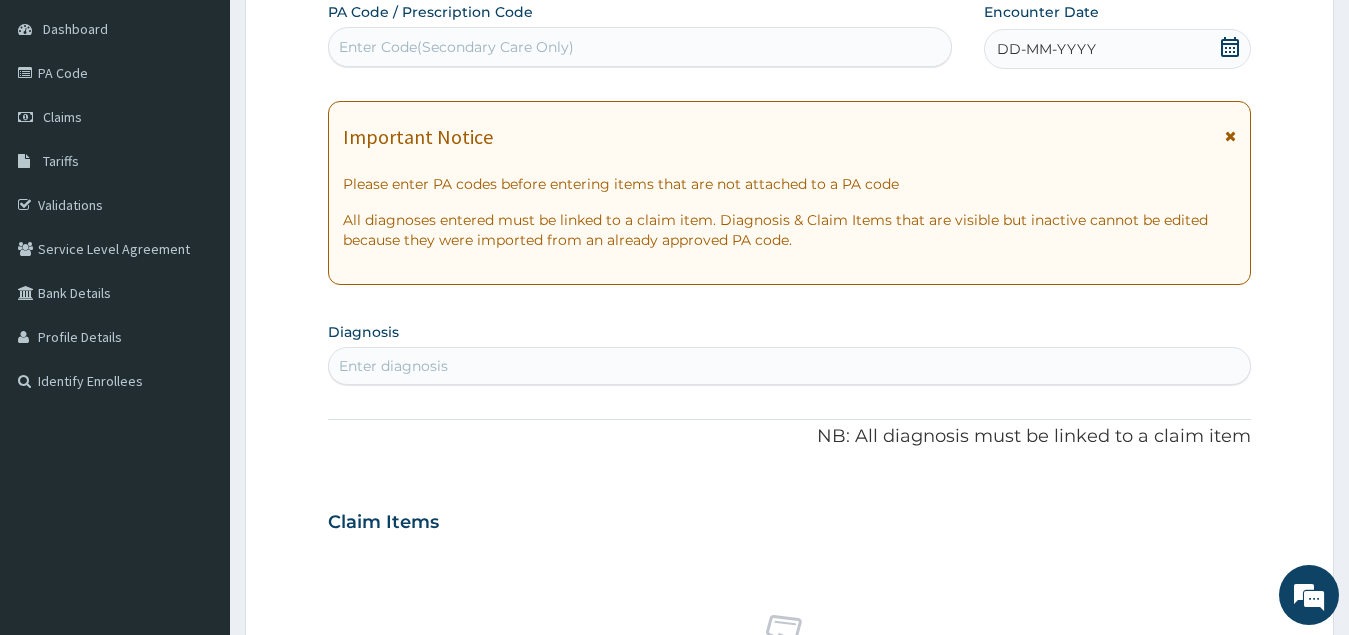 click on "Enter Code(Secondary Care Only)" at bounding box center (640, 47) 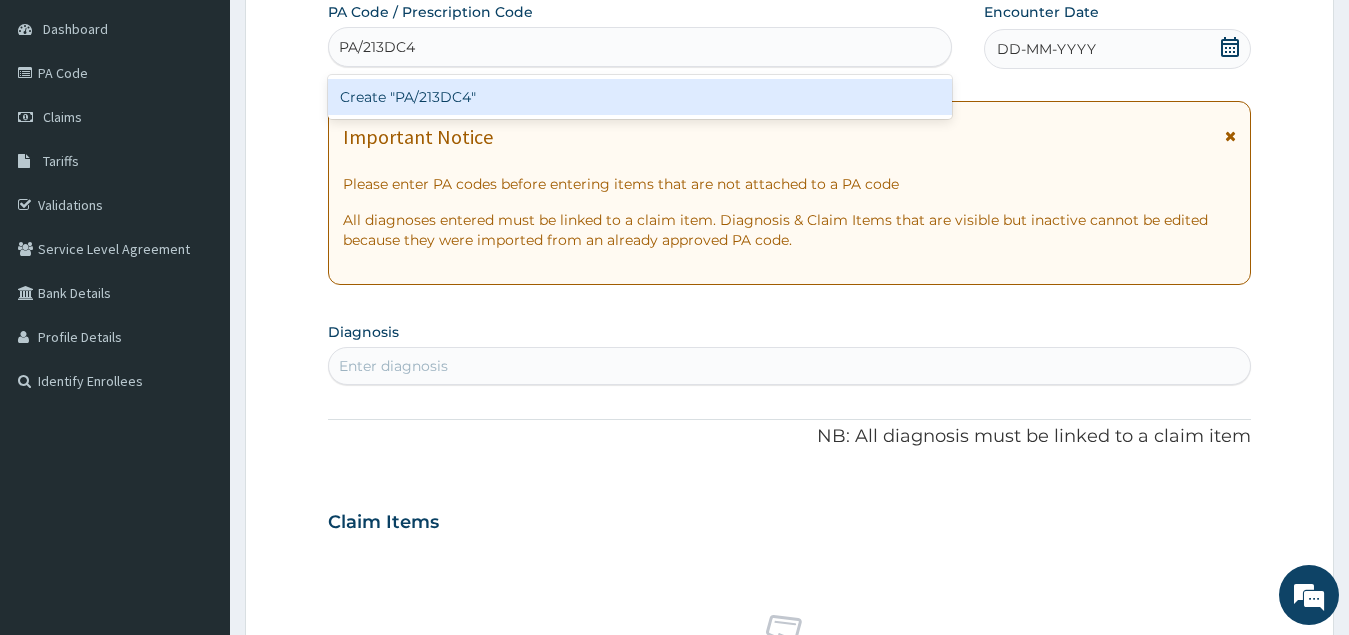 click on "Create "PA/213DC4"" at bounding box center [640, 97] 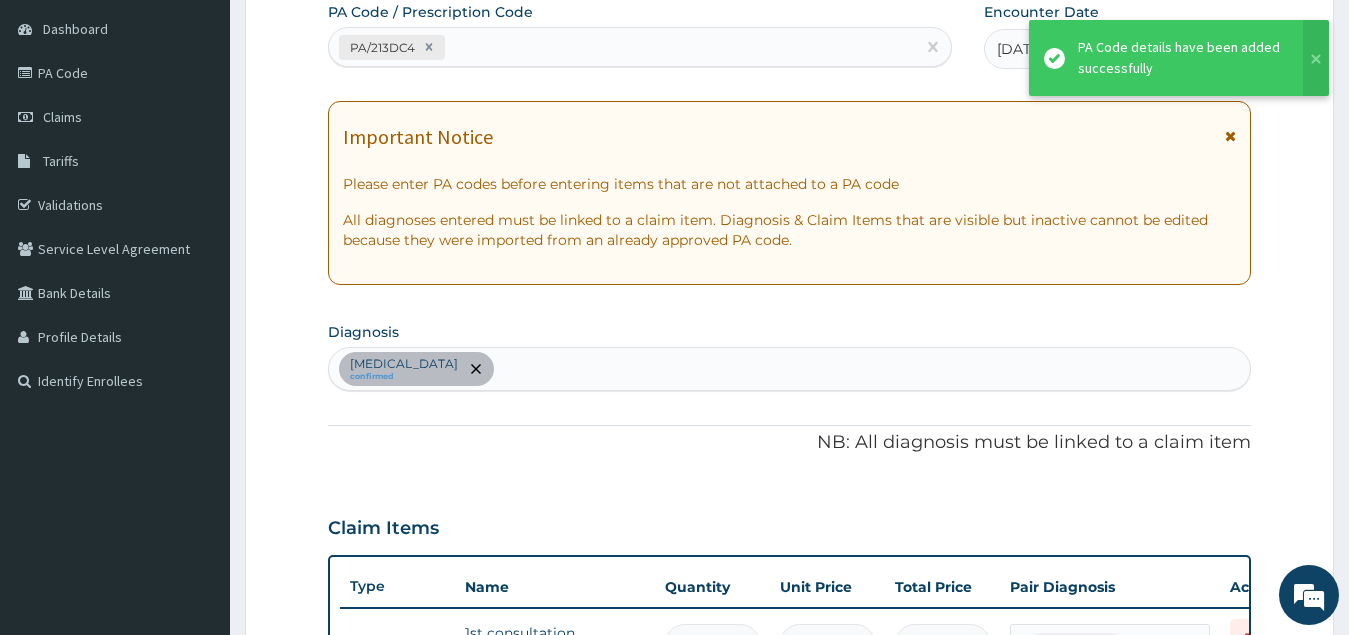 scroll, scrollTop: 216, scrollLeft: 0, axis: vertical 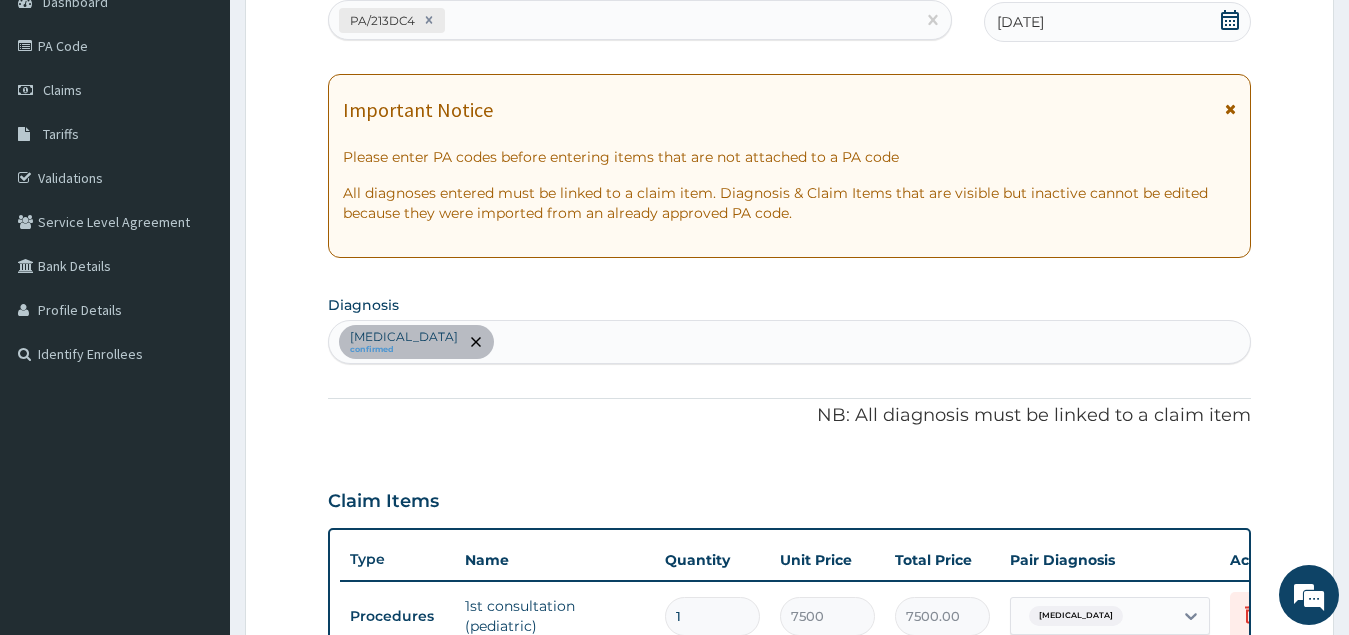 click on "Bacterial vaginosis confirmed" at bounding box center [790, 342] 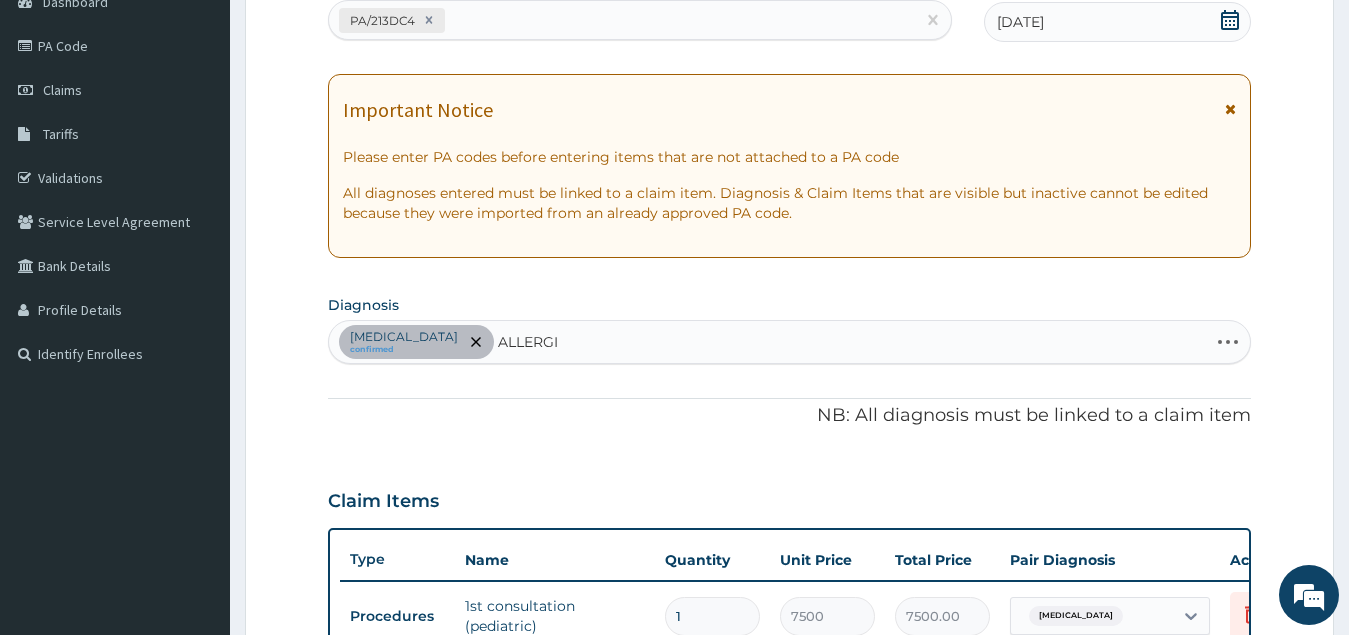 type on "ALLERGIC" 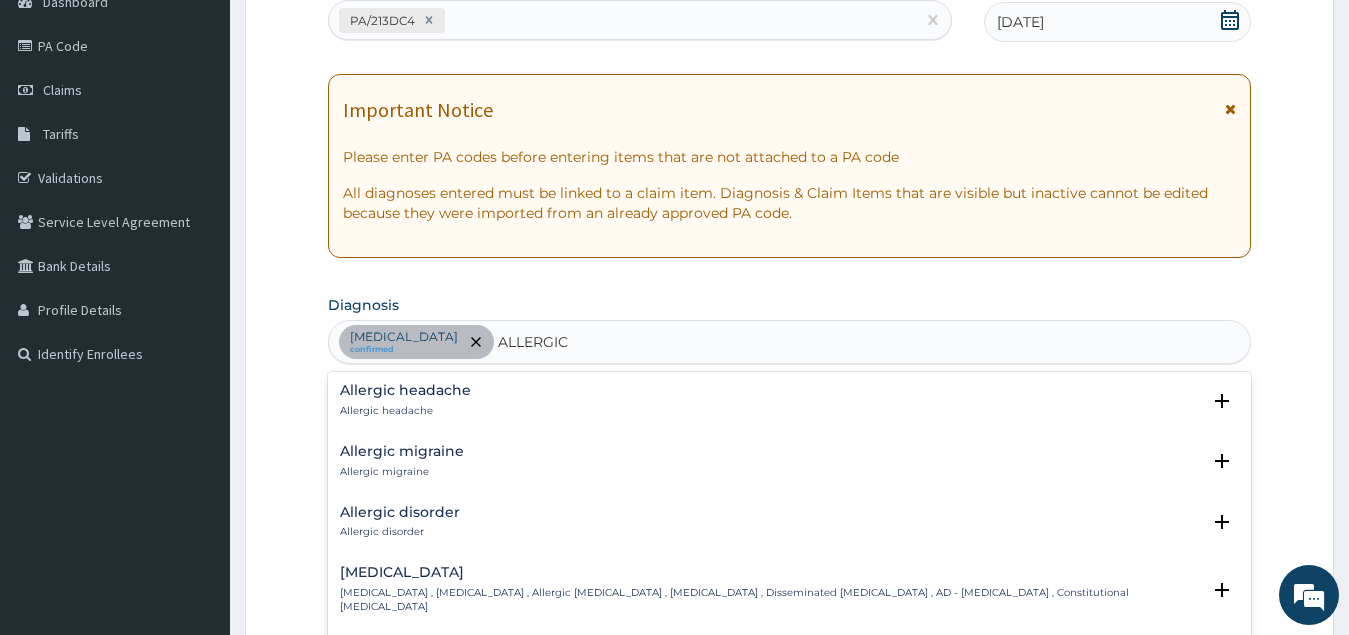 scroll, scrollTop: 500, scrollLeft: 0, axis: vertical 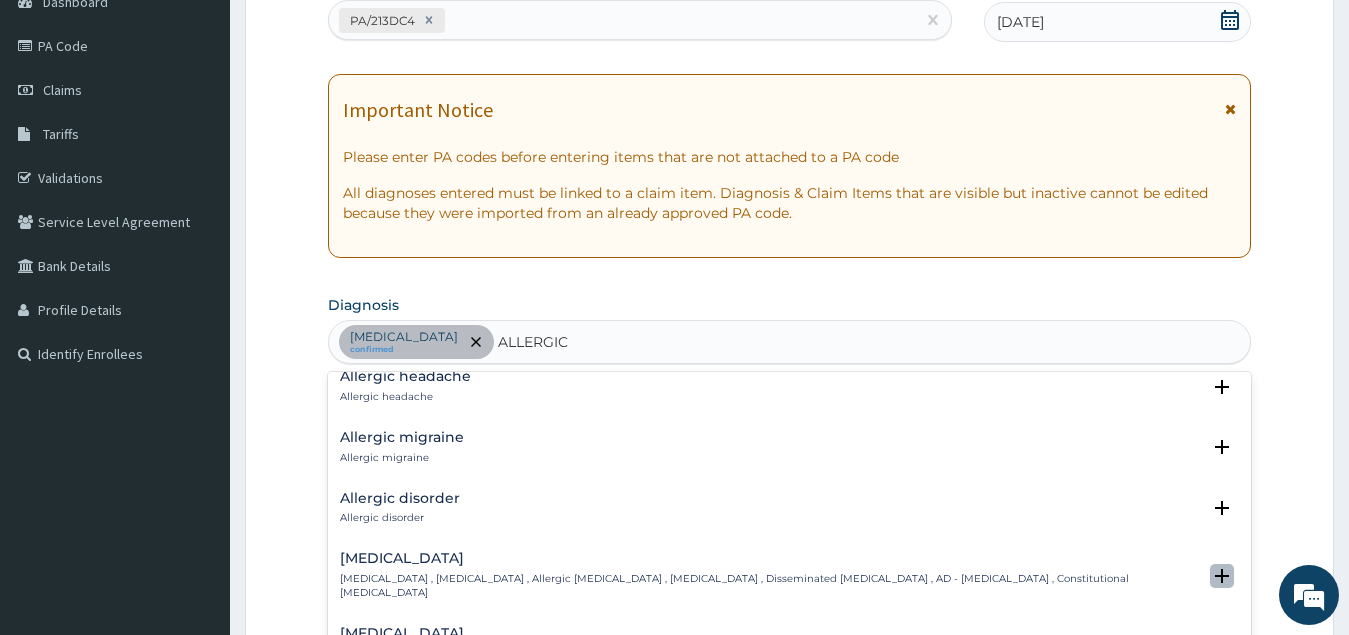click 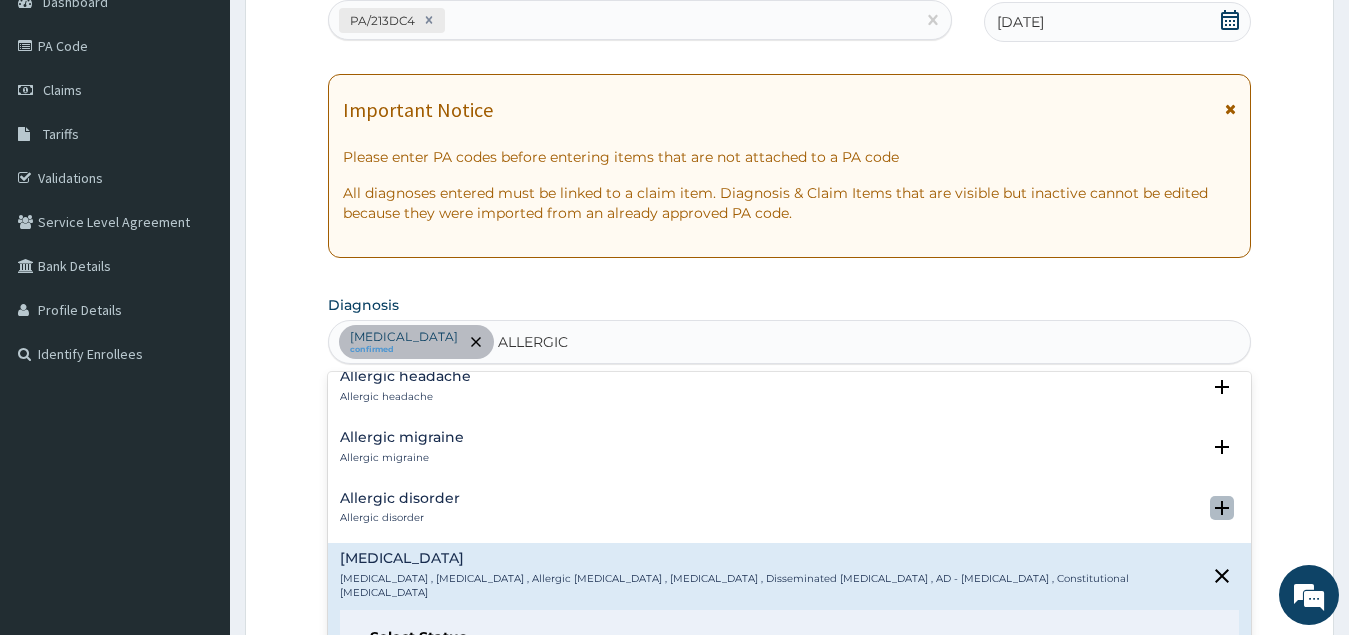 scroll, scrollTop: 600, scrollLeft: 0, axis: vertical 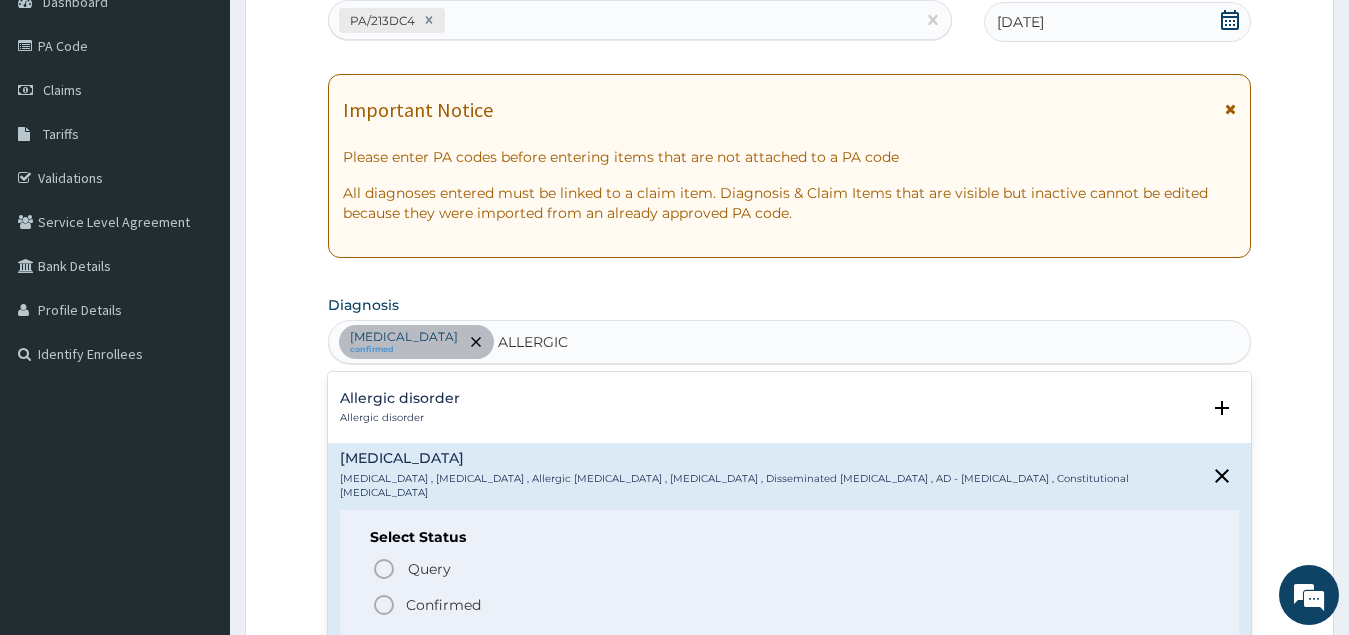 click 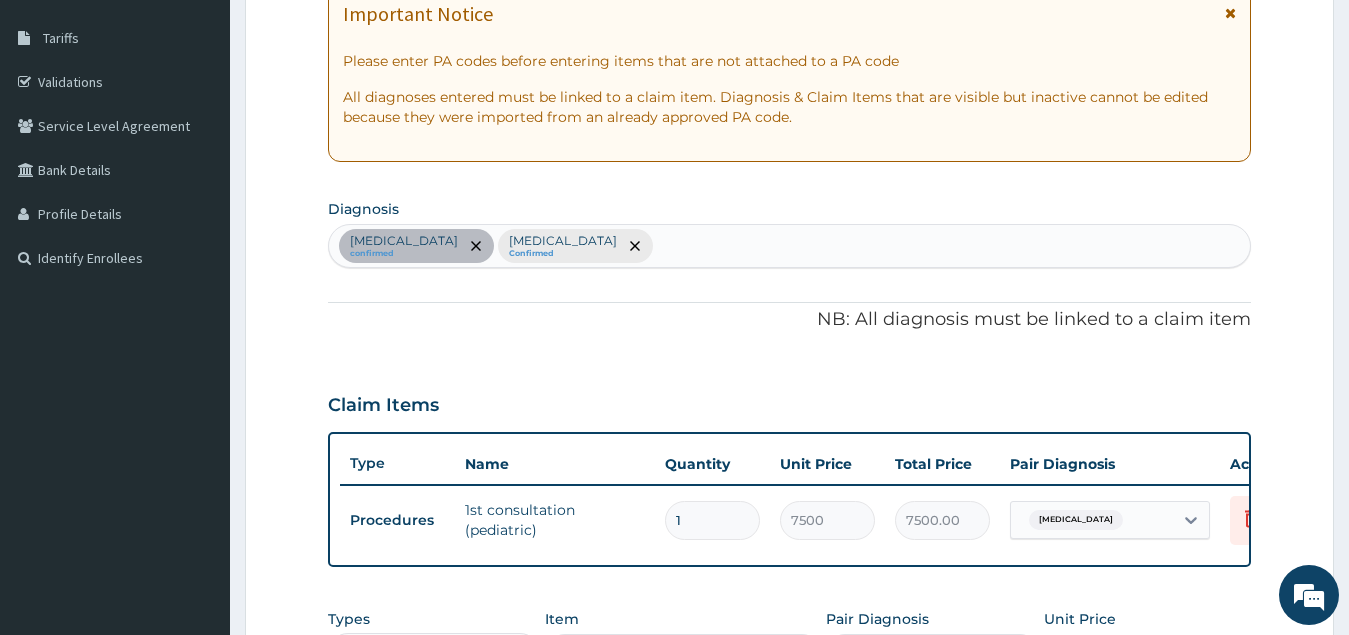 scroll, scrollTop: 616, scrollLeft: 0, axis: vertical 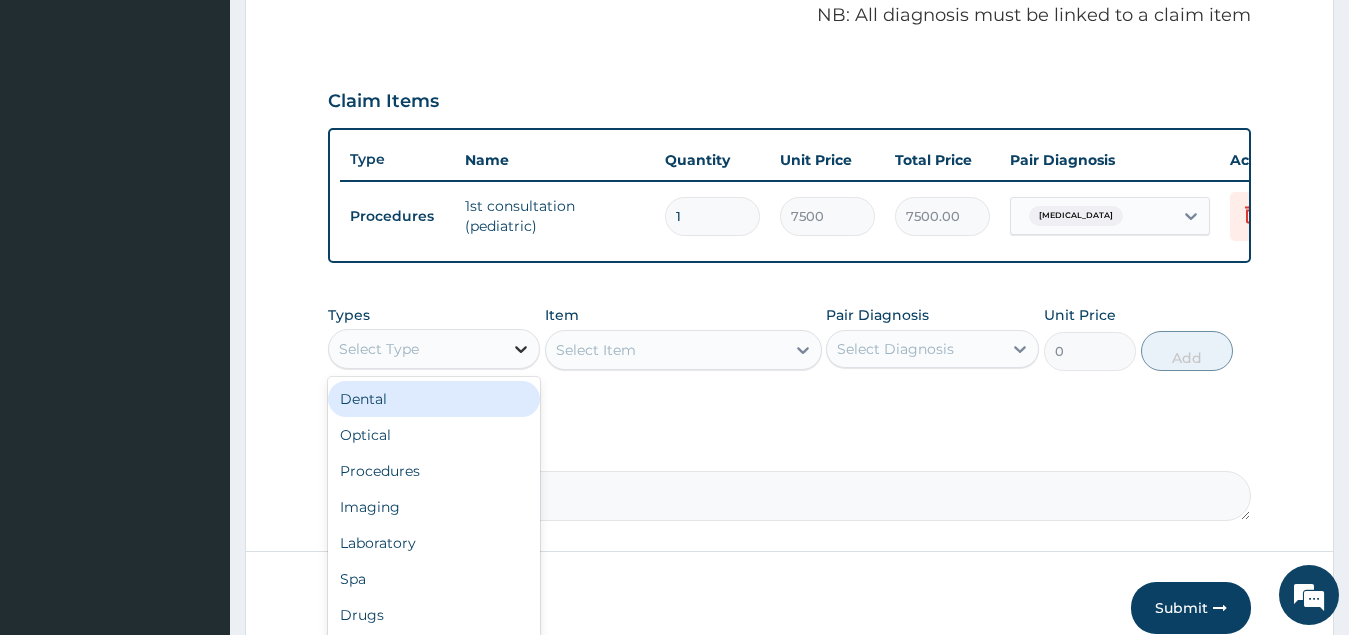 click 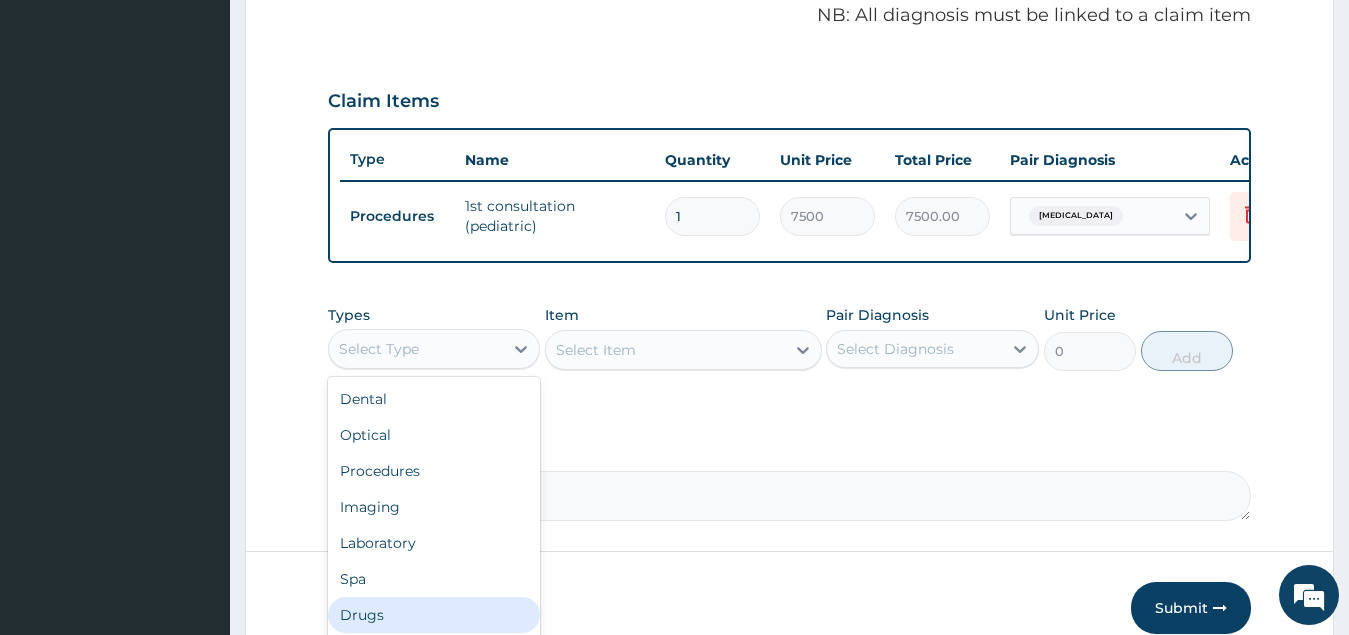 drag, startPoint x: 410, startPoint y: 624, endPoint x: 477, endPoint y: 509, distance: 133.09395 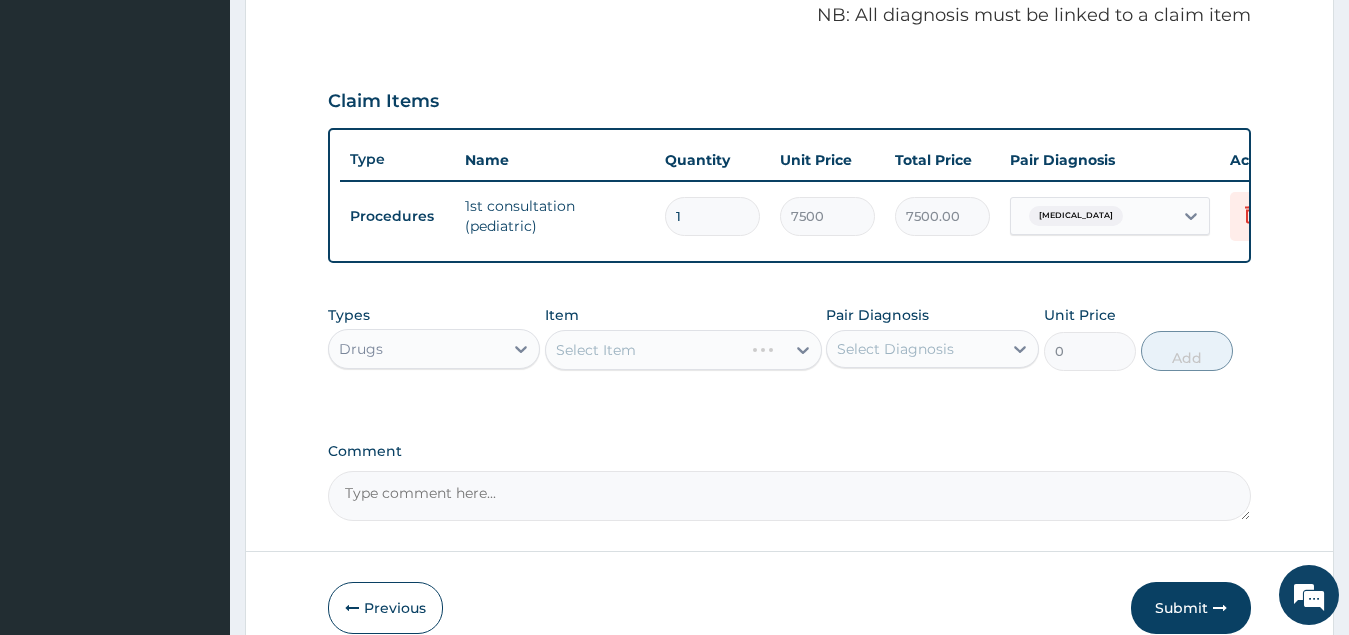 click on "Select Item" at bounding box center [683, 350] 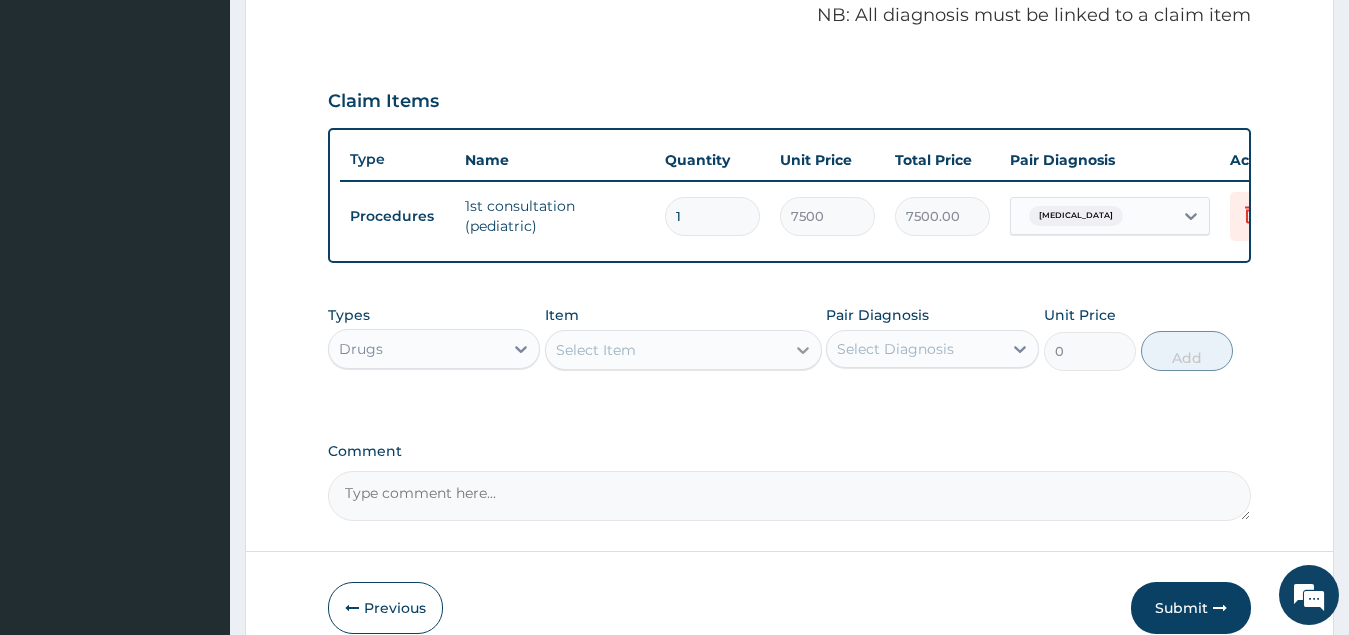 click 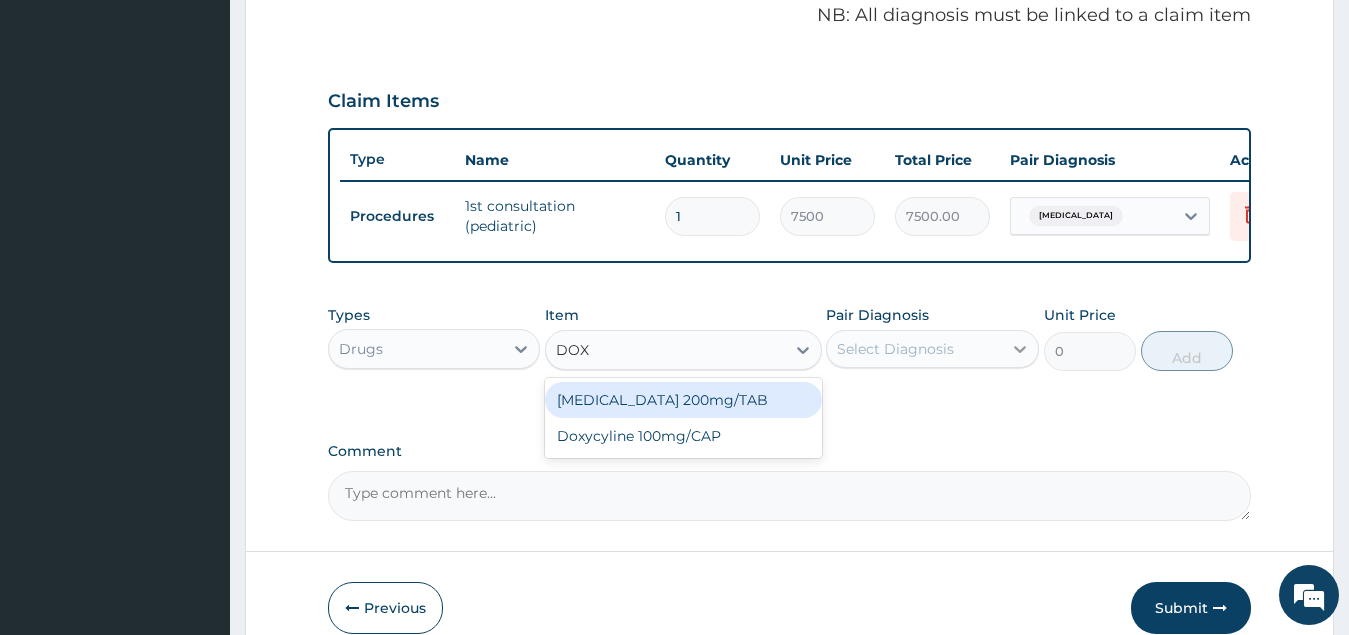 type on "DOXY" 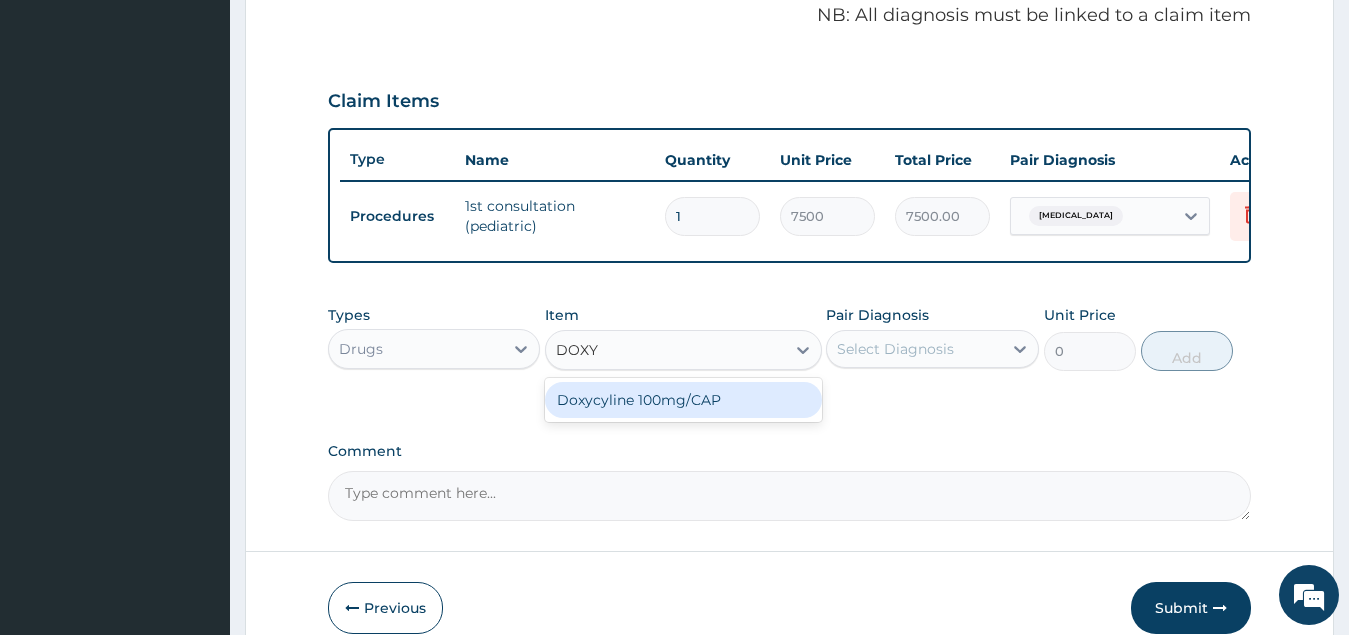 click on "Doxycyline 100mg/CAP" at bounding box center (683, 400) 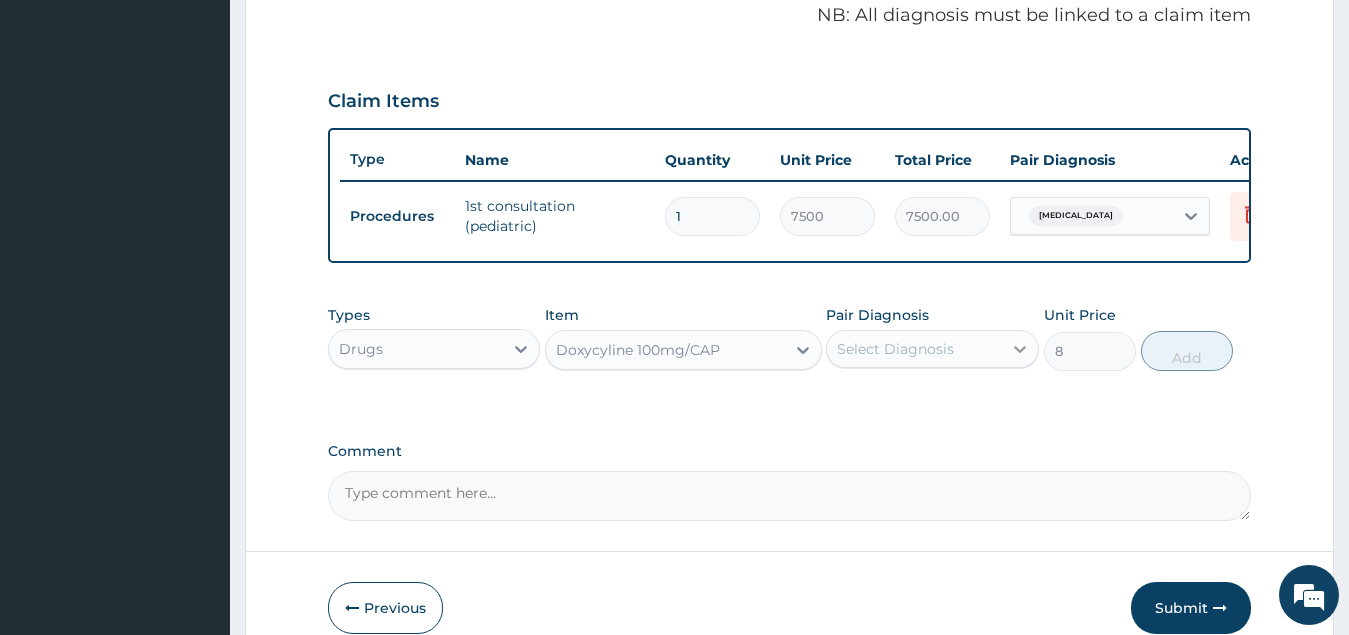 click 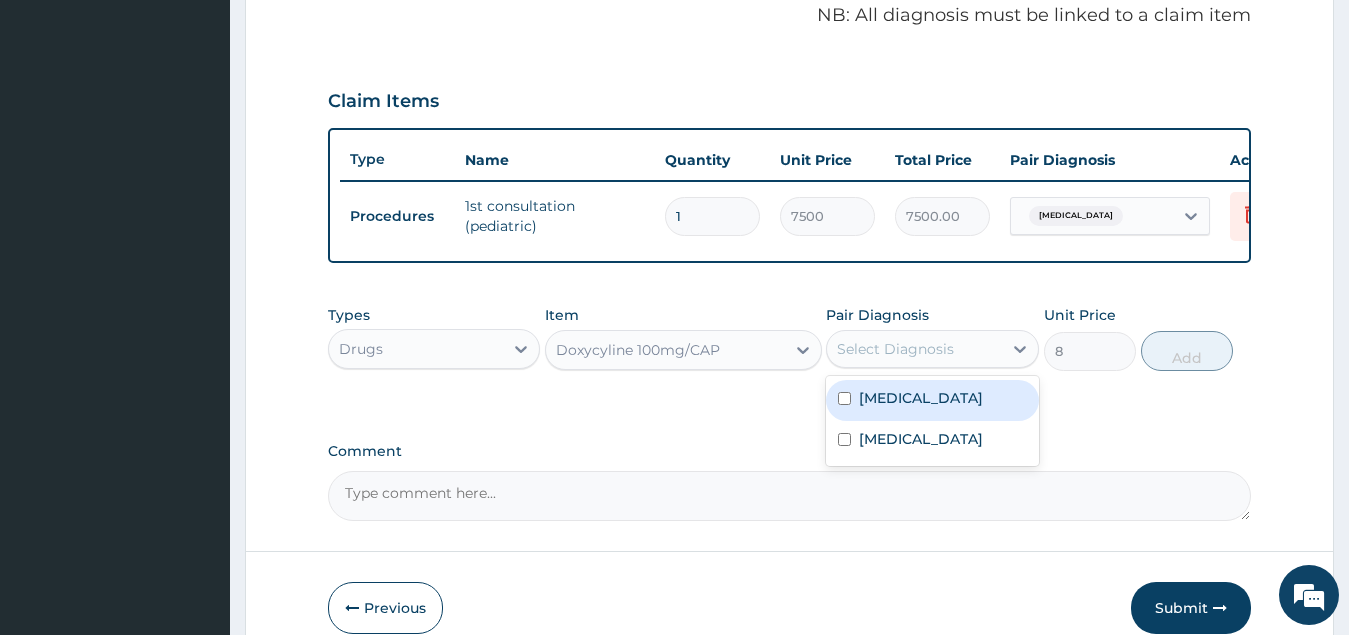 click at bounding box center [844, 398] 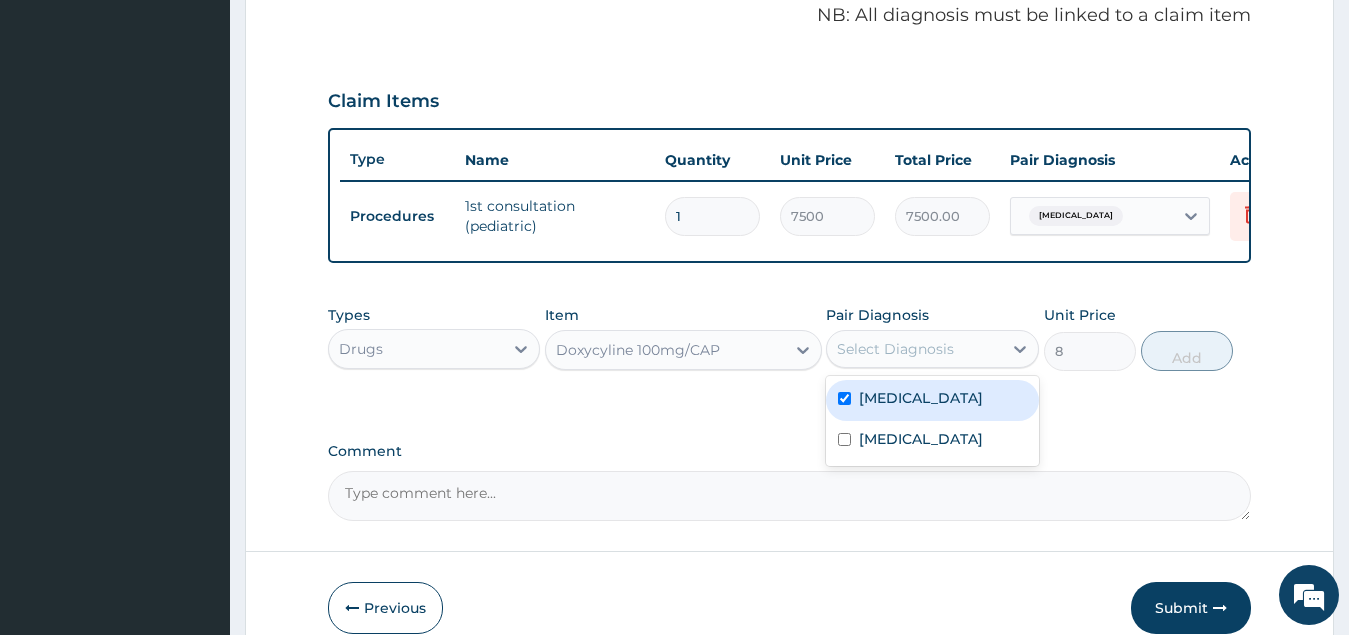 checkbox on "true" 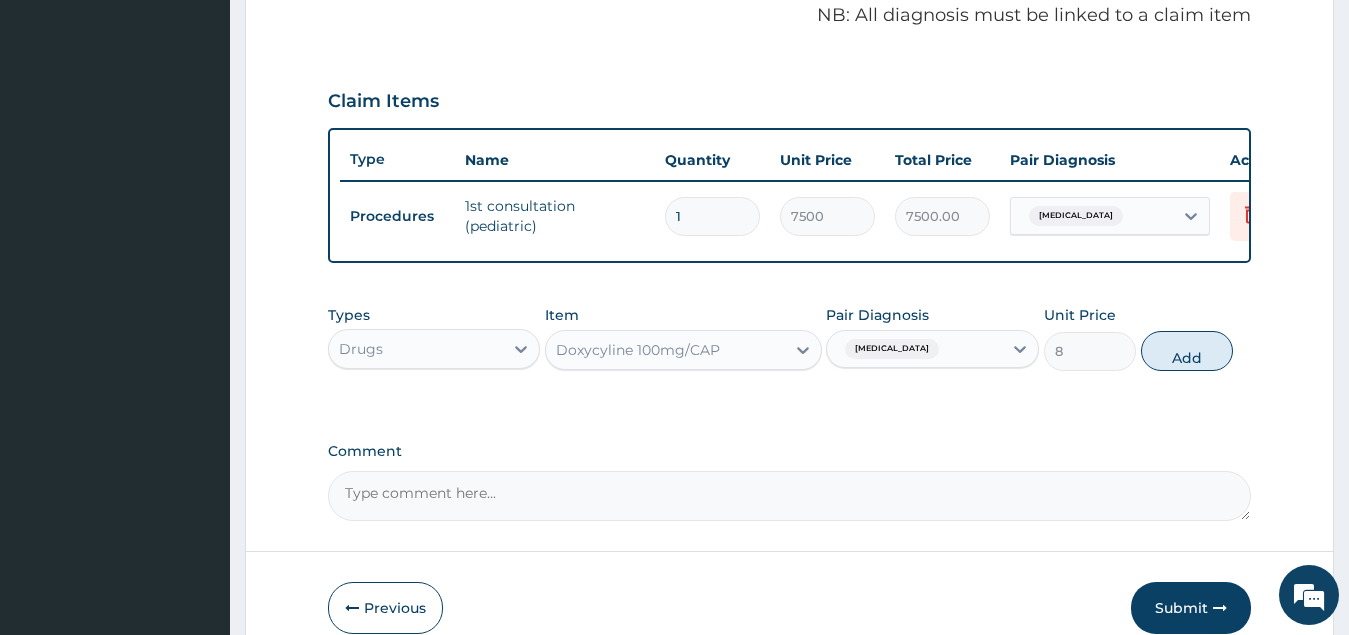 click on "Add" at bounding box center [1187, 351] 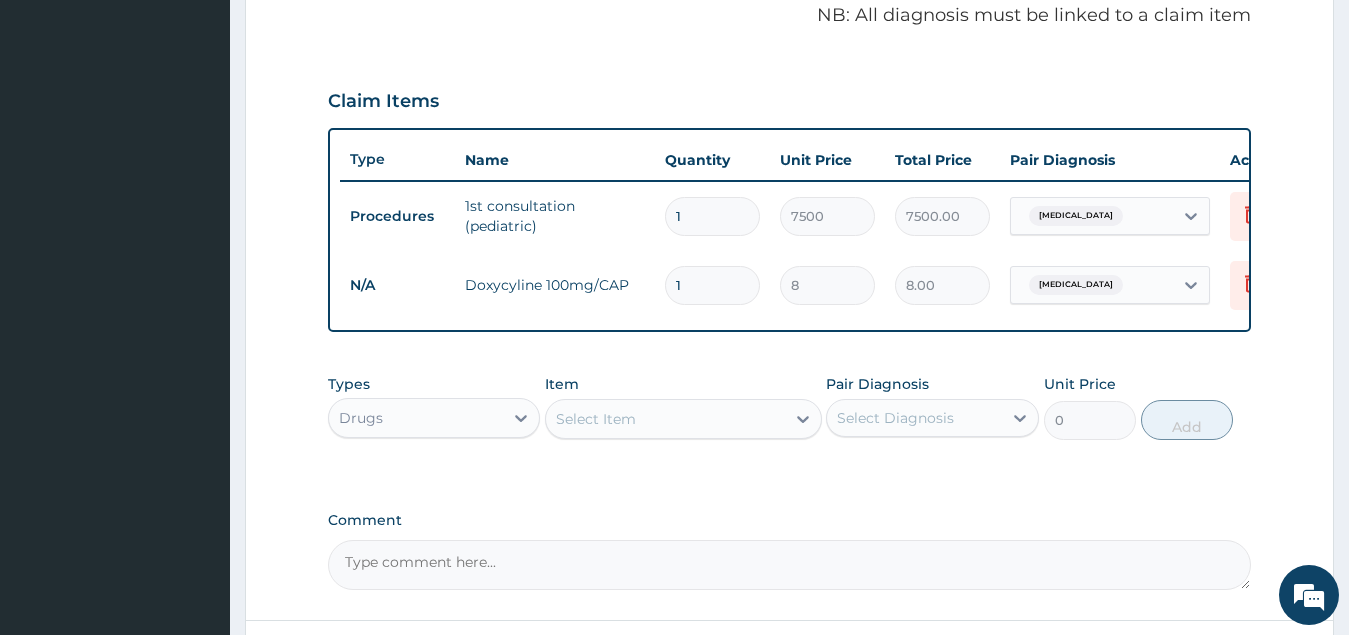 type on "14" 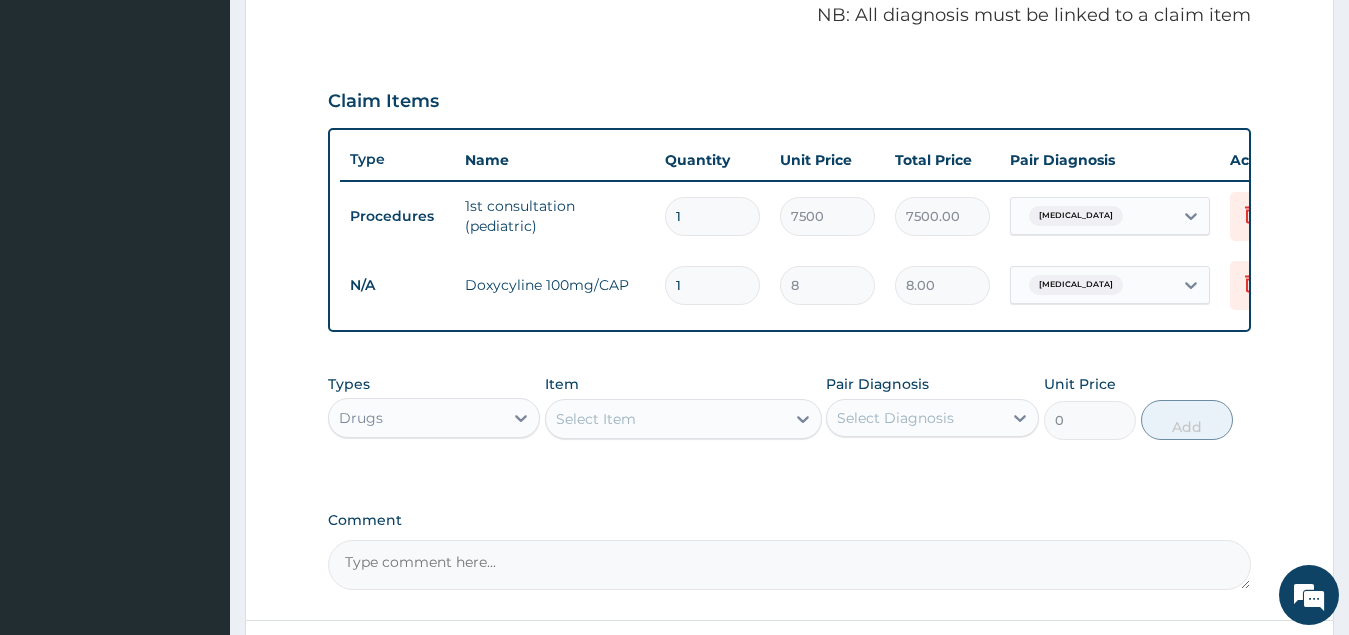 type on "112.00" 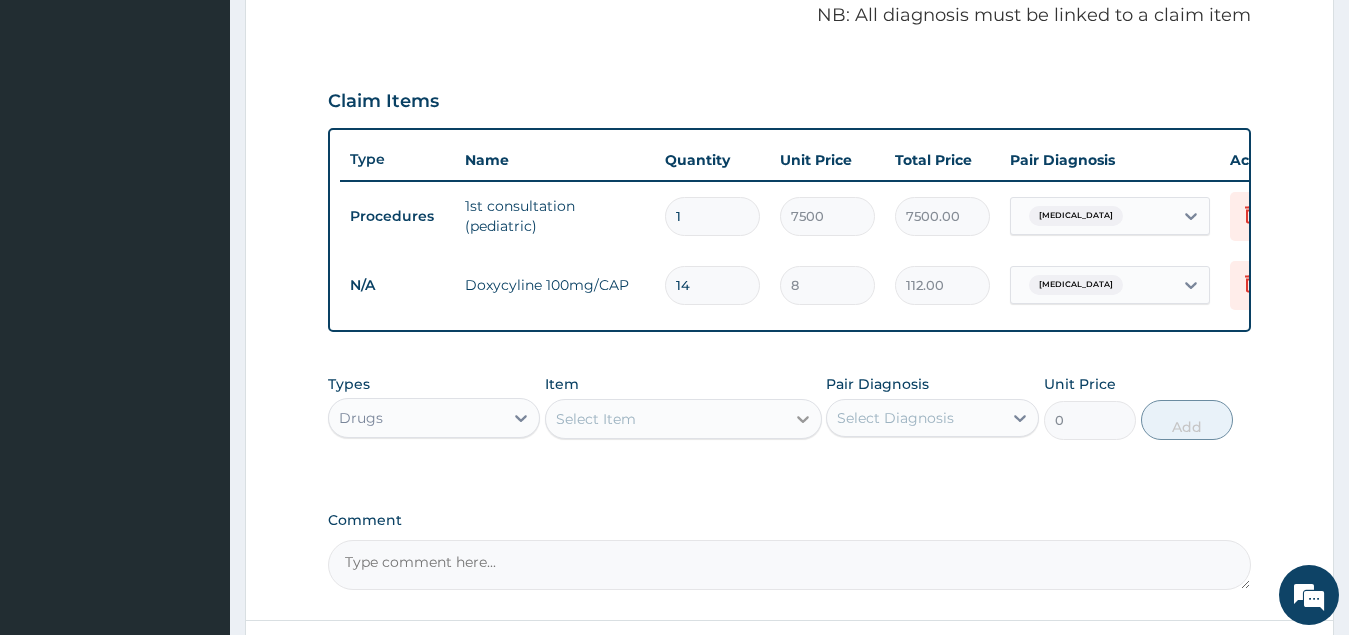 type on "14" 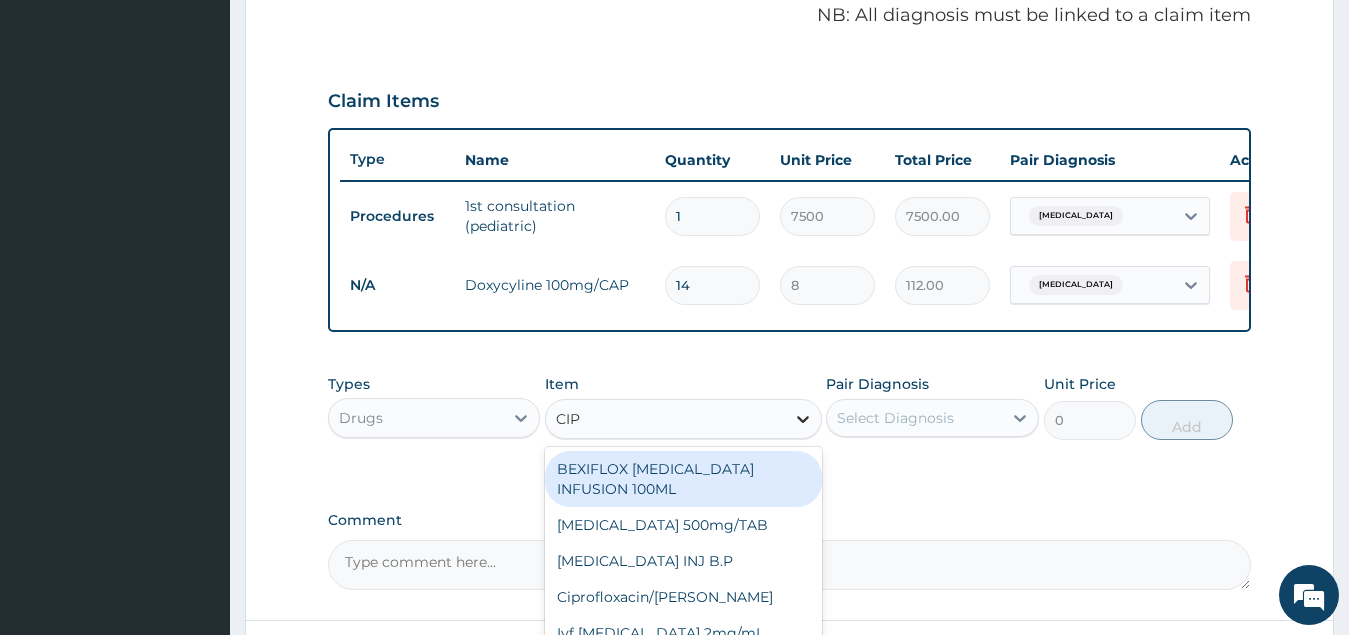 type on "CIPR" 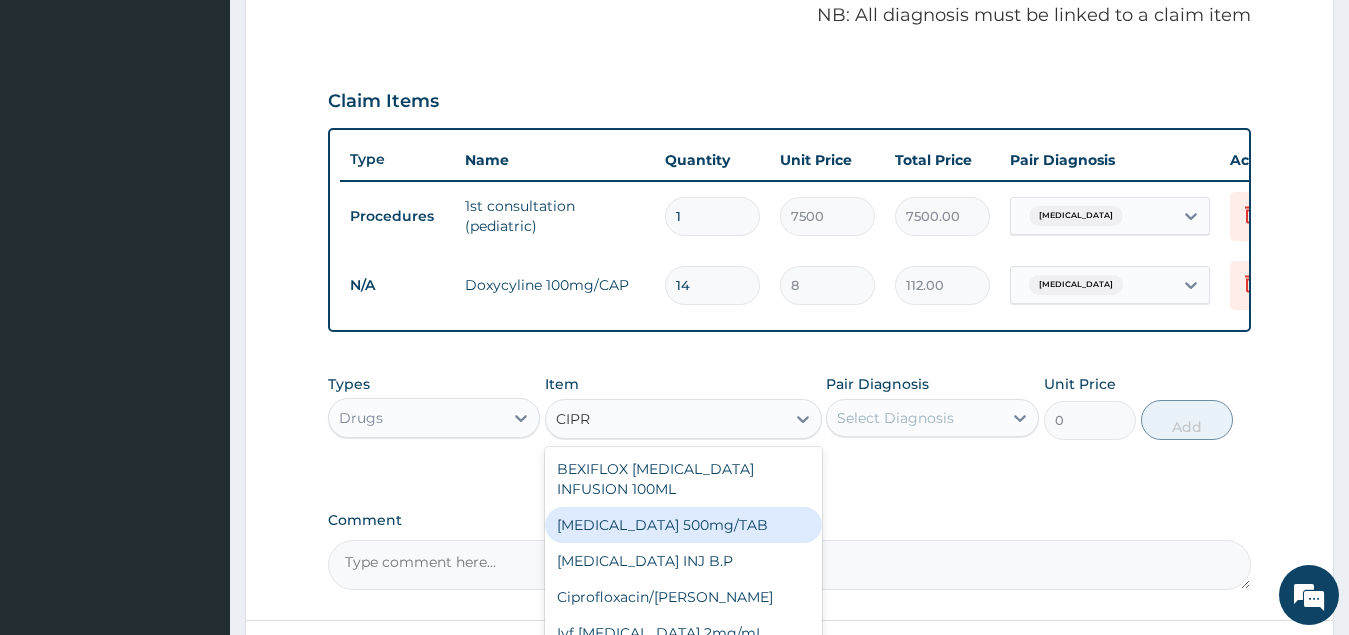 click on "Ciprofloxacin 500mg/TAB" at bounding box center [683, 525] 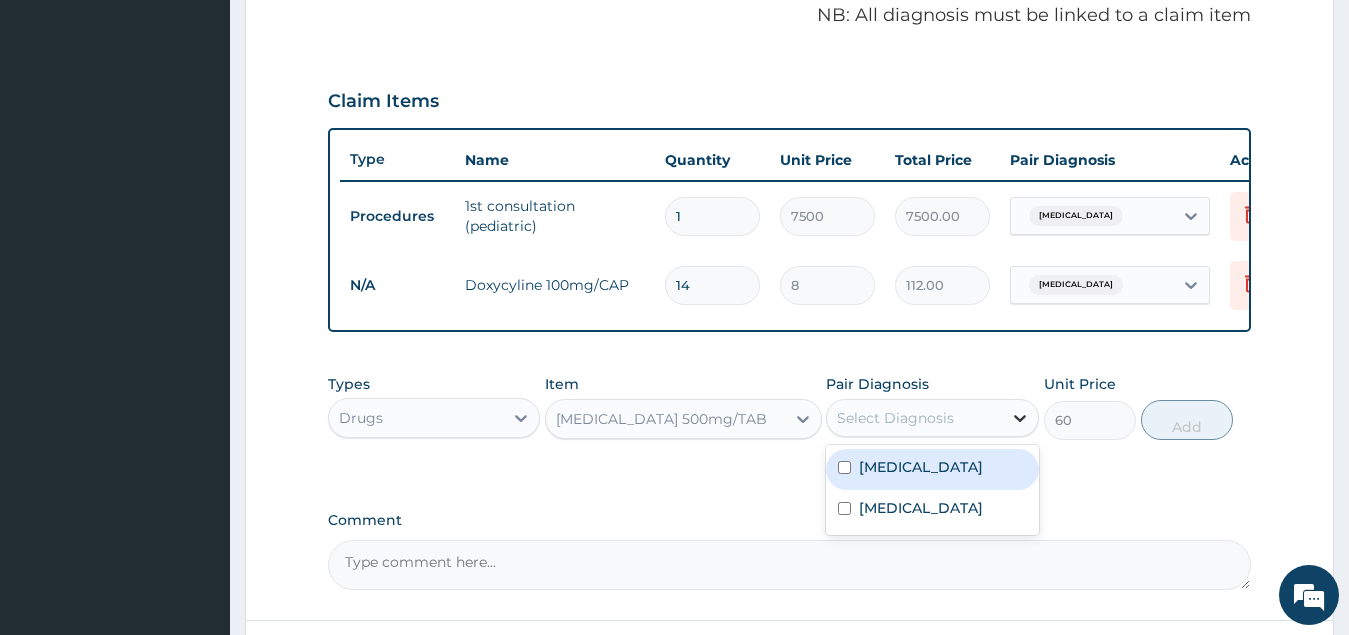 click at bounding box center (1020, 418) 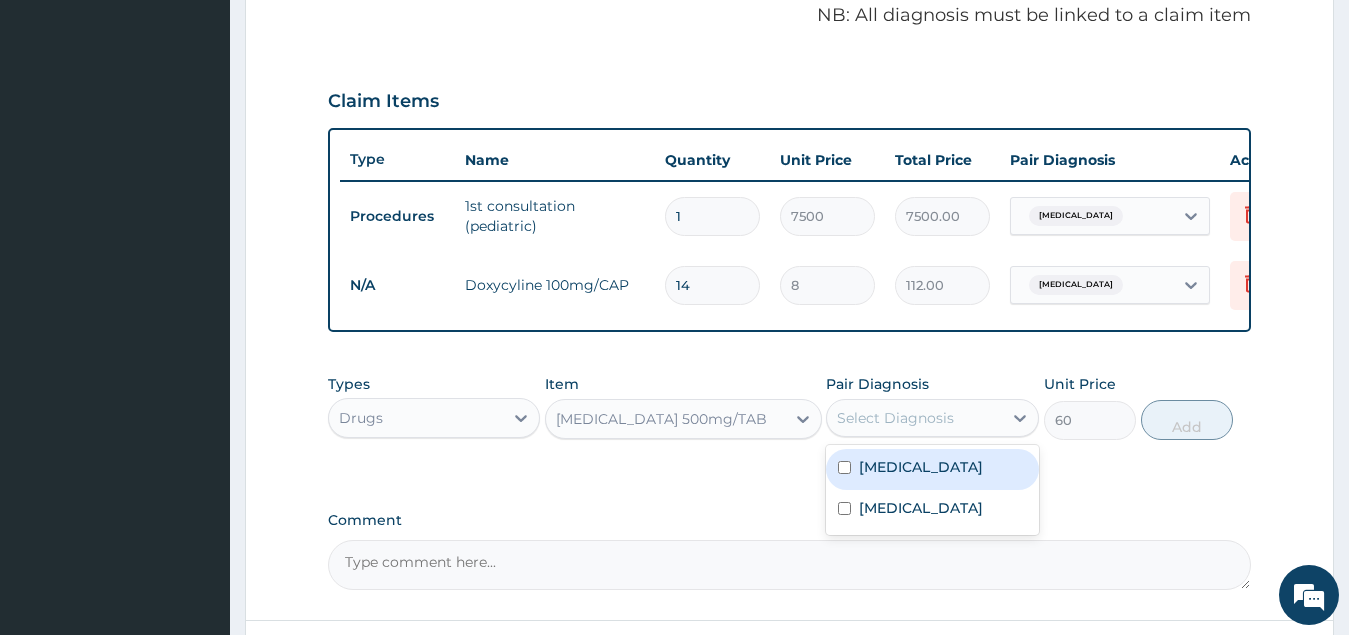 click on "Bacterial vaginosis" at bounding box center (921, 467) 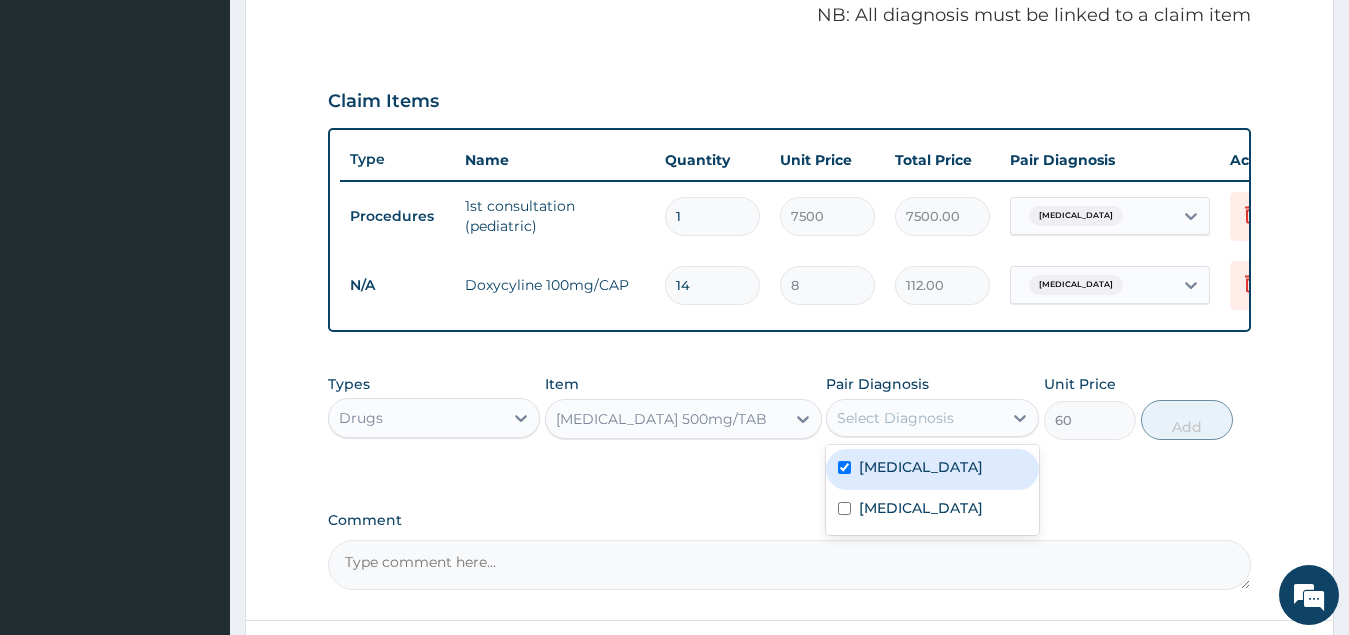 checkbox on "true" 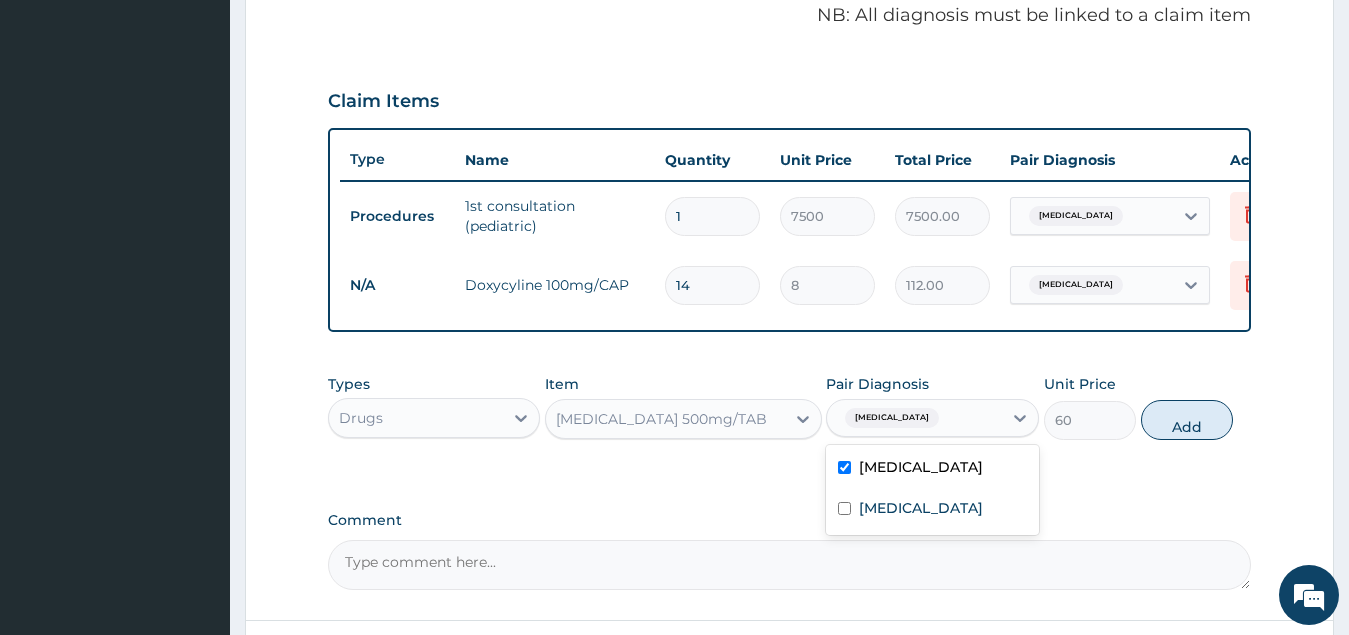click on "Add" at bounding box center (1187, 420) 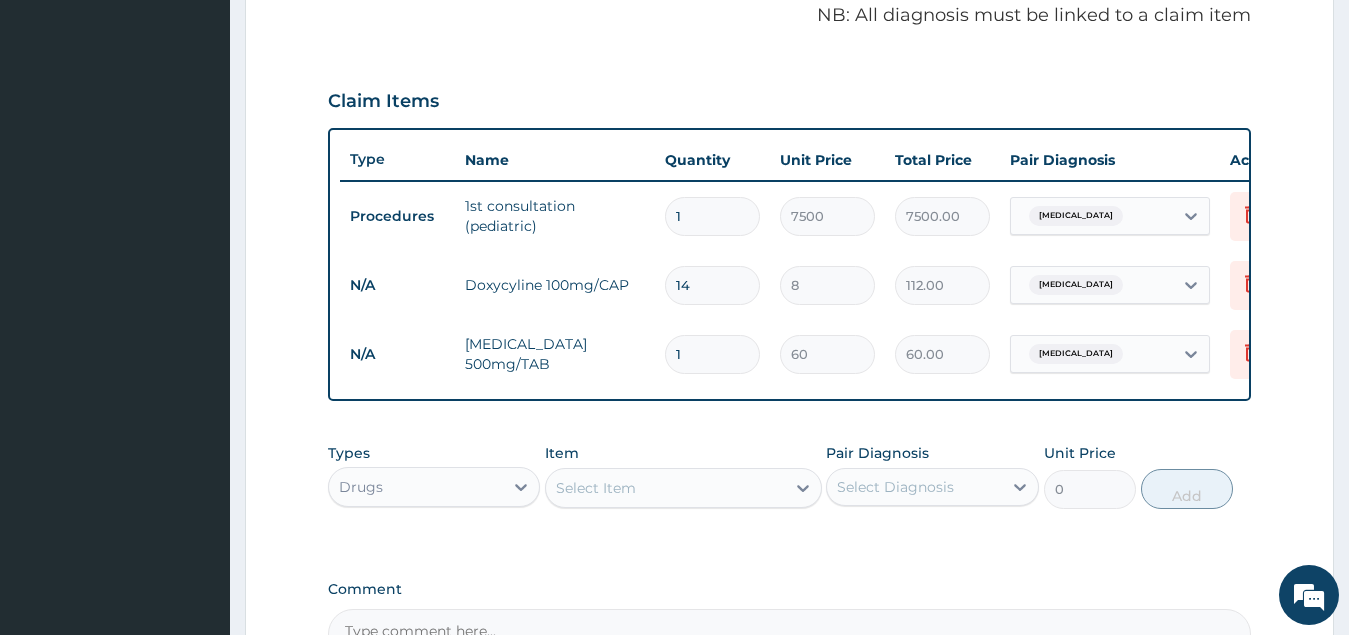 type on "14" 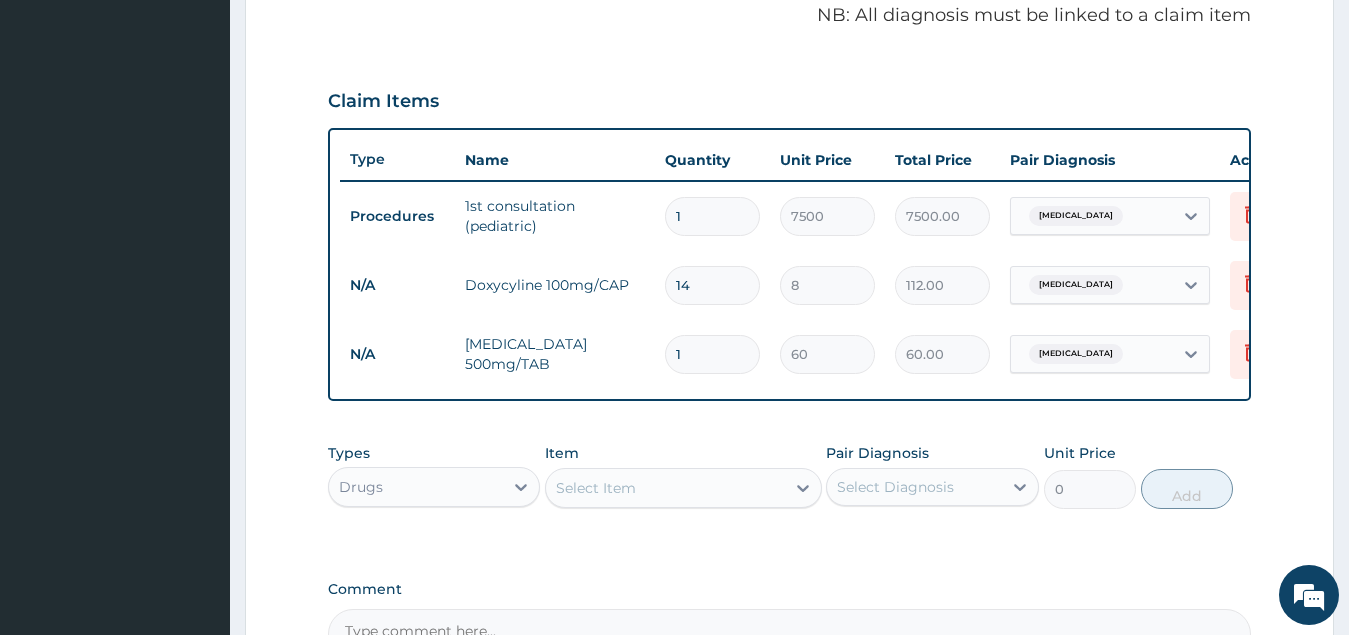 type on "840.00" 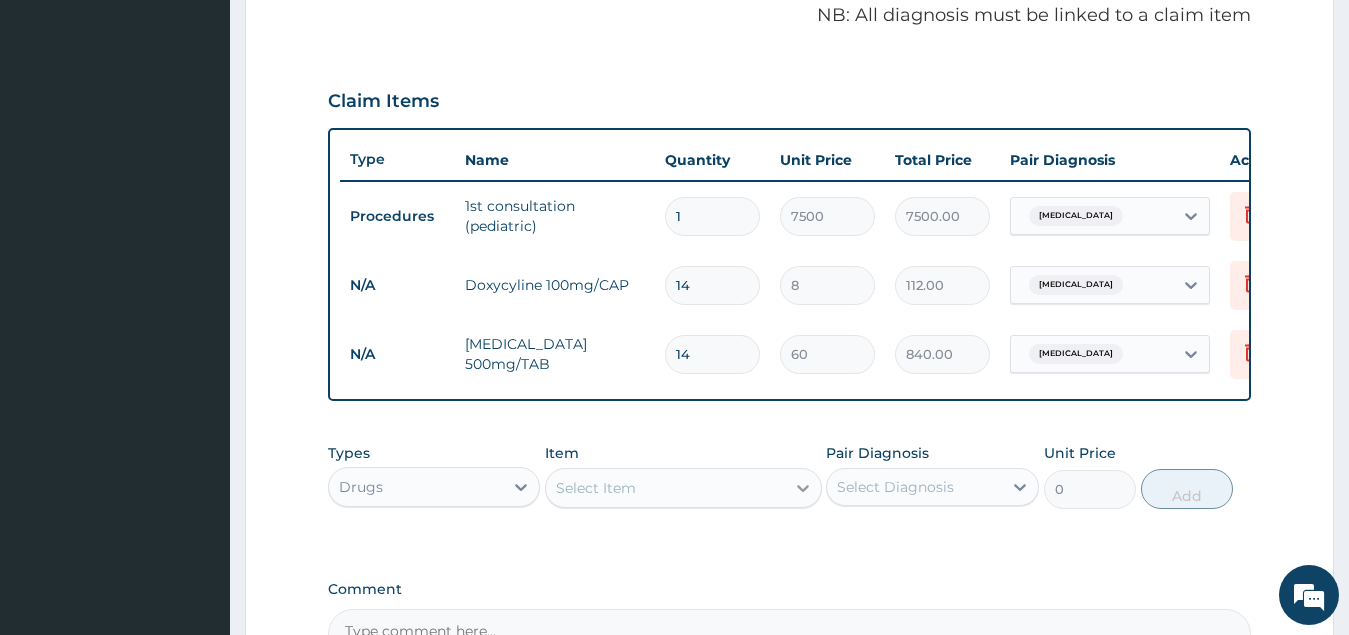type on "14" 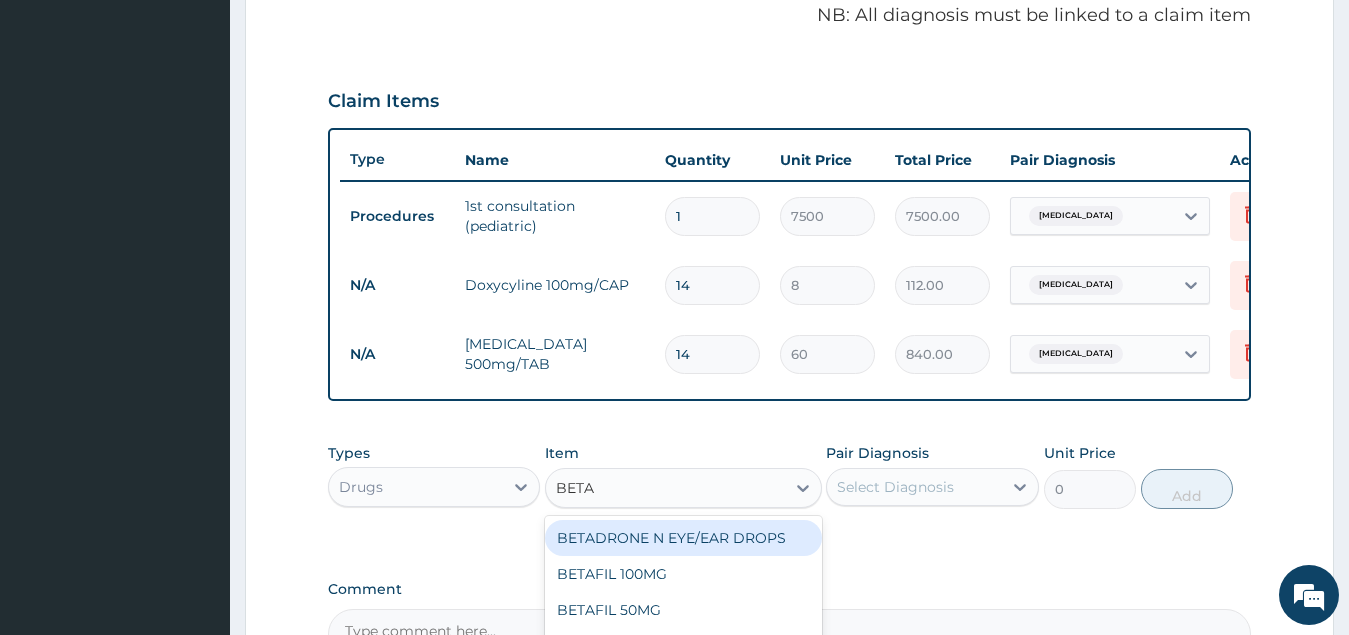 type on "BETAM" 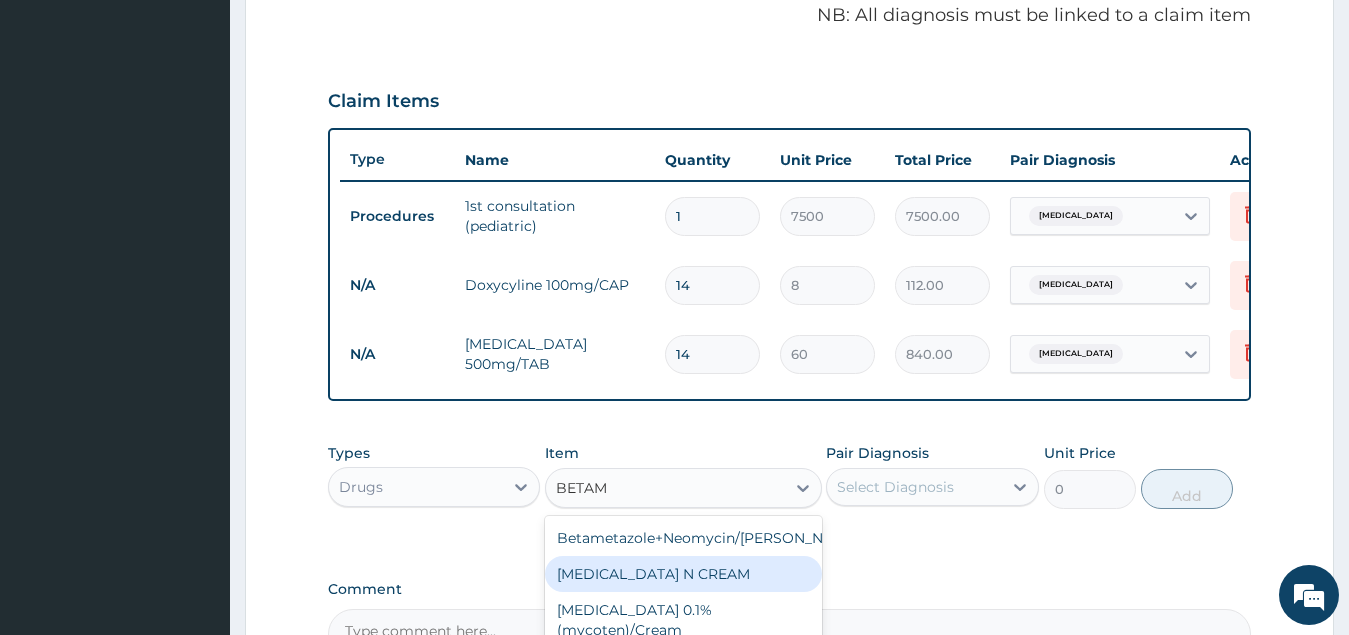 click on "[MEDICAL_DATA] N CREAM" at bounding box center [683, 574] 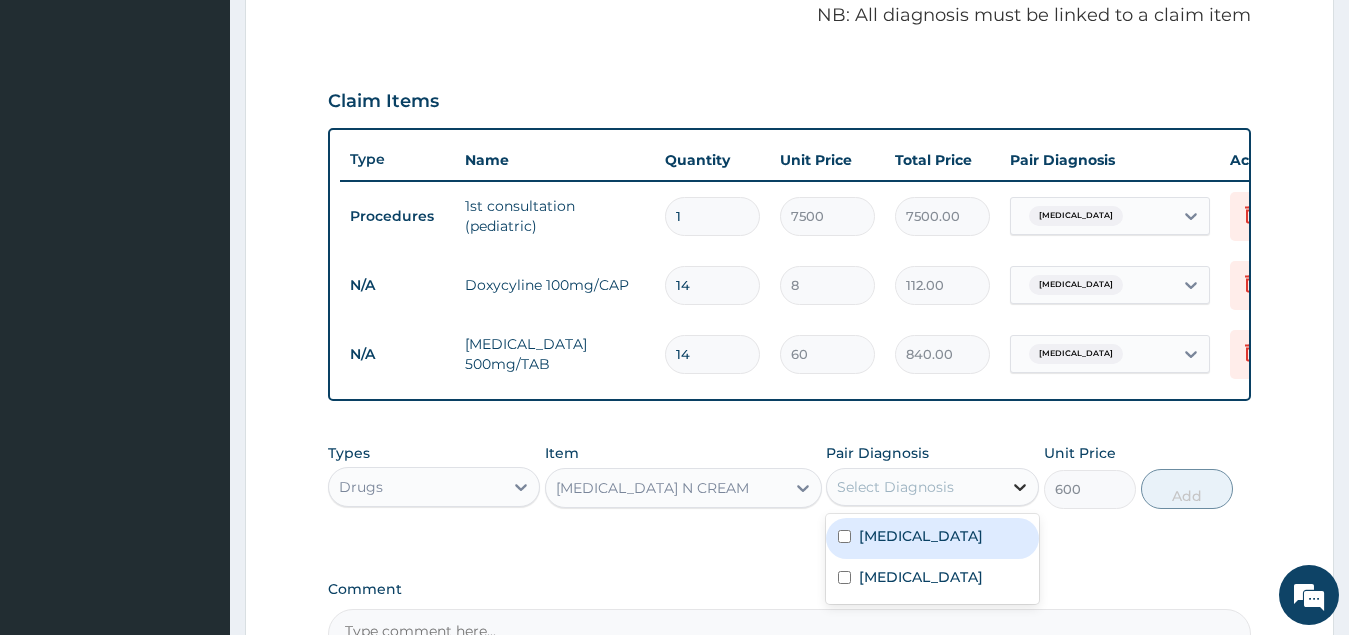 click 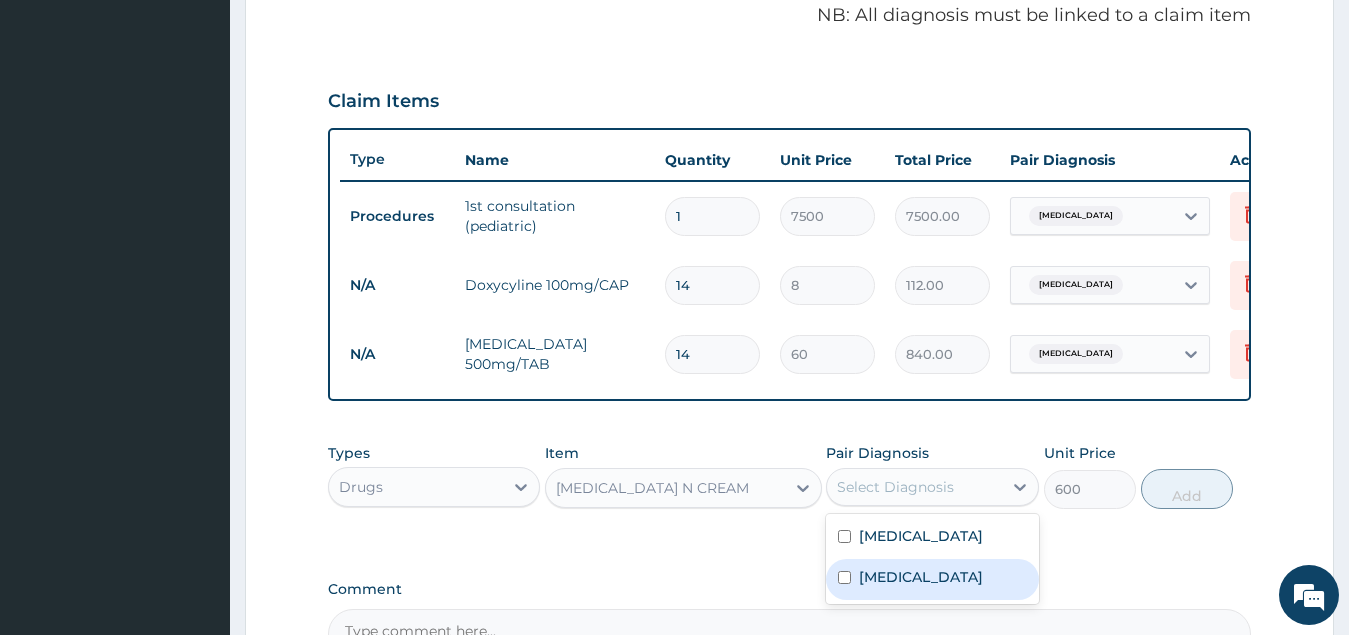 click at bounding box center (844, 577) 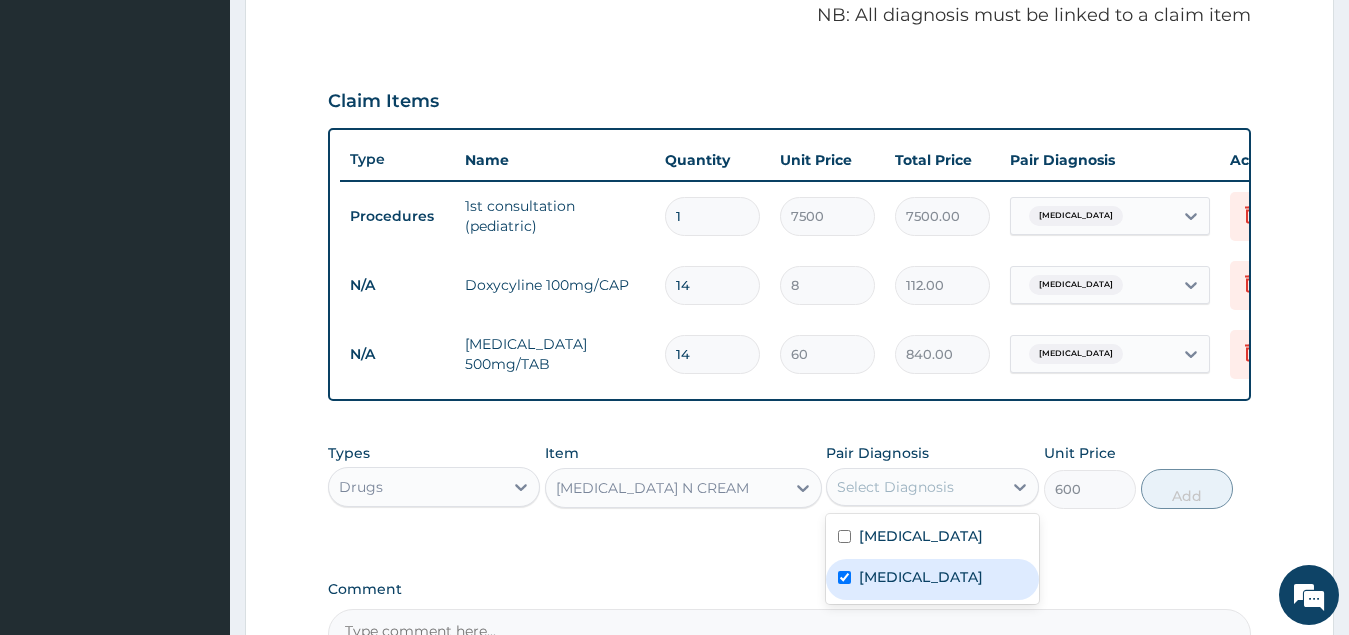 checkbox on "true" 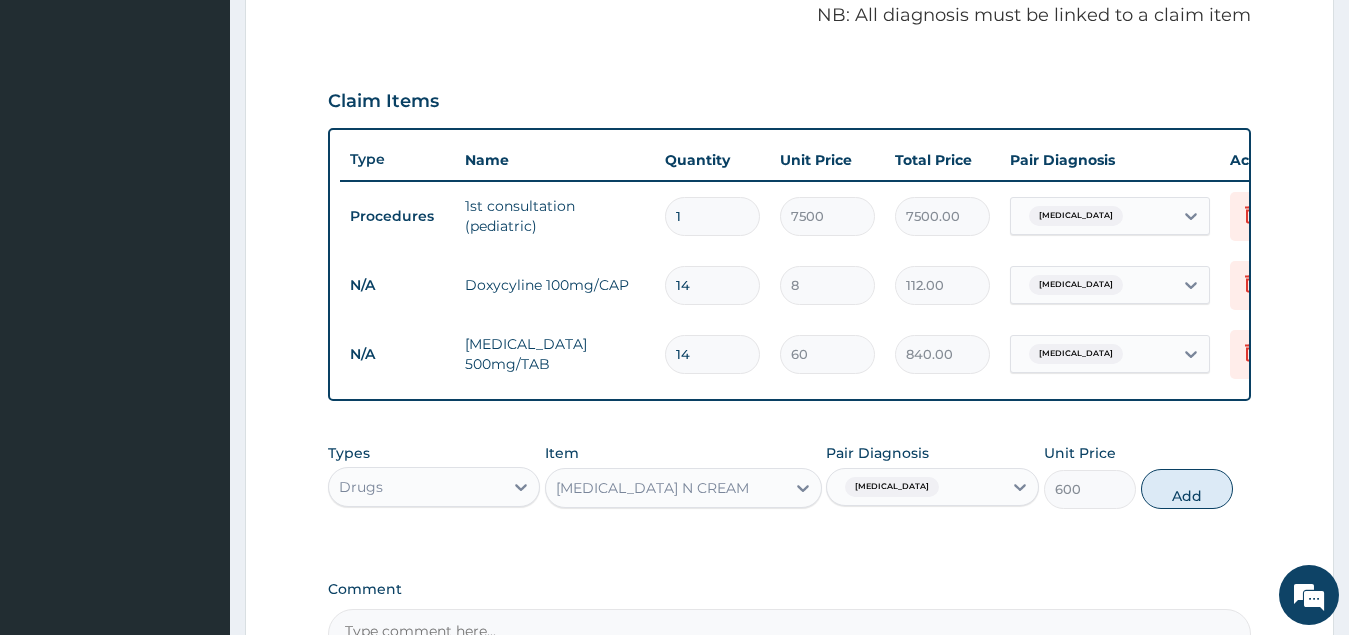 drag, startPoint x: 1167, startPoint y: 502, endPoint x: 1176, endPoint y: 487, distance: 17.492855 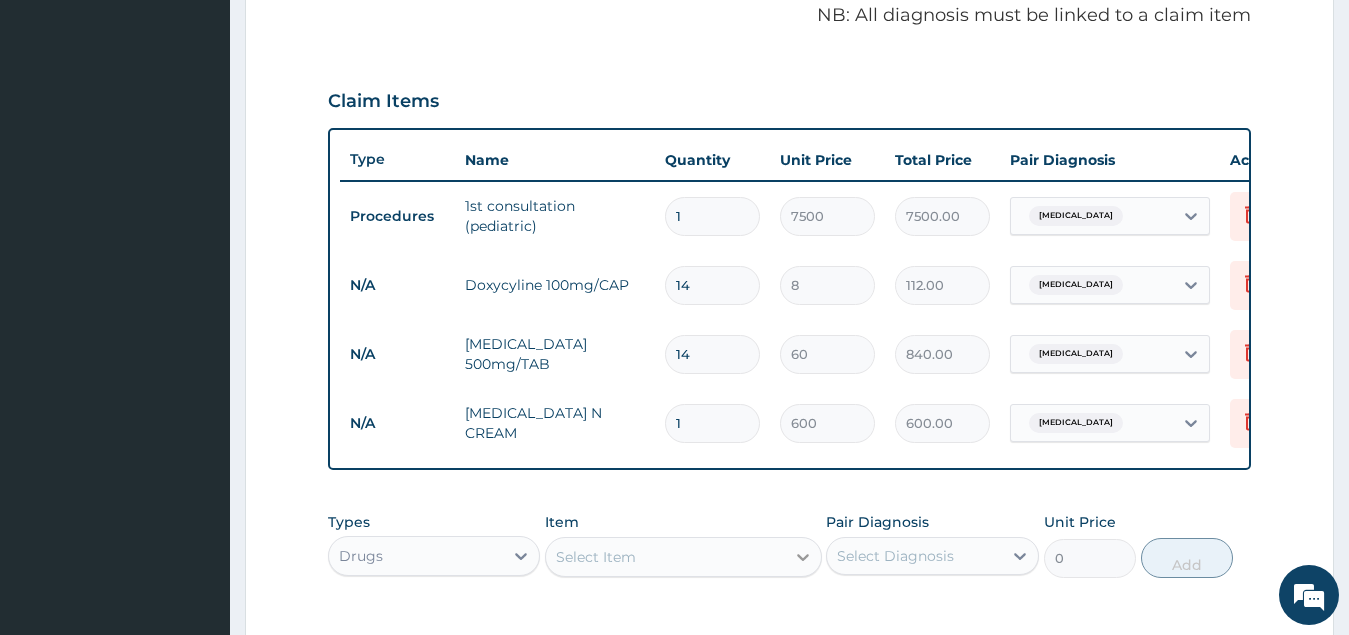 click 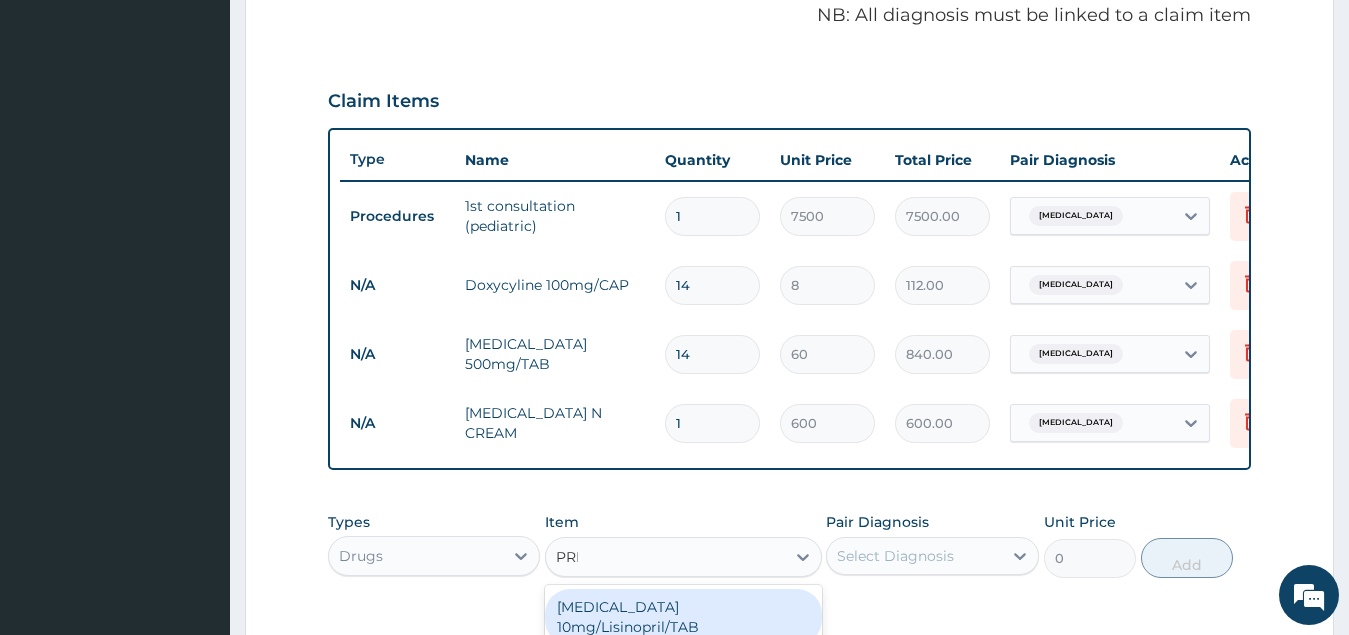 type on "PRED" 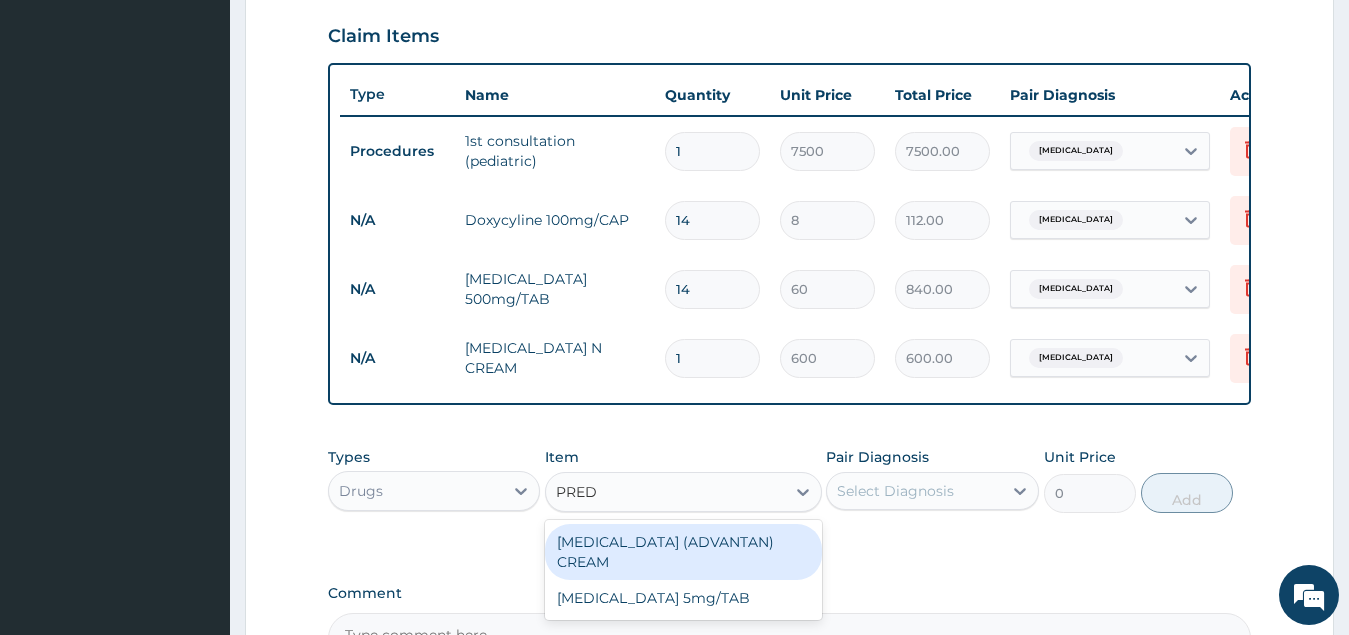 scroll, scrollTop: 716, scrollLeft: 0, axis: vertical 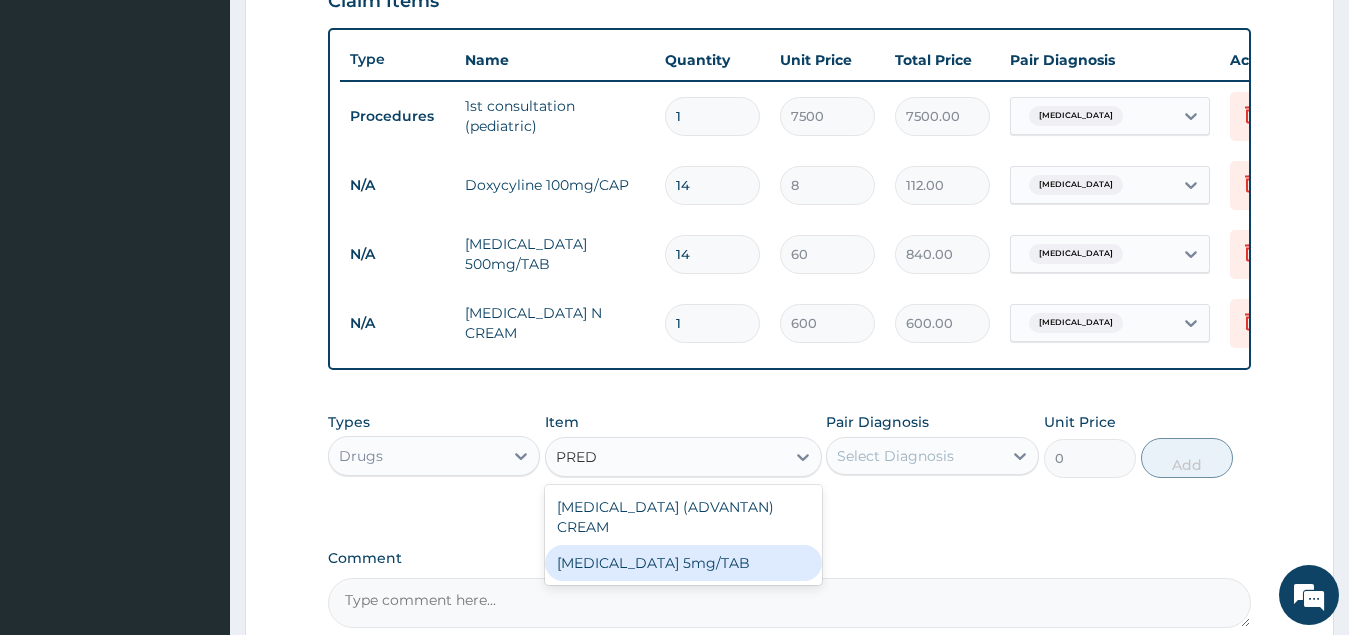click on "PREDNISOLONE 5mg/TAB" at bounding box center (683, 563) 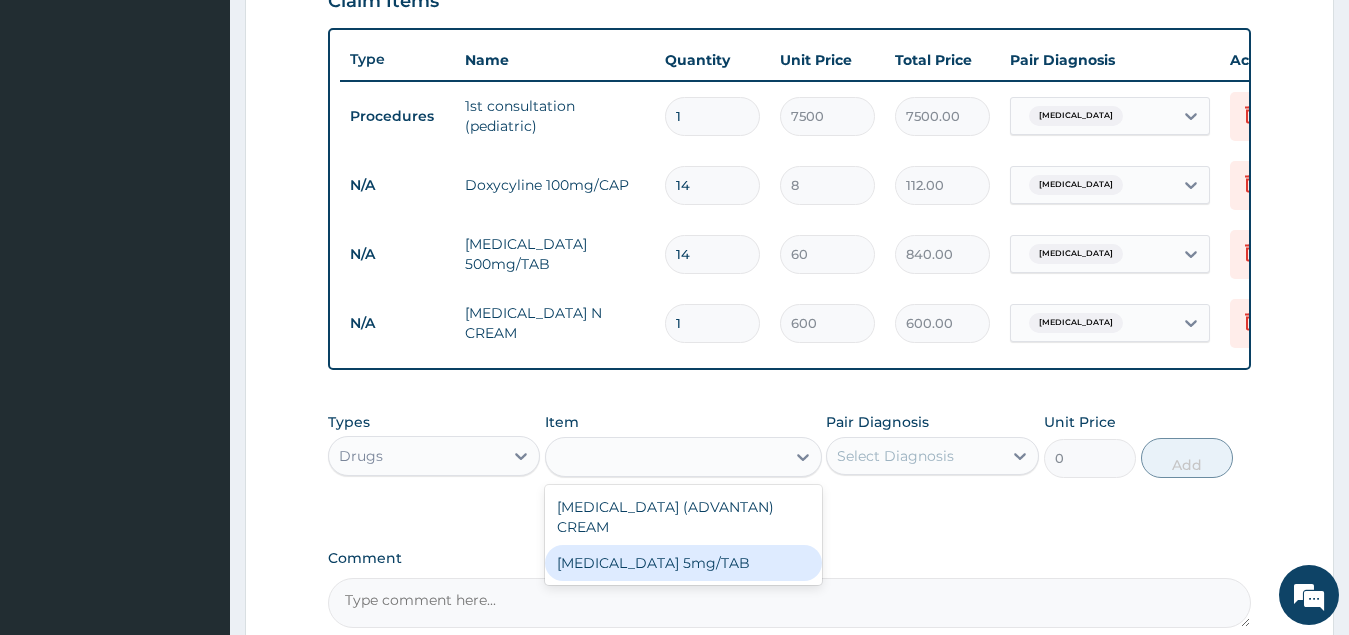 type on "8" 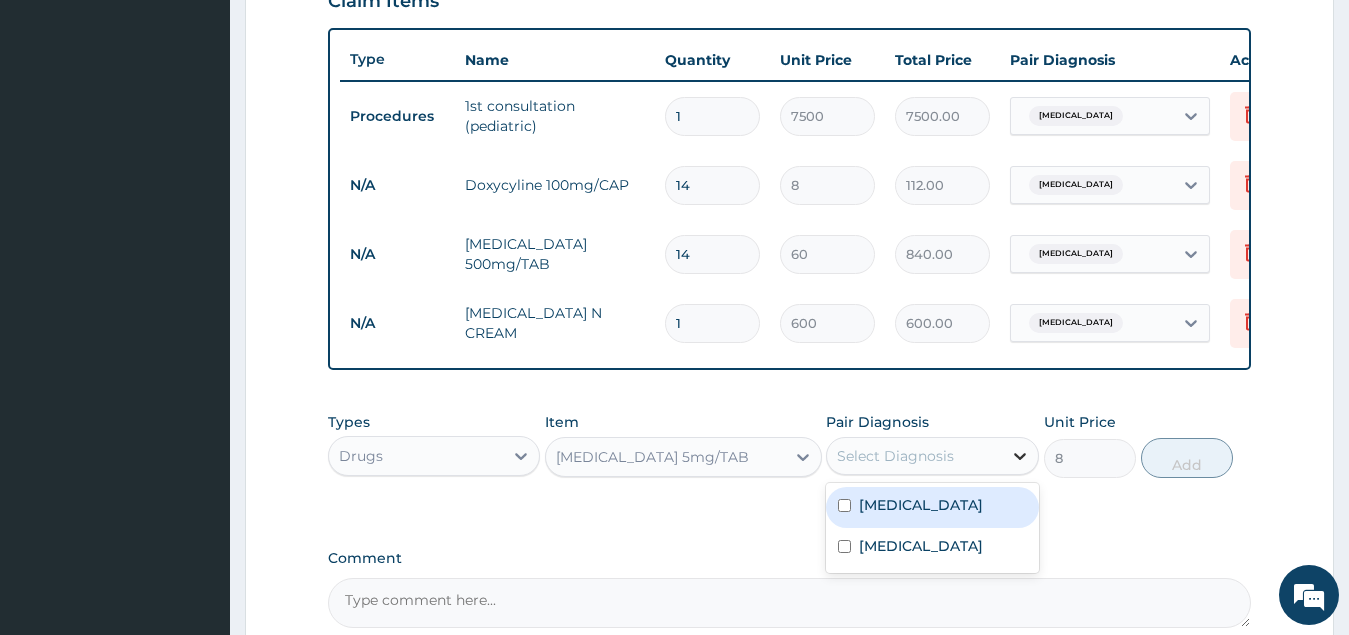 click 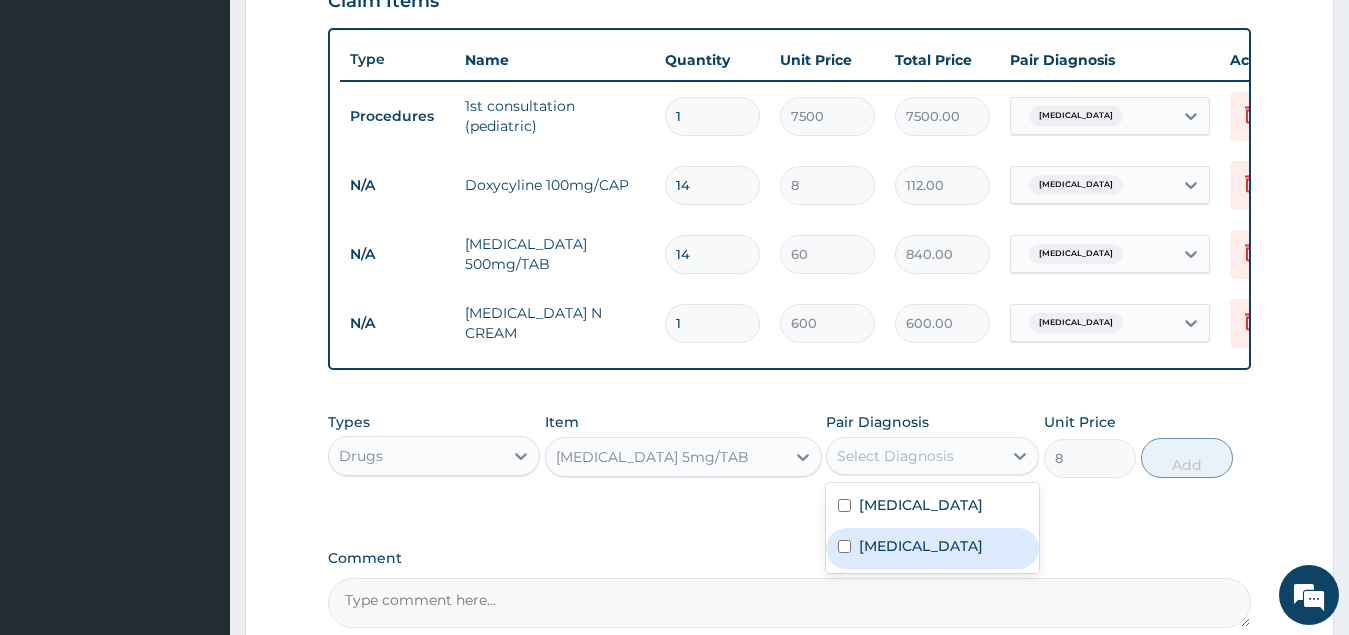 click at bounding box center (844, 546) 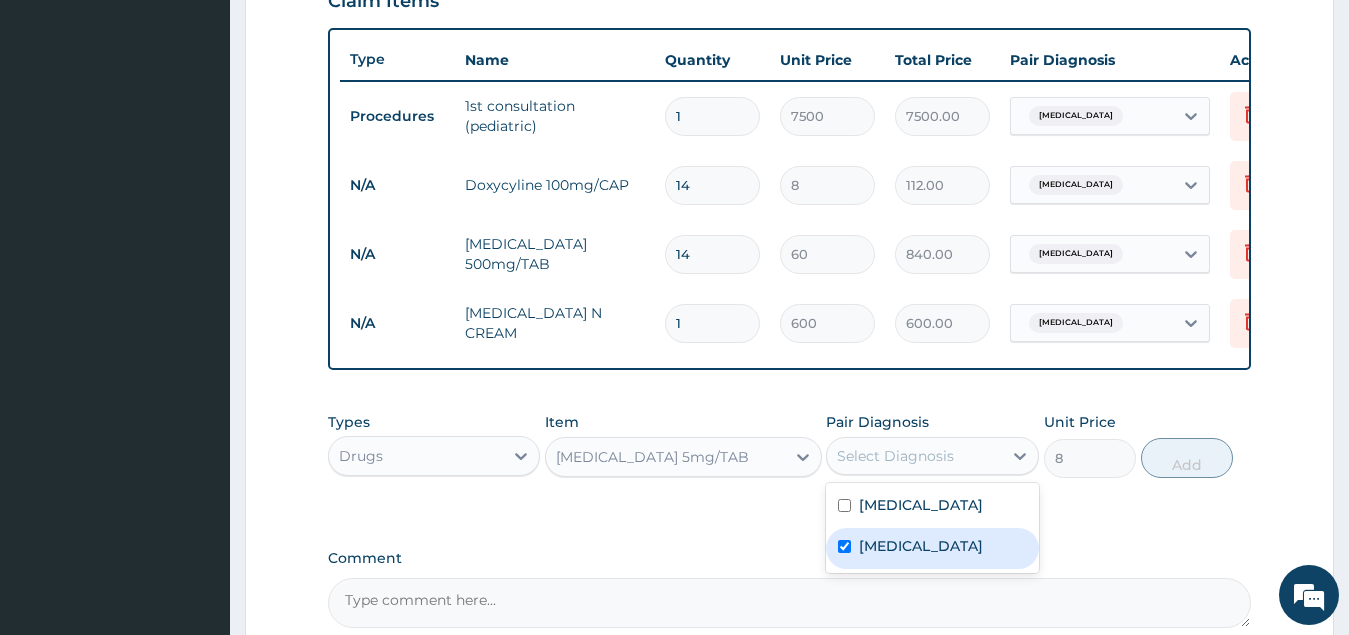 checkbox on "true" 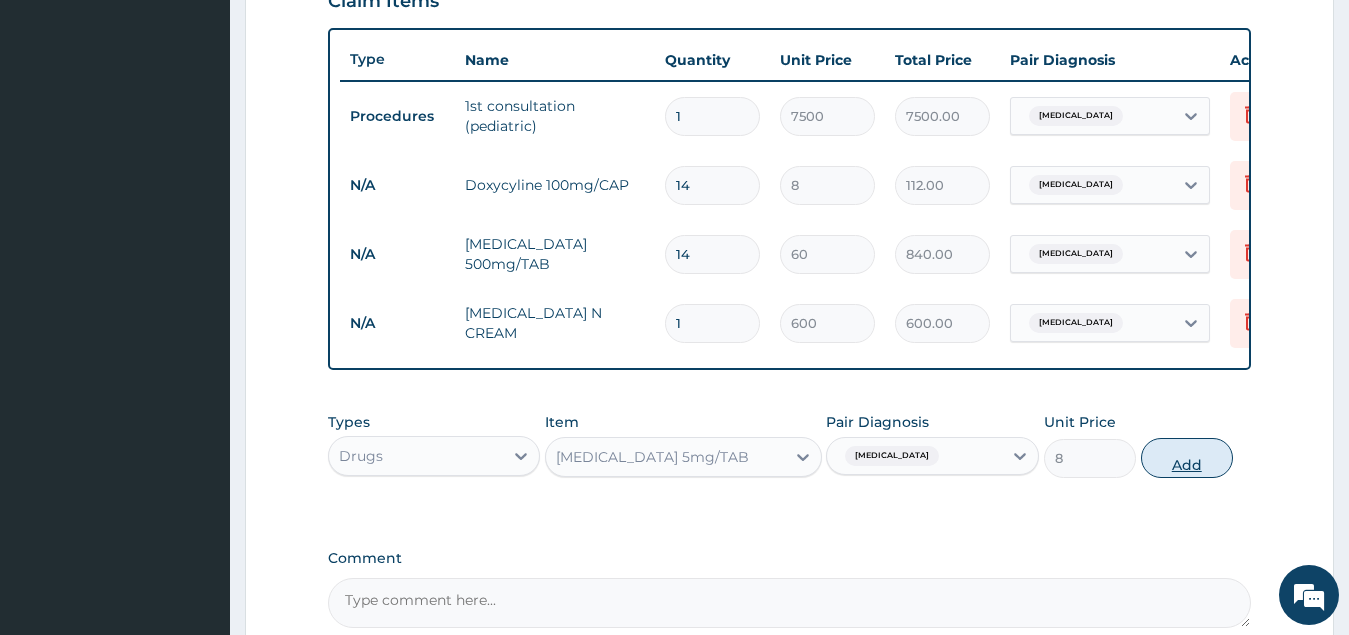 click on "Add" at bounding box center [1187, 458] 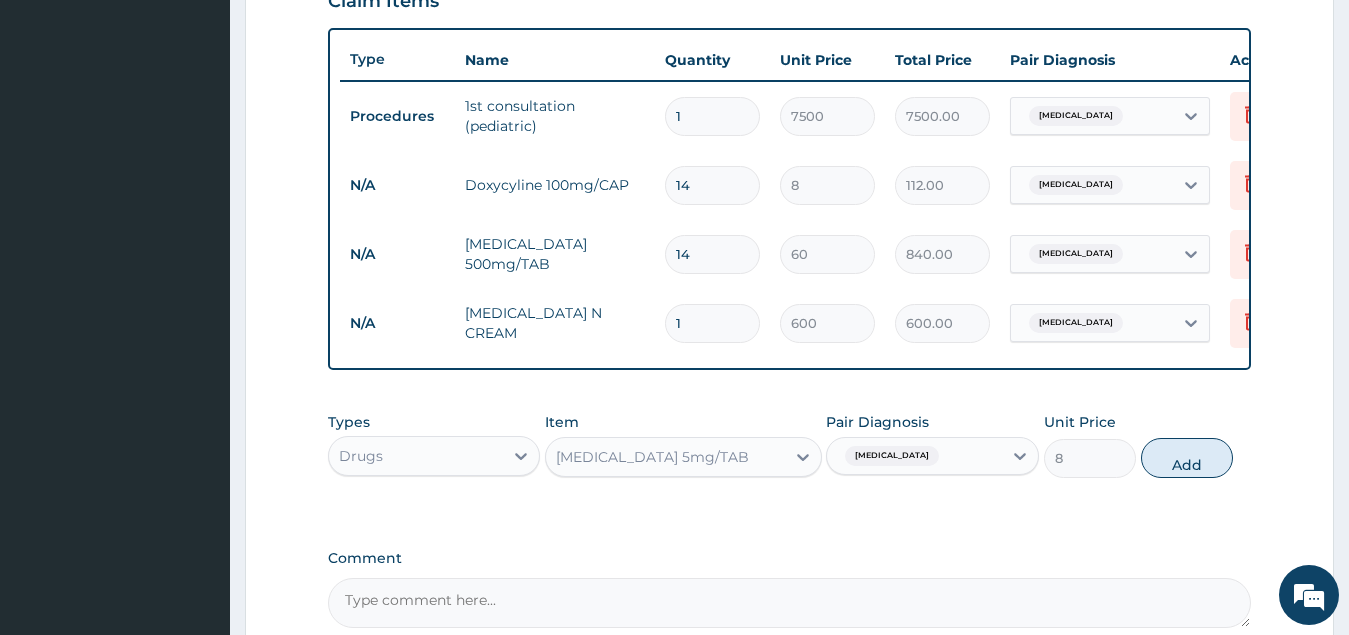 type on "0" 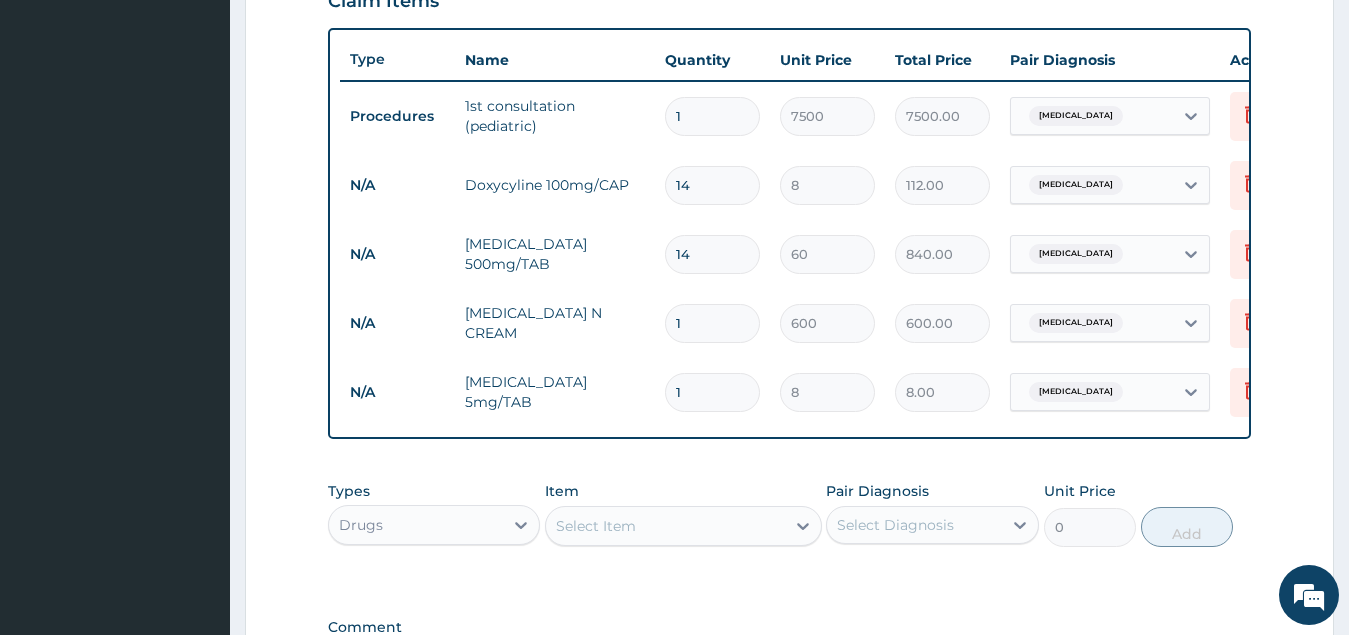 type 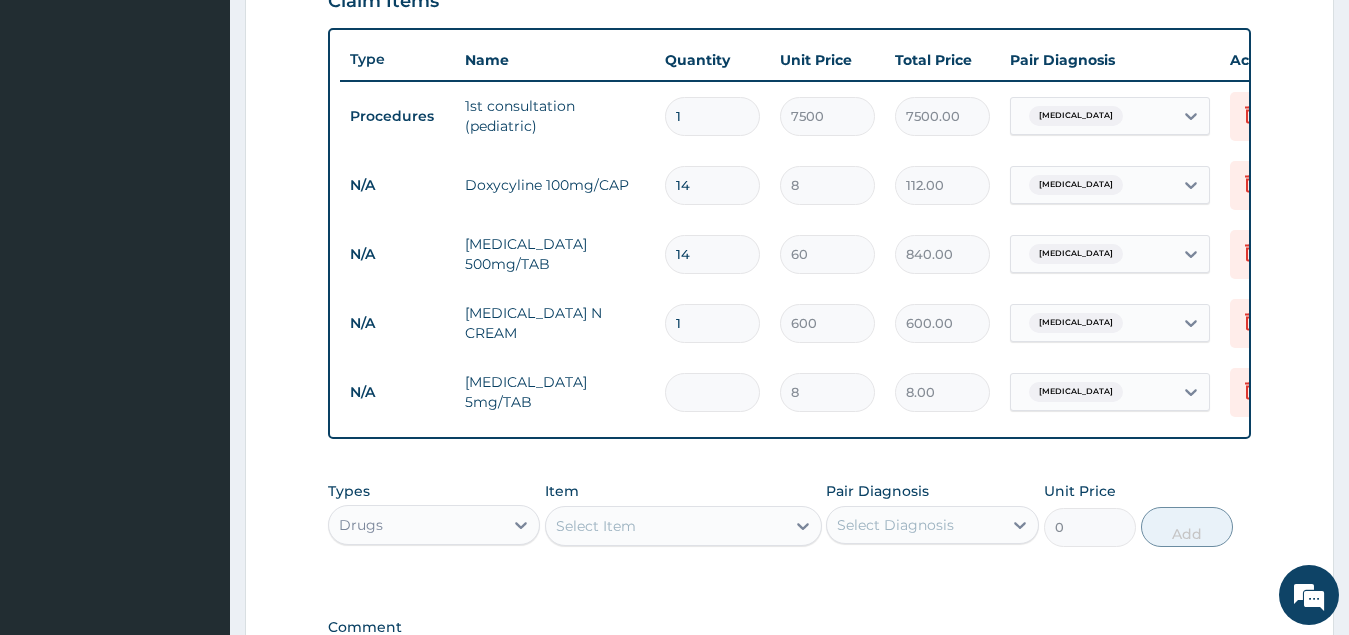 type on "0.00" 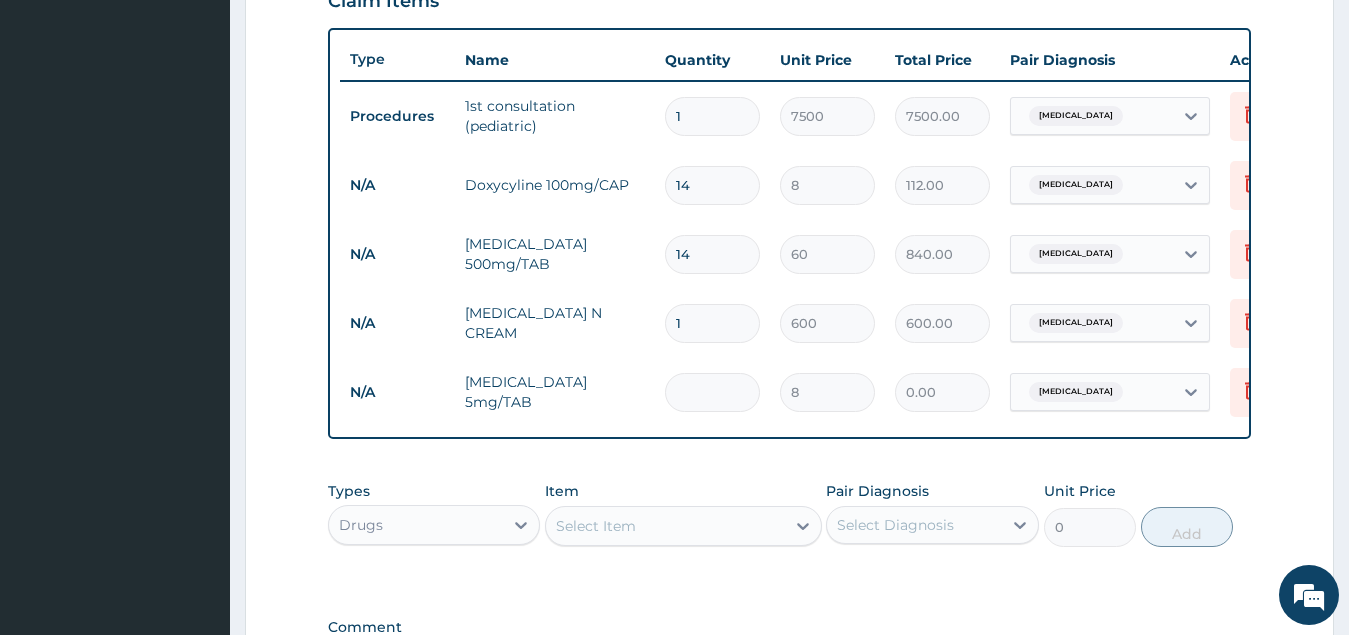 type on "5" 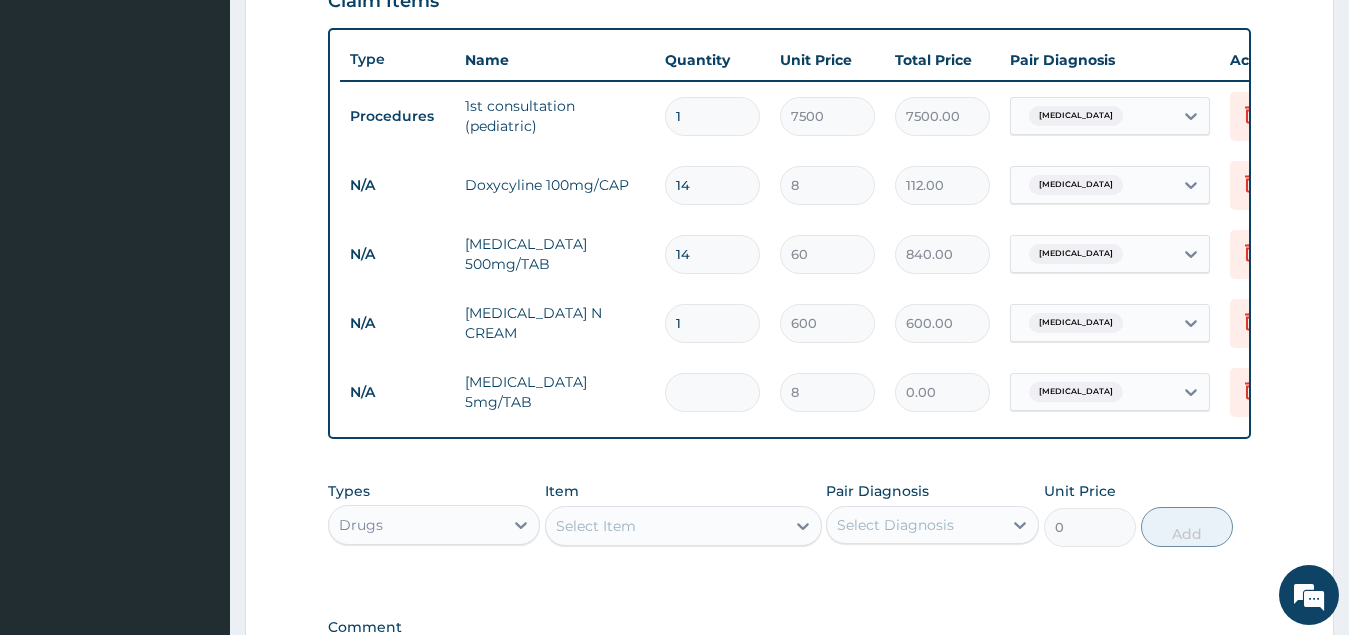 type on "40.00" 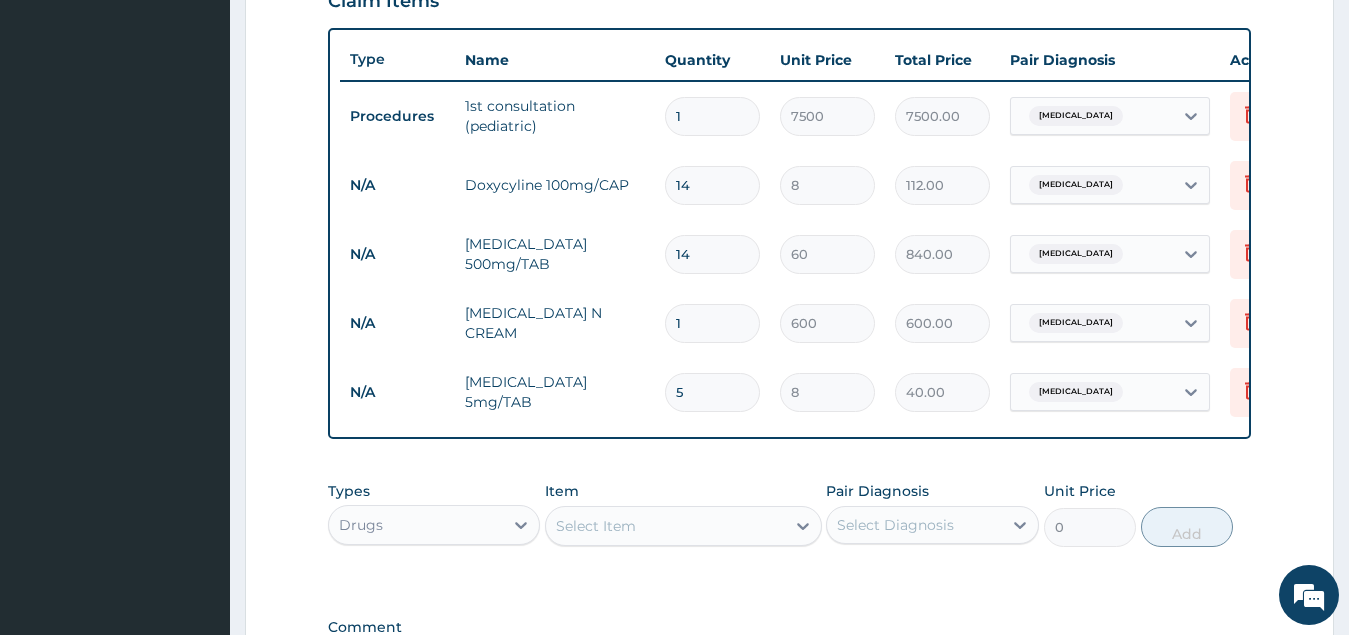 type on "56" 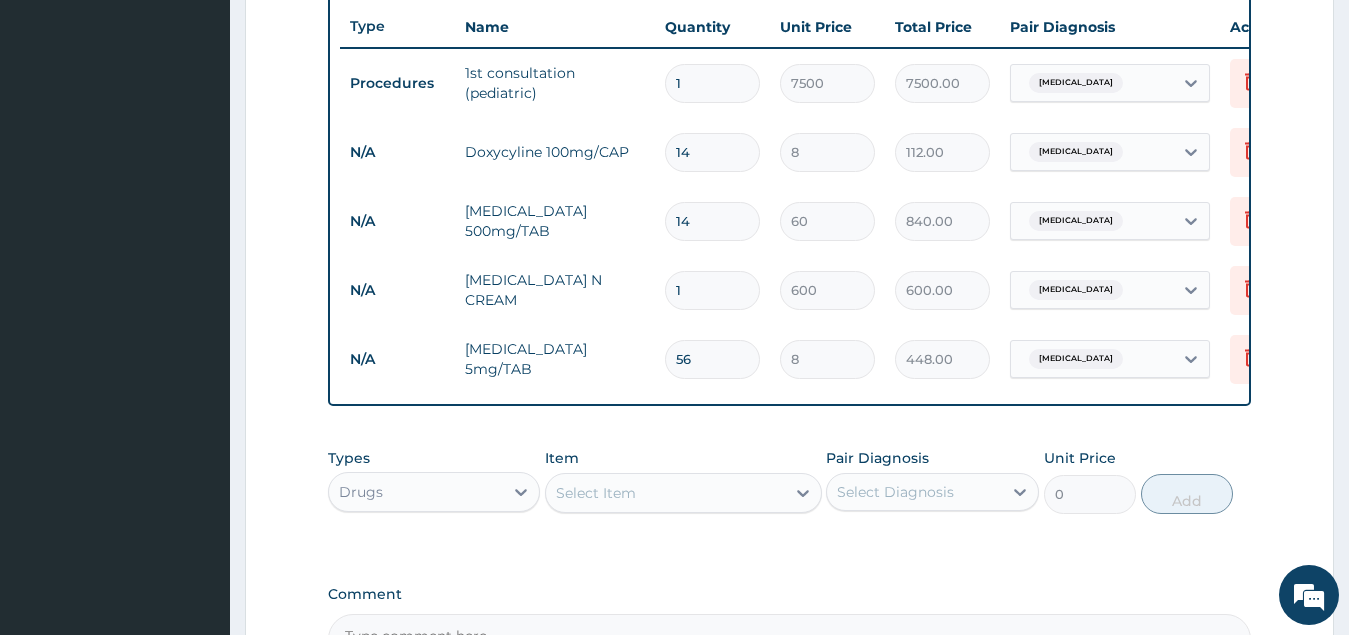 scroll, scrollTop: 1005, scrollLeft: 0, axis: vertical 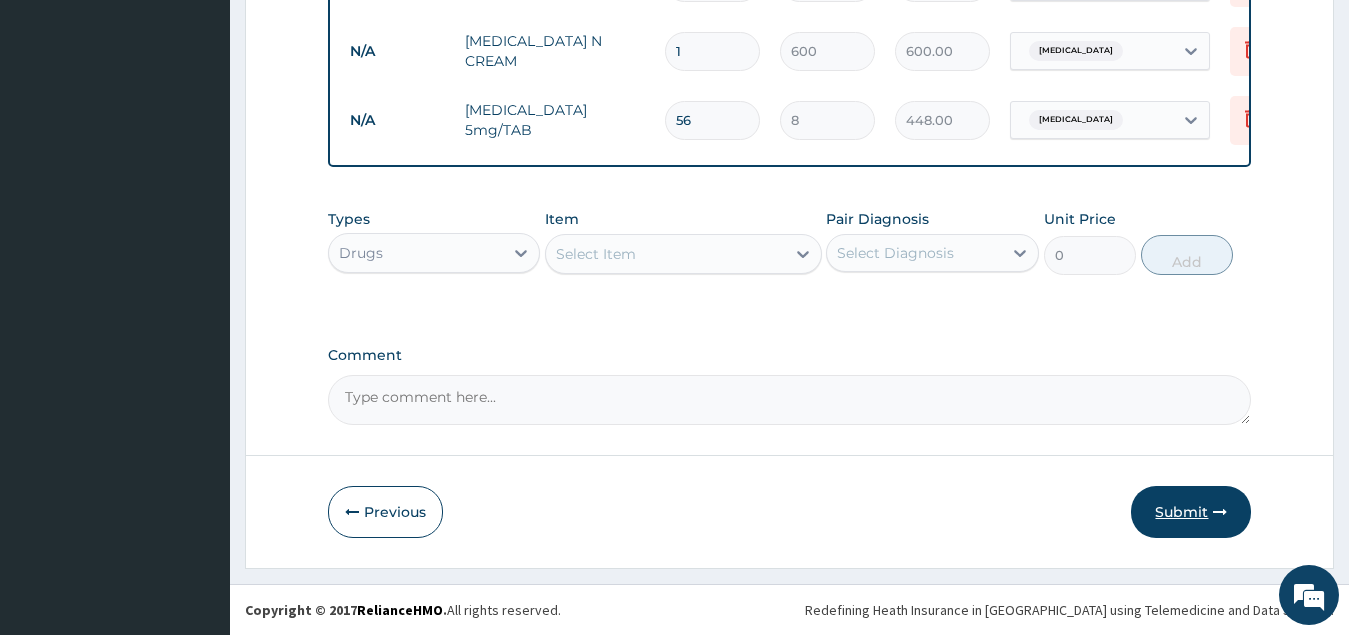 type on "56" 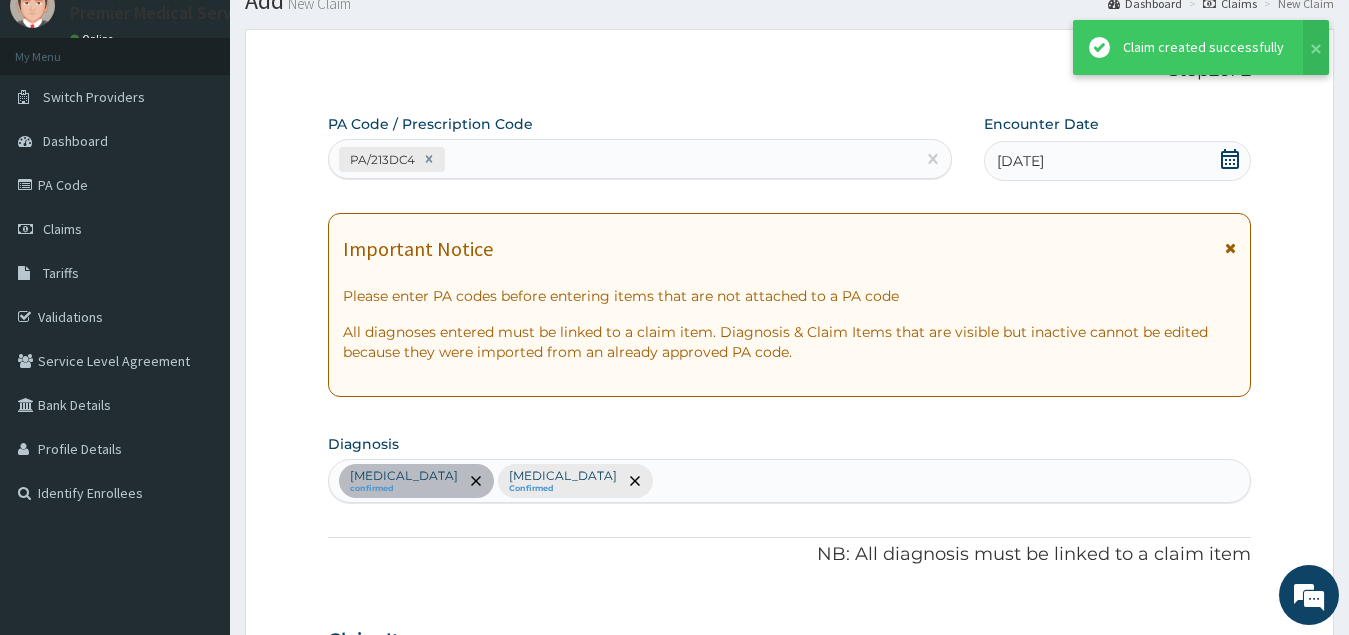 scroll, scrollTop: 1005, scrollLeft: 0, axis: vertical 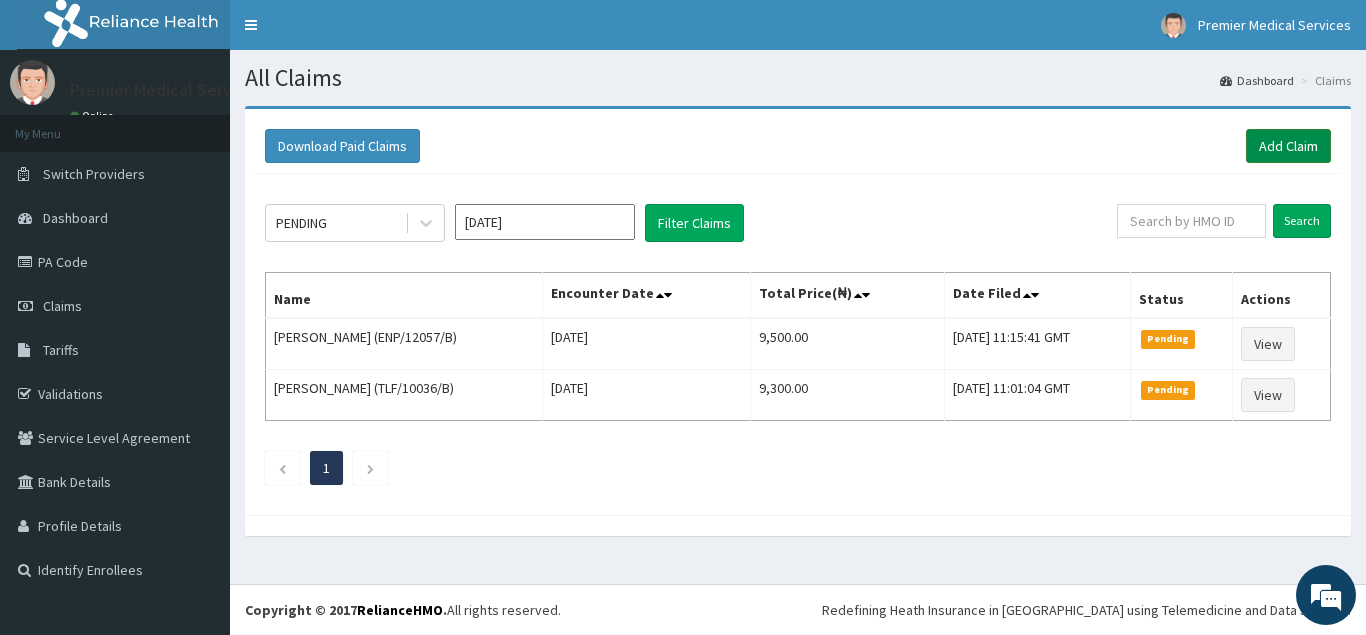 click on "Add Claim" at bounding box center (1288, 146) 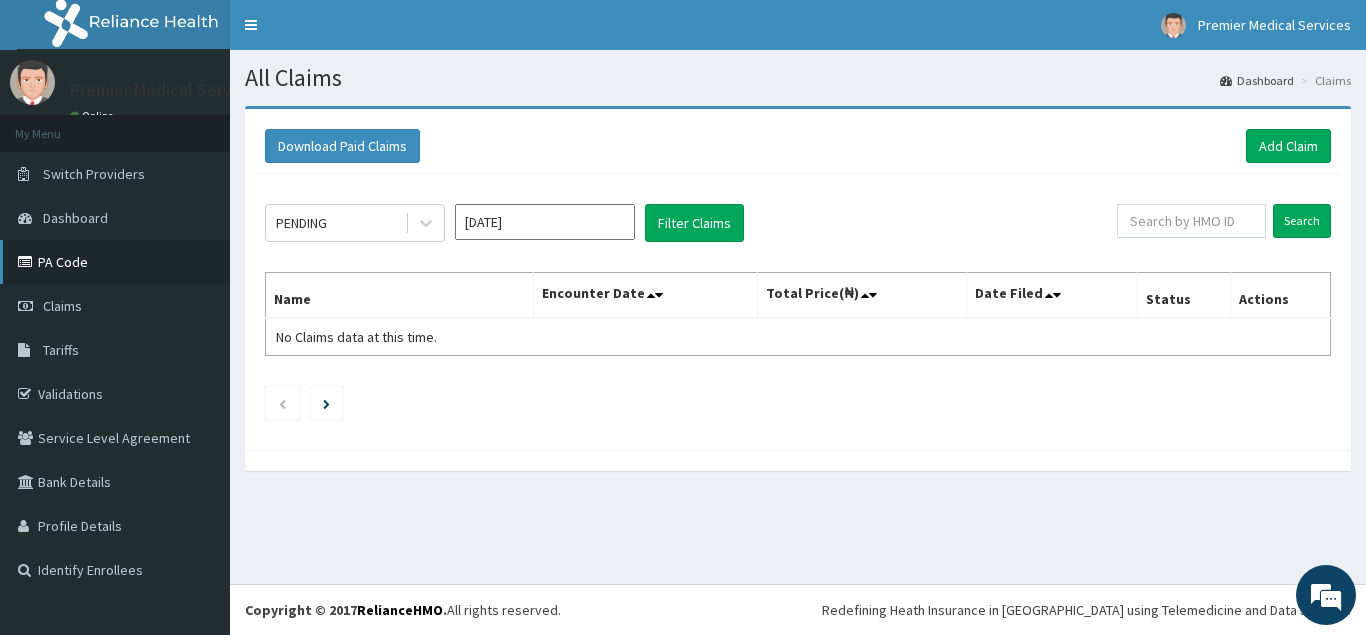 scroll, scrollTop: 0, scrollLeft: 0, axis: both 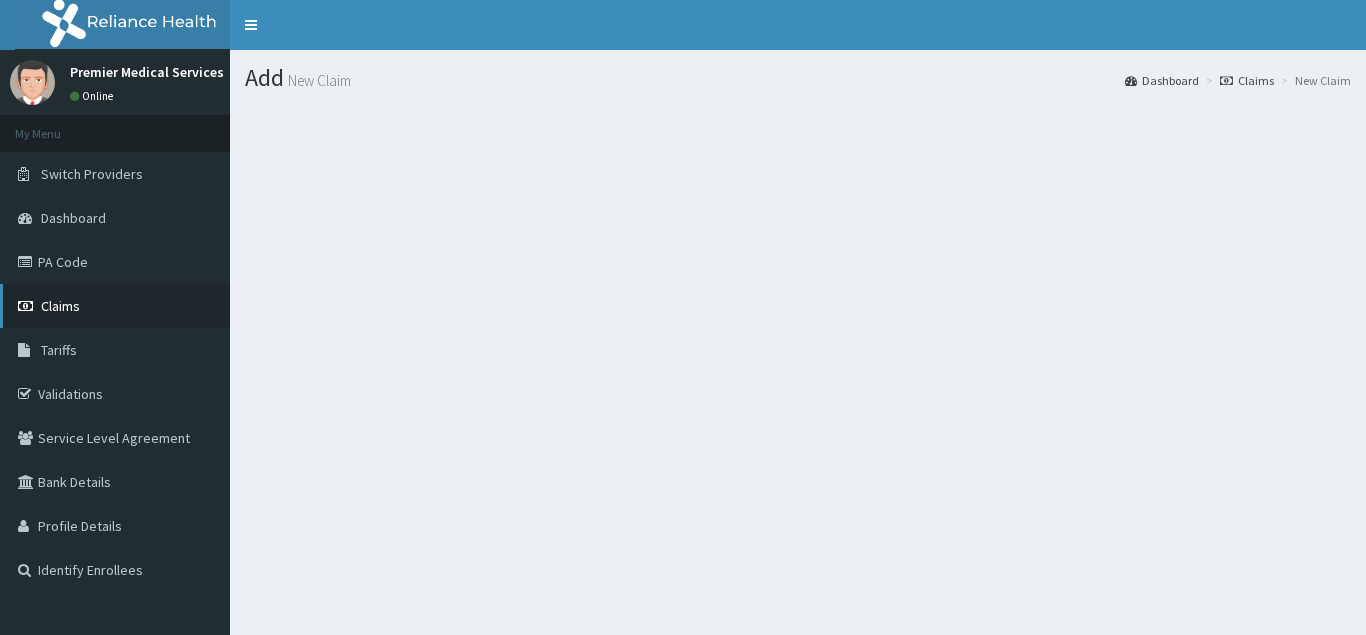 click on "Claims" at bounding box center [60, 306] 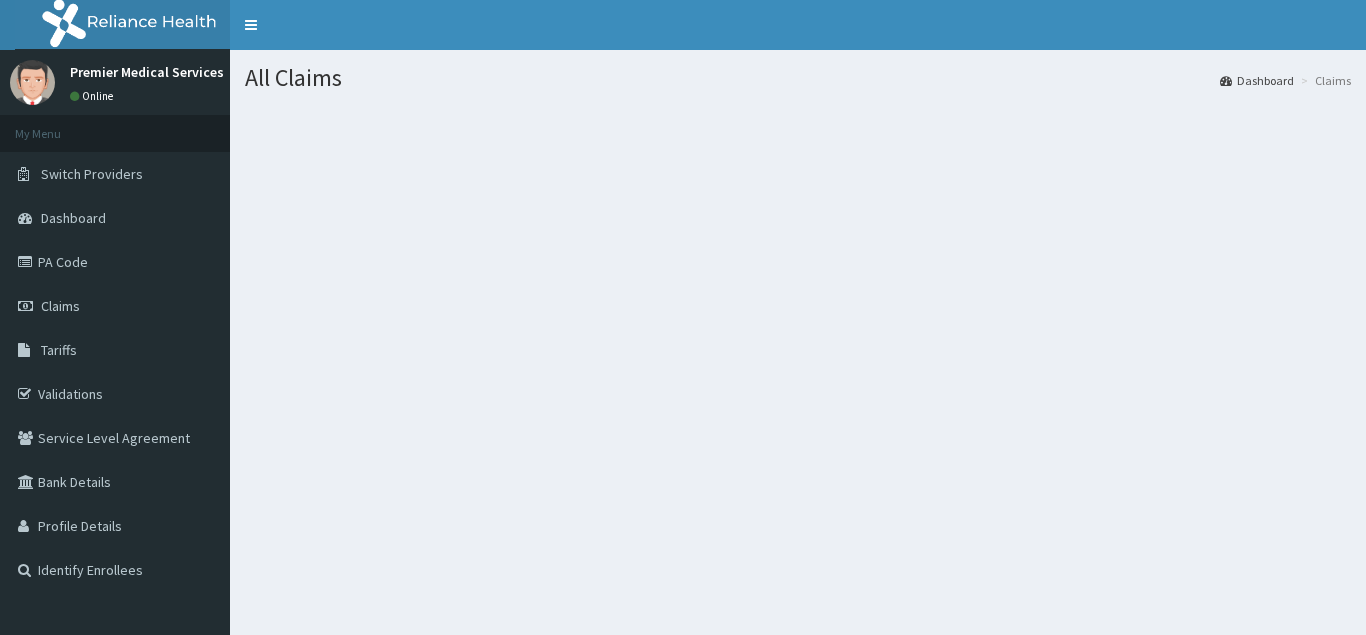 scroll, scrollTop: 0, scrollLeft: 0, axis: both 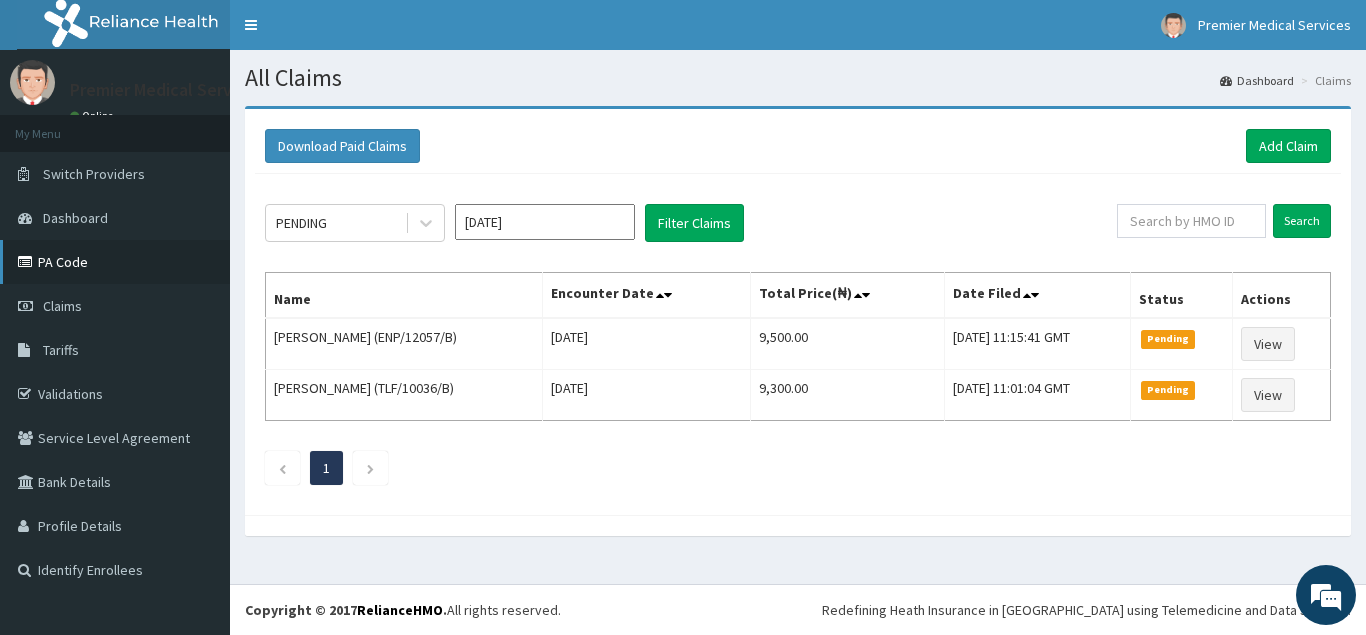 click on "PA Code" at bounding box center (115, 262) 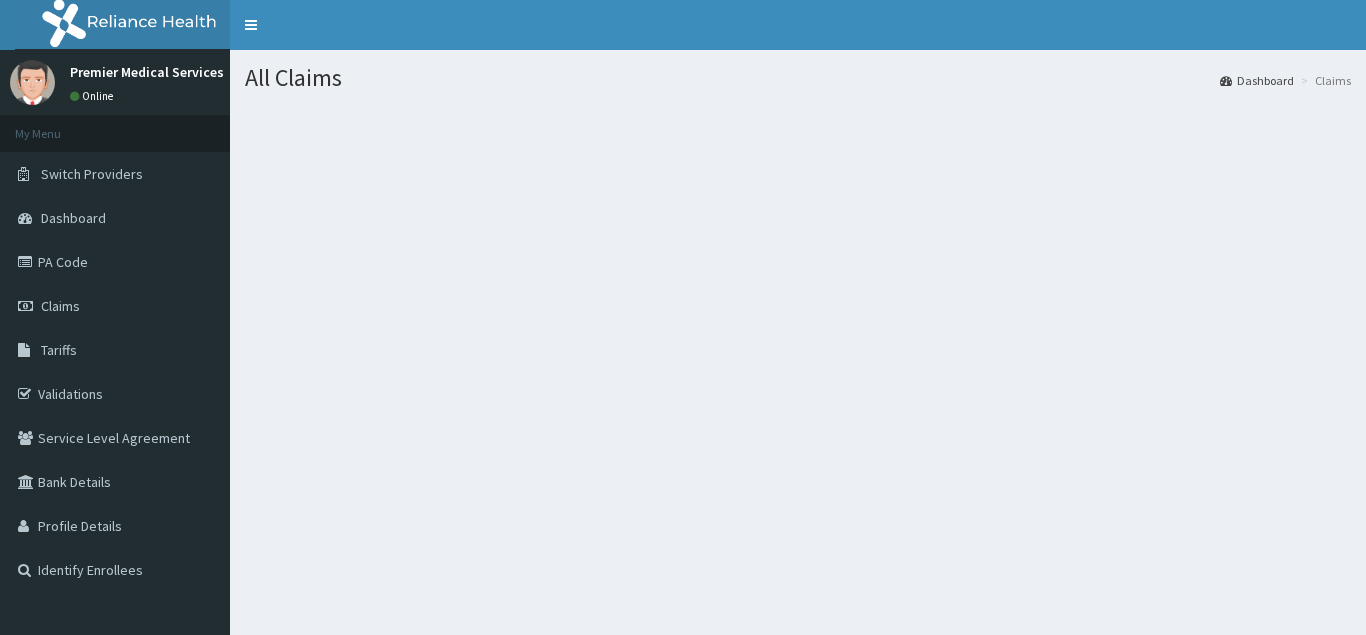 scroll, scrollTop: 0, scrollLeft: 0, axis: both 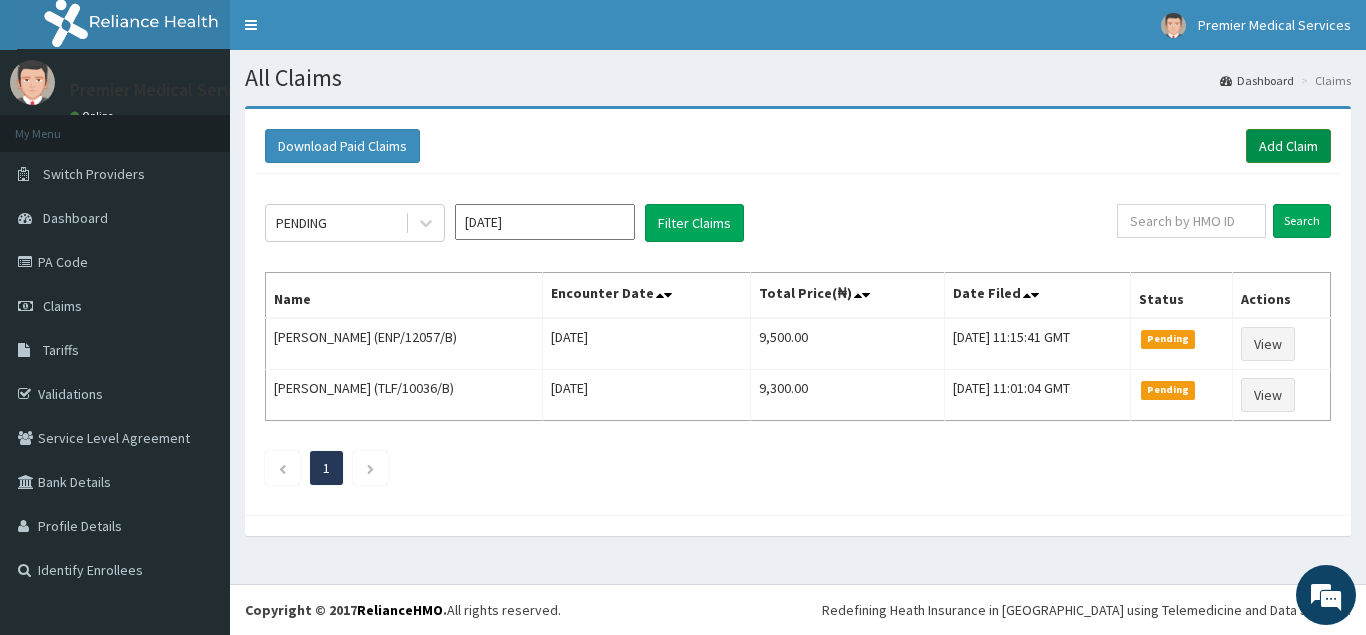 click on "Add Claim" at bounding box center [1288, 146] 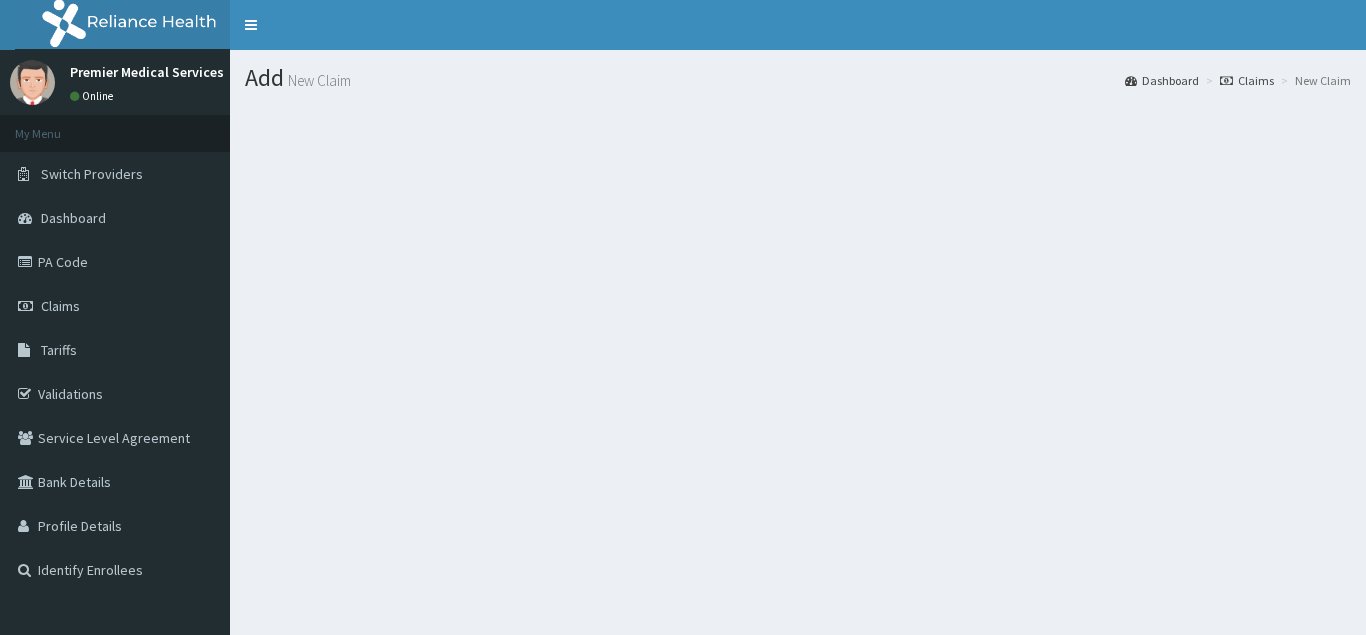 scroll, scrollTop: 0, scrollLeft: 0, axis: both 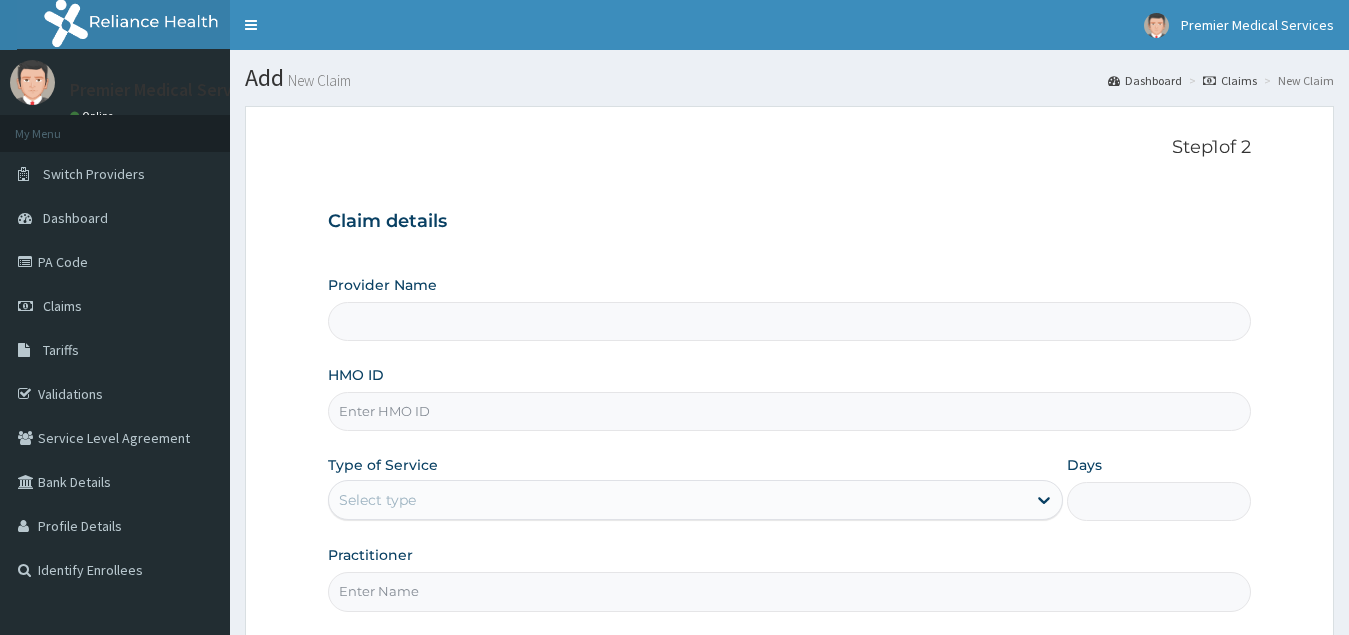 type on "premier medical services" 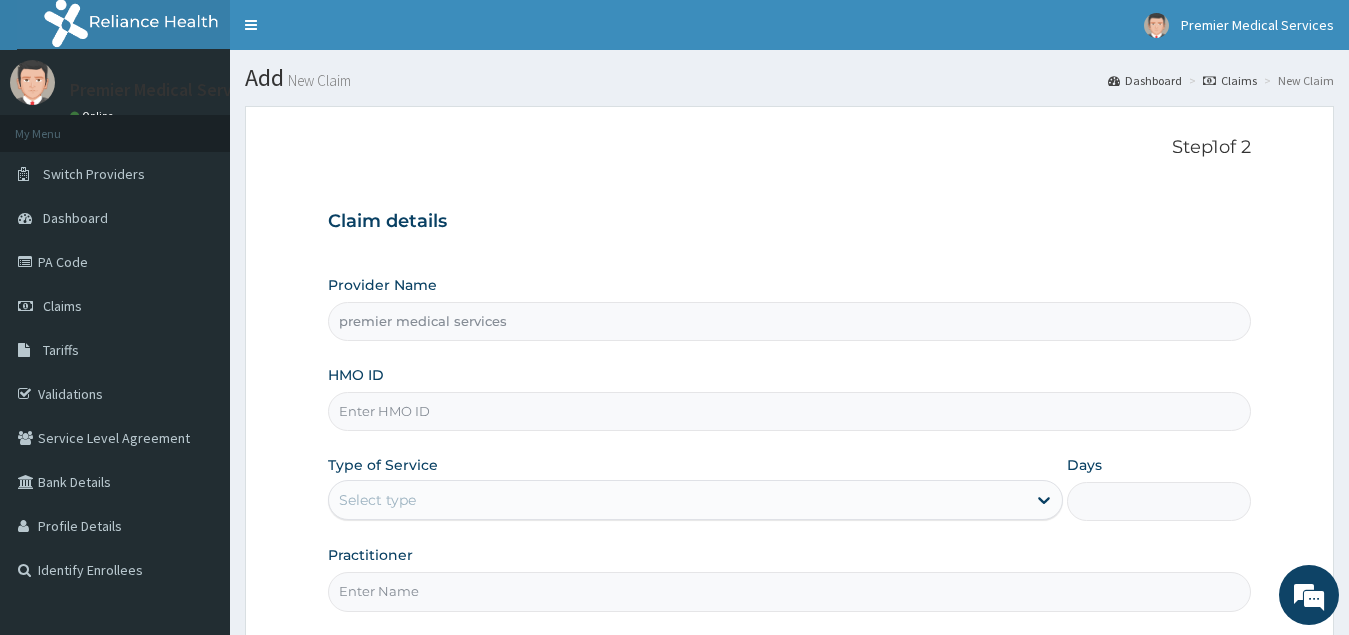 click on "HMO ID" at bounding box center [790, 411] 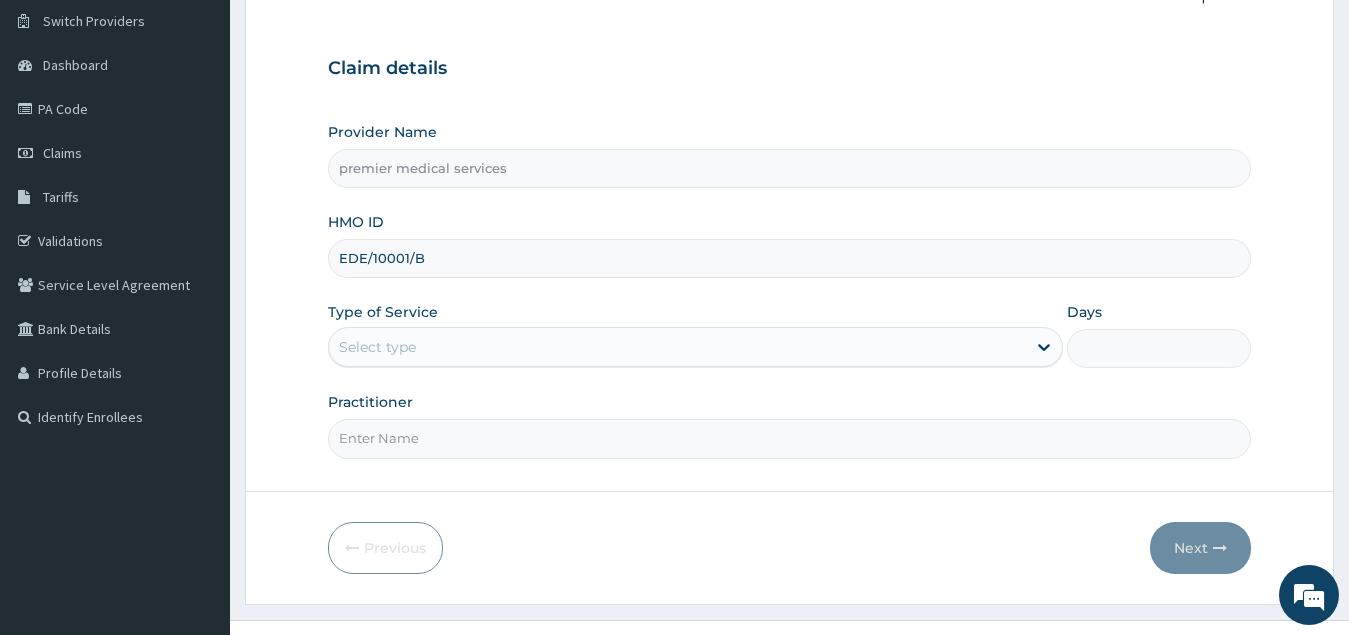 scroll, scrollTop: 189, scrollLeft: 0, axis: vertical 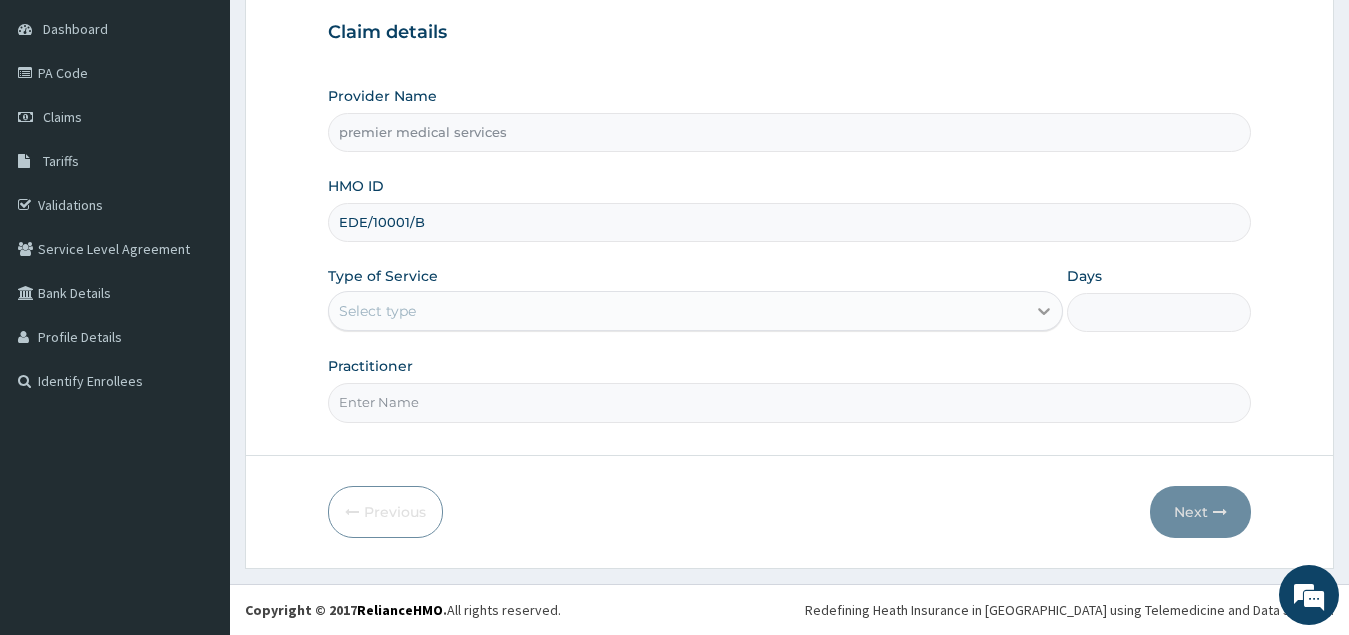 type on "EDE/10001/B" 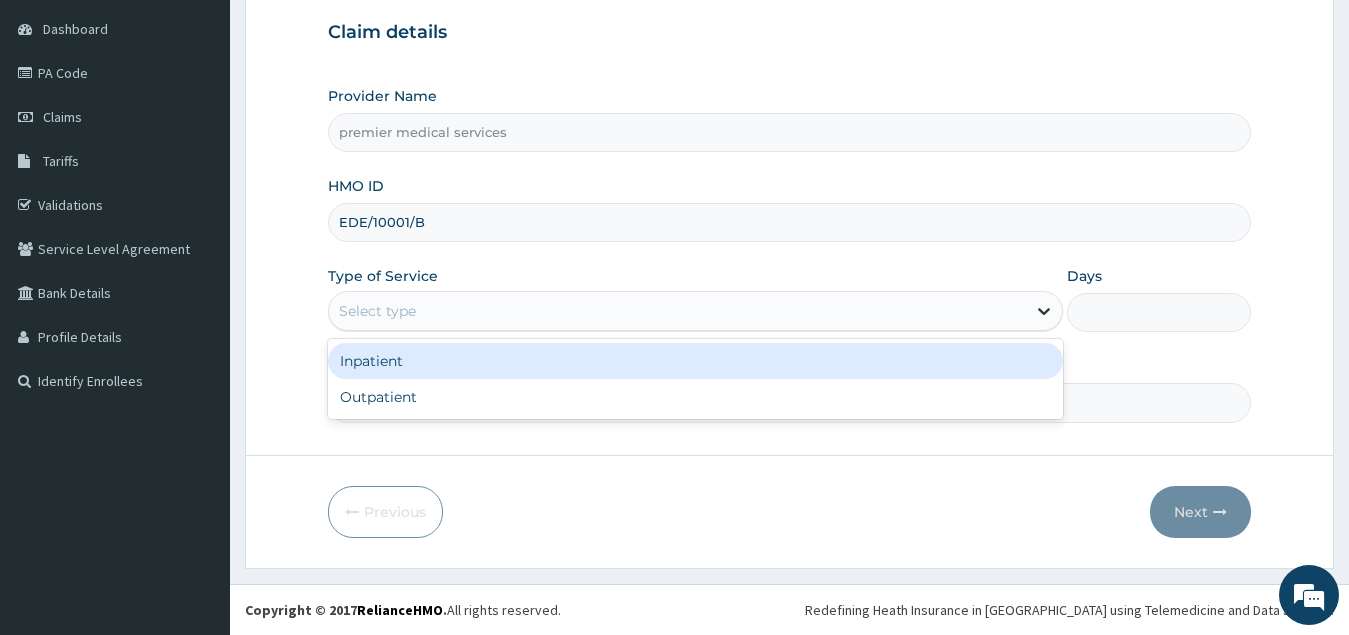click 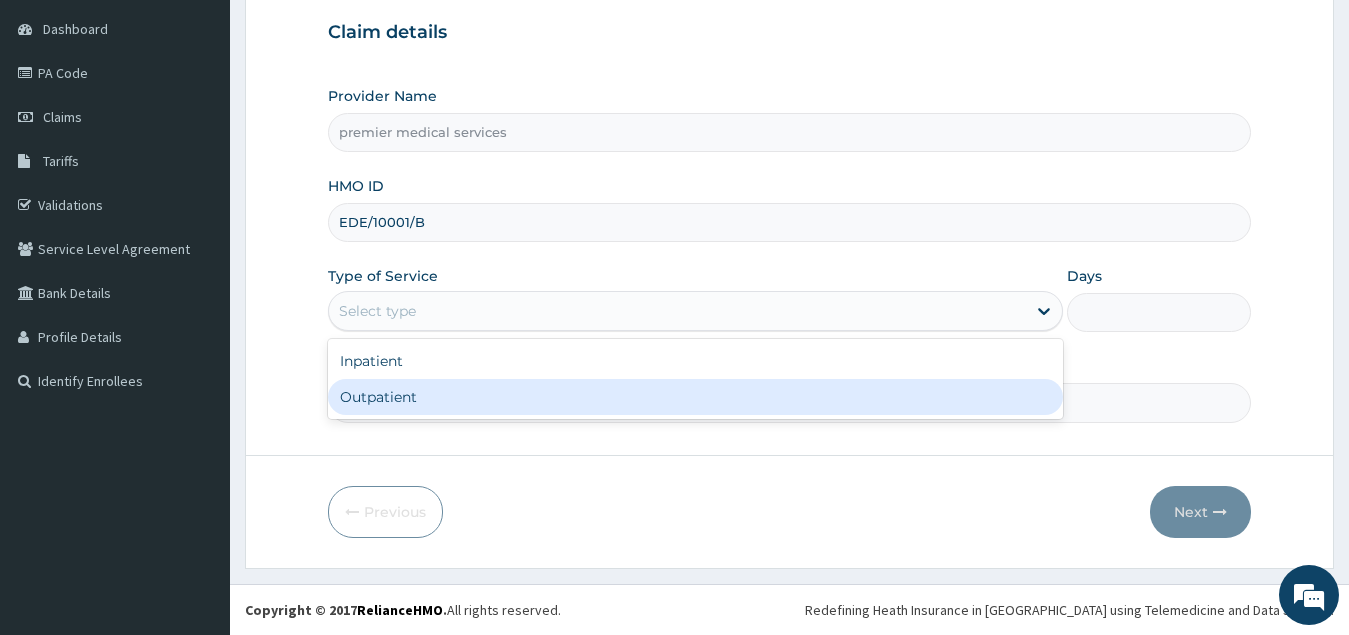 click on "Outpatient" at bounding box center (696, 397) 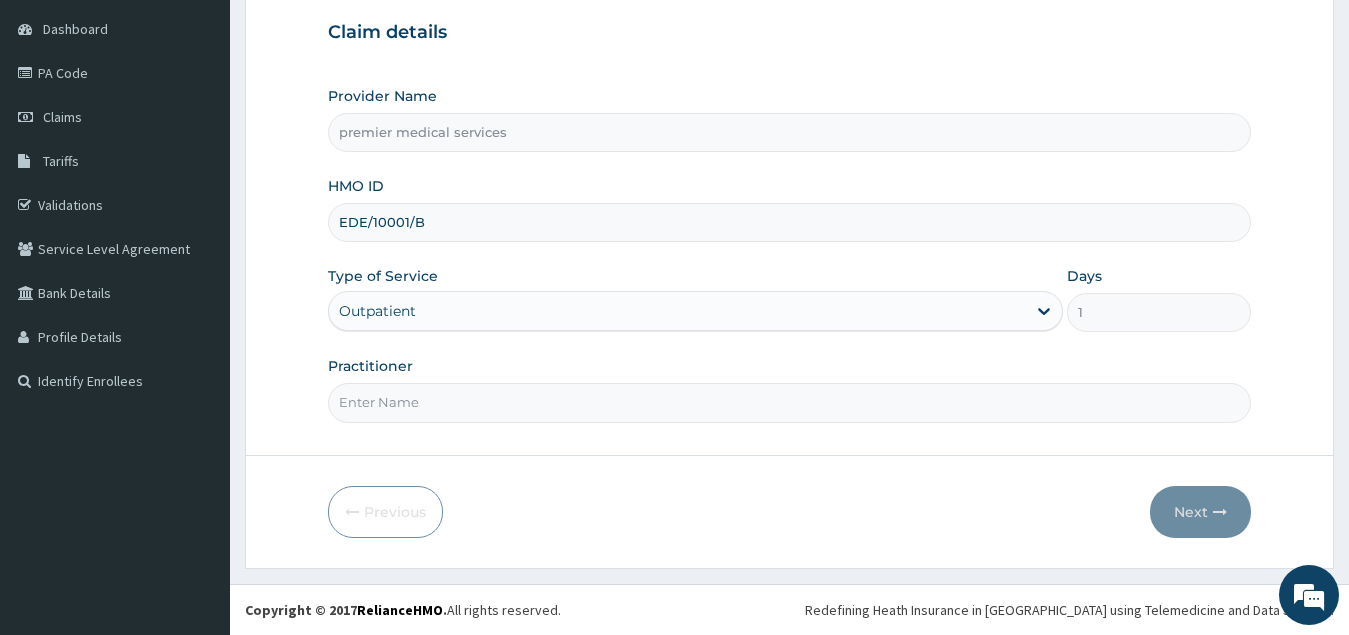 click on "Practitioner" at bounding box center (790, 402) 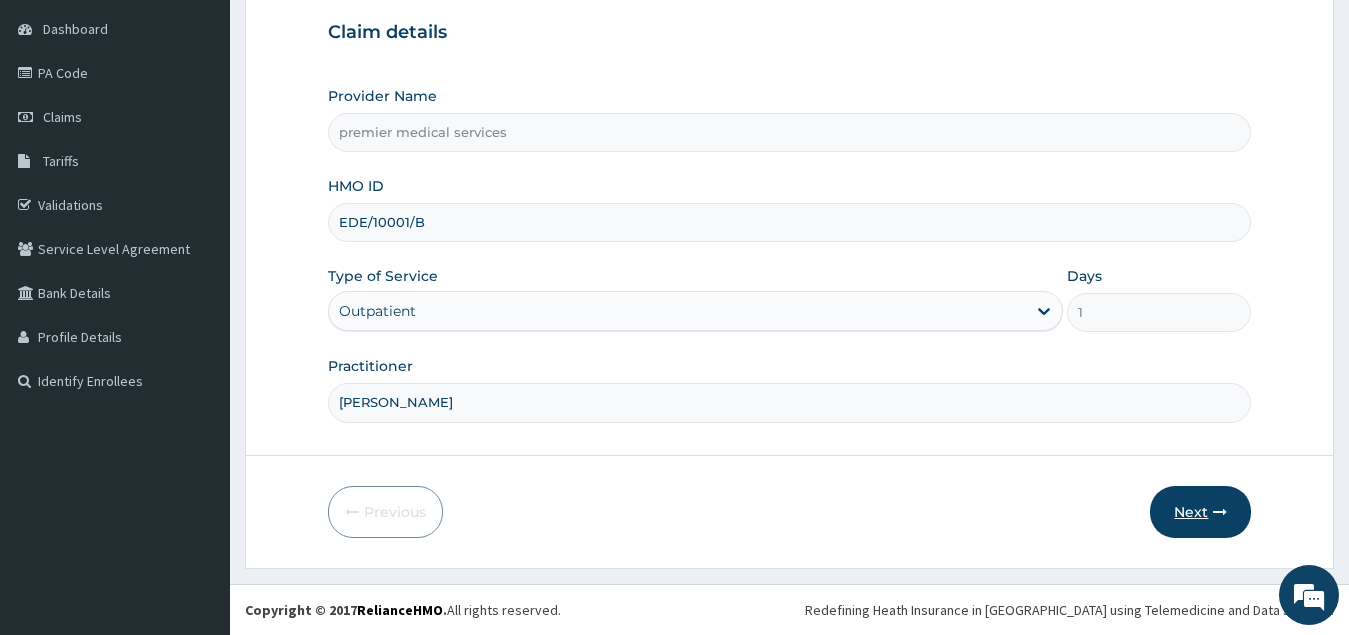 type on "DR NSIKAK UDOKANG" 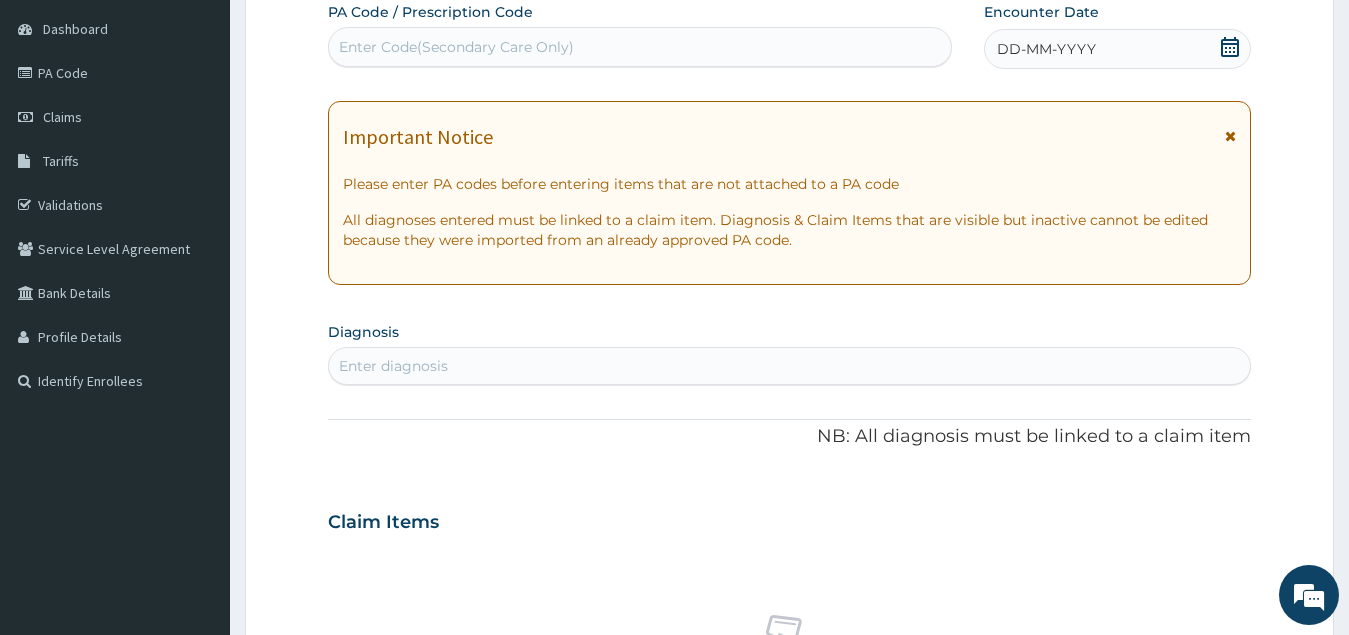click on "Enter Code(Secondary Care Only)" at bounding box center [456, 47] 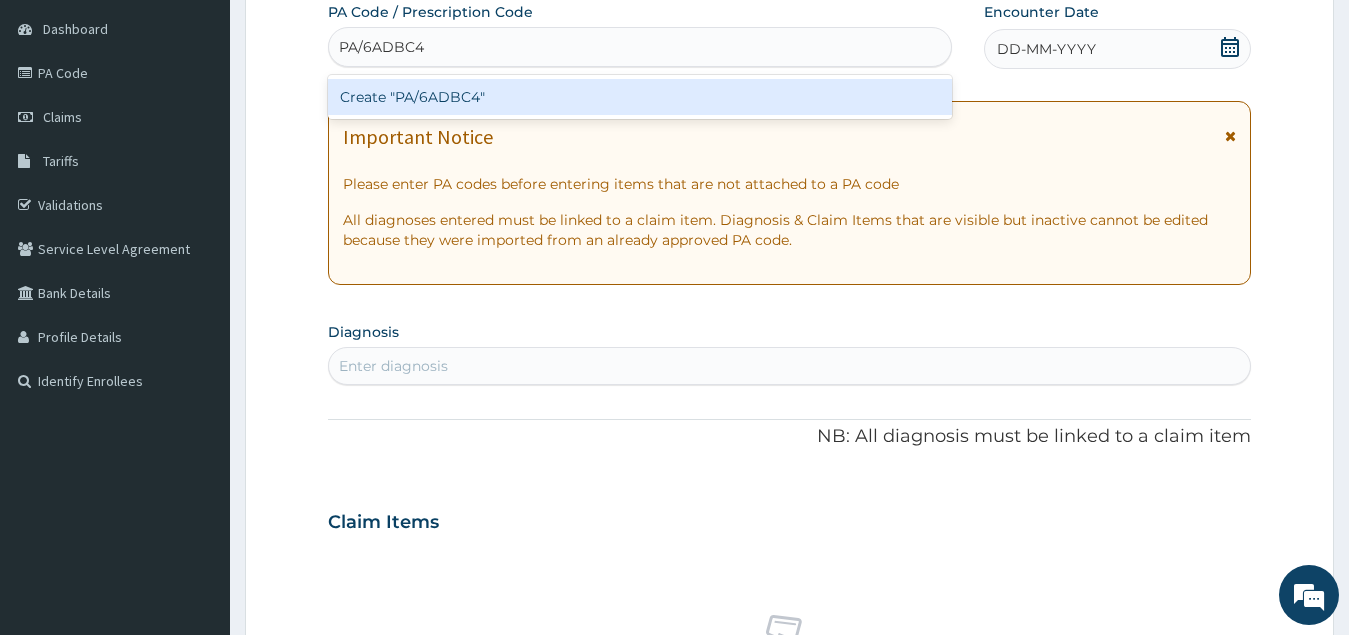 click on "Create "PA/6ADBC4"" at bounding box center (640, 97) 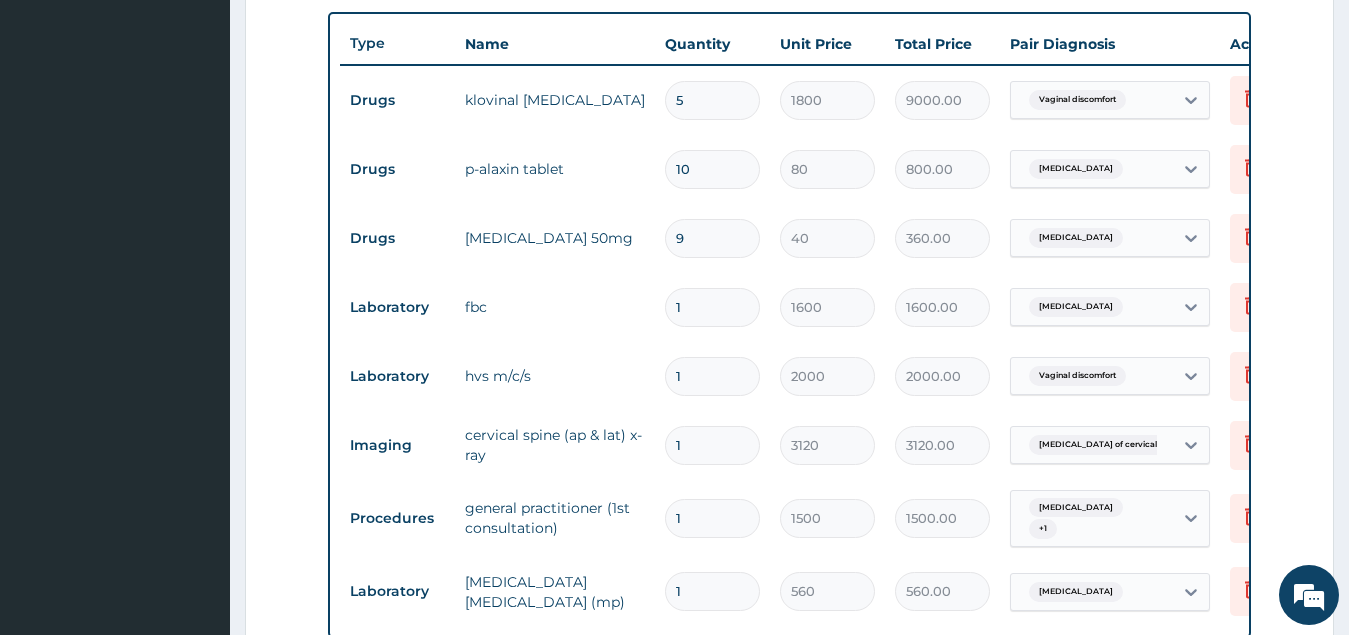 scroll, scrollTop: 697, scrollLeft: 0, axis: vertical 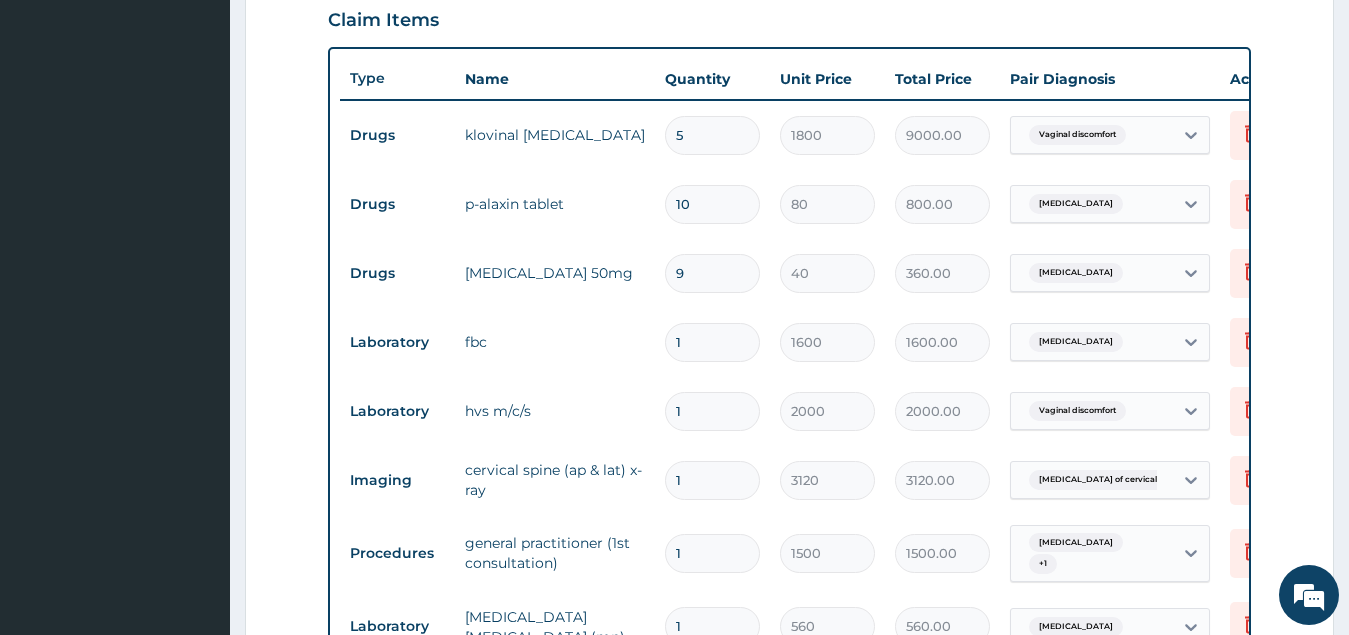 click on "9" at bounding box center [712, 273] 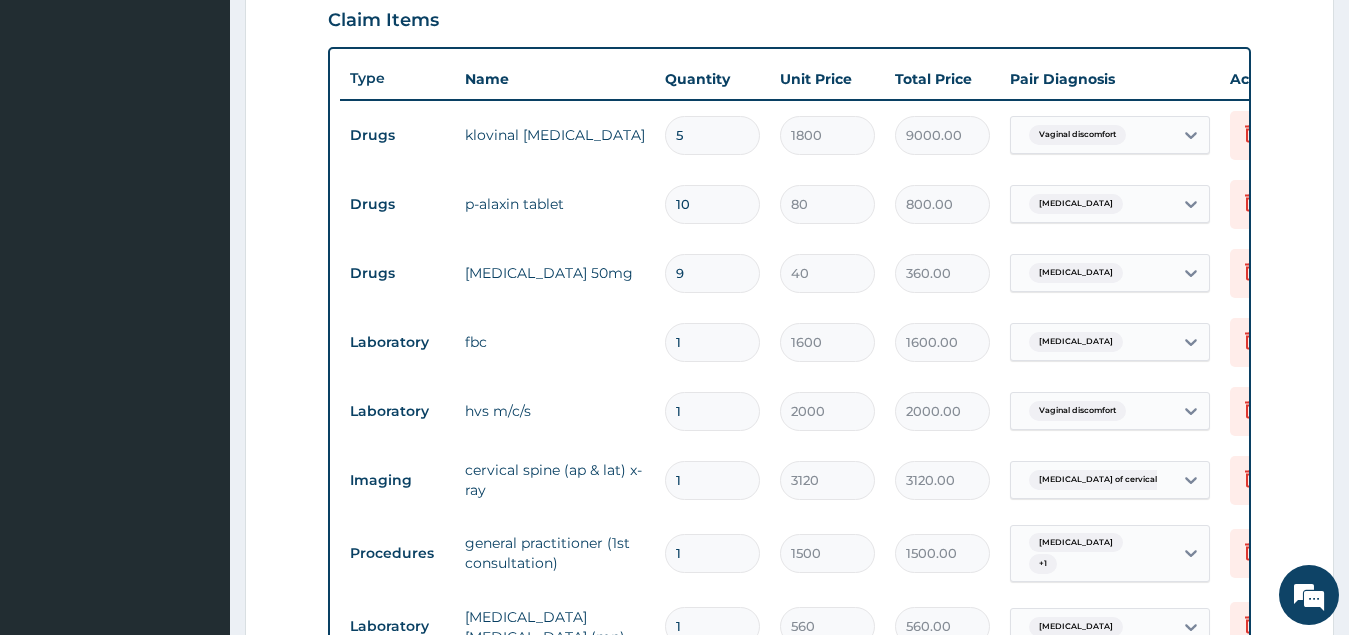 type 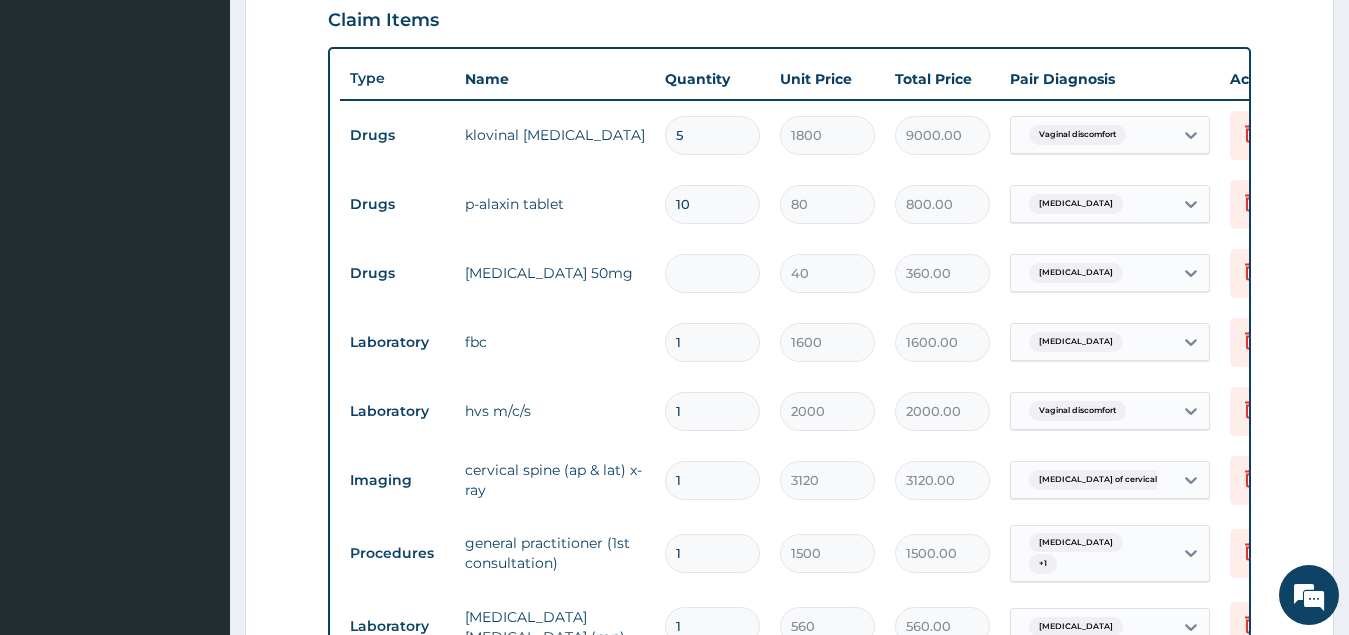 type on "0.00" 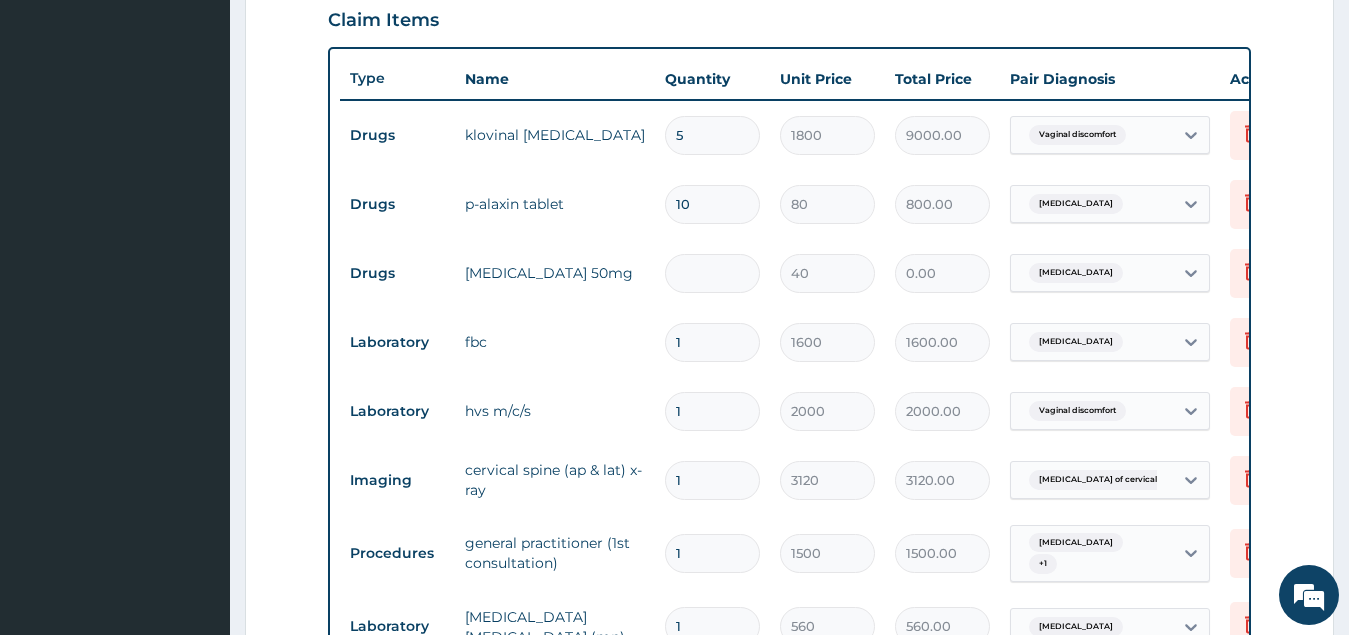 type on "1" 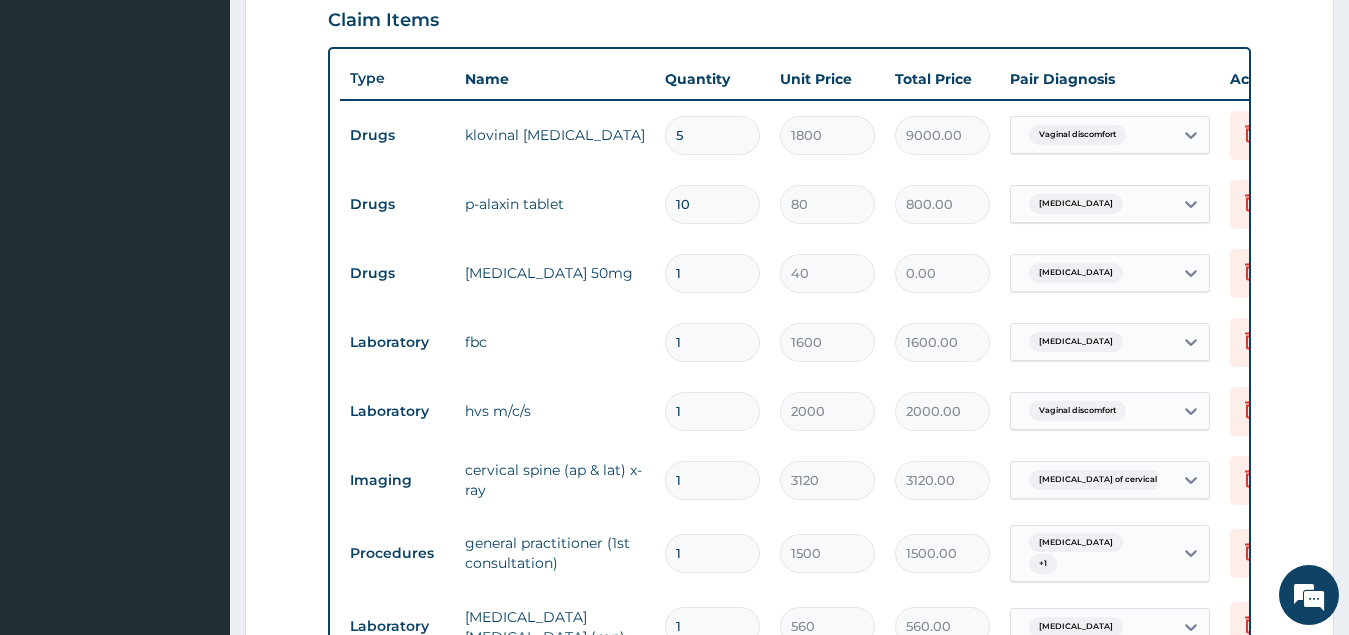 type on "40.00" 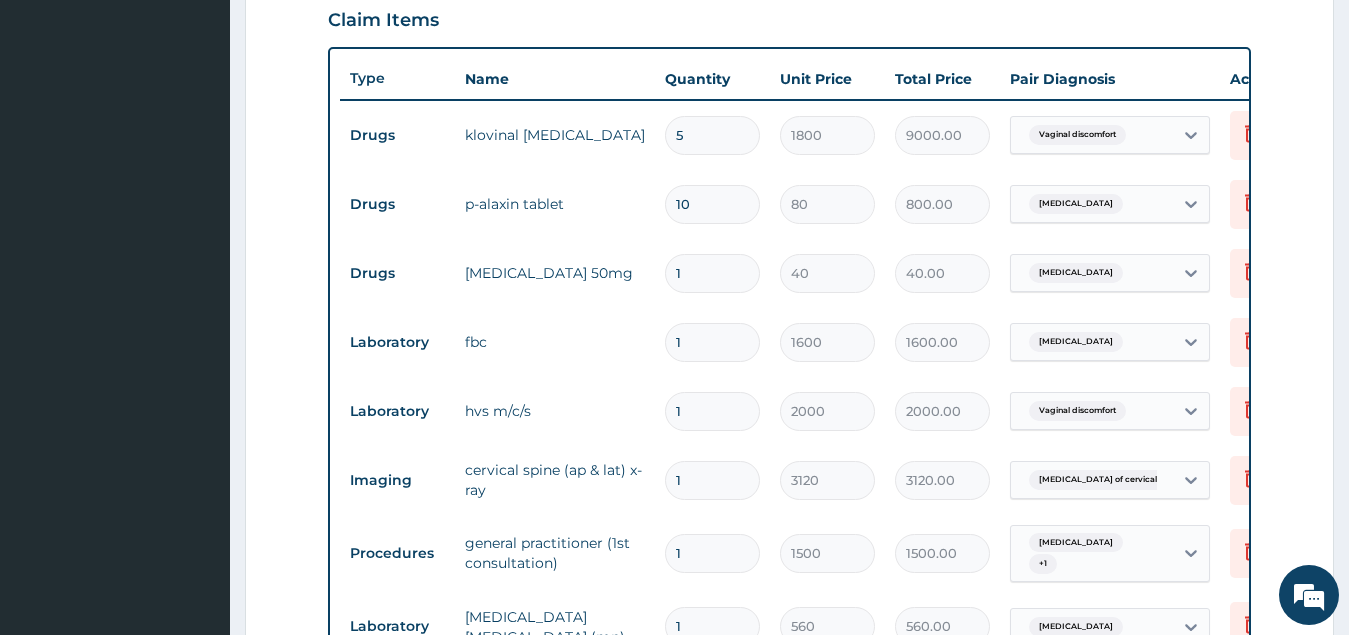 type on "10" 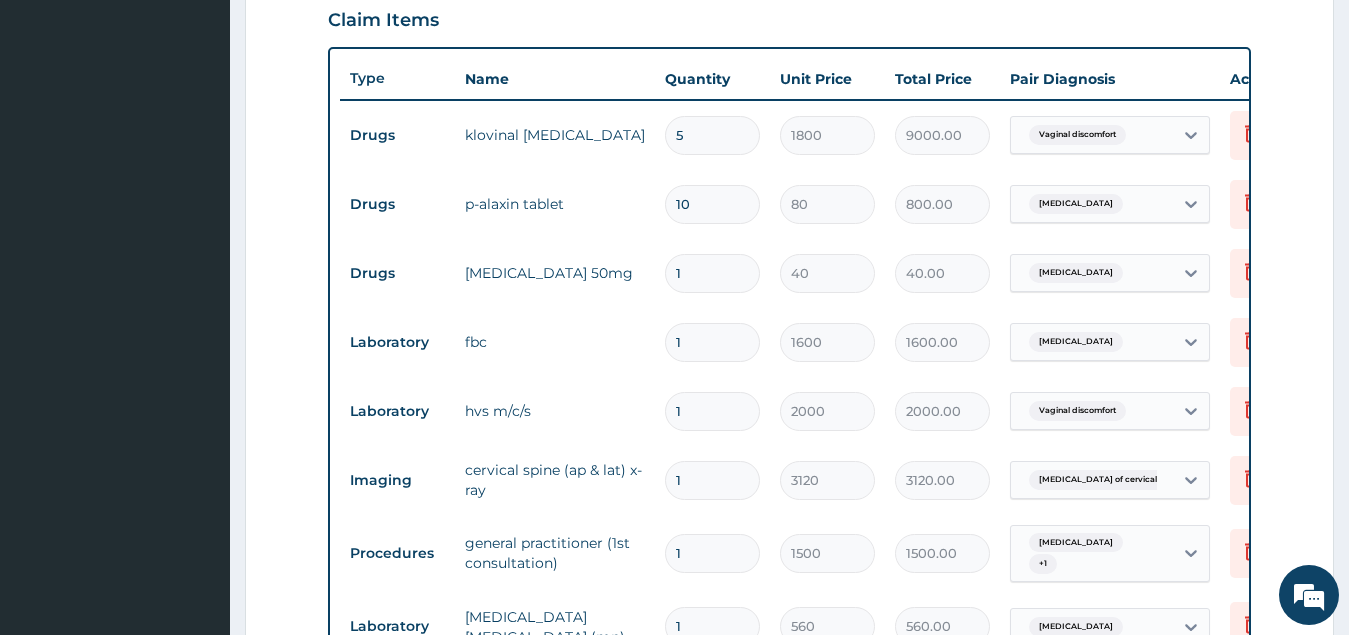 type on "400.00" 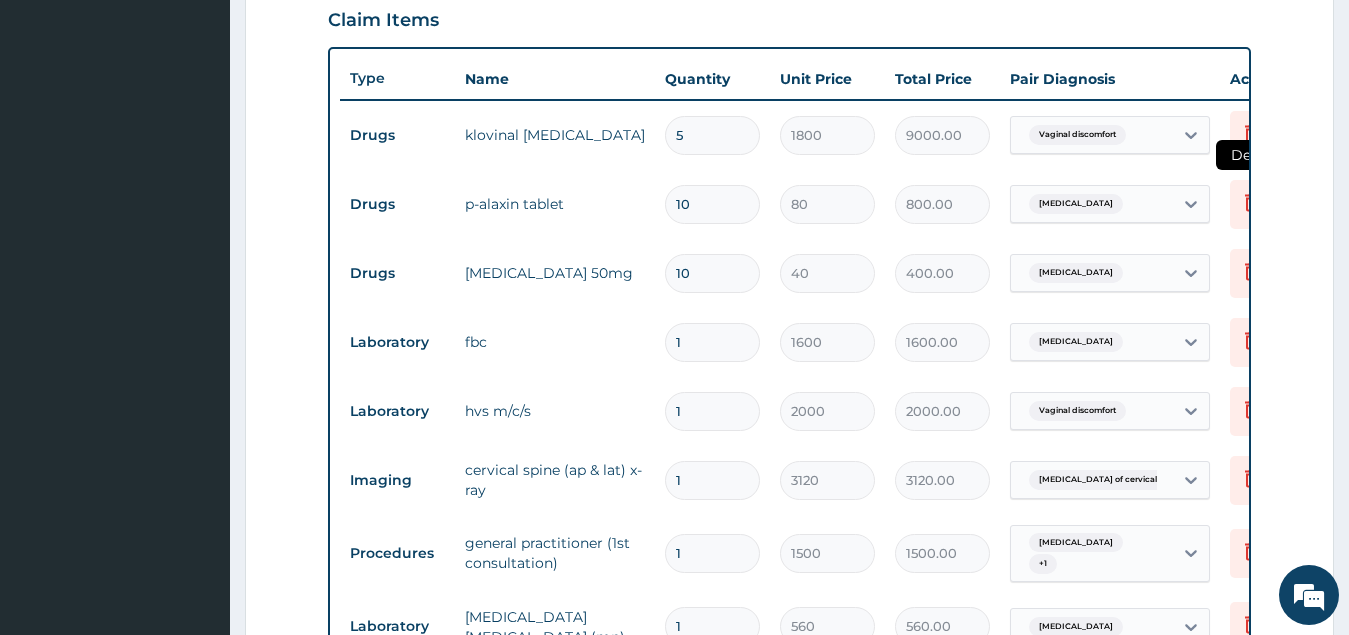 type on "10" 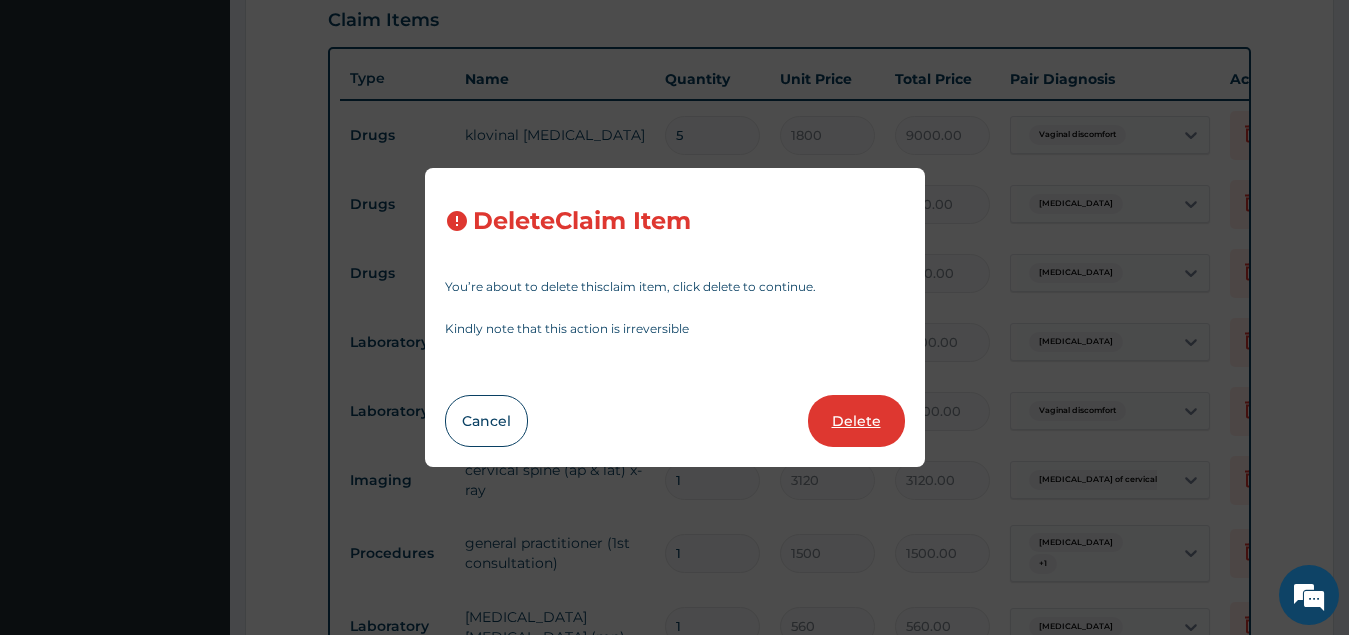 click on "Delete" at bounding box center [856, 421] 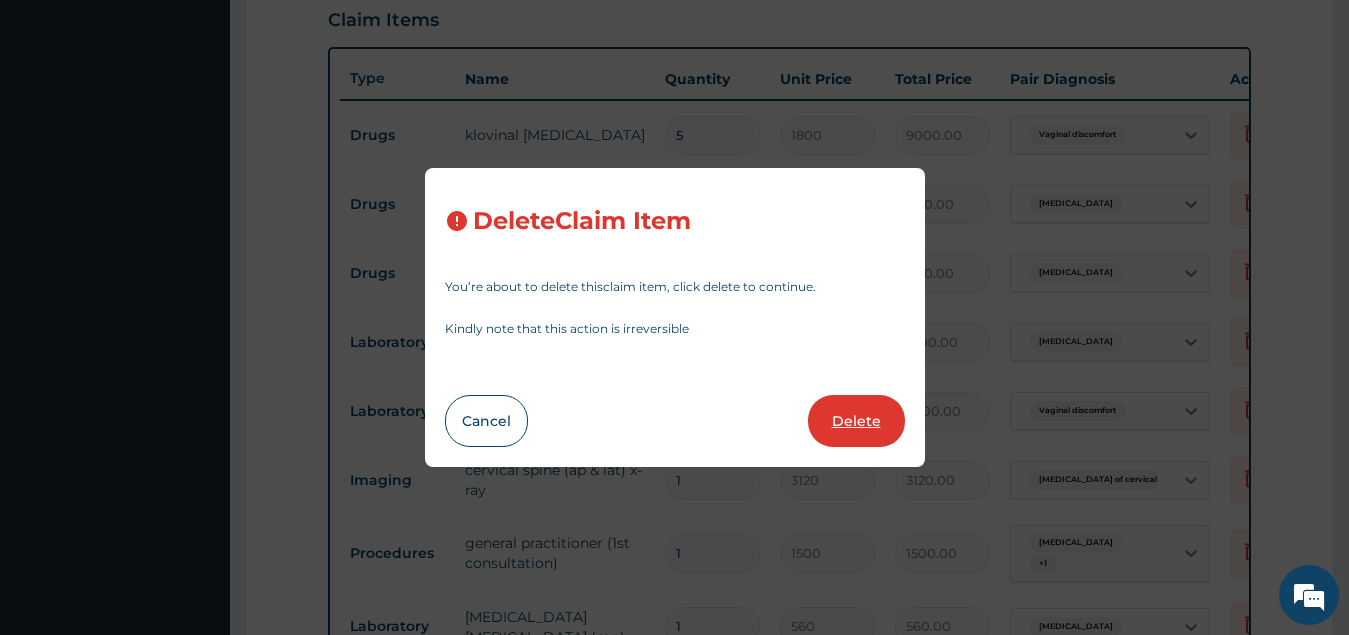 type on "1" 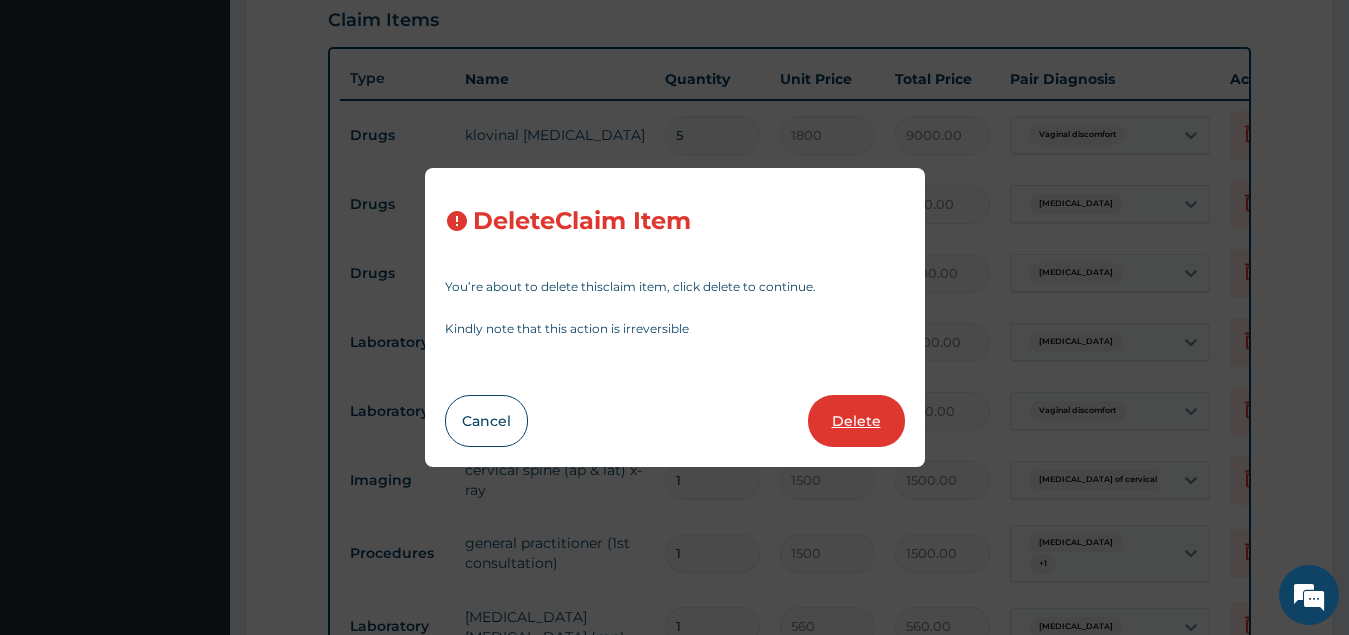 type on "560" 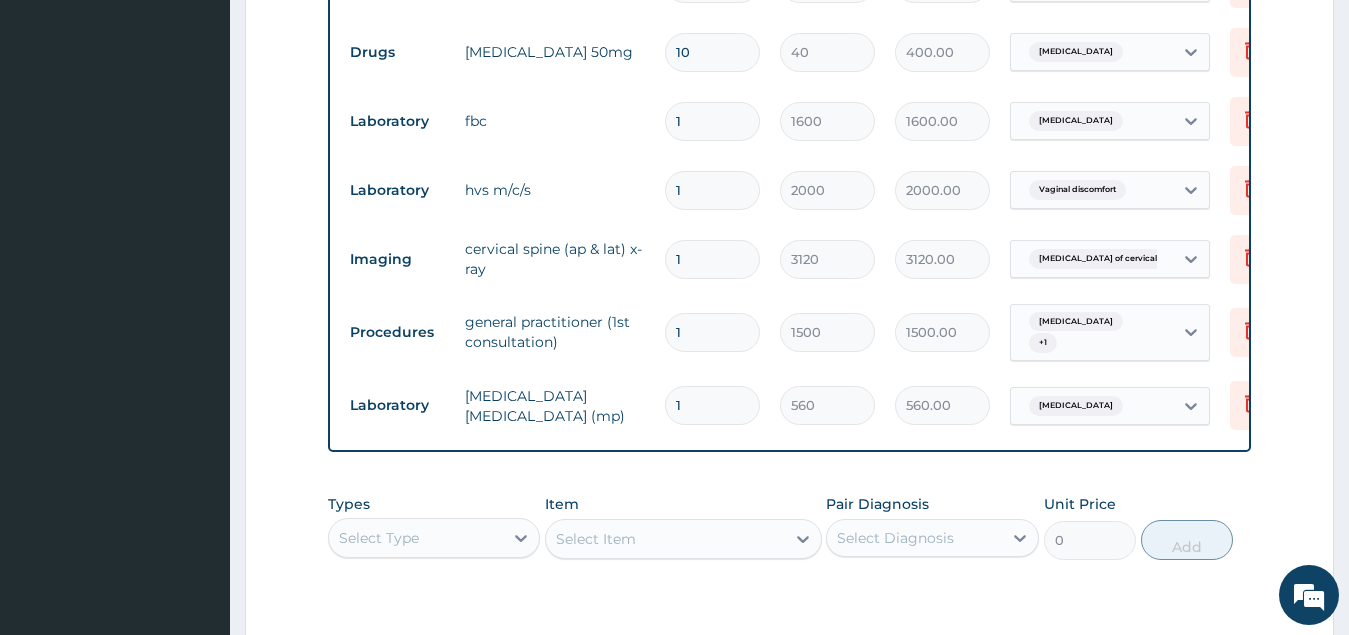 scroll, scrollTop: 1097, scrollLeft: 0, axis: vertical 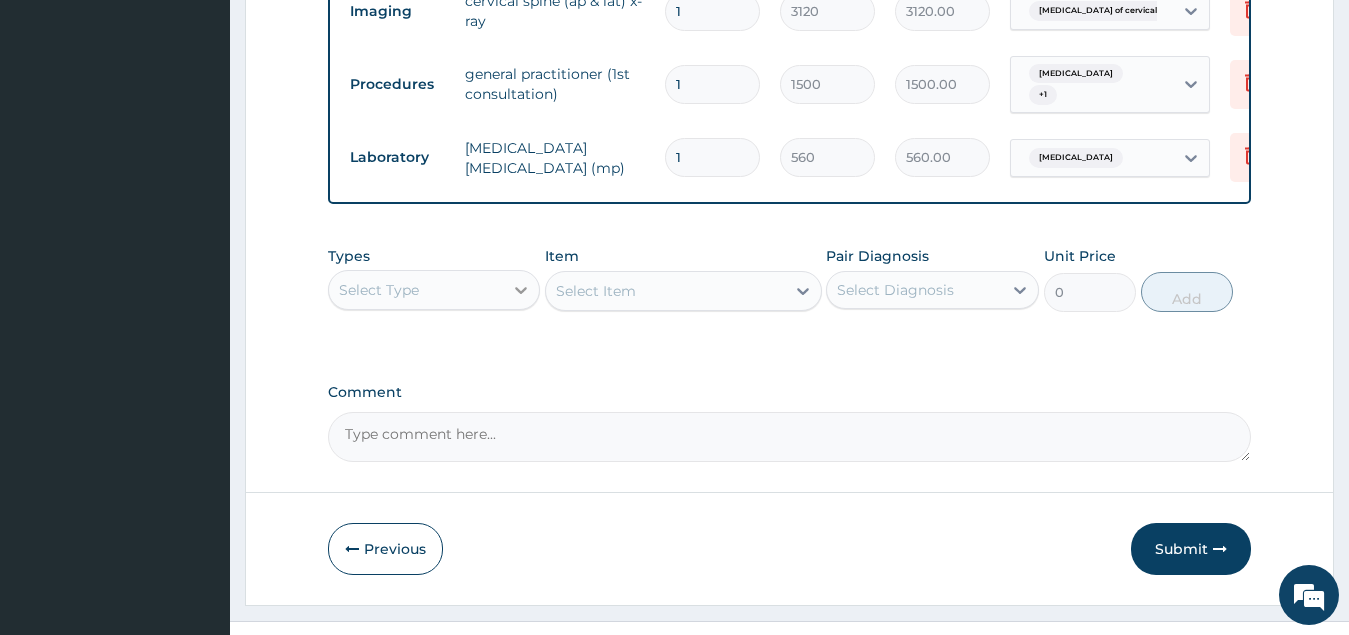 click 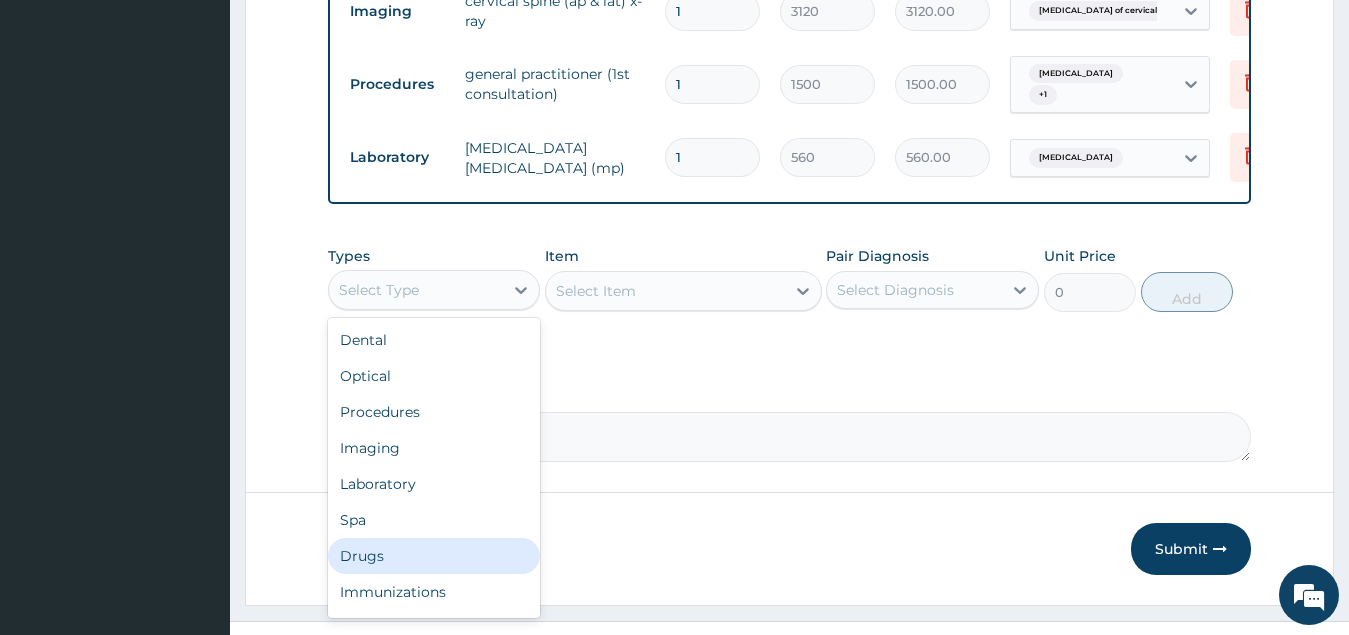 click on "Drugs" at bounding box center [434, 556] 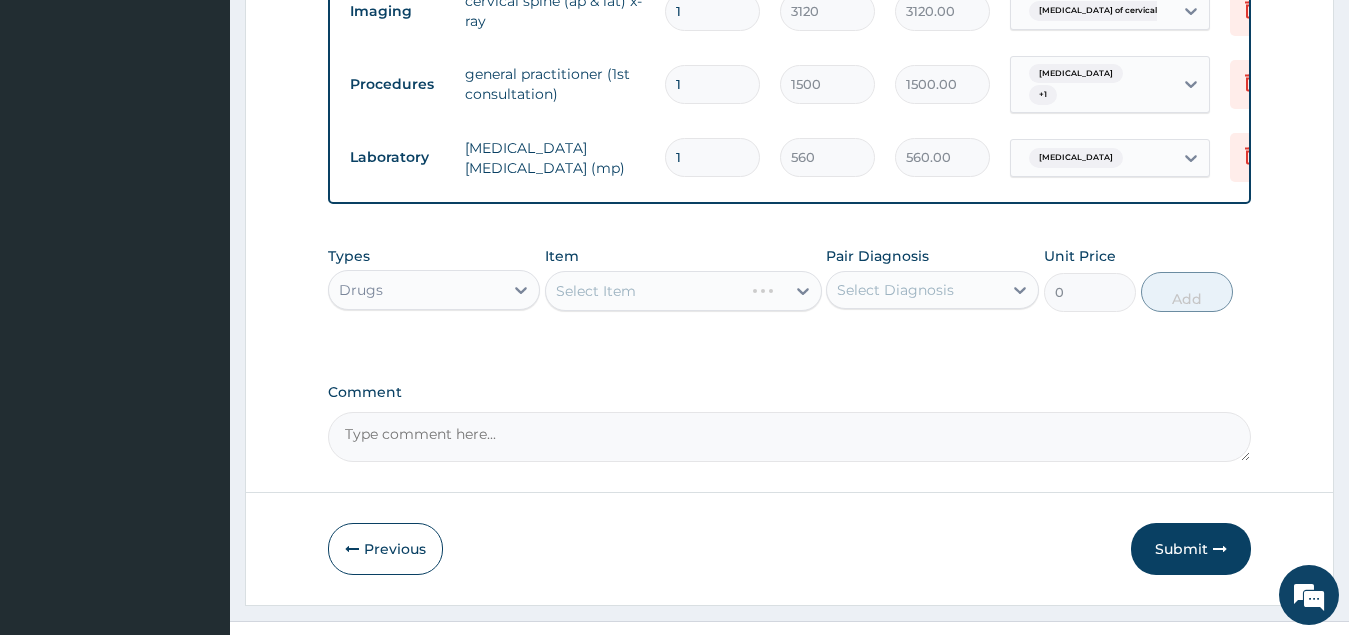 click on "Select Item" at bounding box center [683, 291] 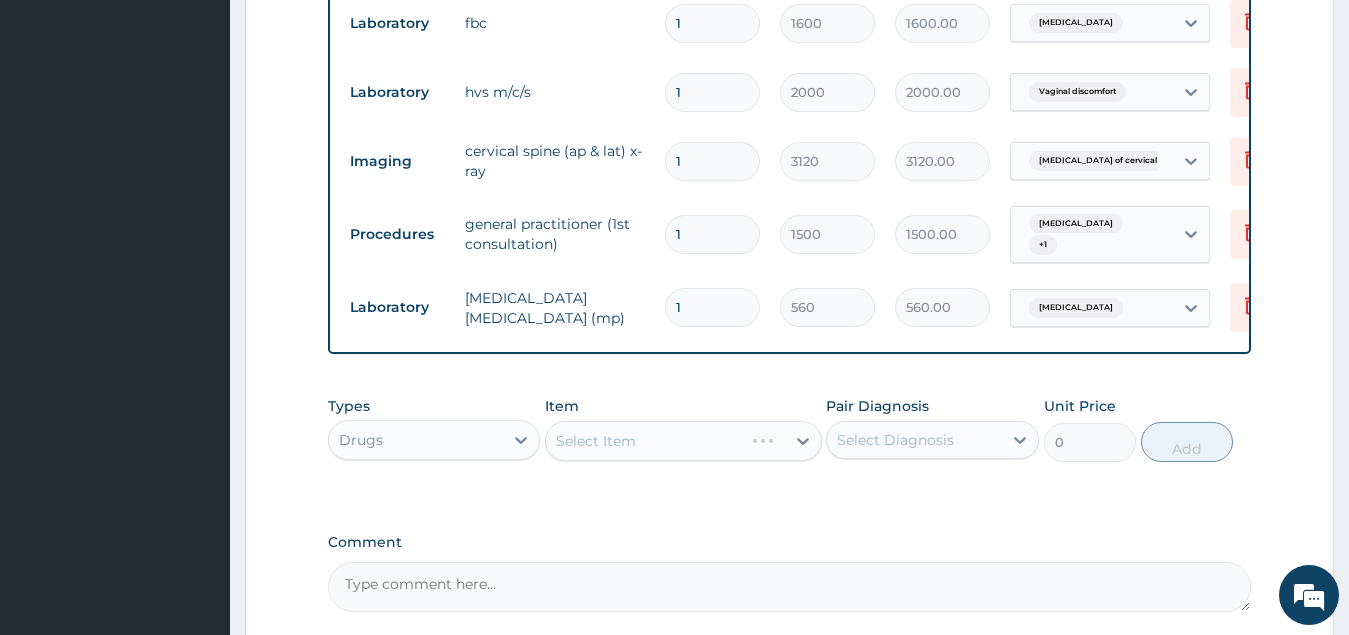 scroll, scrollTop: 1097, scrollLeft: 0, axis: vertical 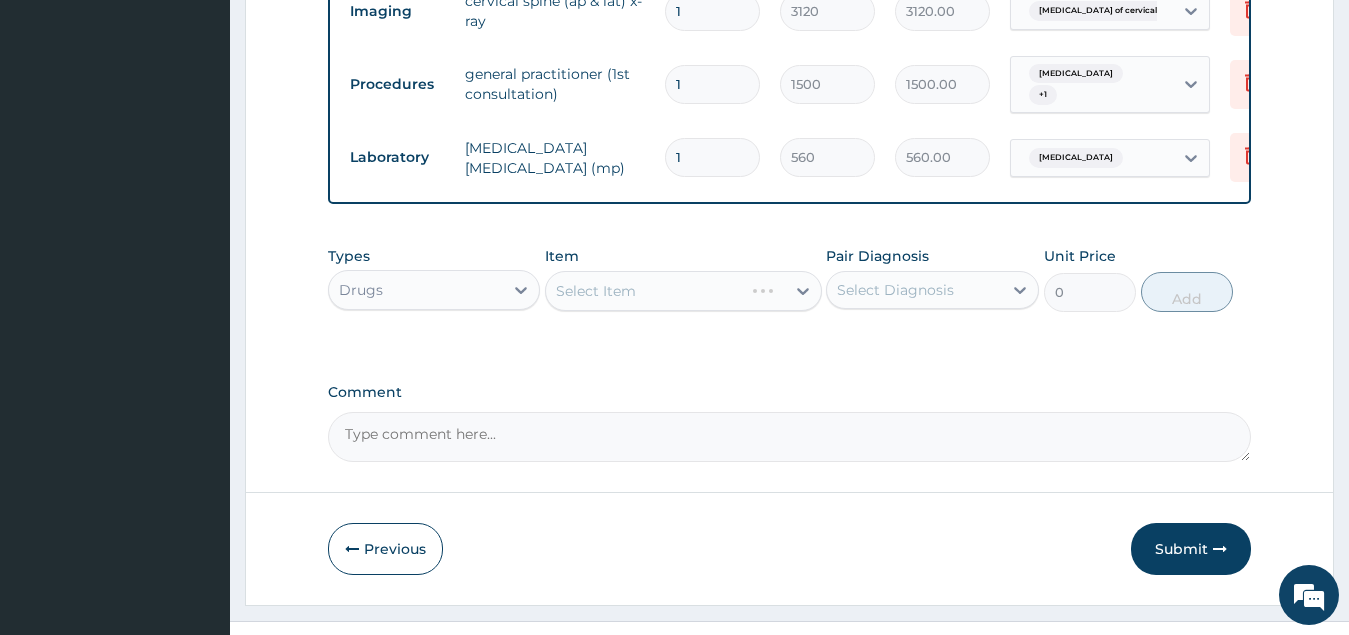 click on "Select Item" at bounding box center (683, 291) 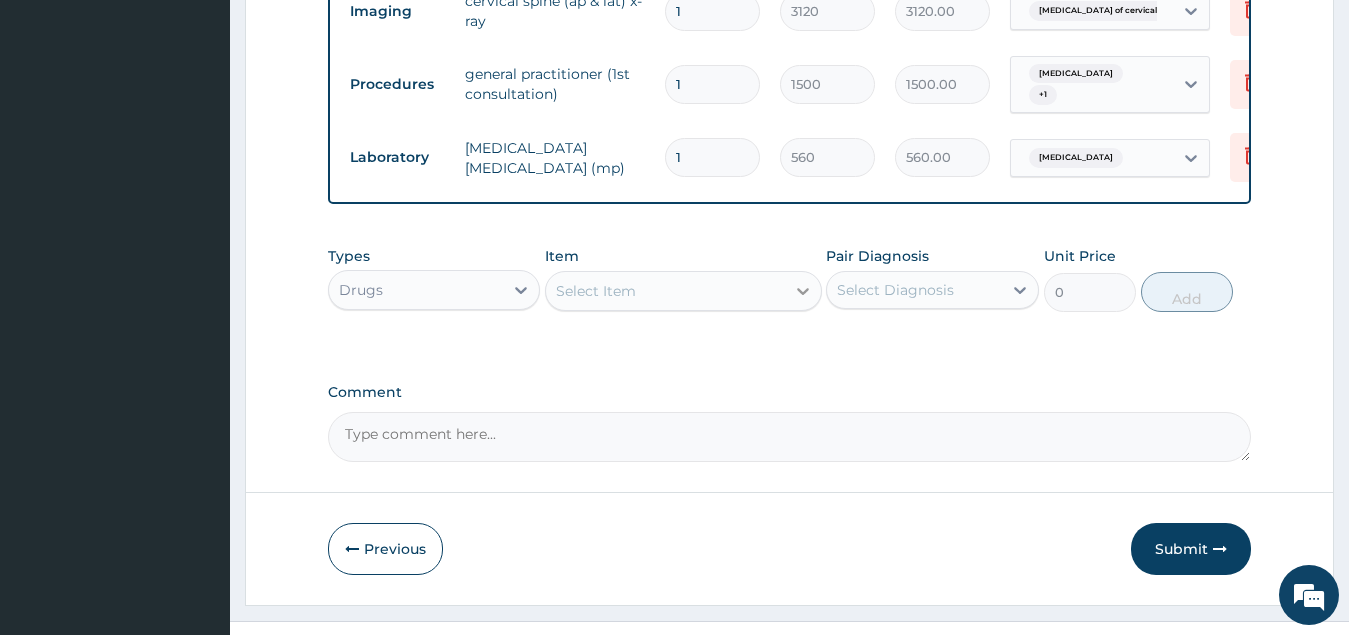 click 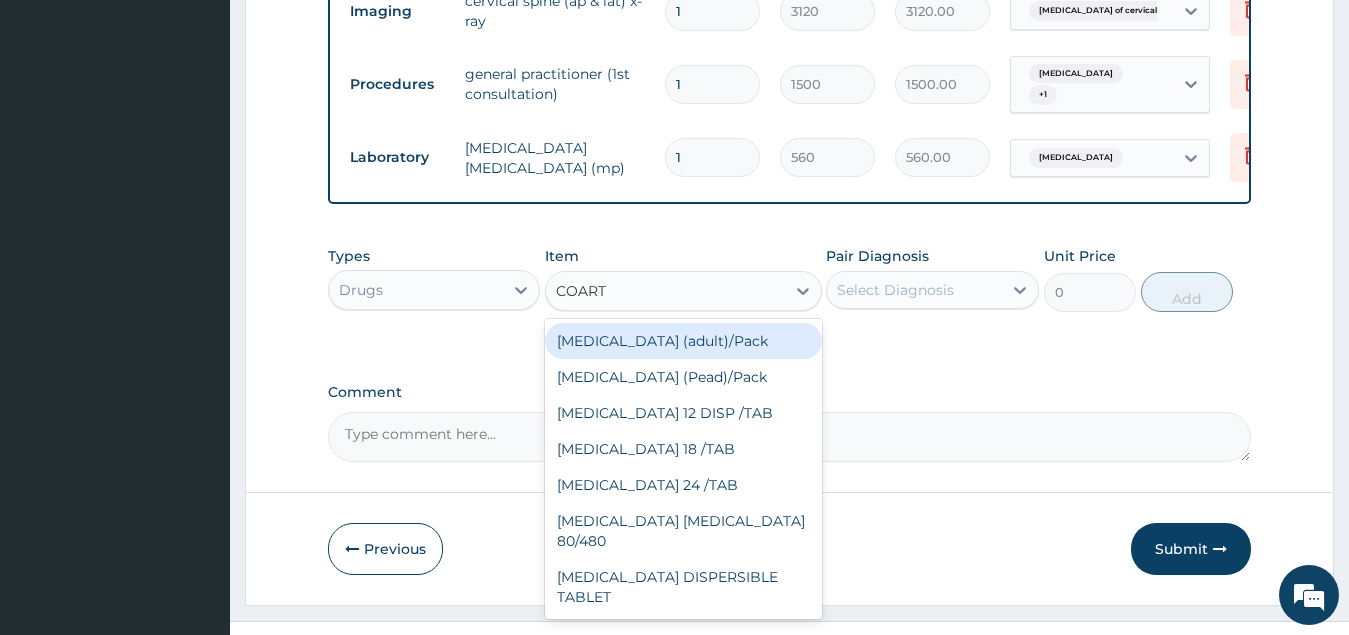 type on "COARTE" 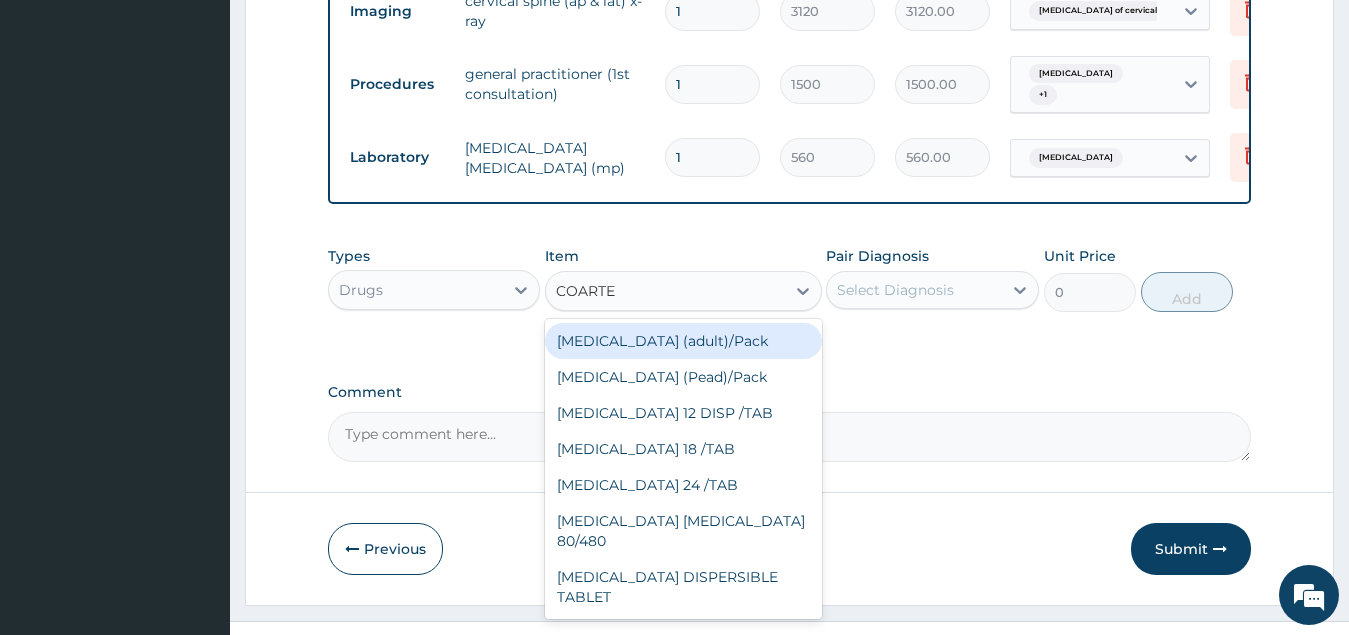 click on "Coartem (adult)/Pack" at bounding box center (683, 341) 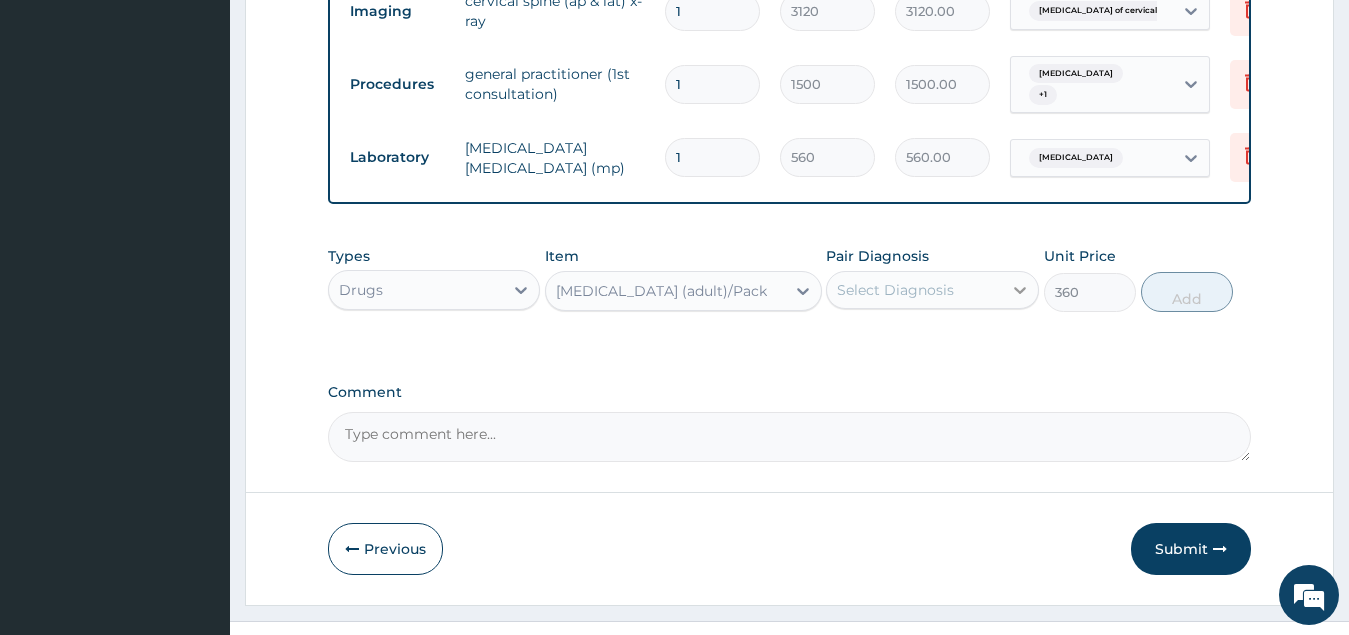 click at bounding box center [1020, 290] 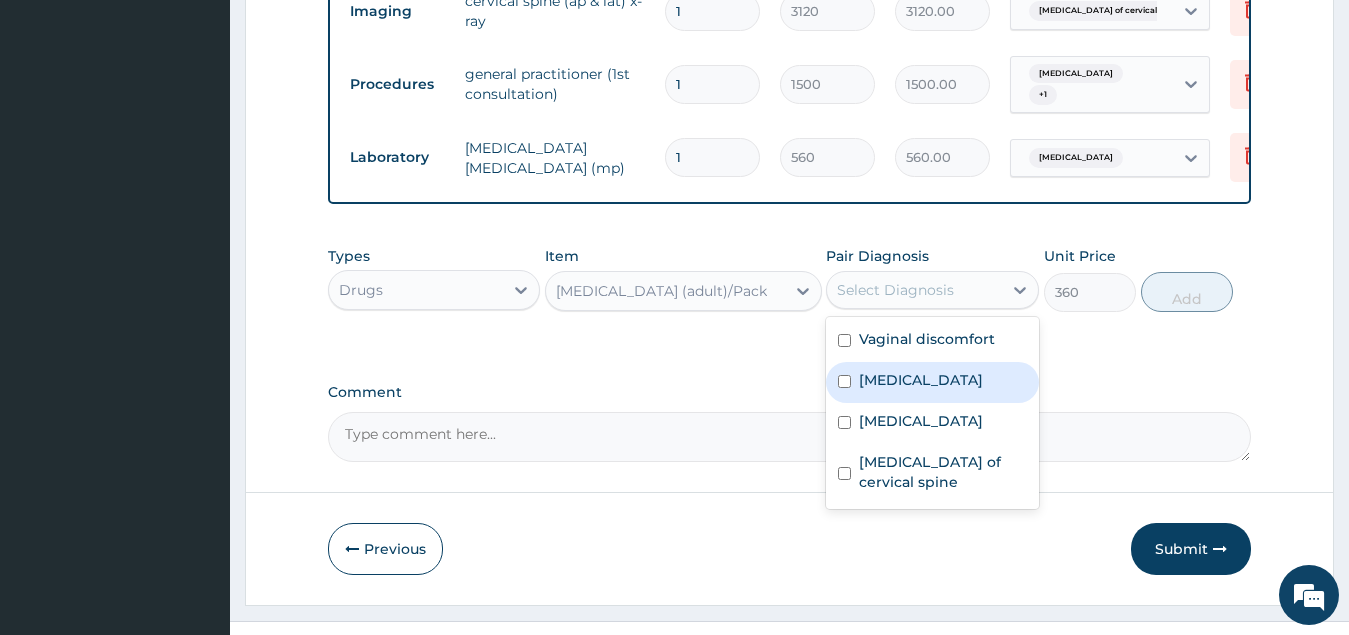 click at bounding box center [844, 381] 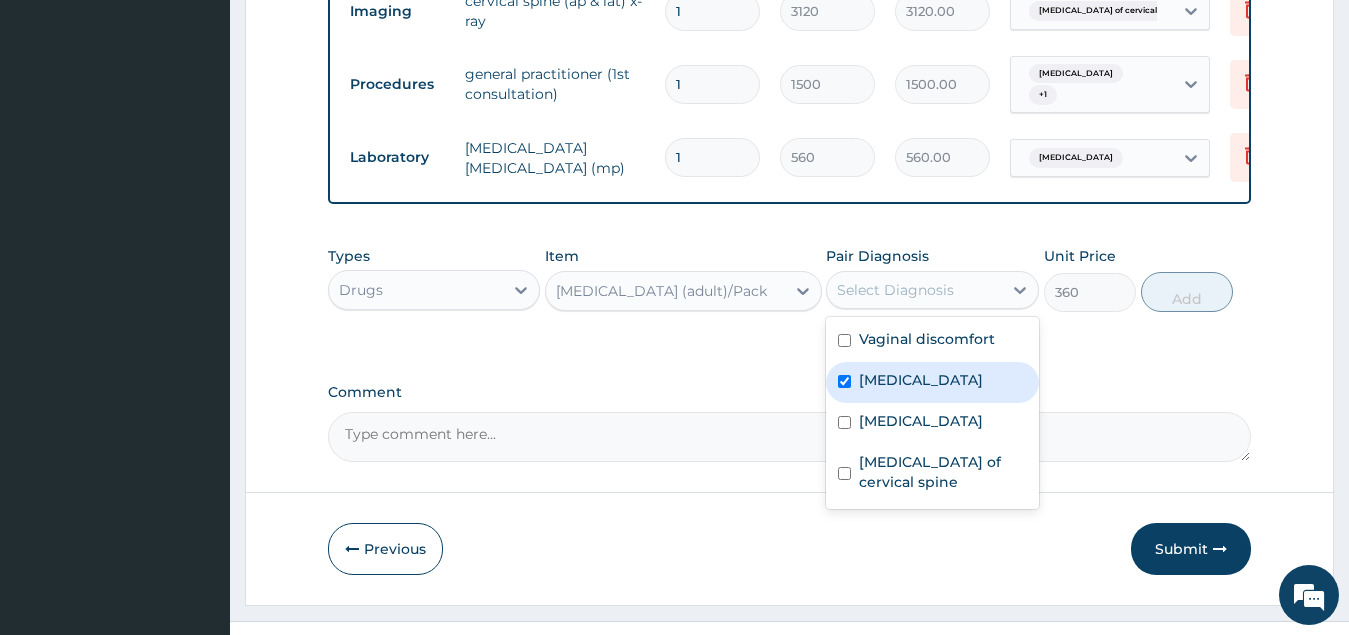 checkbox on "true" 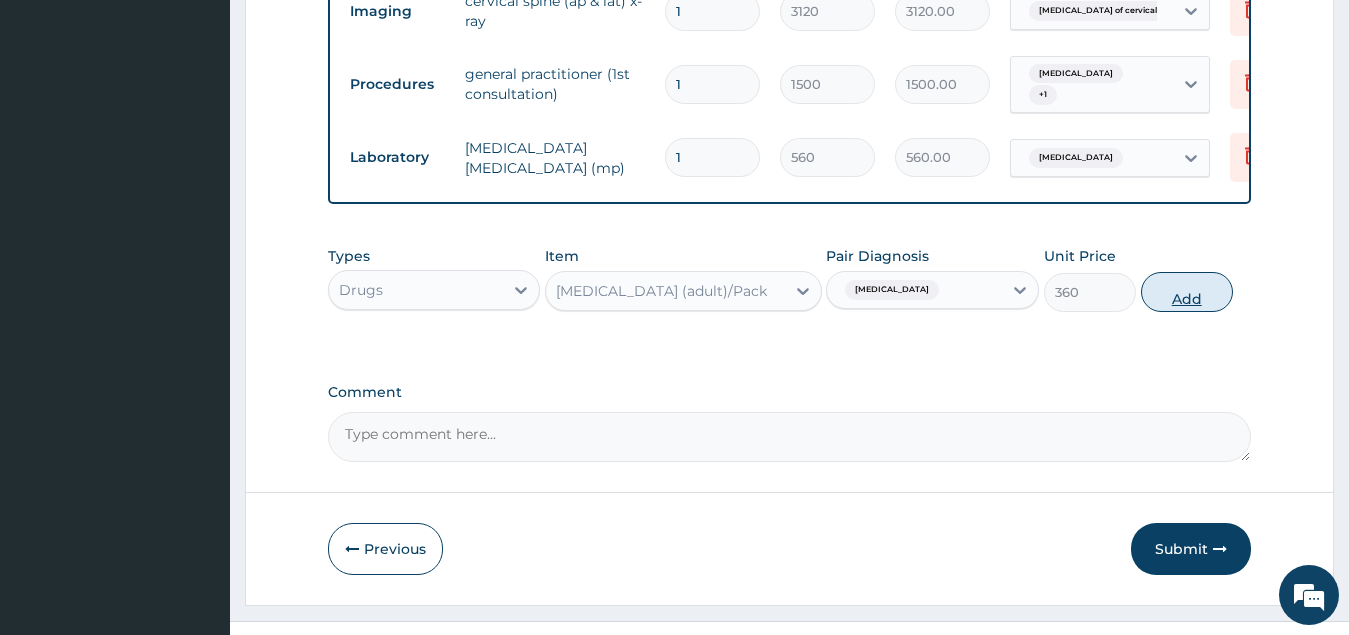 click on "Add" at bounding box center (1187, 292) 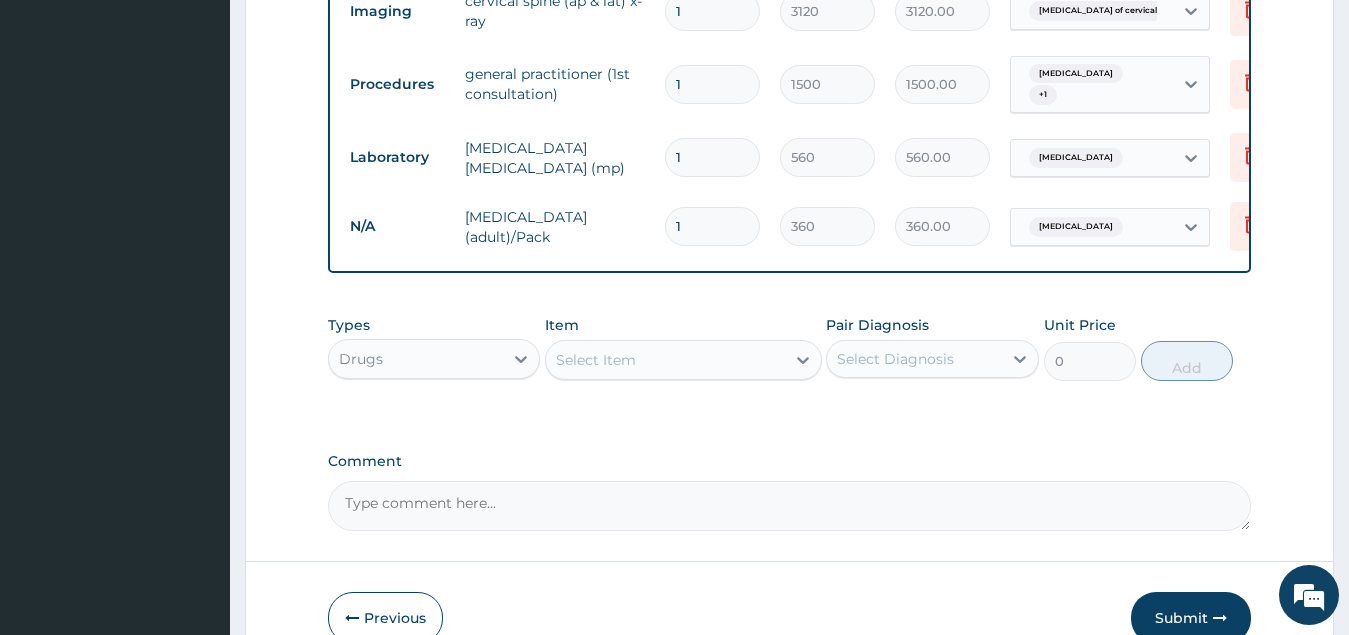 type 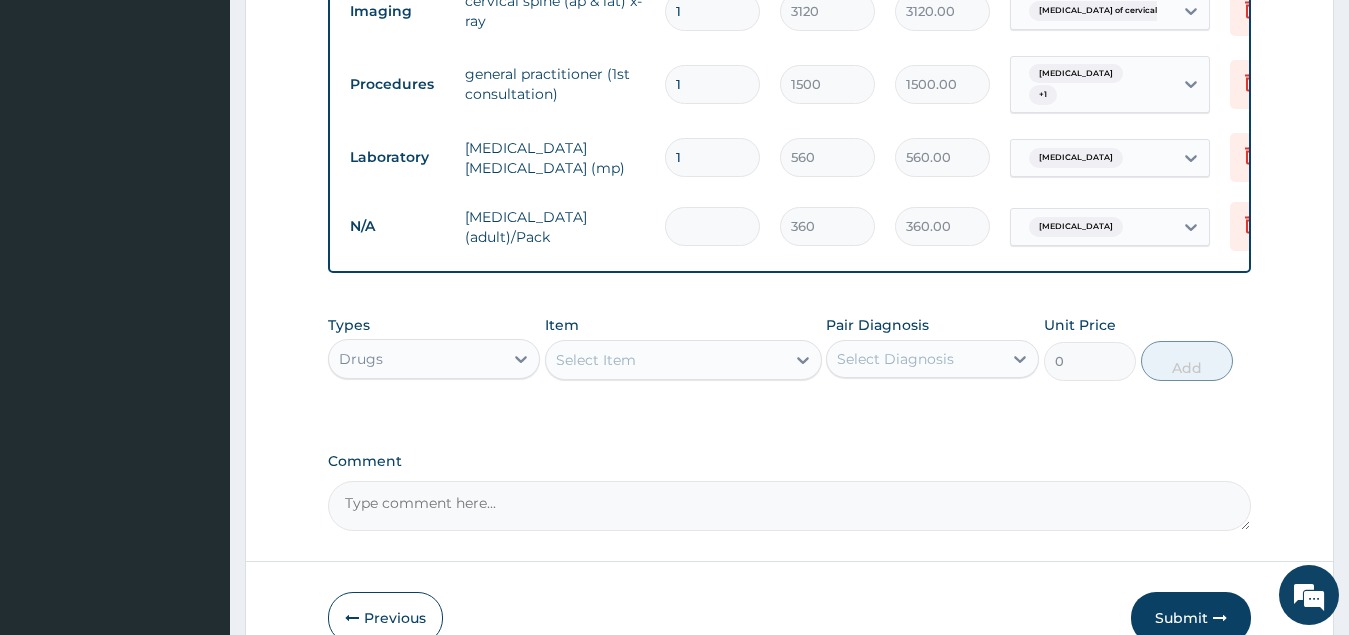 type on "0.00" 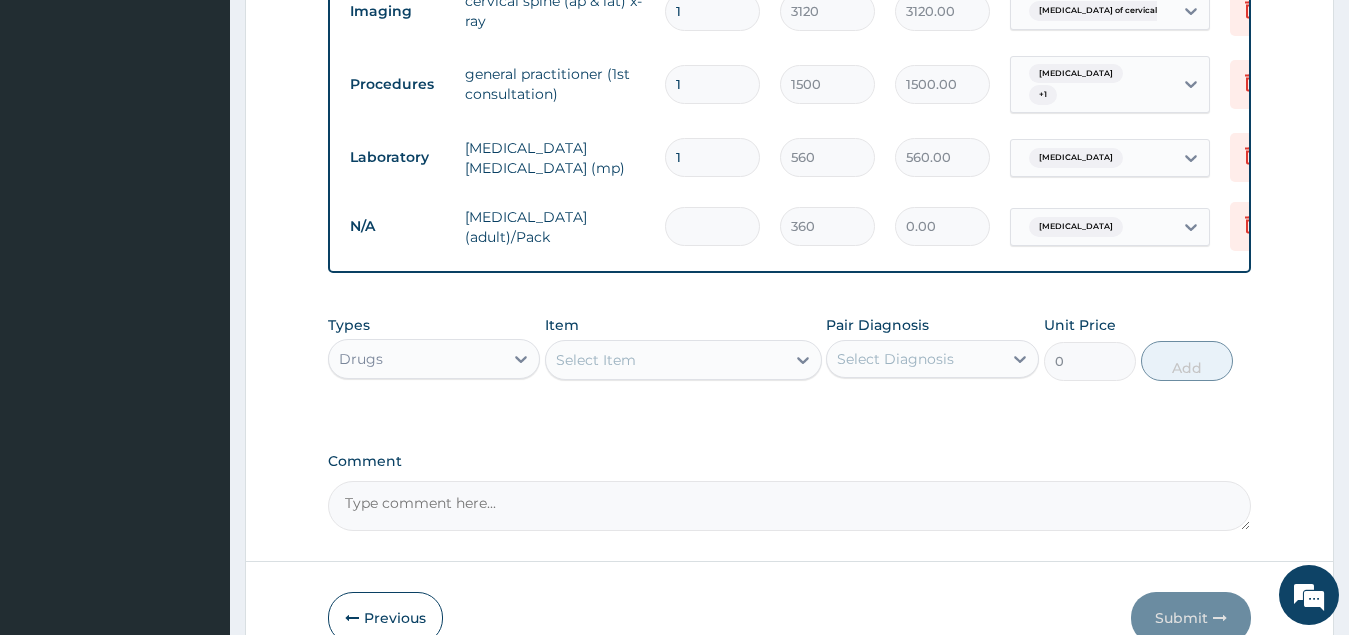 type on "6" 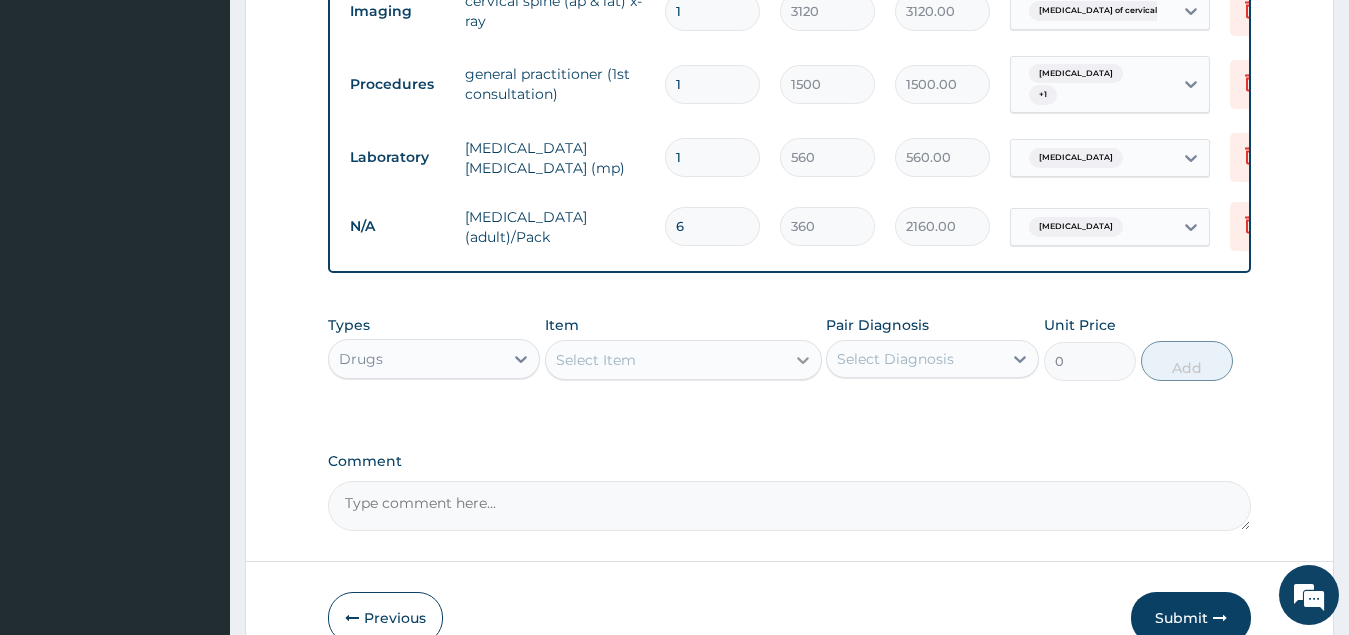 type on "6" 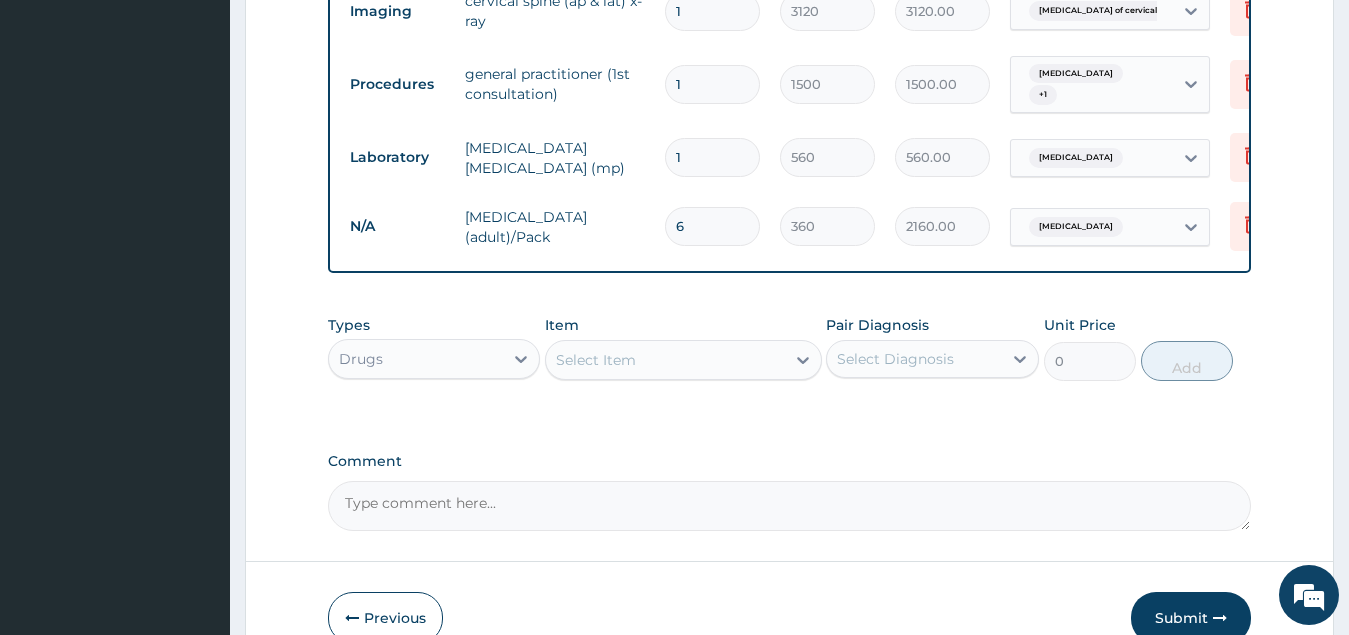 drag, startPoint x: 799, startPoint y: 365, endPoint x: 778, endPoint y: 376, distance: 23.70654 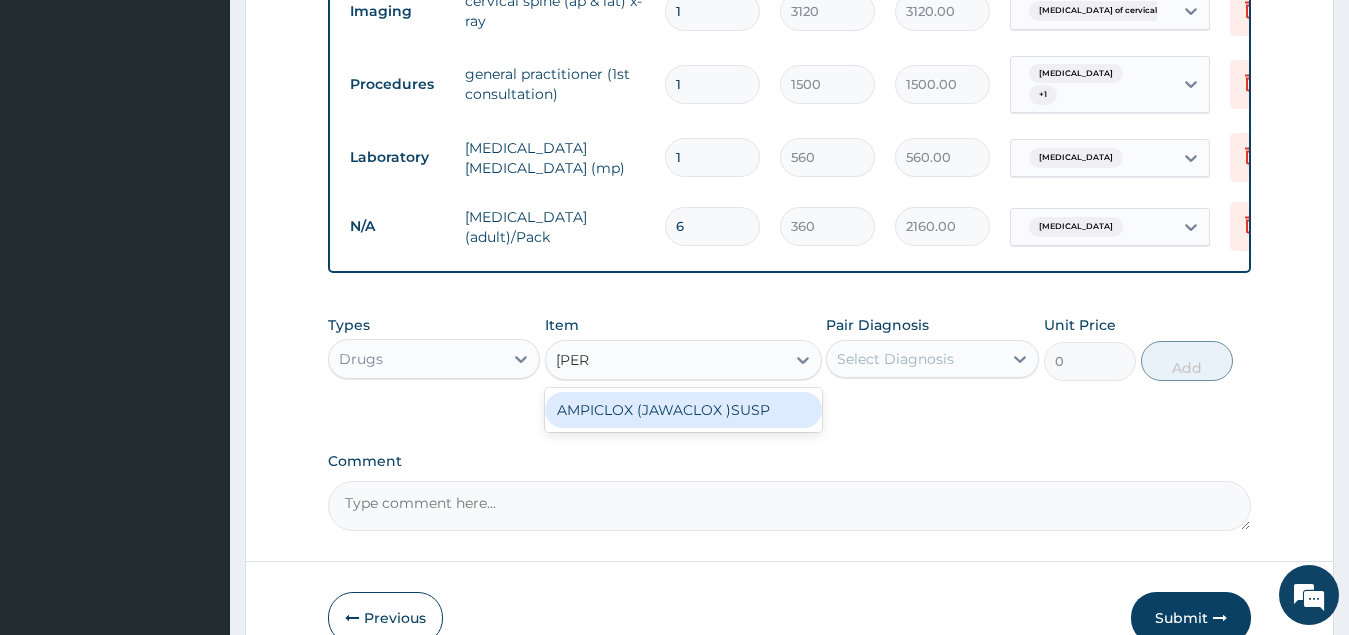 type on "J" 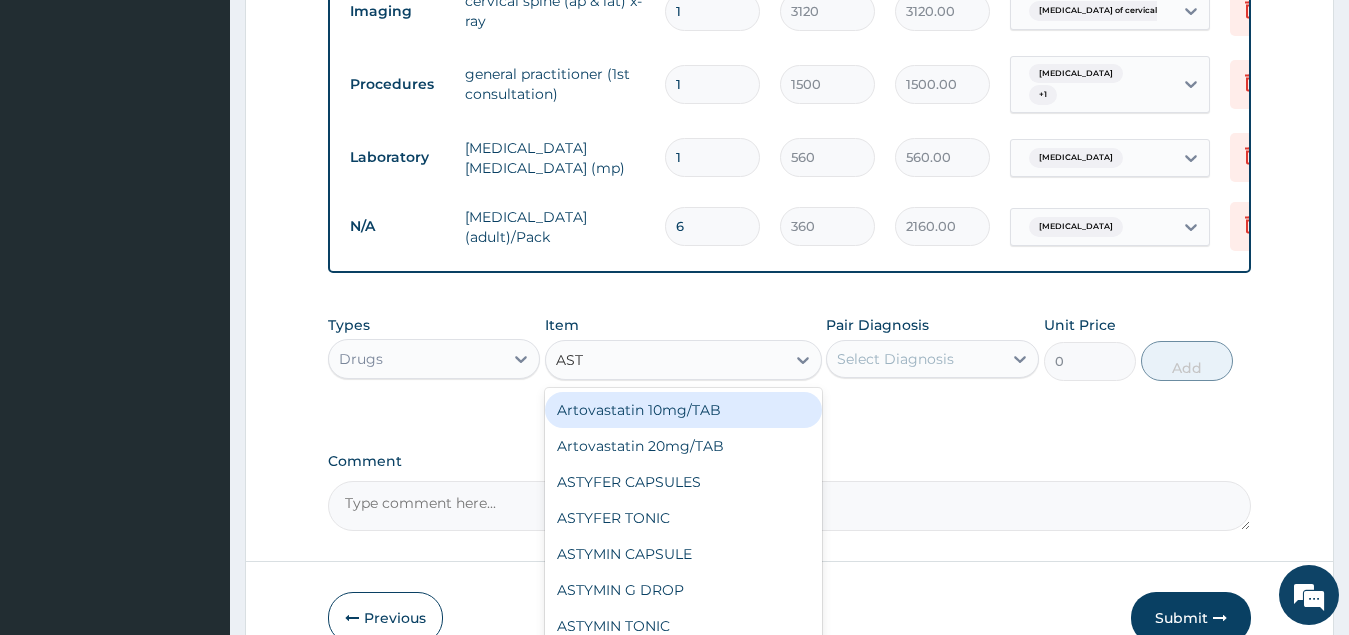 type on "ASTY" 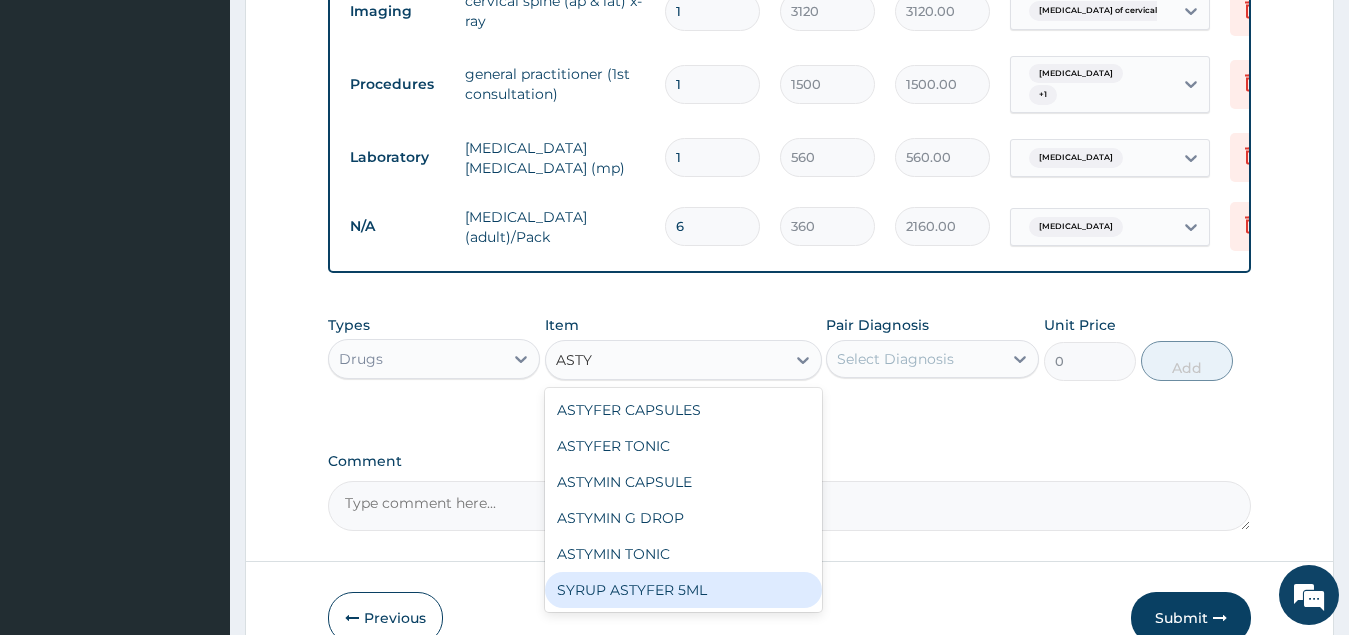 drag, startPoint x: 675, startPoint y: 595, endPoint x: 686, endPoint y: 583, distance: 16.27882 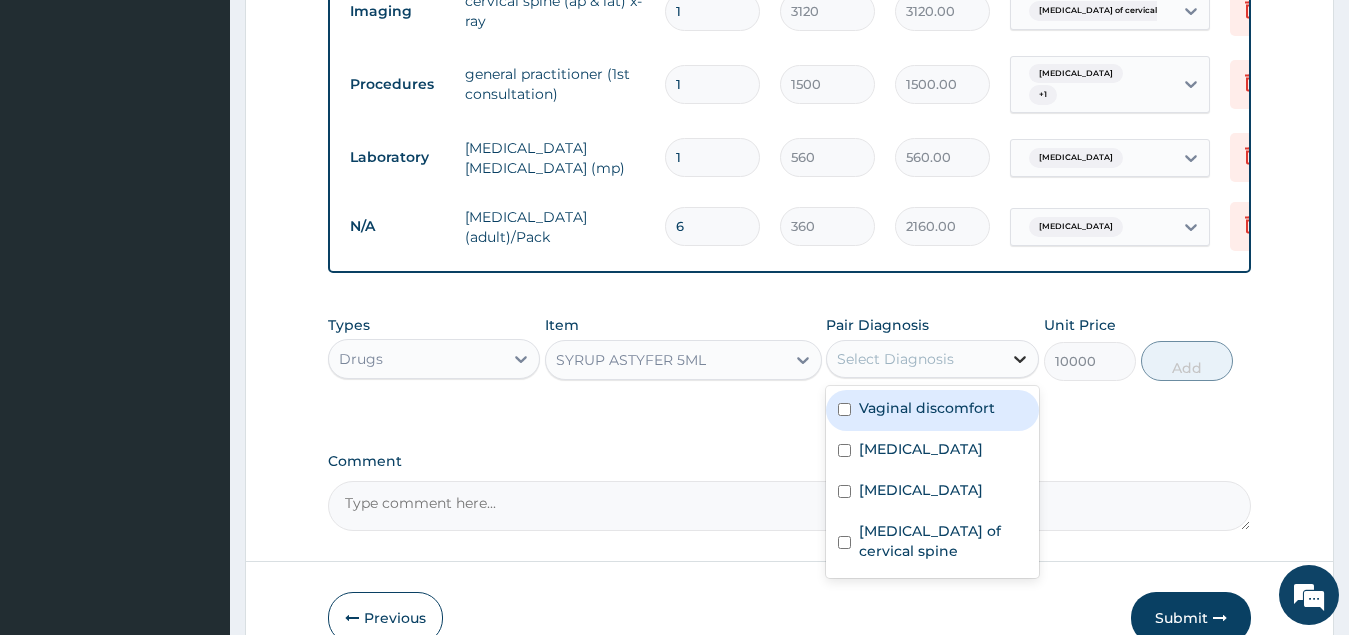 click 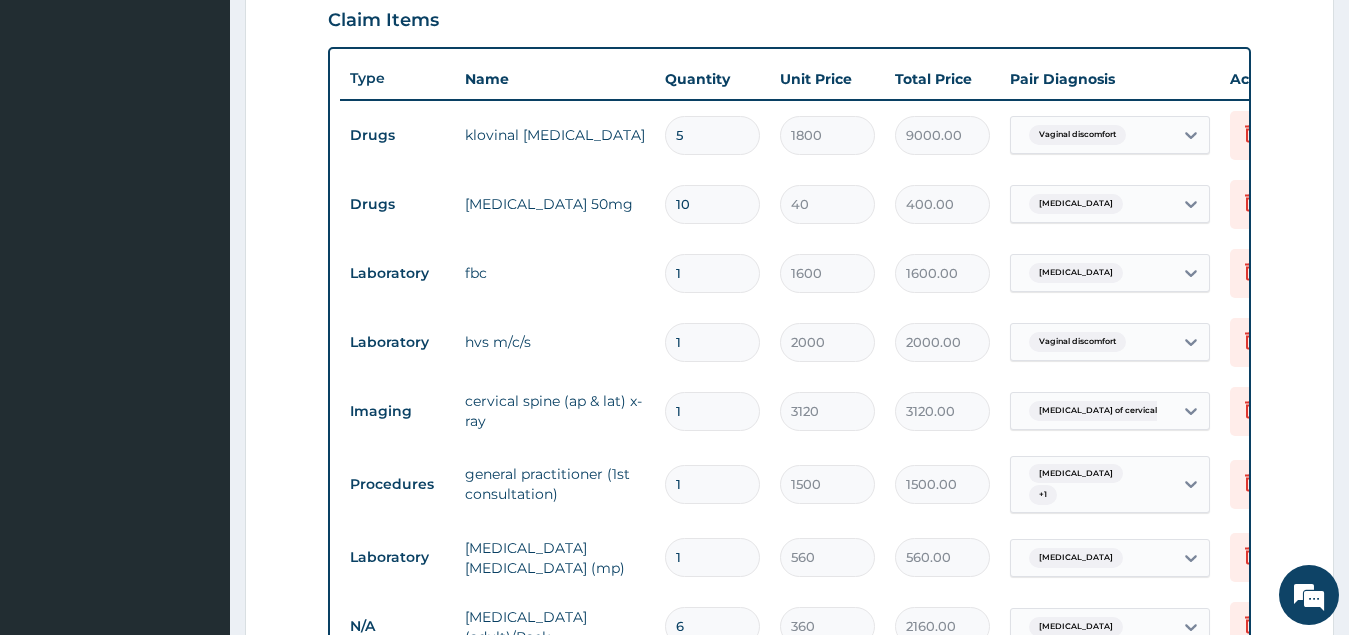 scroll, scrollTop: 397, scrollLeft: 0, axis: vertical 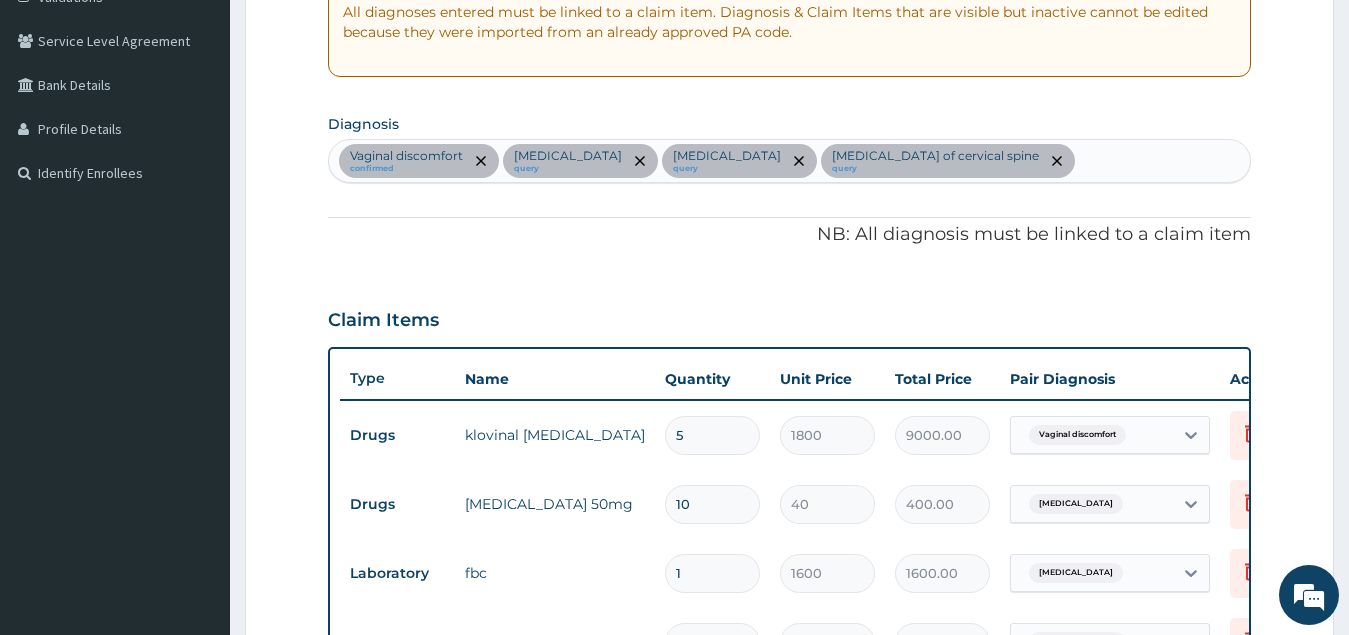 click on "Vaginal discomfort confirmed Malaria query Typhoid fever query Spondylolysis of cervical spine query" at bounding box center [790, 161] 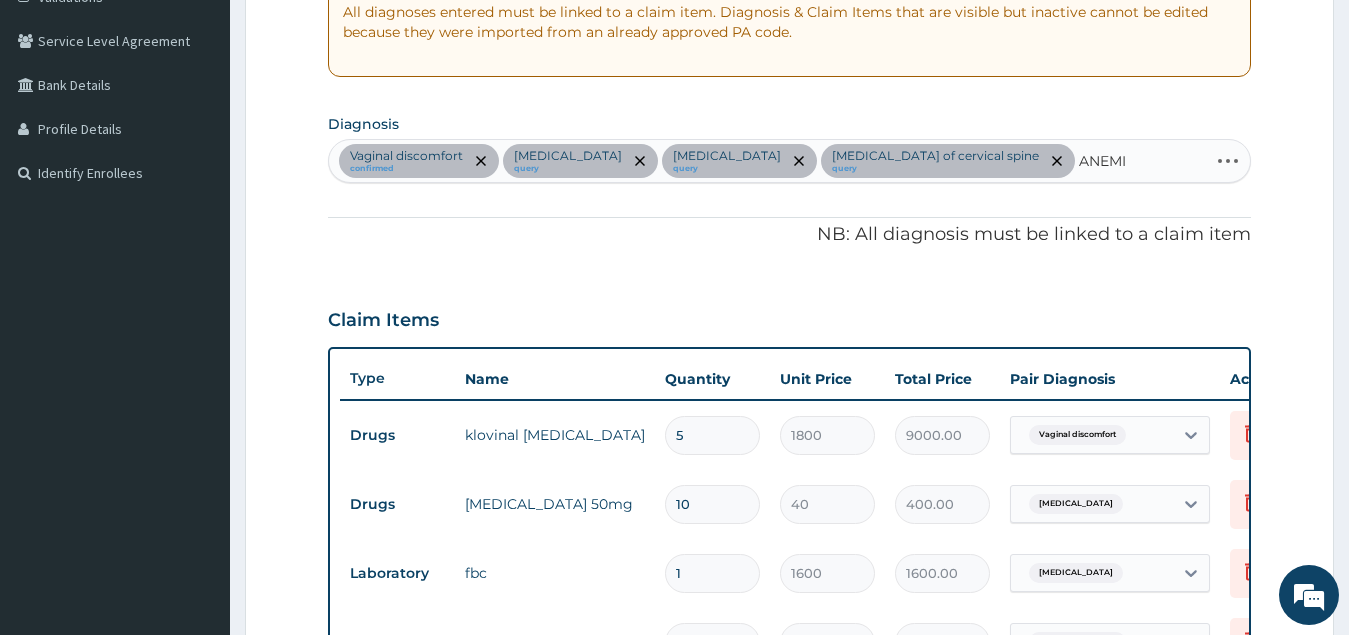 type on "ANEMIA" 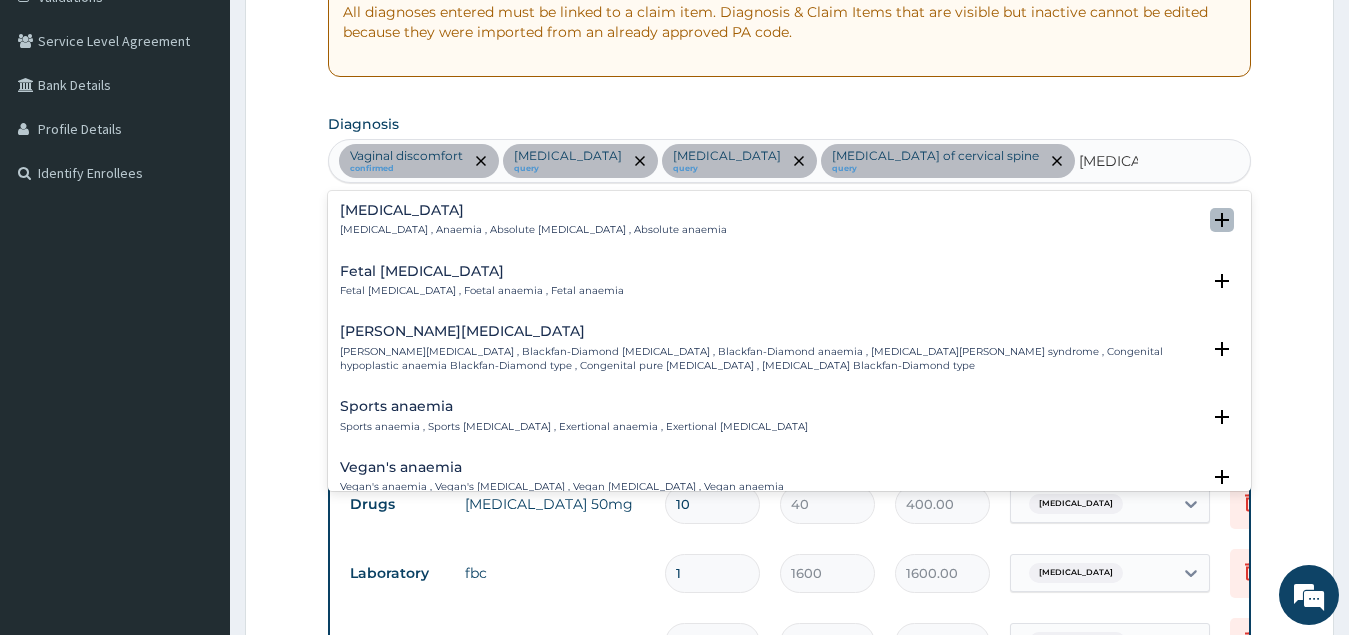 click at bounding box center (1222, 220) 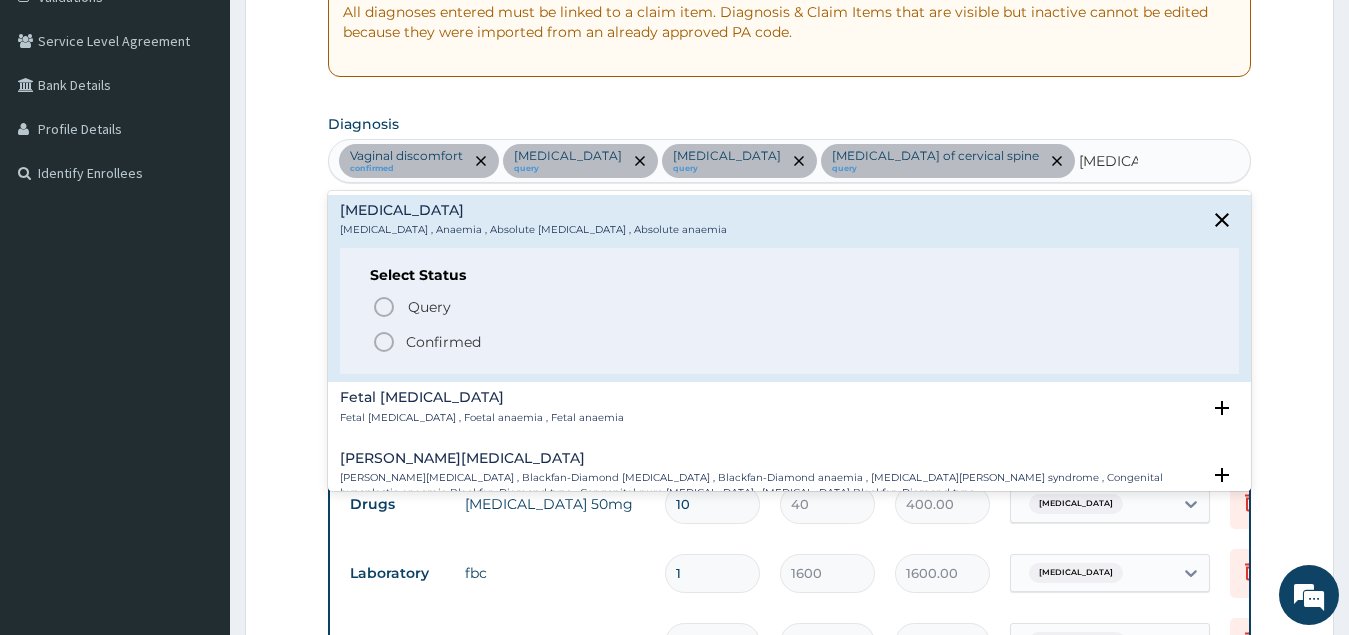 click 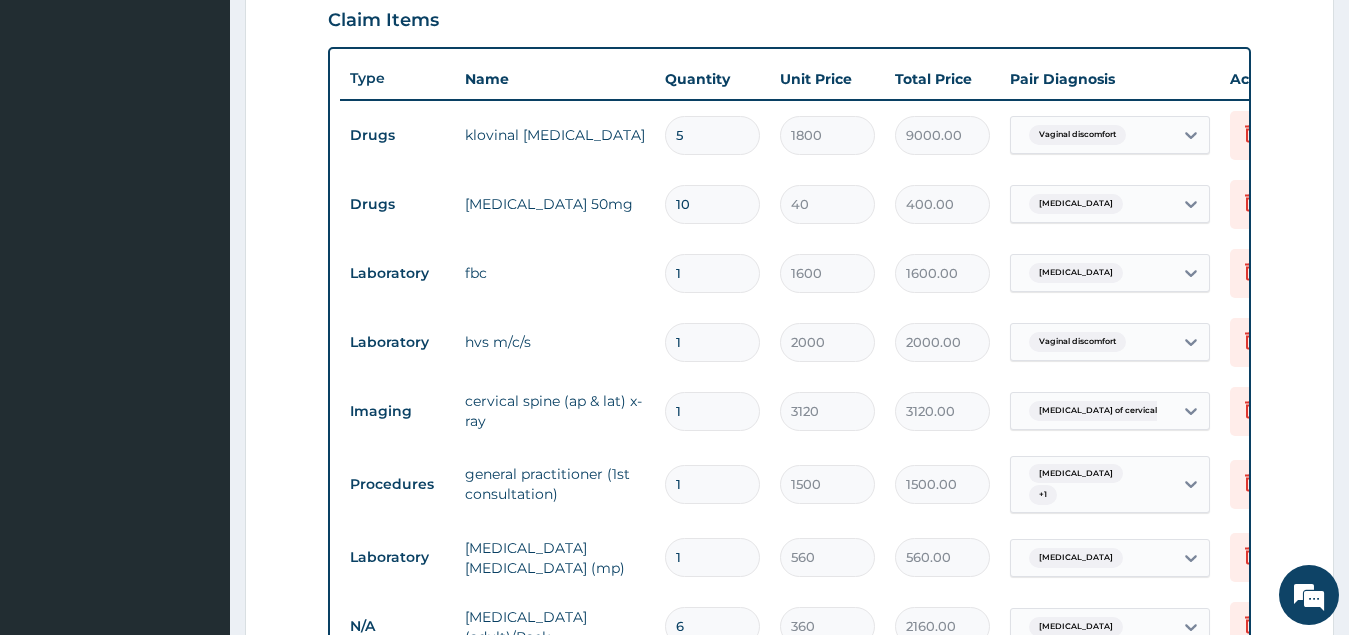 scroll, scrollTop: 997, scrollLeft: 0, axis: vertical 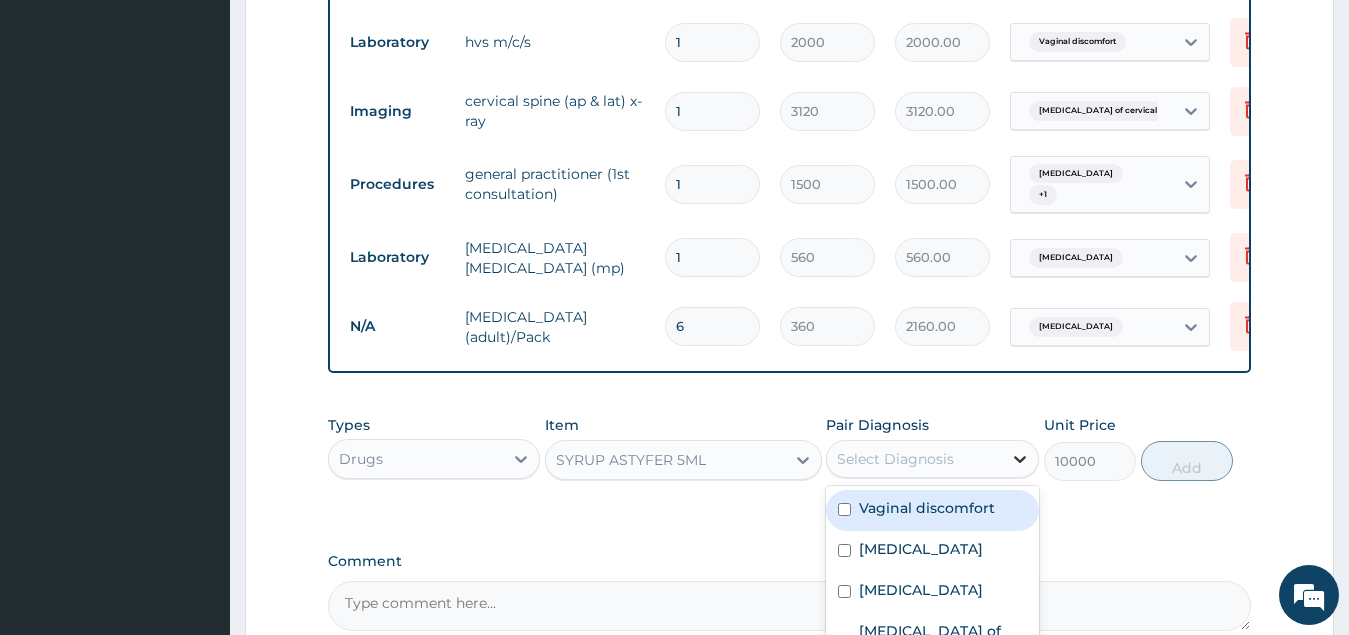 click 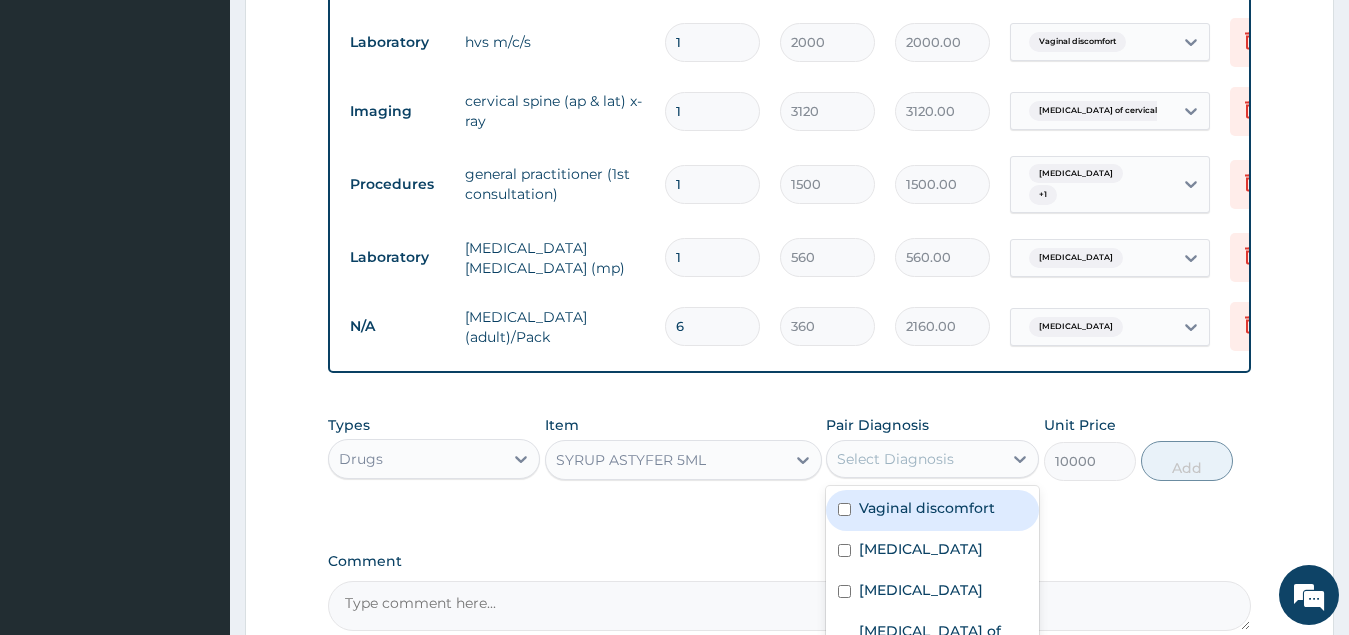 click on "PA Code / Prescription Code PA/6ADBC4 Encounter Date 25-06-2025 Important Notice Please enter PA codes before entering items that are not attached to a PA code   All diagnoses entered must be linked to a claim item. Diagnosis & Claim Items that are visible but inactive cannot be edited because they were imported from an already approved PA code. Diagnosis Vaginal discomfort confirmed Malaria query Typhoid fever query Spondylolysis of cervical spine query Anemia Confirmed NB: All diagnosis must be linked to a claim item Claim Items Type Name Quantity Unit Price Total Price Pair Diagnosis Actions Drugs klovinal pessary  5 1800 9000.00 Vaginal discomfort Delete Drugs diclofenac sodium 50mg 10 40 400.00 Malaria Delete Laboratory fbc 1 1600 1600.00 Typhoid fever Delete Laboratory hvs m/c/s 1 2000 2000.00 Vaginal discomfort Delete Imaging cervical spine (ap & lat) x-ray 1 3120 3120.00 Spondylolysis of cervical spin... Delete Procedures general practitioner (1st consultation) 1 1500 1500.00 Malaria  + 1 Delete 1 560" at bounding box center [790, -88] 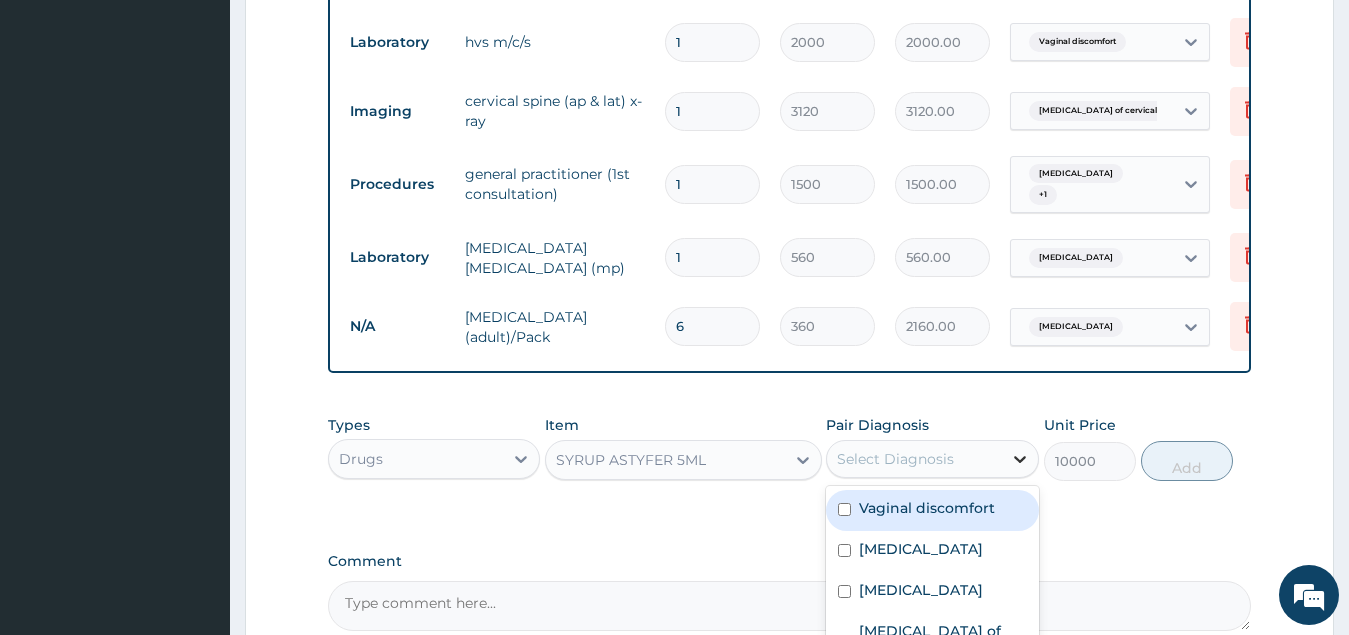 click 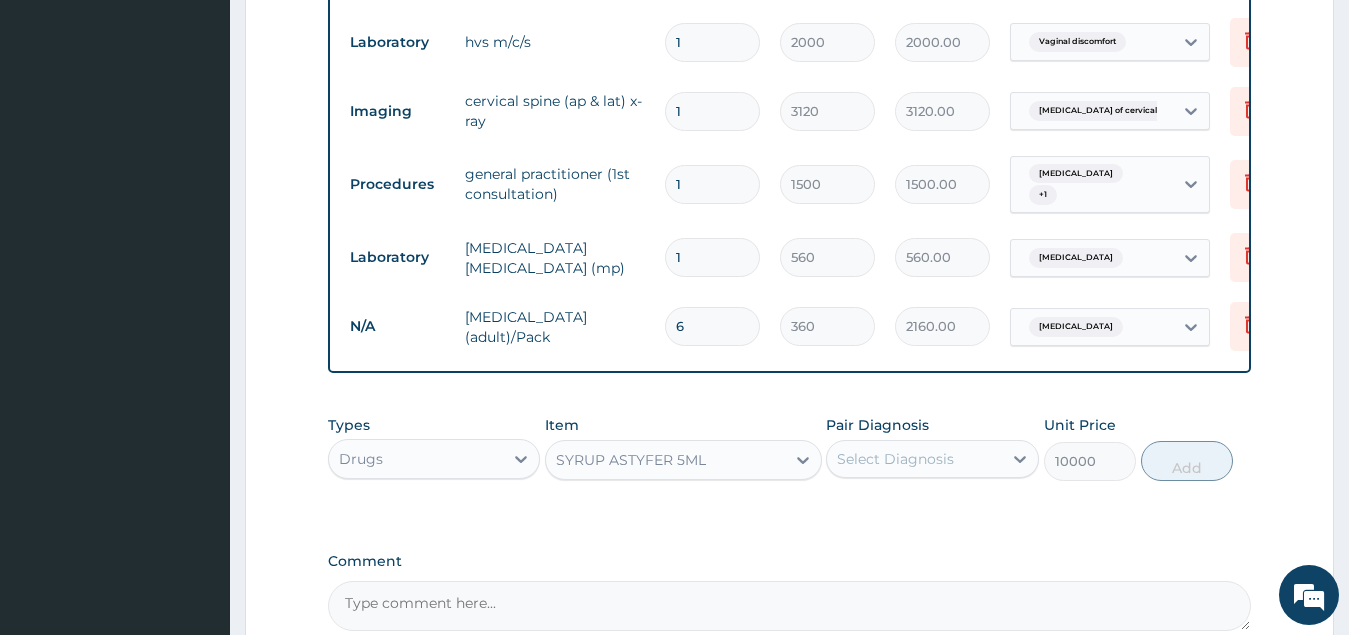 click on "PA Code / Prescription Code PA/6ADBC4 Encounter Date 25-06-2025 Important Notice Please enter PA codes before entering items that are not attached to a PA code   All diagnoses entered must be linked to a claim item. Diagnosis & Claim Items that are visible but inactive cannot be edited because they were imported from an already approved PA code. Diagnosis Vaginal discomfort confirmed Malaria query Typhoid fever query Spondylolysis of cervical spine query Anemia Confirmed NB: All diagnosis must be linked to a claim item Claim Items Type Name Quantity Unit Price Total Price Pair Diagnosis Actions Drugs klovinal pessary  5 1800 9000.00 Vaginal discomfort Delete Drugs diclofenac sodium 50mg 10 40 400.00 Malaria Delete Laboratory fbc 1 1600 1600.00 Typhoid fever Delete Laboratory hvs m/c/s 1 2000 2000.00 Vaginal discomfort Delete Imaging cervical spine (ap & lat) x-ray 1 3120 3120.00 Spondylolysis of cervical spin... Delete Procedures general practitioner (1st consultation) 1 1500 1500.00 Malaria  + 1 Delete 1 560" at bounding box center (790, -88) 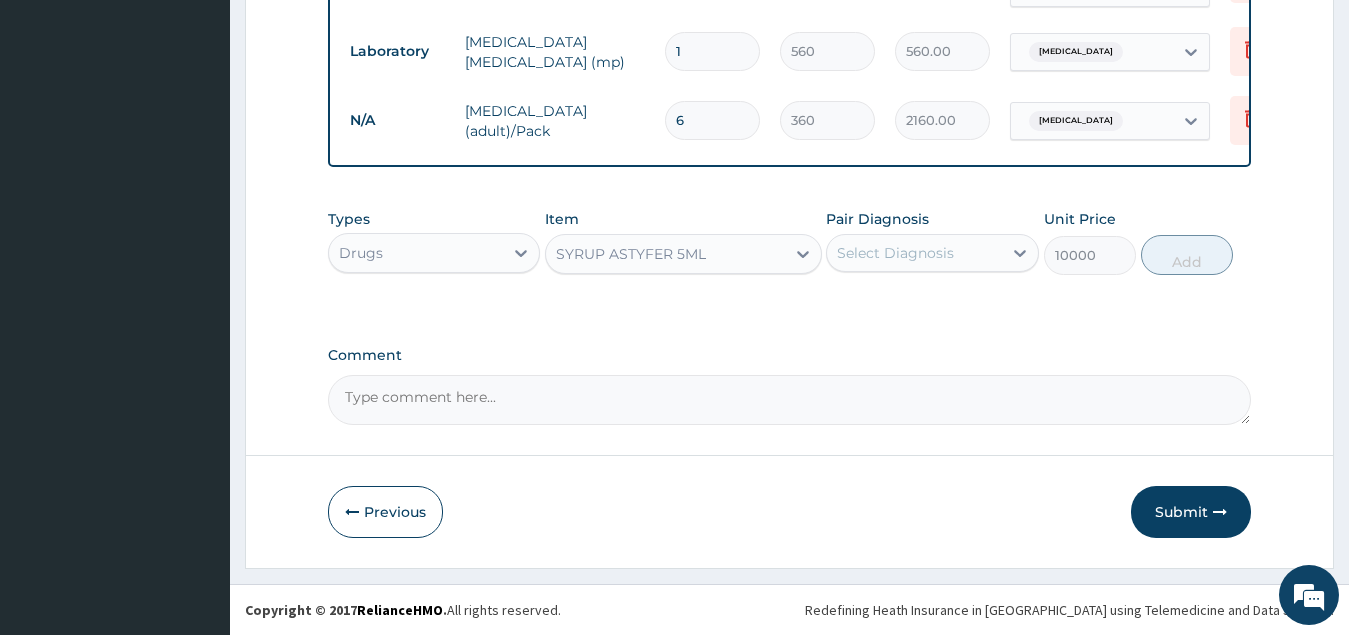 scroll, scrollTop: 1212, scrollLeft: 0, axis: vertical 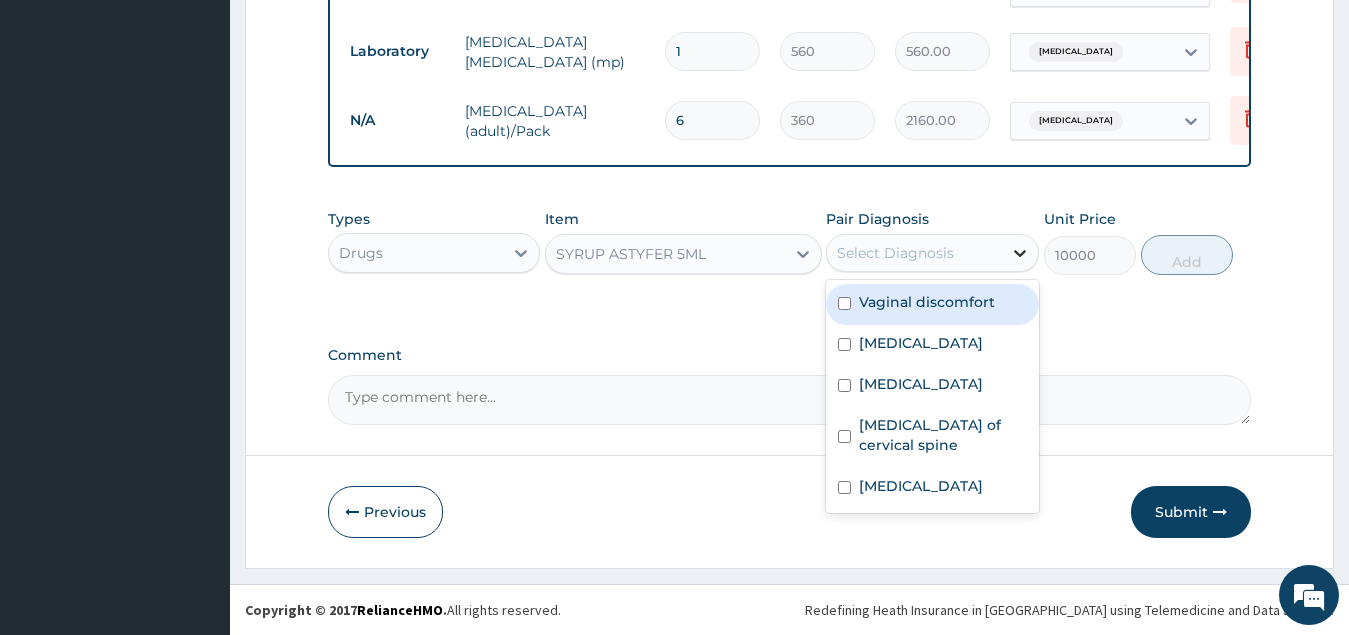 click at bounding box center (1020, 253) 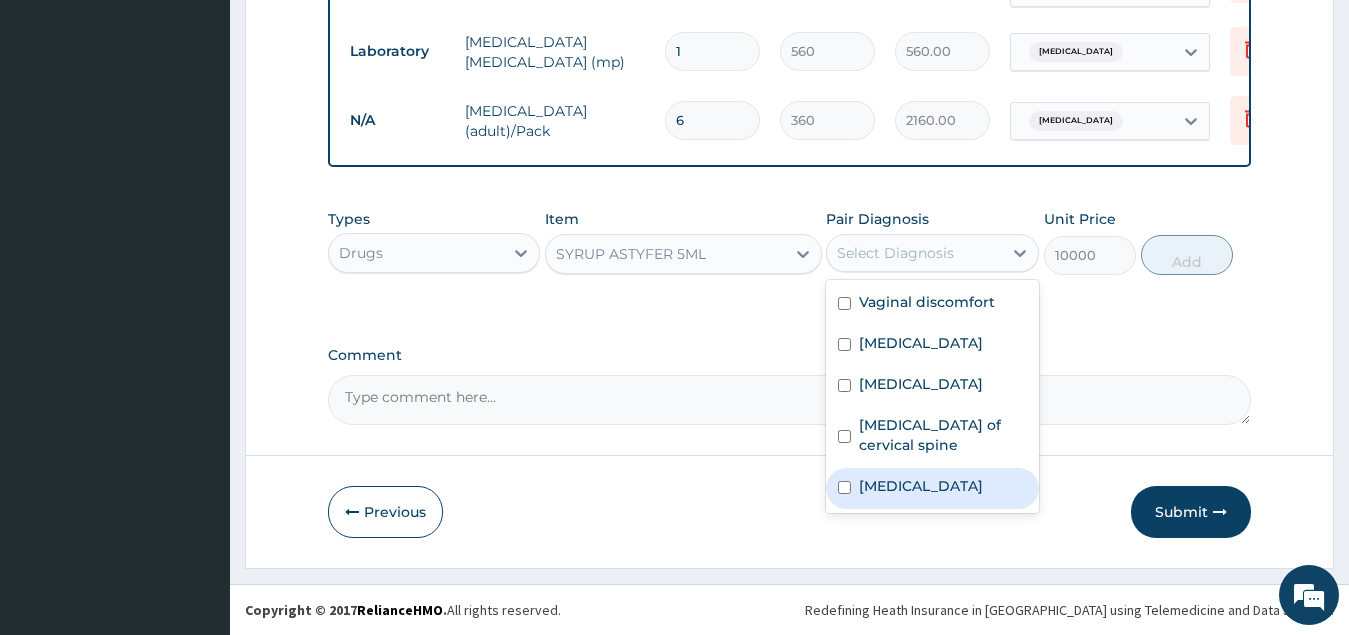 click on "Anemia" at bounding box center [932, 488] 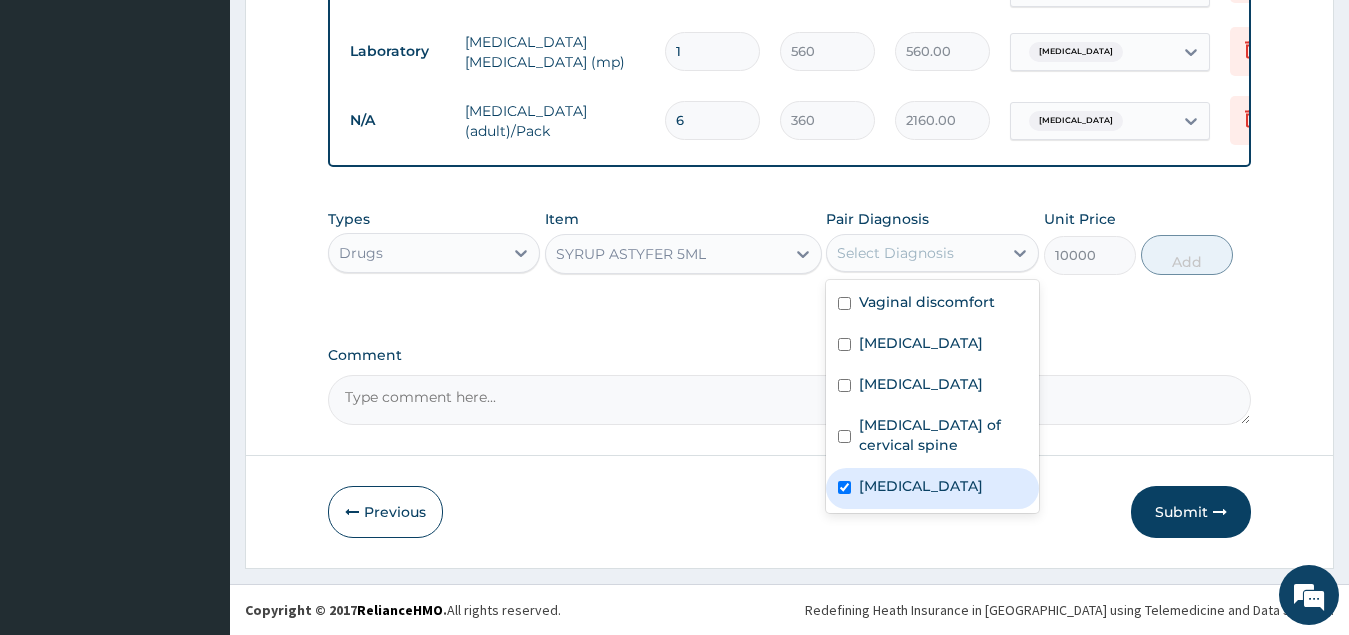checkbox on "true" 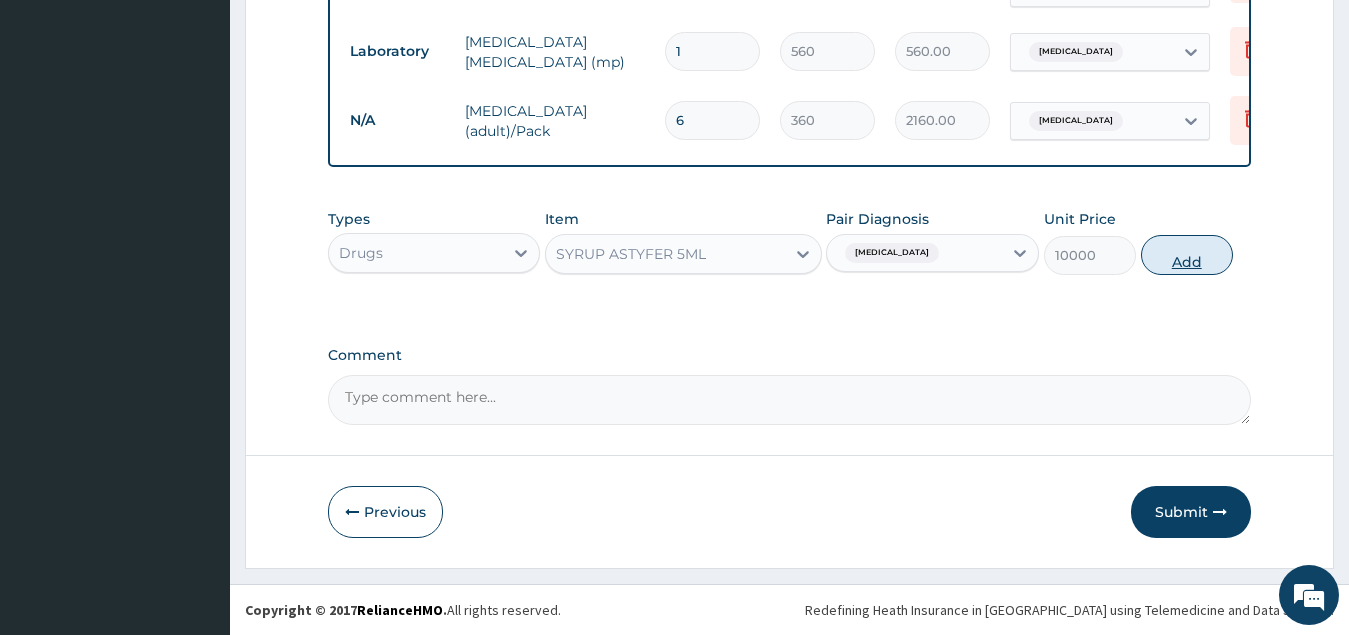 click on "Add" at bounding box center (1187, 255) 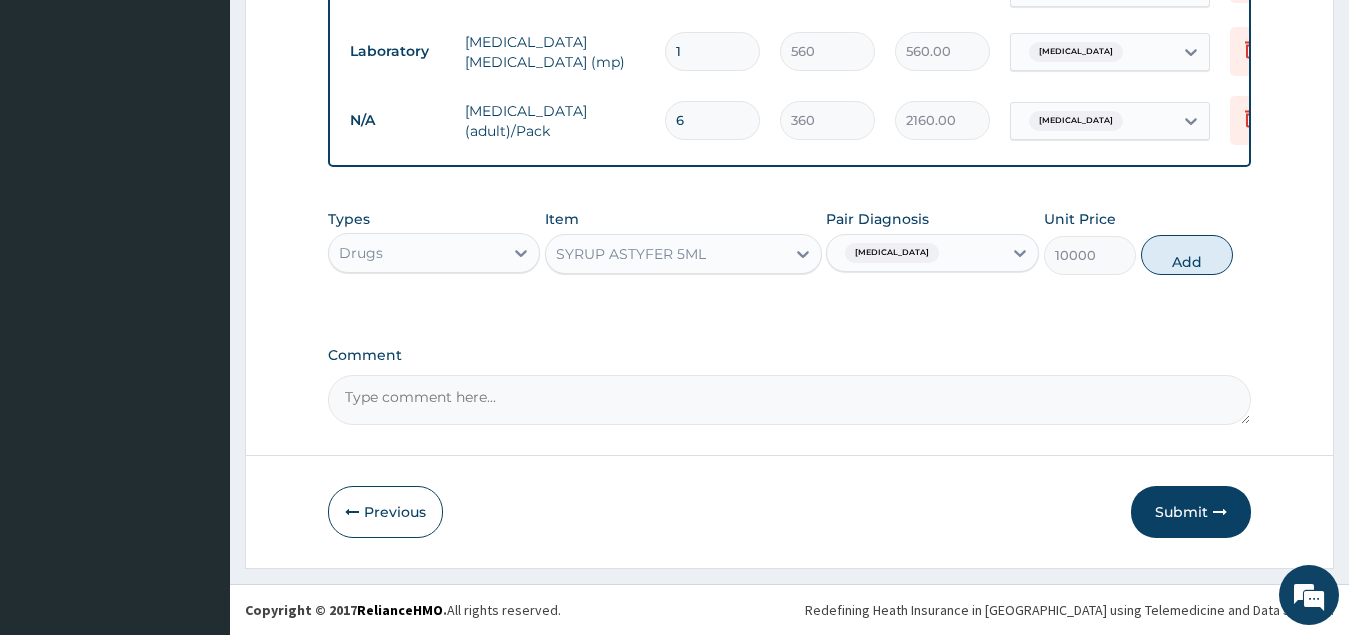 type on "0" 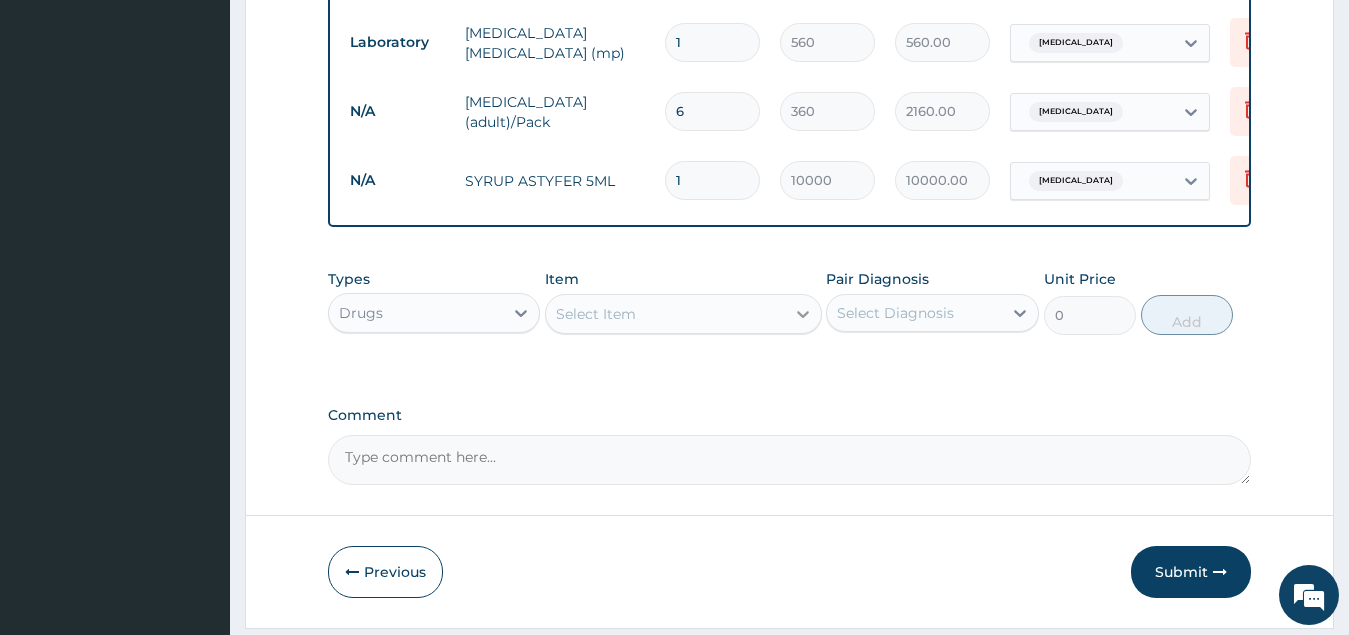 click 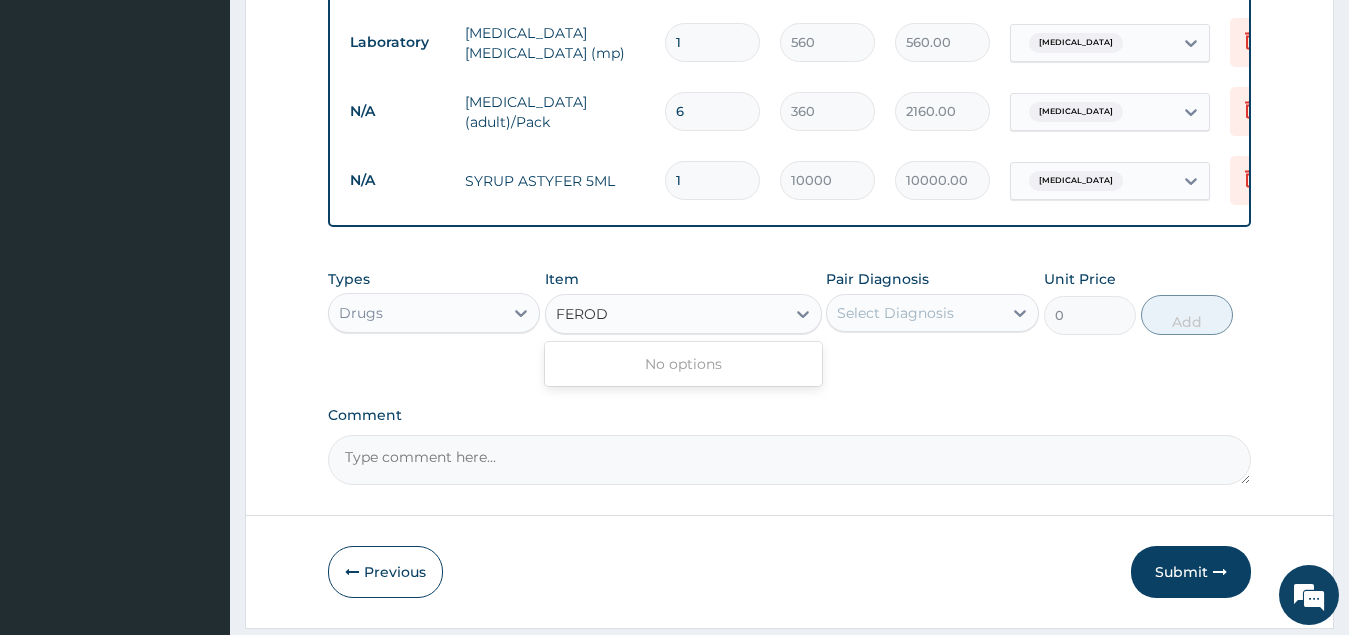 type on "FERO" 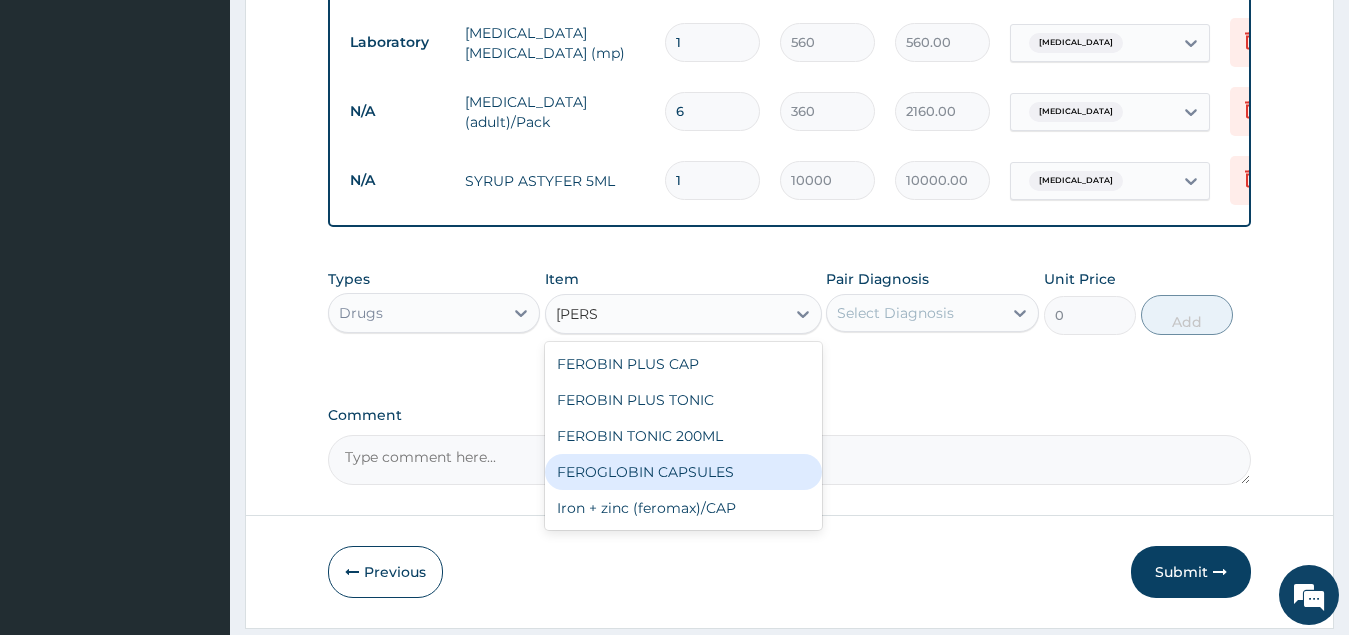click on "FEROGLOBIN CAPSULES" at bounding box center (683, 472) 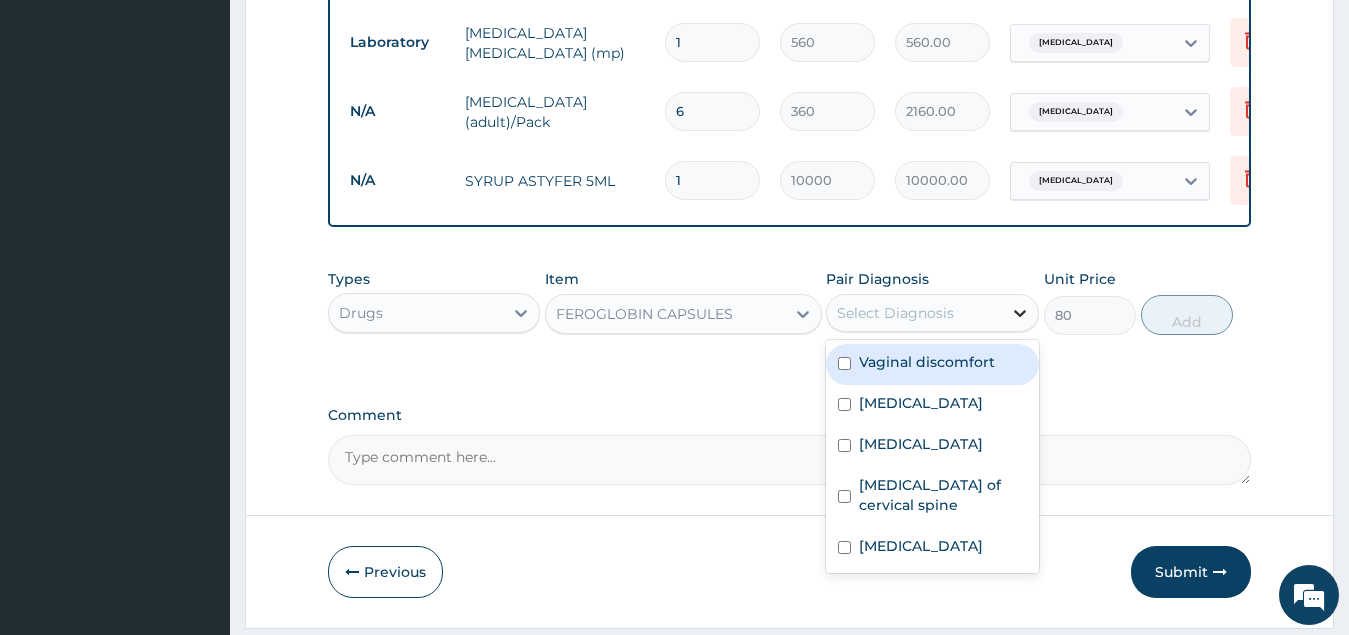 click 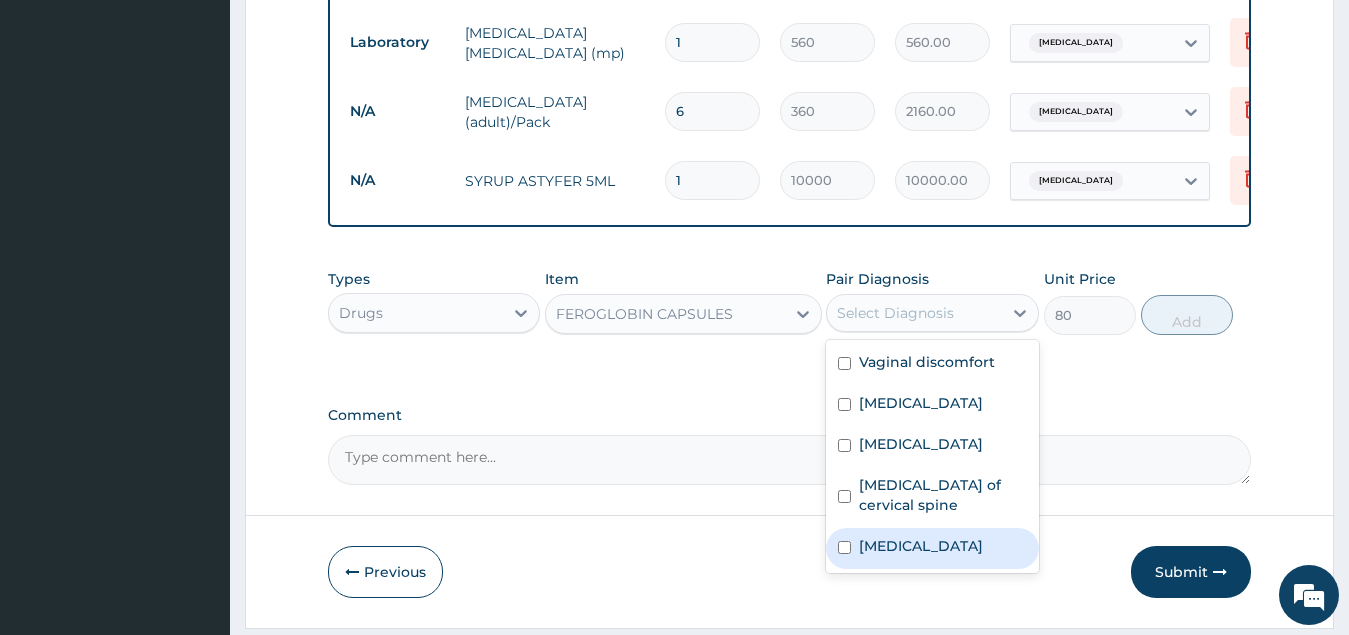 click at bounding box center (844, 547) 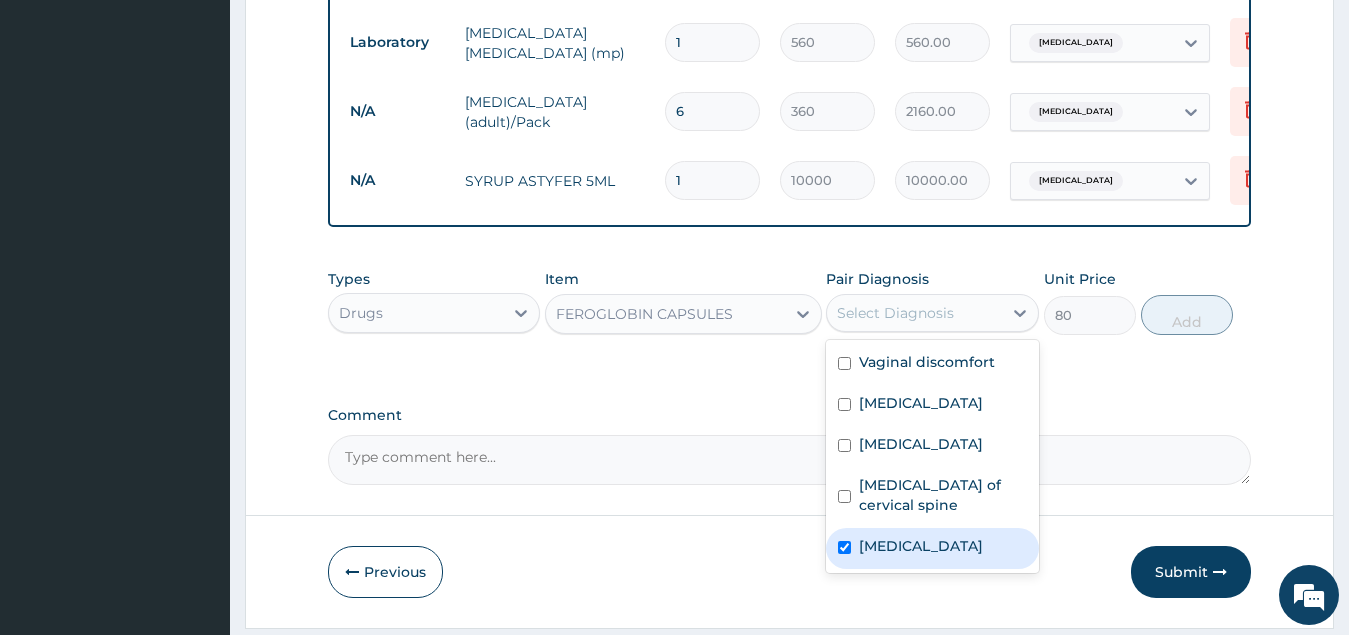 checkbox on "true" 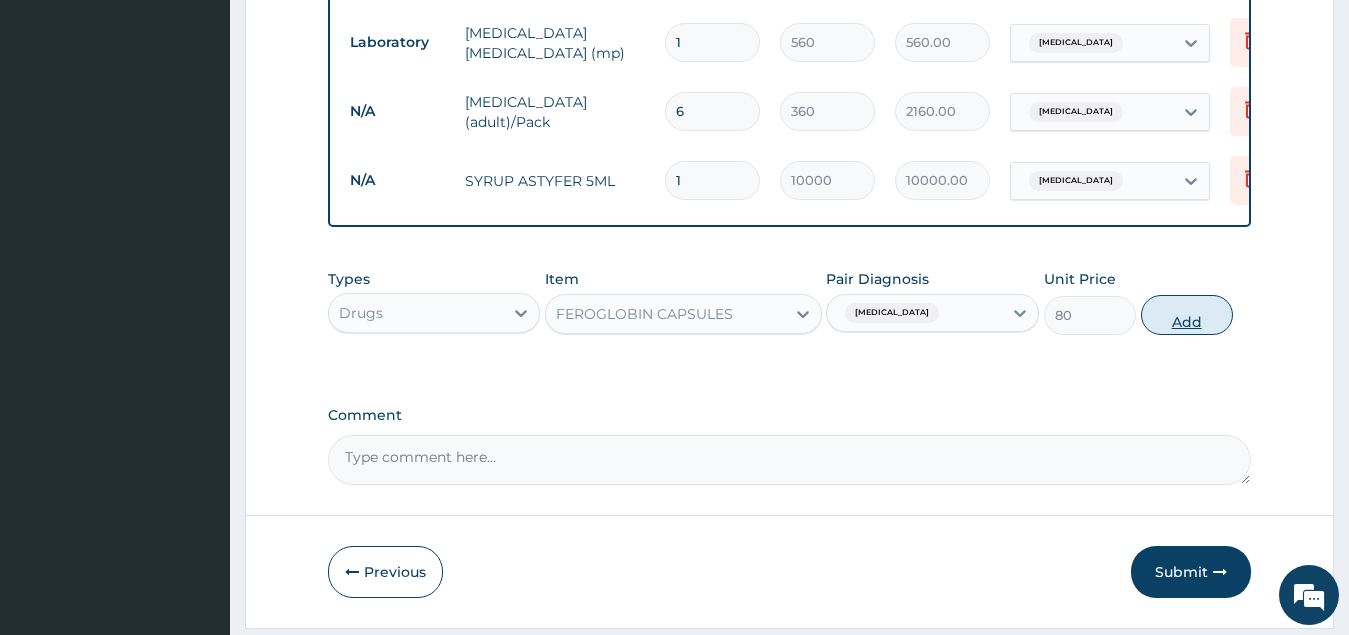 click on "Add" at bounding box center (1187, 315) 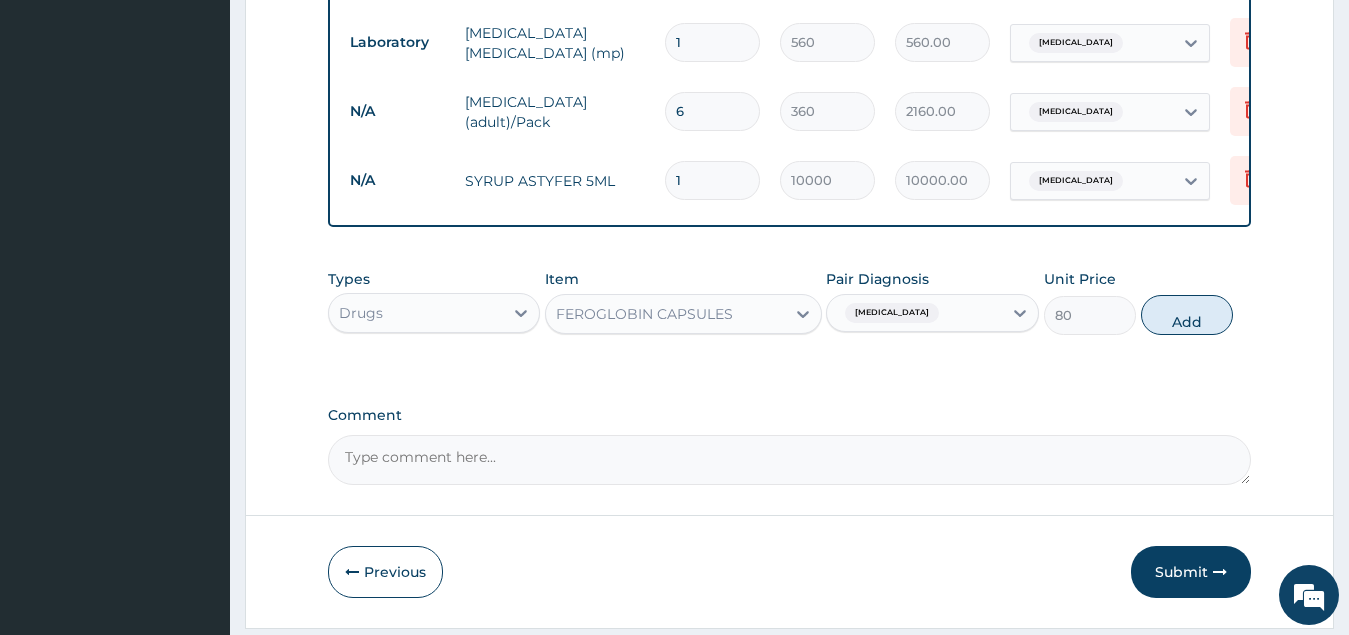 type on "0" 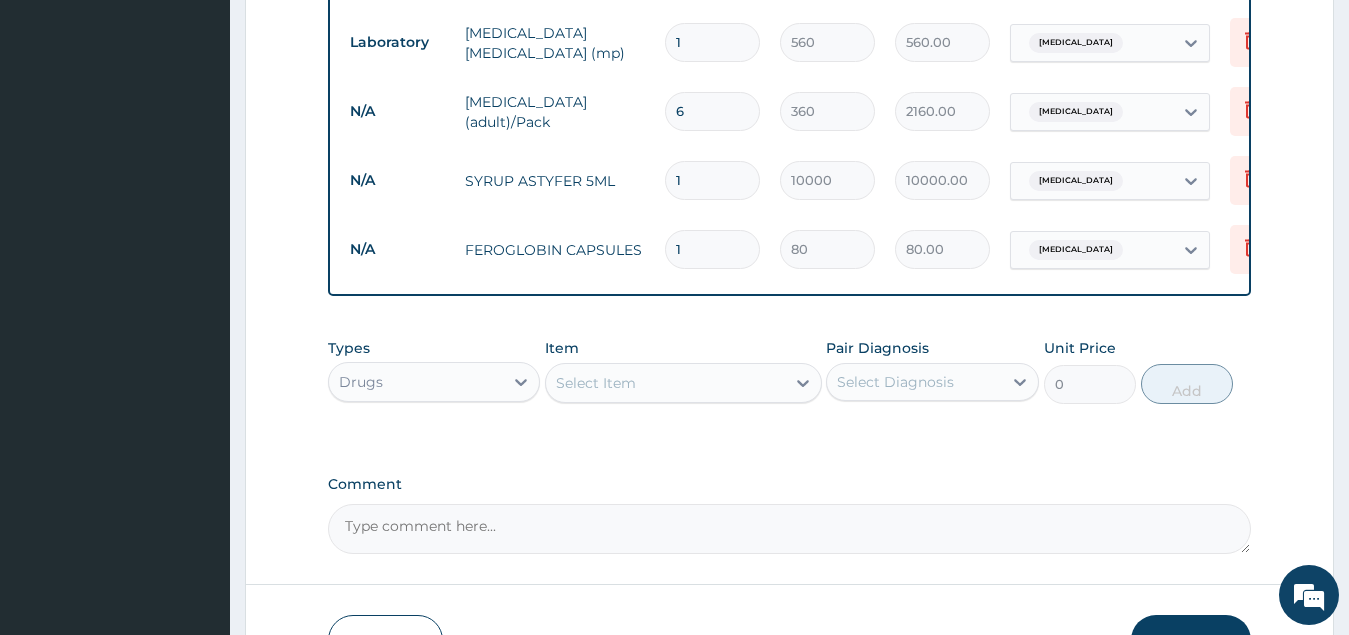 type 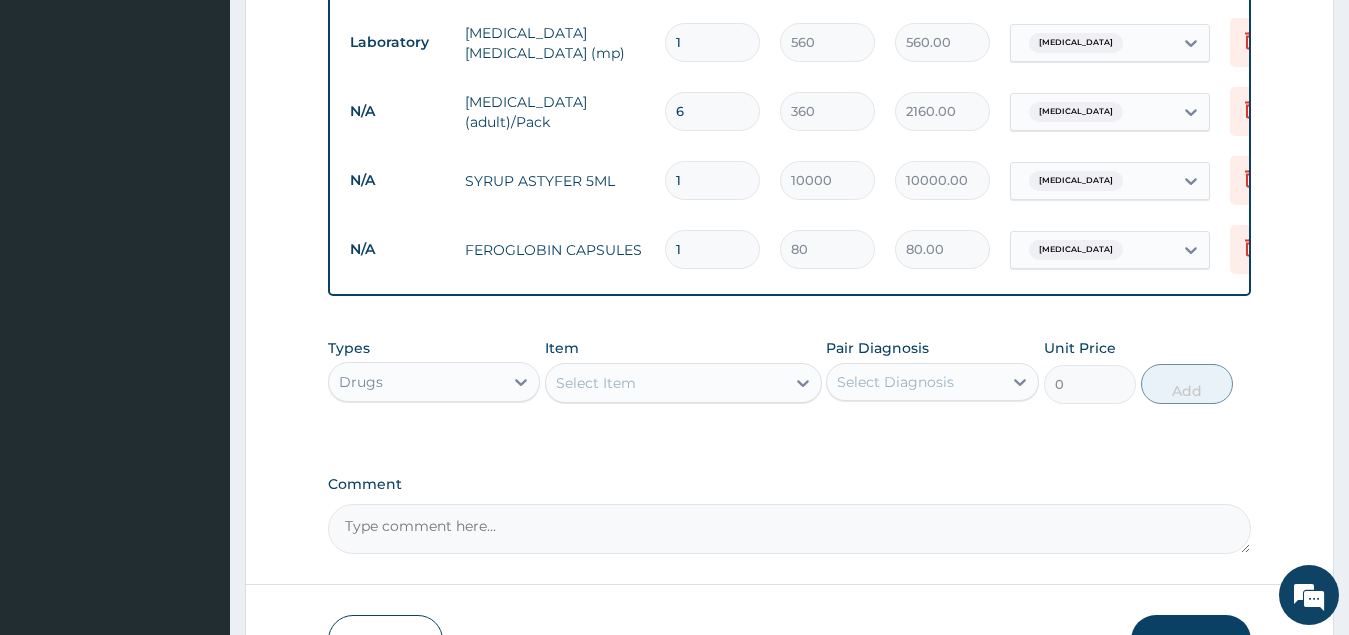 type on "0.00" 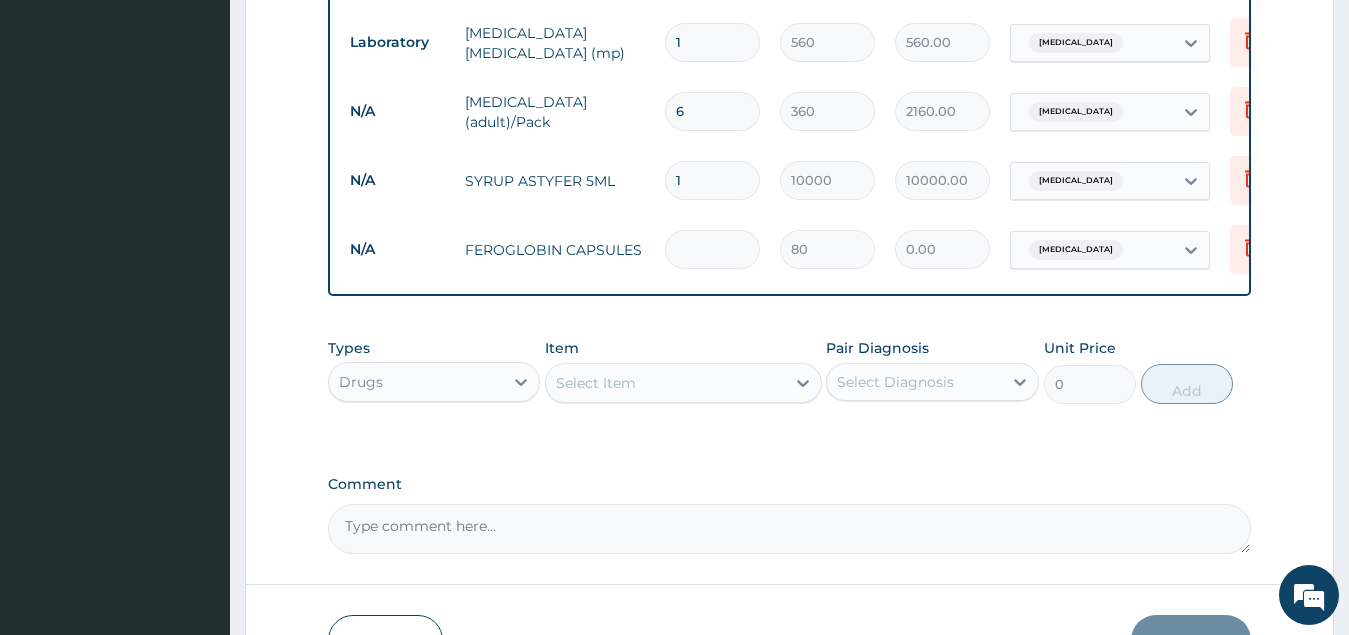 type on "2" 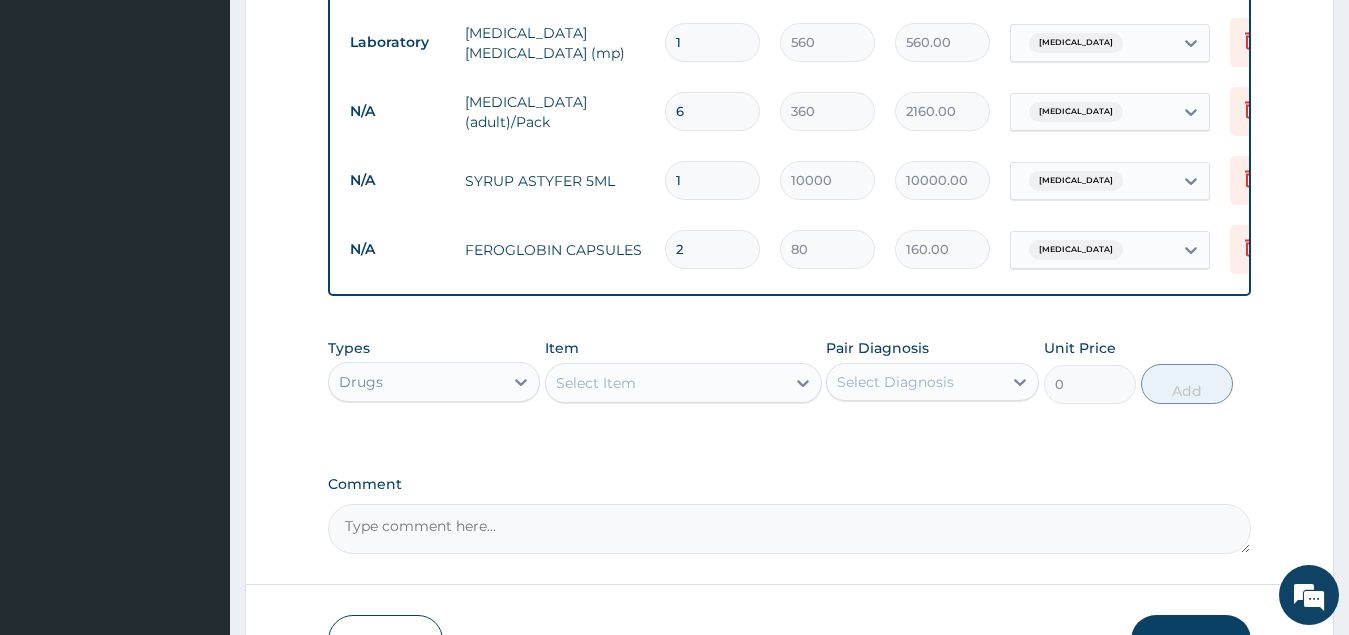 type on "28" 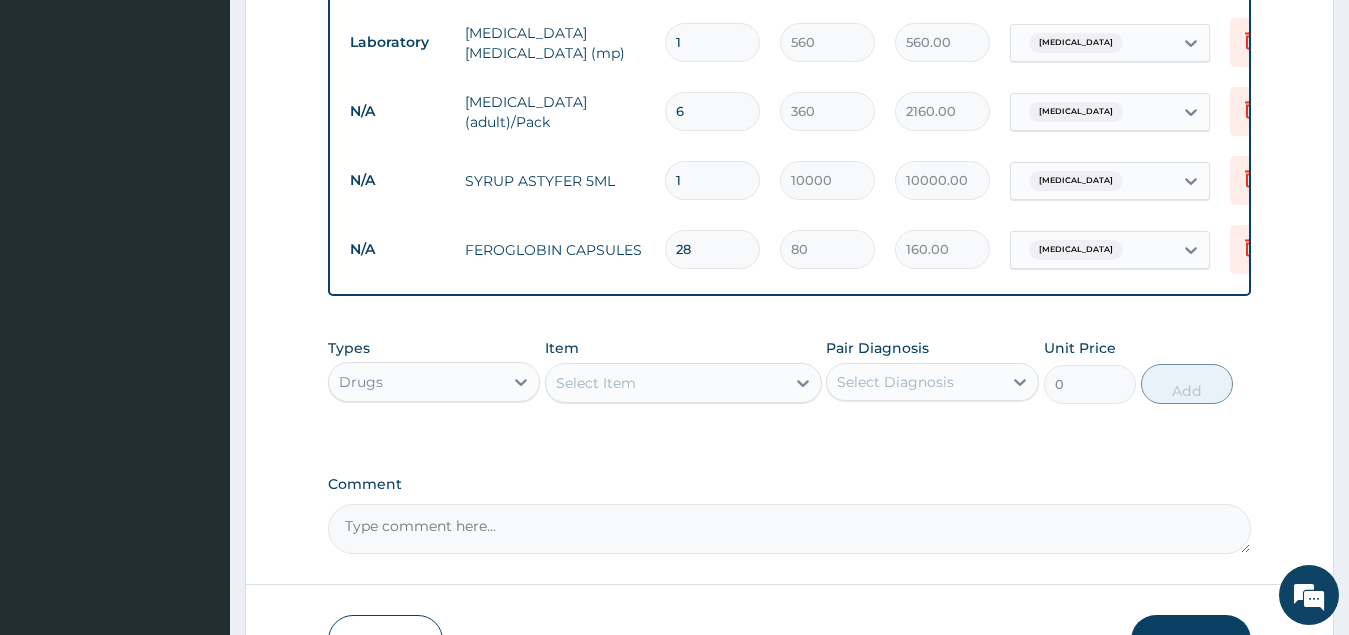 type on "2240.00" 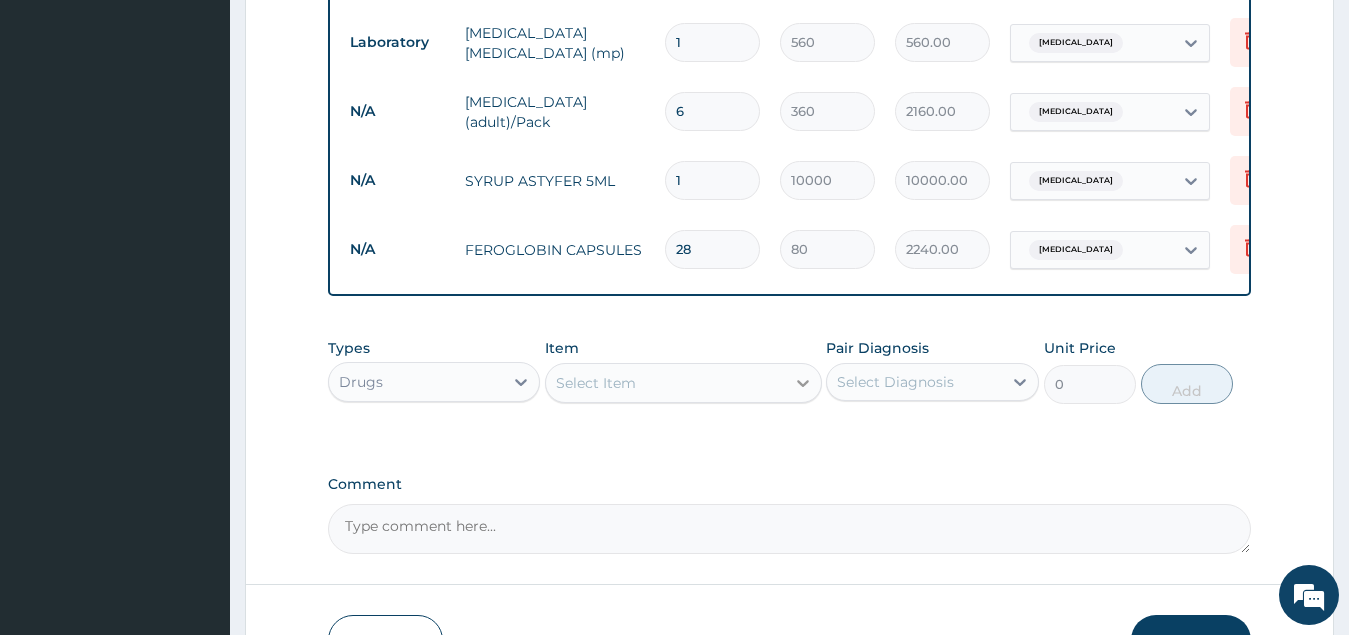 type on "28" 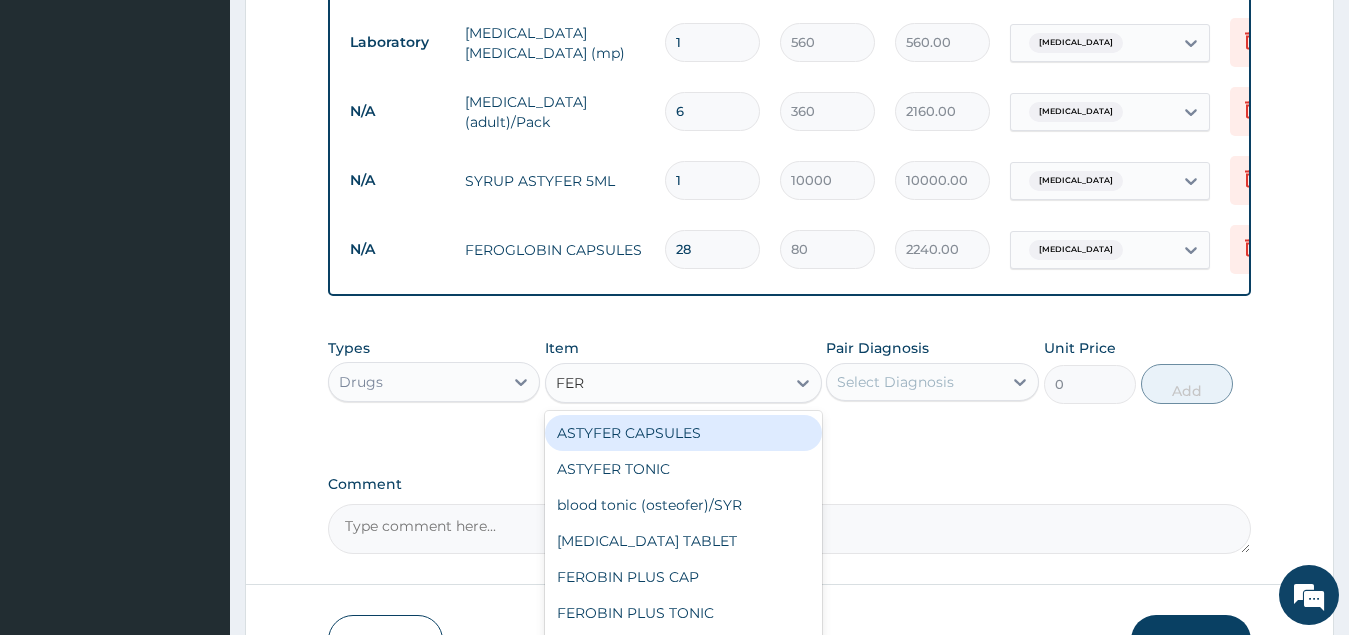 type on "FERO" 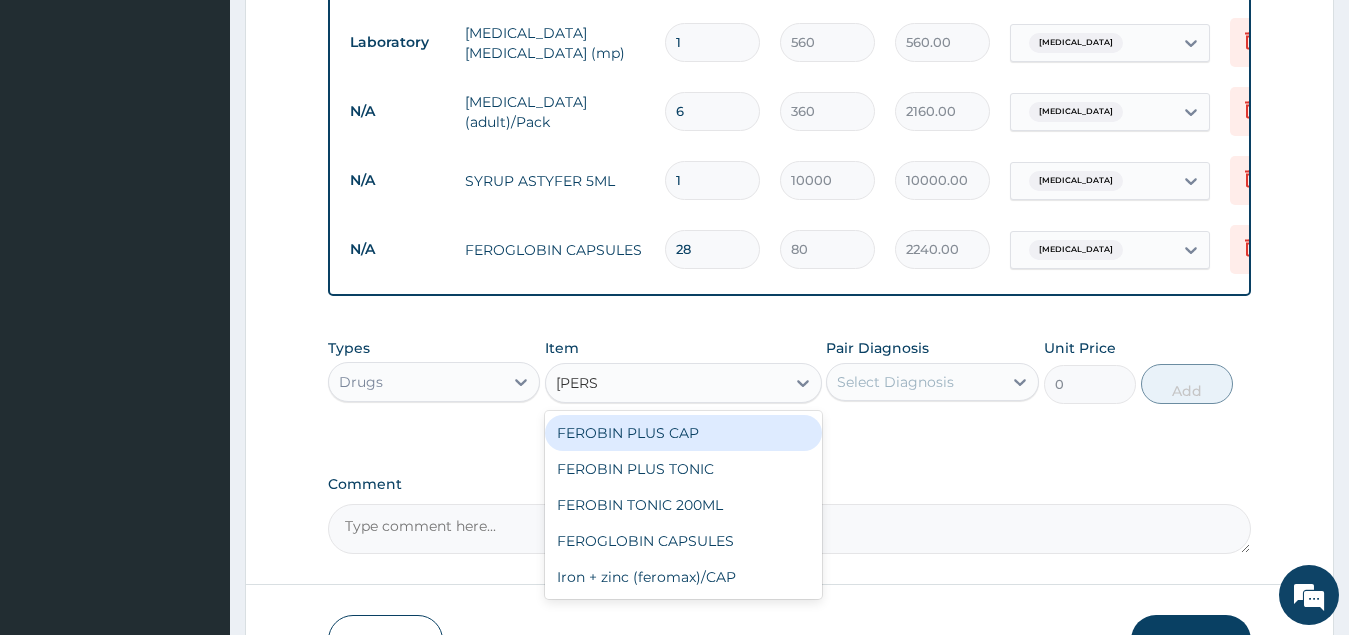 click on "FEROBIN PLUS CAP" at bounding box center (683, 433) 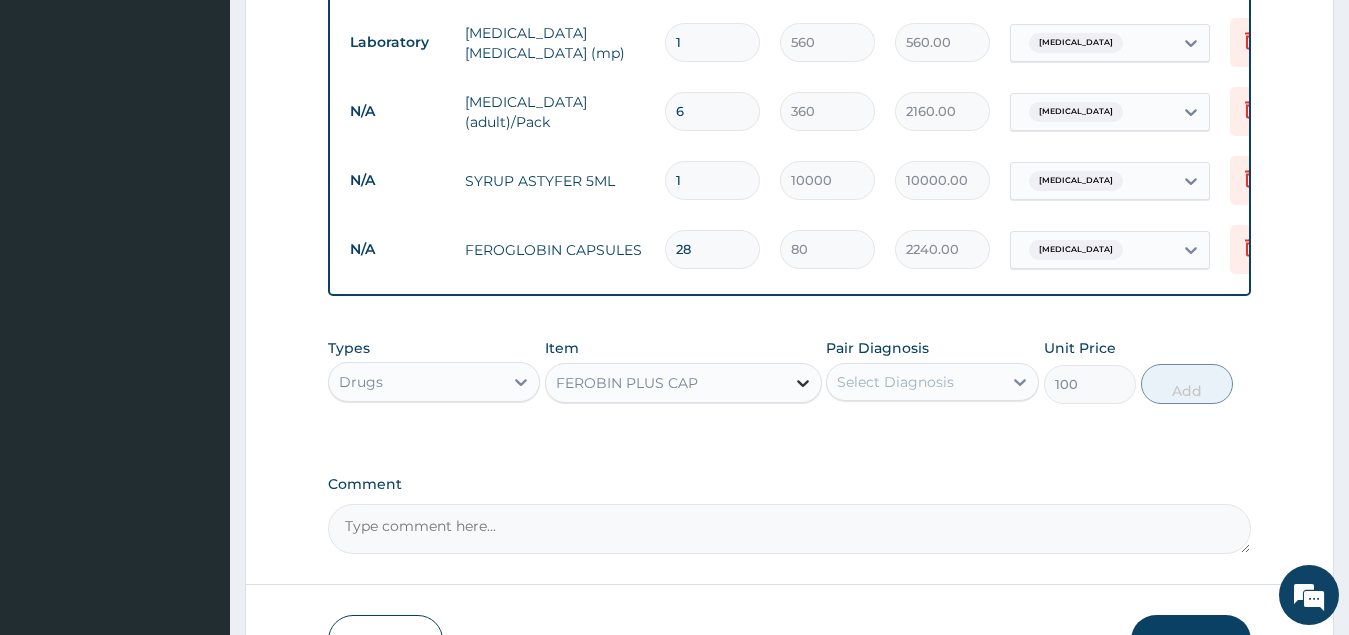 click 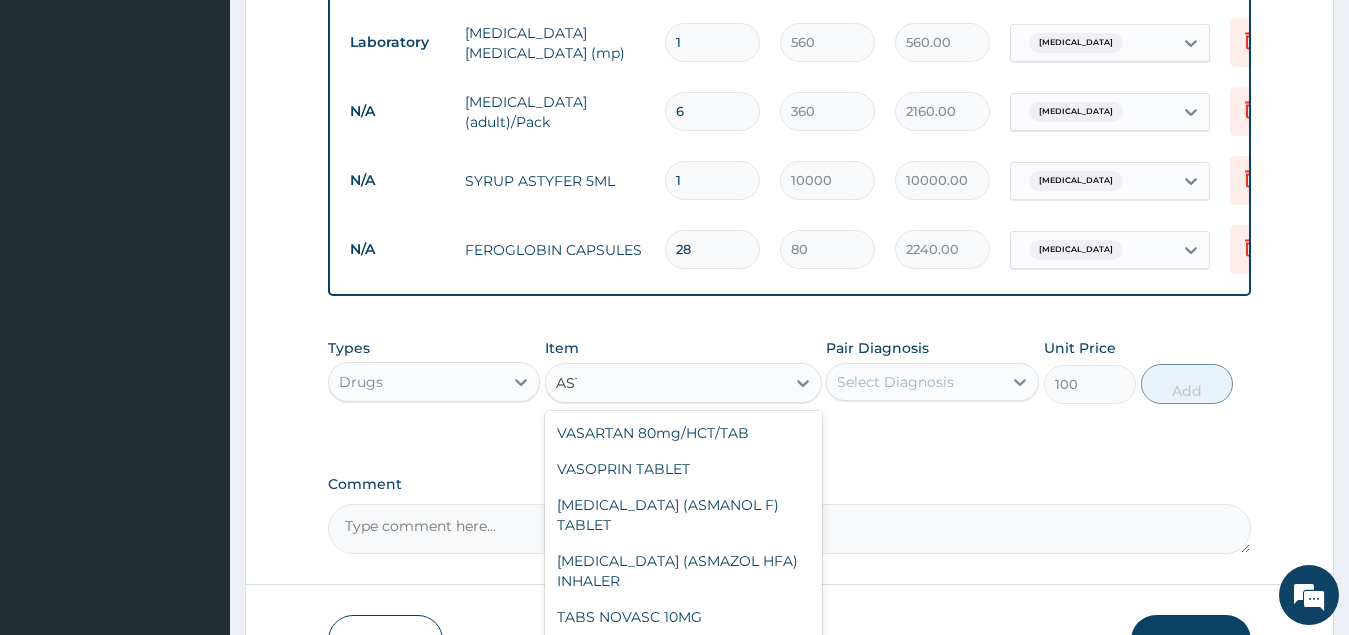 scroll, scrollTop: 628, scrollLeft: 0, axis: vertical 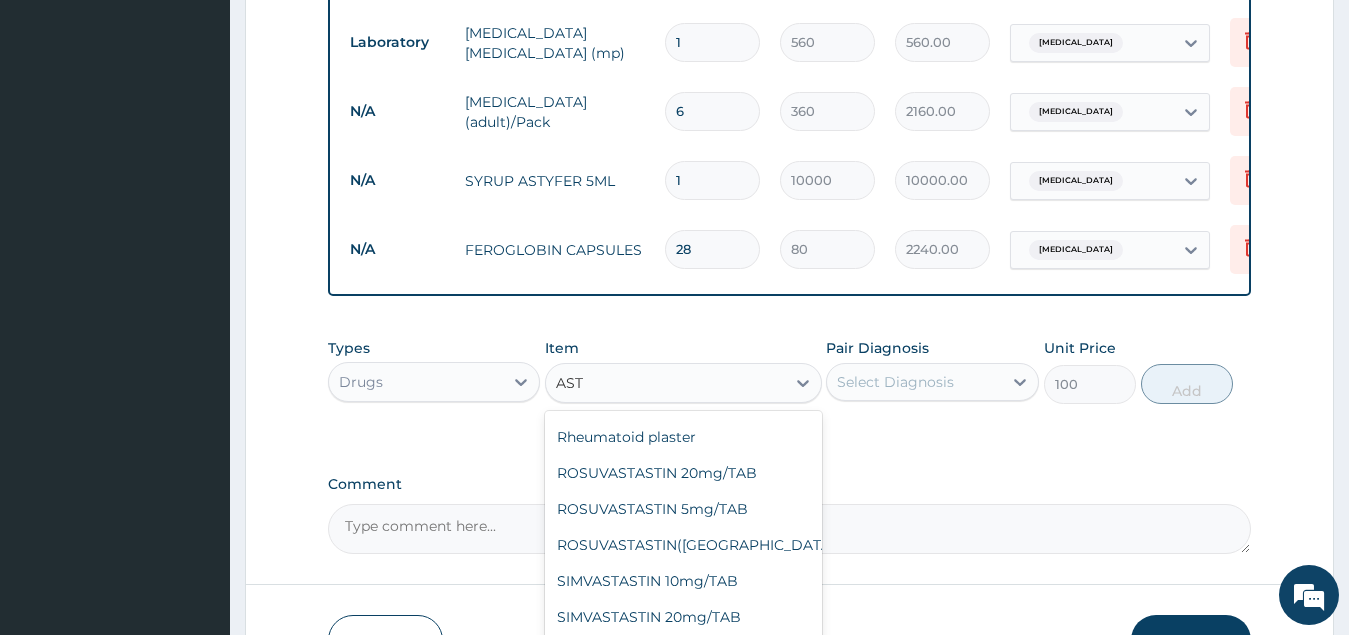 type on "ASTY" 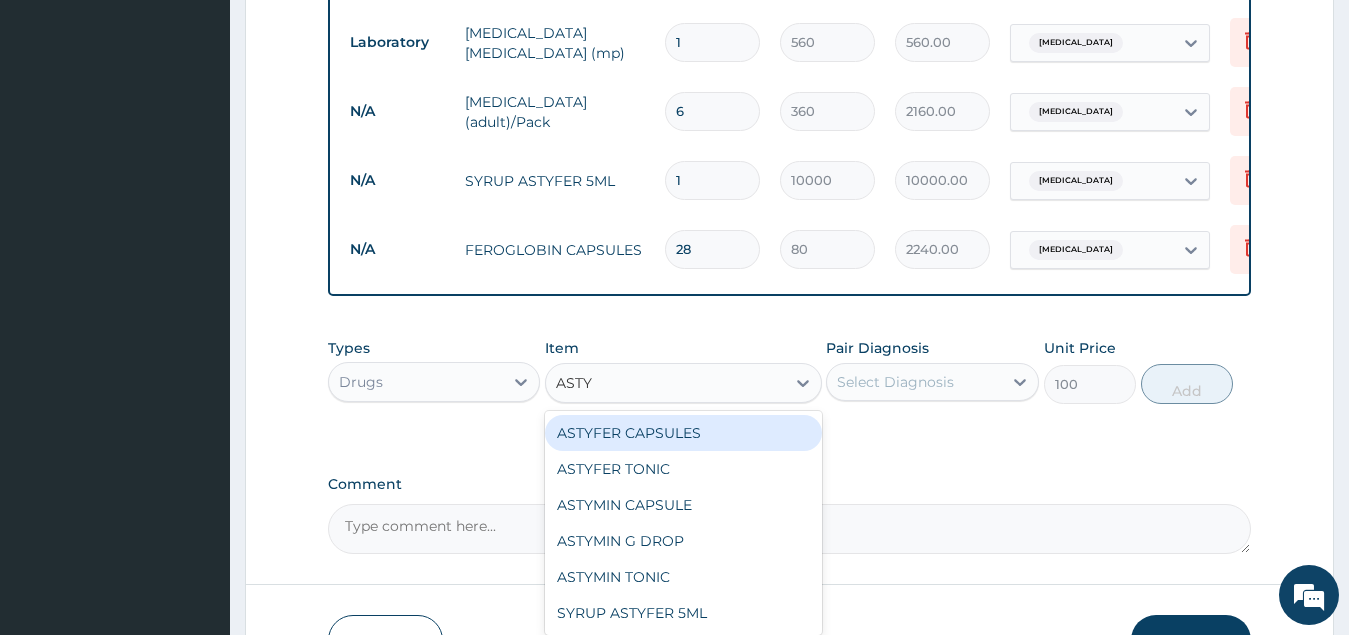 scroll, scrollTop: 0, scrollLeft: 0, axis: both 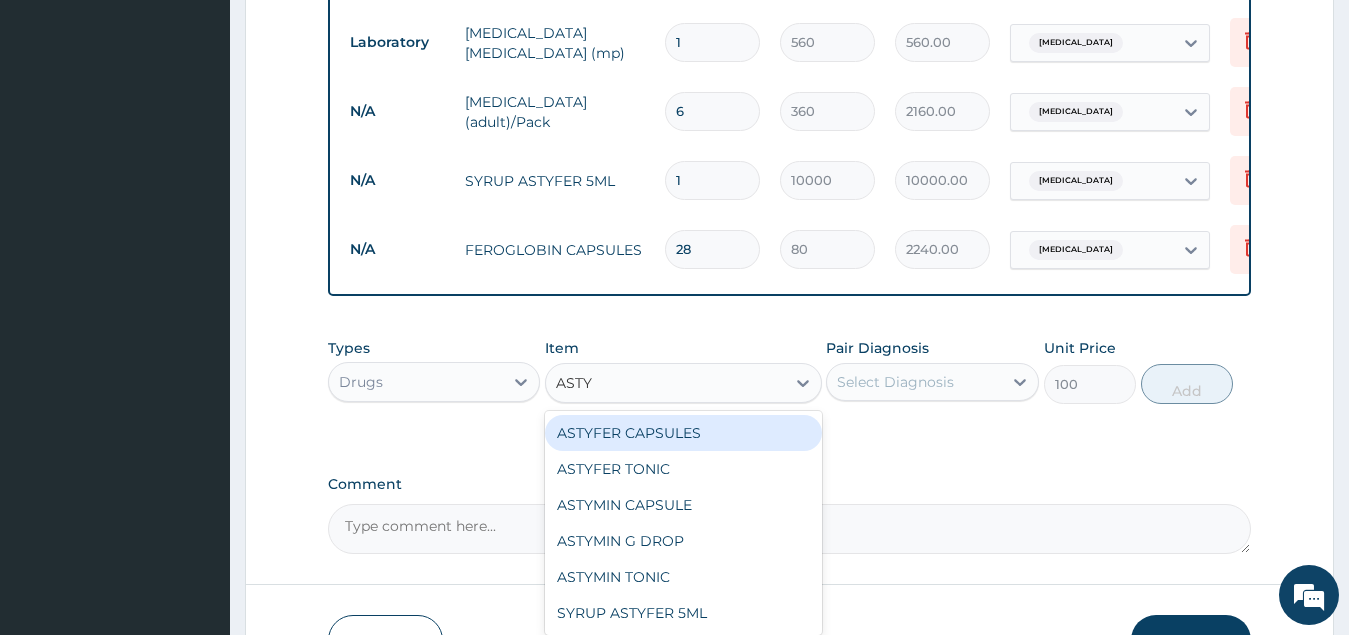 click on "ASTYFER CAPSULES" at bounding box center [683, 433] 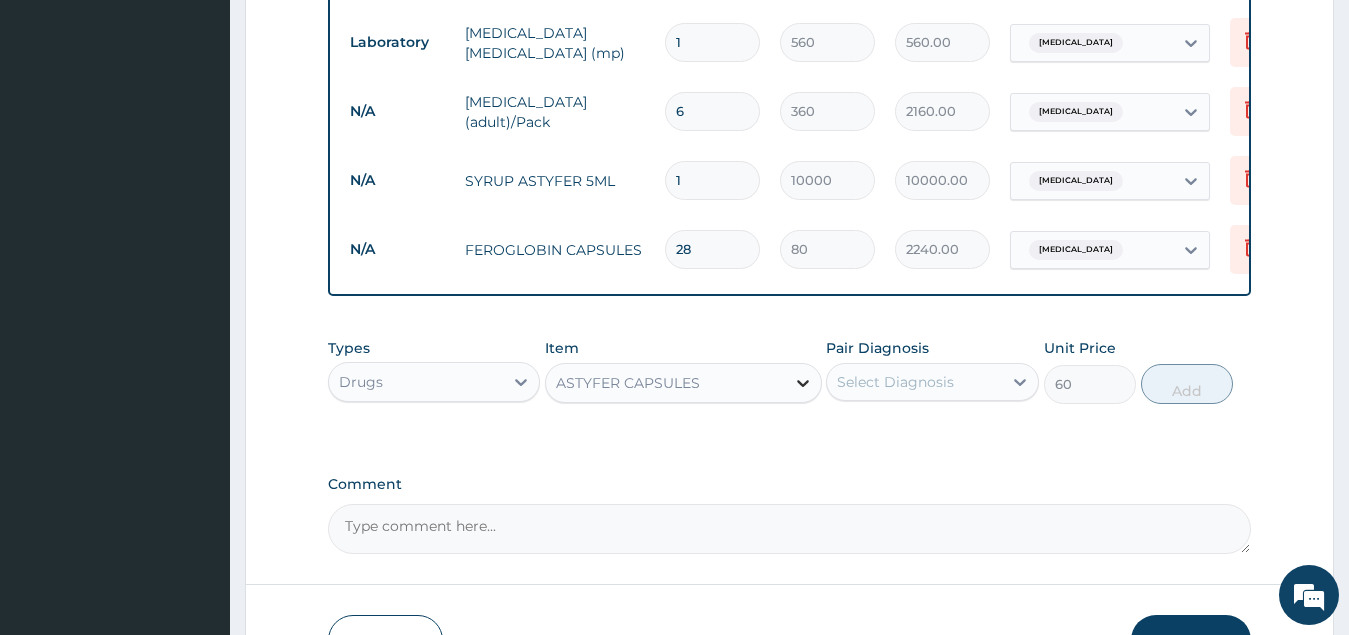 click 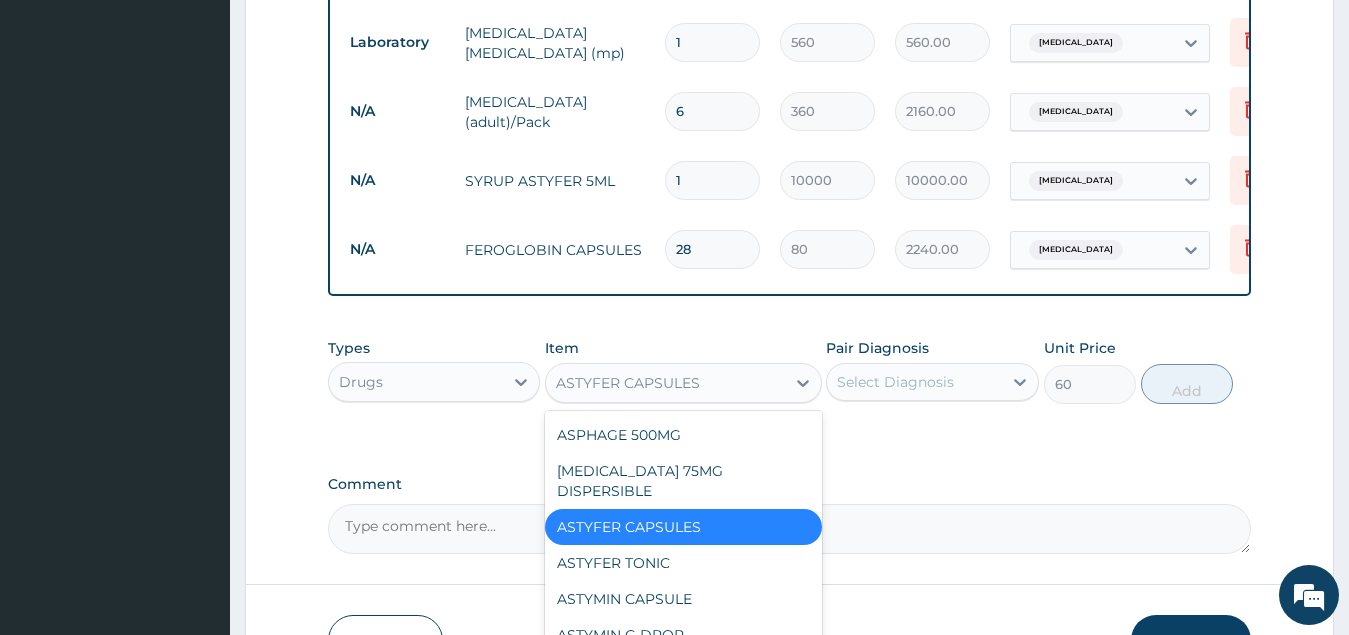 scroll, scrollTop: 5876, scrollLeft: 0, axis: vertical 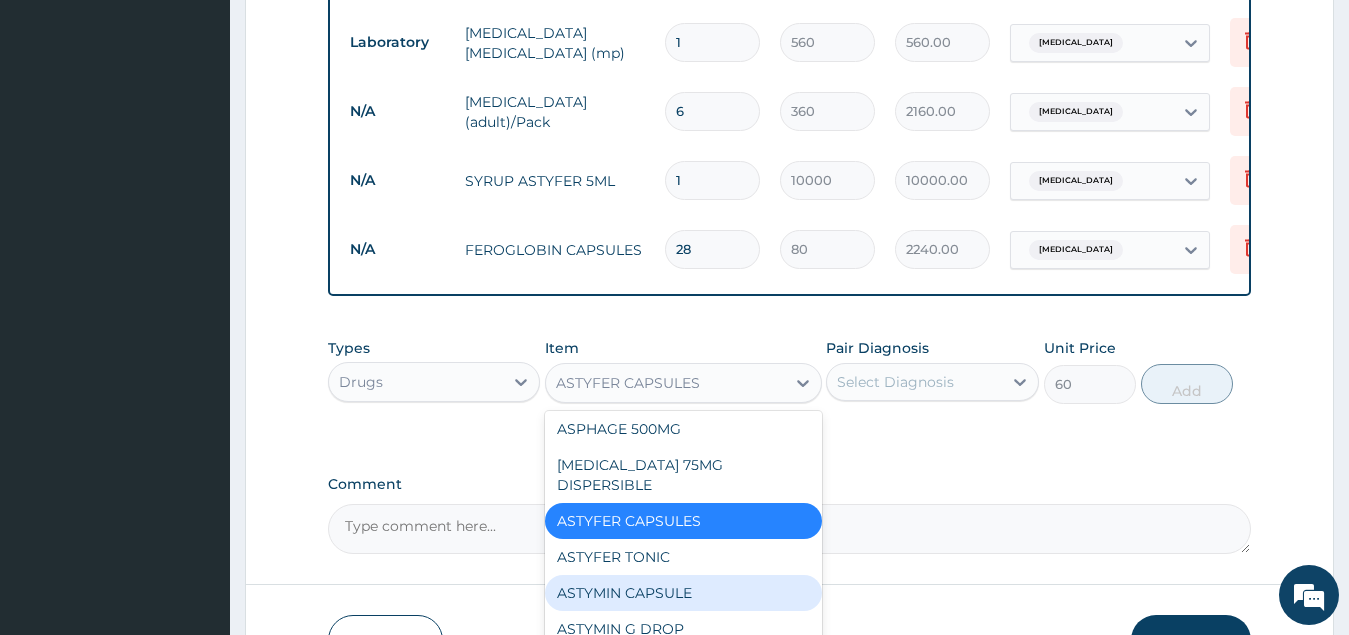 click on "ASTYMIN CAPSULE" at bounding box center (683, 593) 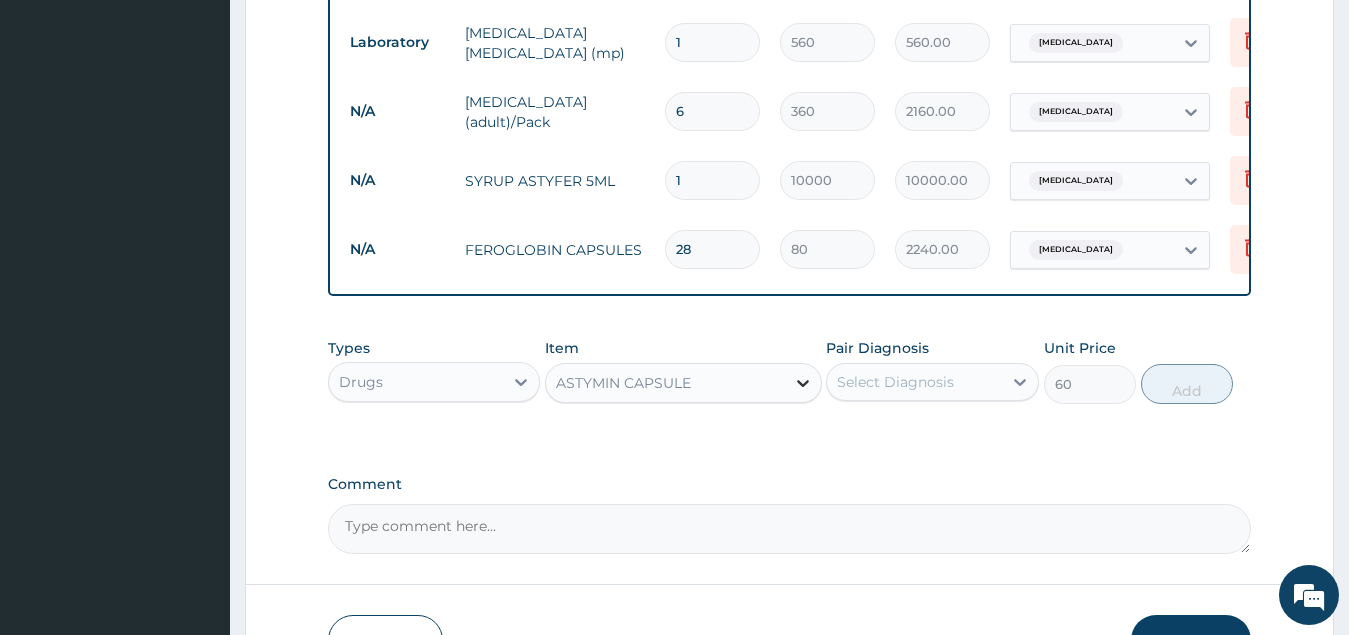 click 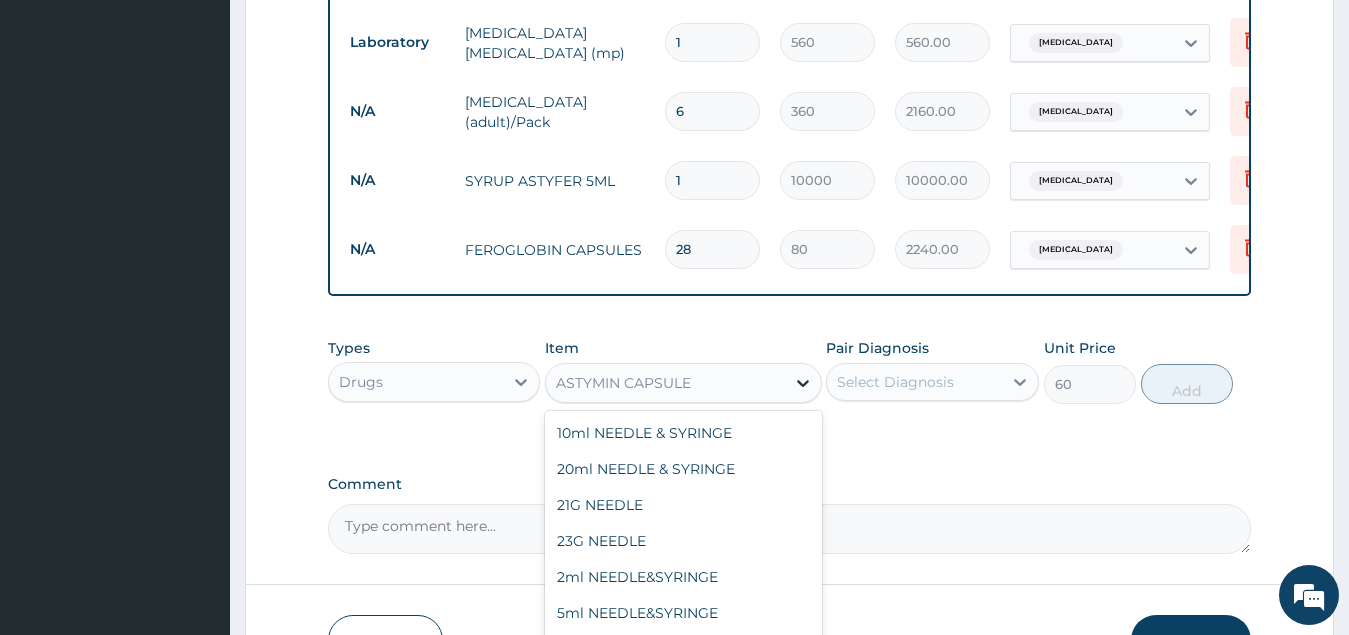 scroll, scrollTop: 5748, scrollLeft: 0, axis: vertical 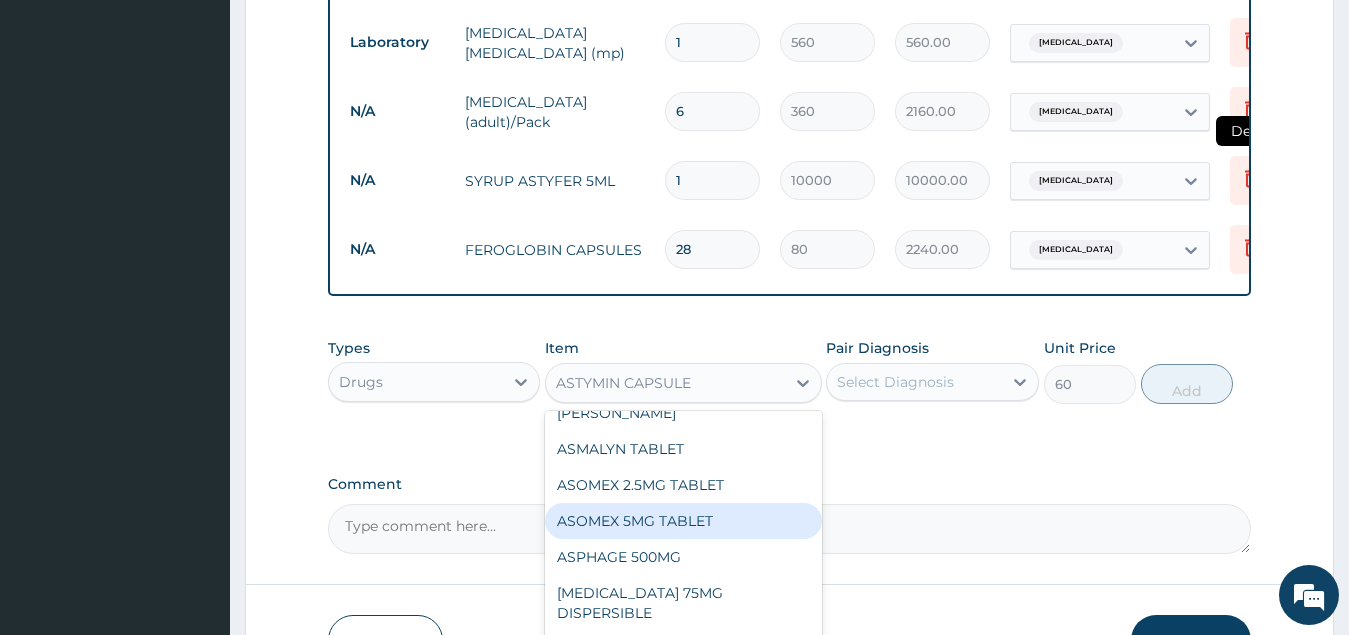 click 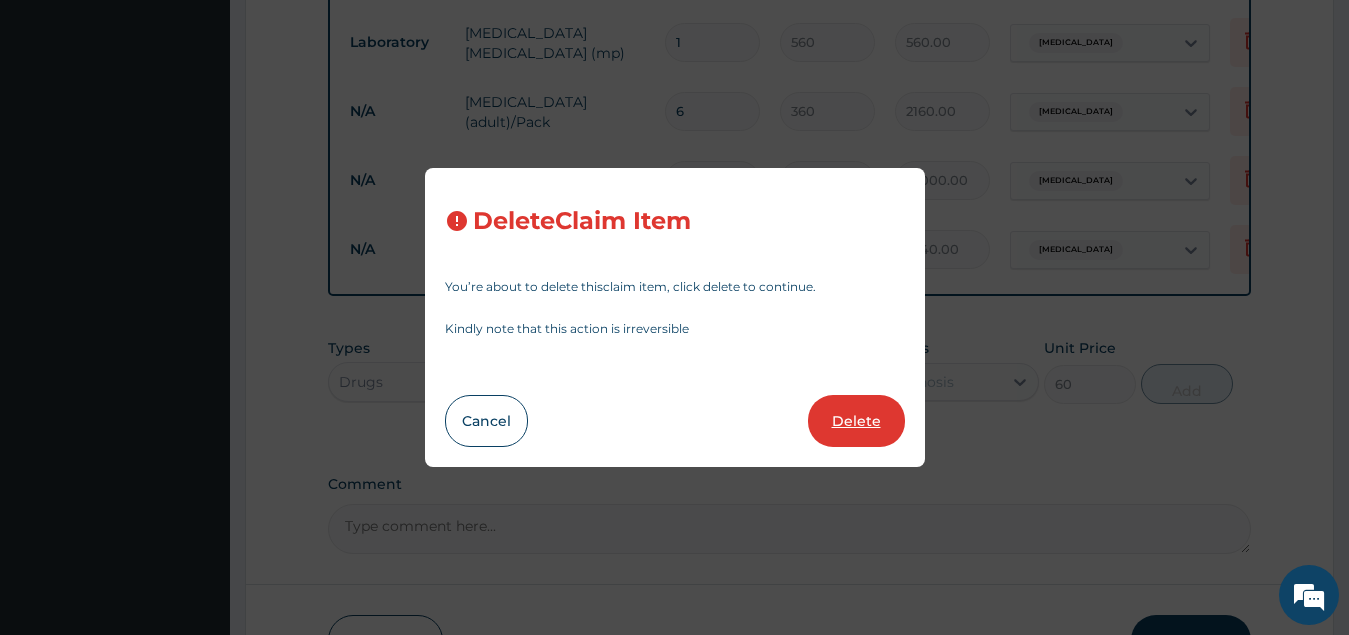 click on "Delete" at bounding box center [856, 421] 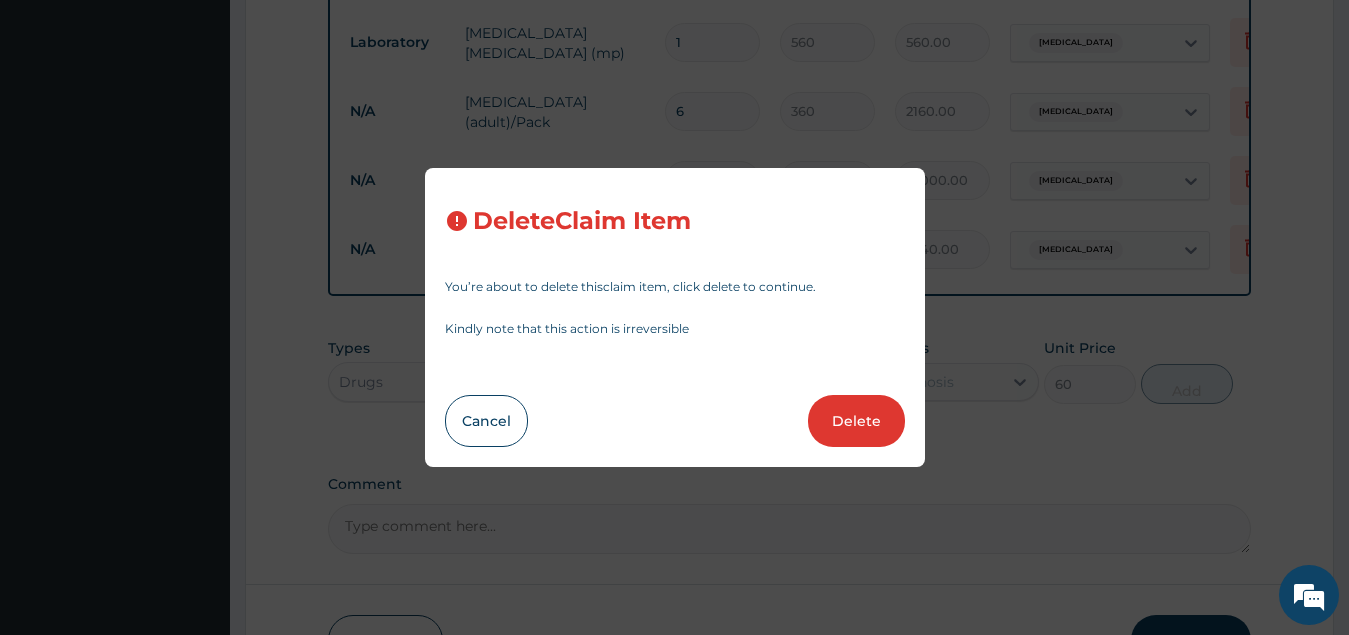 type on "28" 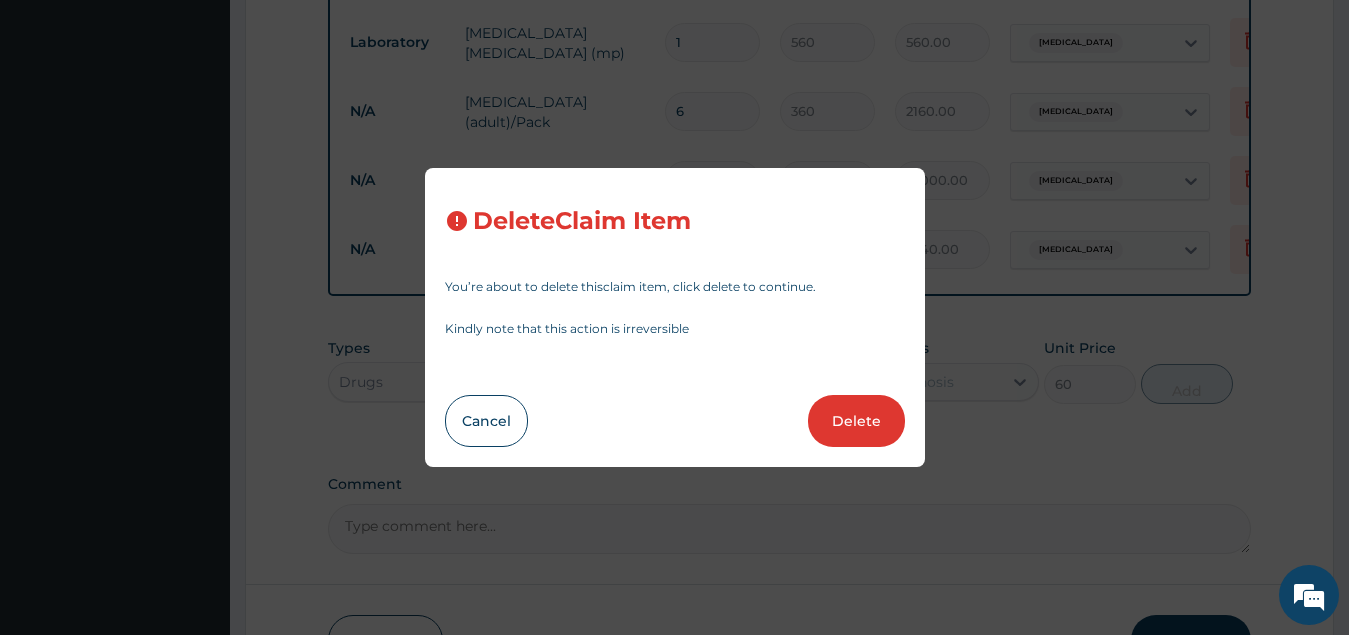type on "80" 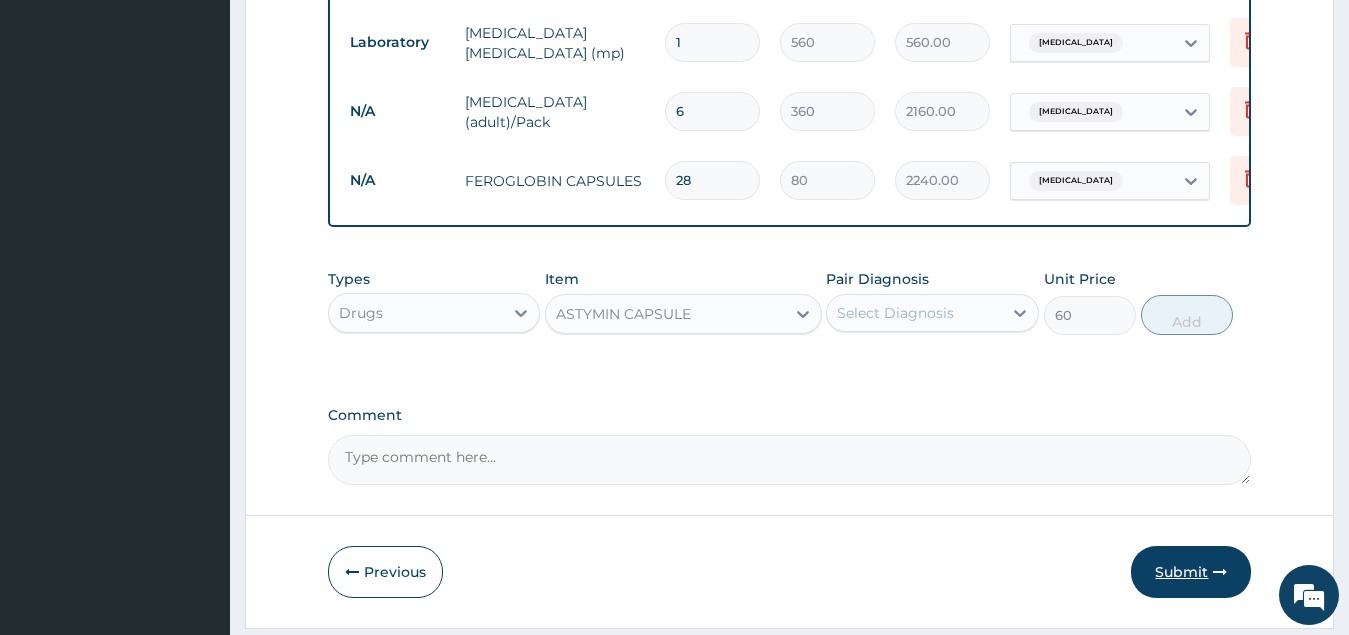 click on "Submit" at bounding box center [1191, 572] 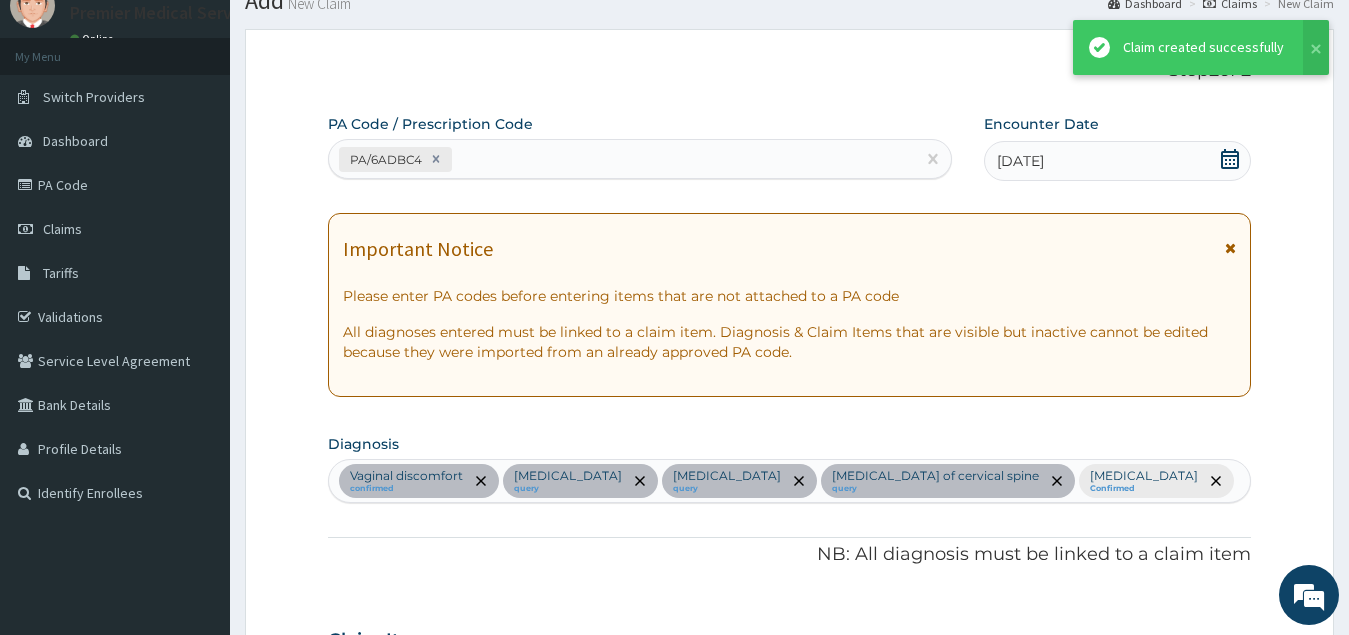 scroll, scrollTop: 1212, scrollLeft: 0, axis: vertical 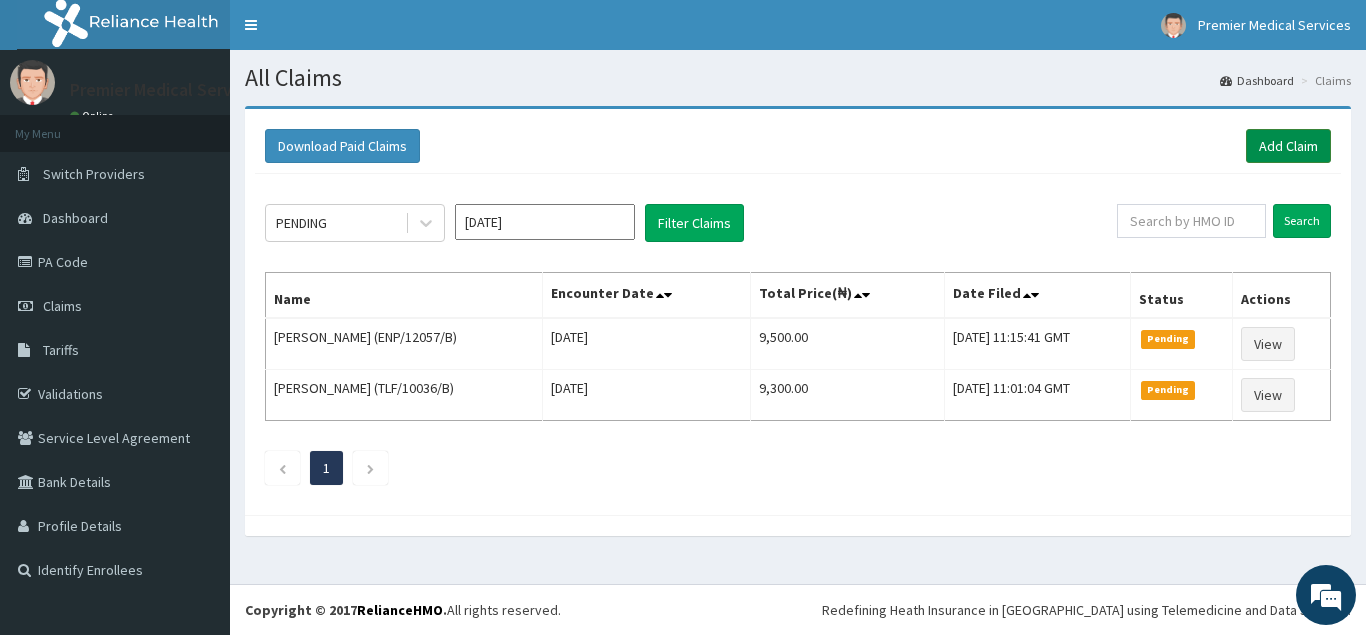 click on "Add Claim" at bounding box center [1288, 146] 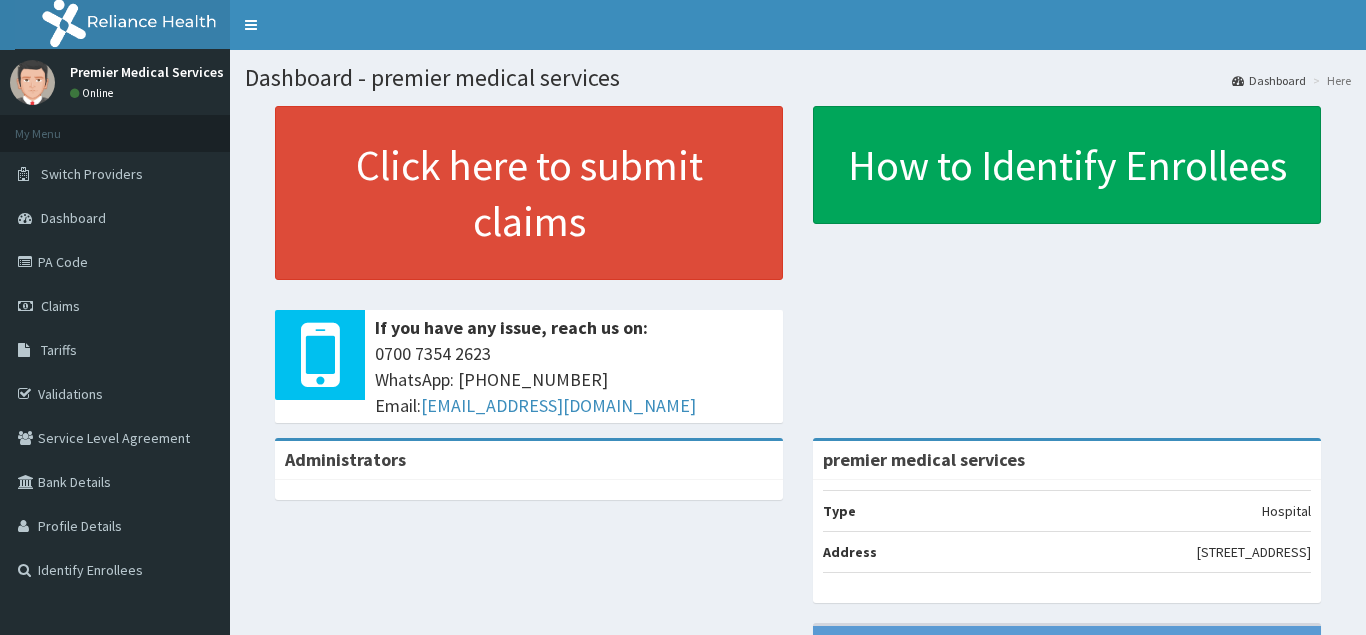 scroll, scrollTop: 0, scrollLeft: 0, axis: both 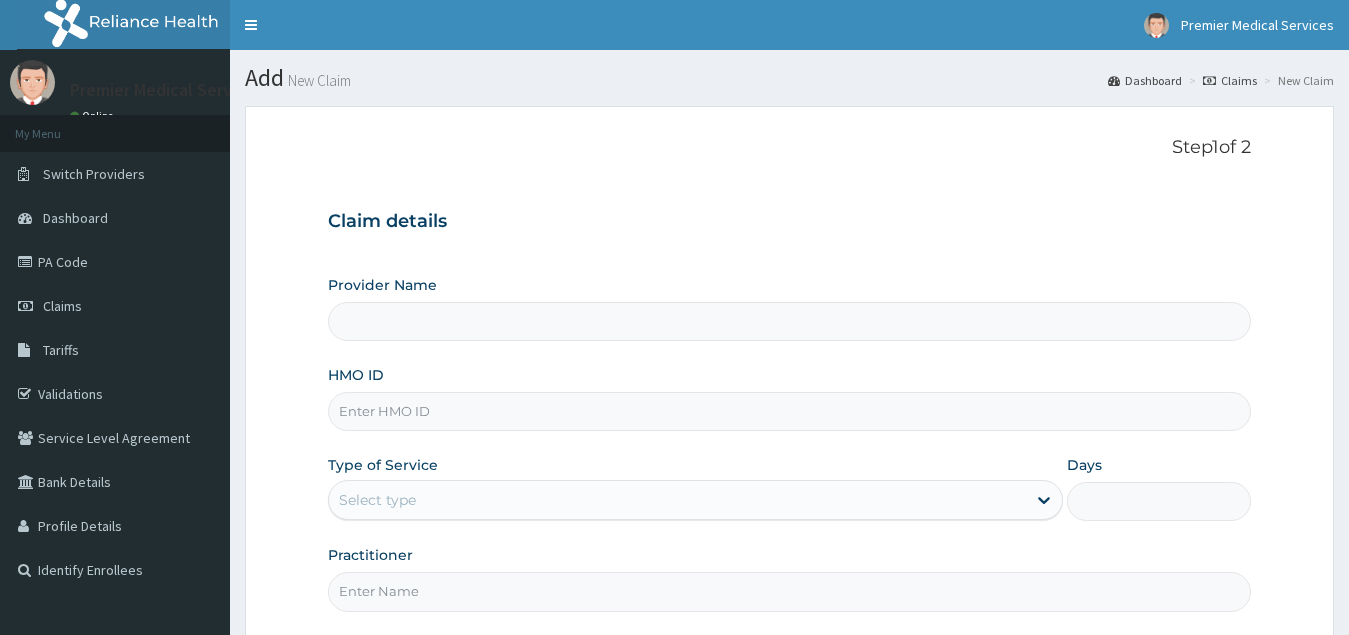 click on "HMO ID" at bounding box center [790, 411] 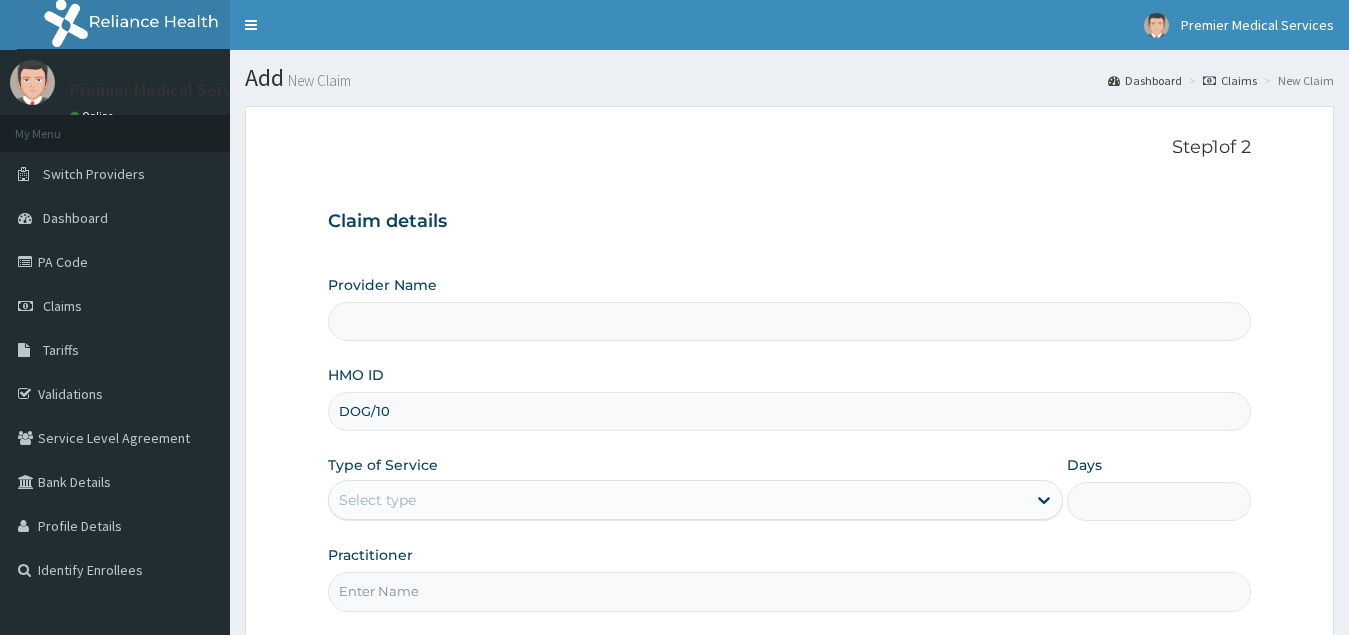 type on "DOG/100" 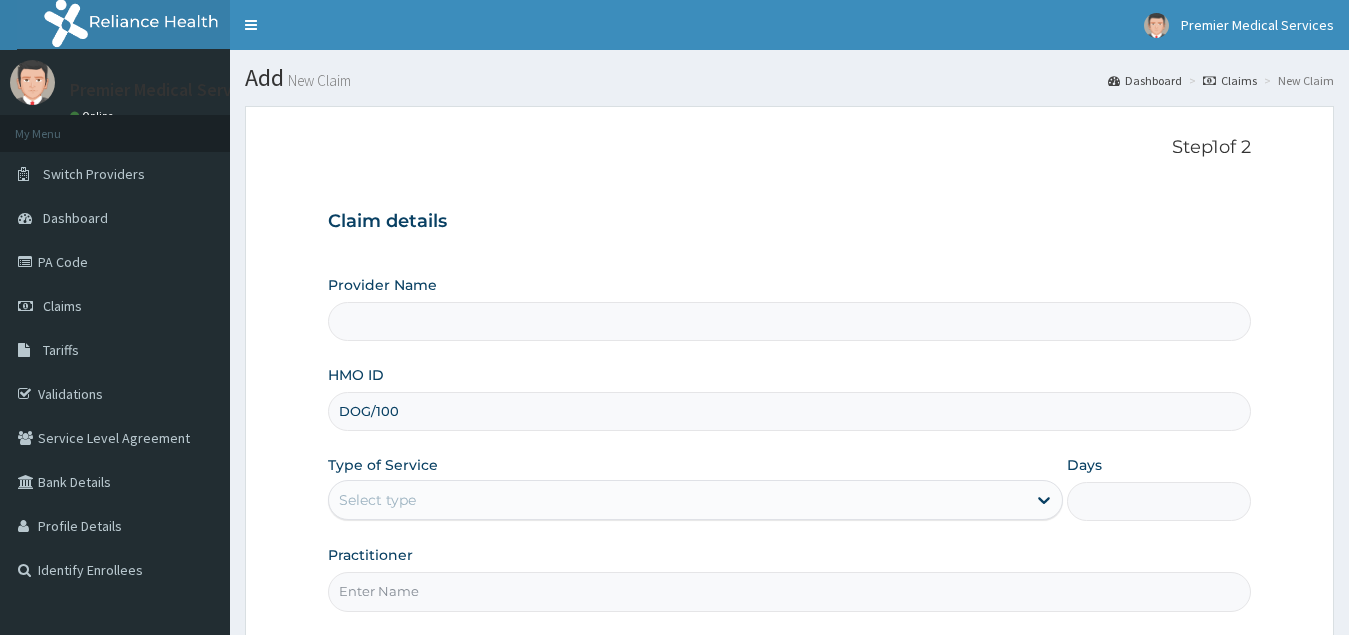 type on "premier medical services" 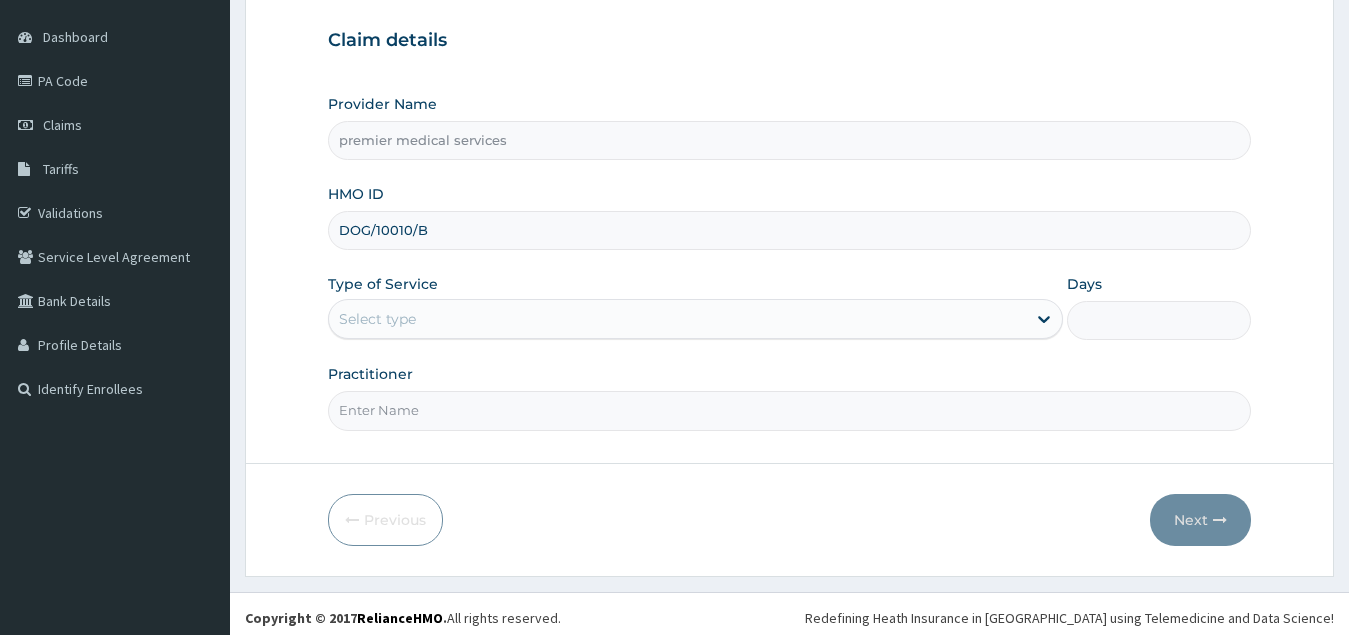 scroll, scrollTop: 189, scrollLeft: 0, axis: vertical 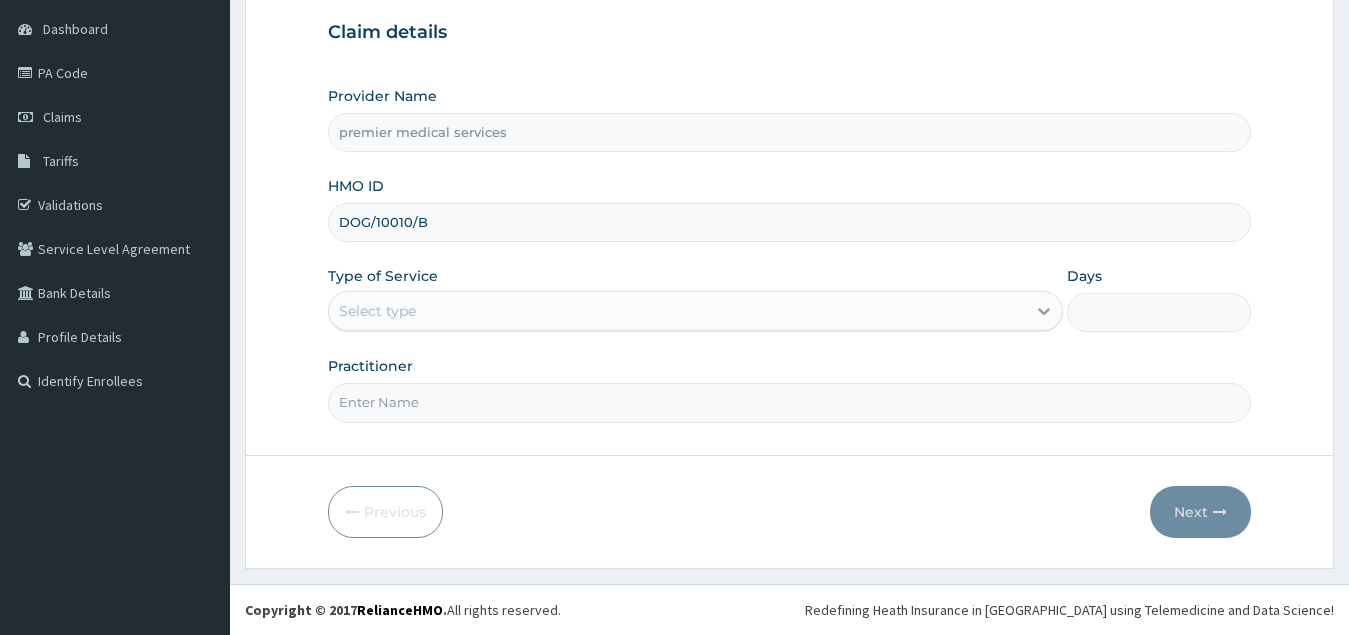type on "DOG/10010/B" 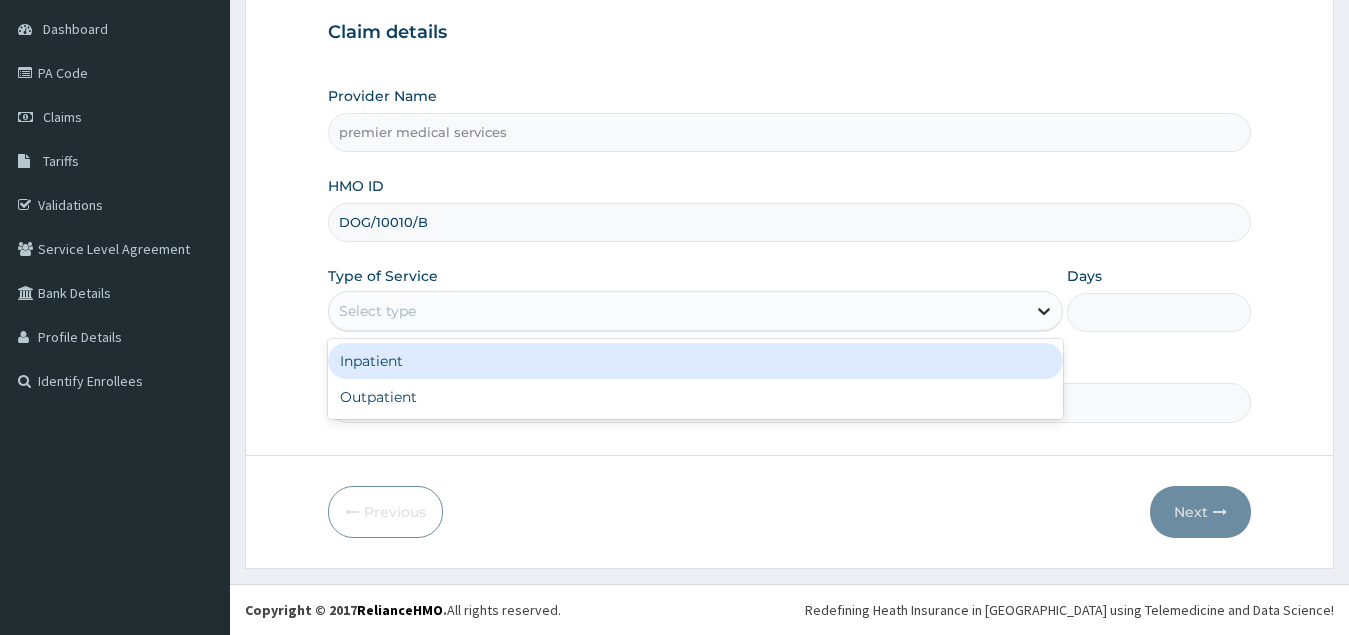 click at bounding box center (1044, 311) 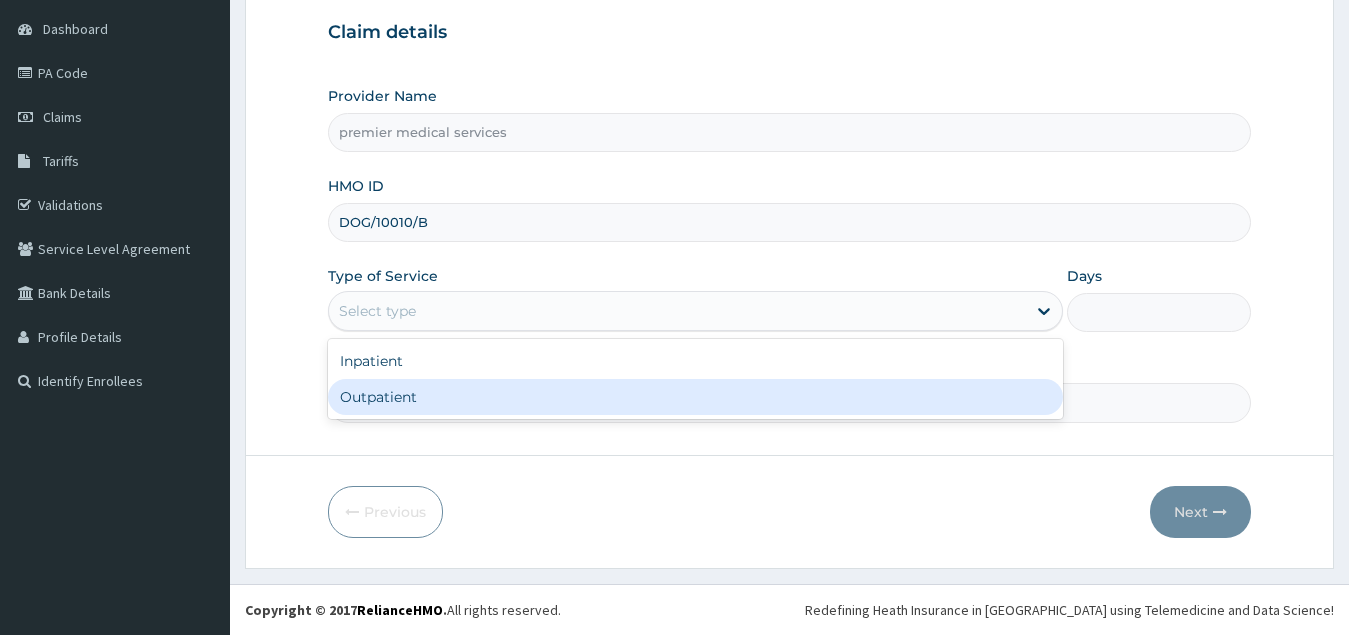 click on "Outpatient" at bounding box center (696, 397) 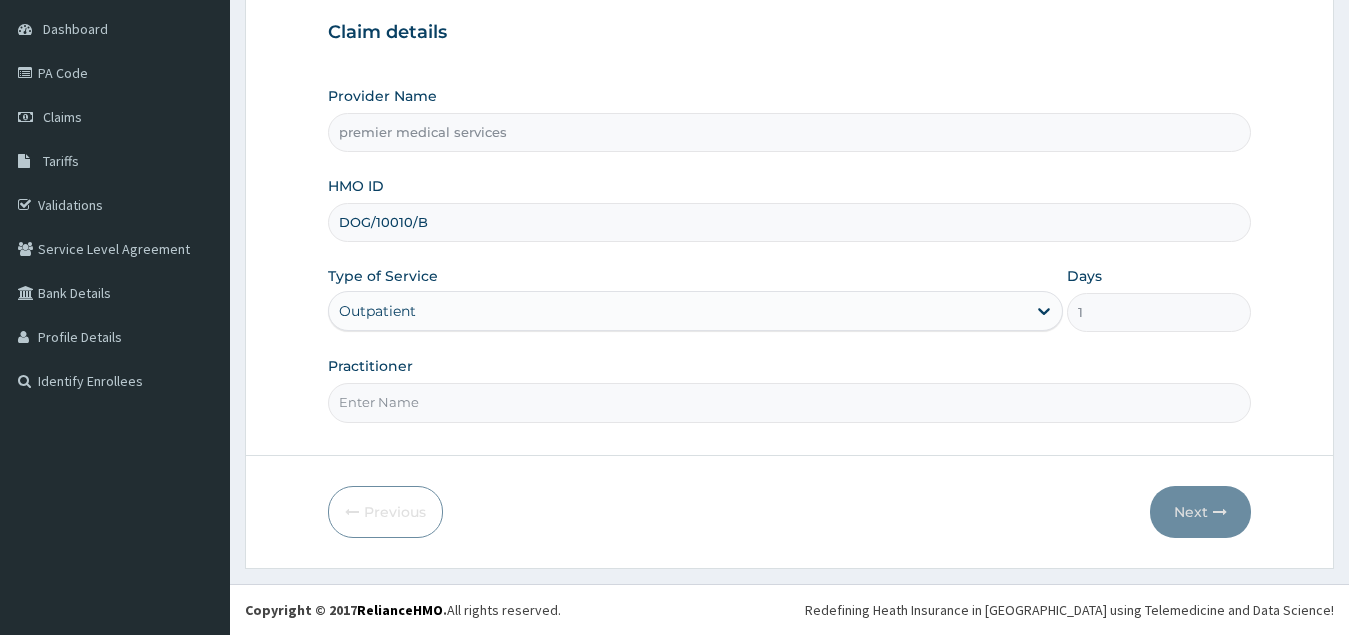 click on "Practitioner" at bounding box center (790, 402) 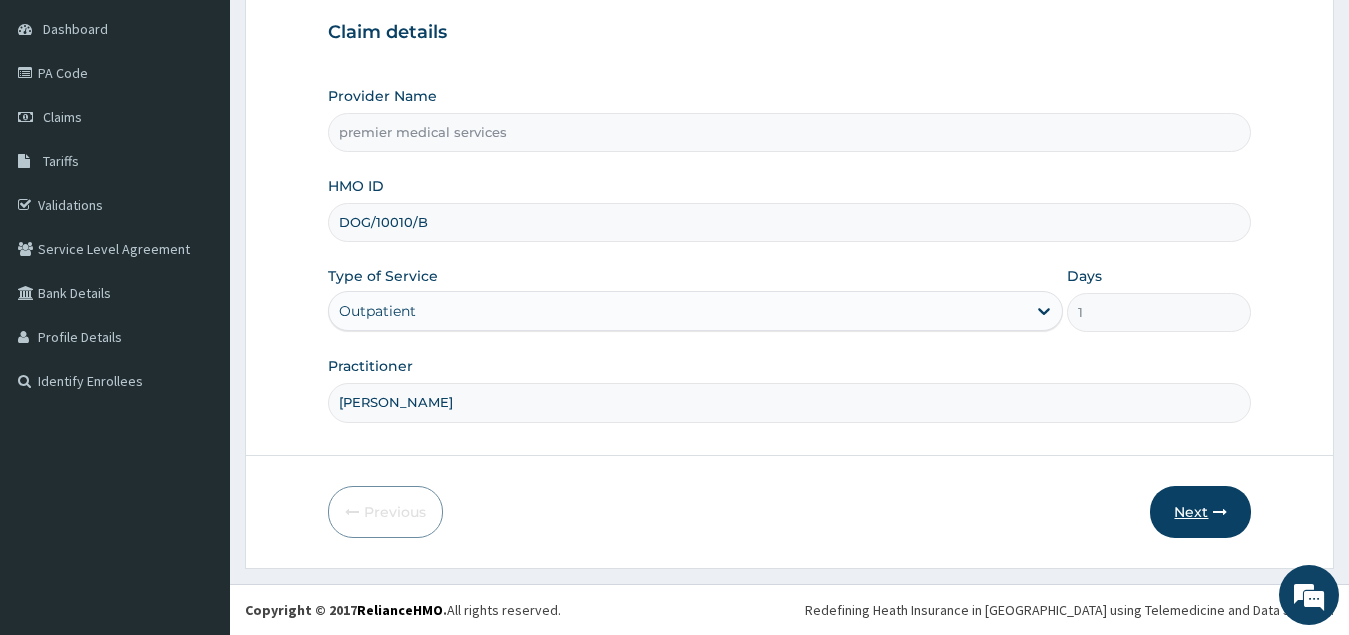 type on "DR NSIKAK UDOKANG" 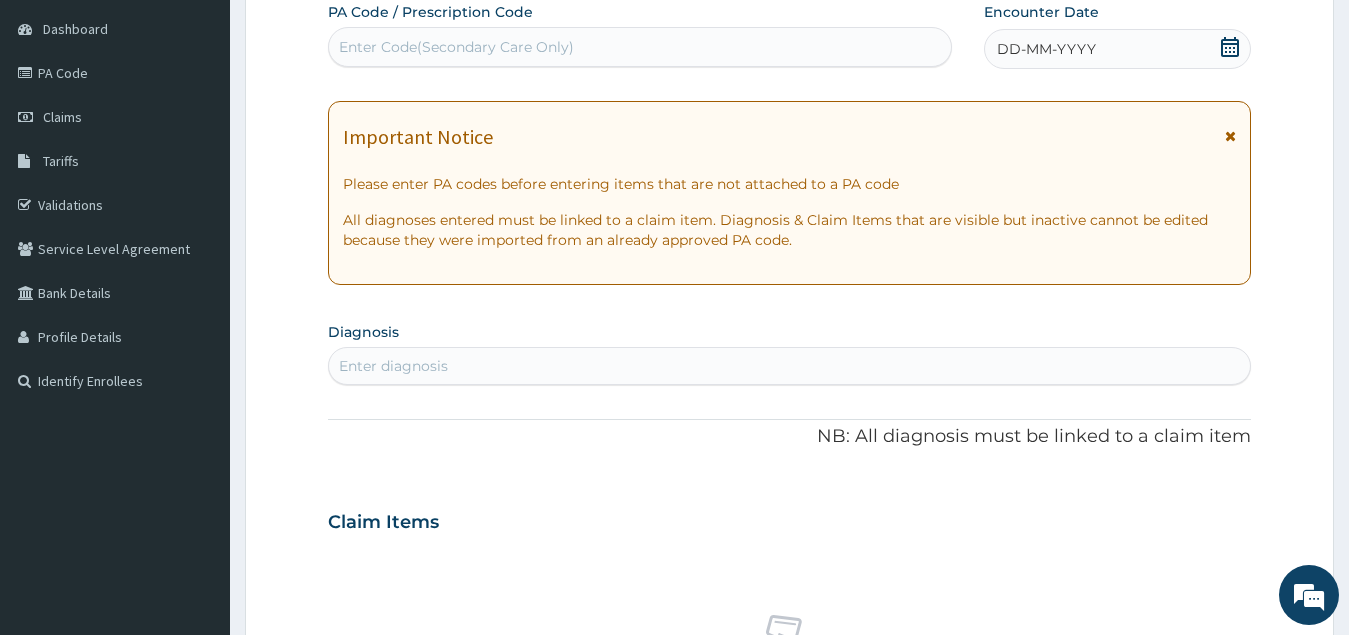 click on "Enter Code(Secondary Care Only)" at bounding box center [456, 47] 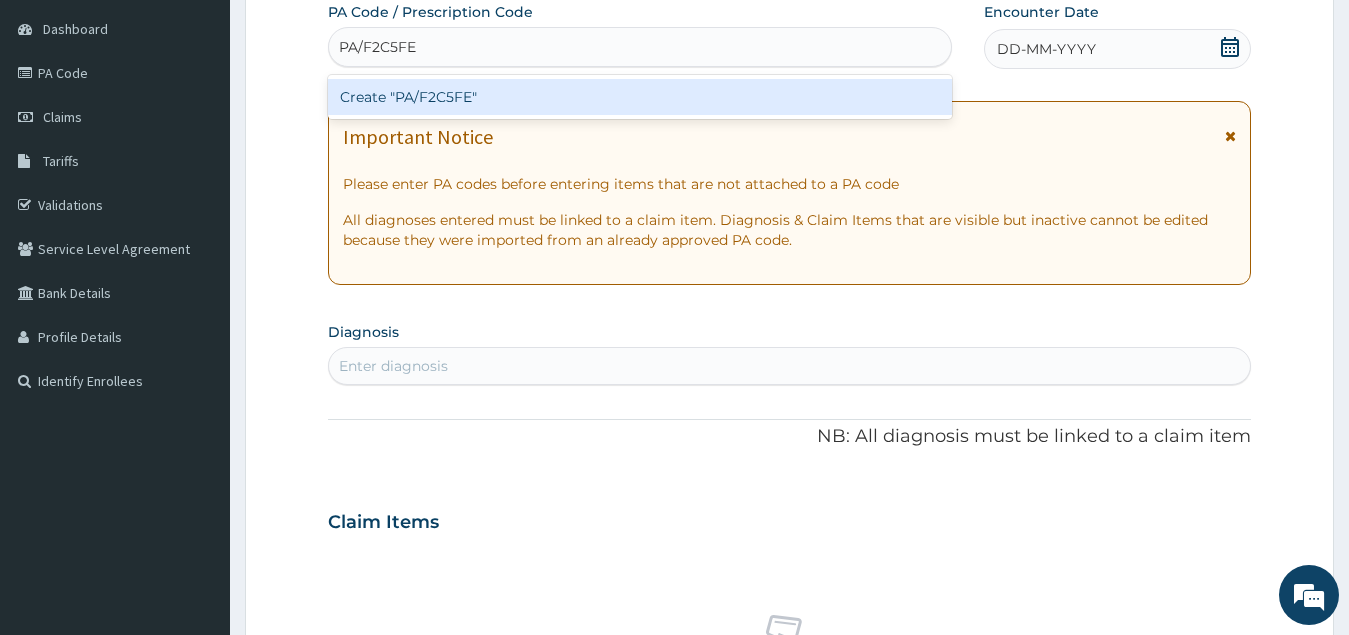 click on "Create "PA/F2C5FE"" at bounding box center (640, 97) 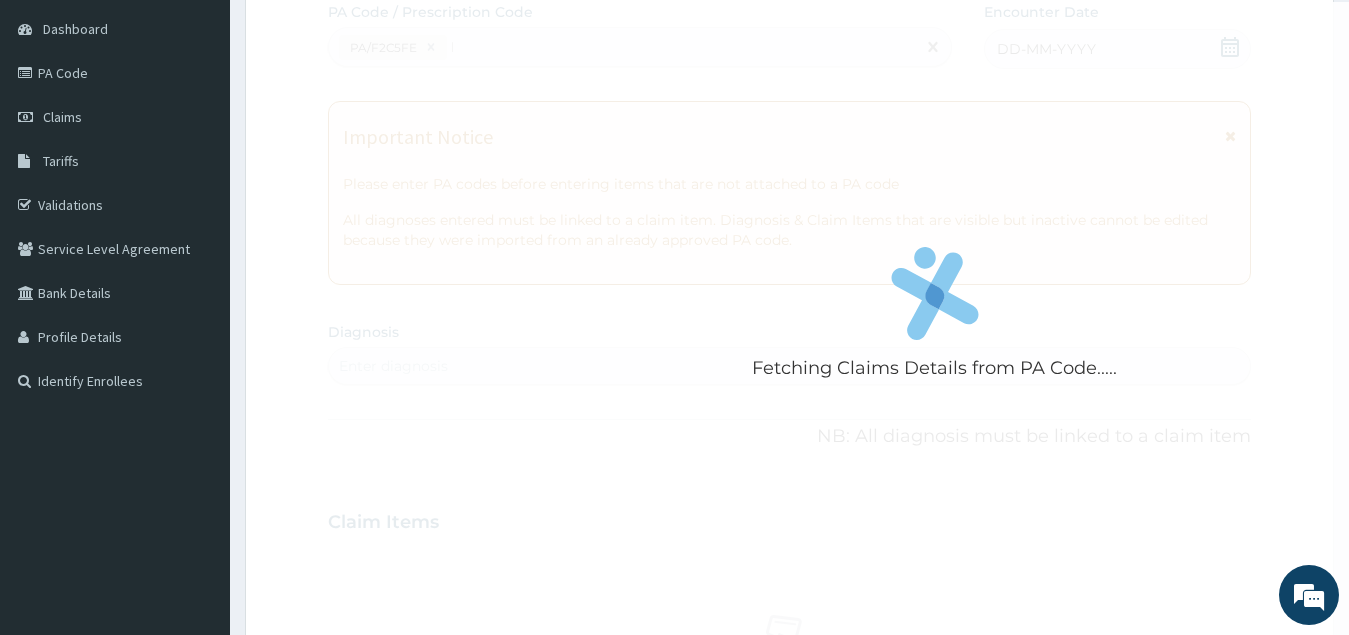 type 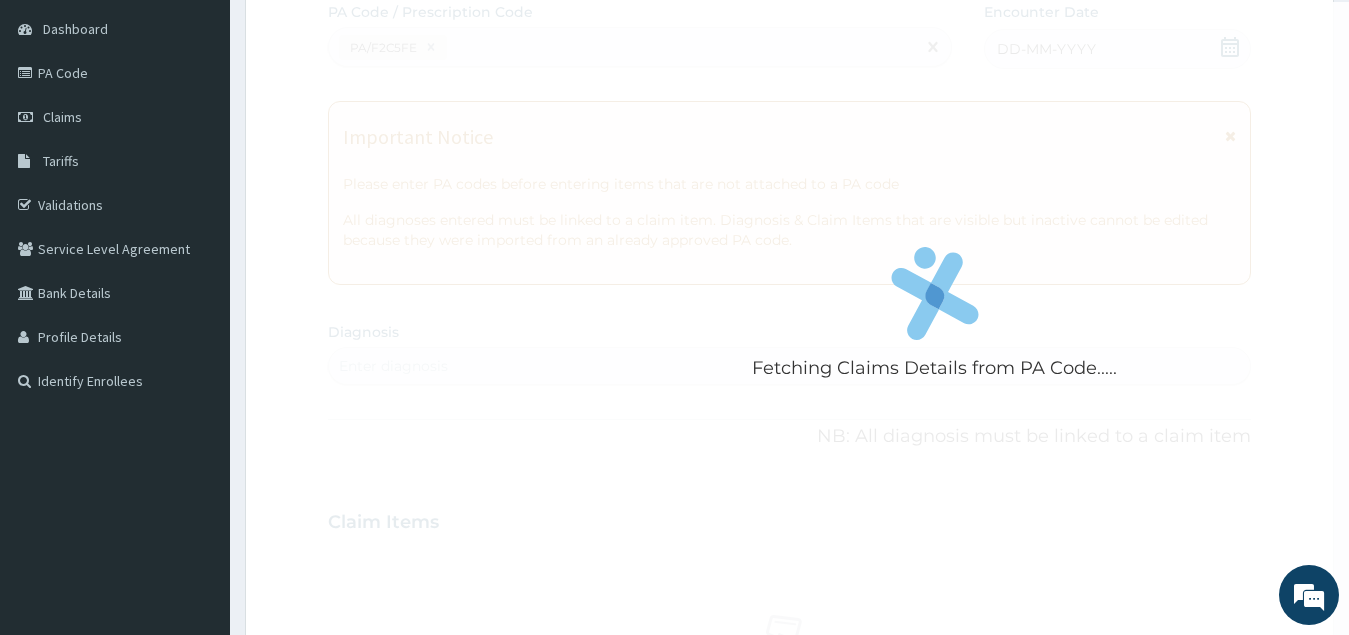 scroll, scrollTop: 0, scrollLeft: 0, axis: both 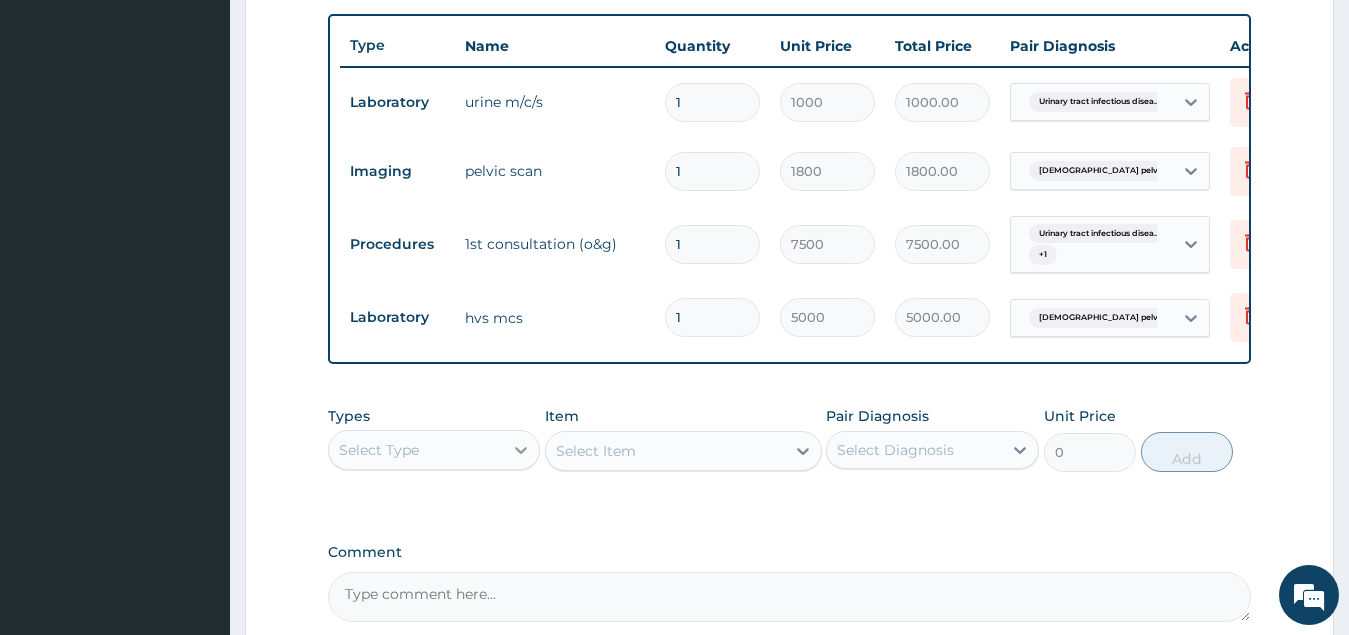click 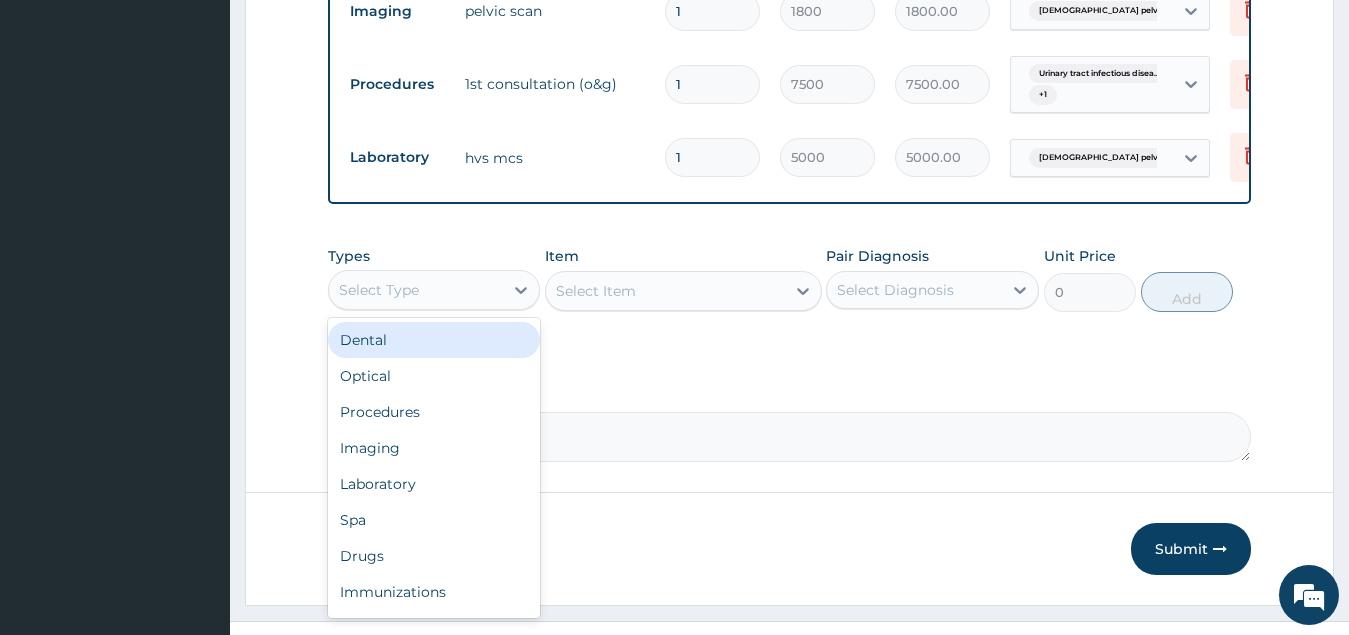 scroll, scrollTop: 944, scrollLeft: 0, axis: vertical 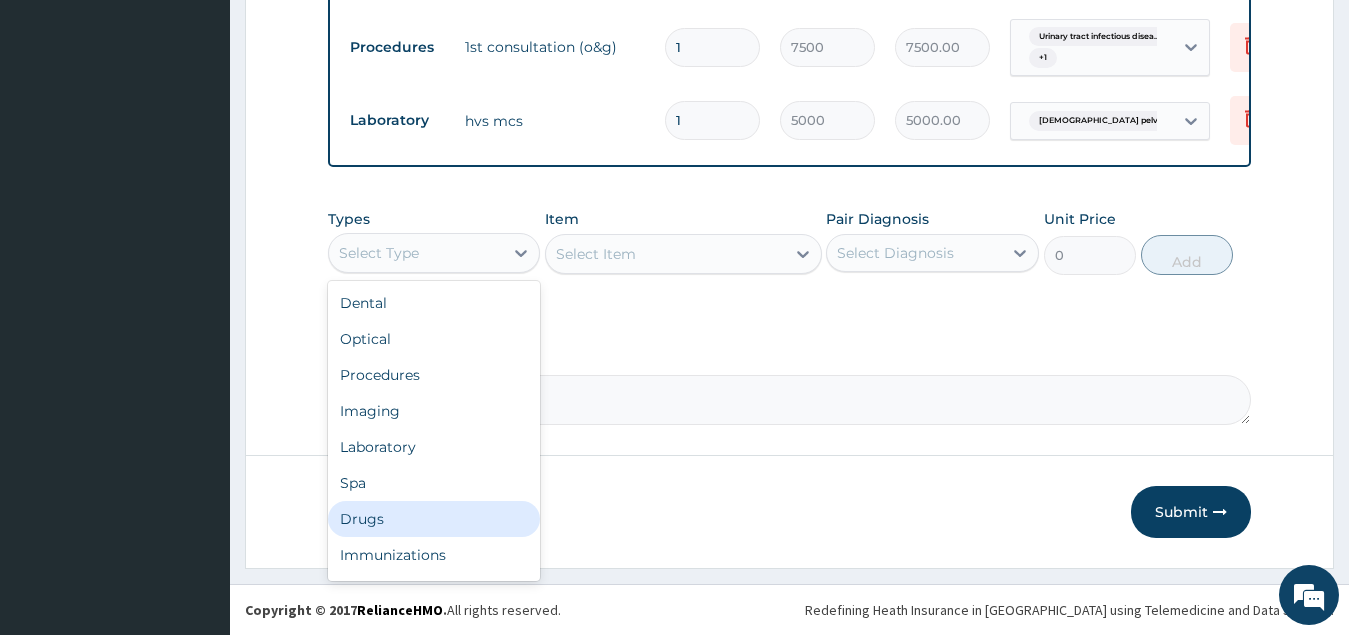 click on "Drugs" at bounding box center (434, 519) 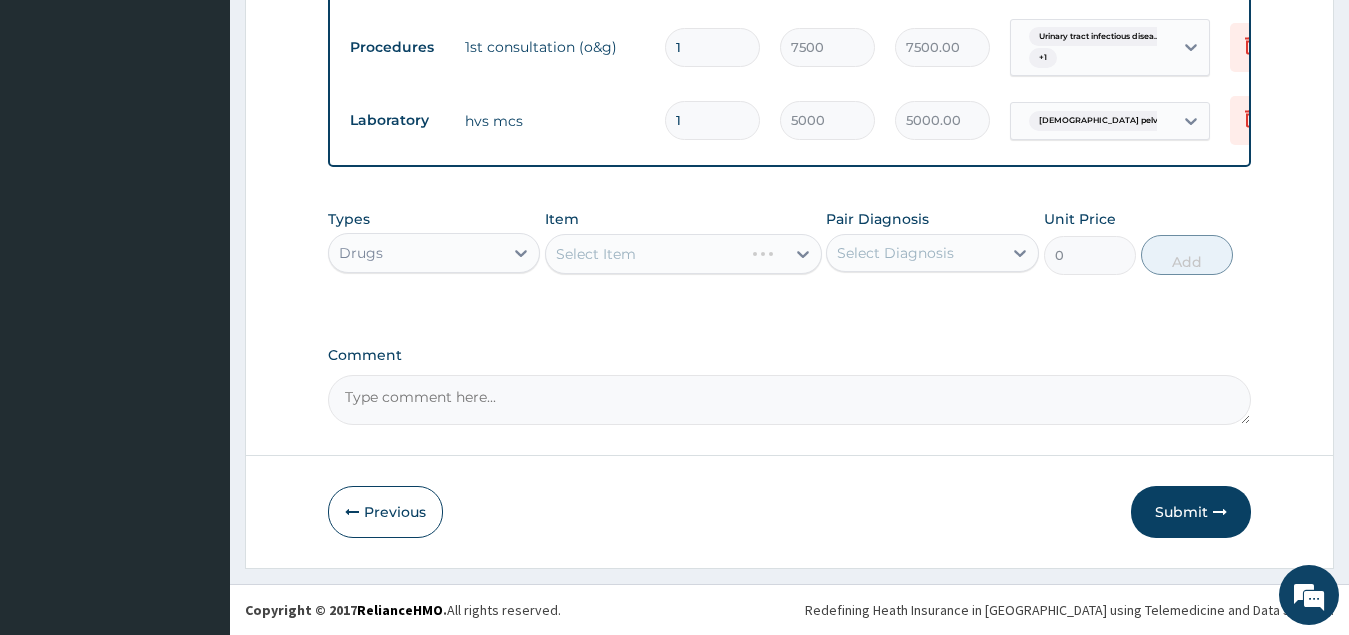 click on "Select Item" at bounding box center (683, 254) 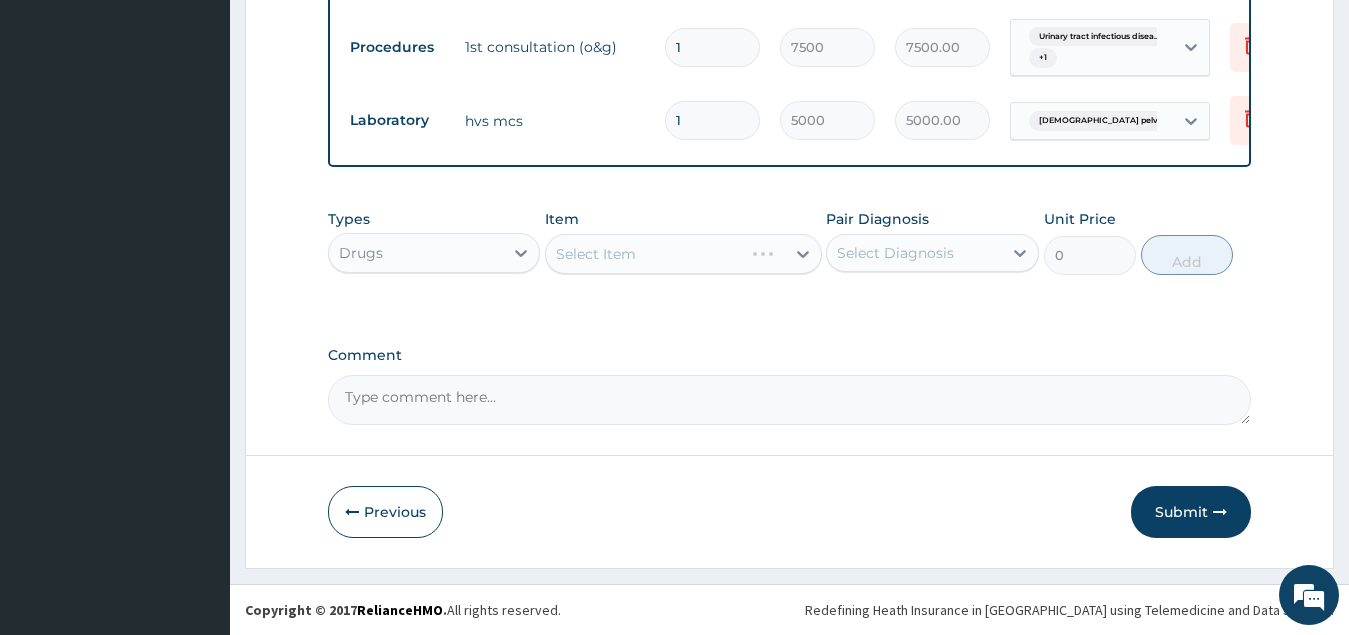 click on "Select Item" at bounding box center [683, 254] 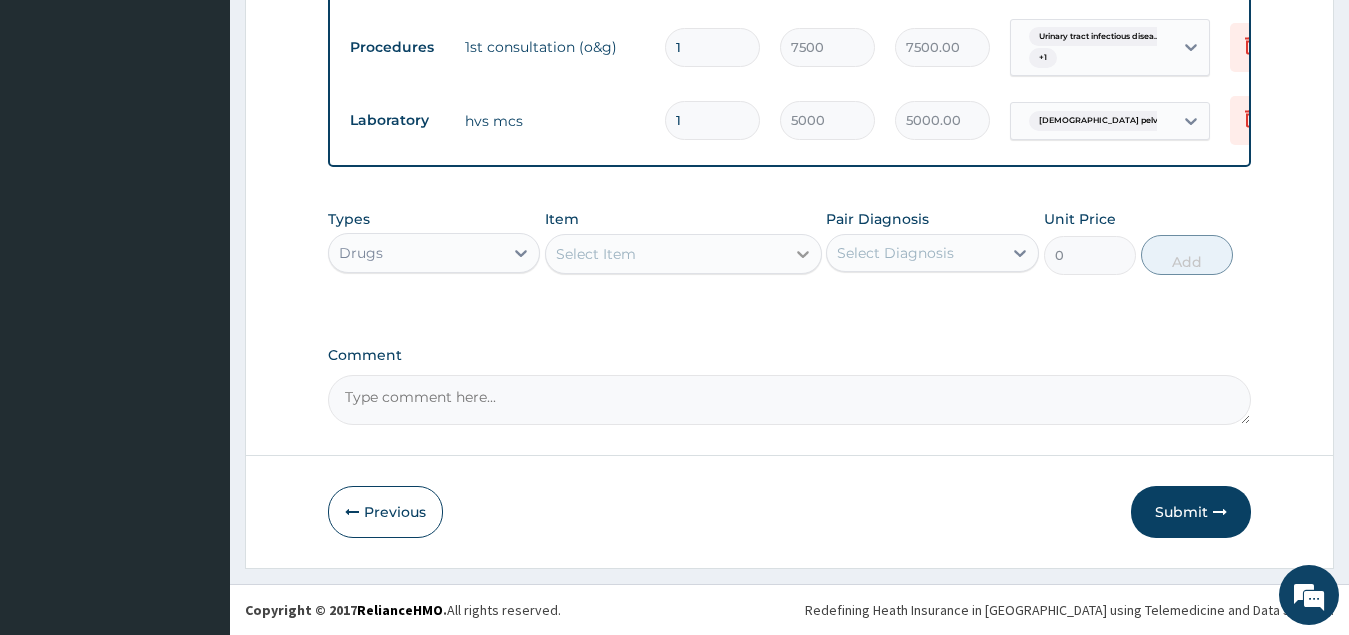 click 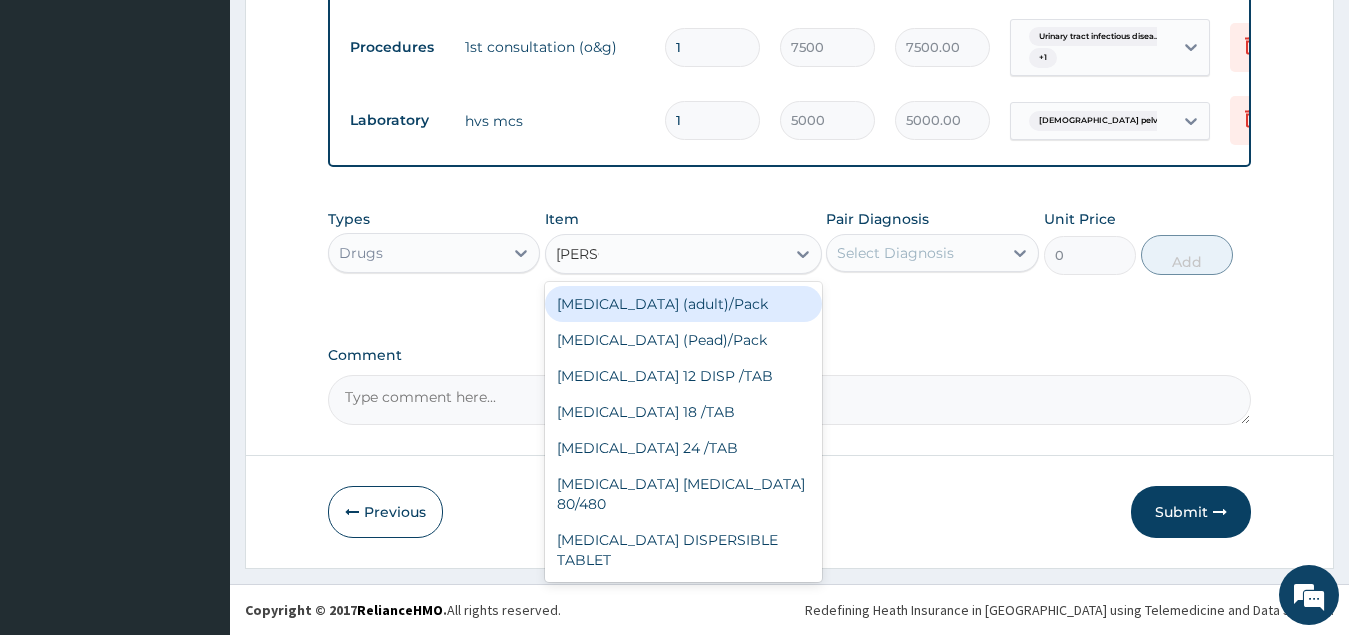 type on "COART" 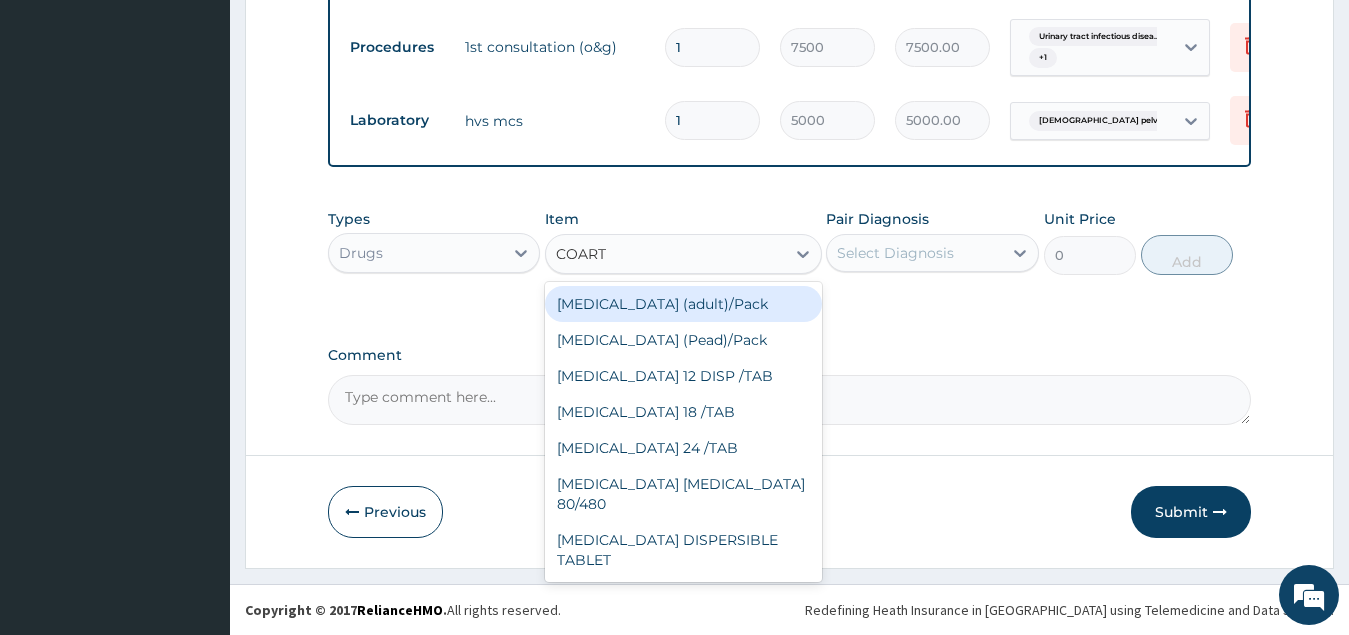 click on "Coartem (adult)/Pack" at bounding box center [683, 304] 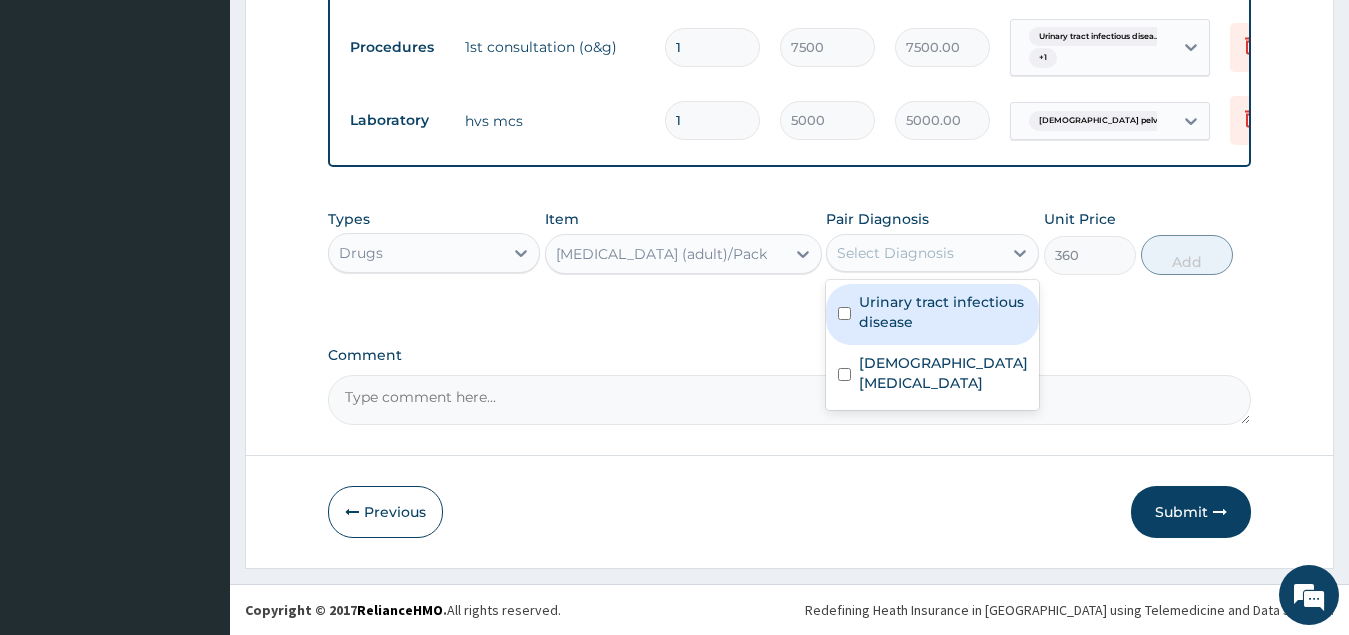 click on "Select Diagnosis" at bounding box center [914, 253] 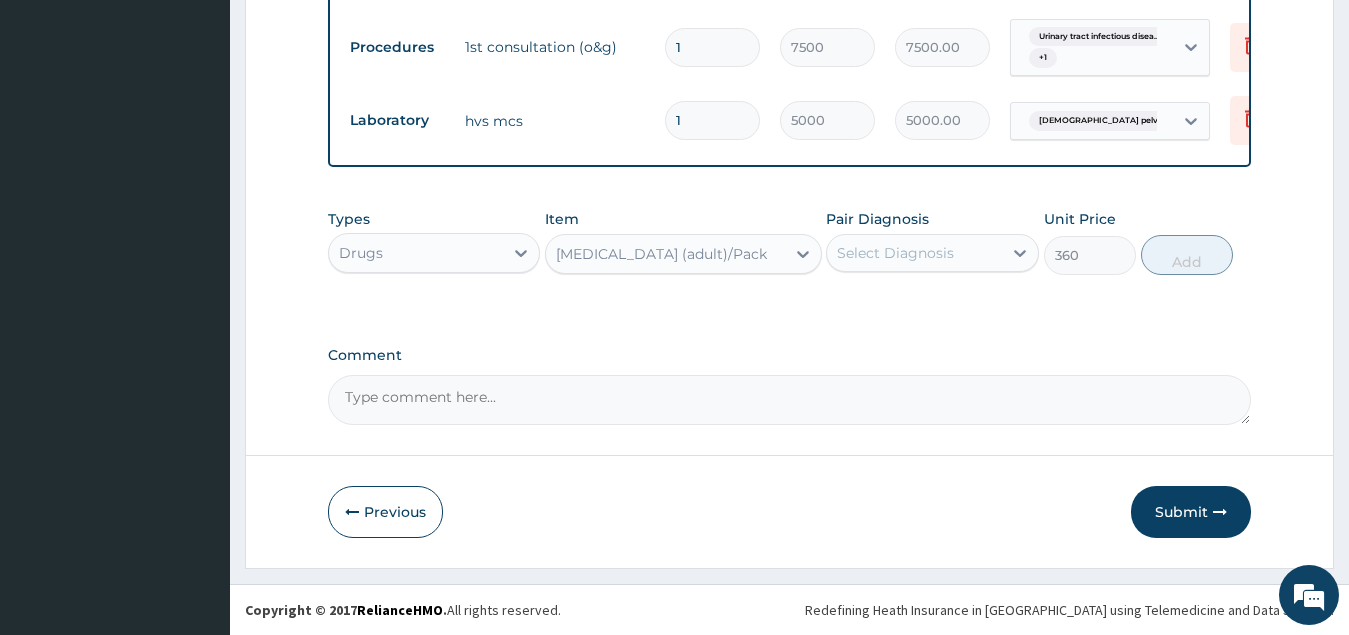 click on "Comment" at bounding box center (790, 386) 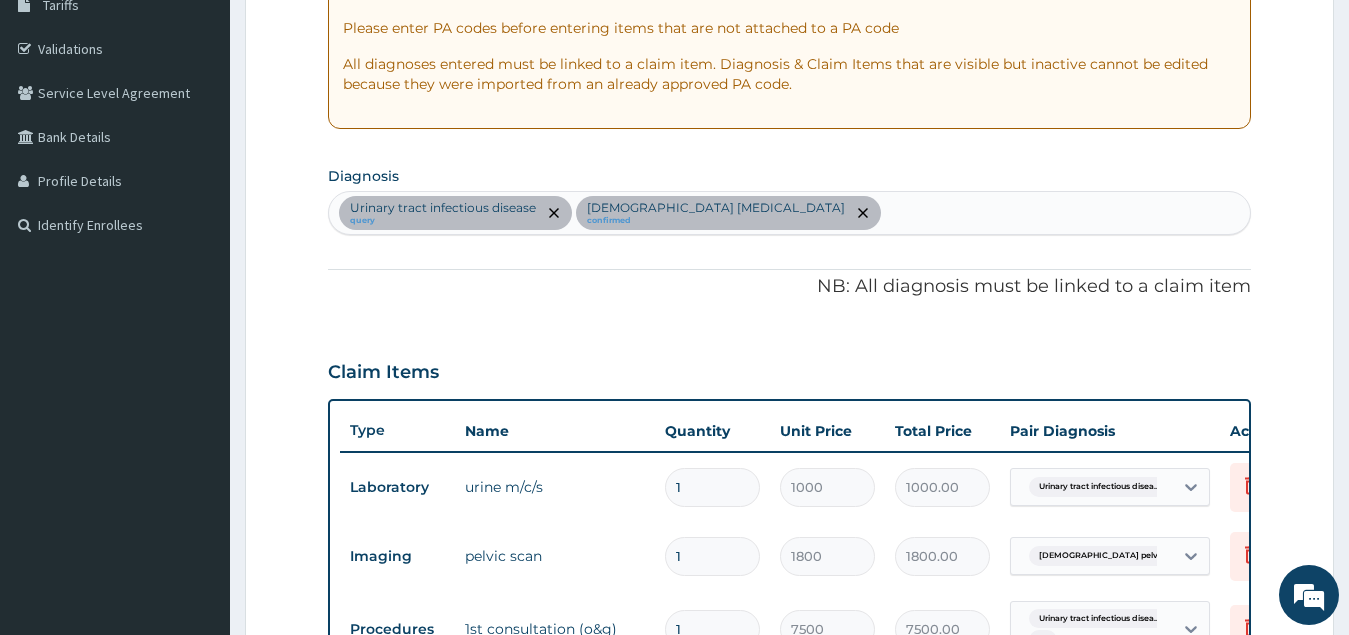 scroll, scrollTop: 344, scrollLeft: 0, axis: vertical 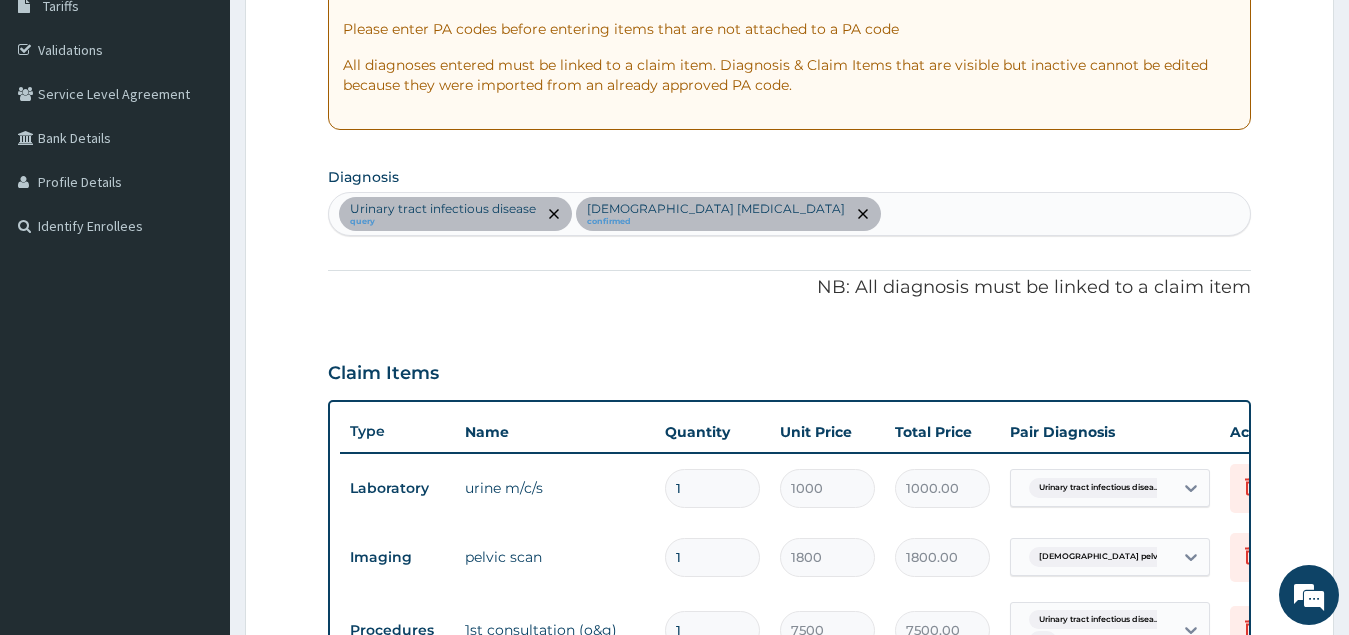 click on "Urinary tract infectious disease query Female pelvic inflammatory disease confirmed" at bounding box center (790, 214) 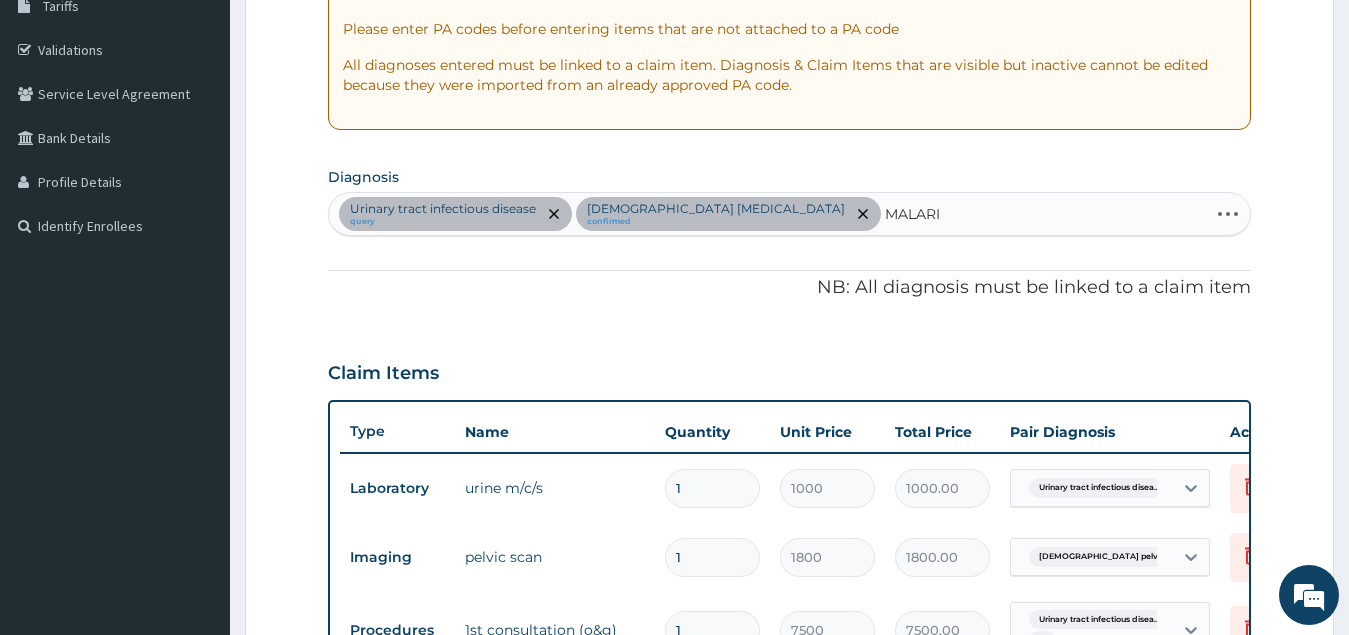 type on "MALARIA" 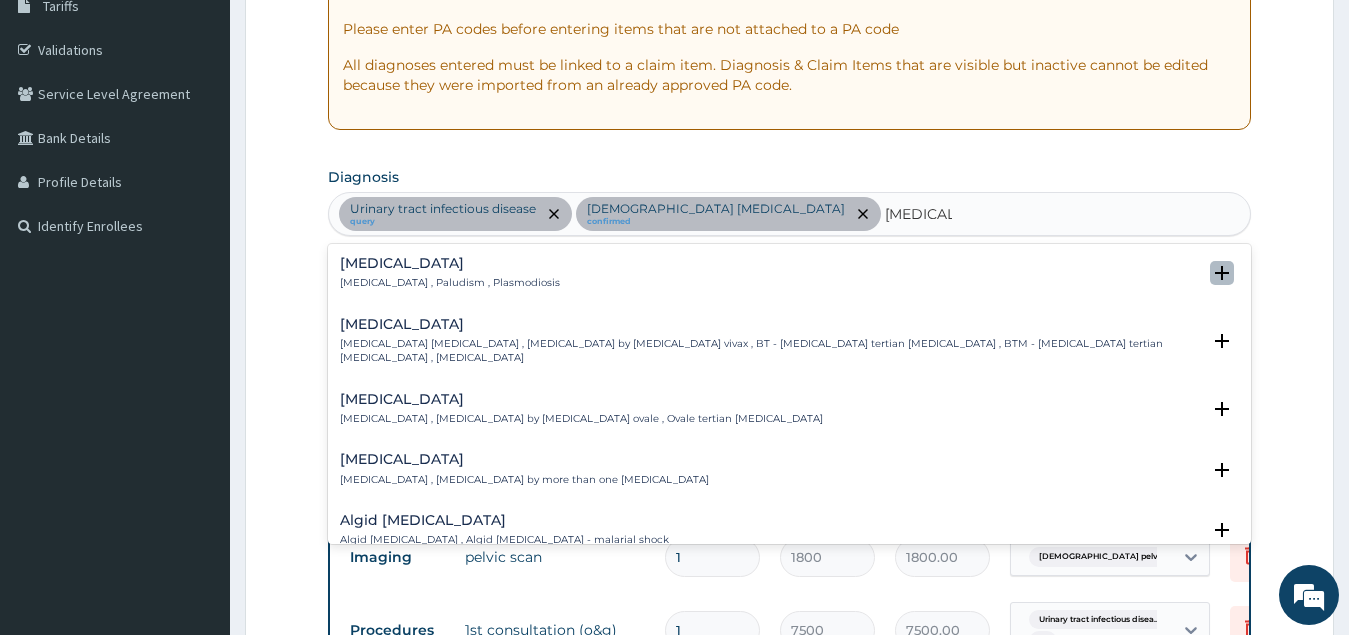 click 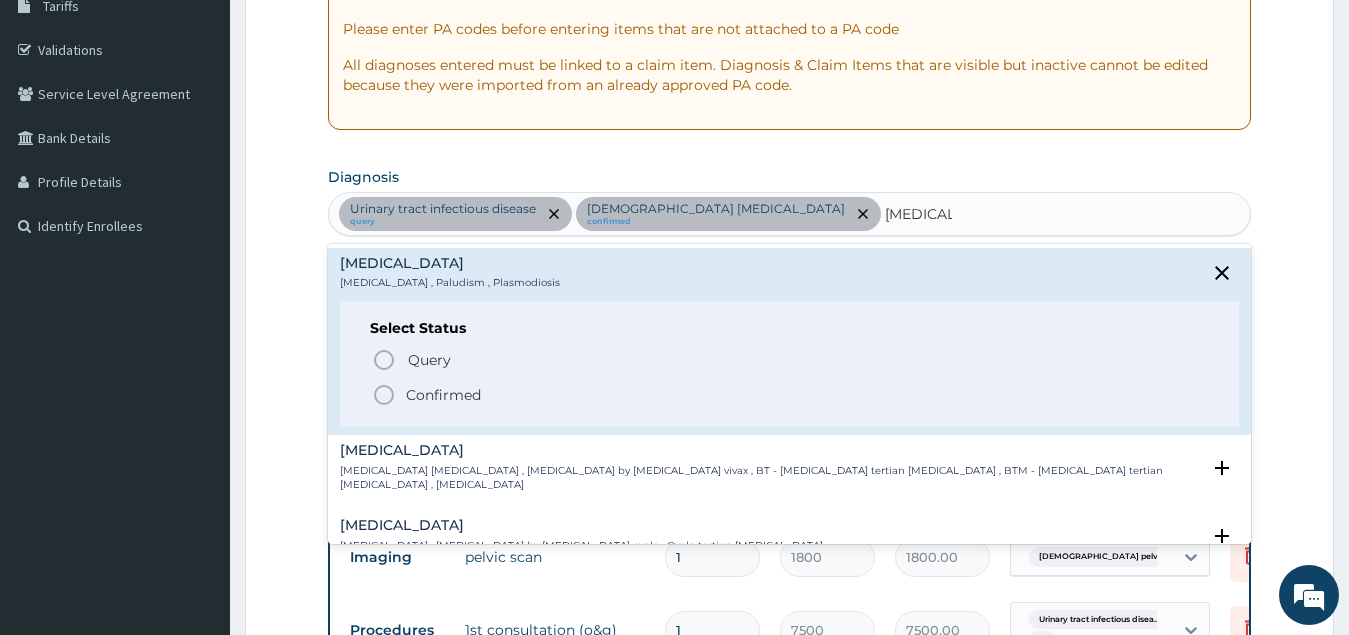 click 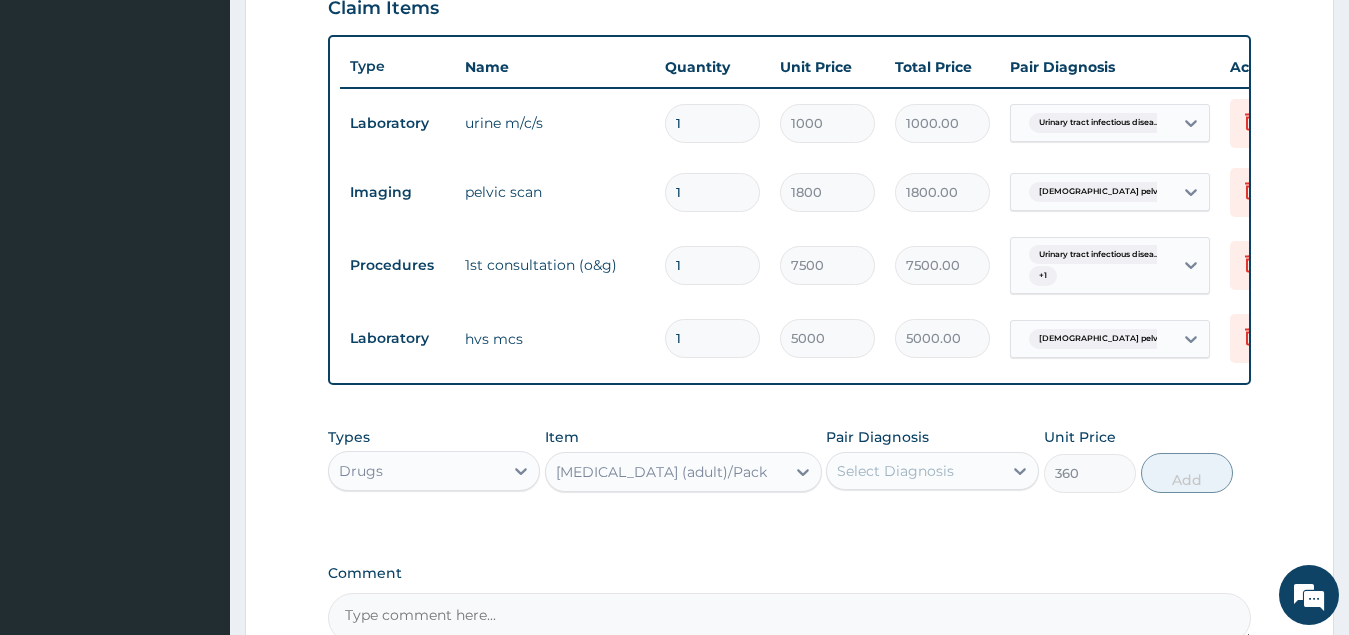 scroll, scrollTop: 744, scrollLeft: 0, axis: vertical 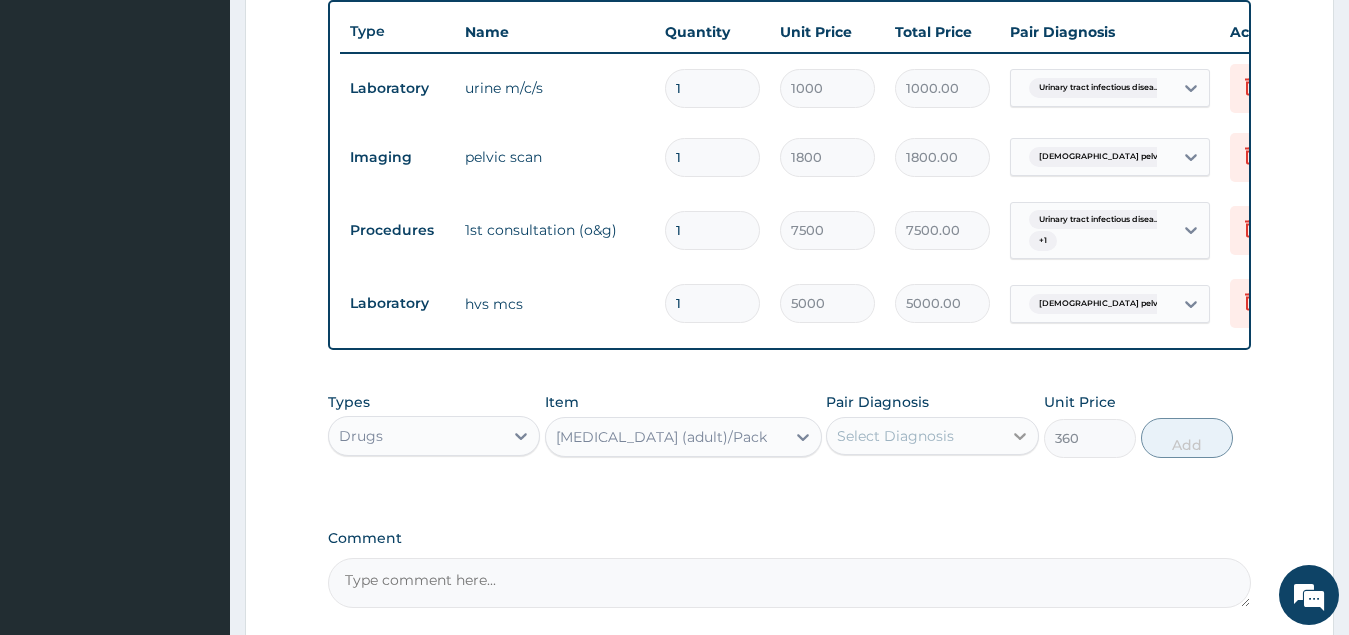 click at bounding box center (1020, 436) 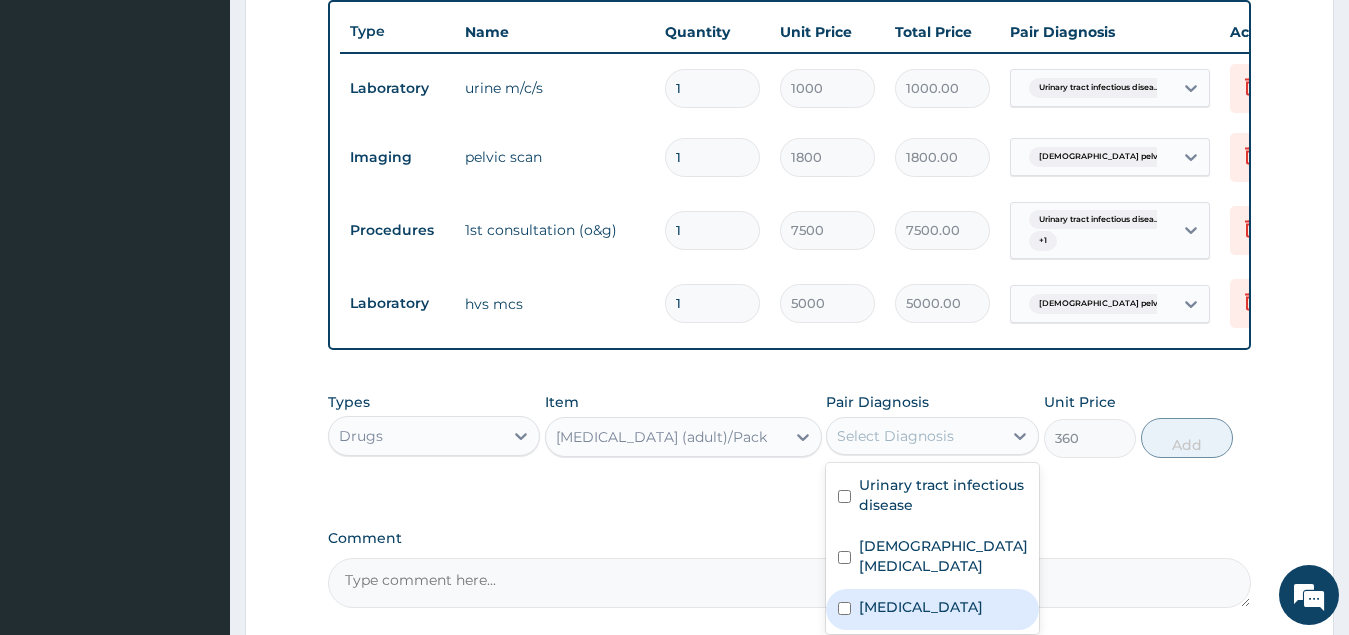 click at bounding box center [844, 608] 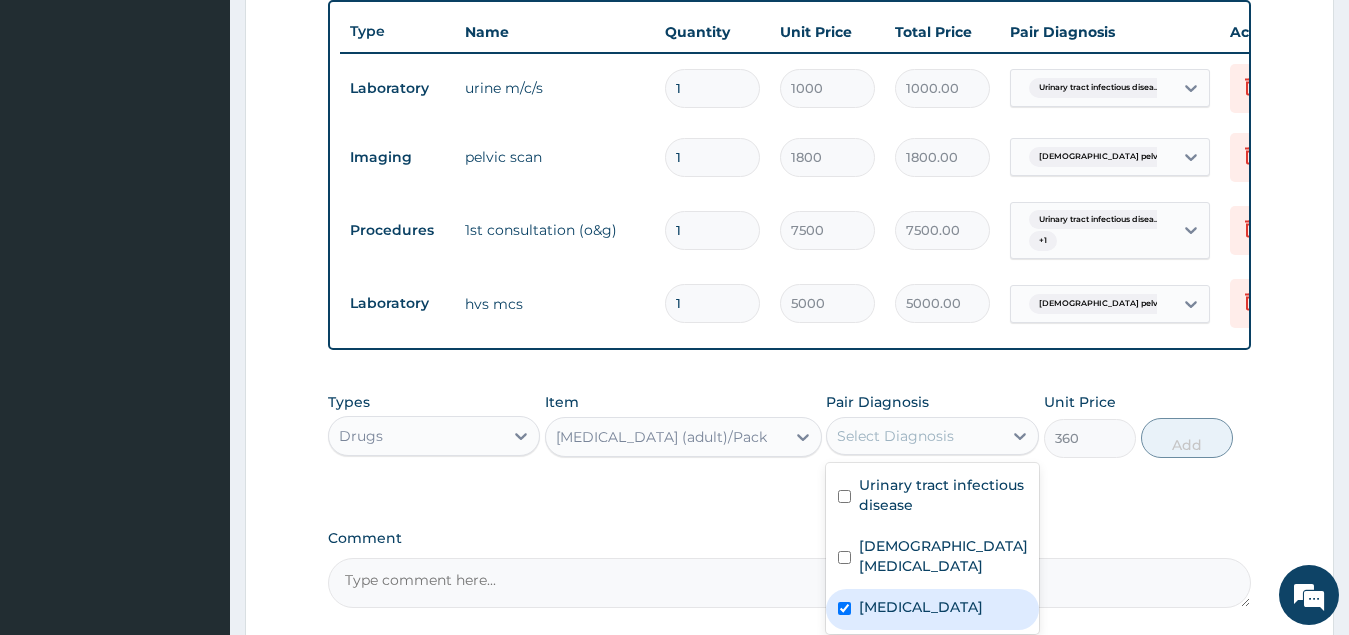 checkbox on "true" 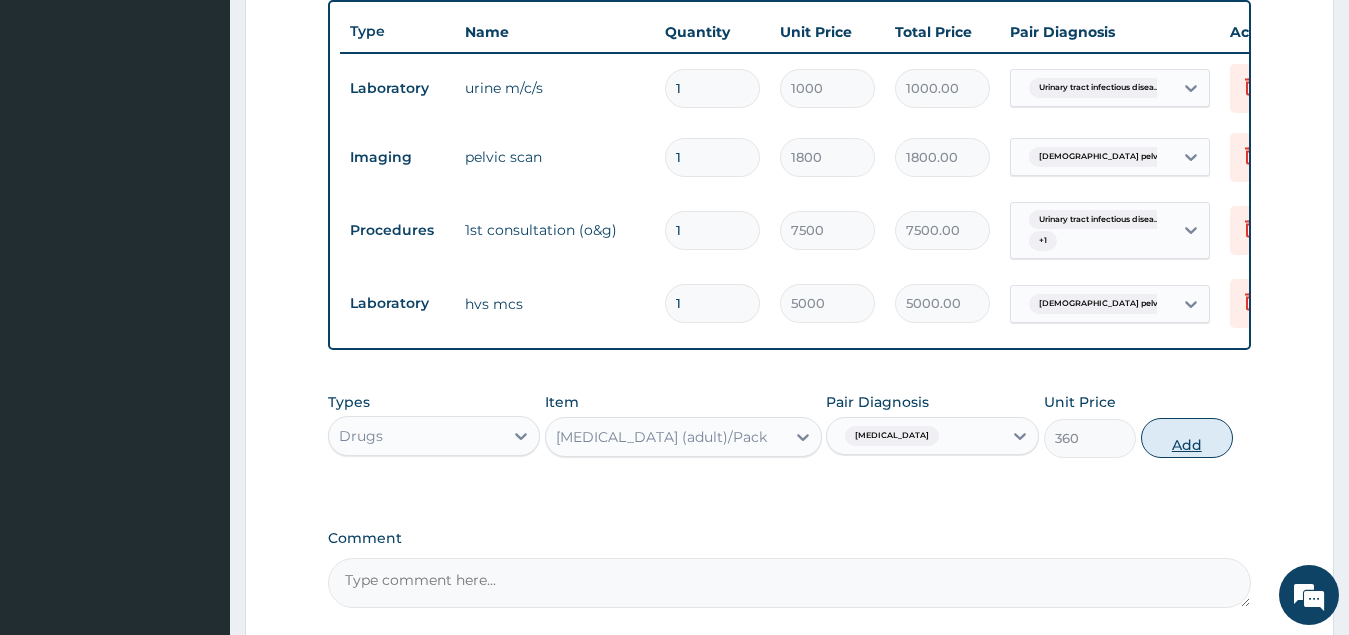 click on "Add" at bounding box center [1187, 438] 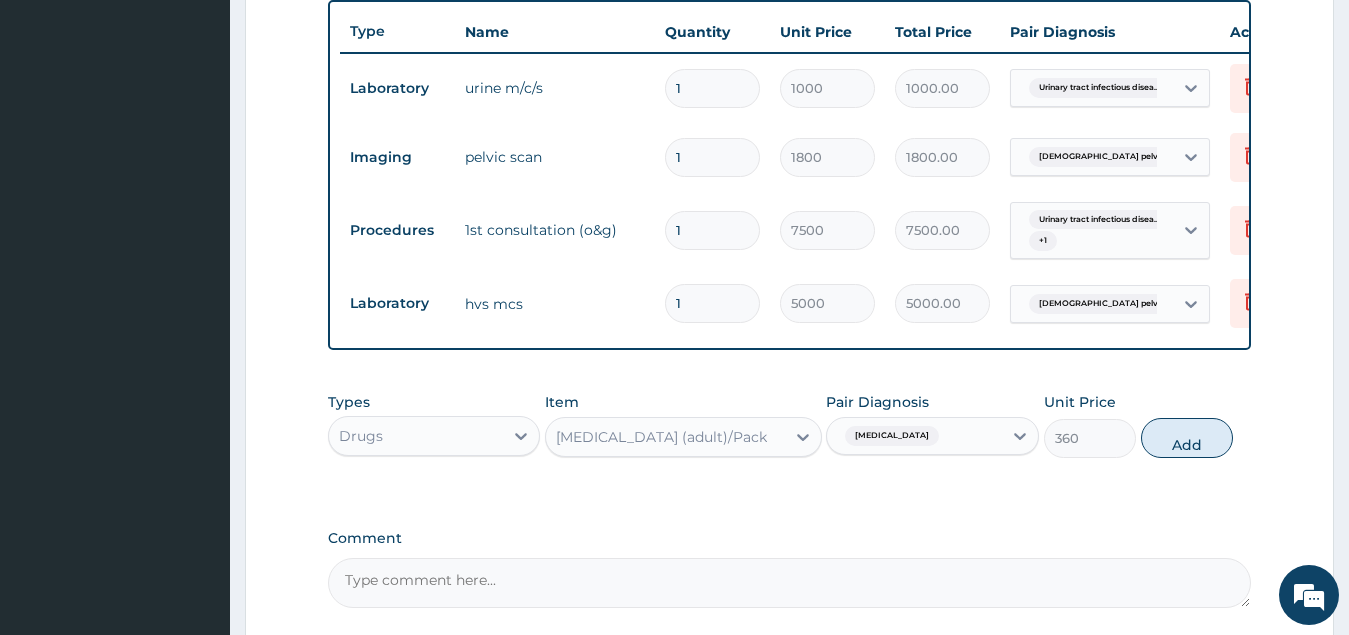 type on "0" 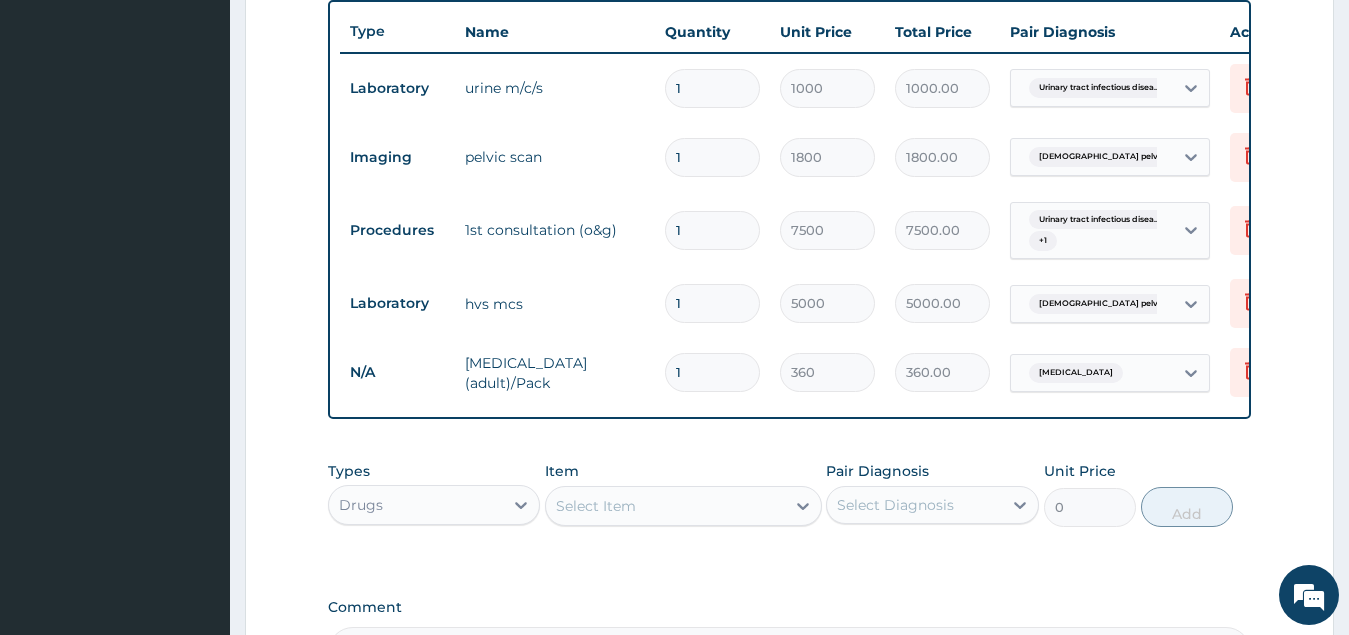type 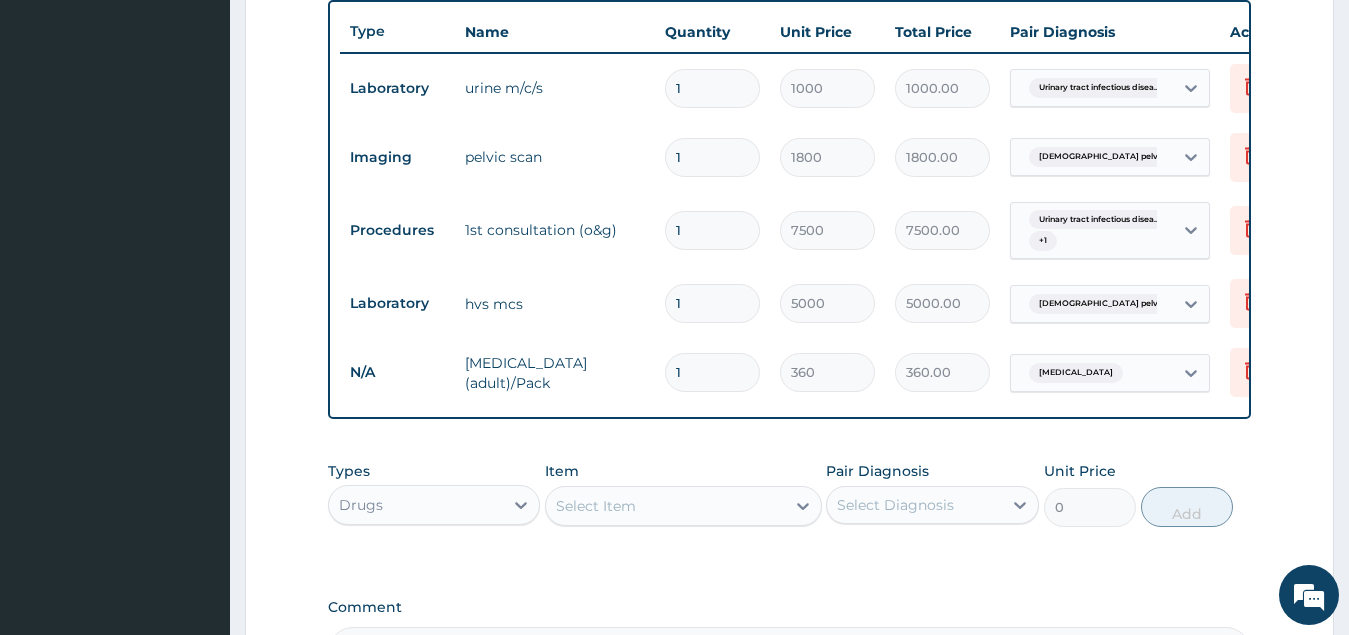 type on "0.00" 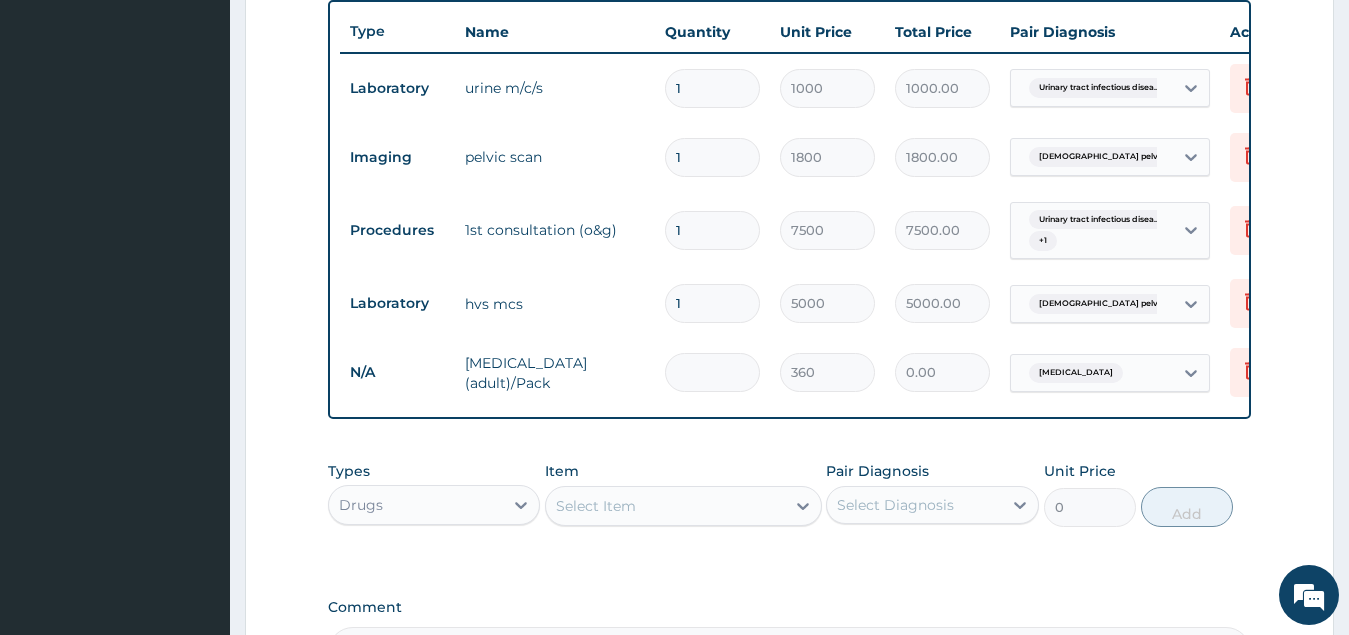 type on "6" 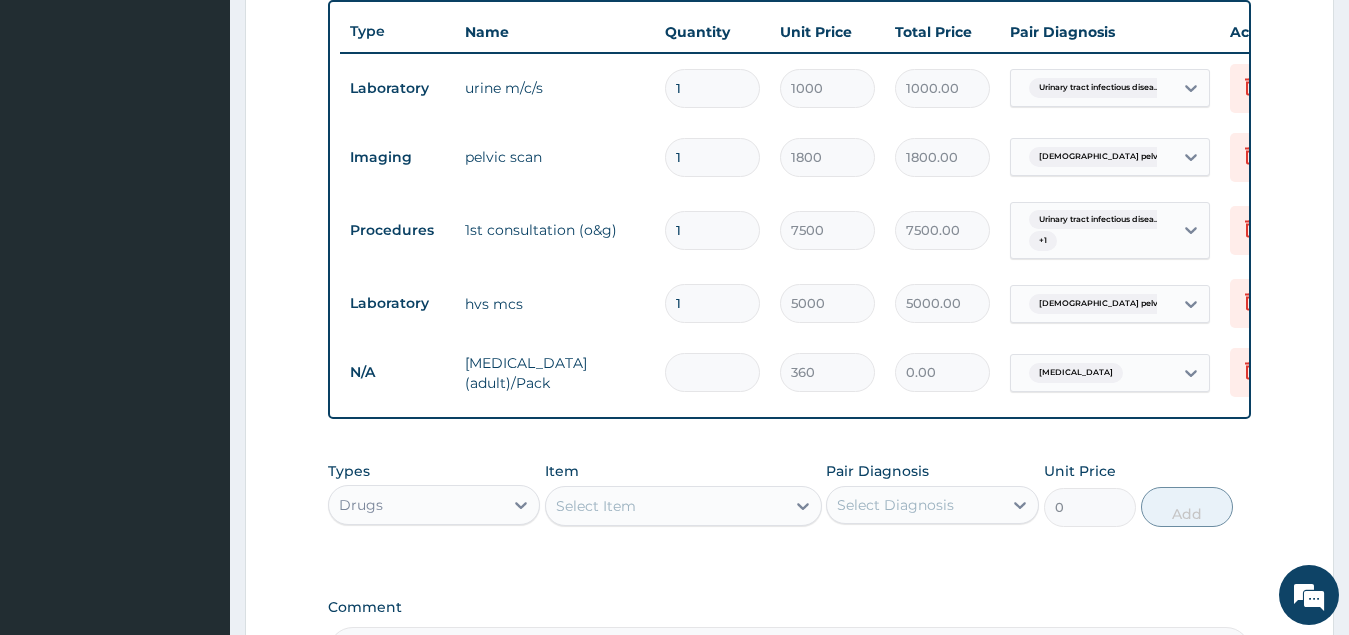 type on "2160.00" 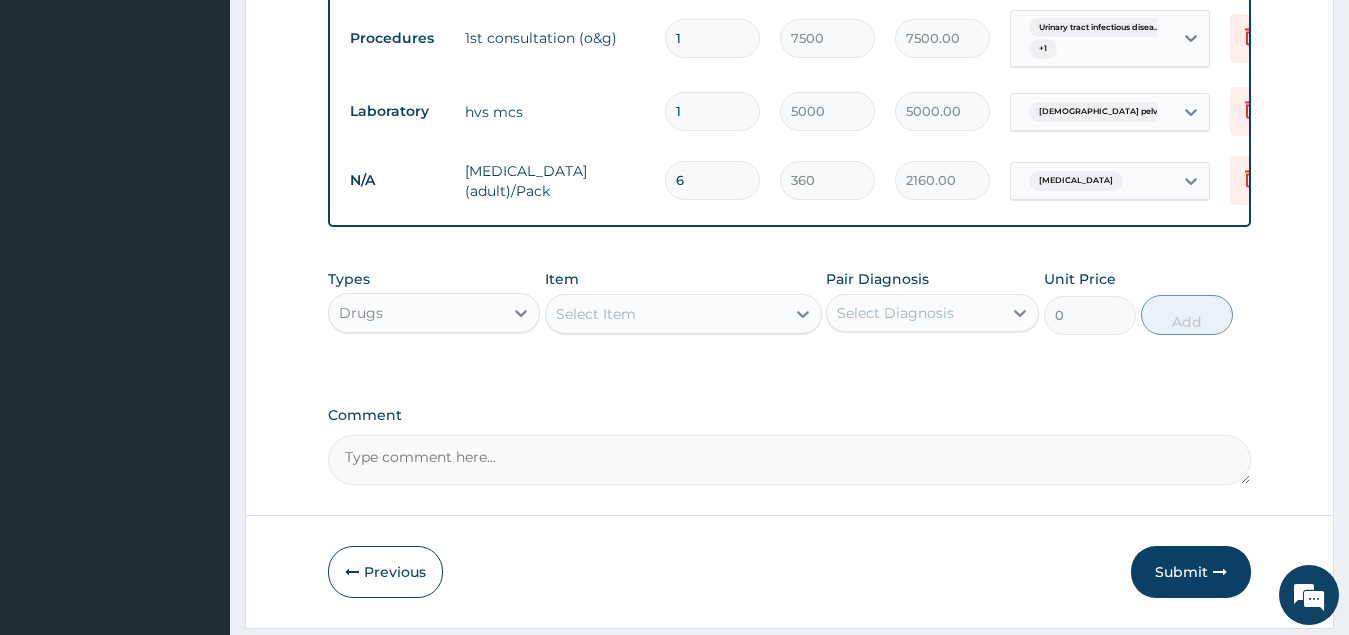 scroll, scrollTop: 944, scrollLeft: 0, axis: vertical 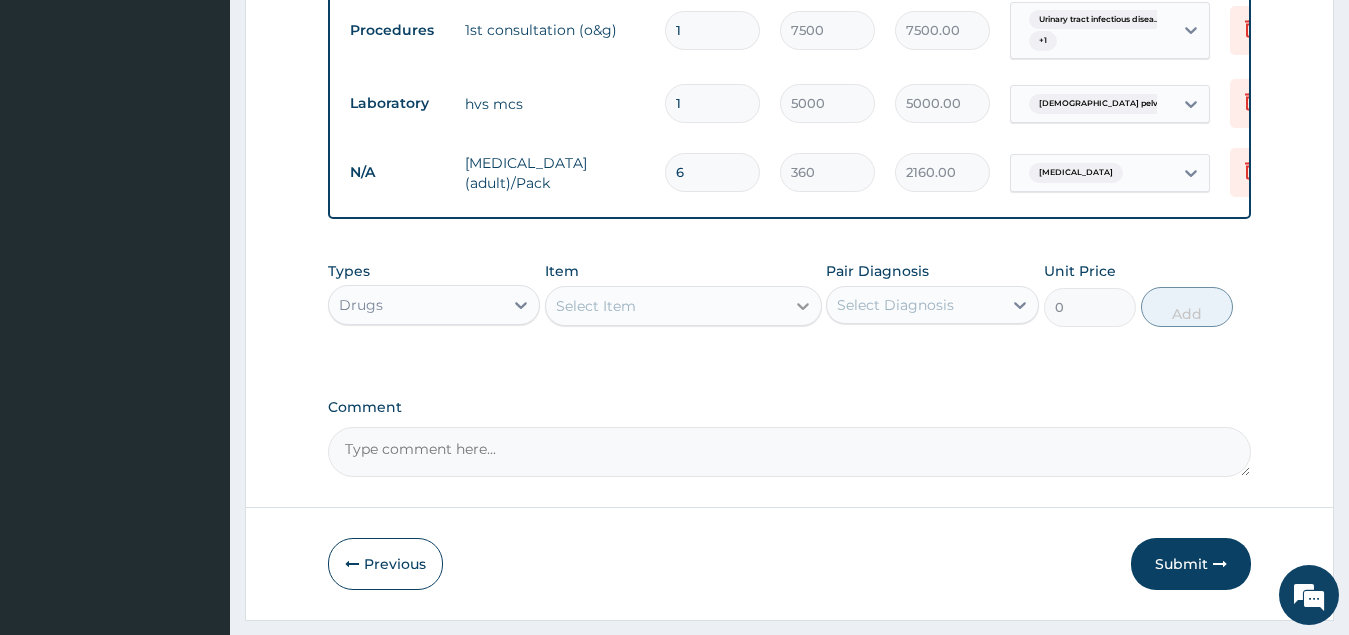 type on "6" 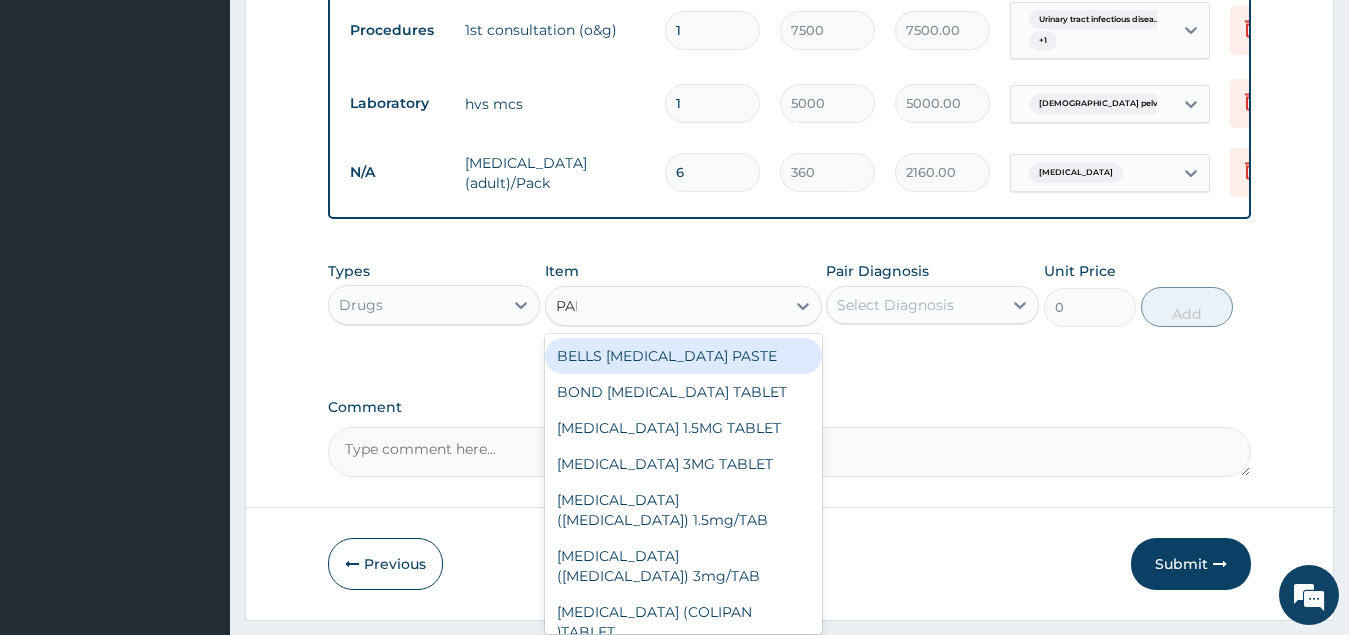 type on "PARA" 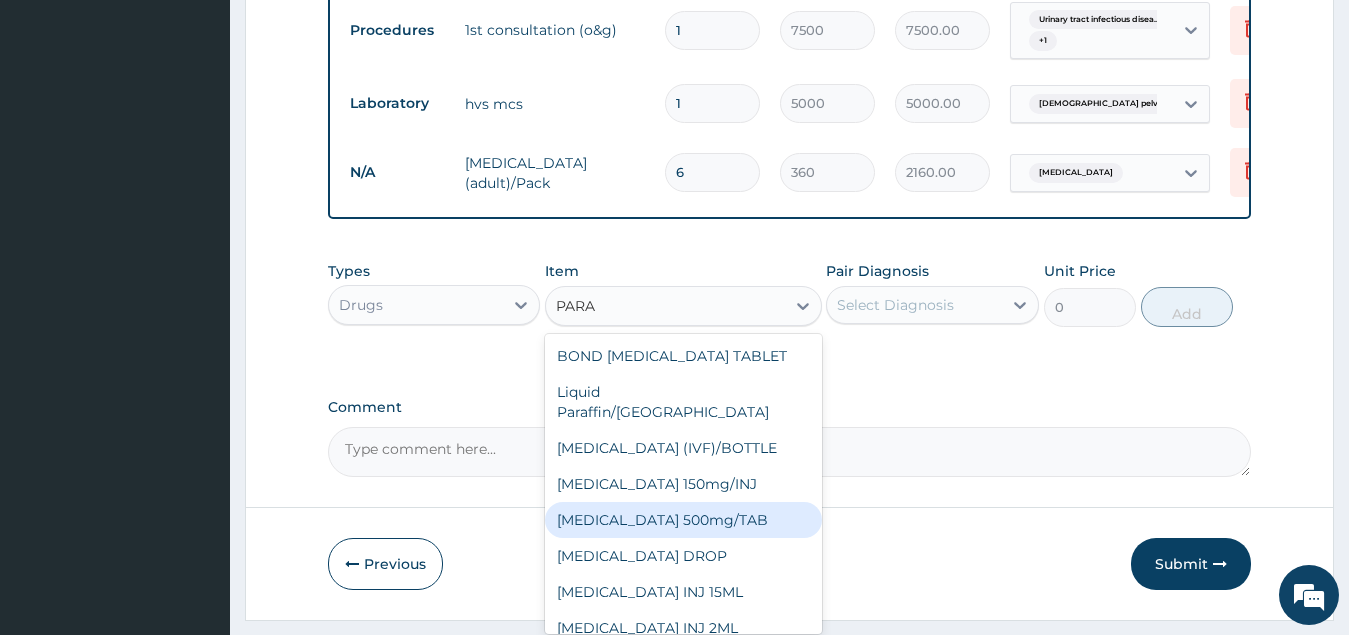 drag, startPoint x: 745, startPoint y: 520, endPoint x: 765, endPoint y: 513, distance: 21.189621 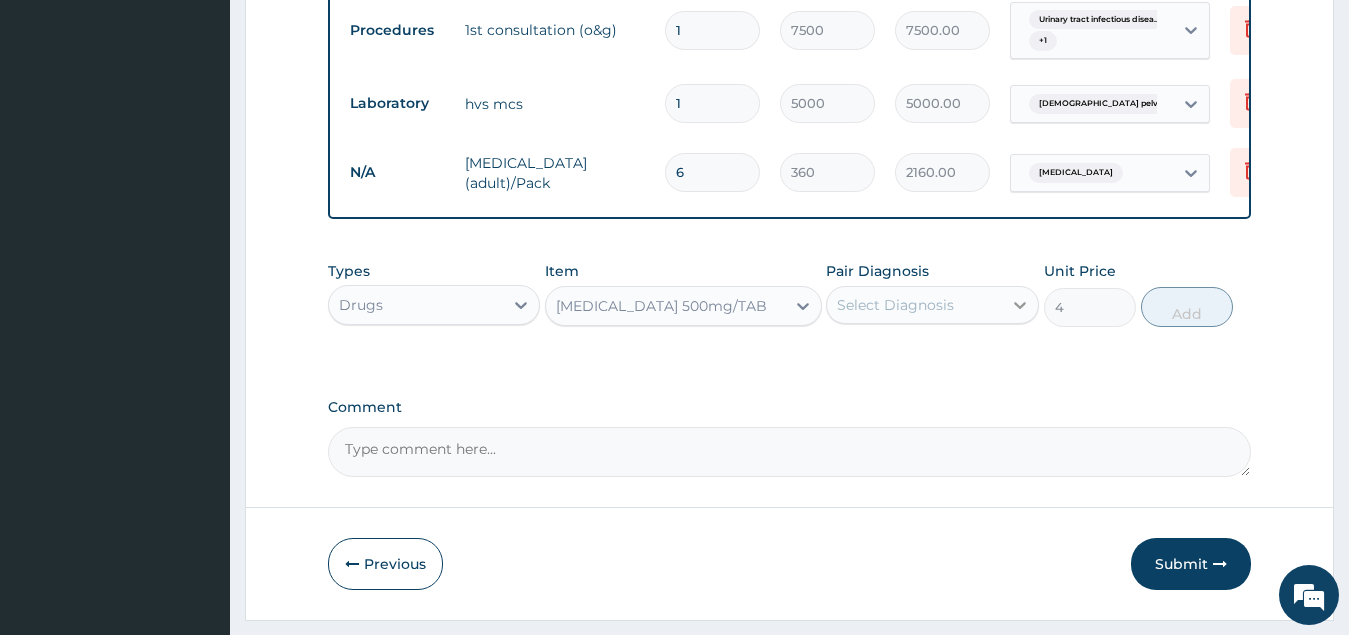 click 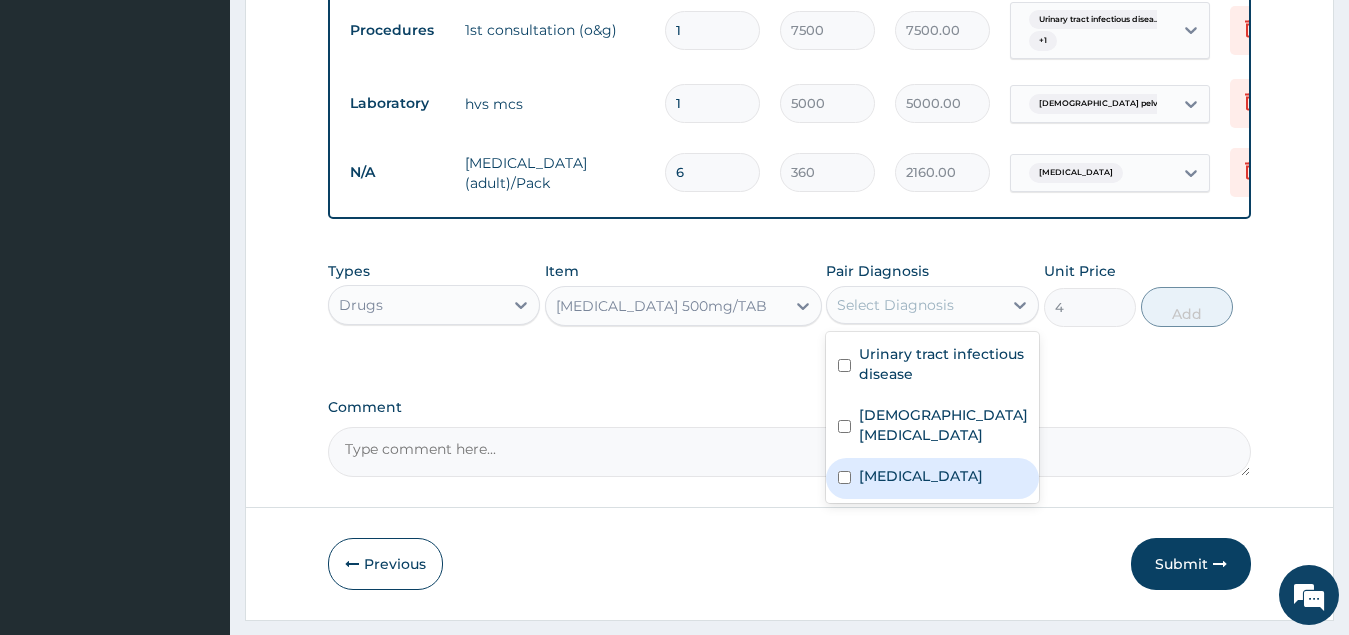 click on "Malaria" at bounding box center (932, 478) 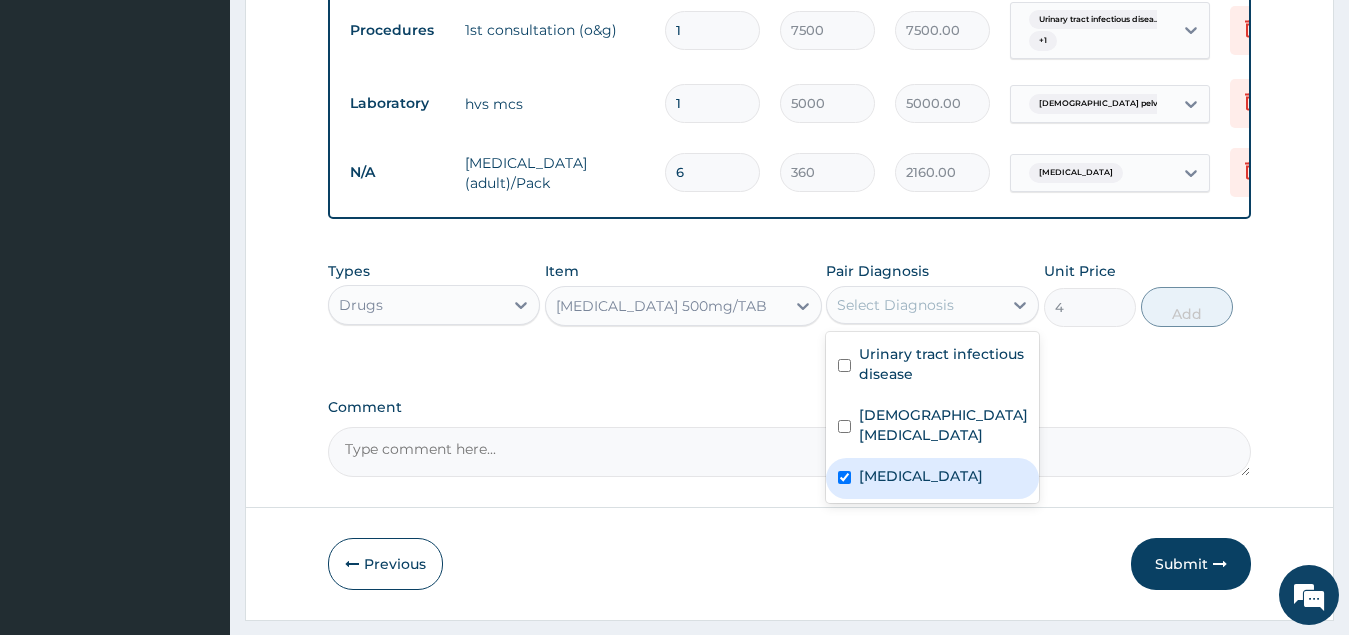 checkbox on "true" 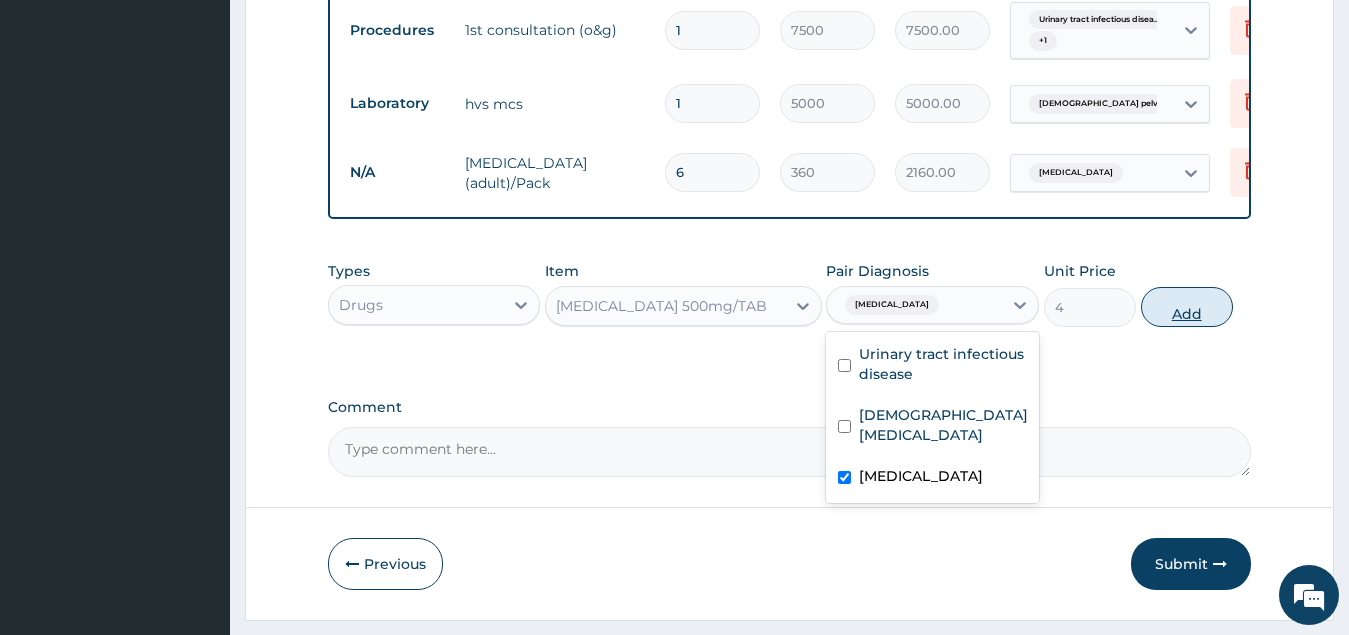 click on "Add" at bounding box center (1187, 307) 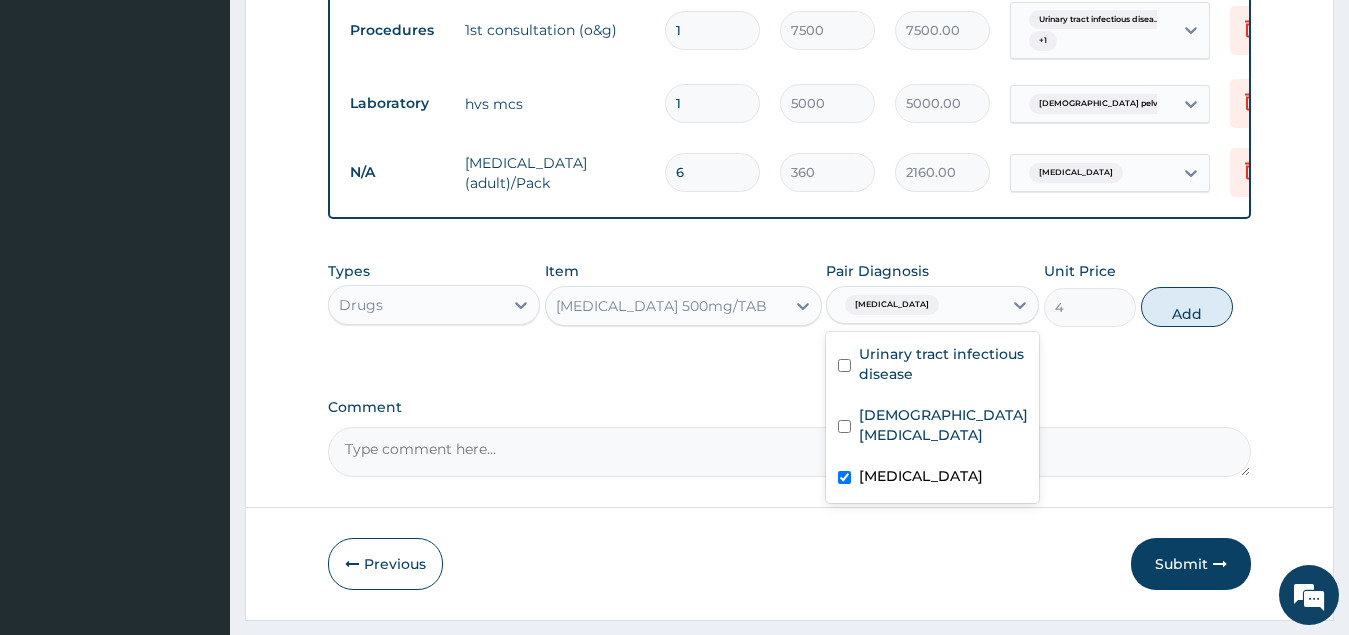 type on "0" 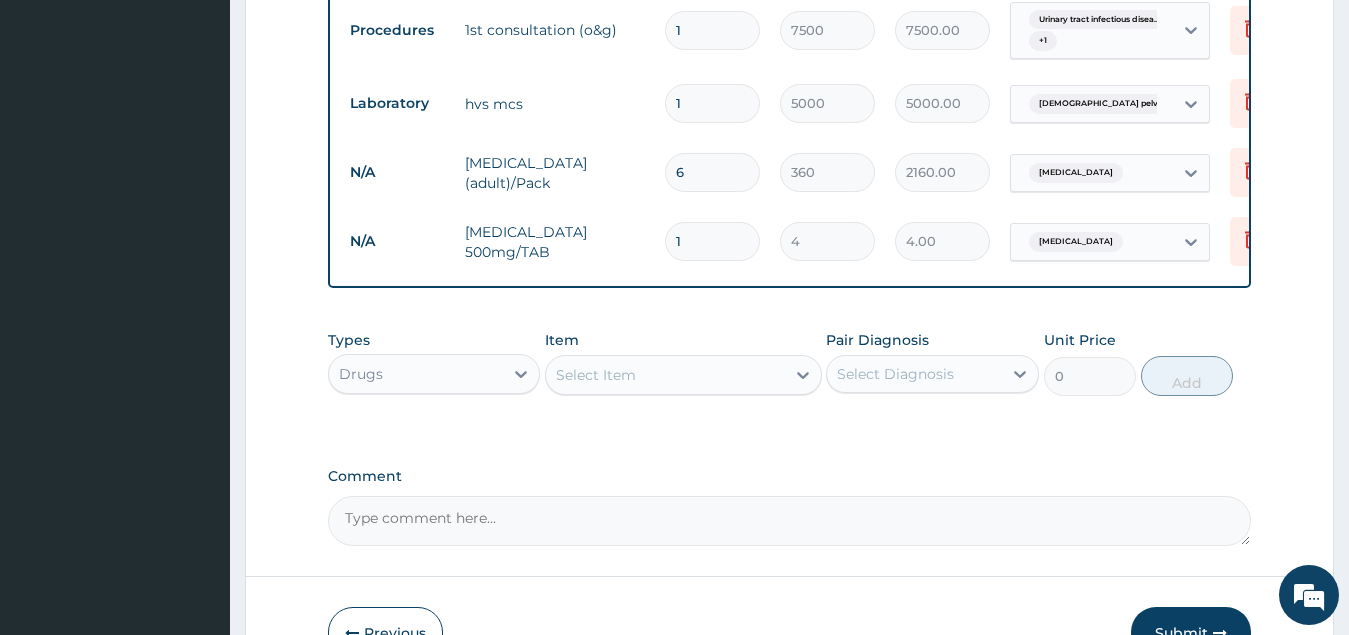 type on "18" 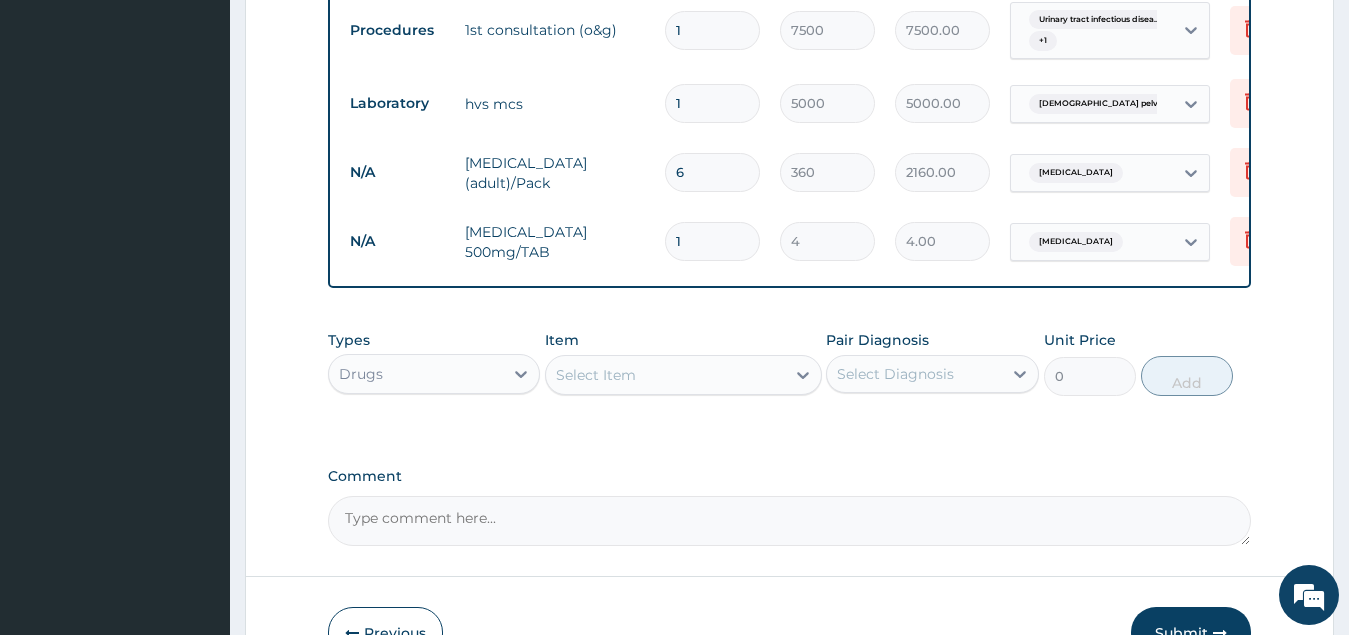 type on "72.00" 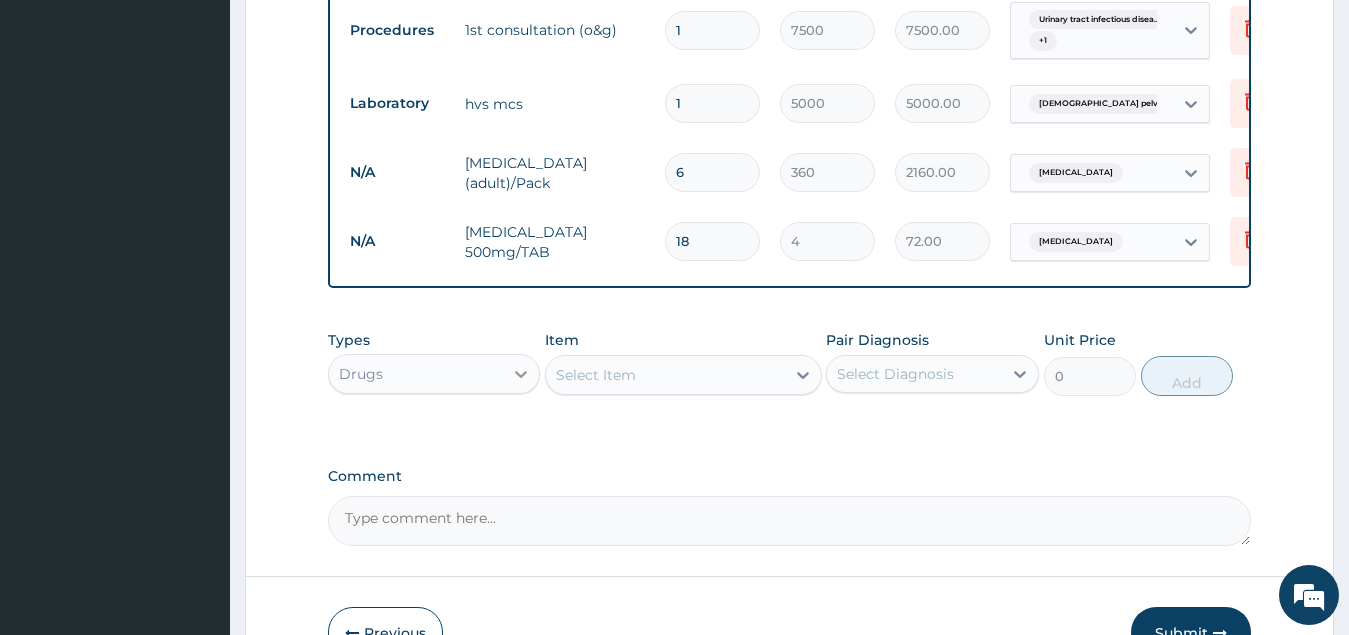 type on "18" 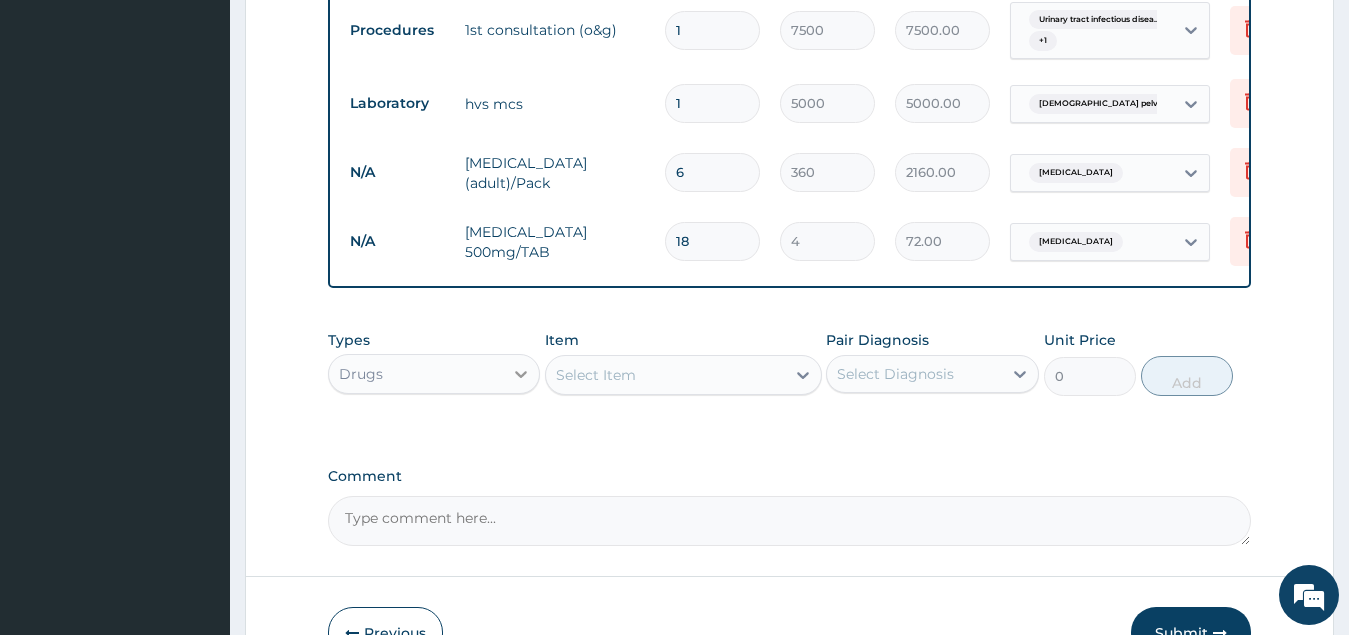 click 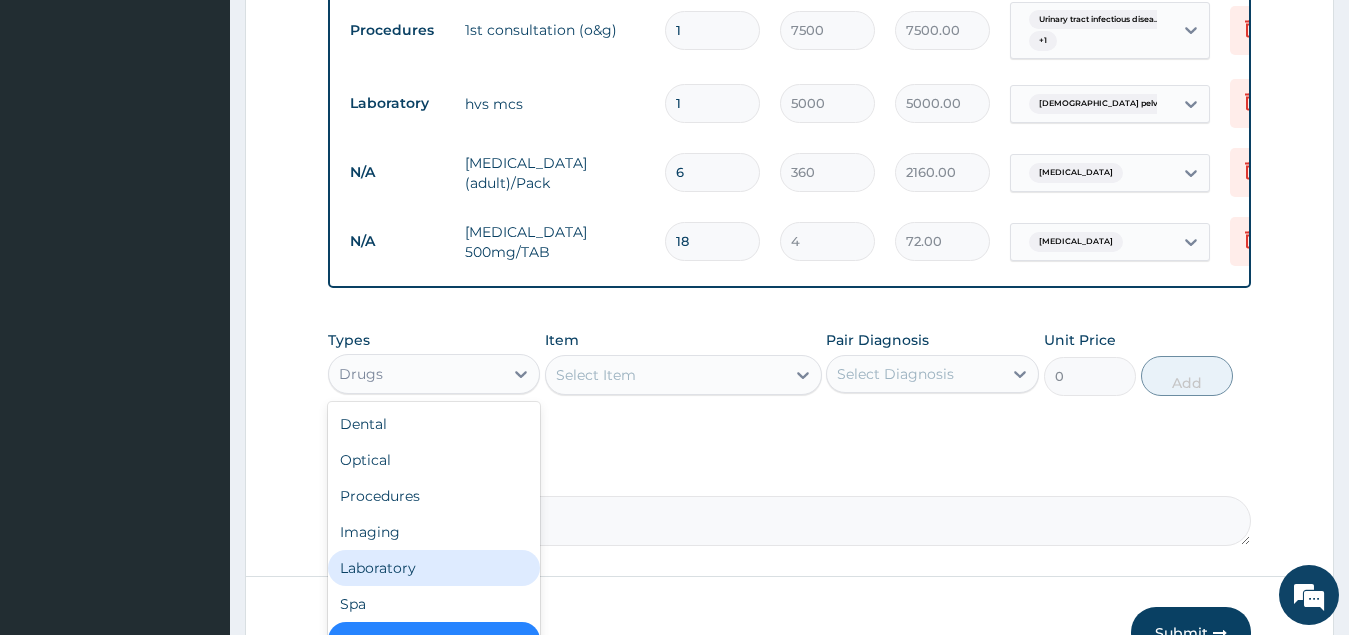 drag, startPoint x: 440, startPoint y: 589, endPoint x: 734, endPoint y: 450, distance: 325.203 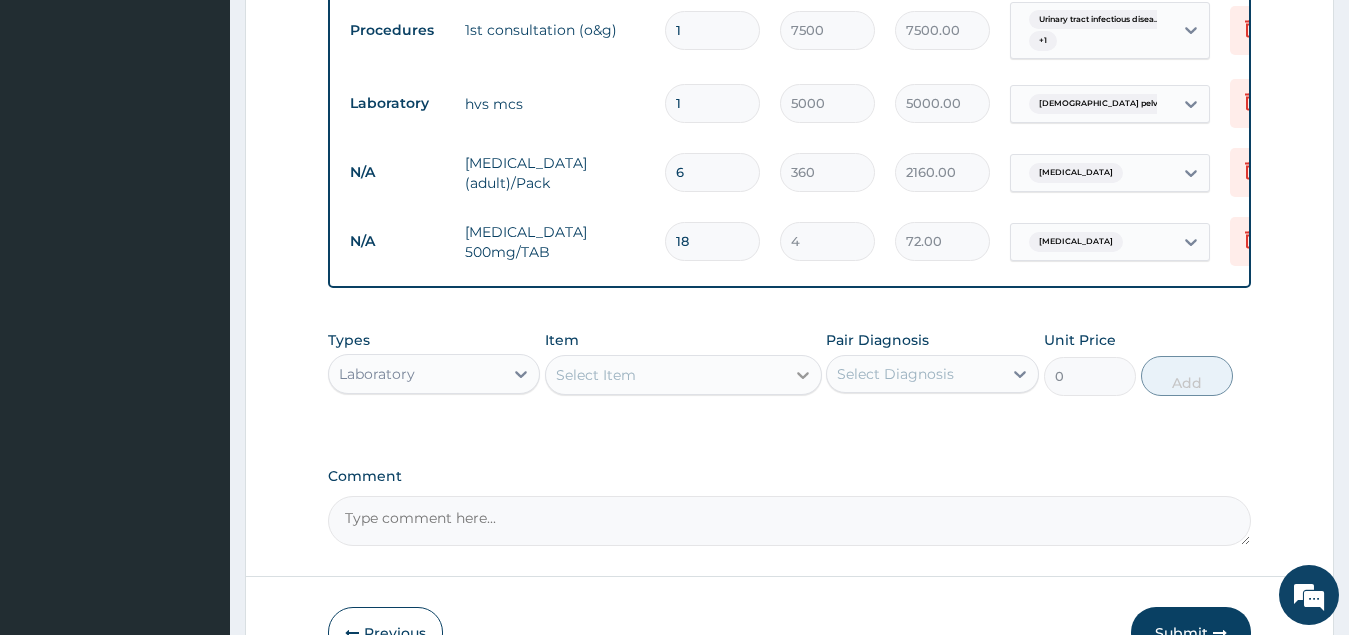 click 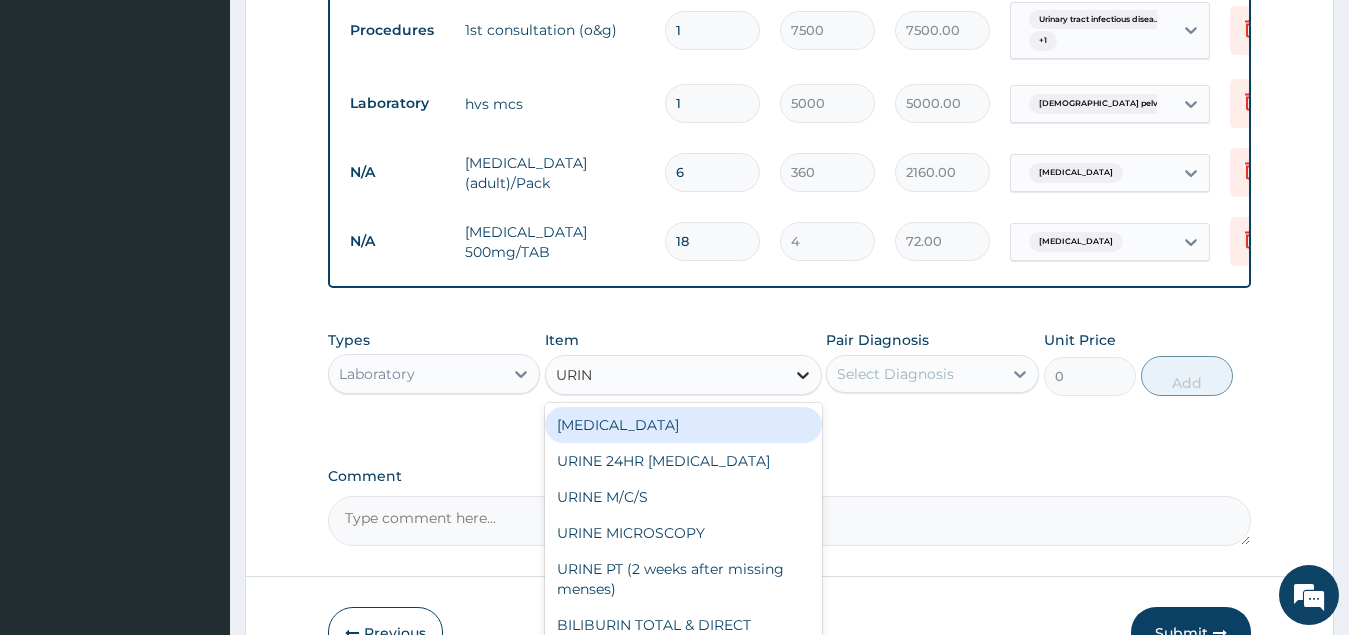 type on "URINA" 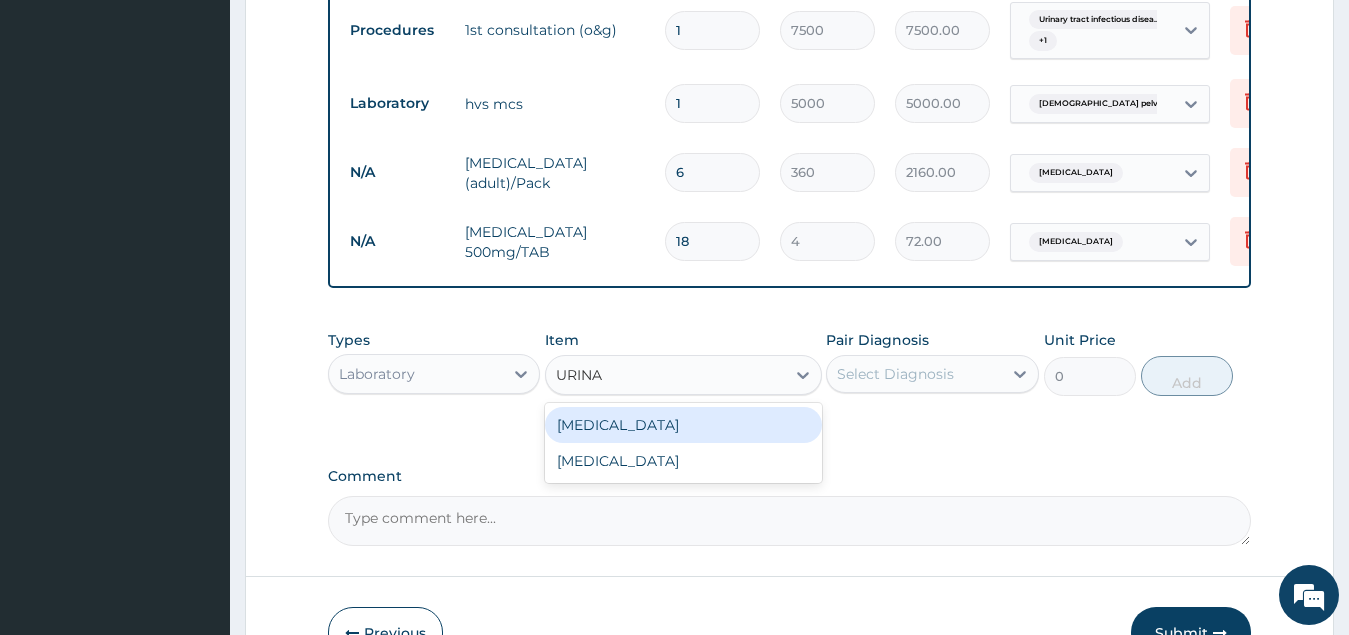 click on "URINALYSIS" at bounding box center (683, 425) 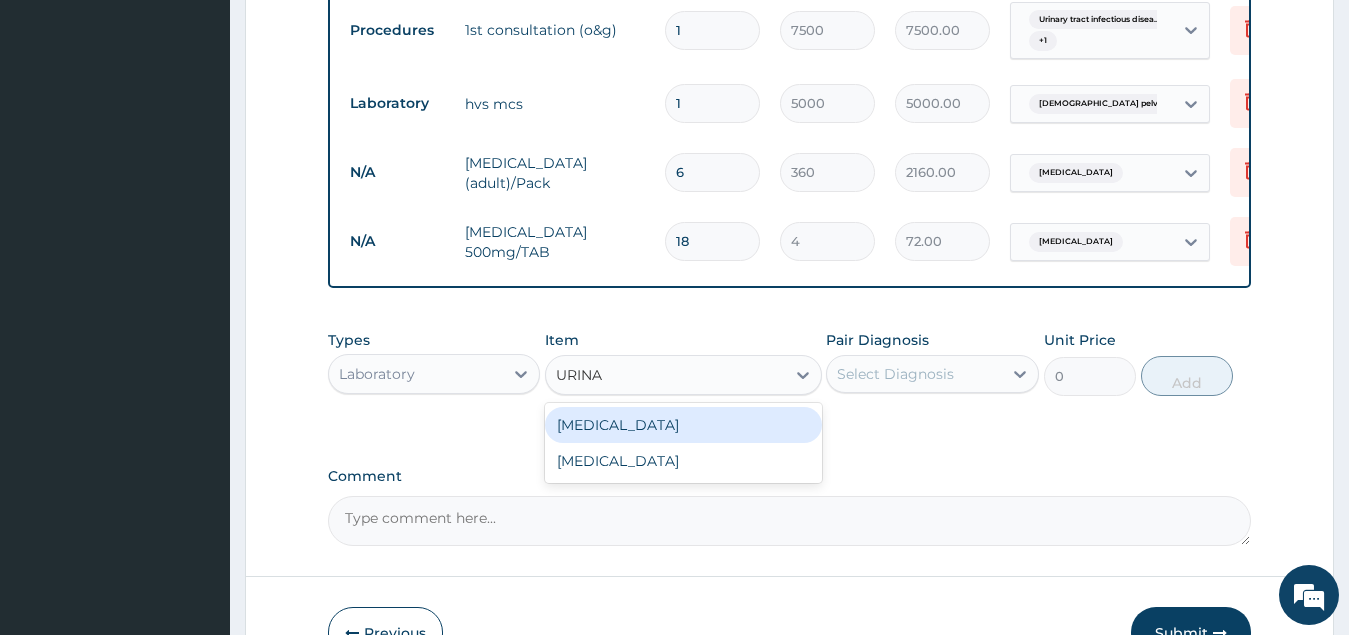 type 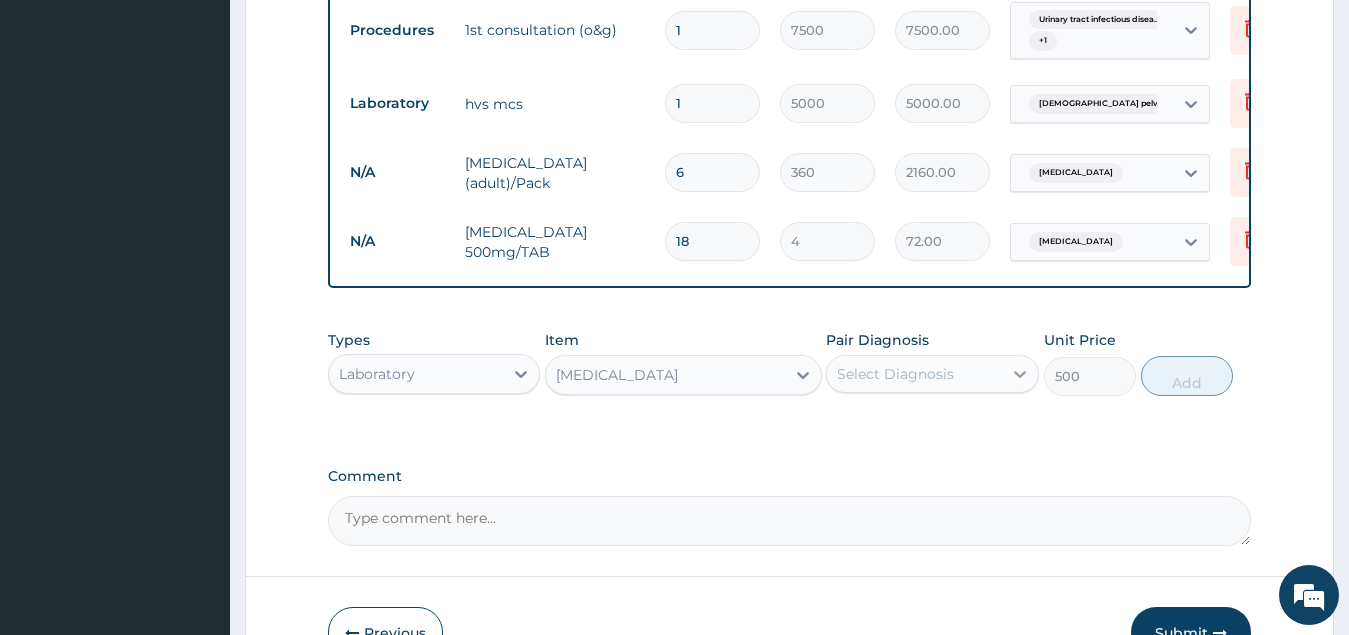 click 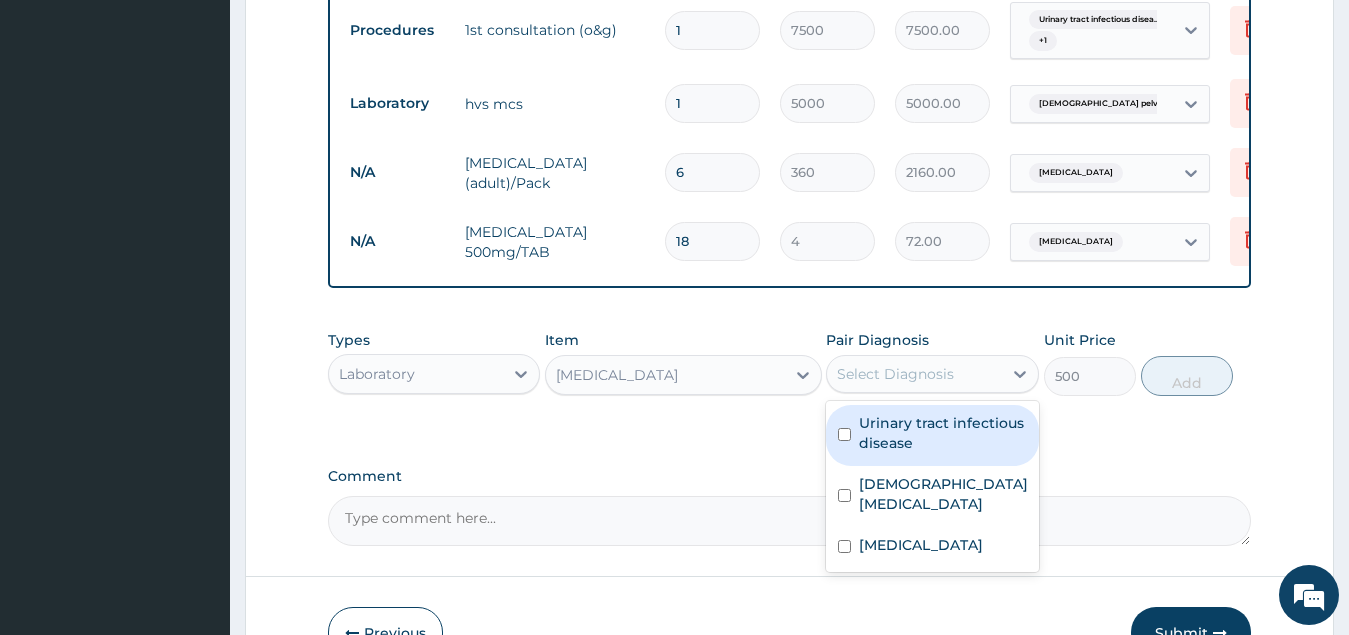 drag, startPoint x: 847, startPoint y: 450, endPoint x: 869, endPoint y: 447, distance: 22.203604 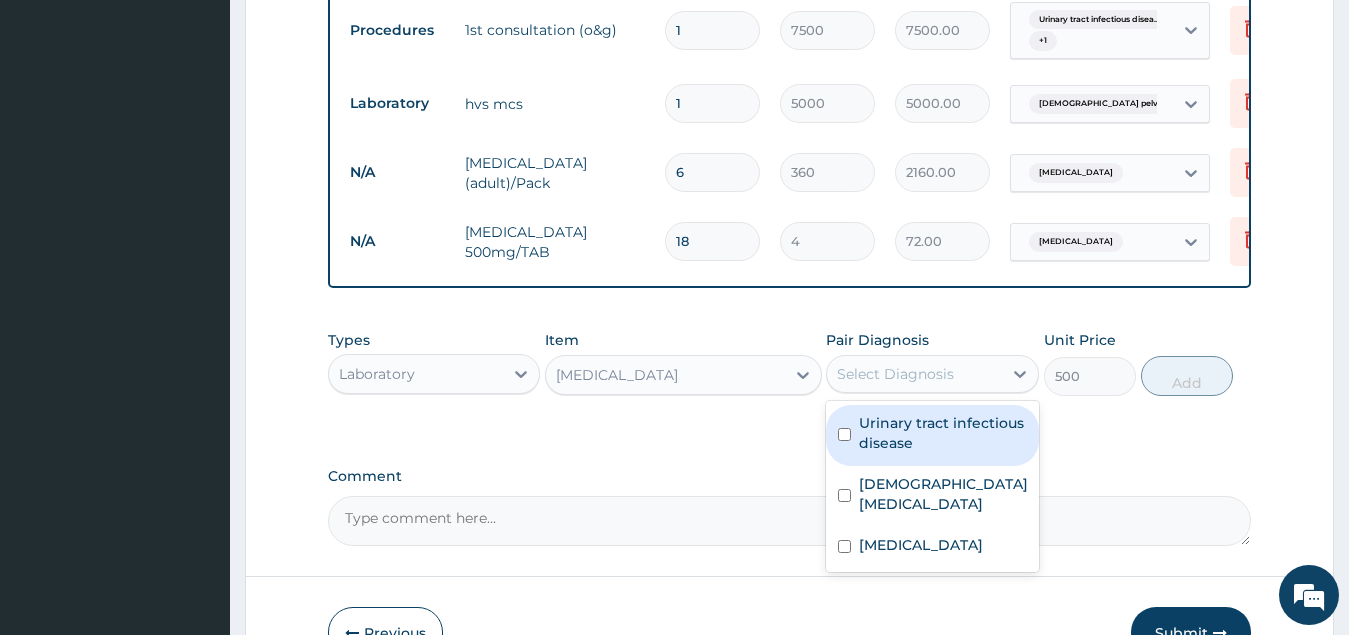 click at bounding box center (844, 434) 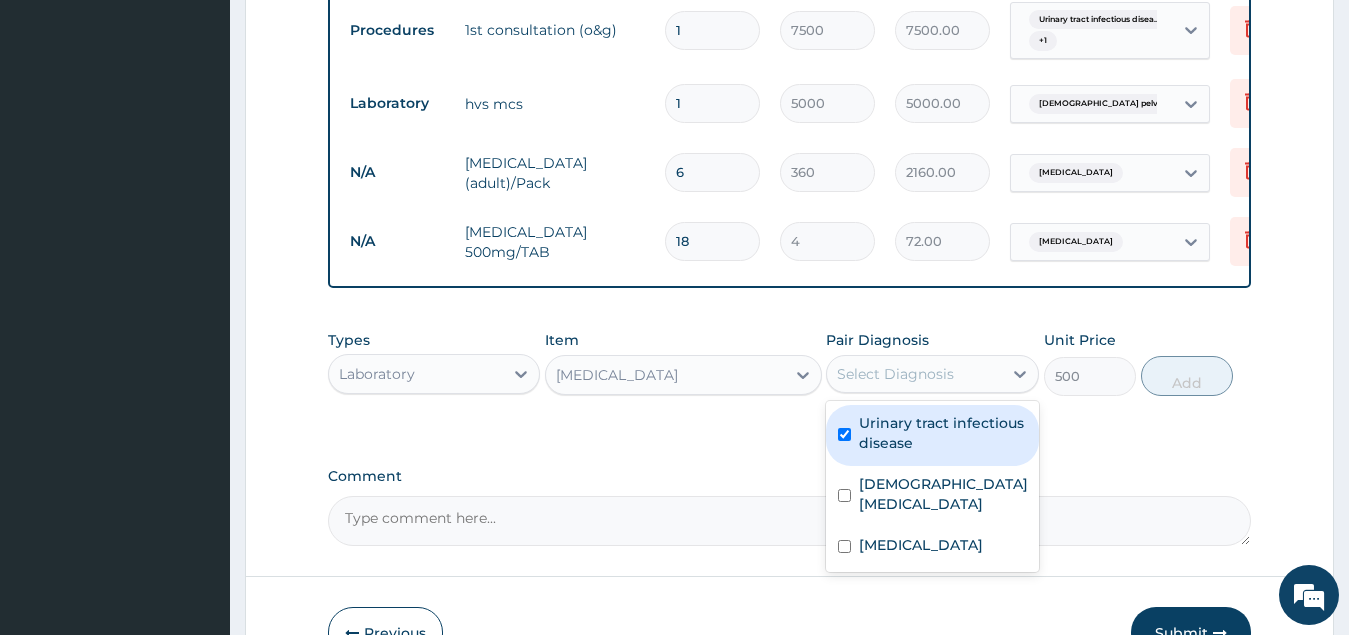 checkbox on "true" 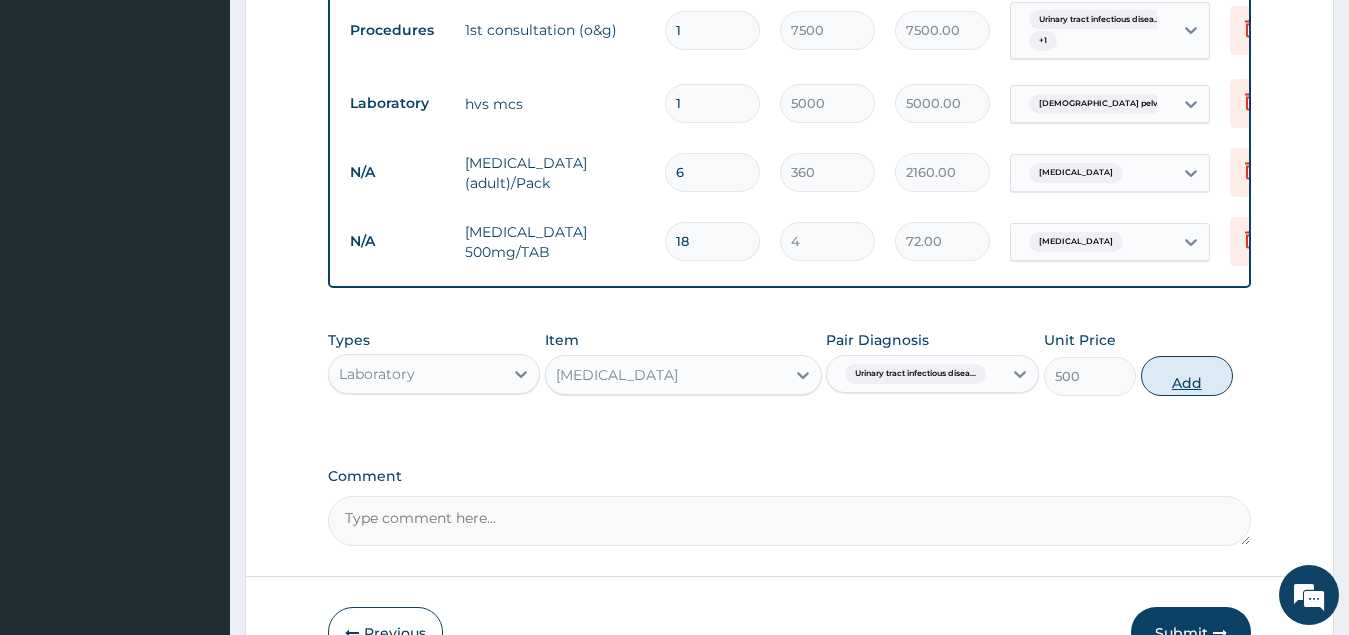 click on "Add" at bounding box center (1187, 376) 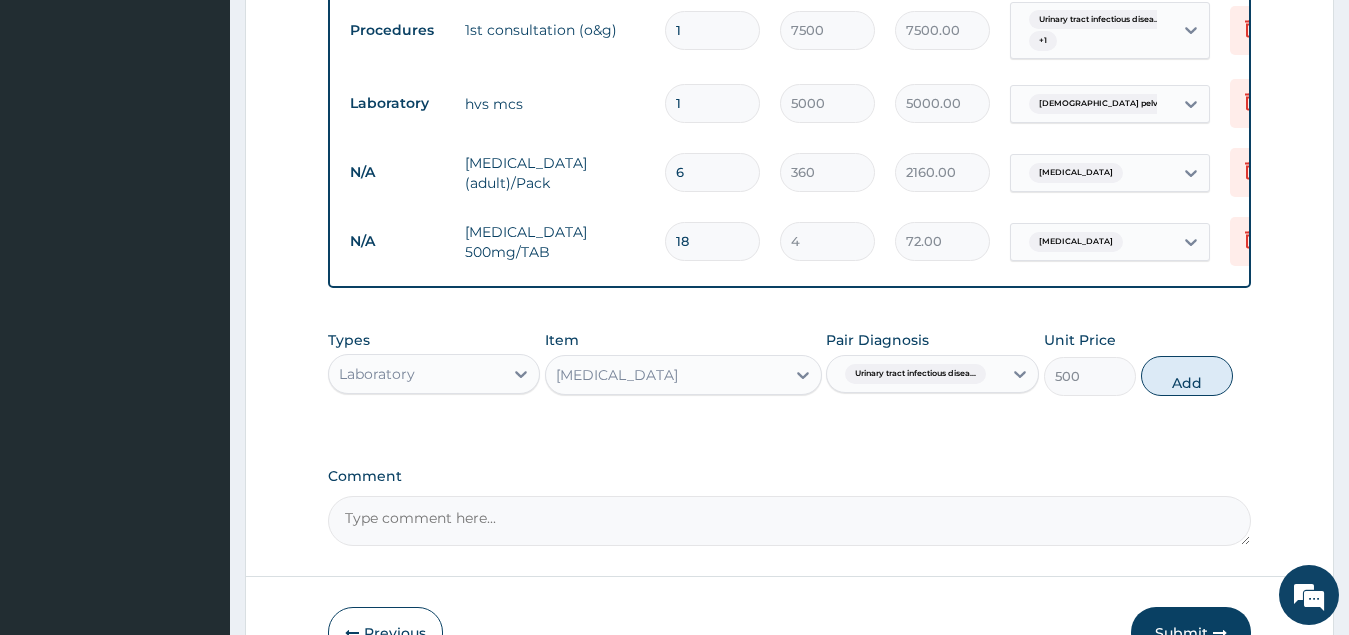 type on "0" 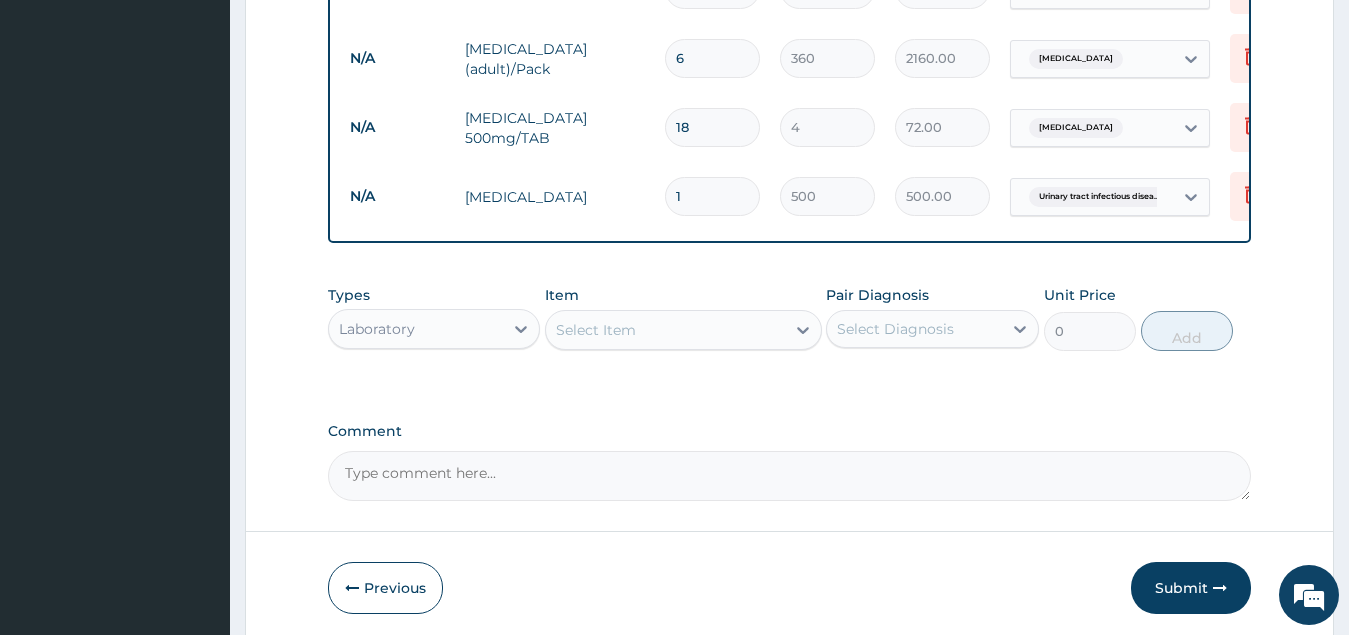 scroll, scrollTop: 1151, scrollLeft: 0, axis: vertical 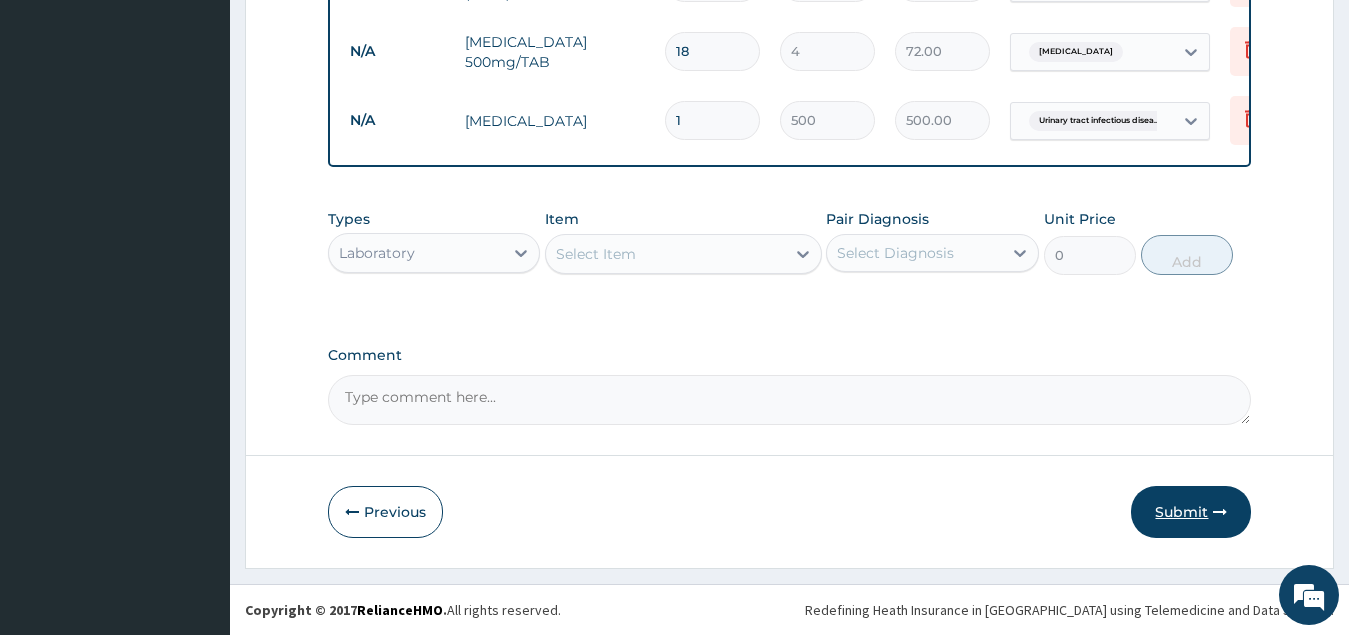 click on "Submit" at bounding box center (1191, 512) 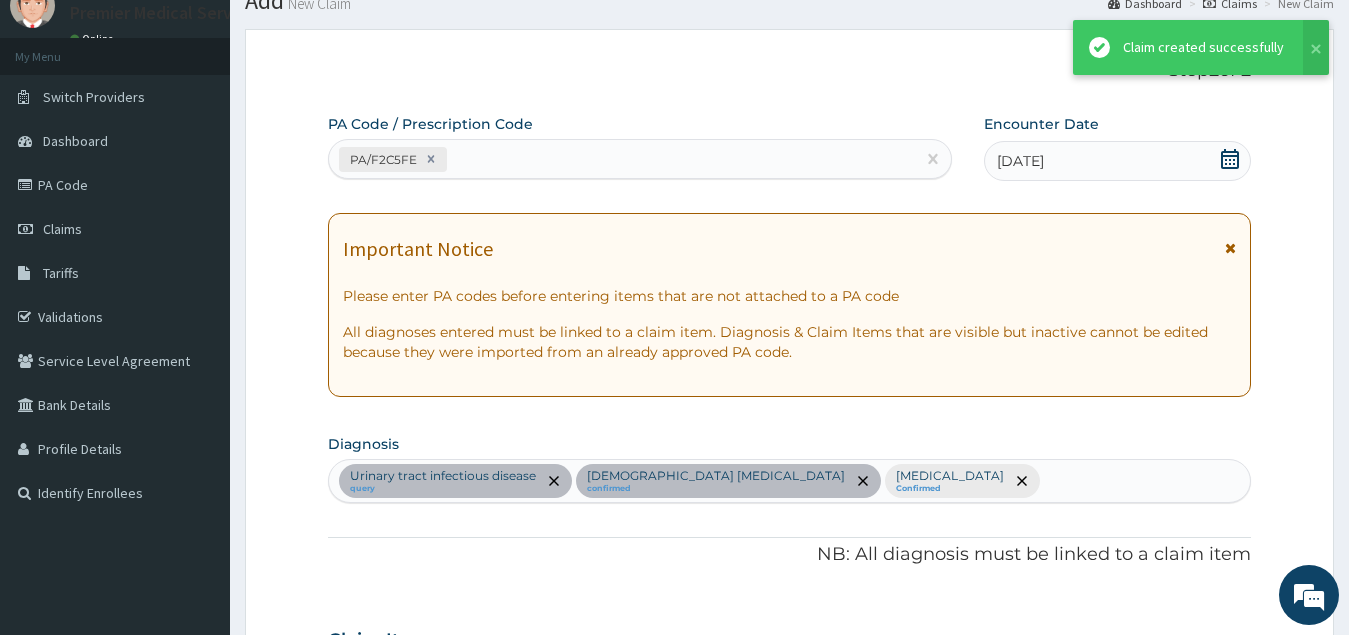 scroll, scrollTop: 1151, scrollLeft: 0, axis: vertical 